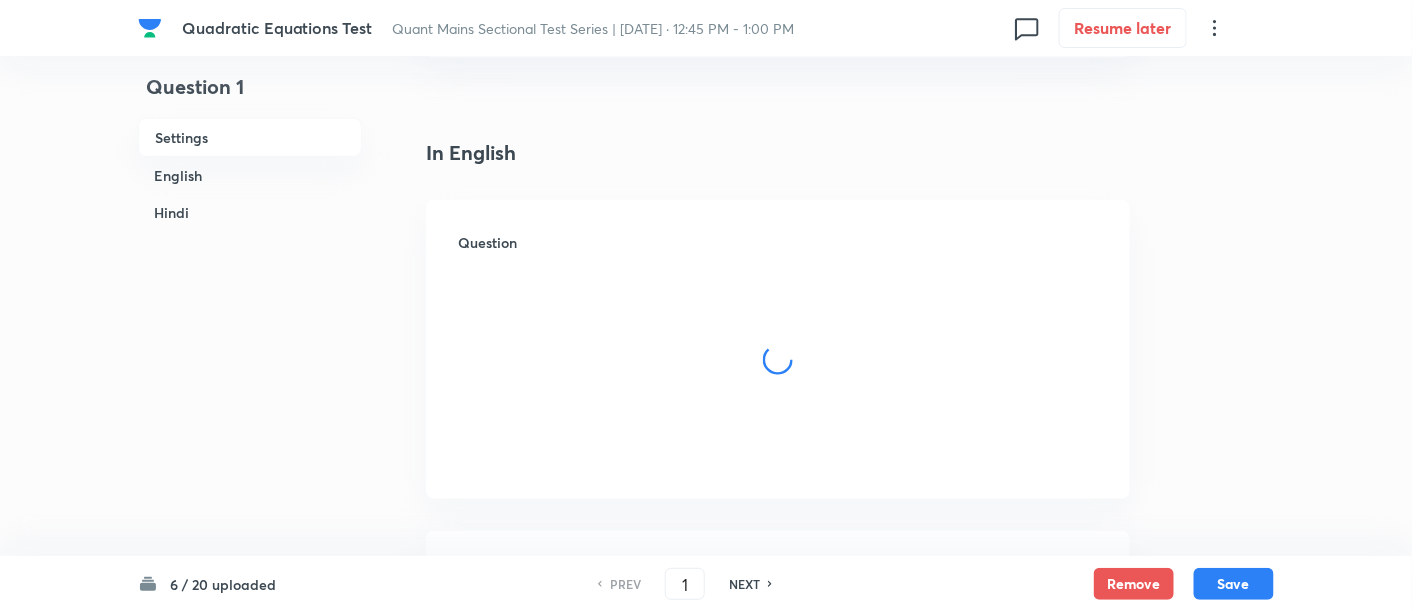 scroll, scrollTop: 448, scrollLeft: 0, axis: vertical 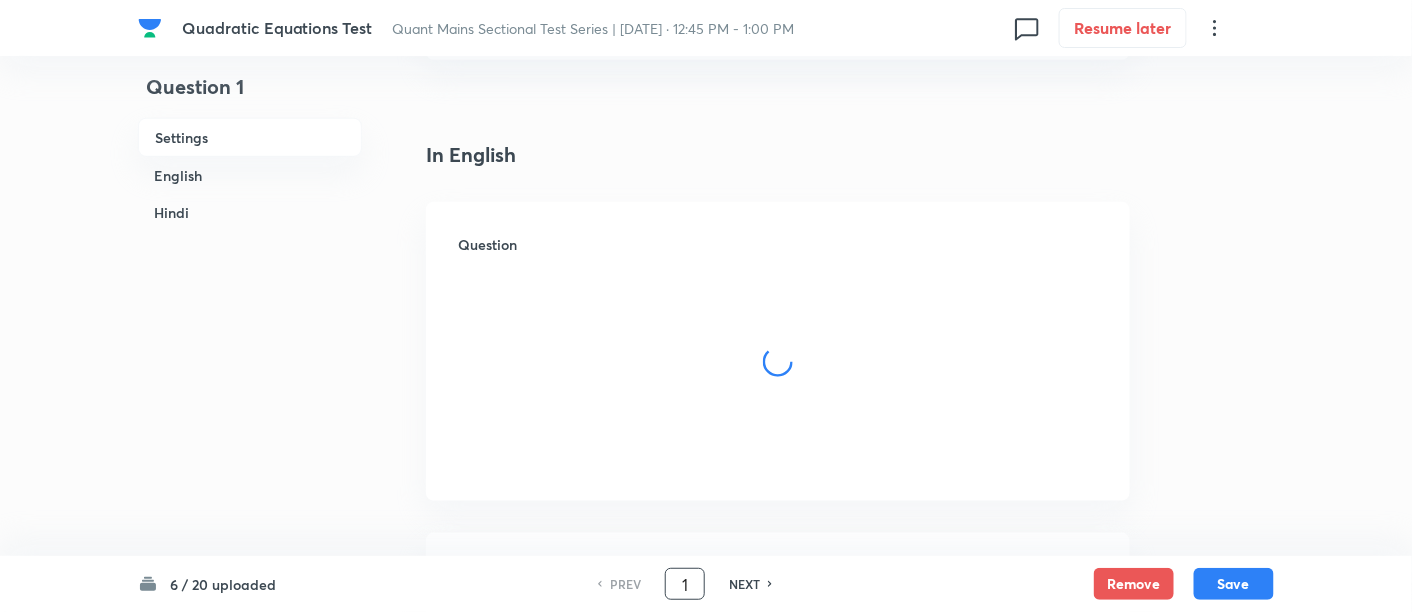 click on "1" at bounding box center (685, 584) 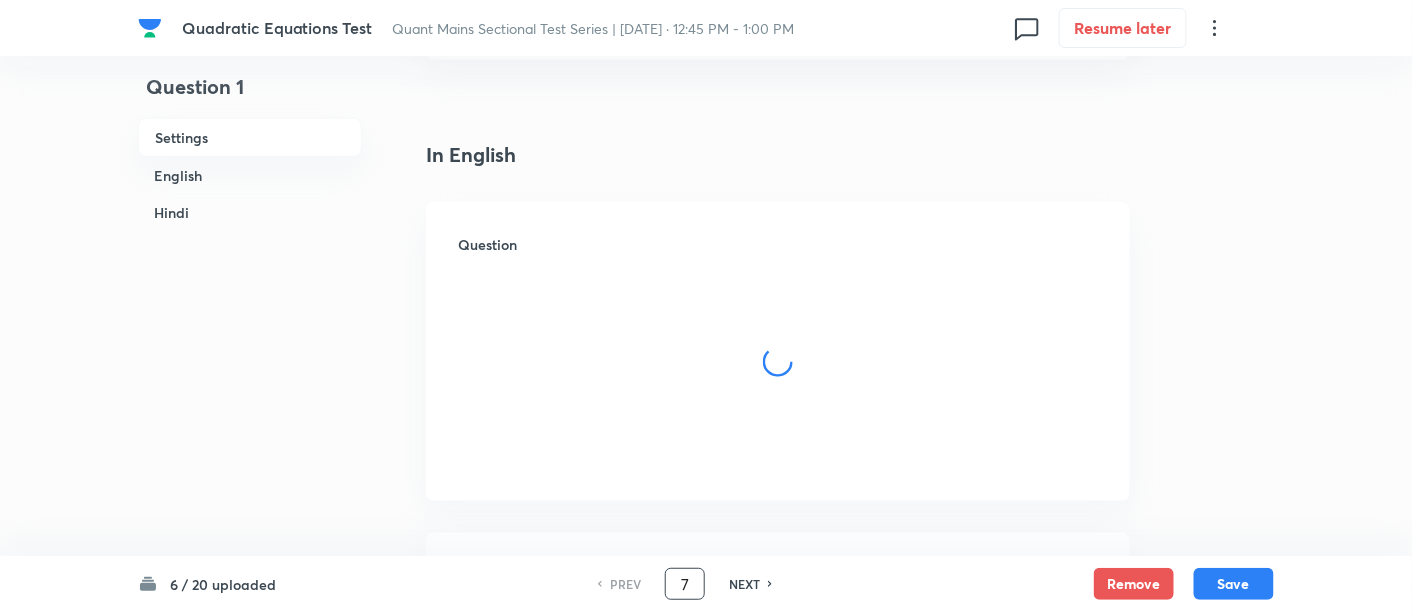 type on "7" 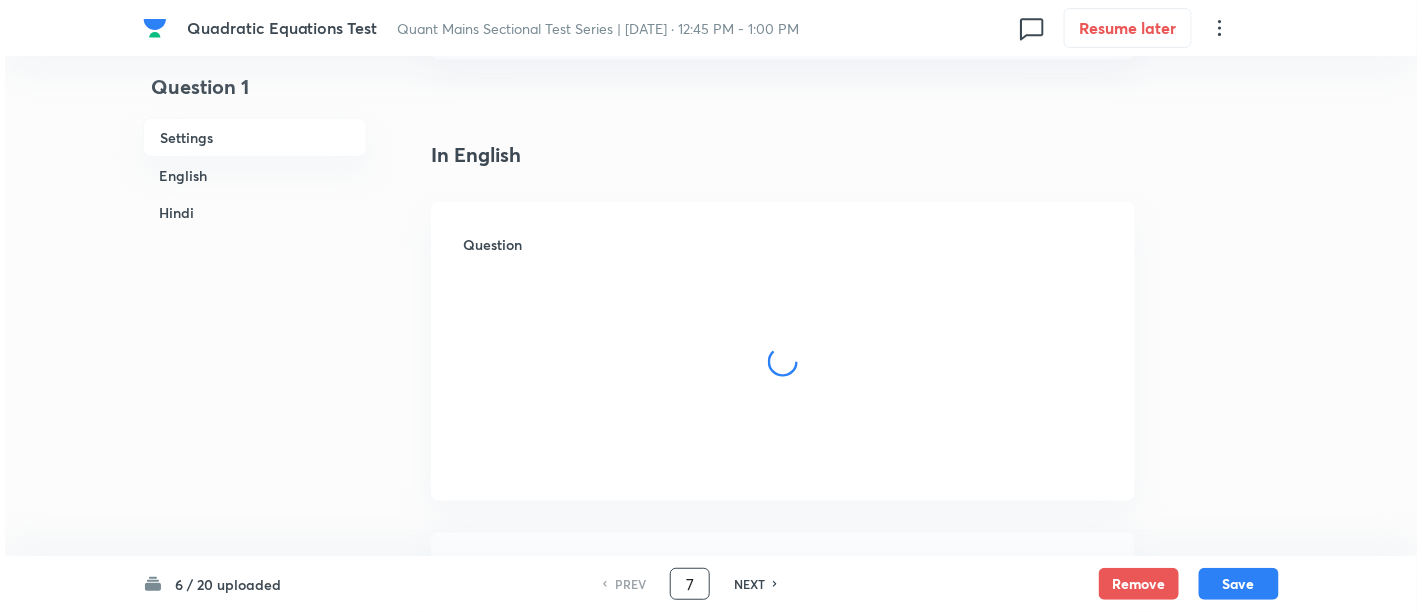scroll, scrollTop: 0, scrollLeft: 0, axis: both 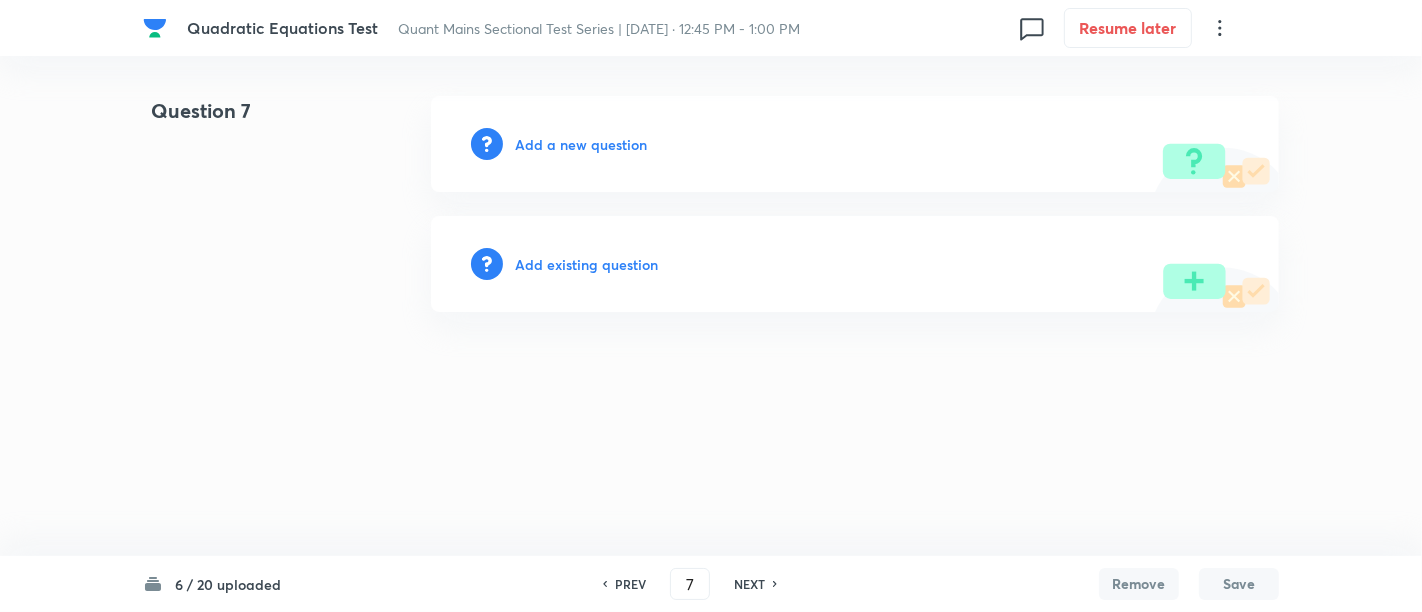 click on "Add a new question" at bounding box center [581, 144] 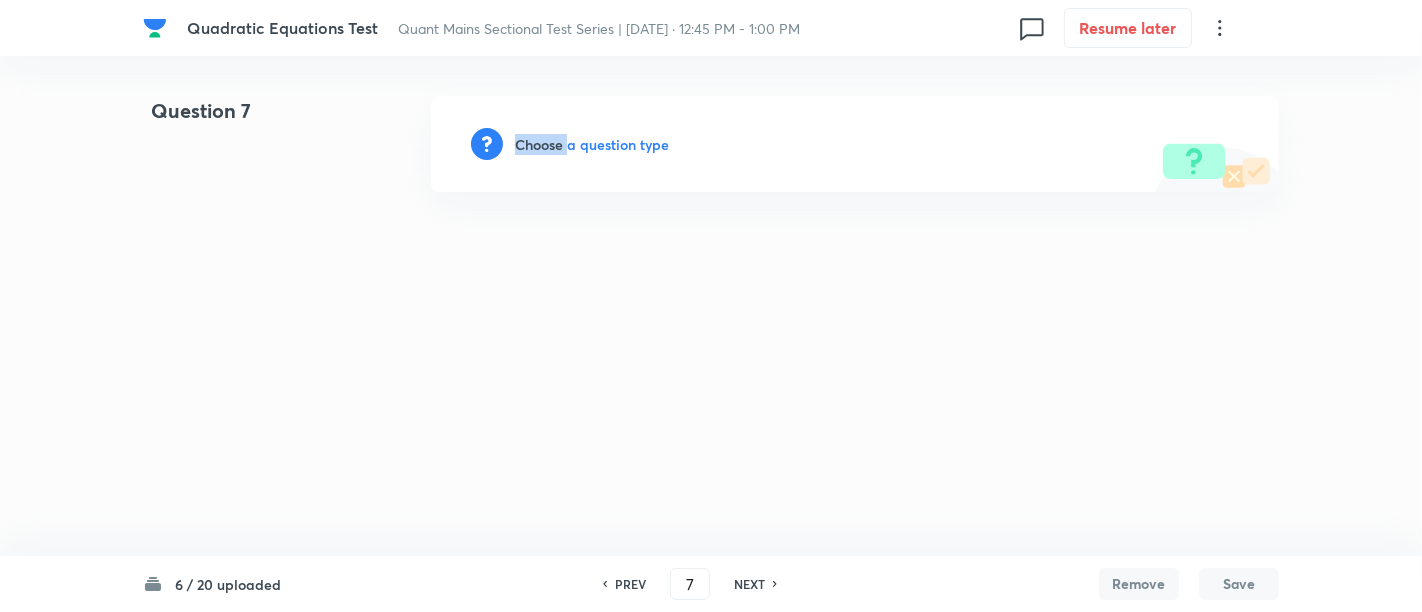 click on "Choose a question type" at bounding box center [592, 144] 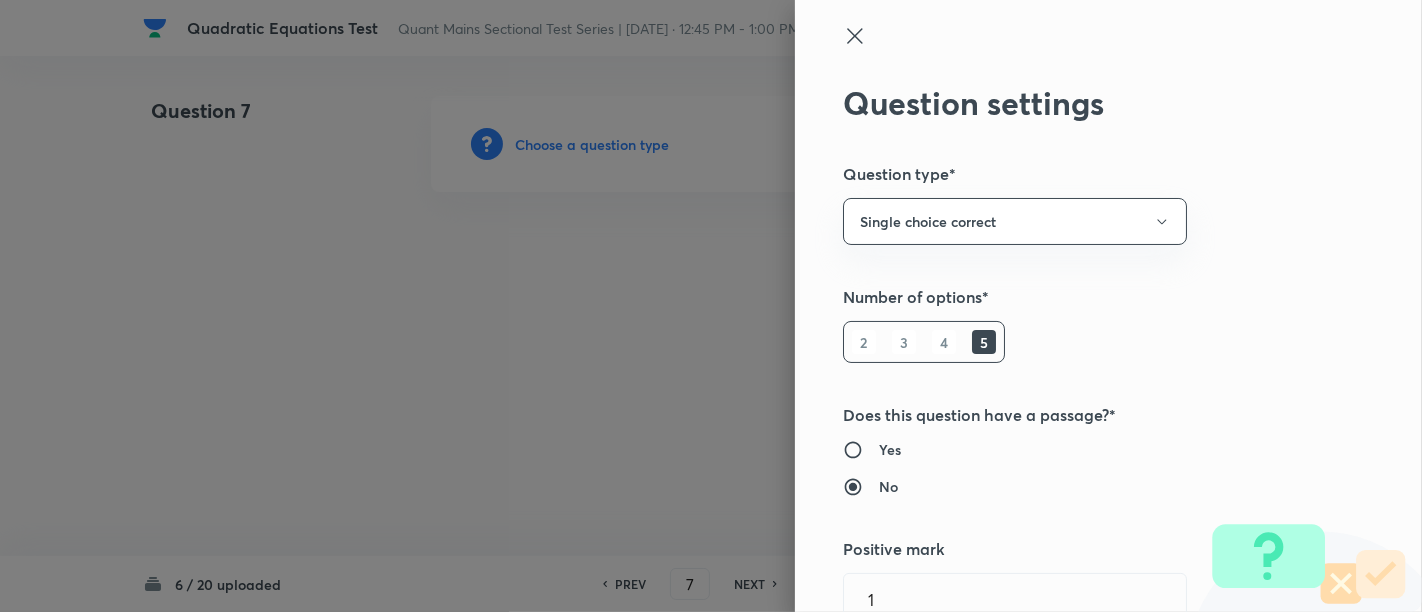 click at bounding box center (711, 306) 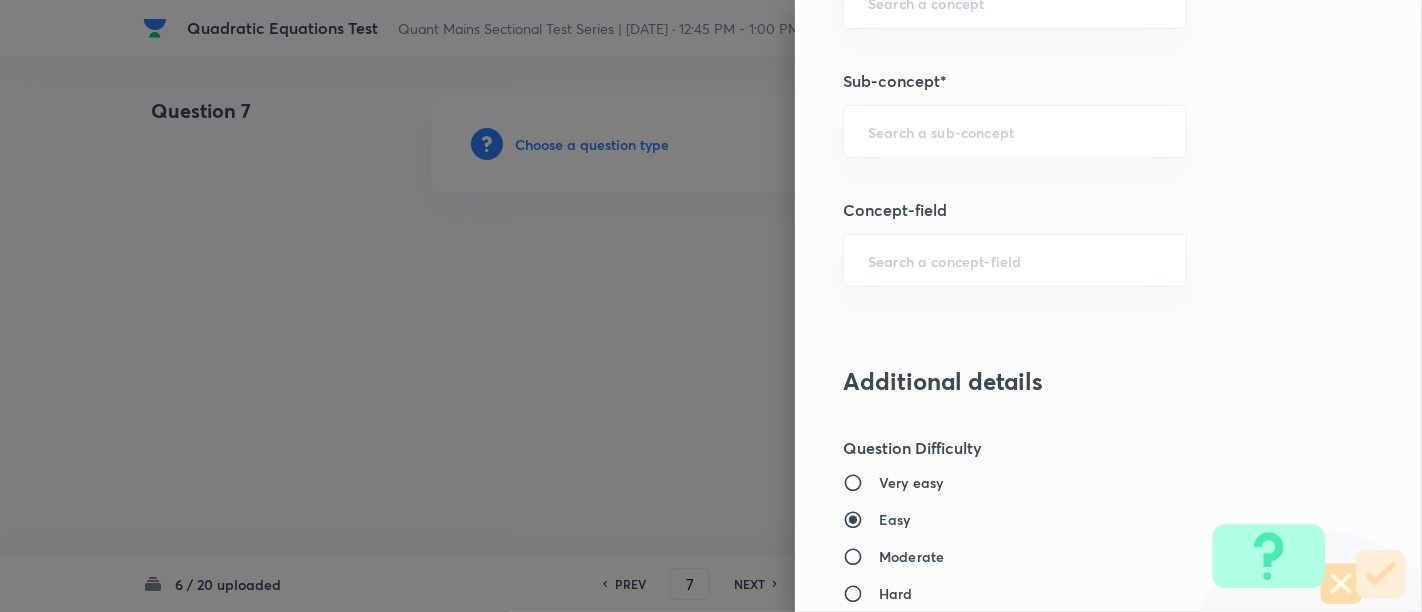 scroll, scrollTop: 1183, scrollLeft: 0, axis: vertical 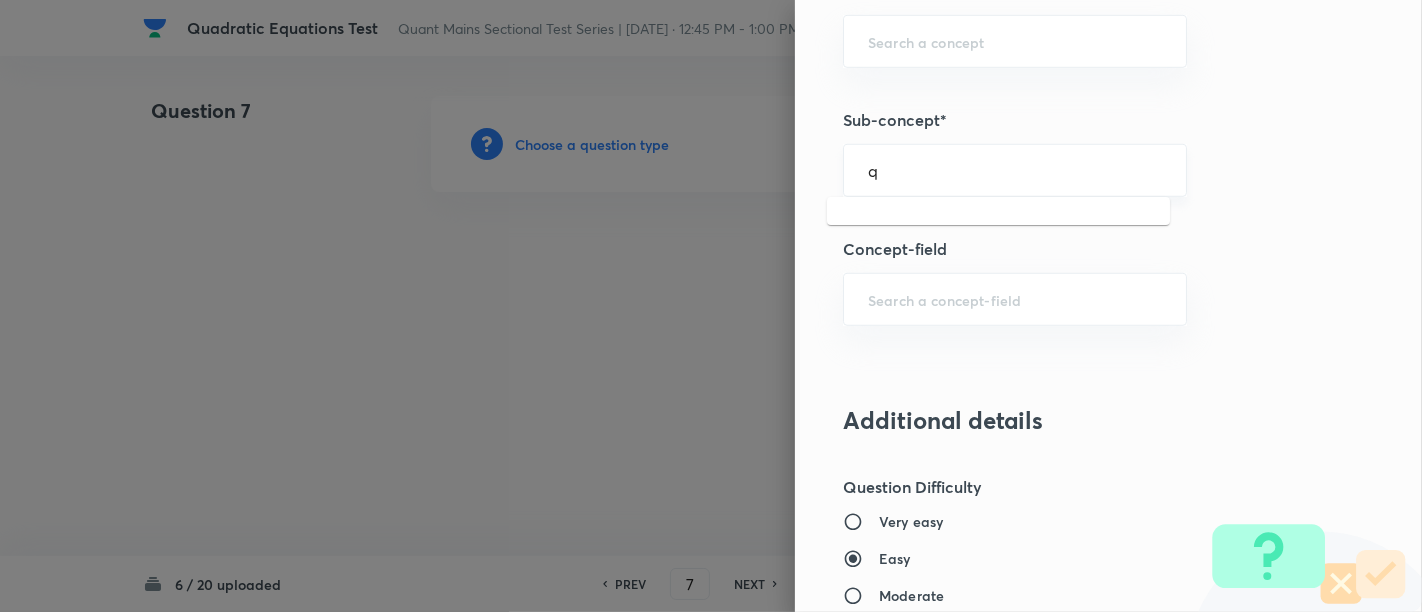 click on "q" at bounding box center [1015, 170] 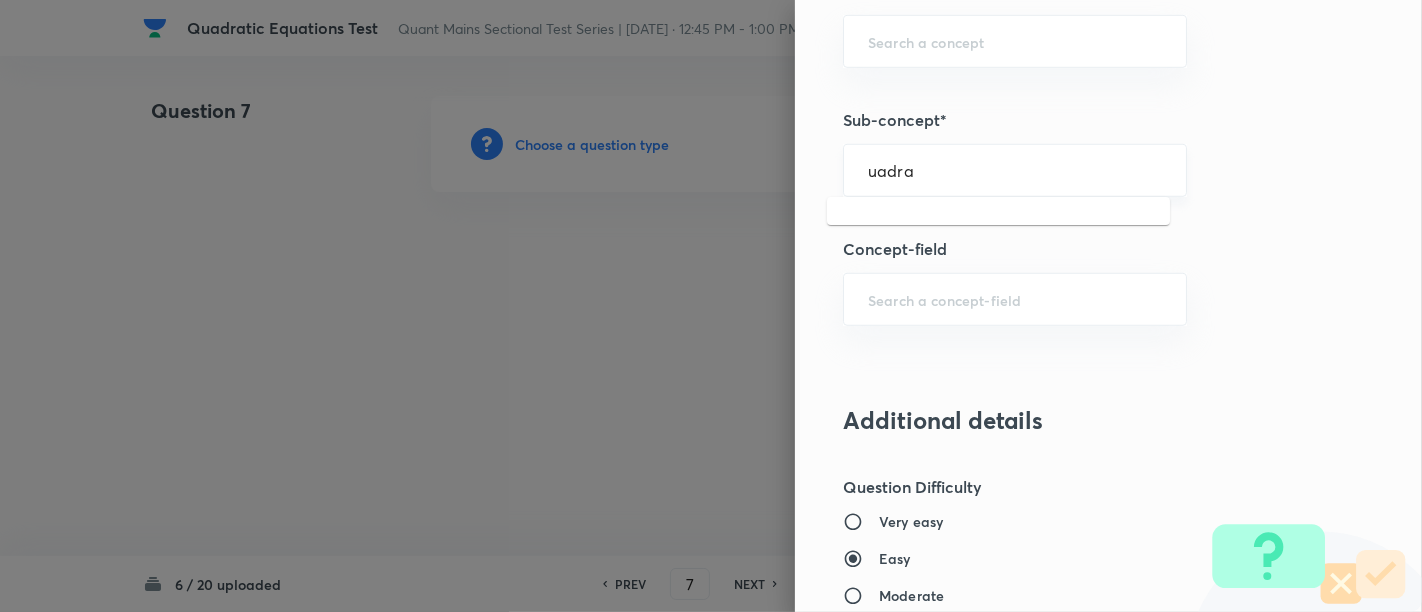 scroll, scrollTop: 0, scrollLeft: 0, axis: both 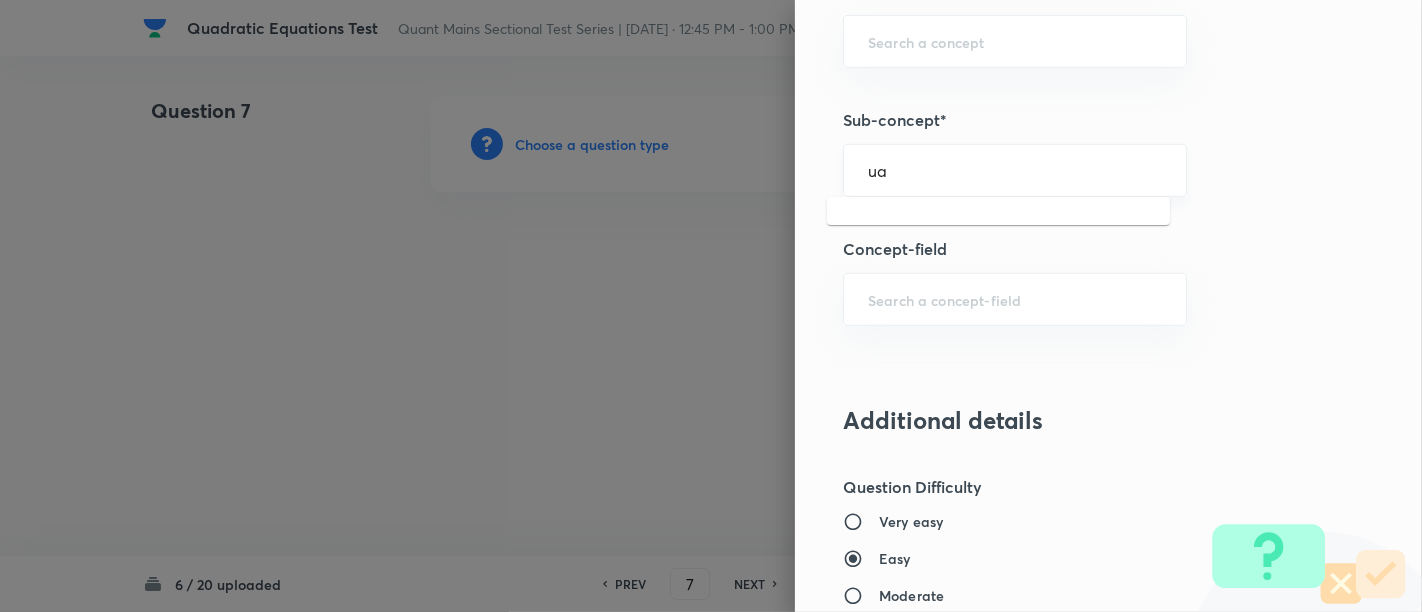 type on "u" 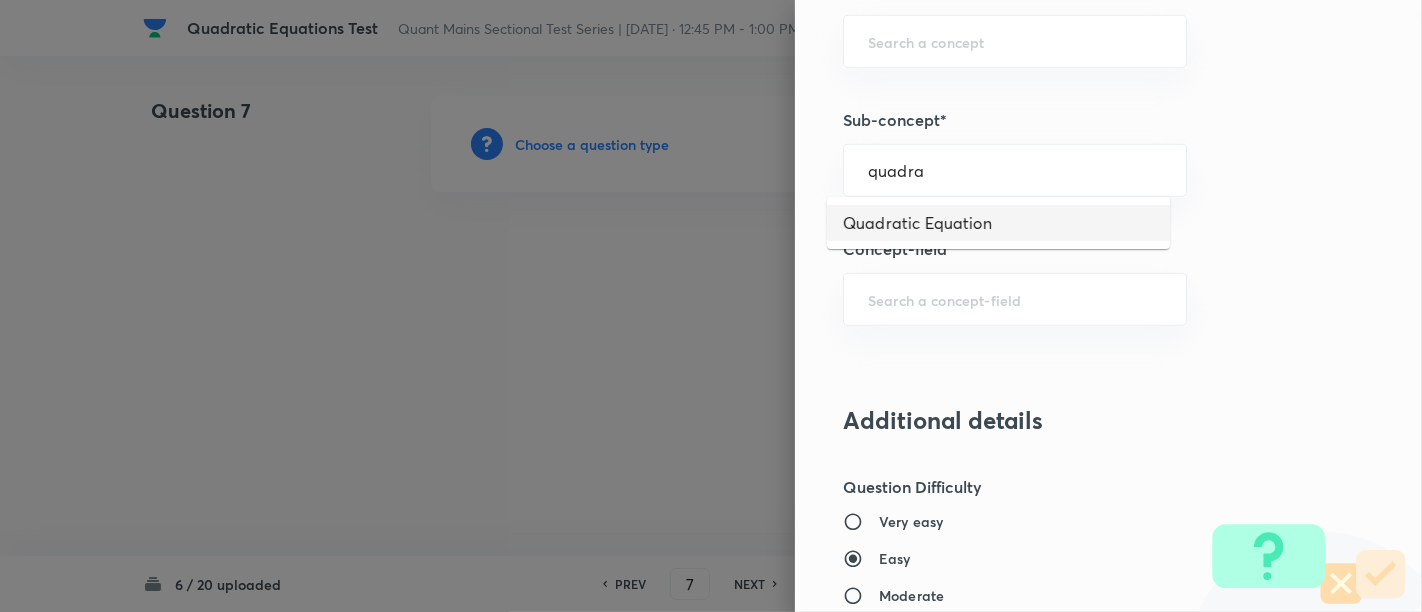 click on "Quadratic Equation" at bounding box center [998, 223] 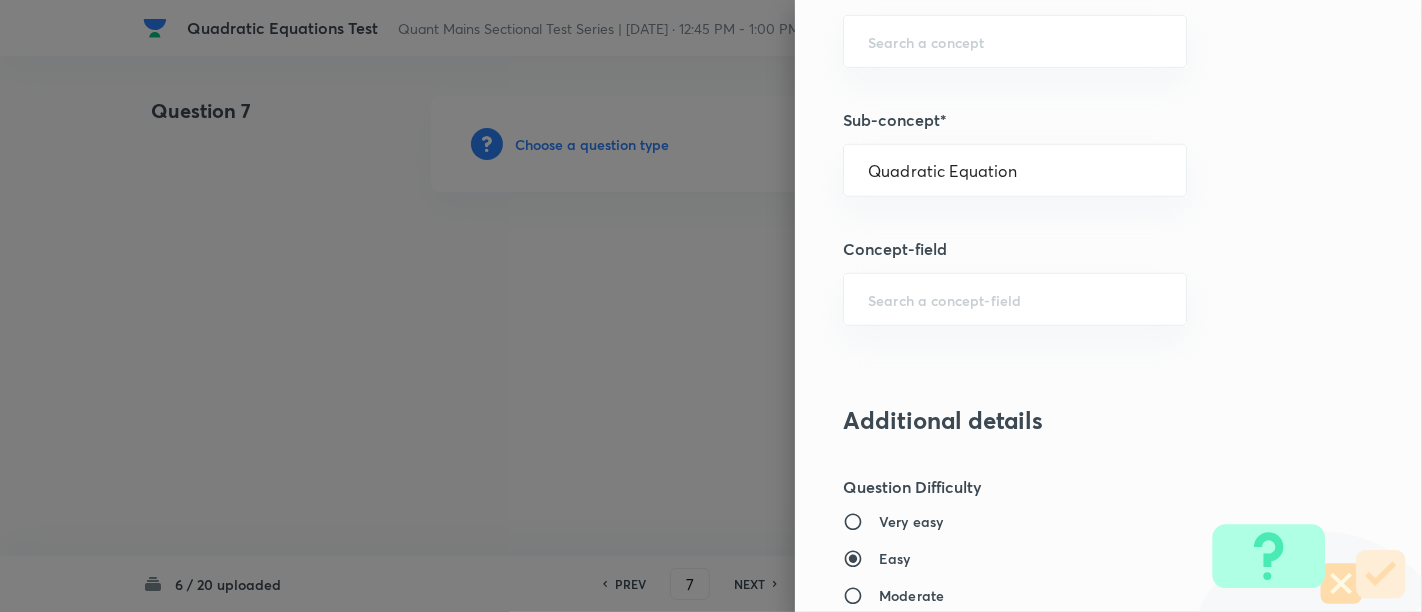 type on "Quantitative Aptitude" 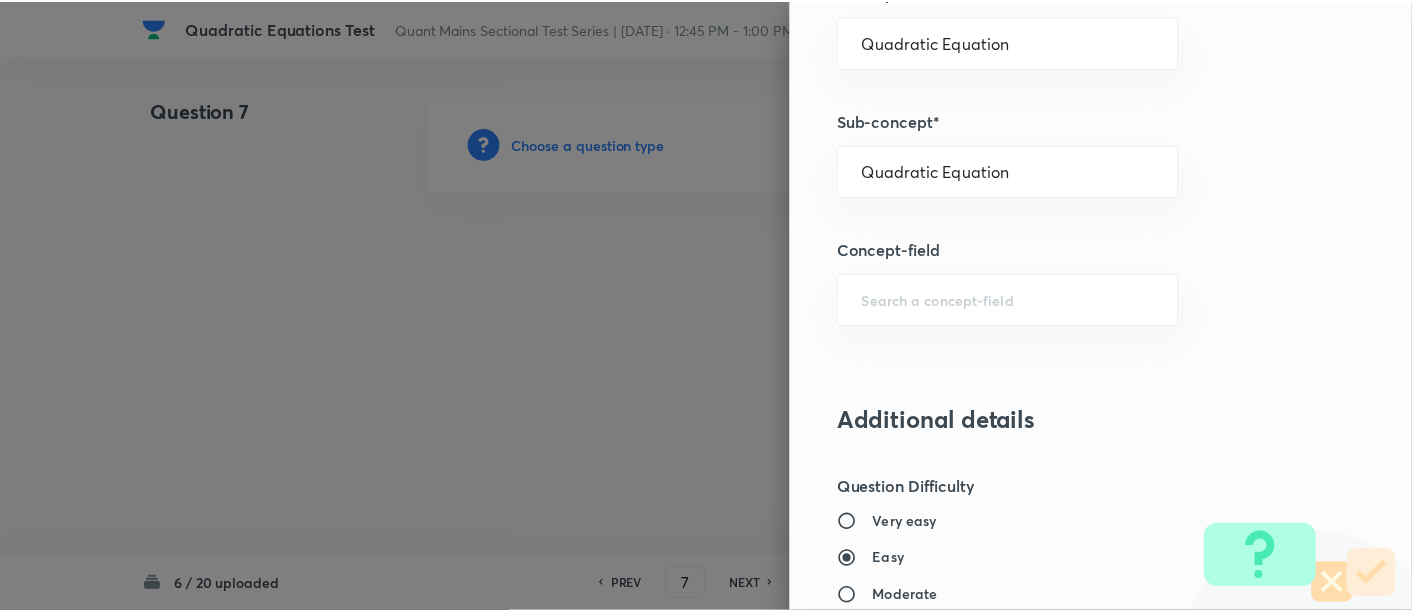 scroll, scrollTop: 2108, scrollLeft: 0, axis: vertical 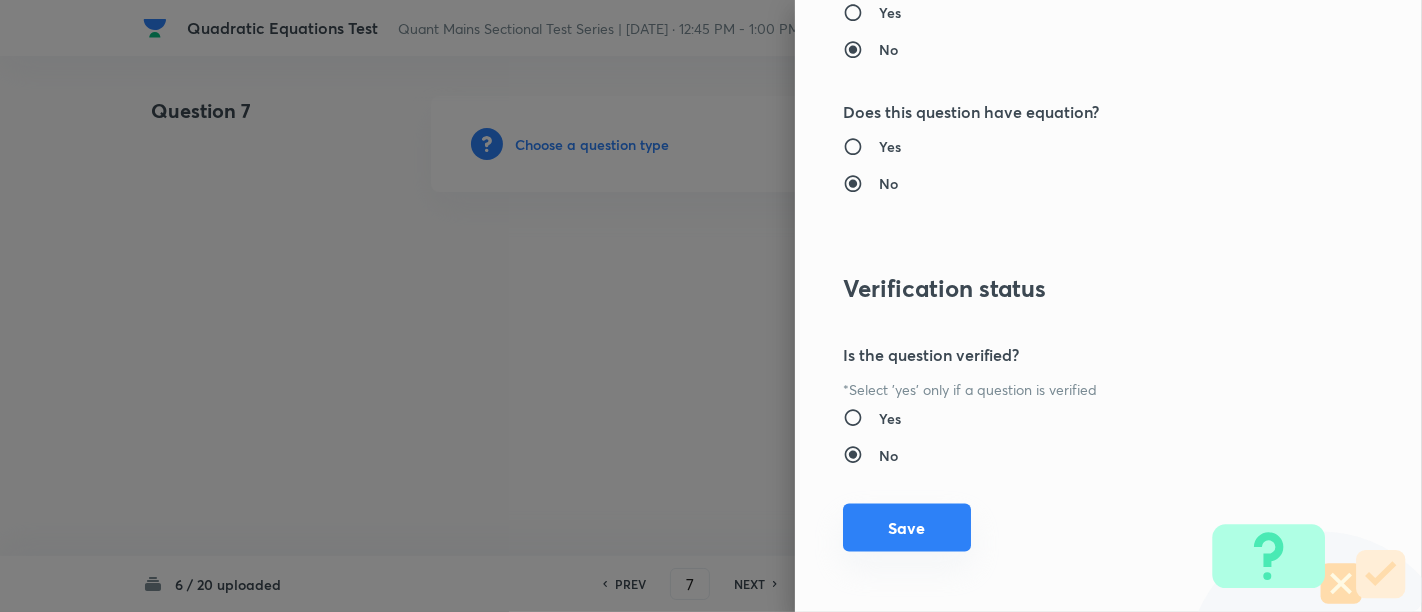 click on "Save" at bounding box center (907, 528) 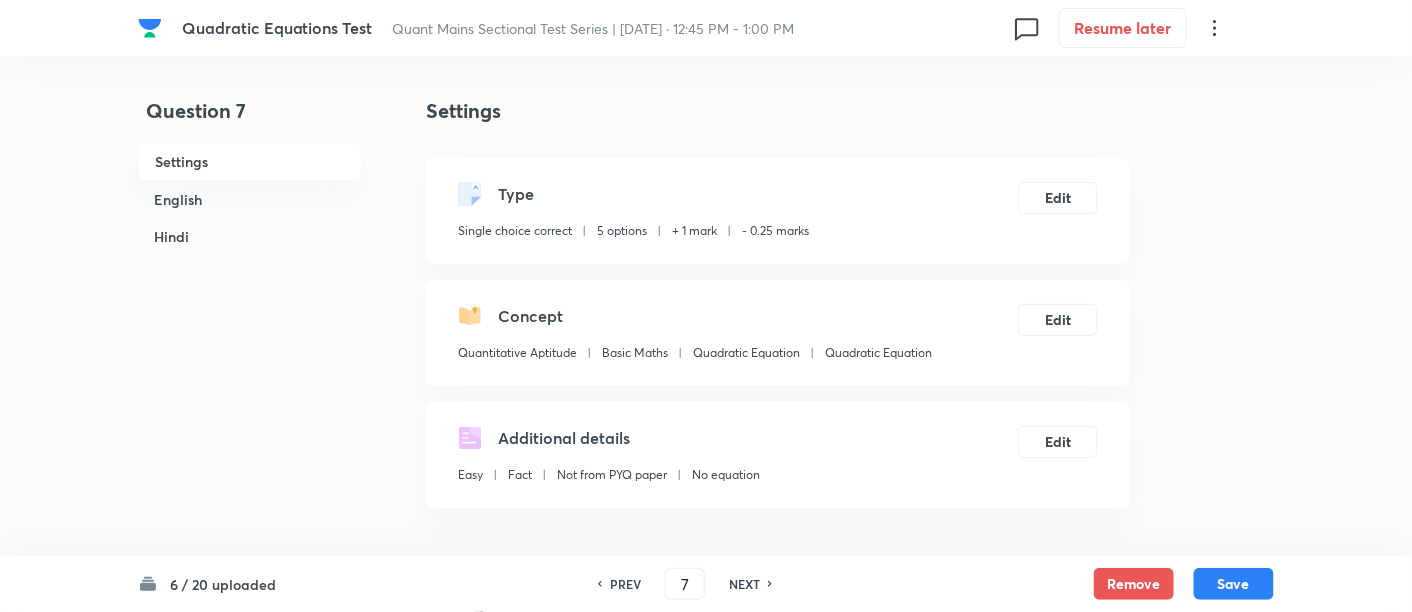 scroll, scrollTop: 465, scrollLeft: 0, axis: vertical 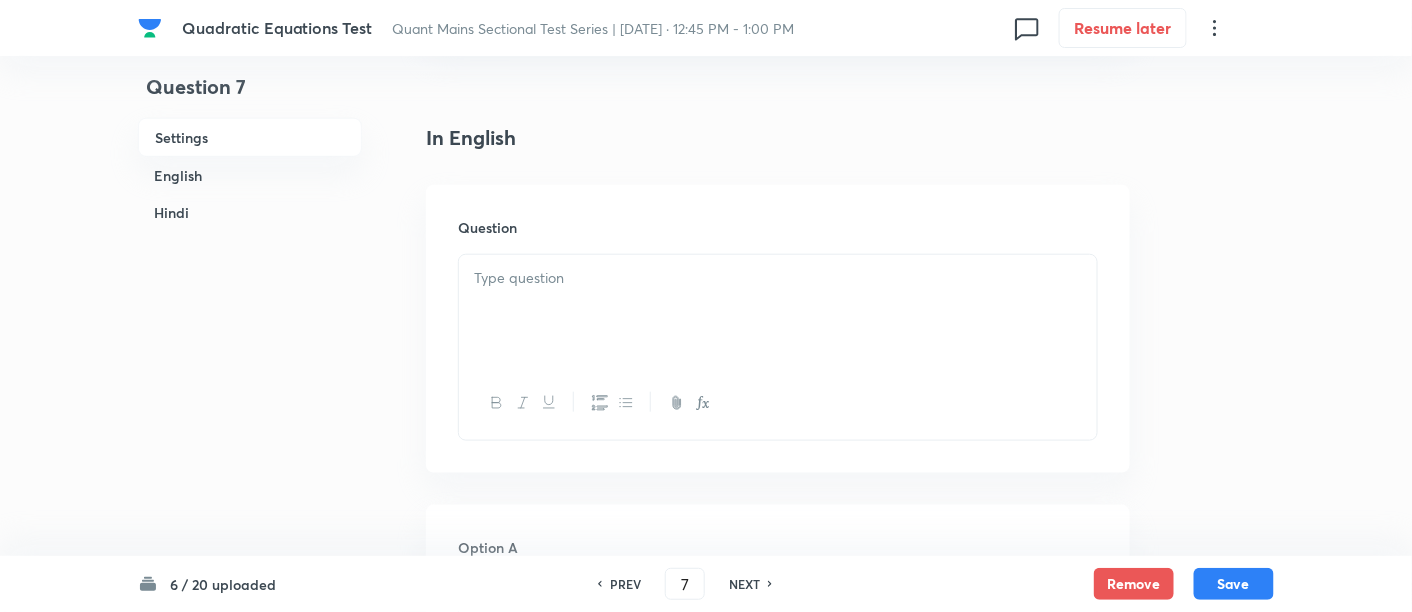 click at bounding box center (778, 311) 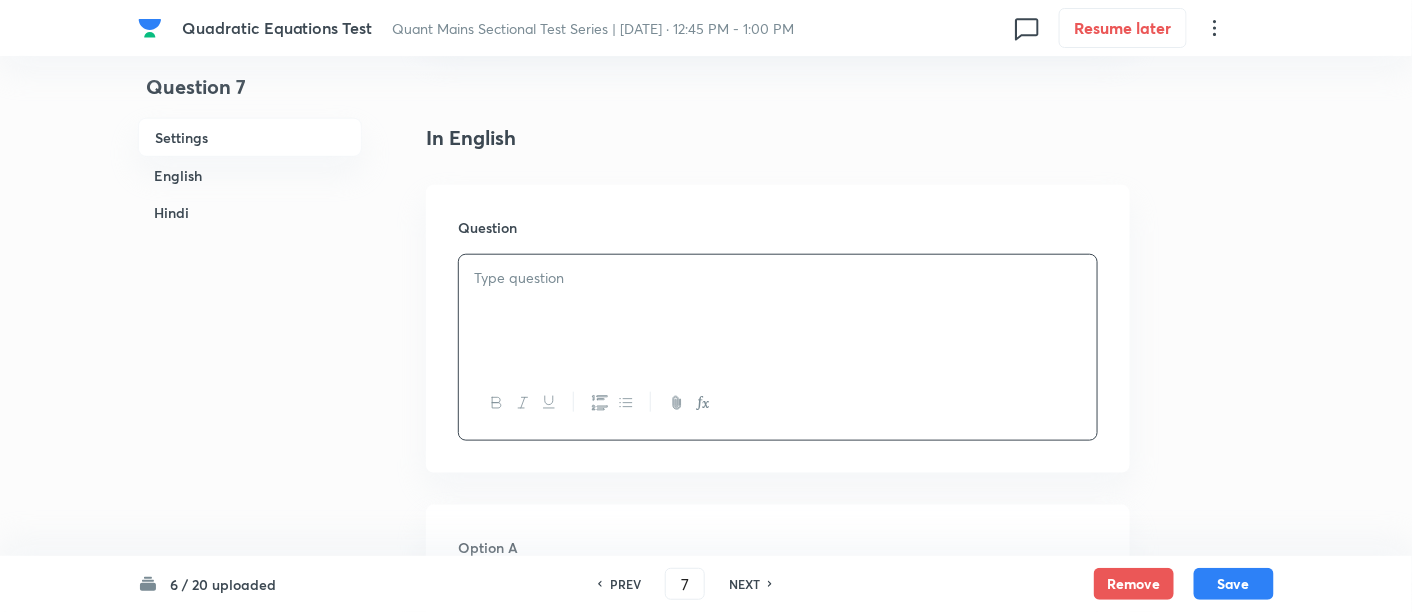 paste 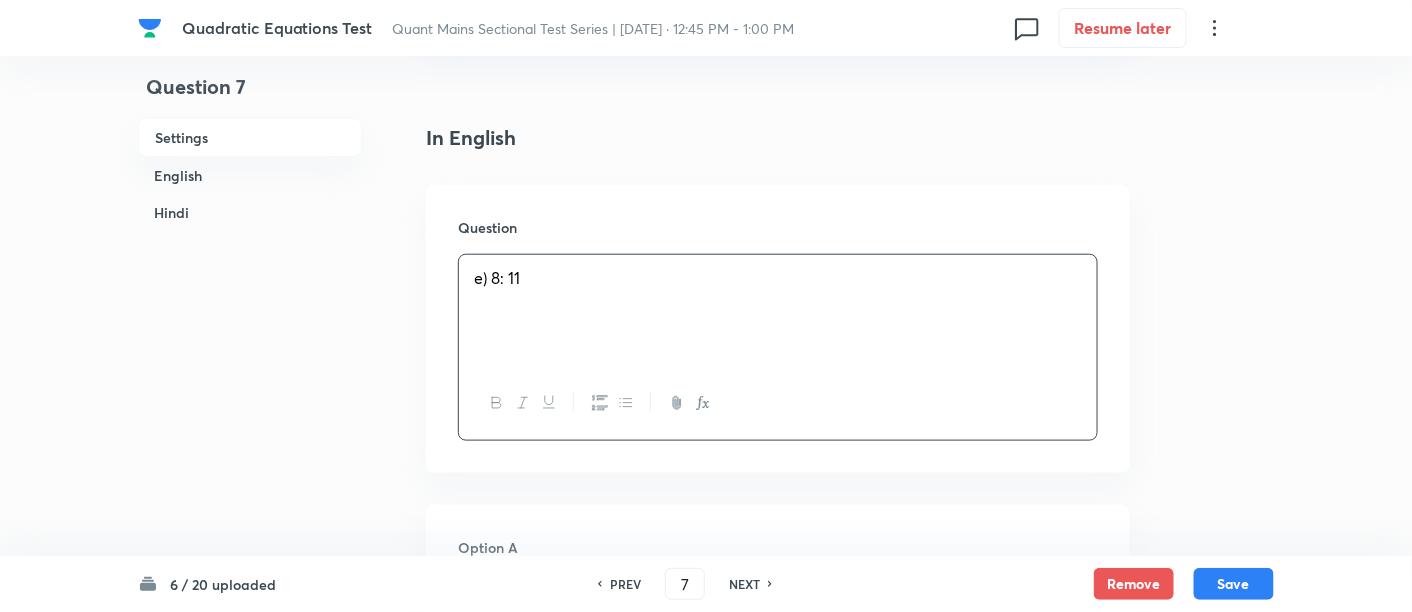 type 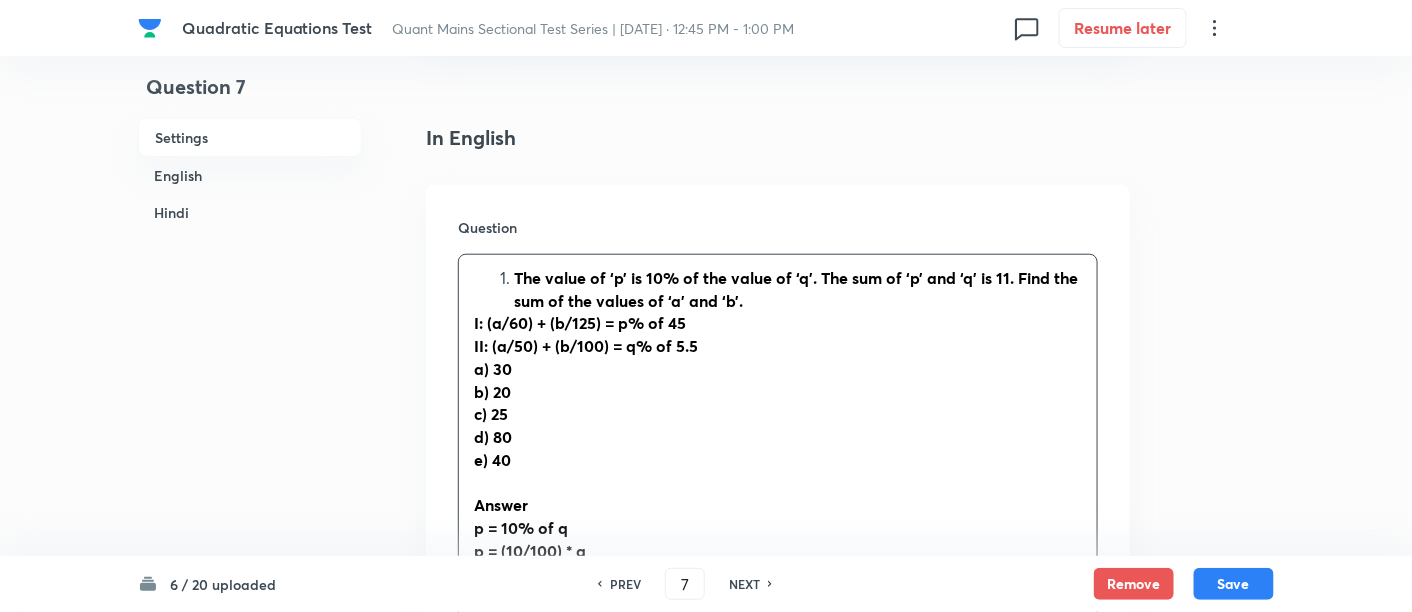 click on "The value of ‘p’ is 10% of the value of ‘q’. The sum of ‘p’ and ‘q’ is 11. Find the sum of the values of ‘a’ and ‘b’." at bounding box center [796, 289] 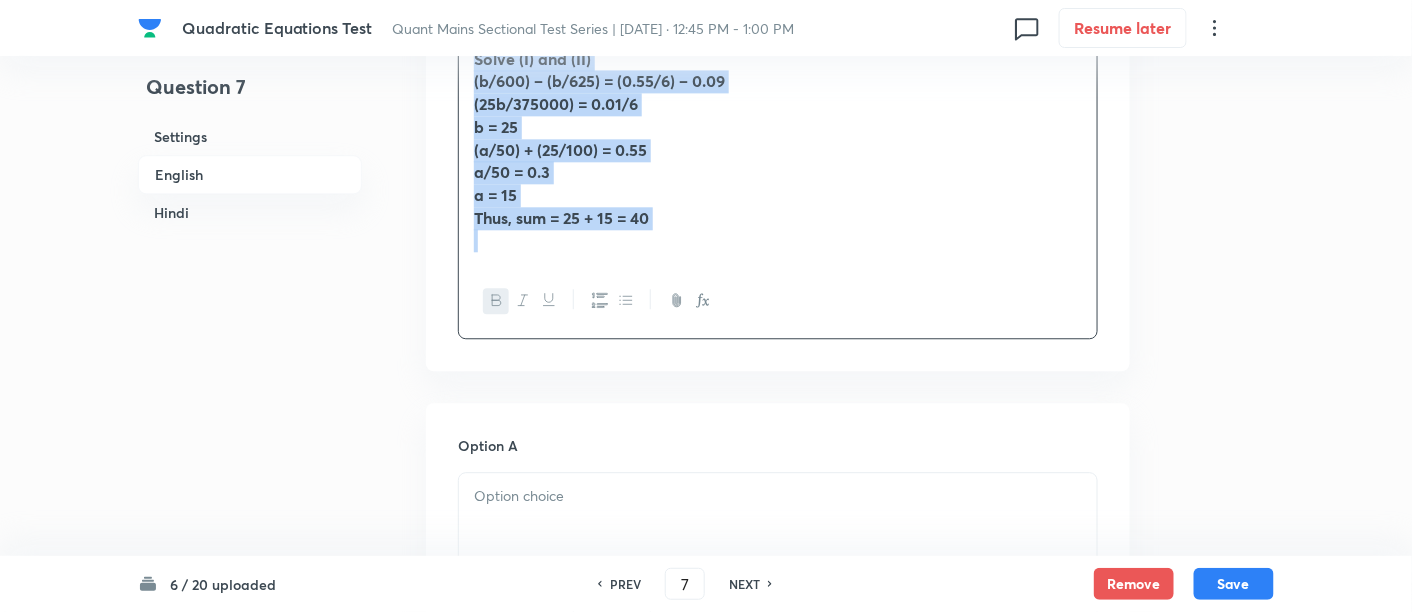 scroll, scrollTop: 1446, scrollLeft: 0, axis: vertical 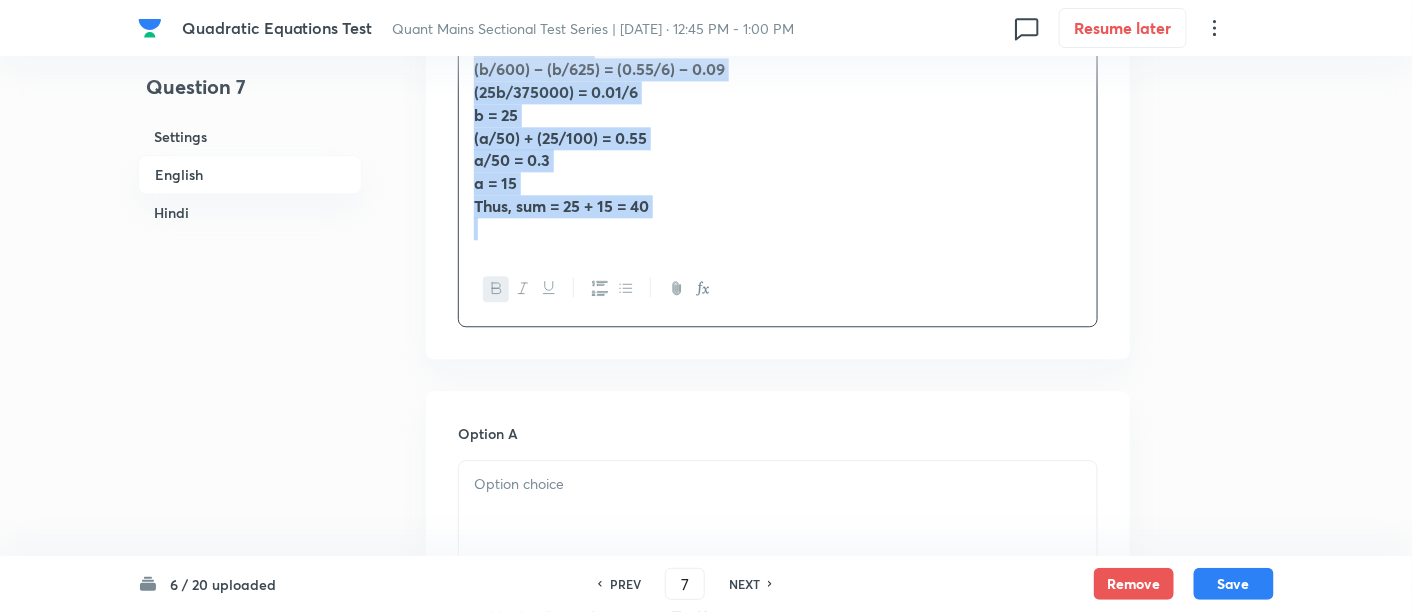 drag, startPoint x: 465, startPoint y: 276, endPoint x: 805, endPoint y: 475, distance: 393.95557 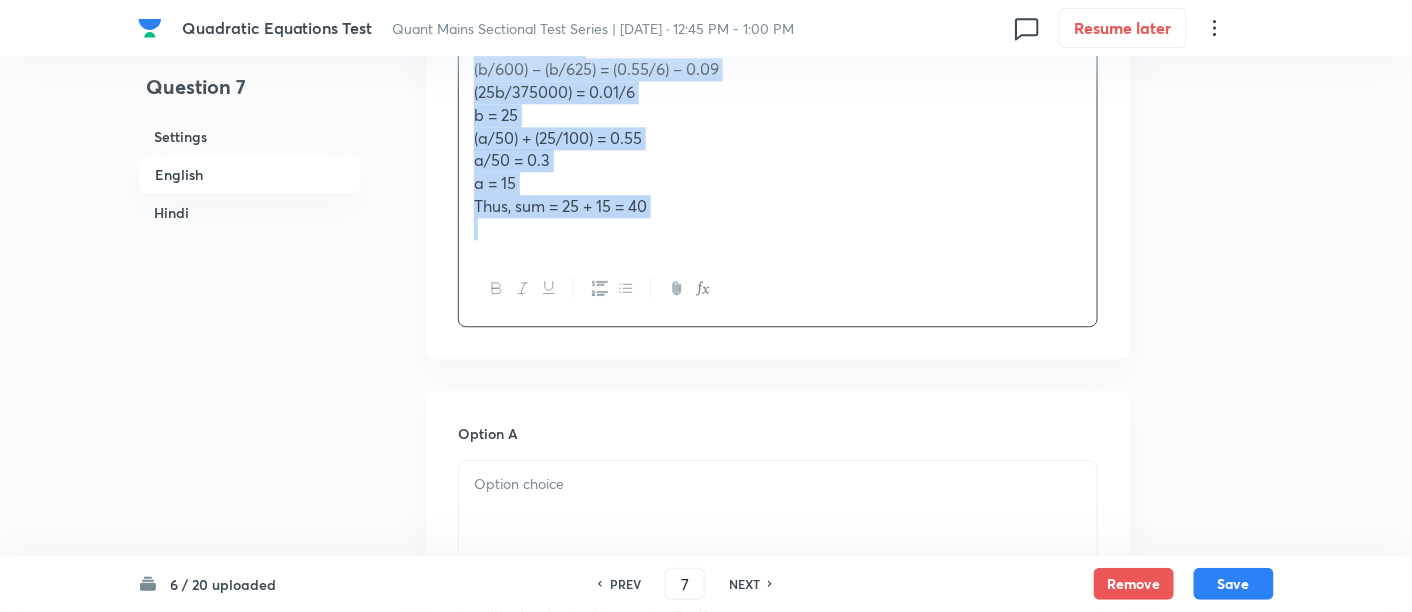 copy on "The value of ‘p’ is 10% of the value of ‘q’. The sum of ‘p’ and ‘q’ is 11. Find the sum of the values of ‘a’ and ‘b’. I: (a/60) + (b/125) = p% of 45 II: (a/50) + (b/100) = q% of 5.5 a) 30 b) 20 c) 25 d) 80 e) 40 Answer p = 10% of q p = (10/100) * q p/q = 1/10 p: q = 1: 10 = n: 10n Let p + q = n + 10n = 11 11n = 11 n = 1 p = 1 q = 10 Then I: (a/60) + (b/125) = p% of 45 Let (a/60) + (b/125) = 1% of 45 (a/60) + (b/125) = 0.45 II: (a/50) + (b/100) = q% of 5.5 (a/50) + (b/100) = 10% of 5.5 (a/50) + (b/100) = 0.55 (I) * (1/5) (a/300) + (b/625) = 0.09 (II) * (1/6) (a/300) + (b/600) = 0.55/6 Solve (I) and (II) (b/600) – (b/625) = (0.55/6) – 0.09 (25b/375000) = 0.01/6 b = 25 (a/50) + (25/100) = 0.55 a/50 = 0.3 a = 15 Thus, sum = 25 + 15 = 40" 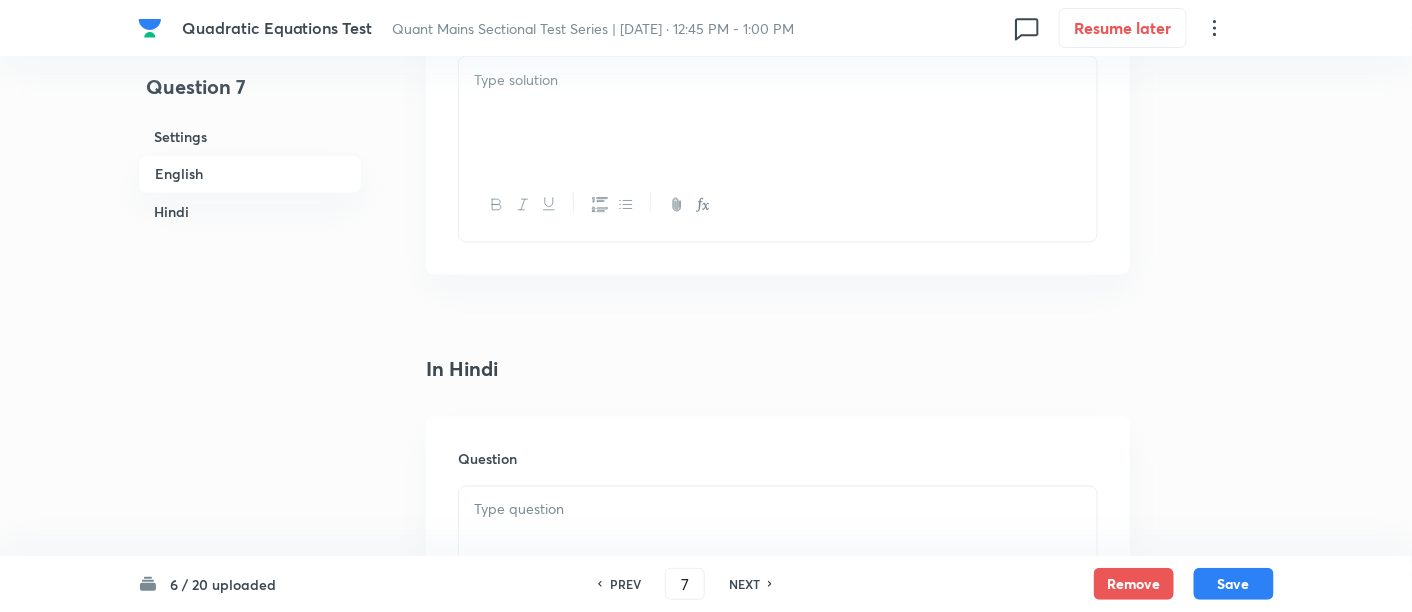 scroll, scrollTop: 3427, scrollLeft: 0, axis: vertical 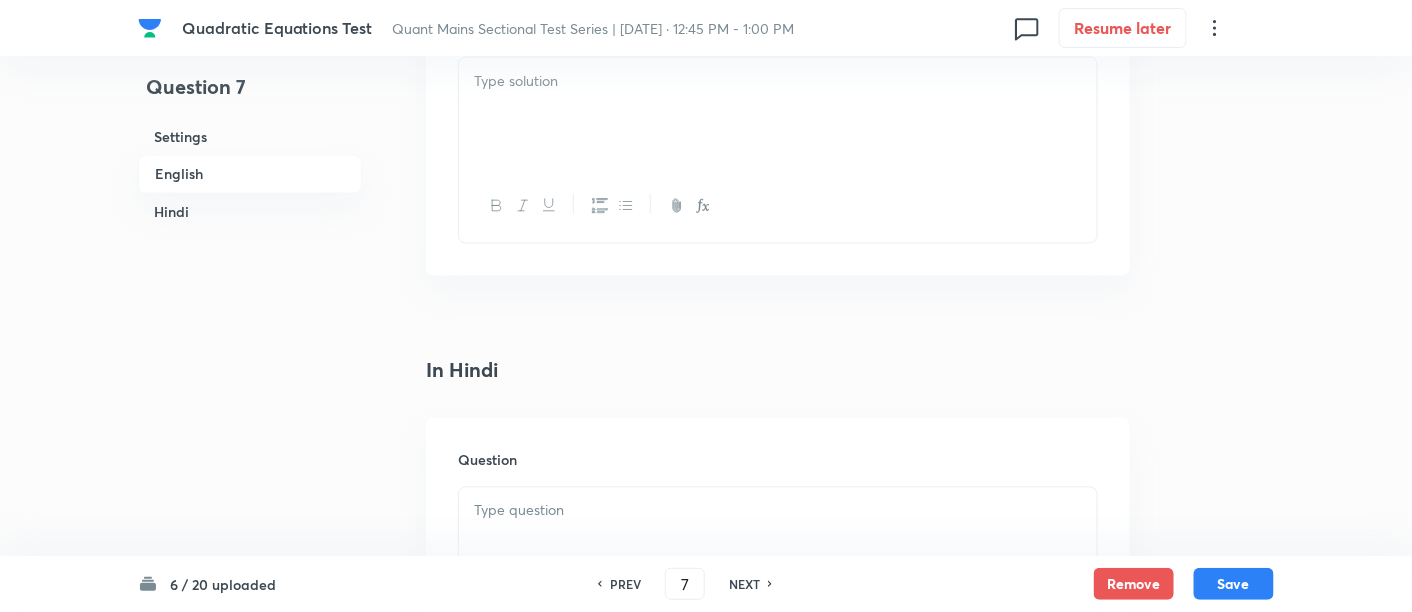 click at bounding box center [778, 544] 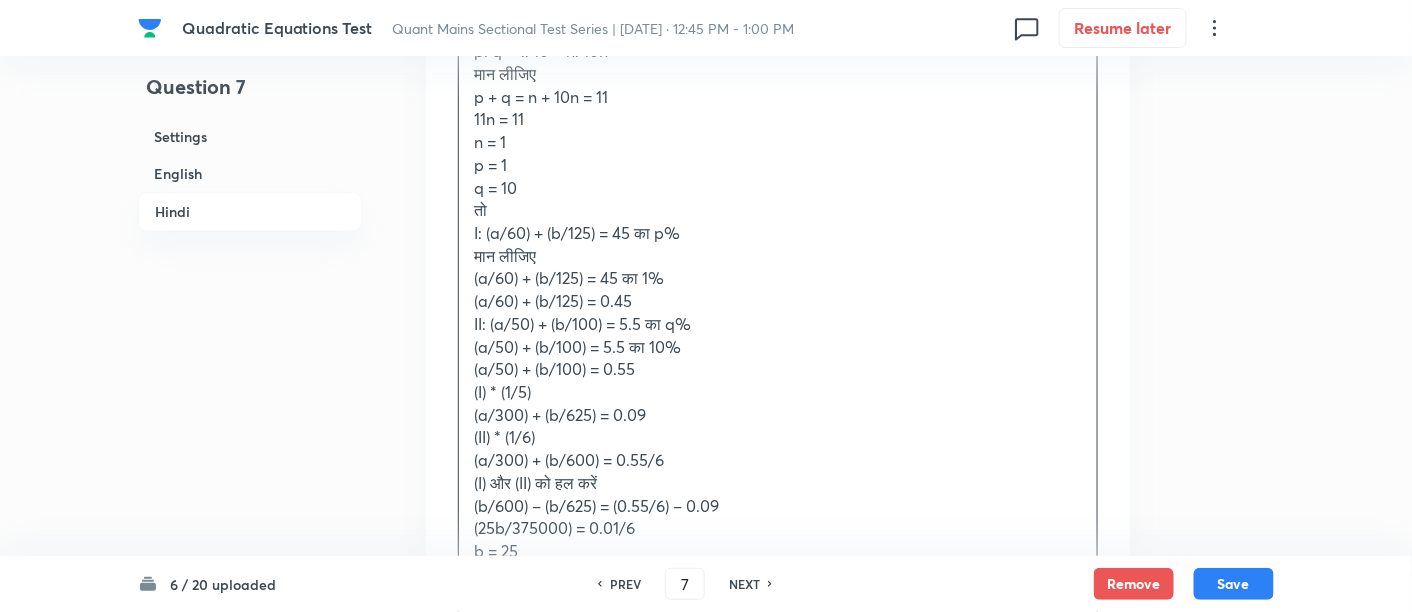 scroll, scrollTop: 3977, scrollLeft: 0, axis: vertical 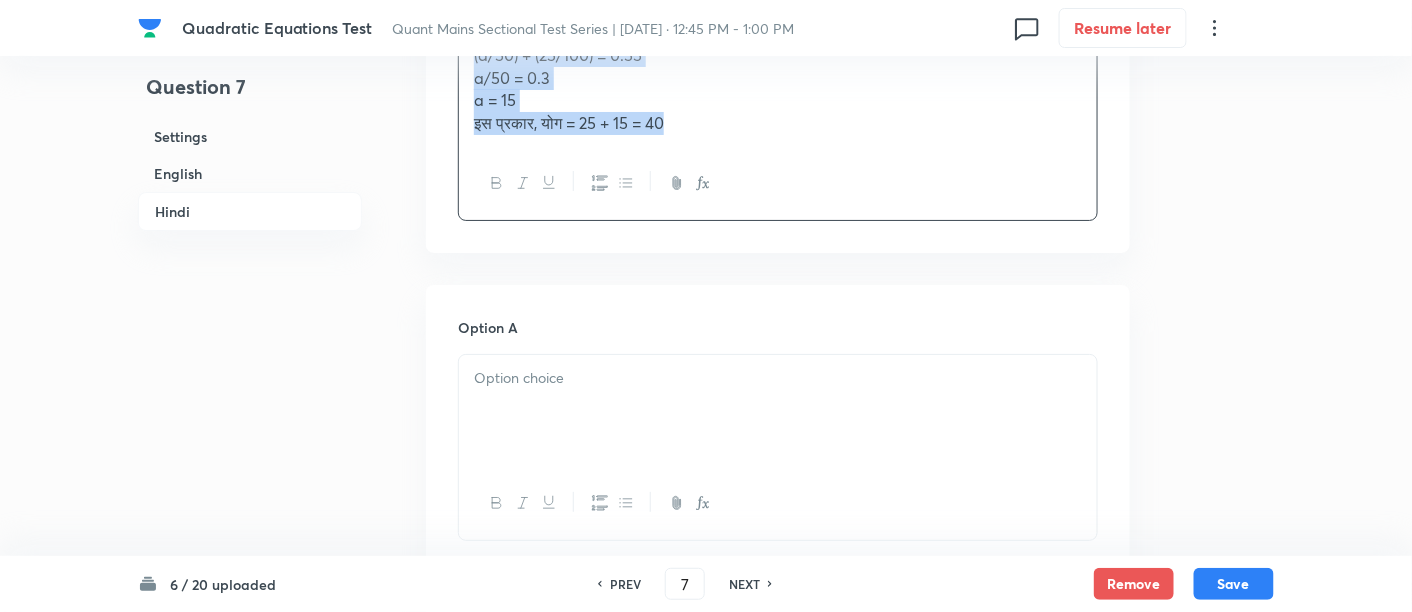 drag, startPoint x: 460, startPoint y: 186, endPoint x: 954, endPoint y: 449, distance: 559.6472 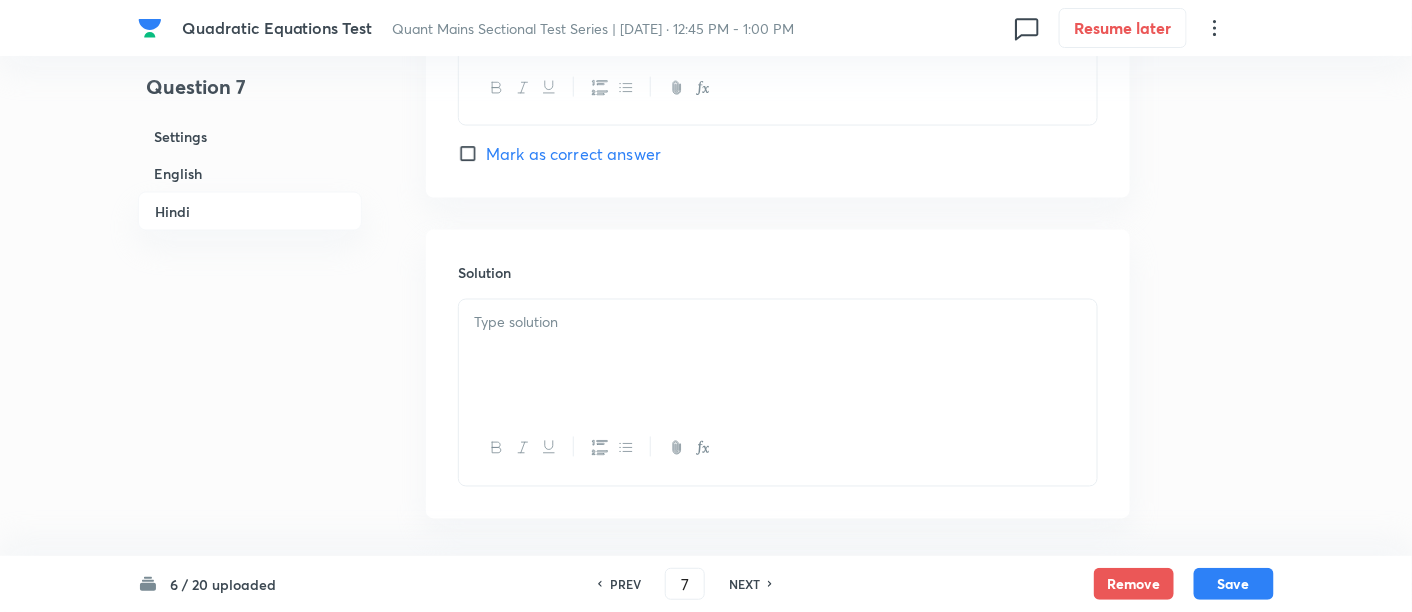 scroll, scrollTop: 5750, scrollLeft: 0, axis: vertical 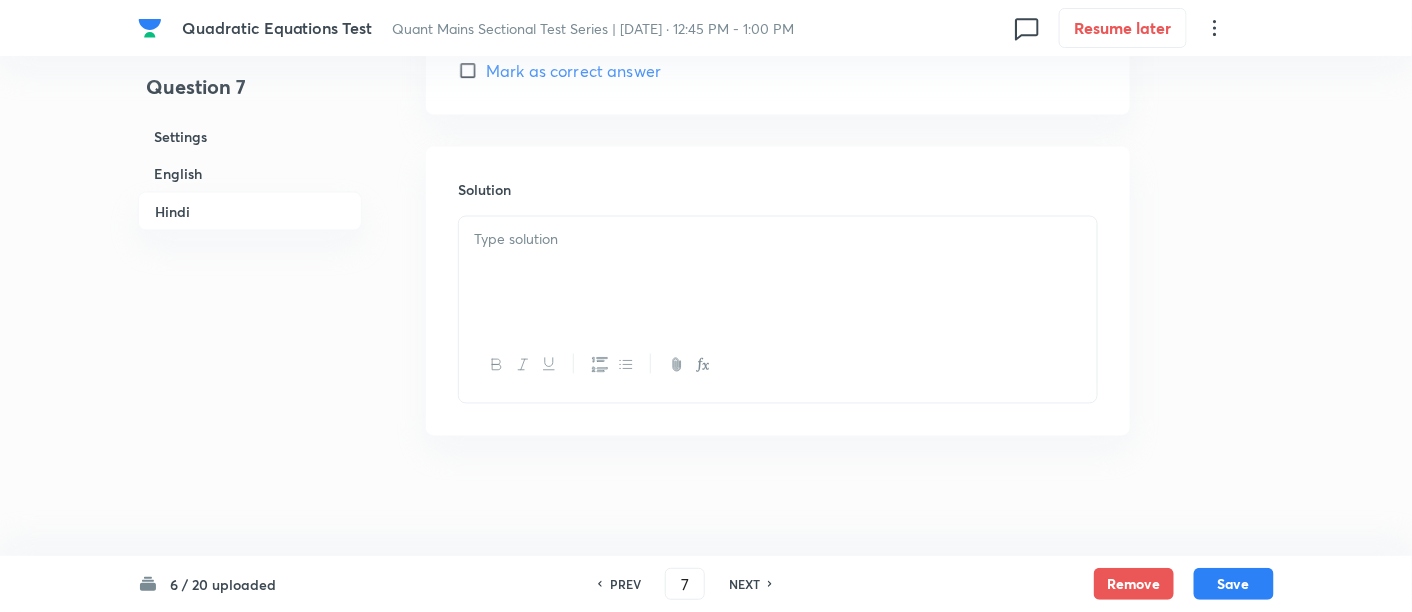 click at bounding box center (778, 273) 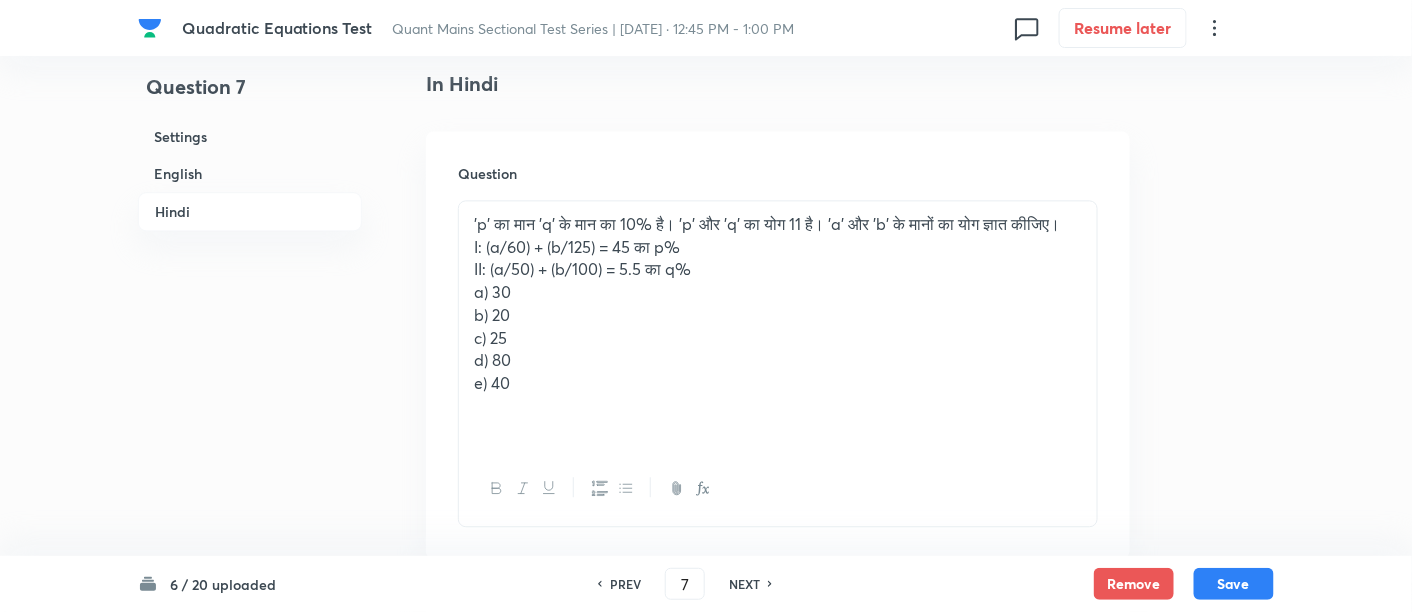scroll, scrollTop: 3769, scrollLeft: 0, axis: vertical 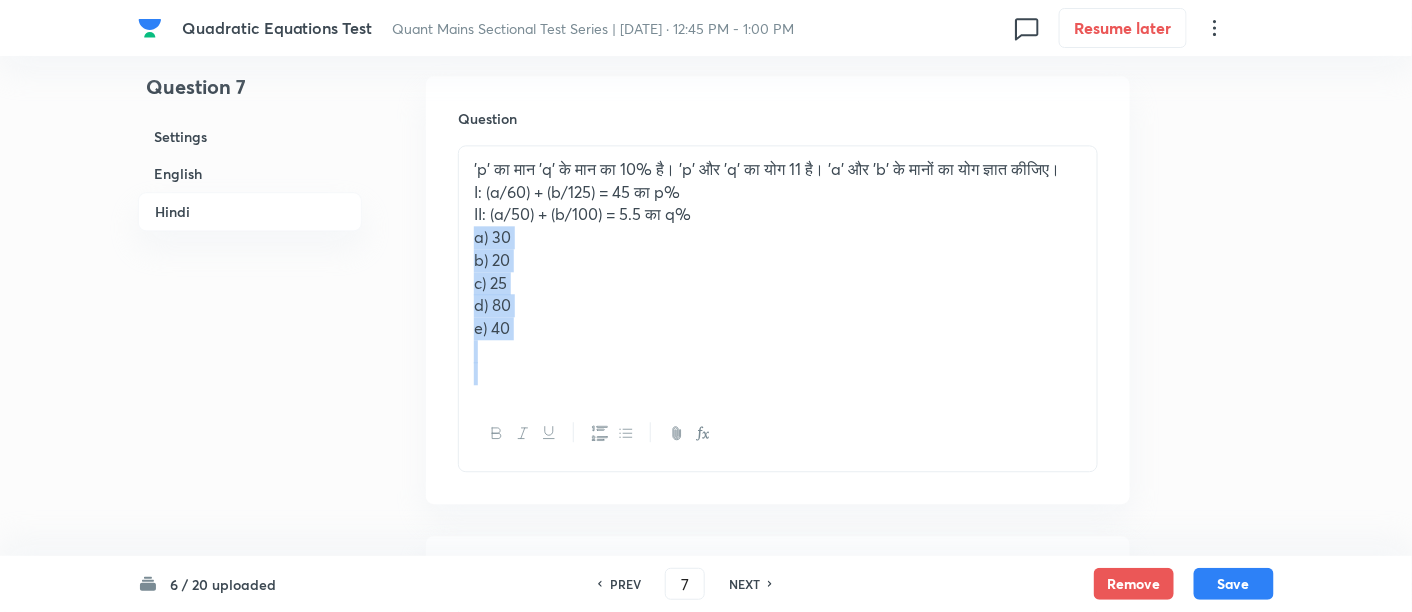 drag, startPoint x: 472, startPoint y: 262, endPoint x: 566, endPoint y: 423, distance: 186.4323 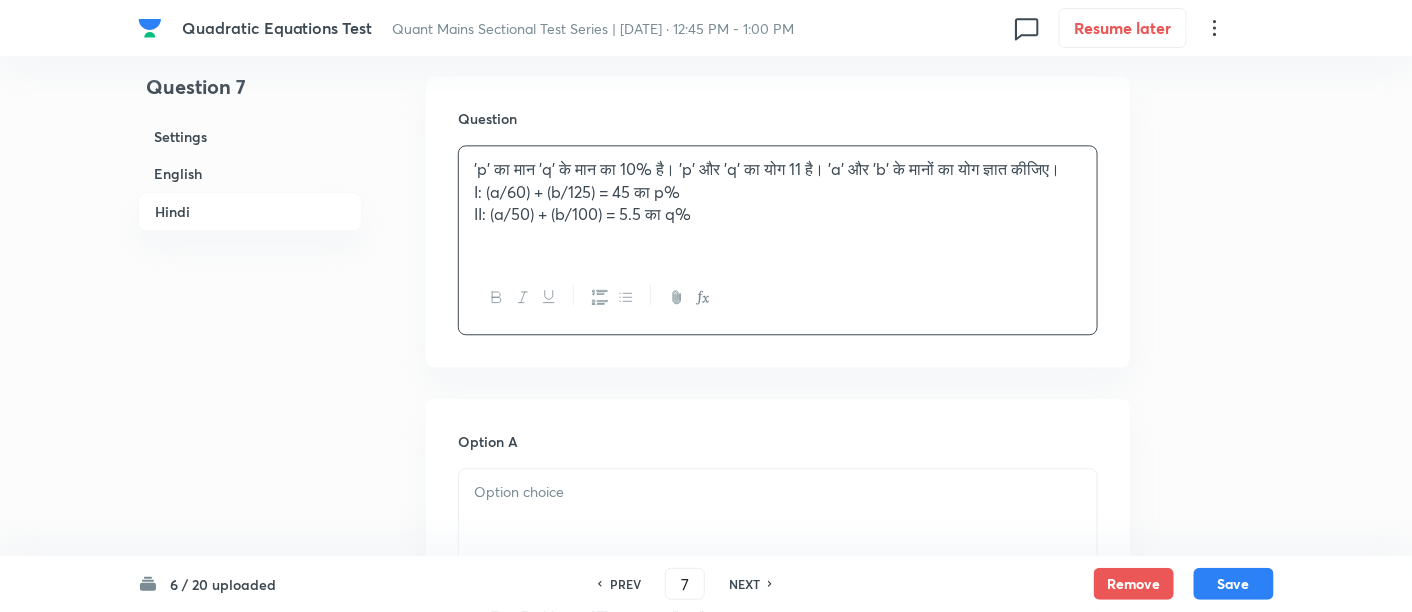 scroll, scrollTop: 3972, scrollLeft: 0, axis: vertical 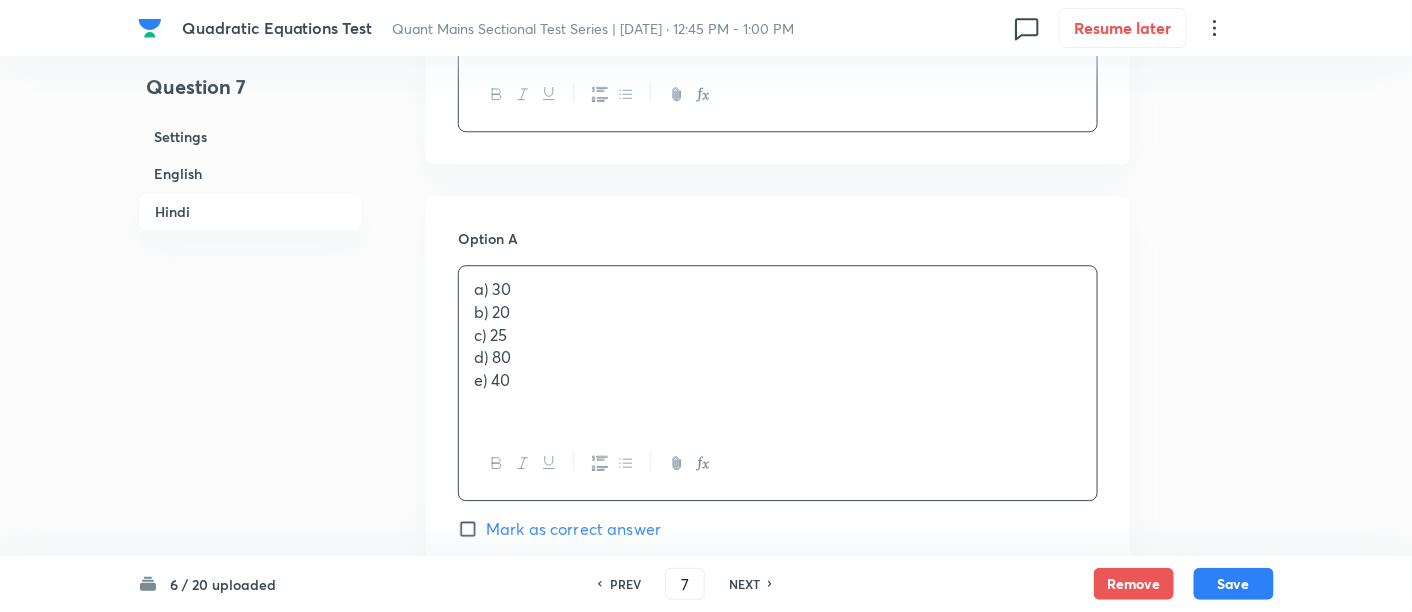 click on "a) 30 b) 20 c) 25 d) 80 e) 40" at bounding box center (778, 346) 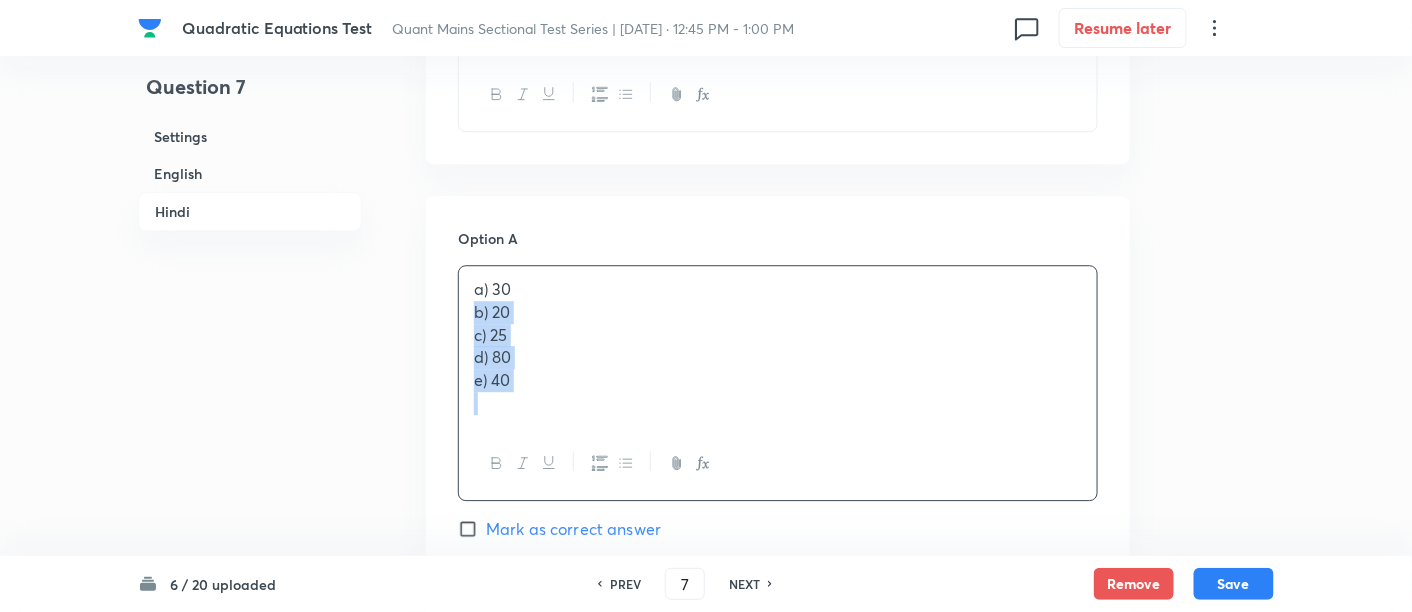 drag, startPoint x: 470, startPoint y: 336, endPoint x: 590, endPoint y: 487, distance: 192.87561 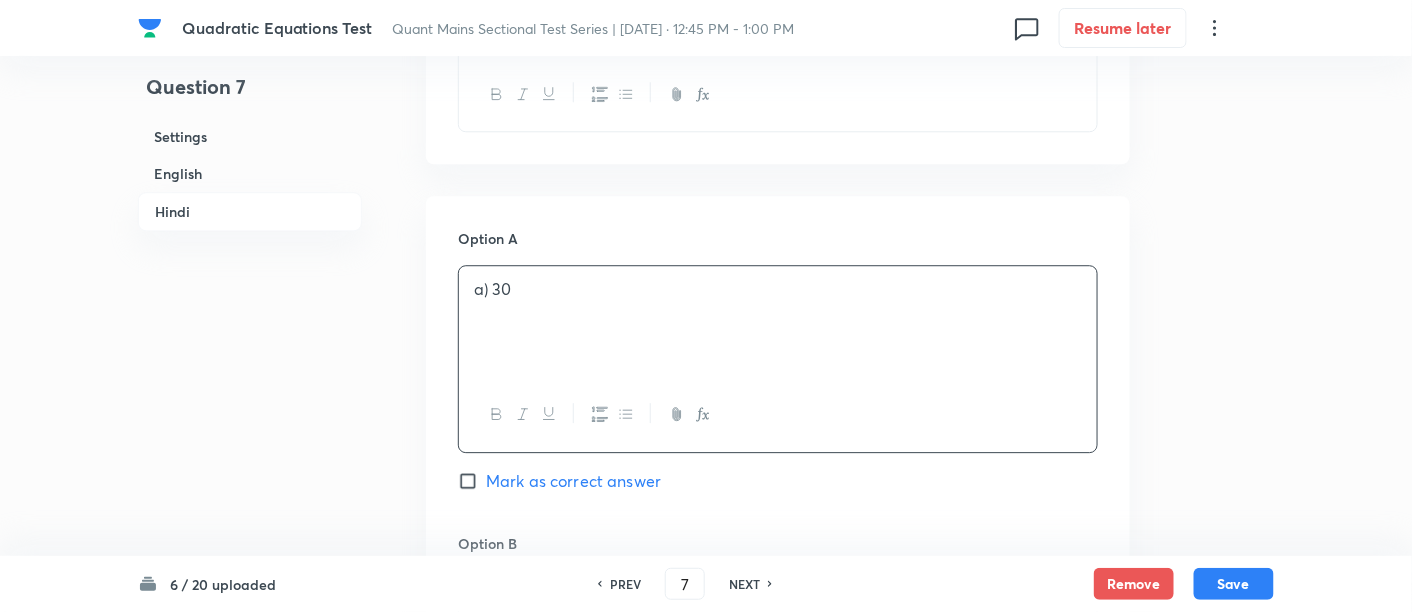 scroll, scrollTop: 4261, scrollLeft: 0, axis: vertical 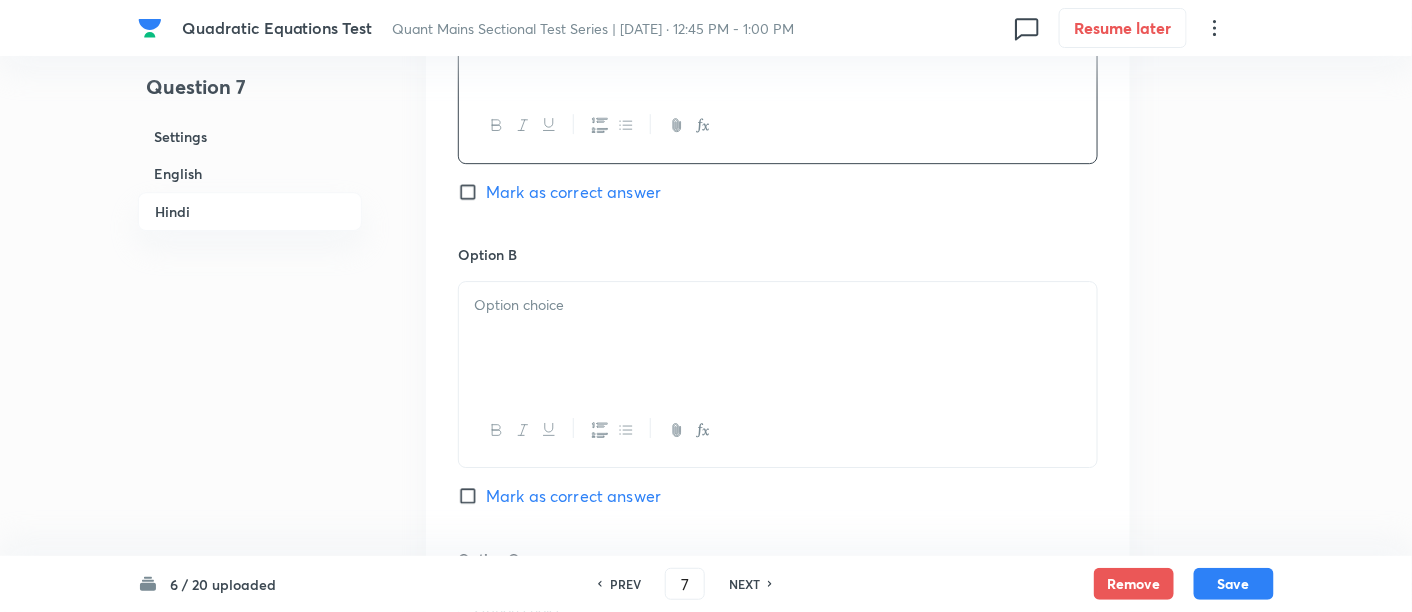click at bounding box center (778, 338) 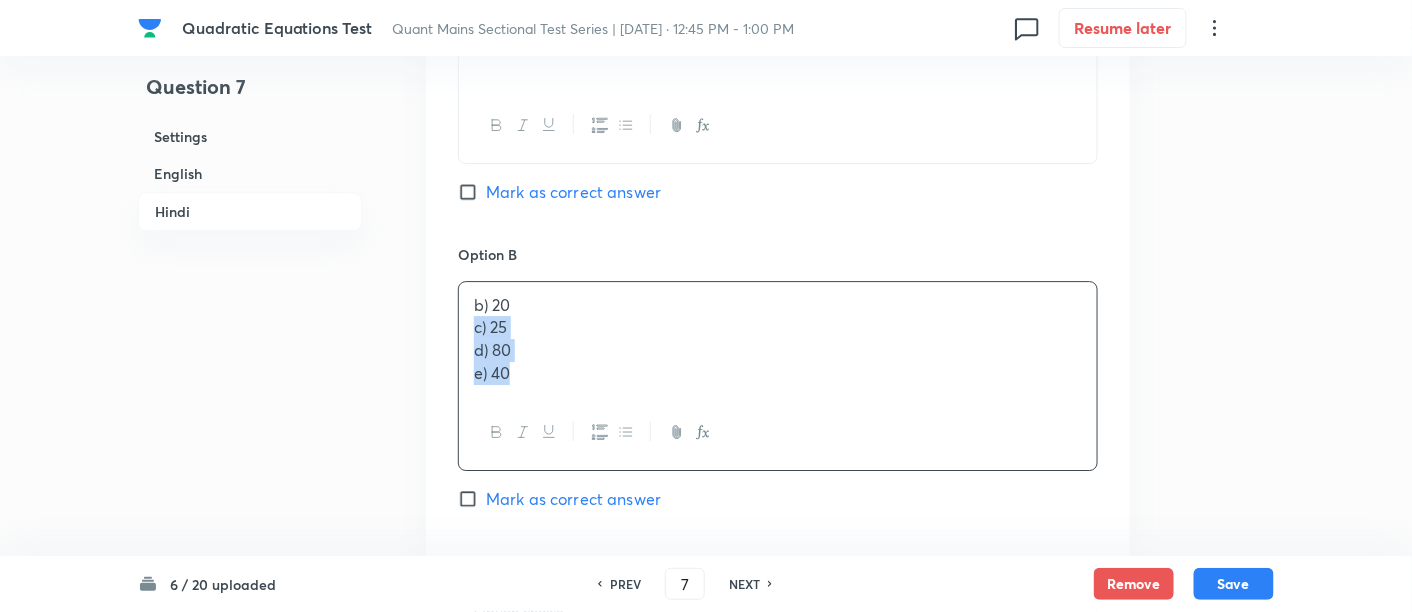 drag, startPoint x: 468, startPoint y: 353, endPoint x: 596, endPoint y: 500, distance: 194.91794 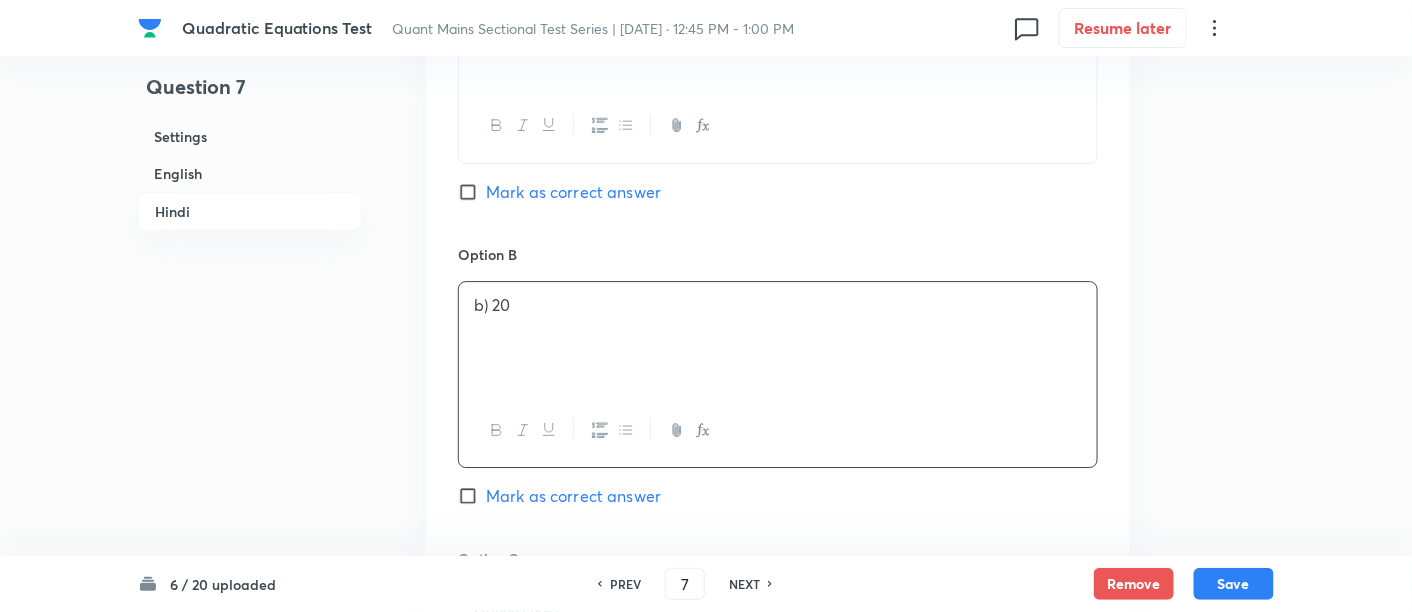 scroll, scrollTop: 4590, scrollLeft: 0, axis: vertical 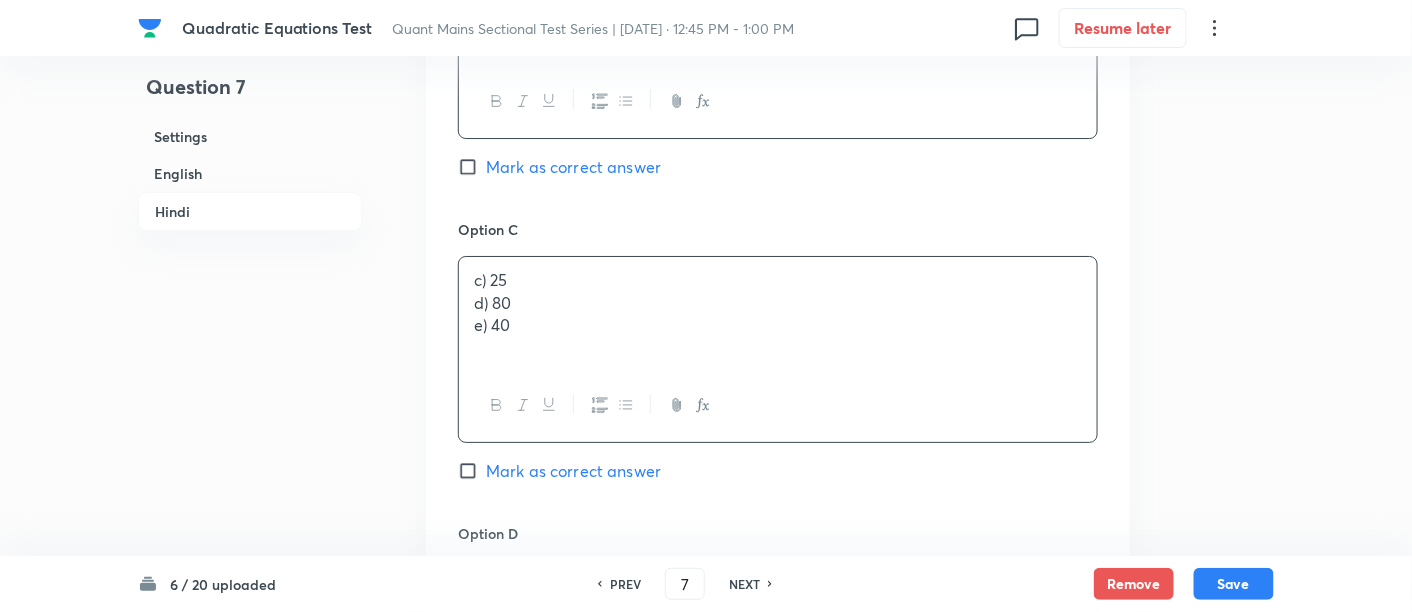 click on "c) 25 d) 80 e) 40" at bounding box center (778, 313) 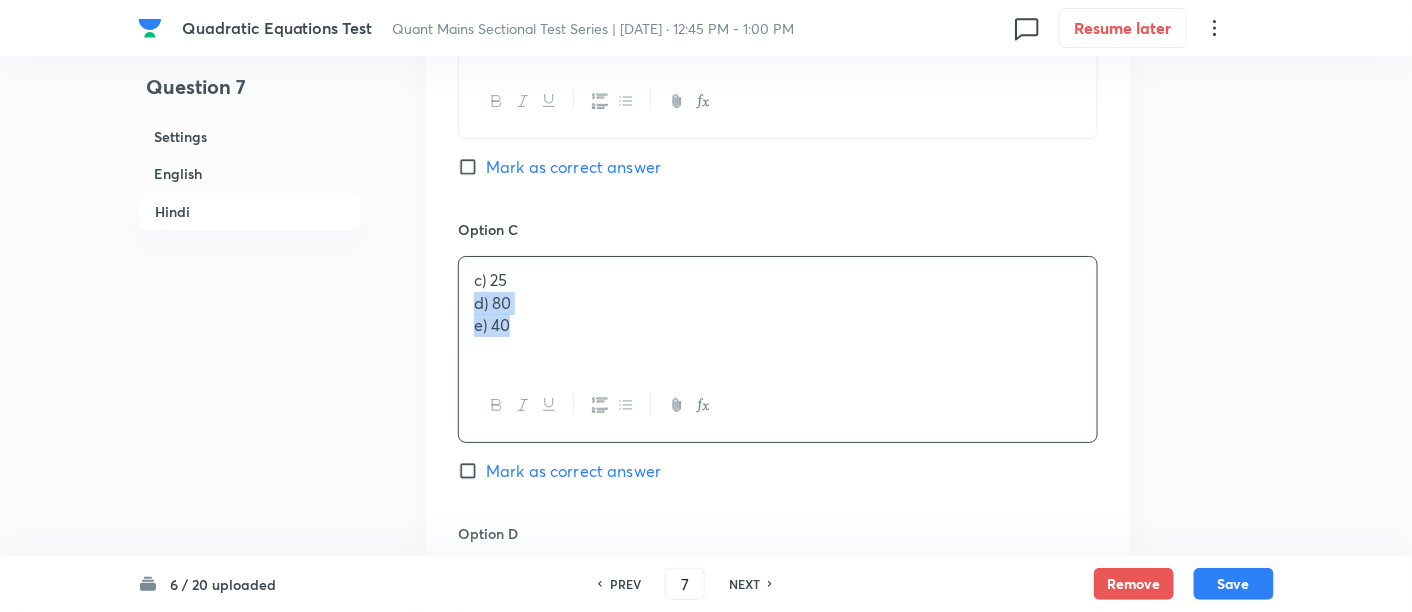 drag, startPoint x: 469, startPoint y: 315, endPoint x: 628, endPoint y: 454, distance: 211.19185 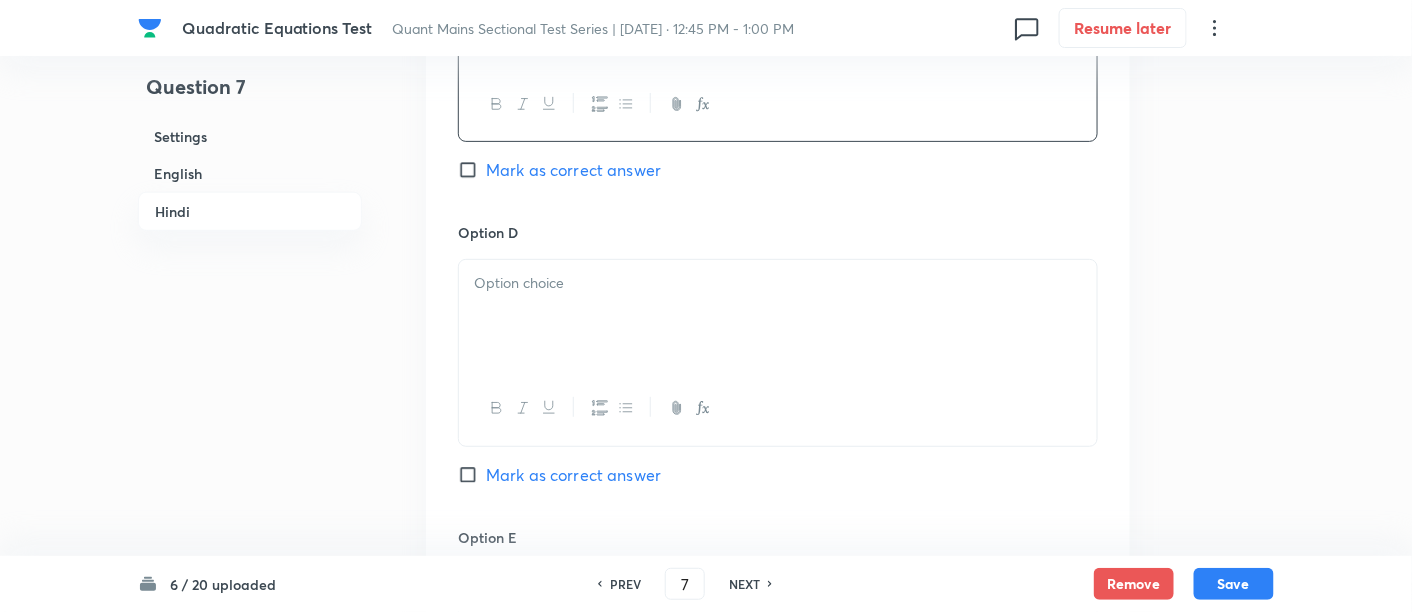 scroll, scrollTop: 4900, scrollLeft: 0, axis: vertical 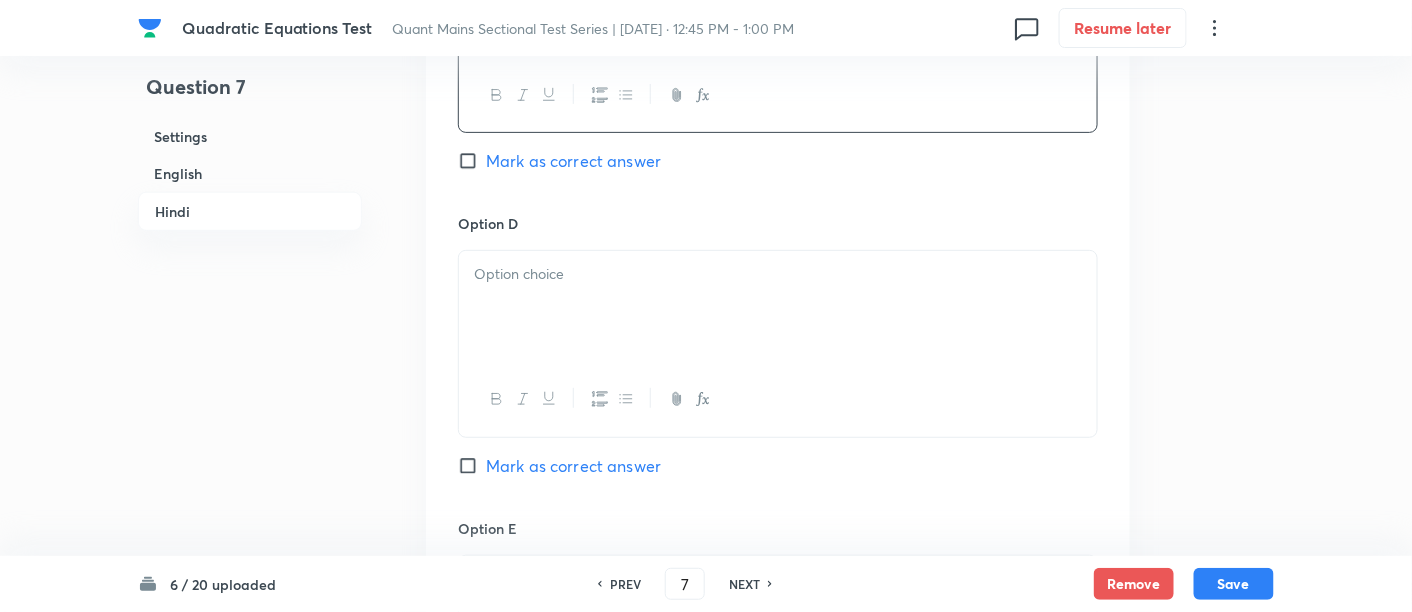 click at bounding box center [778, 307] 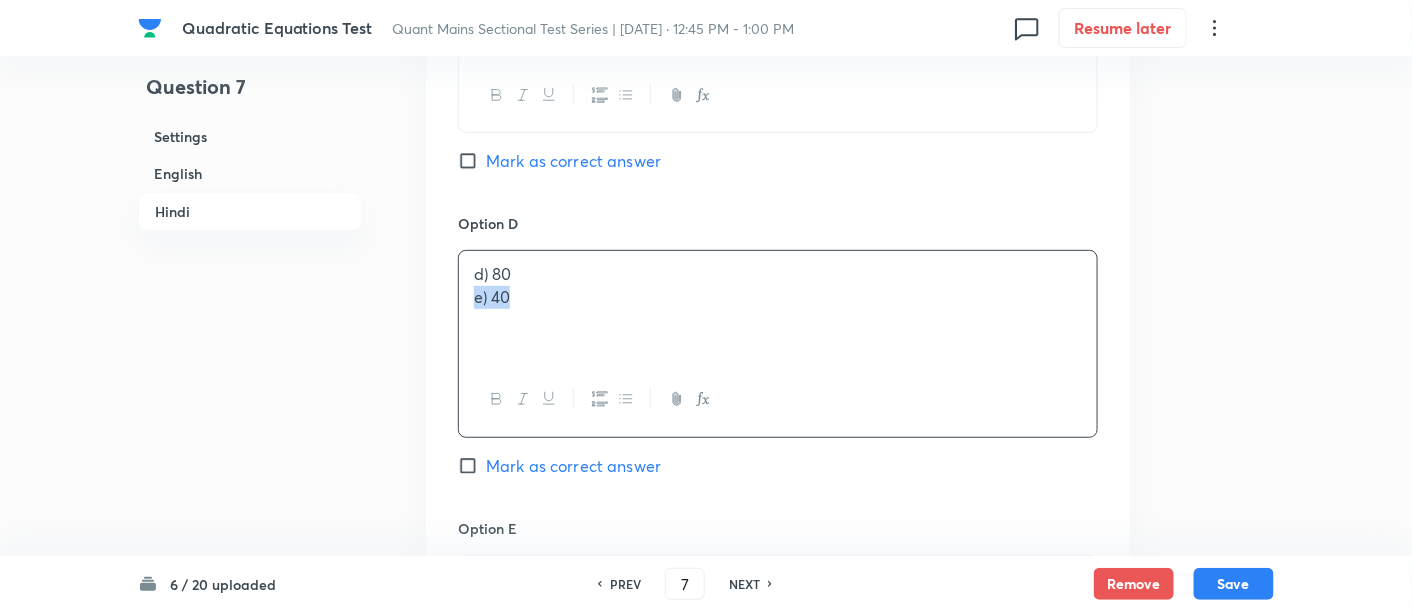 drag, startPoint x: 465, startPoint y: 321, endPoint x: 654, endPoint y: 402, distance: 205.62587 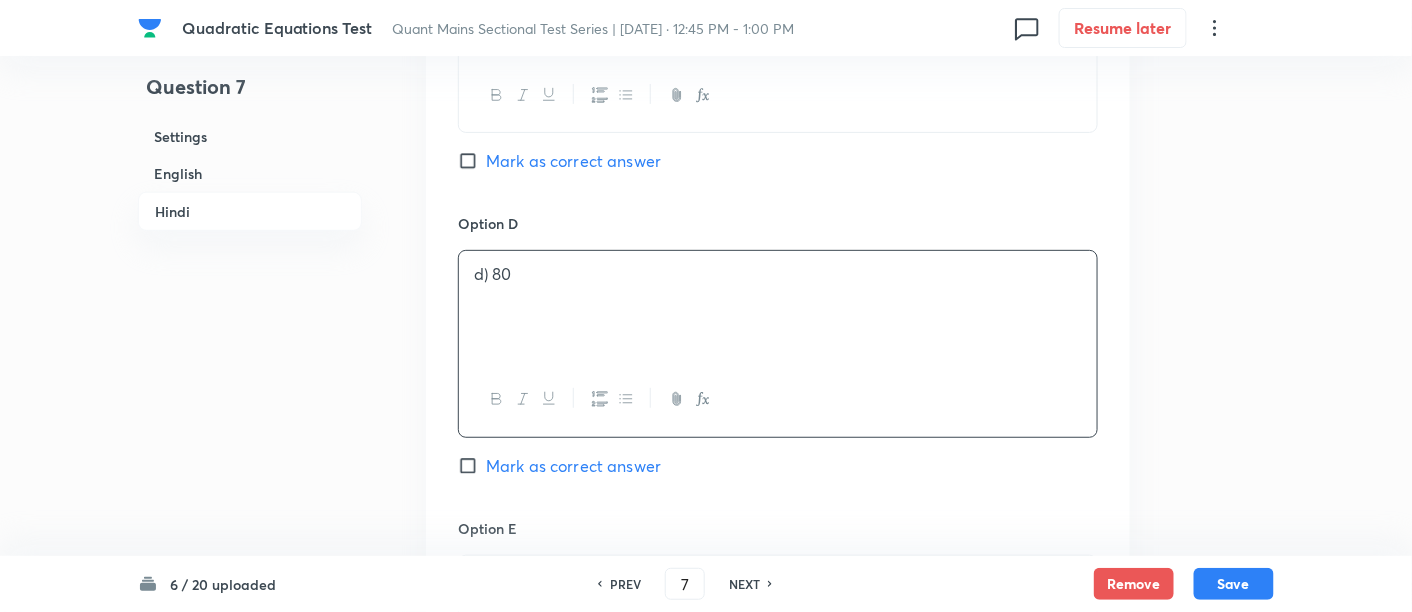 scroll, scrollTop: 5187, scrollLeft: 0, axis: vertical 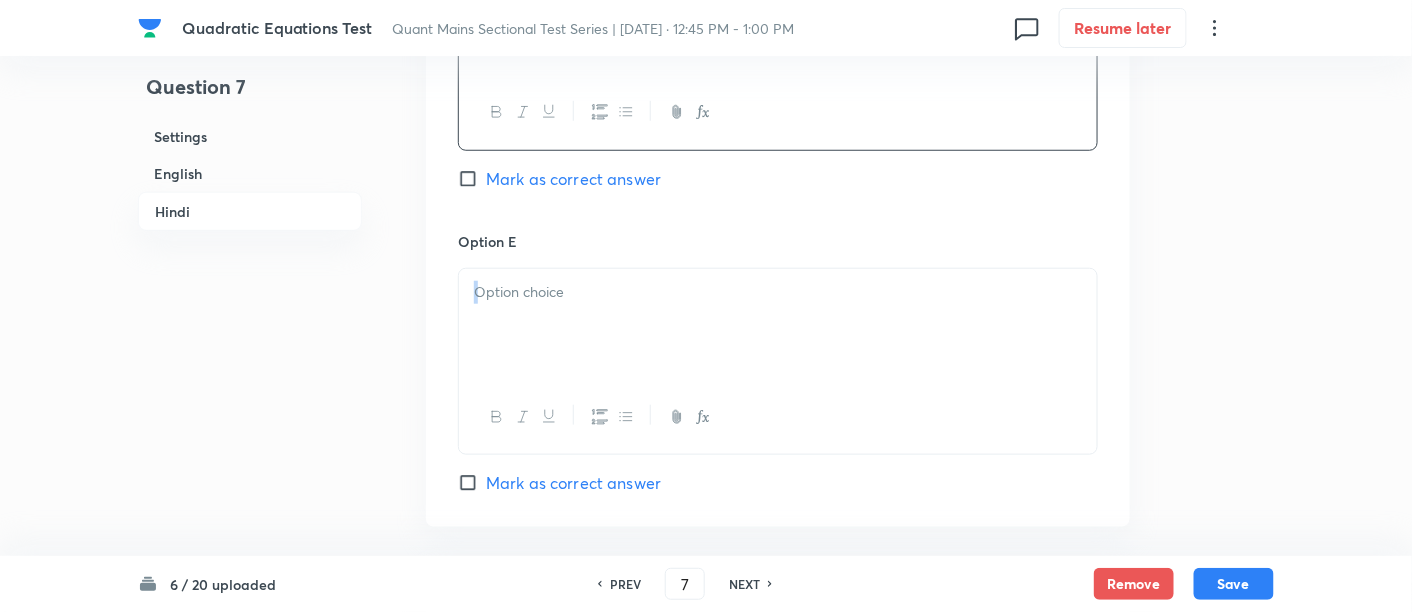 drag, startPoint x: 654, startPoint y: 402, endPoint x: 602, endPoint y: 361, distance: 66.21933 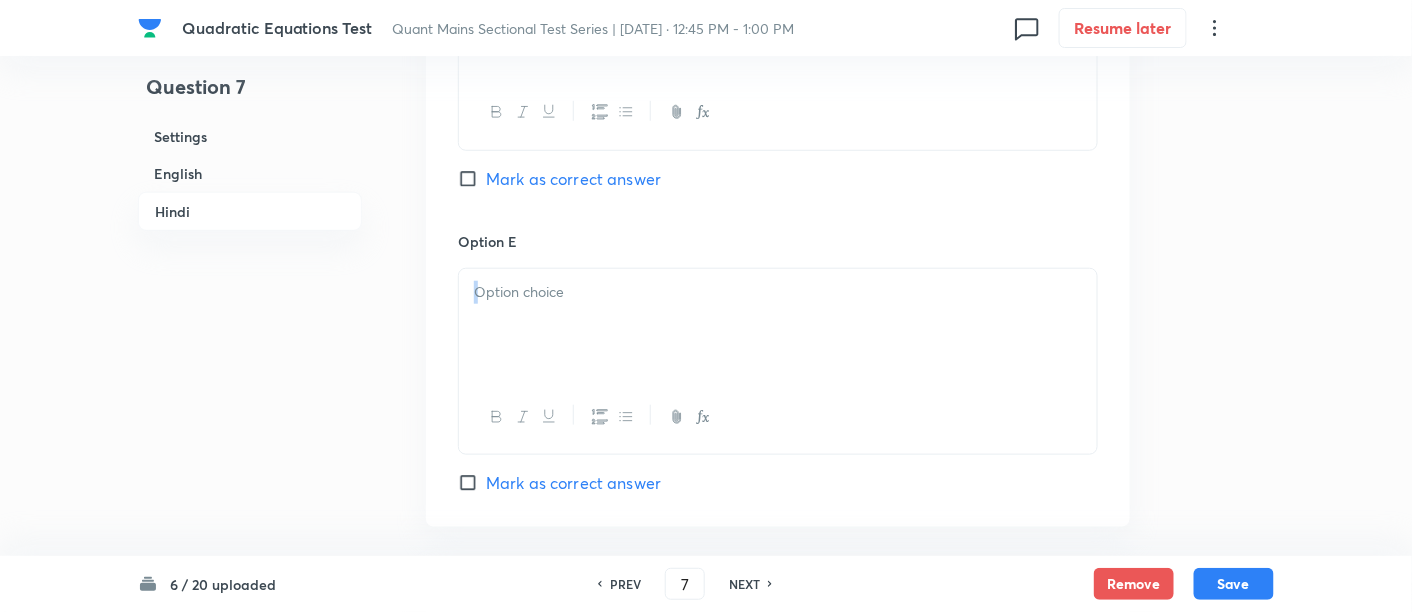click at bounding box center [778, 325] 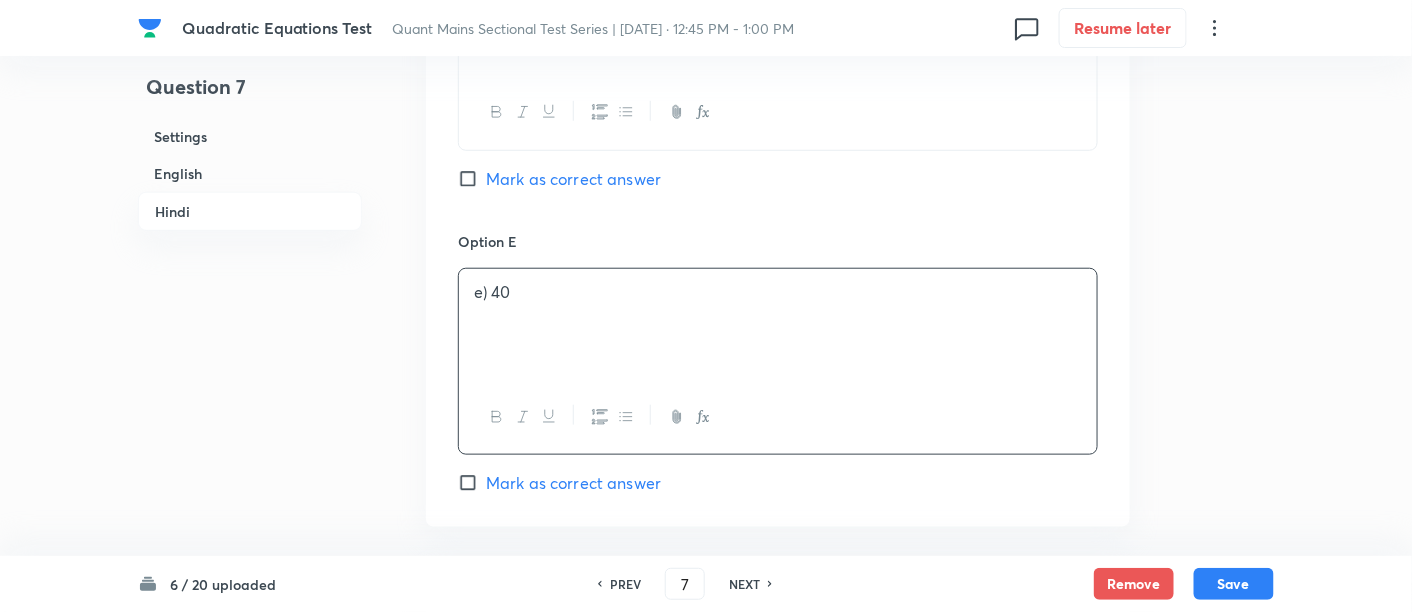 click on "Mark as correct answer" at bounding box center (573, 483) 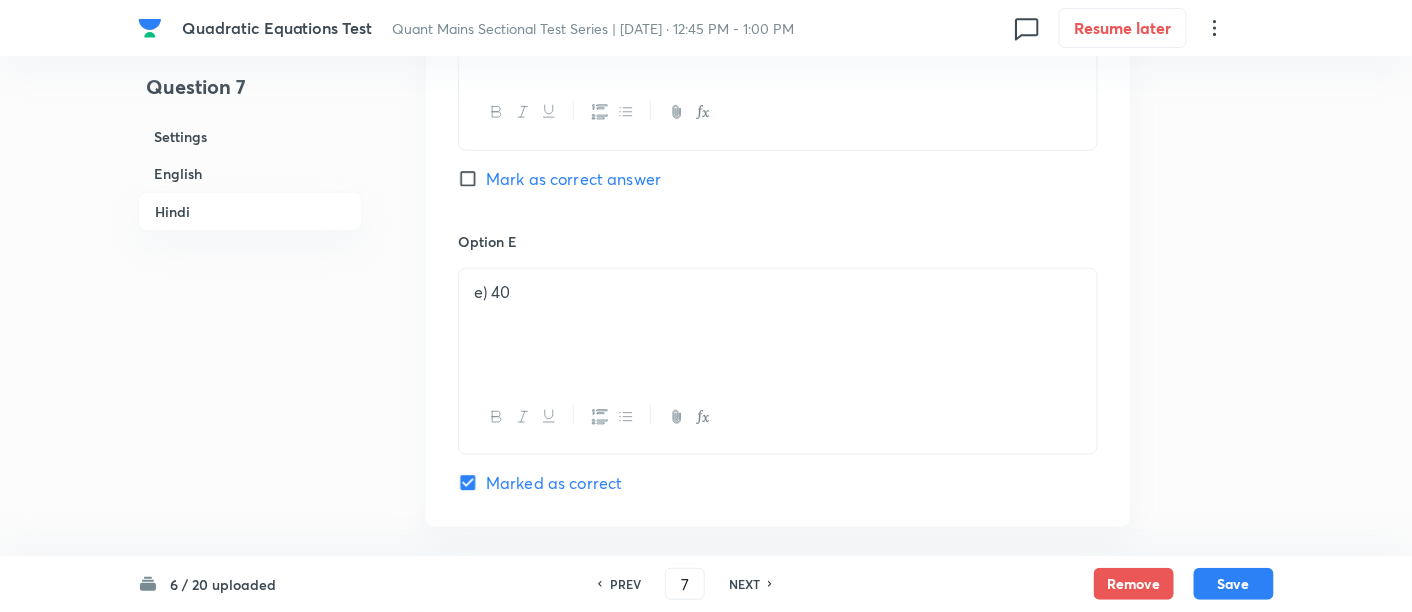 checkbox on "true" 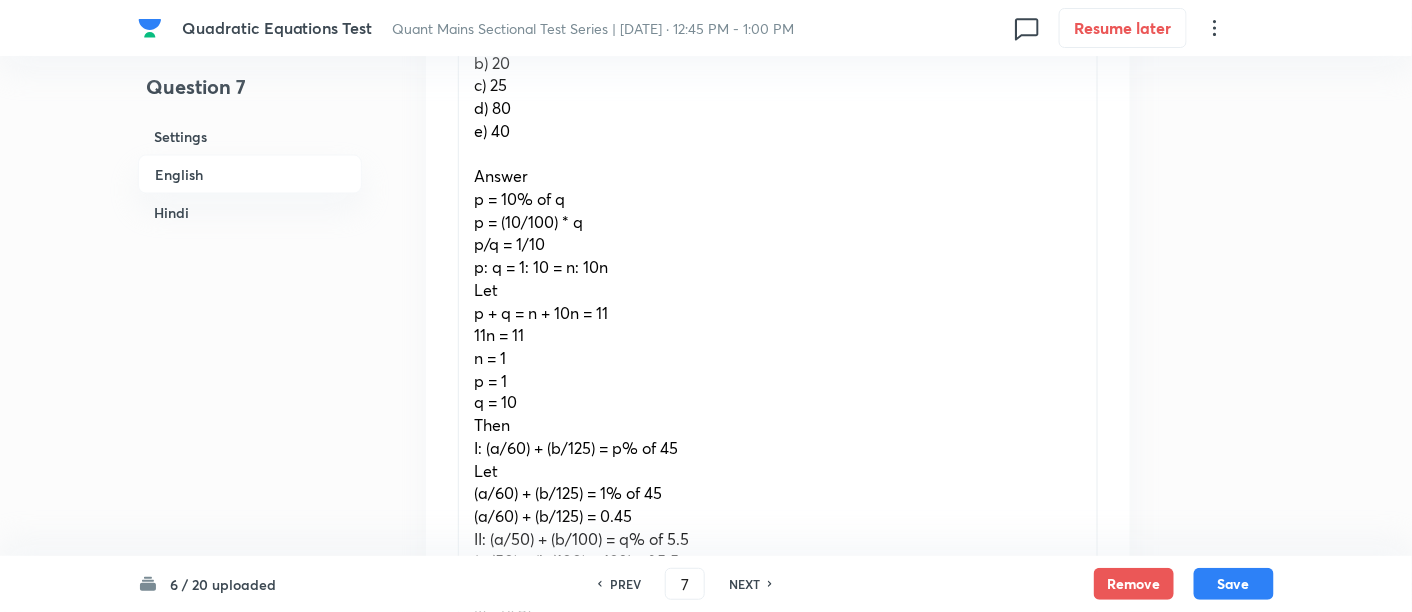 scroll, scrollTop: 572, scrollLeft: 0, axis: vertical 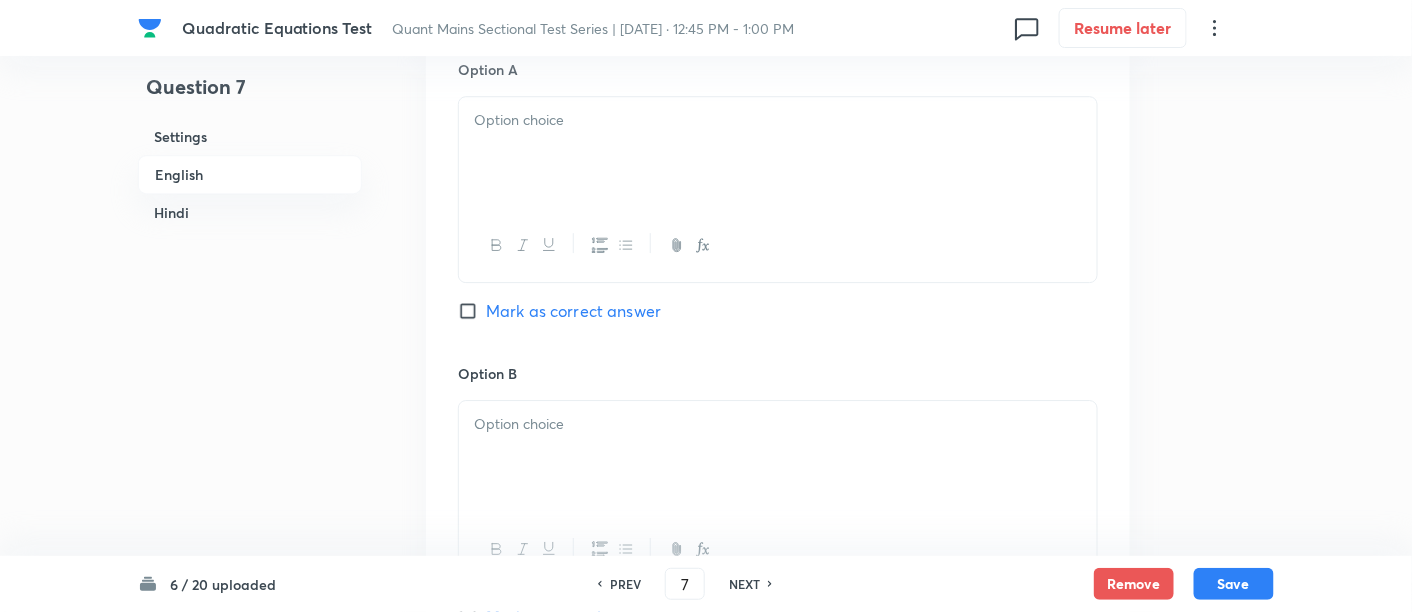 drag, startPoint x: 469, startPoint y: 397, endPoint x: 902, endPoint y: 384, distance: 433.1951 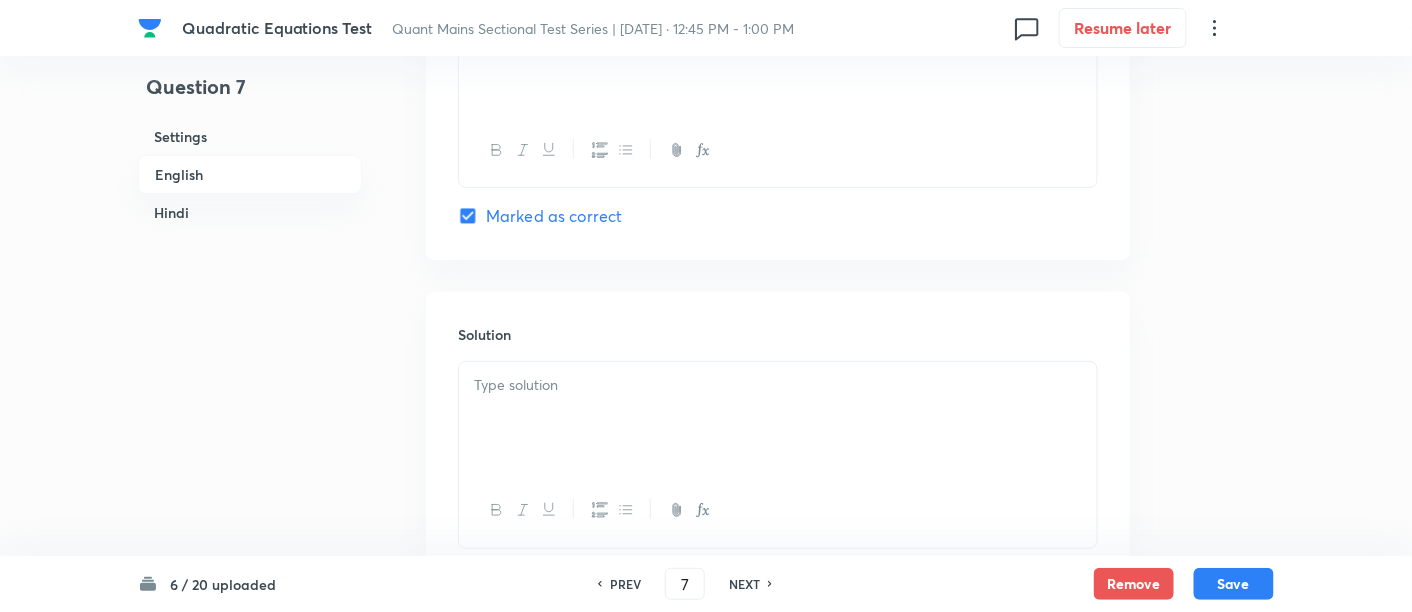 scroll, scrollTop: 2503, scrollLeft: 0, axis: vertical 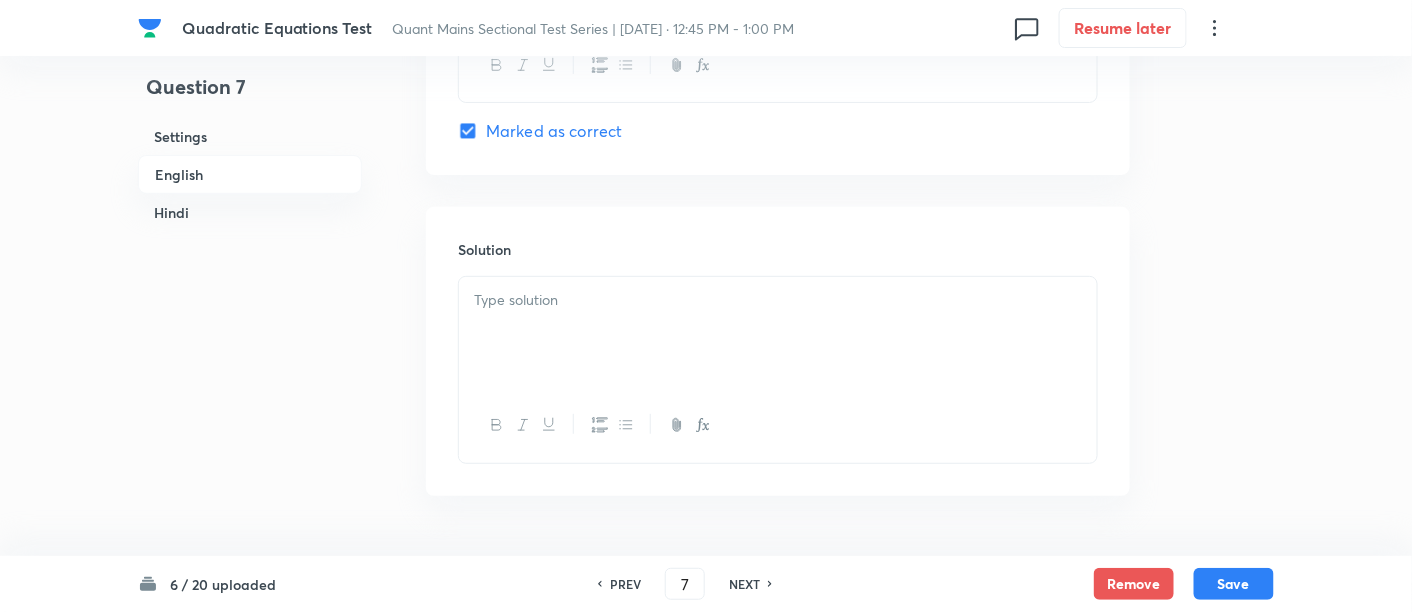 click at bounding box center [778, 300] 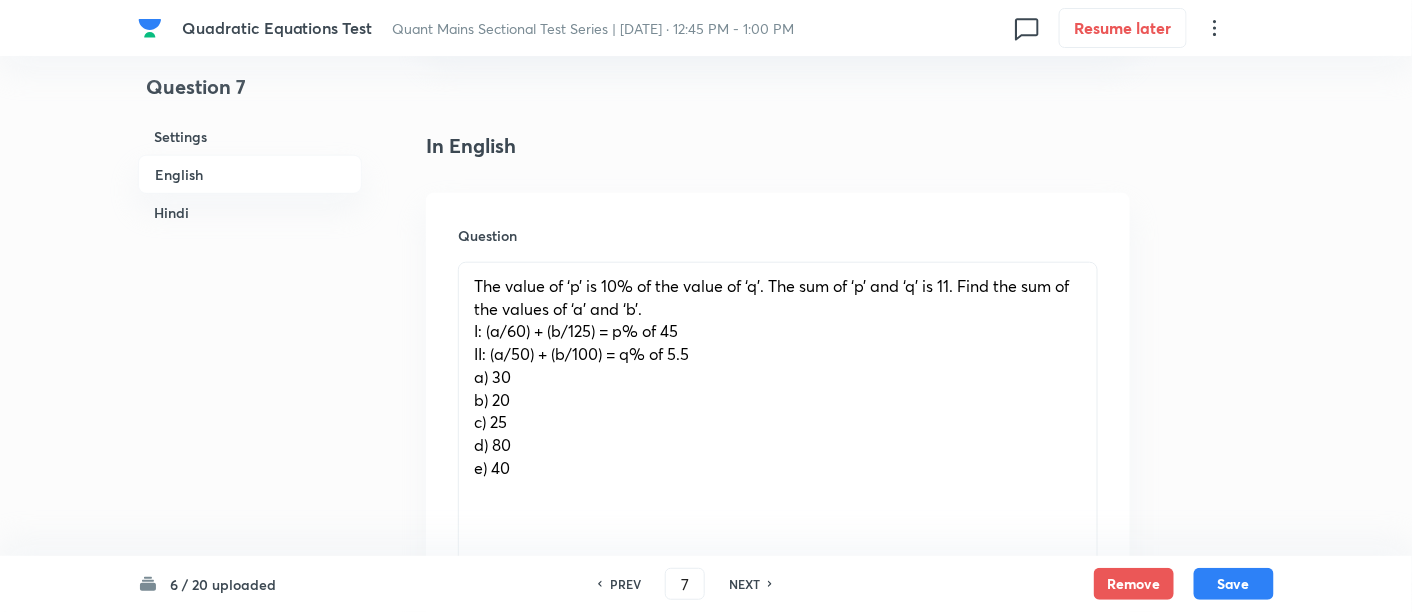 scroll, scrollTop: 537, scrollLeft: 0, axis: vertical 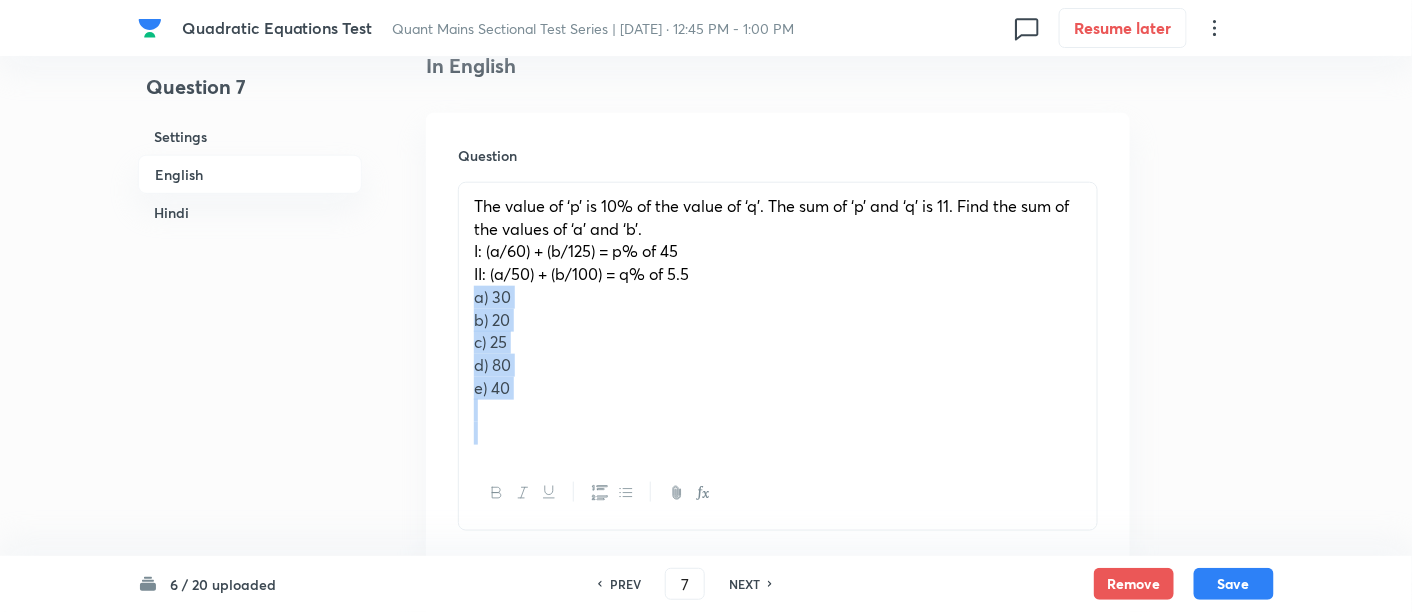 drag, startPoint x: 468, startPoint y: 292, endPoint x: 547, endPoint y: 427, distance: 156.4161 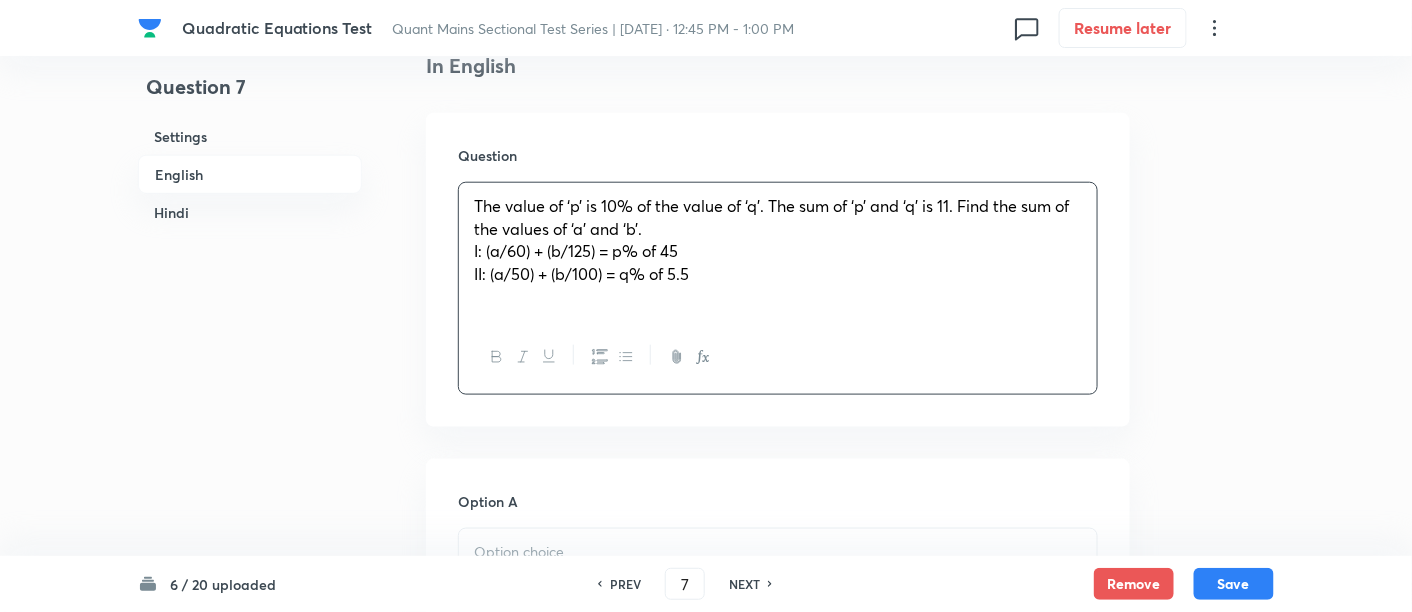 scroll, scrollTop: 728, scrollLeft: 0, axis: vertical 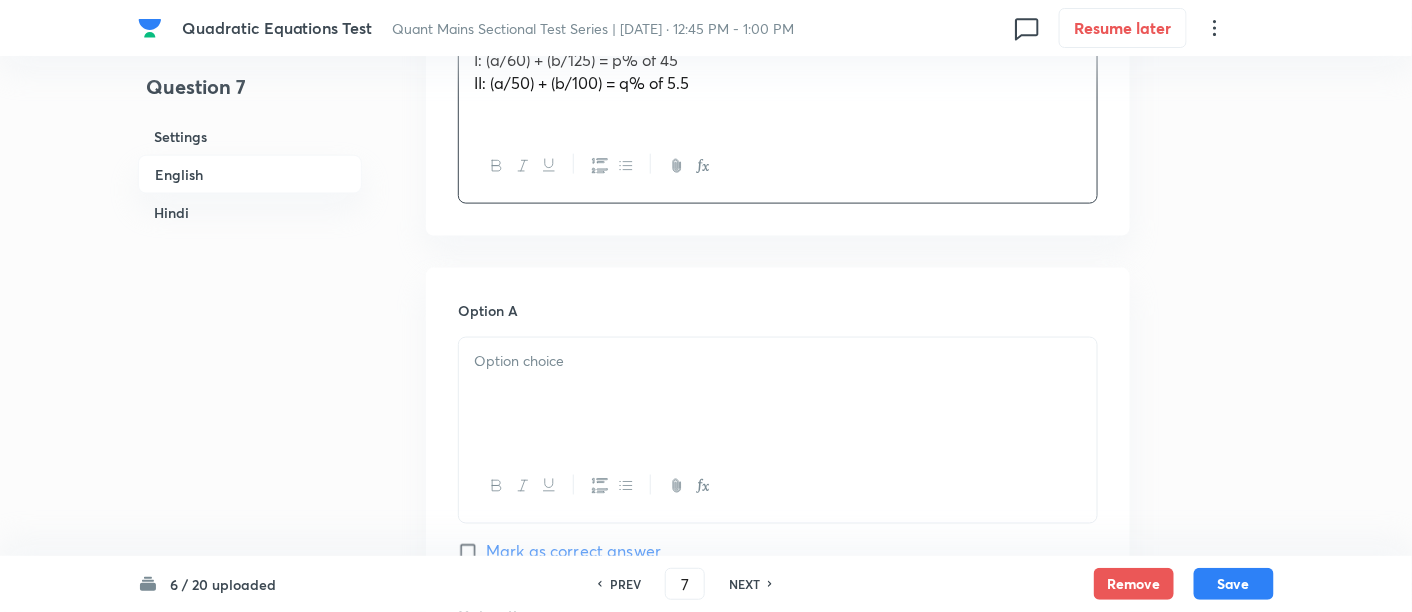 click at bounding box center (778, 361) 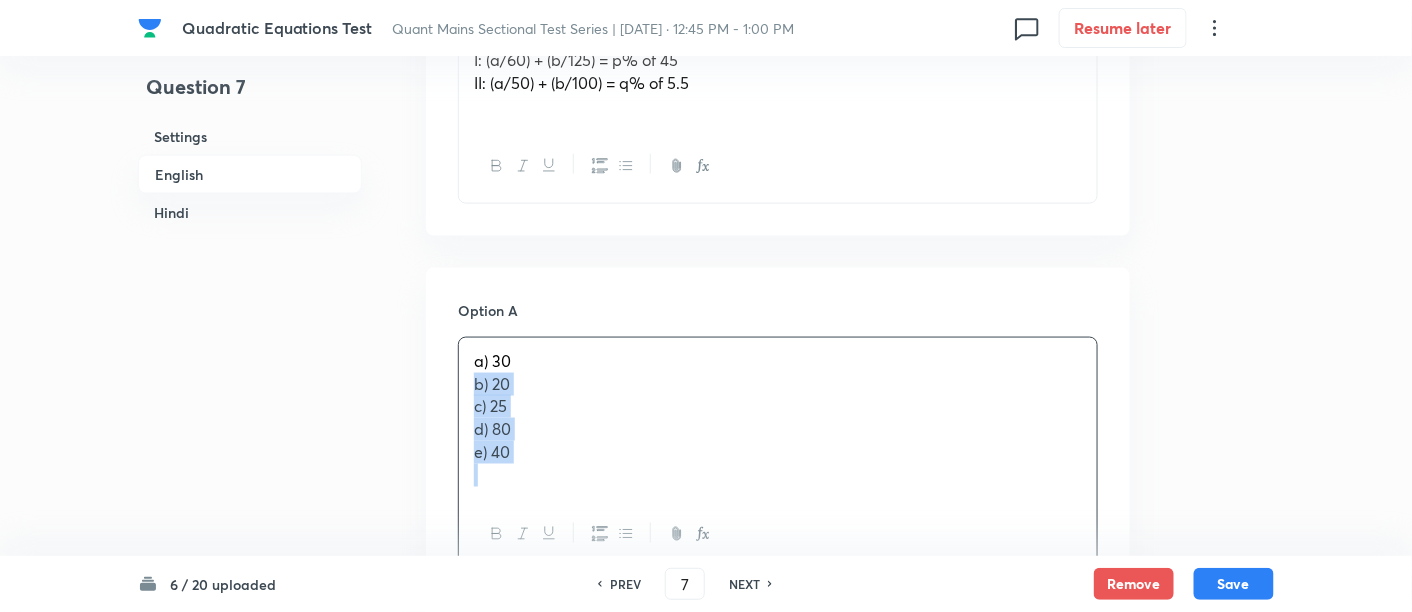 drag, startPoint x: 469, startPoint y: 378, endPoint x: 571, endPoint y: 498, distance: 157.49286 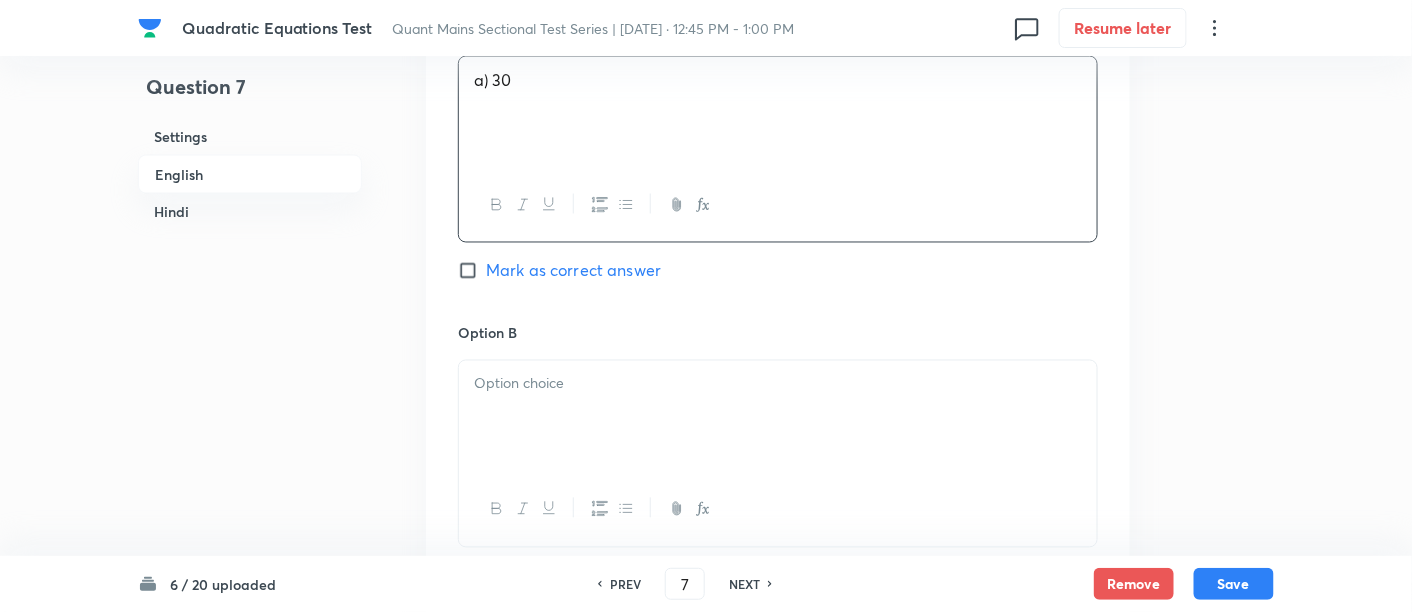 scroll, scrollTop: 1010, scrollLeft: 0, axis: vertical 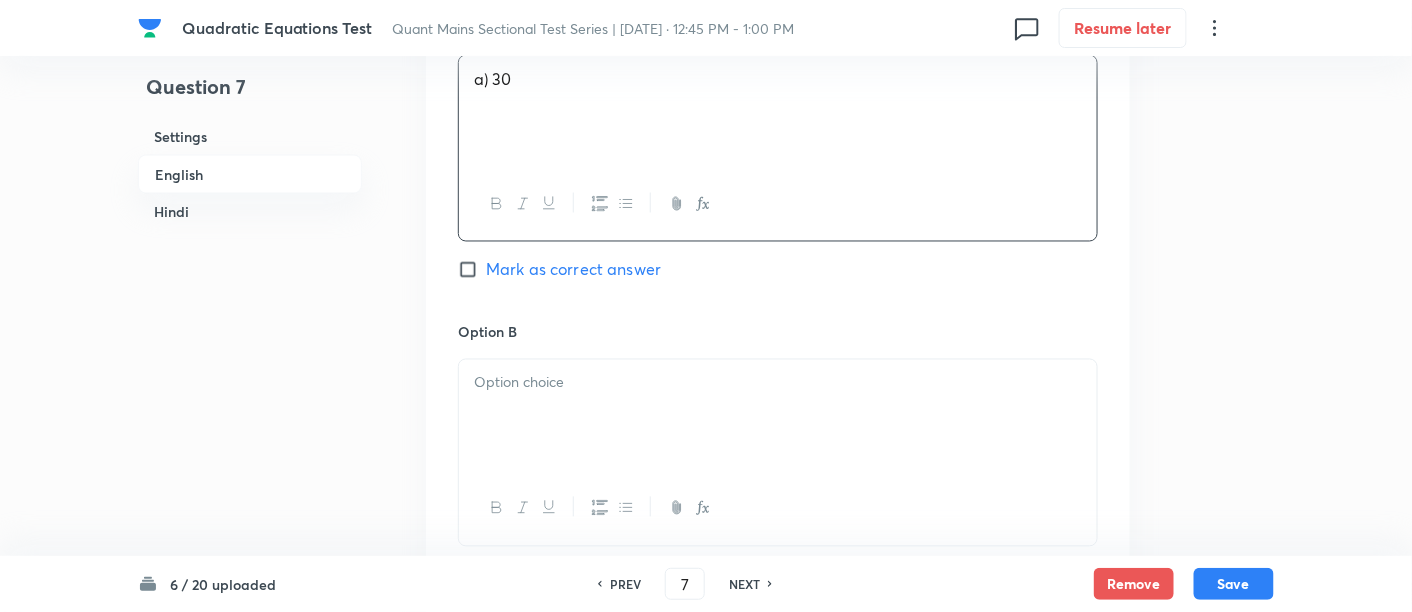click at bounding box center [778, 416] 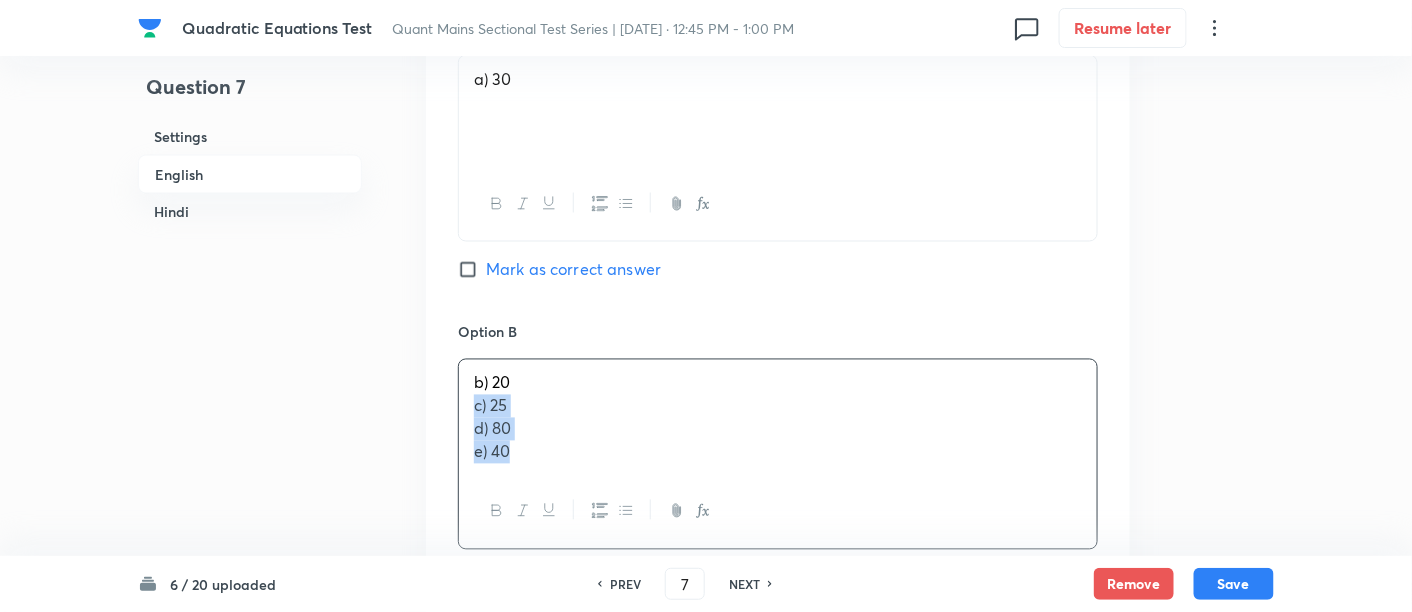 drag, startPoint x: 467, startPoint y: 408, endPoint x: 598, endPoint y: 520, distance: 172.35138 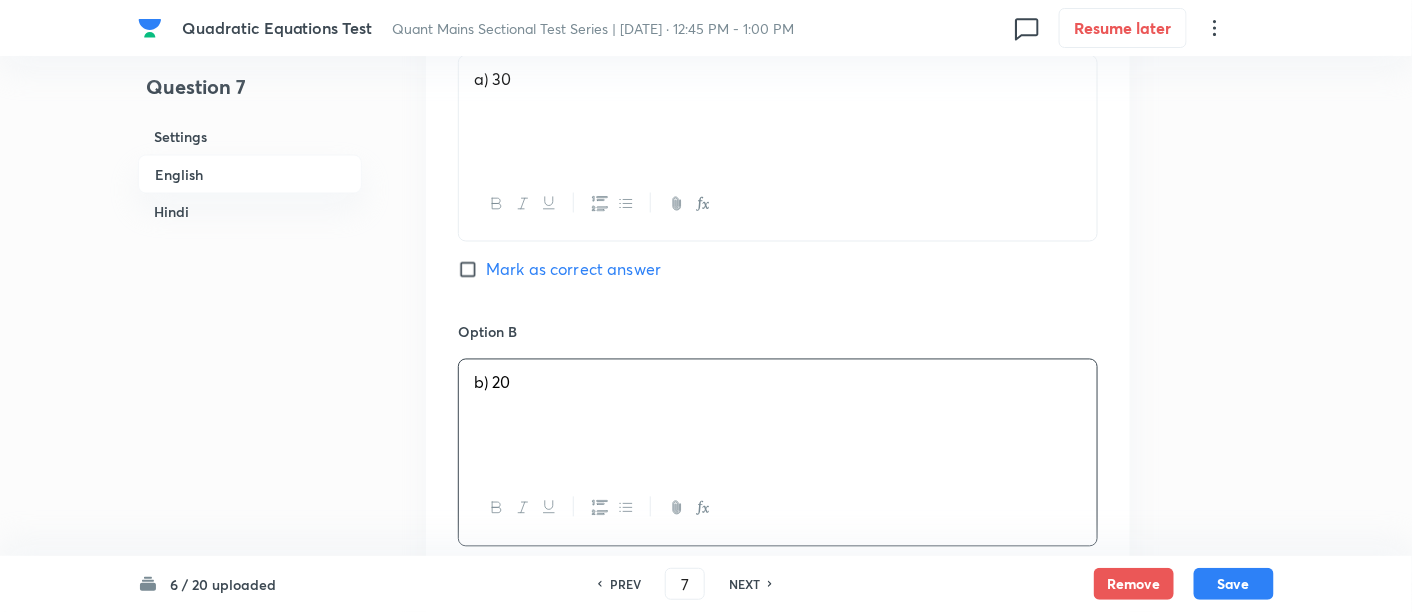 scroll, scrollTop: 1257, scrollLeft: 0, axis: vertical 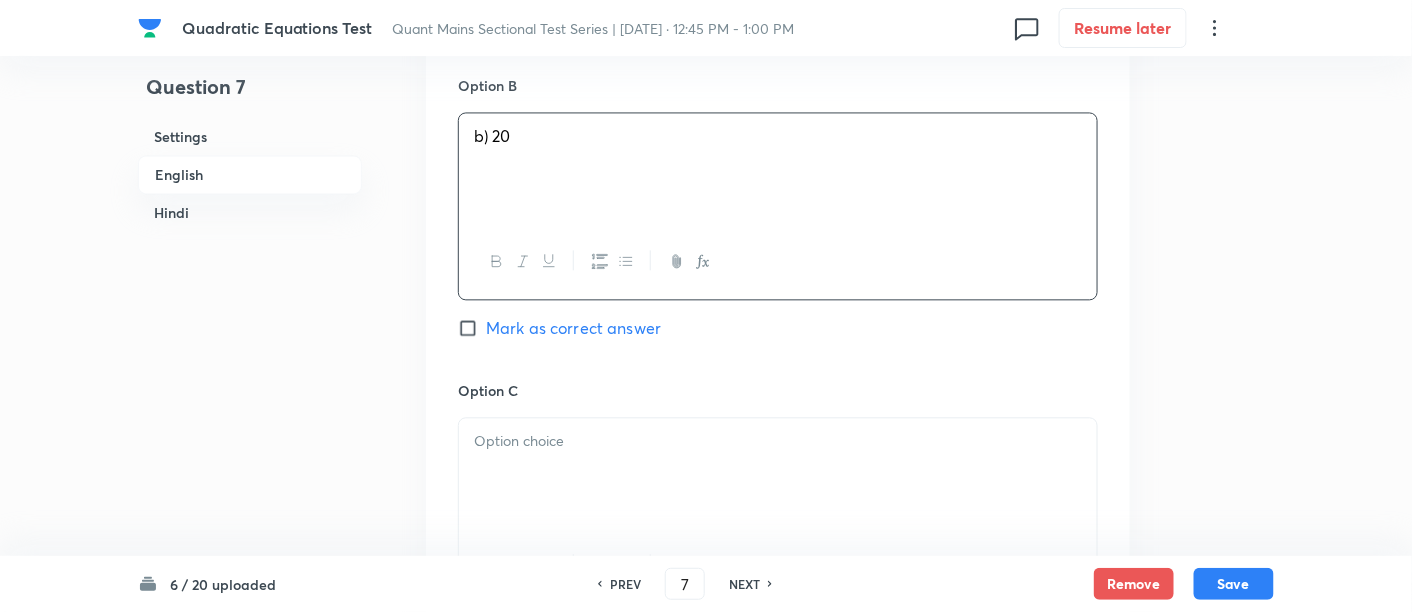 click at bounding box center (778, 441) 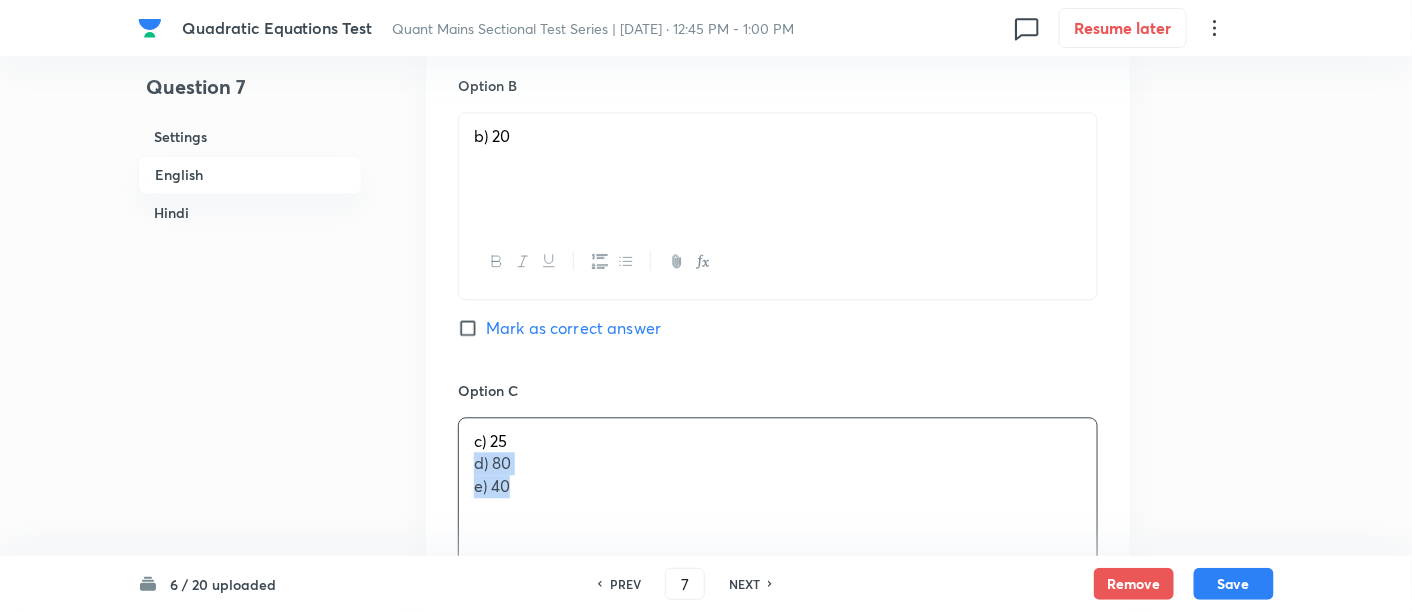 drag, startPoint x: 470, startPoint y: 461, endPoint x: 581, endPoint y: 510, distance: 121.33425 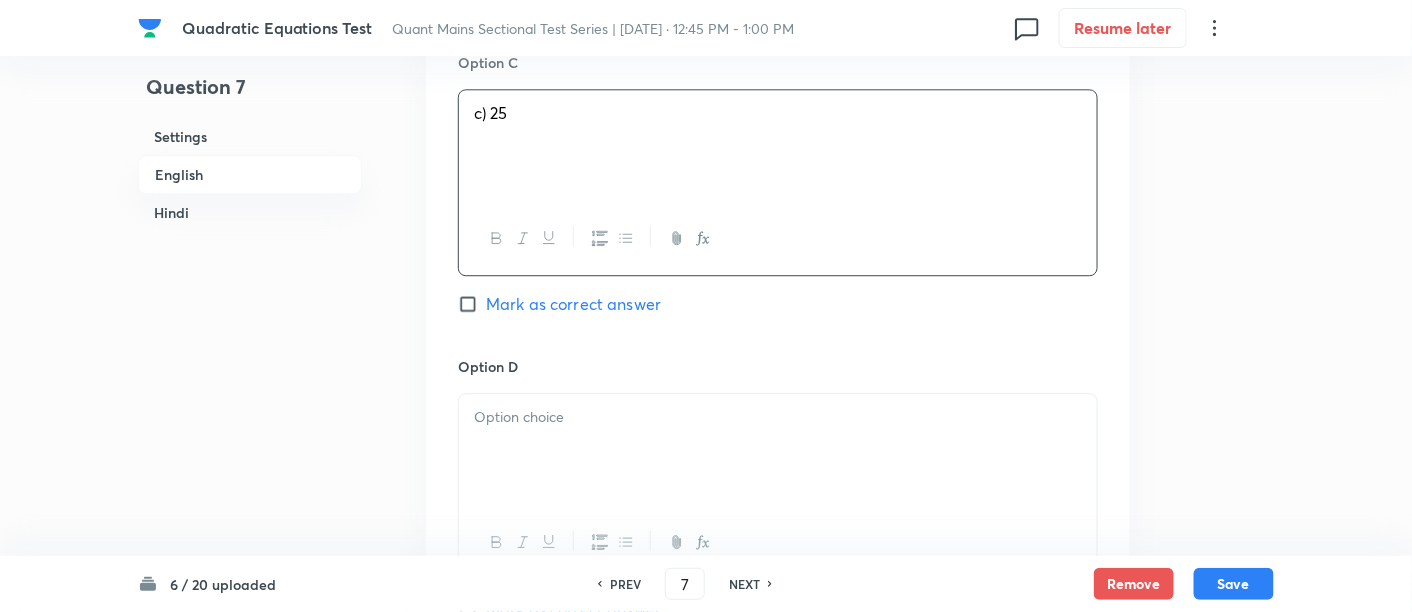 scroll, scrollTop: 1587, scrollLeft: 0, axis: vertical 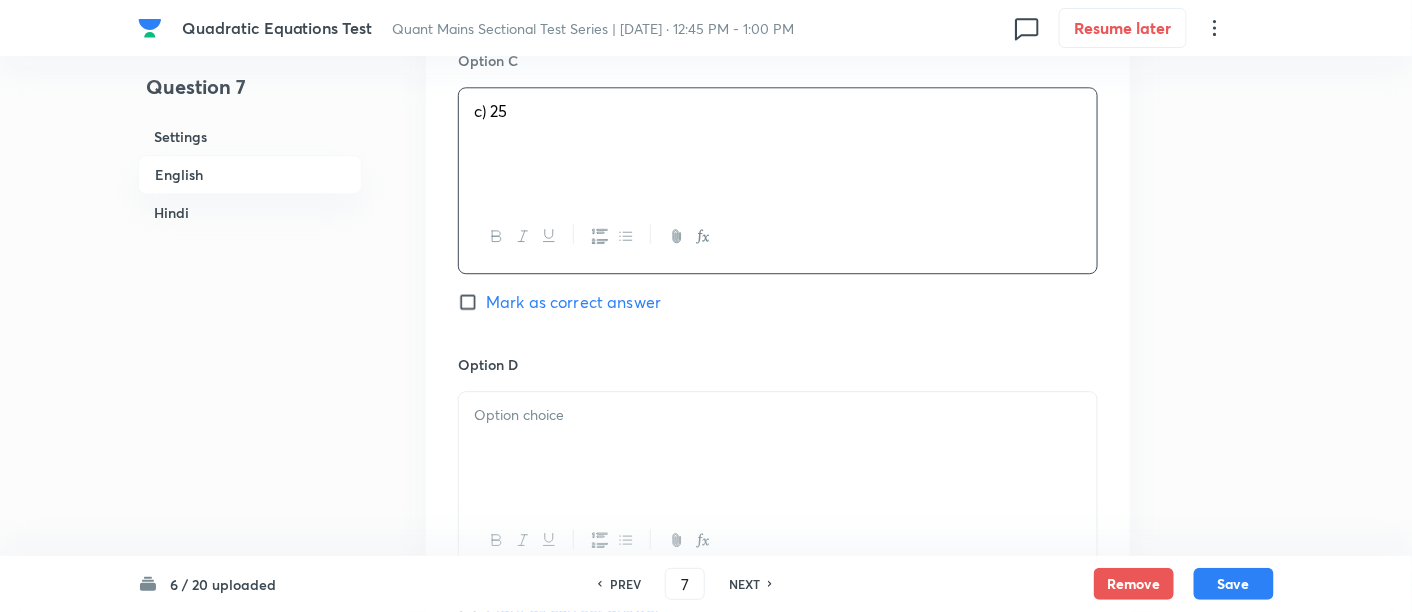 click at bounding box center [778, 540] 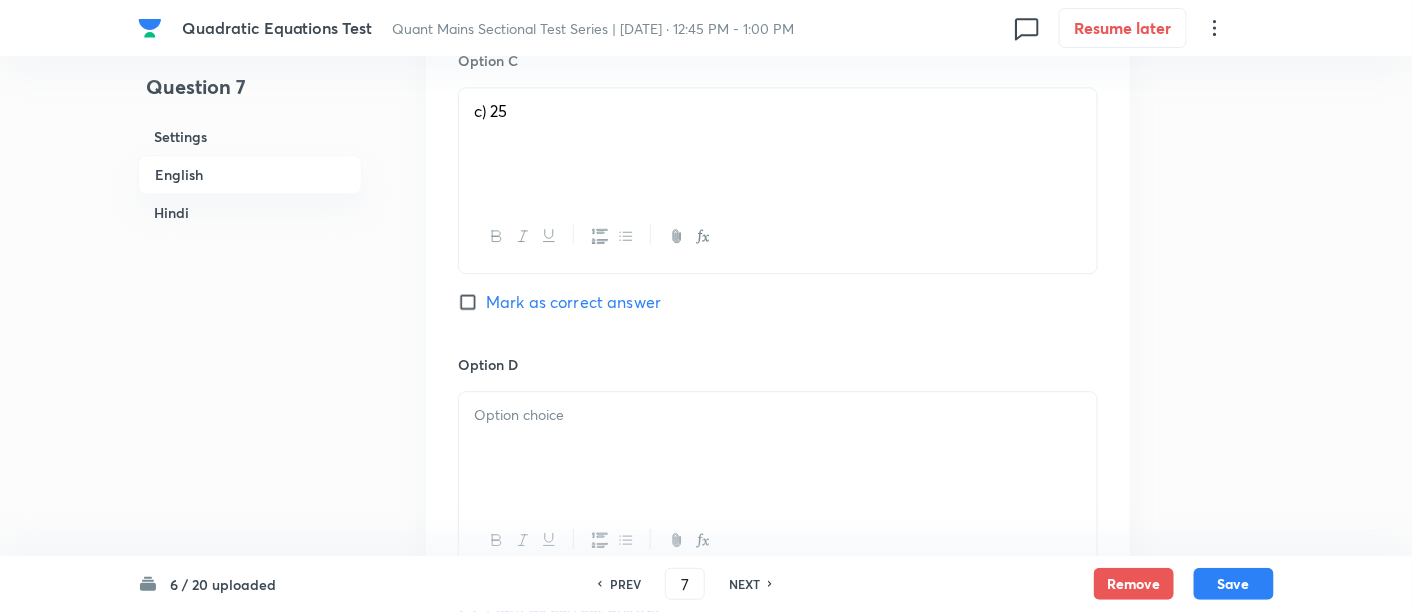 click at bounding box center (778, 448) 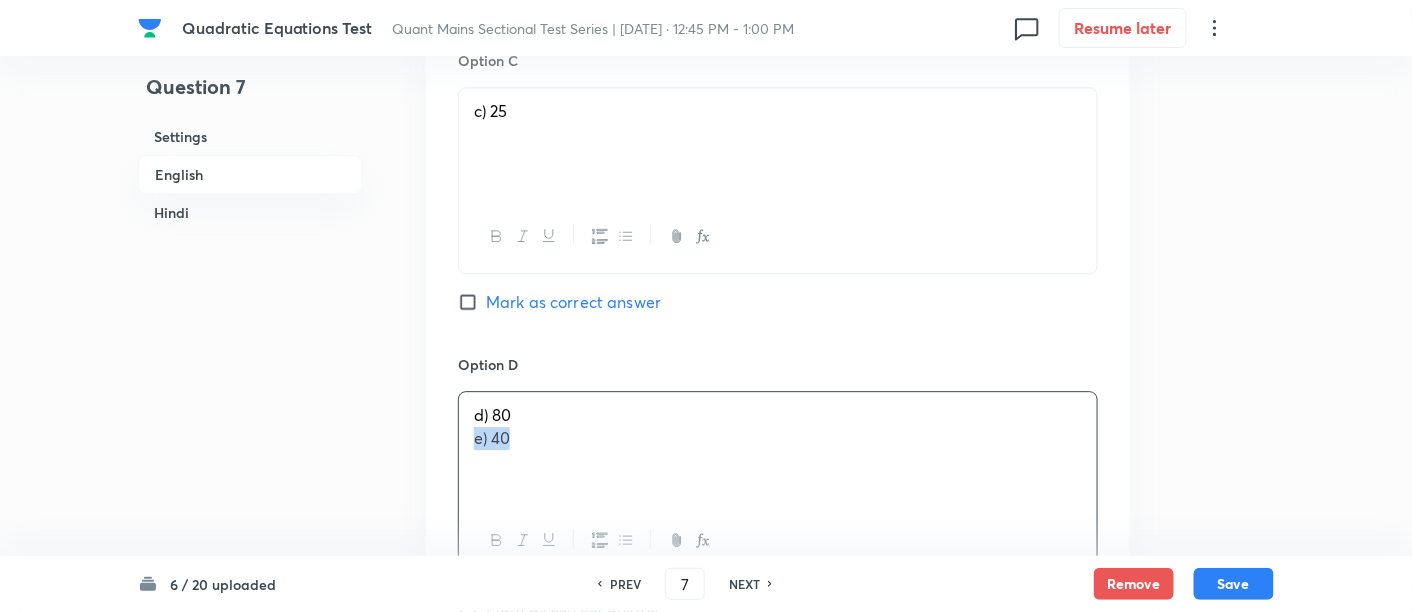 drag, startPoint x: 471, startPoint y: 436, endPoint x: 614, endPoint y: 474, distance: 147.96283 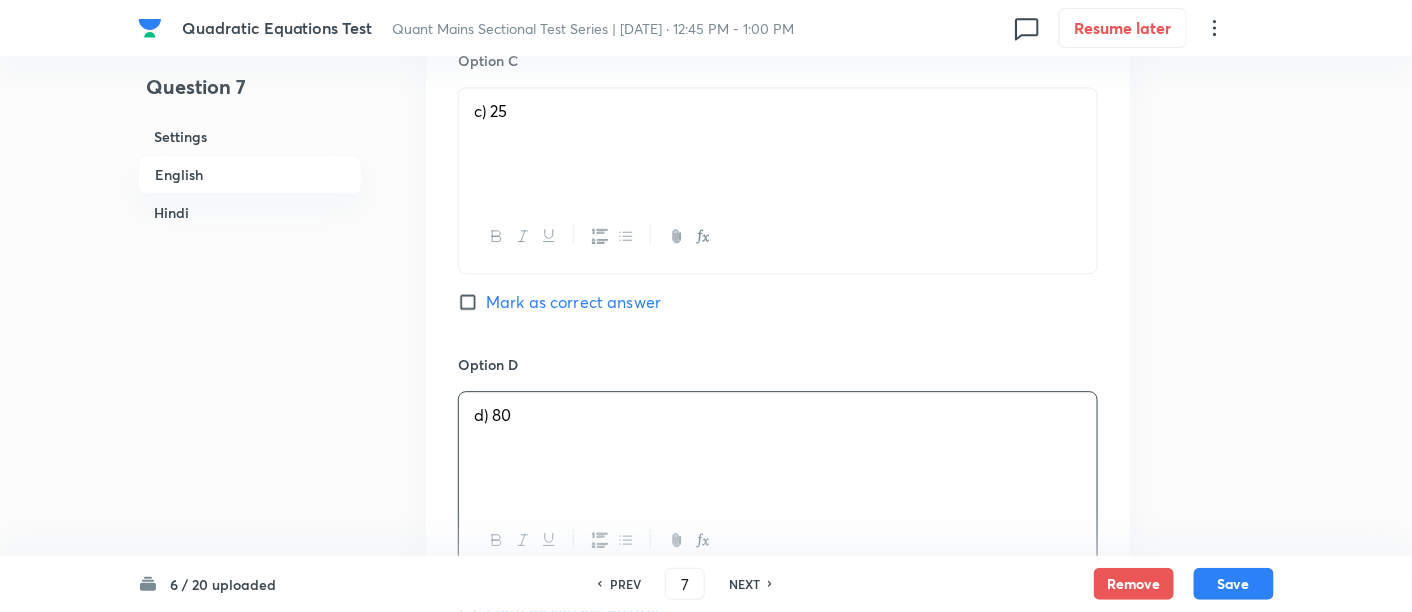 scroll, scrollTop: 1843, scrollLeft: 0, axis: vertical 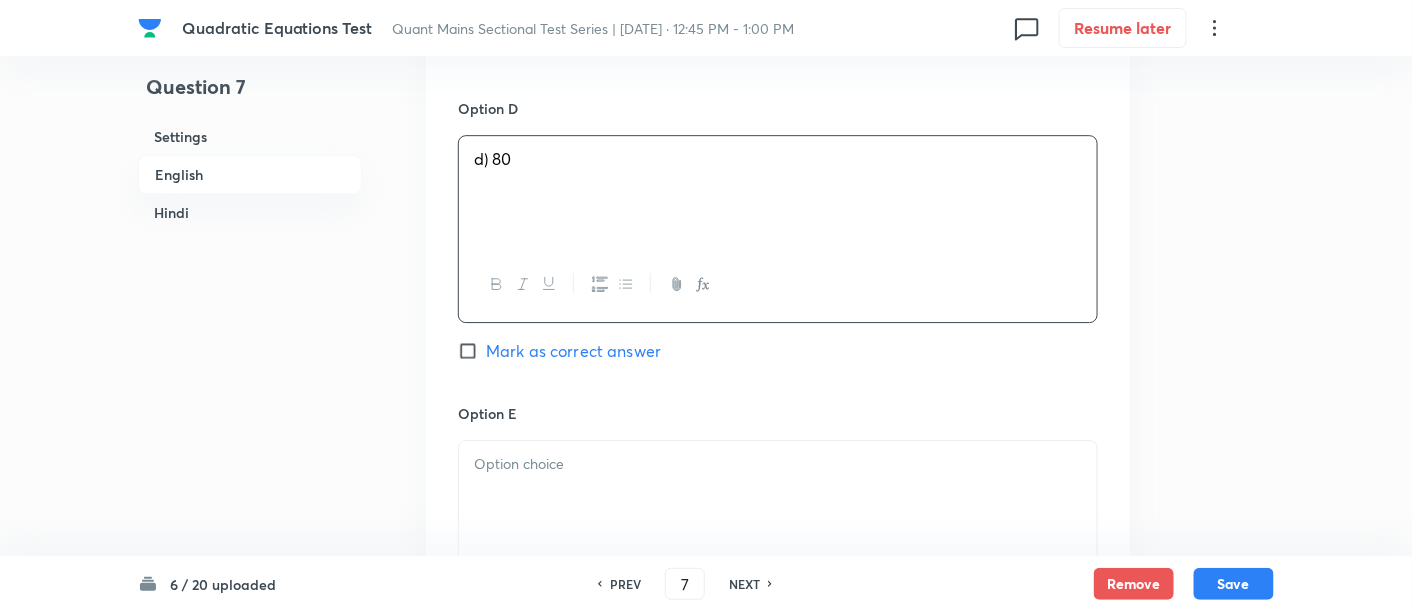 click at bounding box center (778, 497) 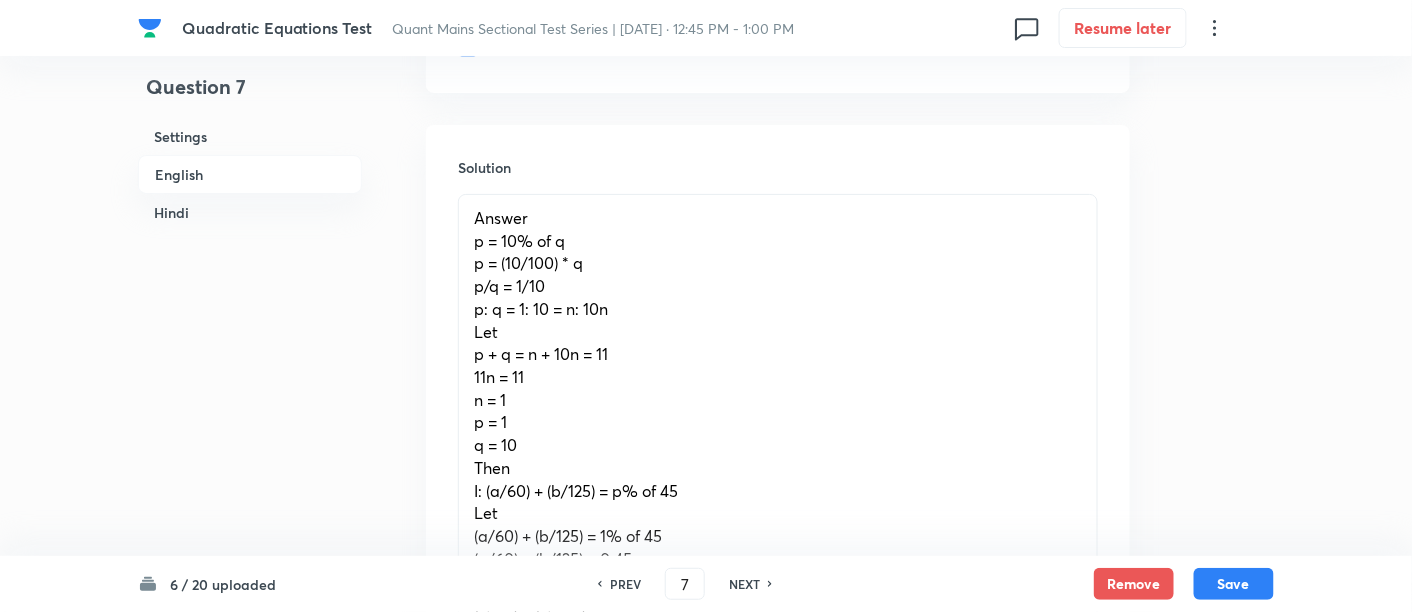 scroll, scrollTop: 2450, scrollLeft: 0, axis: vertical 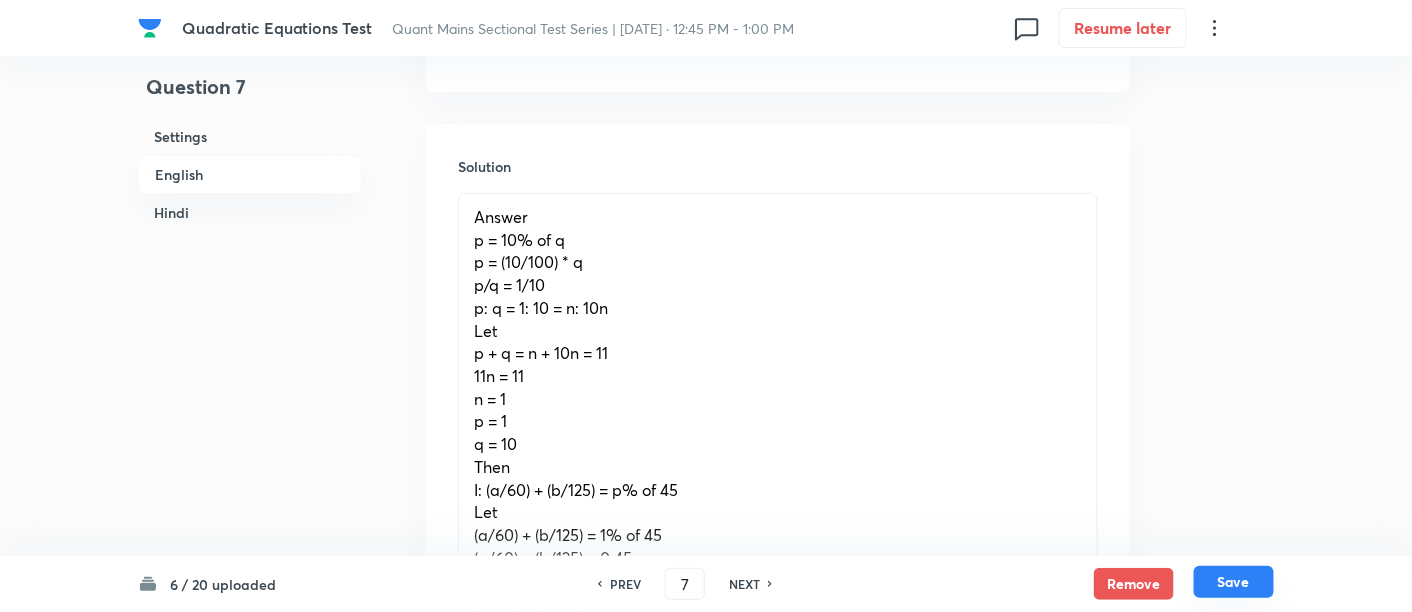 click on "Save" at bounding box center (1234, 582) 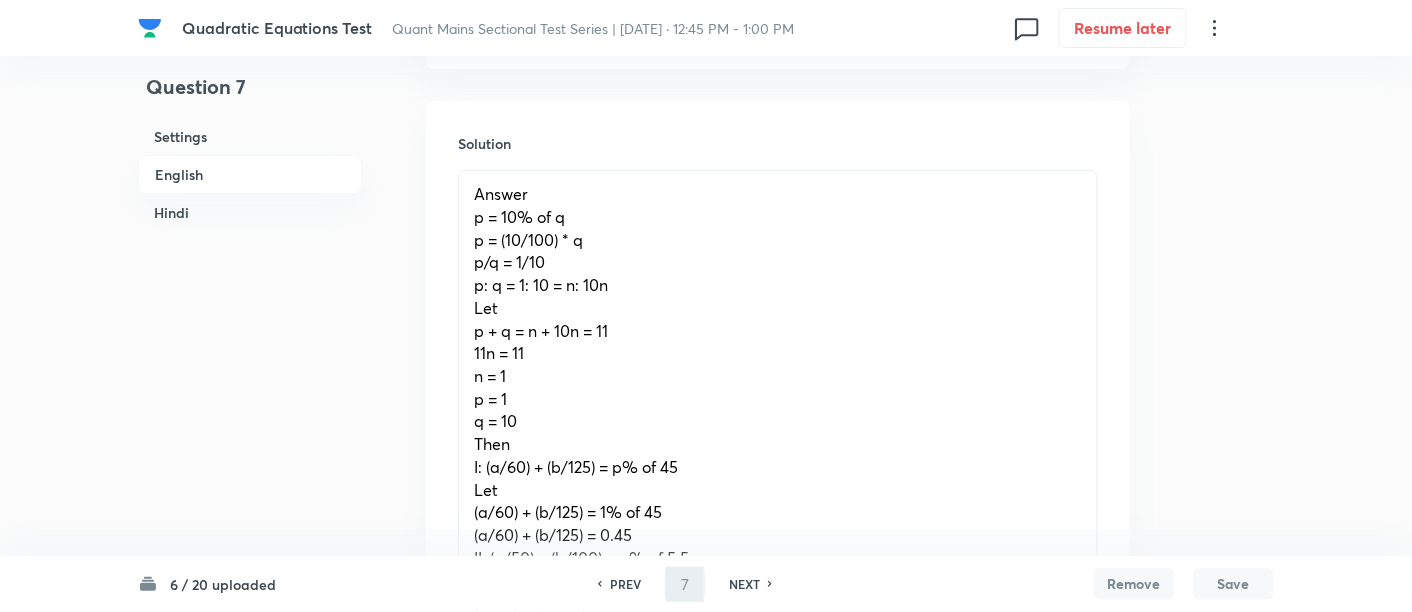 type on "8" 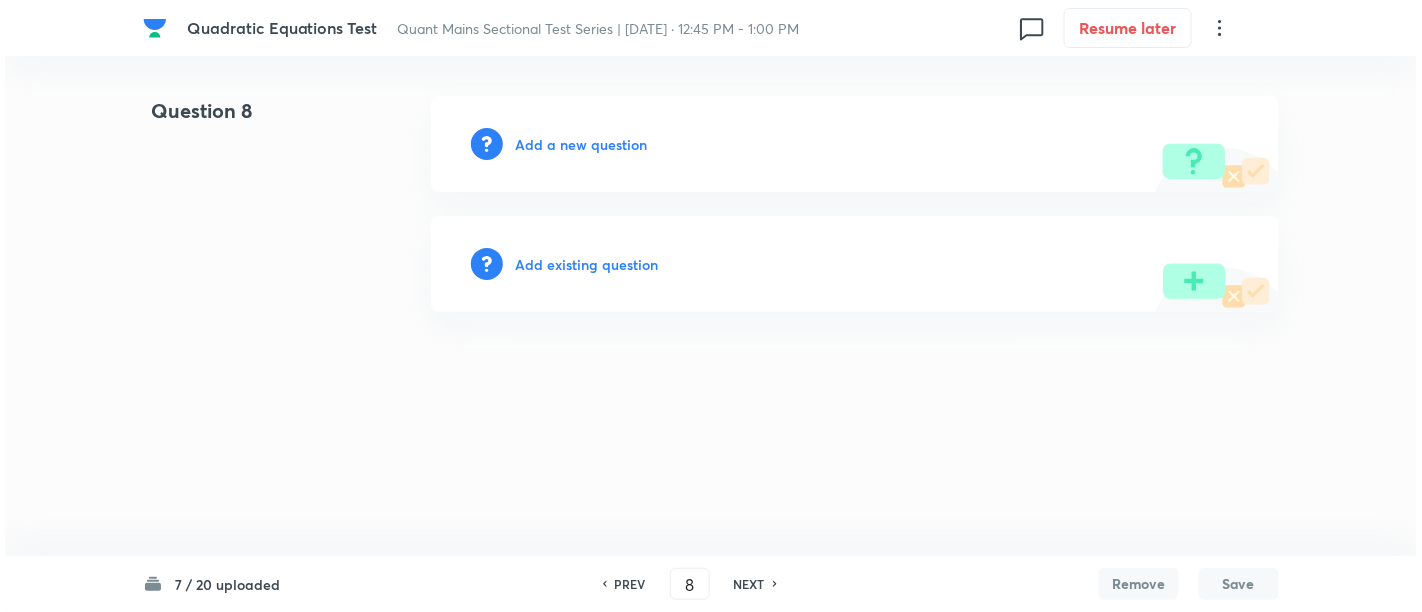 scroll, scrollTop: 0, scrollLeft: 0, axis: both 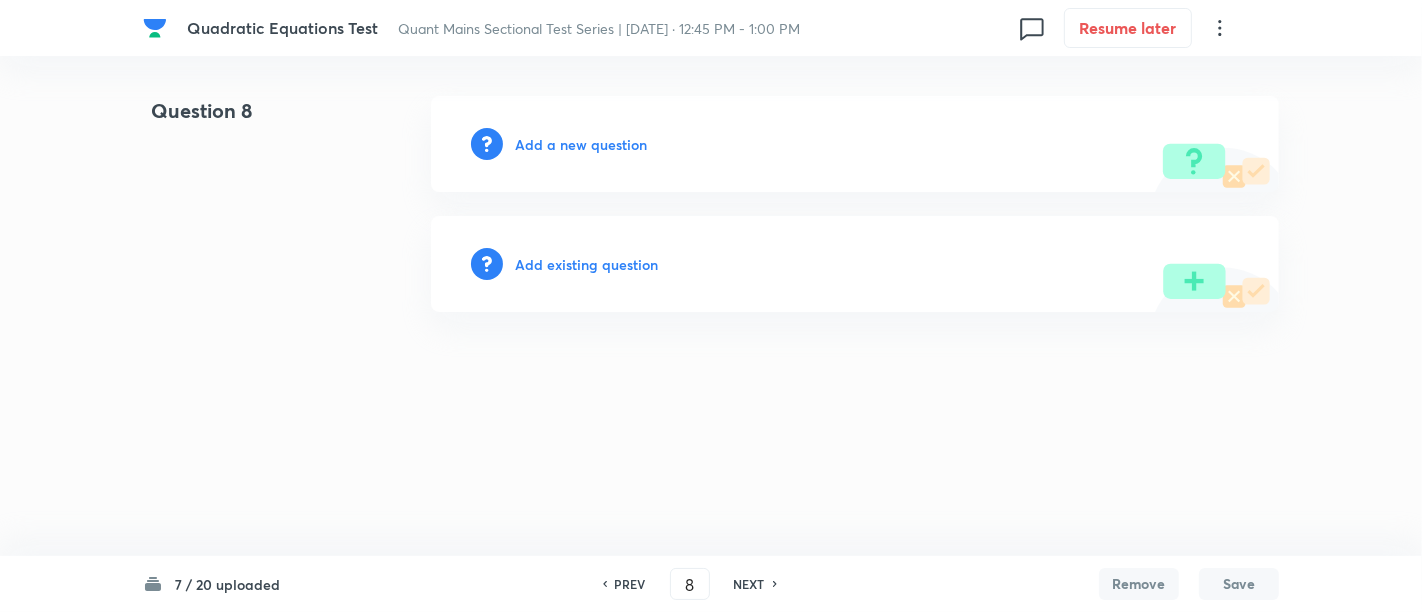 click on "Add a new question" at bounding box center [581, 144] 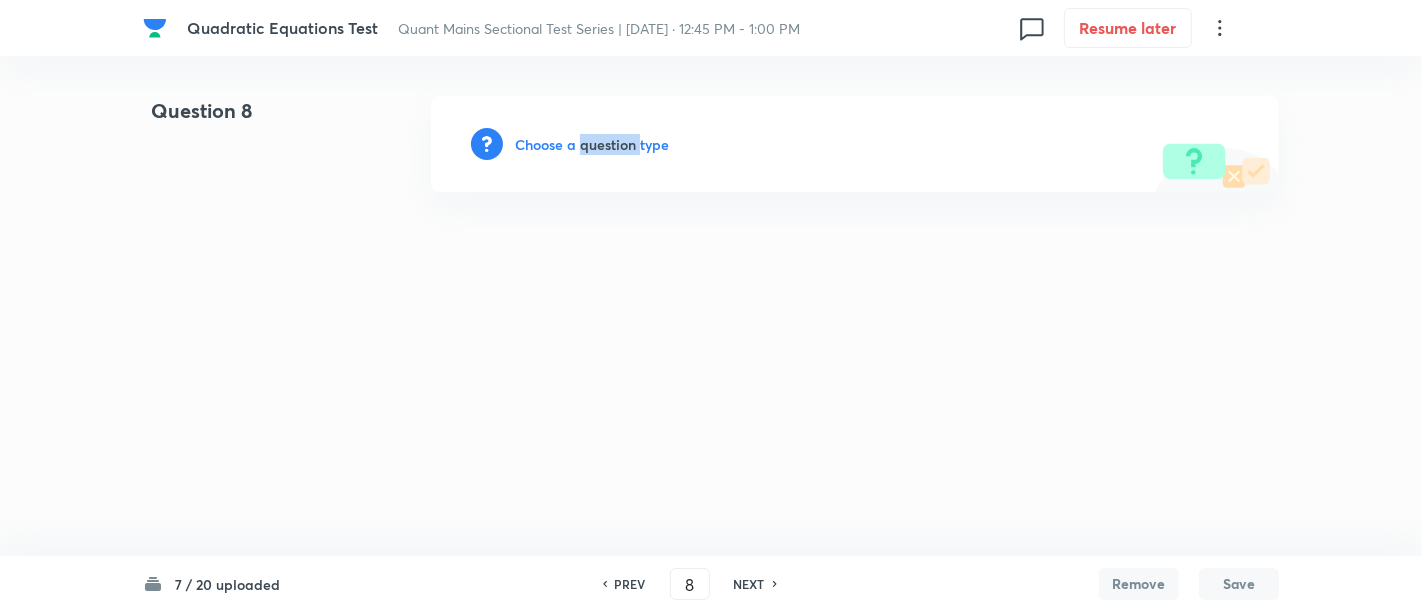 click on "Choose a question type" at bounding box center (592, 144) 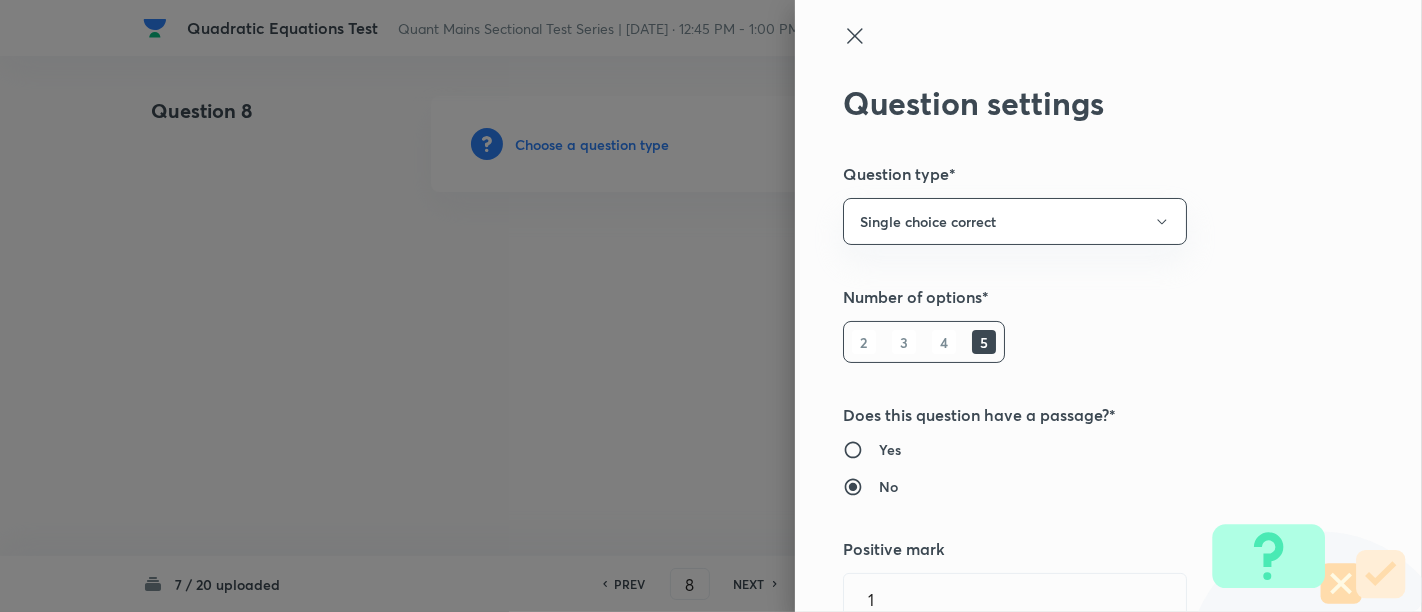 click at bounding box center [711, 306] 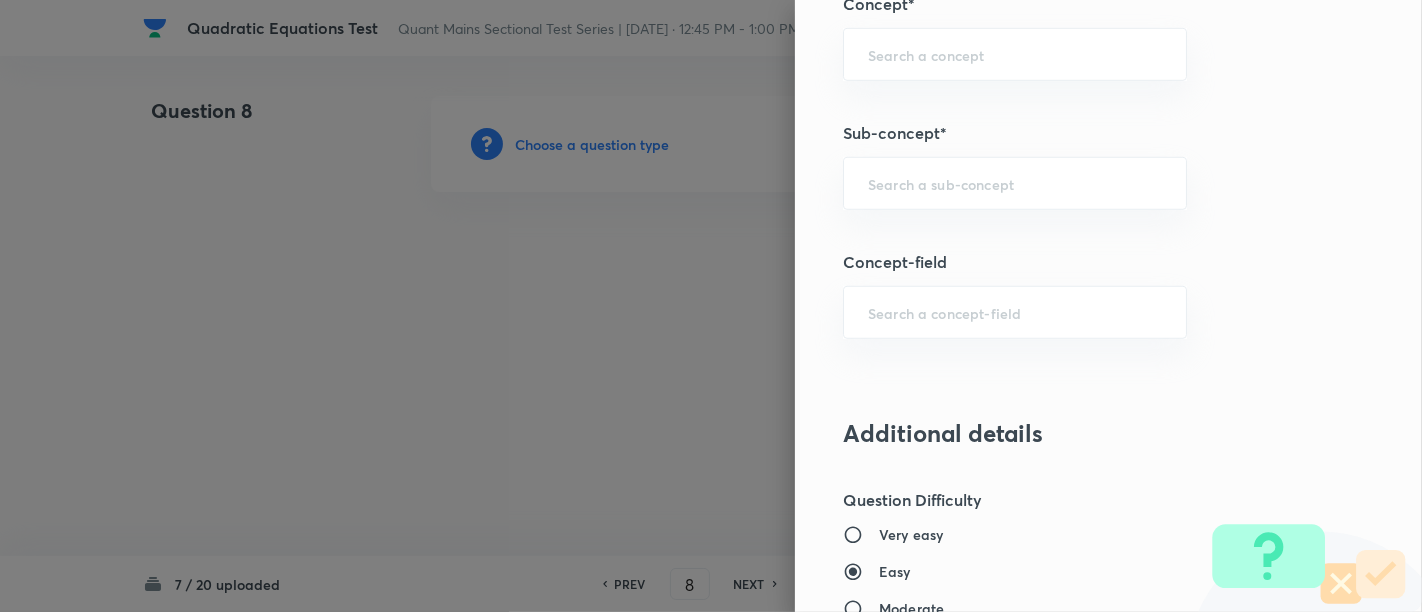 scroll, scrollTop: 1161, scrollLeft: 0, axis: vertical 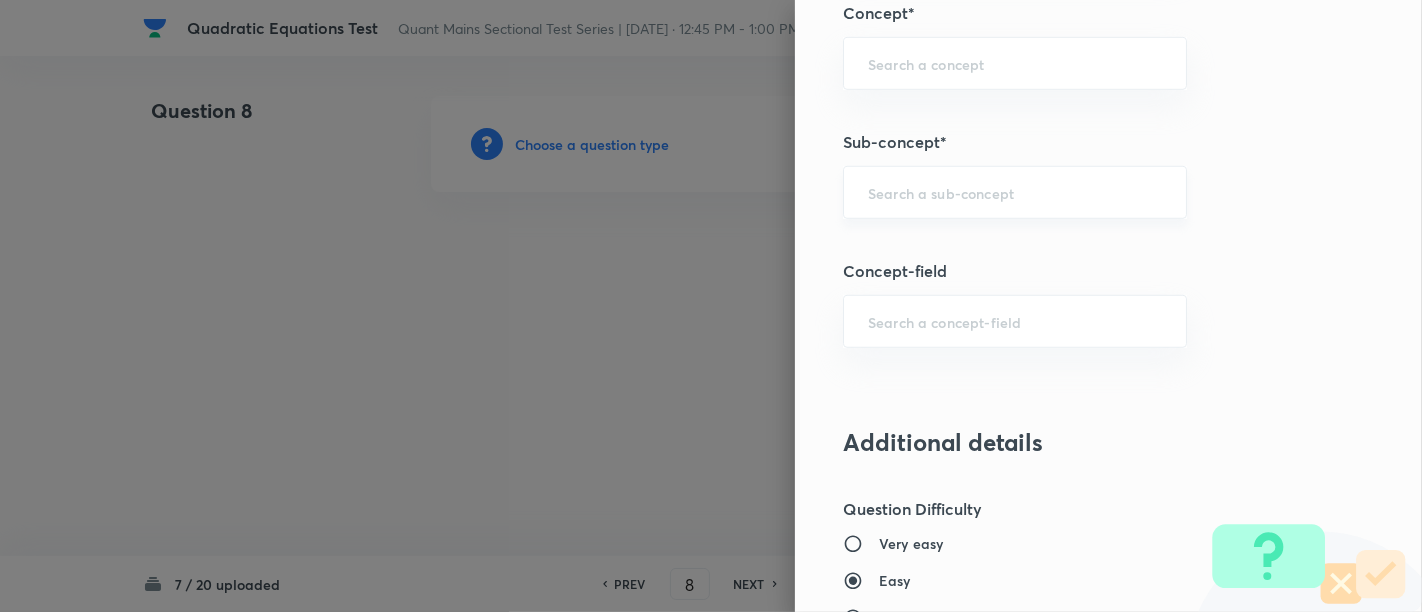 click on "​" at bounding box center (1015, 192) 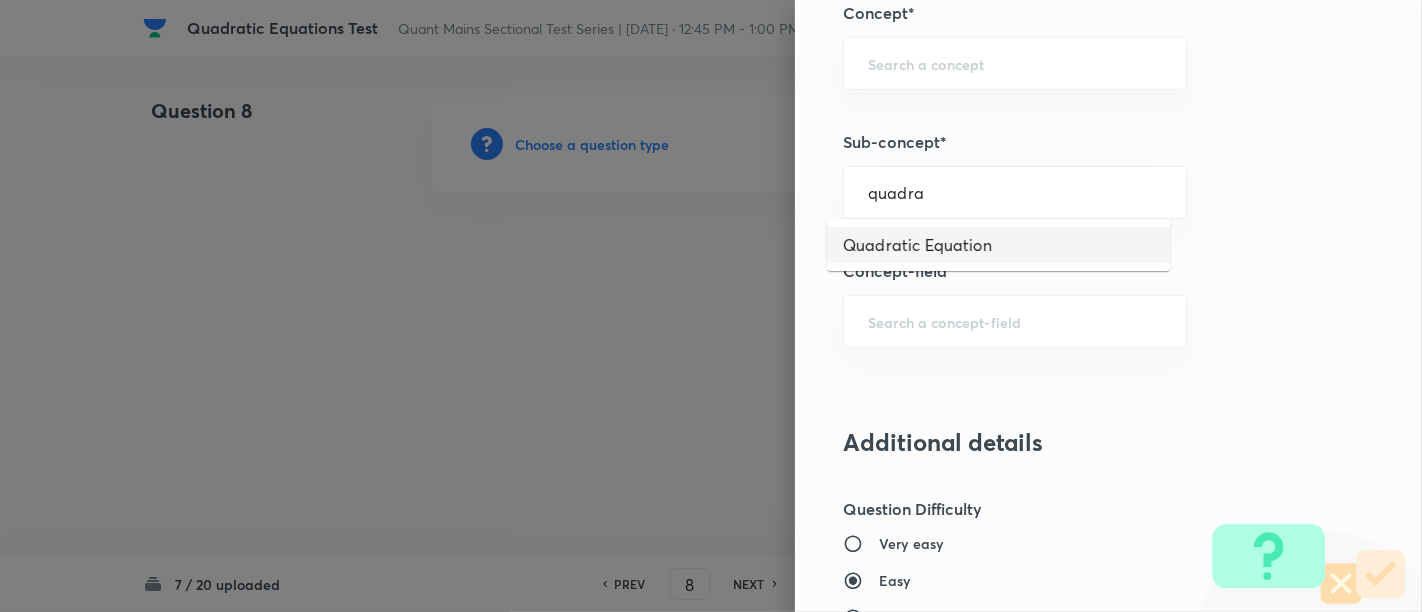 click on "Quadratic Equation" at bounding box center (998, 245) 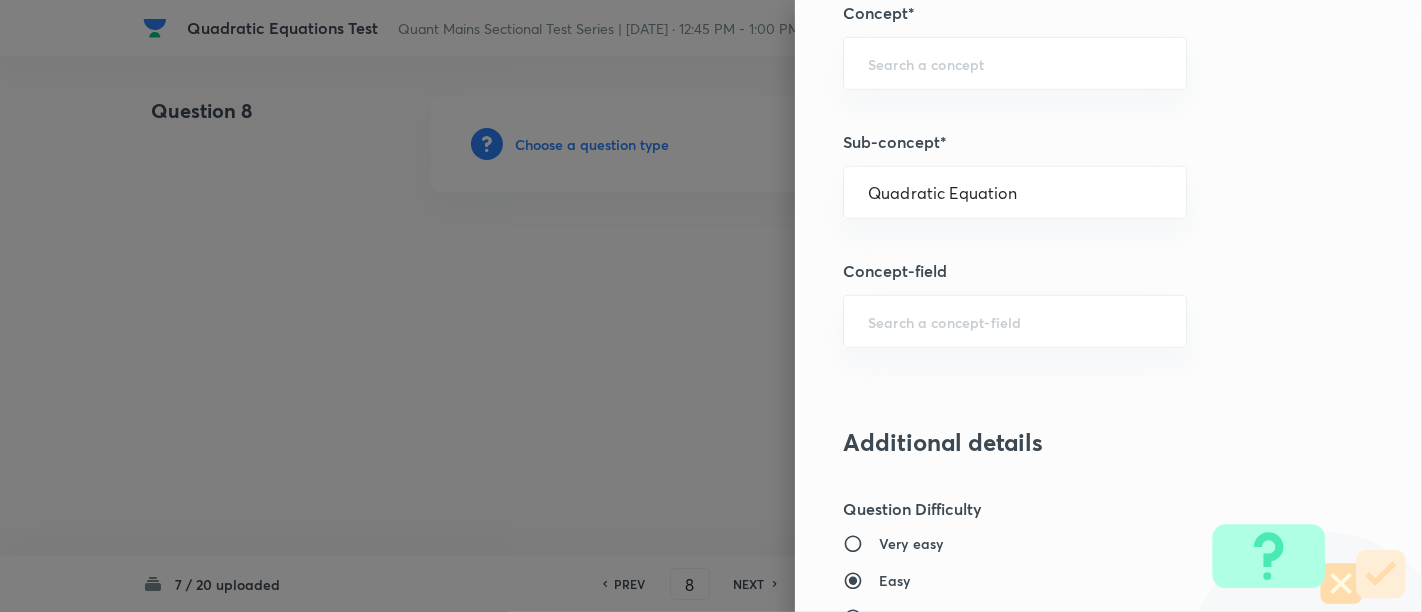 type on "Quantitative Aptitude" 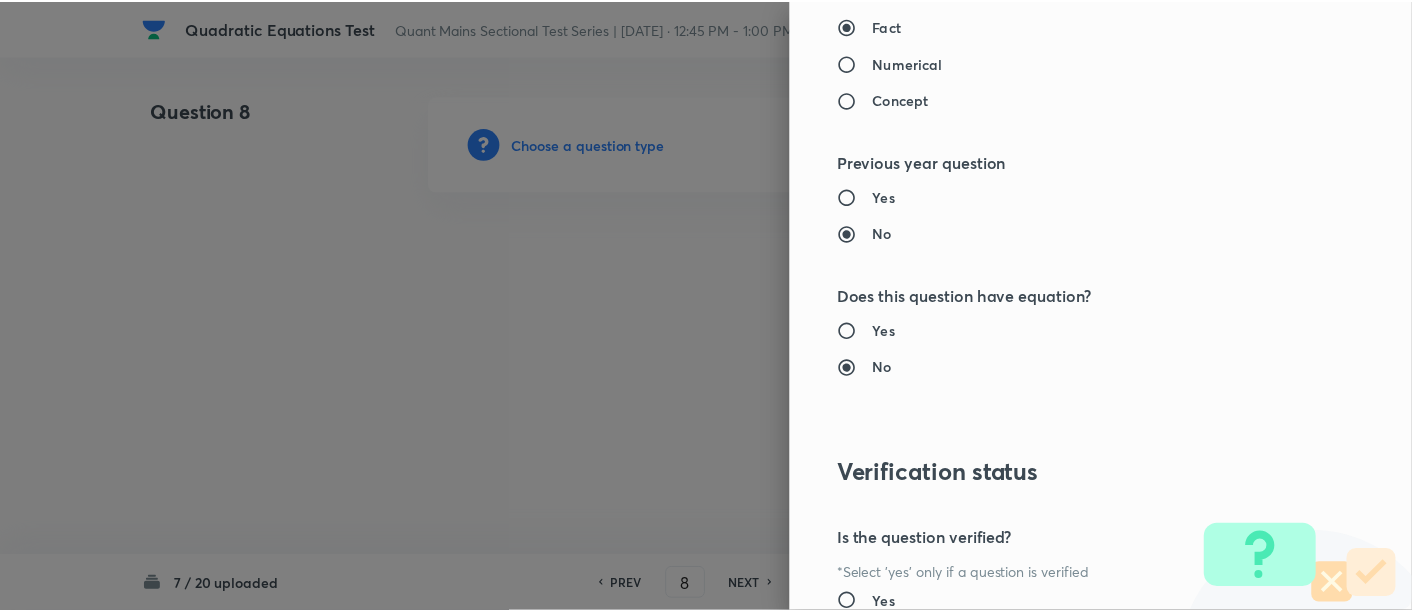 scroll, scrollTop: 2108, scrollLeft: 0, axis: vertical 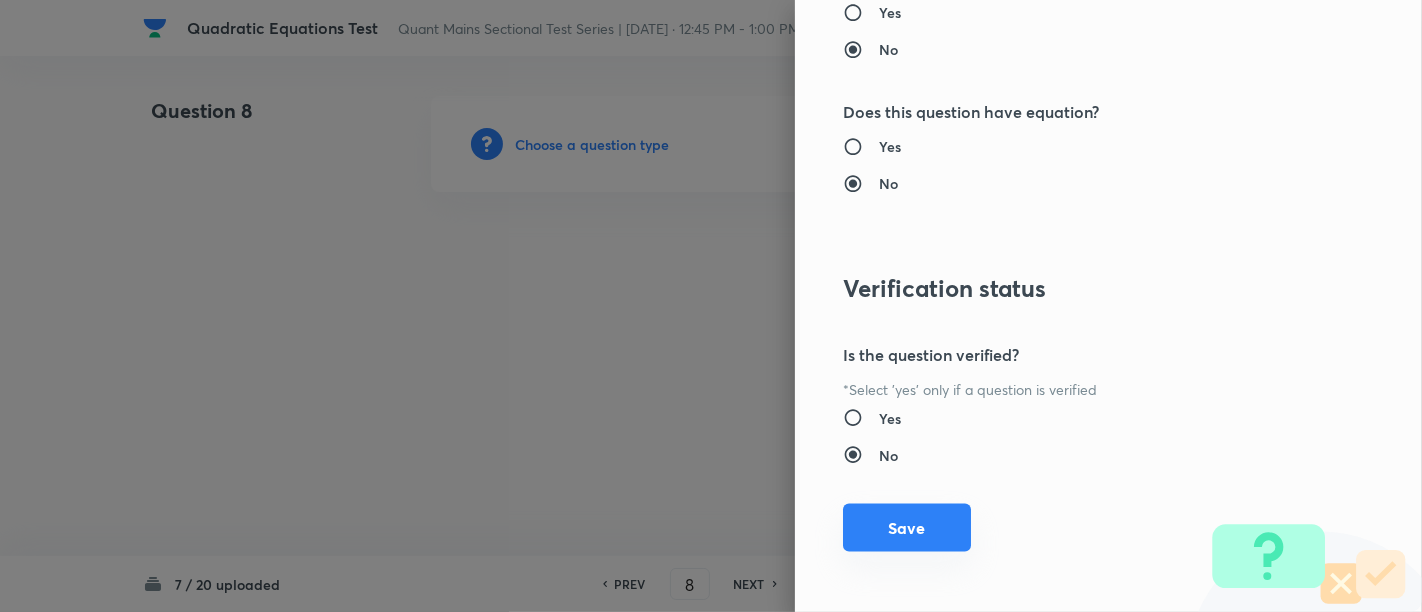 click on "Save" at bounding box center (907, 528) 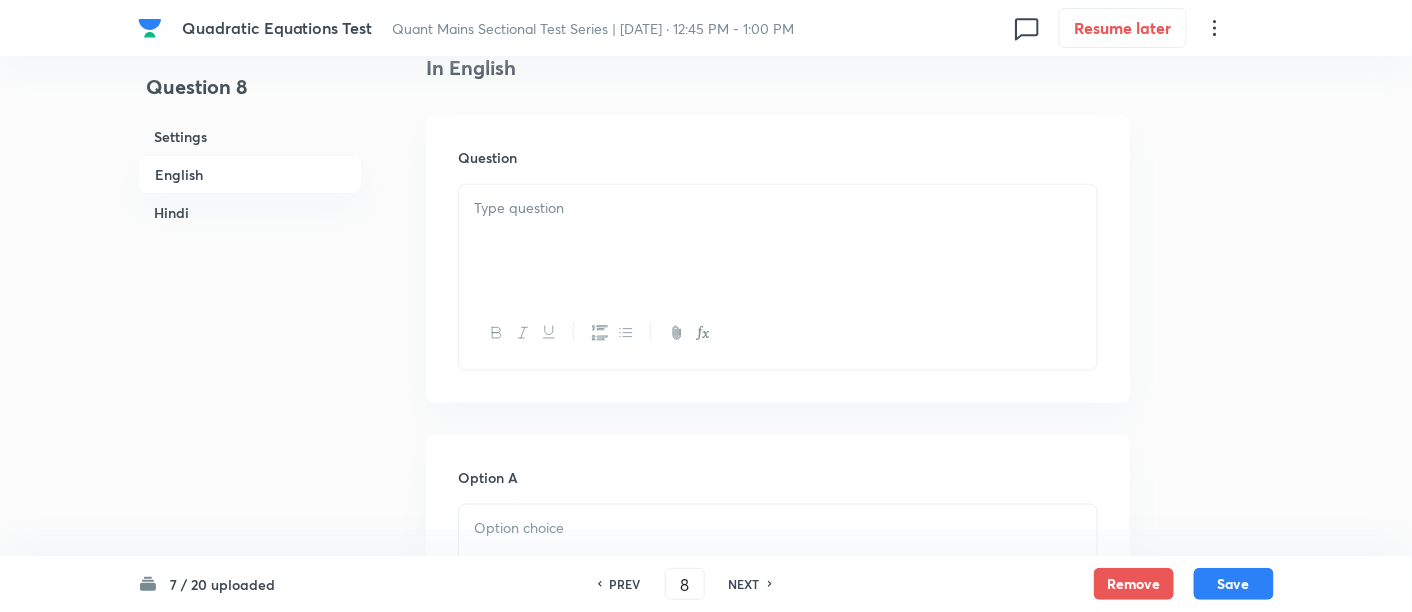 scroll, scrollTop: 582, scrollLeft: 0, axis: vertical 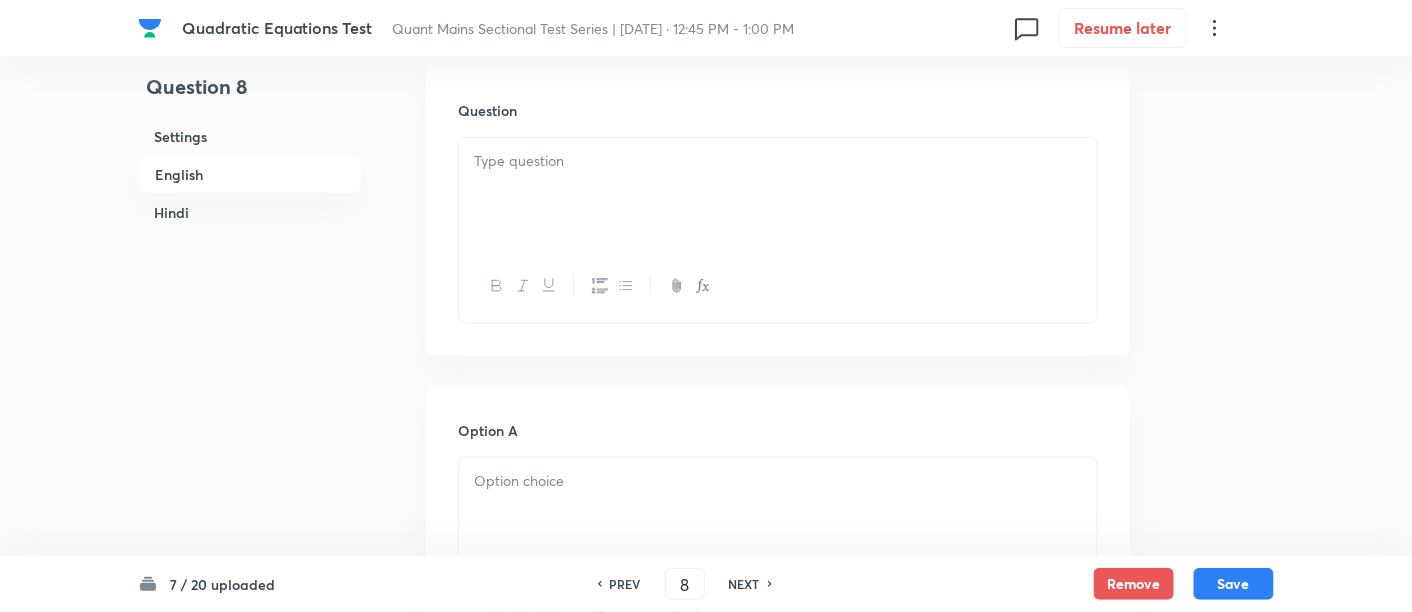 click at bounding box center [778, 194] 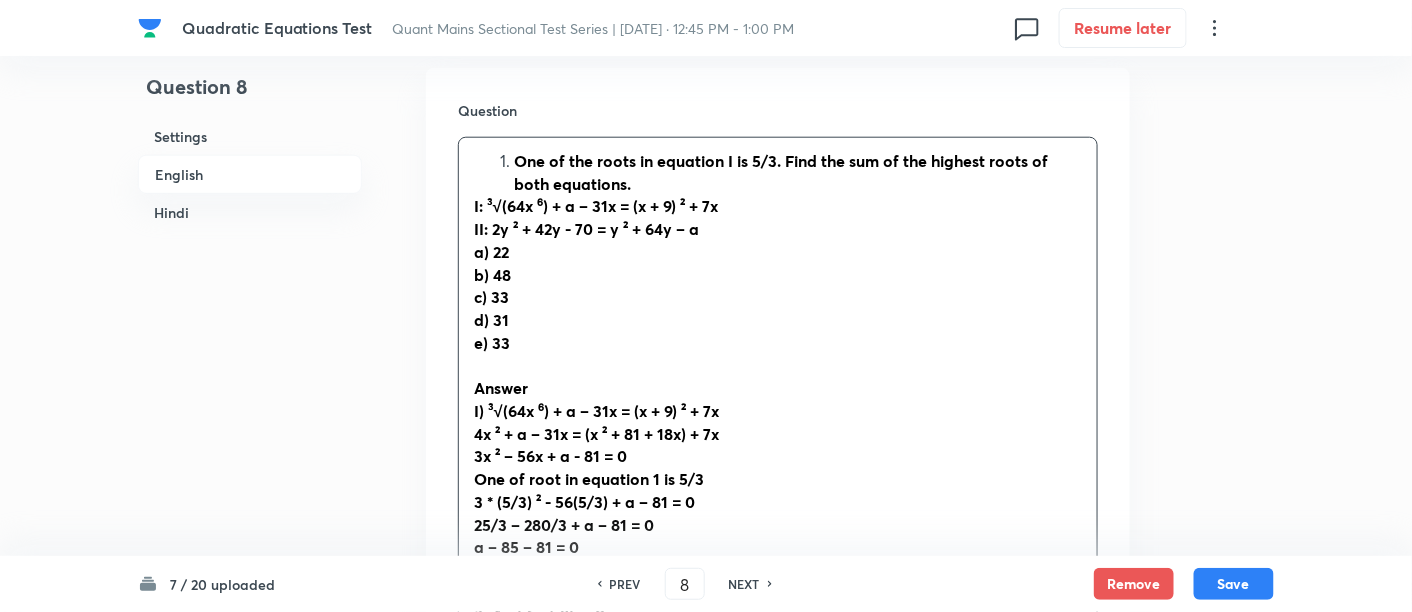 click on "One of the roots in equation I is 5/3. Find the sum of the highest roots of both equations." at bounding box center (781, 172) 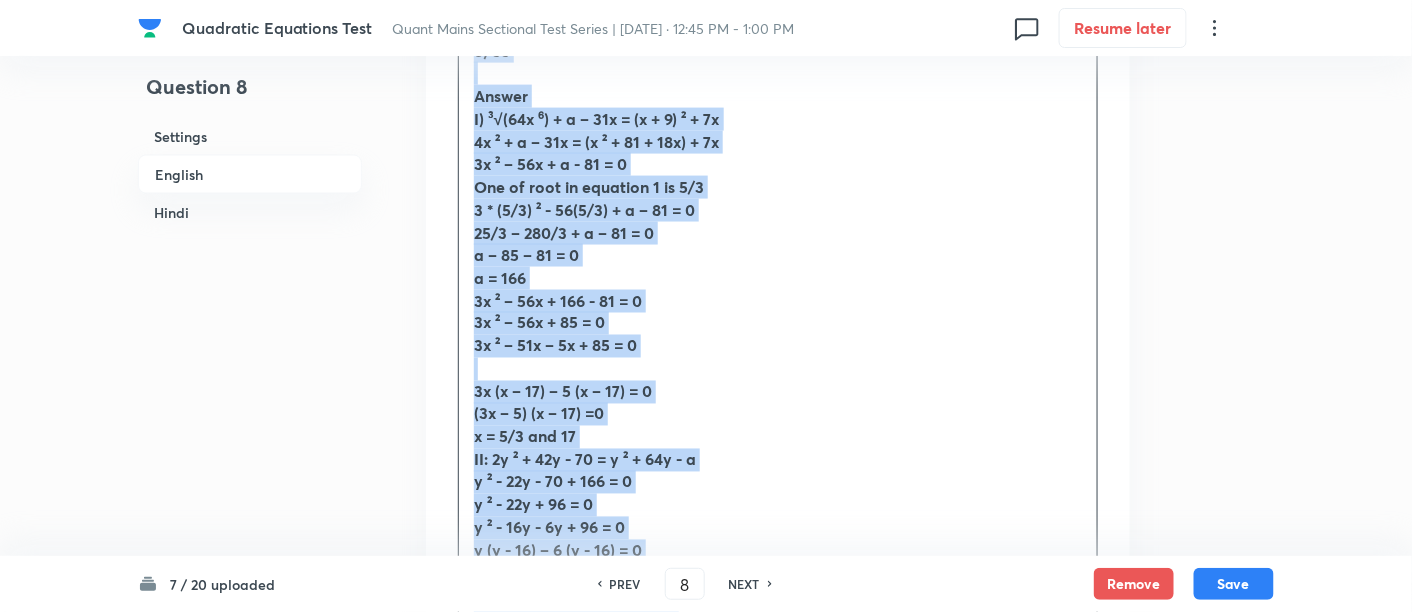scroll, scrollTop: 1141, scrollLeft: 0, axis: vertical 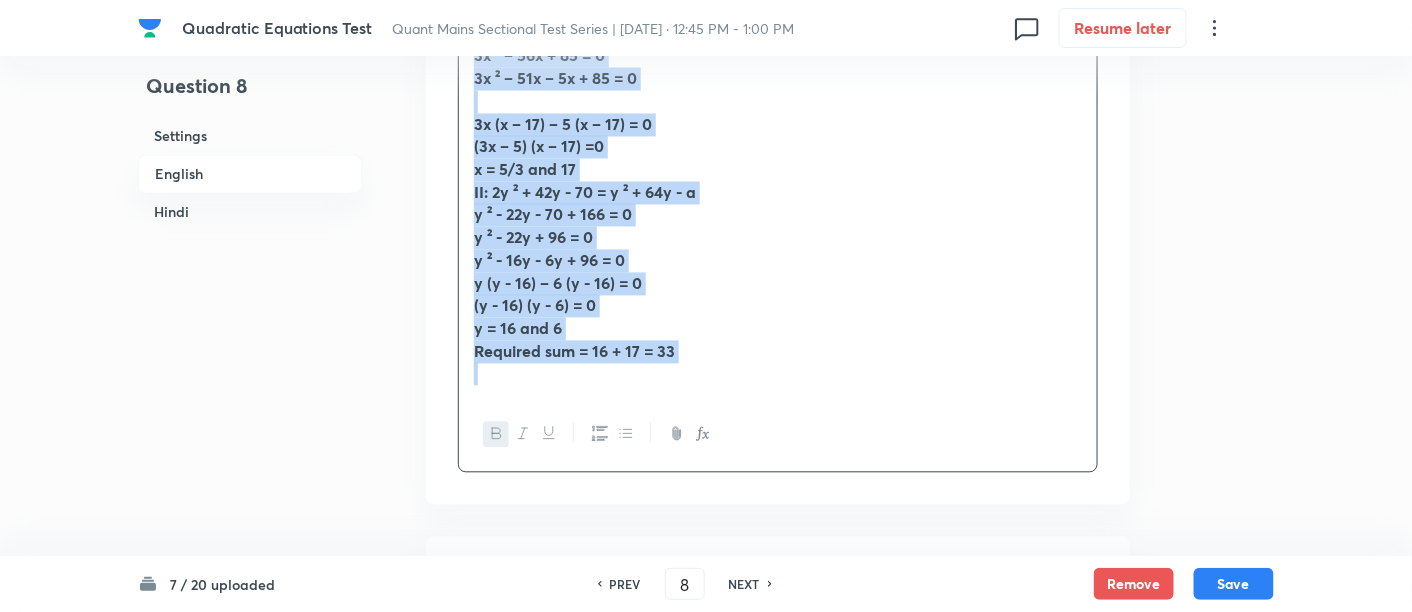 drag, startPoint x: 470, startPoint y: 164, endPoint x: 850, endPoint y: 402, distance: 448.3793 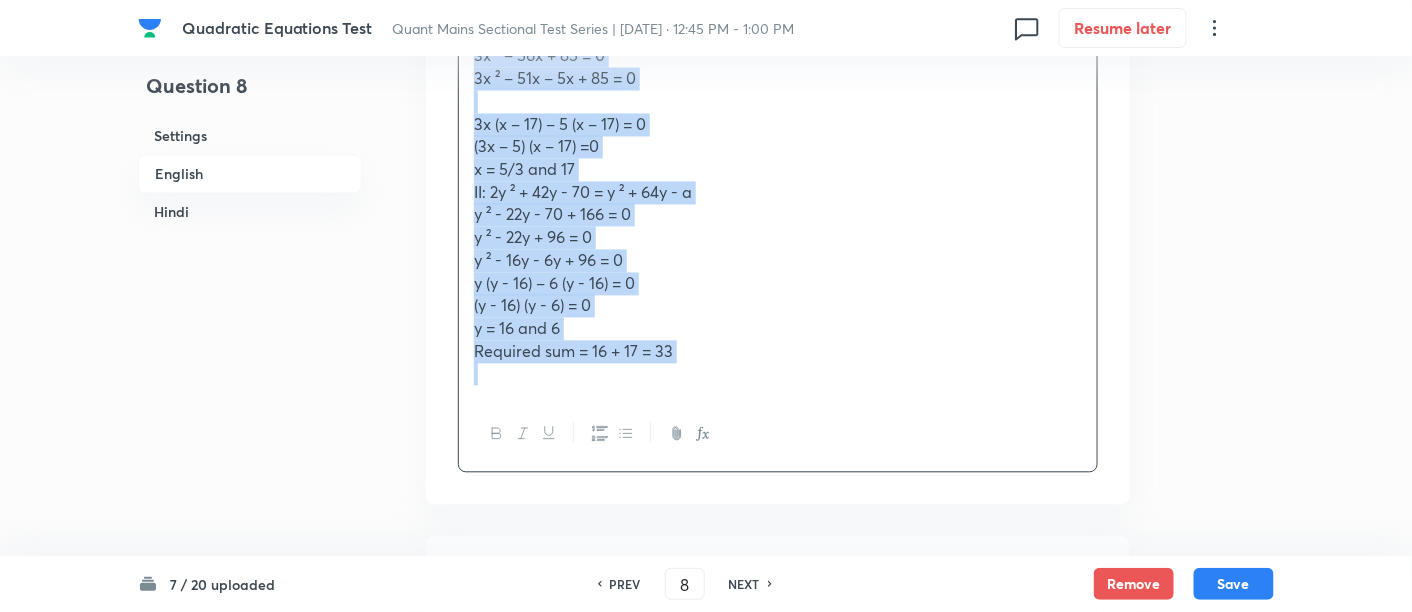 copy on "One of the roots in equation I is 5/3. Find the sum of the highest roots of both equations. I: ³√(64x ⁶) + a – 31x = (x + 9) ² + 7x II: 2y ² + 42y - 70 = y ² + 64y – a a) 22 b) 48 c) 33 d) 31 e) 33 Answer  I) ³√(64x ⁶) + a – 31x = (x + 9) ² + 7x  4x ² + a – 31x = (x ² + 81 + 18x) + 7x  3x ² – 56x + a - 81 = 0  One of root in equation 1 is 5/3  3 * (5/3) ² - 56(5/3) + a – 81 = 0  25/3 – 280/3 + a – 81 = 0  a – 85 – 81 = 0  a = 166  3x ² – 56x + 166 - 81 = 0  3x ² – 56x + 85 = 0  3x ² – 51x – 5x + 85 = 0  3x (x – 17) – 5 (x – 17) = 0  (3x – 5) (x – 17) =0  x = 5/3 and 17  II: 2y ² + 42y - 70 = y ² + 64y - a  y ² - 22y - 70 + 166 = 0  y ² - 22y + 96 = 0  y ² - 16y - 6y + 96 = 0  y (y - 16) – 6 (y - 16) = 0  (y - 16) (y - 6) = 0  y = 16 and 6  Required sum = 16 + 17 = 33" 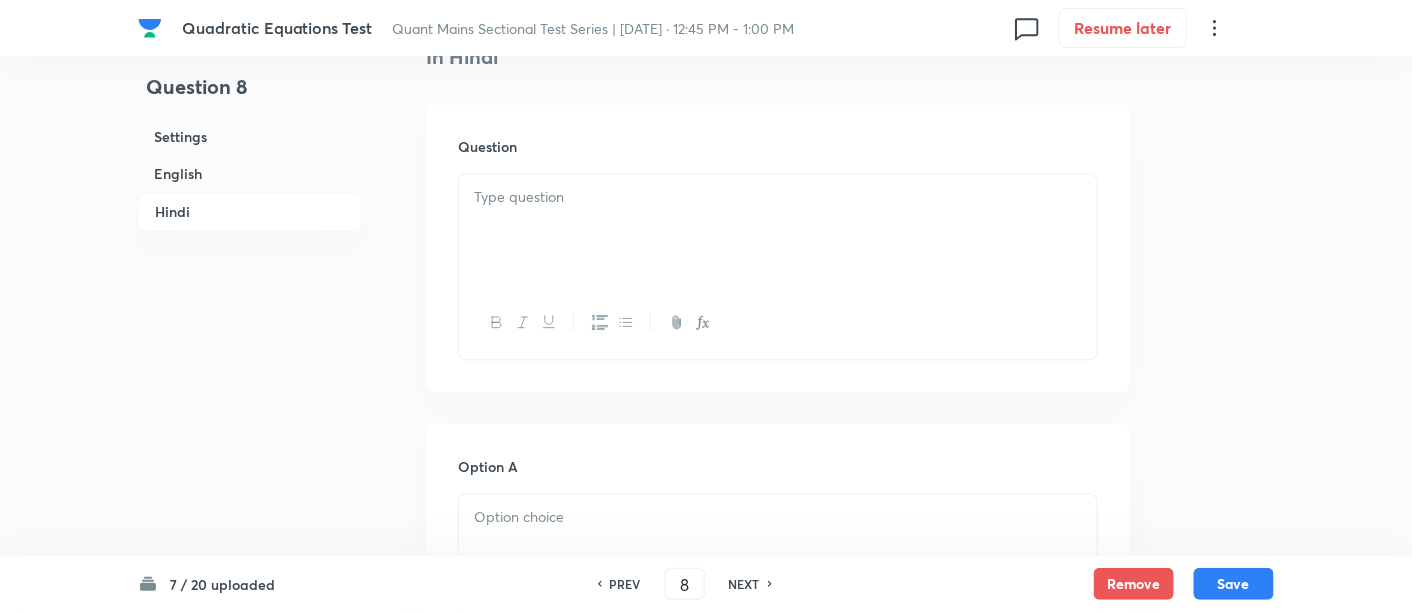 scroll, scrollTop: 3583, scrollLeft: 0, axis: vertical 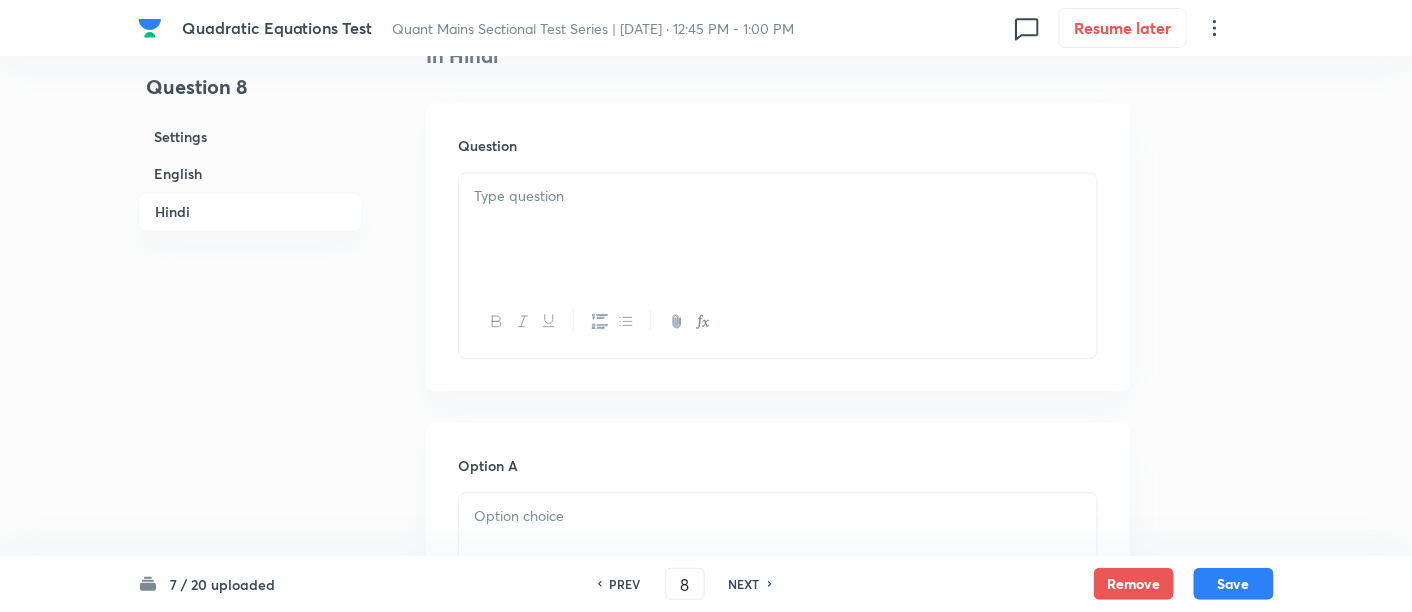 click at bounding box center (778, 229) 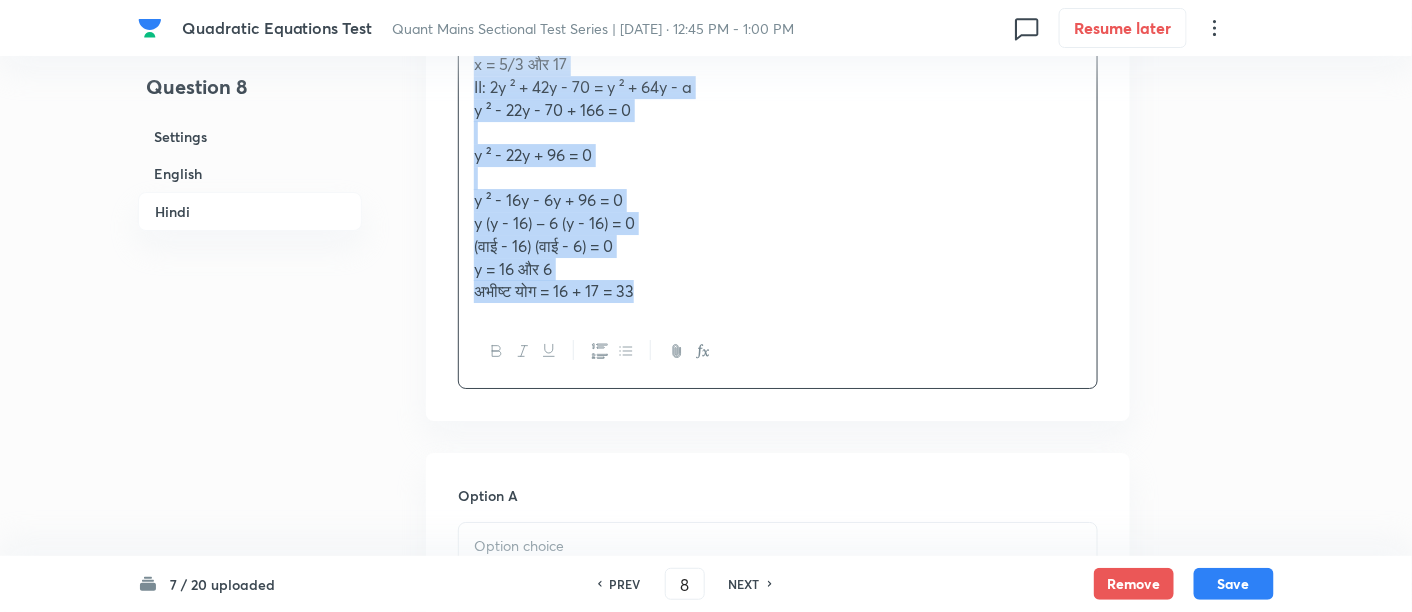 scroll, scrollTop: 4502, scrollLeft: 0, axis: vertical 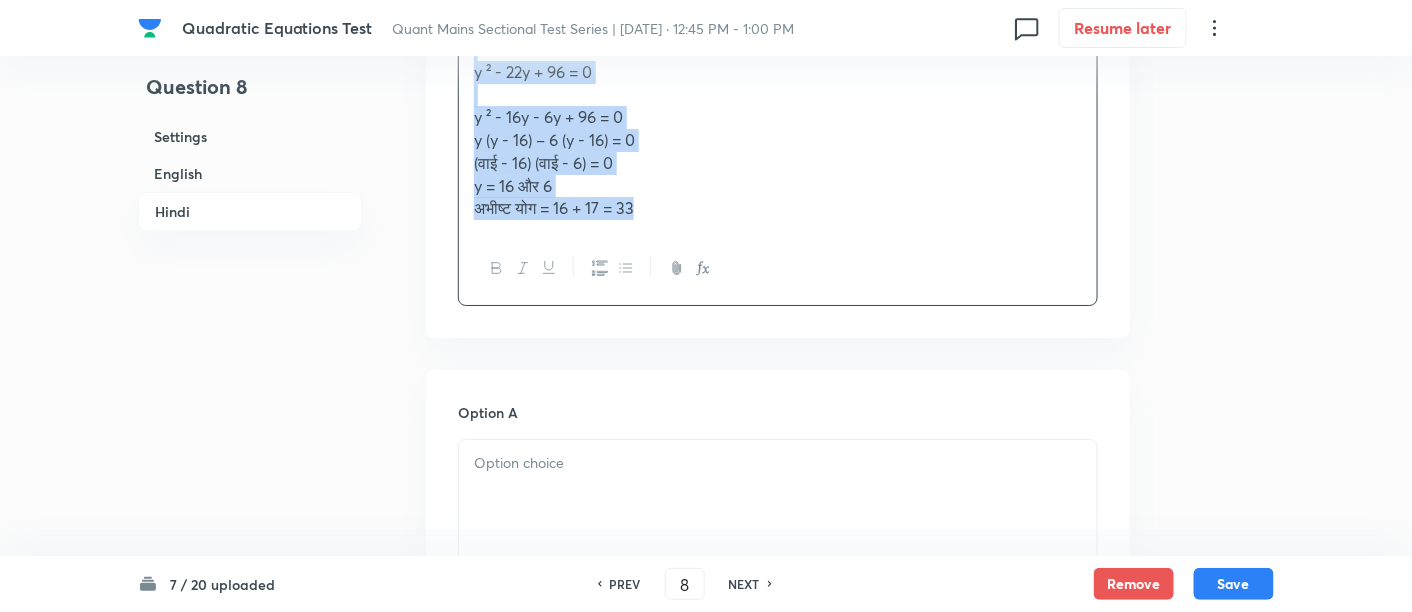 drag, startPoint x: 466, startPoint y: 128, endPoint x: 804, endPoint y: 368, distance: 414.5407 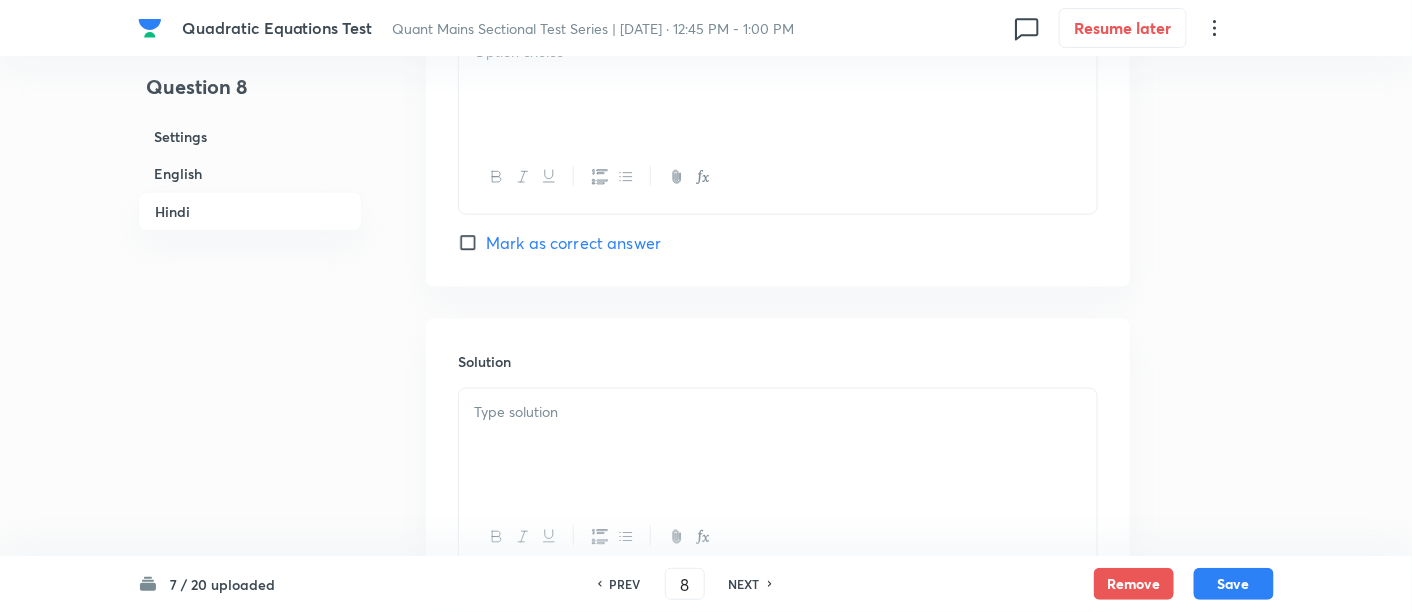 scroll, scrollTop: 5568, scrollLeft: 0, axis: vertical 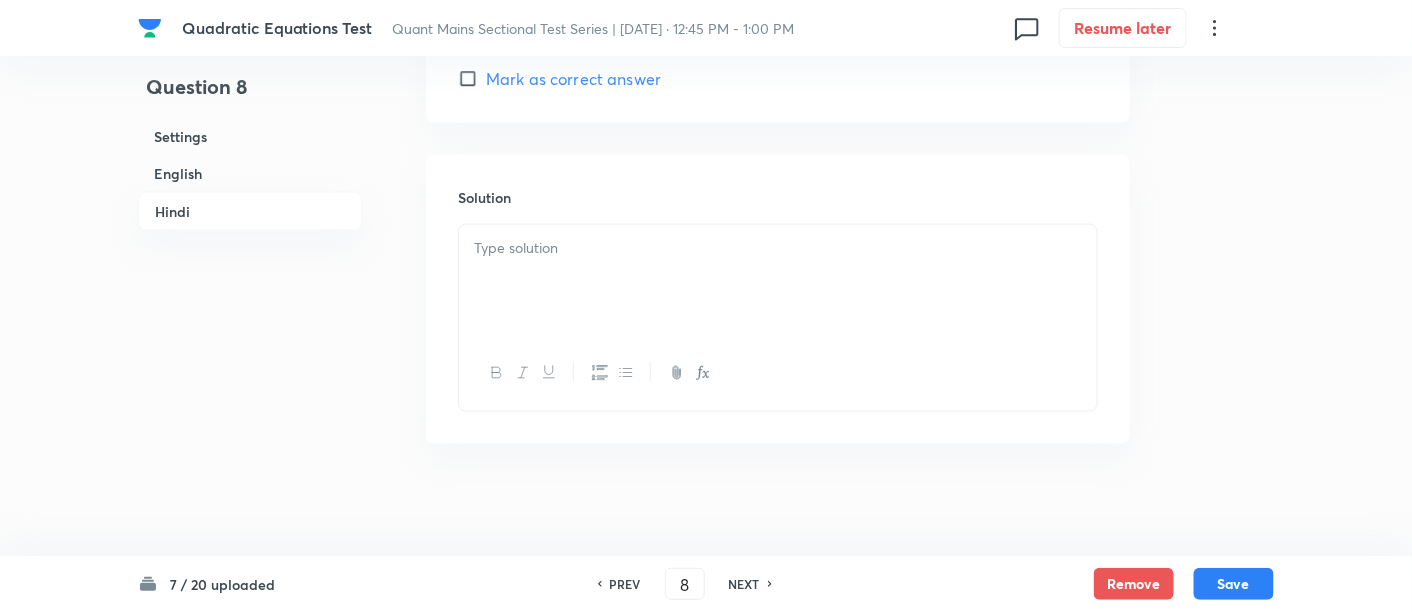 click at bounding box center (778, 281) 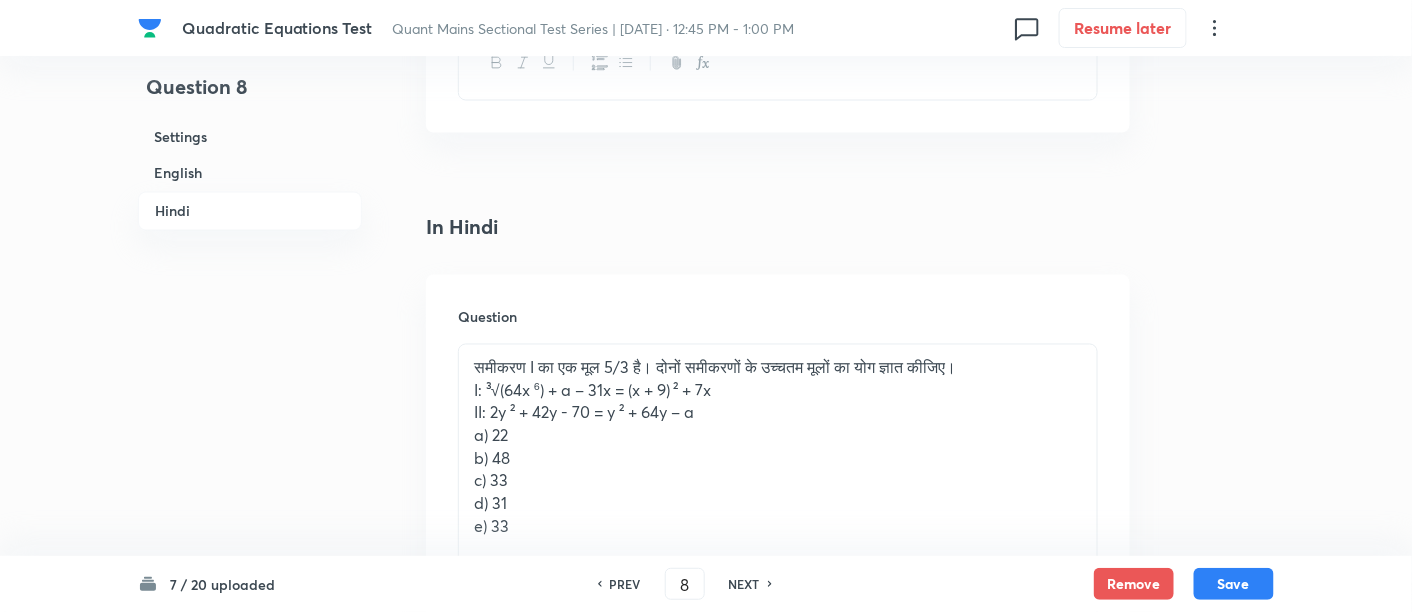 scroll, scrollTop: 3541, scrollLeft: 0, axis: vertical 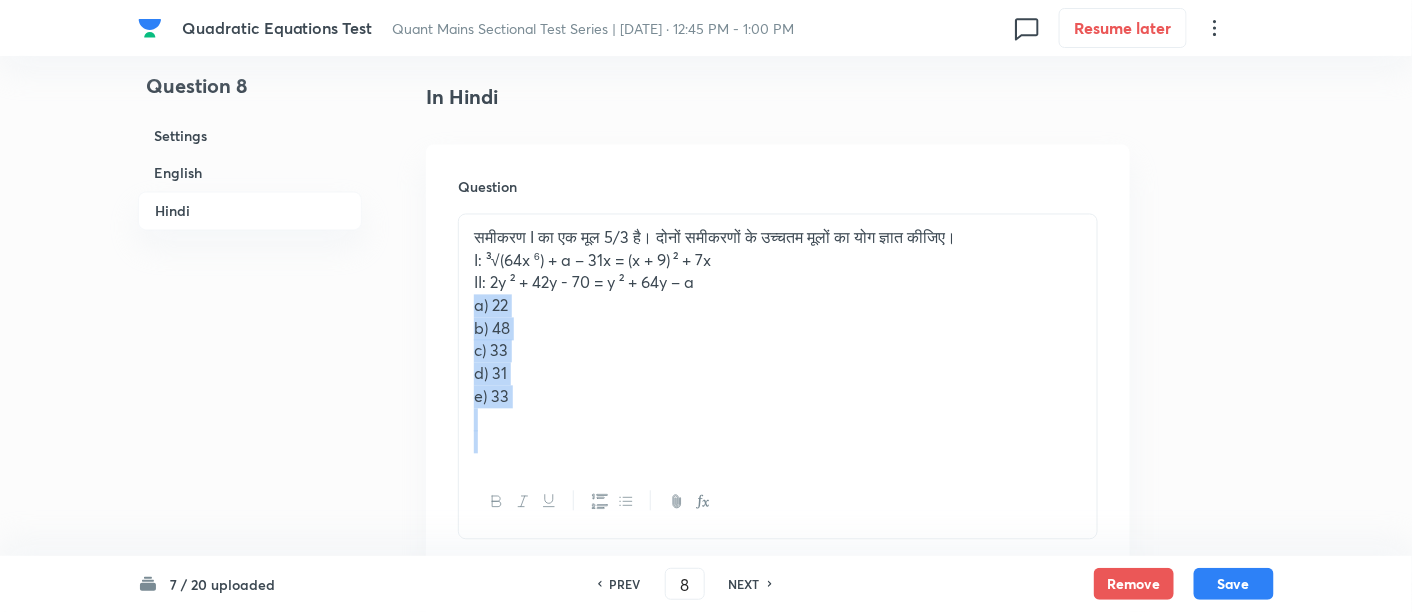 drag, startPoint x: 468, startPoint y: 306, endPoint x: 600, endPoint y: 504, distance: 237.96638 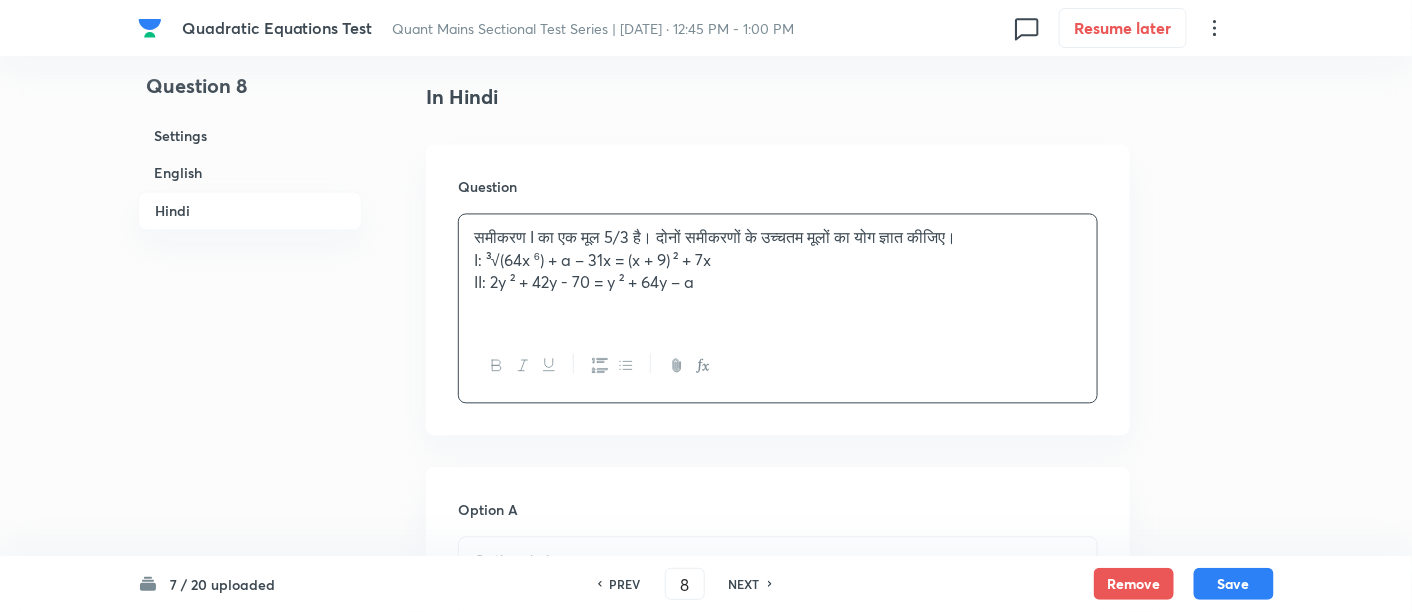 scroll, scrollTop: 3781, scrollLeft: 0, axis: vertical 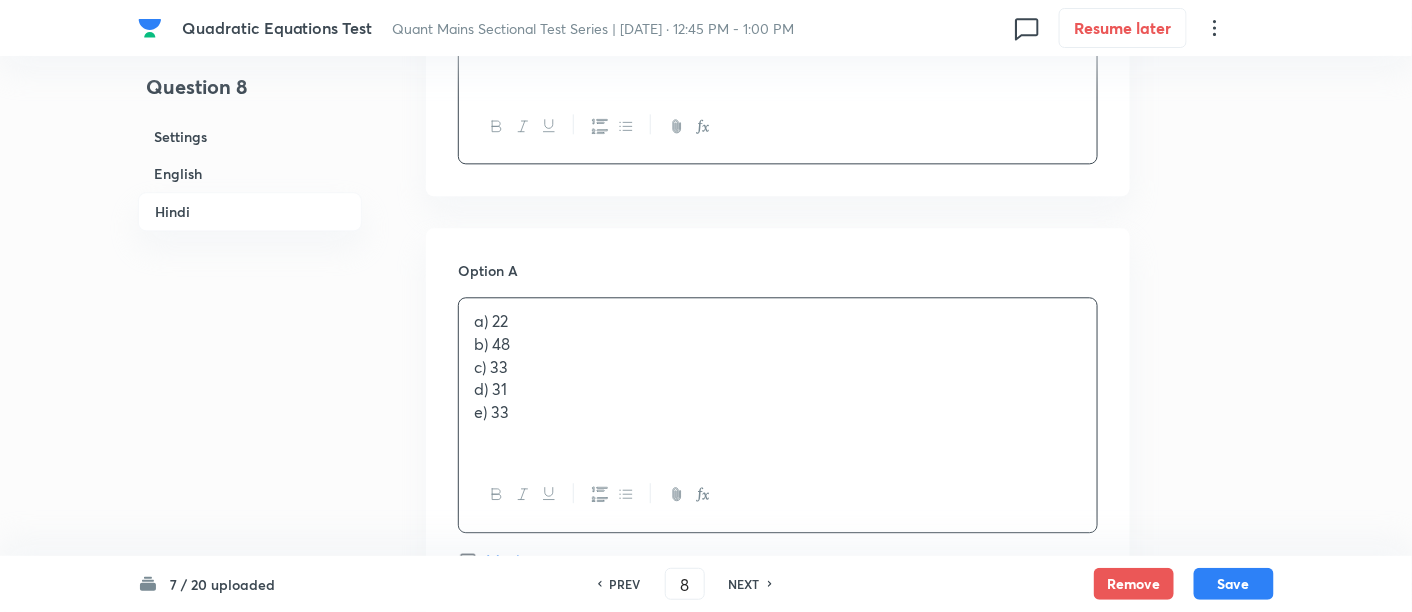 click on "a) 22 b) 48 c) 33 d) 31 e) 33" at bounding box center (778, 378) 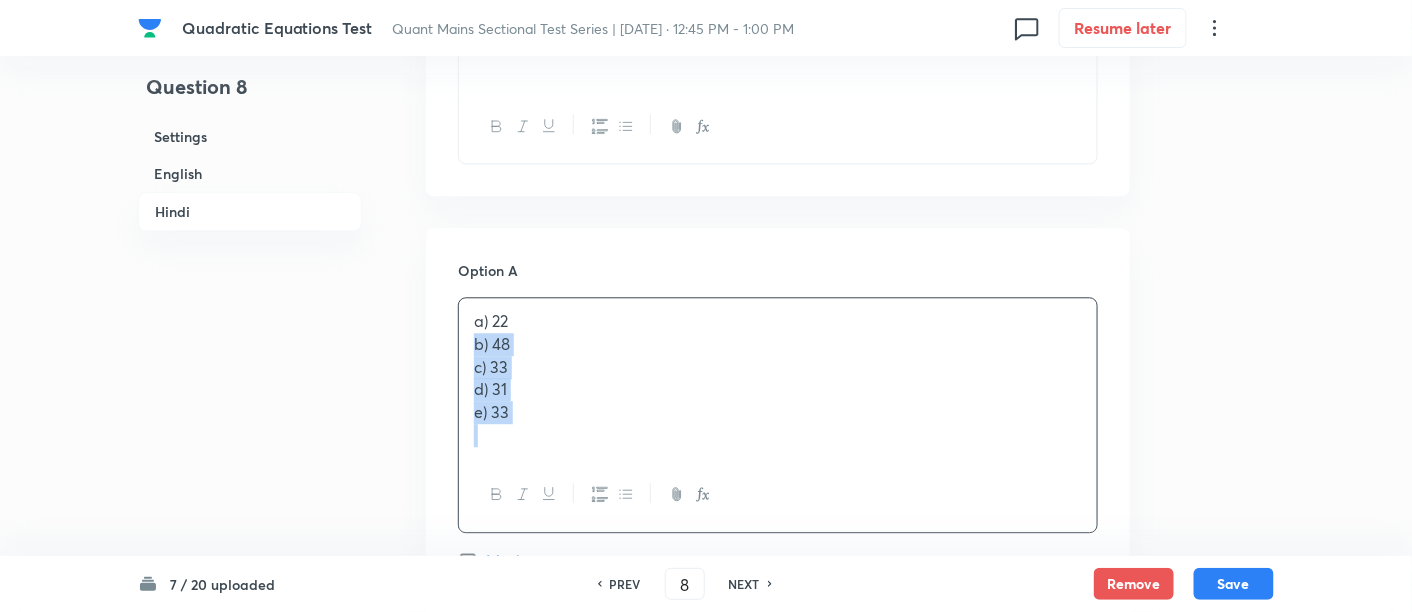 drag, startPoint x: 459, startPoint y: 340, endPoint x: 594, endPoint y: 511, distance: 217.86693 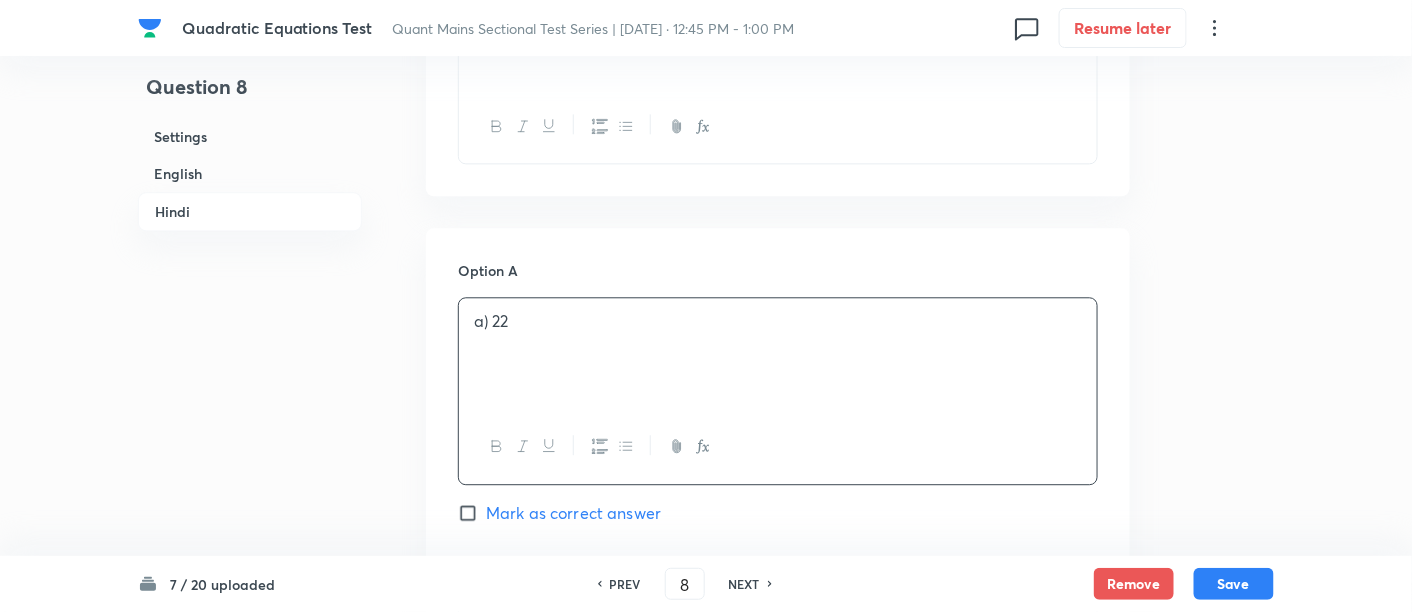 scroll, scrollTop: 4097, scrollLeft: 0, axis: vertical 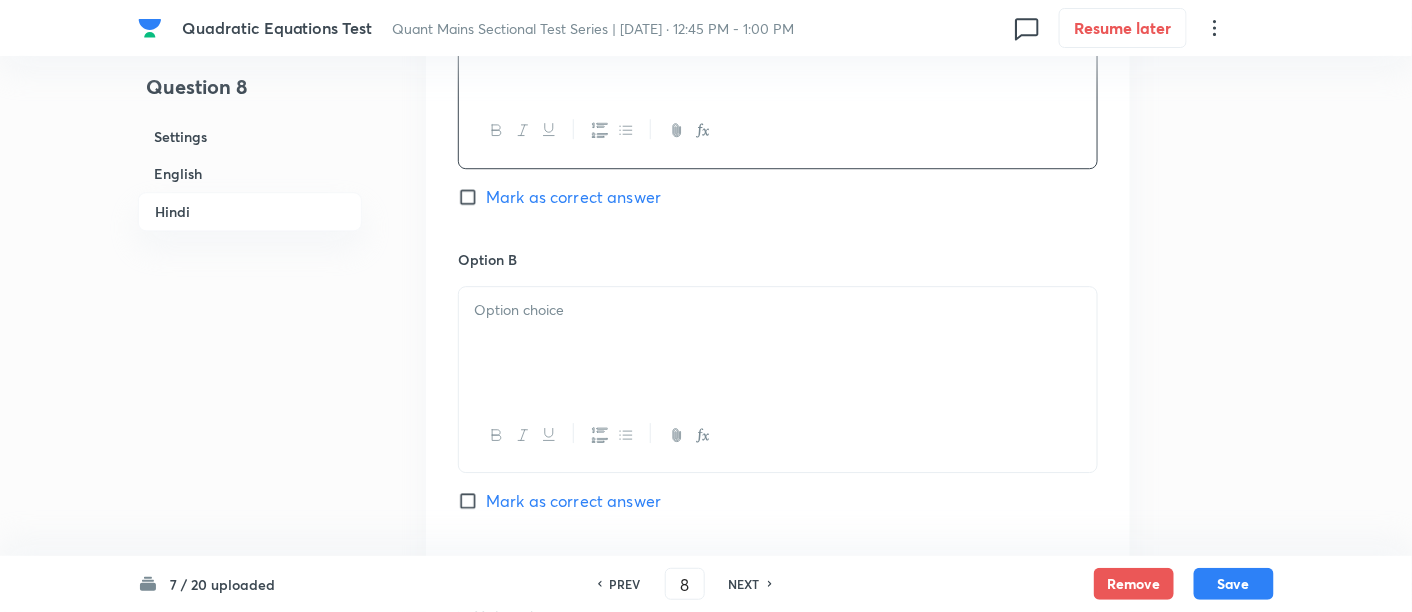 click at bounding box center (778, 343) 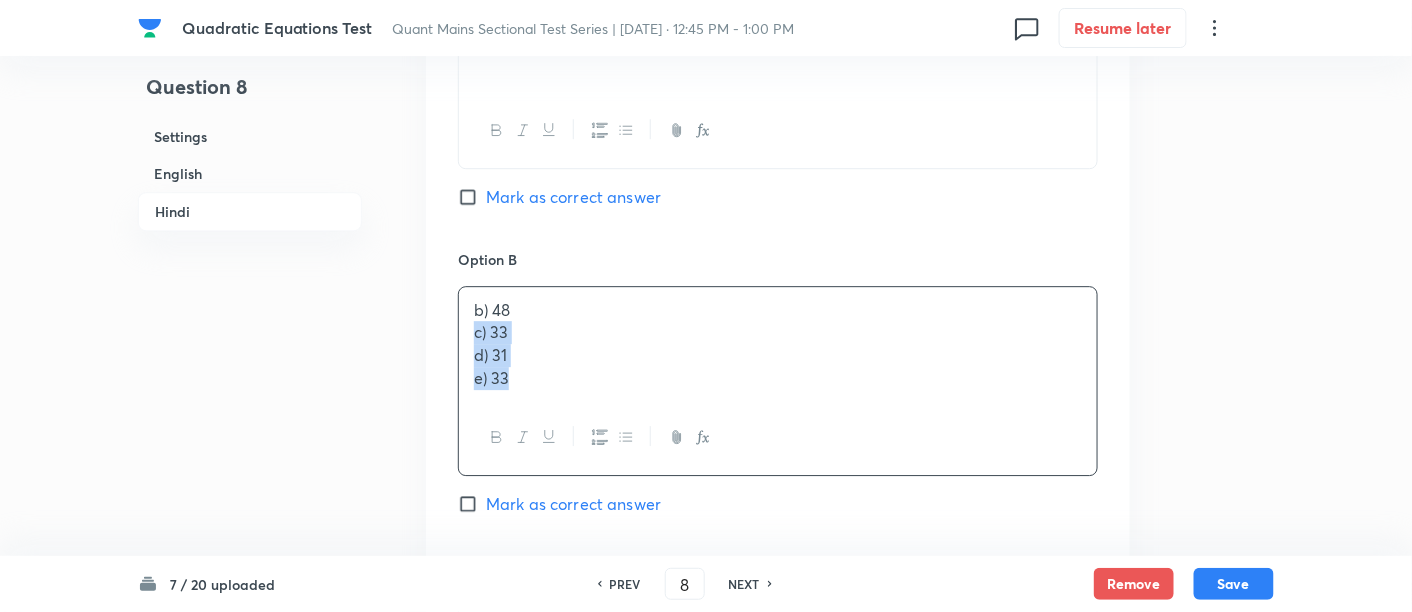 drag, startPoint x: 465, startPoint y: 327, endPoint x: 537, endPoint y: 396, distance: 99.724625 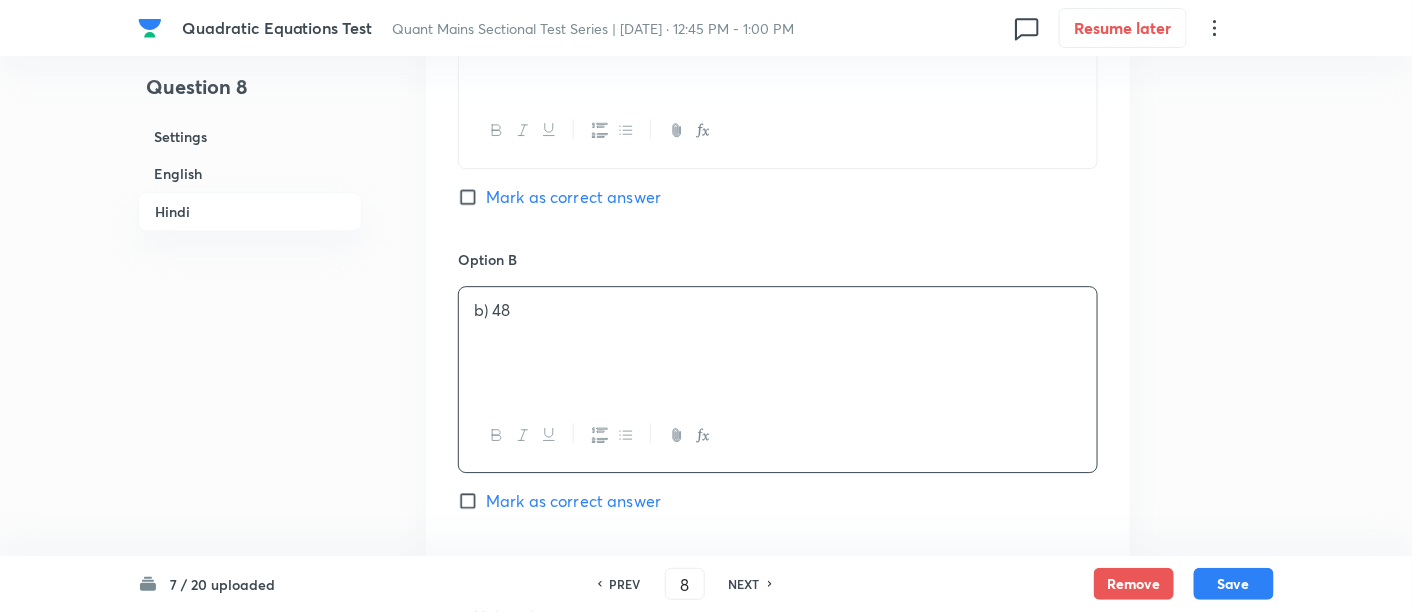 scroll, scrollTop: 4350, scrollLeft: 0, axis: vertical 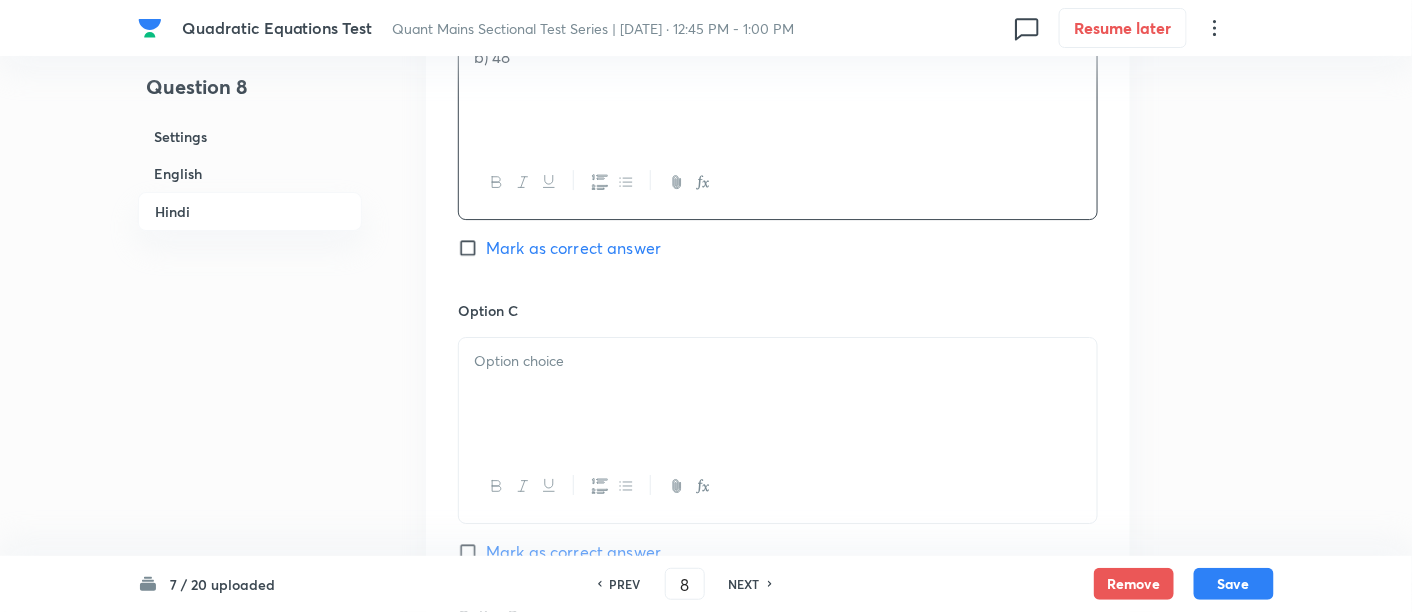 click at bounding box center [778, 394] 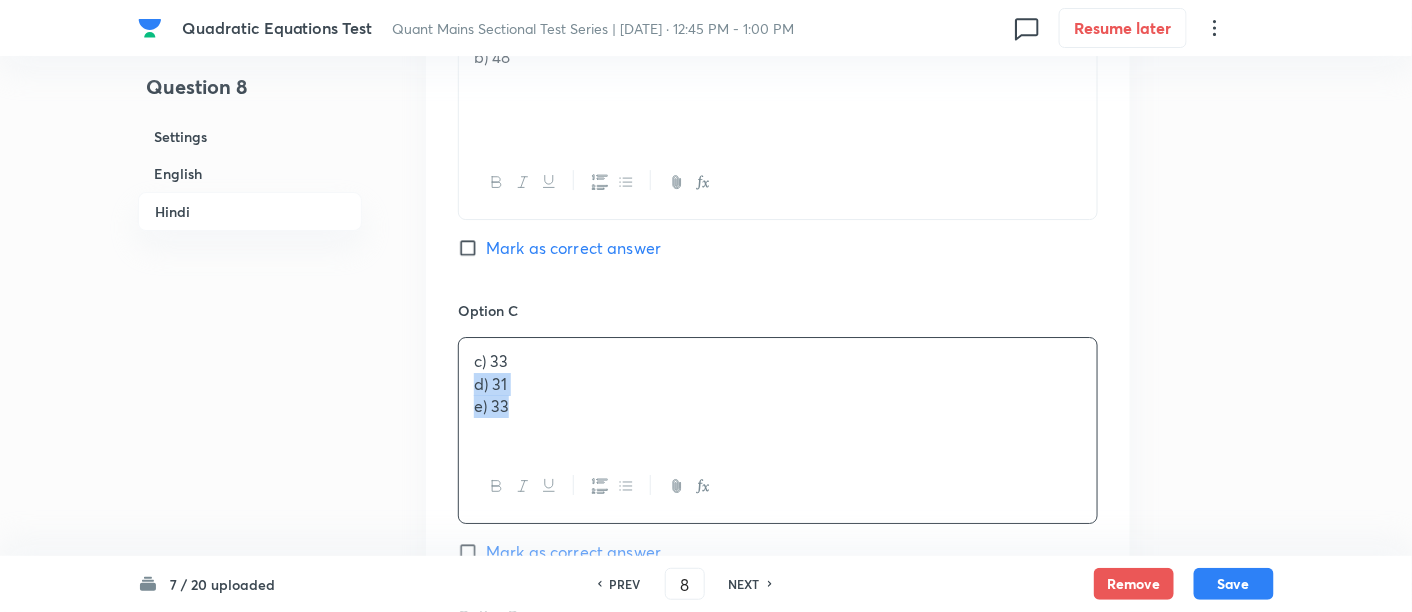 drag, startPoint x: 465, startPoint y: 378, endPoint x: 594, endPoint y: 492, distance: 172.154 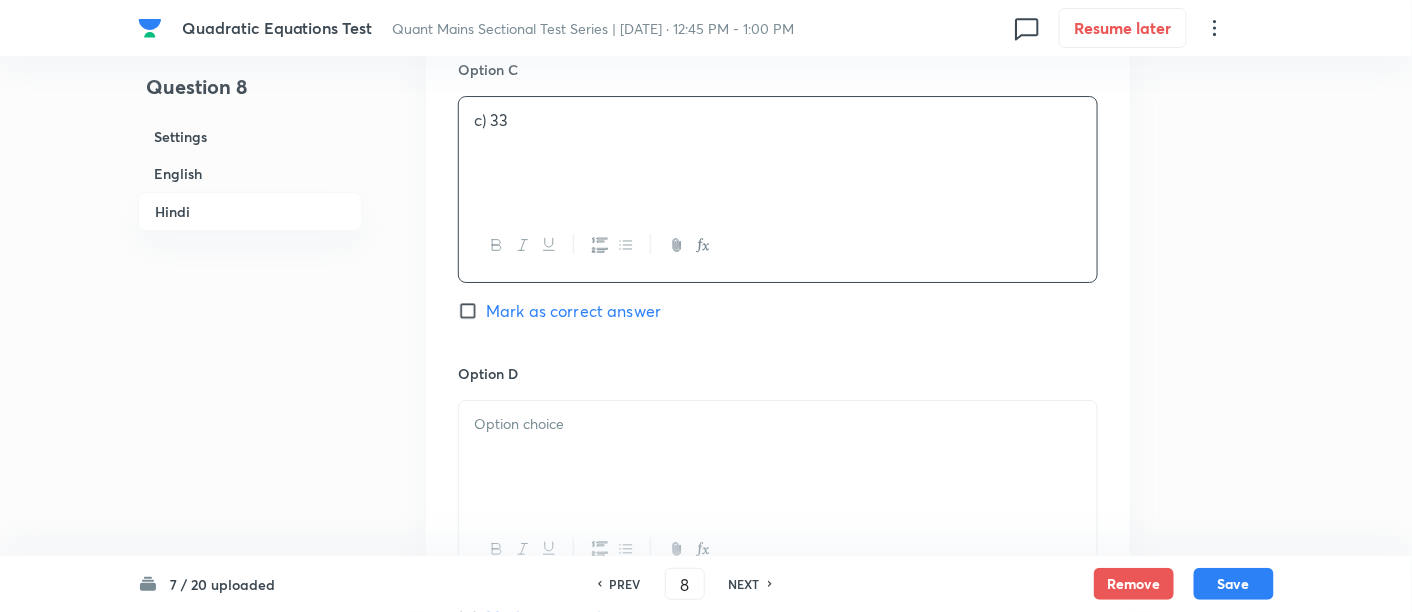 scroll, scrollTop: 4592, scrollLeft: 0, axis: vertical 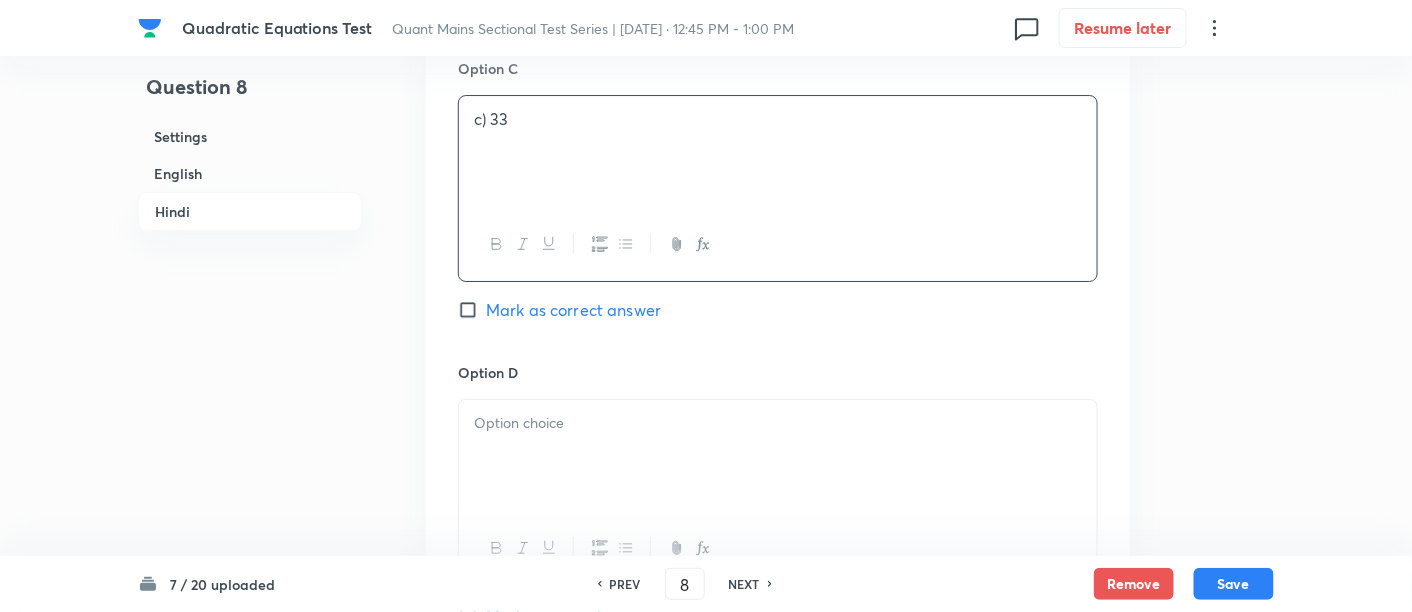 click at bounding box center (778, 456) 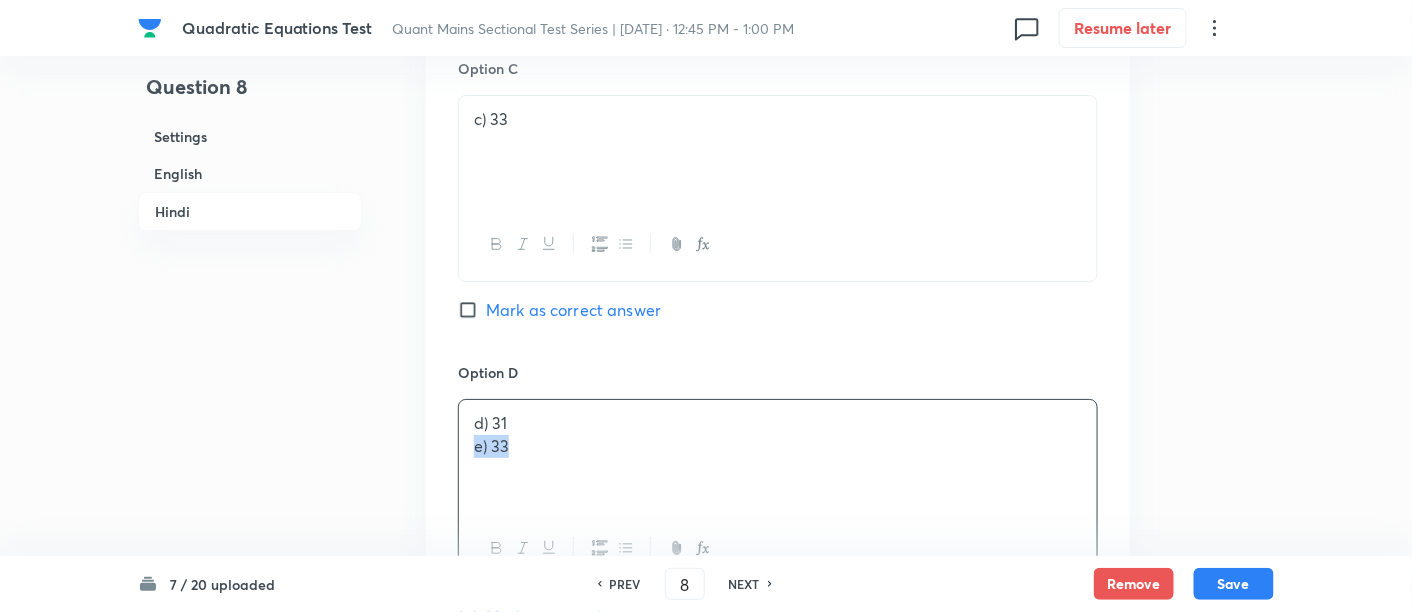 drag, startPoint x: 467, startPoint y: 441, endPoint x: 597, endPoint y: 472, distance: 133.64505 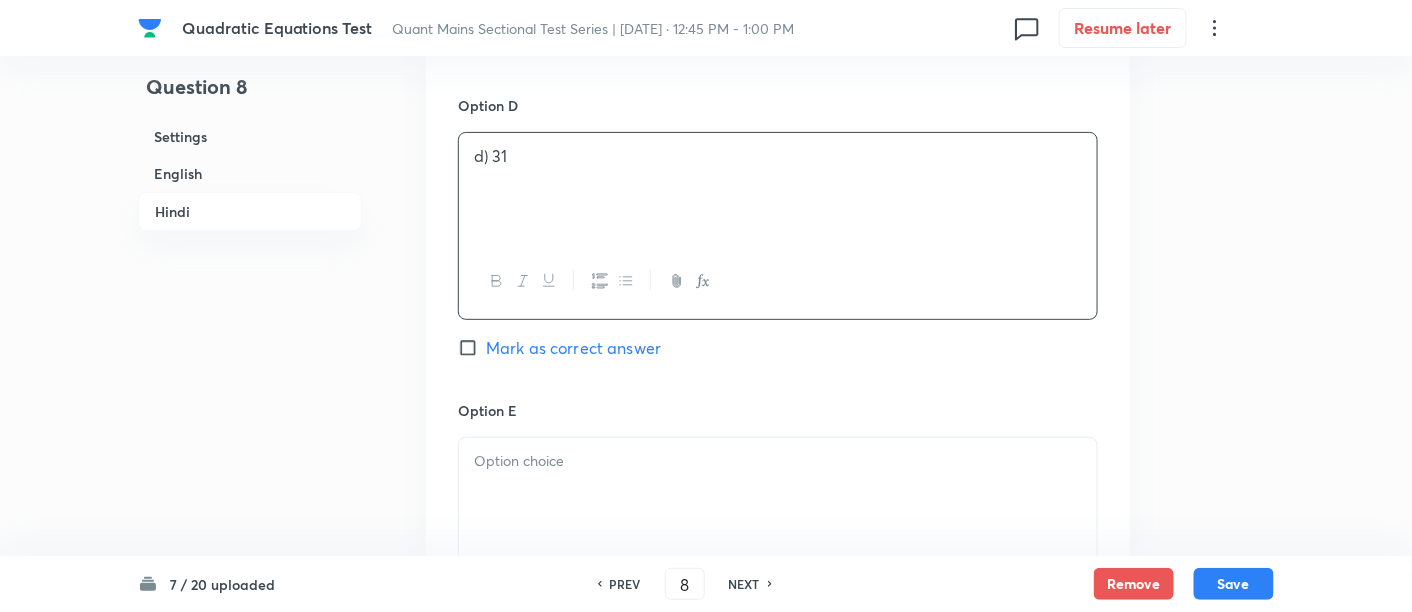 click at bounding box center [778, 494] 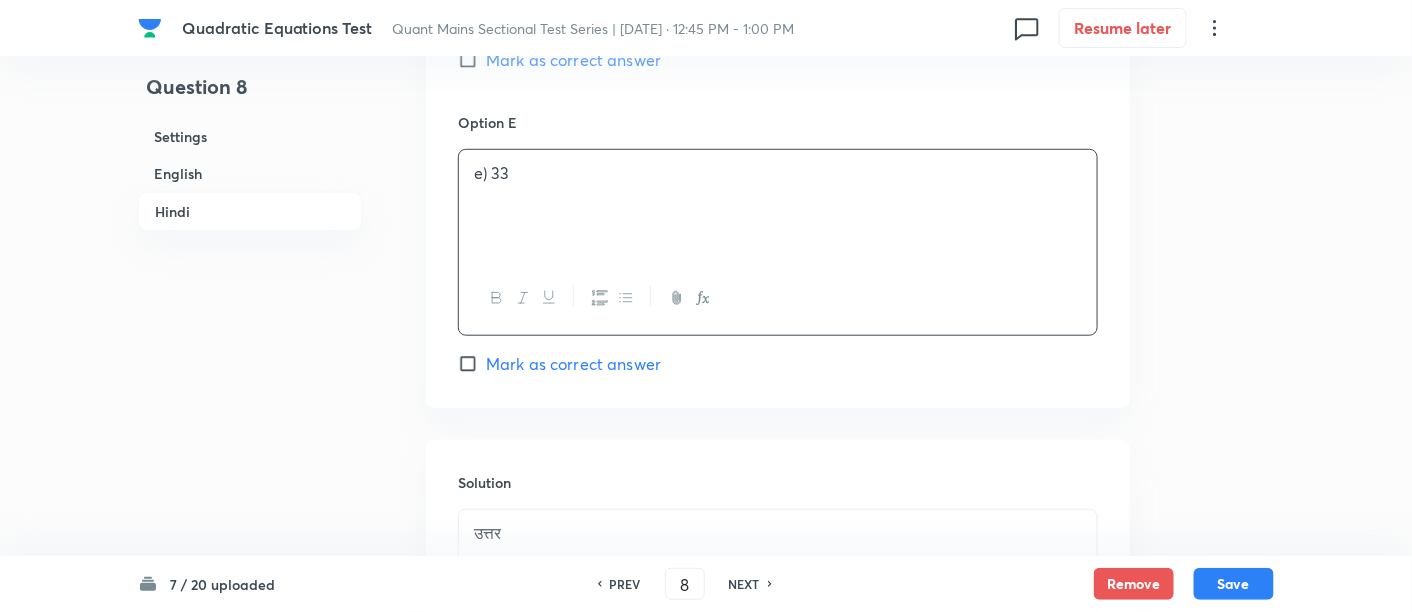 scroll, scrollTop: 5144, scrollLeft: 0, axis: vertical 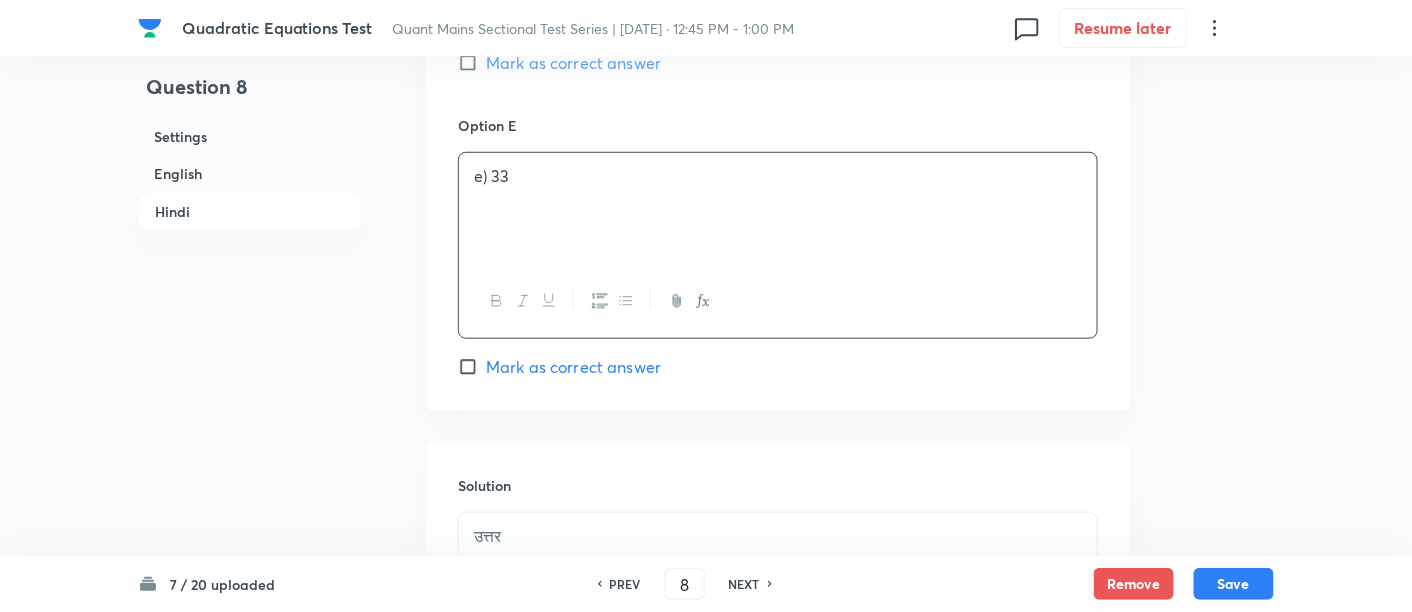 click on "Mark as correct answer" at bounding box center (573, 367) 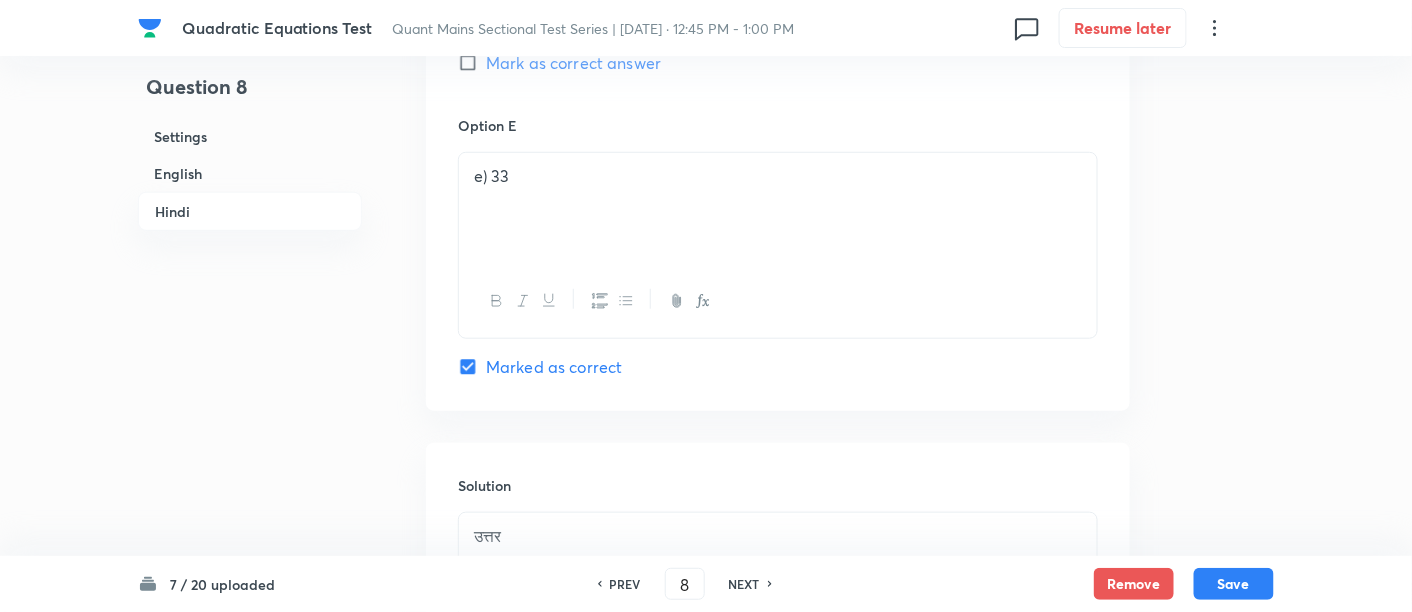 checkbox on "true" 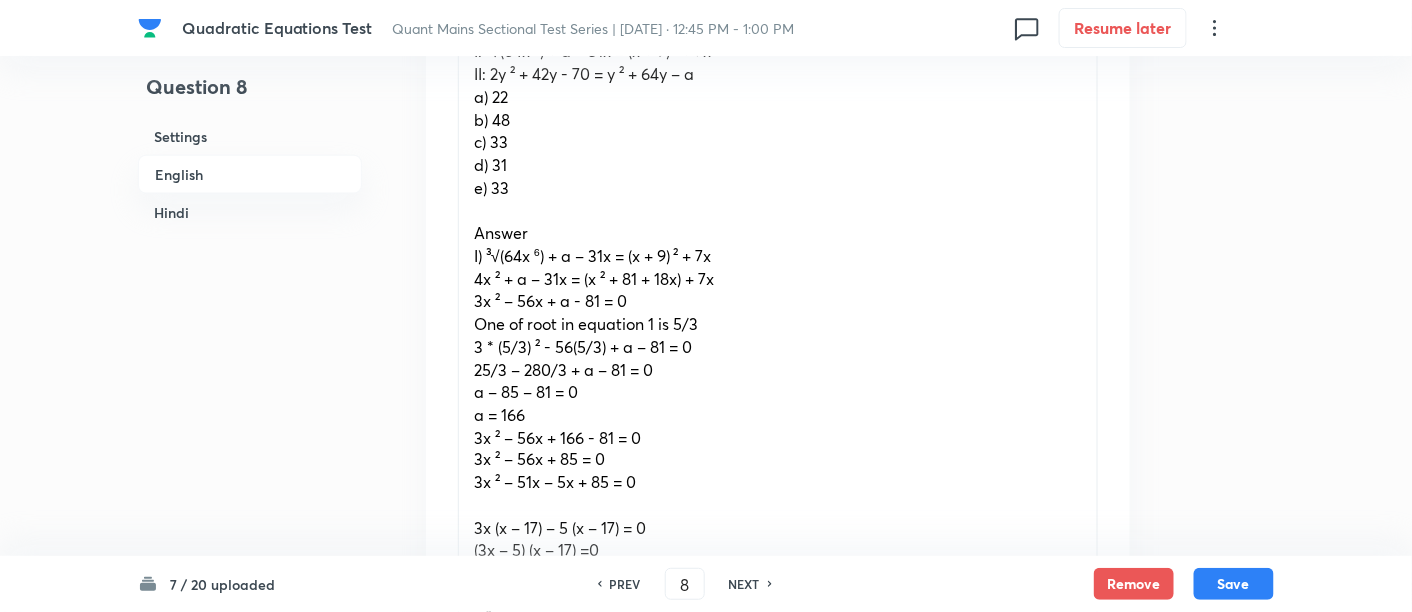scroll, scrollTop: 736, scrollLeft: 0, axis: vertical 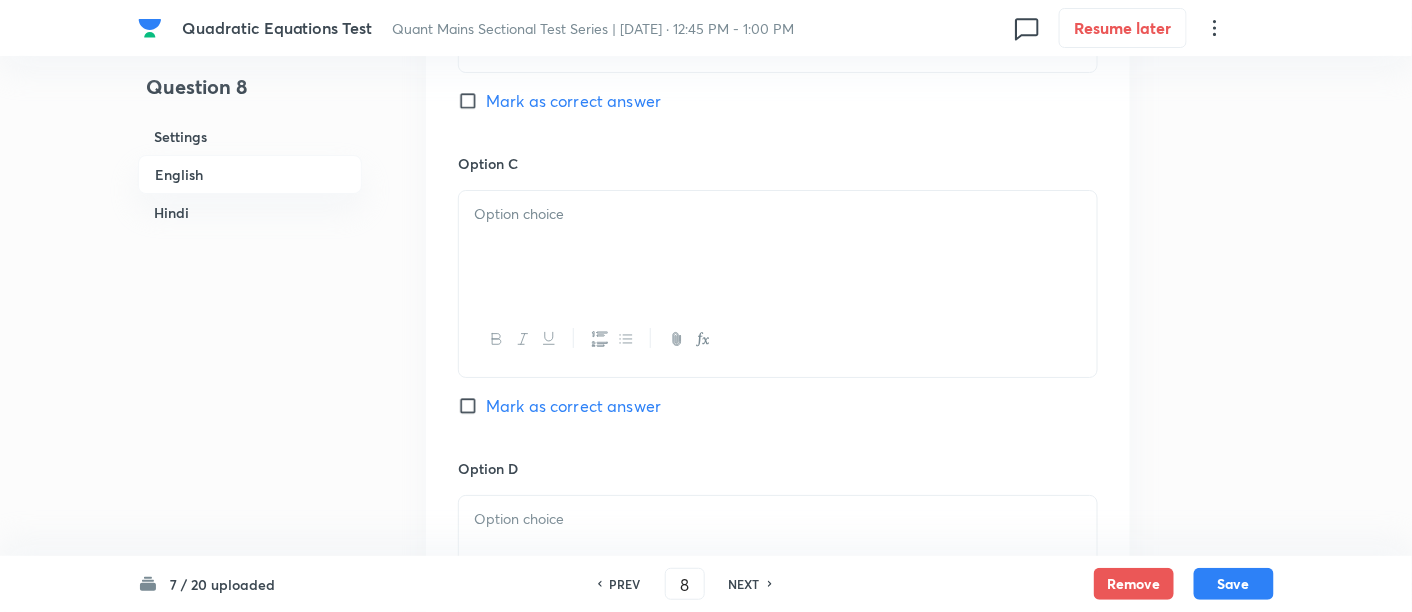 drag, startPoint x: 471, startPoint y: 238, endPoint x: 788, endPoint y: 213, distance: 317.98428 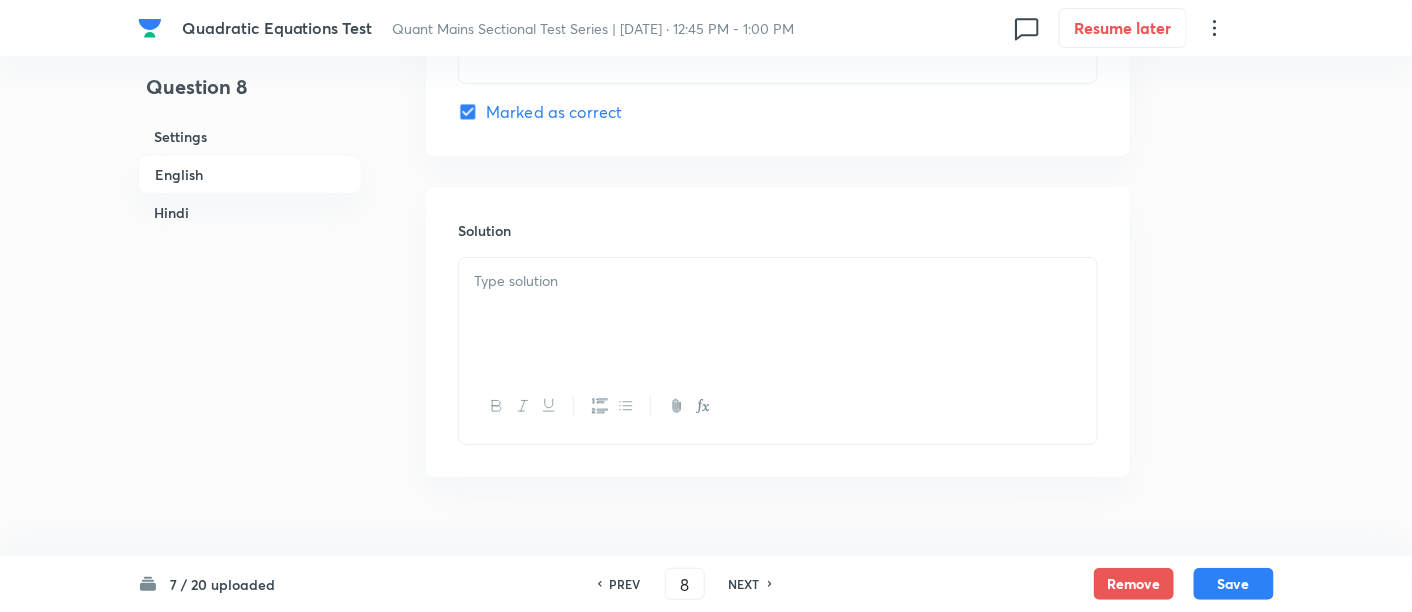scroll, scrollTop: 2520, scrollLeft: 0, axis: vertical 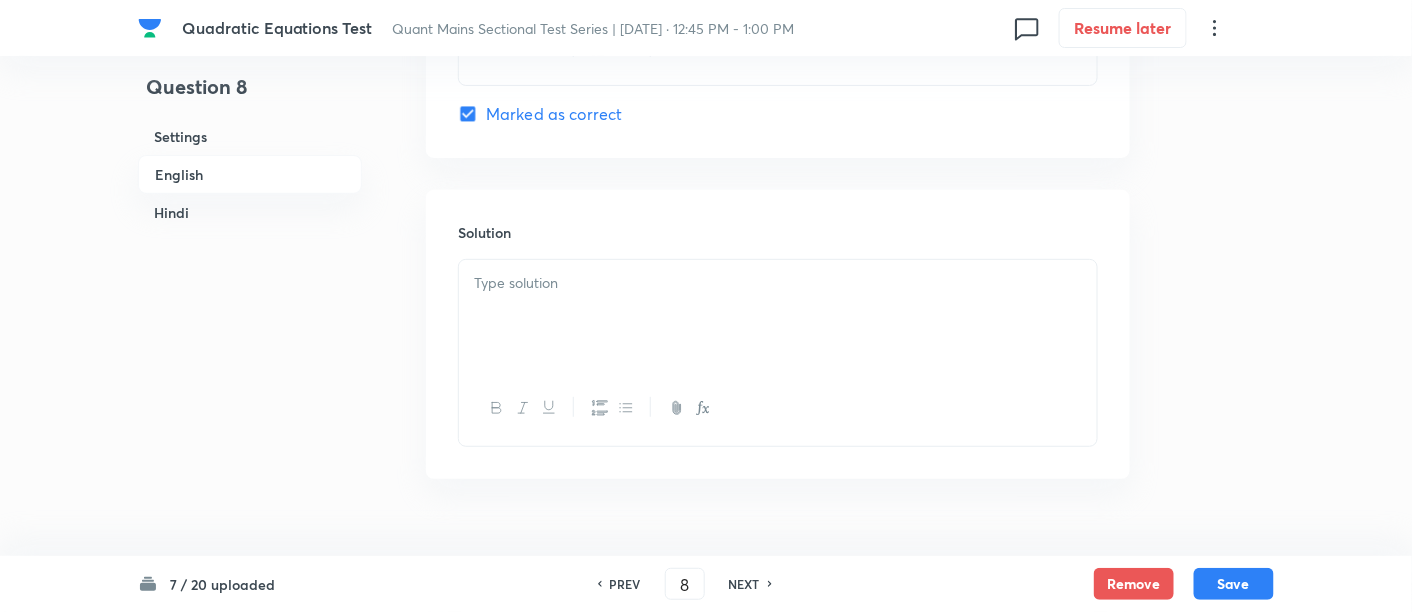click at bounding box center [778, 283] 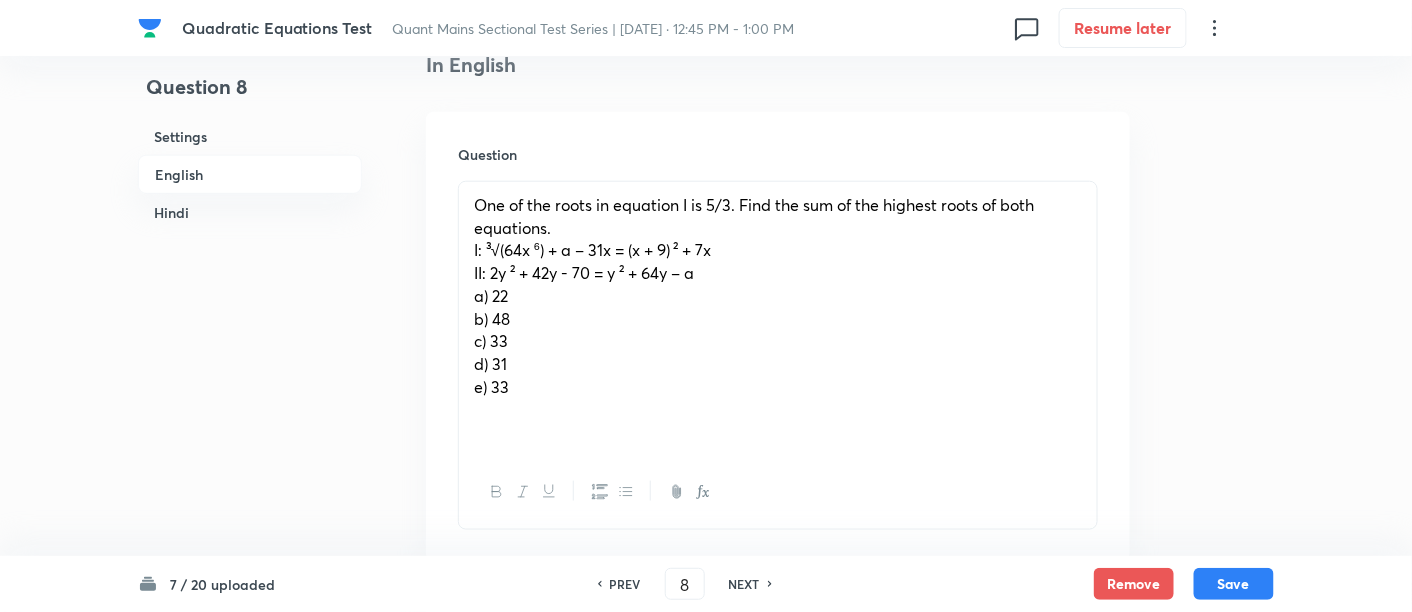 scroll, scrollTop: 540, scrollLeft: 0, axis: vertical 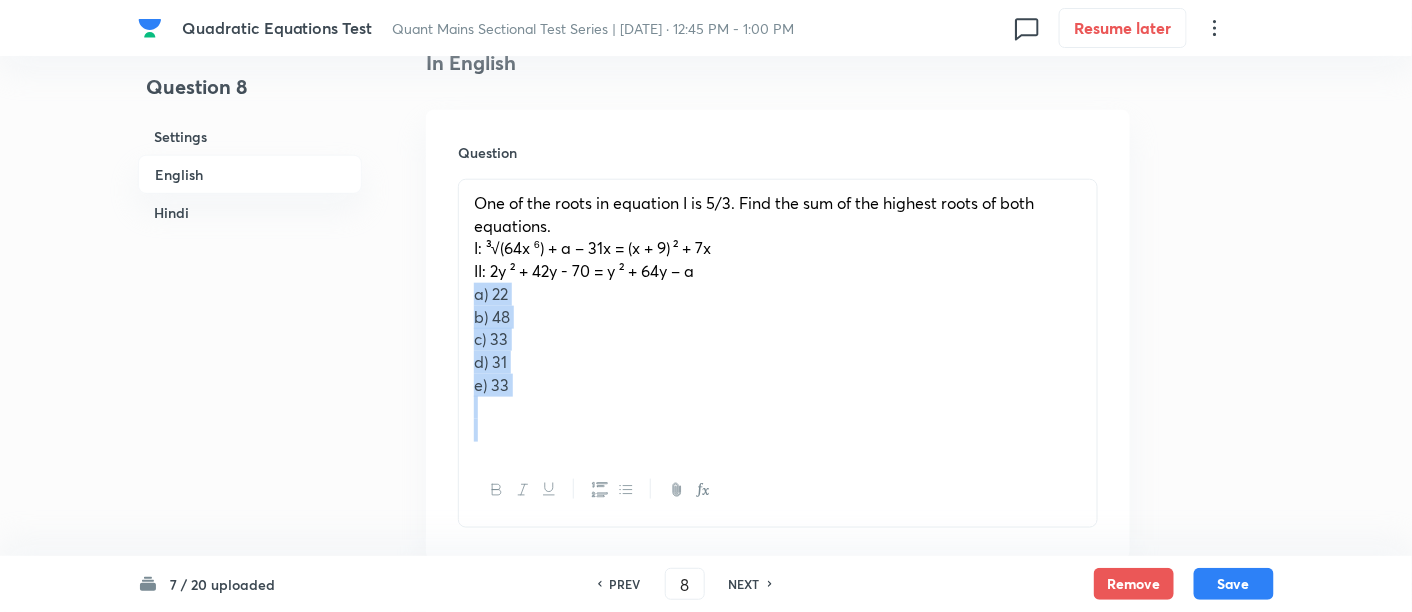 drag, startPoint x: 469, startPoint y: 294, endPoint x: 562, endPoint y: 421, distance: 157.4103 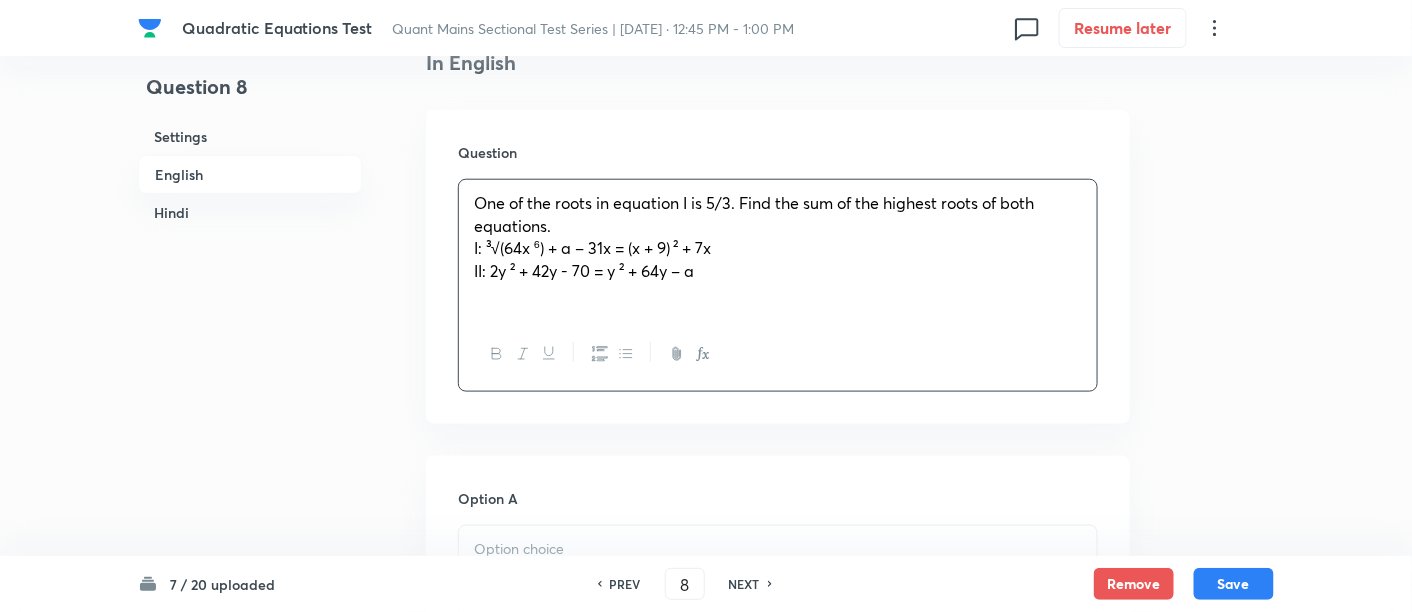 scroll, scrollTop: 791, scrollLeft: 0, axis: vertical 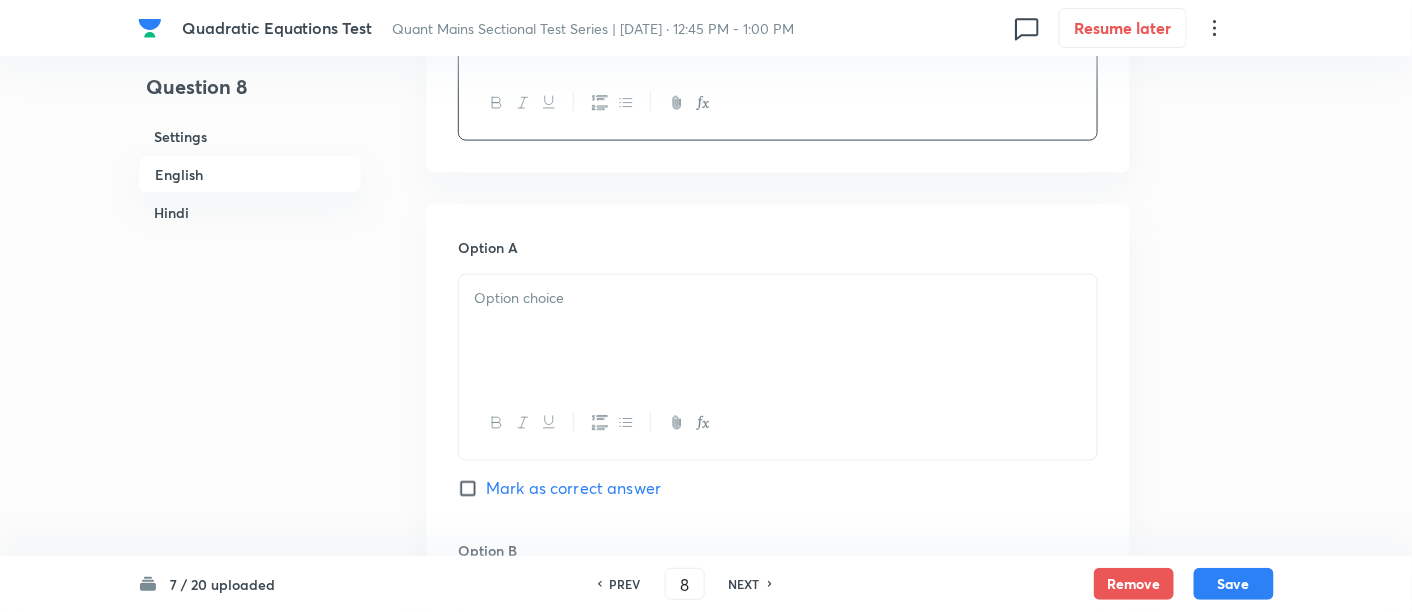 click at bounding box center [778, 331] 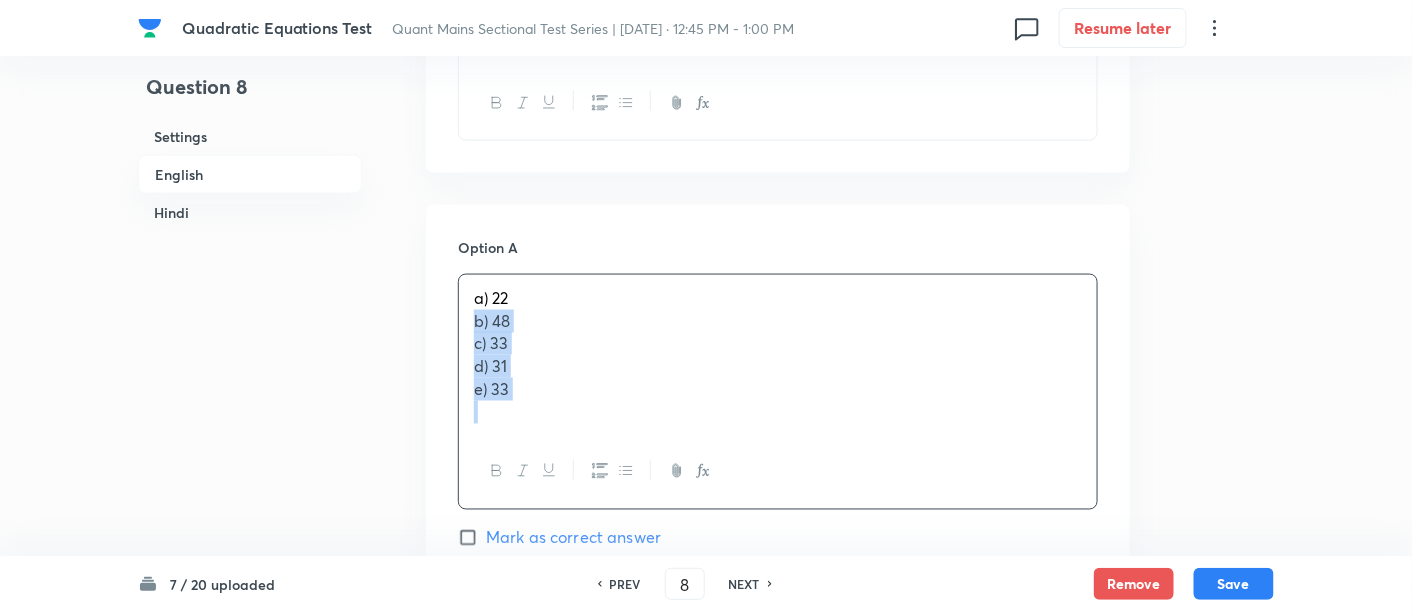 drag, startPoint x: 467, startPoint y: 319, endPoint x: 592, endPoint y: 504, distance: 223.27113 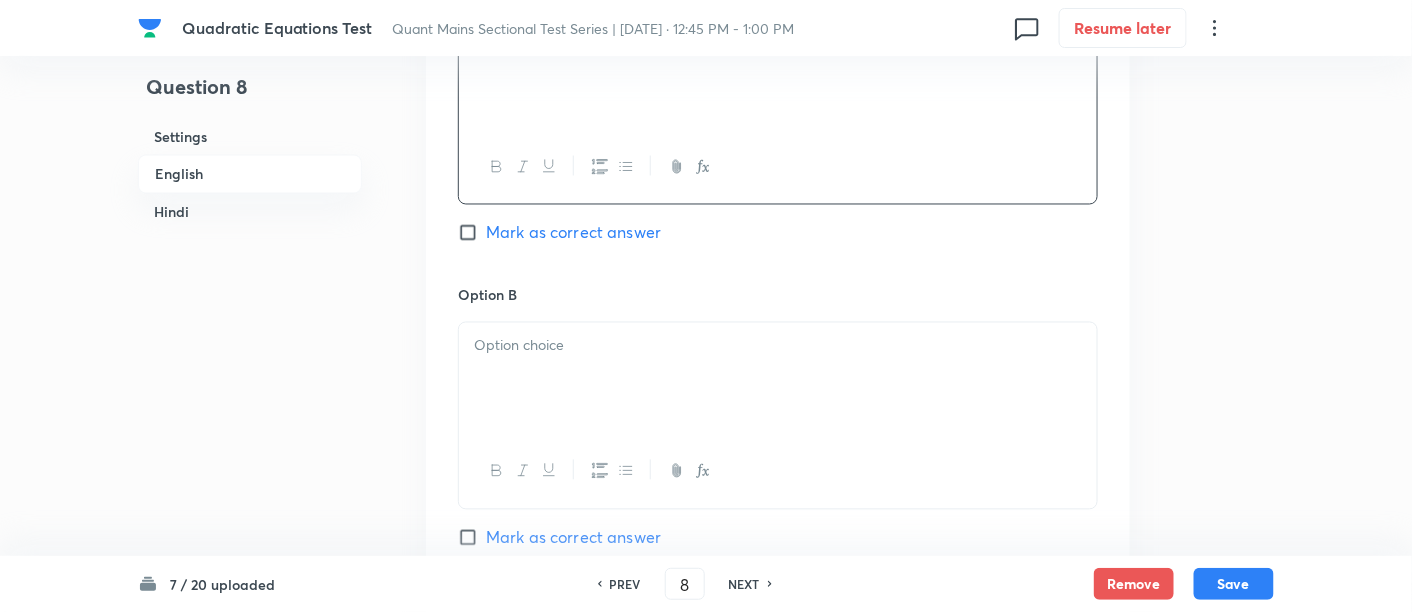 scroll, scrollTop: 1048, scrollLeft: 0, axis: vertical 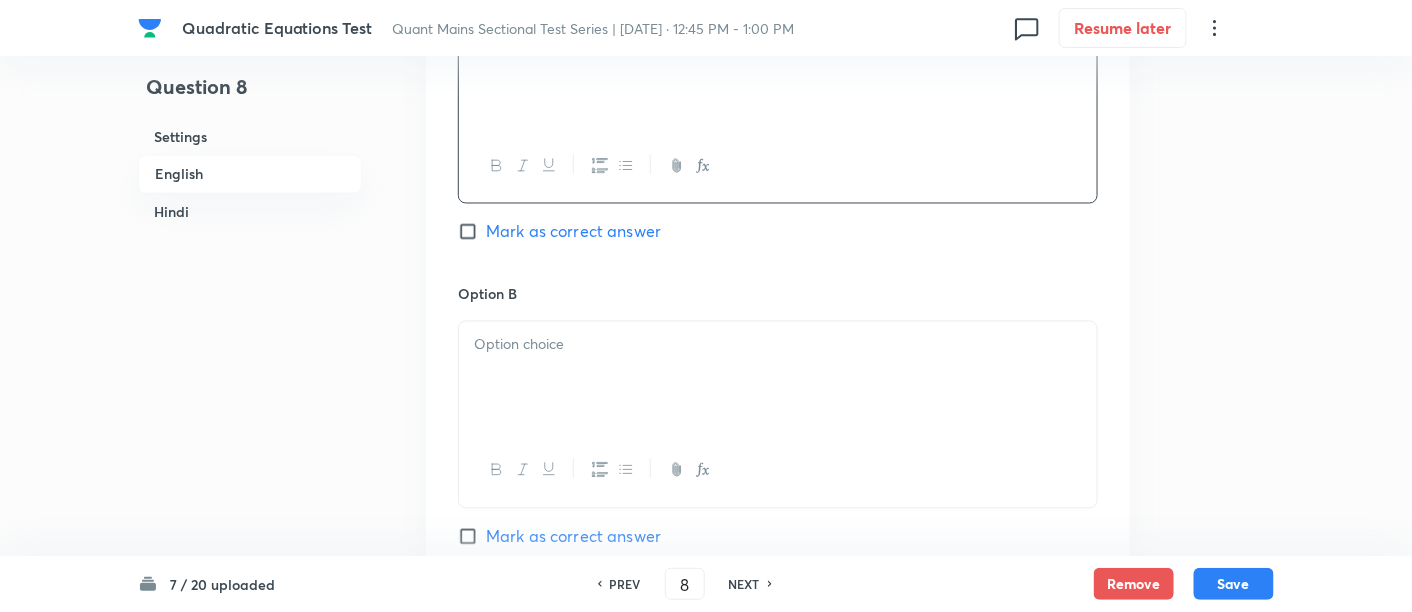 click at bounding box center [778, 378] 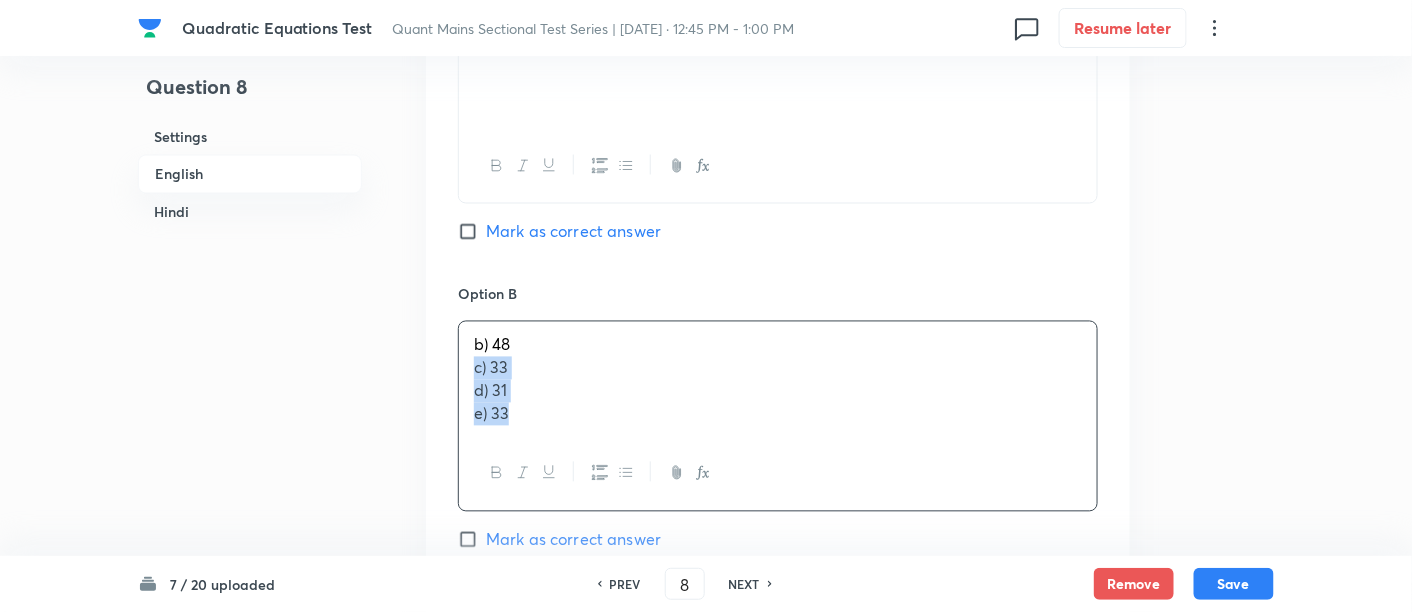 drag, startPoint x: 473, startPoint y: 369, endPoint x: 574, endPoint y: 498, distance: 163.83528 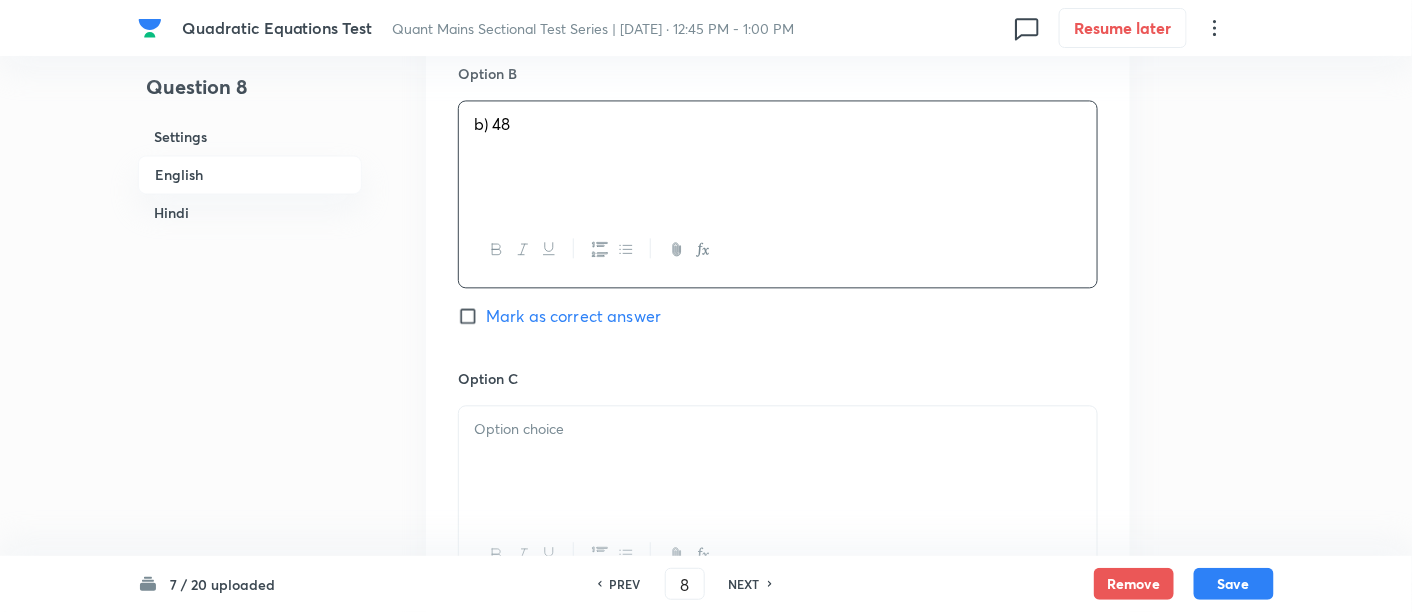 scroll, scrollTop: 1271, scrollLeft: 0, axis: vertical 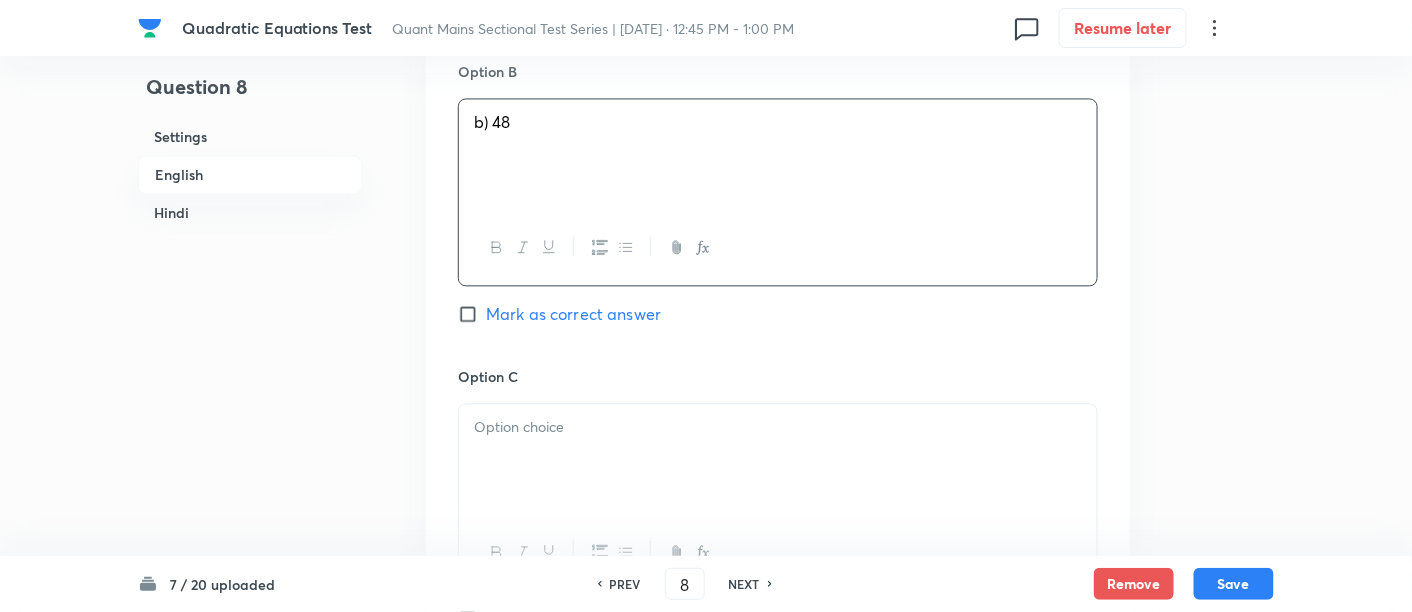 click at bounding box center [778, 460] 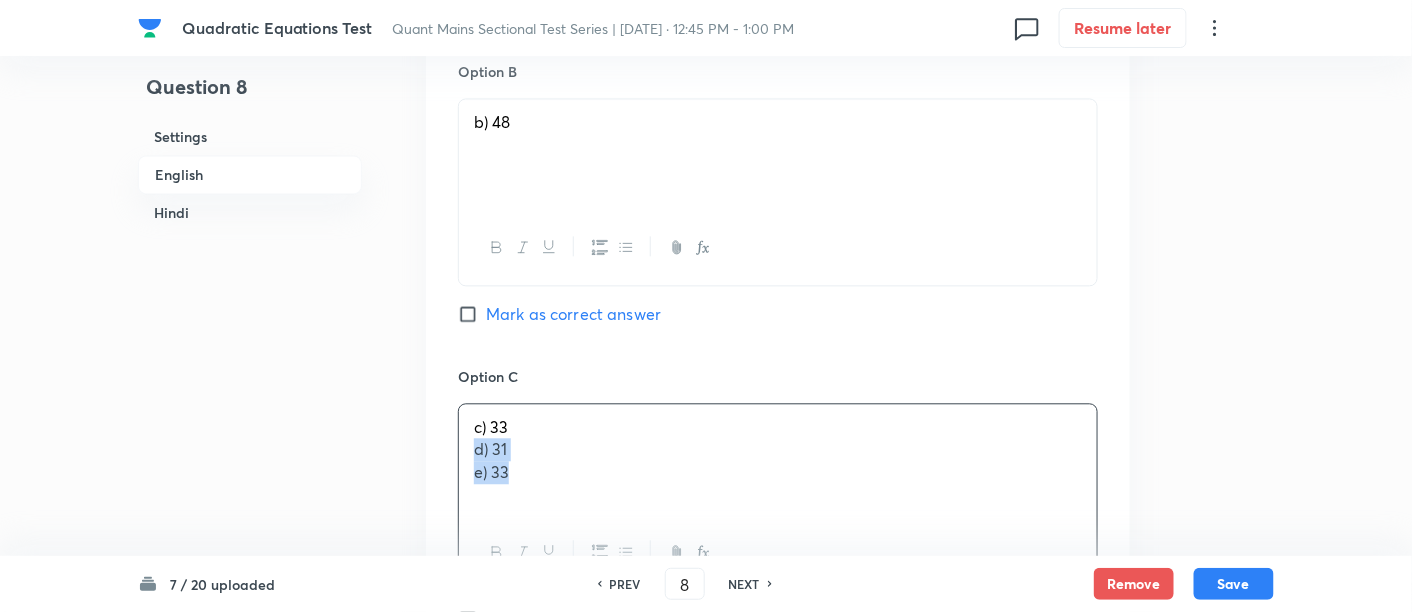 drag, startPoint x: 458, startPoint y: 451, endPoint x: 565, endPoint y: 502, distance: 118.5327 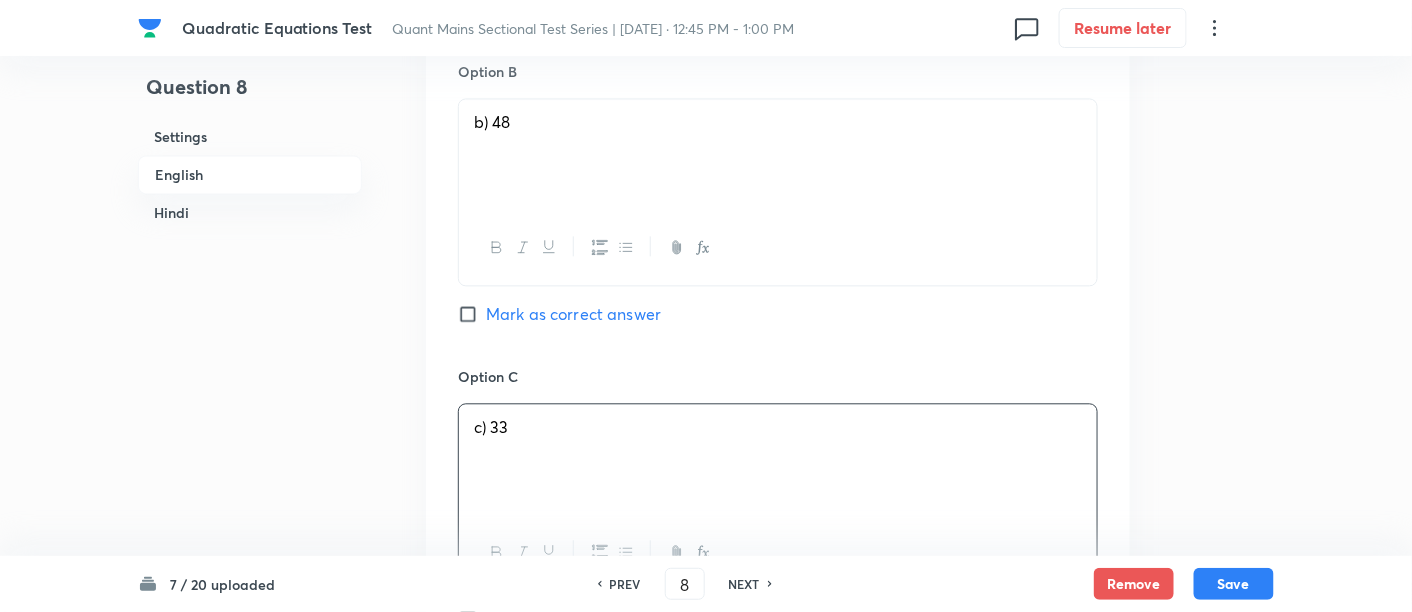 scroll, scrollTop: 1531, scrollLeft: 0, axis: vertical 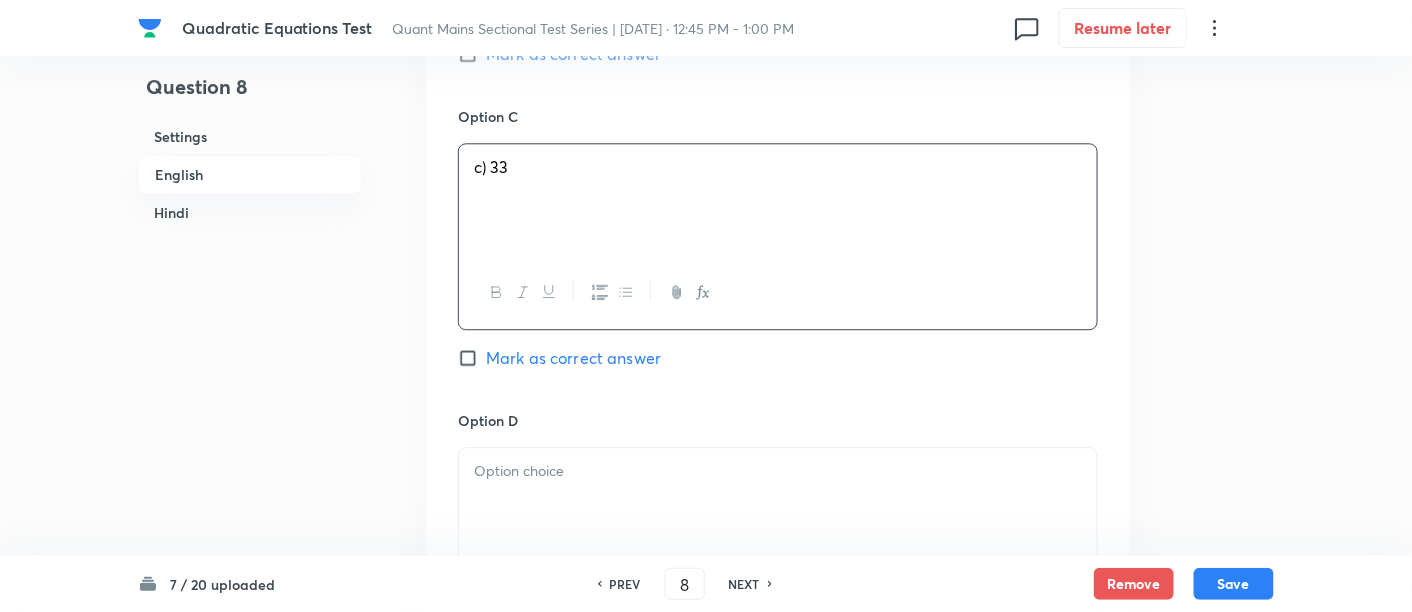 click at bounding box center (778, 504) 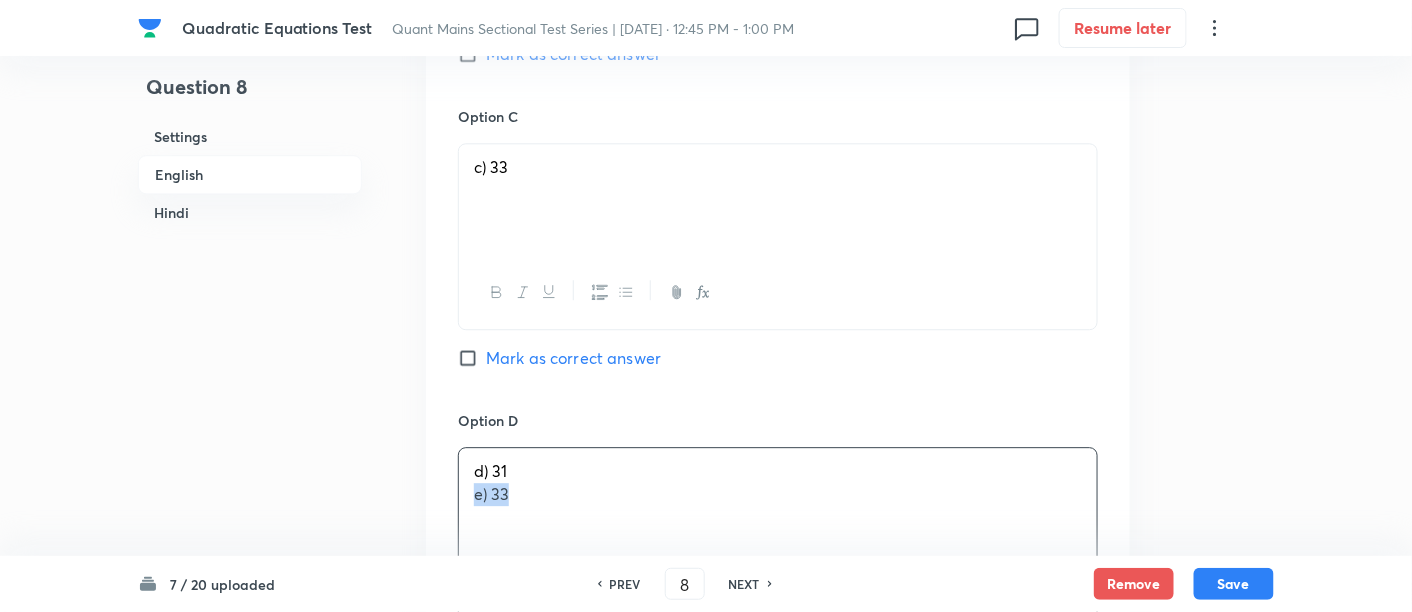 drag, startPoint x: 470, startPoint y: 497, endPoint x: 618, endPoint y: 522, distance: 150.09663 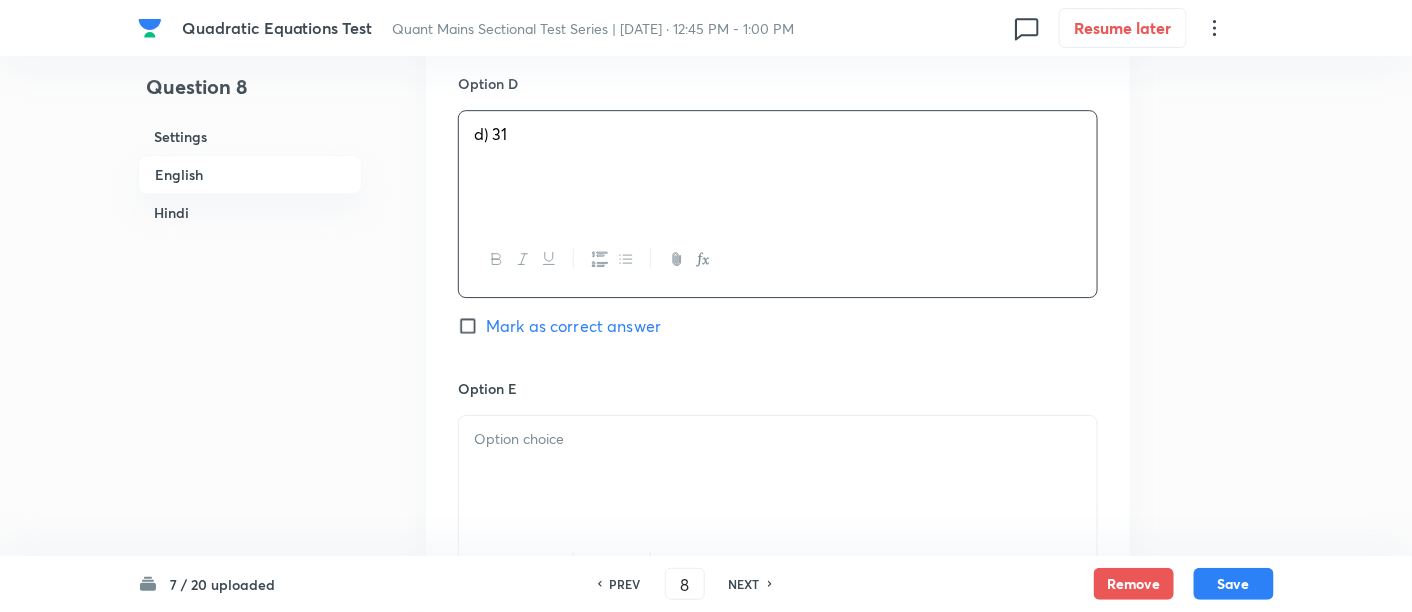 scroll, scrollTop: 1887, scrollLeft: 0, axis: vertical 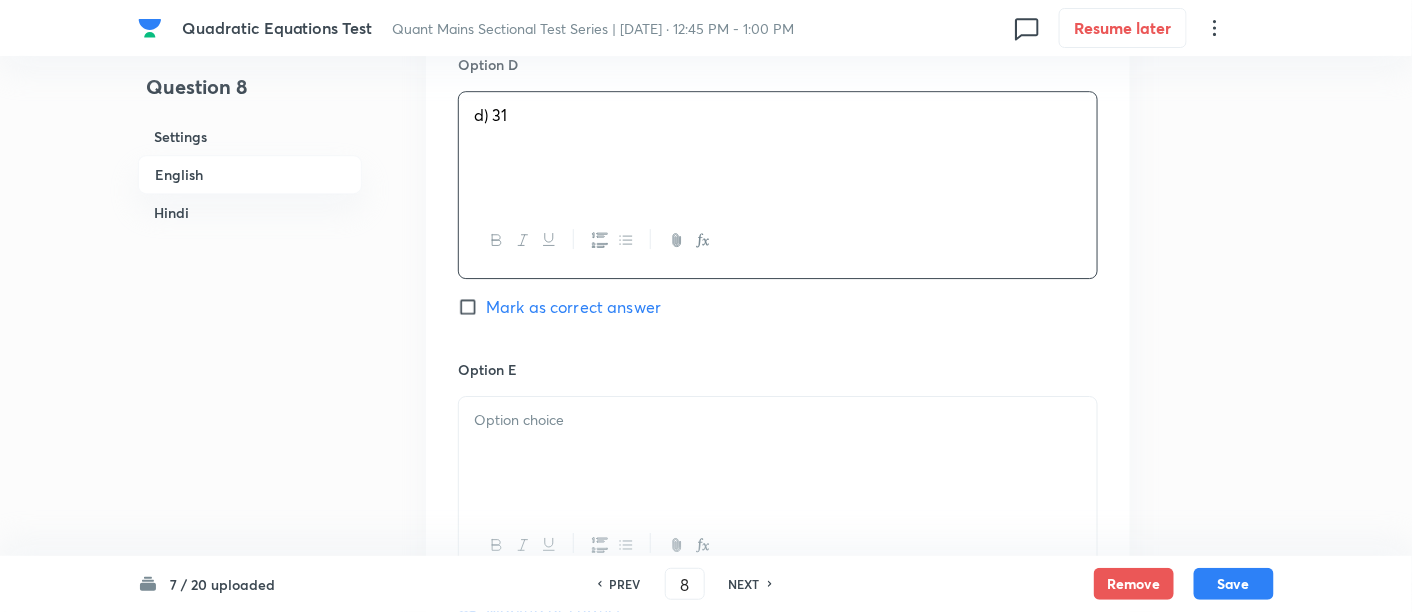 click at bounding box center [778, 453] 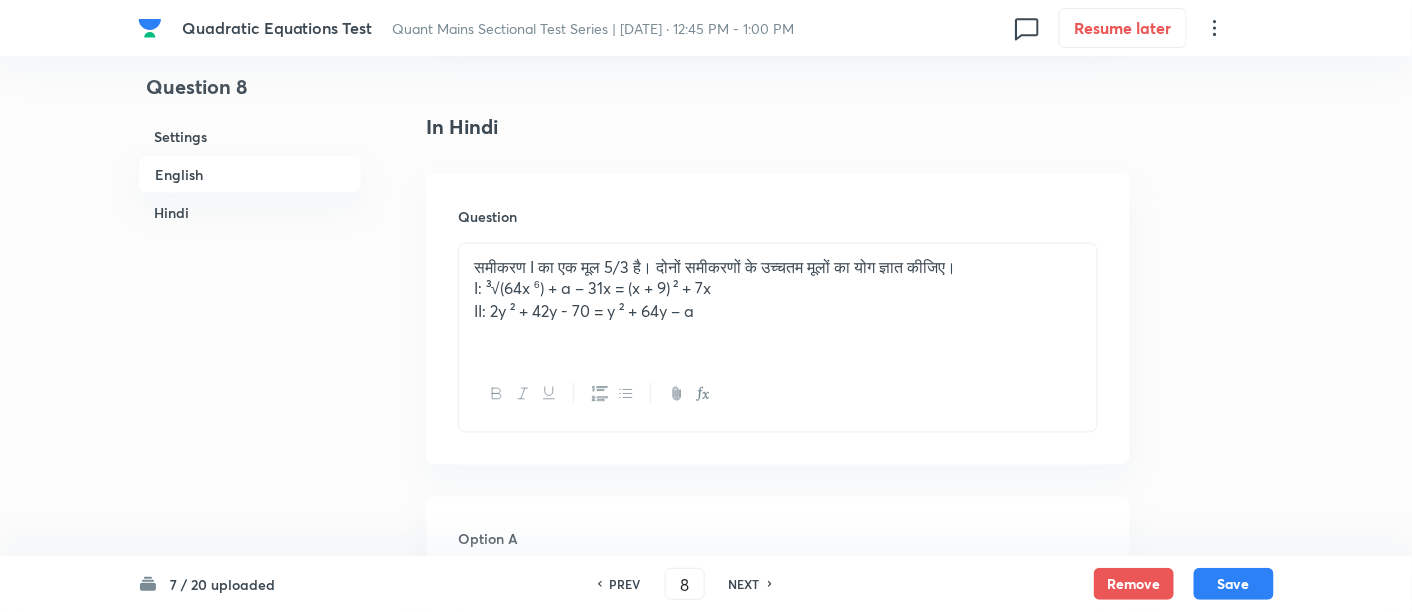 scroll, scrollTop: 3040, scrollLeft: 0, axis: vertical 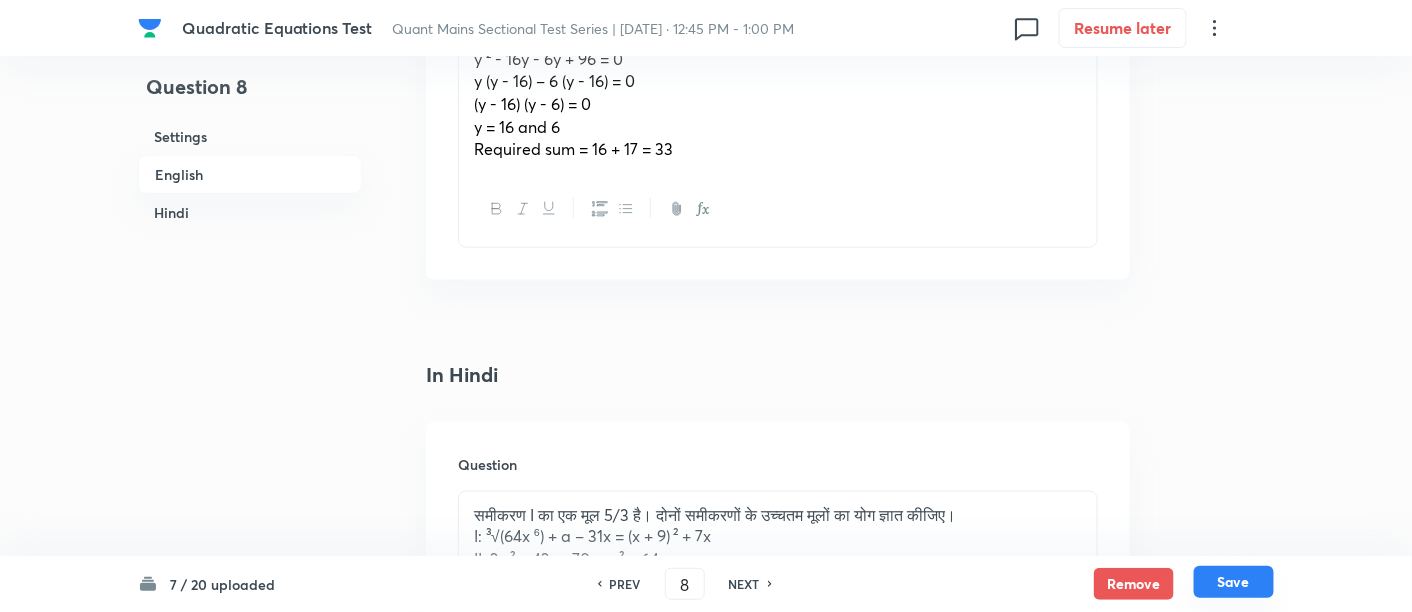 click on "Save" at bounding box center [1234, 582] 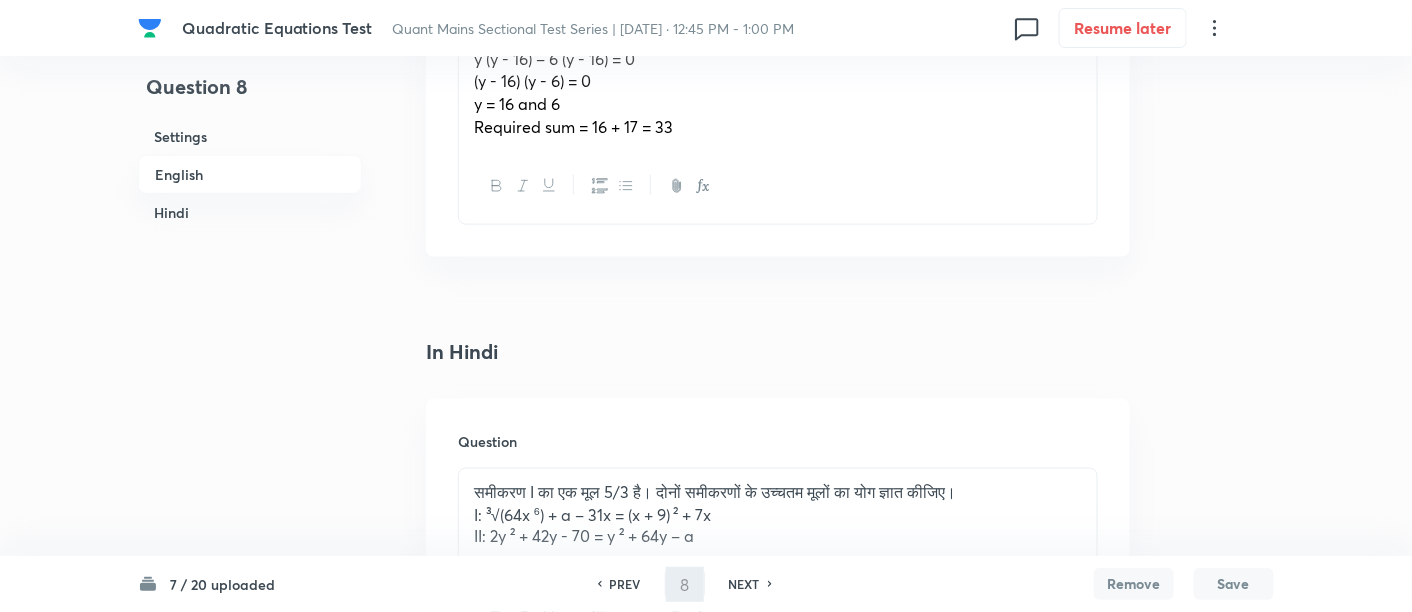 type on "9" 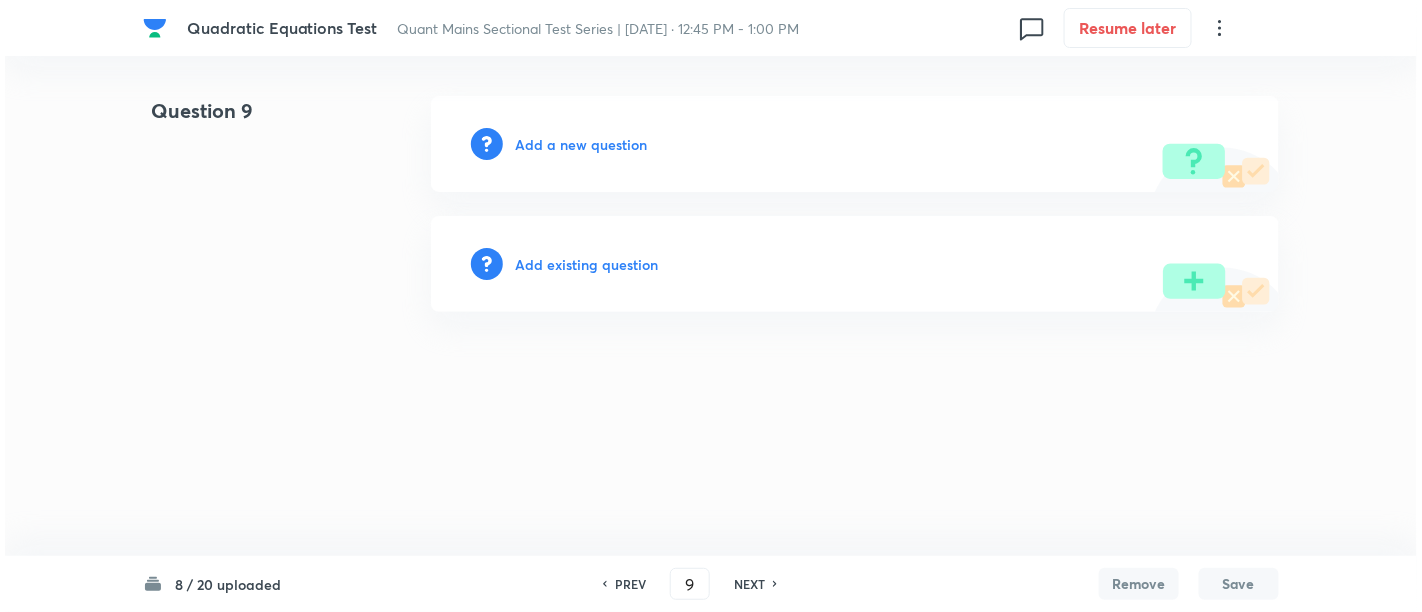 scroll, scrollTop: 0, scrollLeft: 0, axis: both 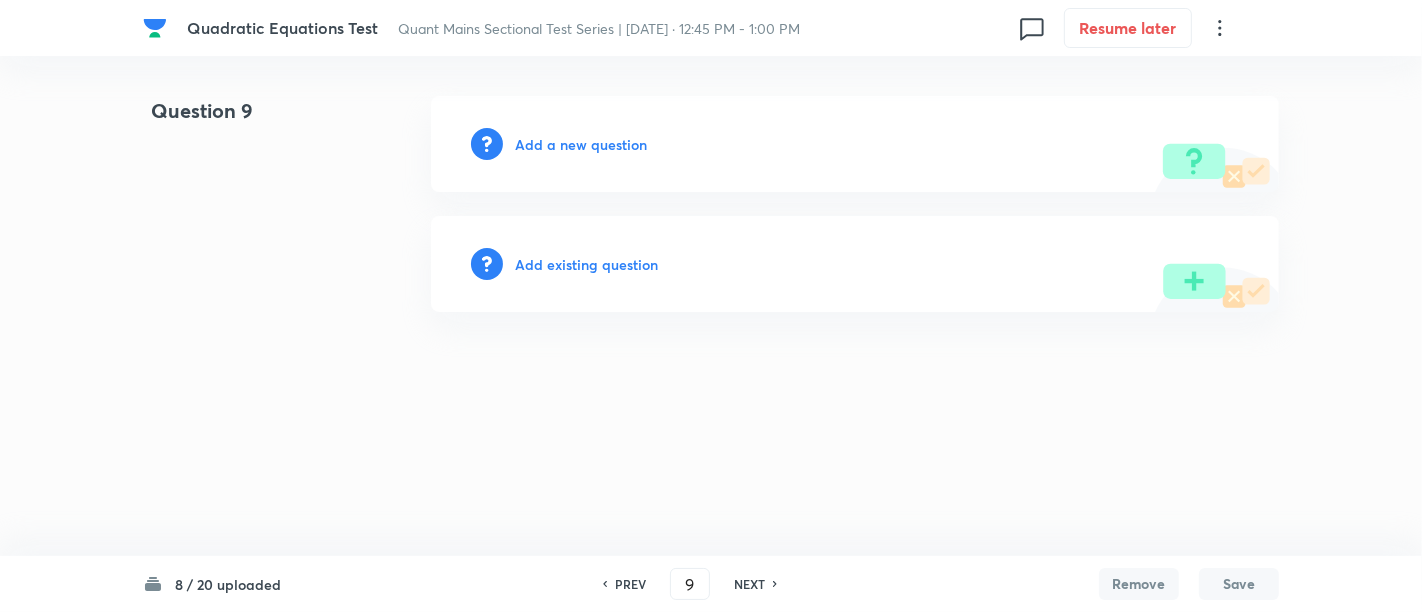 click on "Add a new question" at bounding box center (581, 144) 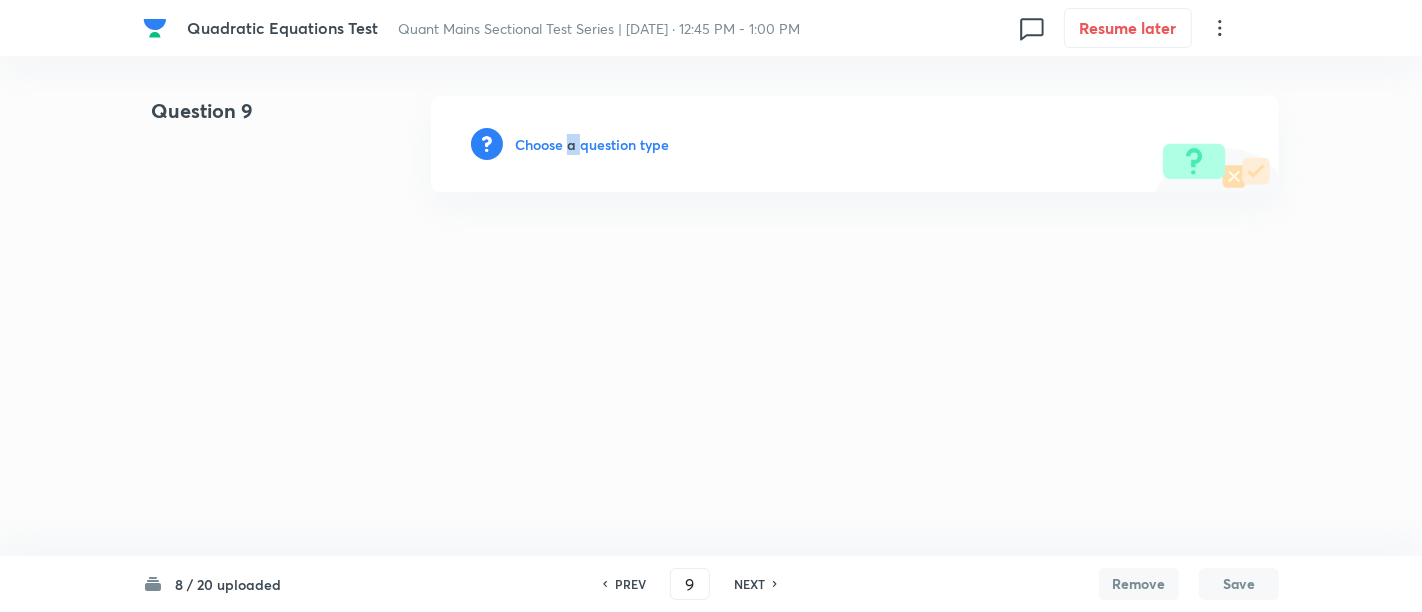 click on "Choose a question type" at bounding box center (592, 144) 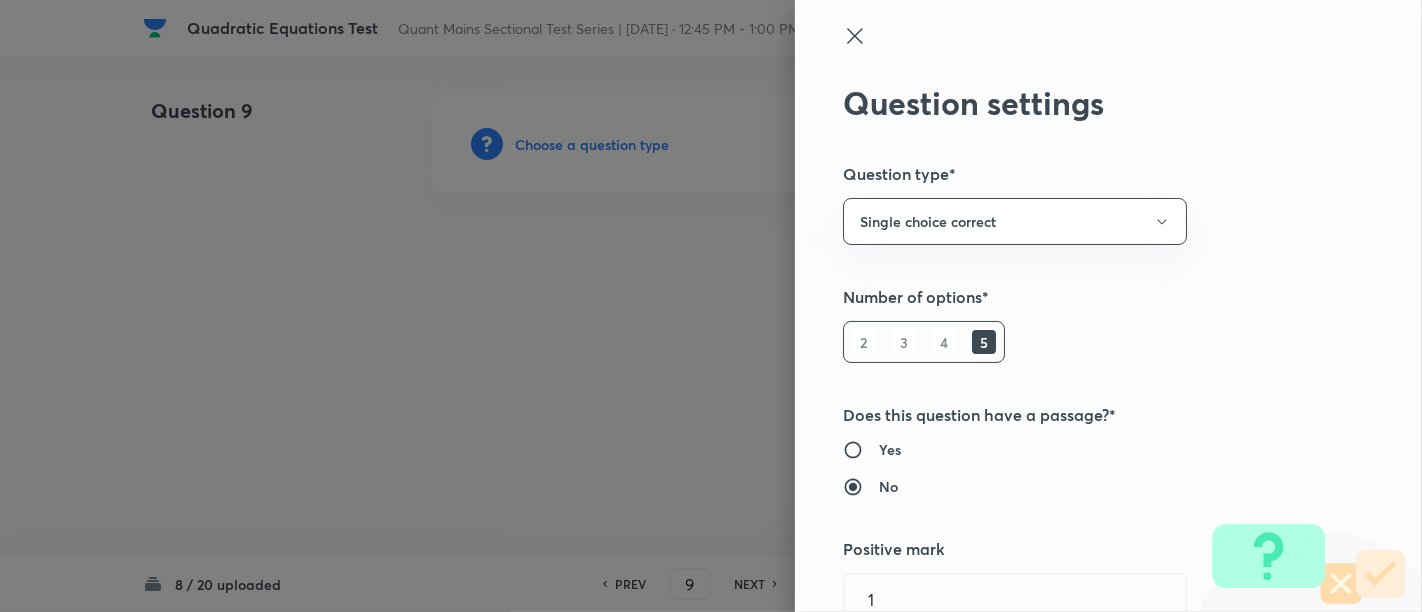 click at bounding box center (711, 306) 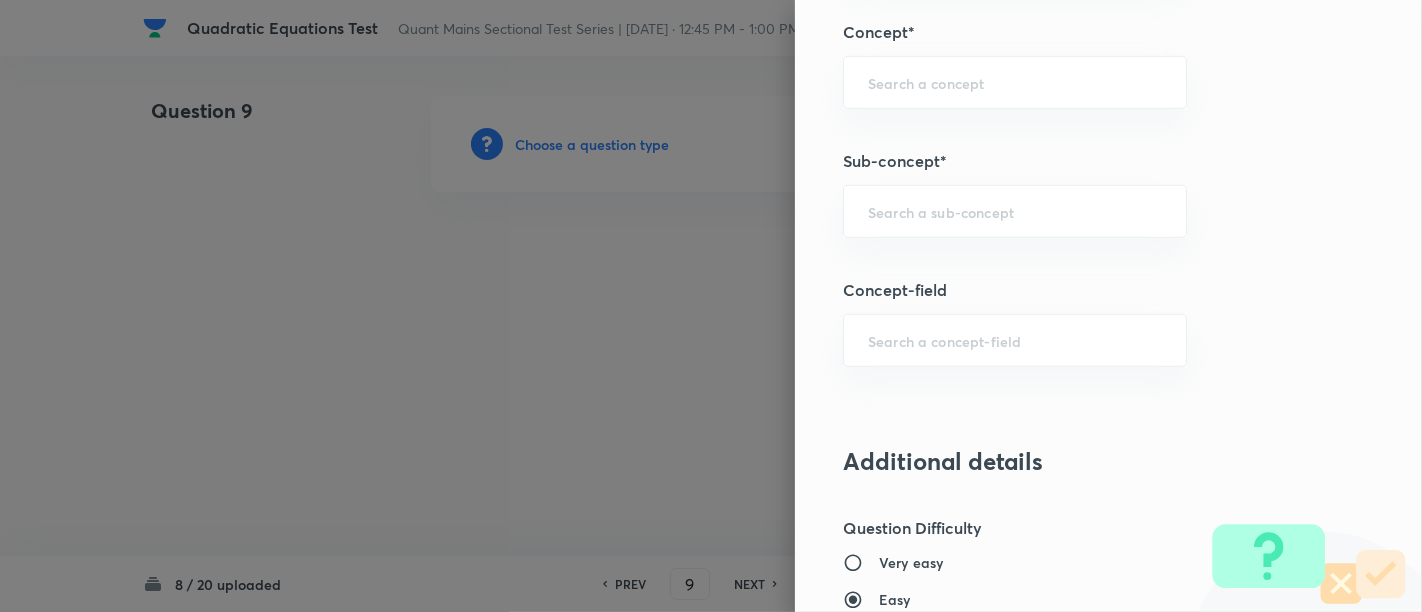 scroll, scrollTop: 1060, scrollLeft: 0, axis: vertical 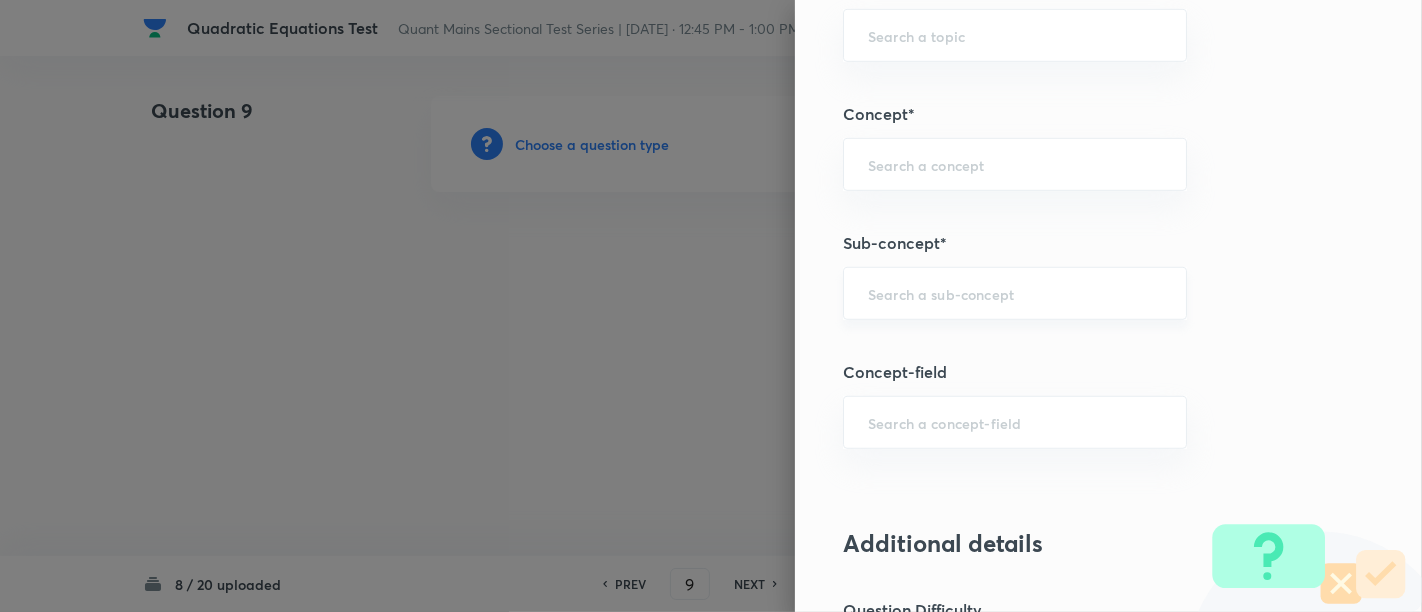 click on "​" at bounding box center [1015, 293] 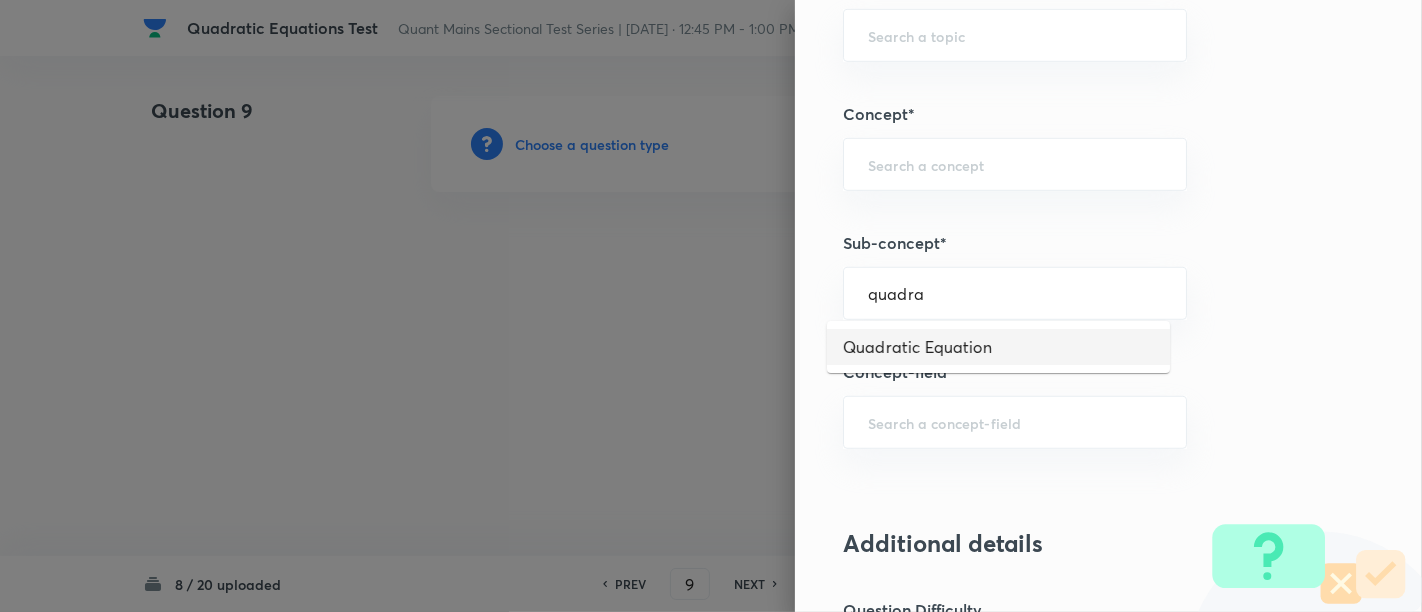 click on "Quadratic Equation" at bounding box center (998, 347) 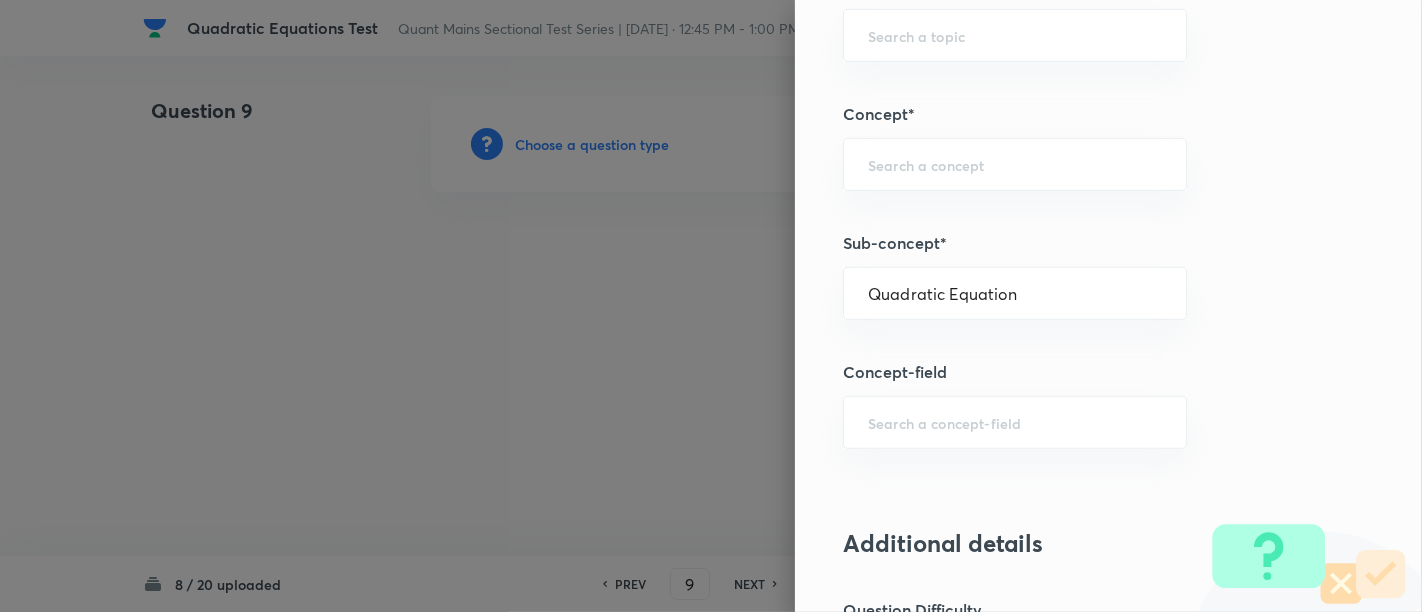type on "Quantitative Aptitude" 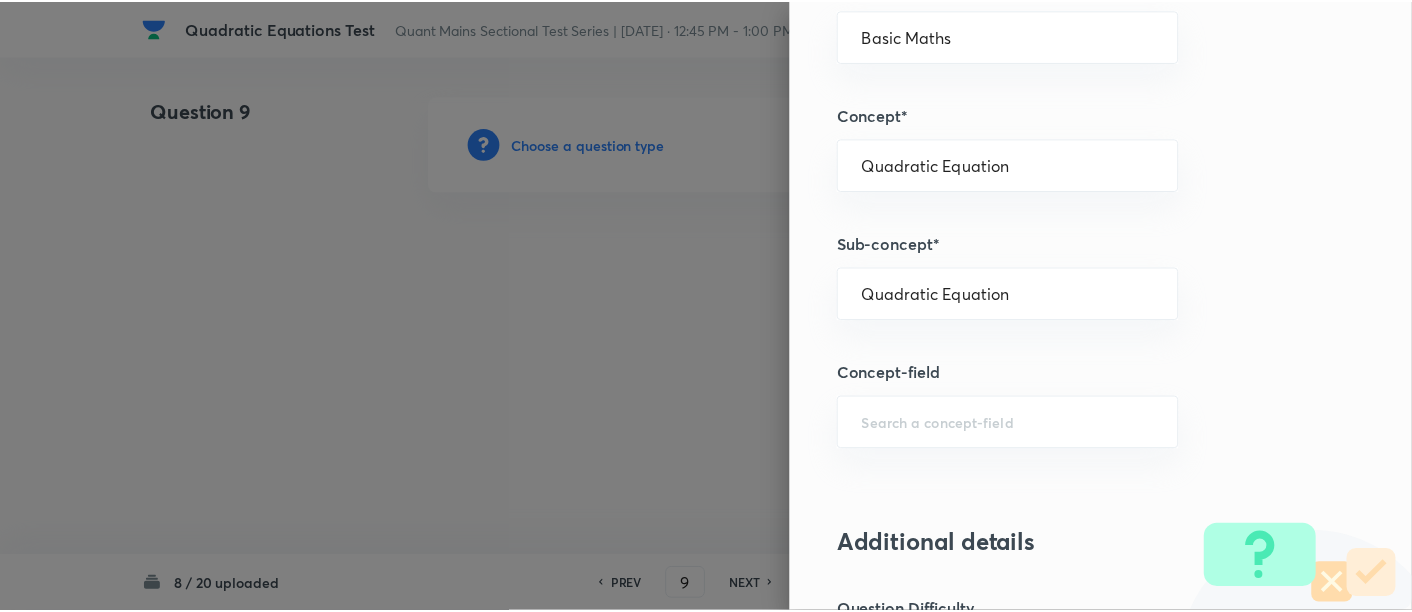 scroll, scrollTop: 2108, scrollLeft: 0, axis: vertical 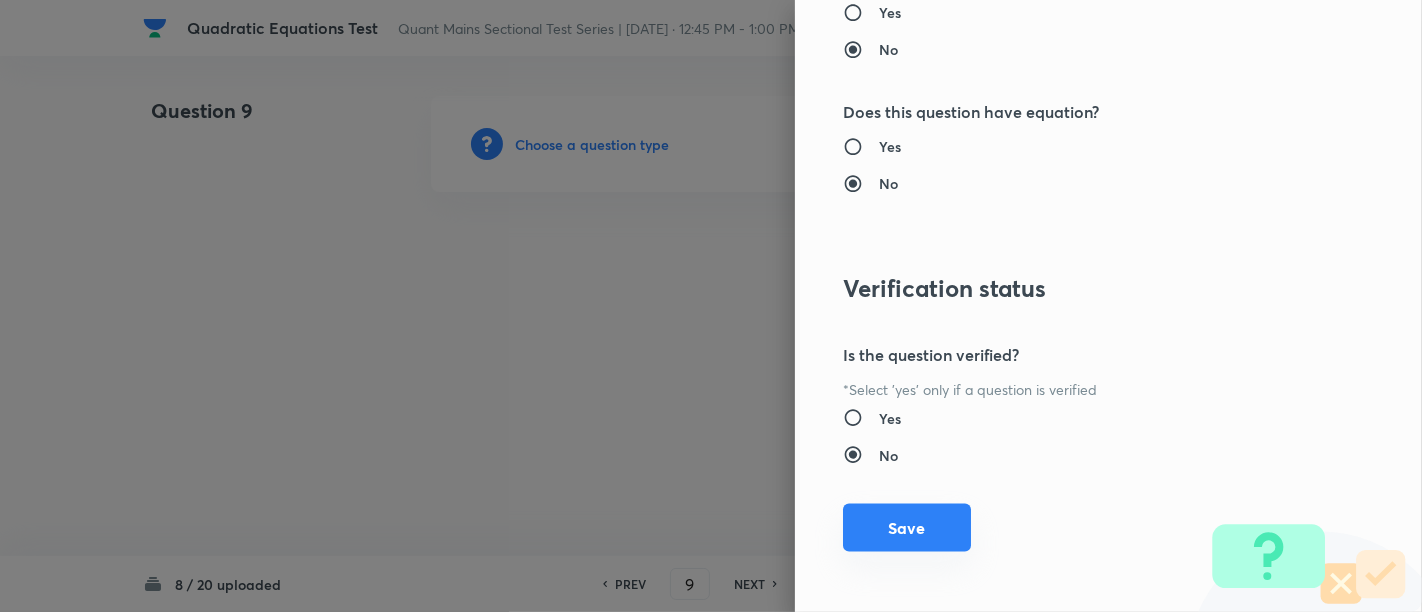 click on "Save" at bounding box center [907, 528] 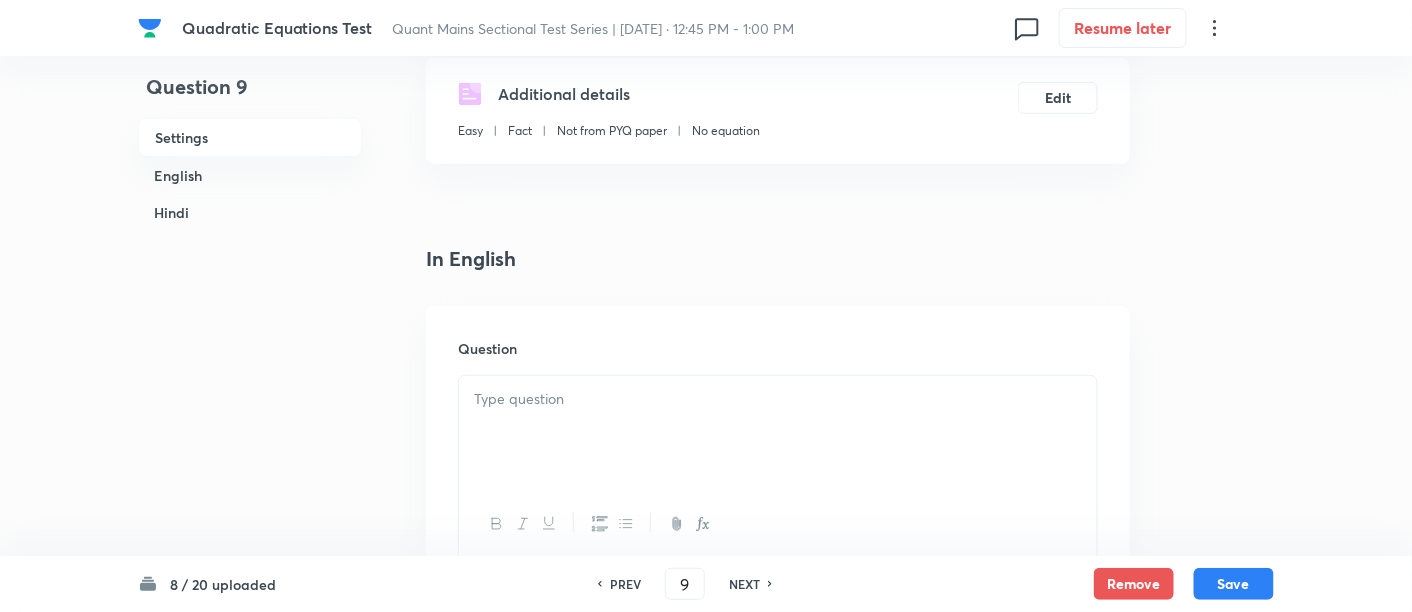 scroll, scrollTop: 537, scrollLeft: 0, axis: vertical 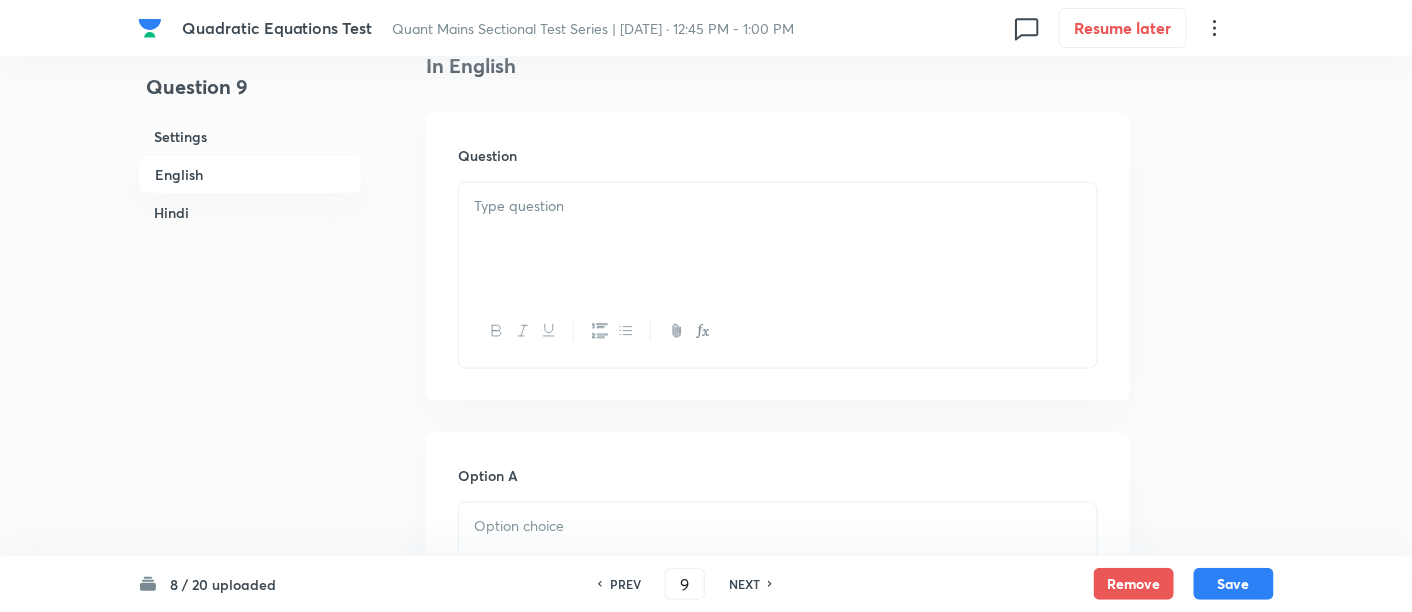 click at bounding box center [778, 239] 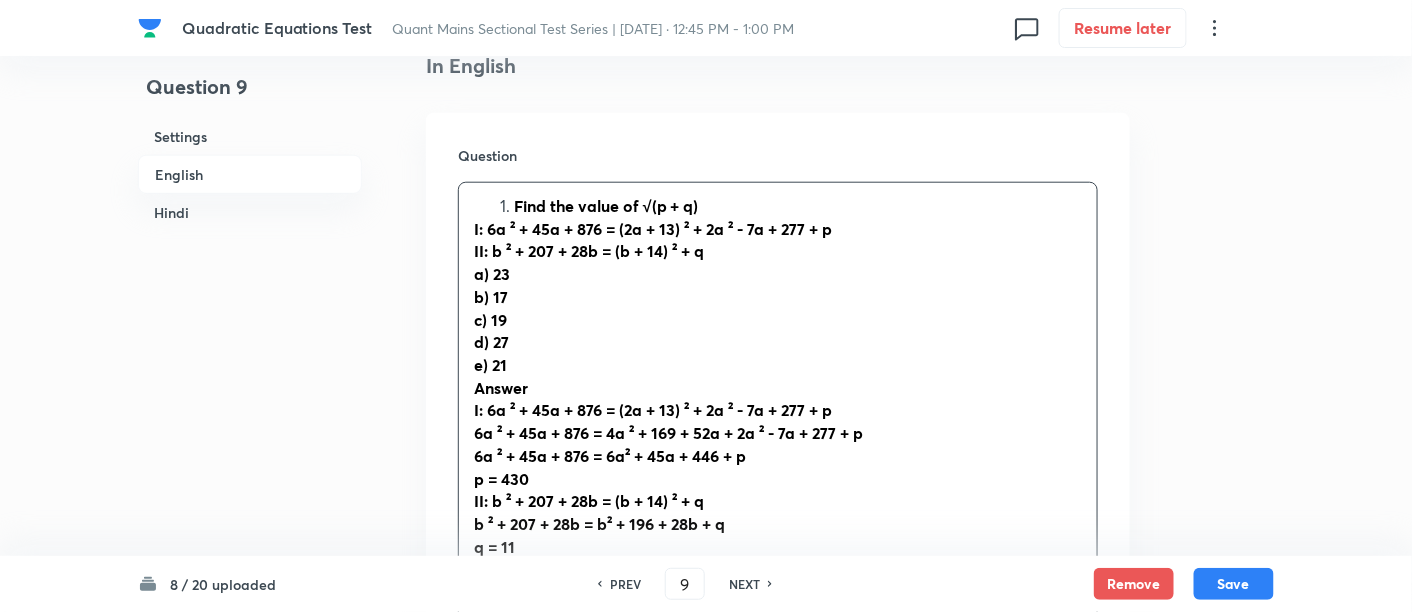 click on "Find the value of √(p + q)" at bounding box center (798, 206) 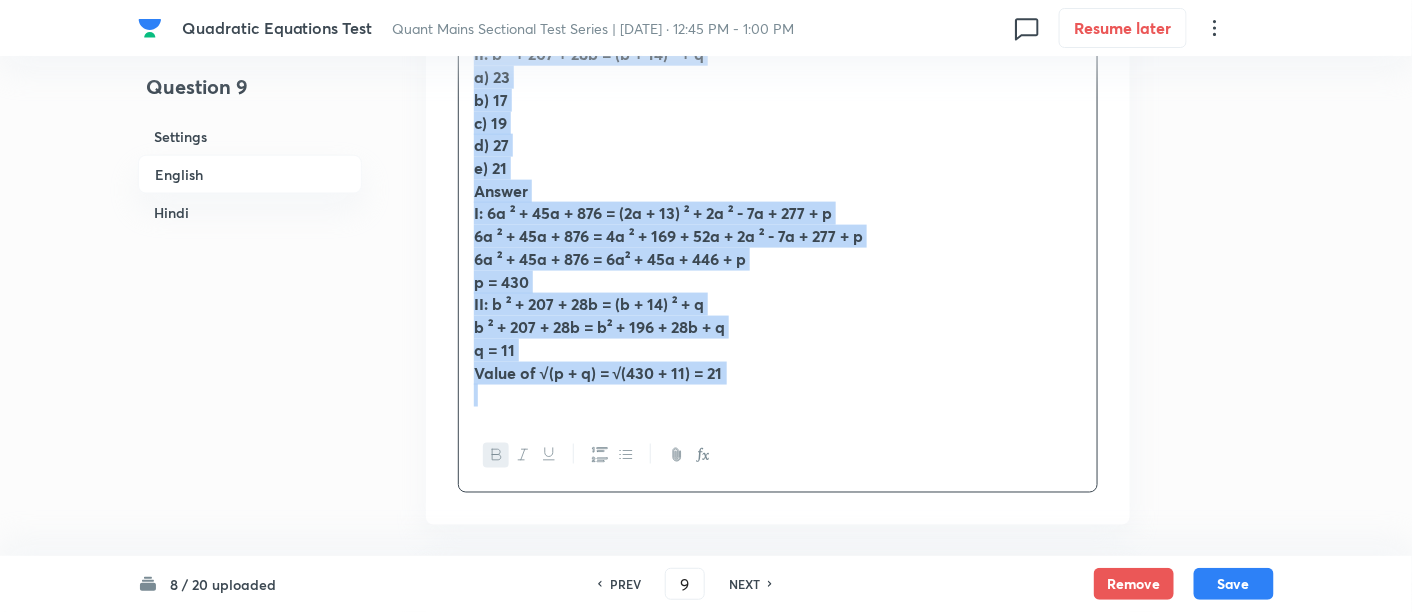 scroll, scrollTop: 774, scrollLeft: 0, axis: vertical 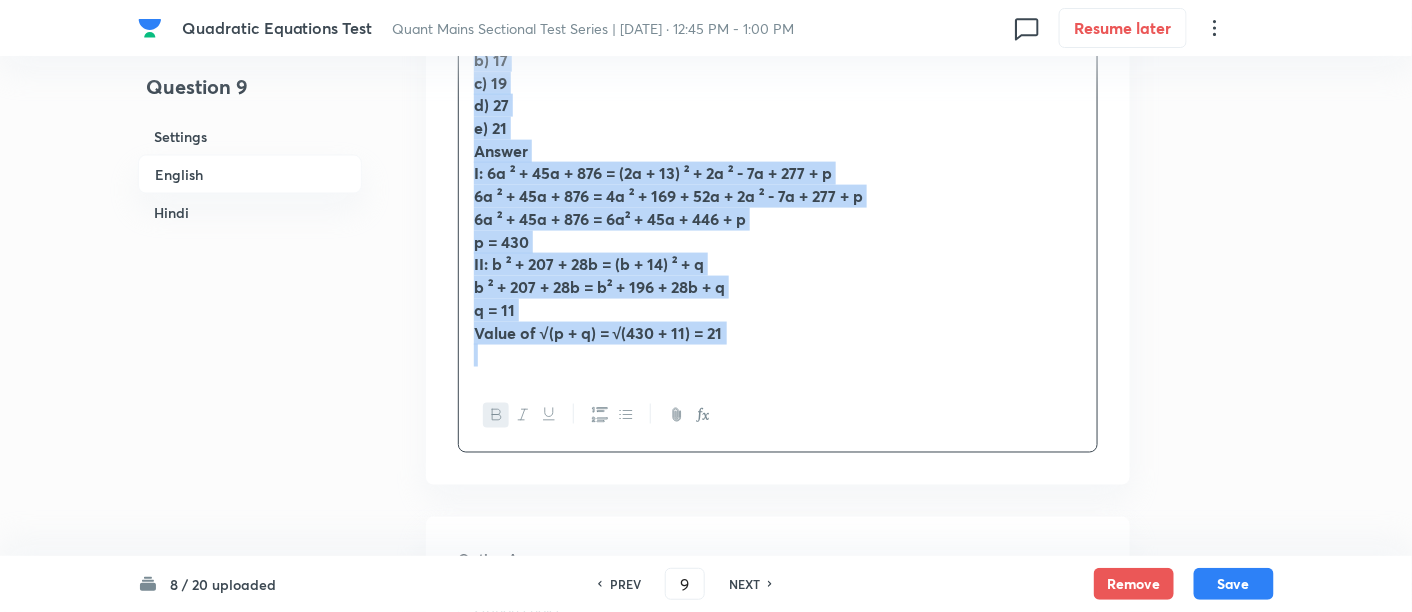 drag, startPoint x: 460, startPoint y: 210, endPoint x: 888, endPoint y: 470, distance: 500.7834 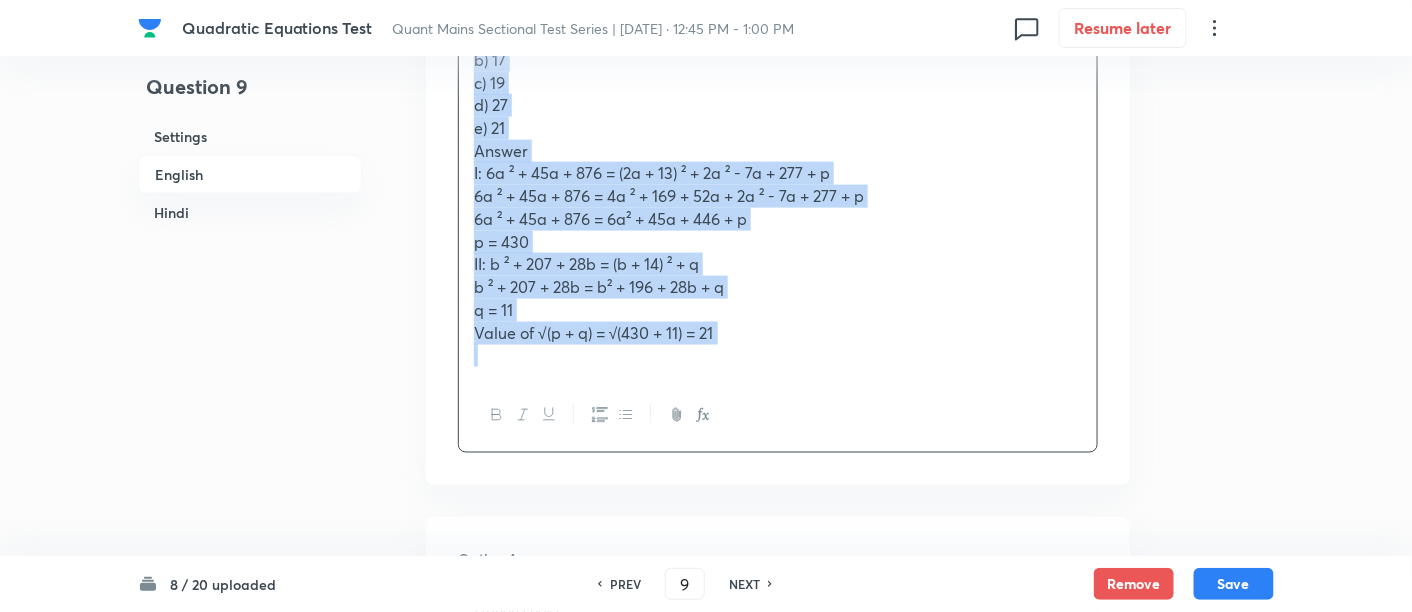 copy on "Find the value of √(p + q) I: 6a ² + 45a + 876 = (2a + 13) ² + 2a ² - 7a + 277 + p II: b ² + 207 + 28b = (b + 14) ² + q a) 23 b) 17 c) 19 d) 27 e) 21 Answer I: 6a ² + 45a + 876 = (2a + 13) ² + 2a ² - 7a + 277 + p 6a ² + 45a + 876 = 4a ² + 169 + 52a + 2a ² - 7a + 277 + p 6a ² + 45a + 876 = 6a² + 45a + 446 + p p = 430 II: b ² + 207 + 28b = (b + 14) ² + q b ² + 207 + 28b = b² + 196 + 28b + q q = 11 Value of √(p + q) = √(430 + 11) = 21" 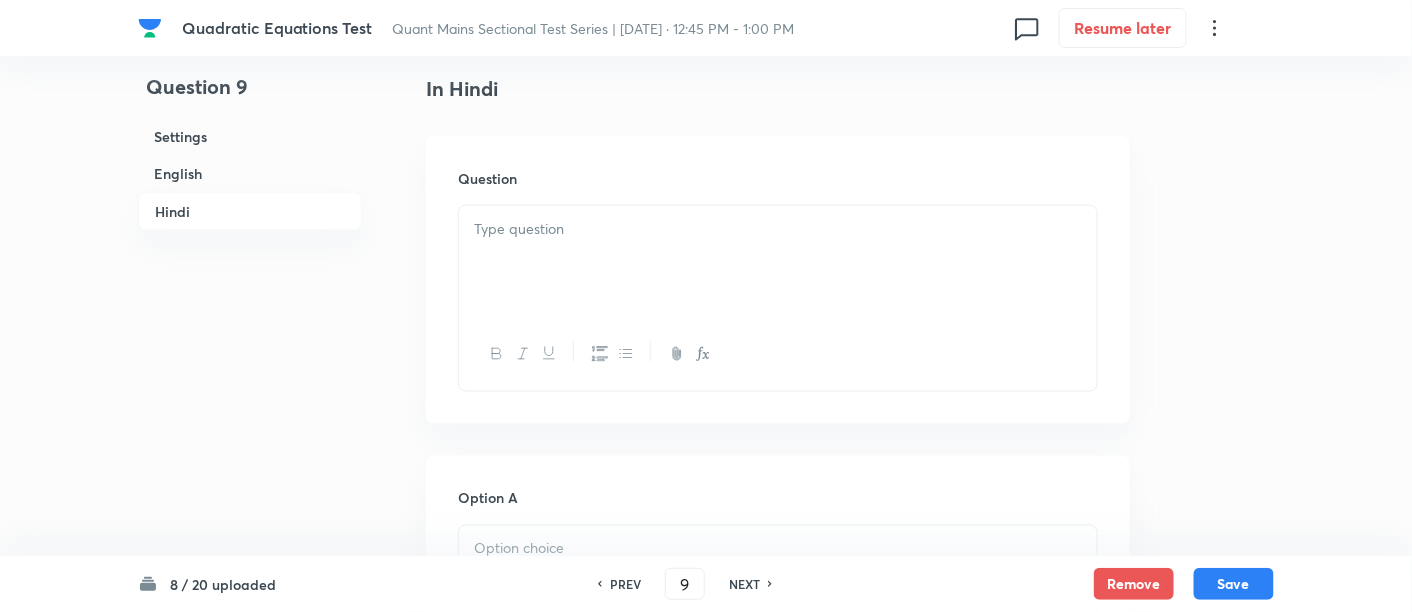 scroll, scrollTop: 3154, scrollLeft: 0, axis: vertical 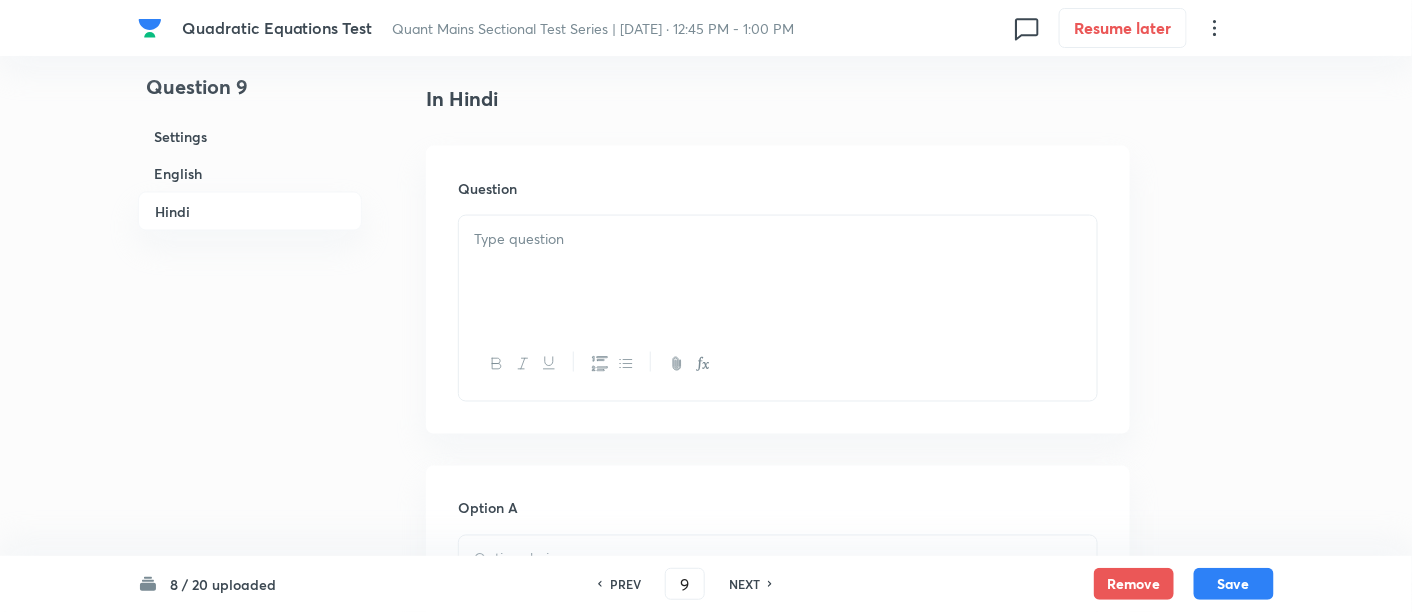 click at bounding box center [778, 272] 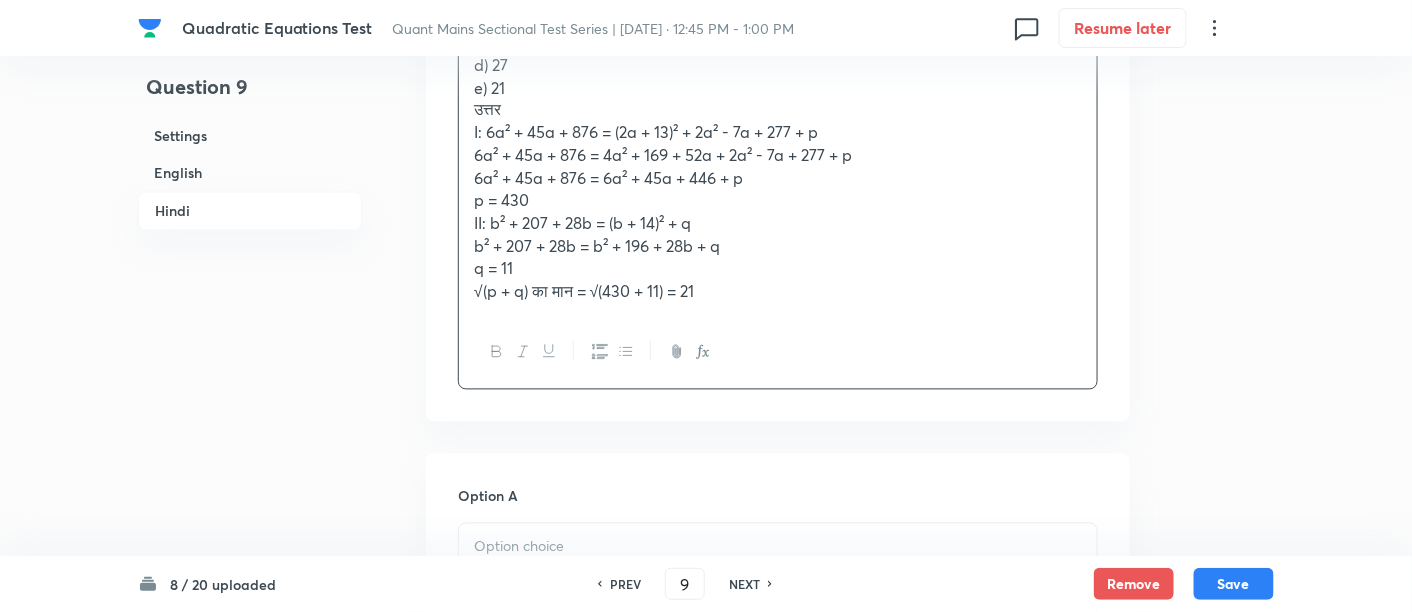 scroll, scrollTop: 3462, scrollLeft: 0, axis: vertical 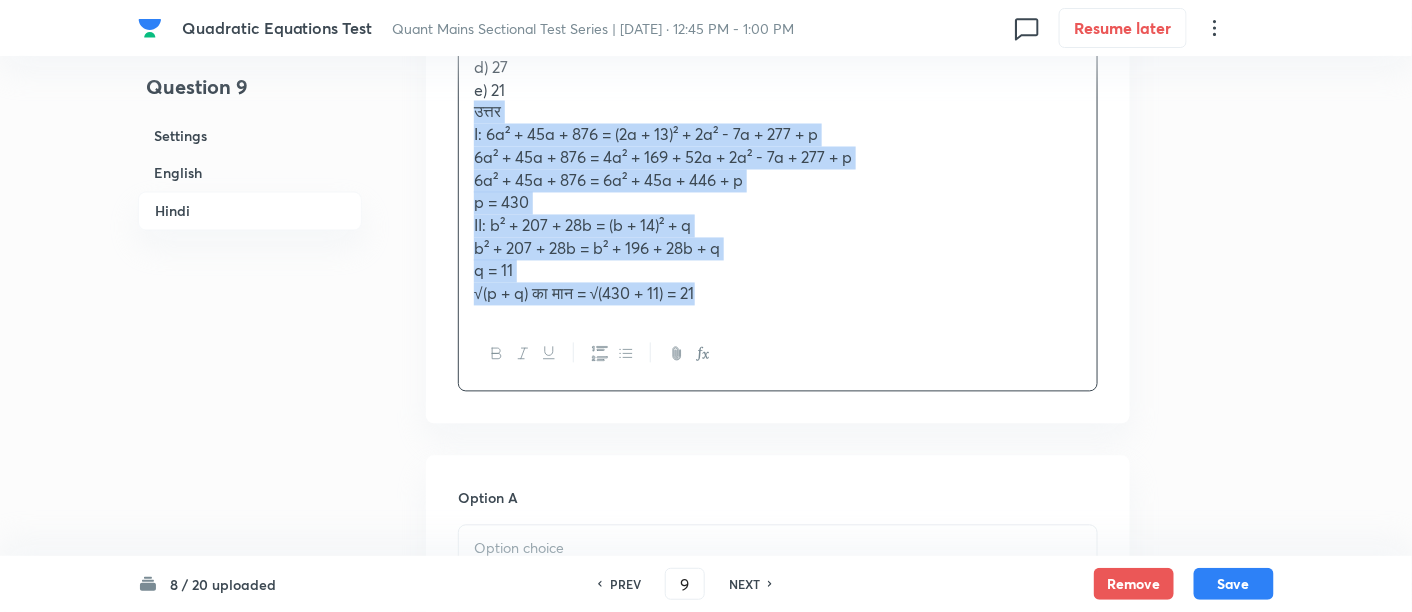 drag, startPoint x: 463, startPoint y: 107, endPoint x: 771, endPoint y: 329, distance: 379.66827 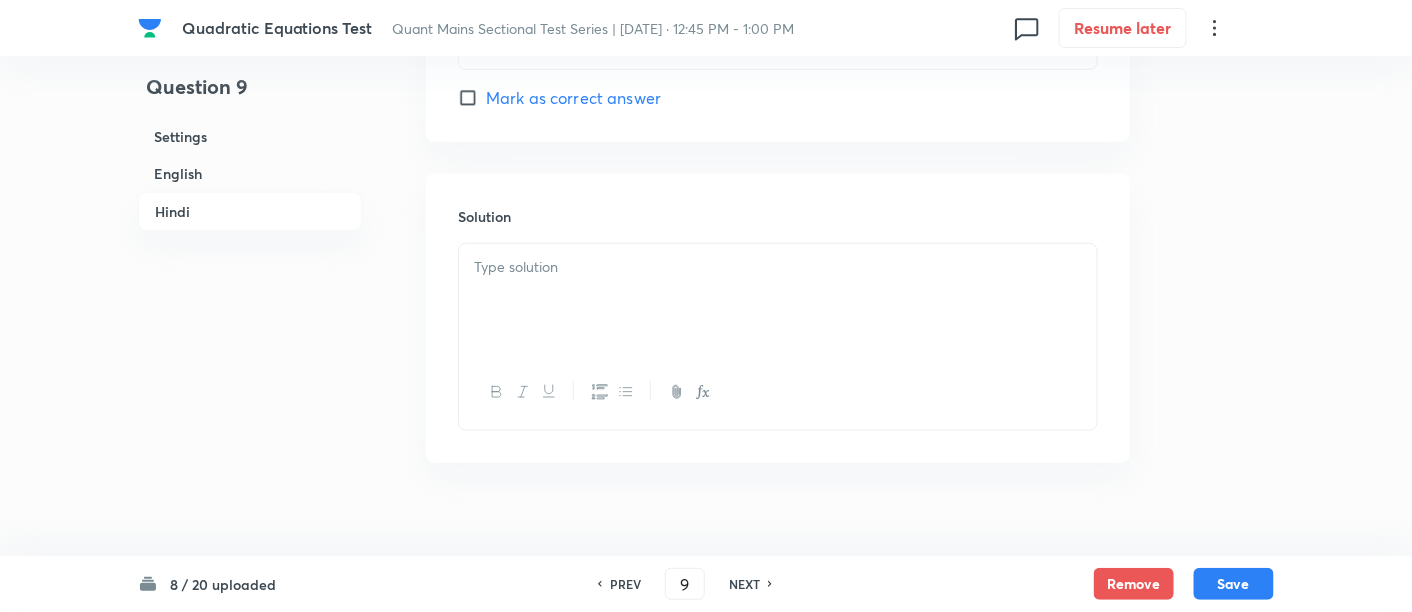 scroll, scrollTop: 5160, scrollLeft: 0, axis: vertical 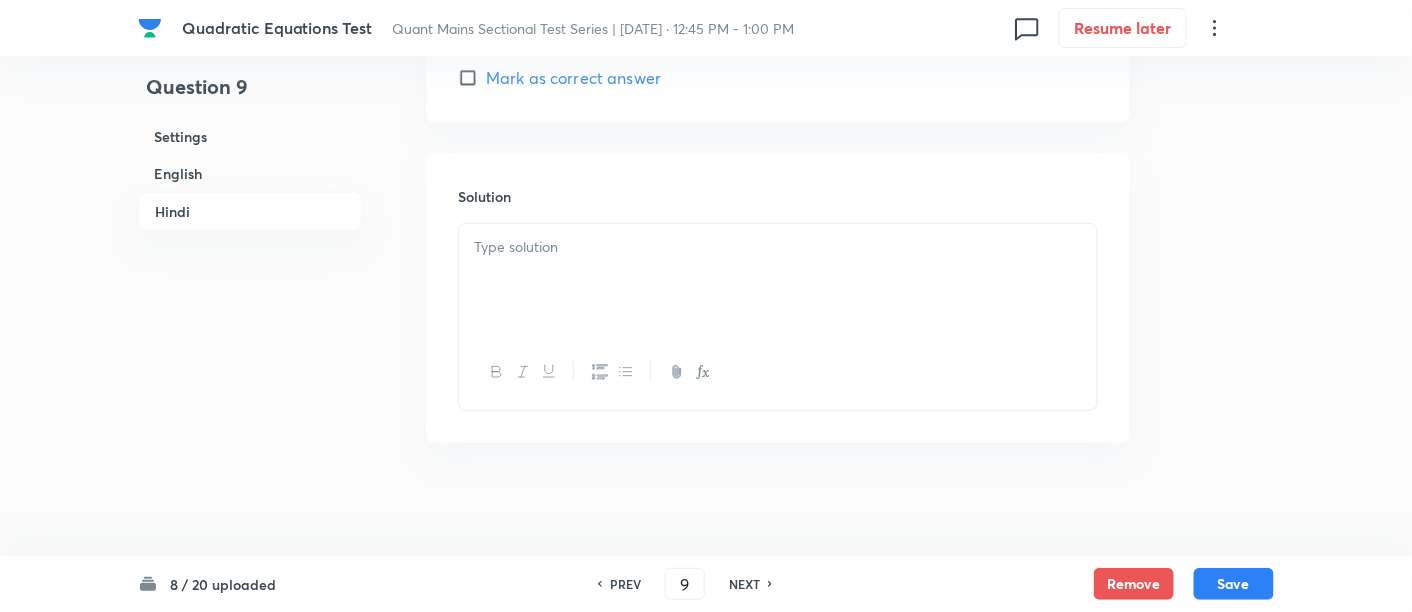 click at bounding box center [778, 280] 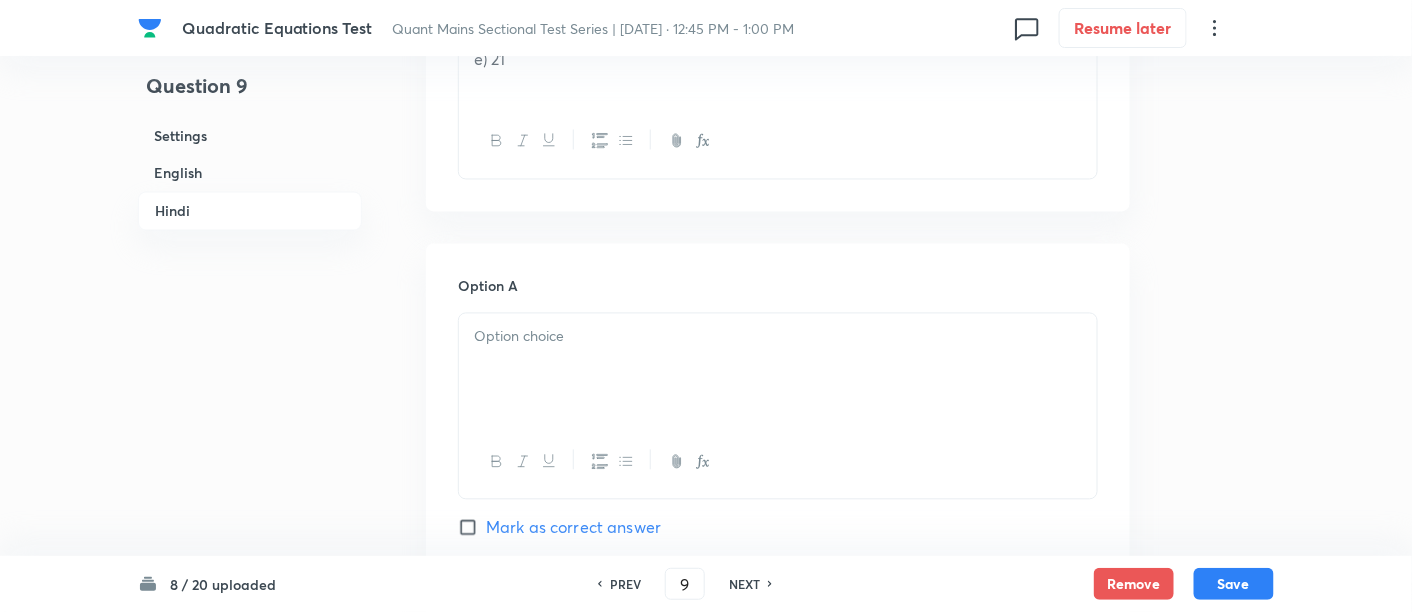 scroll, scrollTop: 3282, scrollLeft: 0, axis: vertical 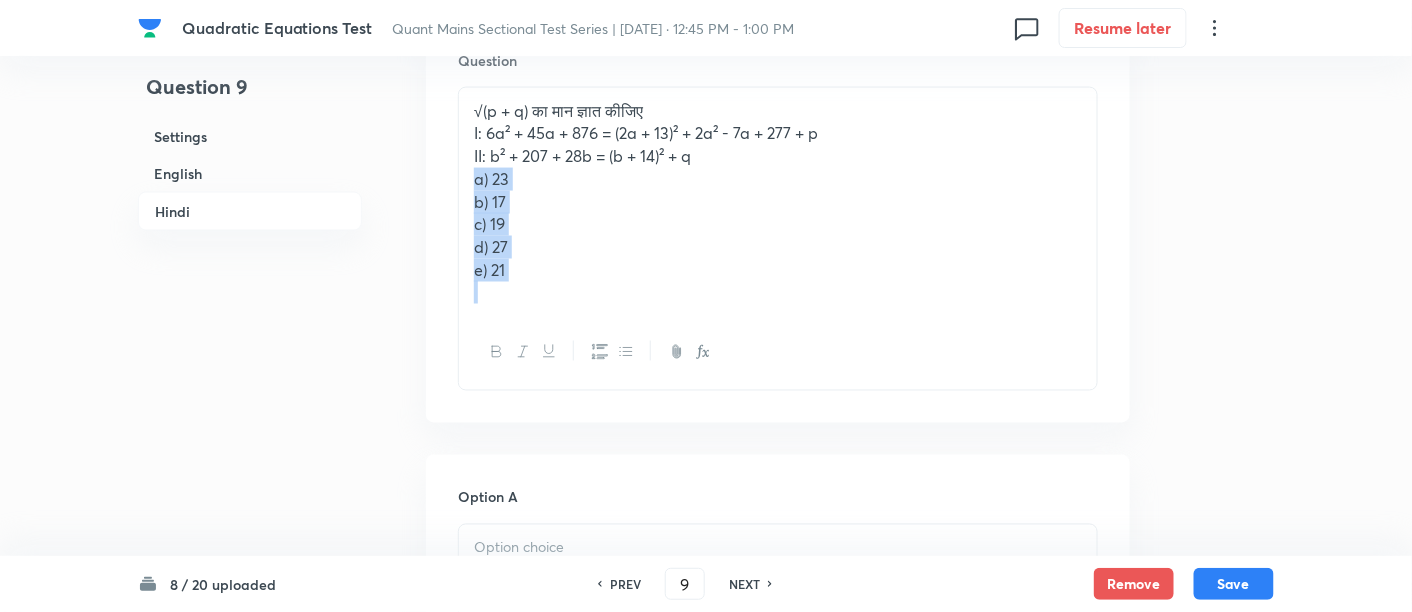 drag, startPoint x: 470, startPoint y: 176, endPoint x: 620, endPoint y: 374, distance: 248.4029 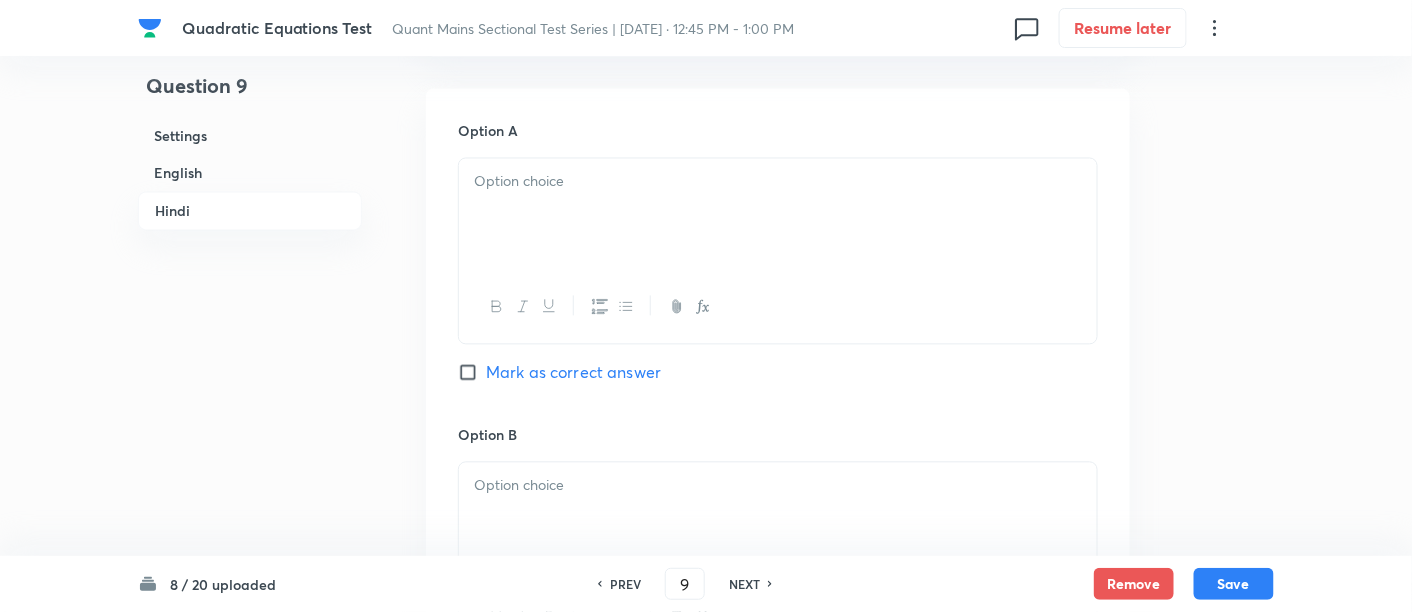 scroll, scrollTop: 3537, scrollLeft: 0, axis: vertical 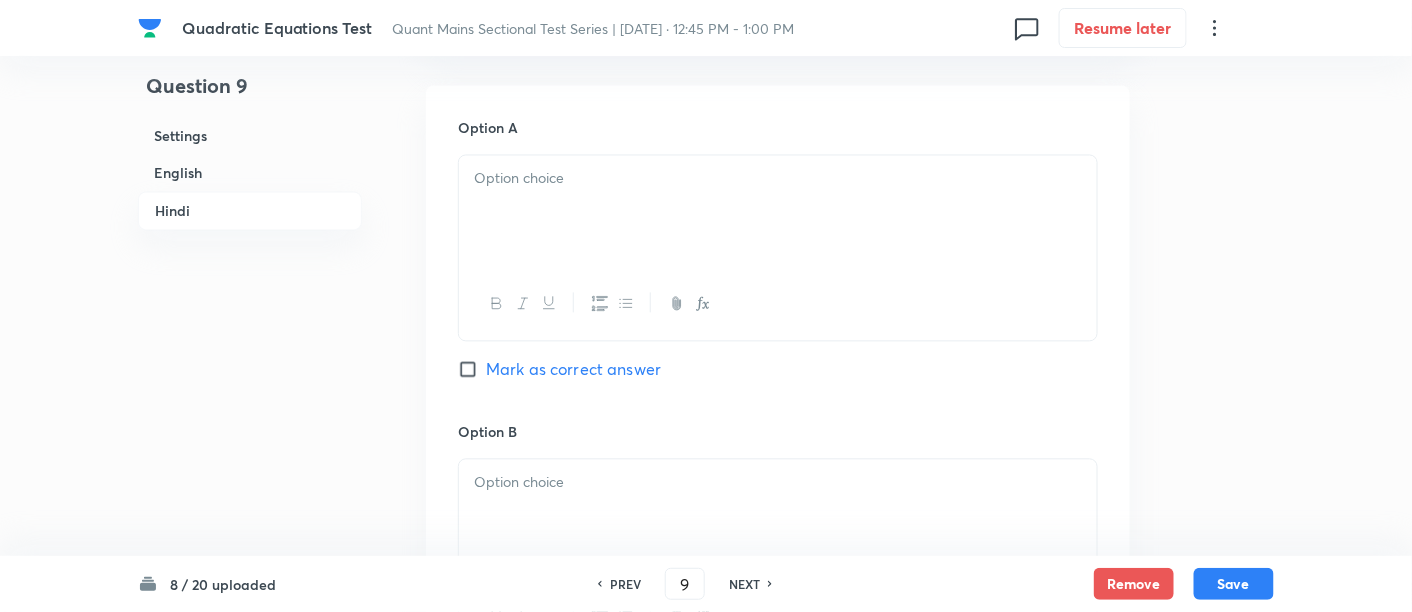 click at bounding box center [778, 212] 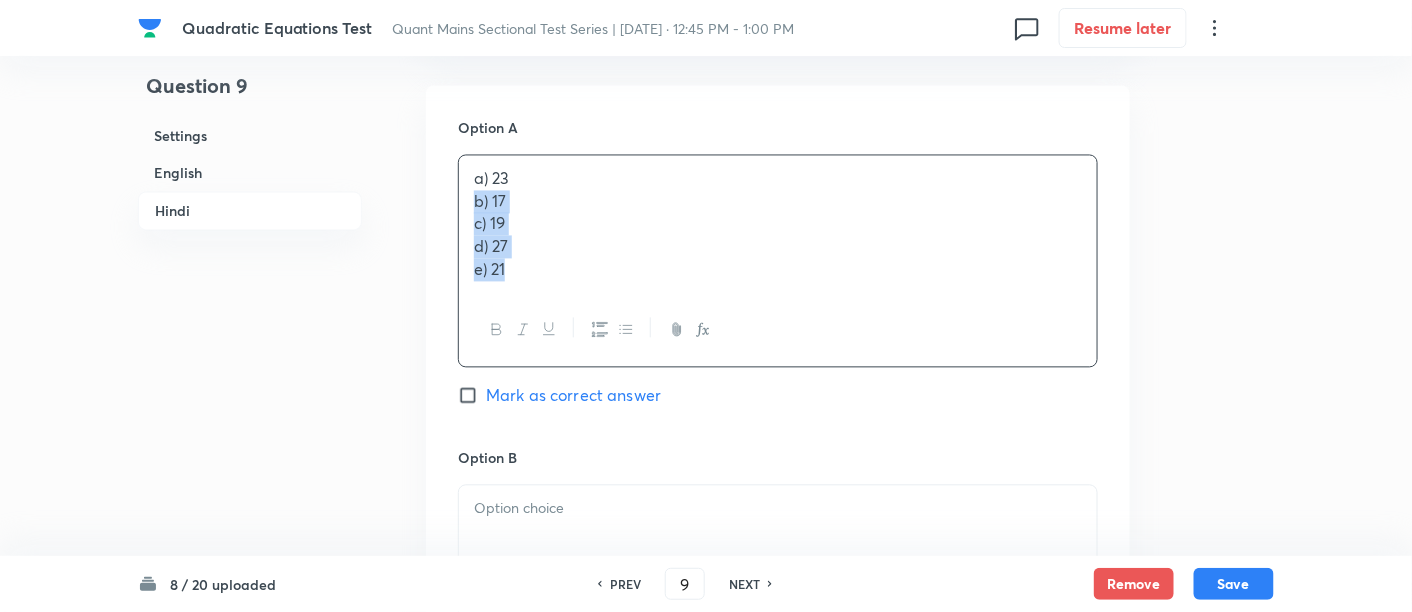 drag, startPoint x: 472, startPoint y: 198, endPoint x: 611, endPoint y: 345, distance: 202.31165 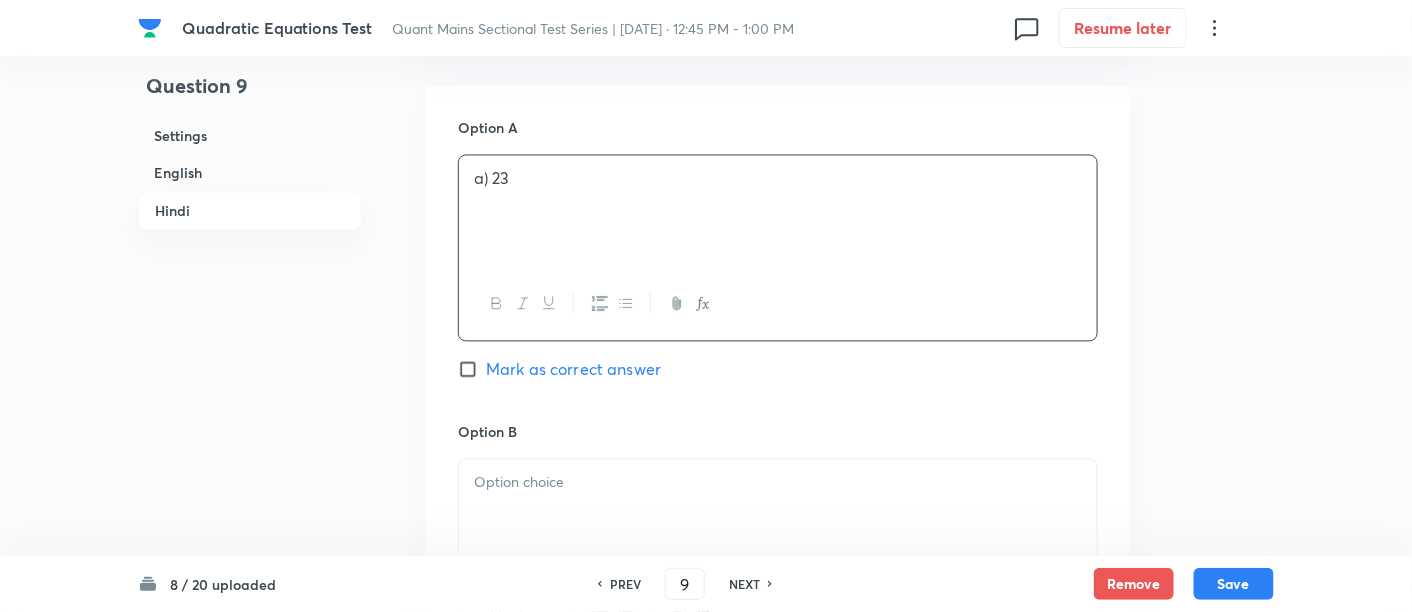 scroll, scrollTop: 3785, scrollLeft: 0, axis: vertical 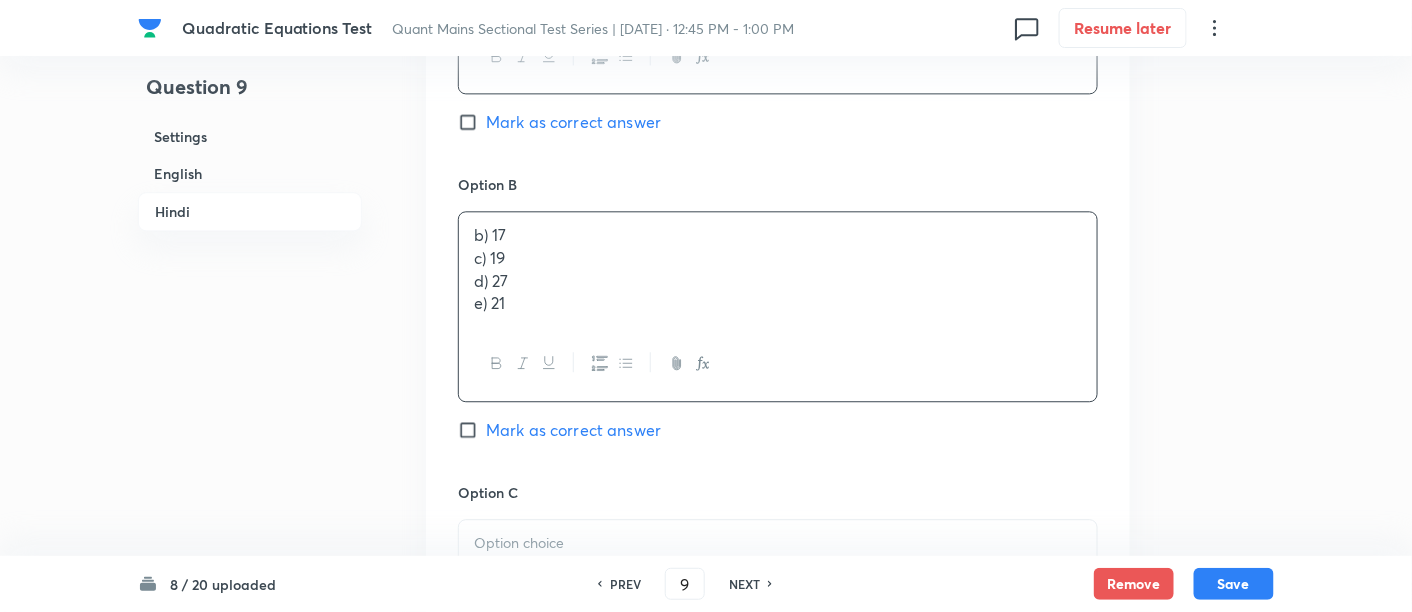 click on "b) 17 c) 19 d) 27 e) 21" at bounding box center (778, 269) 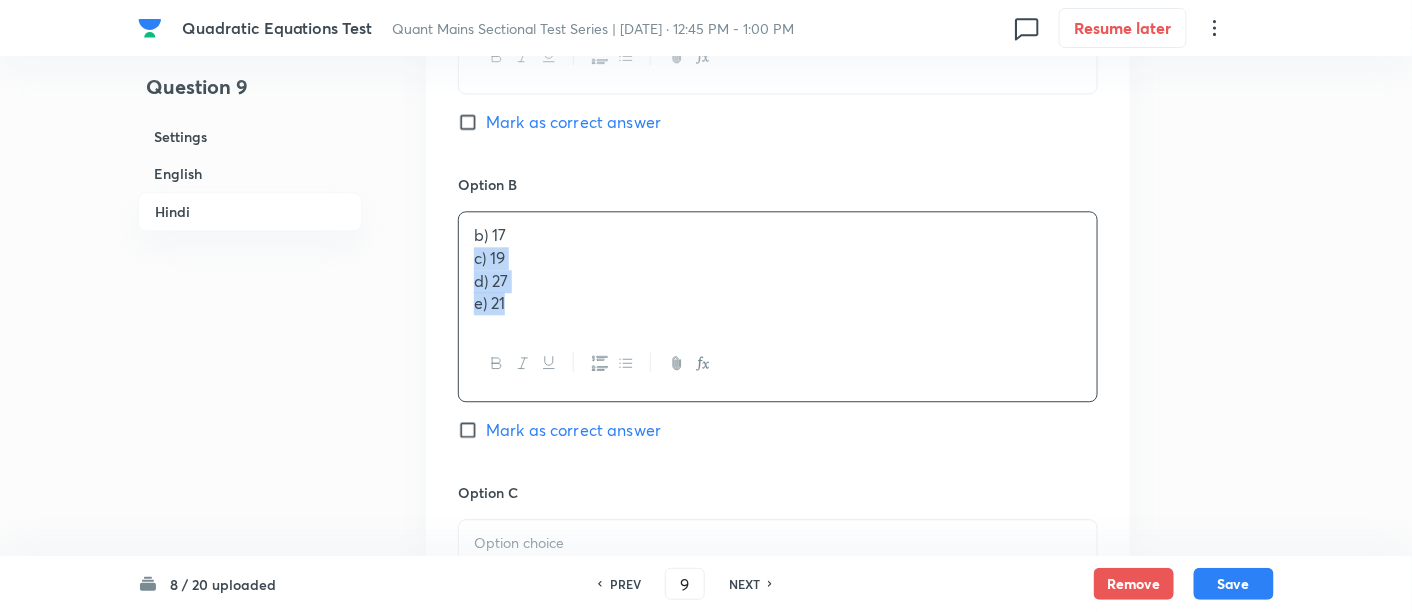 drag, startPoint x: 467, startPoint y: 249, endPoint x: 630, endPoint y: 404, distance: 224.9311 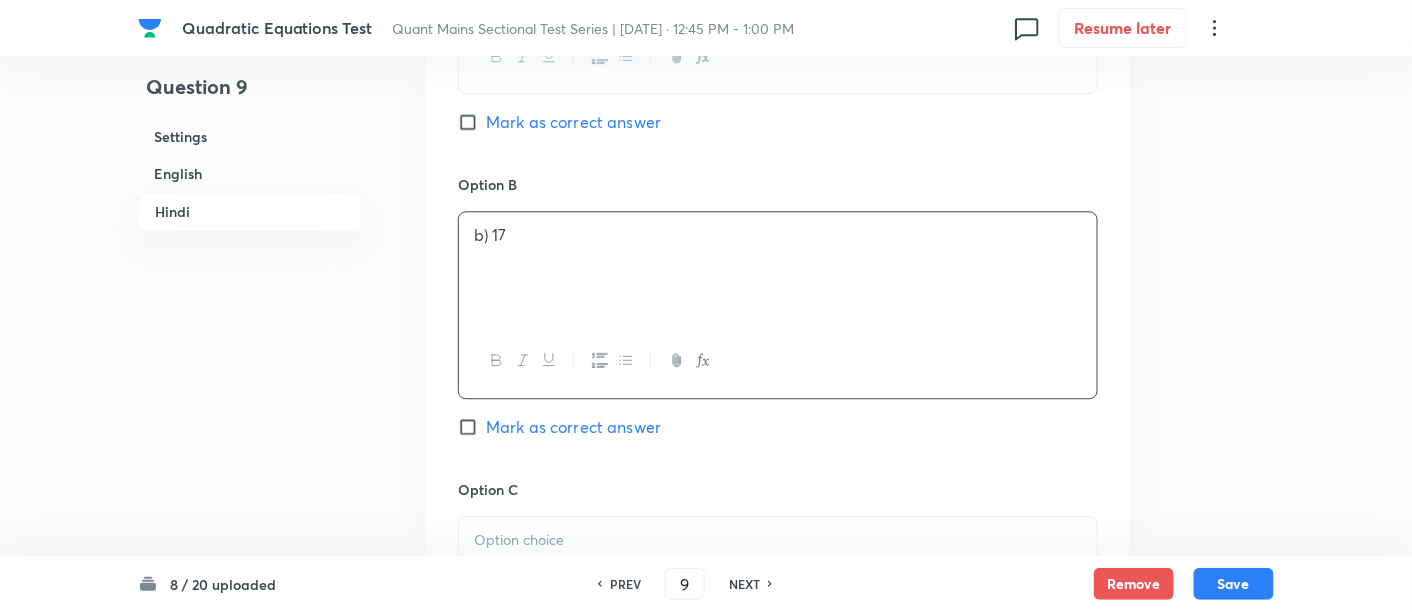 scroll, scrollTop: 4092, scrollLeft: 0, axis: vertical 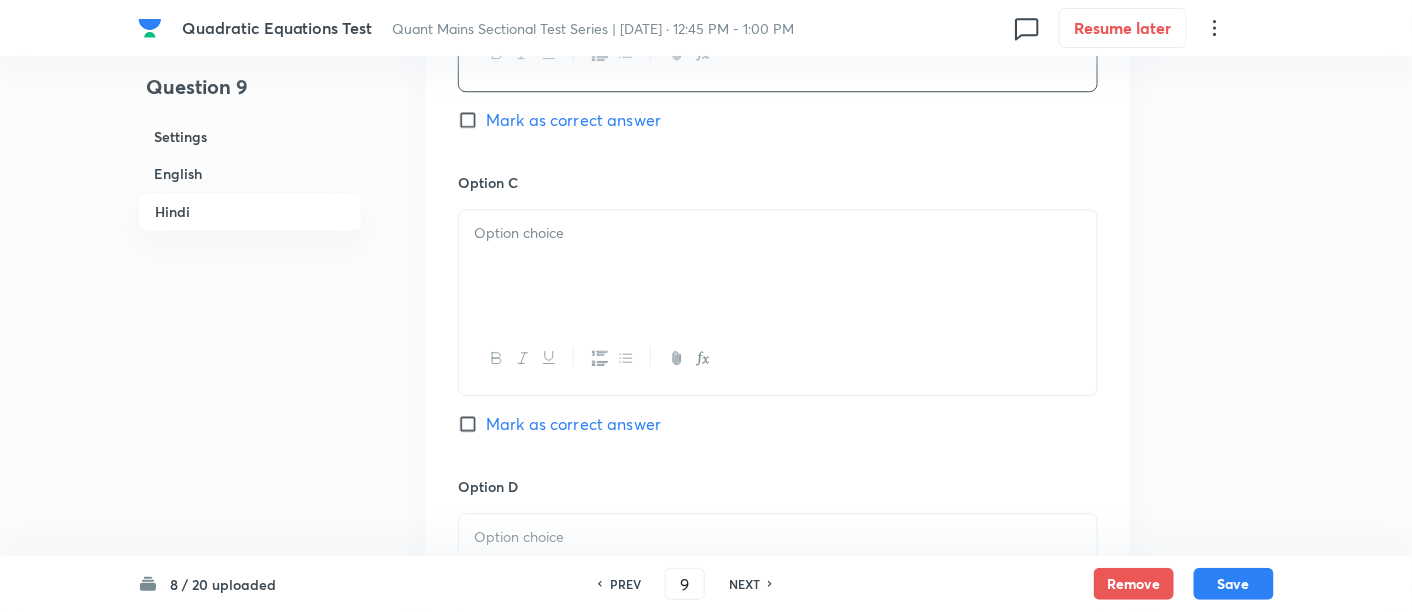 click at bounding box center [778, 233] 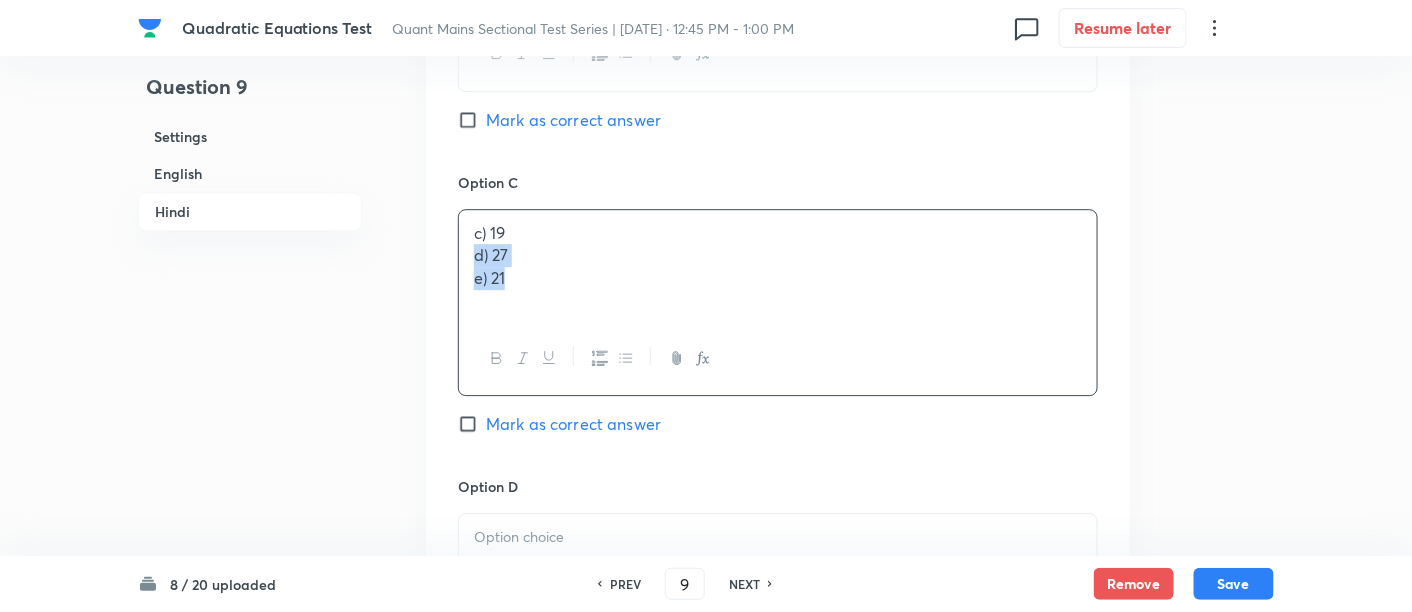 drag, startPoint x: 471, startPoint y: 247, endPoint x: 604, endPoint y: 341, distance: 162.86497 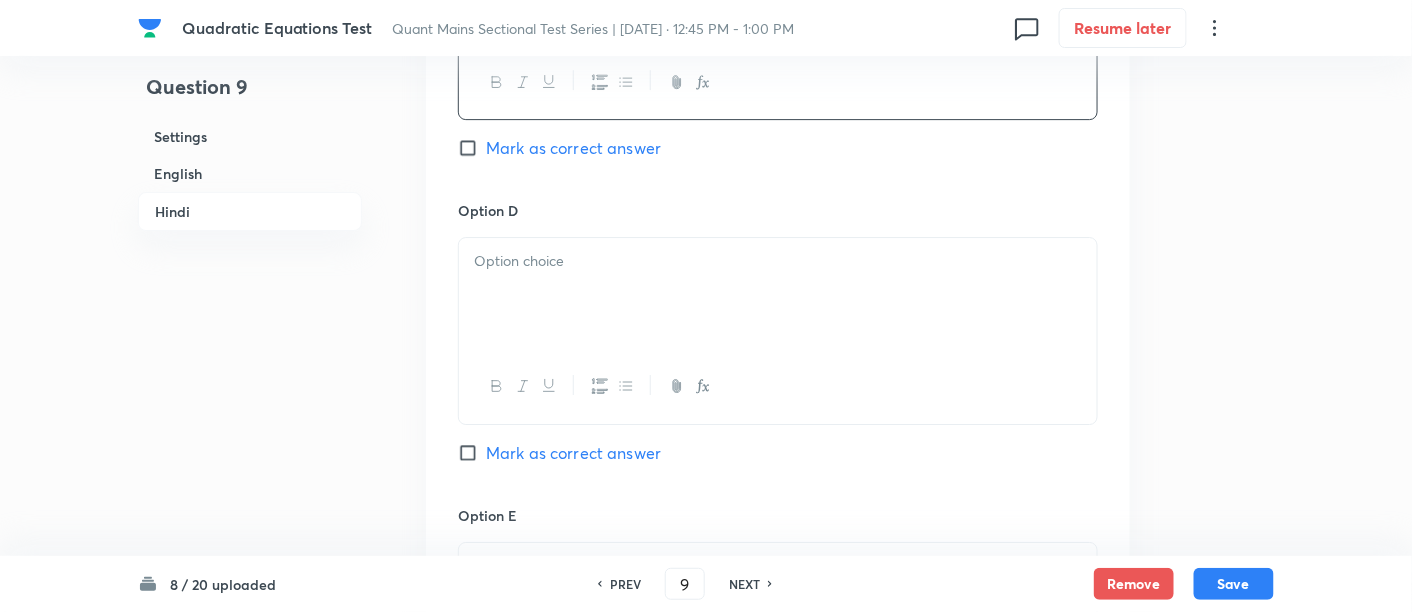 scroll, scrollTop: 4370, scrollLeft: 0, axis: vertical 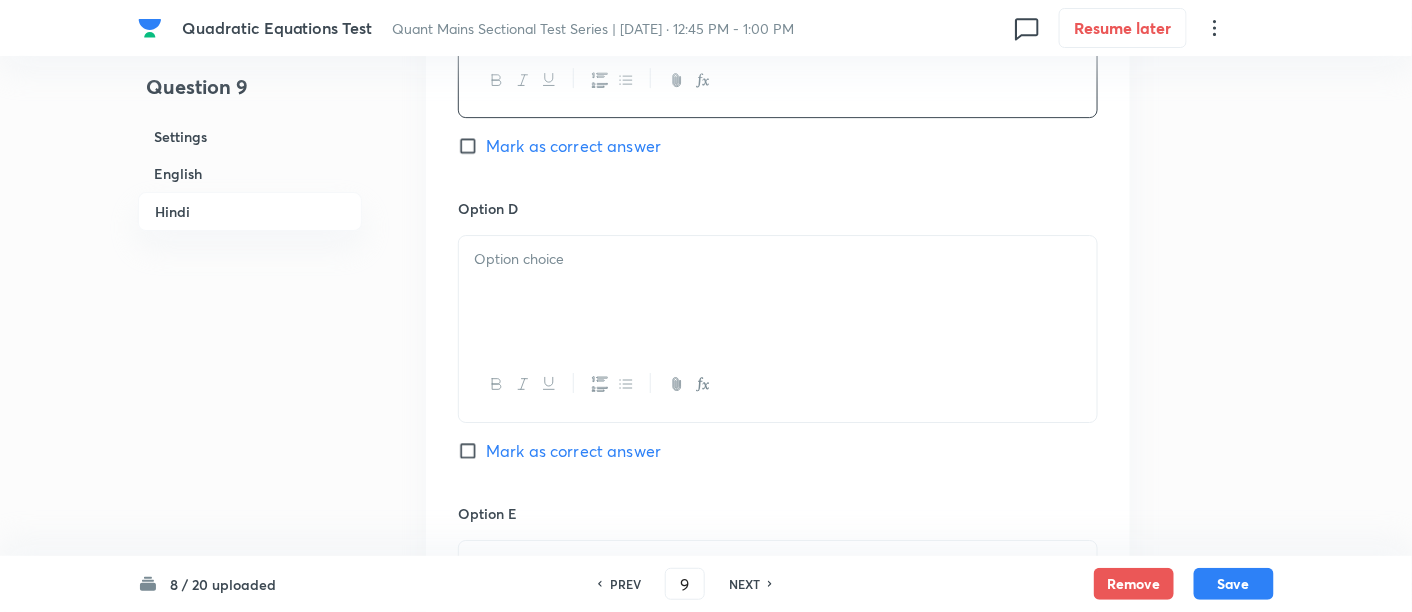 click at bounding box center (778, 292) 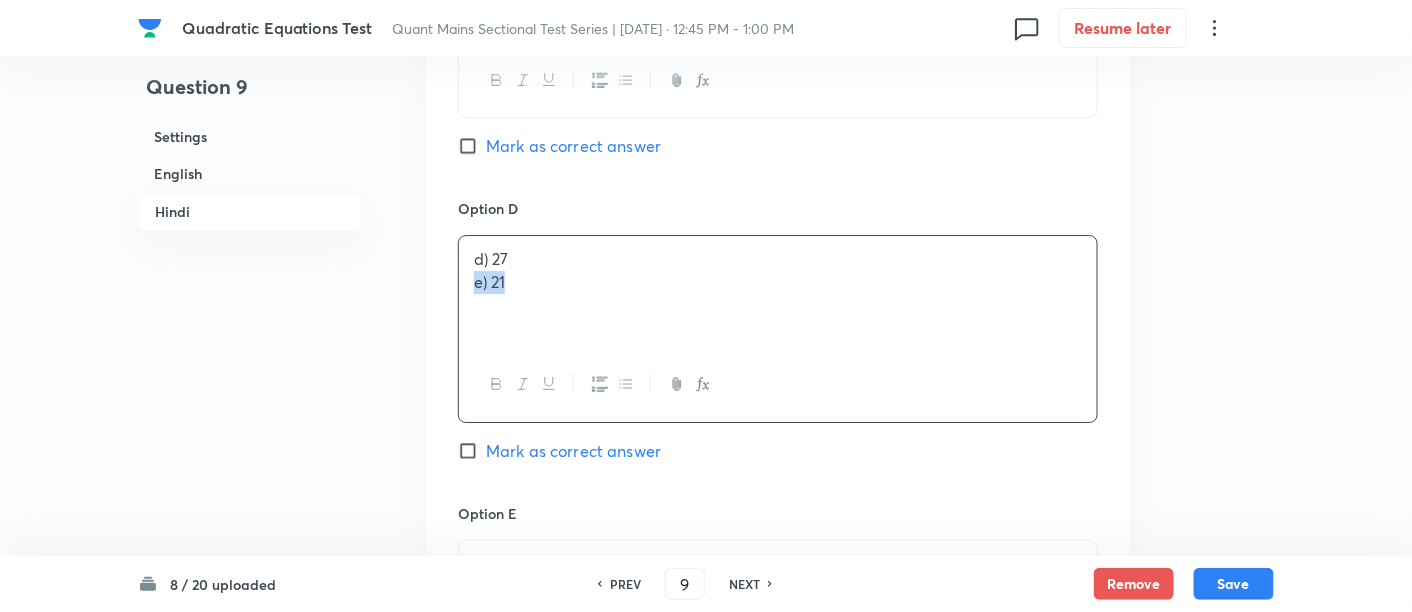 drag, startPoint x: 469, startPoint y: 280, endPoint x: 636, endPoint y: 329, distance: 174.04022 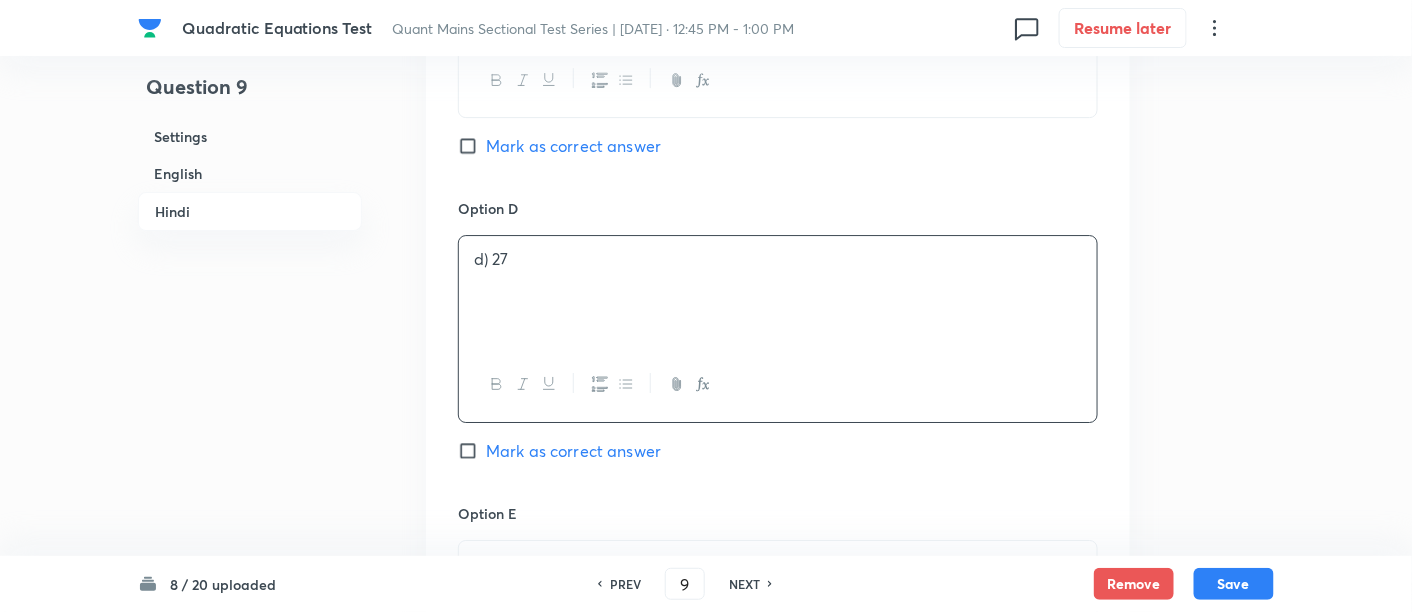 scroll, scrollTop: 4601, scrollLeft: 0, axis: vertical 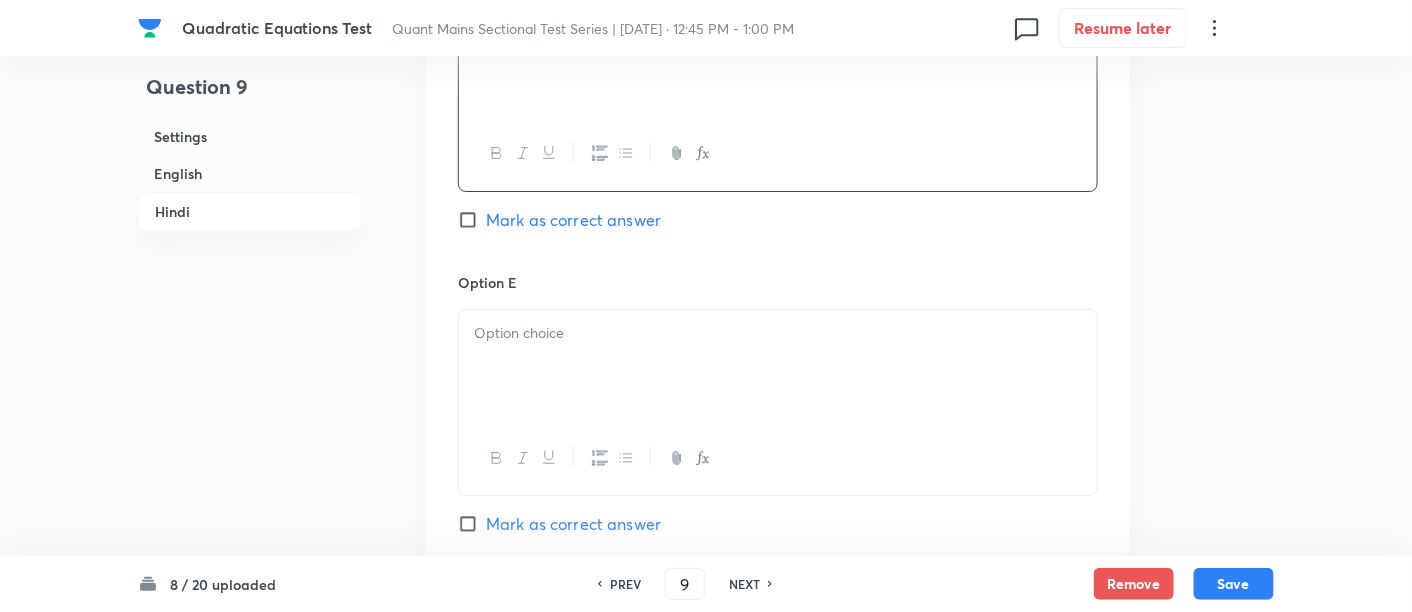 click at bounding box center [778, 333] 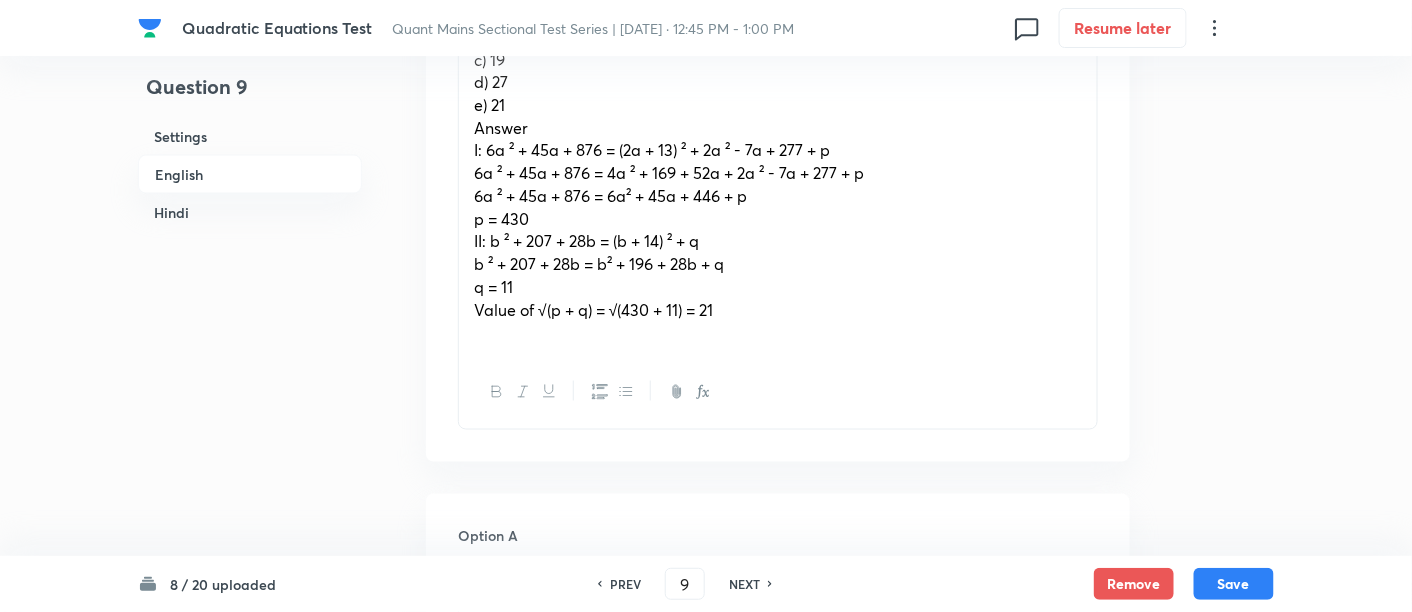 scroll, scrollTop: 695, scrollLeft: 0, axis: vertical 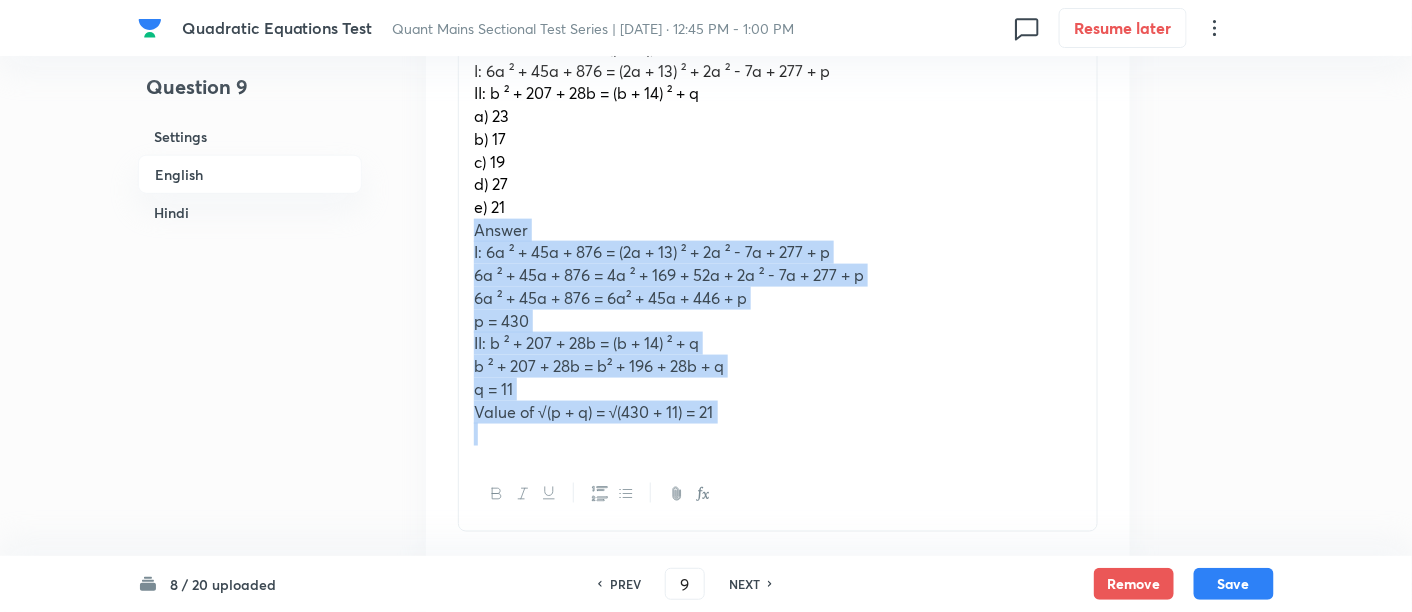 drag, startPoint x: 465, startPoint y: 233, endPoint x: 742, endPoint y: 457, distance: 356.23727 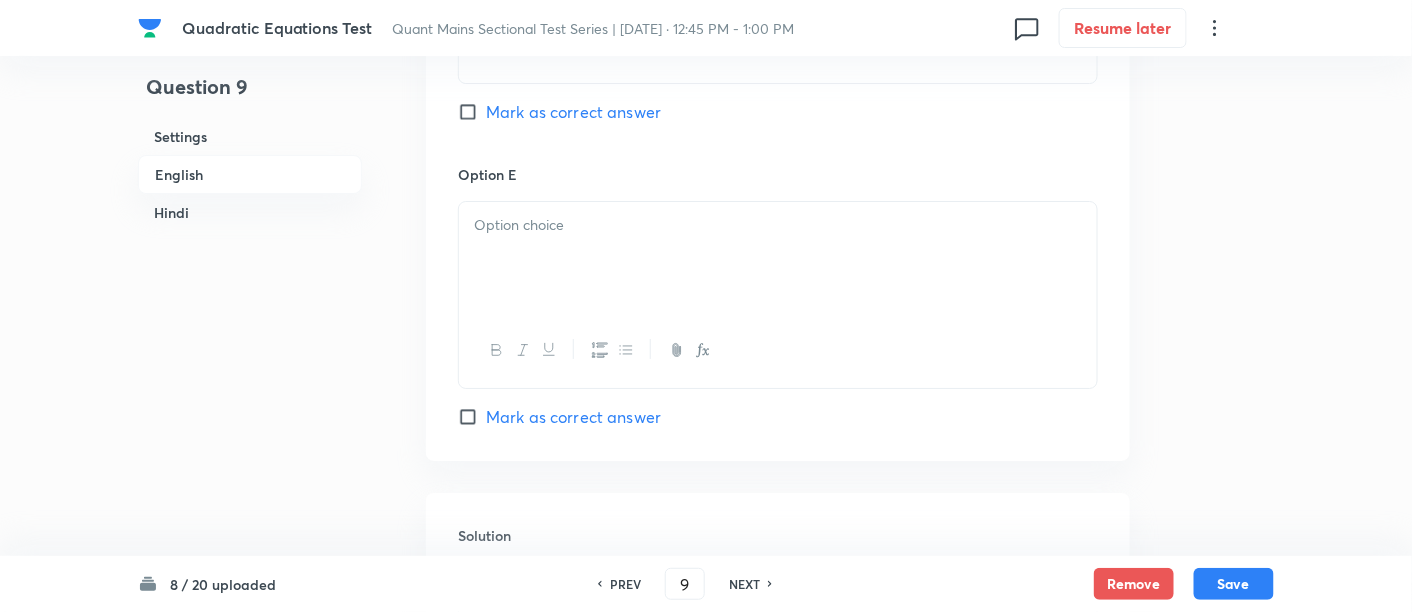 scroll, scrollTop: 2311, scrollLeft: 0, axis: vertical 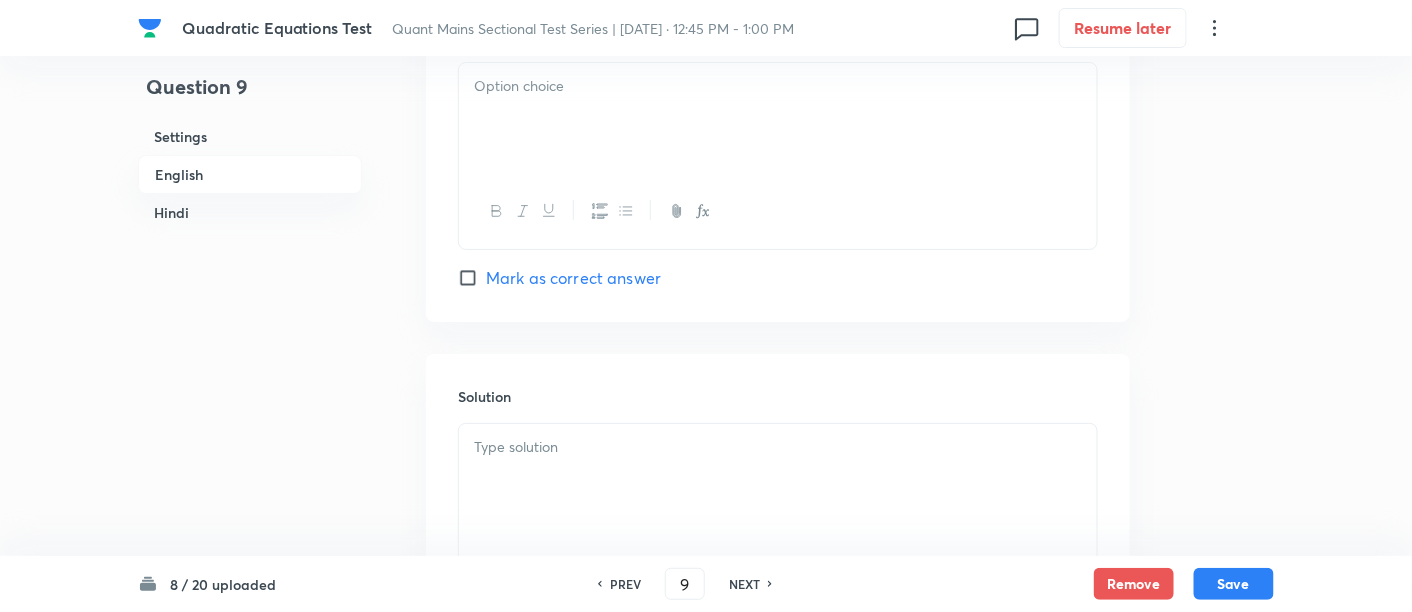 click at bounding box center [778, 480] 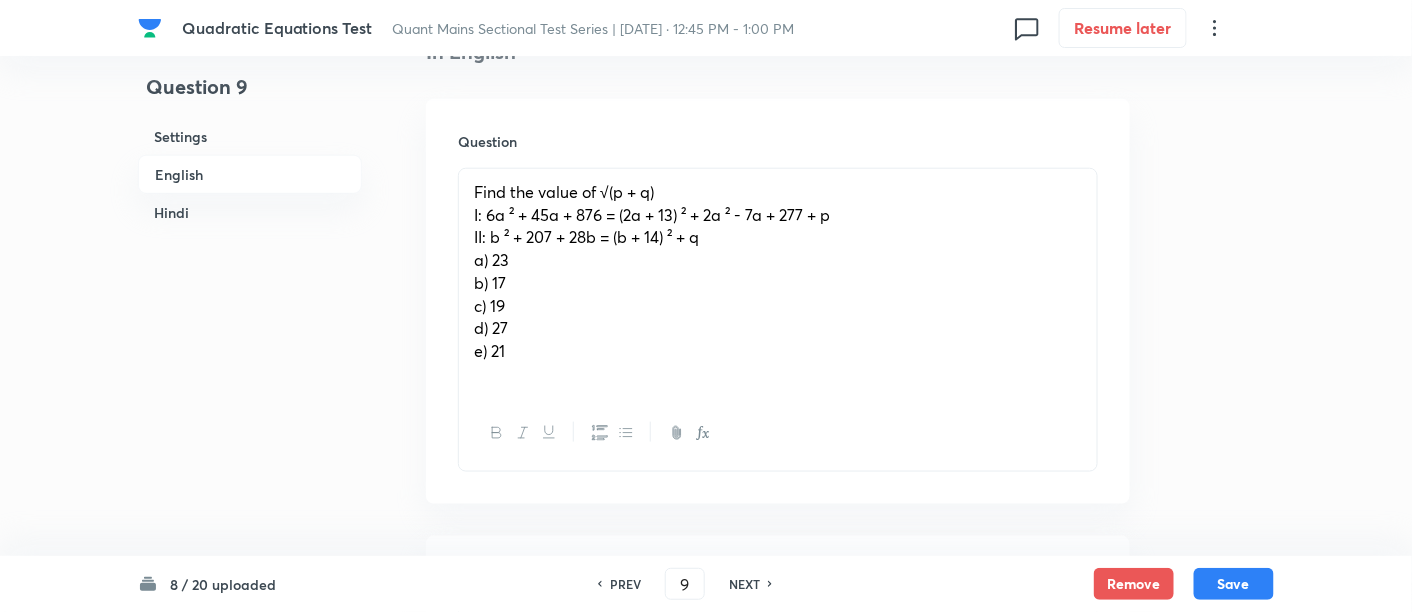 scroll, scrollTop: 582, scrollLeft: 0, axis: vertical 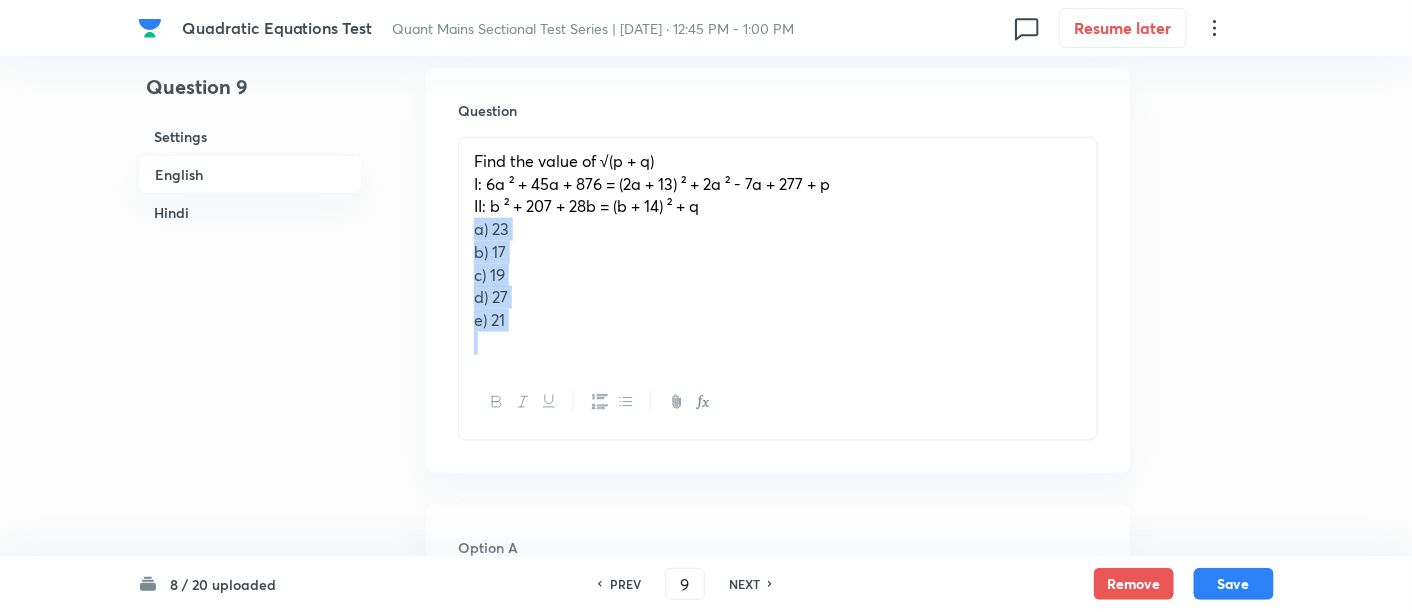 drag, startPoint x: 469, startPoint y: 235, endPoint x: 594, endPoint y: 413, distance: 217.50632 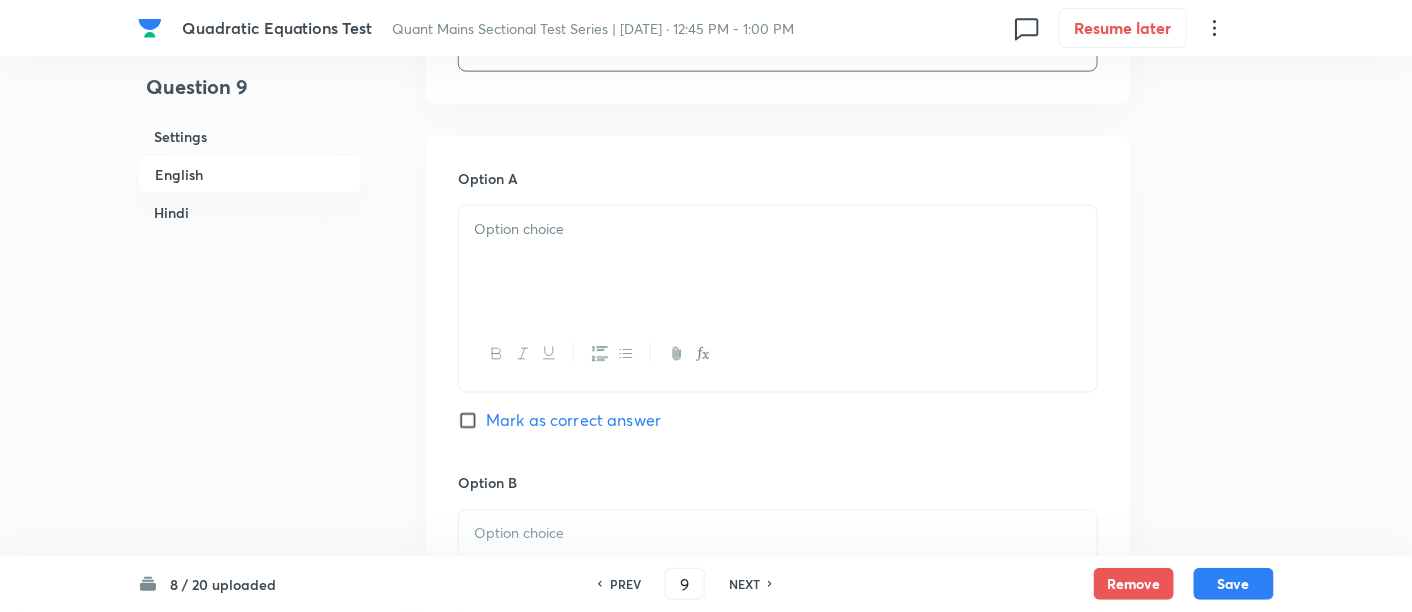 scroll, scrollTop: 837, scrollLeft: 0, axis: vertical 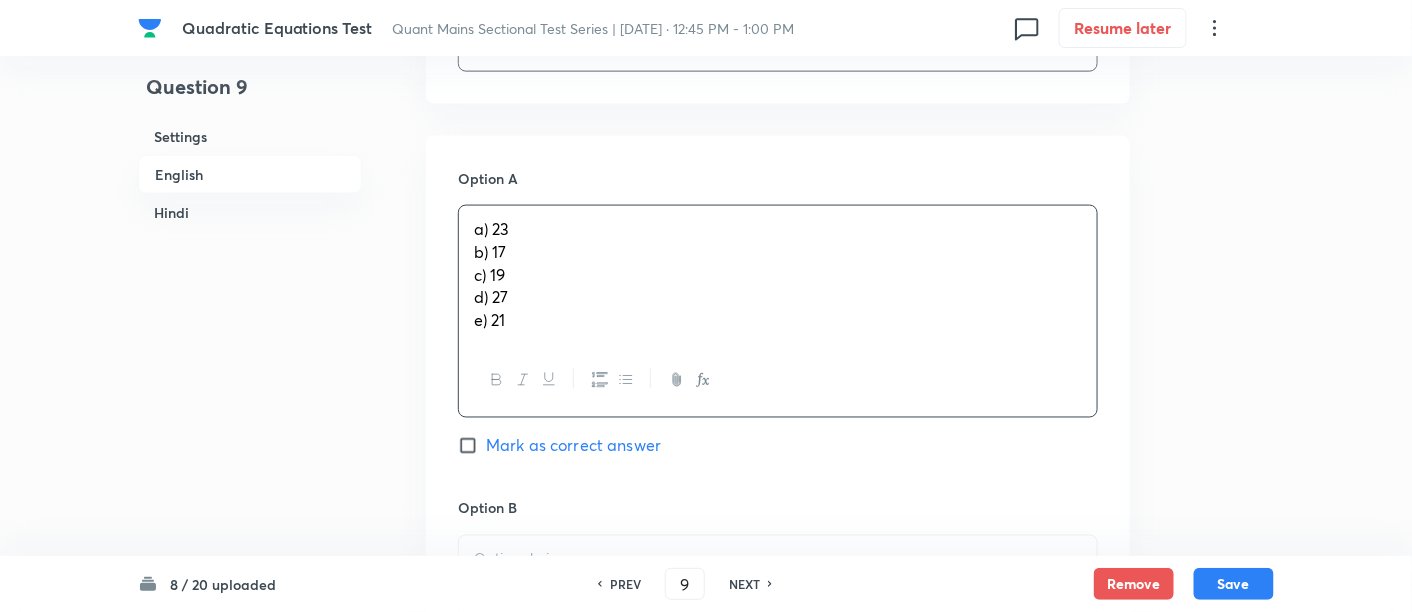 click on "a) 23 b) 17 c) 19 d) 27 e) 21" at bounding box center [778, 275] 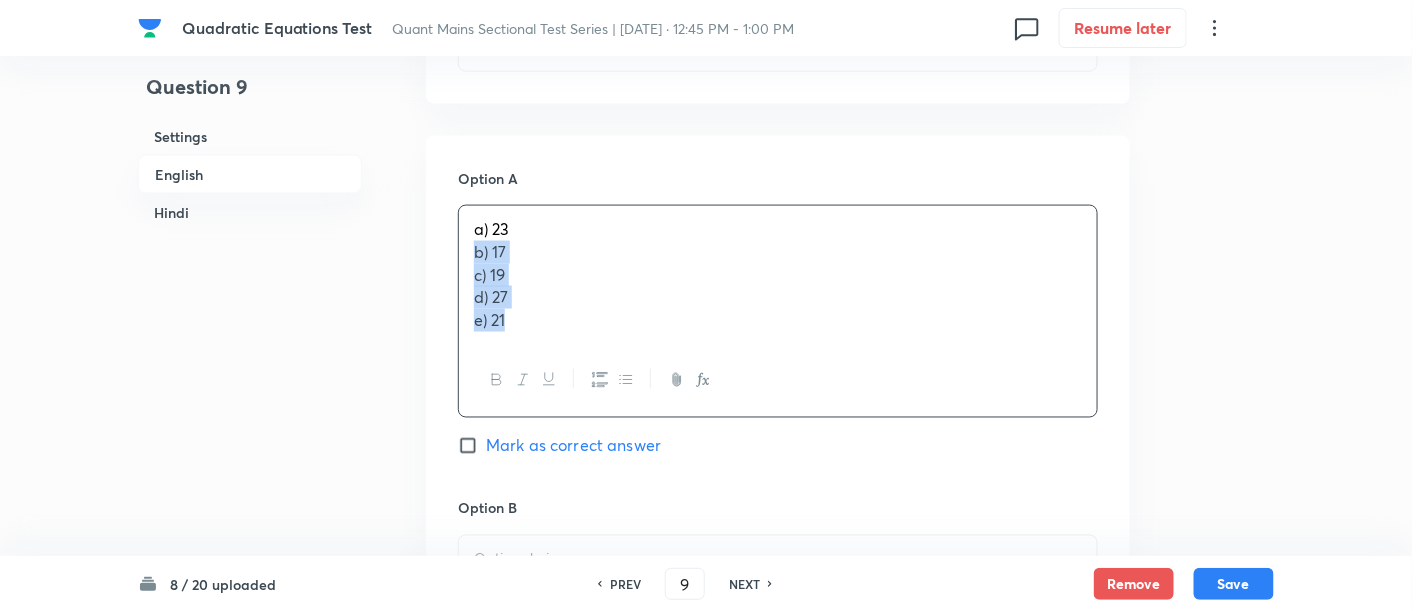 drag, startPoint x: 470, startPoint y: 248, endPoint x: 581, endPoint y: 375, distance: 168.67128 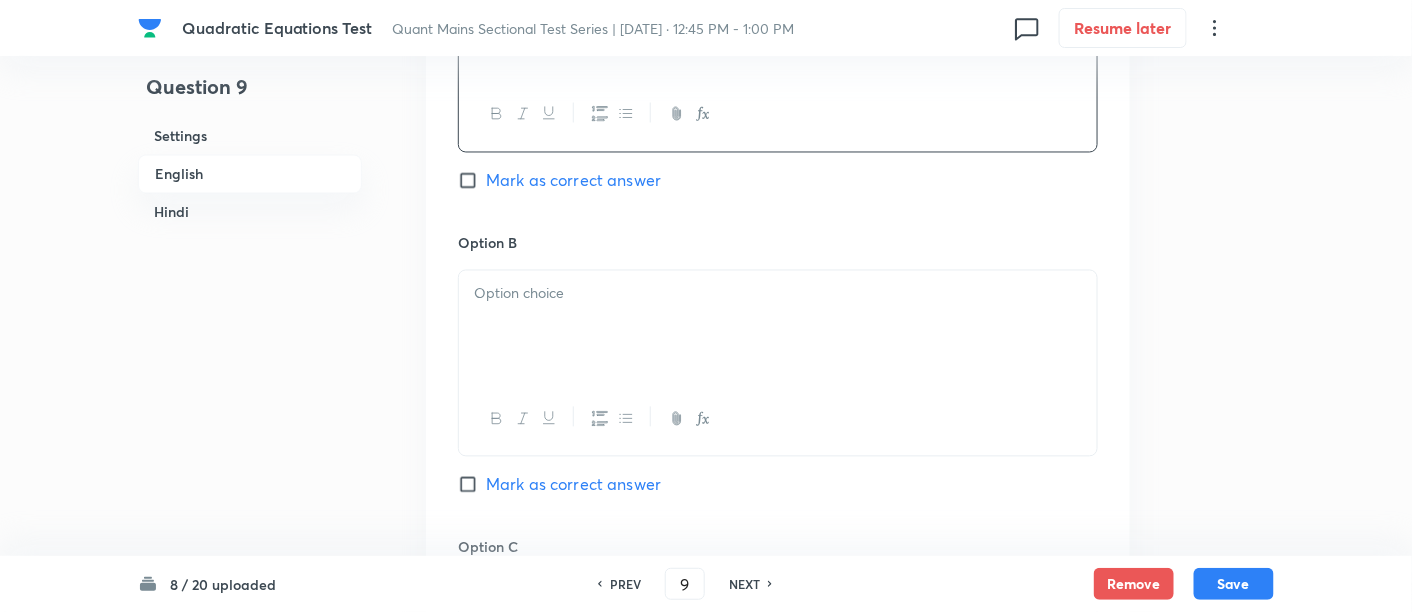 scroll, scrollTop: 1077, scrollLeft: 0, axis: vertical 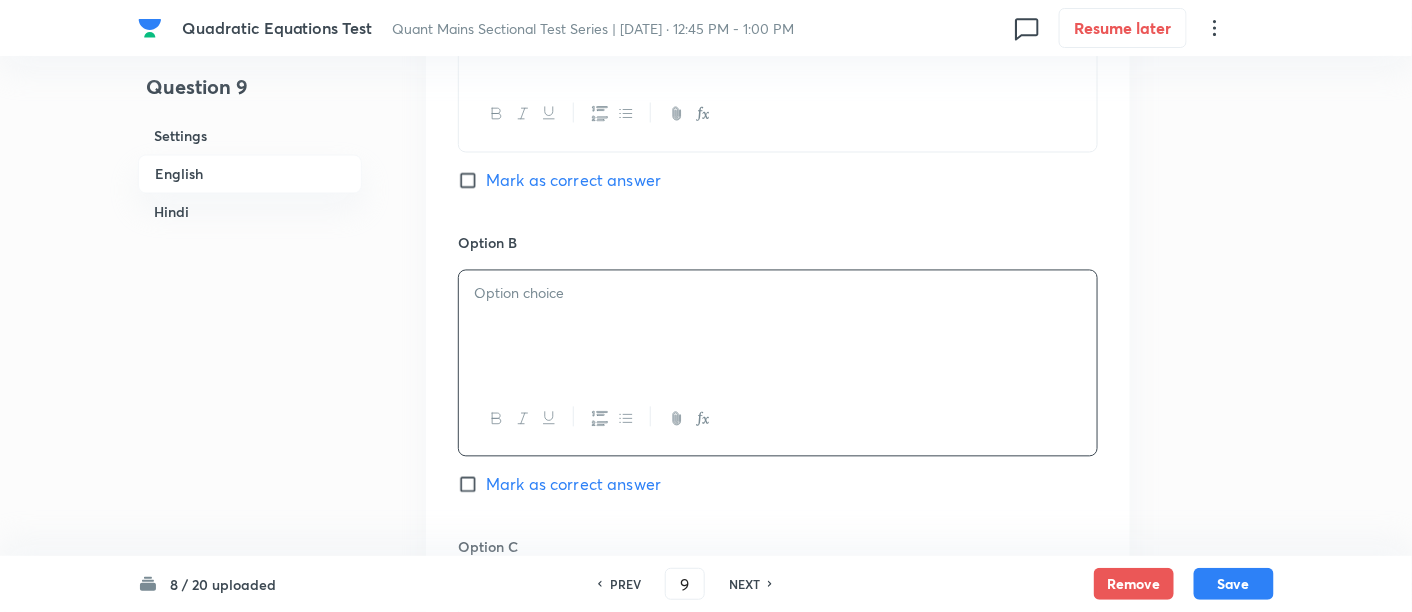 click at bounding box center (778, 327) 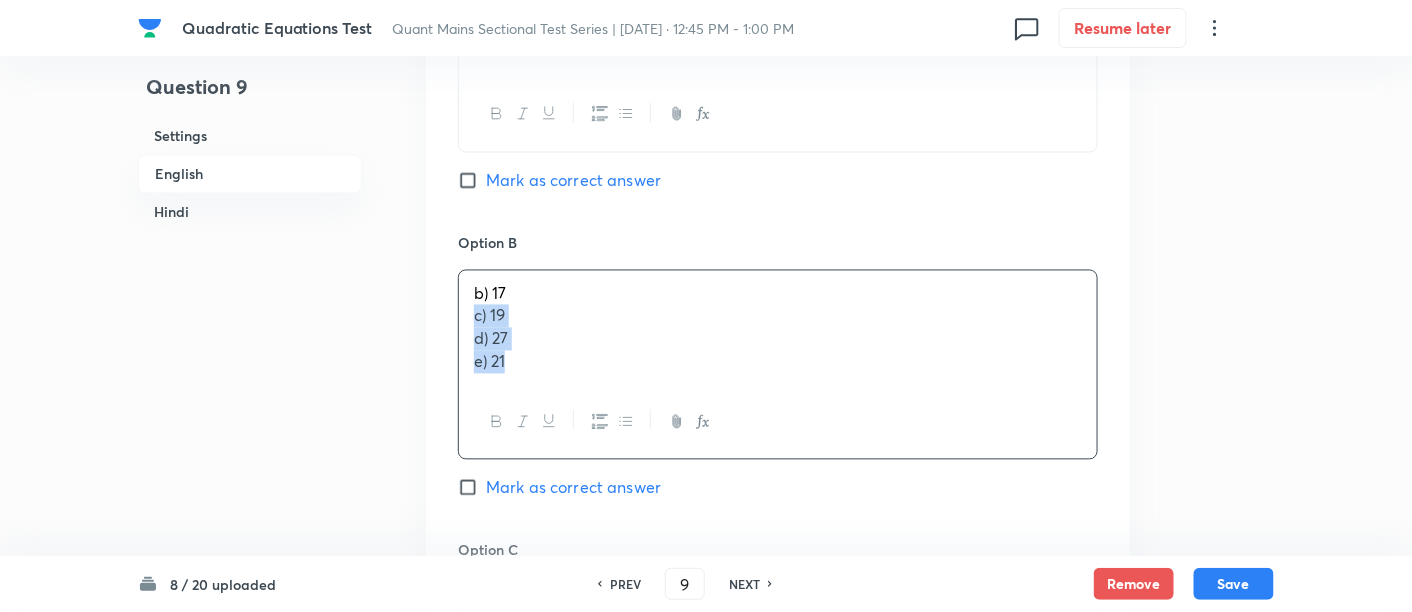 drag, startPoint x: 468, startPoint y: 318, endPoint x: 575, endPoint y: 416, distance: 145.09653 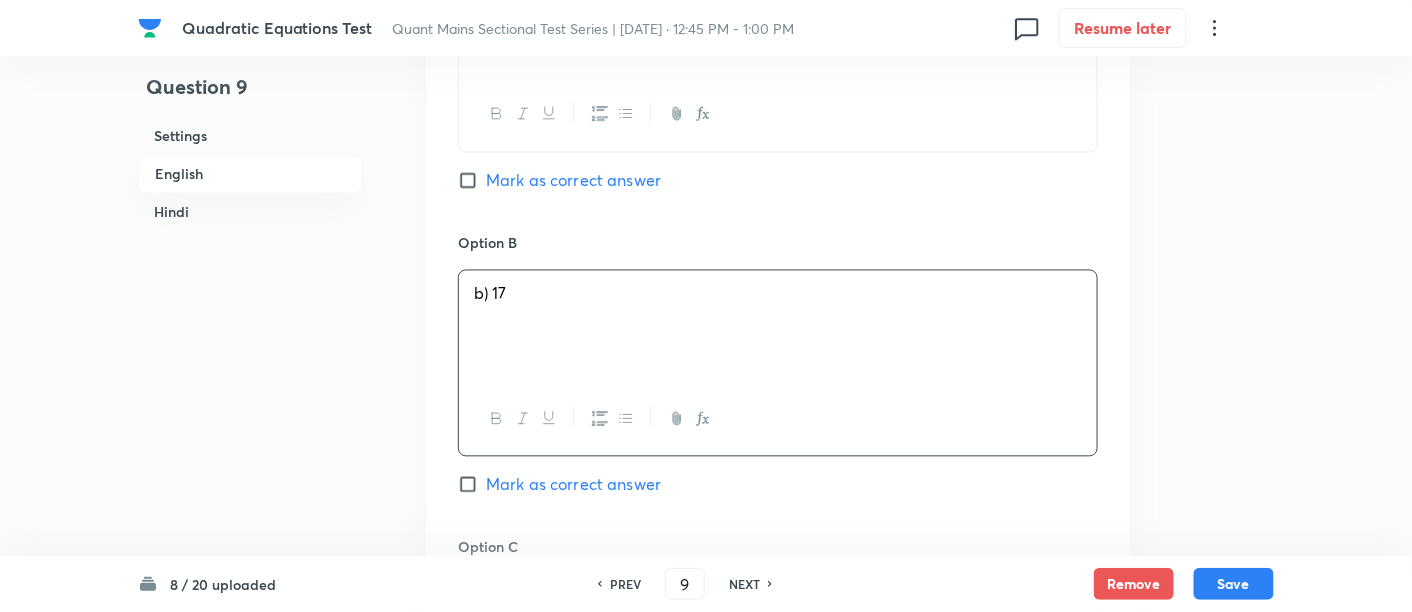 scroll, scrollTop: 1352, scrollLeft: 0, axis: vertical 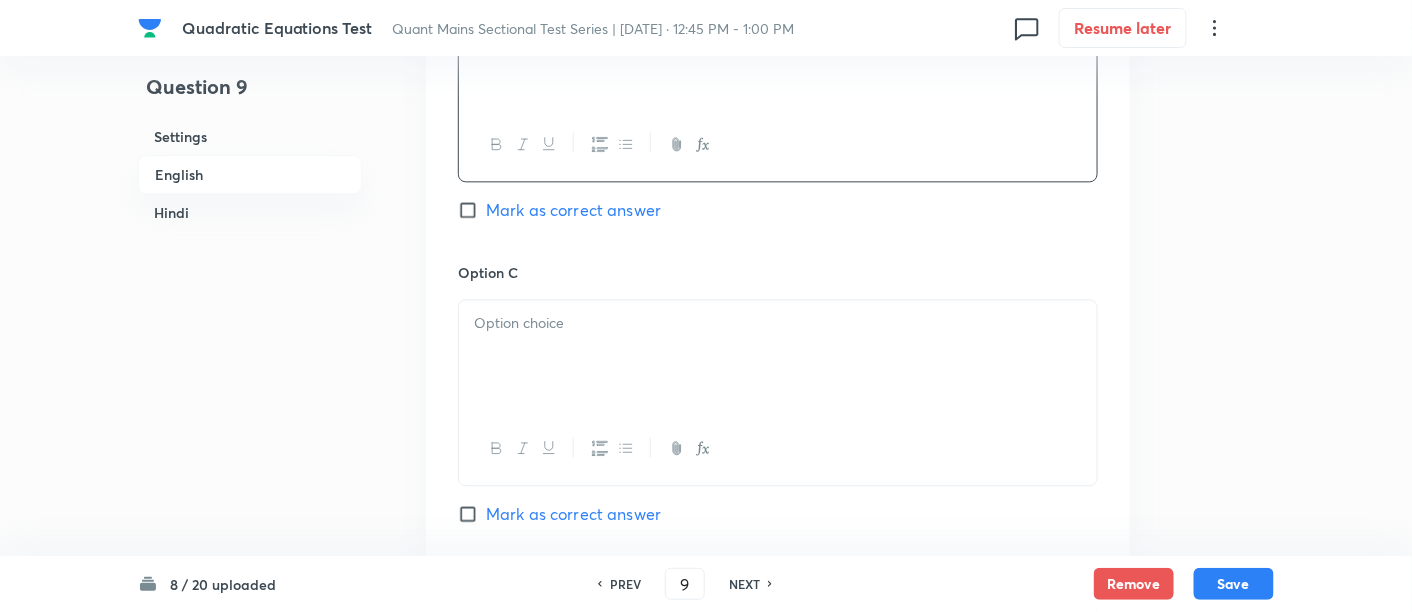 click at bounding box center [778, 356] 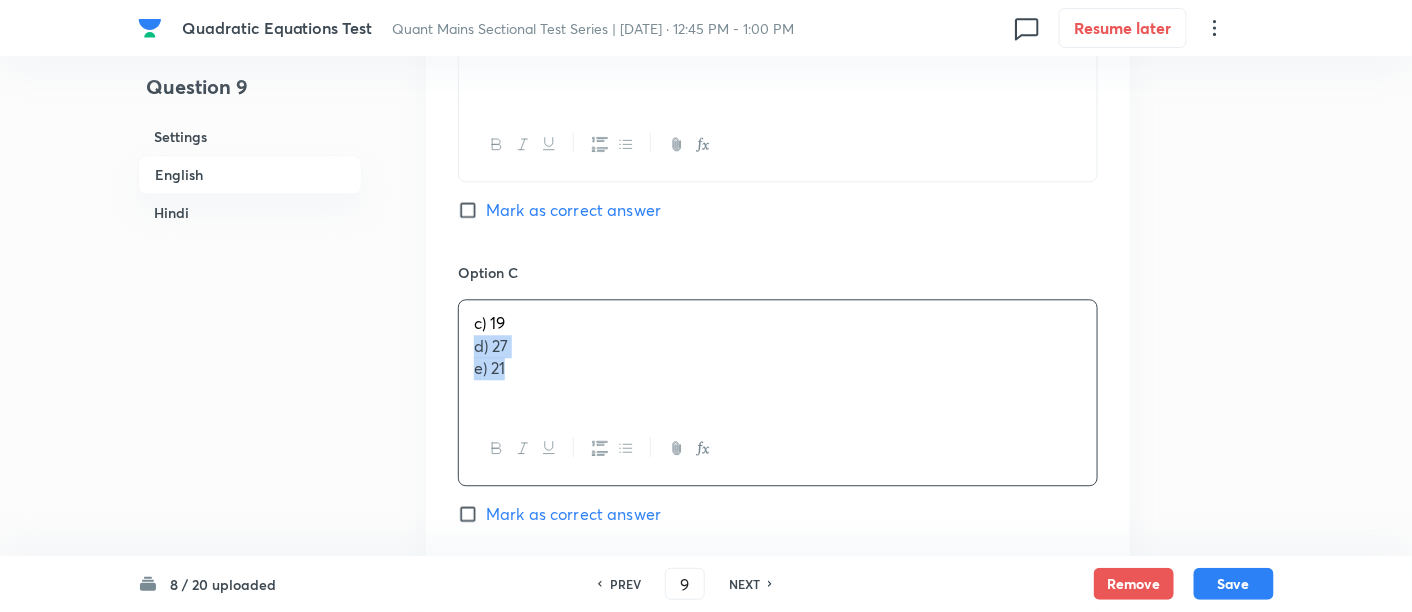 drag, startPoint x: 461, startPoint y: 342, endPoint x: 578, endPoint y: 403, distance: 131.94696 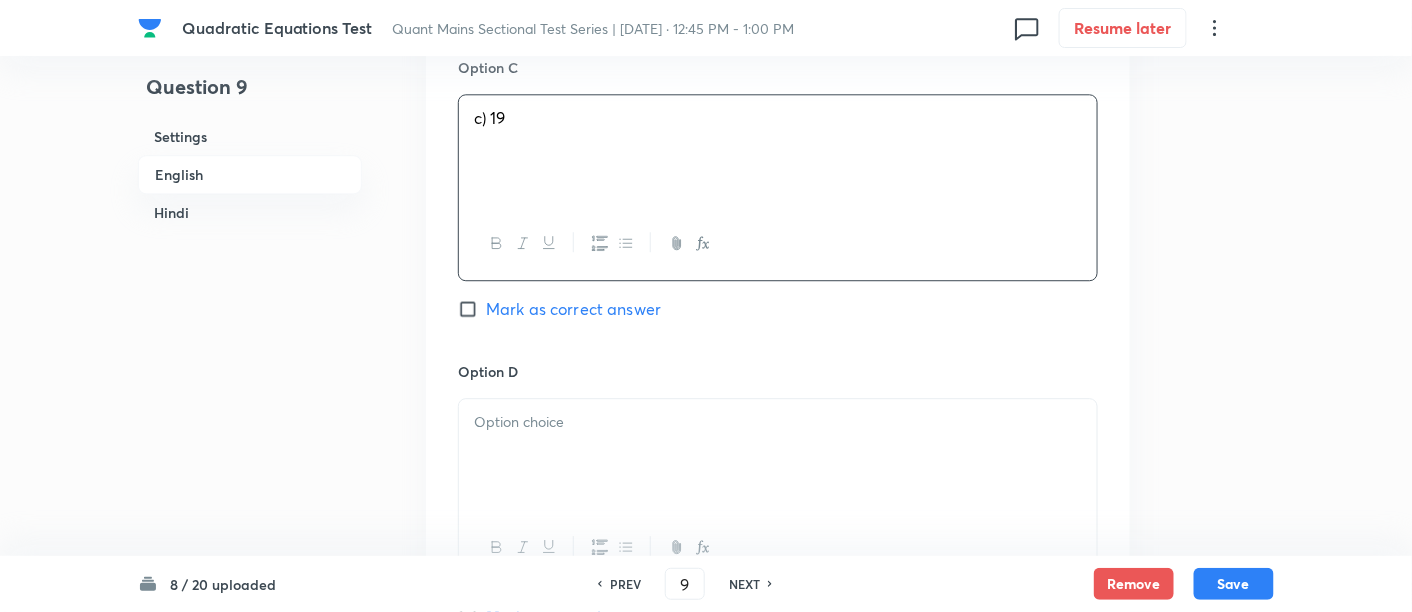 scroll, scrollTop: 1559, scrollLeft: 0, axis: vertical 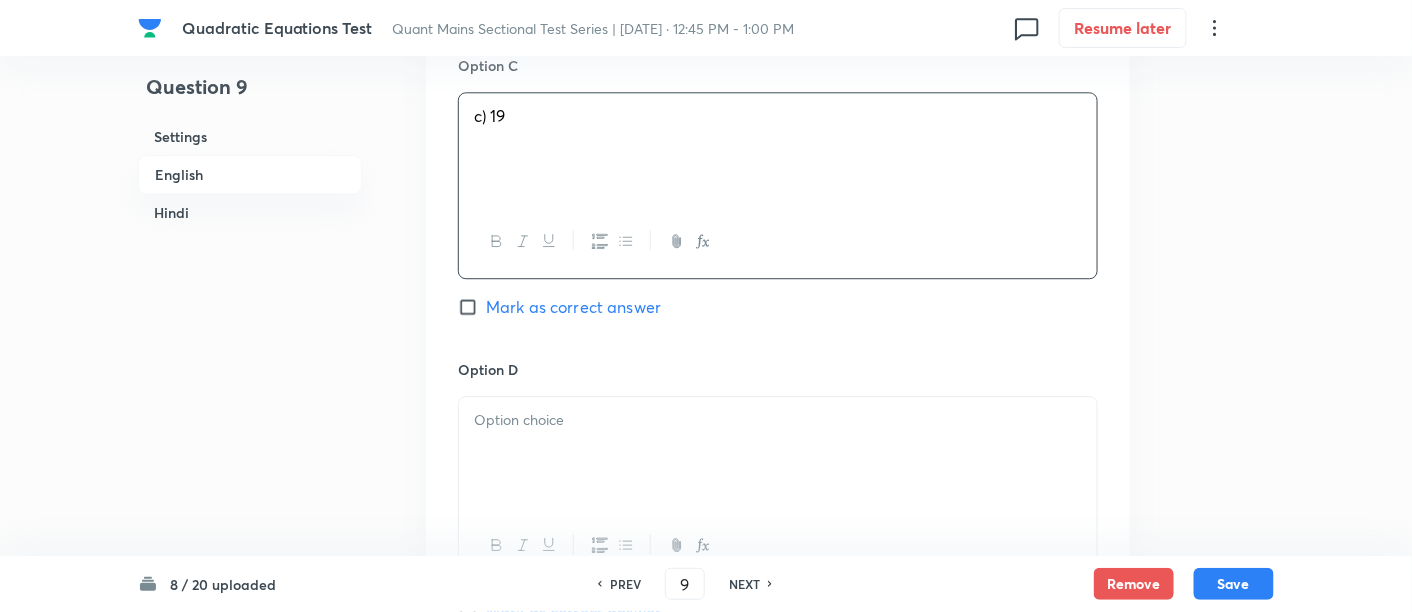 click at bounding box center (778, 453) 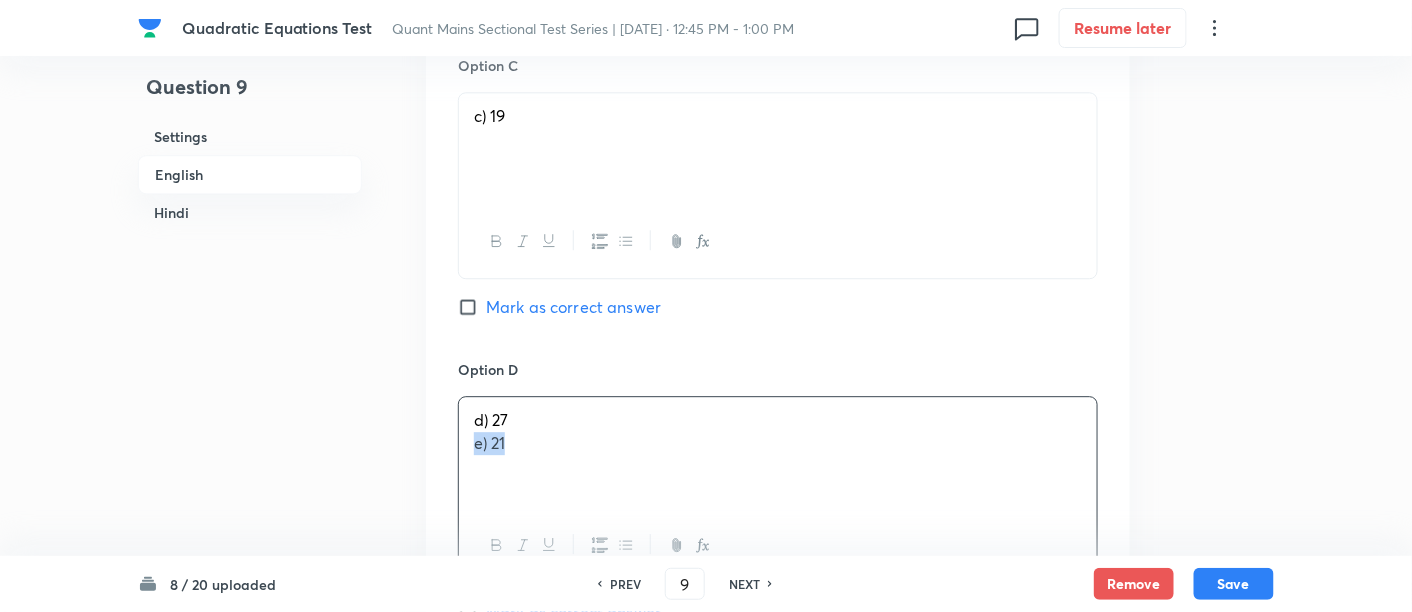 drag, startPoint x: 462, startPoint y: 443, endPoint x: 604, endPoint y: 470, distance: 144.54411 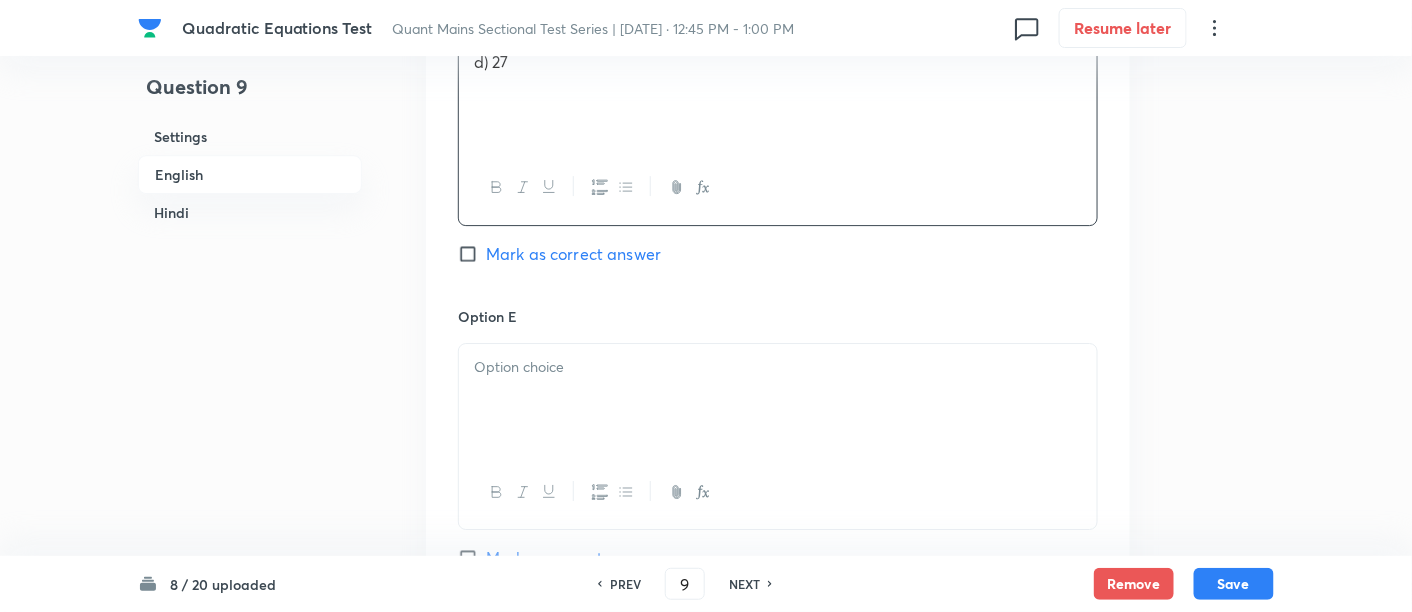 scroll, scrollTop: 1919, scrollLeft: 0, axis: vertical 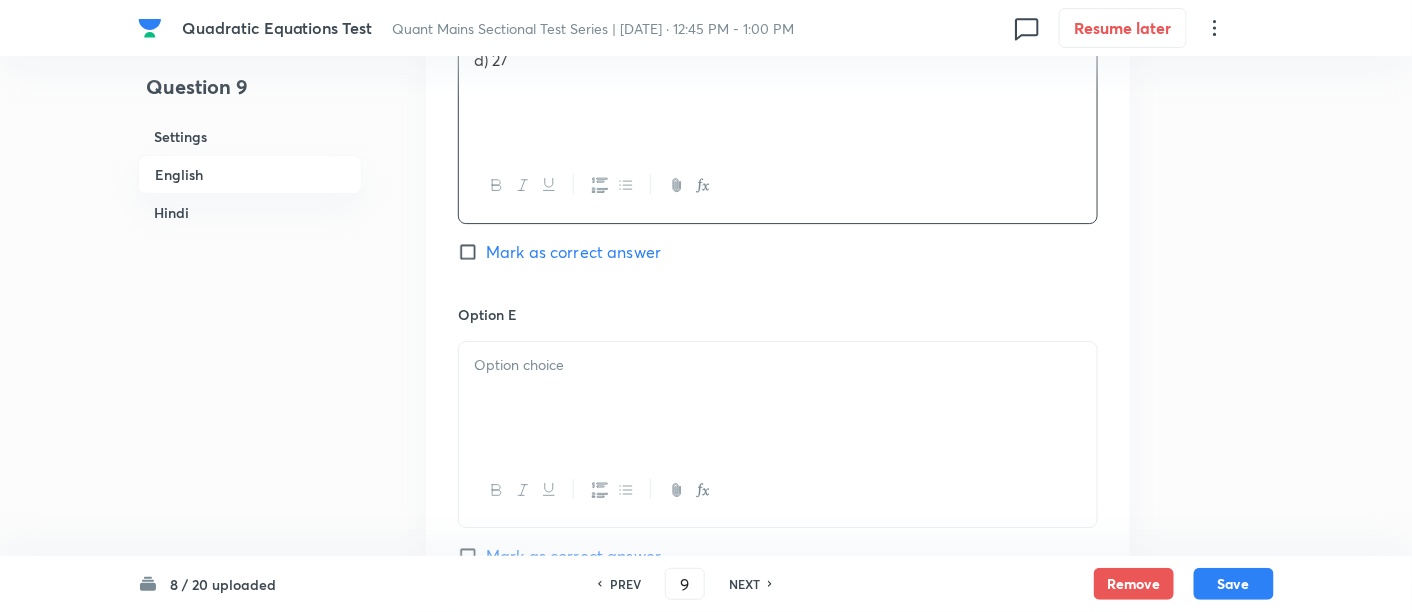 click at bounding box center [778, 490] 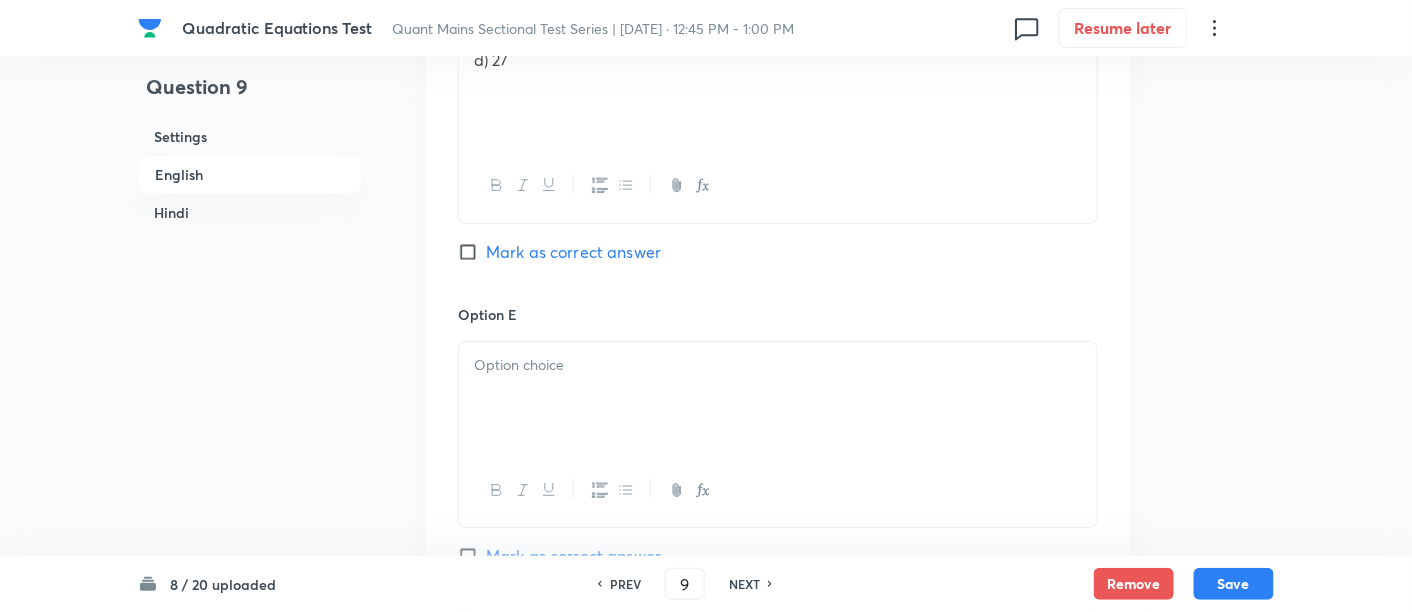 click at bounding box center [778, 398] 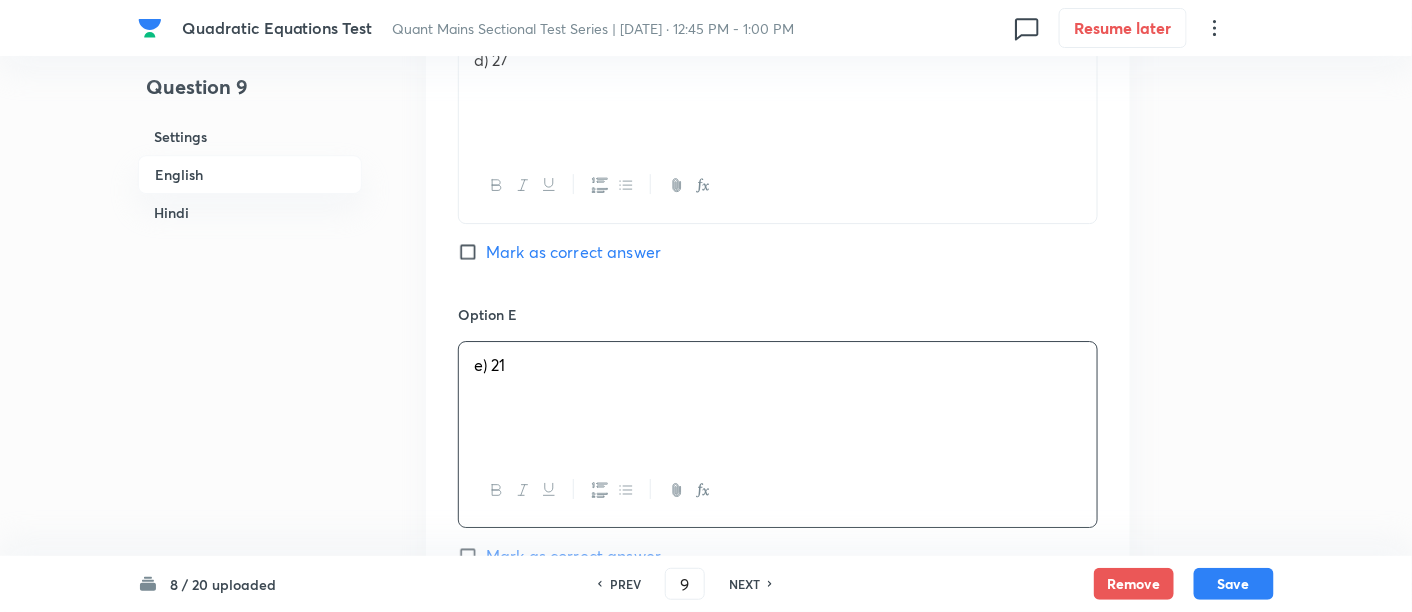 scroll, scrollTop: 2186, scrollLeft: 0, axis: vertical 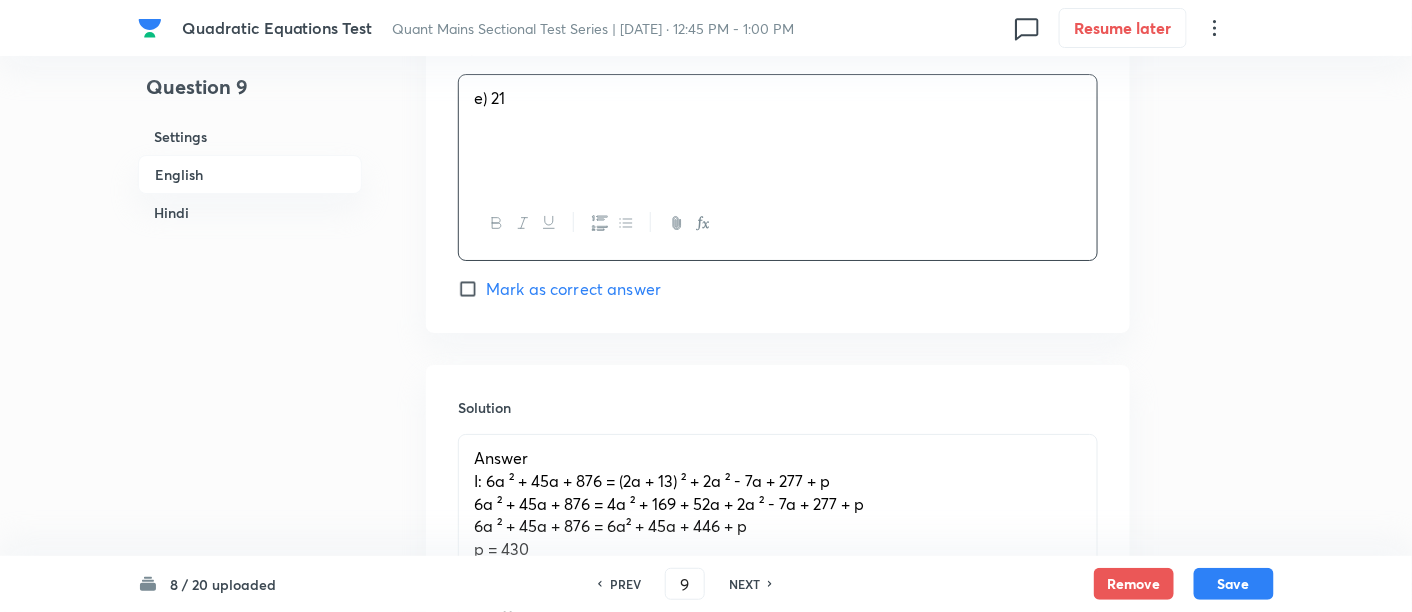 click on "Mark as correct answer" at bounding box center [573, 289] 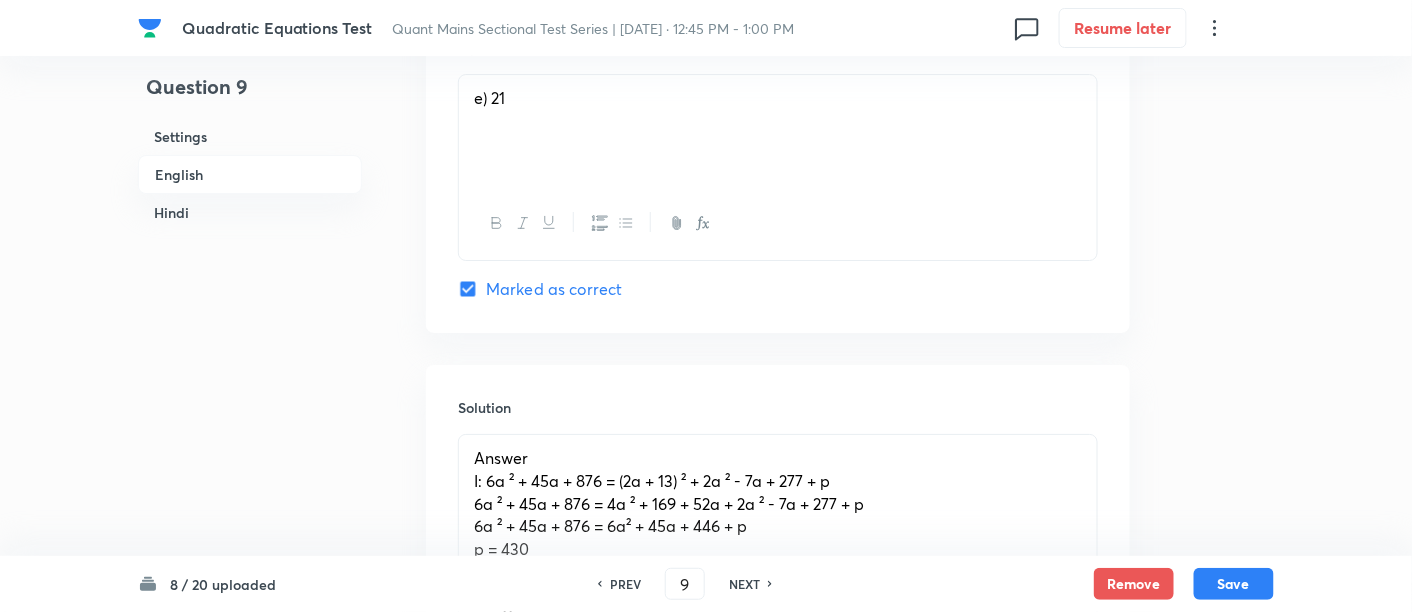 checkbox on "true" 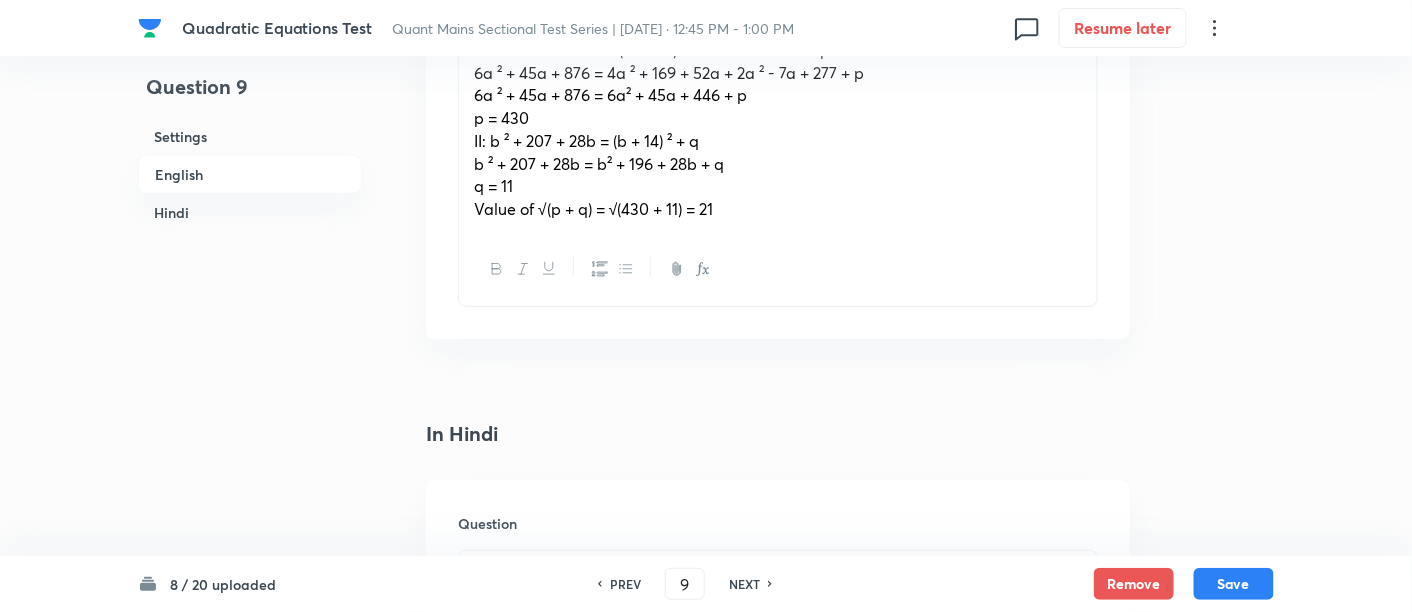 scroll, scrollTop: 2672, scrollLeft: 0, axis: vertical 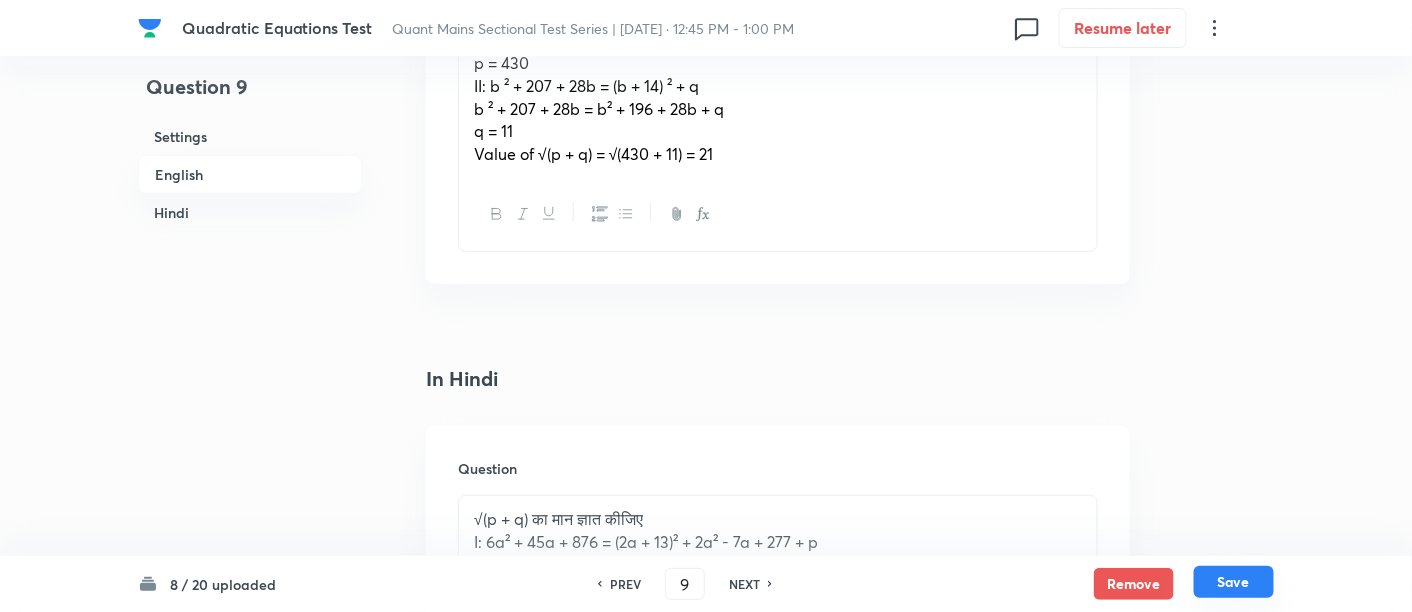 click on "Save" at bounding box center (1234, 582) 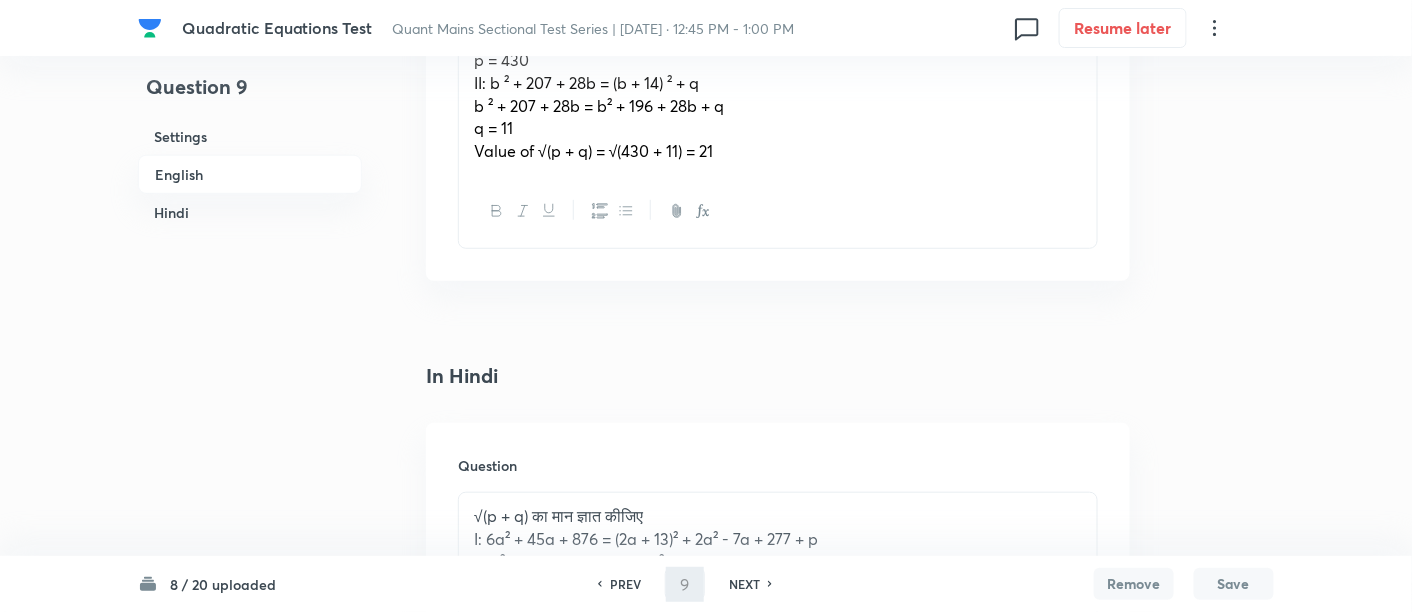 type on "10" 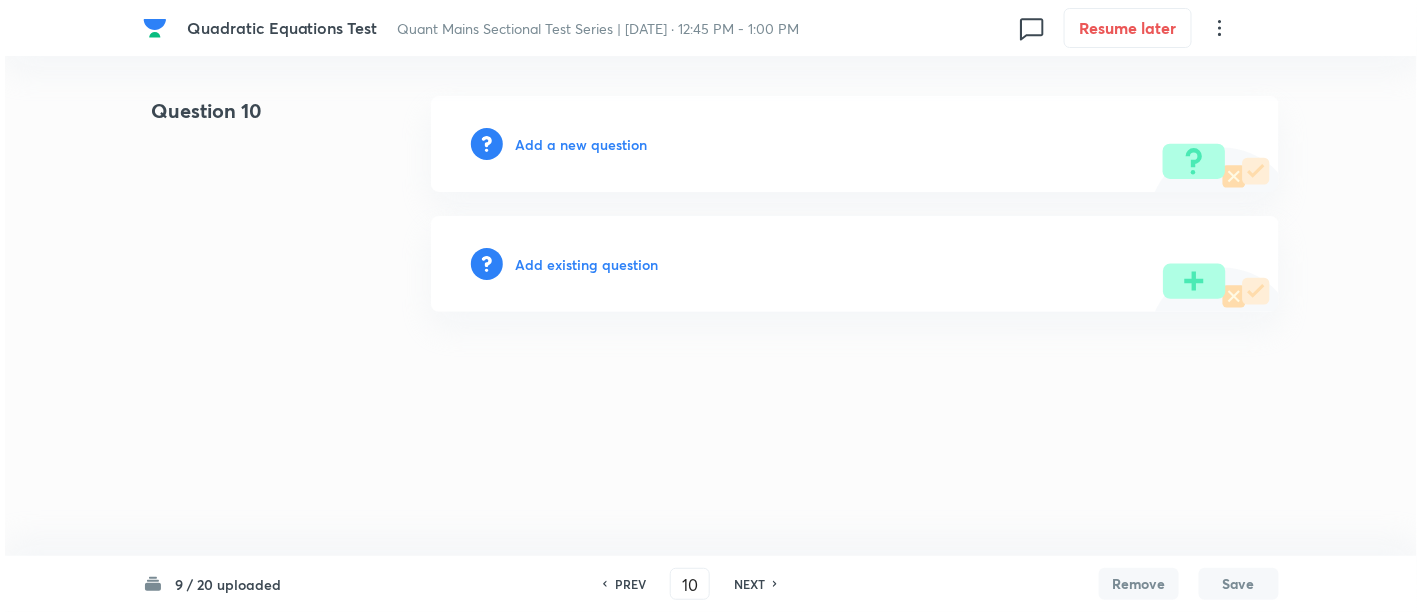 scroll, scrollTop: 0, scrollLeft: 0, axis: both 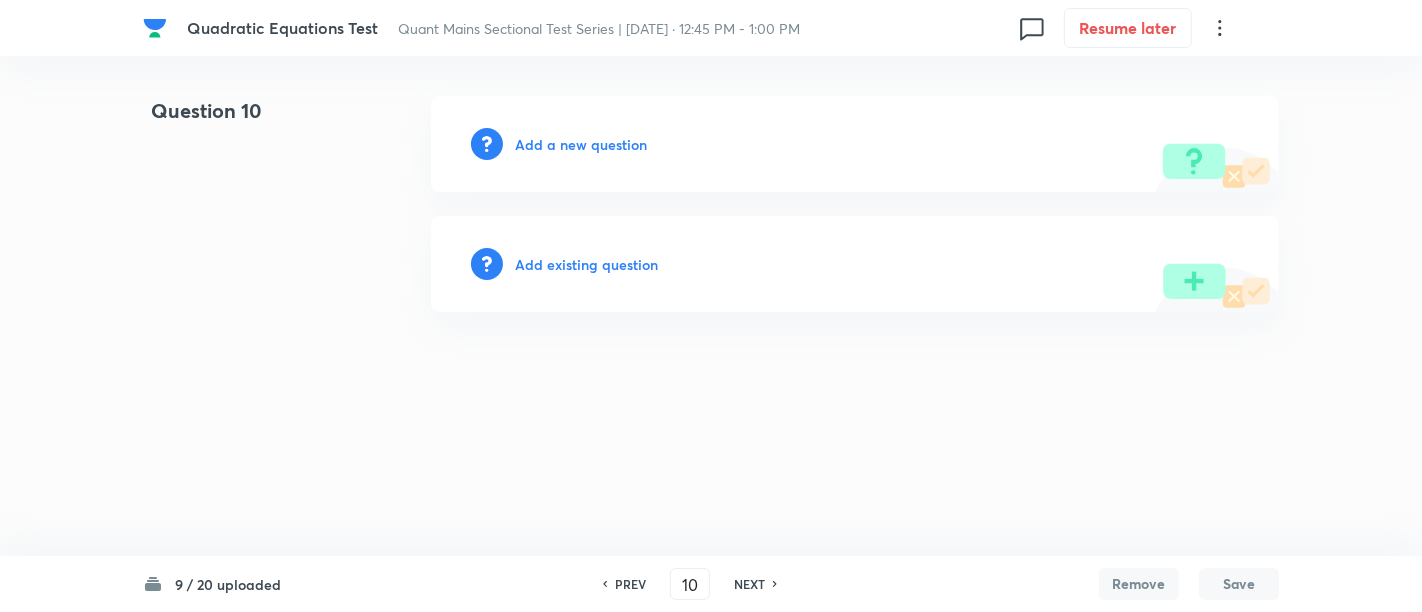 click on "Add a new question" at bounding box center [581, 144] 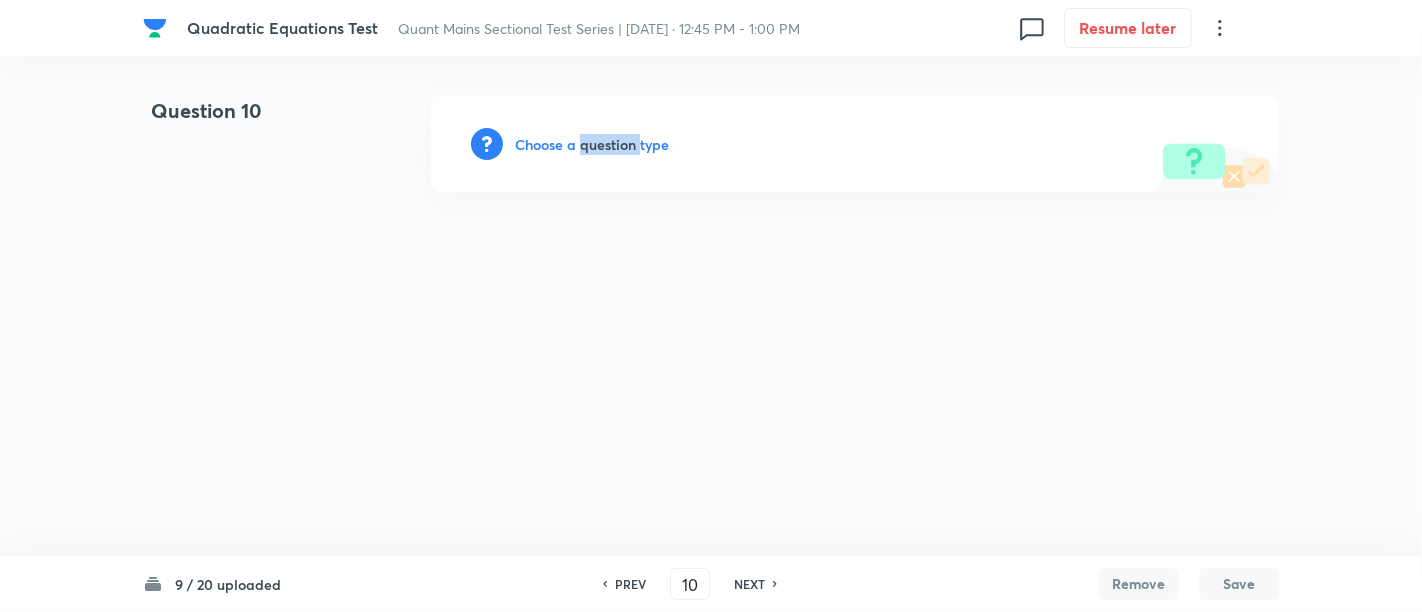 click on "Choose a question type" at bounding box center [592, 144] 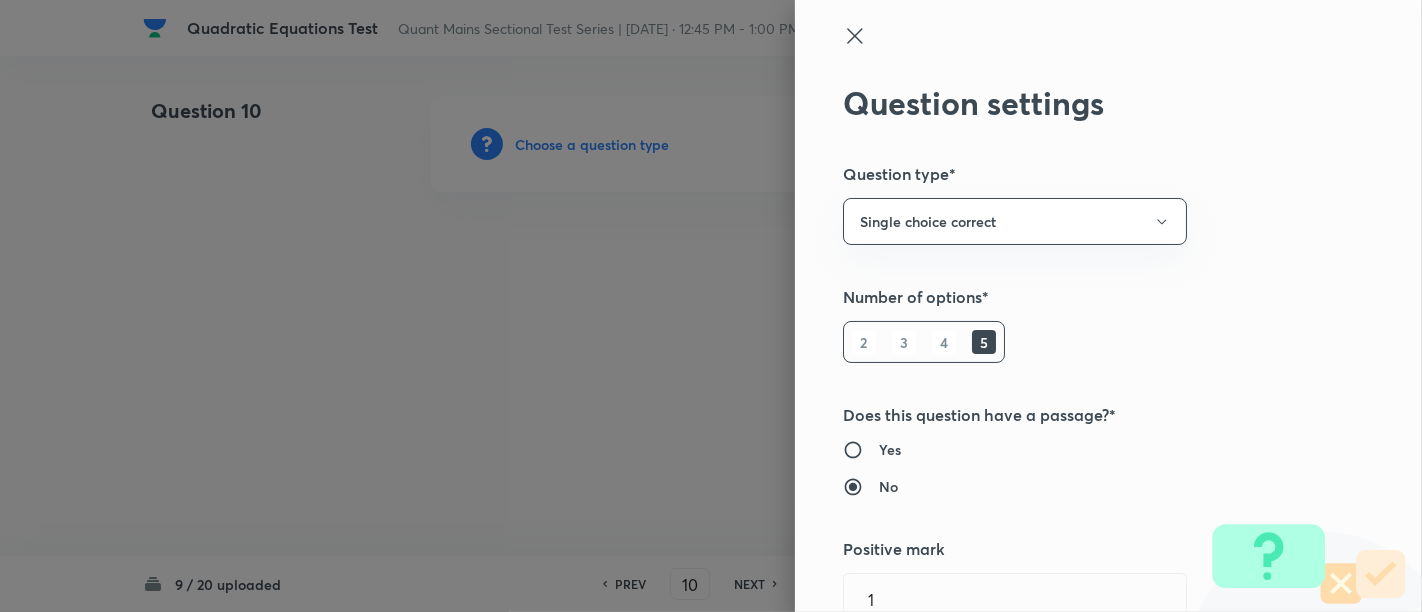 click at bounding box center (711, 306) 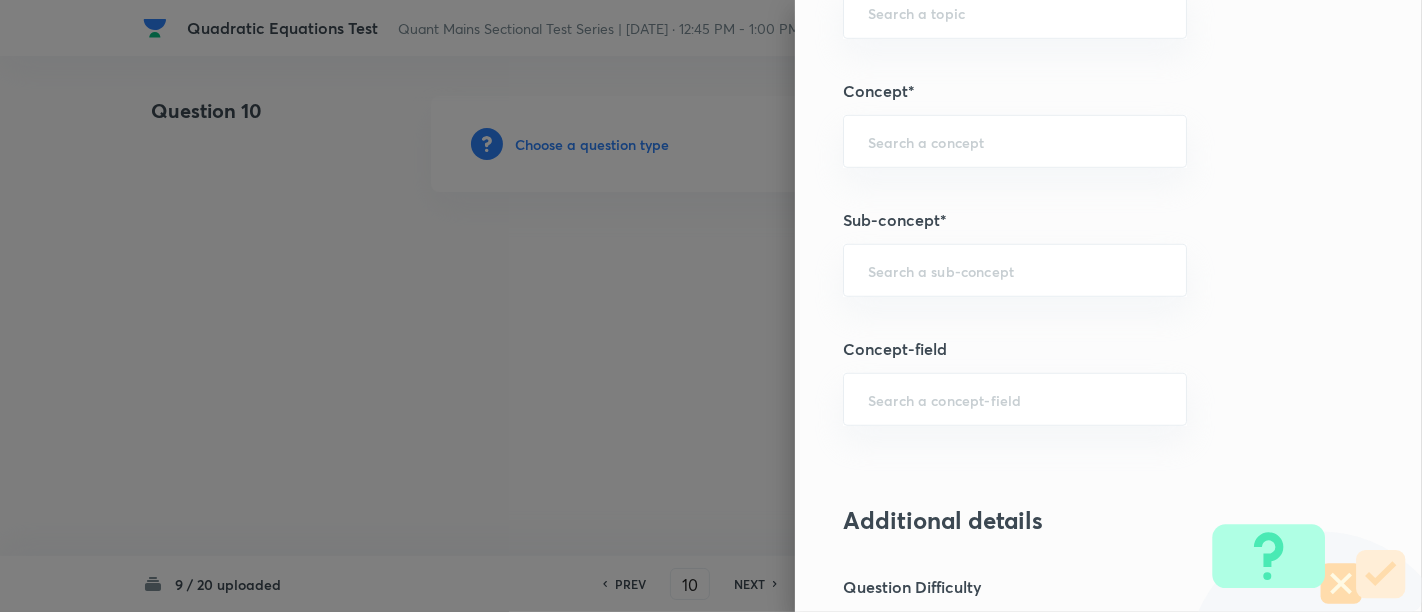 scroll, scrollTop: 1013, scrollLeft: 0, axis: vertical 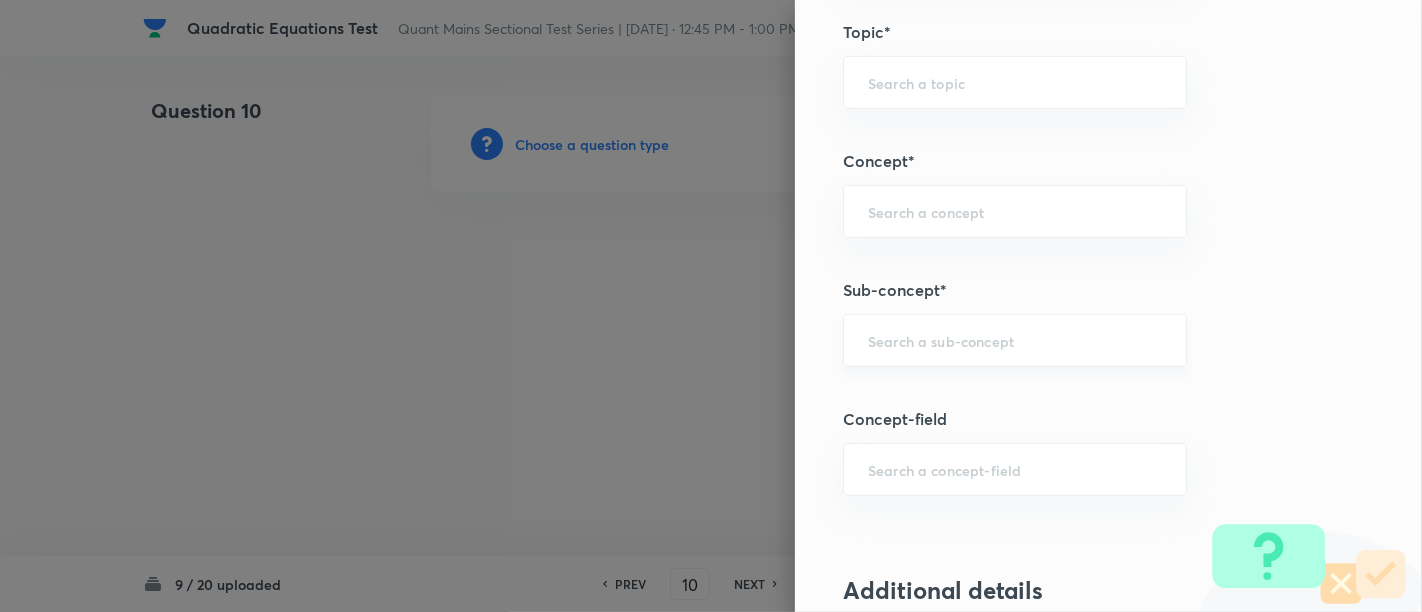 click on "​" at bounding box center [1015, 340] 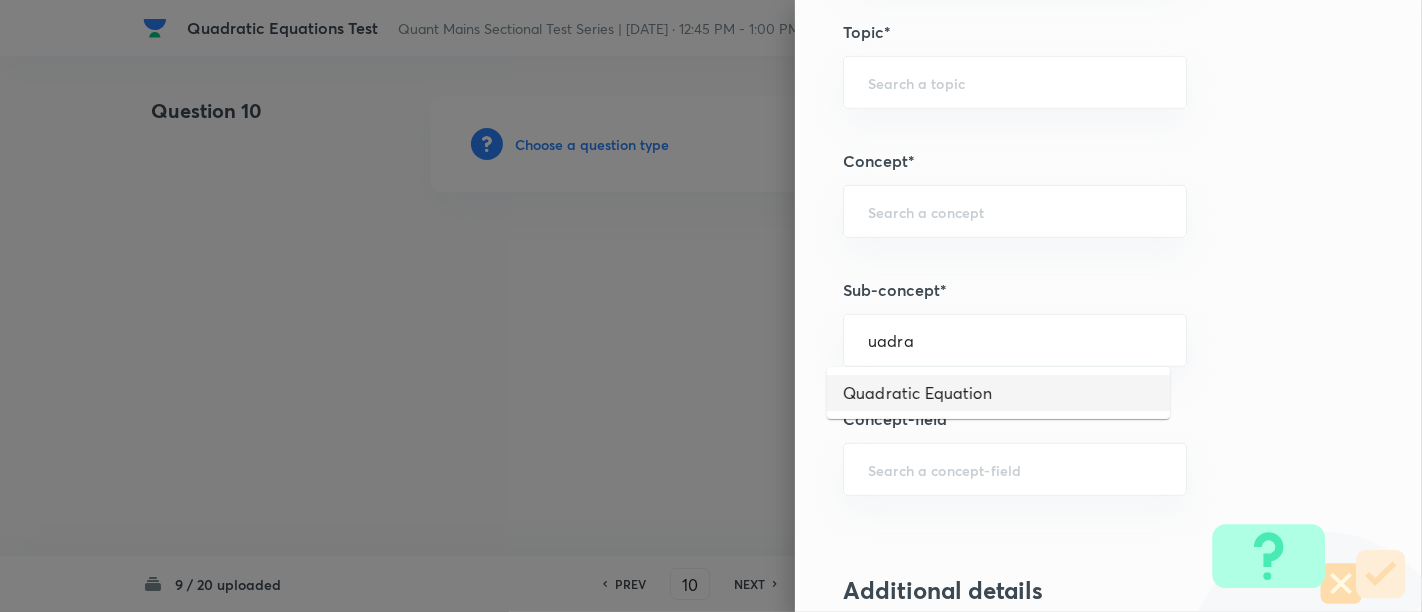 click on "Quadratic Equation" at bounding box center [998, 393] 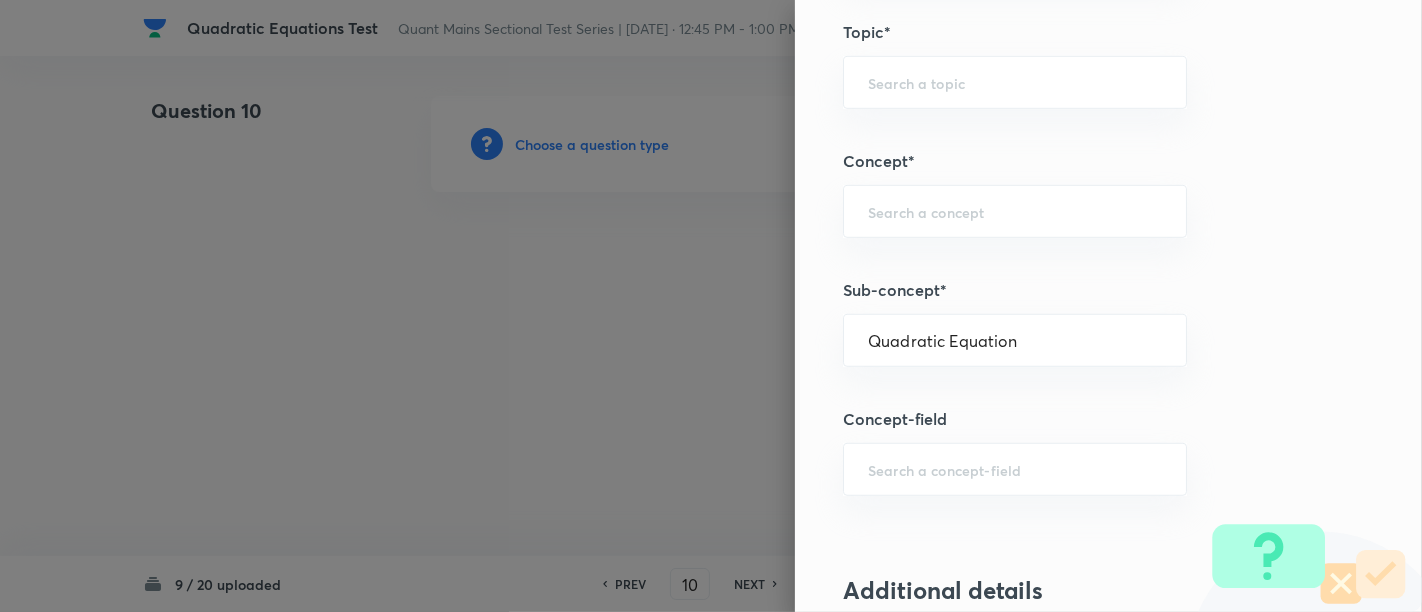 type on "Quantitative Aptitude" 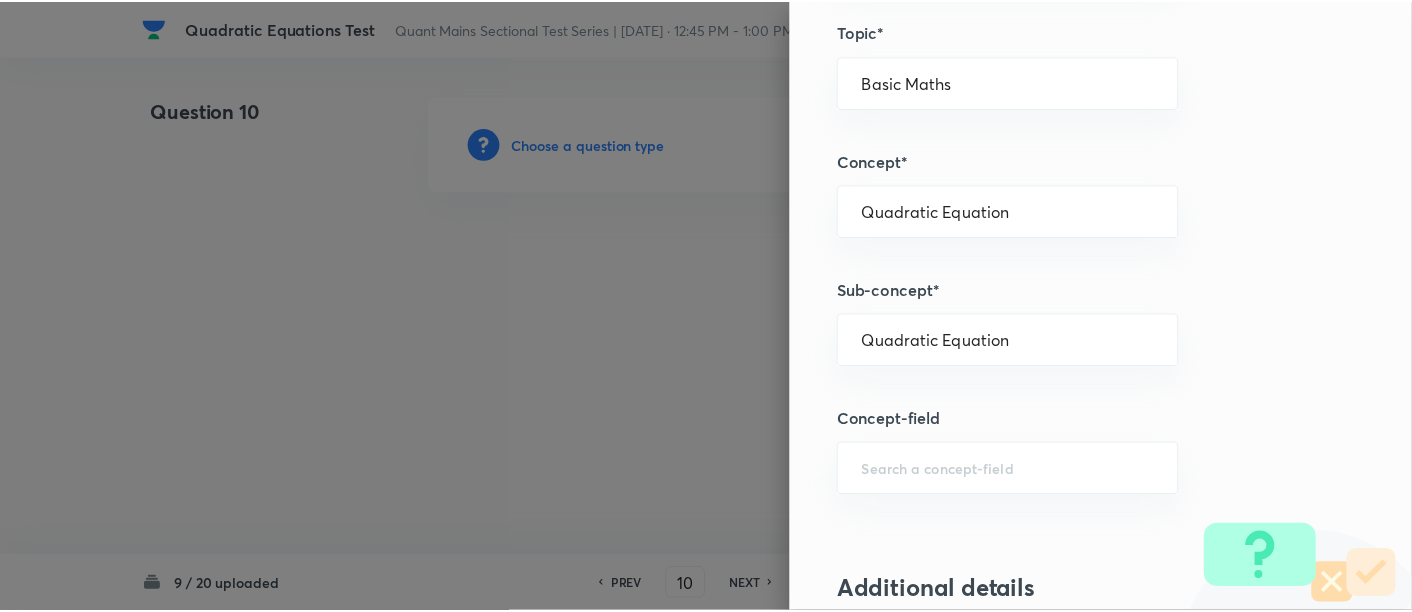 scroll, scrollTop: 2108, scrollLeft: 0, axis: vertical 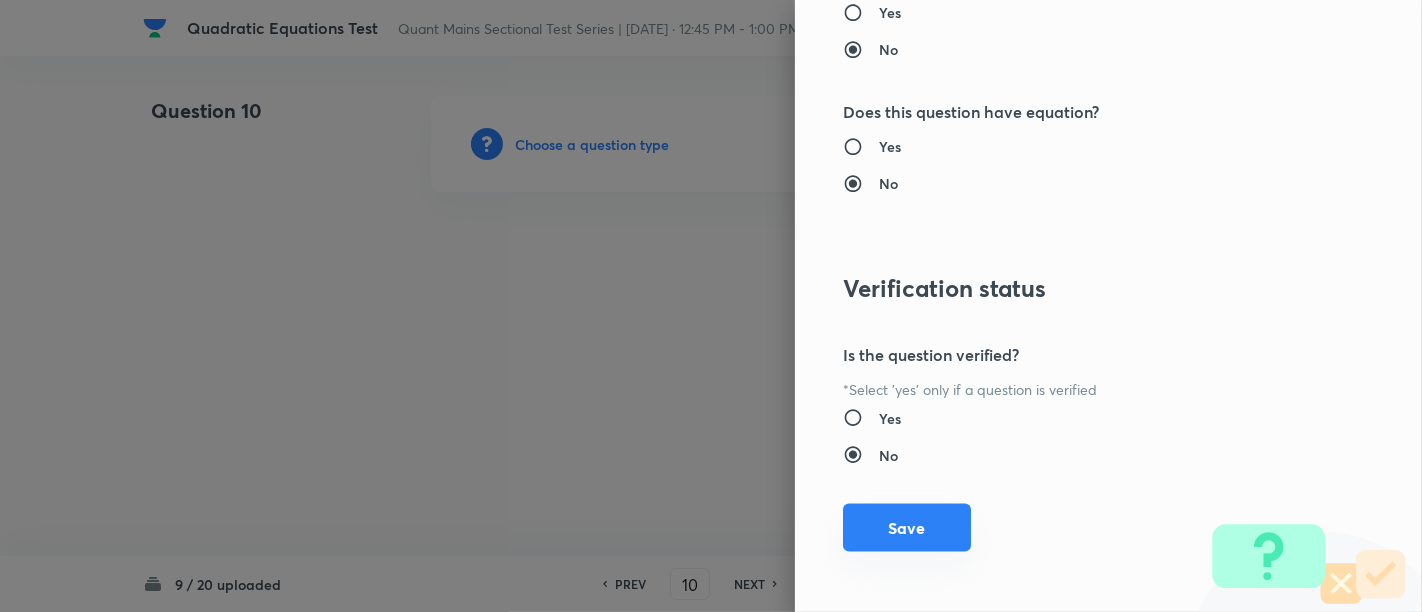 click on "Save" at bounding box center (907, 528) 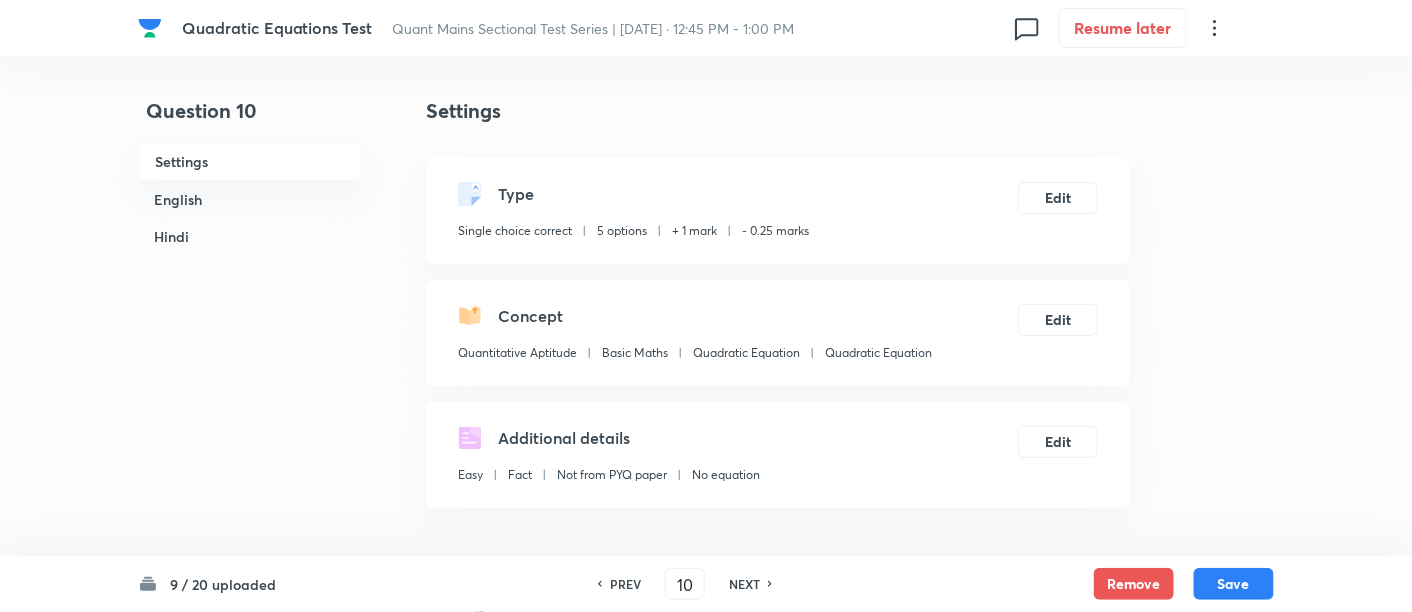 scroll, scrollTop: 460, scrollLeft: 0, axis: vertical 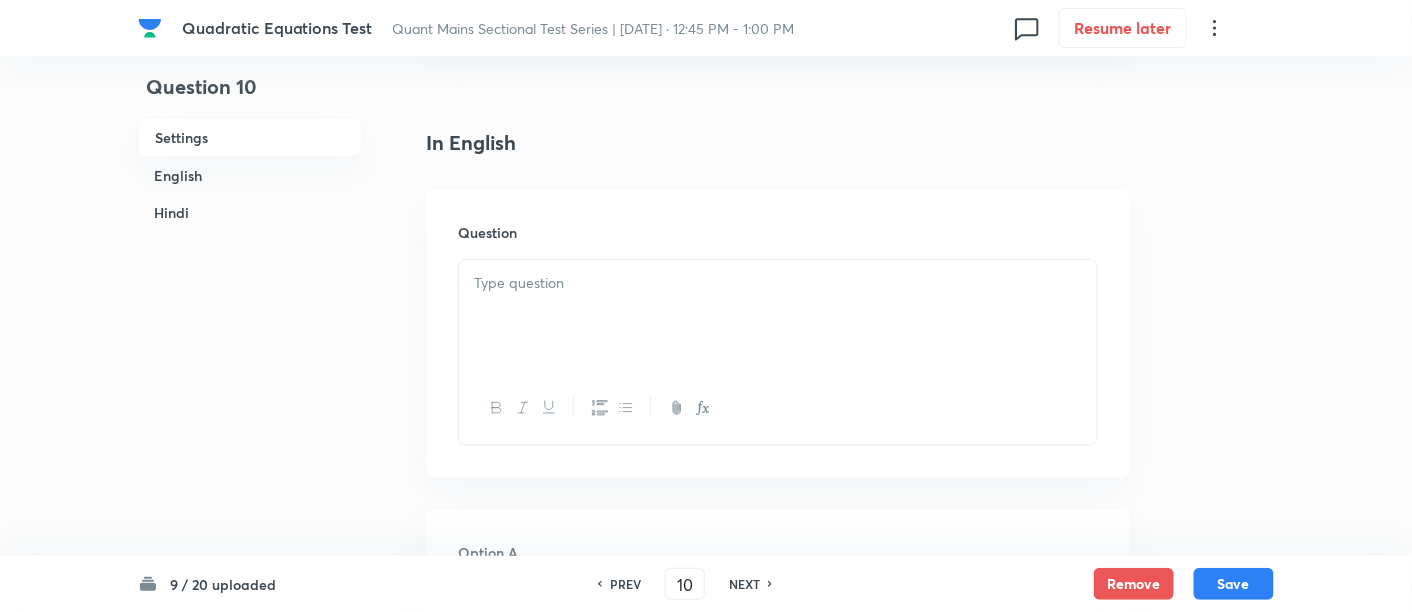 click at bounding box center (778, 316) 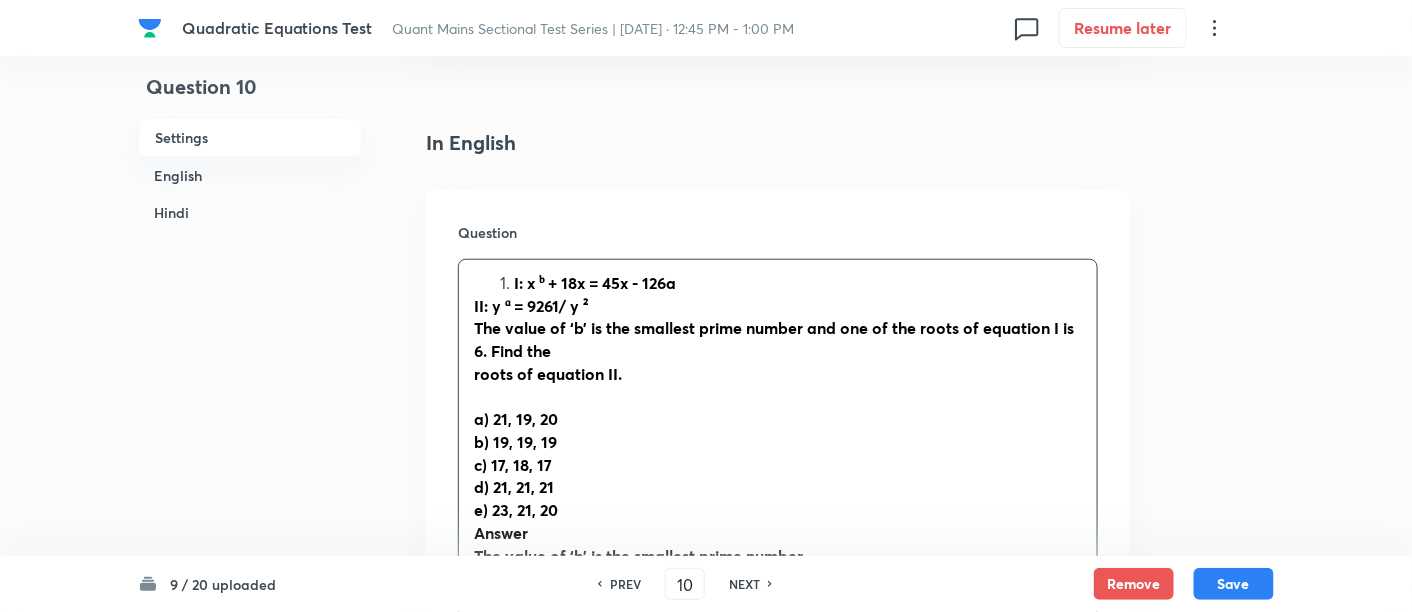 click on "II: y ᵅ = 9261/ y ²" at bounding box center (531, 305) 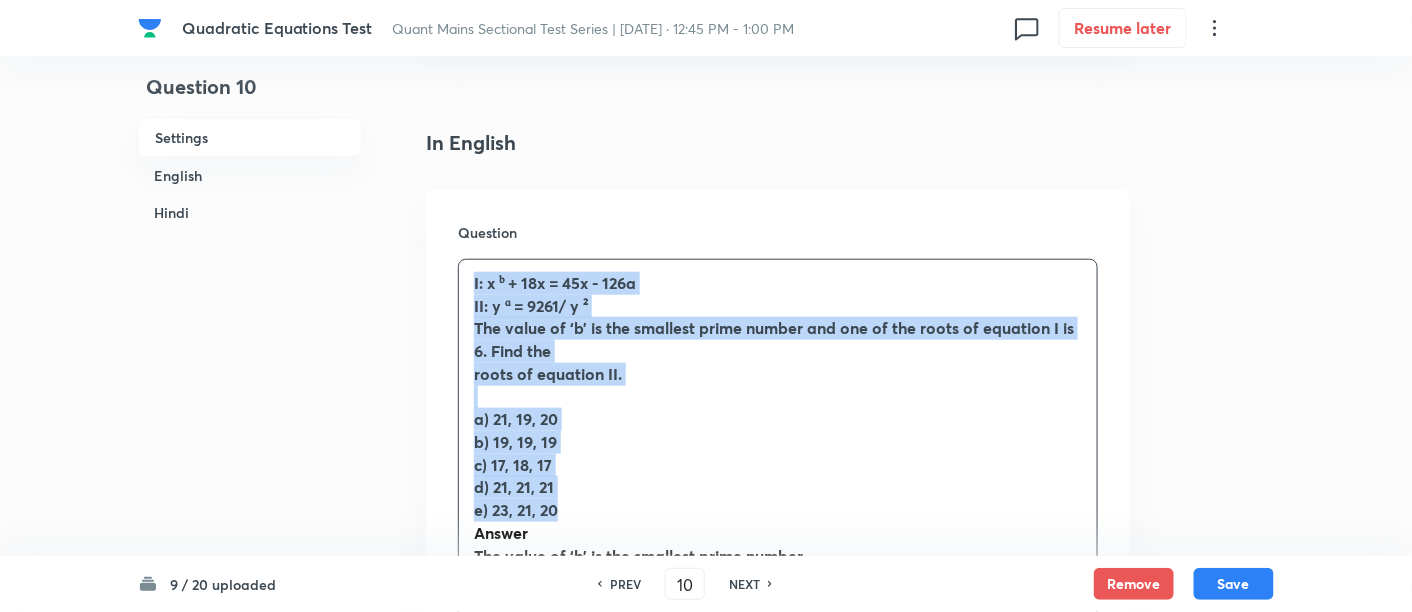 drag, startPoint x: 465, startPoint y: 272, endPoint x: 619, endPoint y: 490, distance: 266.90823 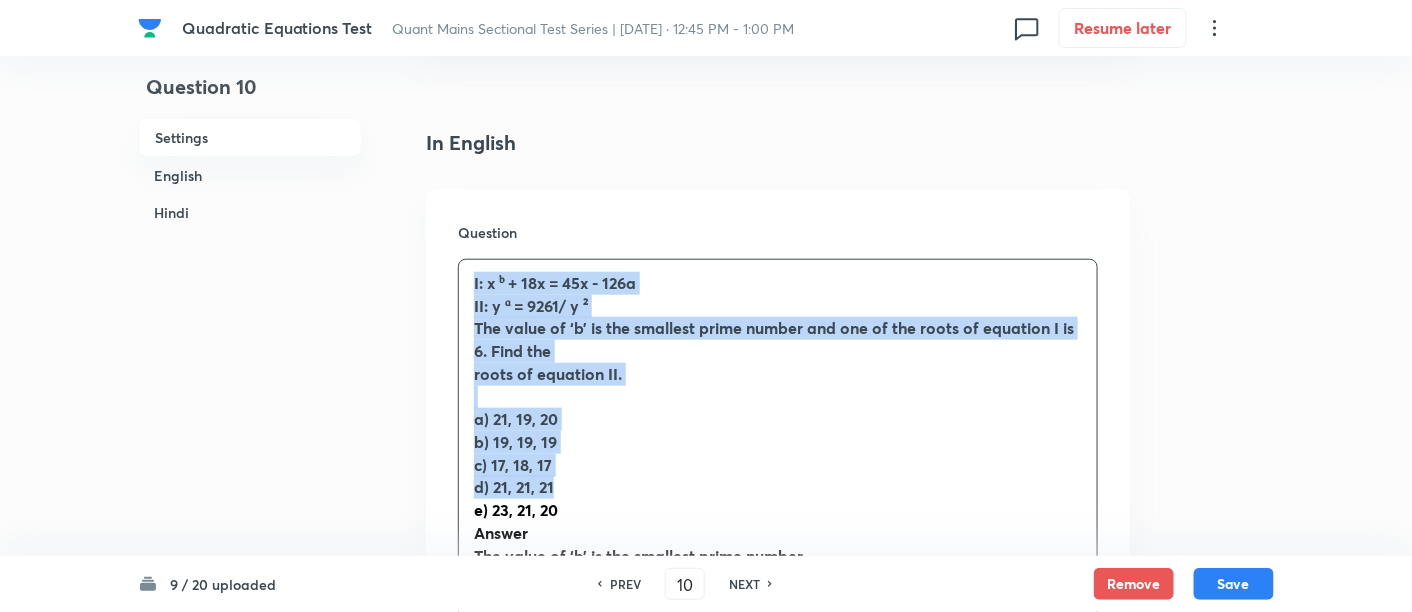 click on "I: x ᵇ + 18x = 45x - 126a II: y ᵅ = 9261/ y ² The value of ‘b’ is the smallest prime number and one of the roots of equation I is 6. Find the  roots of equation II. a) 21, 19, 20 b) 19, 19, 19 c) 17, 18, 17 d) 21, 21, 21 e) 23, 21, 20 Answer The value of ‘b’ is the smallest prime number So, b = 2 I: x ᵇ + 18x = 45x - 126a x ² - 27x + 126a = 0 One of the roots of equation I is 6 6 ² - 27 * 6 + 126a = 0 126a – 126 = 0 a = 1 x ² - 27x + 126 = 0 x ² - 21x – 6x + 126 = 0 x (x - 21) – 6 (x - 21) = 0 (x – 21) (x - 6) = 0 So, x = 21 and 6 II: y ᵅ = 9261/ y ² y = 9261/ y ² y ³ = 9261 y = 21, 21, 21" at bounding box center [778, 613] 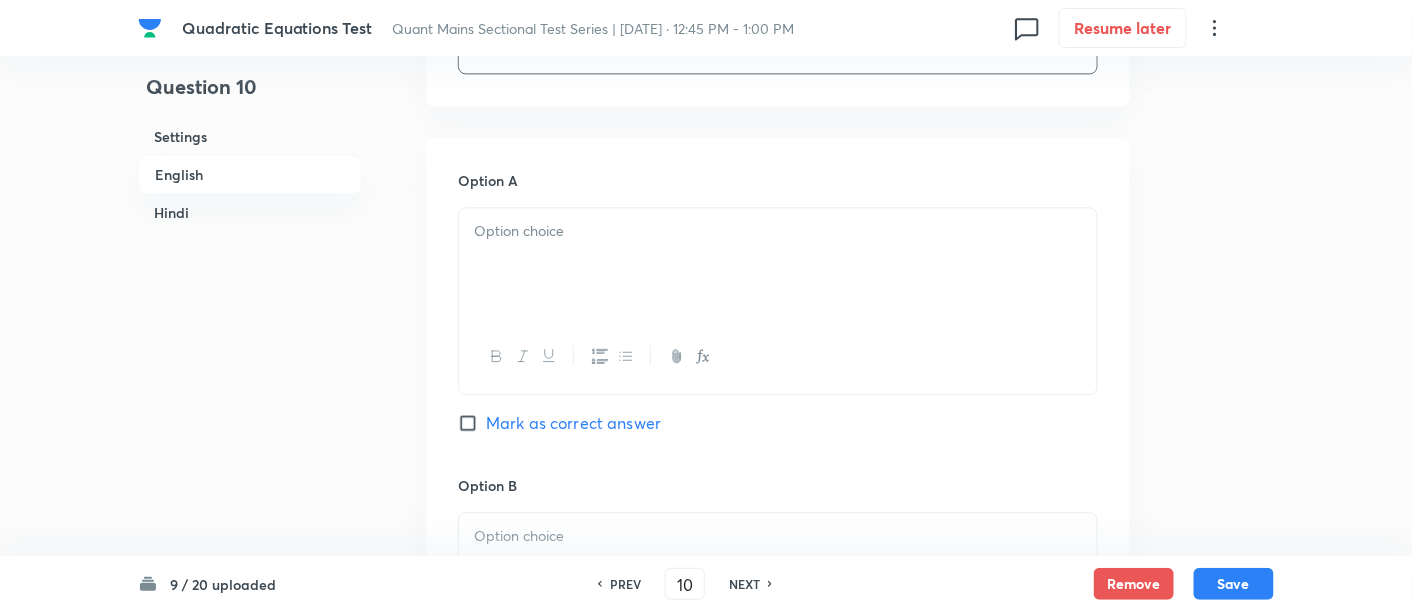 drag, startPoint x: 465, startPoint y: 285, endPoint x: 757, endPoint y: 435, distance: 328.27426 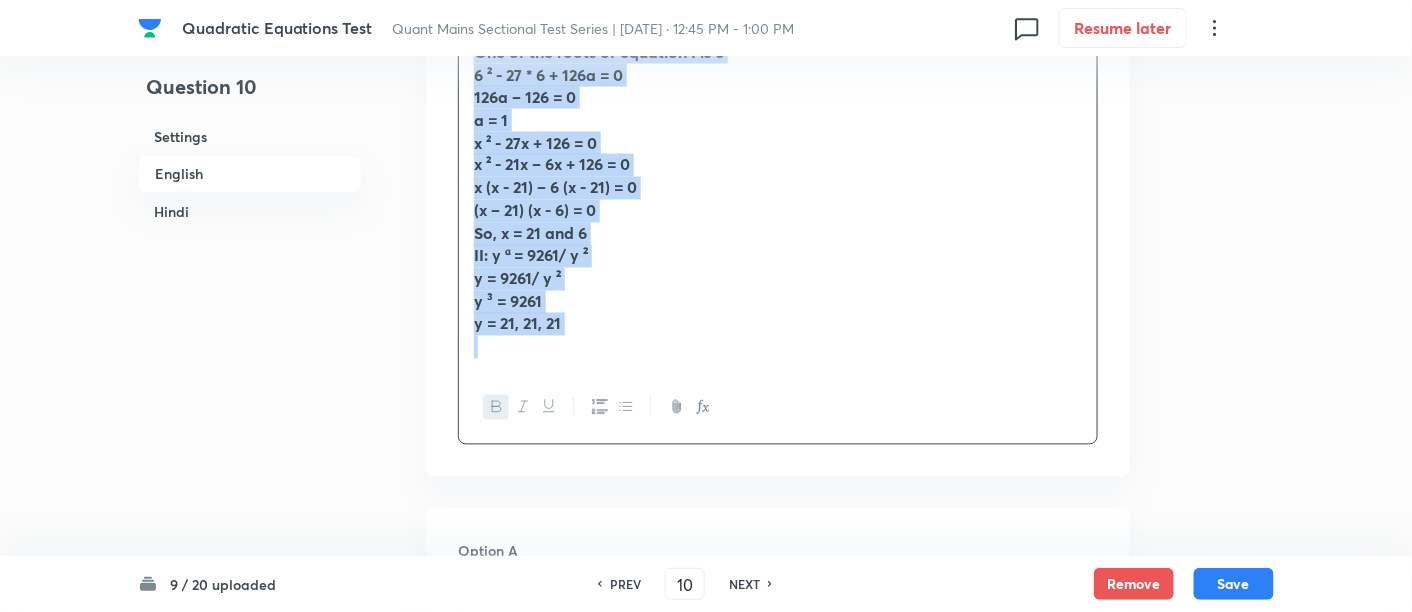 scroll, scrollTop: 923, scrollLeft: 0, axis: vertical 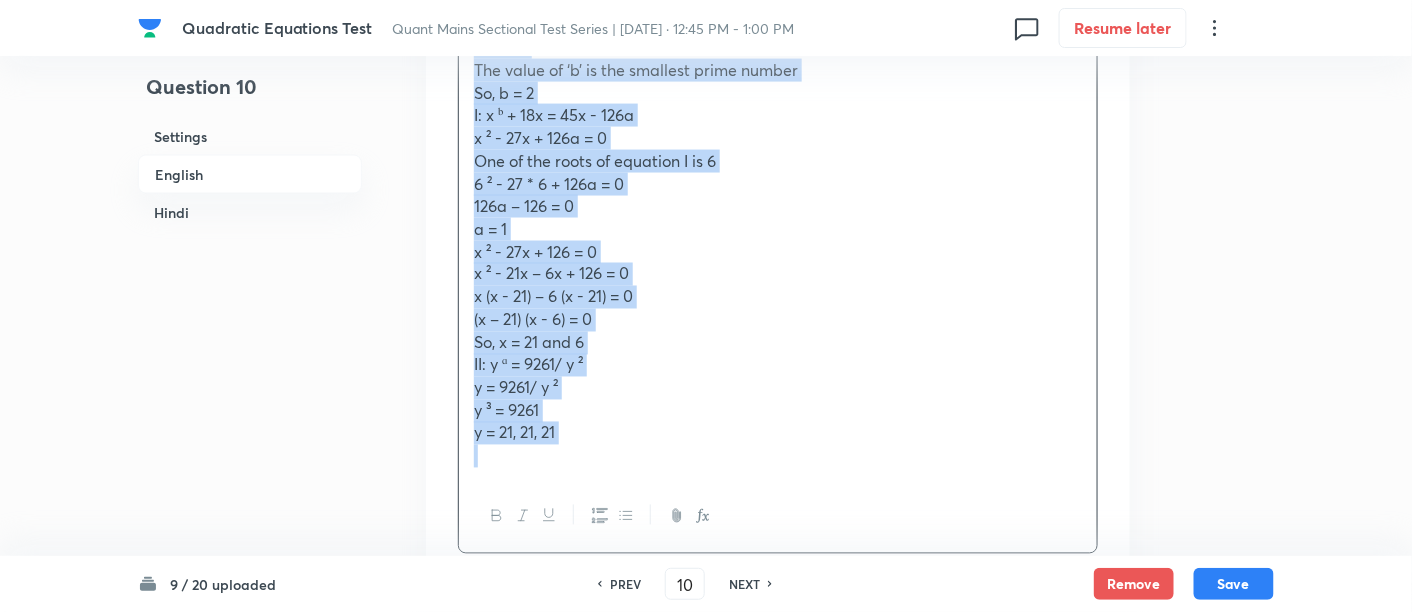 copy on "I: x ᵇ + 18x = 45x - 126a II: y ᵅ = 9261/ y ² The value of ‘b’ is the smallest prime number and one of the roots of equation I is 6. Find the roots of equation II. a) 21, 19, 20 b) 19, 19, 19 c) 17, 18, 17 d) 21, 21, 21 e) 23, 21, 20 Answer The value of ‘b’ is the smallest prime number So, b = 2 I: x ᵇ + 18x = 45x - 126a x ² - 27x + 126a = 0 One of the roots of equation I is 6 6 ² - 27 * 6 + 126a = 0 126a – 126 = 0 a = 1 x ² - 27x + 126 = 0 x ² - 21x – 6x + 126 = 0 x (x - 21) – 6 (x - 21) = 0 (x – 21) (x - 6) = 0 So, x = 21 and 6 II: y ᵅ = 9261/ y ² y = 9261/ y ² y ³ = 9261 y = 21, 21, 21" 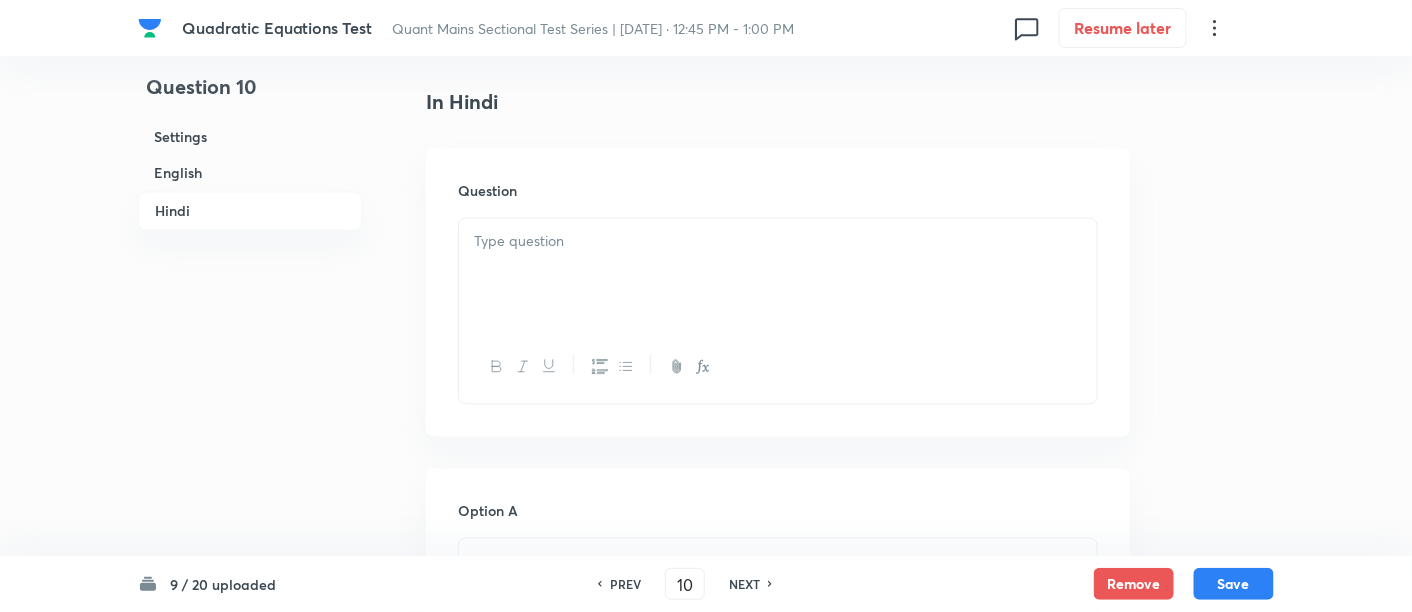 scroll, scrollTop: 3430, scrollLeft: 0, axis: vertical 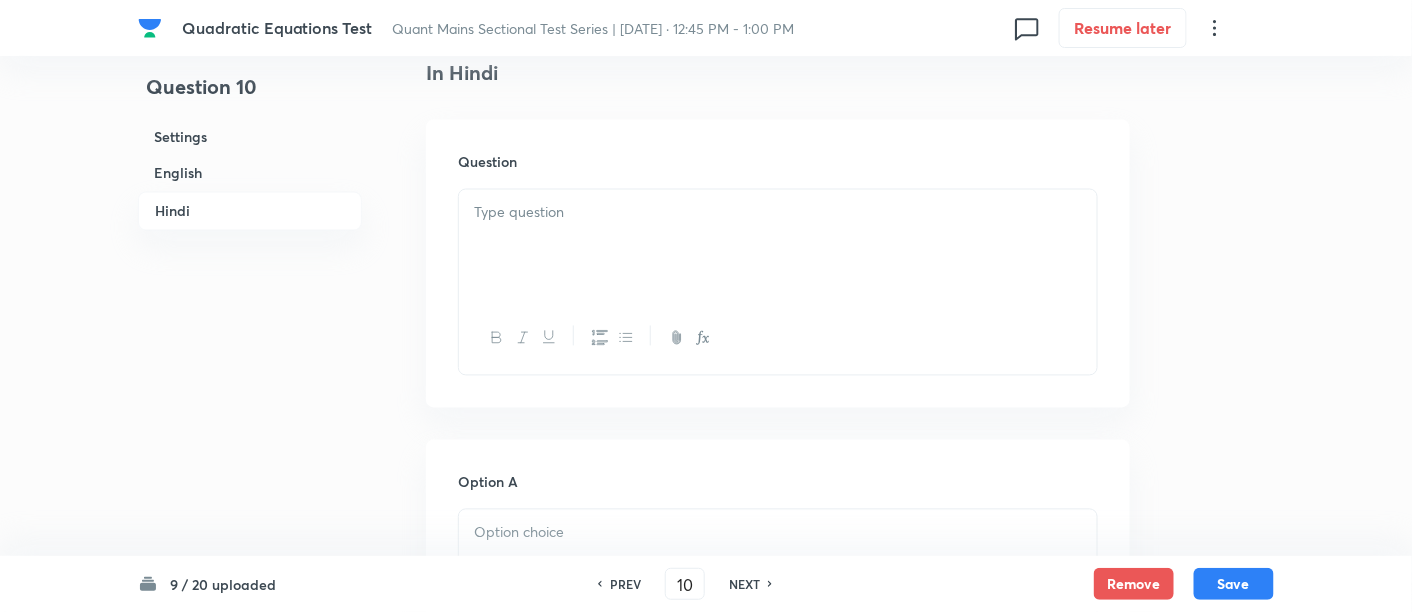 click at bounding box center [778, 246] 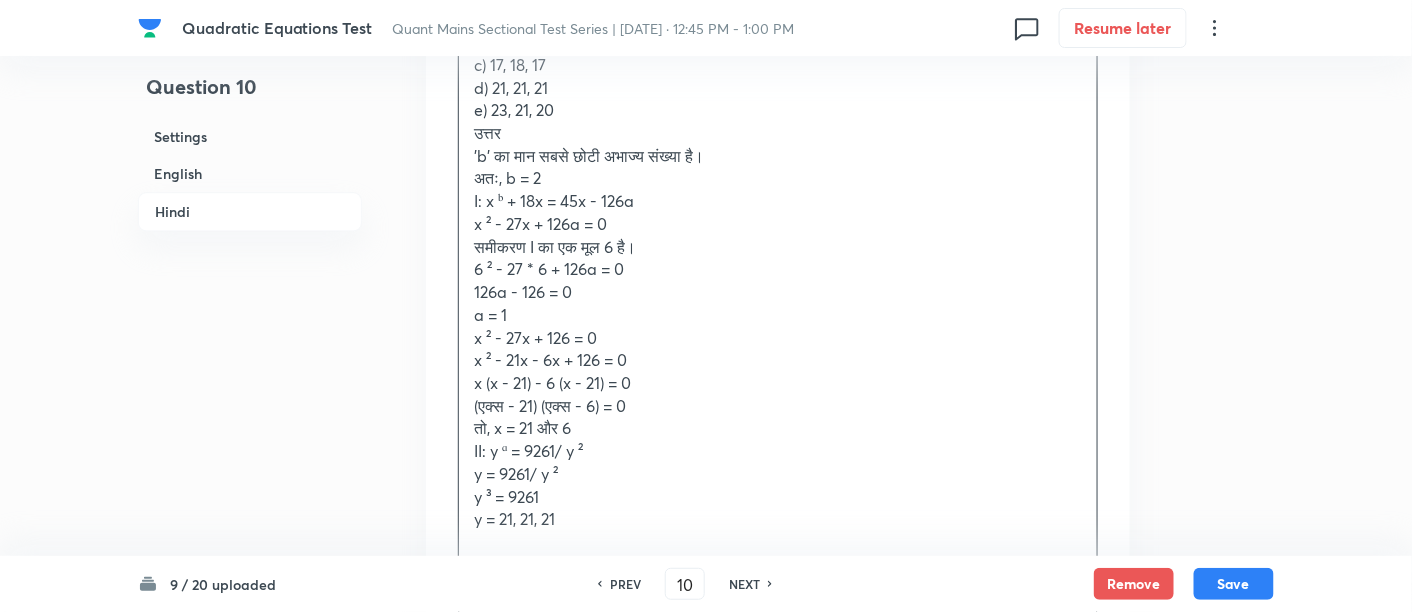 scroll, scrollTop: 3716, scrollLeft: 0, axis: vertical 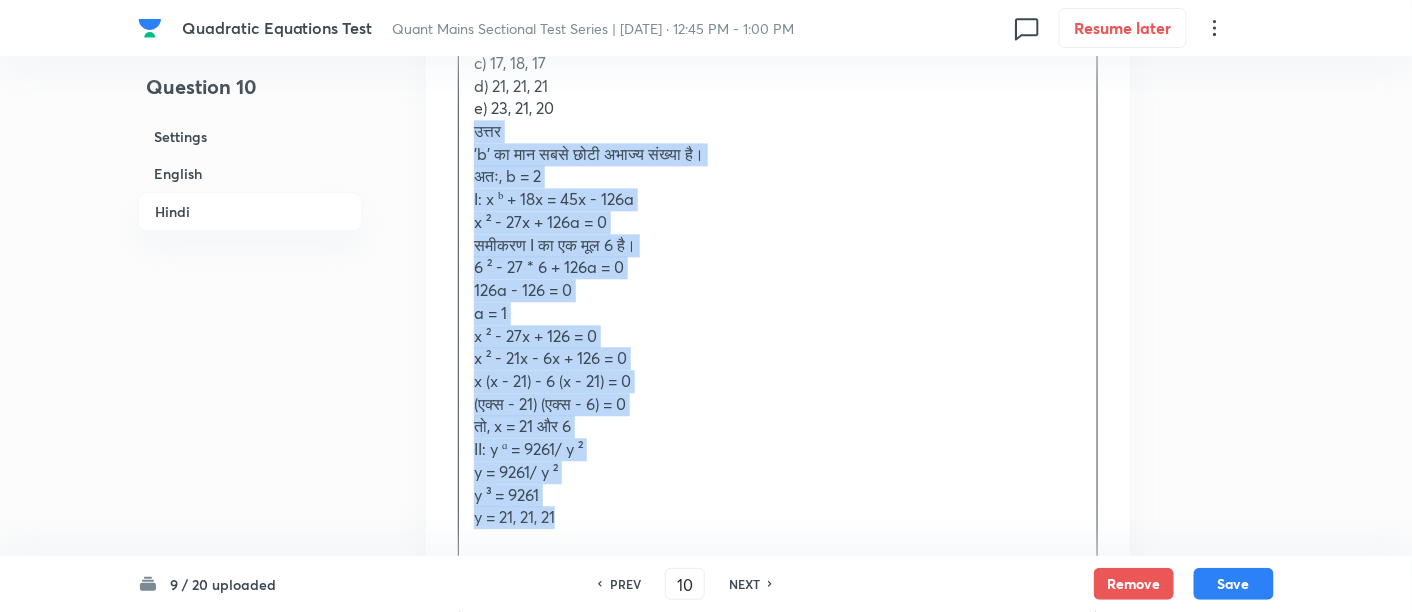 drag, startPoint x: 464, startPoint y: 147, endPoint x: 777, endPoint y: 541, distance: 503.1948 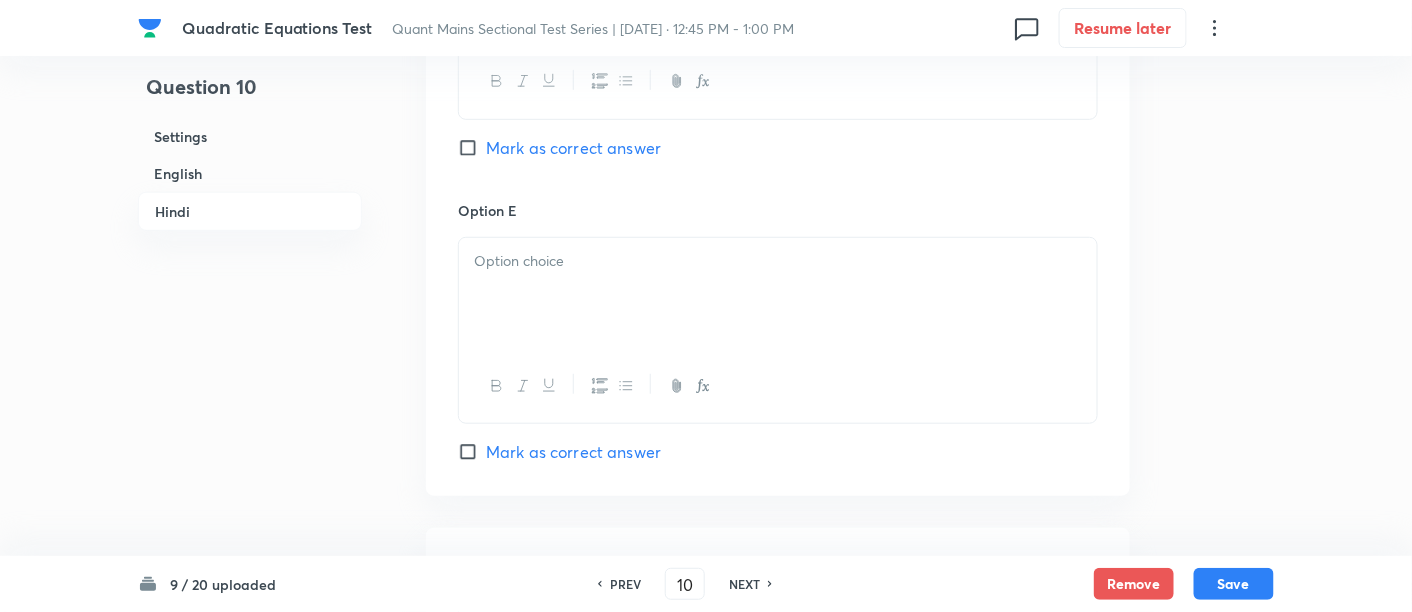 scroll, scrollTop: 5455, scrollLeft: 0, axis: vertical 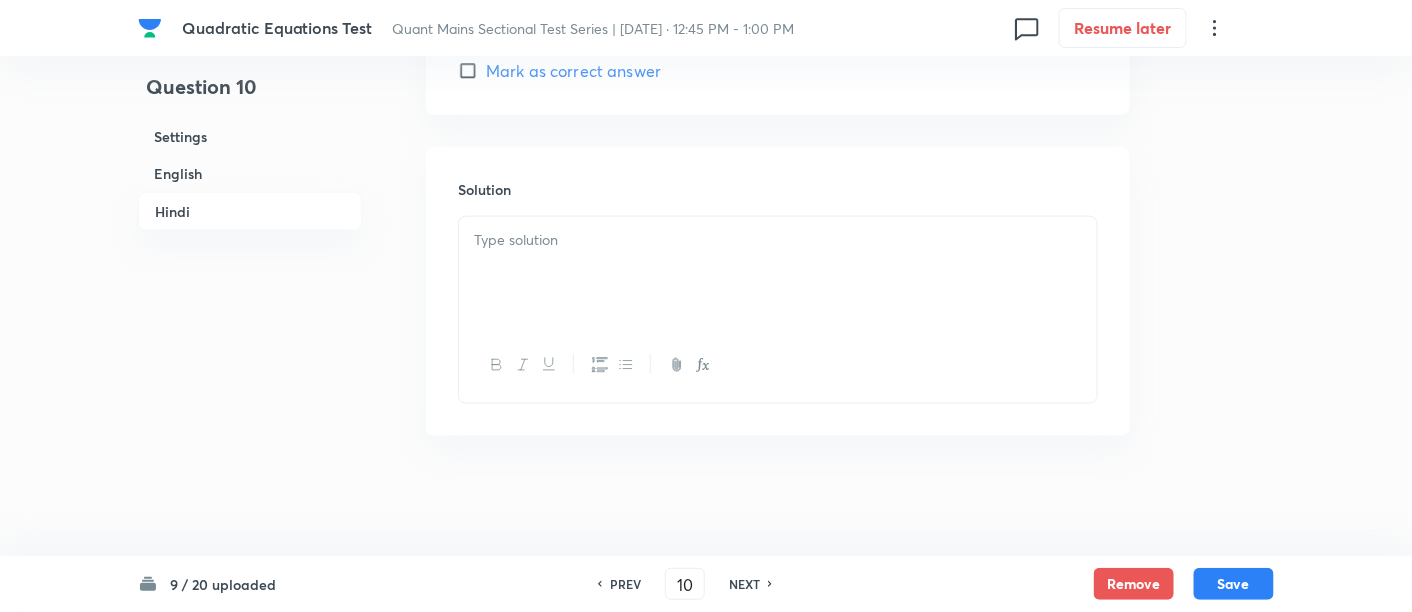 click at bounding box center [778, 273] 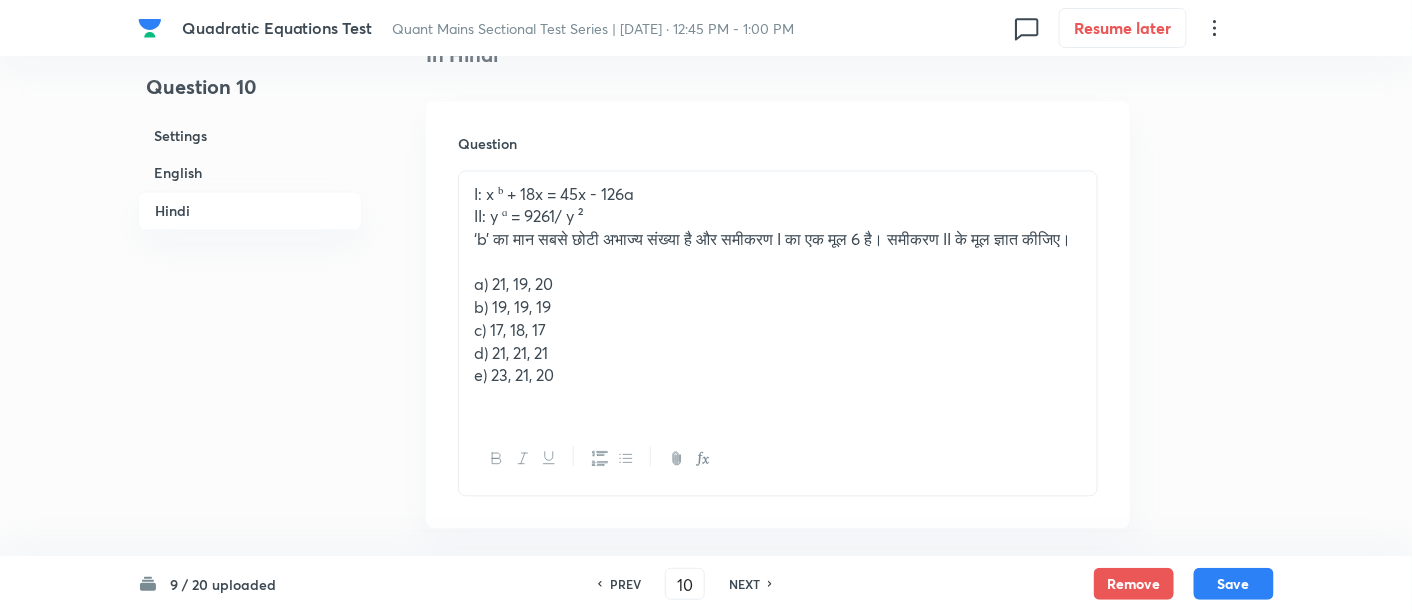 scroll, scrollTop: 3480, scrollLeft: 0, axis: vertical 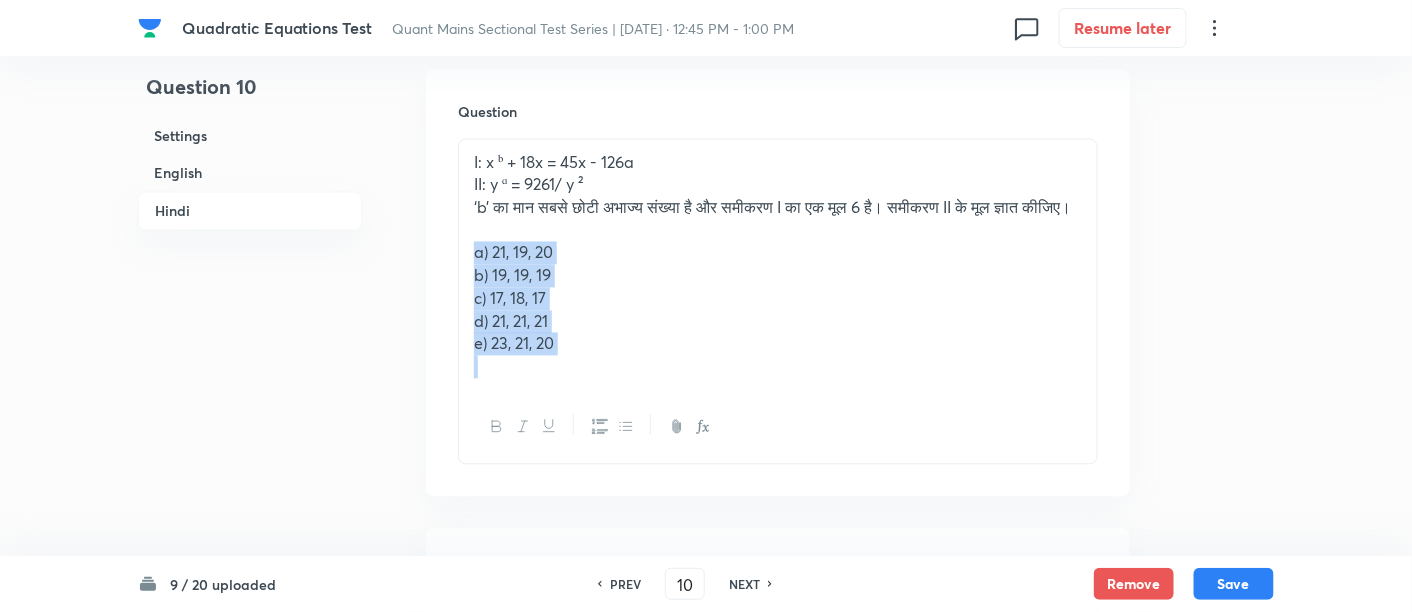 drag, startPoint x: 469, startPoint y: 273, endPoint x: 660, endPoint y: 435, distance: 250.4496 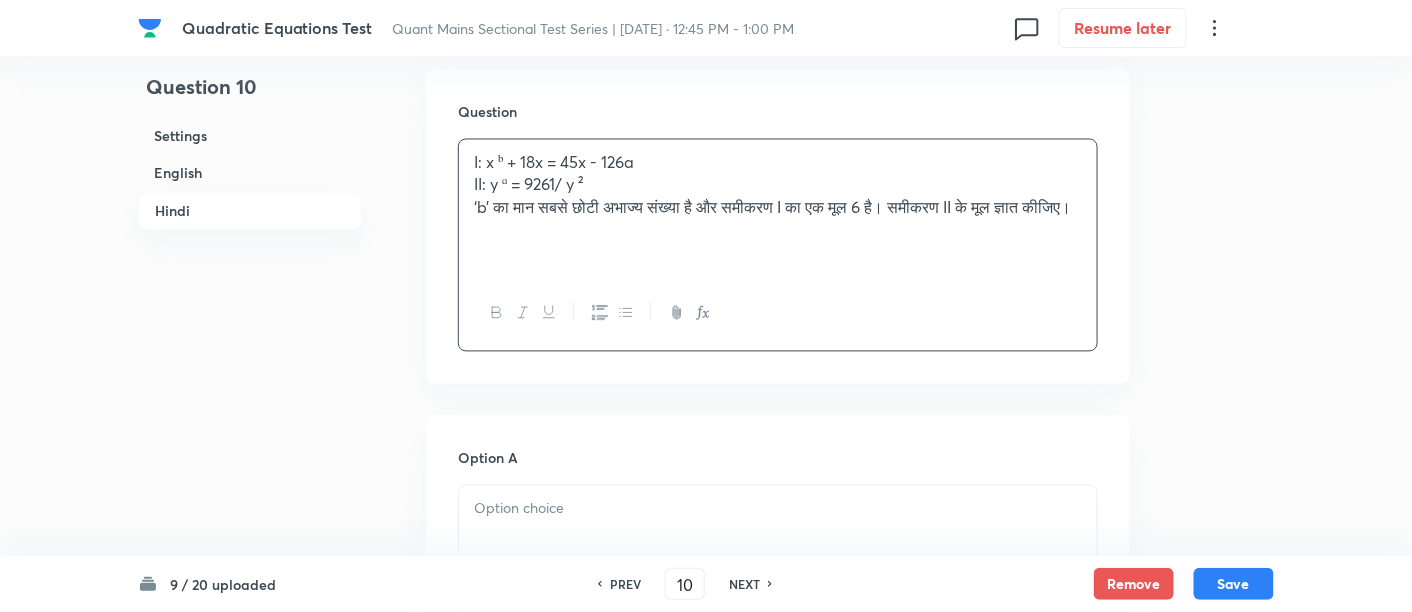 scroll, scrollTop: 3711, scrollLeft: 0, axis: vertical 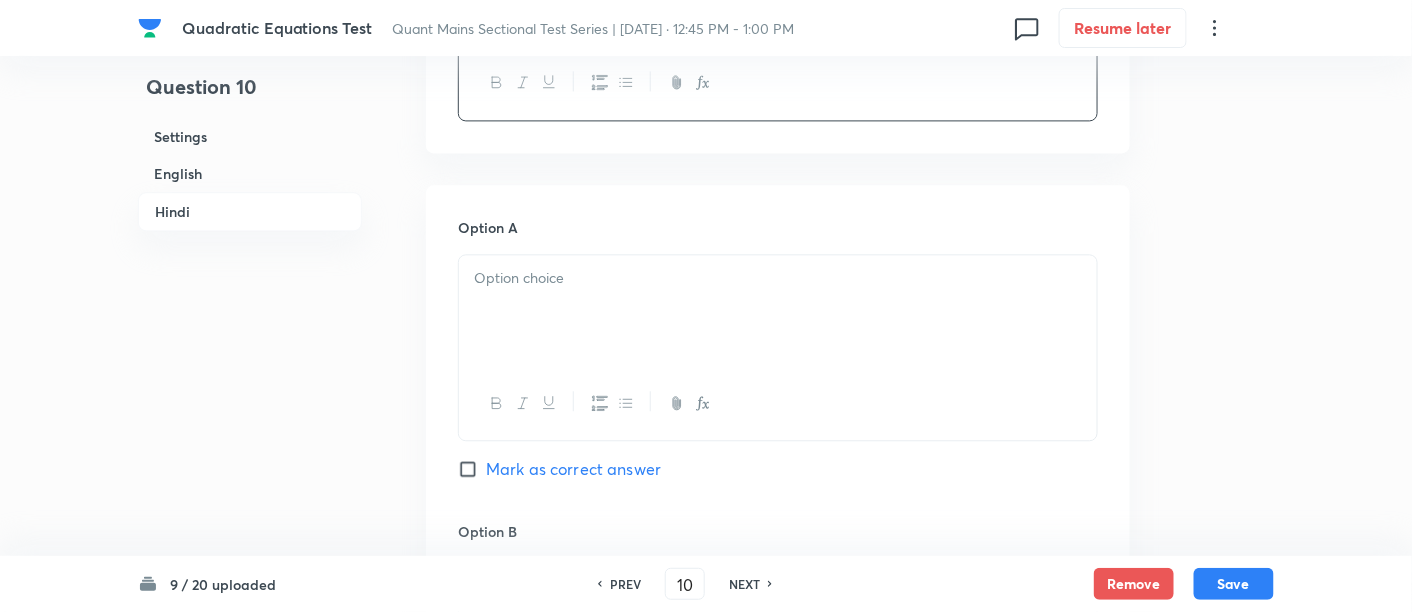 click at bounding box center (778, 311) 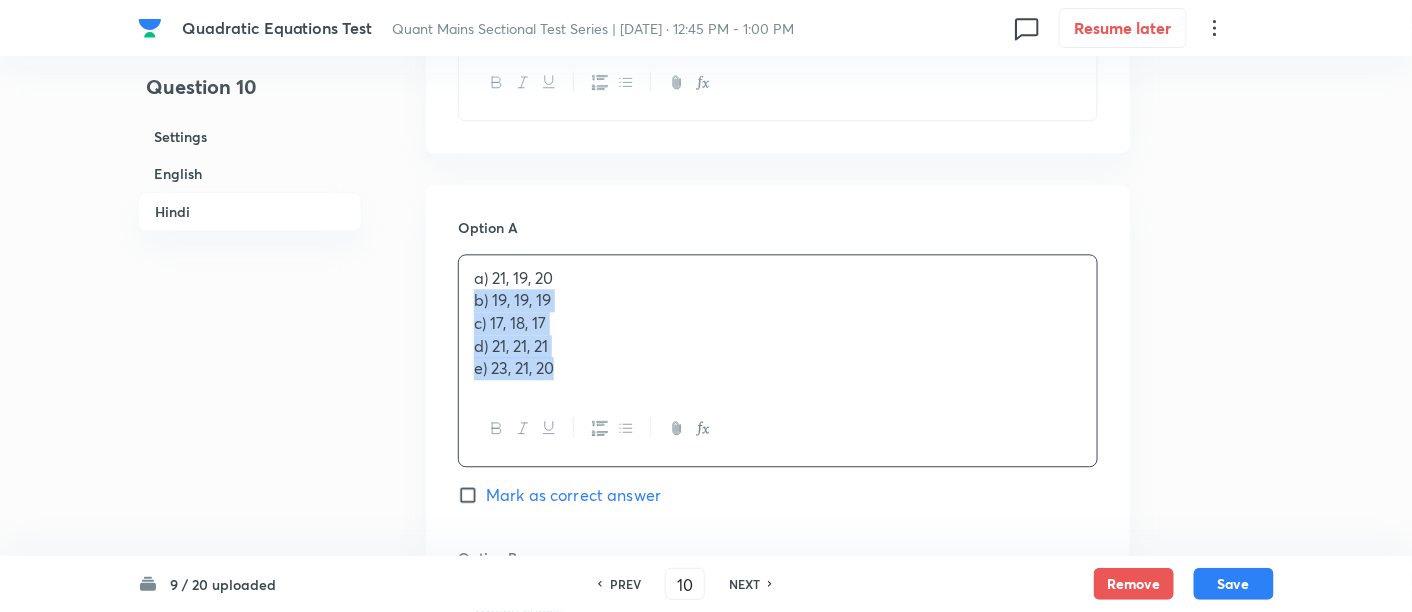 drag, startPoint x: 472, startPoint y: 319, endPoint x: 642, endPoint y: 438, distance: 207.51144 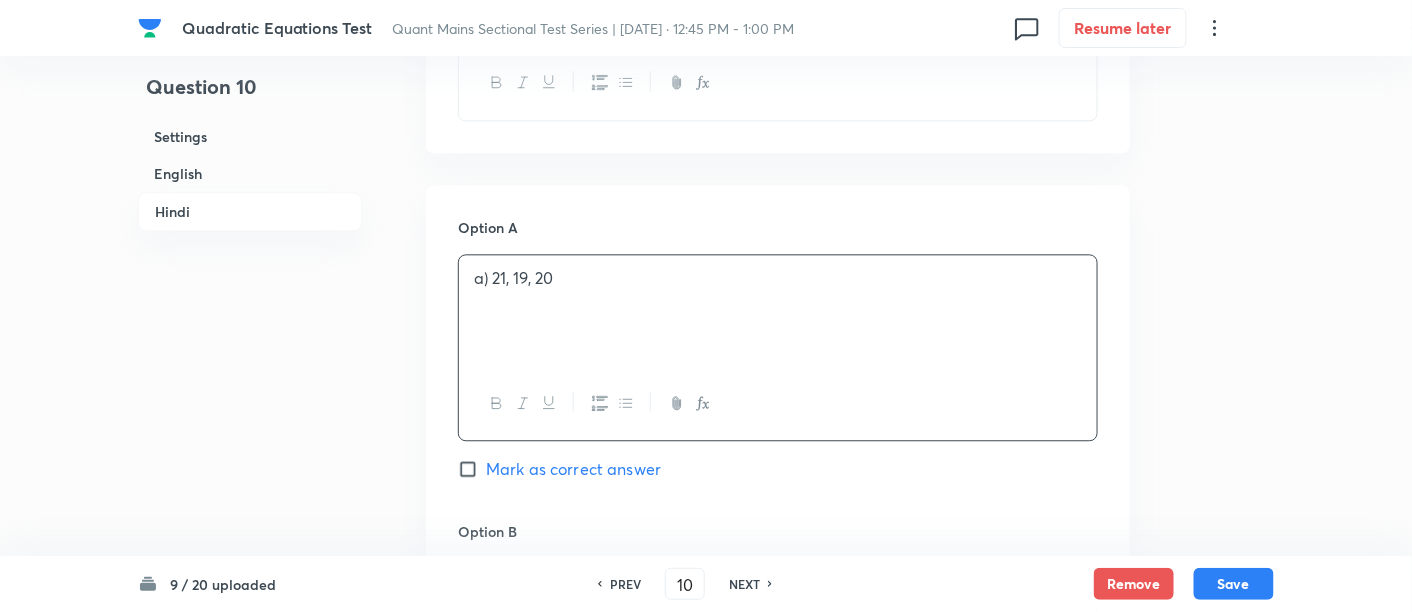 scroll, scrollTop: 3983, scrollLeft: 0, axis: vertical 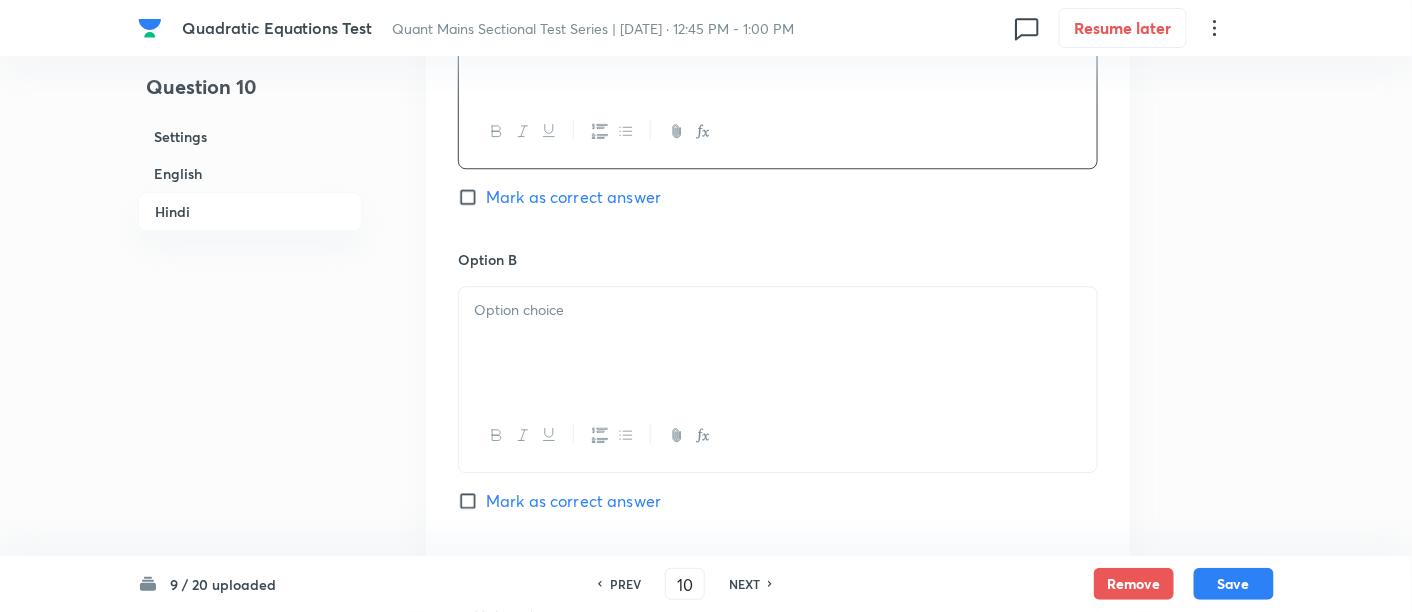 click at bounding box center (778, 343) 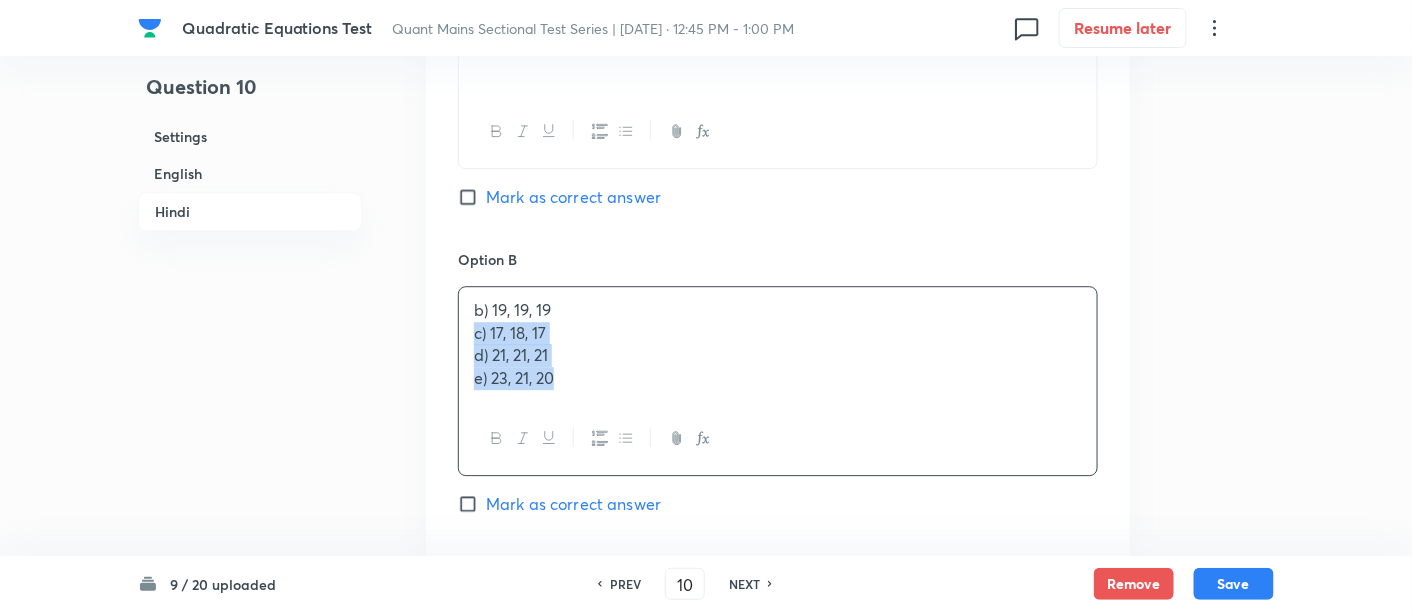 drag, startPoint x: 471, startPoint y: 354, endPoint x: 613, endPoint y: 461, distance: 177.80045 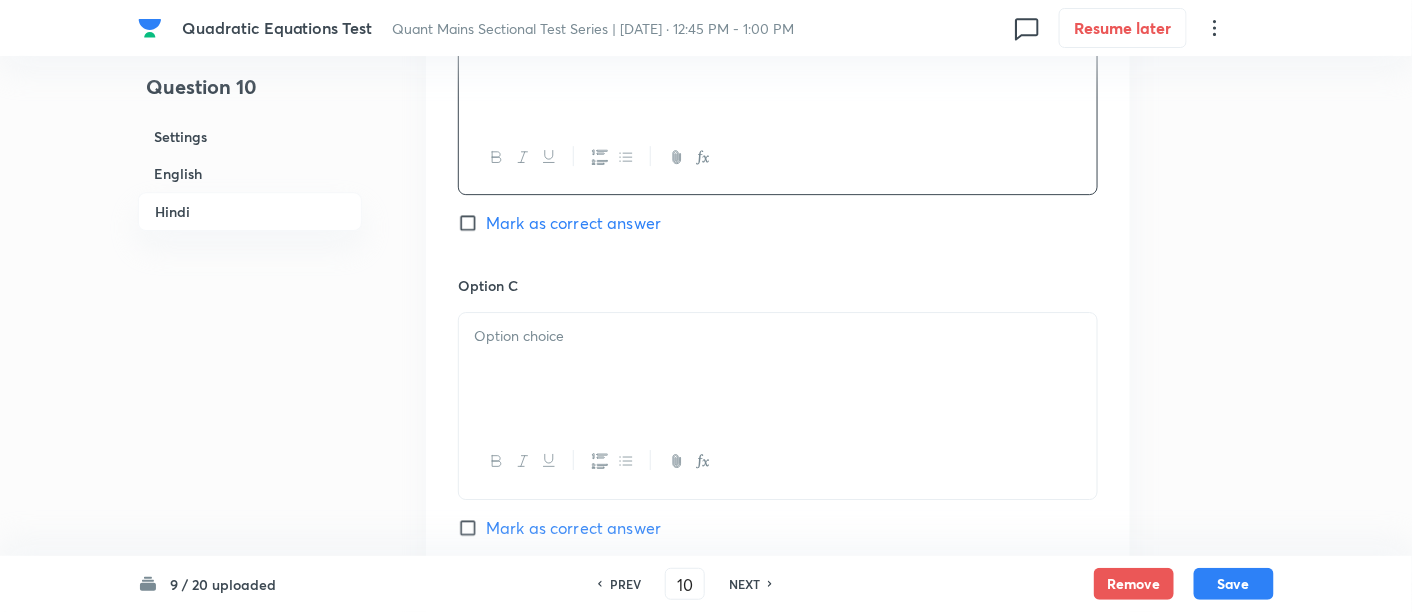 scroll, scrollTop: 4273, scrollLeft: 0, axis: vertical 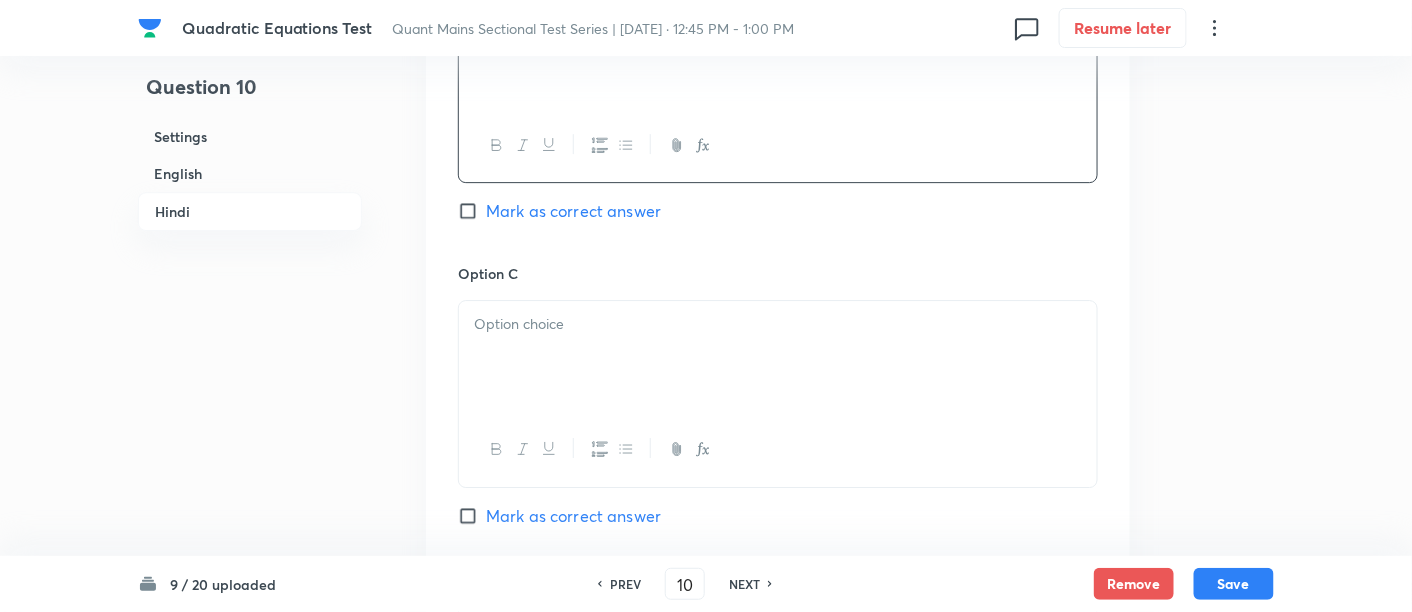 click at bounding box center (778, 357) 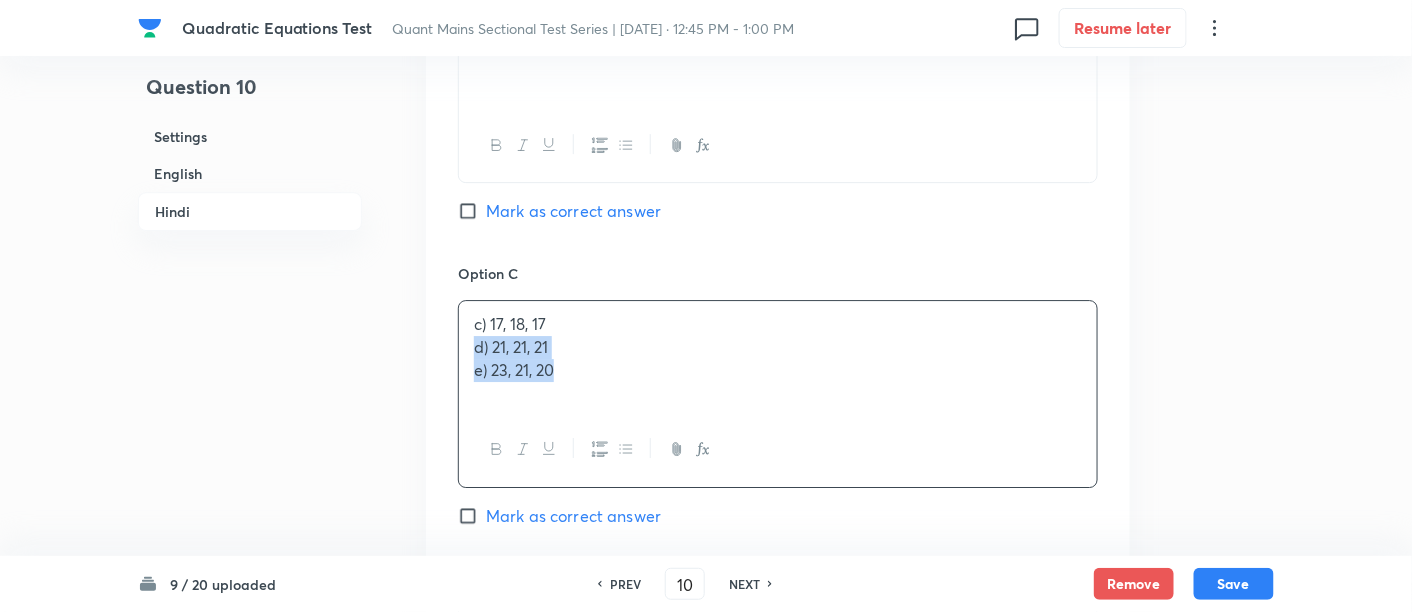 drag, startPoint x: 467, startPoint y: 369, endPoint x: 674, endPoint y: 486, distance: 237.7772 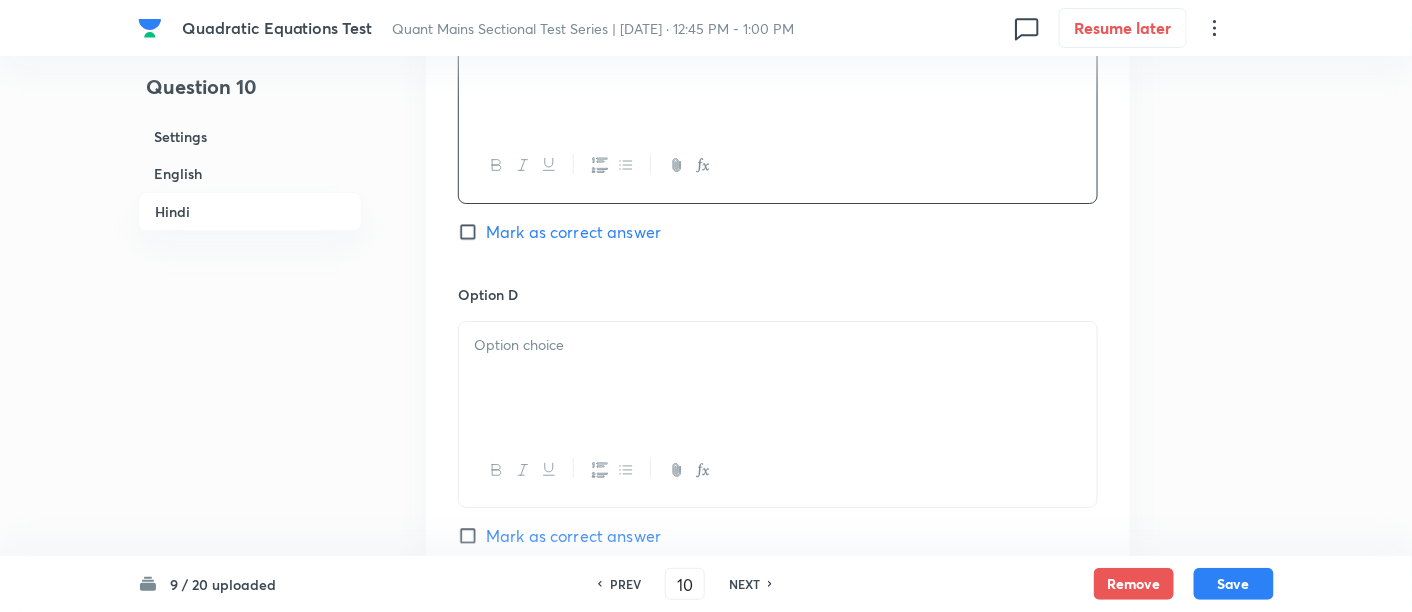 scroll, scrollTop: 4568, scrollLeft: 0, axis: vertical 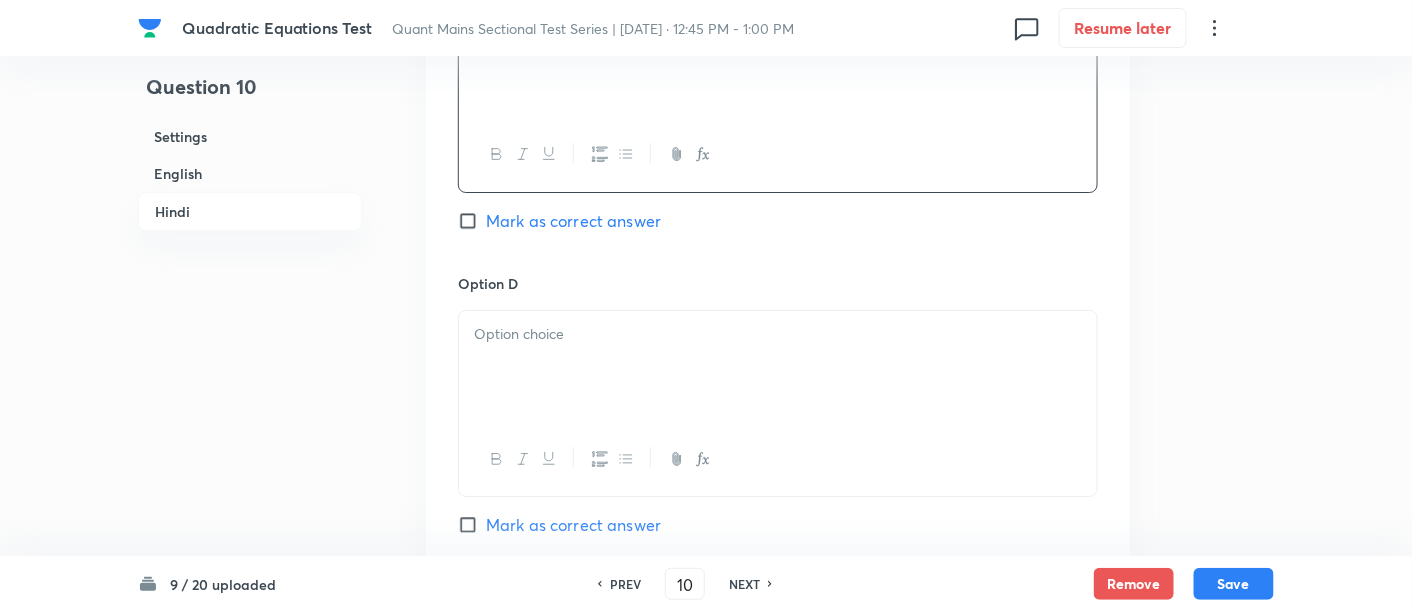 click at bounding box center (778, 367) 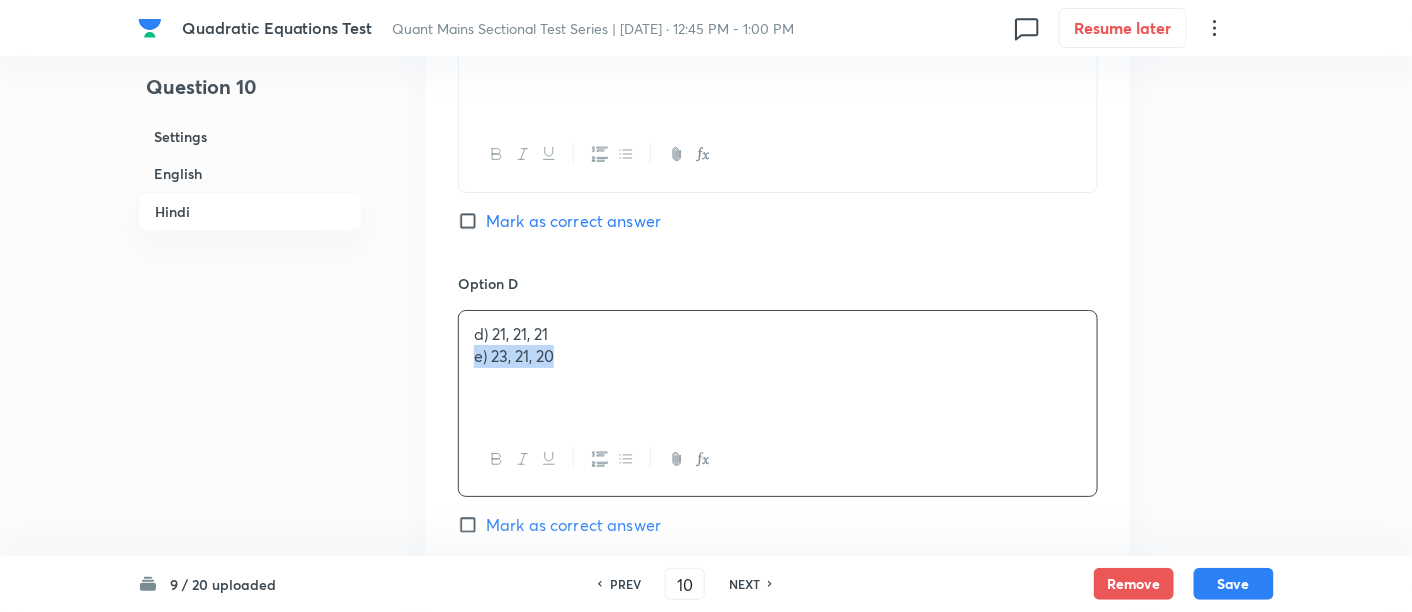 drag, startPoint x: 474, startPoint y: 376, endPoint x: 692, endPoint y: 448, distance: 229.58223 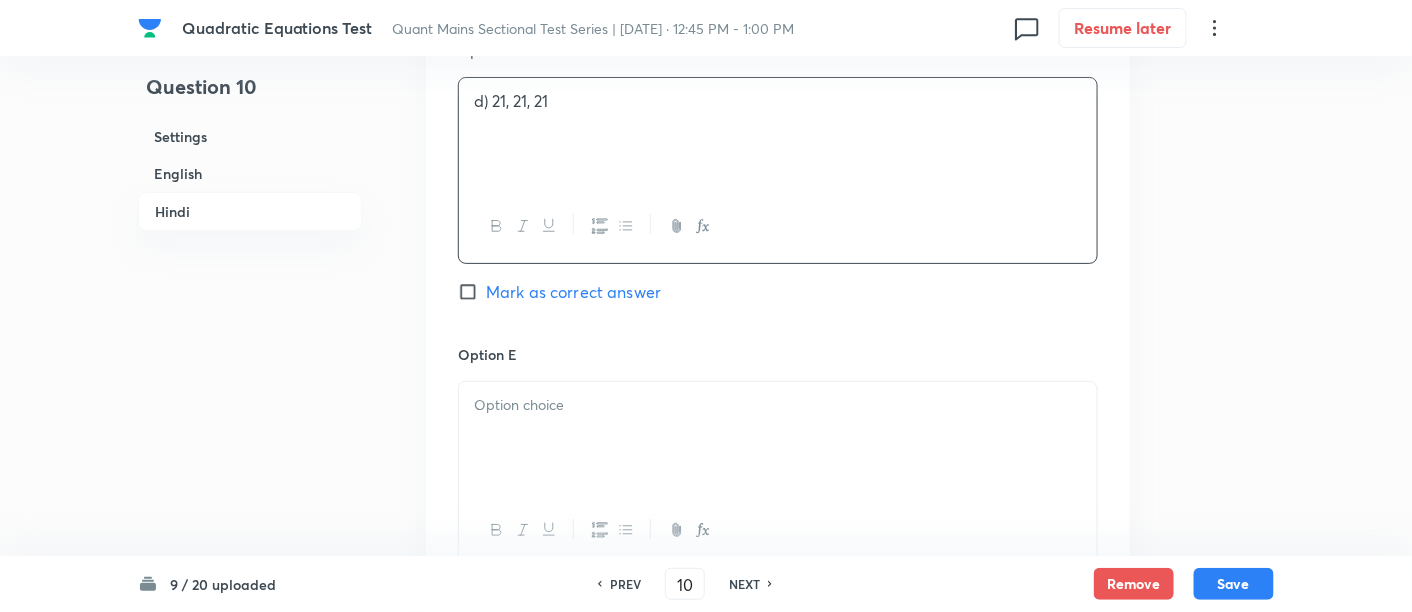 click at bounding box center (778, 438) 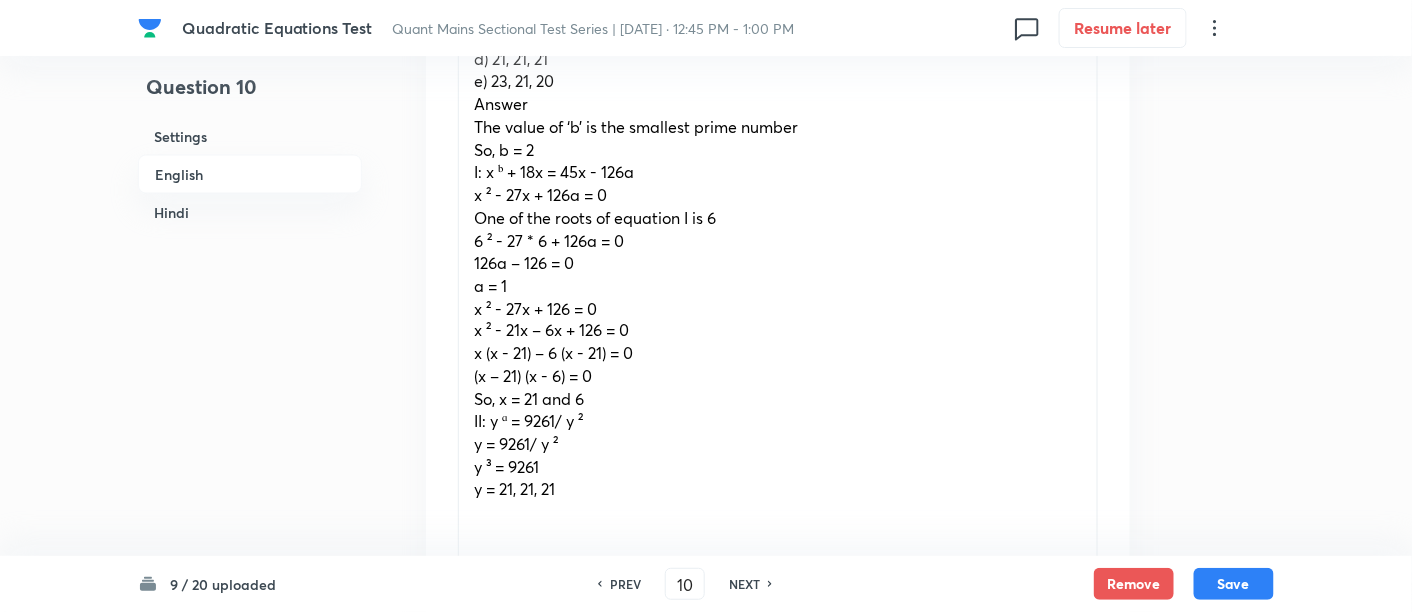 scroll, scrollTop: 868, scrollLeft: 0, axis: vertical 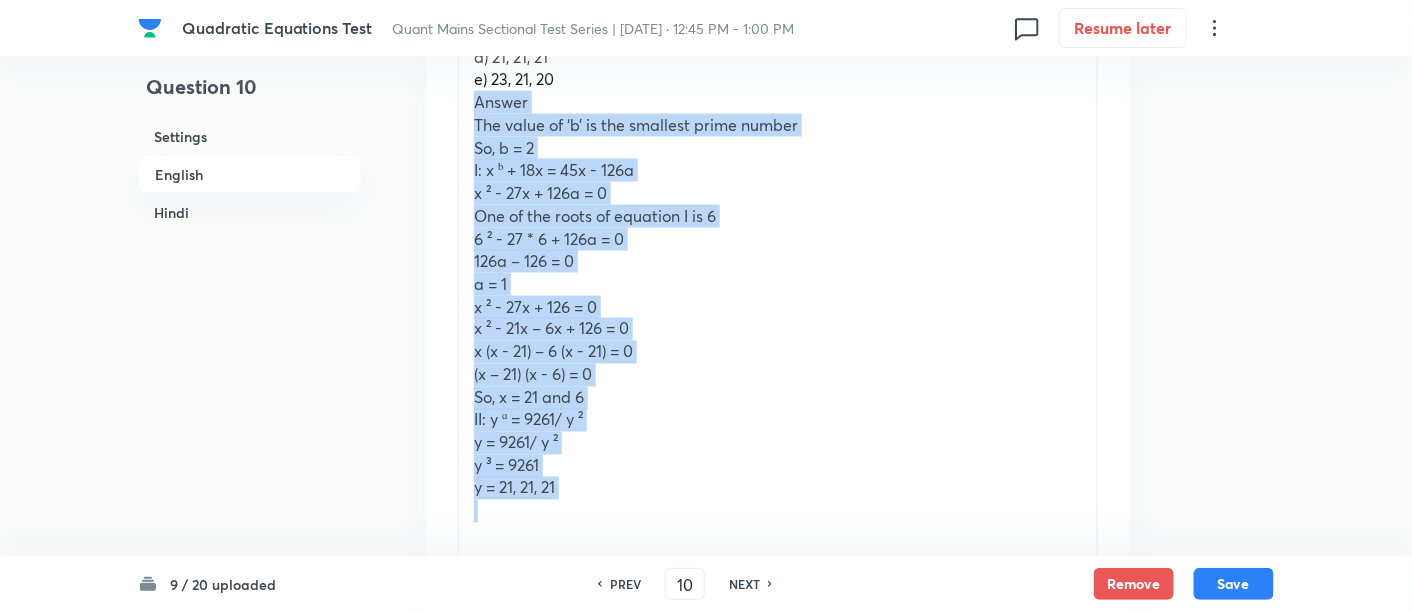 drag, startPoint x: 477, startPoint y: 108, endPoint x: 640, endPoint y: 518, distance: 441.2131 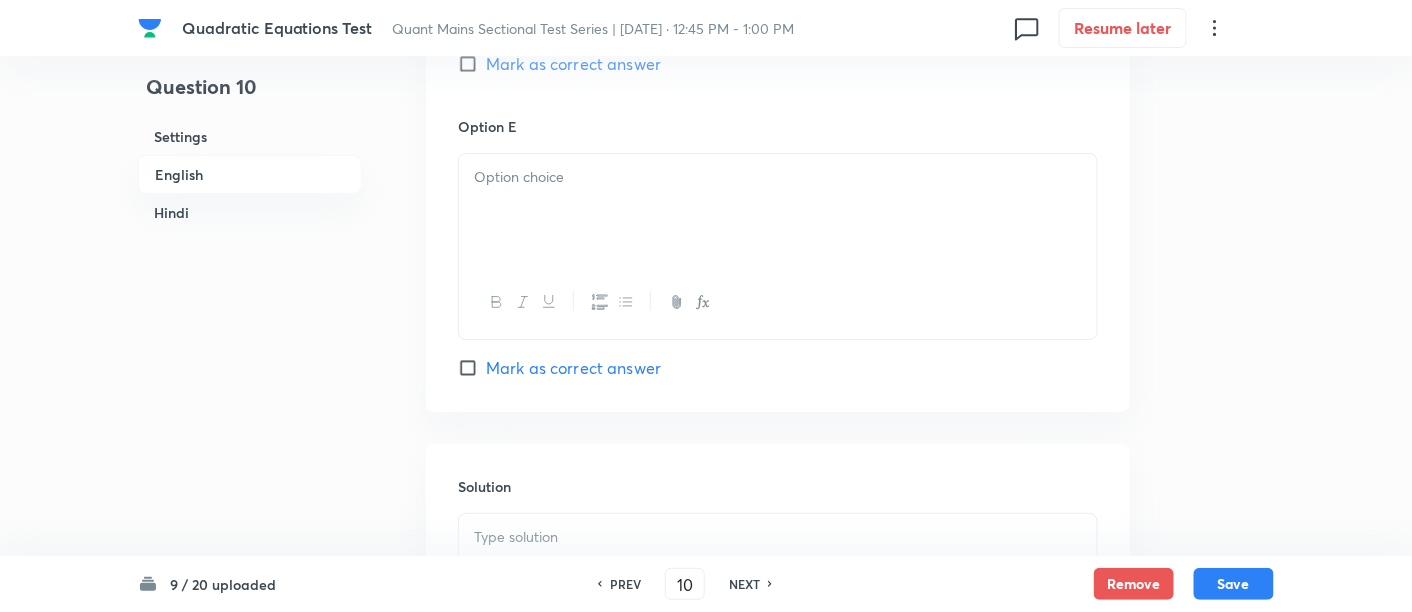 scroll, scrollTop: 2390, scrollLeft: 0, axis: vertical 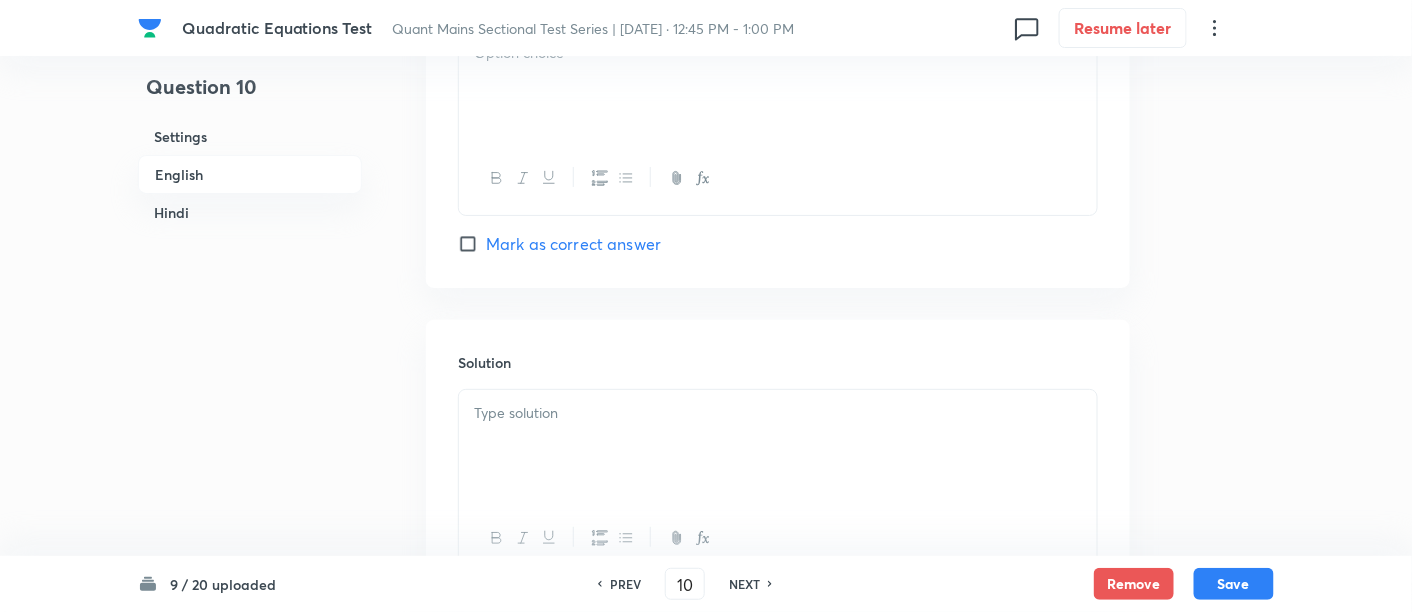 click at bounding box center [778, 446] 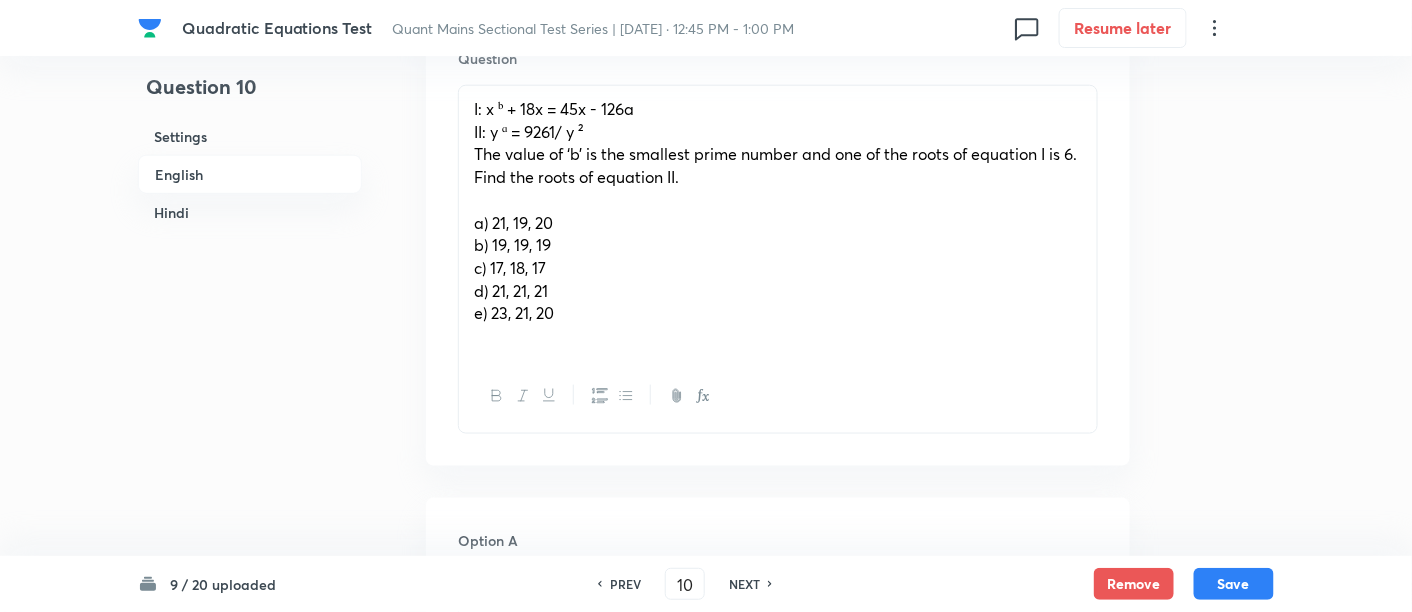 scroll, scrollTop: 633, scrollLeft: 0, axis: vertical 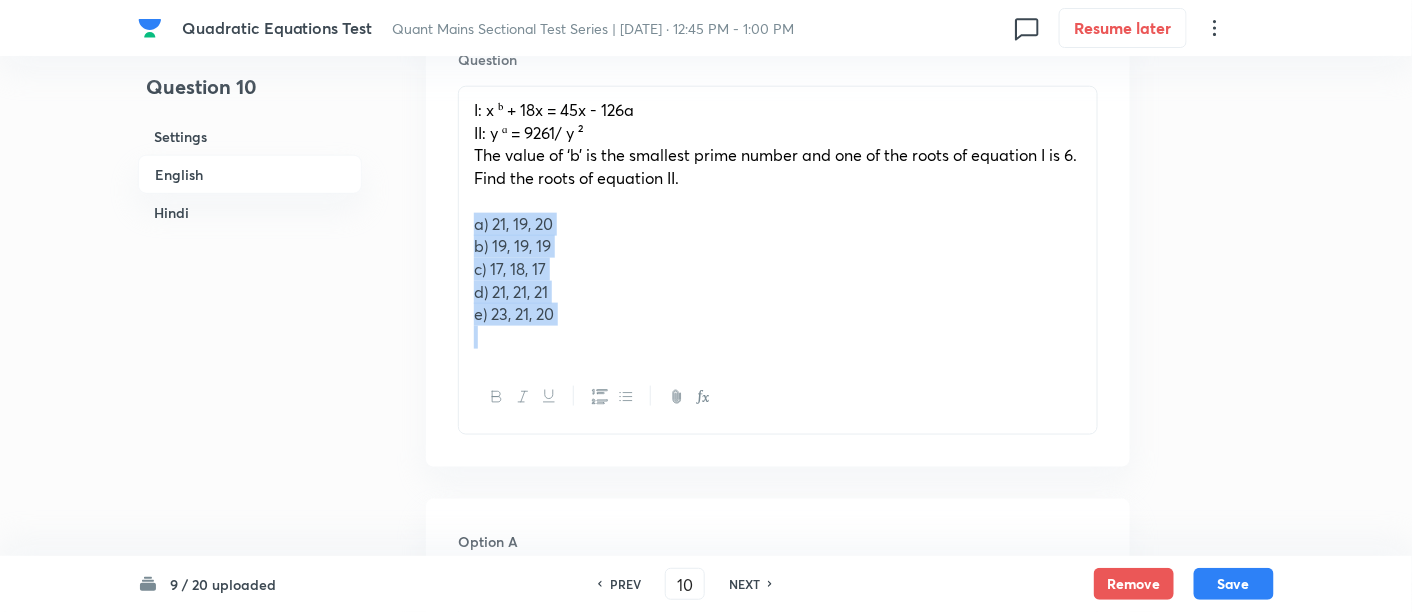 drag, startPoint x: 472, startPoint y: 232, endPoint x: 576, endPoint y: 362, distance: 166.48123 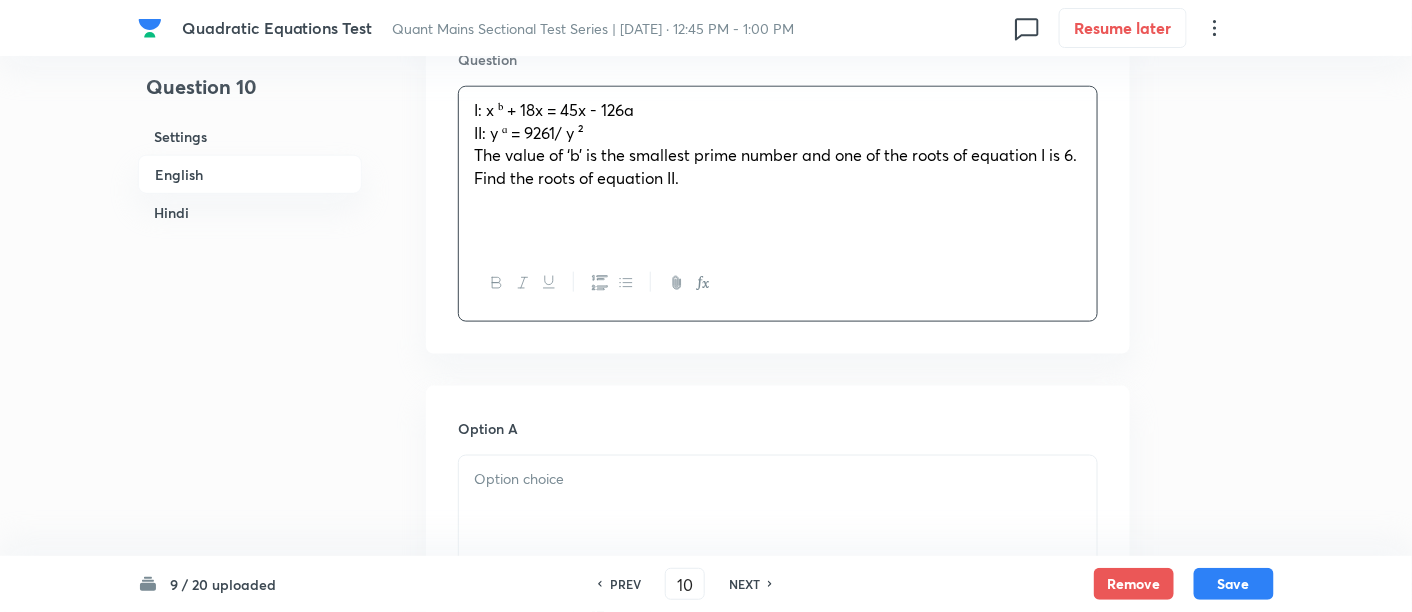 scroll, scrollTop: 855, scrollLeft: 0, axis: vertical 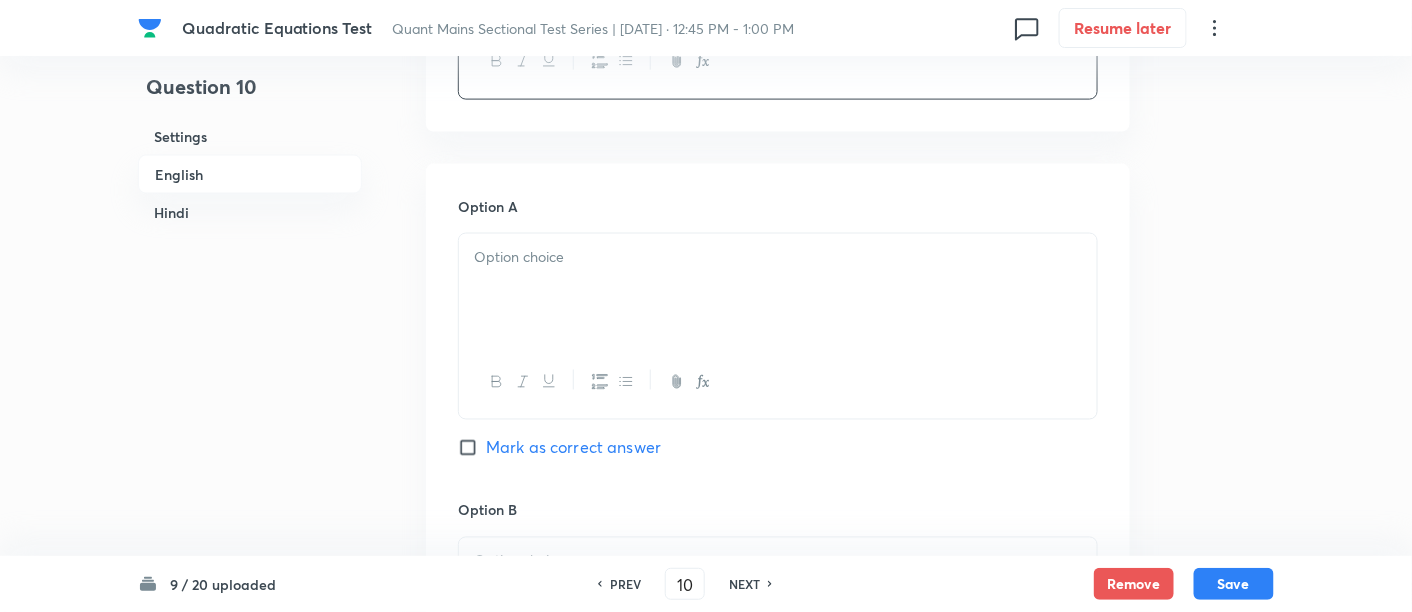 click at bounding box center [778, 290] 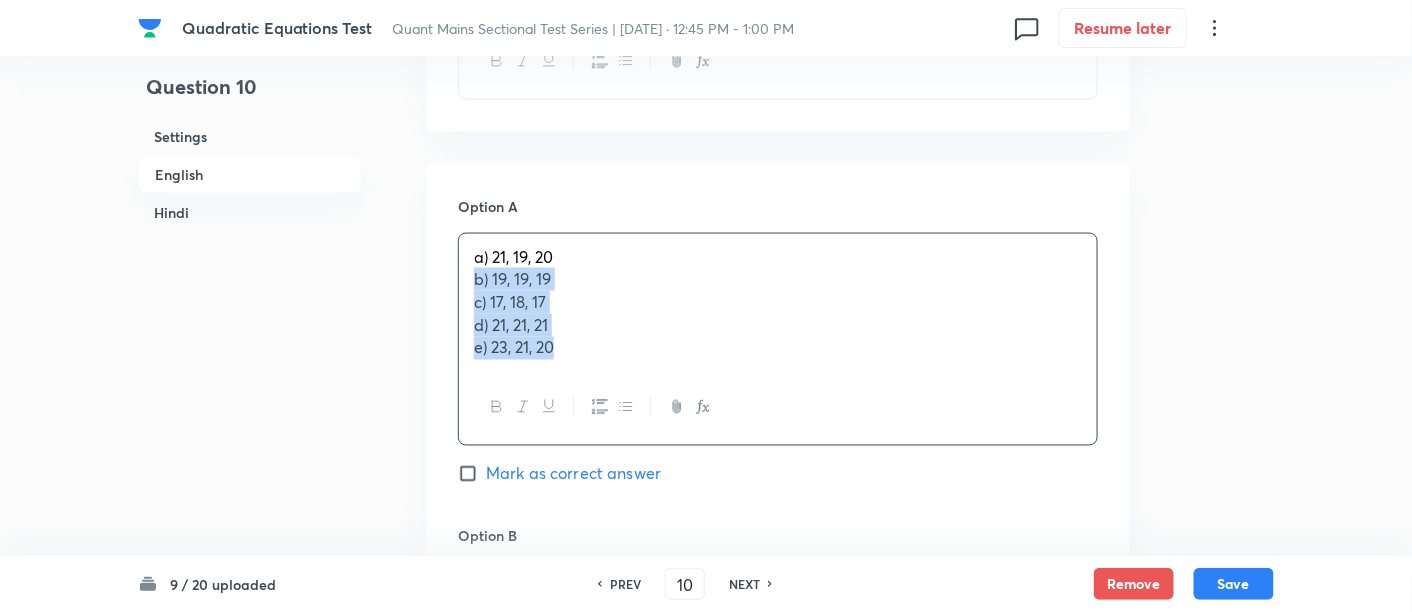 drag, startPoint x: 468, startPoint y: 285, endPoint x: 611, endPoint y: 464, distance: 229.10696 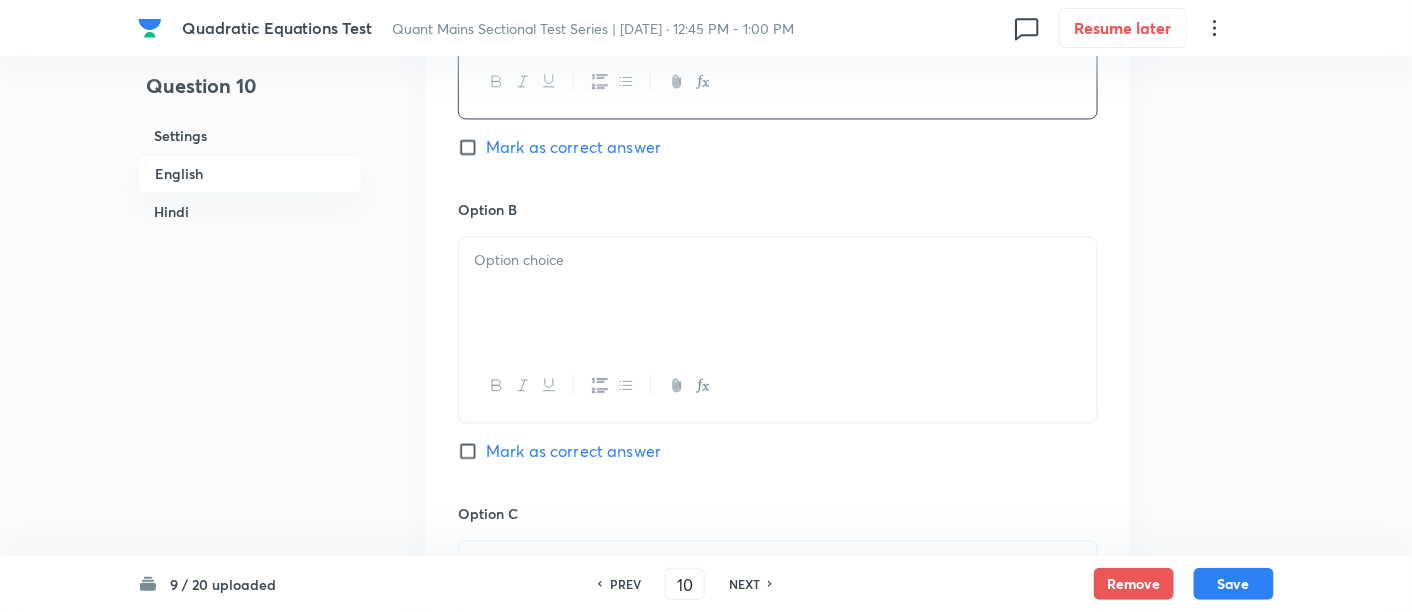 scroll, scrollTop: 1157, scrollLeft: 0, axis: vertical 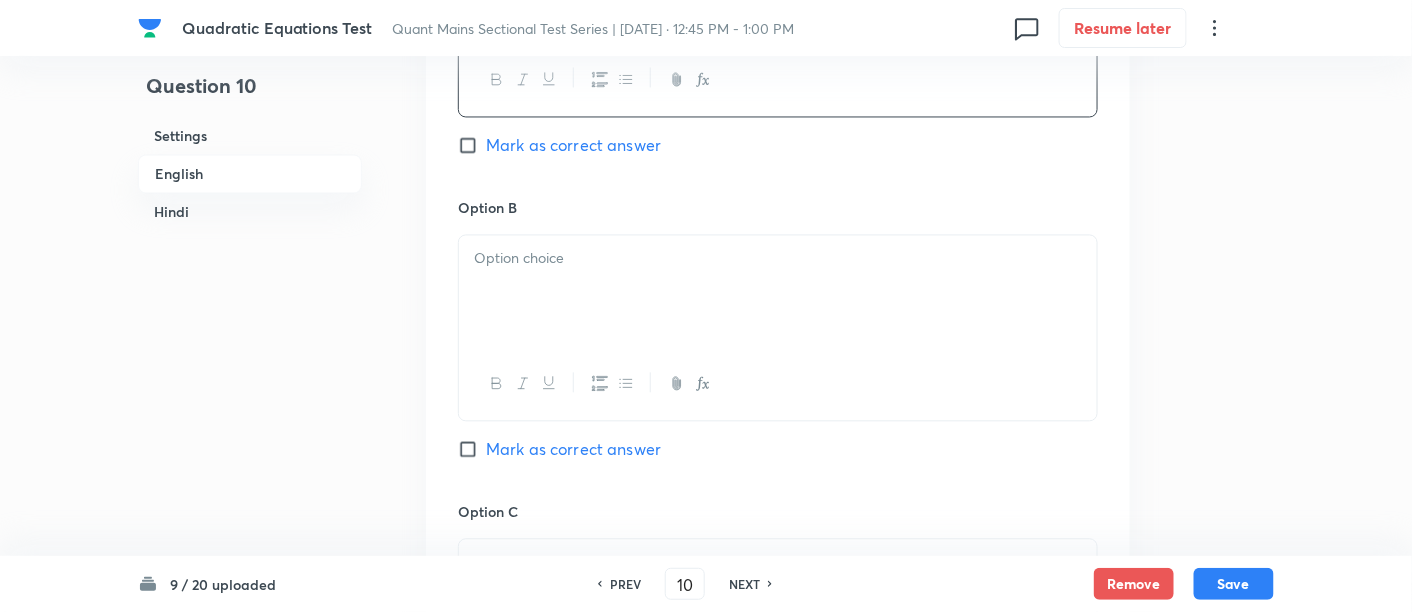 click at bounding box center (778, 292) 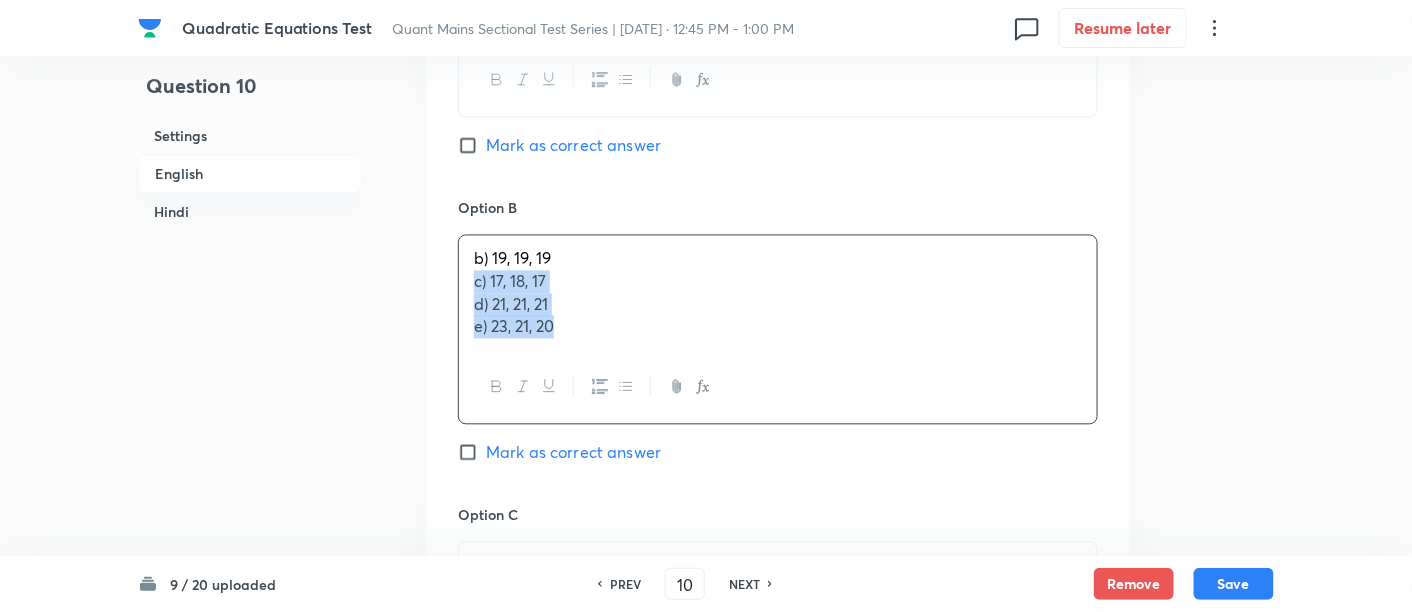 drag, startPoint x: 470, startPoint y: 280, endPoint x: 603, endPoint y: 392, distance: 173.87639 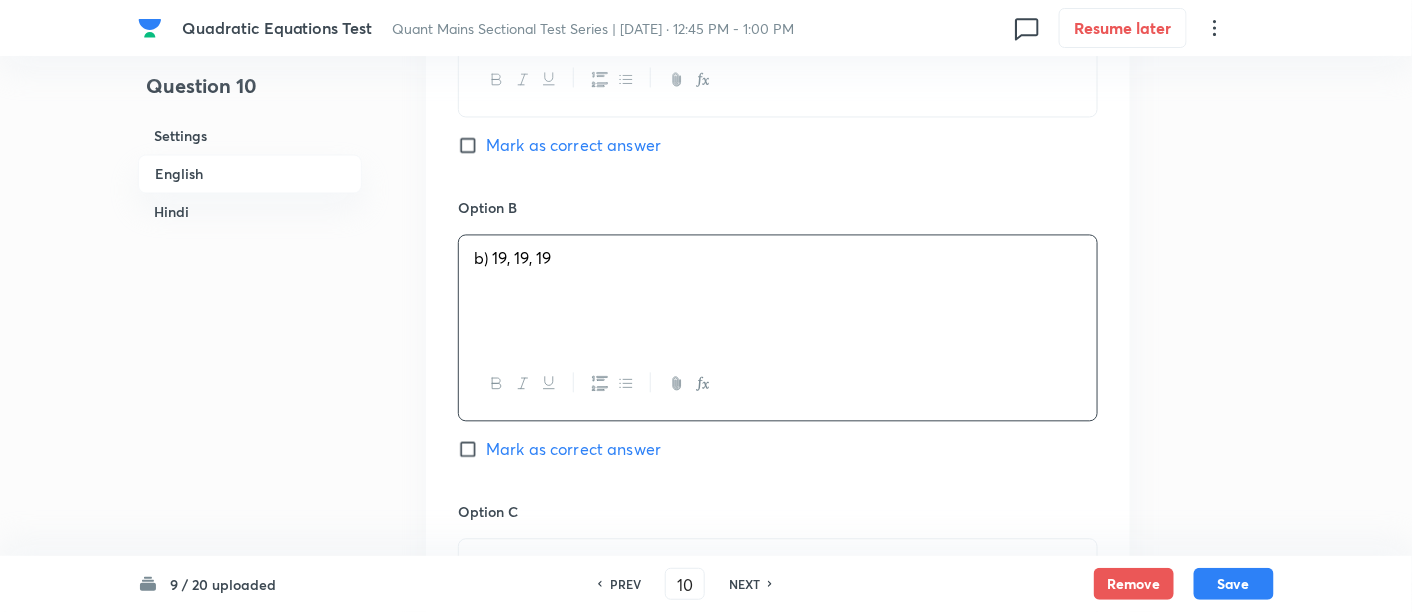 scroll, scrollTop: 1424, scrollLeft: 0, axis: vertical 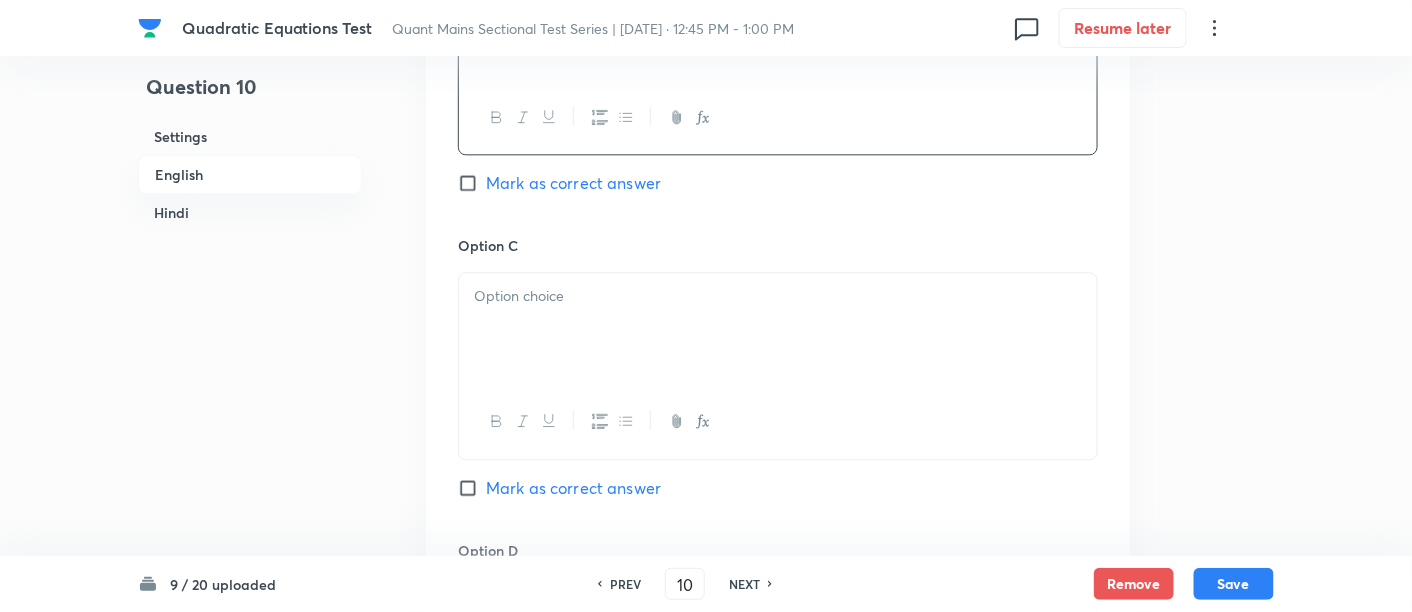 click at bounding box center [778, 329] 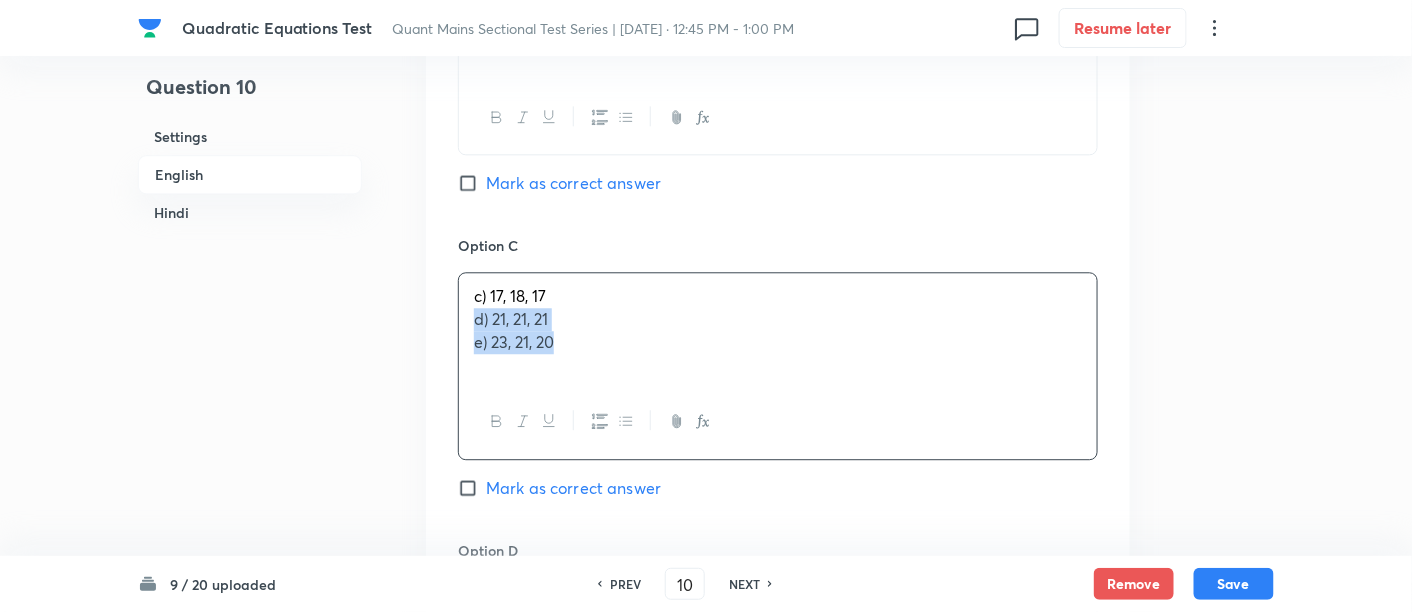 drag, startPoint x: 467, startPoint y: 312, endPoint x: 656, endPoint y: 419, distance: 217.18655 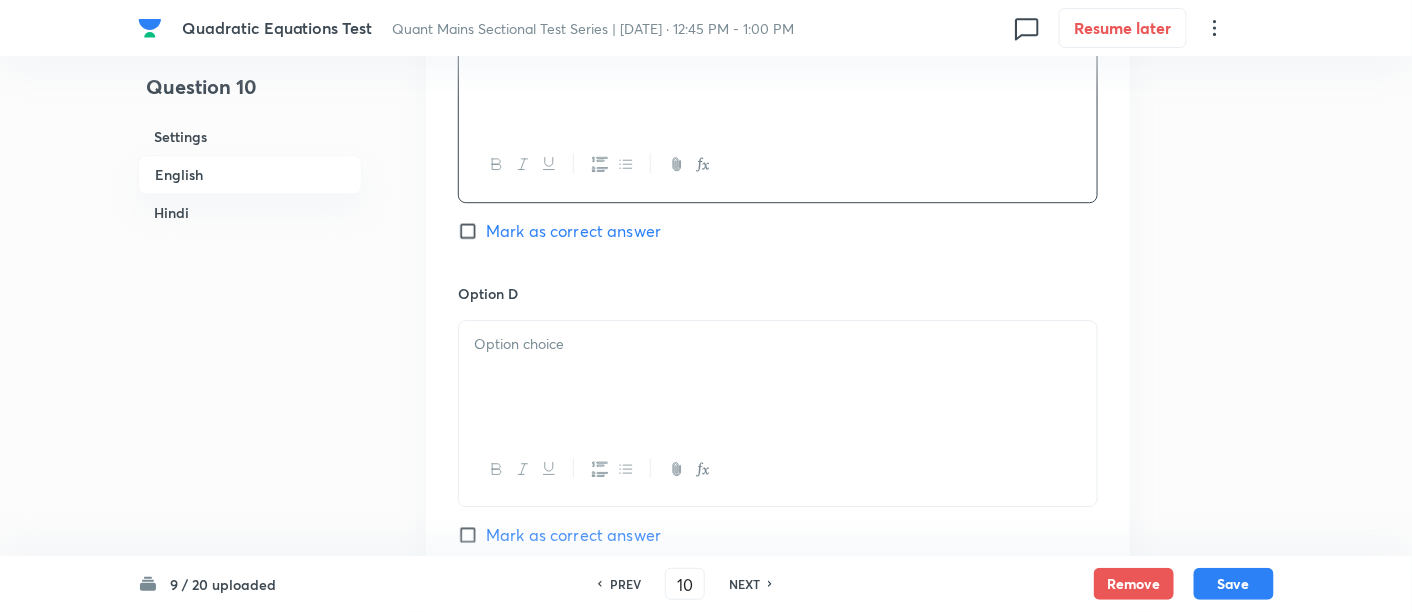 scroll, scrollTop: 1682, scrollLeft: 0, axis: vertical 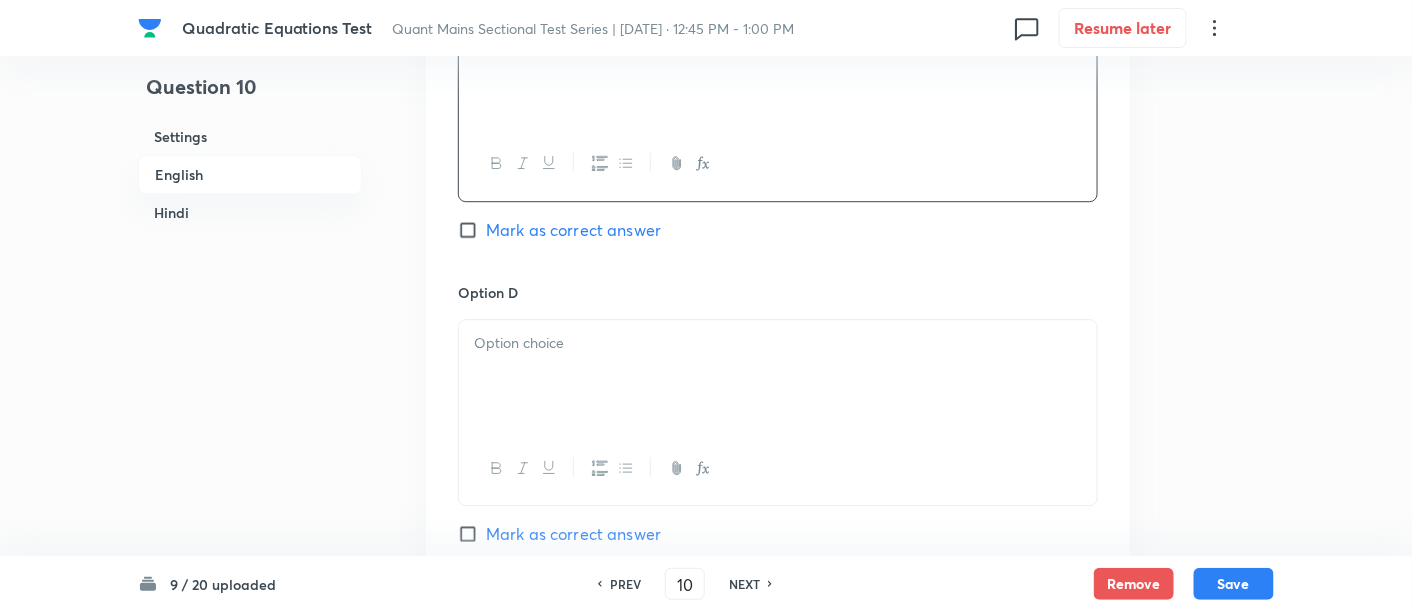 click at bounding box center (778, 376) 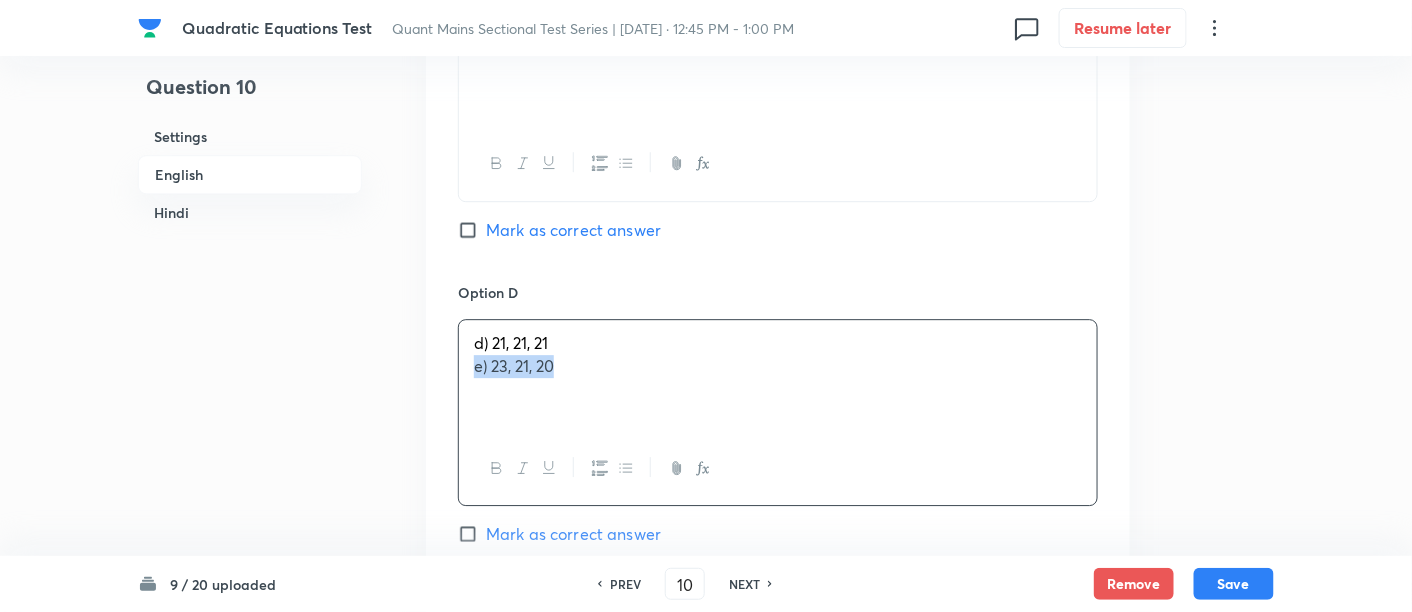 drag, startPoint x: 471, startPoint y: 358, endPoint x: 668, endPoint y: 452, distance: 218.27734 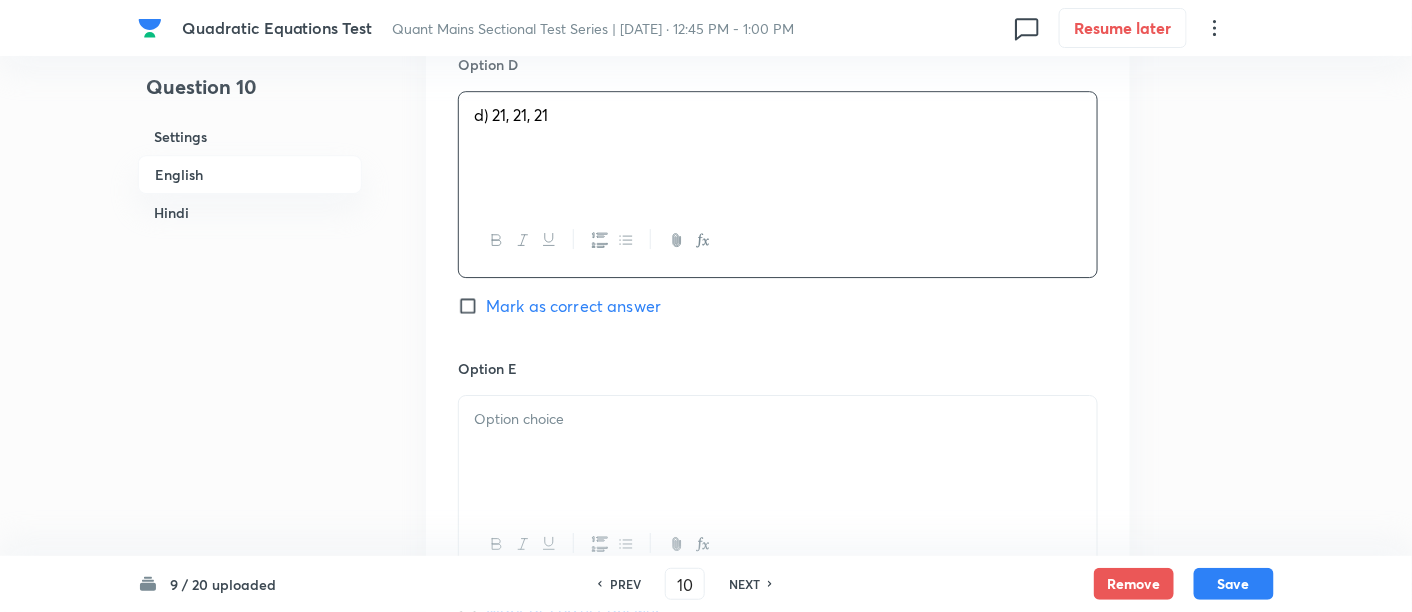 scroll, scrollTop: 1911, scrollLeft: 0, axis: vertical 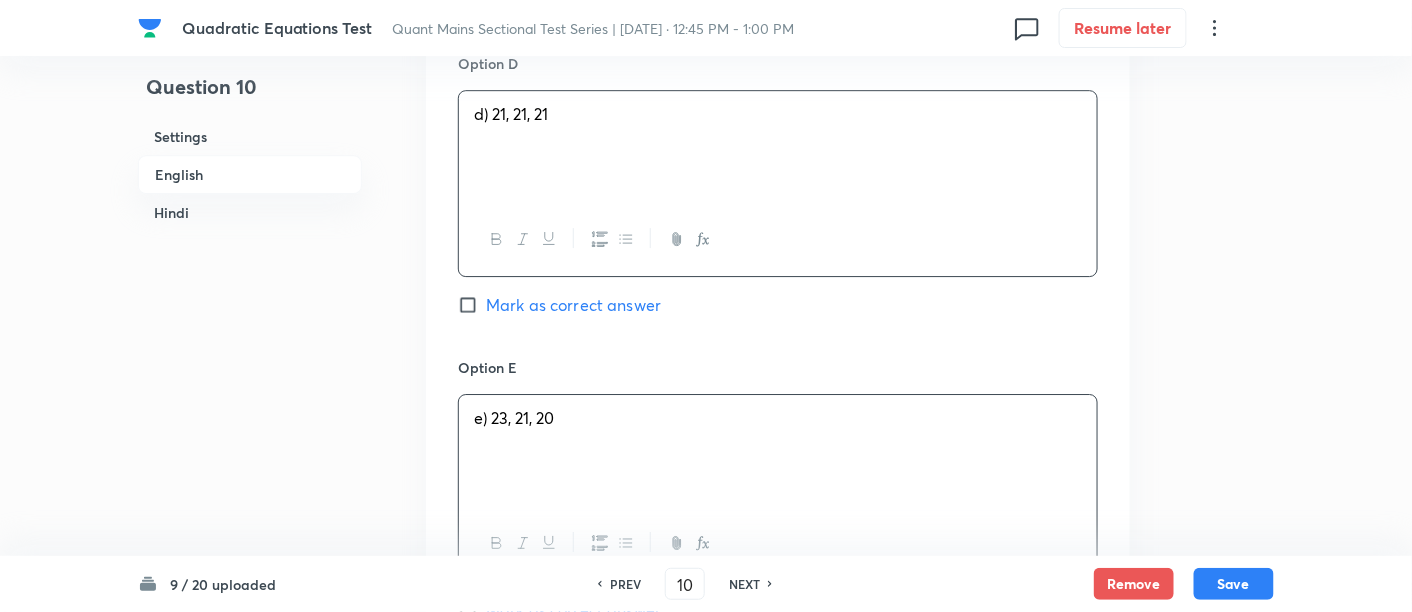 click on "e) 23, 21, 20" at bounding box center (778, 451) 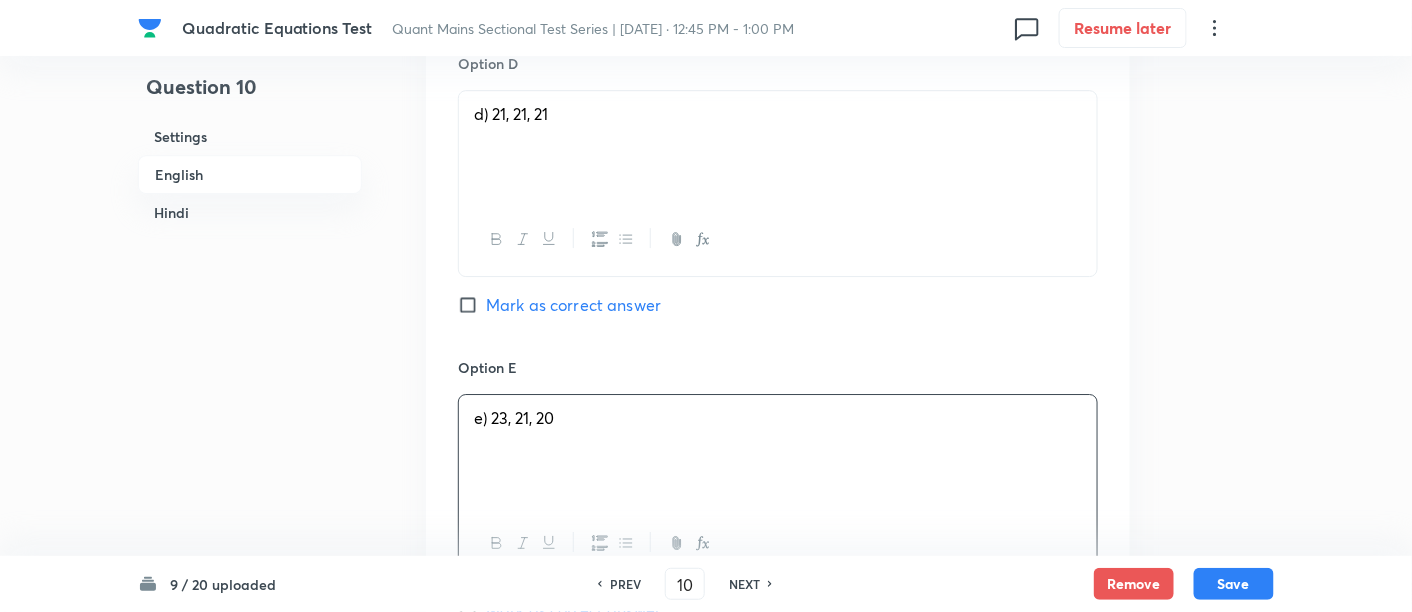 click on "Mark as correct answer" at bounding box center [573, 305] 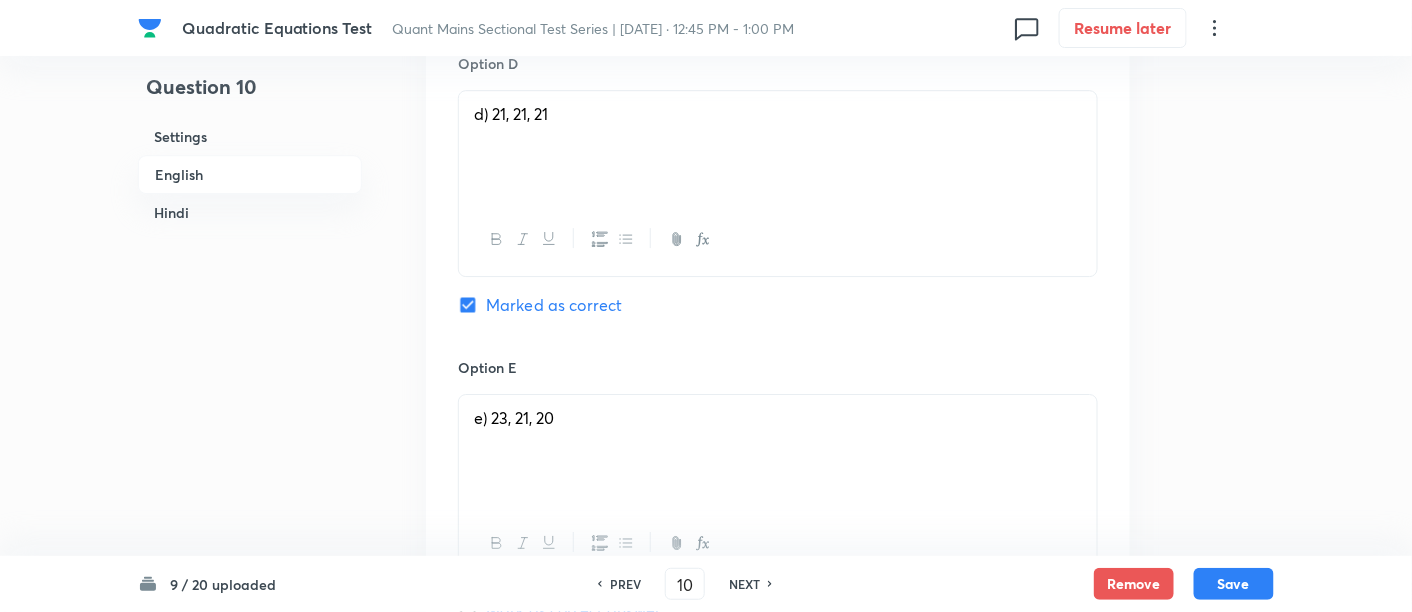 checkbox on "true" 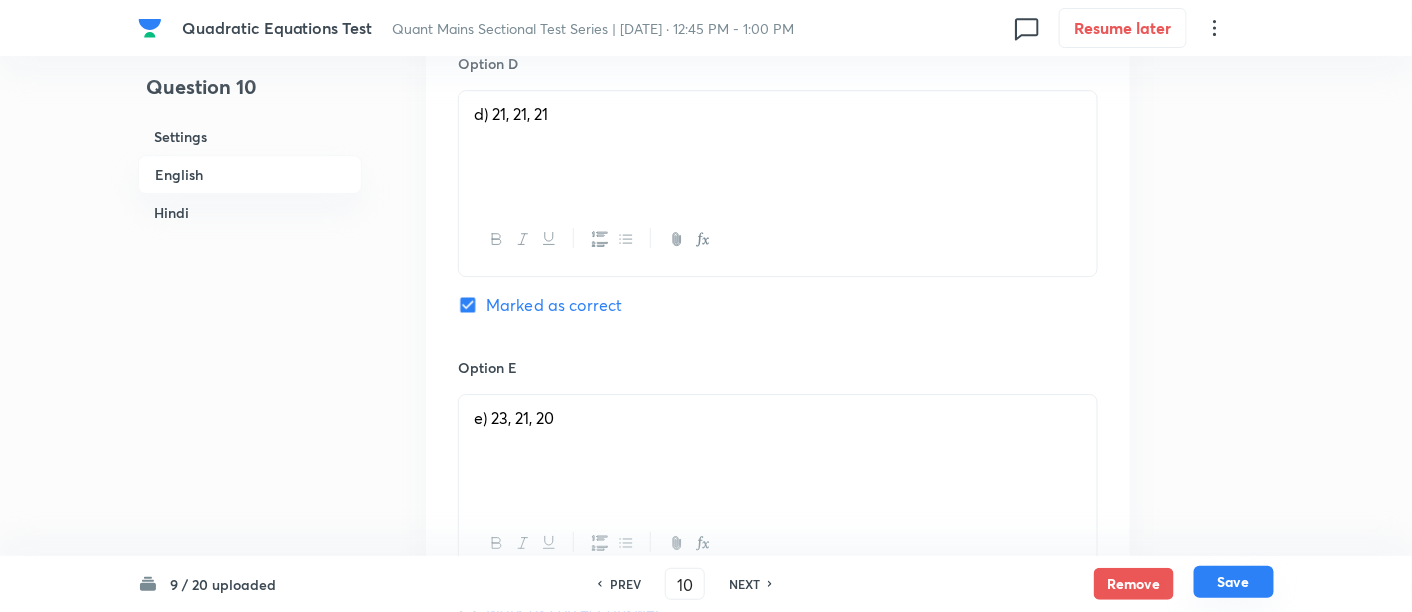 click on "Save" at bounding box center (1234, 582) 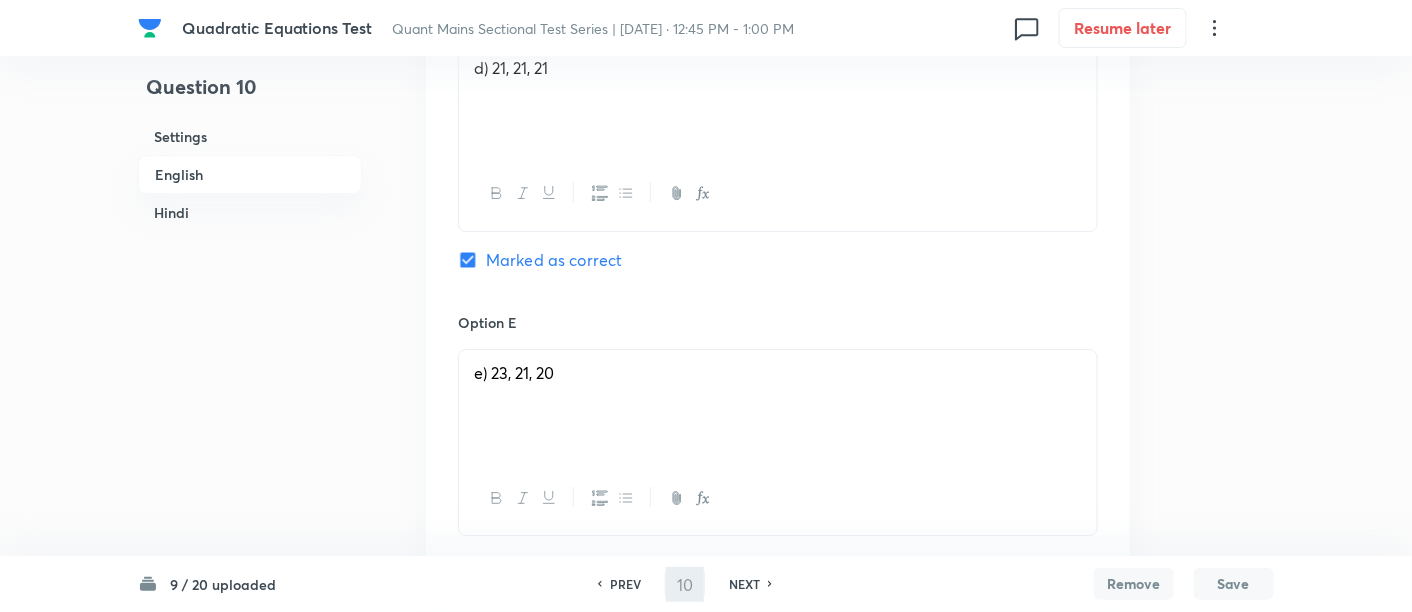 type on "11" 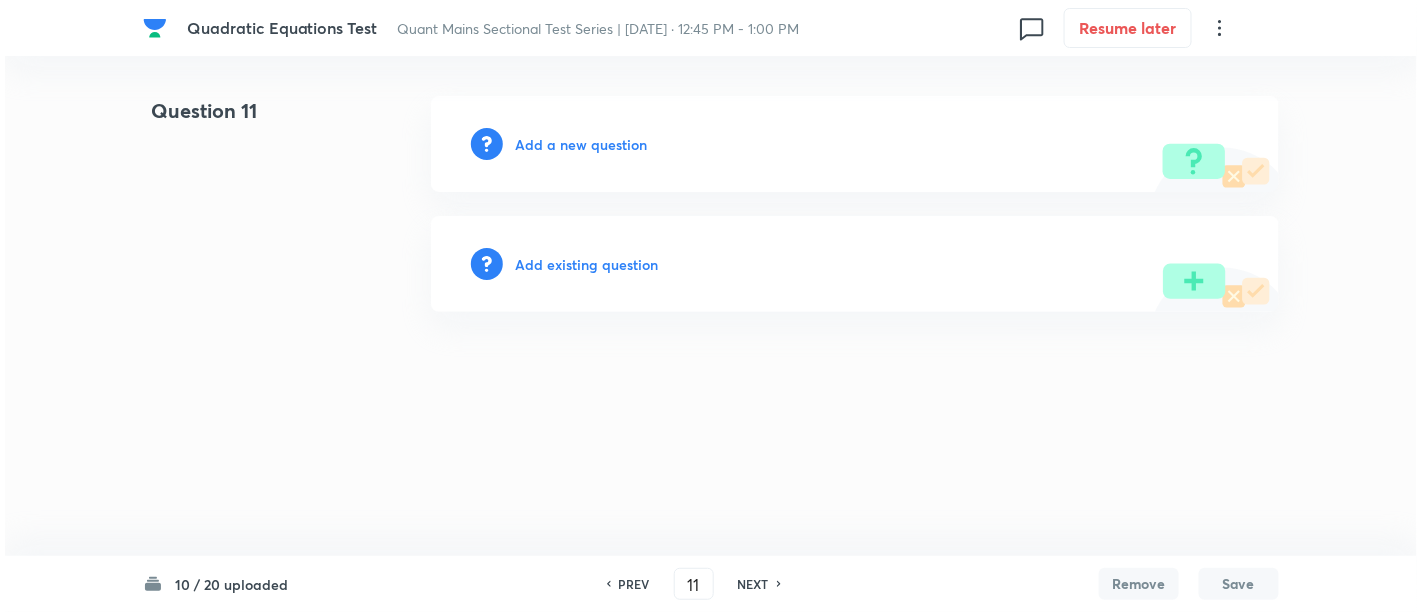 scroll, scrollTop: 0, scrollLeft: 0, axis: both 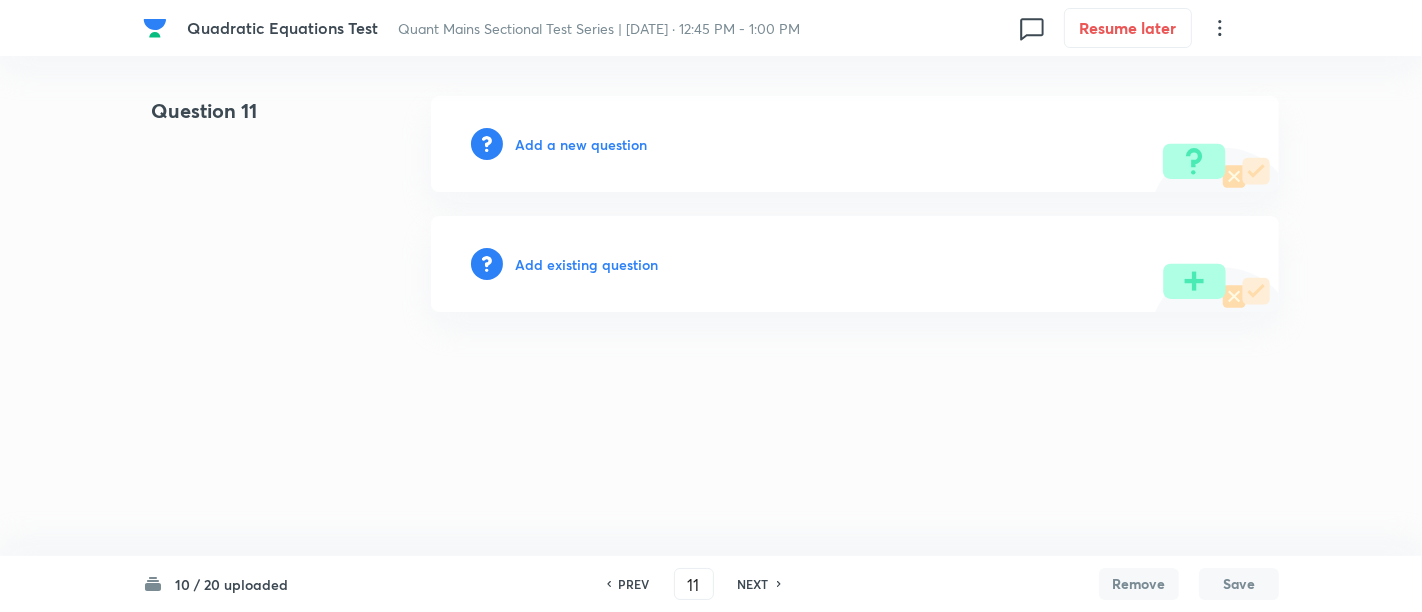 click on "Add a new question" at bounding box center (581, 144) 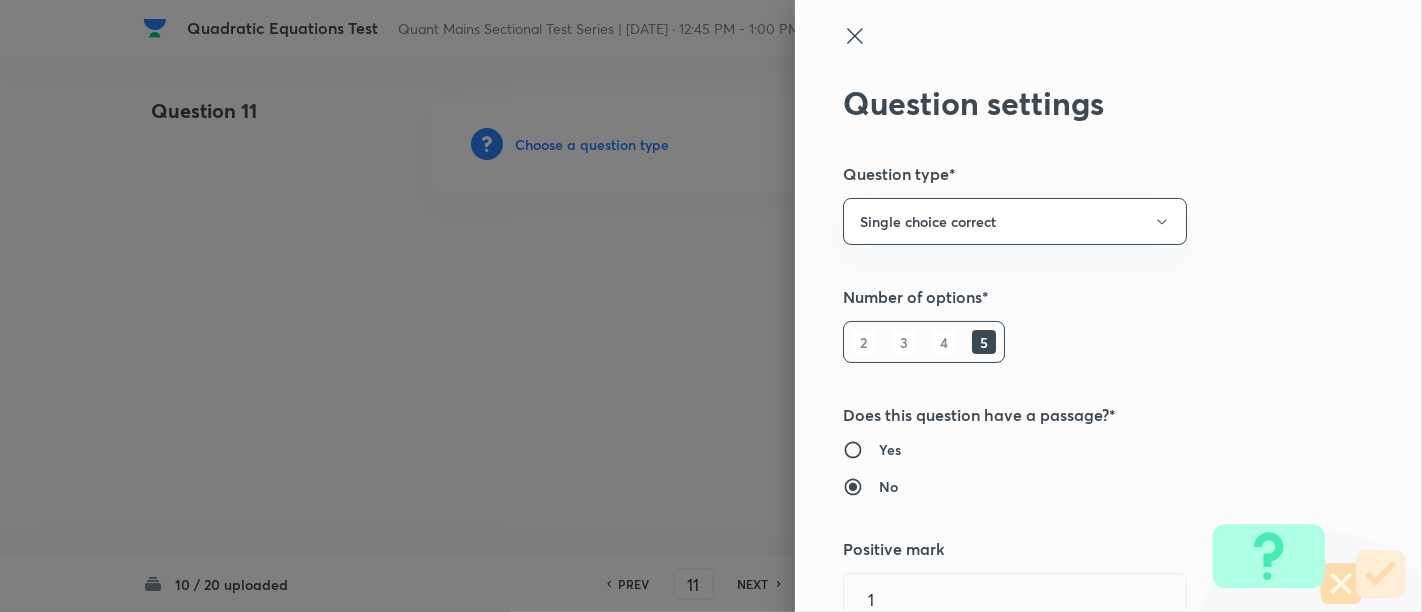 type 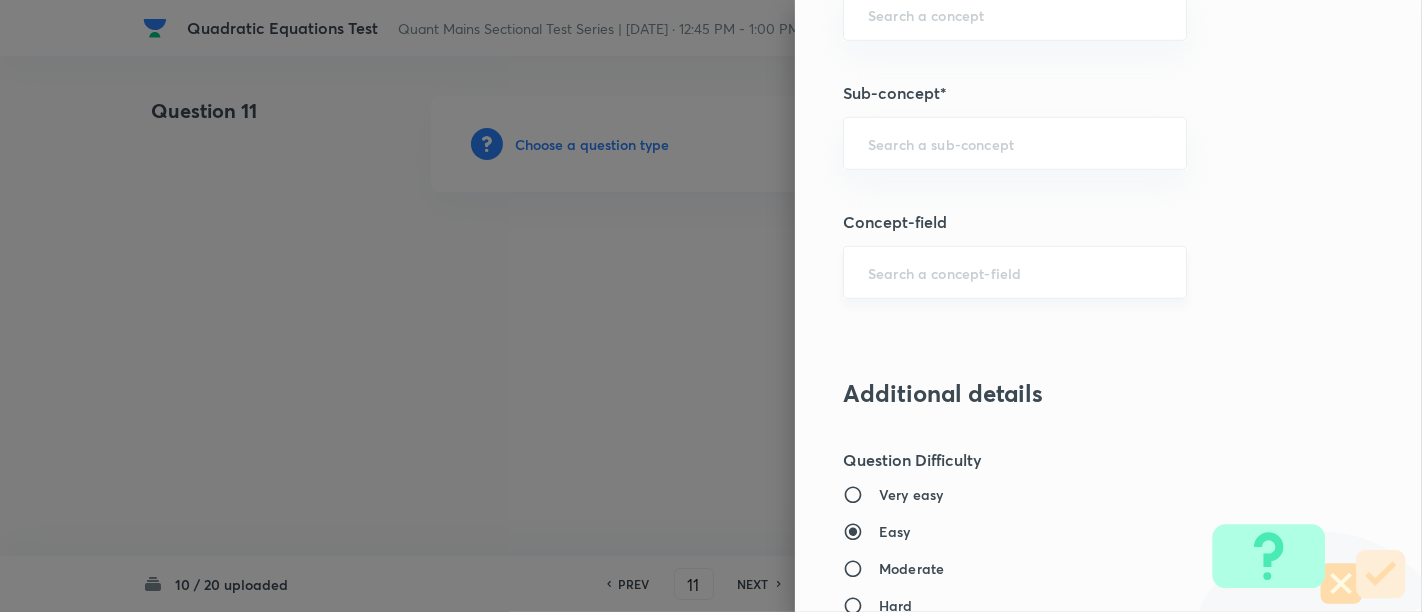 scroll, scrollTop: 1212, scrollLeft: 0, axis: vertical 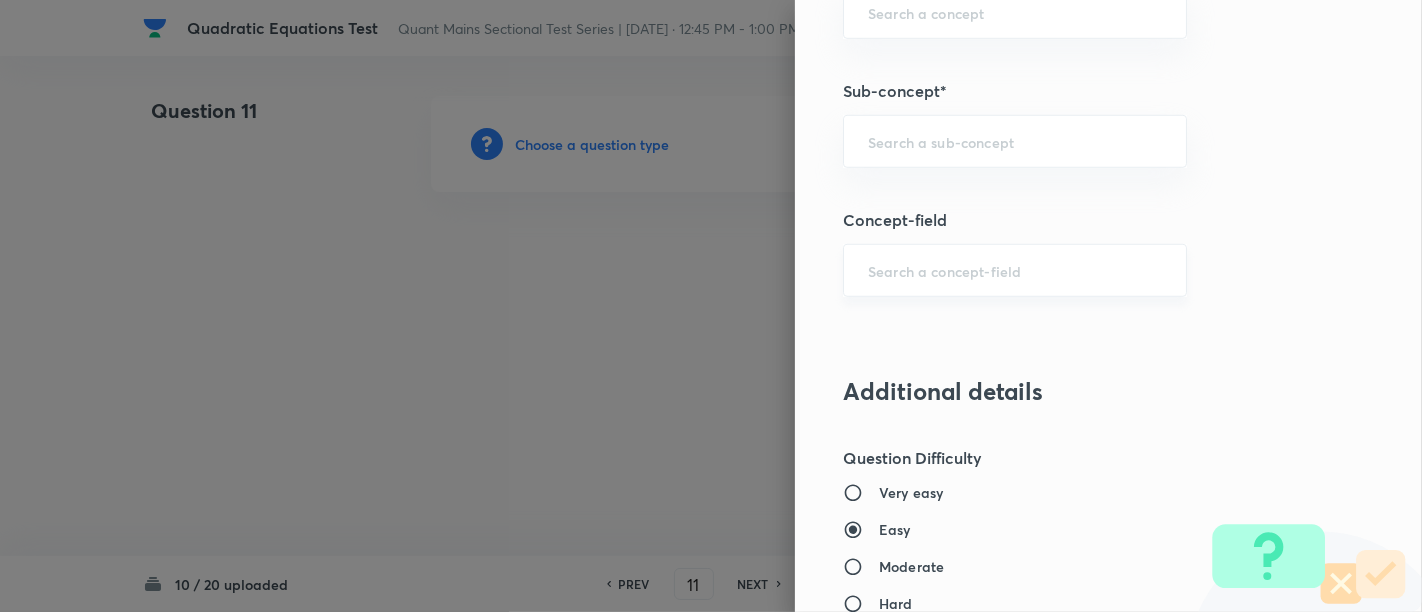 click on "​" at bounding box center [1015, 141] 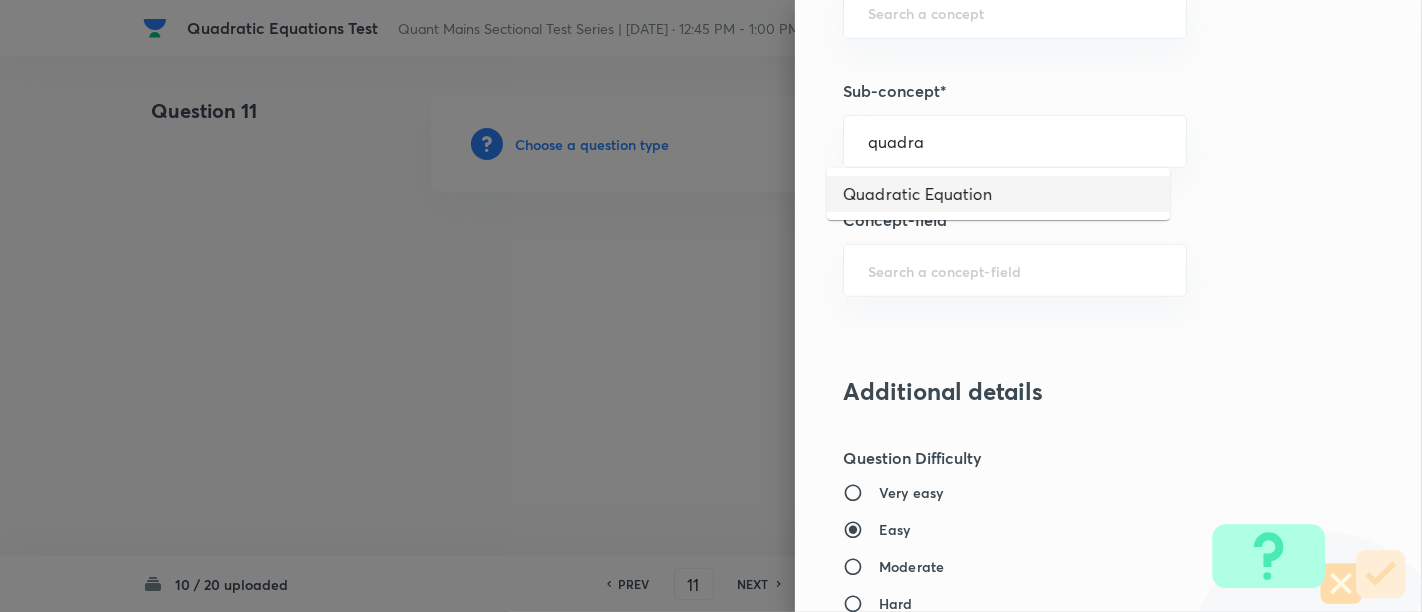 click on "Quadratic Equation" at bounding box center [998, 194] 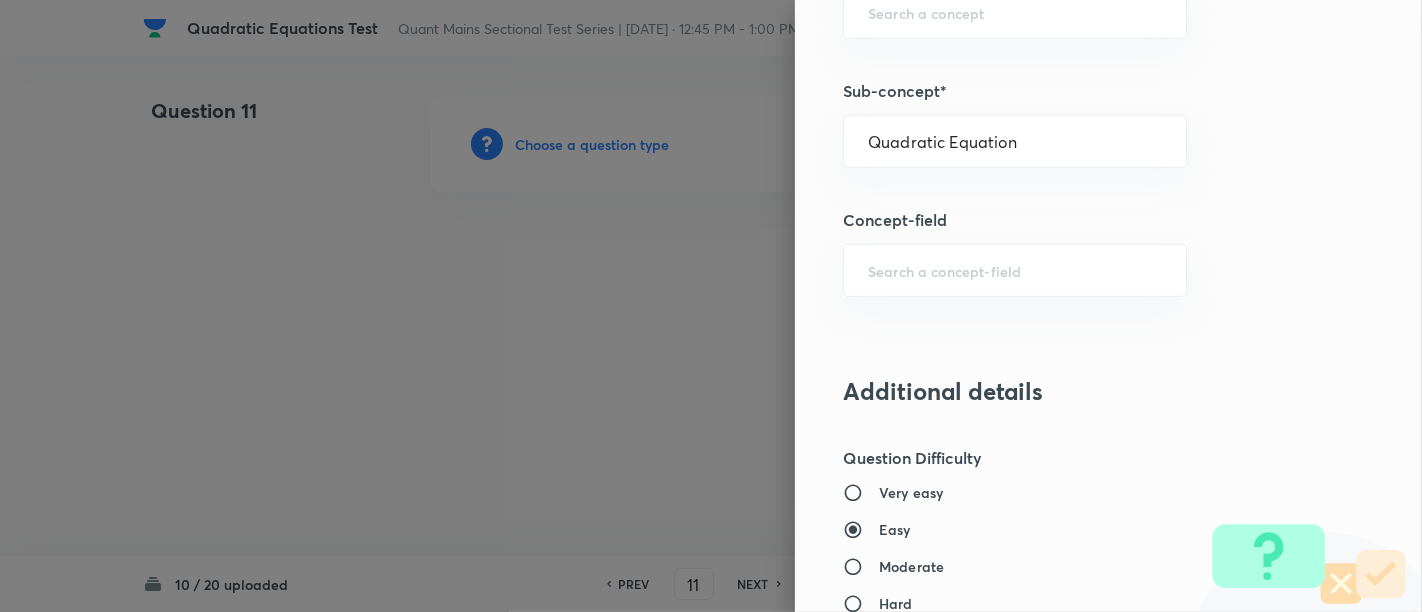 type on "Quantitative Aptitude" 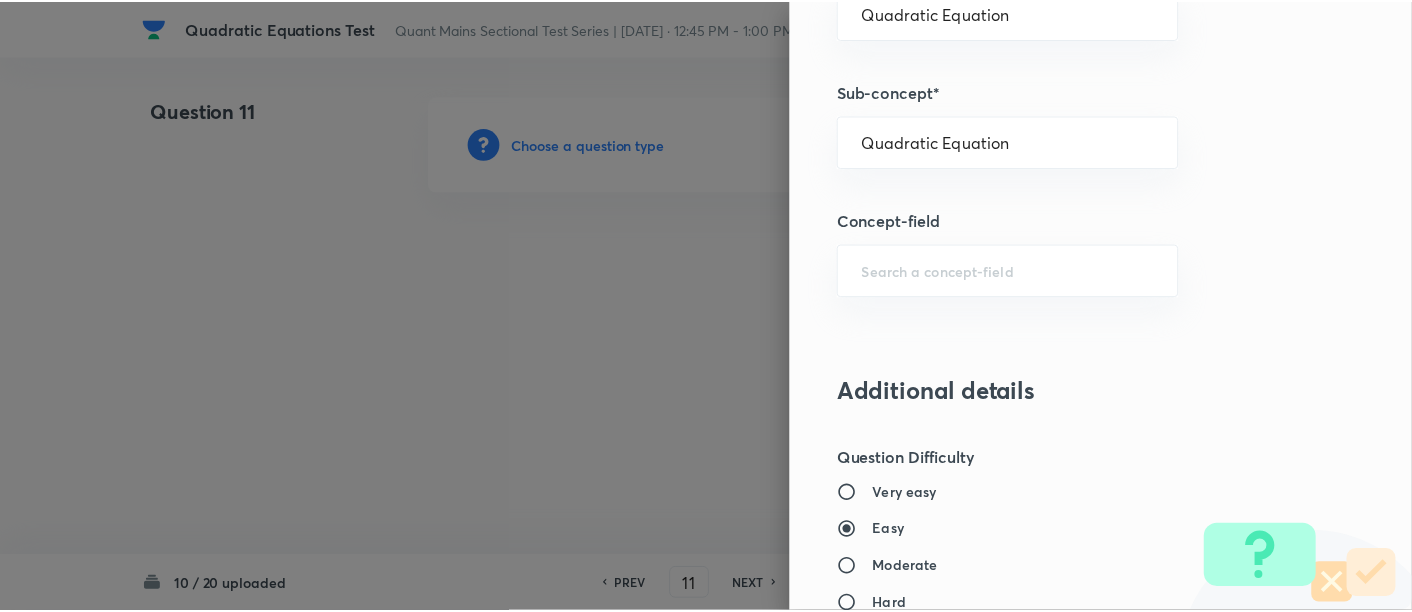 scroll, scrollTop: 2108, scrollLeft: 0, axis: vertical 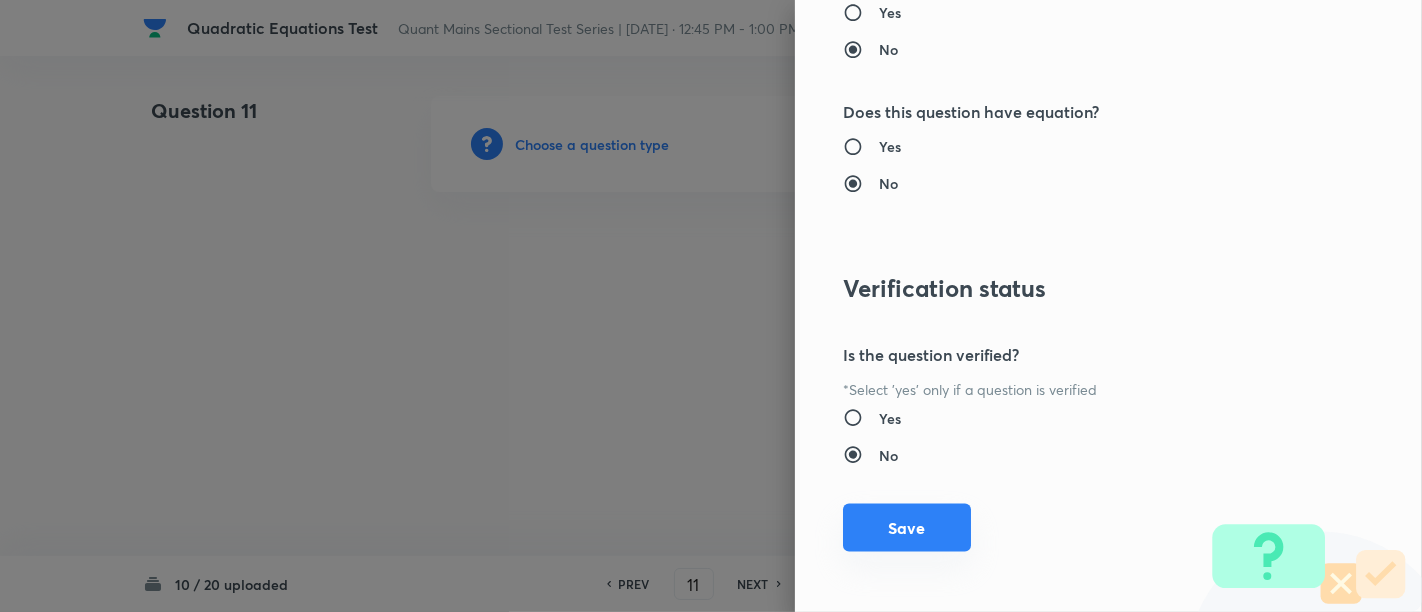 click on "Save" at bounding box center [907, 528] 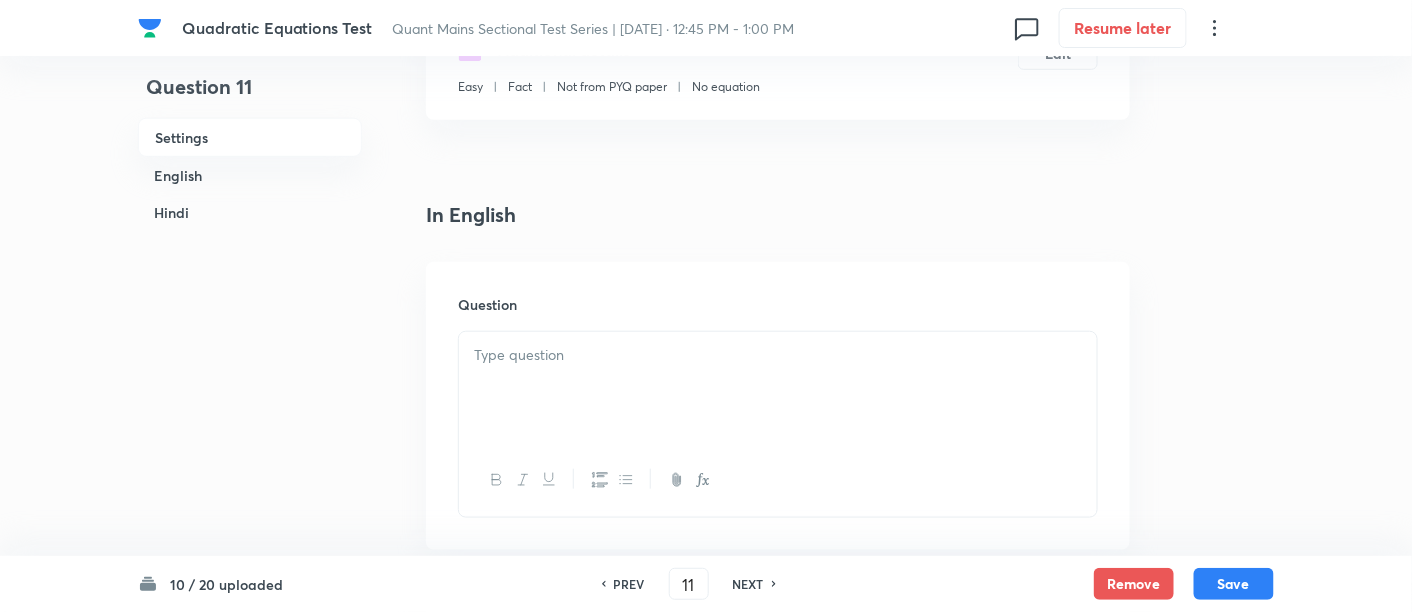scroll, scrollTop: 551, scrollLeft: 0, axis: vertical 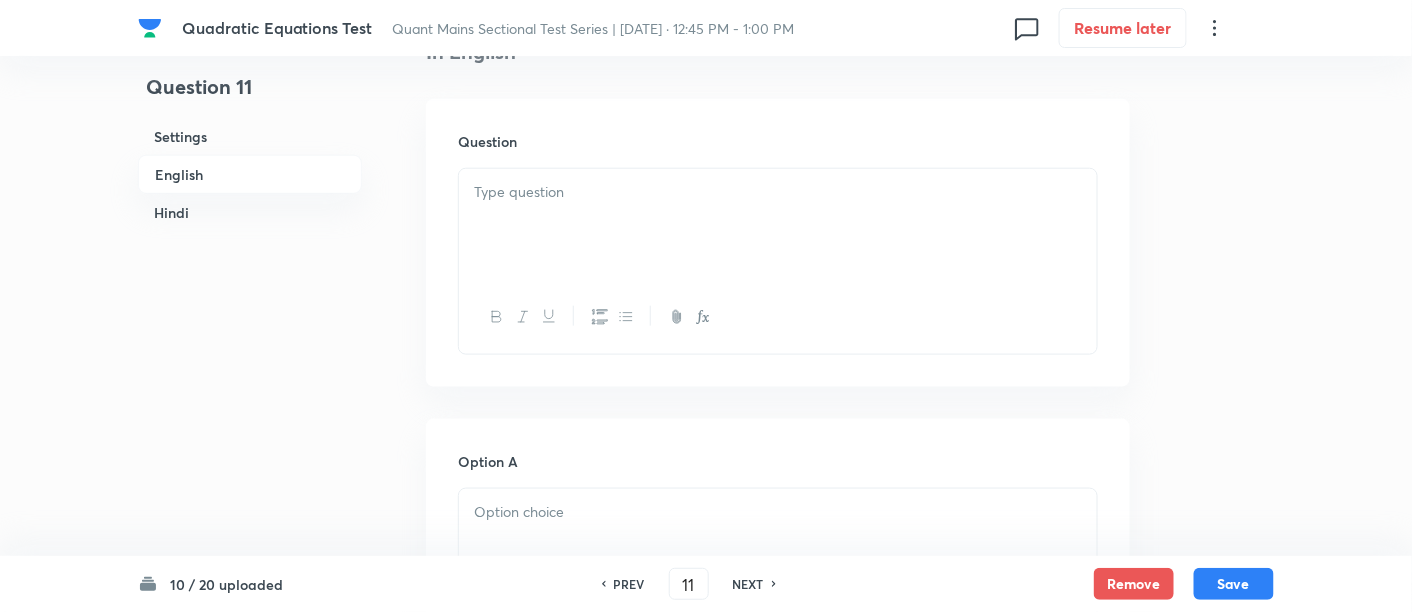 click at bounding box center [778, 225] 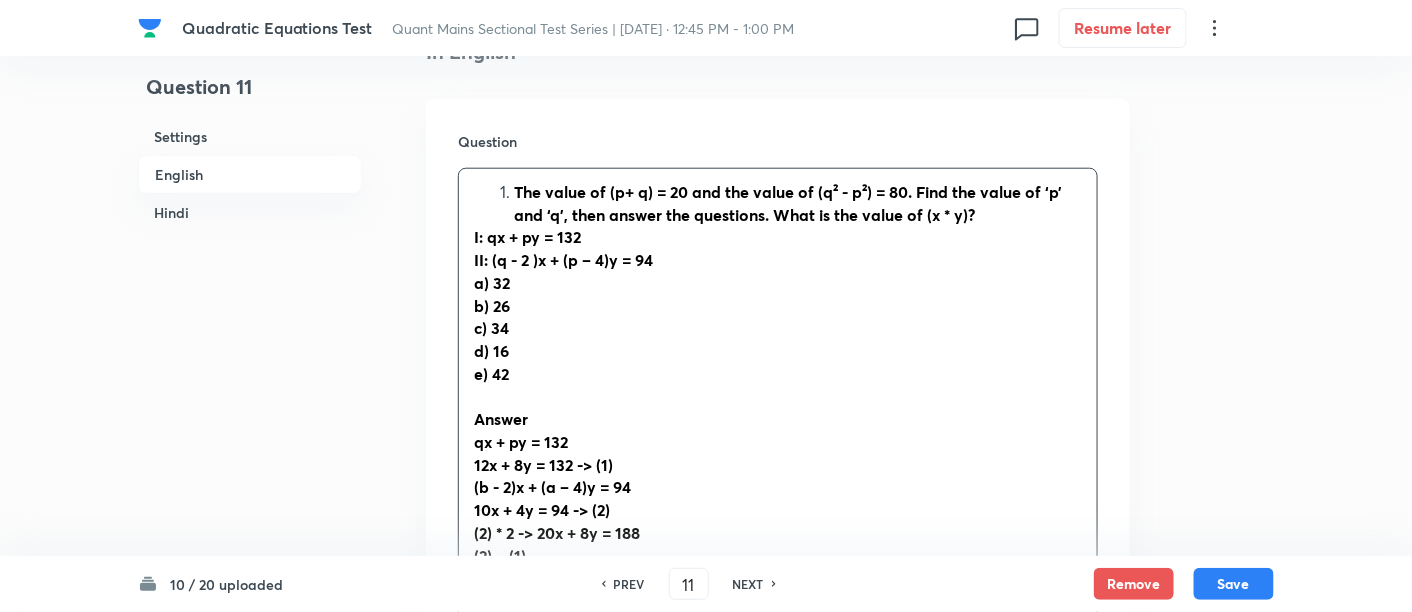 click on "The value of (p+ q) = 20 and the value of (q² - p²) = 80. Find the value of ‘p’ and ‘q’, then answer the questions. What is the value of (x * y)?" at bounding box center (788, 203) 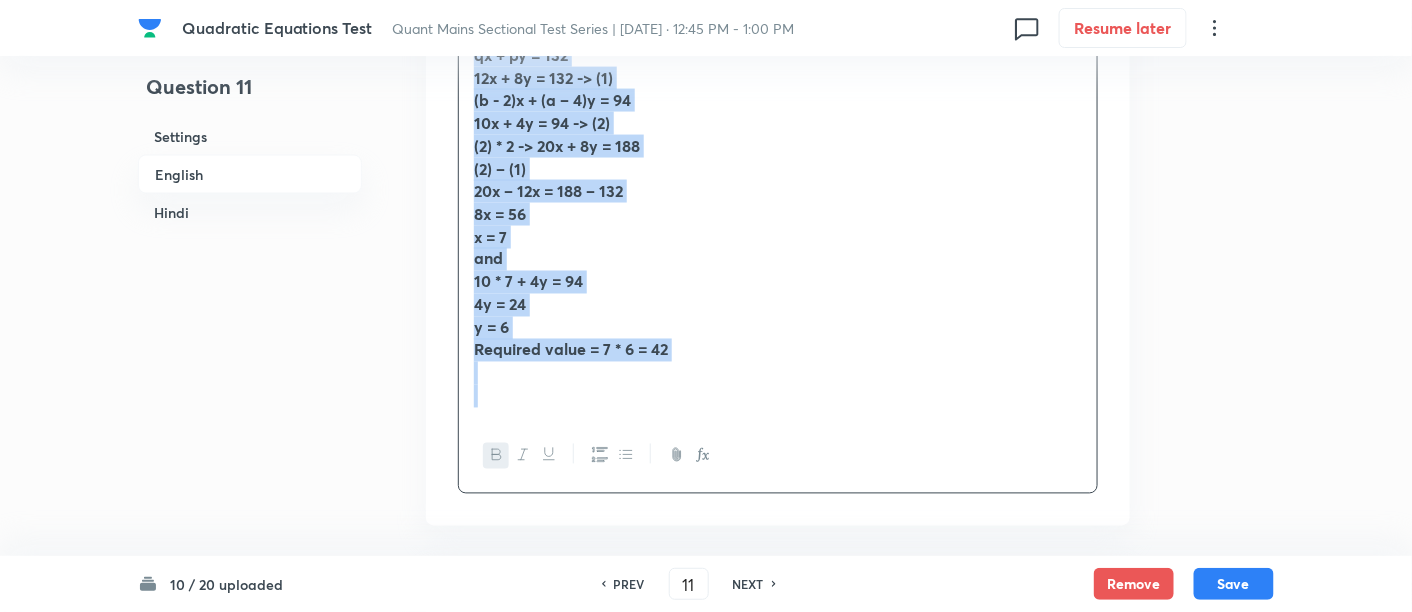 scroll, scrollTop: 975, scrollLeft: 0, axis: vertical 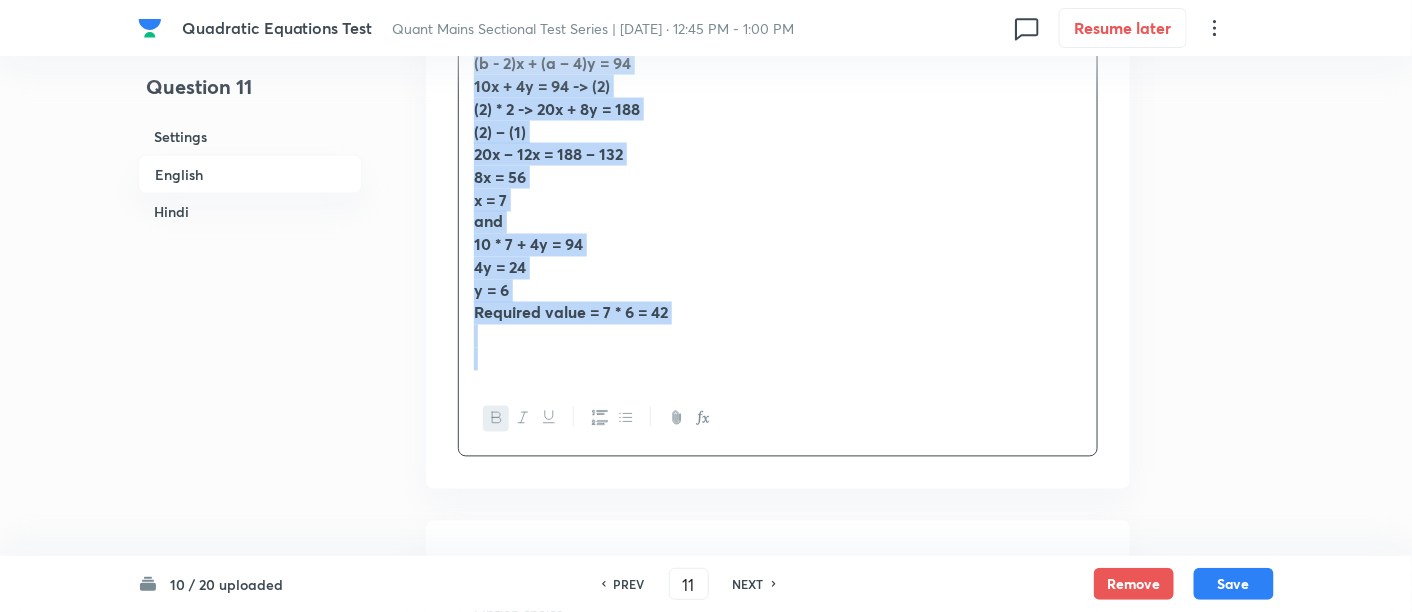 drag, startPoint x: 460, startPoint y: 192, endPoint x: 797, endPoint y: 493, distance: 451.85175 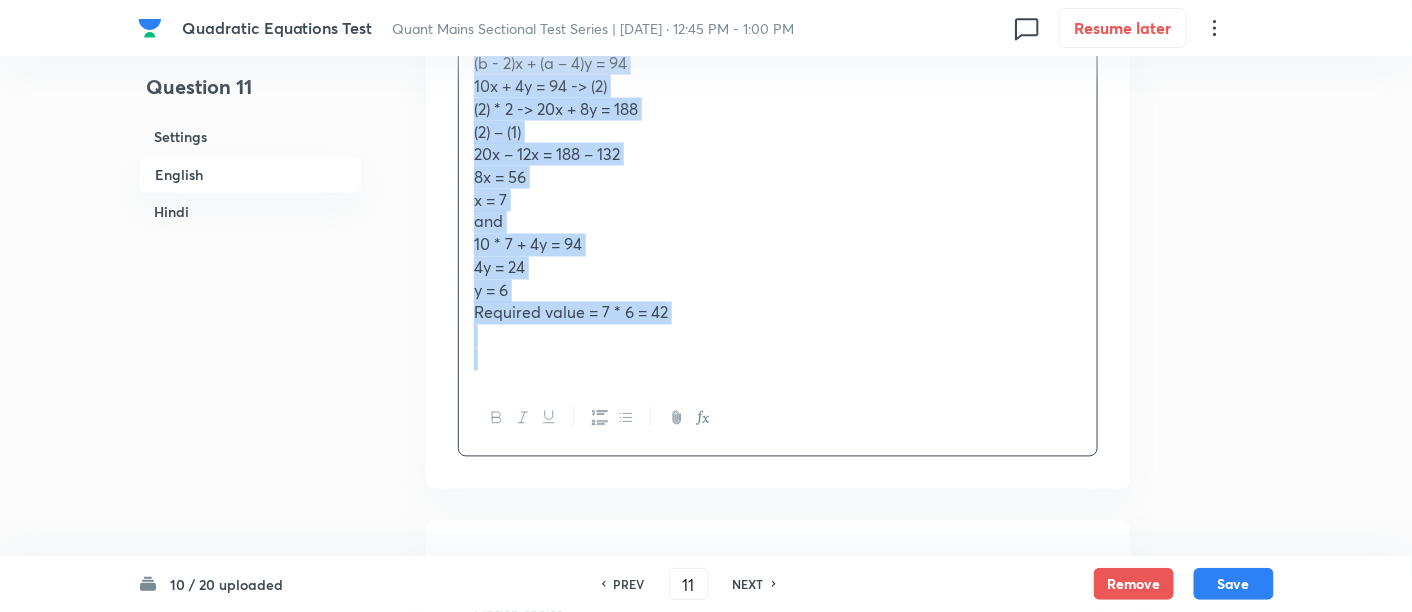 copy on "The value of (p+ q) = 20 and the value of (q² - p²) = 80. Find the value of ‘p’ and ‘q’, then answer the questions. What is the value of (x * y)?  I: qx + py = 132  II: (q - 2 )x + (p – 4)y = 94  a) 32  b) 26  c) 34  d) 16  e) 42 Answer qx + py = 132 12x + 8y = 132 -> (1) (b - 2)x + (a – 4)y = 94 10x + 4y = 94 -> (2) (2) * 2 -> 20x + 8y = 188 (2) – (1) 20x – 12x = 188 – 132 8x = 56 x = 7 and 10 * 7 + 4y = 94 4y = 24 y = 6 Required value = 7 * 6 = 42" 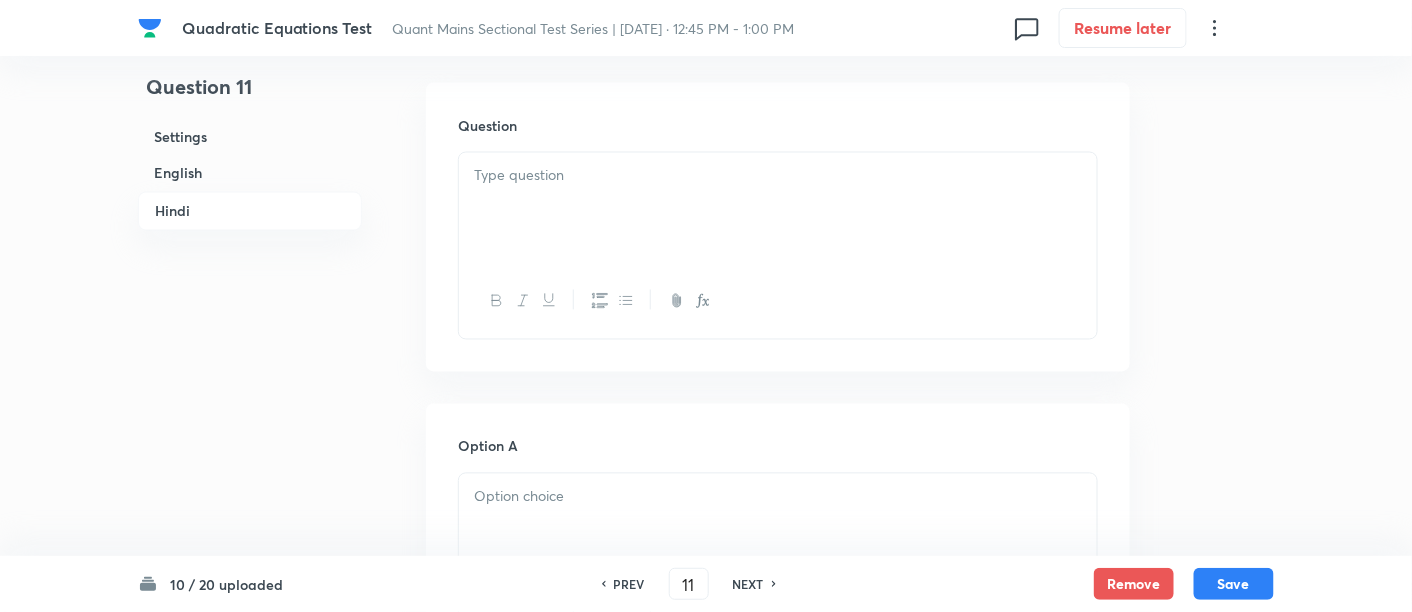 scroll, scrollTop: 3451, scrollLeft: 0, axis: vertical 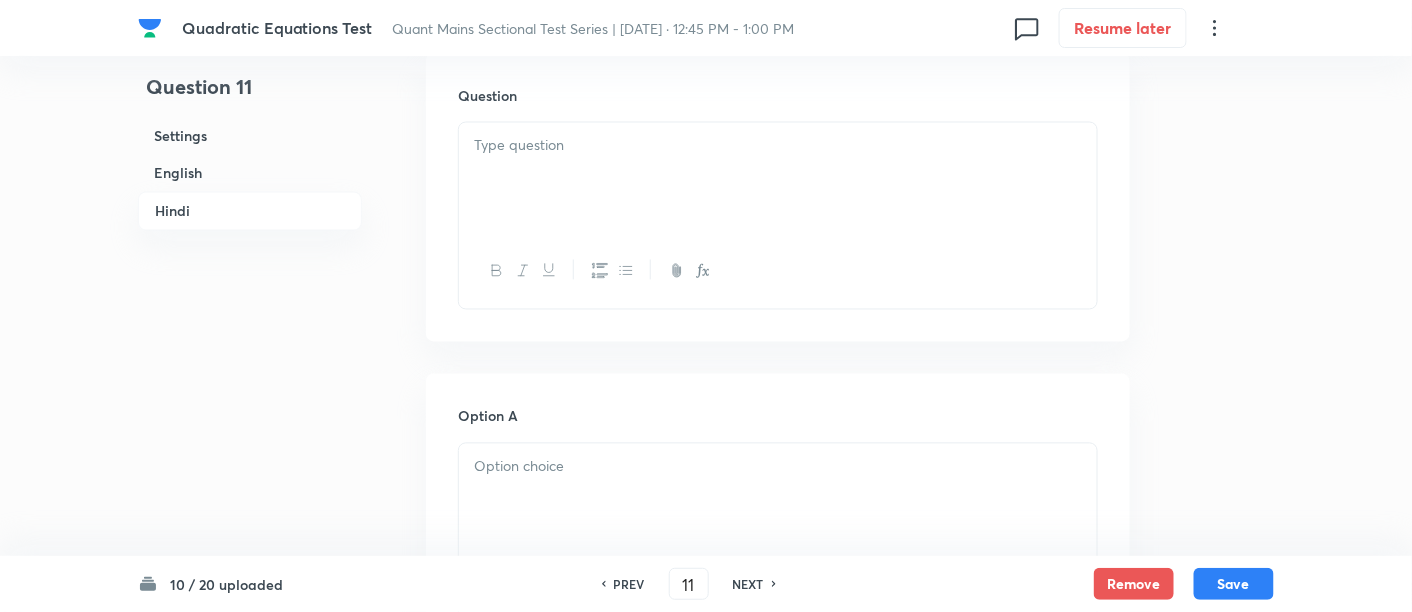 click at bounding box center (778, 179) 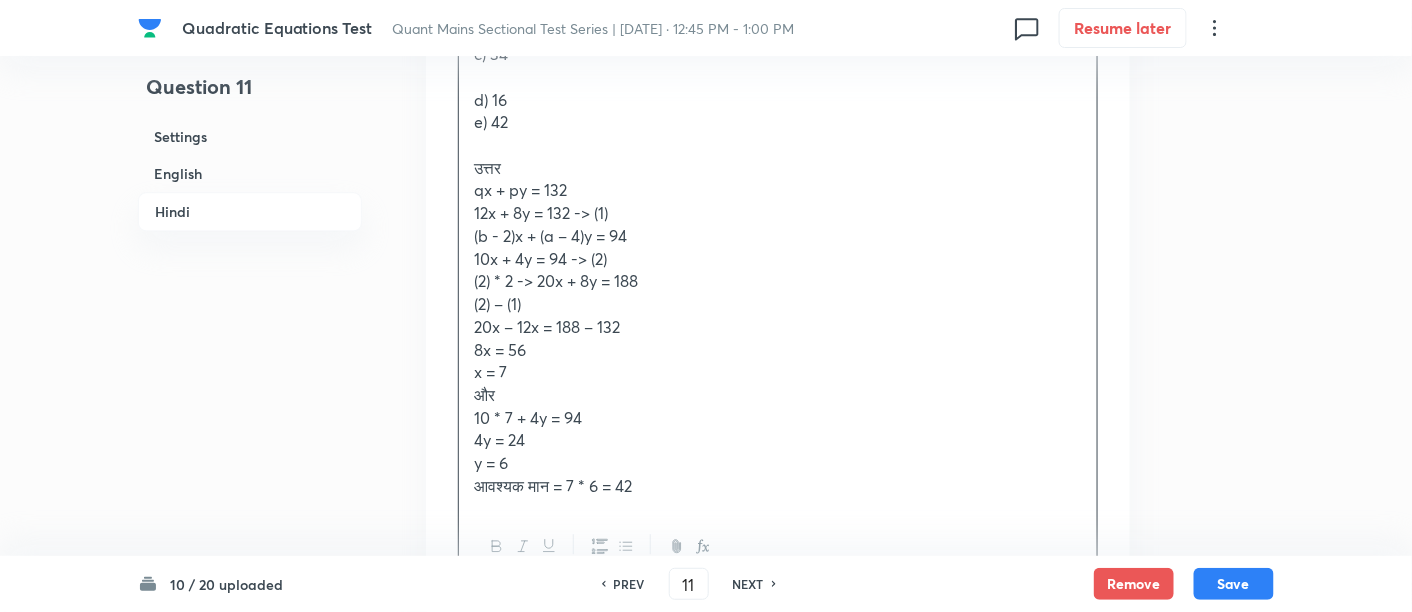 scroll, scrollTop: 3703, scrollLeft: 0, axis: vertical 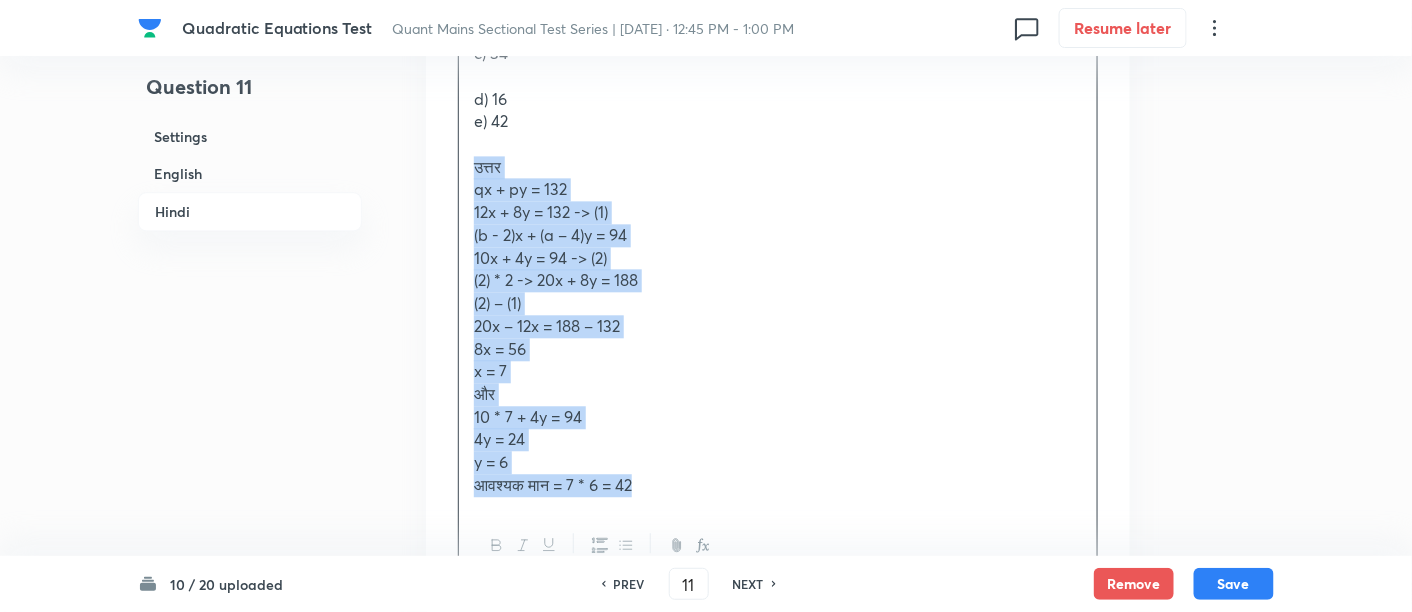 drag, startPoint x: 470, startPoint y: 160, endPoint x: 740, endPoint y: 505, distance: 438.09247 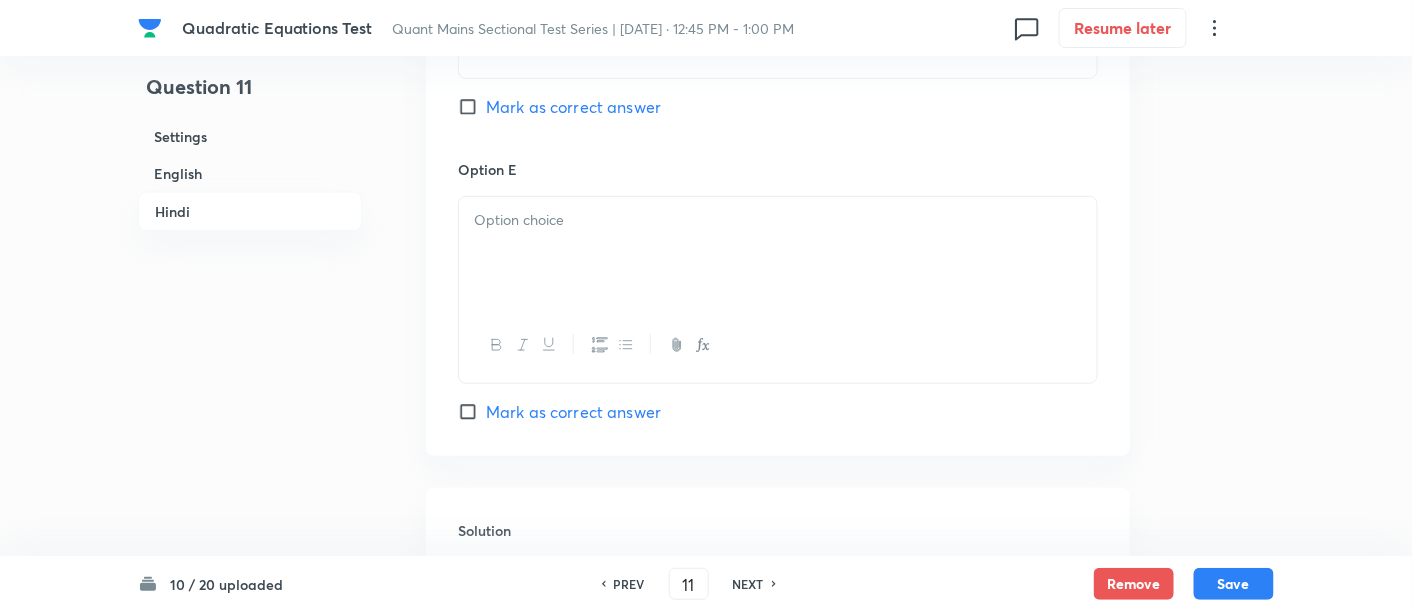 scroll, scrollTop: 5455, scrollLeft: 0, axis: vertical 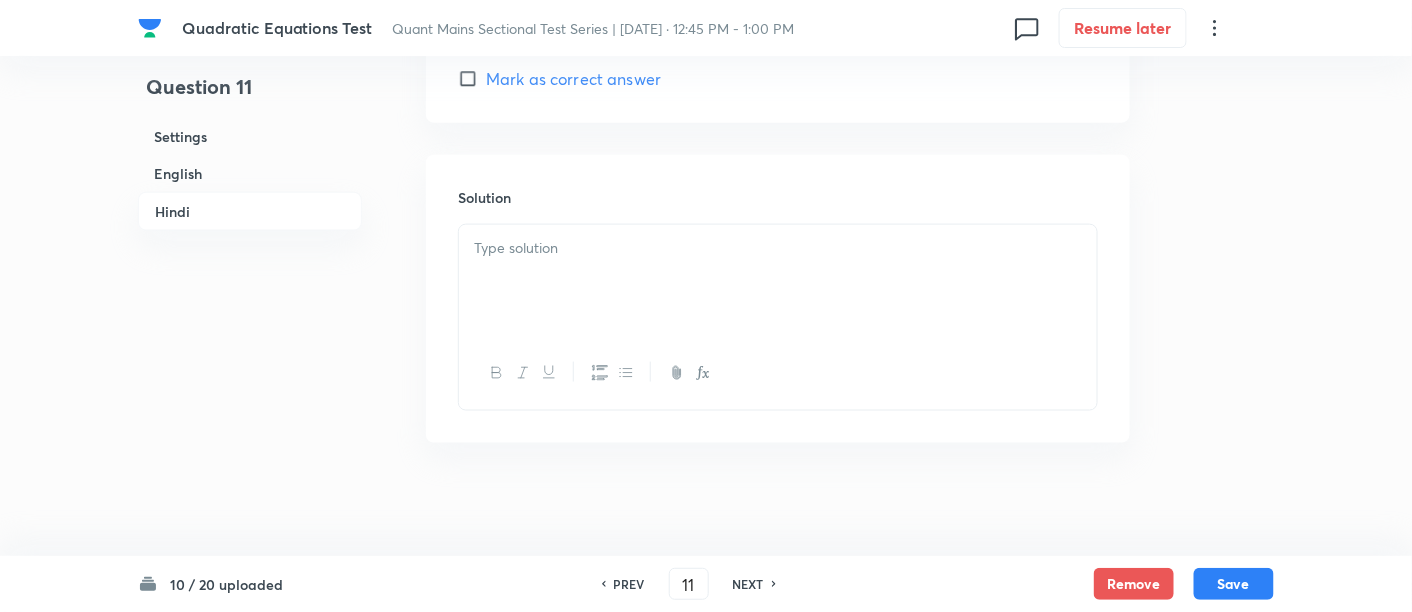 click at bounding box center [778, 281] 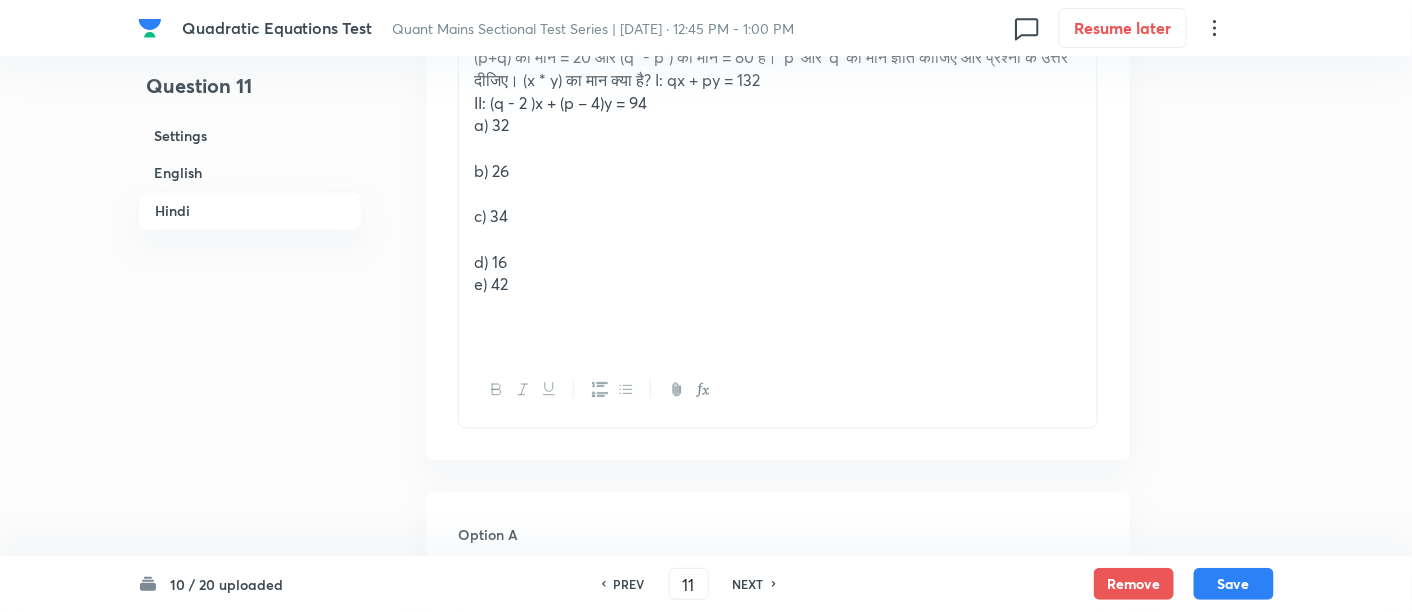 scroll, scrollTop: 3537, scrollLeft: 0, axis: vertical 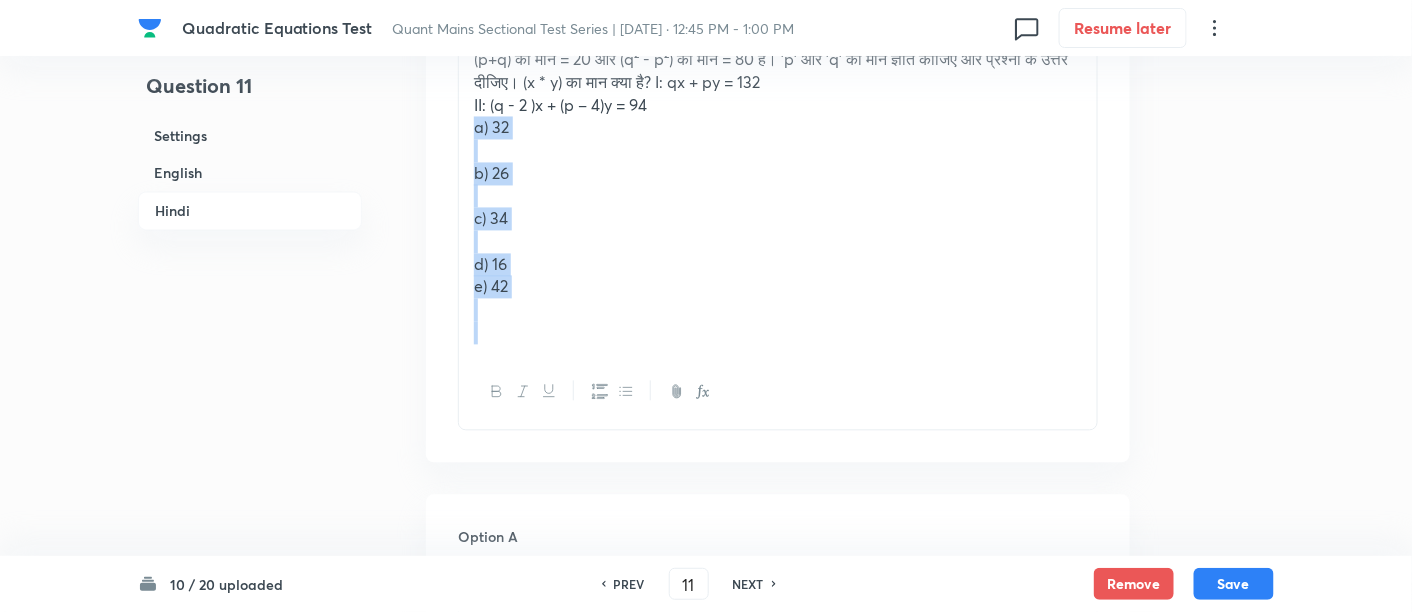 drag, startPoint x: 474, startPoint y: 132, endPoint x: 582, endPoint y: 351, distance: 244.18231 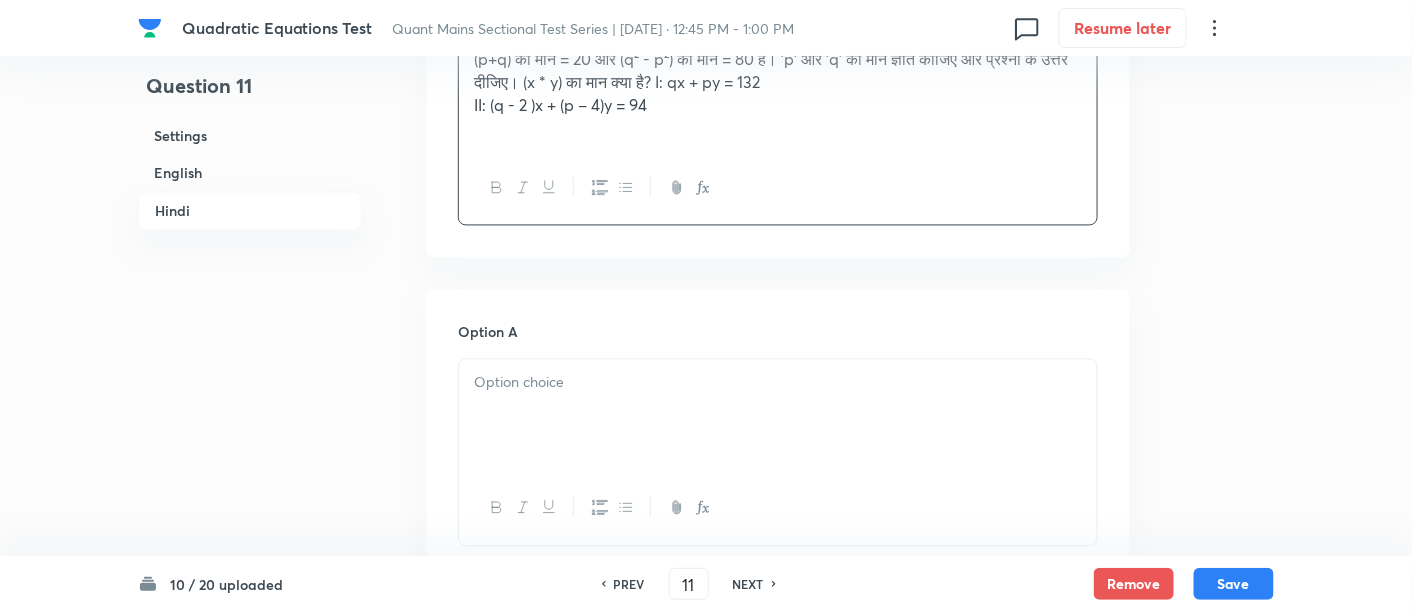 scroll, scrollTop: 3757, scrollLeft: 0, axis: vertical 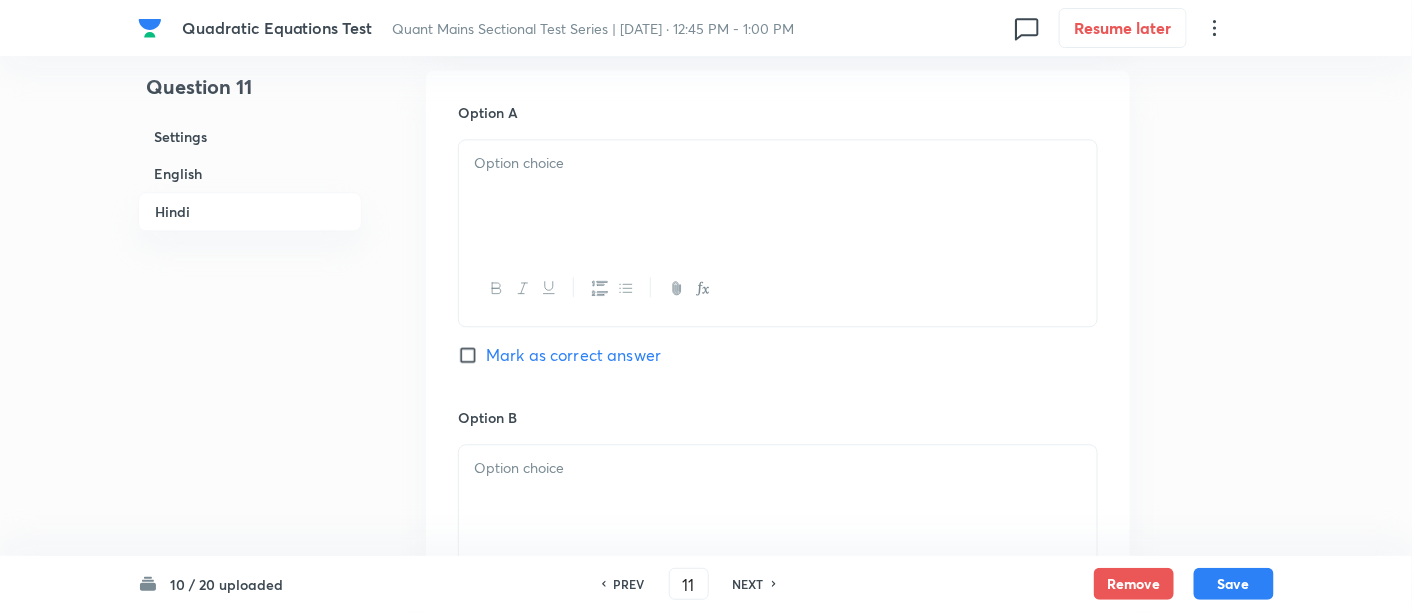 click at bounding box center [778, 196] 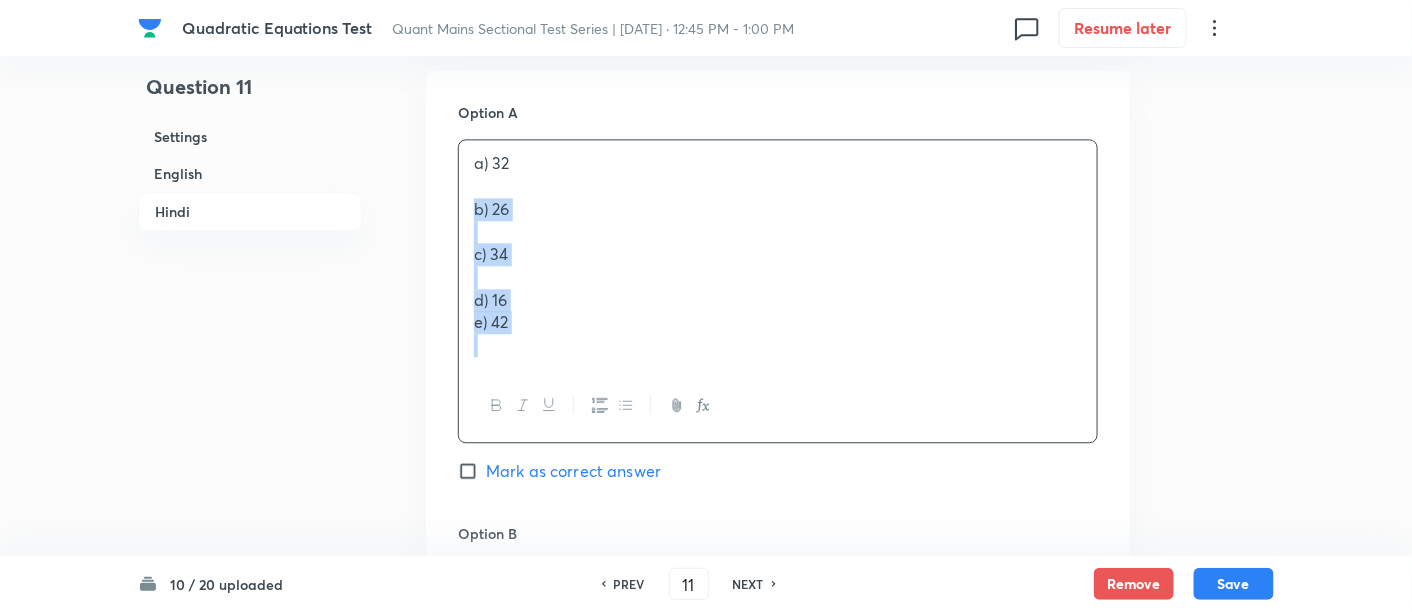 drag, startPoint x: 472, startPoint y: 210, endPoint x: 580, endPoint y: 408, distance: 225.53935 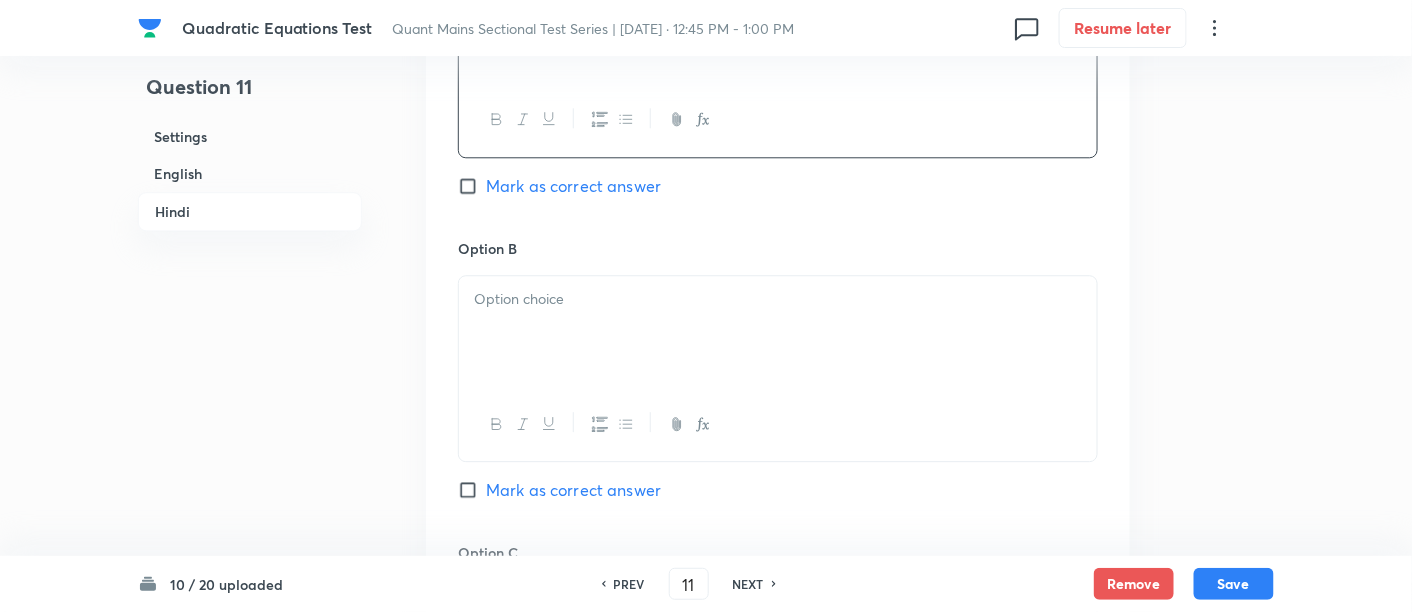 scroll, scrollTop: 3928, scrollLeft: 0, axis: vertical 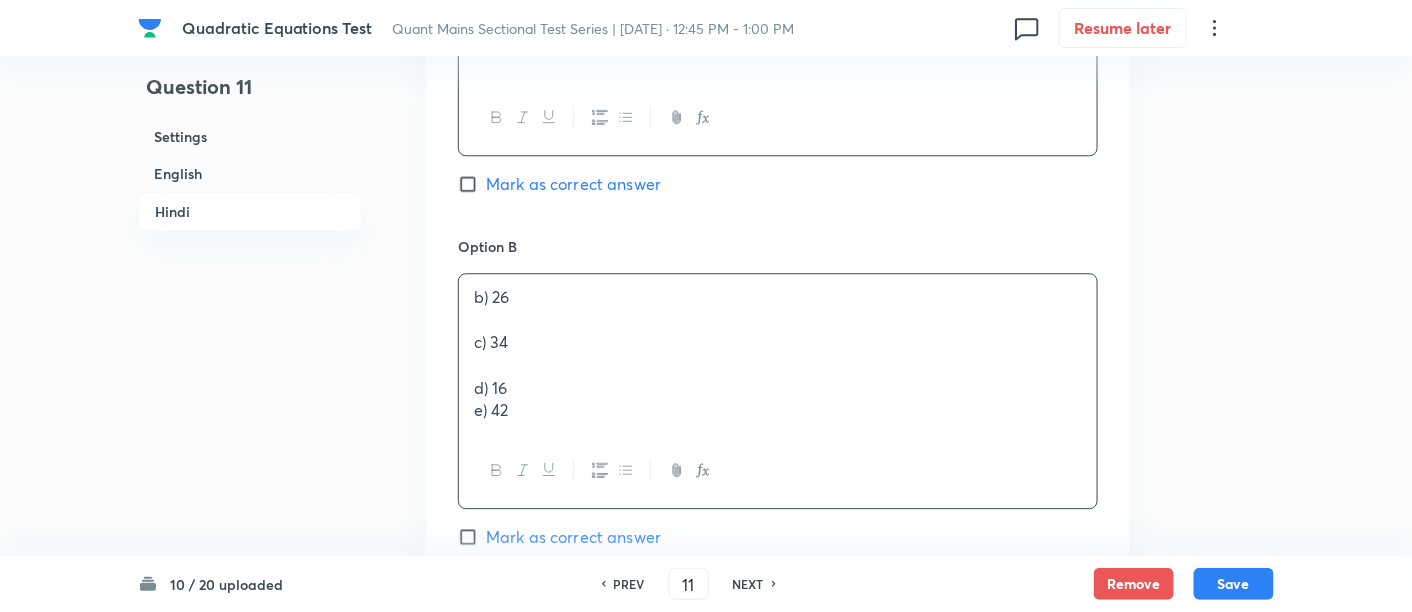 click on "b) 26 c) 34 d) 16  e) 42" at bounding box center (778, 354) 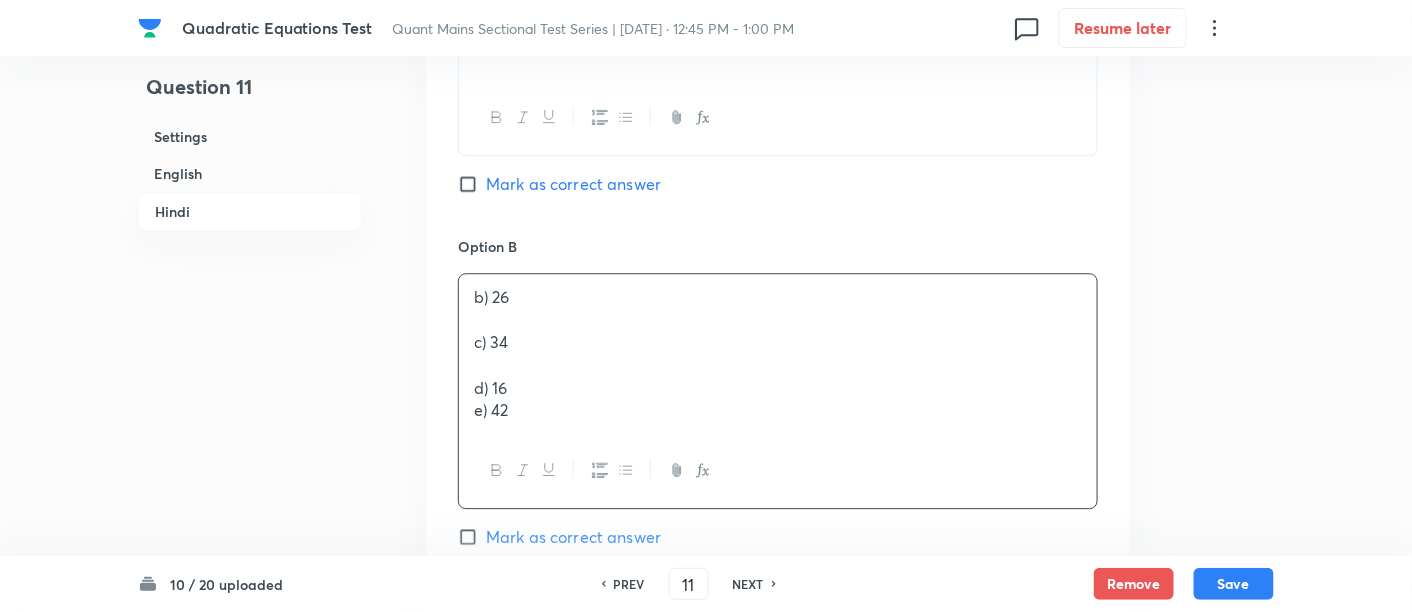 drag, startPoint x: 469, startPoint y: 339, endPoint x: 601, endPoint y: 490, distance: 200.5617 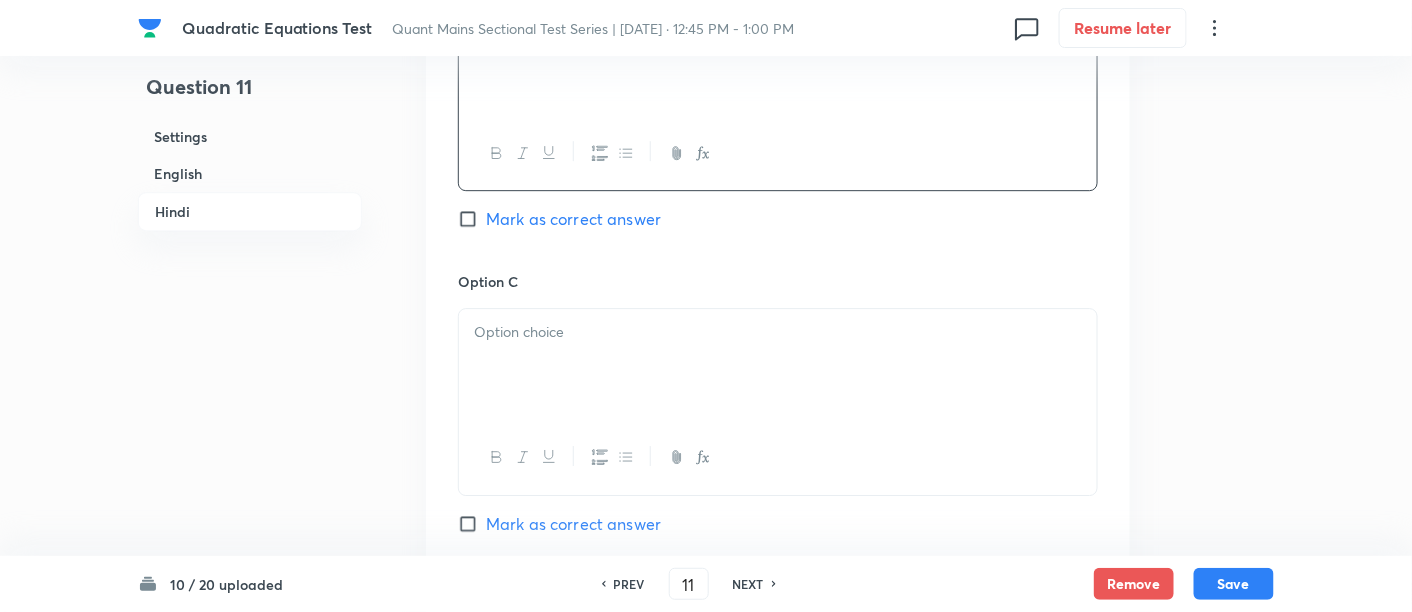 scroll, scrollTop: 4222, scrollLeft: 0, axis: vertical 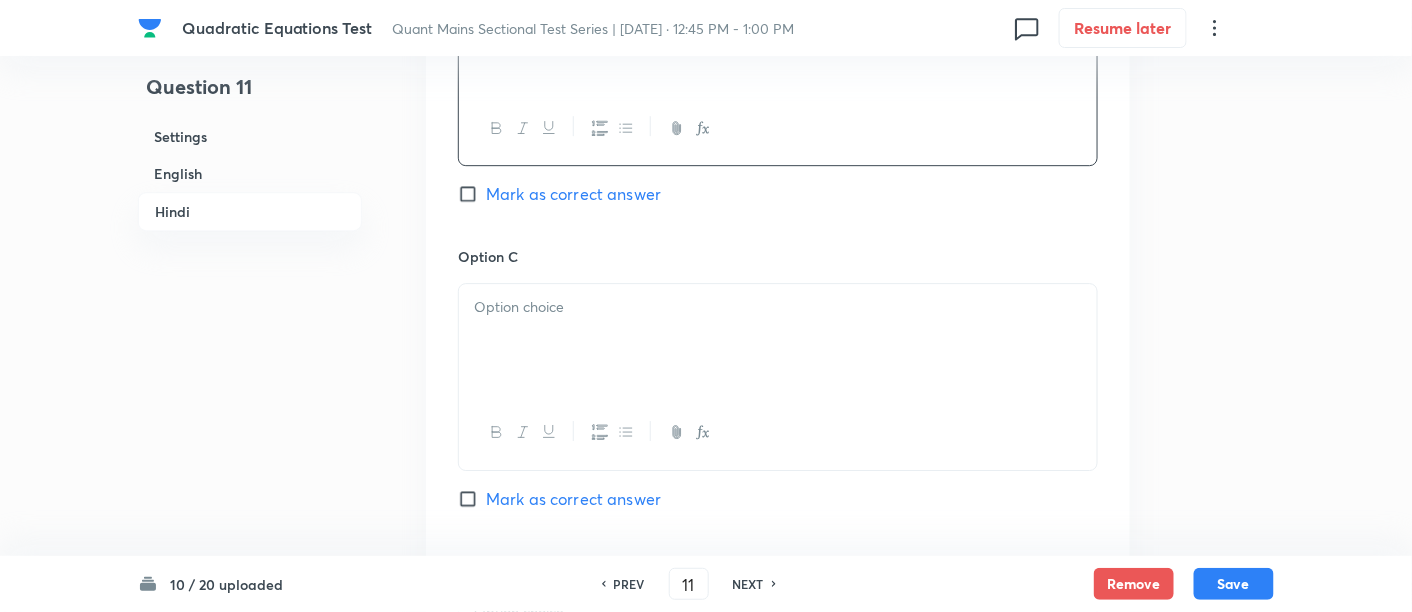 click at bounding box center (778, 340) 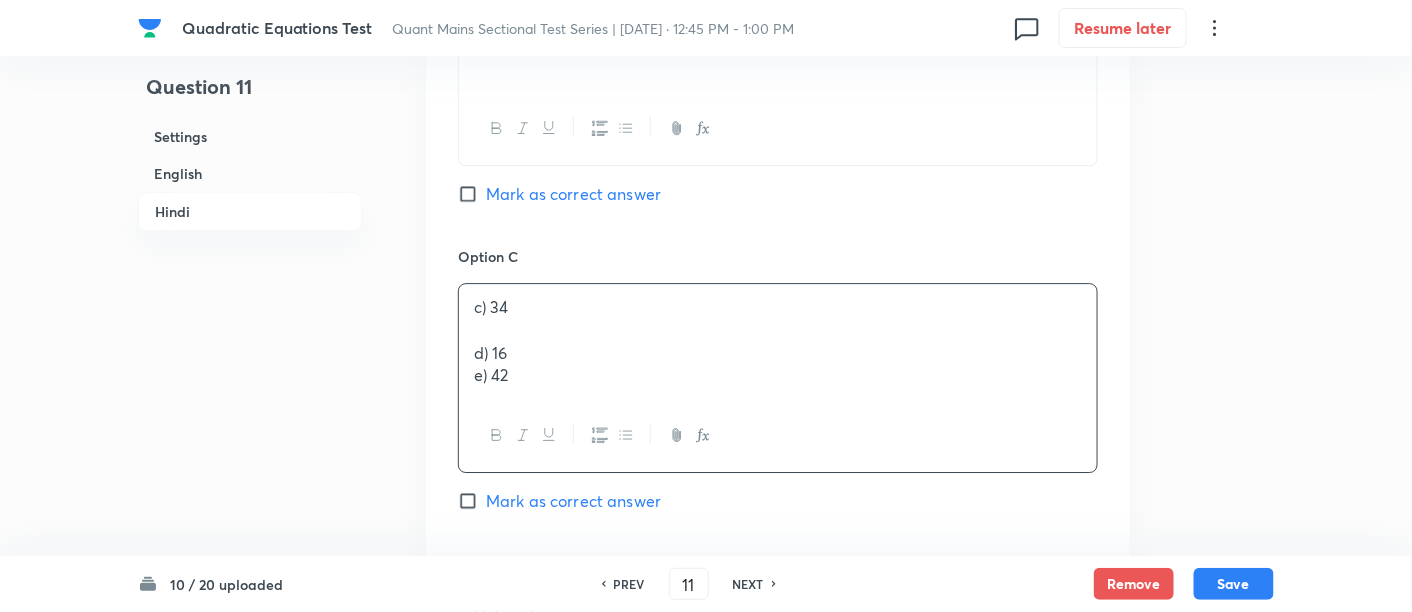 drag, startPoint x: 466, startPoint y: 338, endPoint x: 577, endPoint y: 430, distance: 144.17004 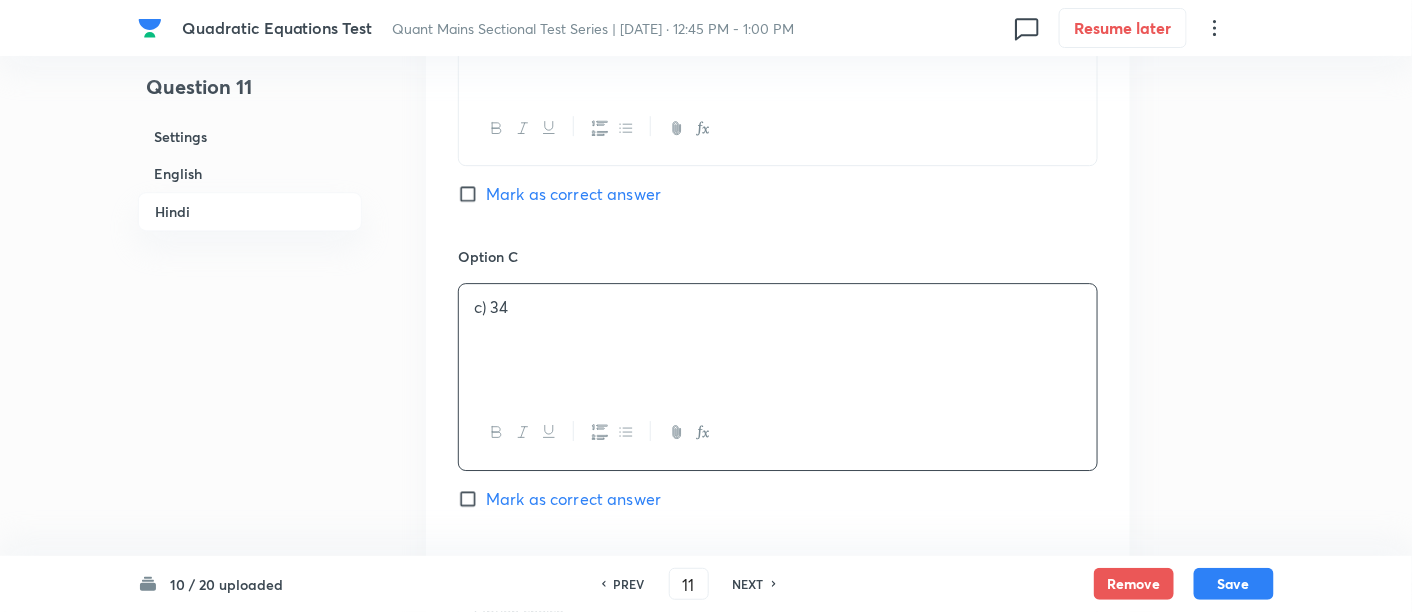 scroll, scrollTop: 4474, scrollLeft: 0, axis: vertical 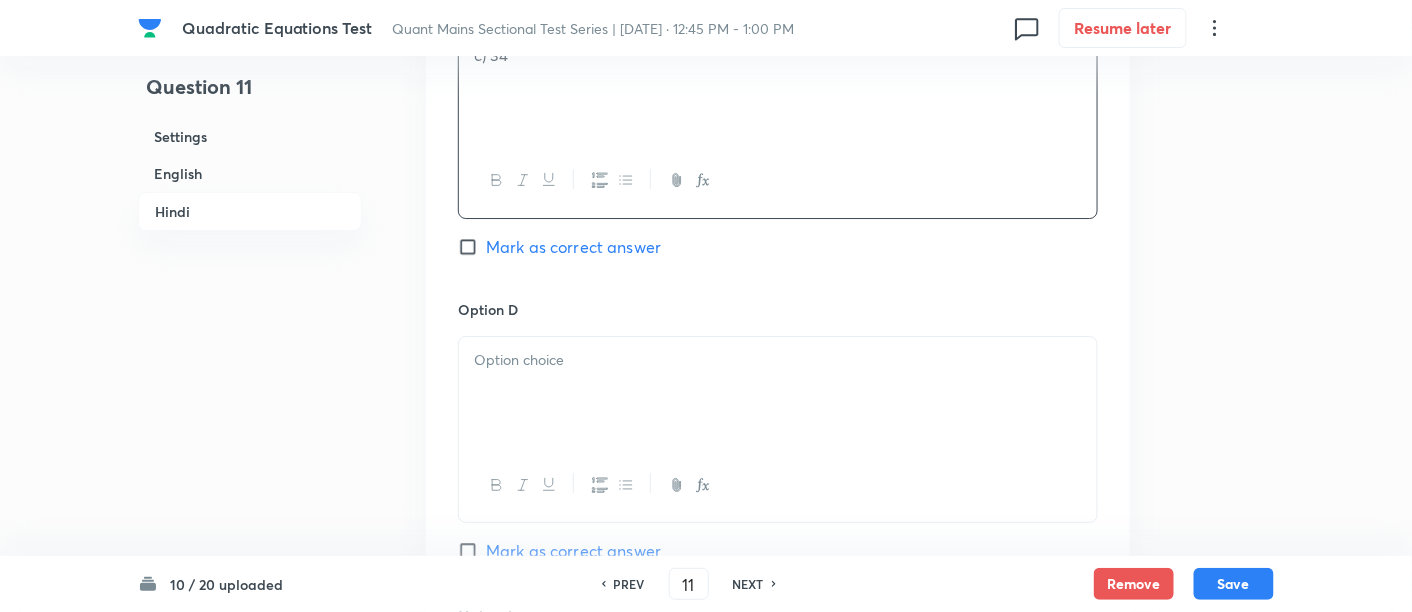 click at bounding box center (778, 393) 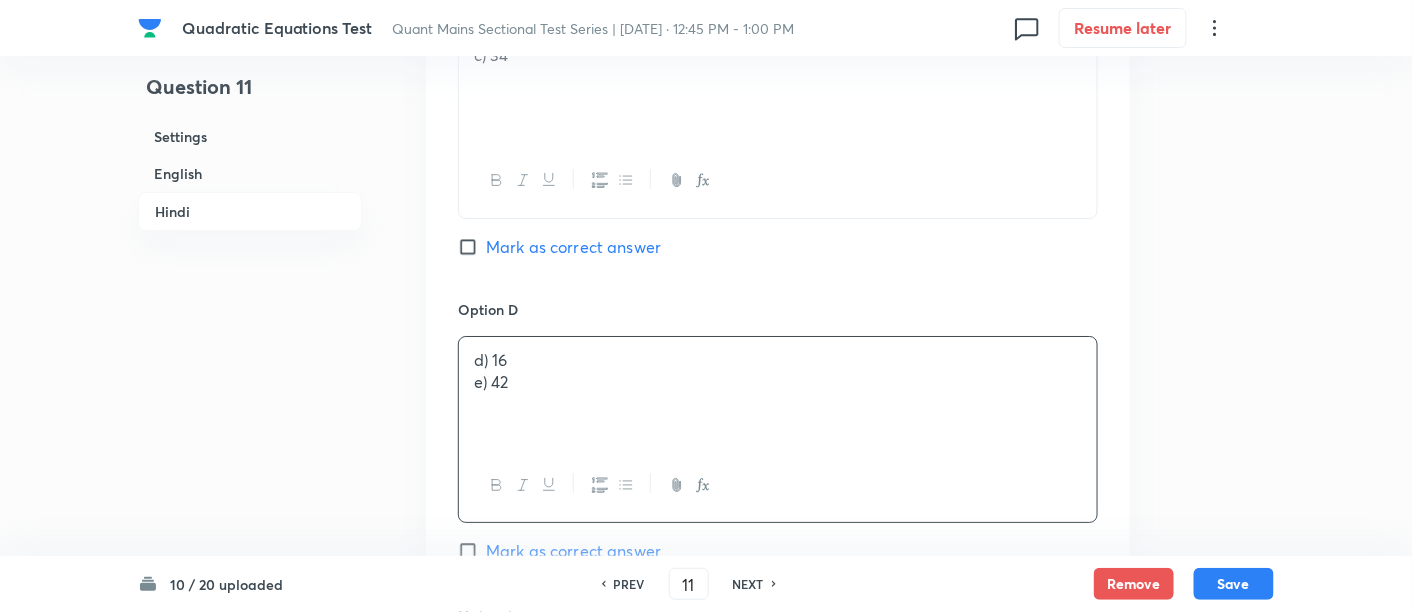 drag, startPoint x: 477, startPoint y: 388, endPoint x: 611, endPoint y: 430, distance: 140.42792 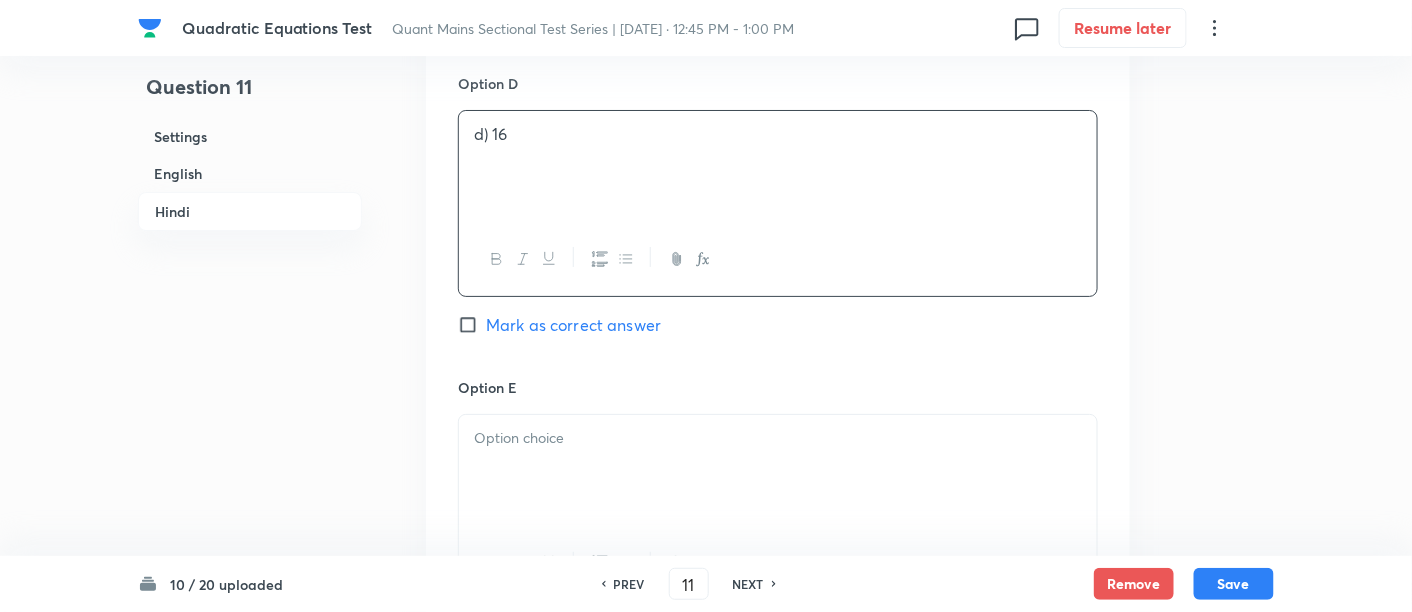 click at bounding box center [778, 438] 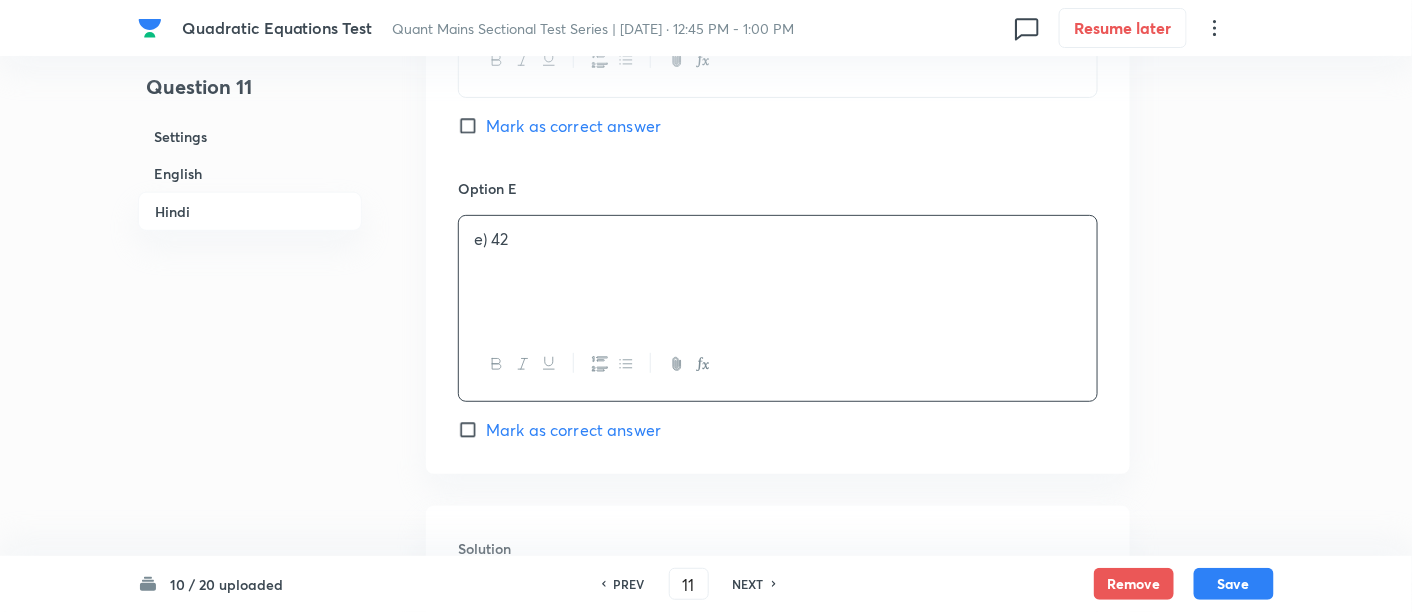 click on "Mark as correct answer" at bounding box center (573, 430) 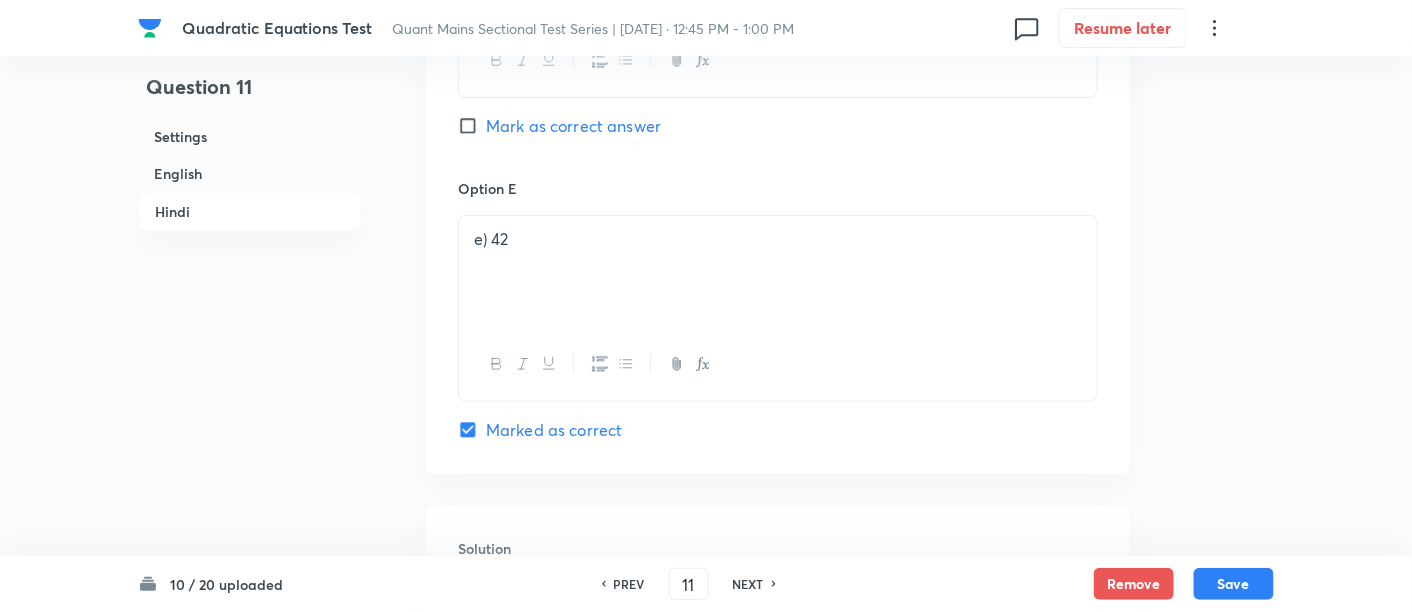 checkbox on "true" 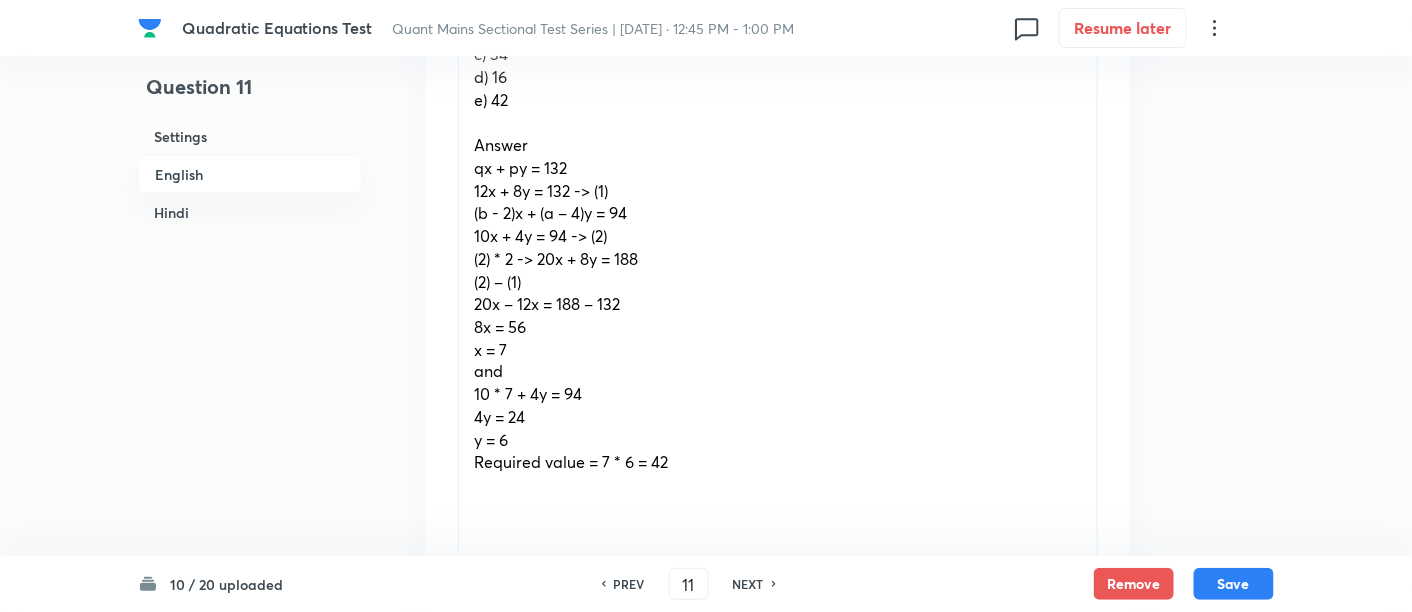 scroll, scrollTop: 788, scrollLeft: 0, axis: vertical 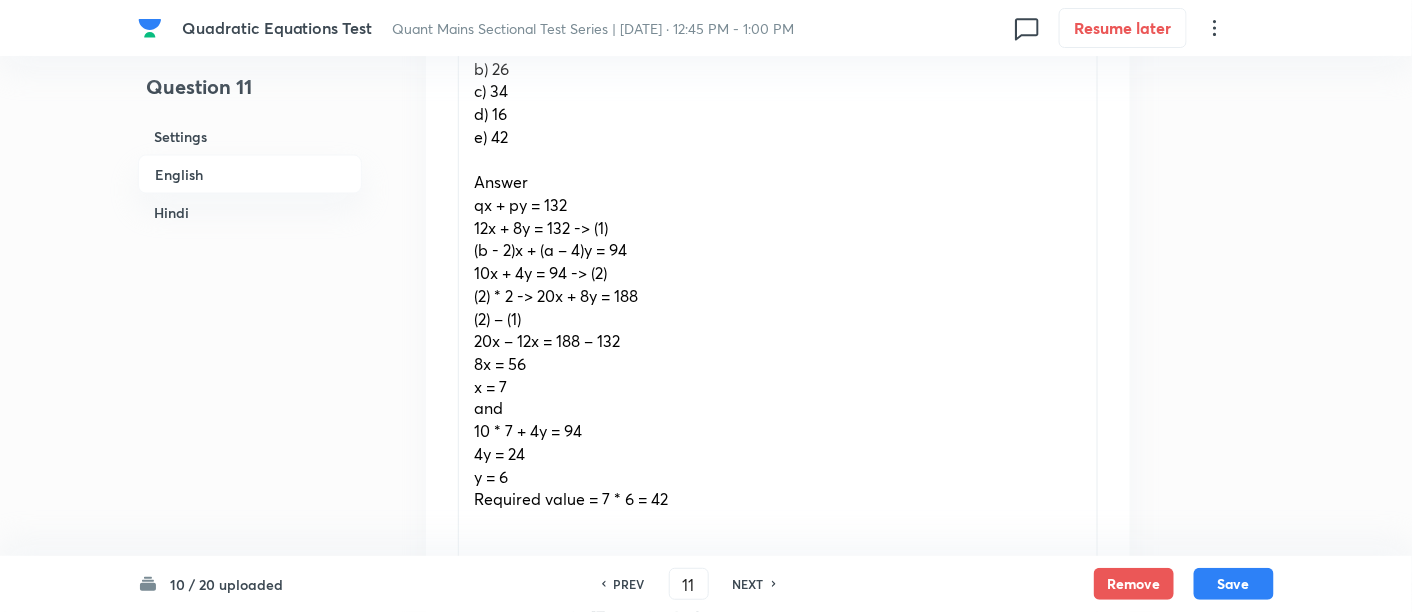 drag, startPoint x: 465, startPoint y: 170, endPoint x: 742, endPoint y: 527, distance: 451.8606 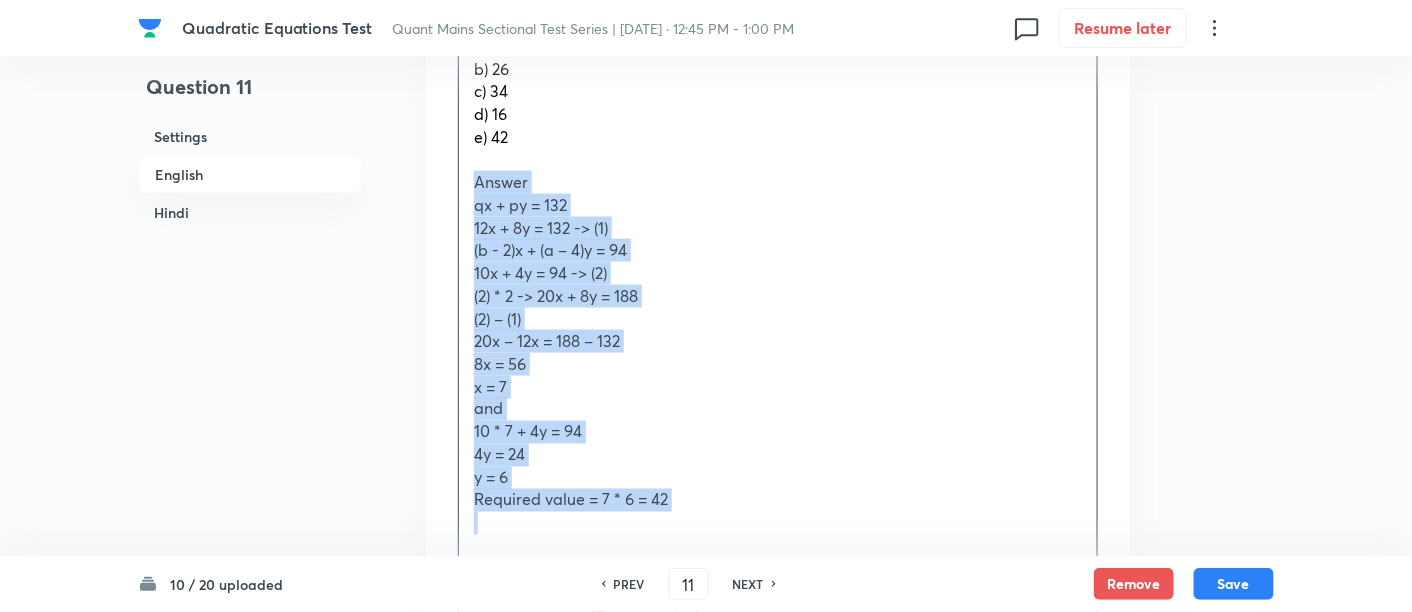 drag, startPoint x: 475, startPoint y: 181, endPoint x: 696, endPoint y: 524, distance: 408.03186 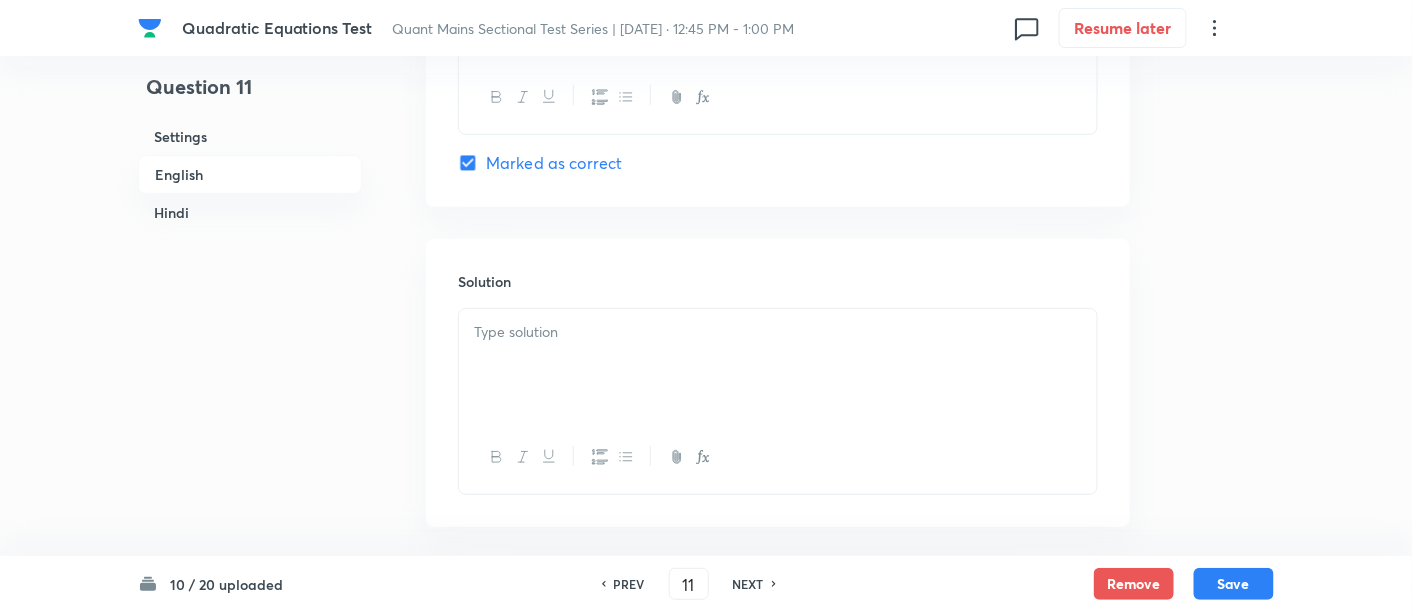 scroll, scrollTop: 2523, scrollLeft: 0, axis: vertical 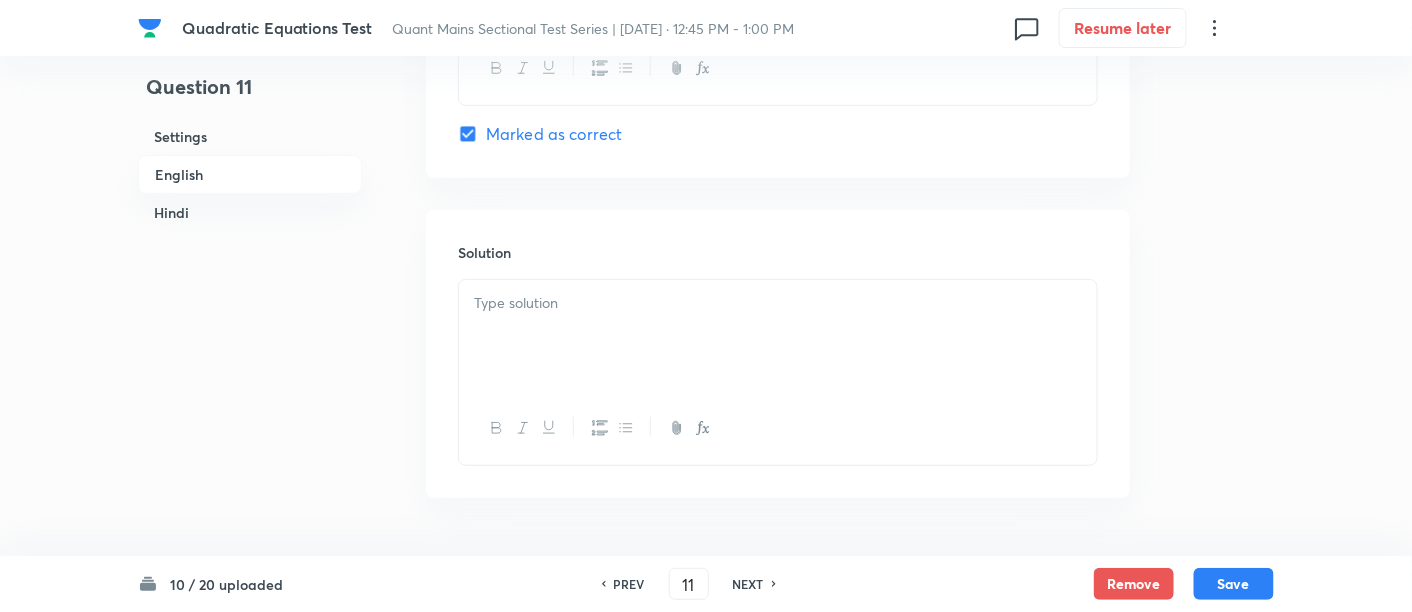 click at bounding box center (778, 336) 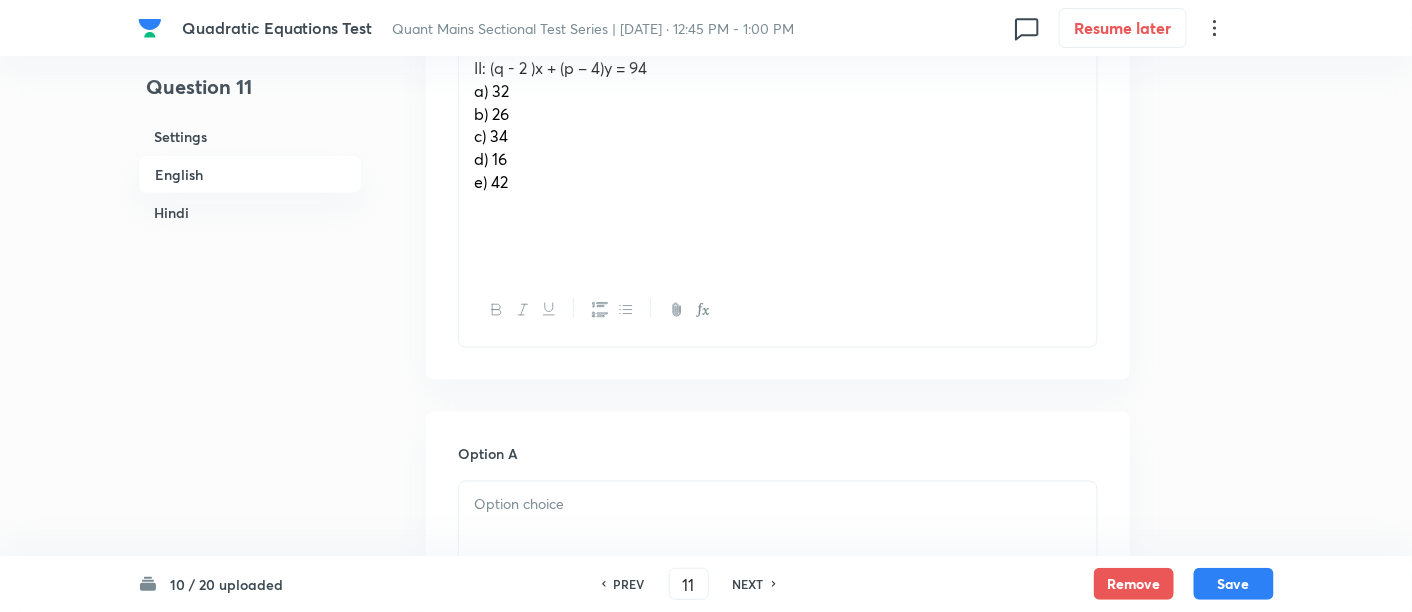 scroll, scrollTop: 714, scrollLeft: 0, axis: vertical 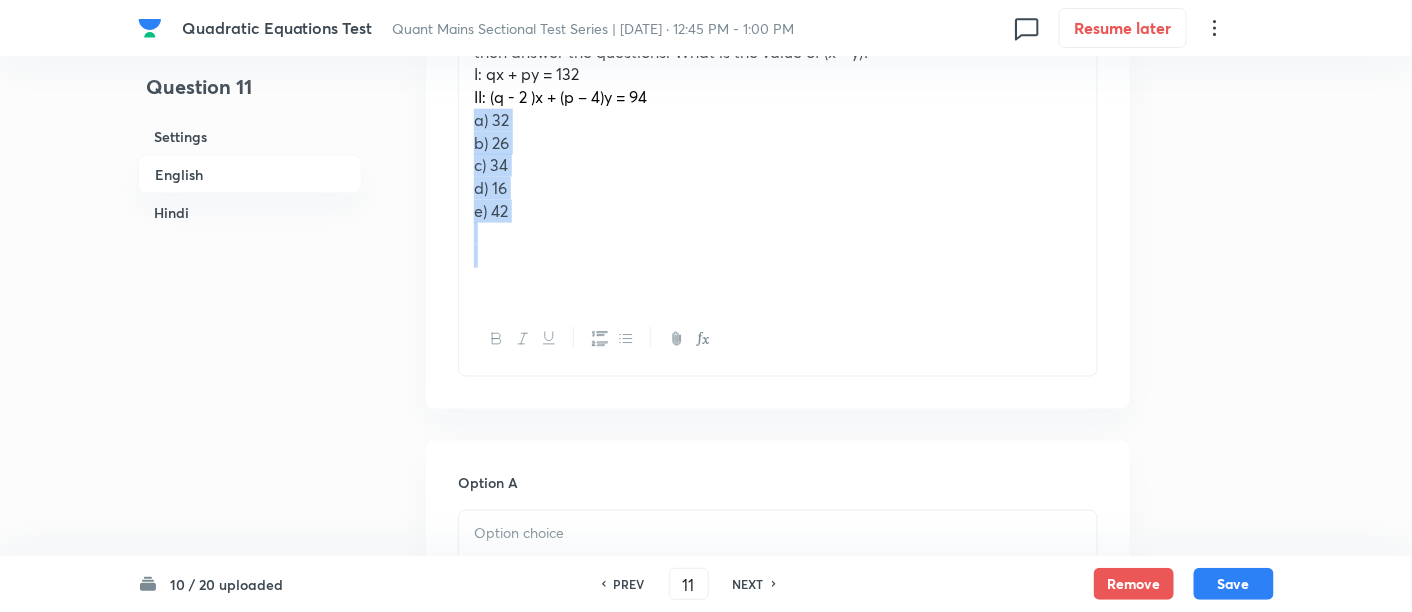 drag, startPoint x: 460, startPoint y: 110, endPoint x: 586, endPoint y: 264, distance: 198.97739 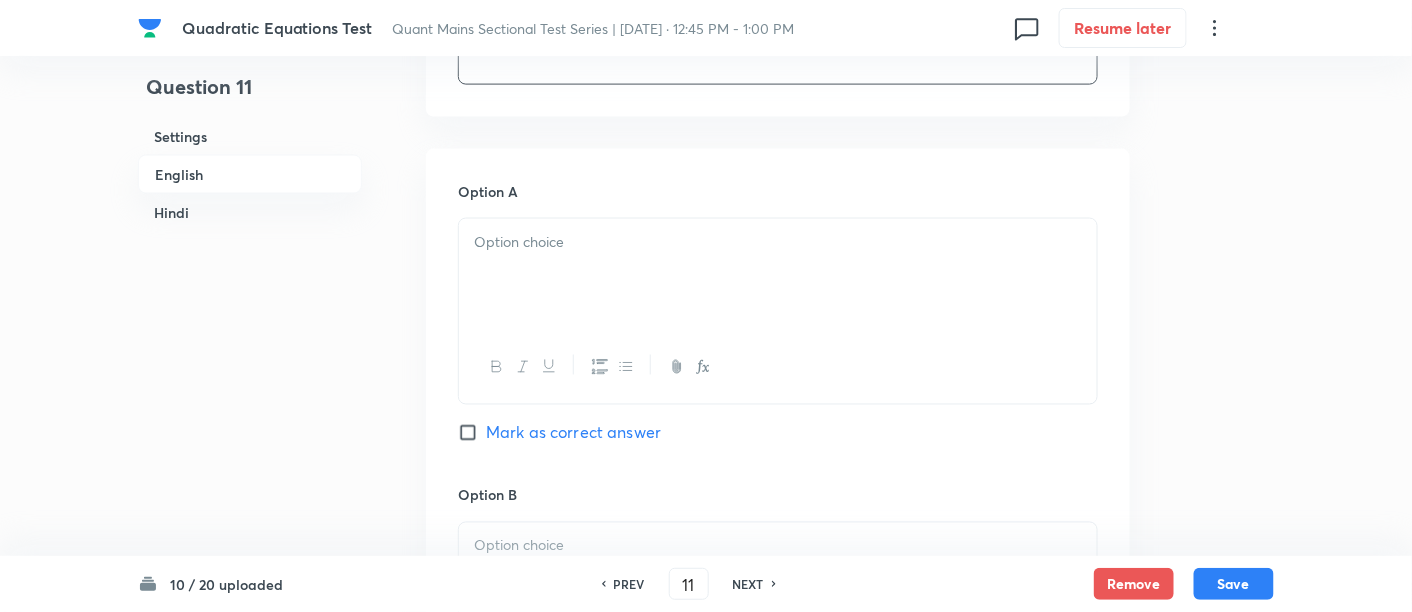 scroll, scrollTop: 869, scrollLeft: 0, axis: vertical 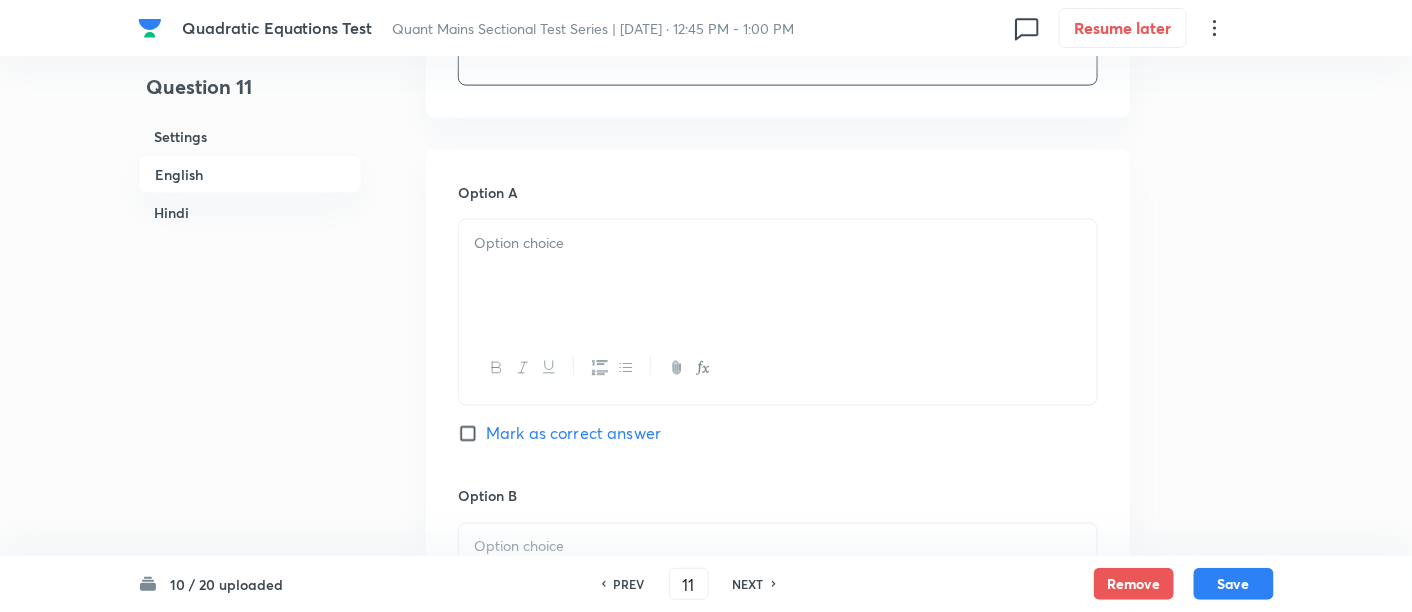 click at bounding box center [778, 276] 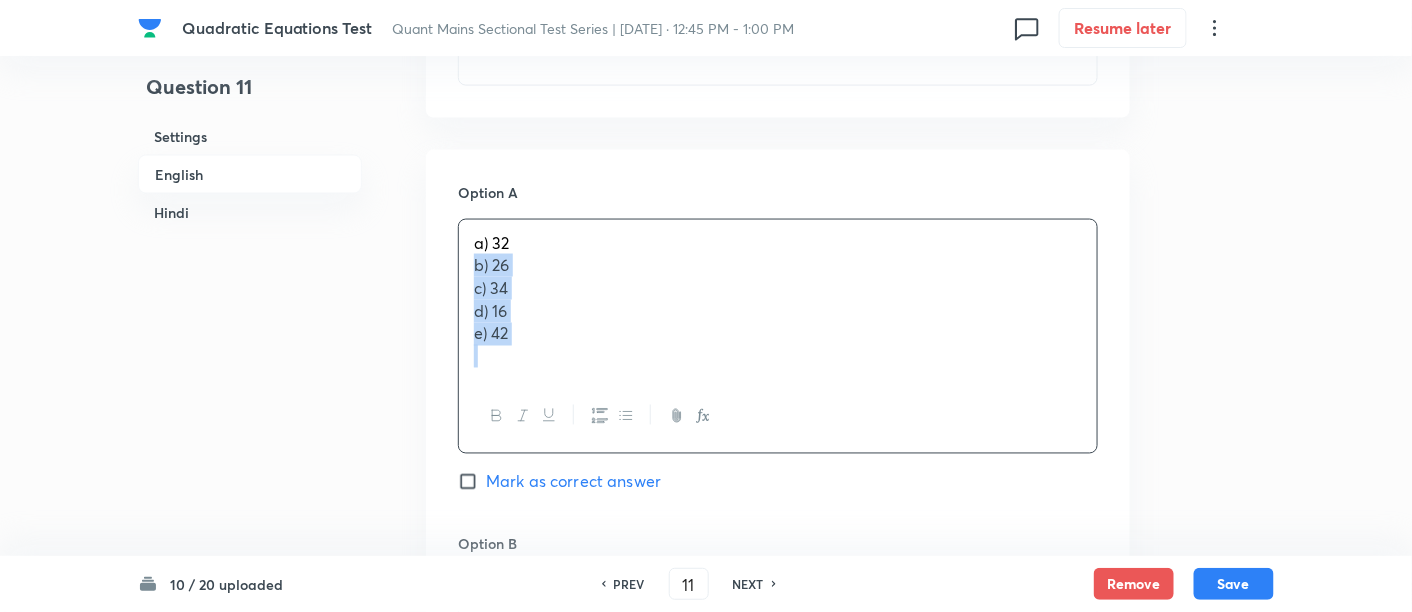 drag, startPoint x: 465, startPoint y: 264, endPoint x: 590, endPoint y: 395, distance: 181.06905 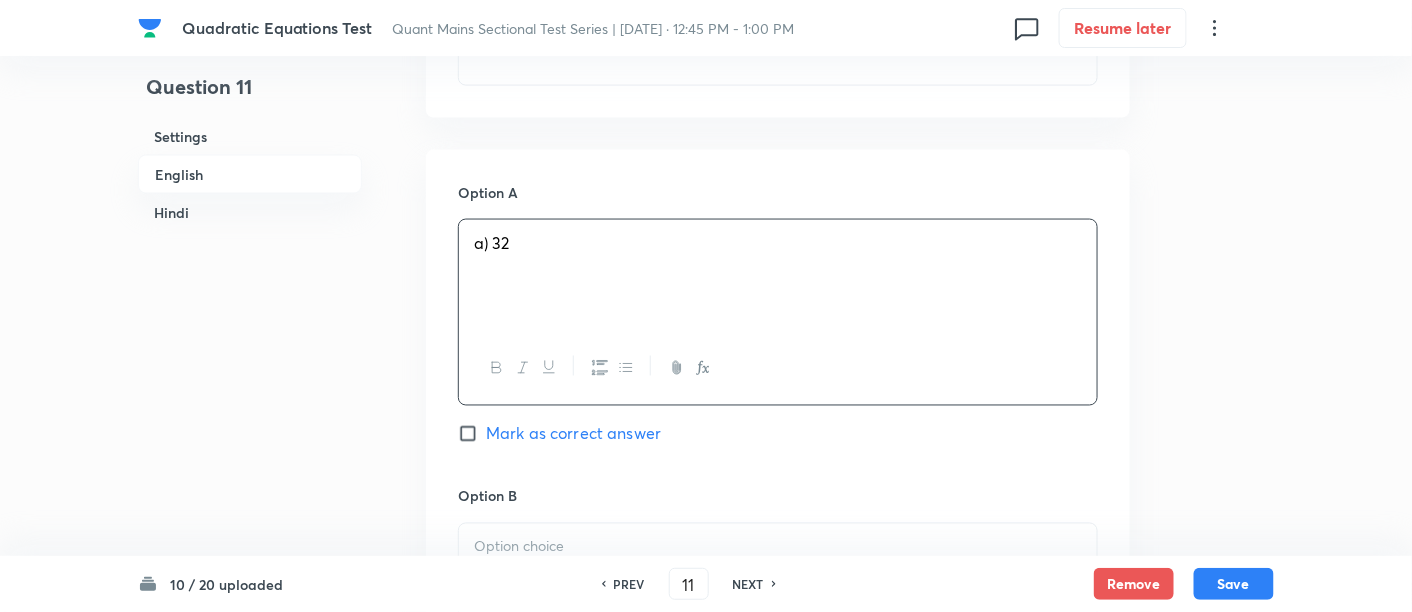 scroll, scrollTop: 1082, scrollLeft: 0, axis: vertical 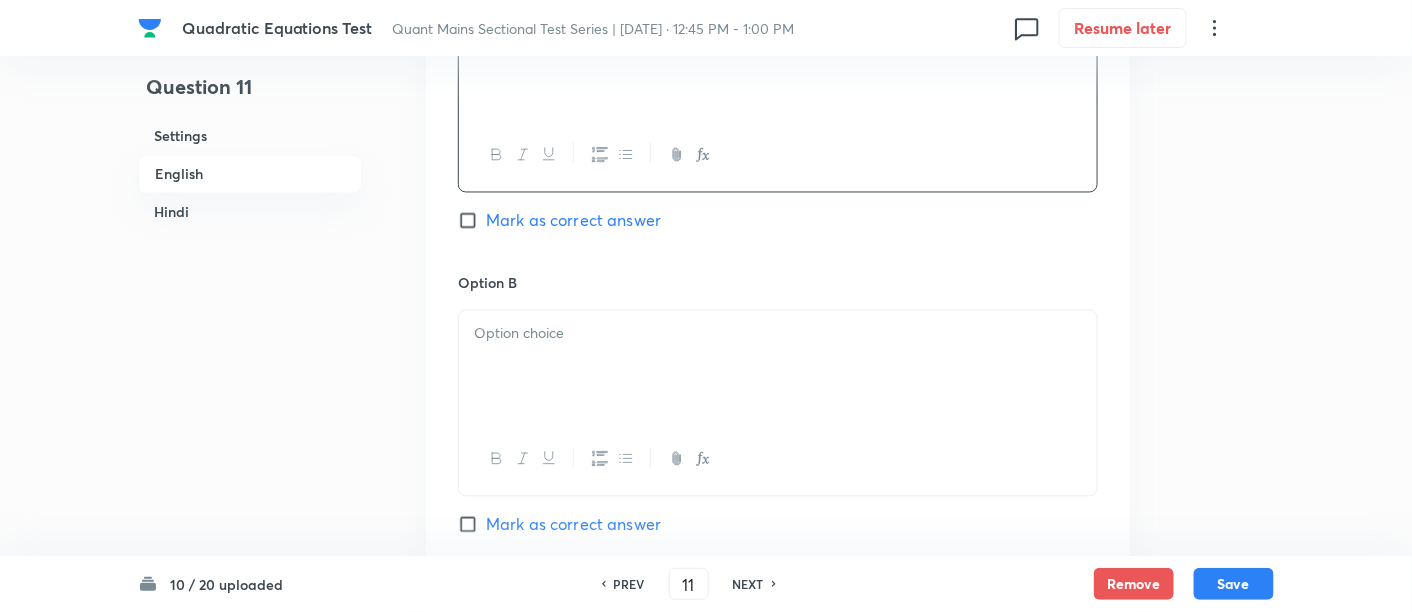click at bounding box center [778, 367] 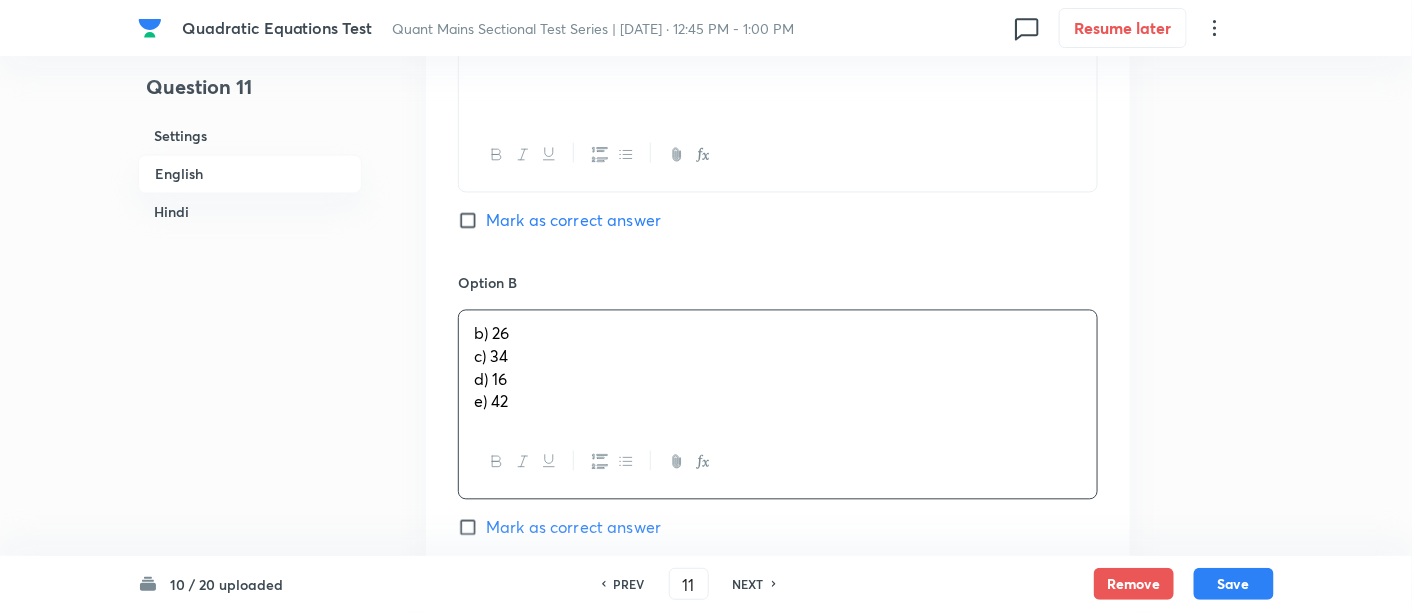 drag, startPoint x: 474, startPoint y: 357, endPoint x: 590, endPoint y: 467, distance: 159.86244 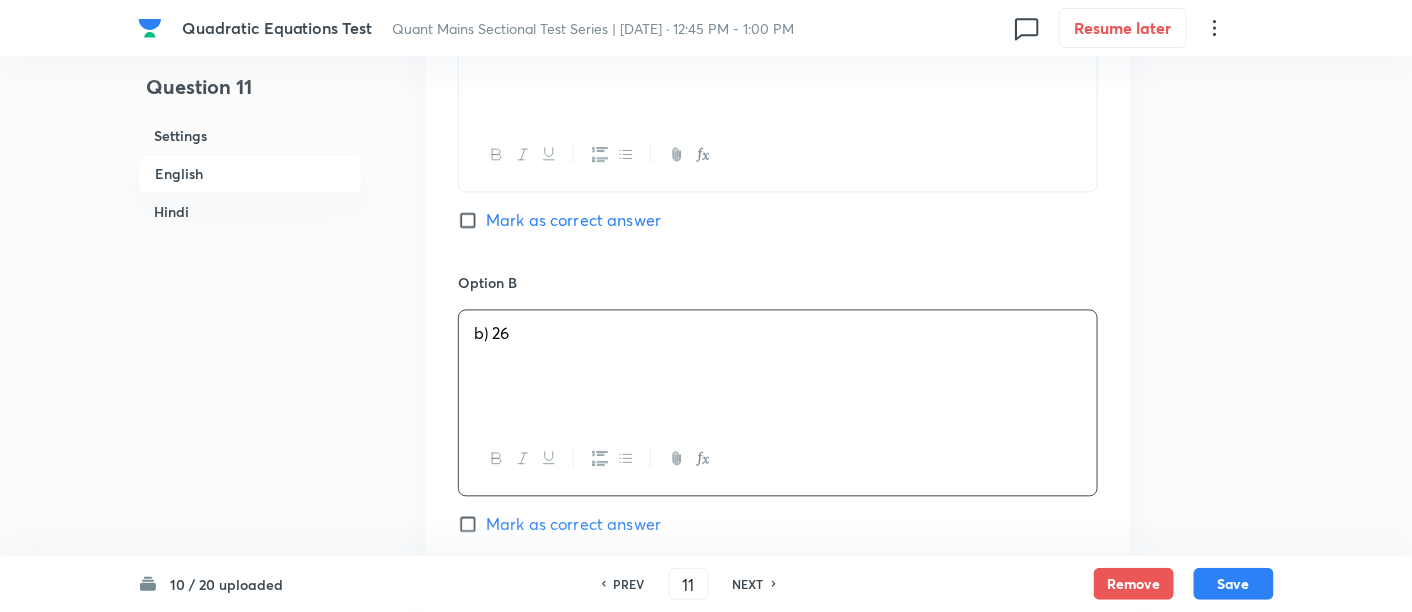 scroll, scrollTop: 1294, scrollLeft: 0, axis: vertical 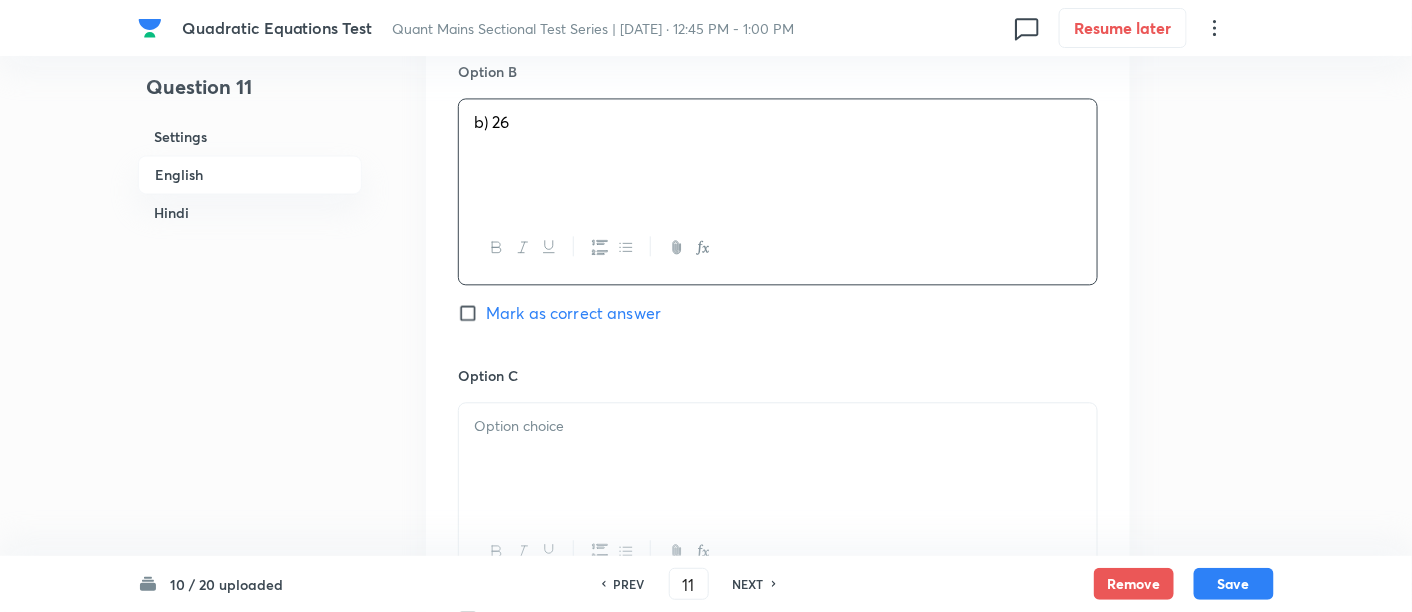 click at bounding box center [778, 459] 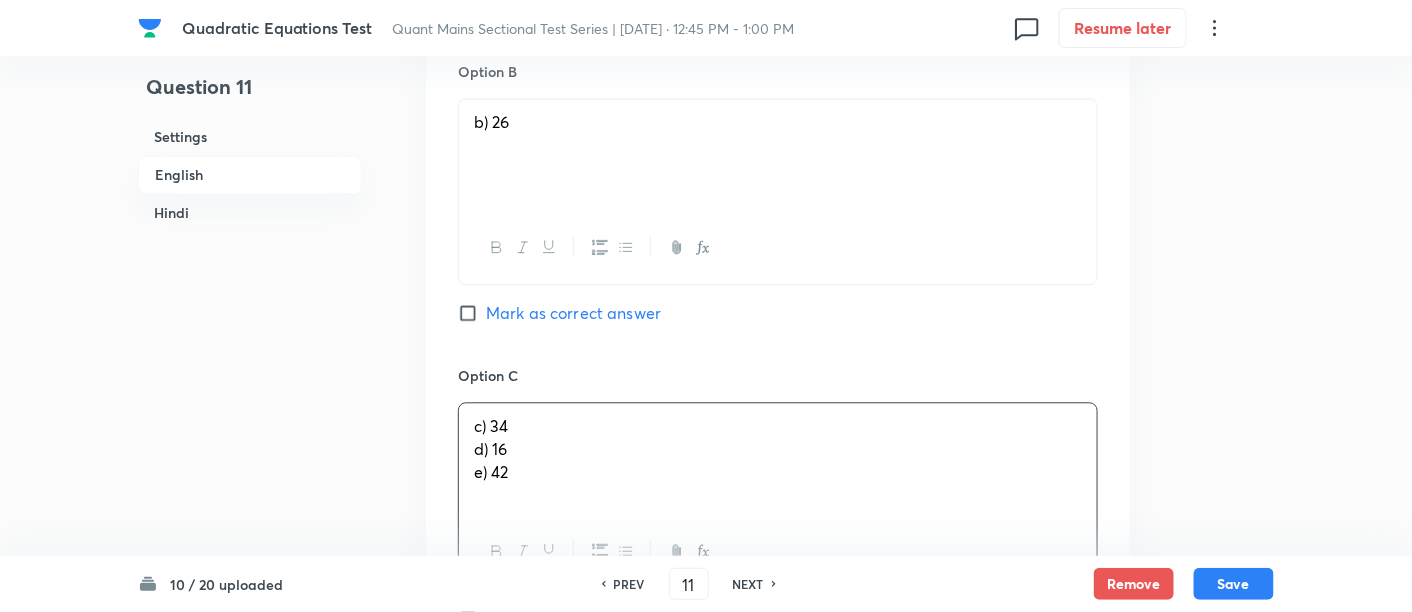 drag, startPoint x: 471, startPoint y: 447, endPoint x: 596, endPoint y: 518, distance: 143.75674 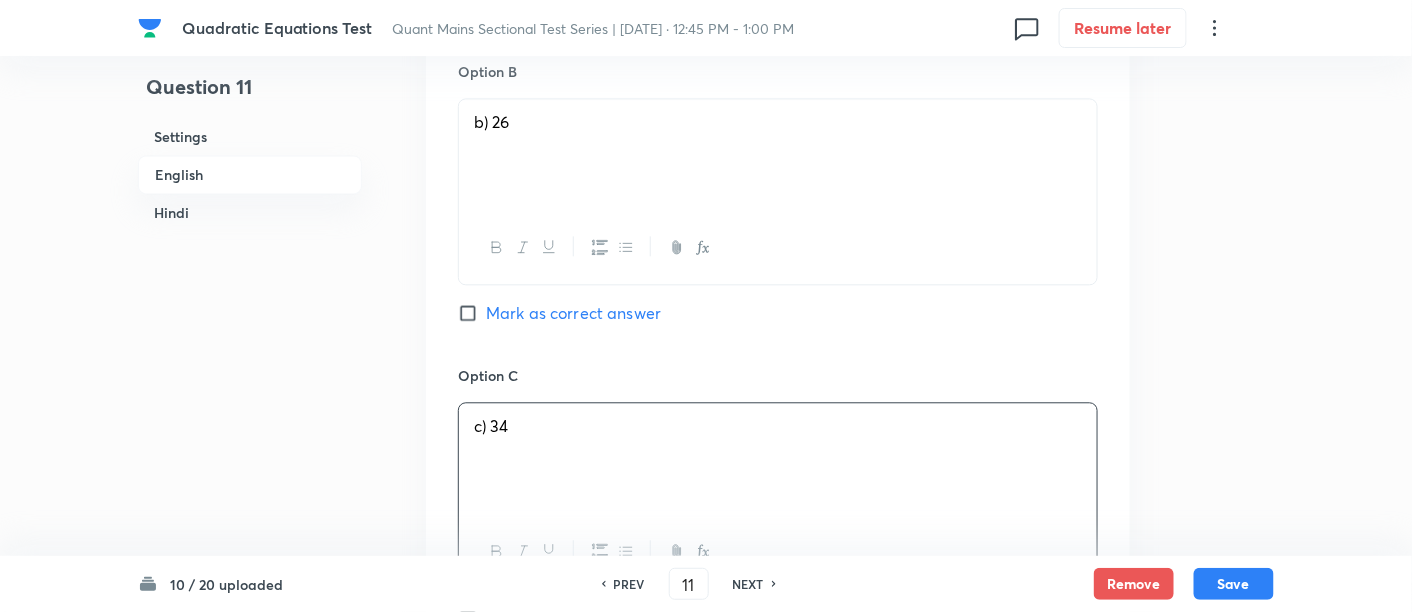 scroll, scrollTop: 1570, scrollLeft: 0, axis: vertical 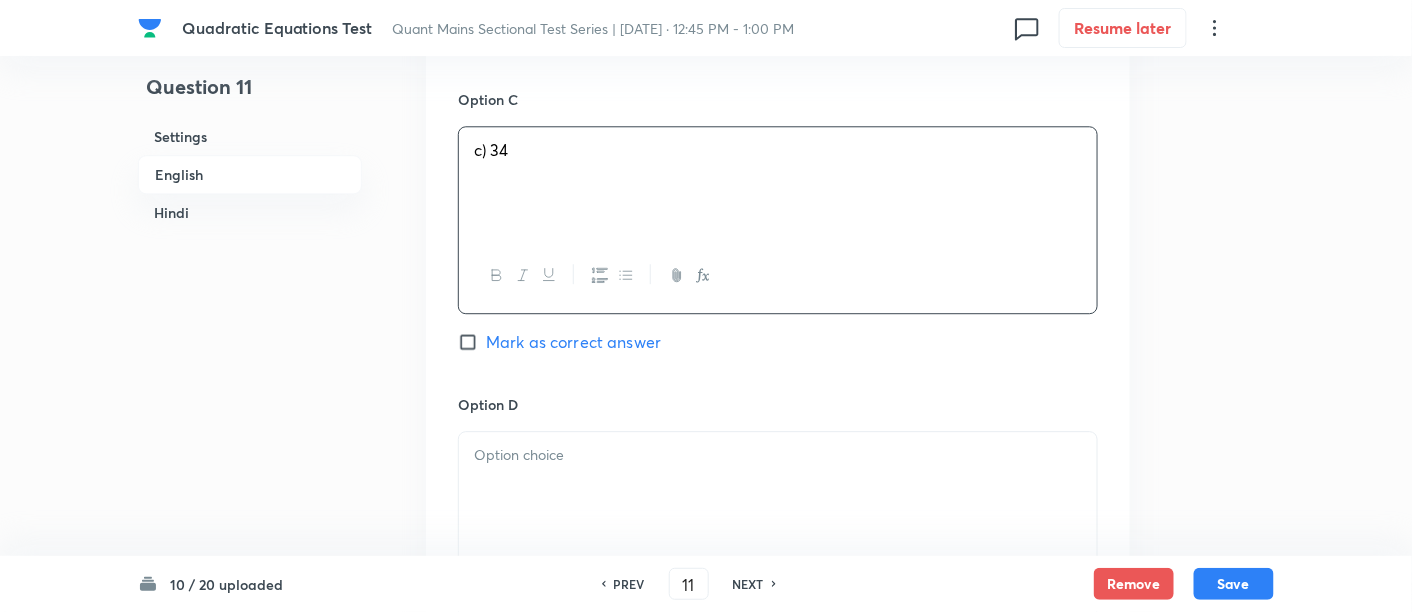 click at bounding box center [778, 488] 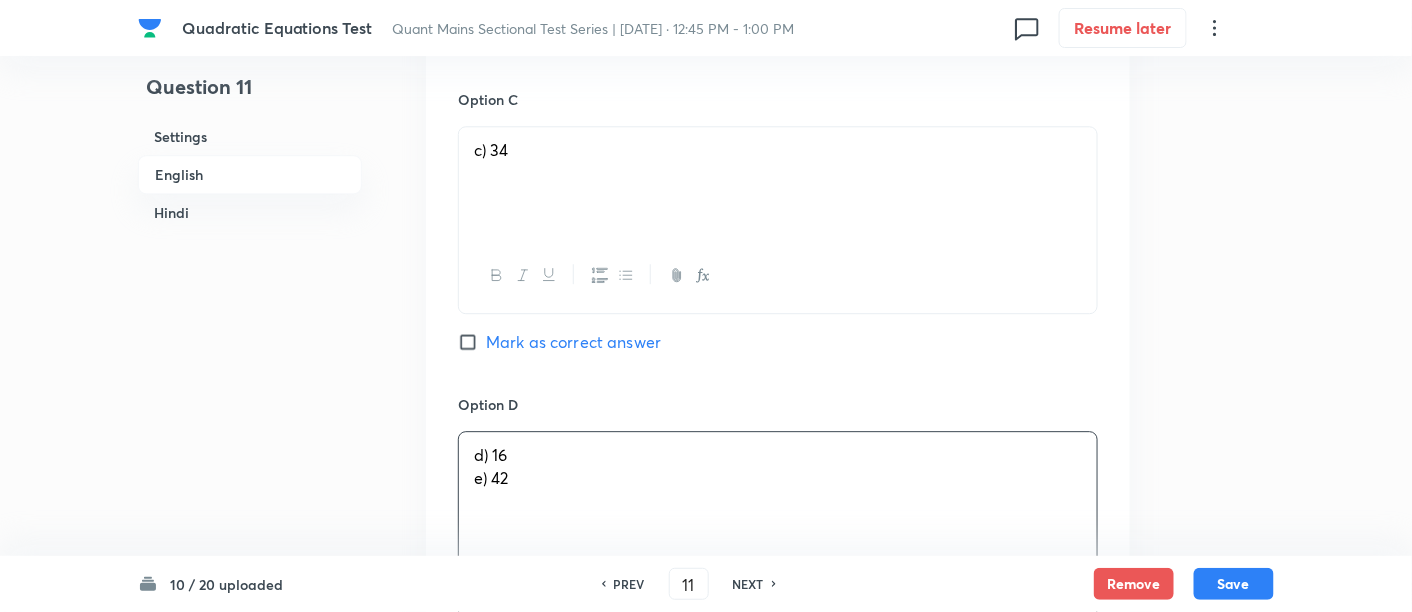 drag, startPoint x: 479, startPoint y: 468, endPoint x: 638, endPoint y: 514, distance: 165.52039 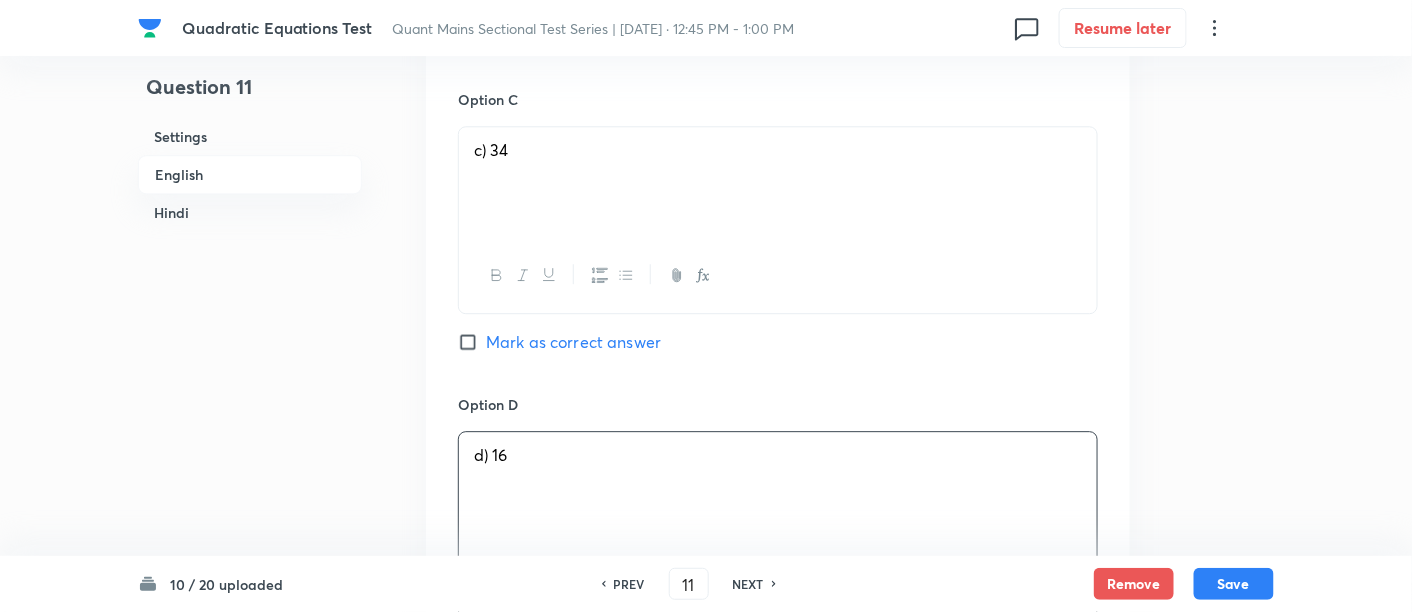 scroll, scrollTop: 1896, scrollLeft: 0, axis: vertical 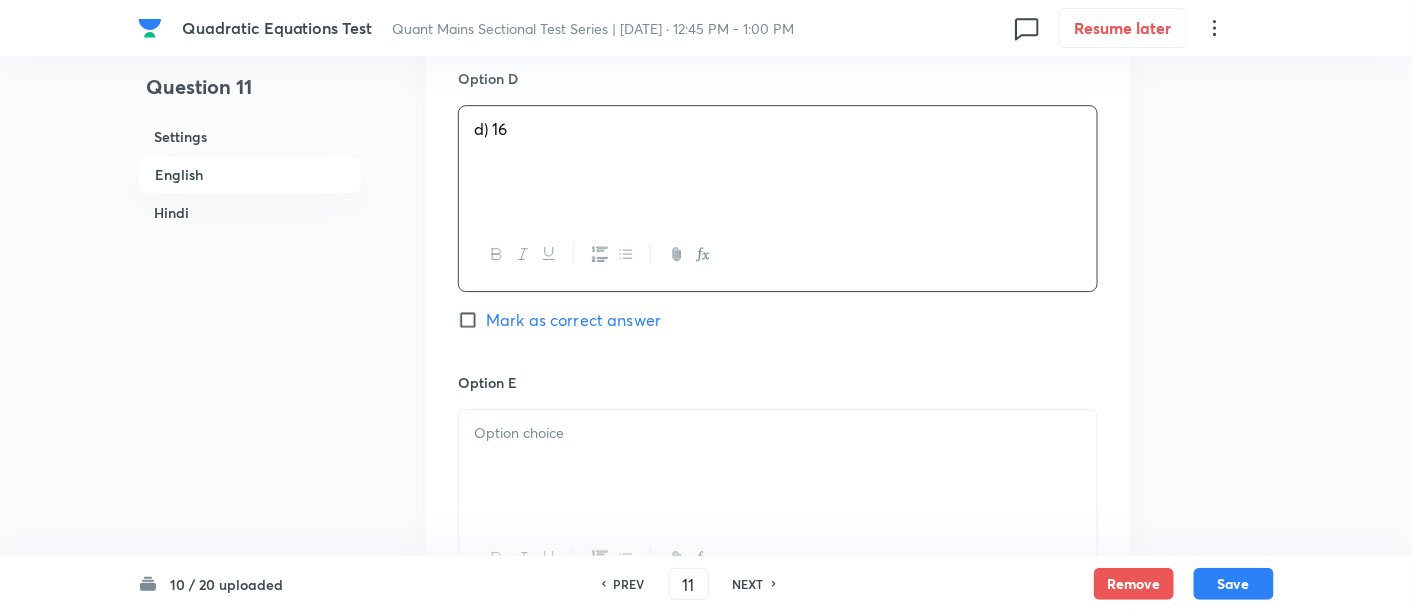 click at bounding box center [778, 466] 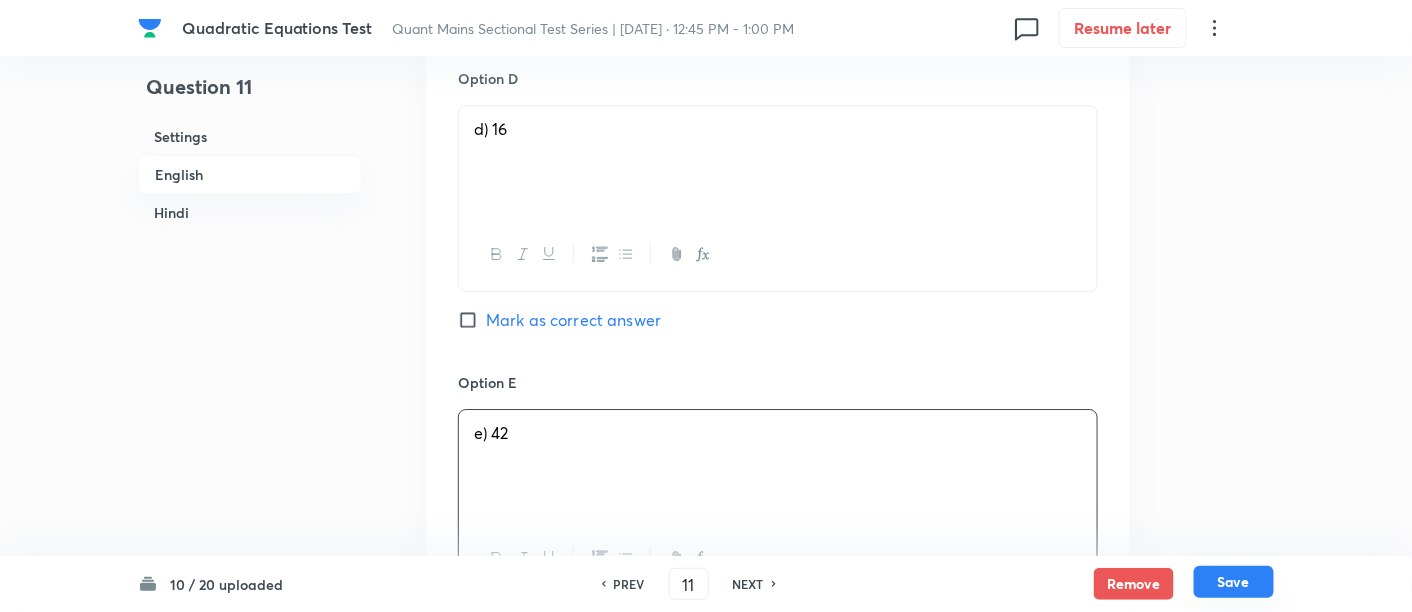 click on "Save" at bounding box center (1234, 582) 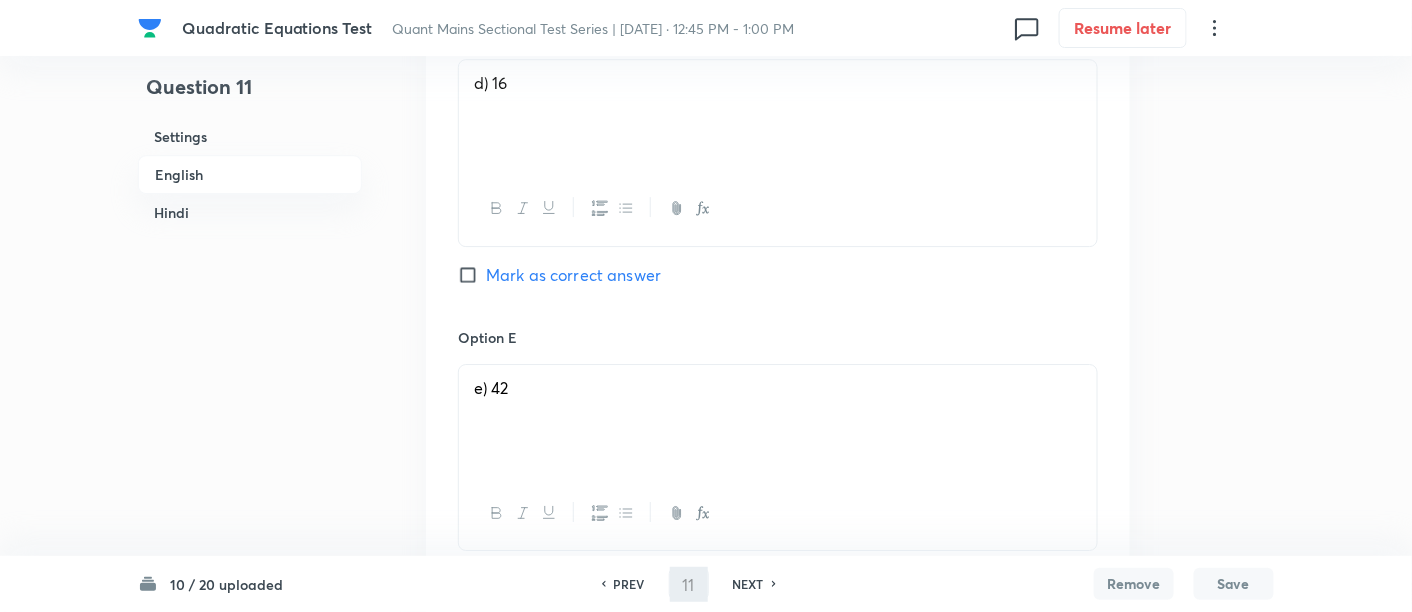 type on "12" 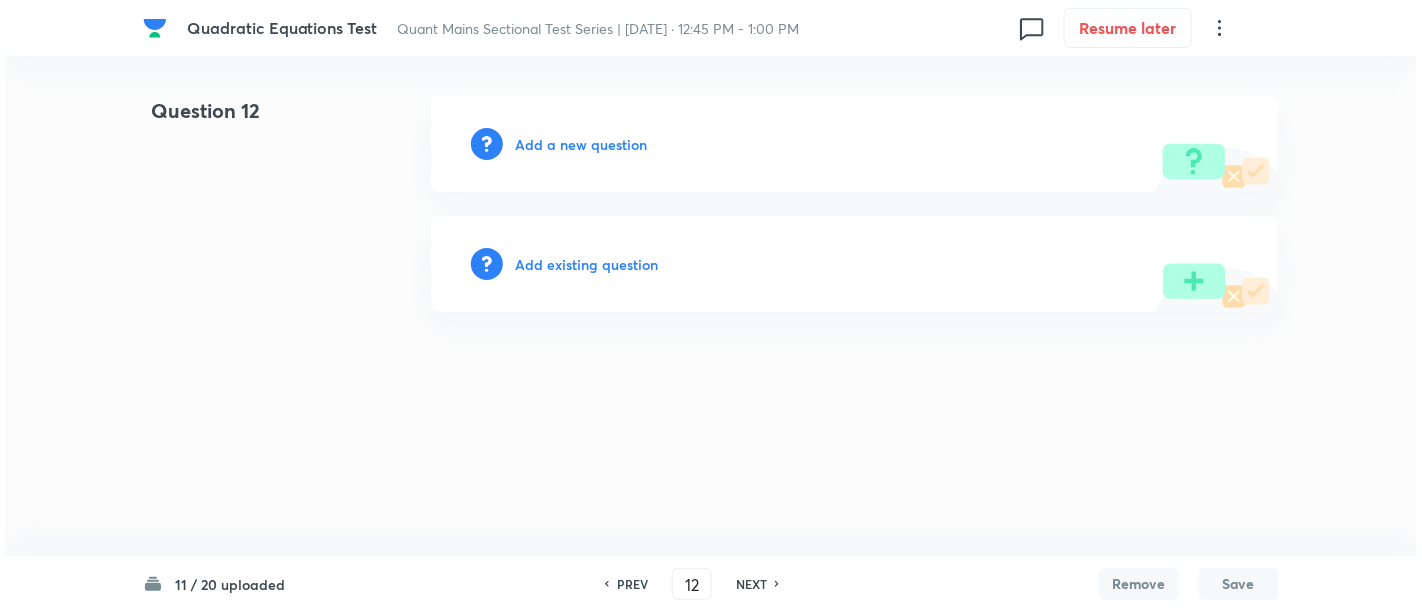 scroll, scrollTop: 0, scrollLeft: 0, axis: both 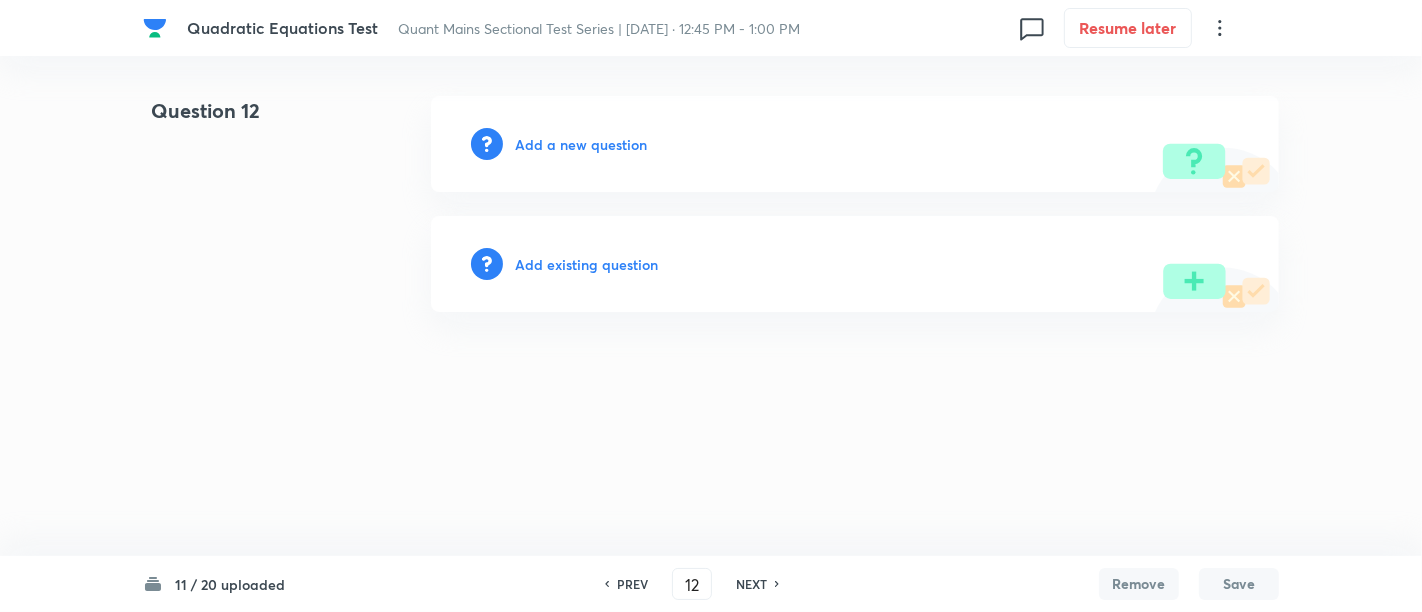 click on "Add a new question" at bounding box center [581, 144] 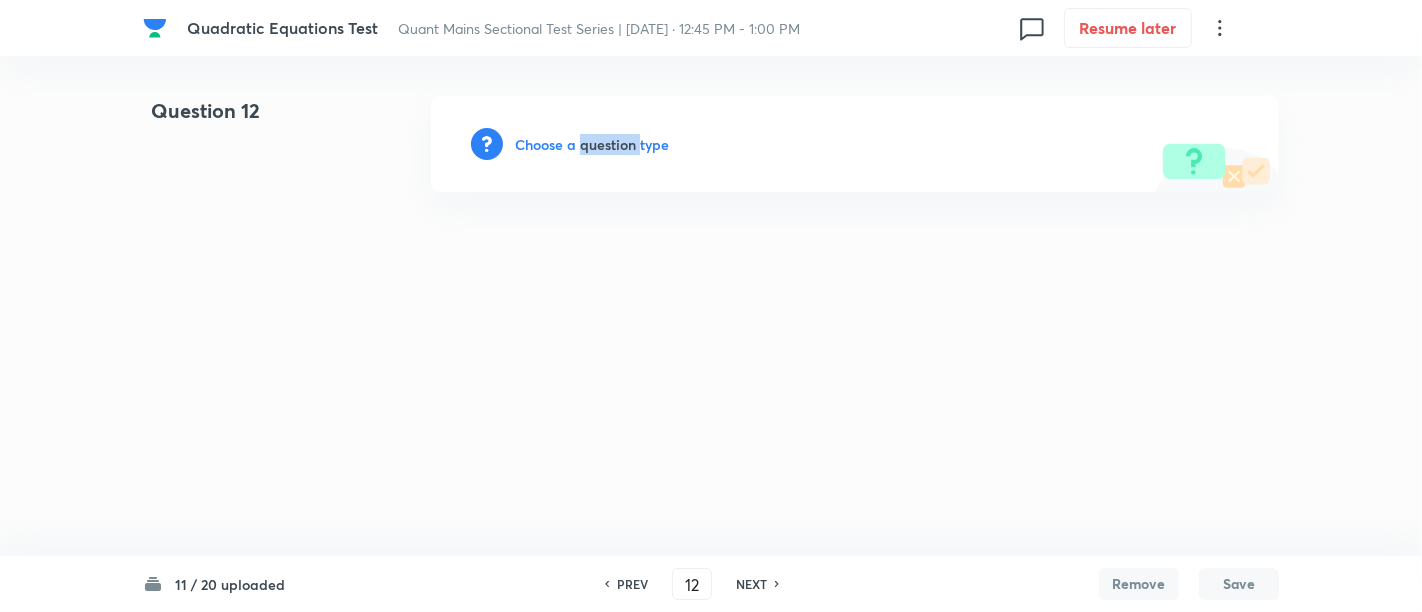 click on "Choose a question type" at bounding box center [592, 144] 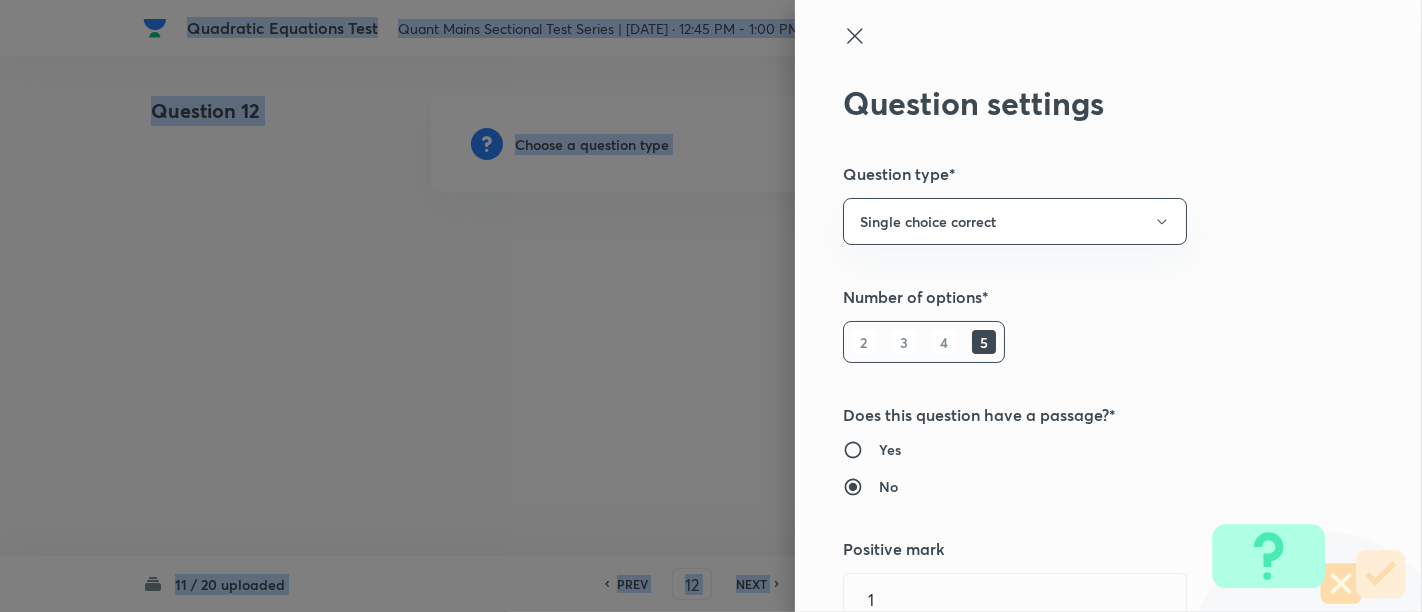 click at bounding box center (711, 306) 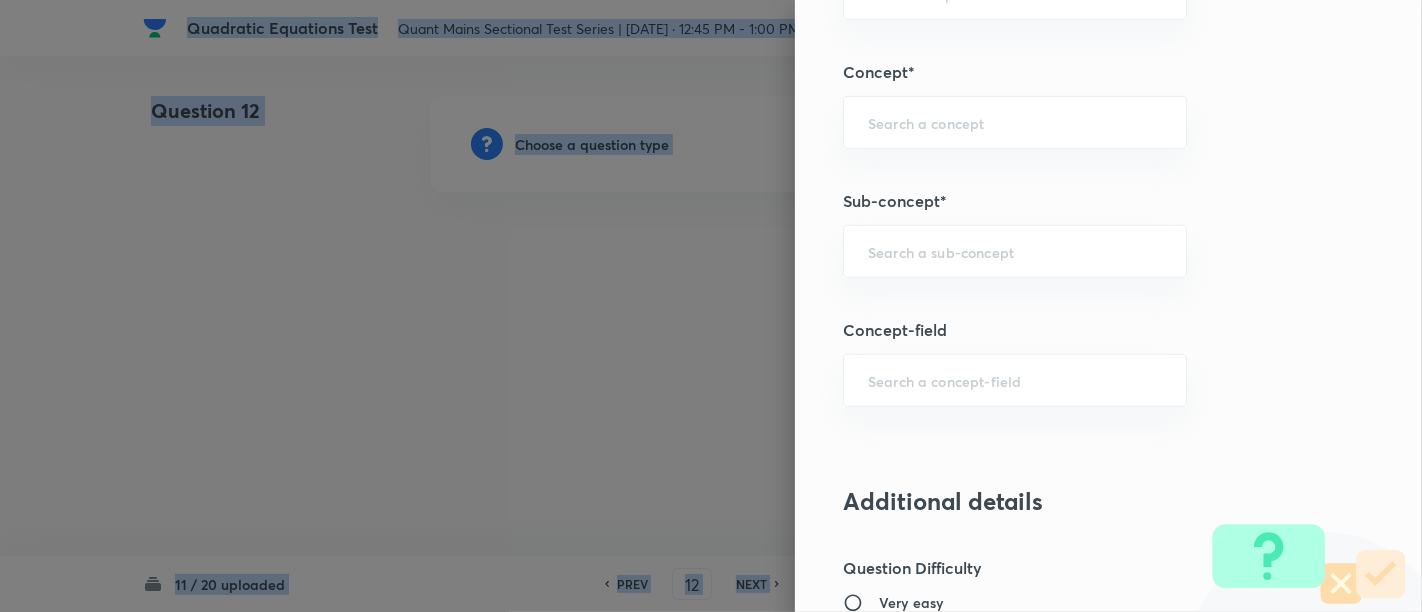scroll, scrollTop: 1093, scrollLeft: 0, axis: vertical 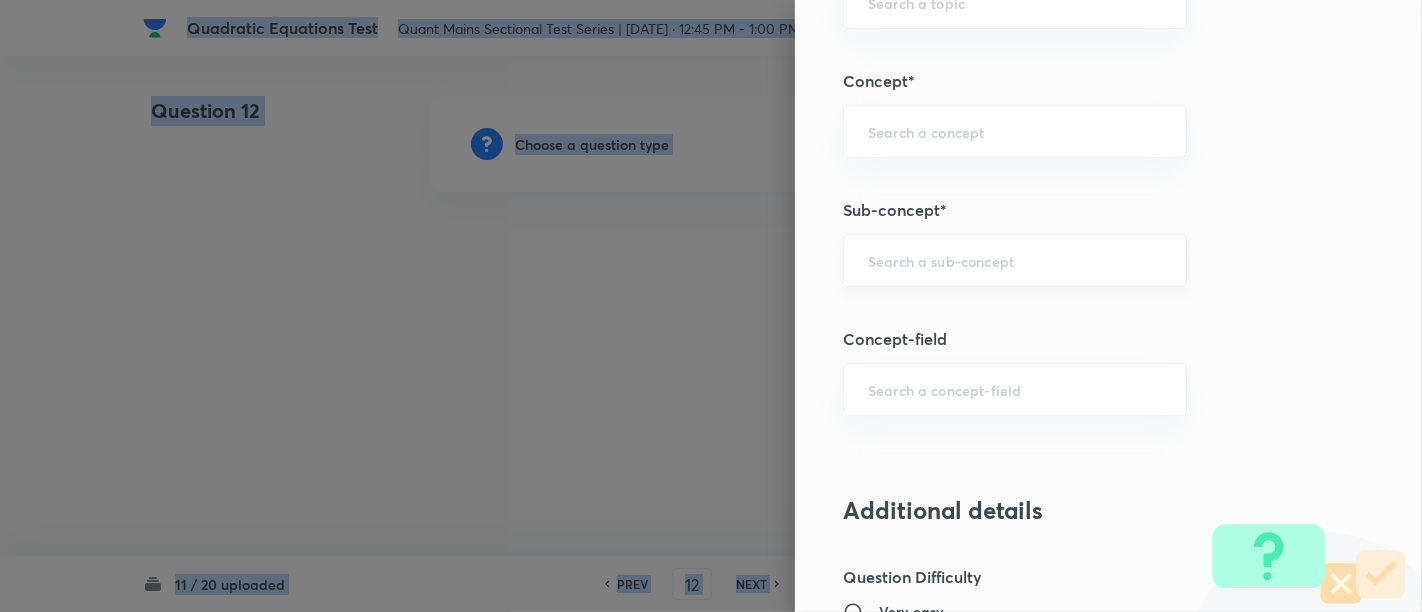 click on "​" at bounding box center [1015, 260] 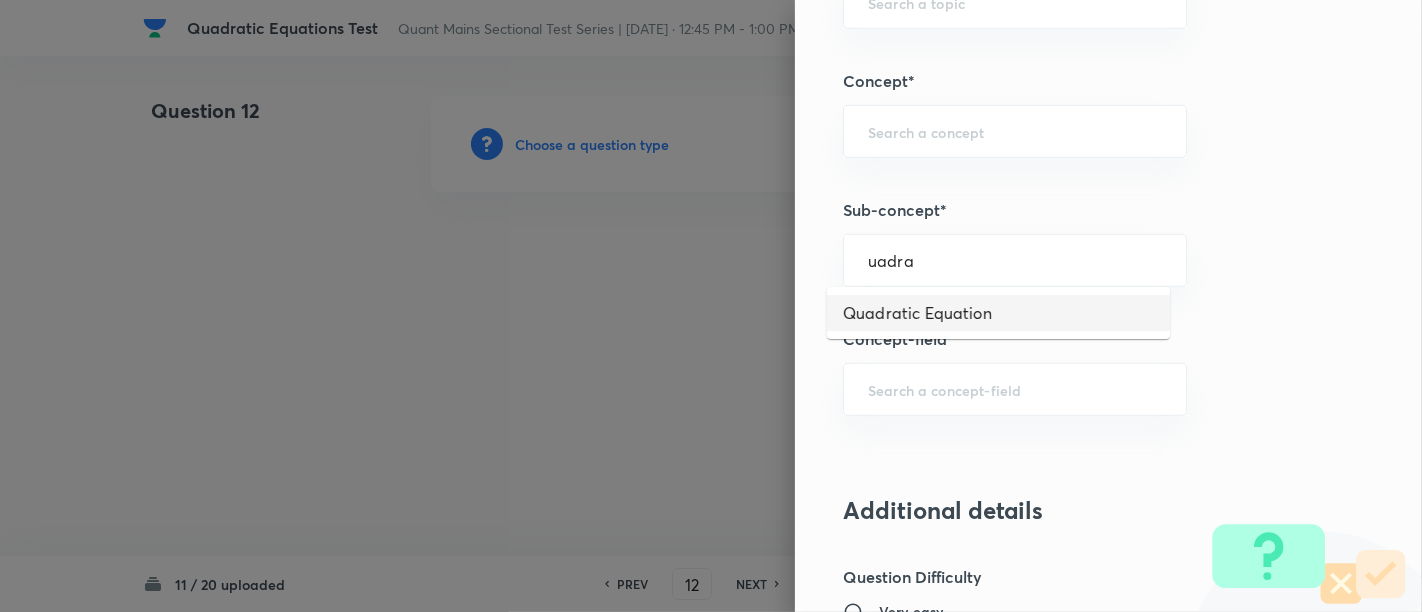 click on "Quadratic Equation" at bounding box center [998, 313] 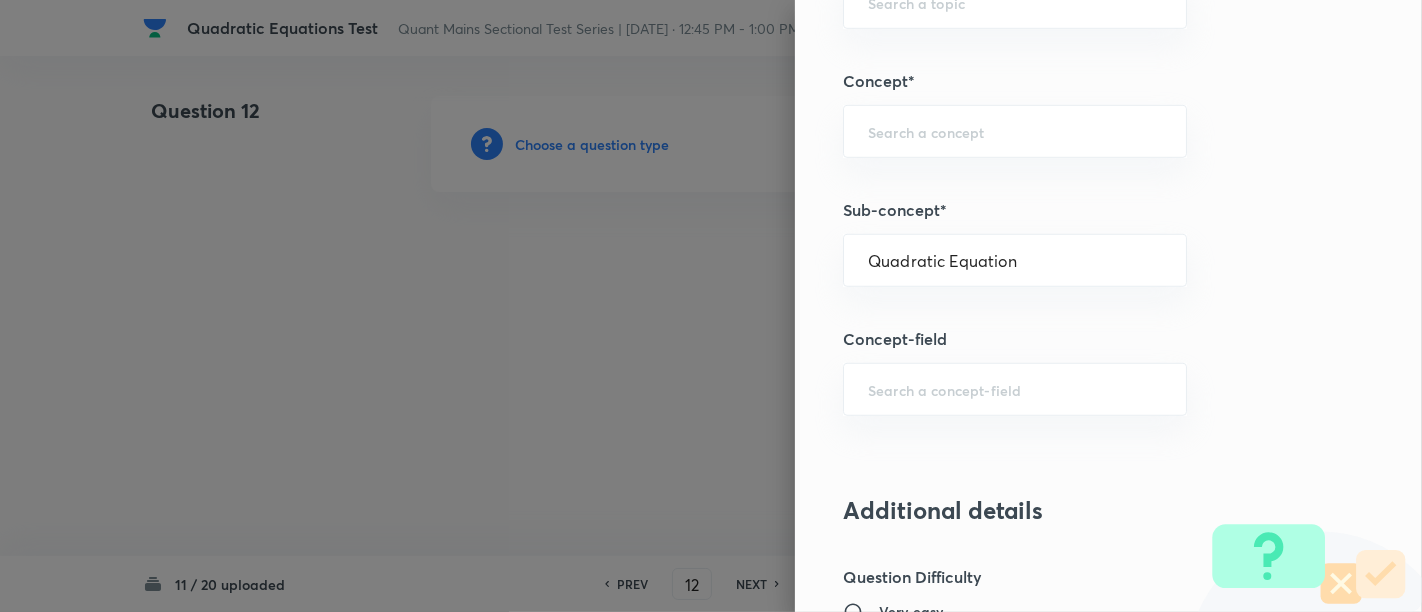 type on "Quantitative Aptitude" 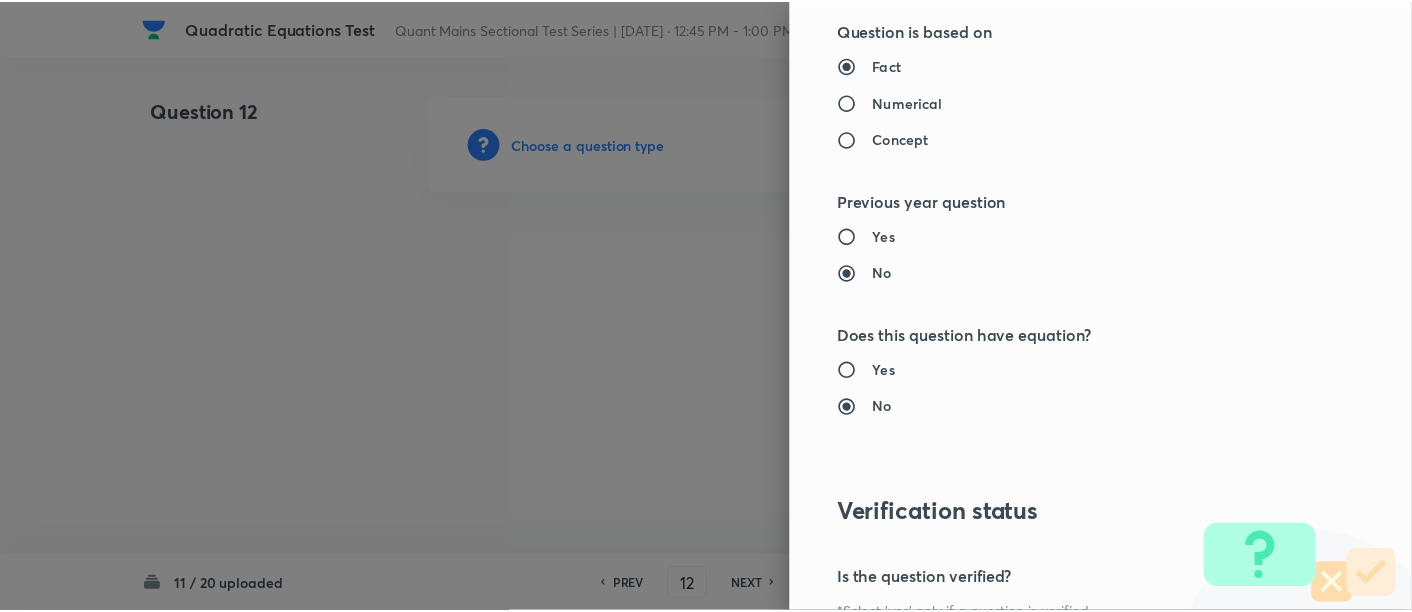 scroll, scrollTop: 2108, scrollLeft: 0, axis: vertical 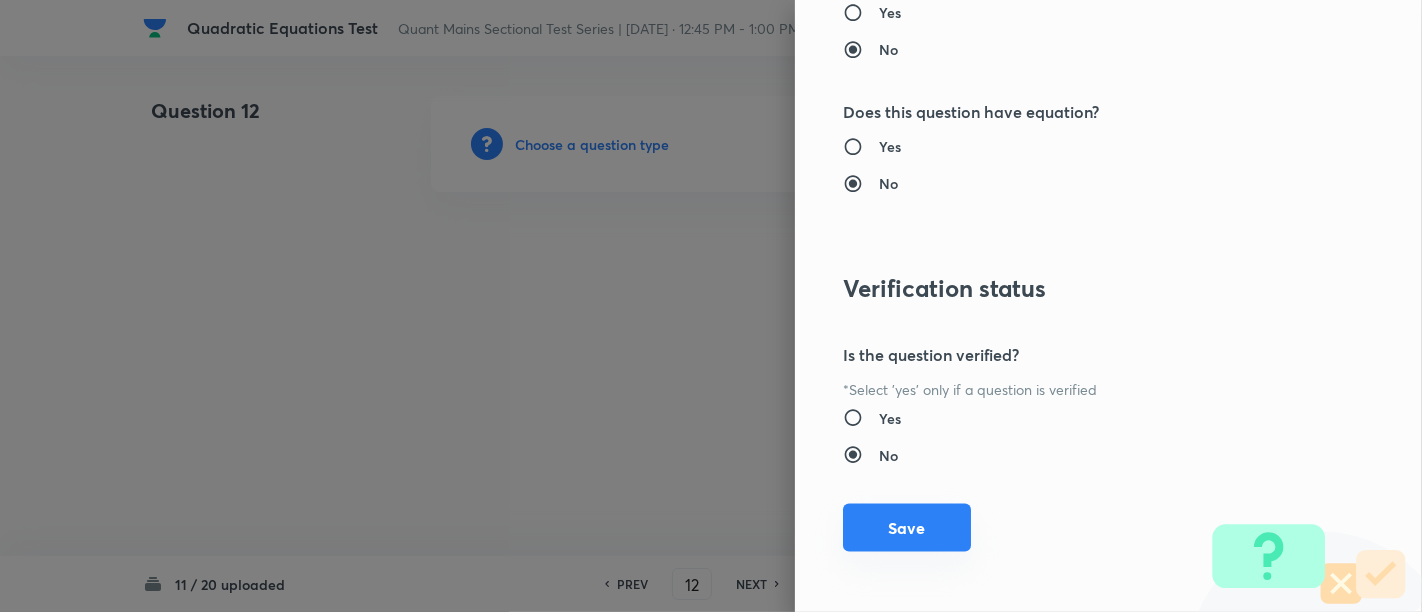 click on "Save" at bounding box center (907, 528) 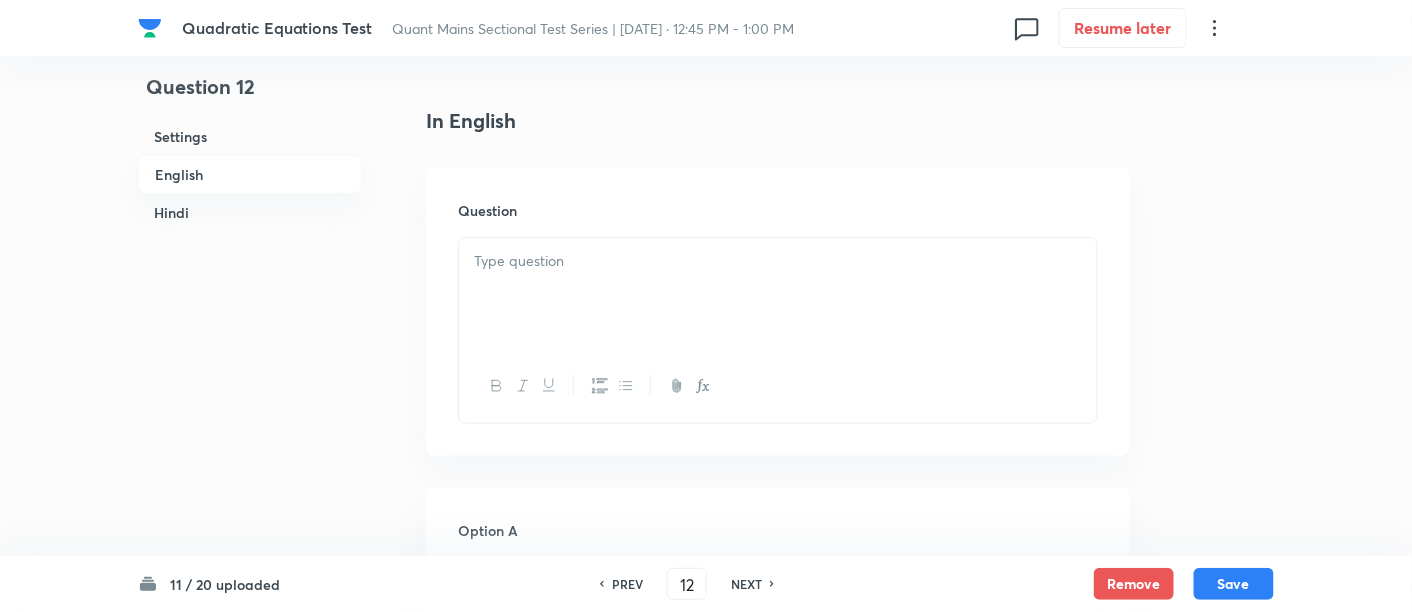 scroll, scrollTop: 539, scrollLeft: 0, axis: vertical 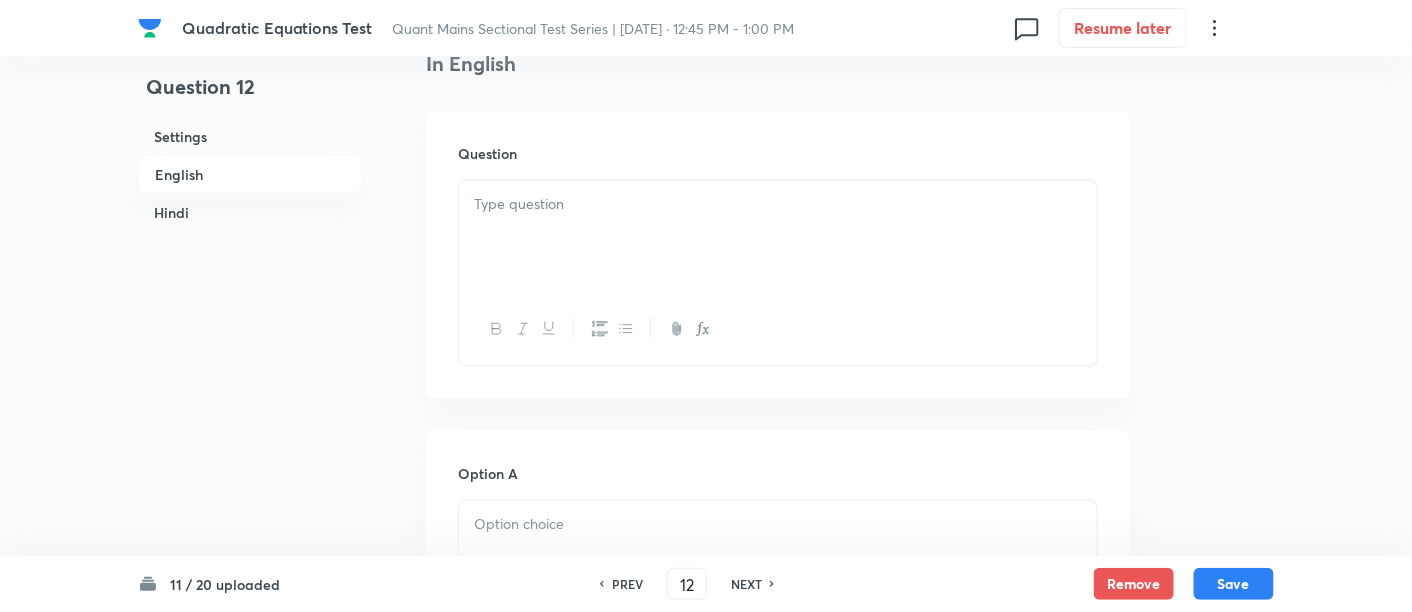 click at bounding box center (778, 237) 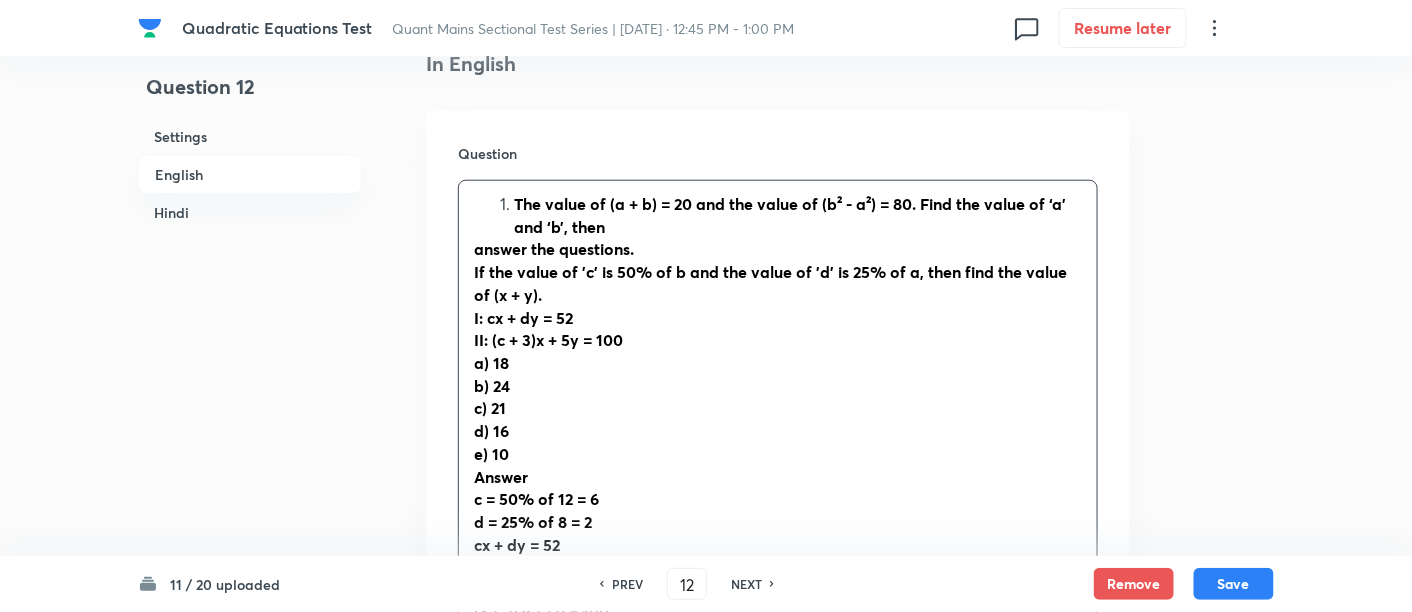 click on "The value of (a + b) = 20 and the value of (b² - a²) = 80. Find the value of ‘a’ and ‘b’, then" at bounding box center [798, 215] 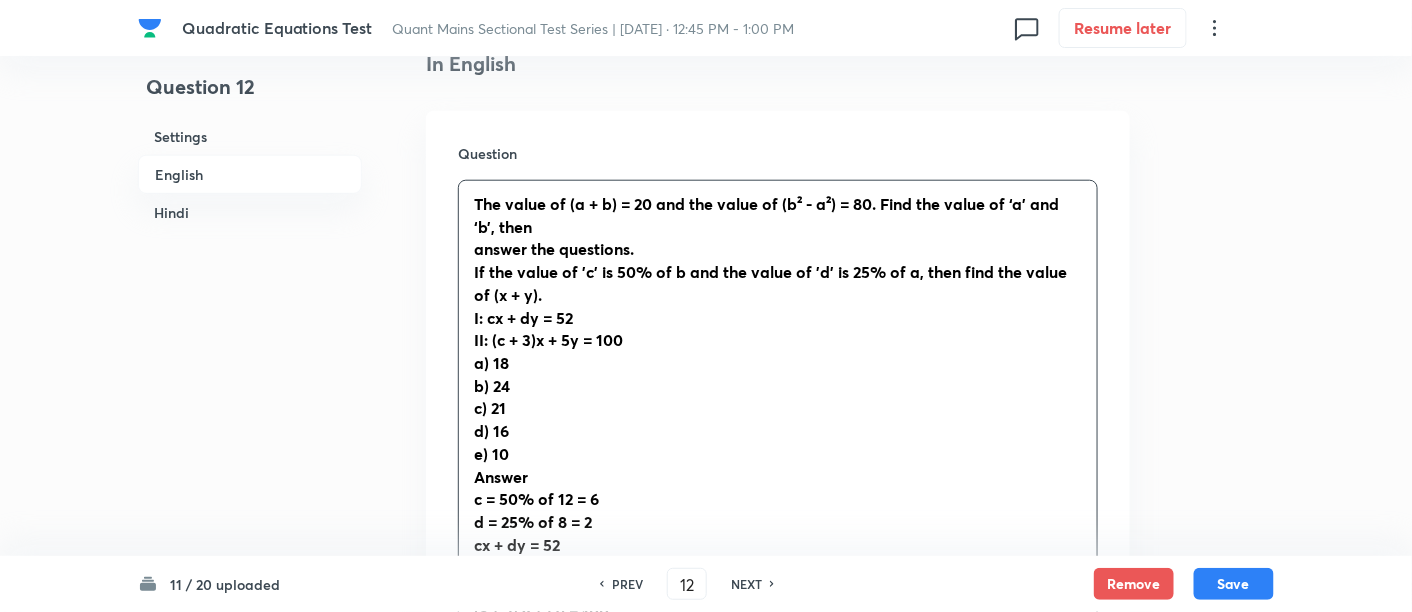 click on "answer the questions." at bounding box center [554, 248] 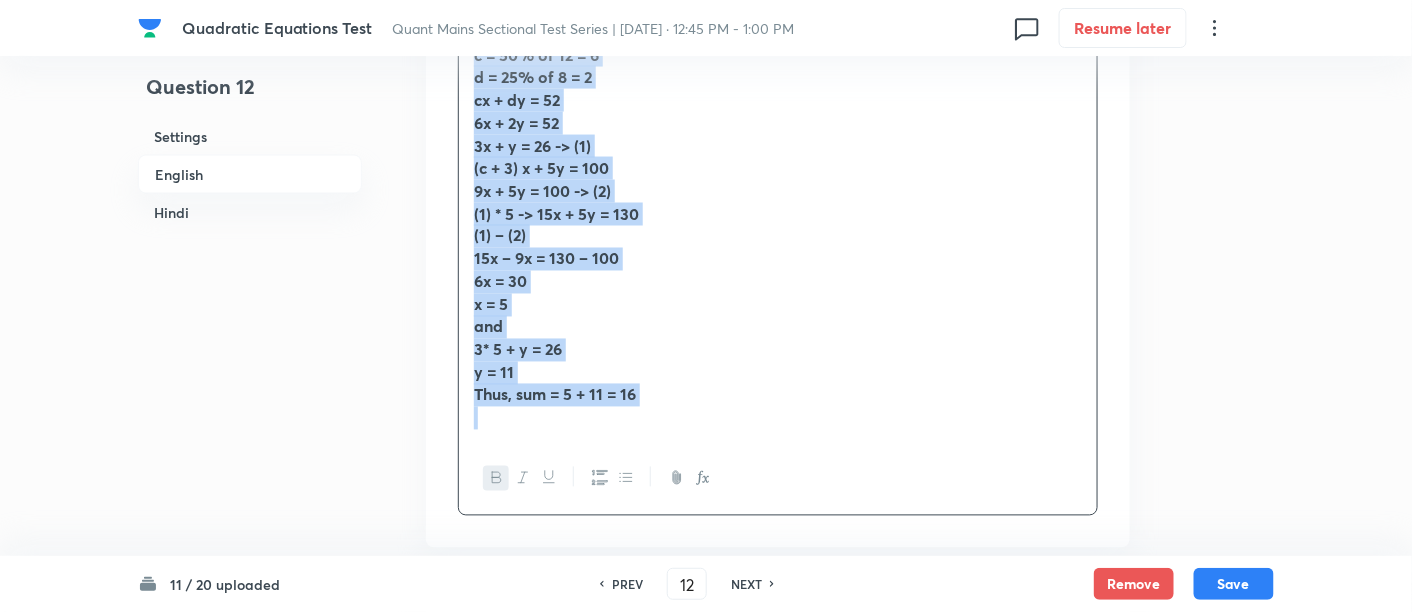 scroll, scrollTop: 1000, scrollLeft: 0, axis: vertical 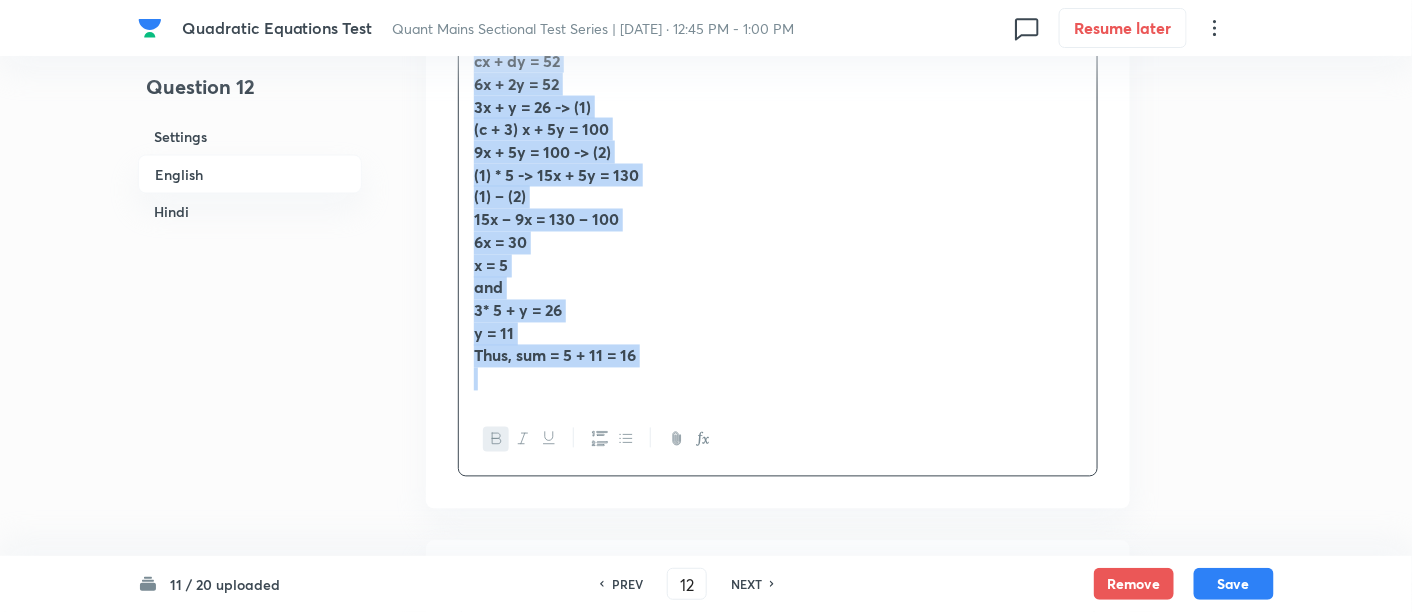 drag, startPoint x: 466, startPoint y: 204, endPoint x: 762, endPoint y: 509, distance: 425.01883 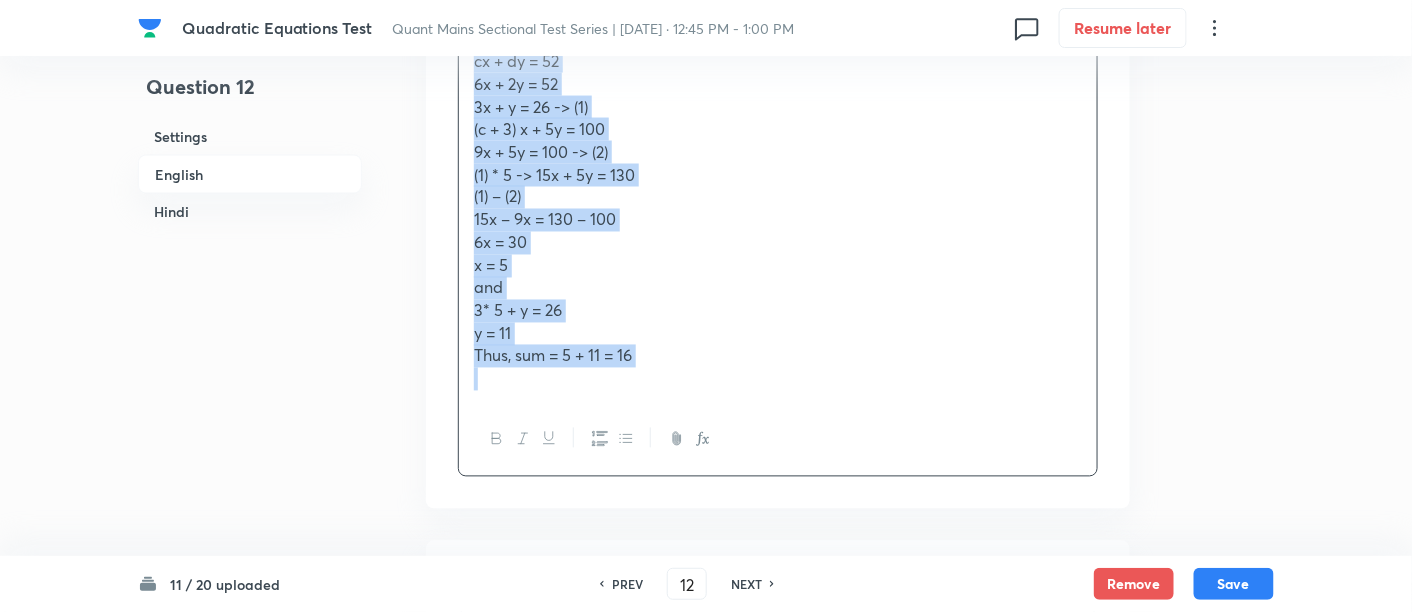 copy on "The value of (a + b) = 20 and the value of (b² - a²) = 80. Find the value of ‘a’ and ‘b’, then answer the questions. If the value of 'c' is 50% of b and the value of 'd' is 25% of a, then find the value of (x + y). I: cx + dy = 52 II: (c + 3)x + 5y = 100 a) 18 b) 24 c) 21 d) 16 e) 10 Answer c = 50% of 12 = 6 d = 25% of 8 = 2 cx + dy = 52 6x + 2y = 52 3x + y = 26 -> (1) (c + 3) x + 5y = 100 9x + 5y = 100 -> (2) (1) * 5 -> 15x + 5y = 130 (1) – (2) 15x – 9x = 130 – 100 6x = 30 x = 5 and 3* 5 + y = 26 y = 11 Thus, sum = 5 + 11 = 16" 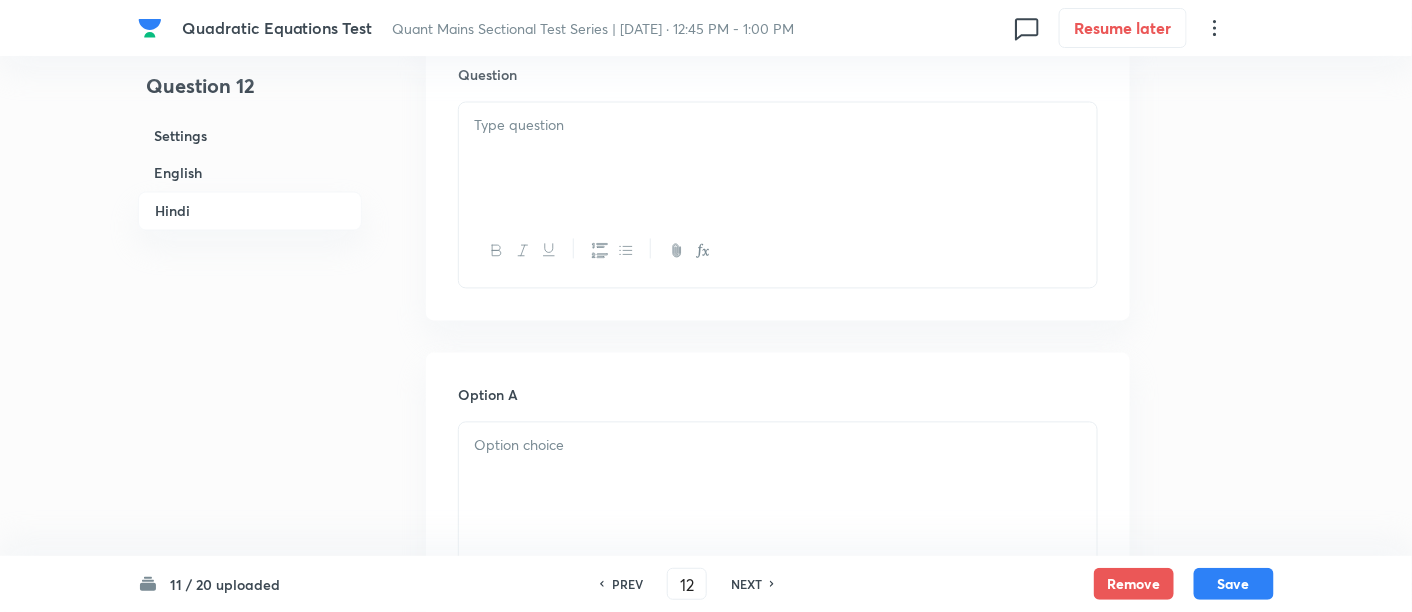 scroll, scrollTop: 3527, scrollLeft: 0, axis: vertical 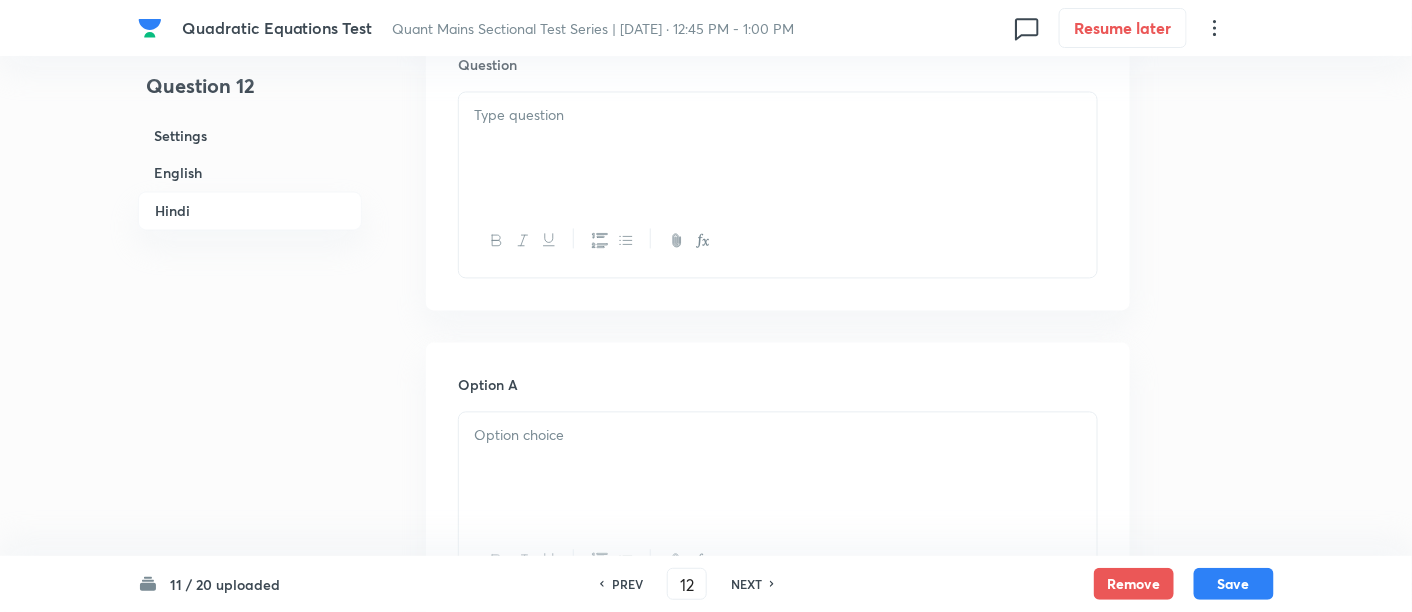 click at bounding box center [778, 116] 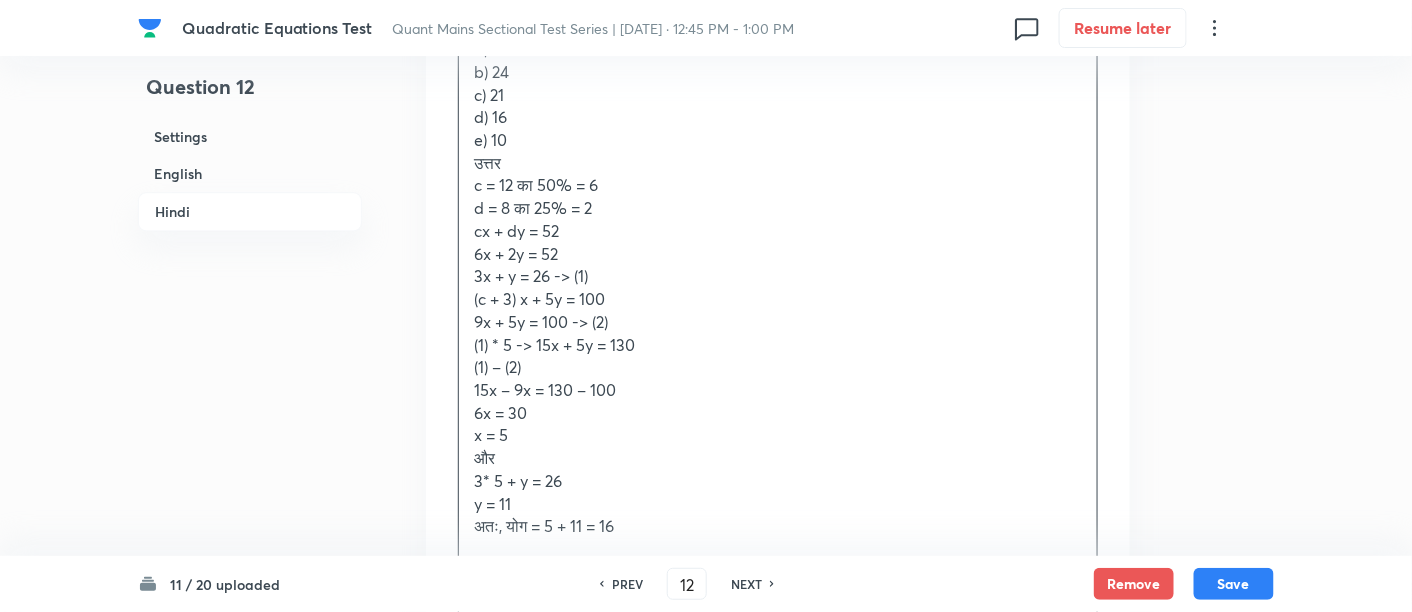 scroll, scrollTop: 3738, scrollLeft: 0, axis: vertical 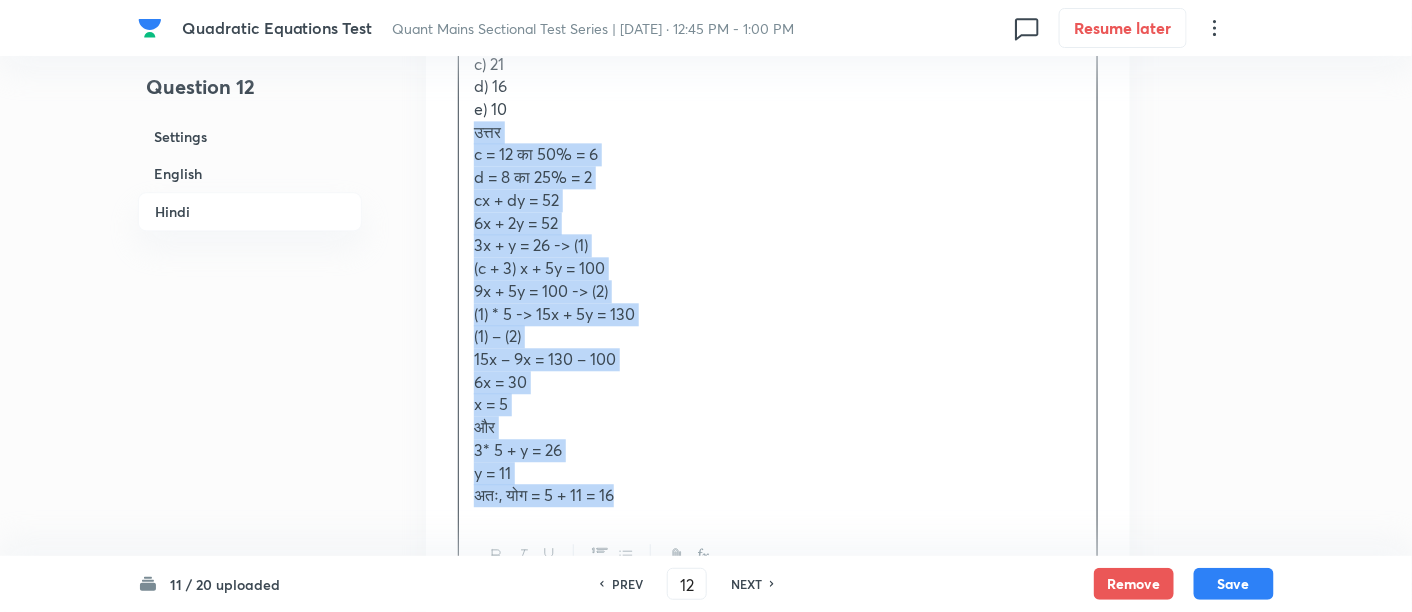 drag, startPoint x: 460, startPoint y: 129, endPoint x: 674, endPoint y: 495, distance: 423.9717 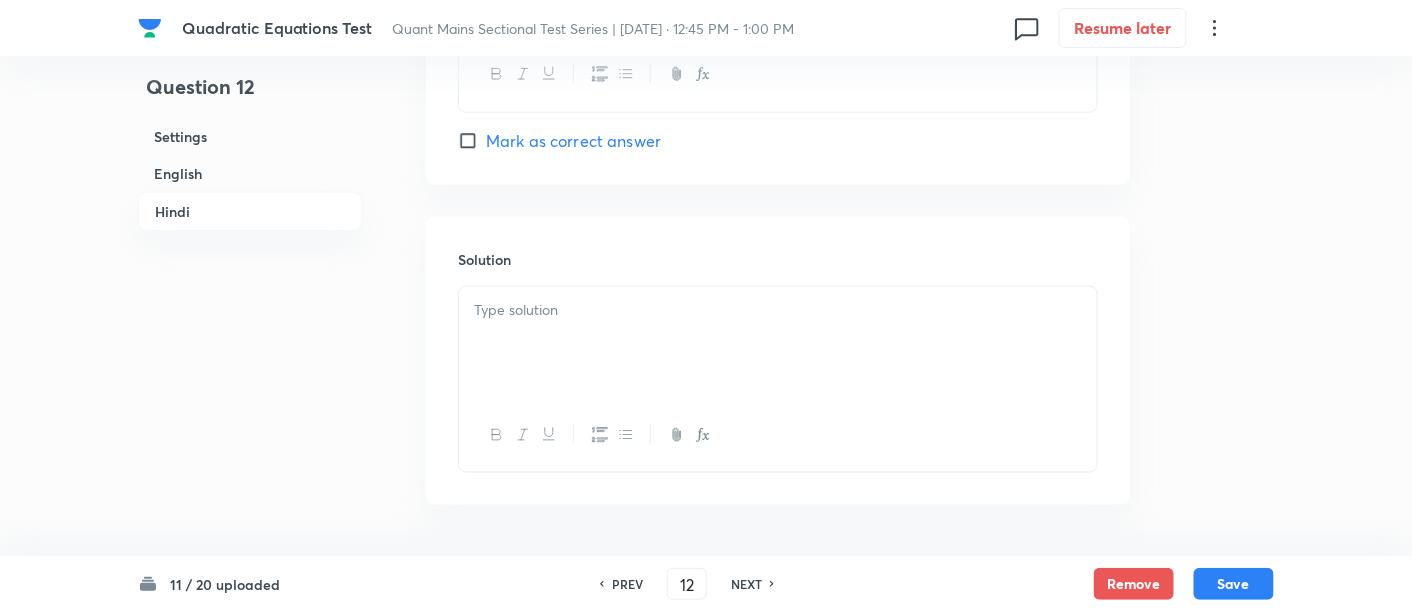 scroll, scrollTop: 5455, scrollLeft: 0, axis: vertical 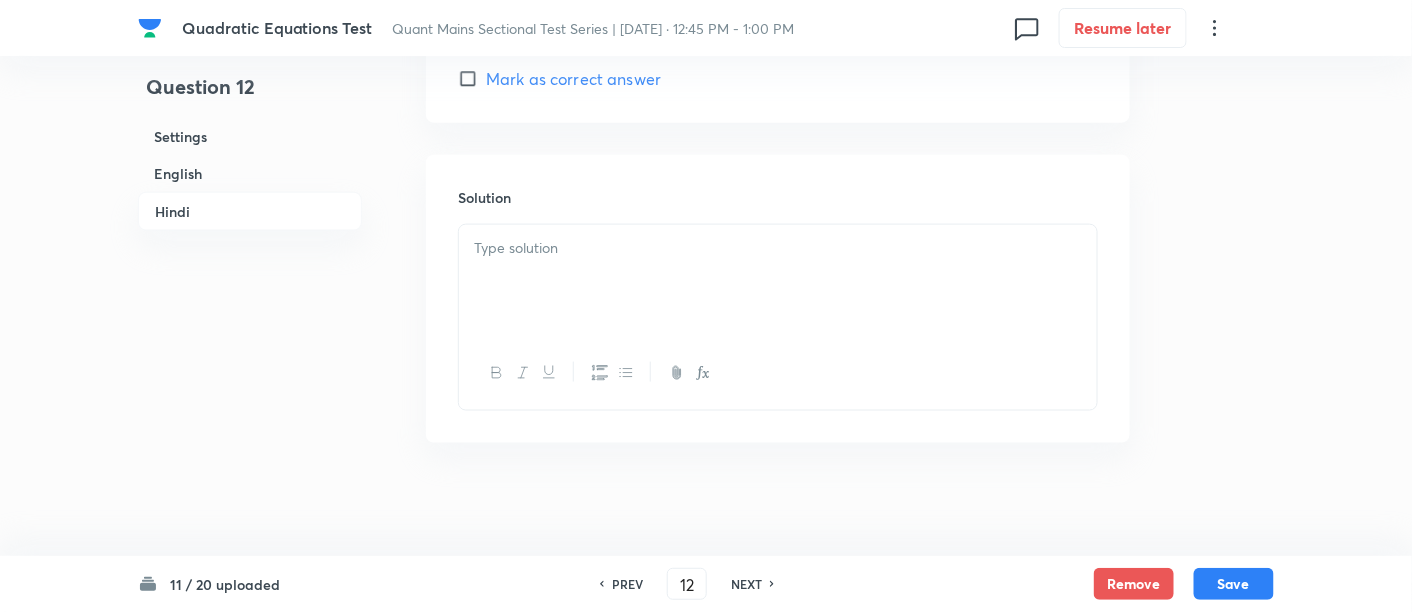 click at bounding box center [778, 248] 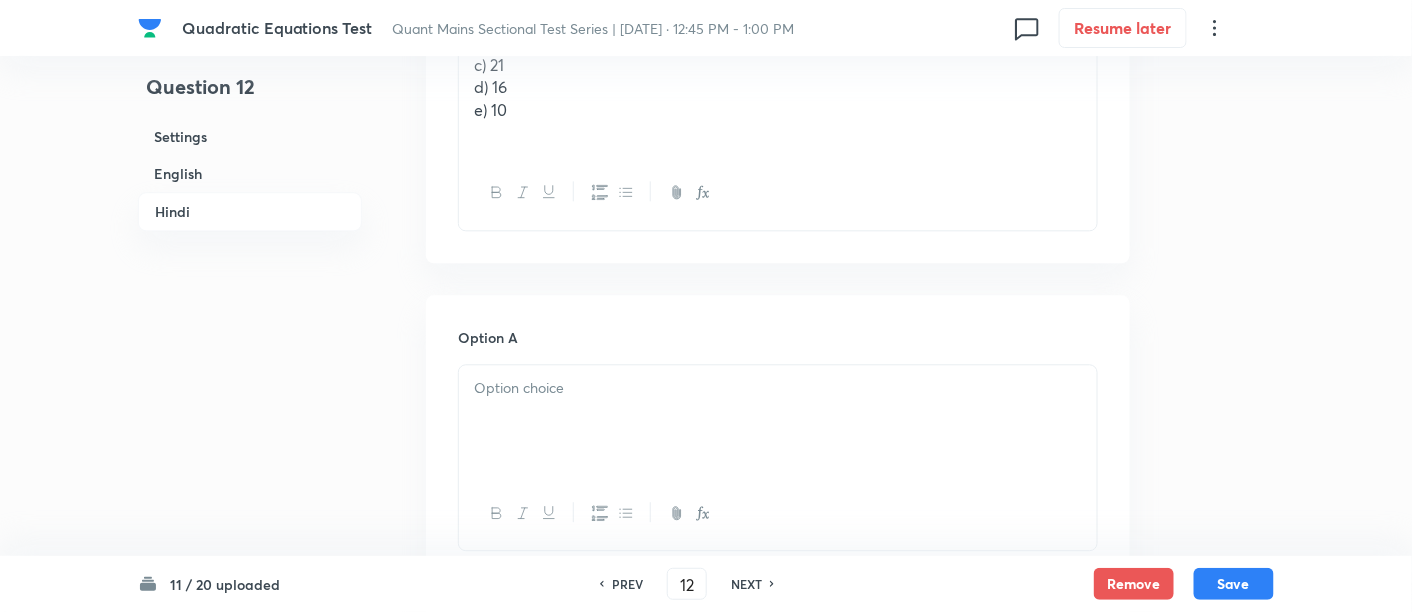scroll, scrollTop: 3594, scrollLeft: 0, axis: vertical 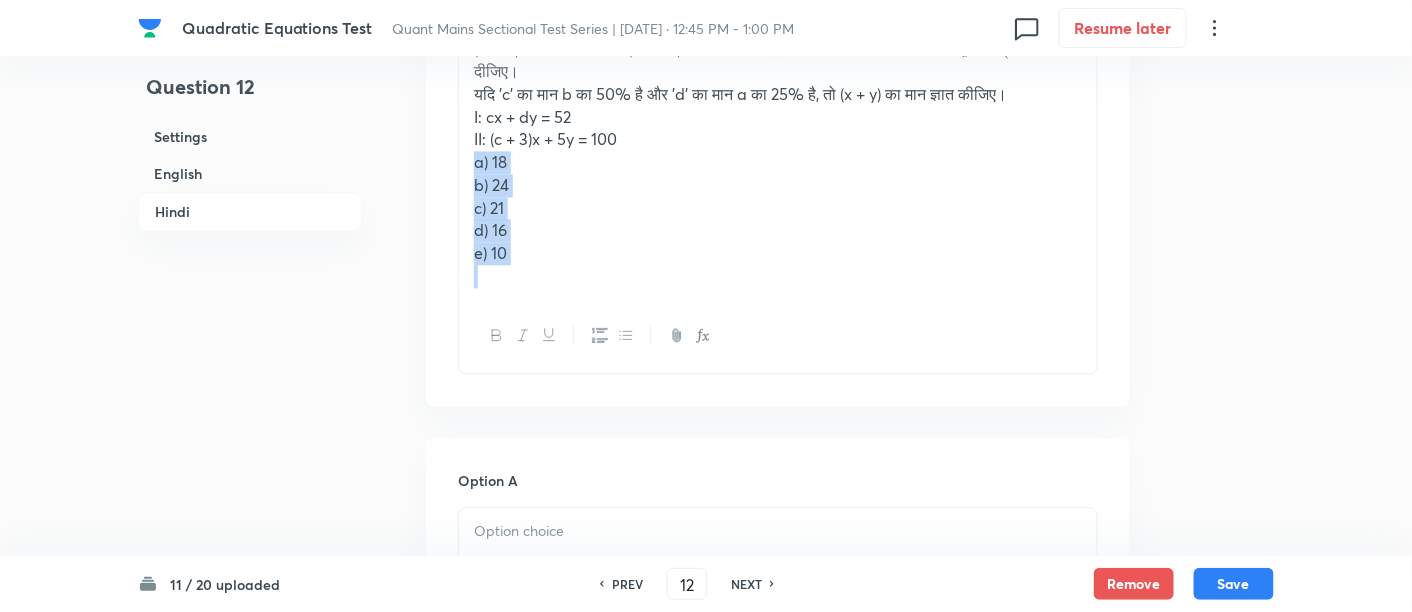 drag, startPoint x: 468, startPoint y: 153, endPoint x: 575, endPoint y: 324, distance: 201.71762 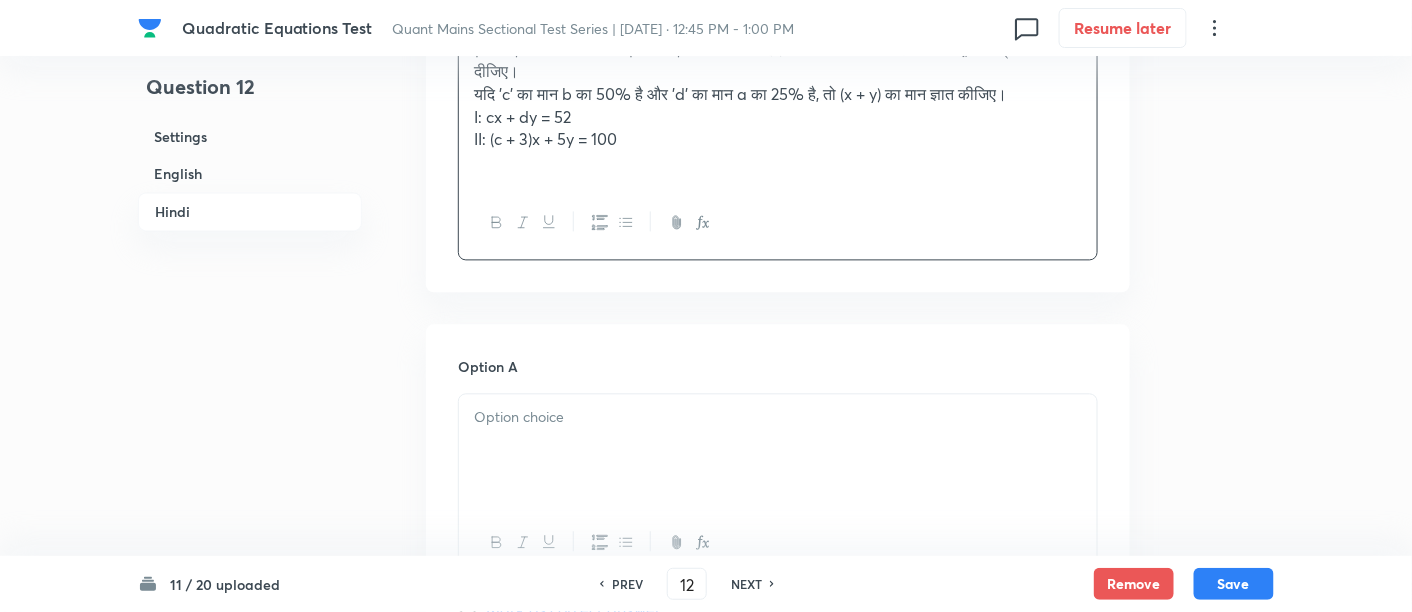scroll, scrollTop: 3842, scrollLeft: 0, axis: vertical 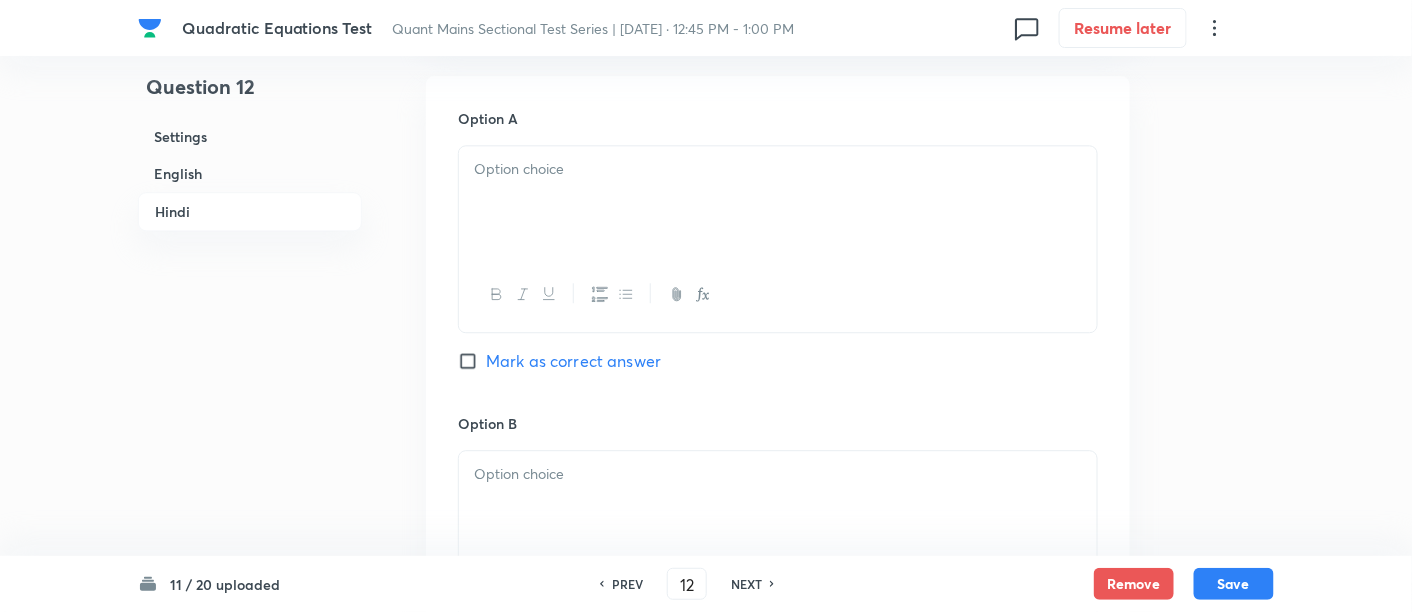 click at bounding box center (778, 202) 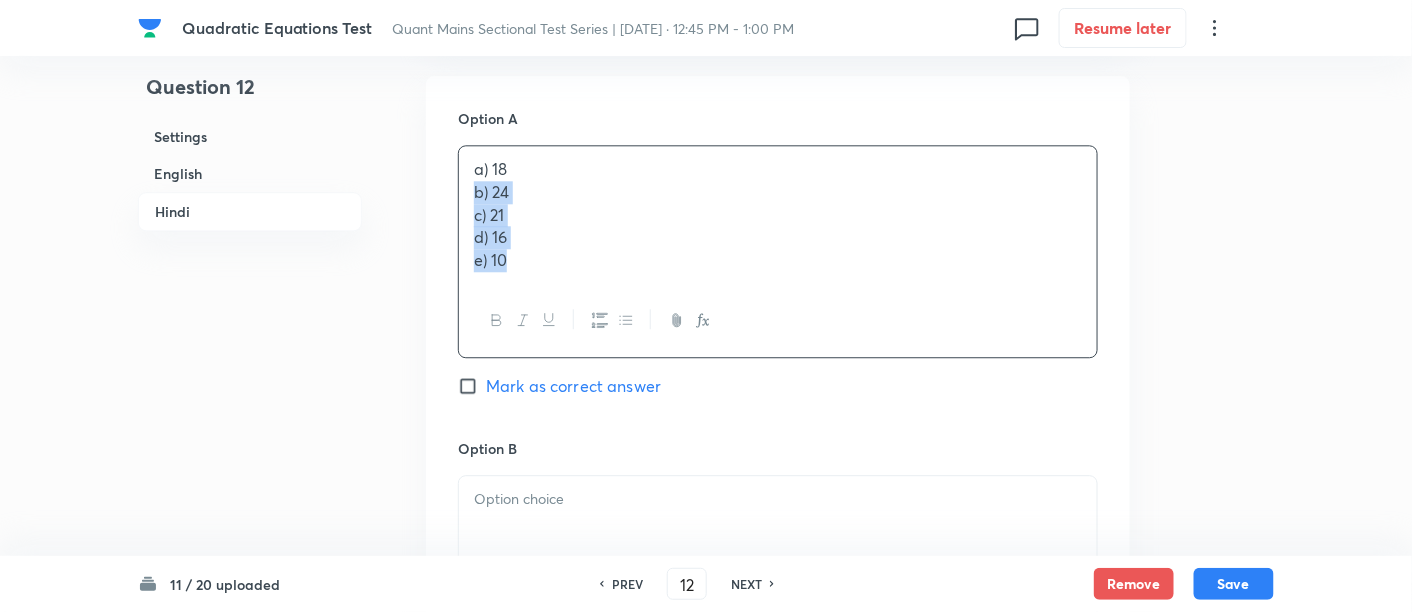 drag, startPoint x: 467, startPoint y: 184, endPoint x: 574, endPoint y: 312, distance: 166.83224 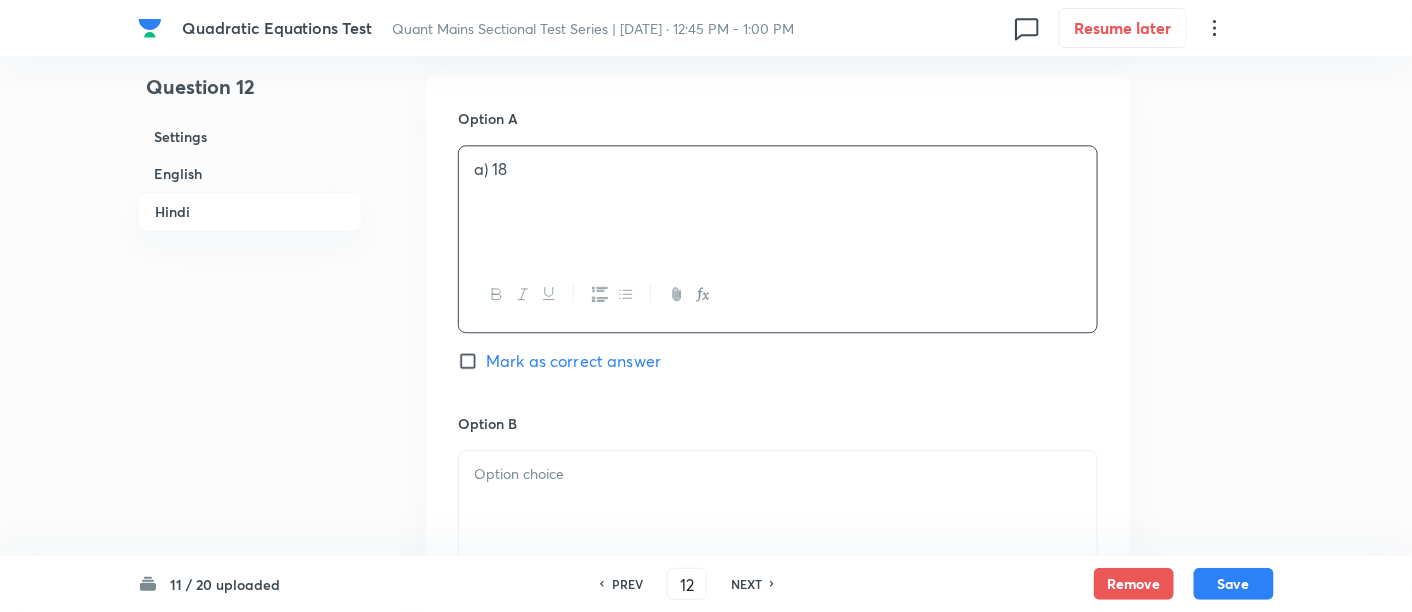 scroll, scrollTop: 4086, scrollLeft: 0, axis: vertical 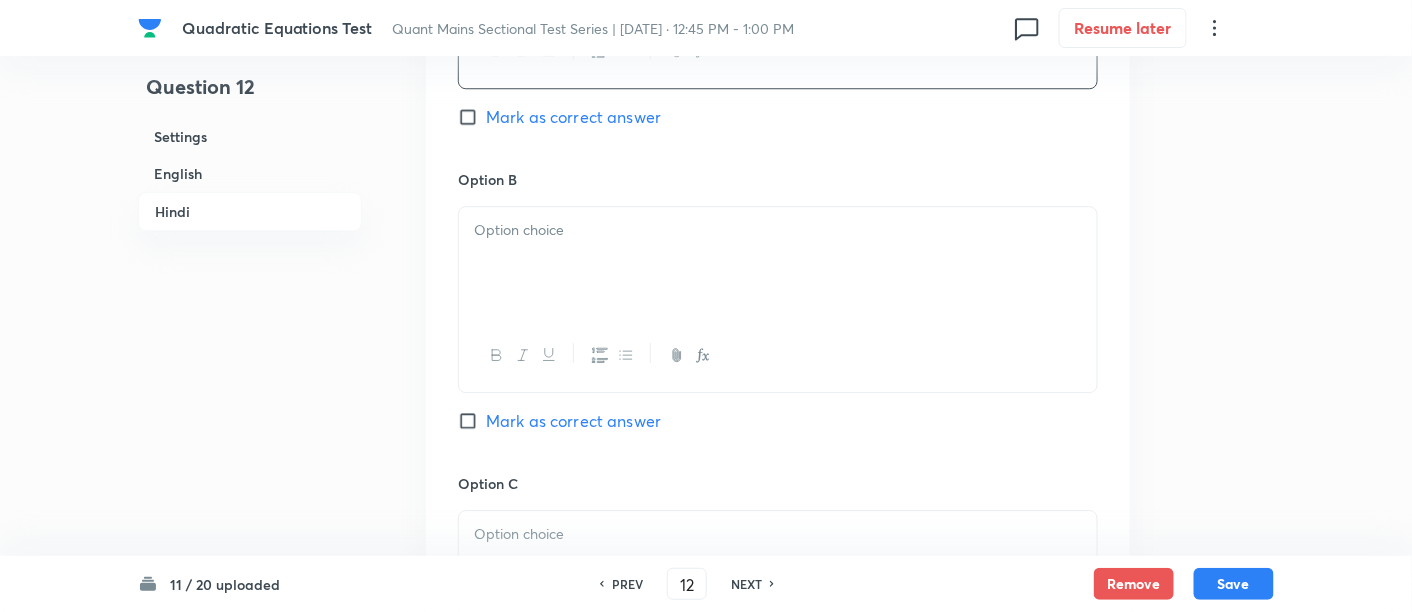 click at bounding box center (778, 263) 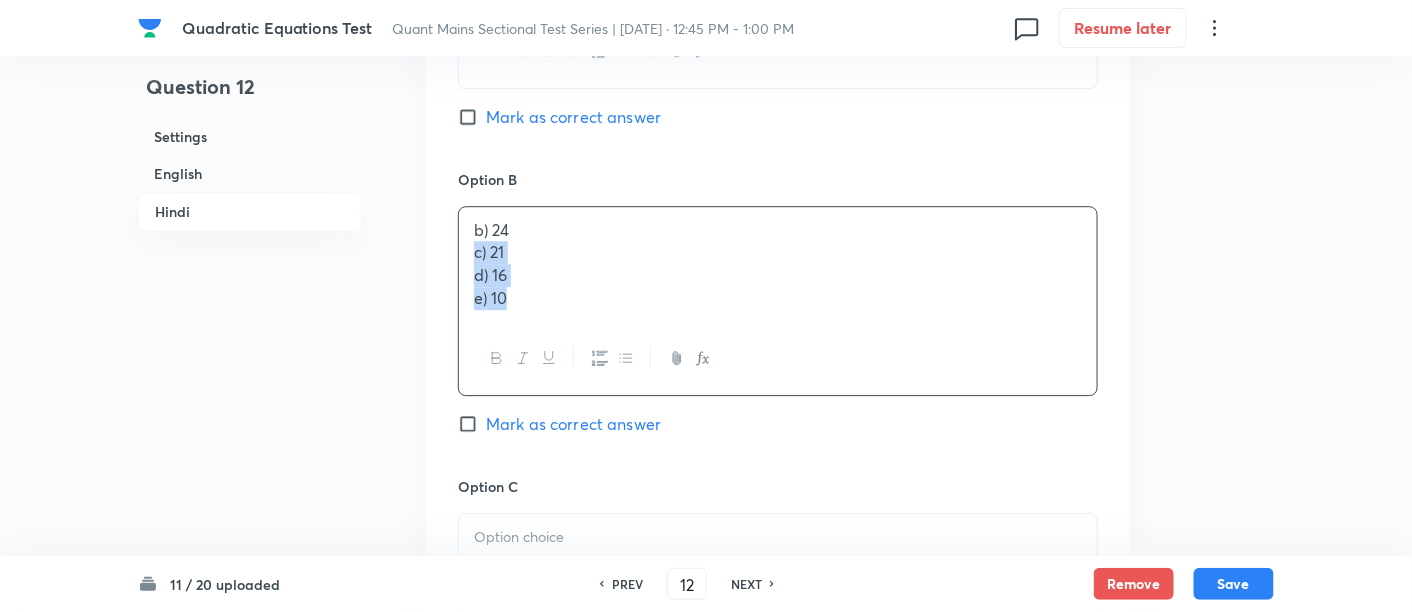 drag, startPoint x: 472, startPoint y: 247, endPoint x: 597, endPoint y: 395, distance: 193.72403 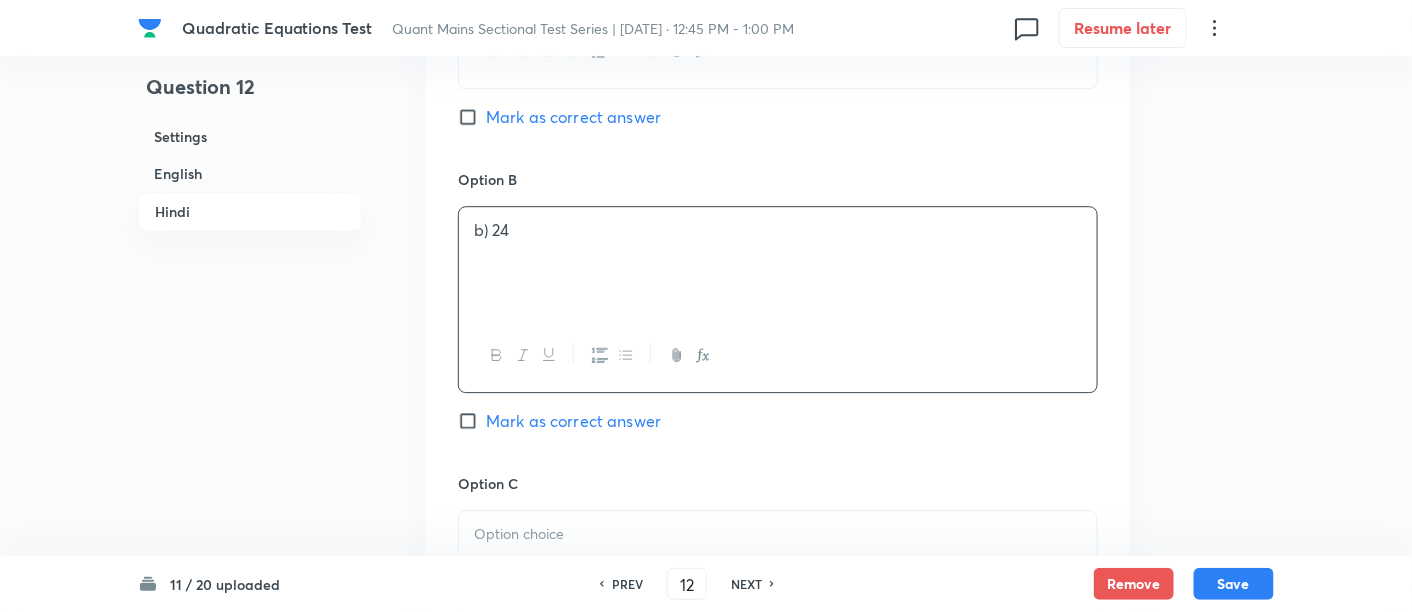 scroll, scrollTop: 4260, scrollLeft: 0, axis: vertical 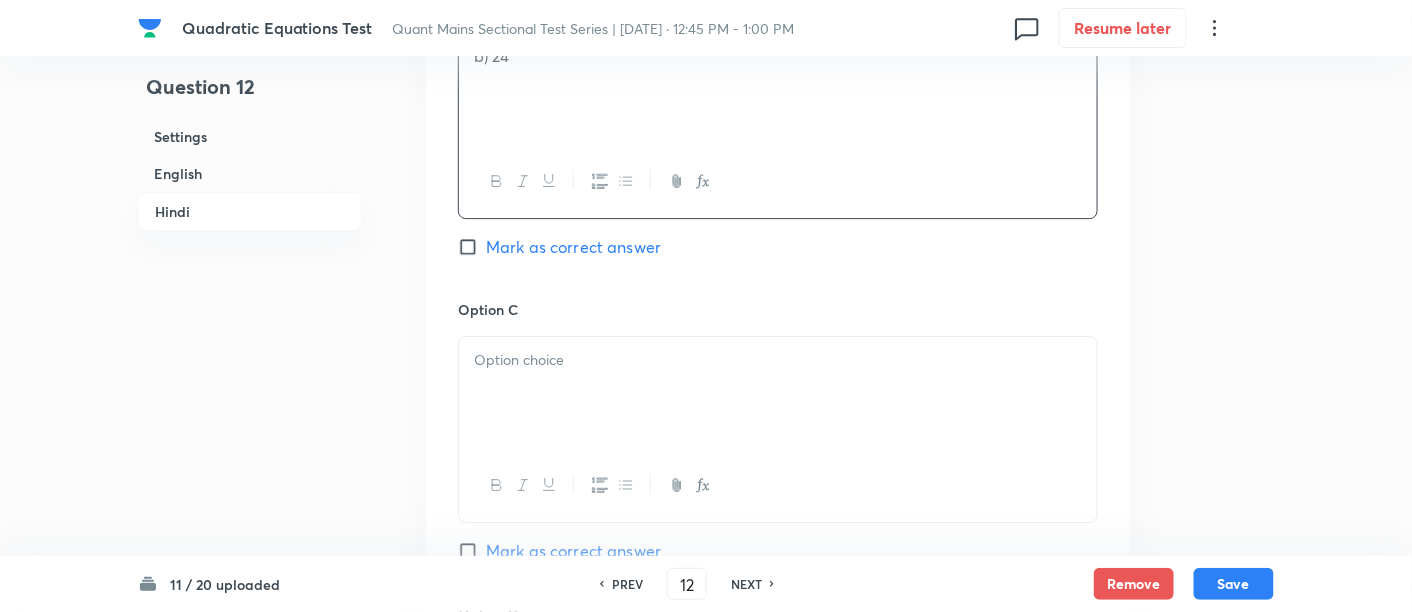 click at bounding box center [778, 393] 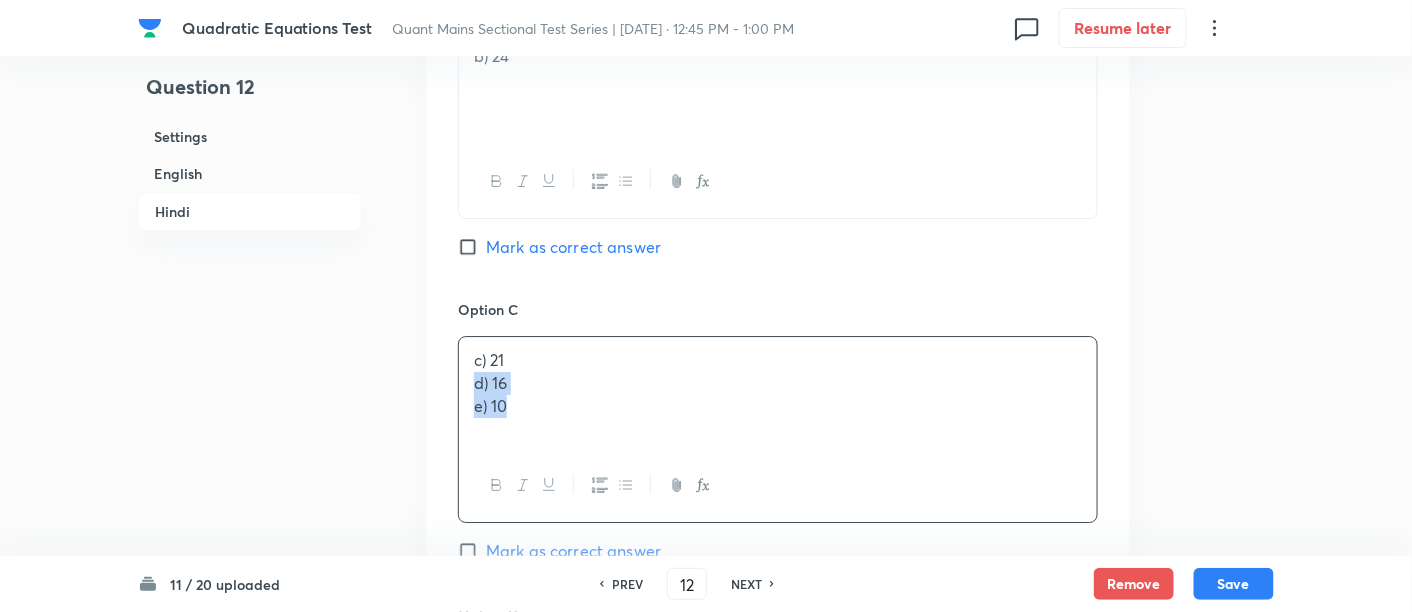 drag, startPoint x: 472, startPoint y: 377, endPoint x: 621, endPoint y: 490, distance: 187.00267 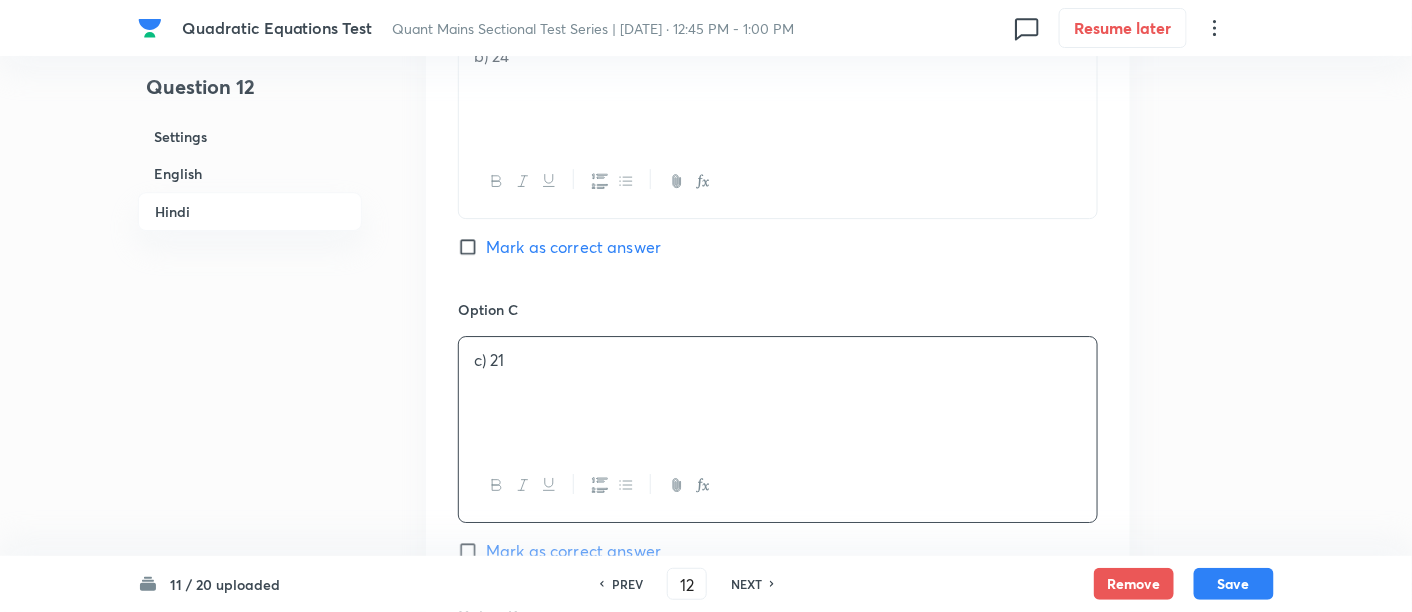 scroll, scrollTop: 4485, scrollLeft: 0, axis: vertical 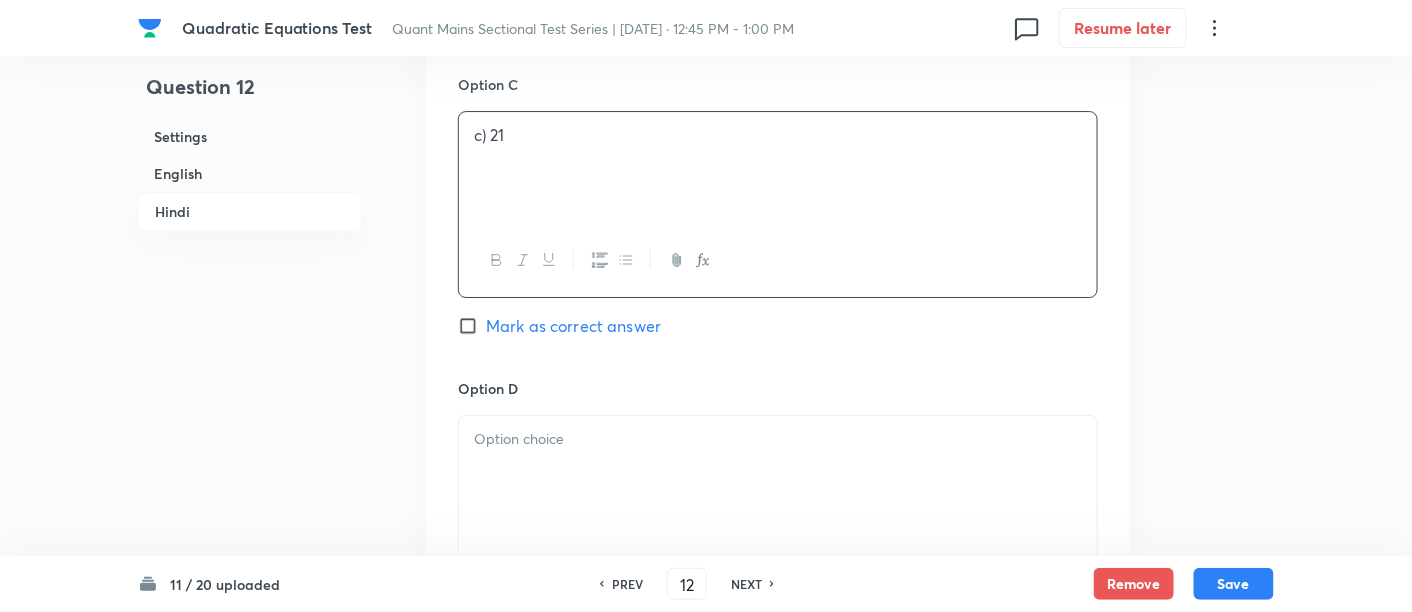 click at bounding box center [778, 472] 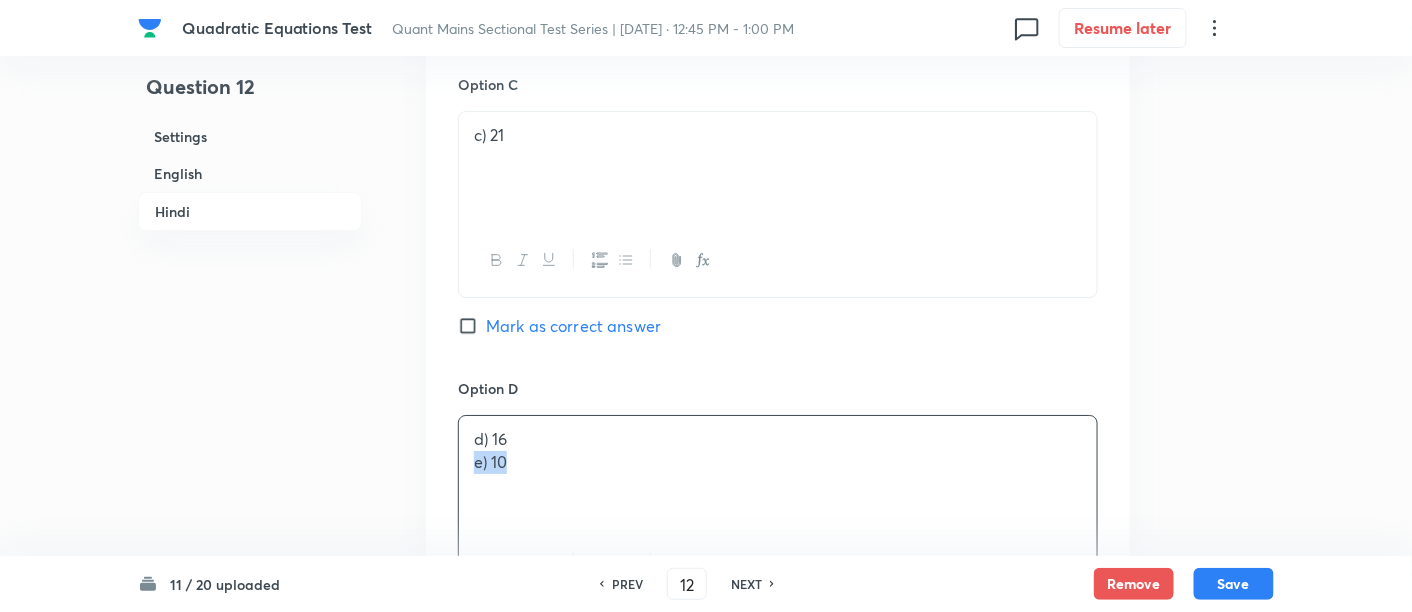 drag, startPoint x: 460, startPoint y: 457, endPoint x: 632, endPoint y: 492, distance: 175.52493 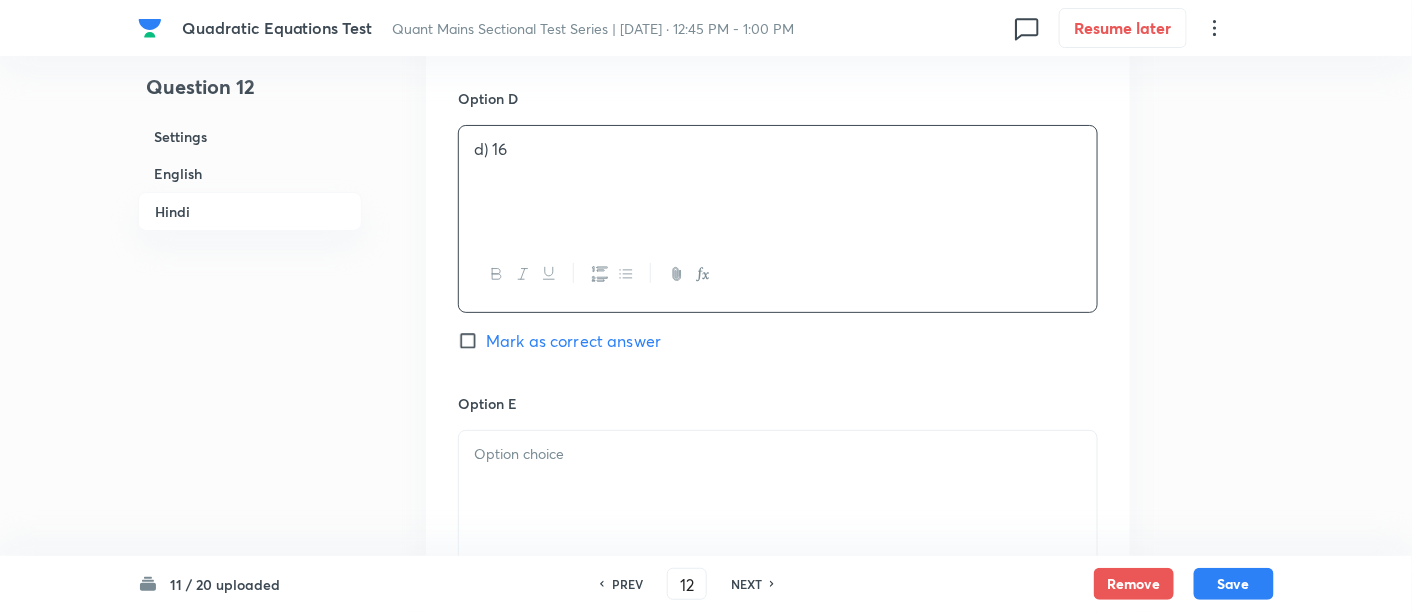 scroll, scrollTop: 4786, scrollLeft: 0, axis: vertical 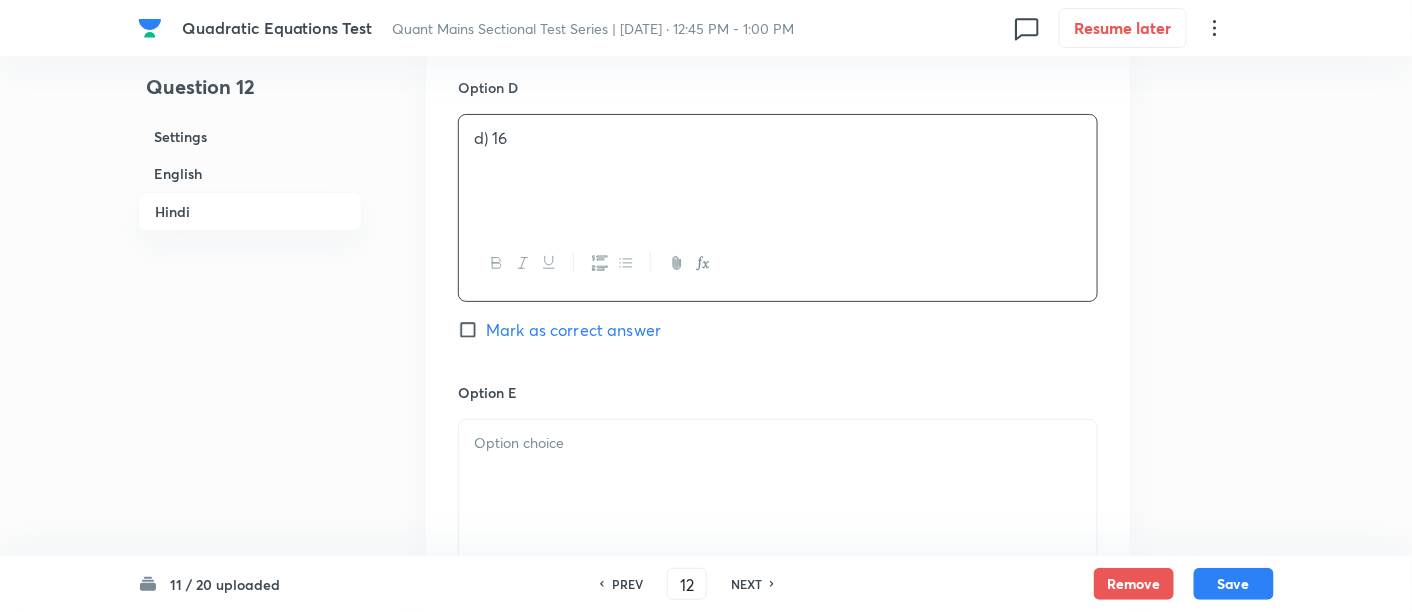 click at bounding box center [778, 476] 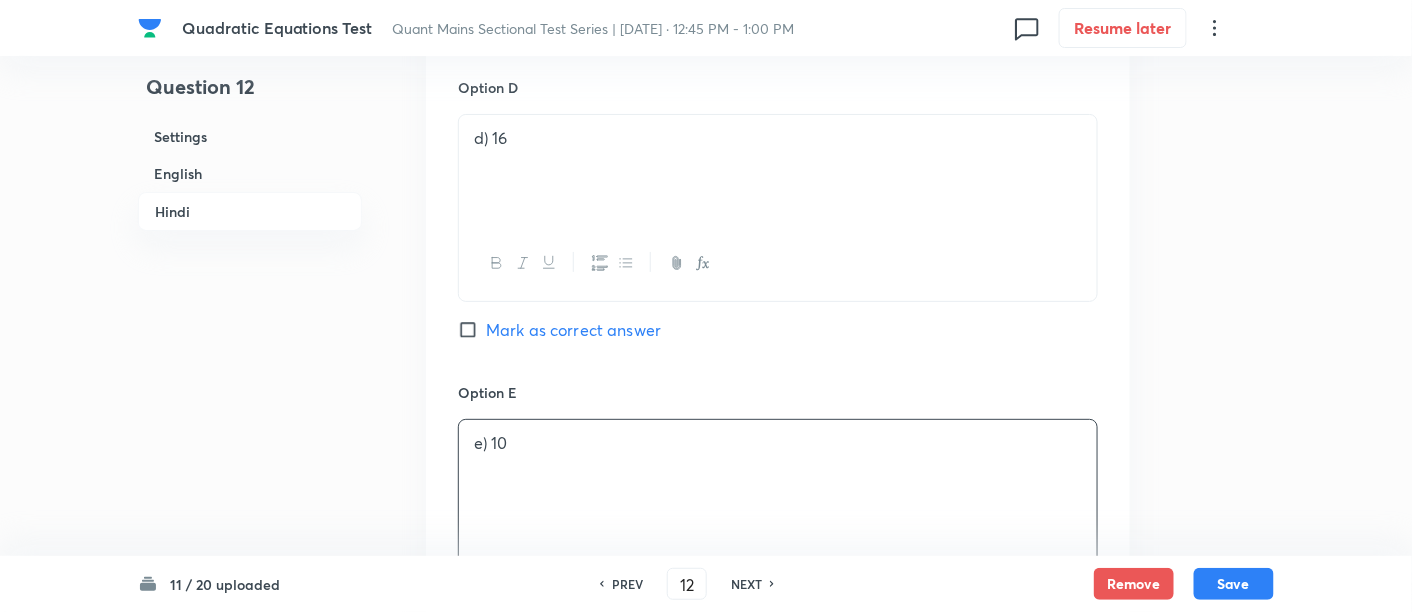 click on "Mark as correct answer" at bounding box center [573, 330] 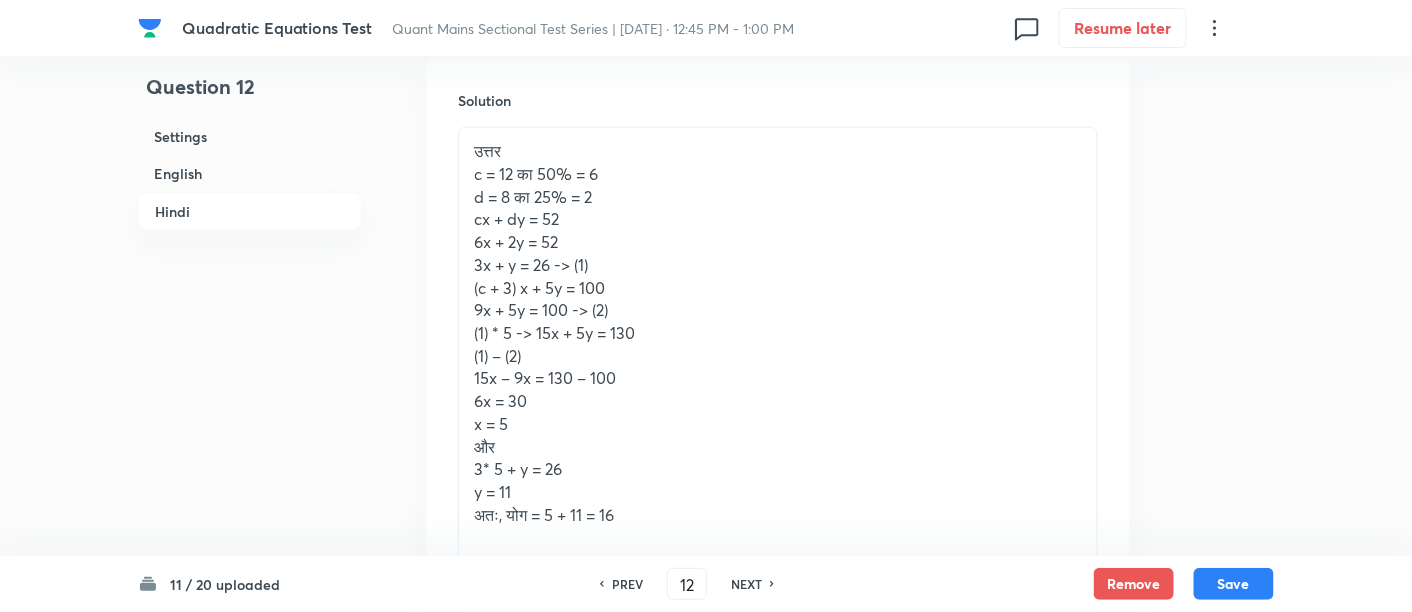 checkbox on "true" 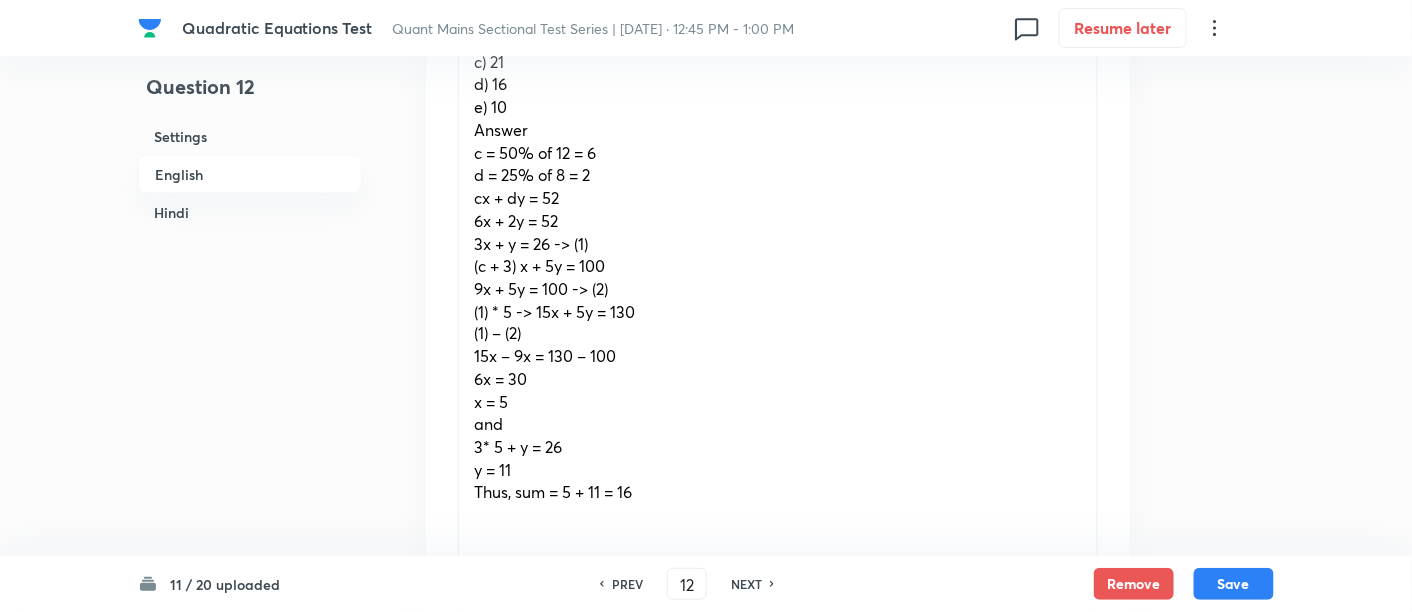 scroll, scrollTop: 888, scrollLeft: 0, axis: vertical 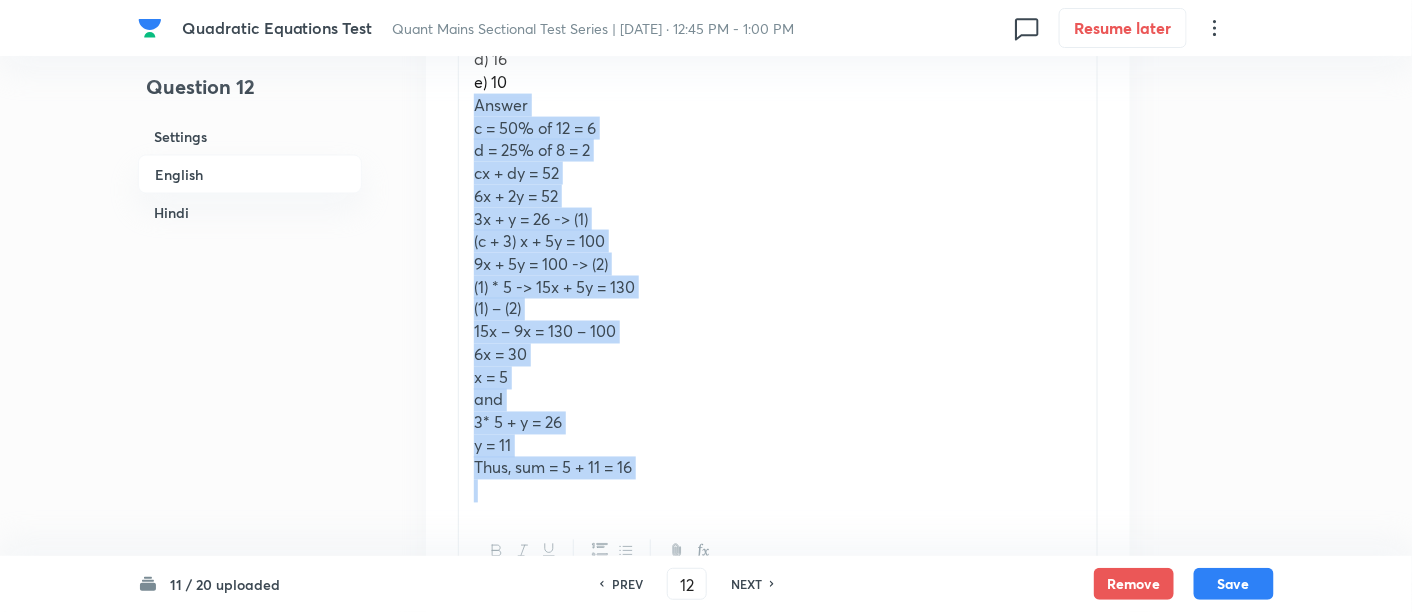drag, startPoint x: 458, startPoint y: 98, endPoint x: 731, endPoint y: 501, distance: 486.7628 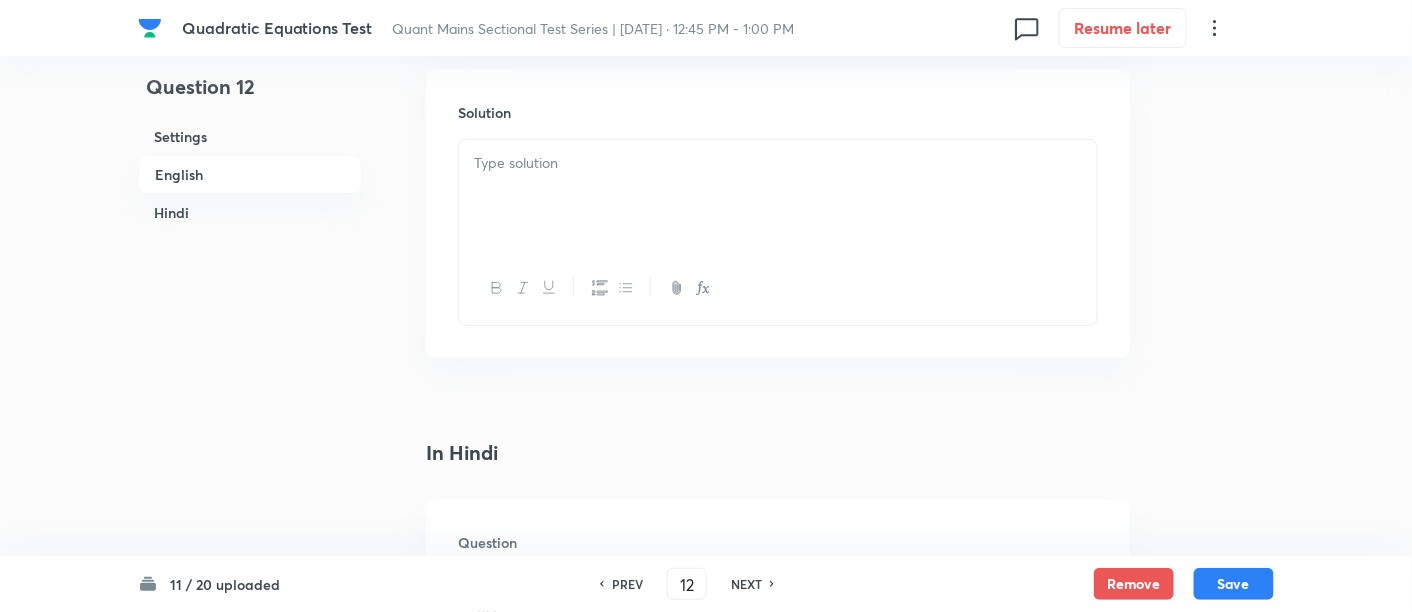 click at bounding box center (778, 196) 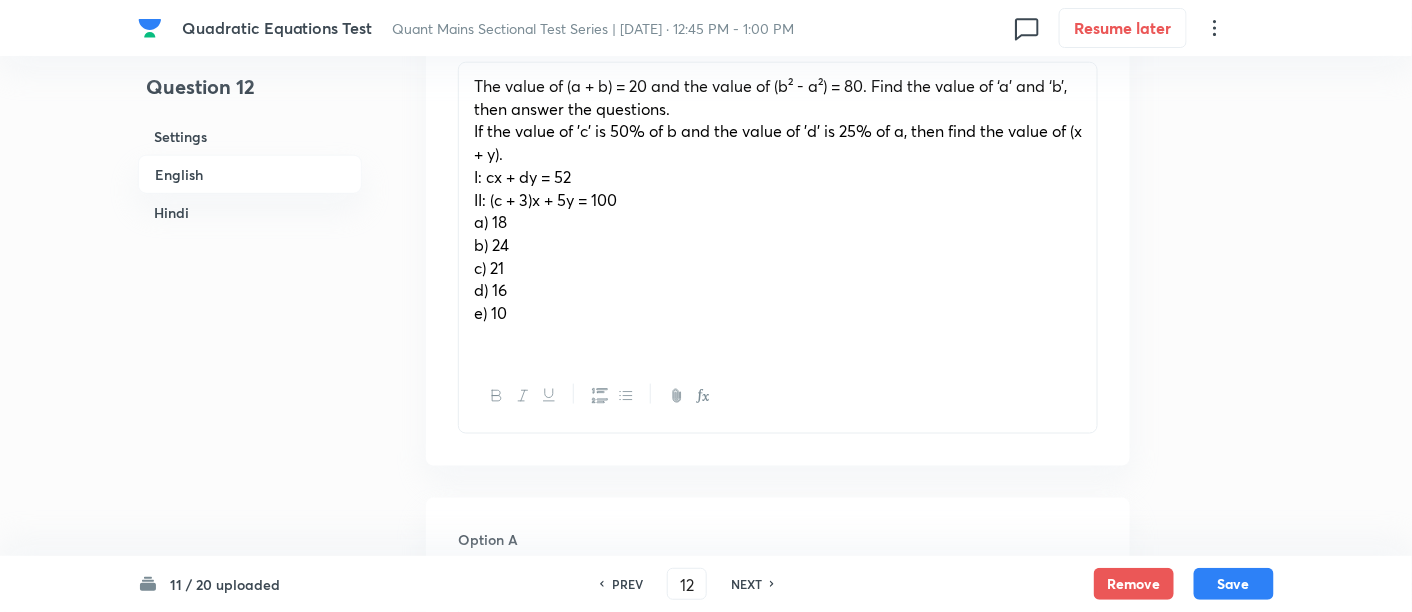scroll, scrollTop: 657, scrollLeft: 0, axis: vertical 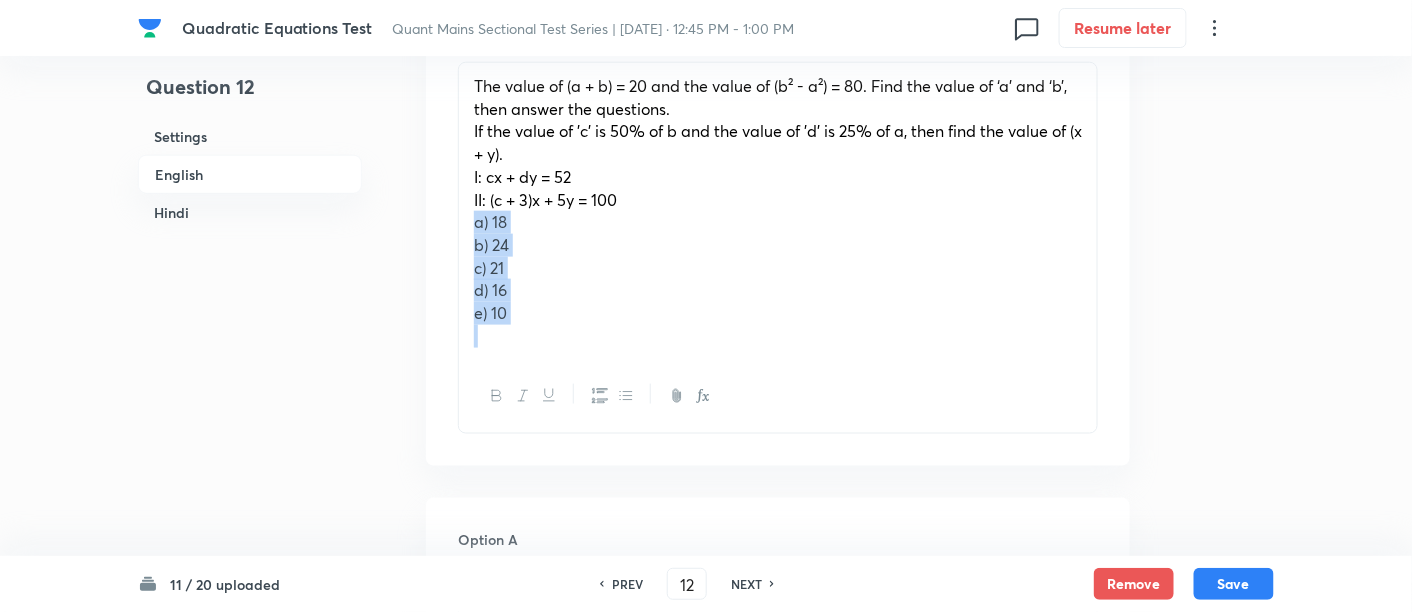 drag, startPoint x: 471, startPoint y: 218, endPoint x: 614, endPoint y: 400, distance: 231.45842 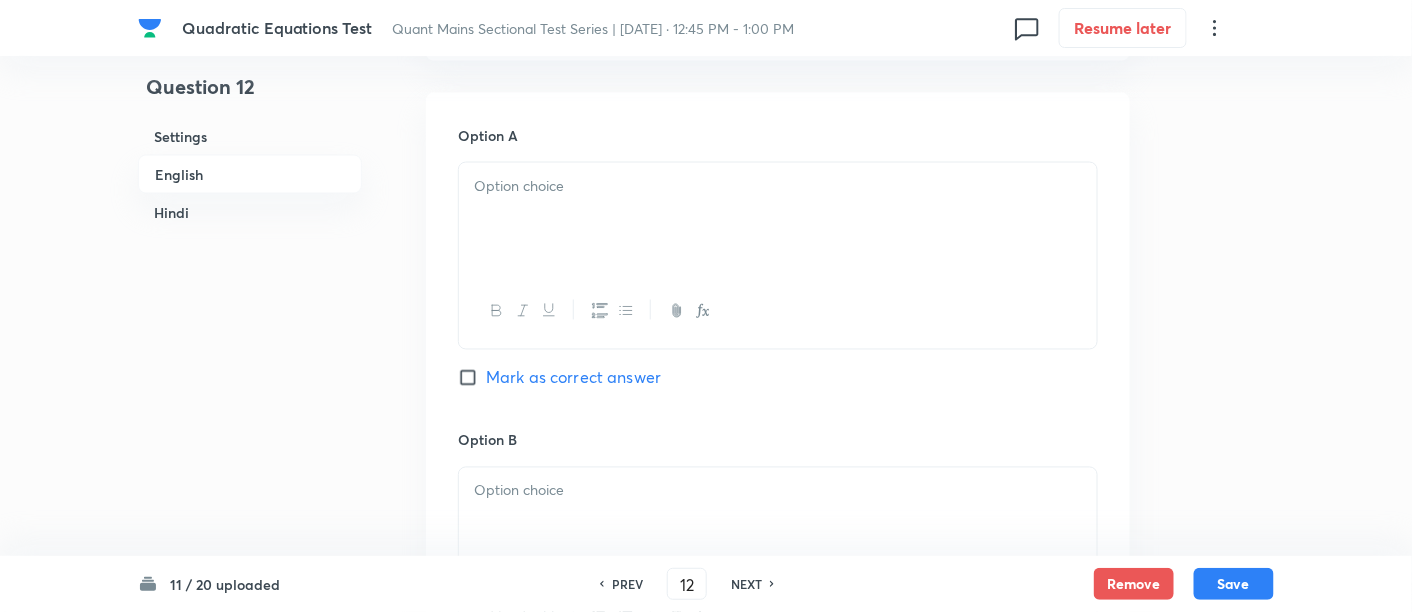 scroll, scrollTop: 950, scrollLeft: 0, axis: vertical 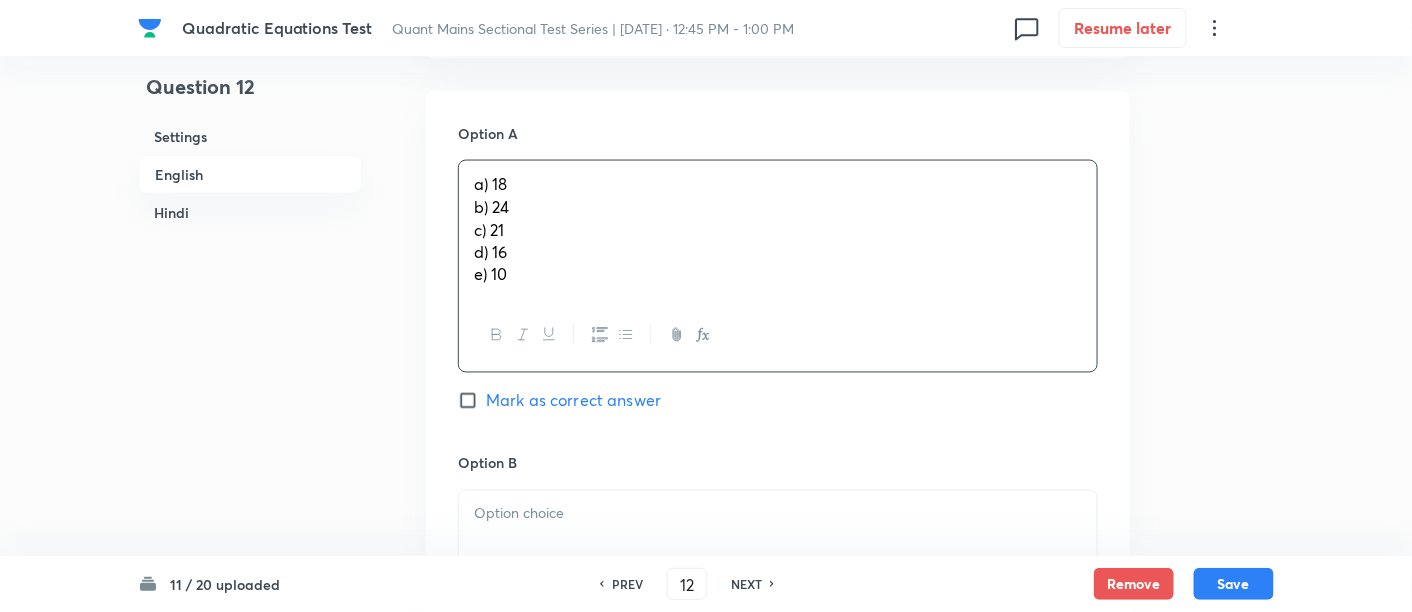 click on "a) 18 b) 24 c) 21 d) 16 e) 10" at bounding box center [778, 230] 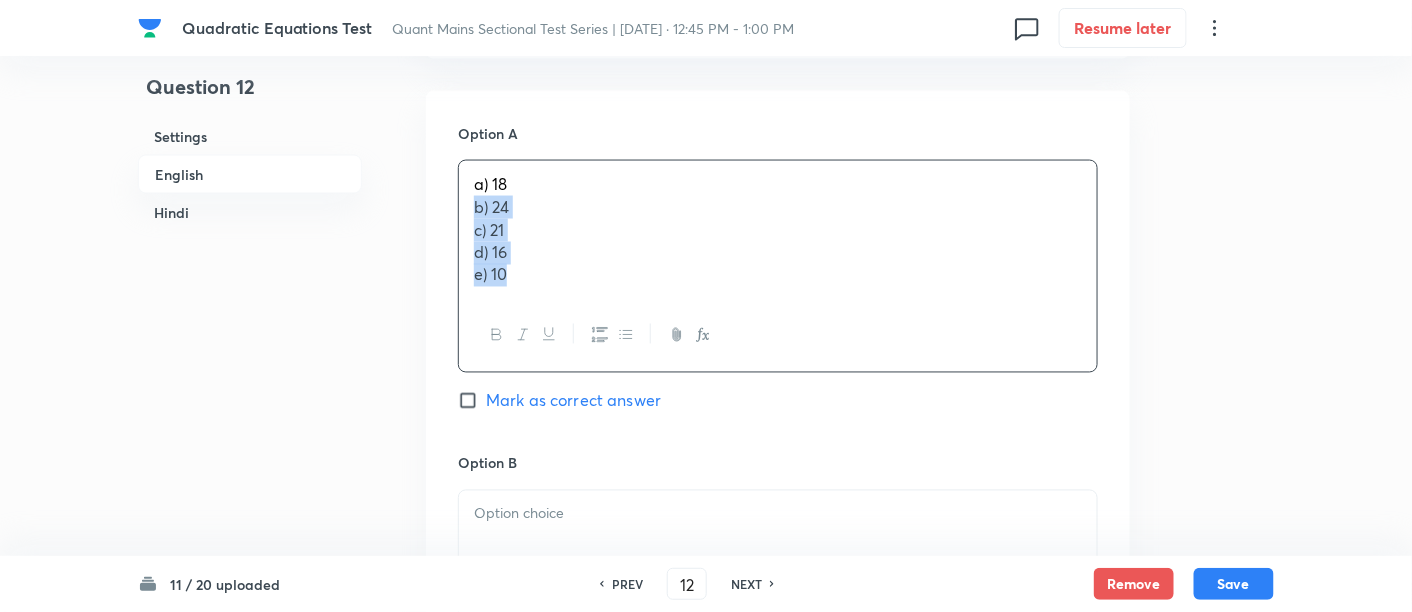 drag, startPoint x: 468, startPoint y: 207, endPoint x: 685, endPoint y: 426, distance: 308.3018 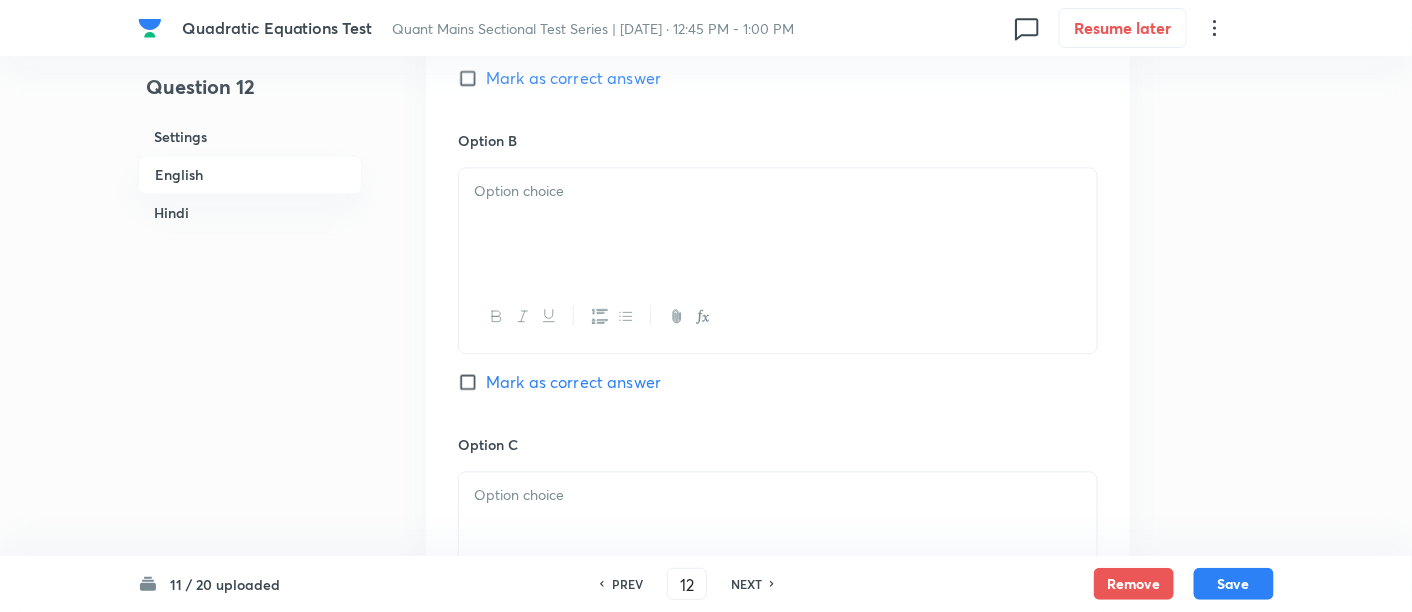 scroll, scrollTop: 1250, scrollLeft: 0, axis: vertical 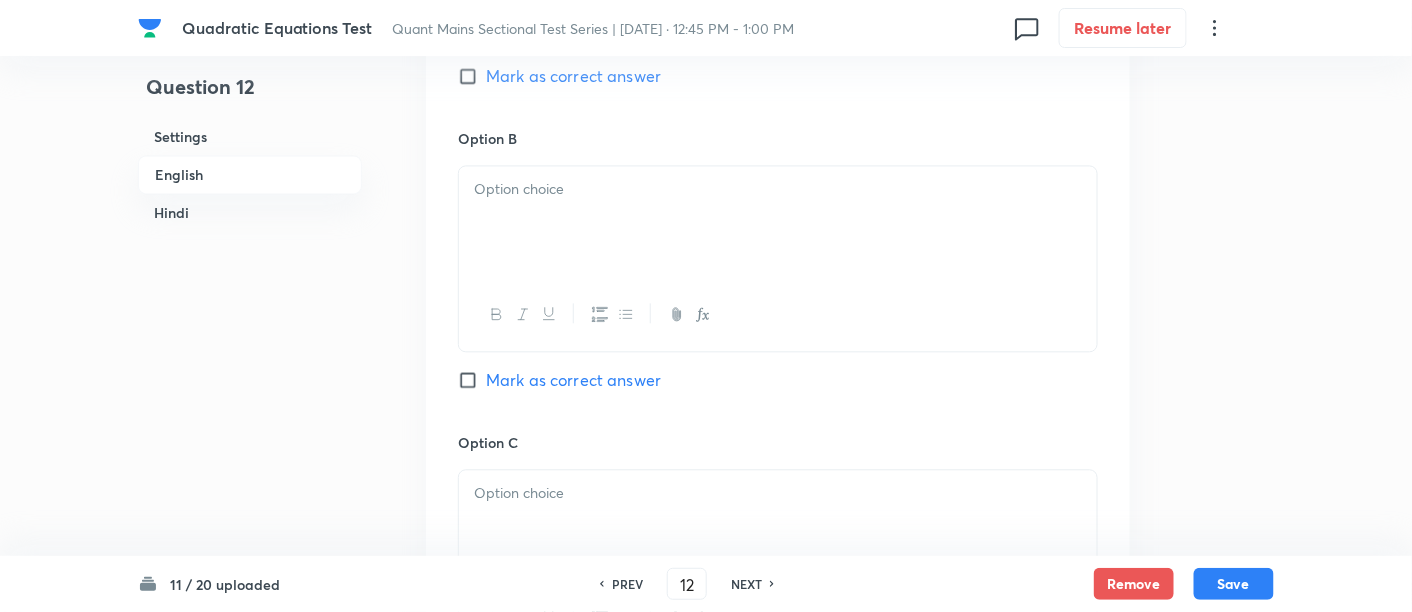 click at bounding box center [778, 222] 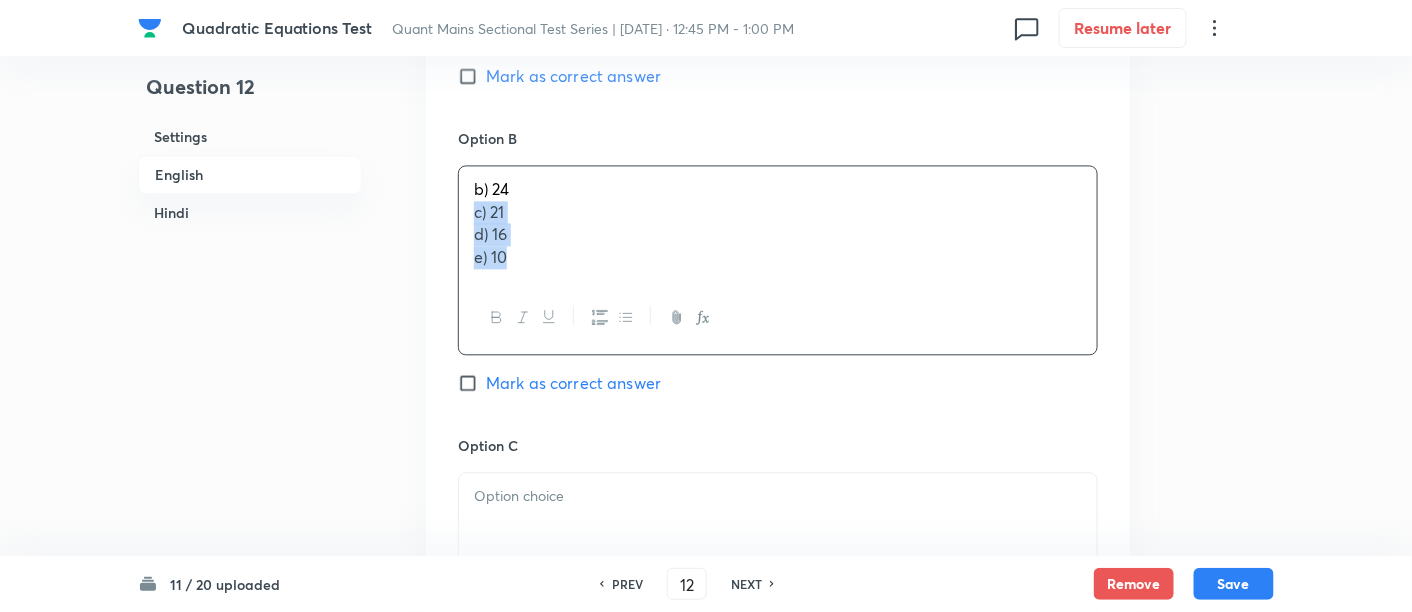 drag, startPoint x: 469, startPoint y: 219, endPoint x: 582, endPoint y: 325, distance: 154.93547 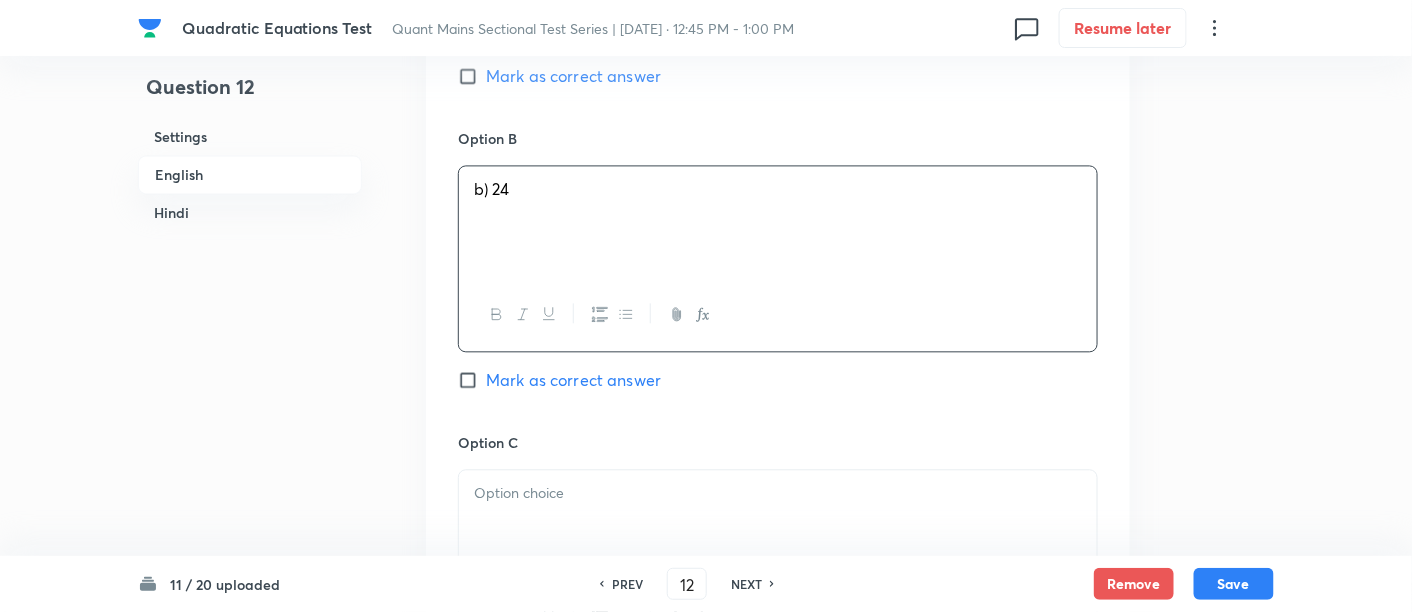 scroll, scrollTop: 1542, scrollLeft: 0, axis: vertical 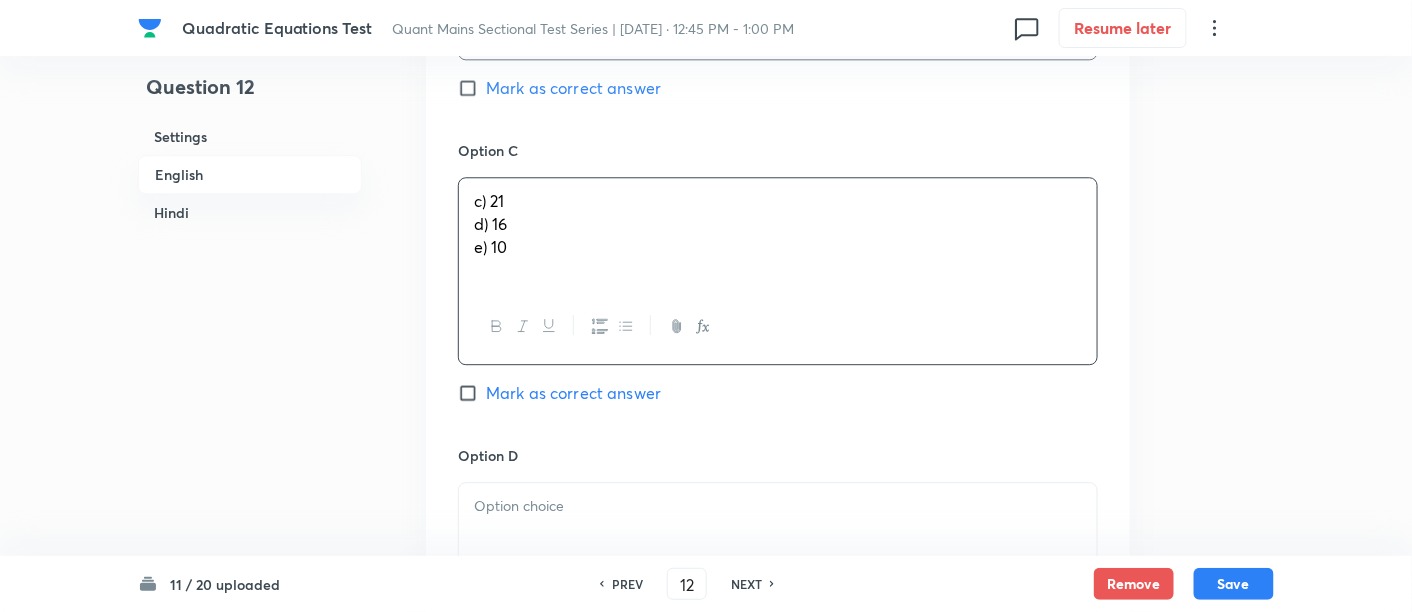 click on "c) 21 d) 16 e) 10" at bounding box center (778, 234) 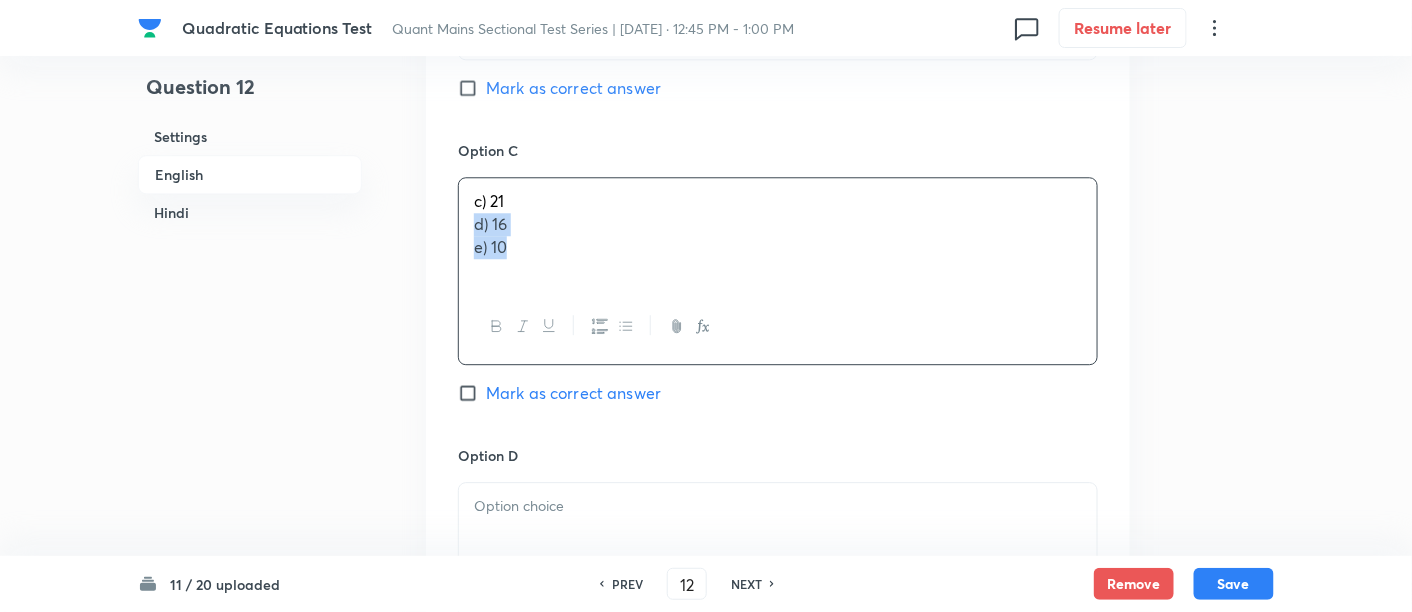 drag, startPoint x: 474, startPoint y: 218, endPoint x: 600, endPoint y: 336, distance: 172.62677 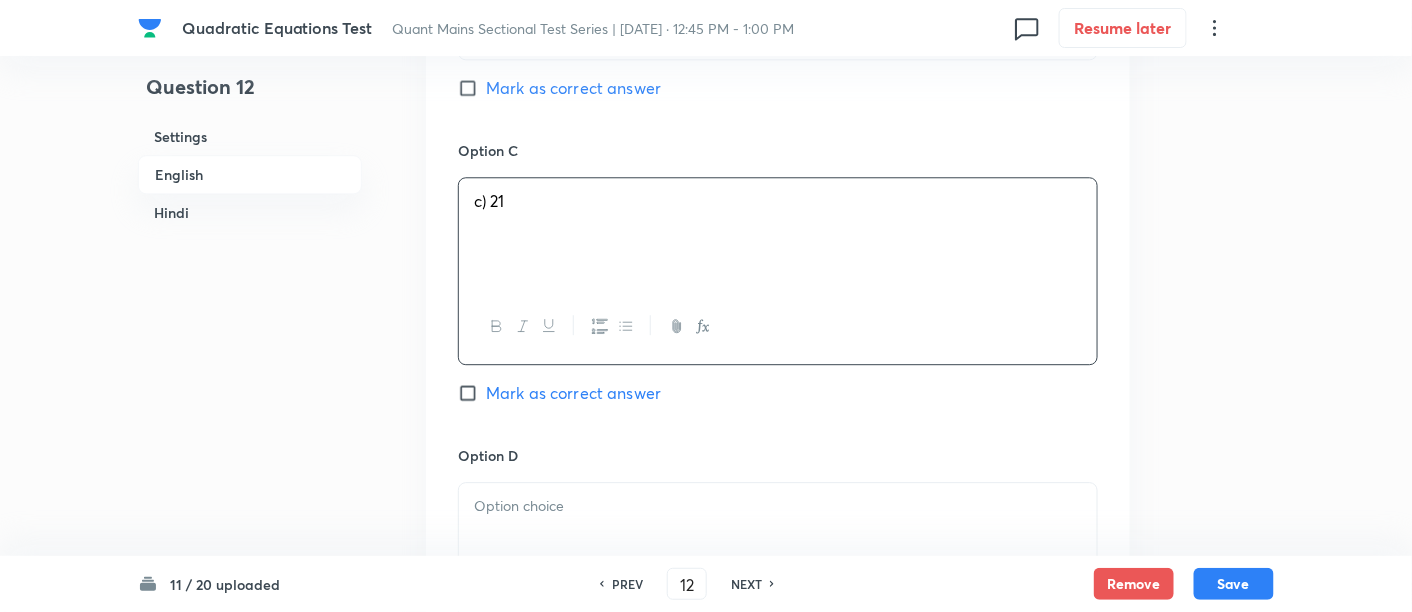 scroll, scrollTop: 1819, scrollLeft: 0, axis: vertical 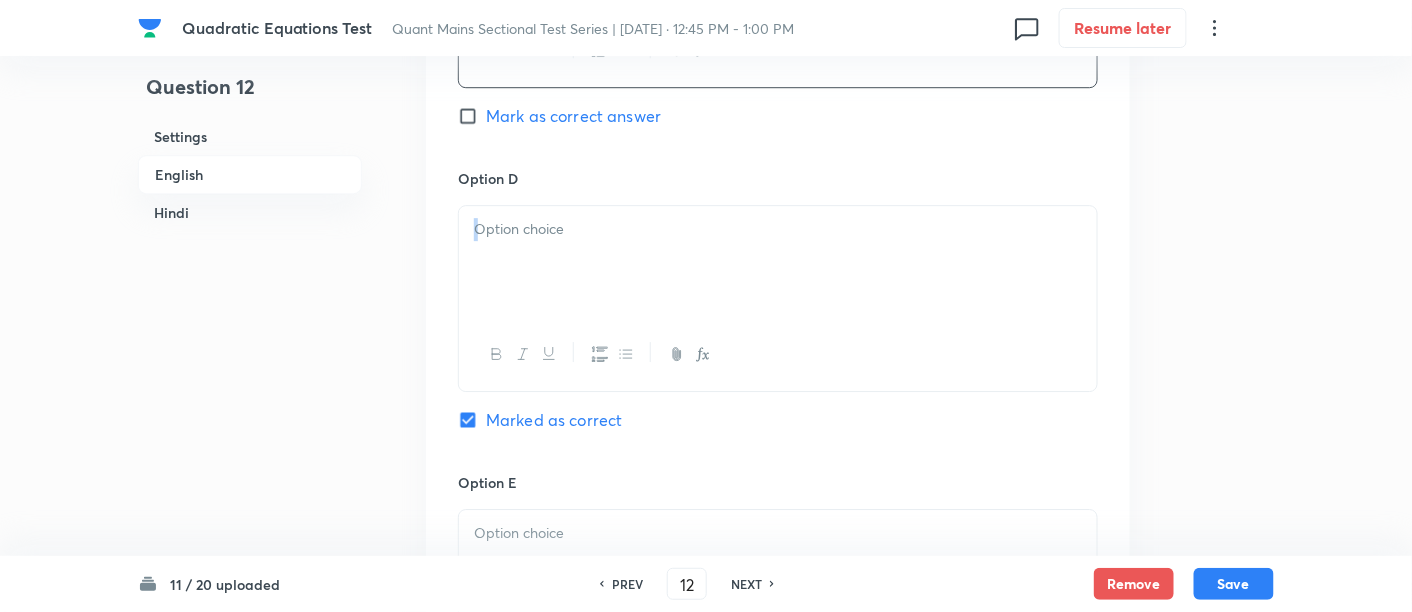 drag, startPoint x: 600, startPoint y: 336, endPoint x: 542, endPoint y: 284, distance: 77.89737 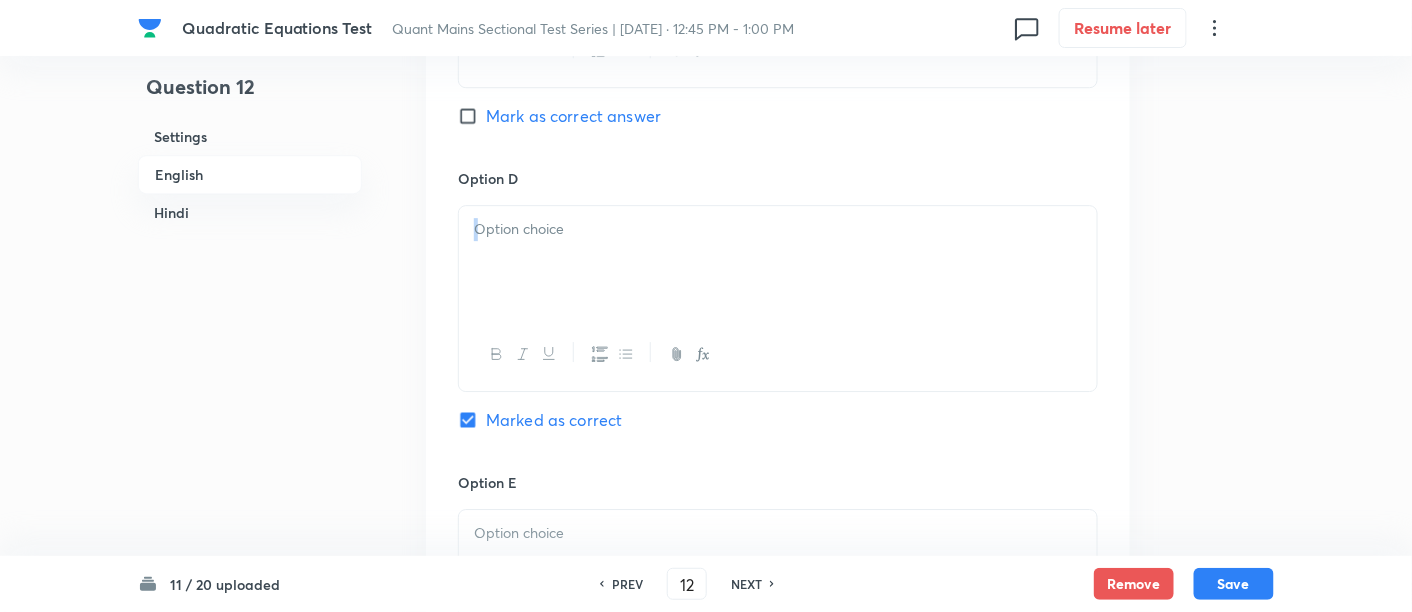 click at bounding box center (778, 262) 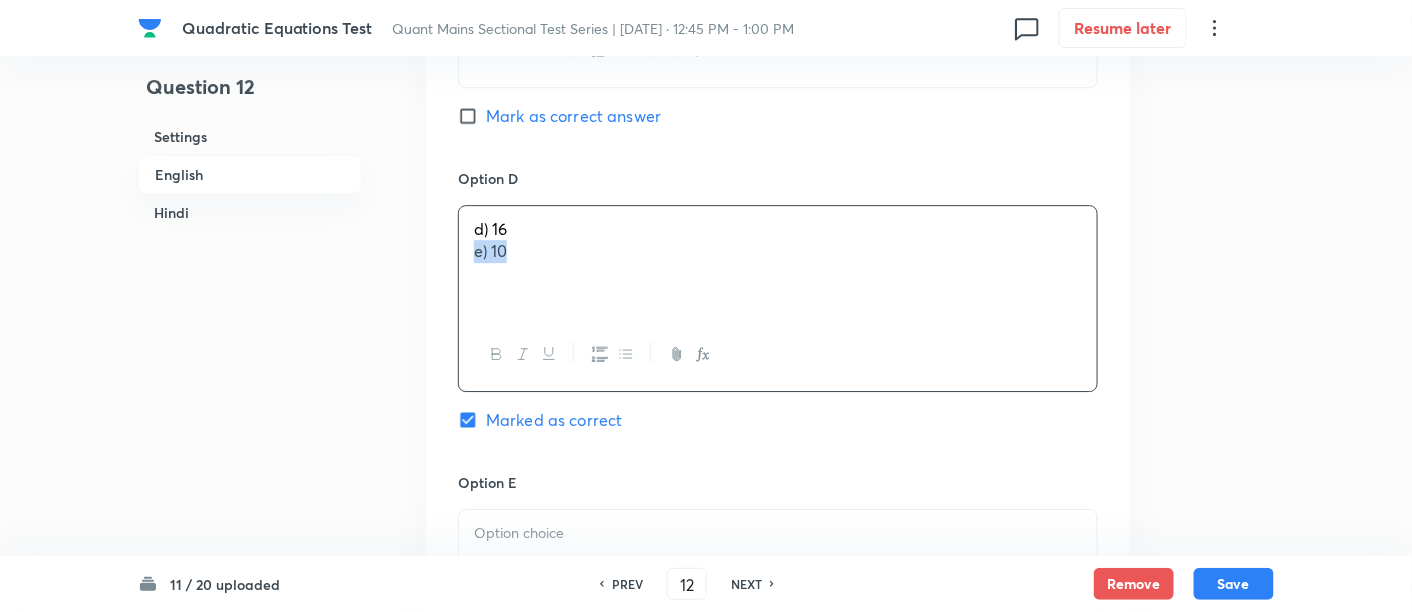 drag, startPoint x: 469, startPoint y: 252, endPoint x: 645, endPoint y: 295, distance: 181.17671 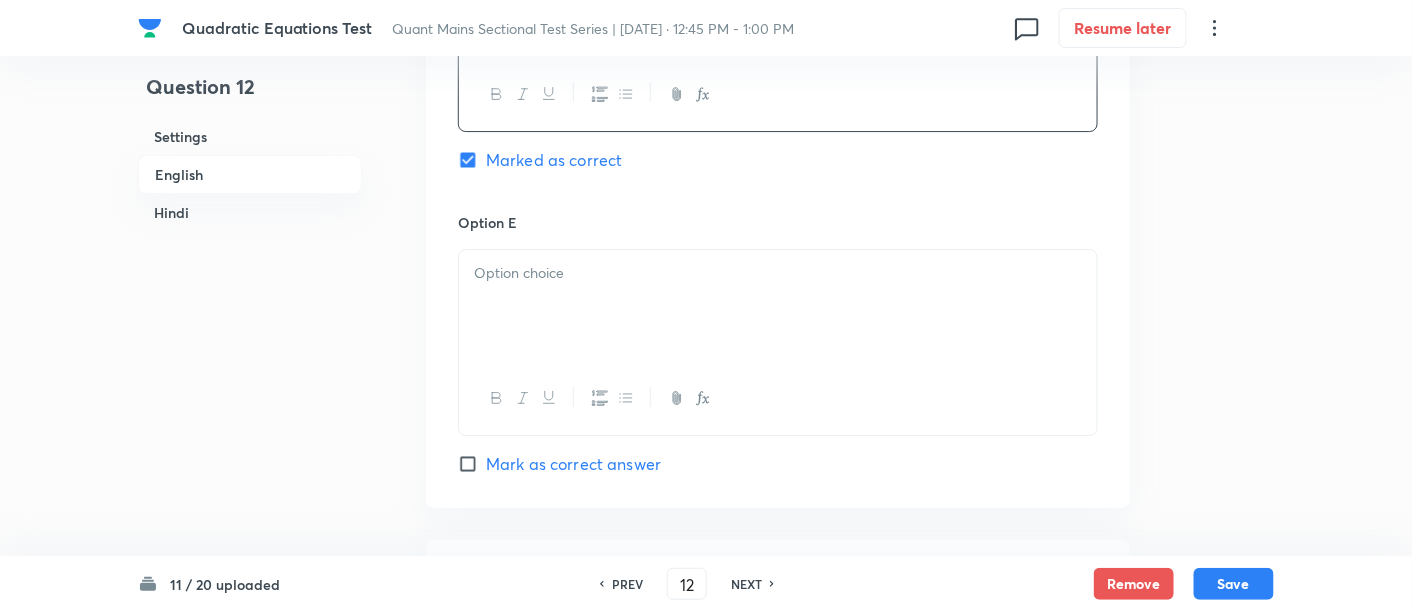 click at bounding box center (778, 306) 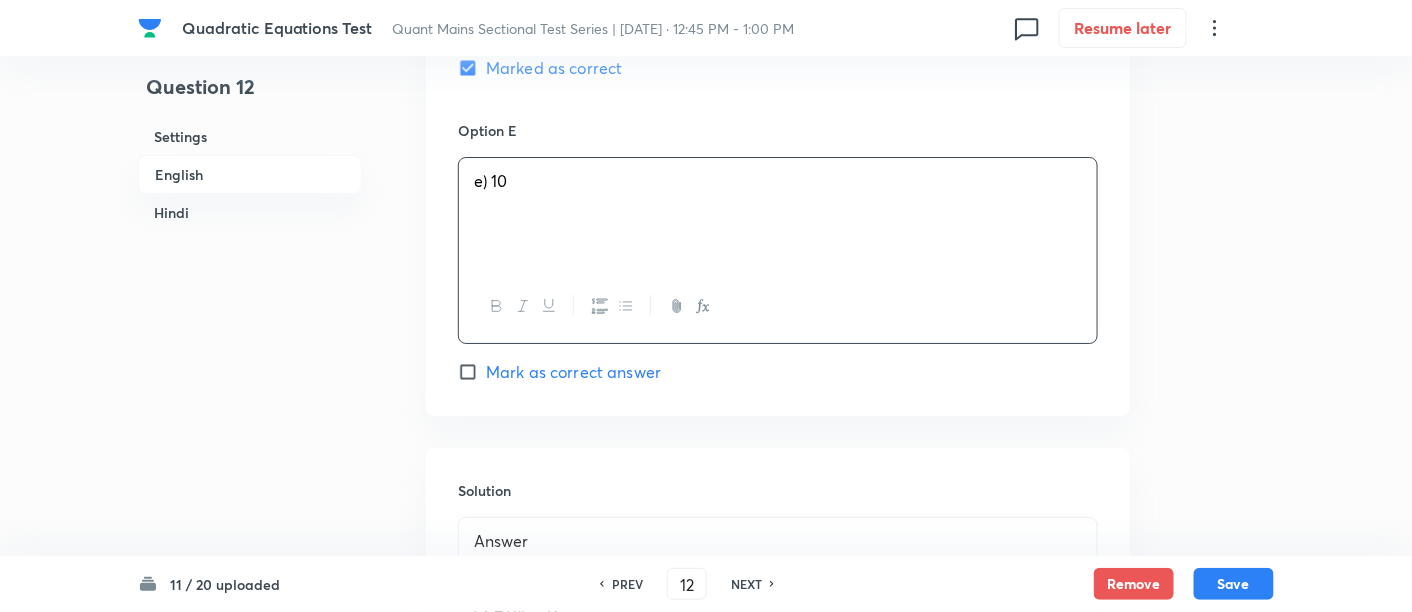 scroll, scrollTop: 1903, scrollLeft: 0, axis: vertical 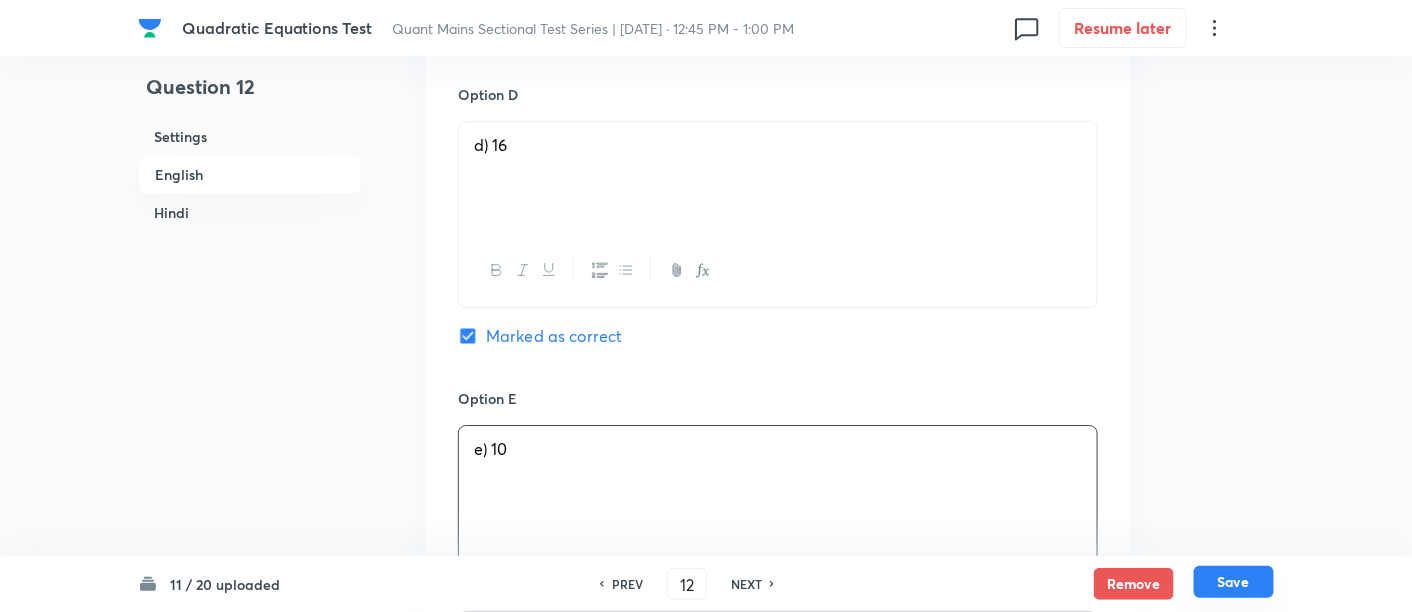 click on "Save" at bounding box center [1234, 582] 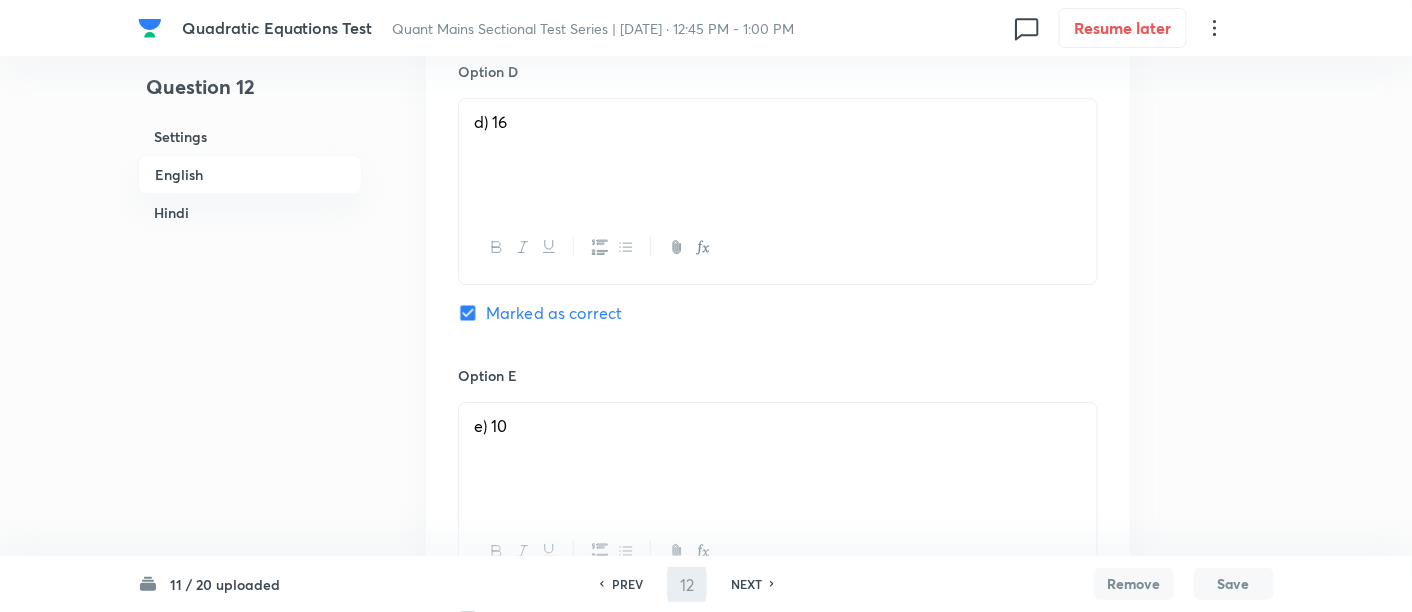 type on "13" 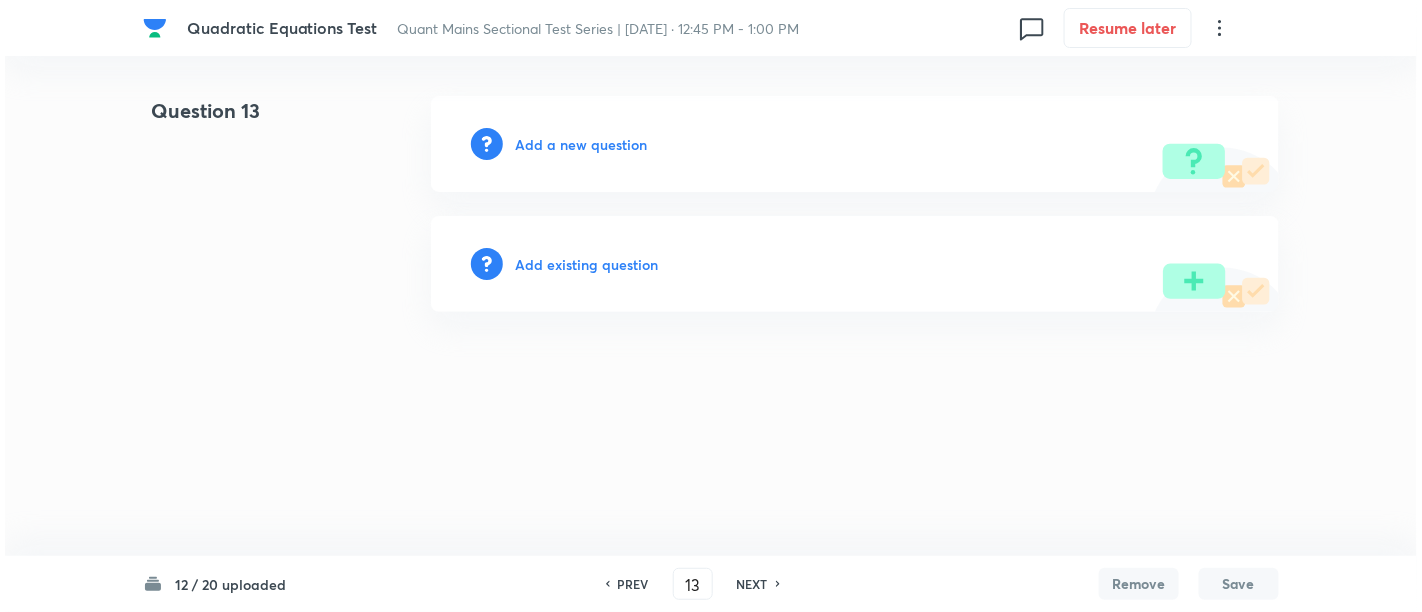 scroll, scrollTop: 0, scrollLeft: 0, axis: both 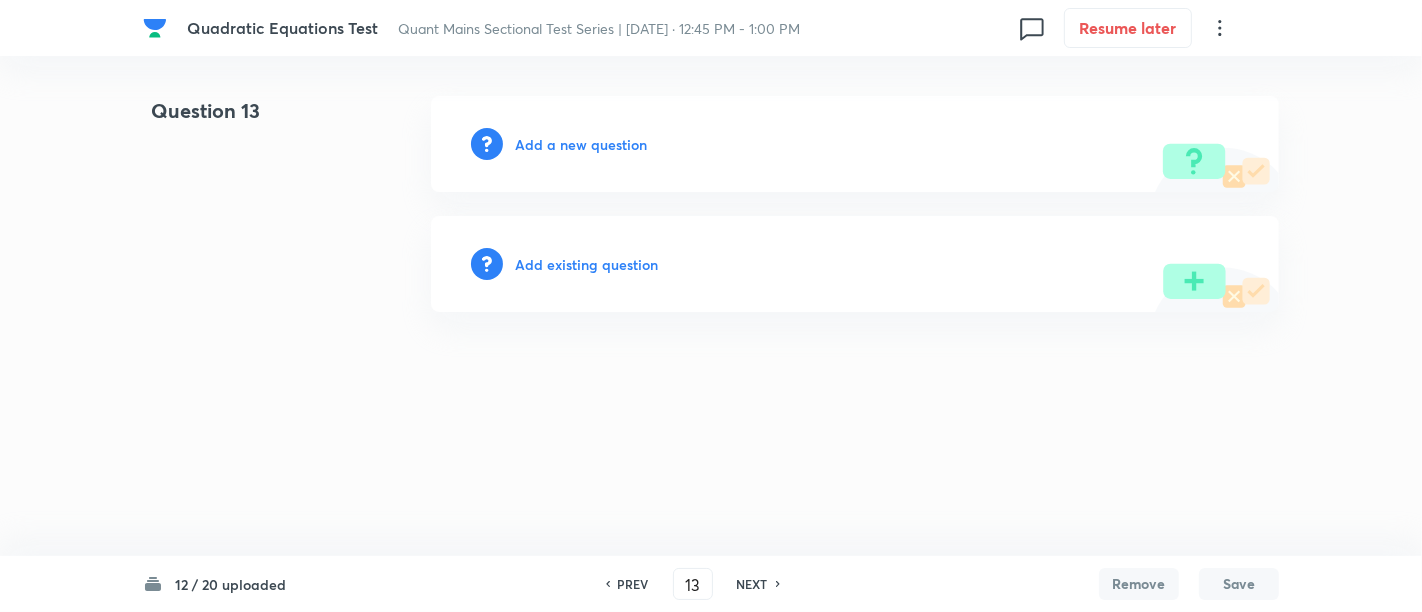 click on "Add a new question" at bounding box center [581, 144] 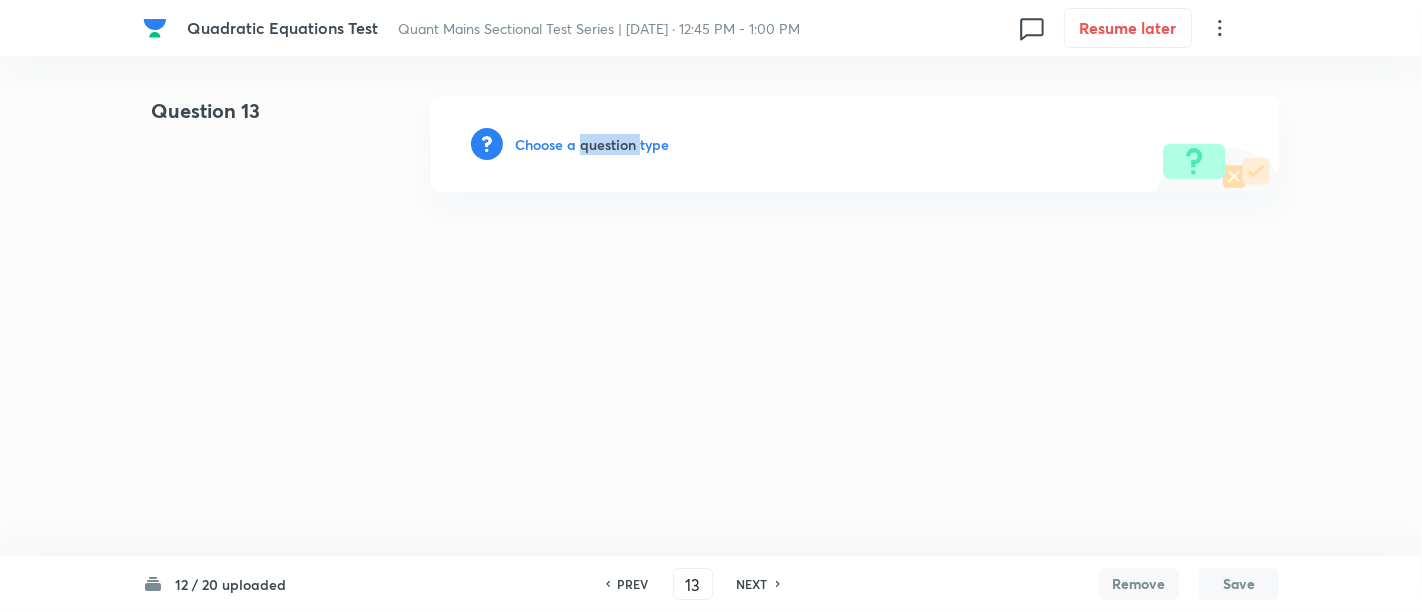 click on "Choose a question type" at bounding box center (592, 144) 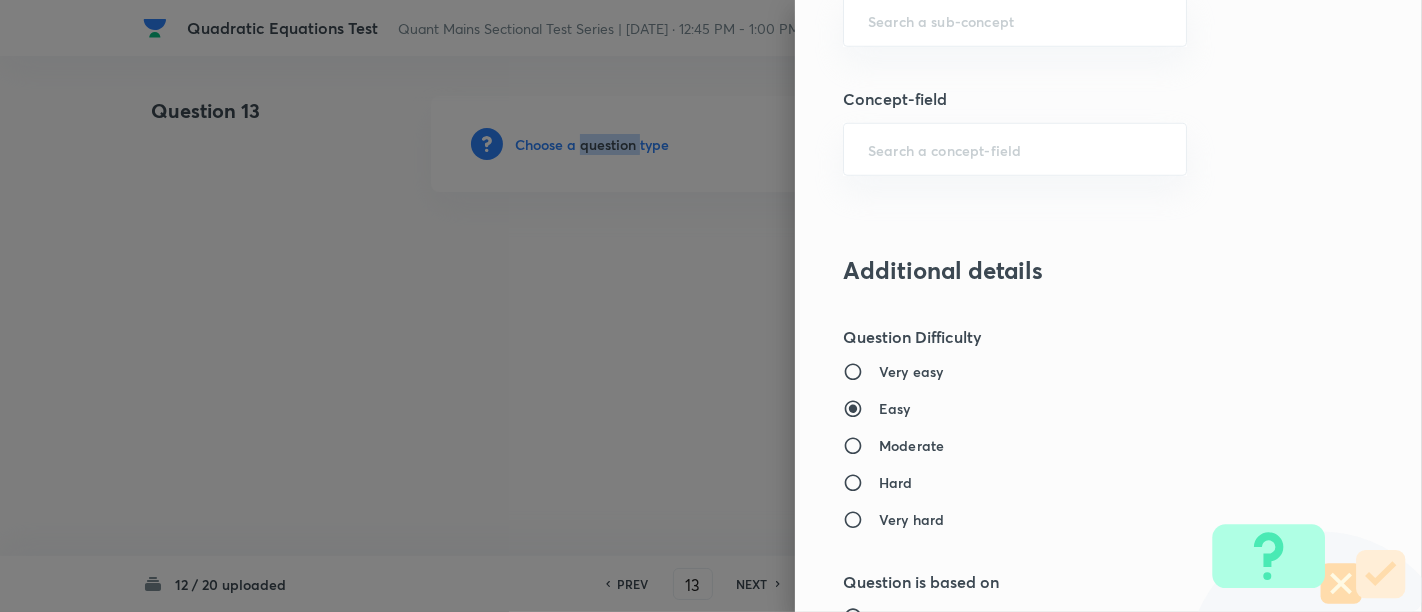 scroll, scrollTop: 1328, scrollLeft: 0, axis: vertical 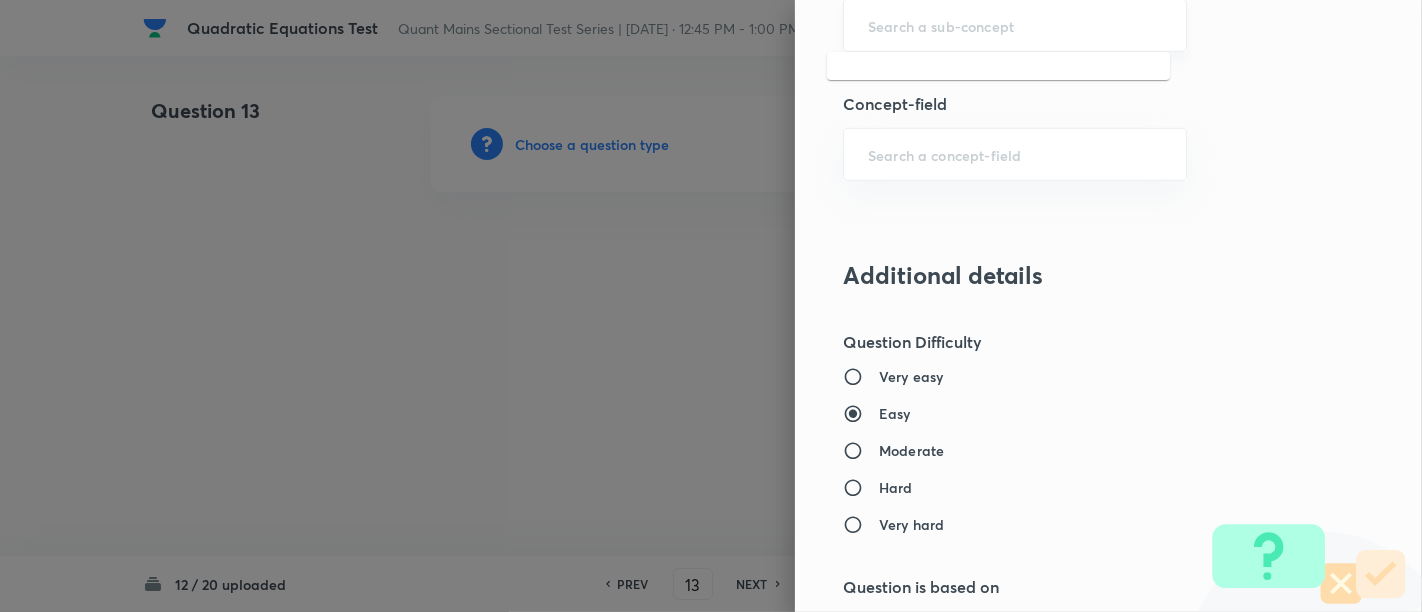 click at bounding box center [1015, 25] 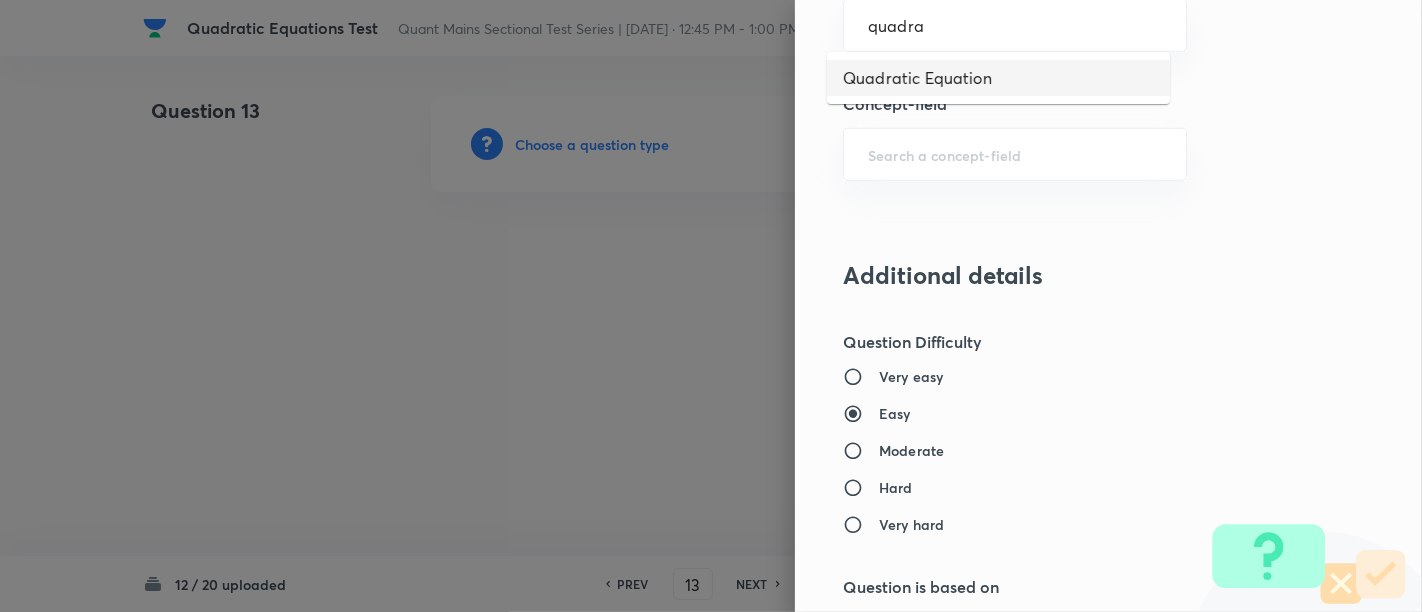 click on "Quadratic Equation" at bounding box center (998, 78) 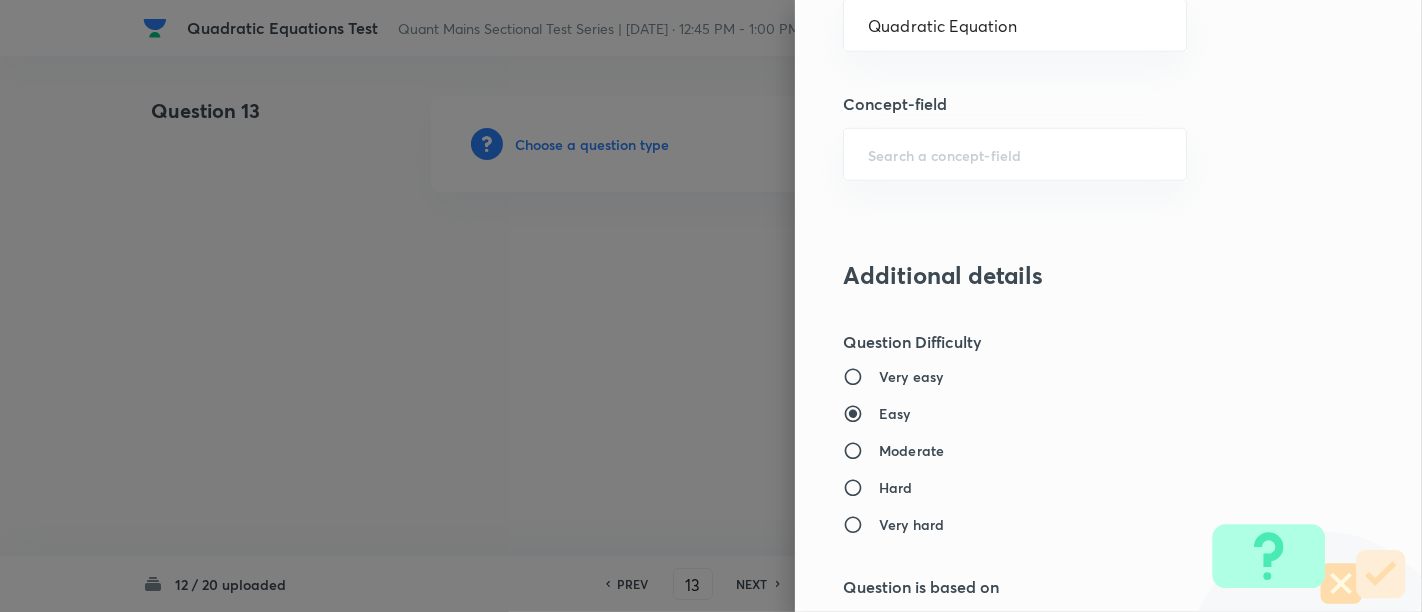 type on "Quantitative Aptitude" 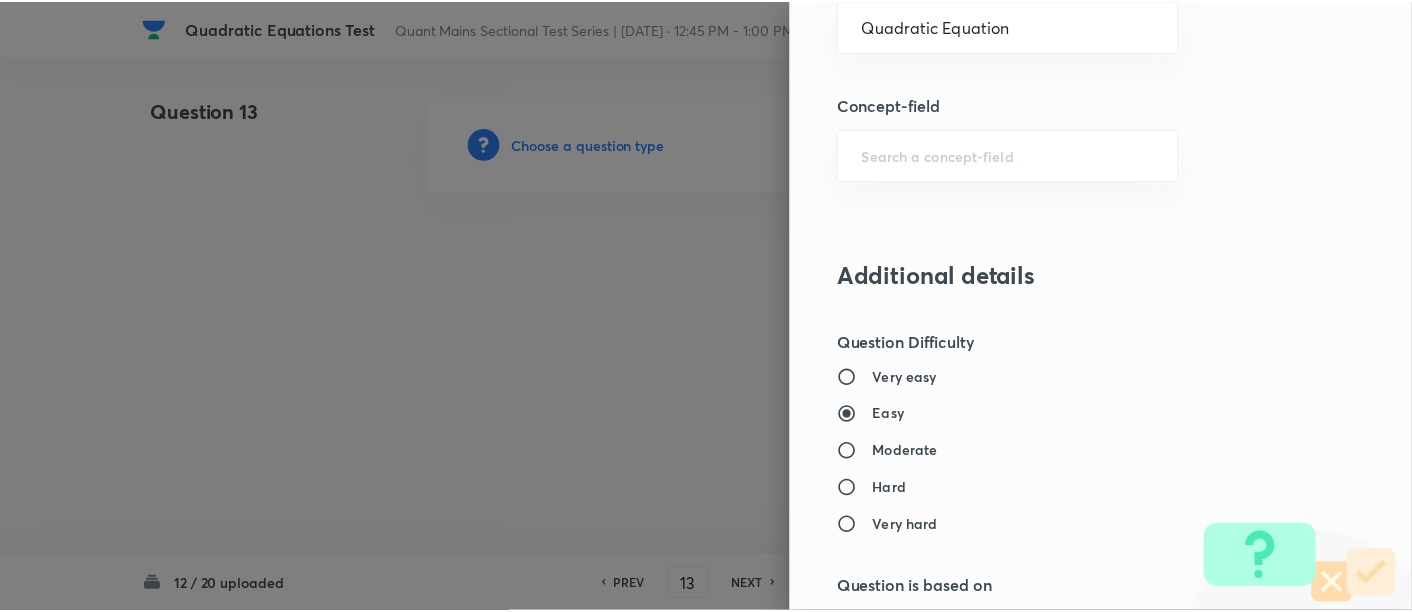 scroll, scrollTop: 2108, scrollLeft: 0, axis: vertical 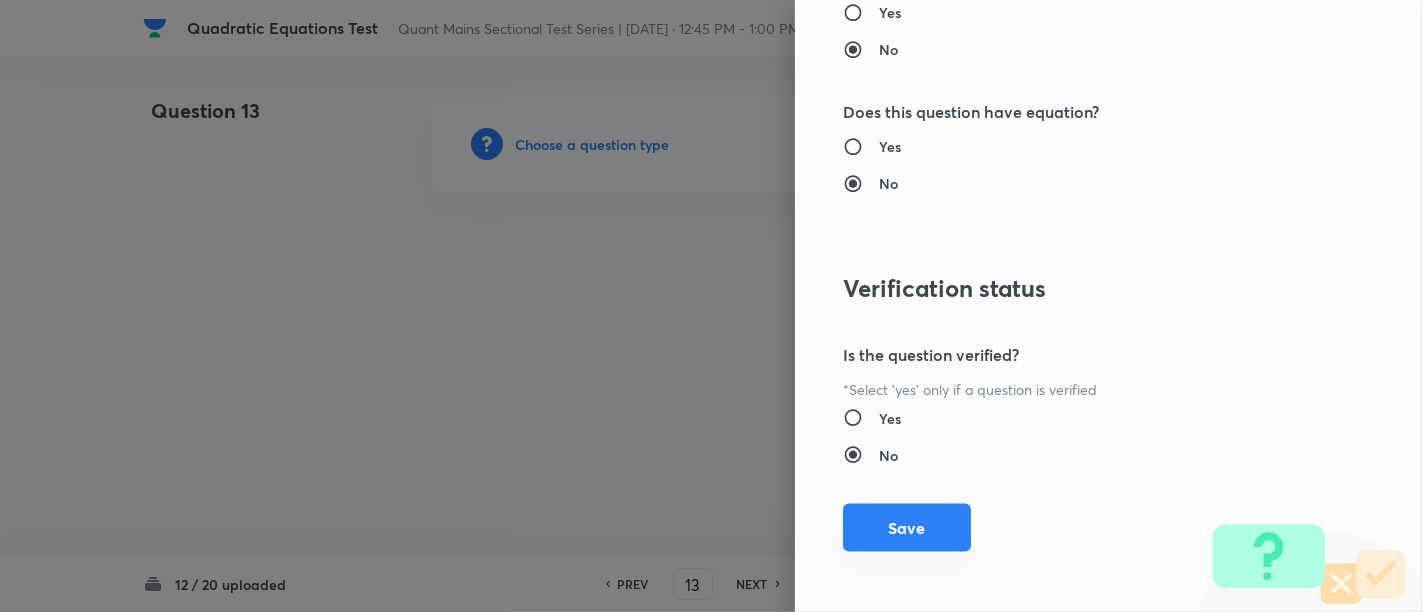 click on "Save" at bounding box center [907, 528] 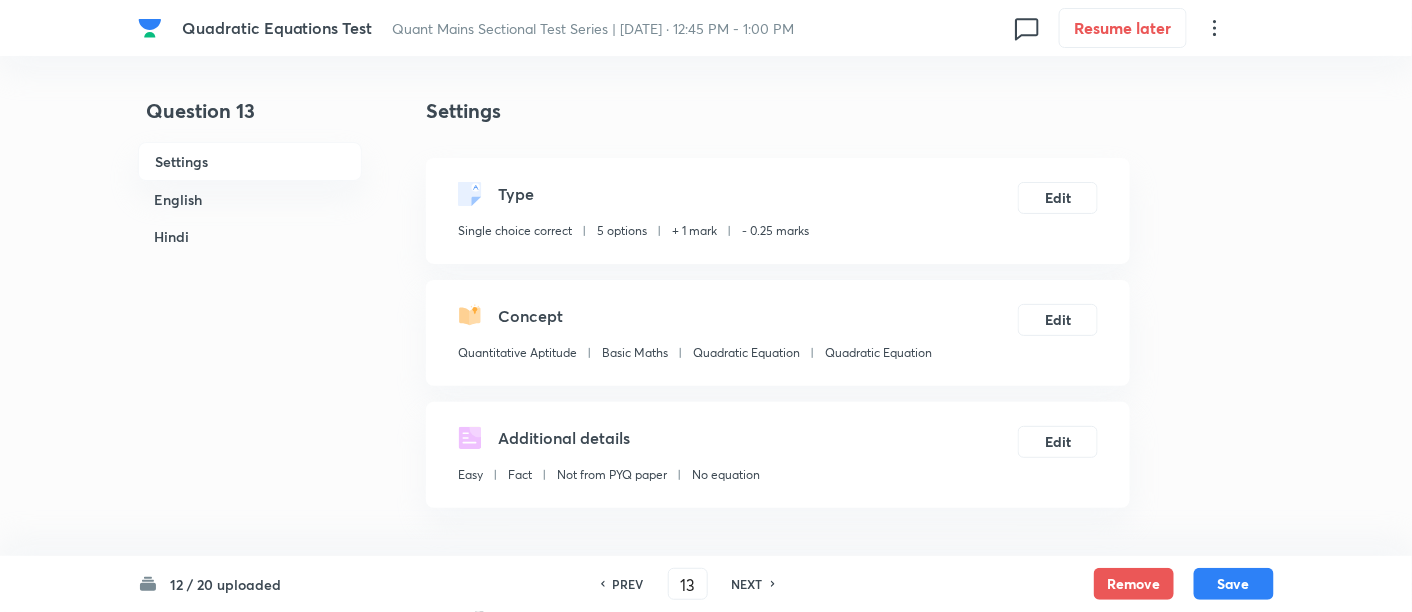scroll, scrollTop: 545, scrollLeft: 0, axis: vertical 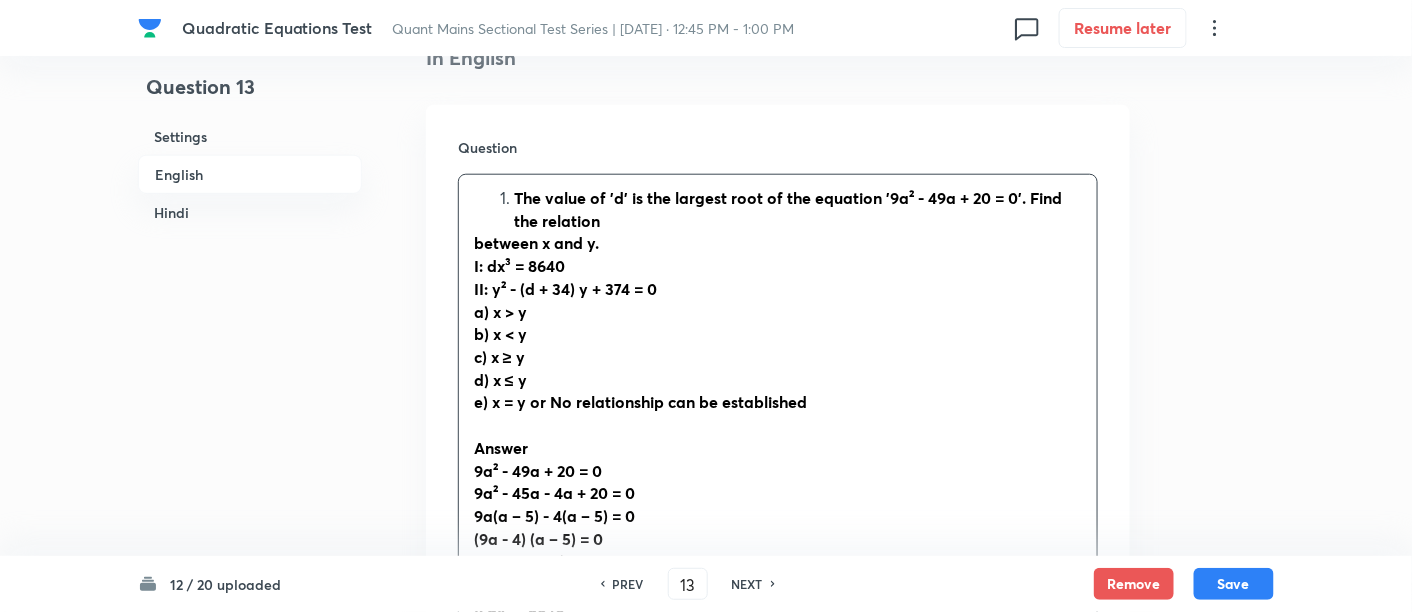 click on "The value of 'd' is the largest root of the equation '9a² - 49a + 20 = 0'. Find the relation  between x and y. I: dx³ = 8640 II: y² - (d + 34) y + 374 = 0 a) x > y b) x < y c) x ≥ y d) x ≤ y e) x = y or No relationship can be established Answer  9a² - 49a + 20 = 0  9a² - 45a - 4a + 20 = 0  9a(a – 5) - 4(a – 5) = 0  (9a - 4) (a – 5) = 0  a = 5 and 4/9  So, d = 5  I: dx³ = 8640  5x³ = 8640  x³ = 1728  x = 12  II: y² - (d + 34)y + 374 = 0  y² - (5 + 34)y + 374 = 0  y² - 39y + 374 = 0  y² - 22y – 17y + 374 = 0  y(y – 22) – 17(y – 22) = 0  (y – 22) (y – 17) = 0  y = 22 and 17" at bounding box center (778, 528) 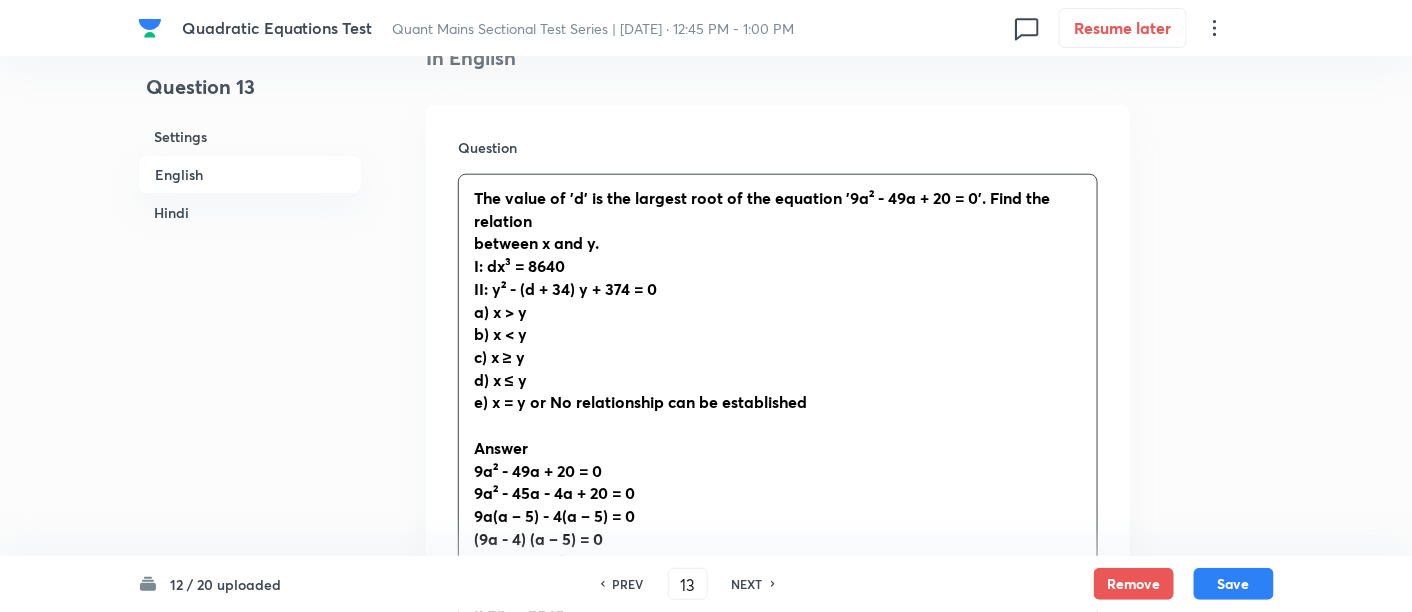 click on "The value of 'd' is the largest root of the equation '9a² - 49a + 20 = 0'. Find the relation  between x and y. I: dx³ = 8640 II: y² - (d + 34) y + 374 = 0 a) x > y b) x < y c) x ≥ y d) x ≤ y e) x = y or No relationship can be established Answer  9a² - 49a + 20 = 0  9a² - 45a - 4a + 20 = 0  9a(a – 5) - 4(a – 5) = 0  (9a - 4) (a – 5) = 0  a = 5 and 4/9  So, d = 5  I: dx³ = 8640  5x³ = 8640  x³ = 1728  x = 12  II: y² - (d + 34)y + 374 = 0  y² - (5 + 34)y + 374 = 0  y² - 39y + 374 = 0  y² - 22y – 17y + 374 = 0  y(y – 22) – 17(y – 22) = 0  (y – 22) (y – 17) = 0  y = 22 and 17" at bounding box center (778, 528) 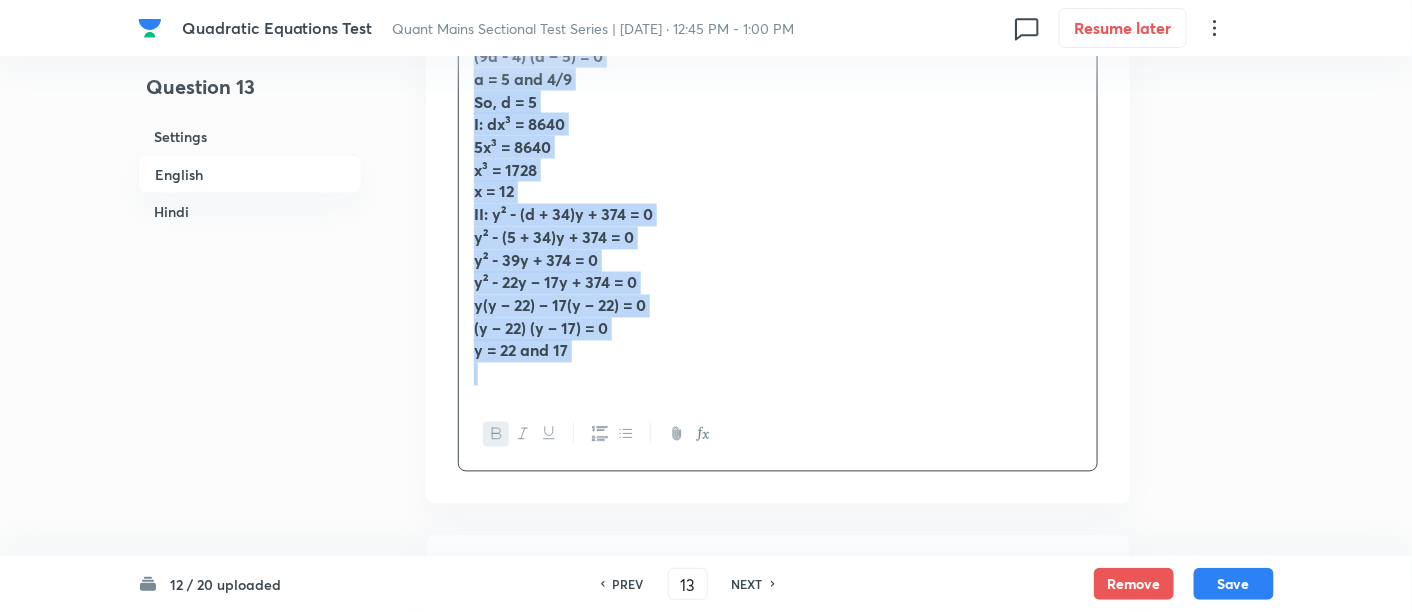 scroll, scrollTop: 1094, scrollLeft: 0, axis: vertical 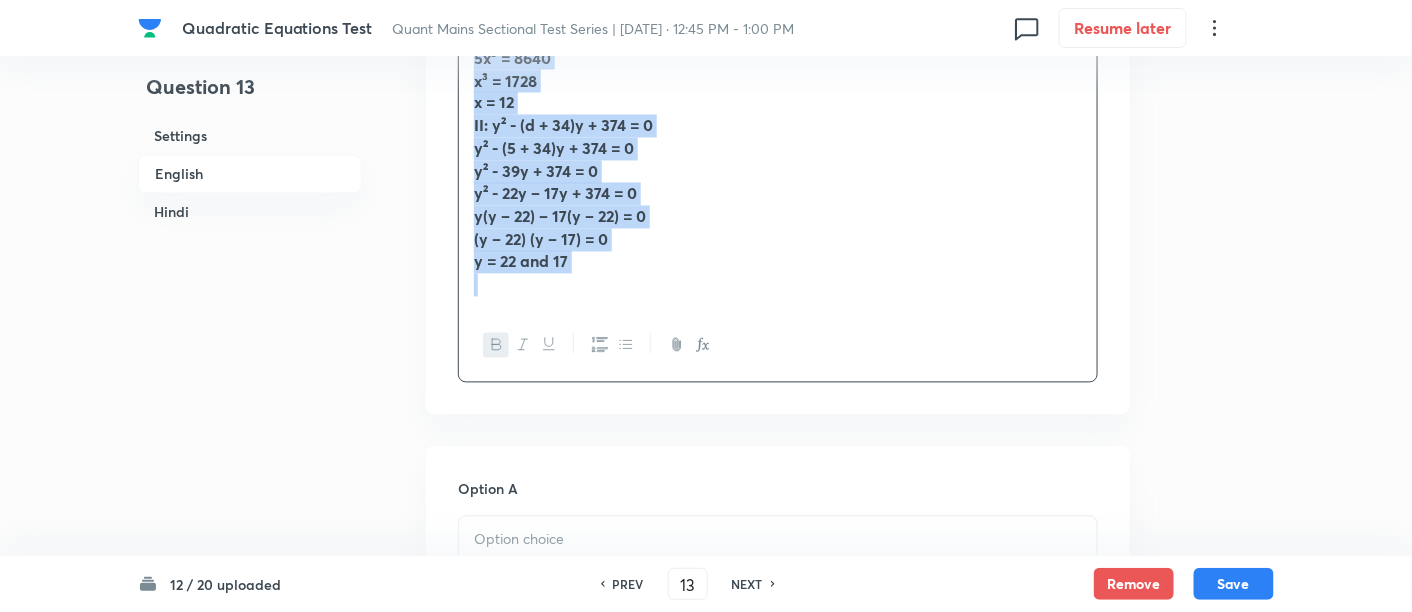 drag, startPoint x: 471, startPoint y: 187, endPoint x: 745, endPoint y: 440, distance: 372.941 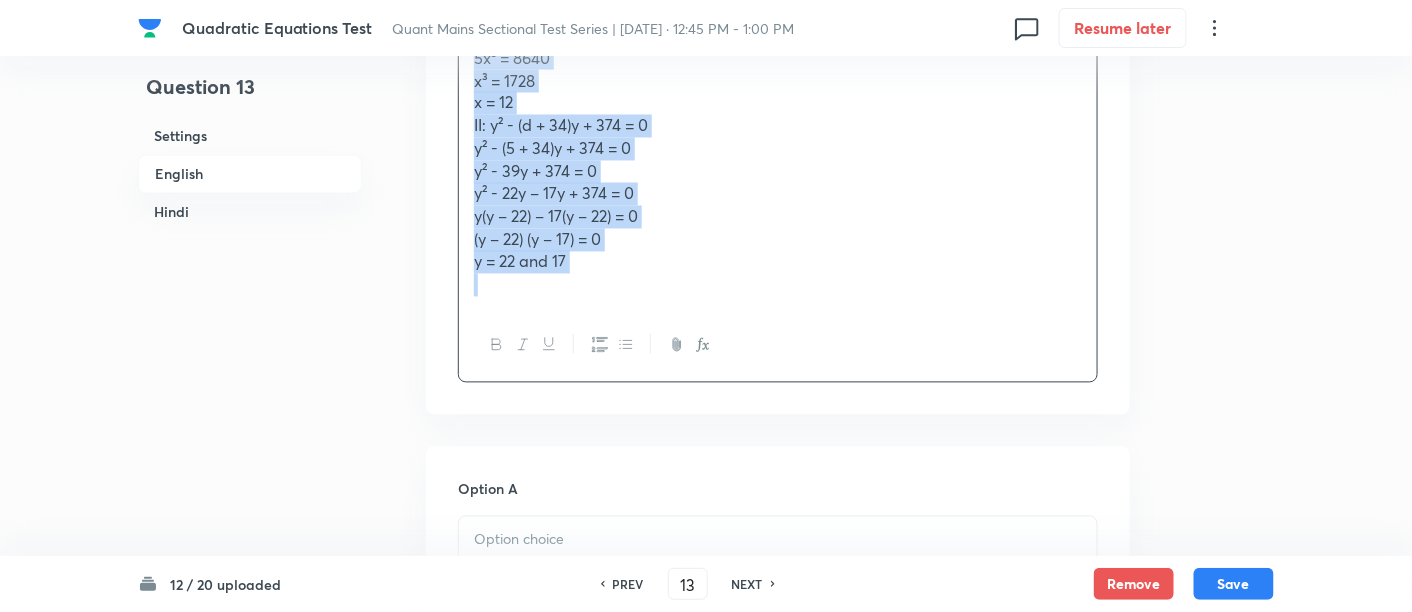 copy on "The value of 'd' is the largest root of the equation '9a² - 49a + 20 = 0'. Find the relation between x and y. I: dx³ = 8640 II: y² - (d + 34) y + 374 = 0 a) x > y b) x < y c) x ≥ y d) x ≤ y e) x = y or No relationship can be established Answer  9a² - 49a + 20 = 0  9a² - 45a - 4a + 20 = 0  9a(a – 5) - 4(a – 5) = 0  (9a - 4) (a – 5) = 0  a = 5 and 4/9  So, d = 5  I: dx³ = 8640  5x³ = 8640  x³ = 1728  x = 12  II: y² - (d + 34)y + 374 = 0  y² - (5 + 34)y + 374 = 0  y² - 39y + 374 = 0  y² - 22y – 17y + 374 = 0  y(y – 22) – 17(y – 22) = 0  (y – 22) (y – 17) = 0  y = 22 and 17" 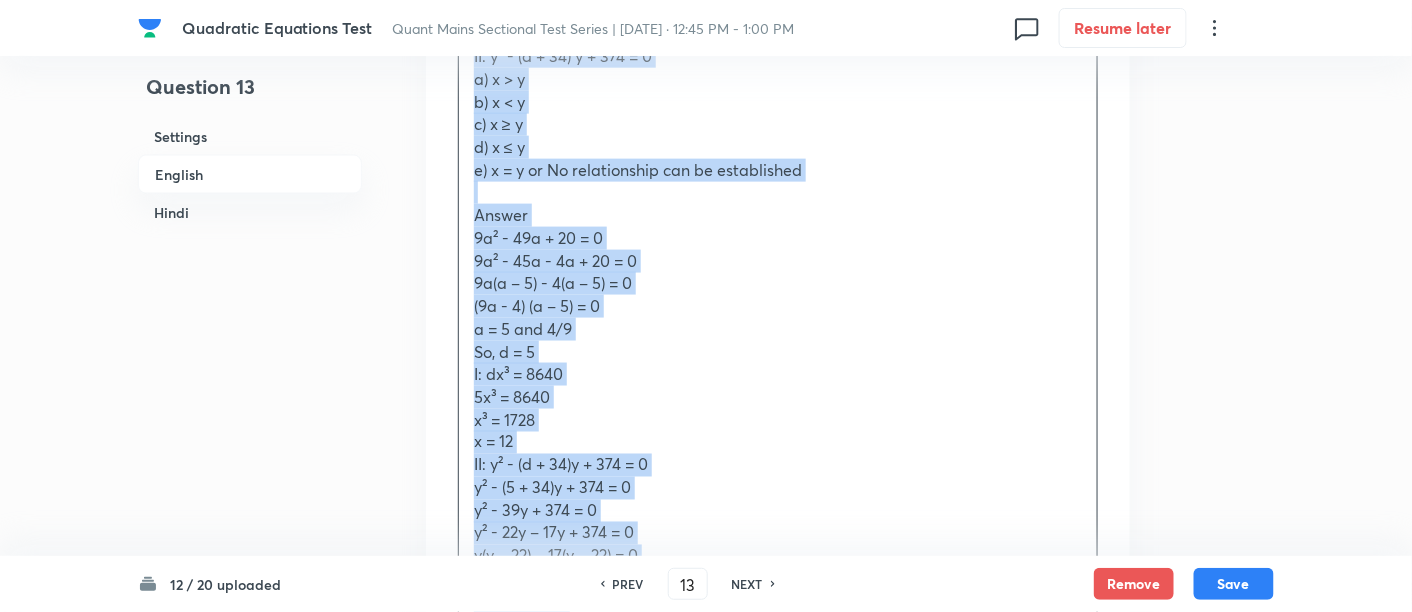 scroll, scrollTop: 875, scrollLeft: 0, axis: vertical 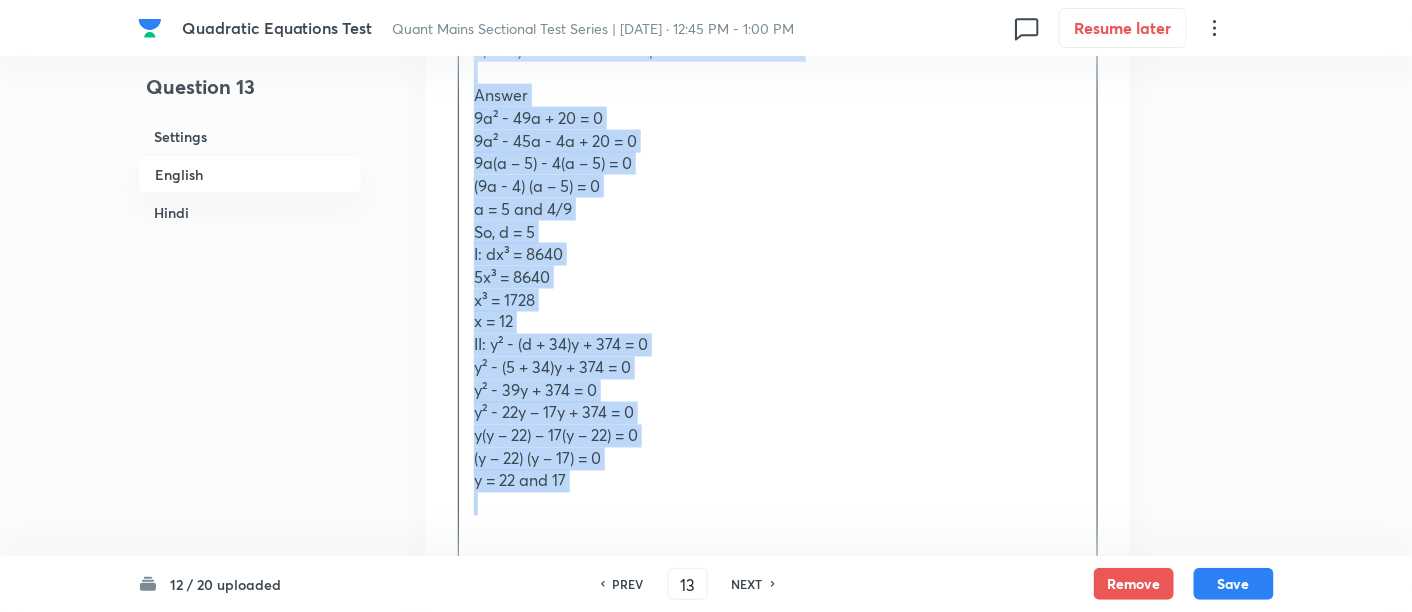 copy on "The value of 'd' is the largest root of the equation '9a² - 49a + 20 = 0'. Find the relation between x and y. I: dx³ = 8640 II: y² - (d + 34) y + 374 = 0 a) x > y b) x < y c) x ≥ y d) x ≤ y e) x = y or No relationship can be established Answer  9a² - 49a + 20 = 0  9a² - 45a - 4a + 20 = 0  9a(a – 5) - 4(a – 5) = 0  (9a - 4) (a – 5) = 0  a = 5 and 4/9  So, d = 5  I: dx³ = 8640  5x³ = 8640  x³ = 1728  x = 12  II: y² - (d + 34)y + 374 = 0  y² - (5 + 34)y + 374 = 0  y² - 39y + 374 = 0  y² - 22y – 17y + 374 = 0  y(y – 22) – 17(y – 22) = 0  (y – 22) (y – 17) = 0  y = 22 and 17" 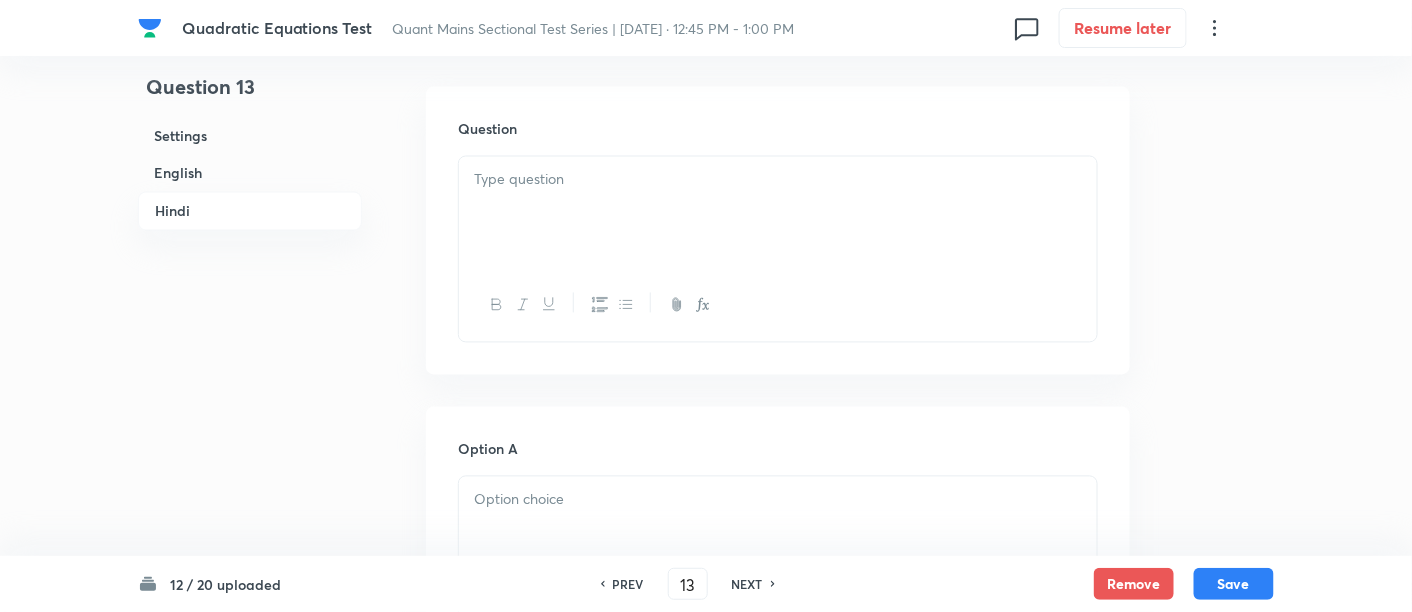 scroll, scrollTop: 3485, scrollLeft: 0, axis: vertical 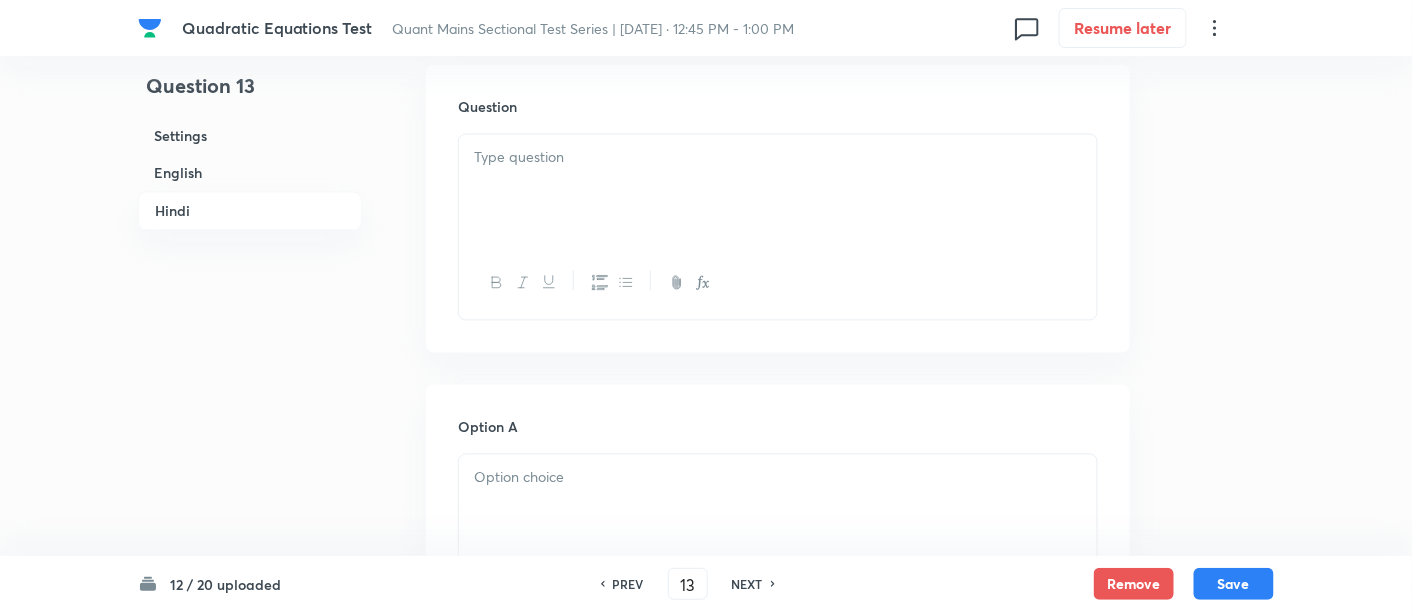 click at bounding box center (778, 191) 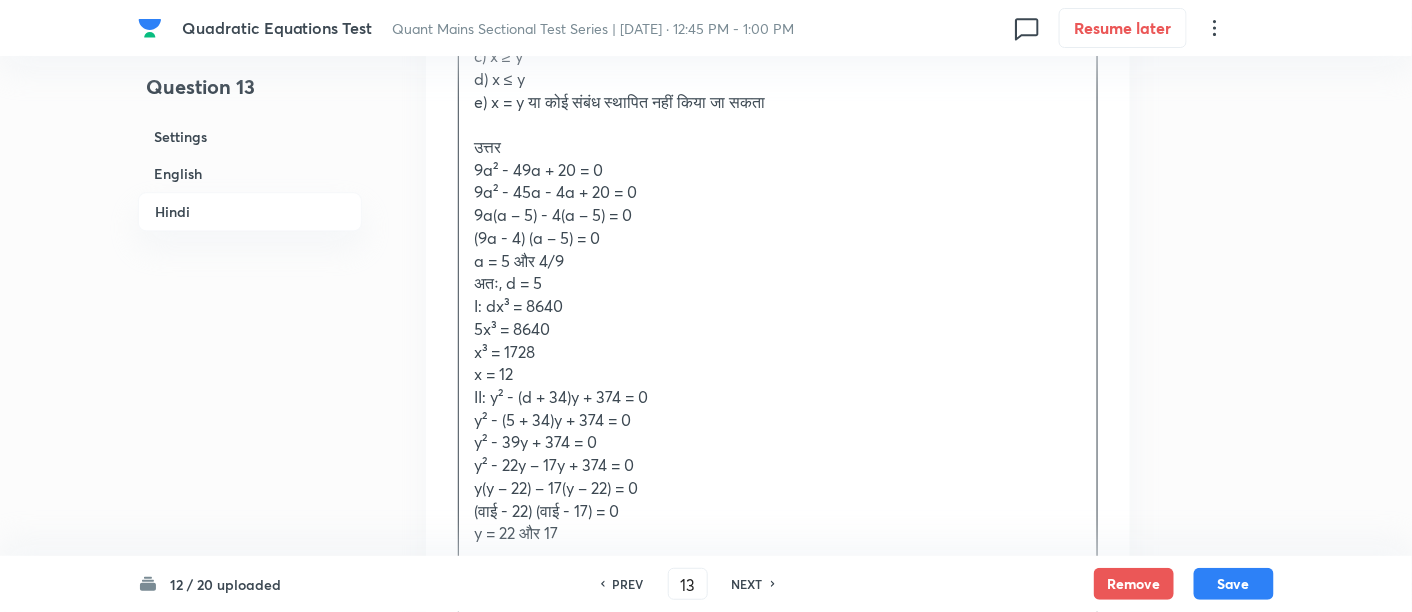 scroll, scrollTop: 3710, scrollLeft: 0, axis: vertical 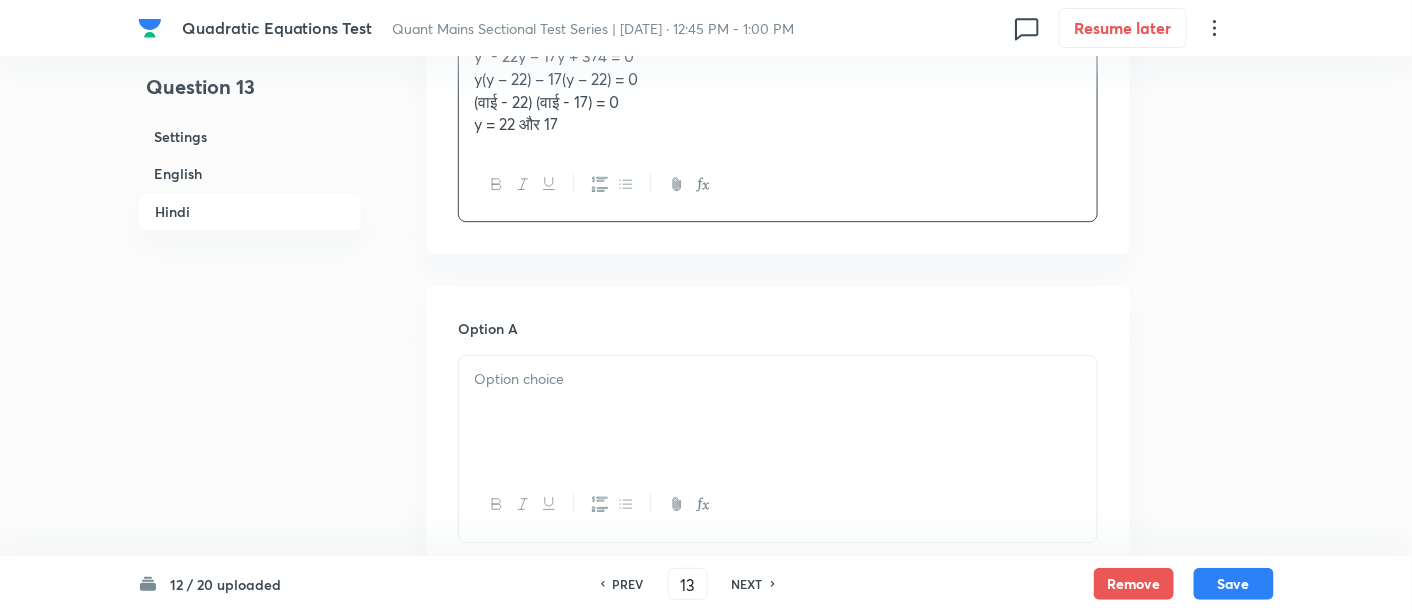 drag, startPoint x: 466, startPoint y: 151, endPoint x: 865, endPoint y: 332, distance: 438.13467 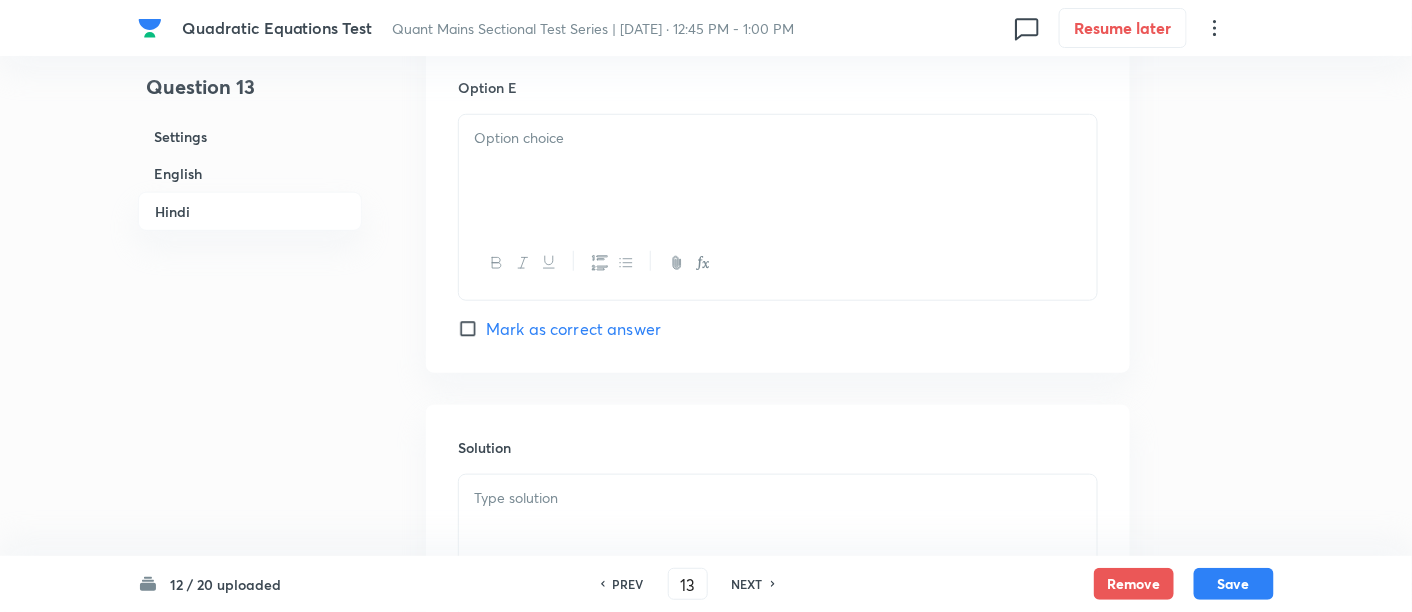 scroll, scrollTop: 5455, scrollLeft: 0, axis: vertical 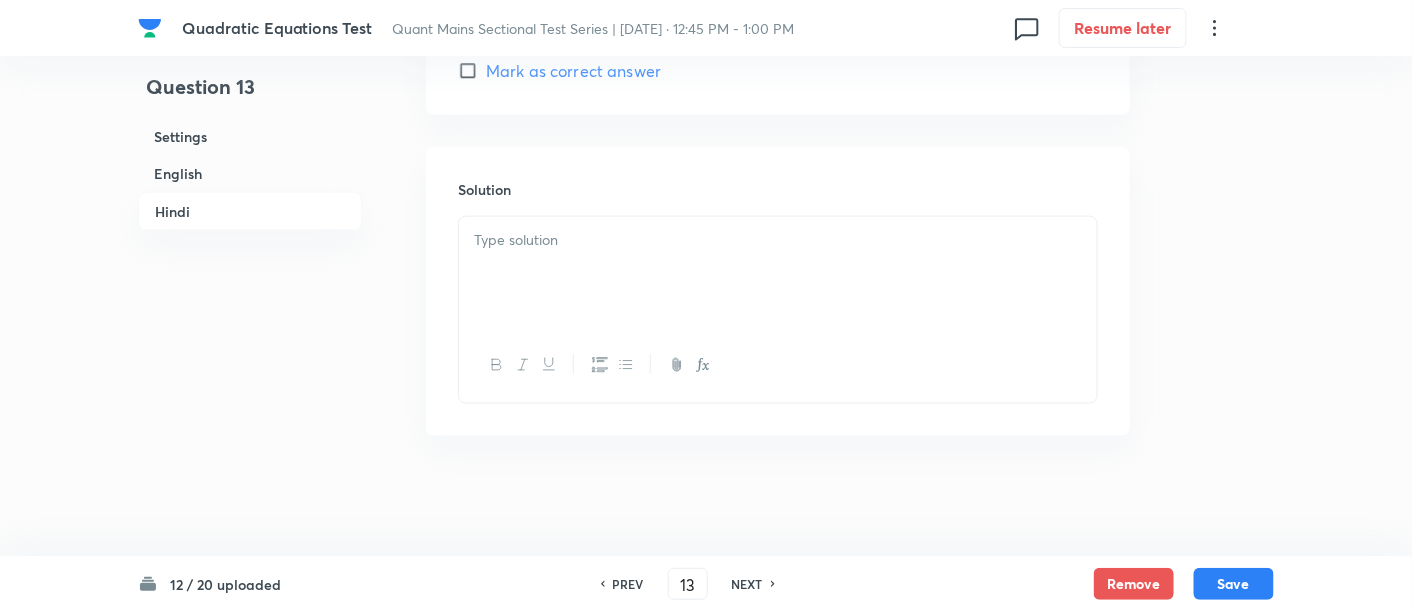 click at bounding box center (778, 240) 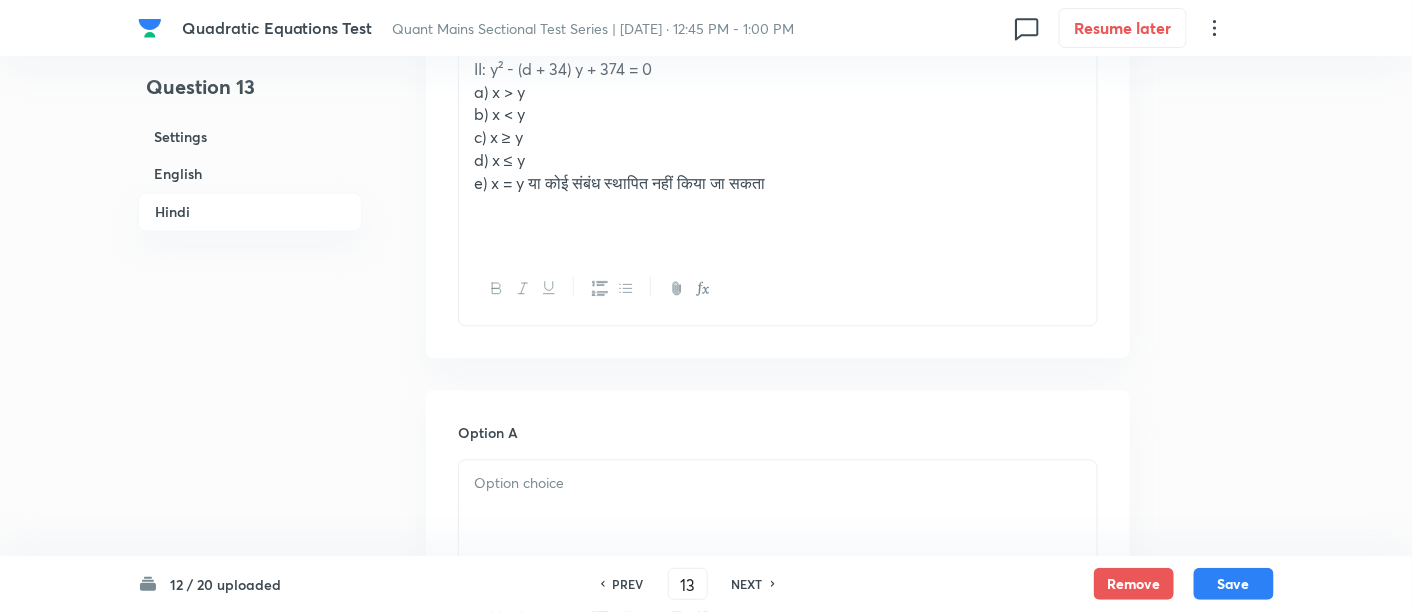 scroll, scrollTop: 3617, scrollLeft: 0, axis: vertical 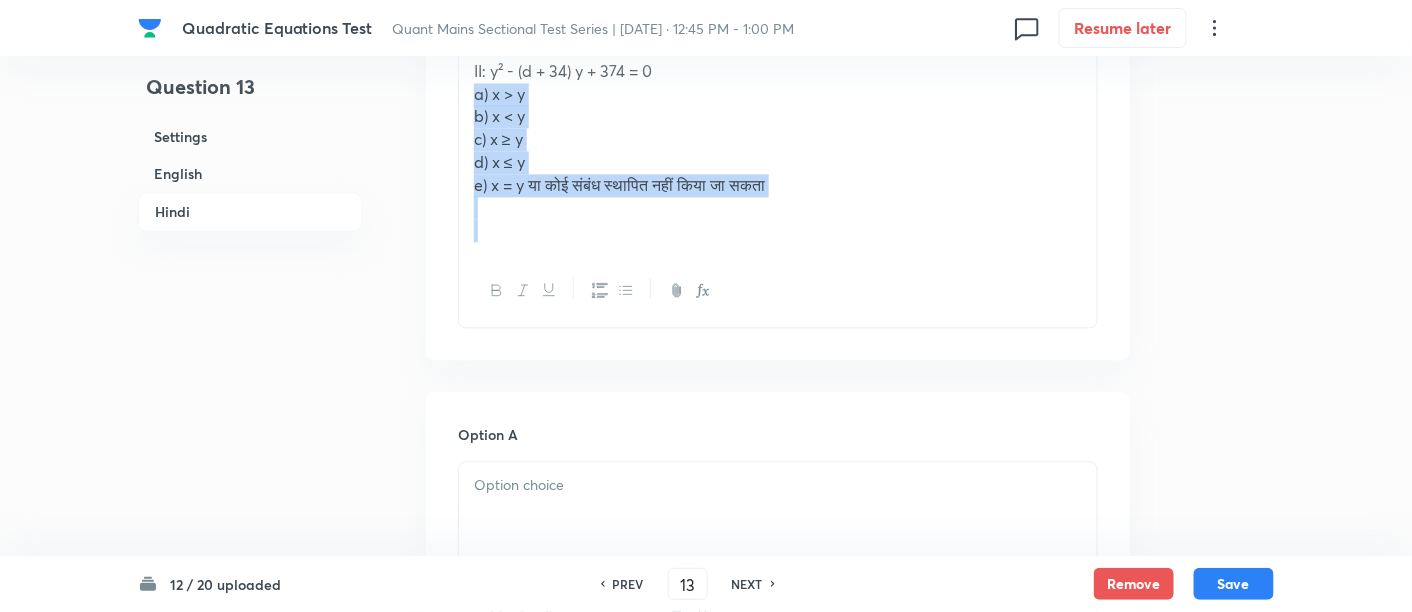 drag, startPoint x: 474, startPoint y: 110, endPoint x: 856, endPoint y: 313, distance: 432.5887 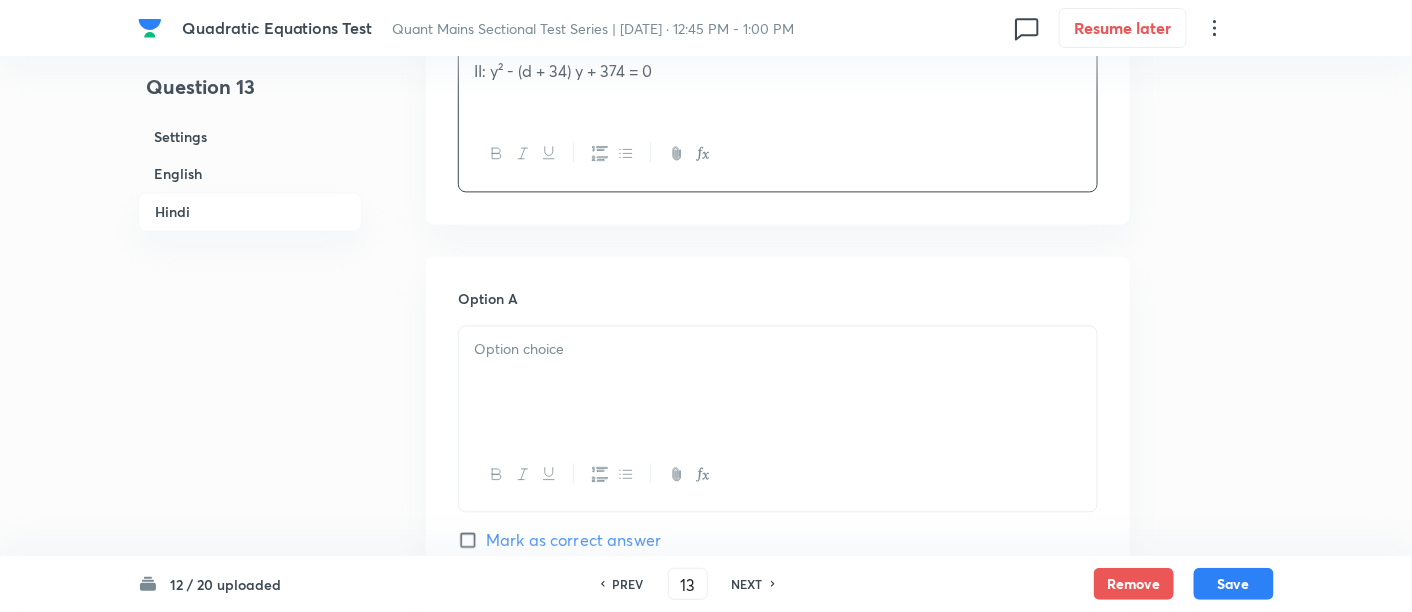 scroll, scrollTop: 3824, scrollLeft: 0, axis: vertical 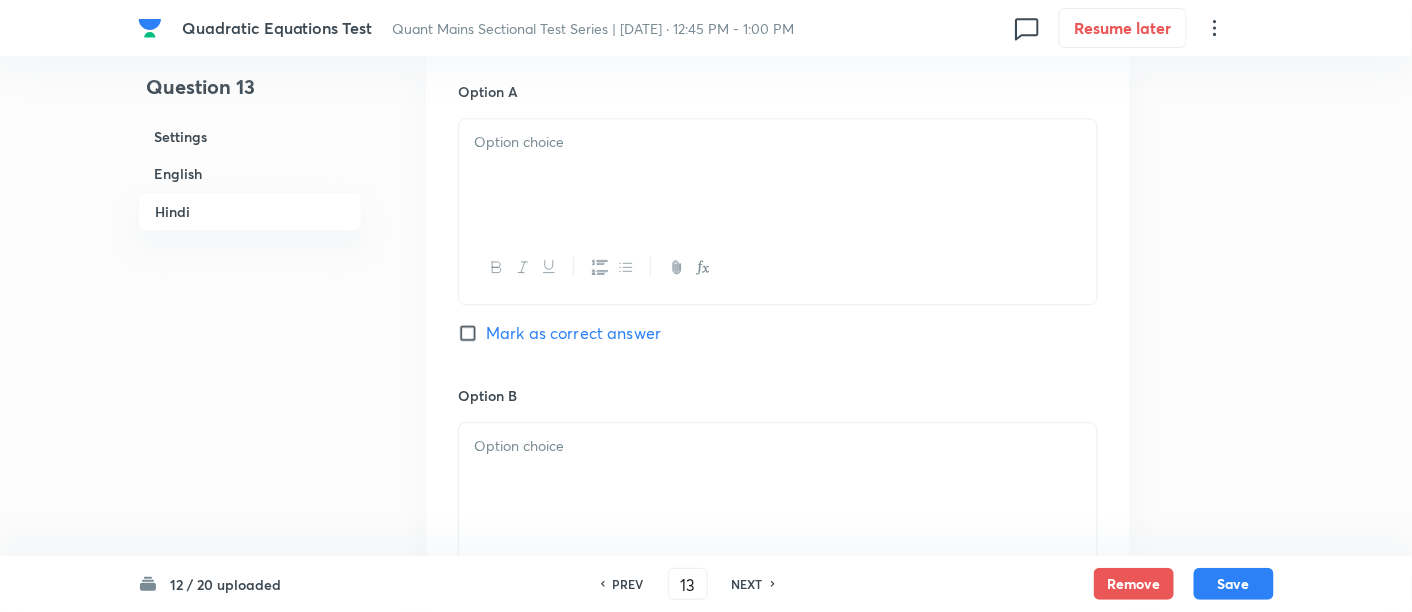 click at bounding box center (778, 175) 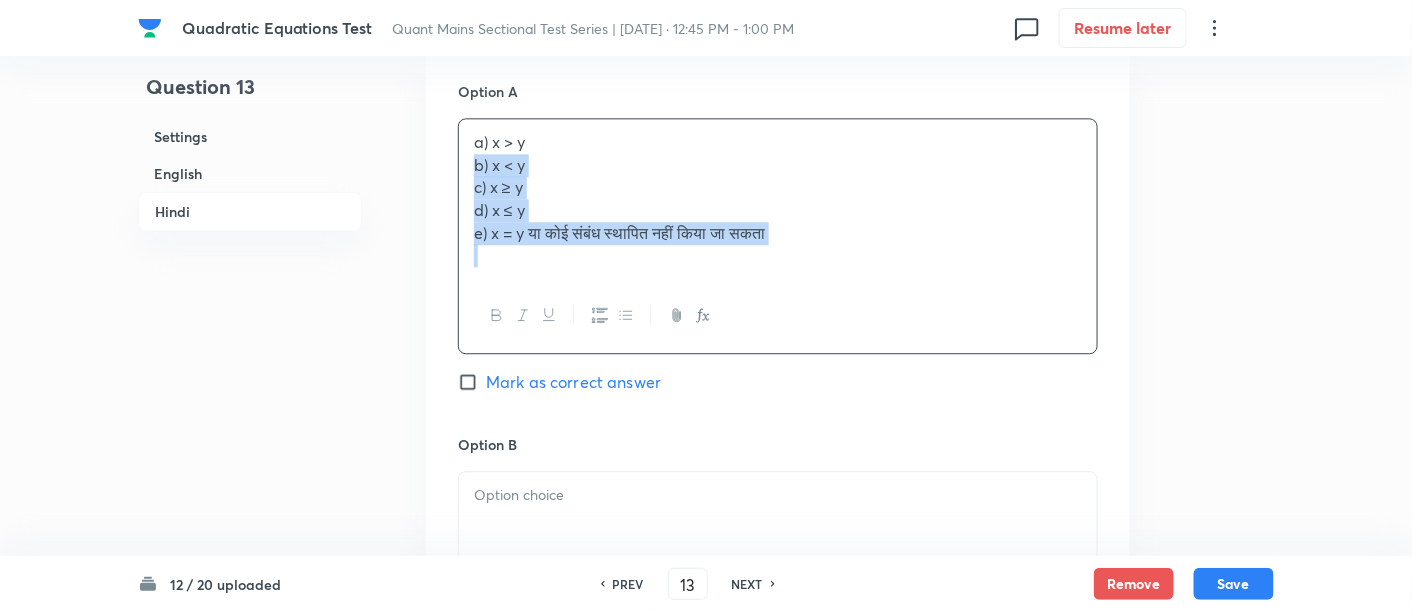 drag, startPoint x: 463, startPoint y: 185, endPoint x: 774, endPoint y: 295, distance: 329.88028 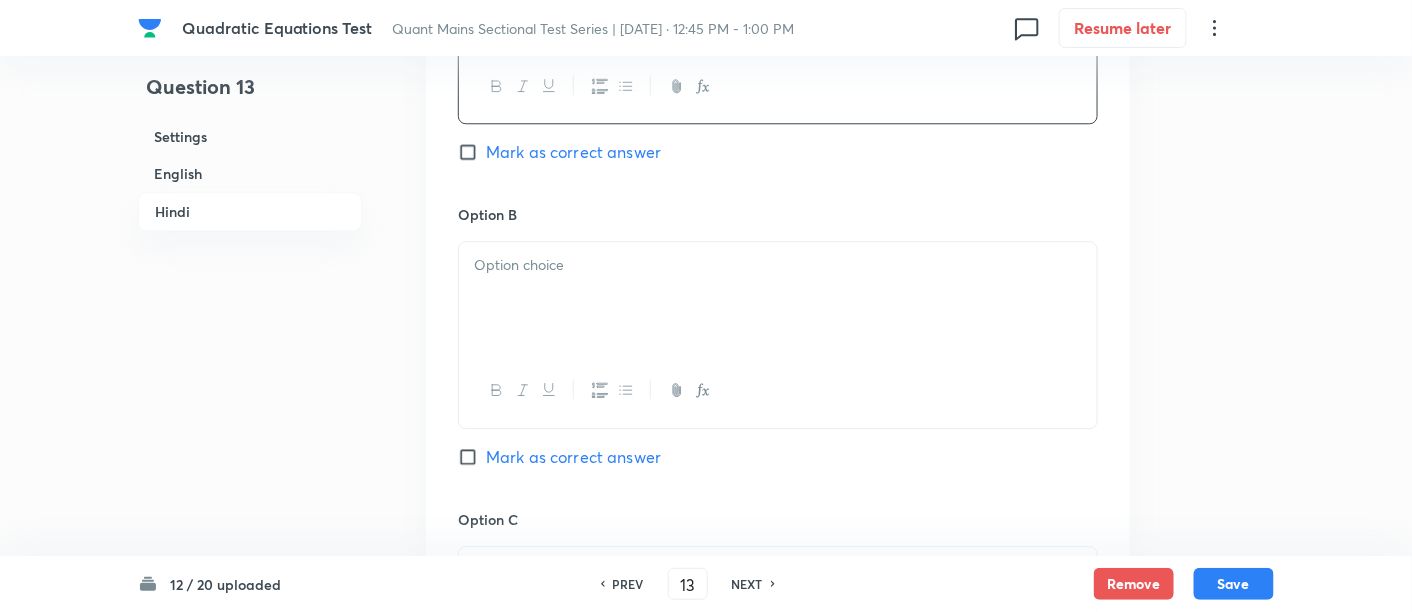 scroll, scrollTop: 4006, scrollLeft: 0, axis: vertical 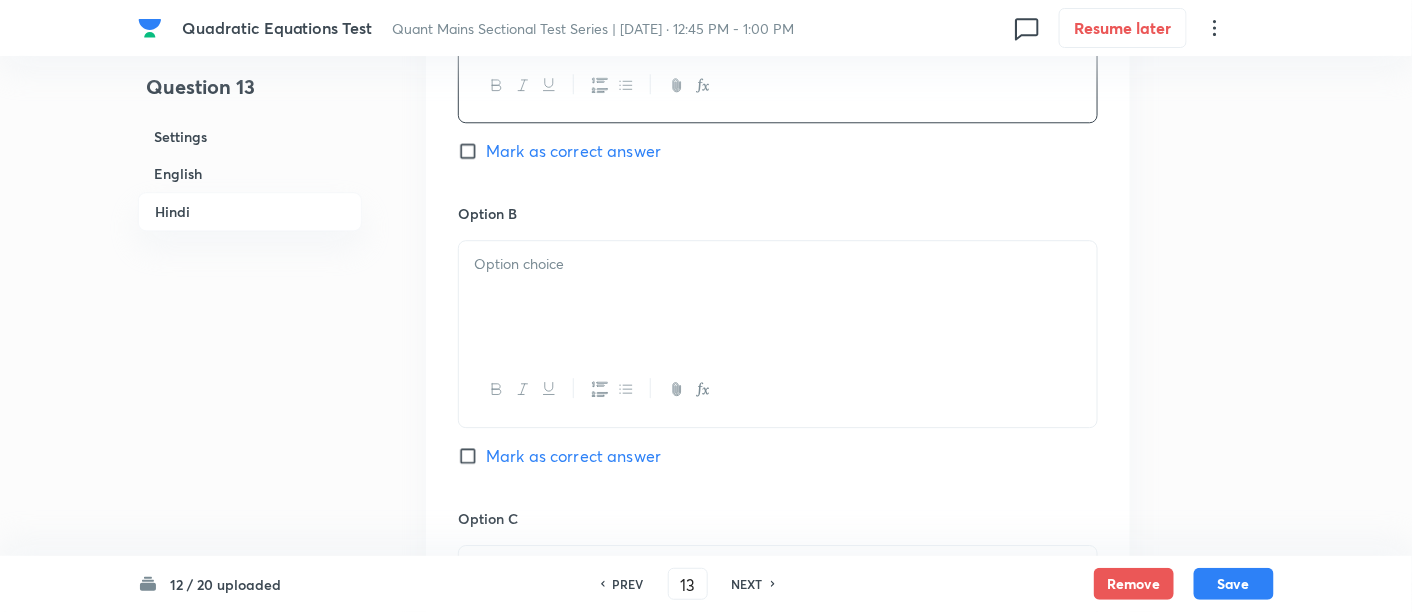 click at bounding box center (778, 297) 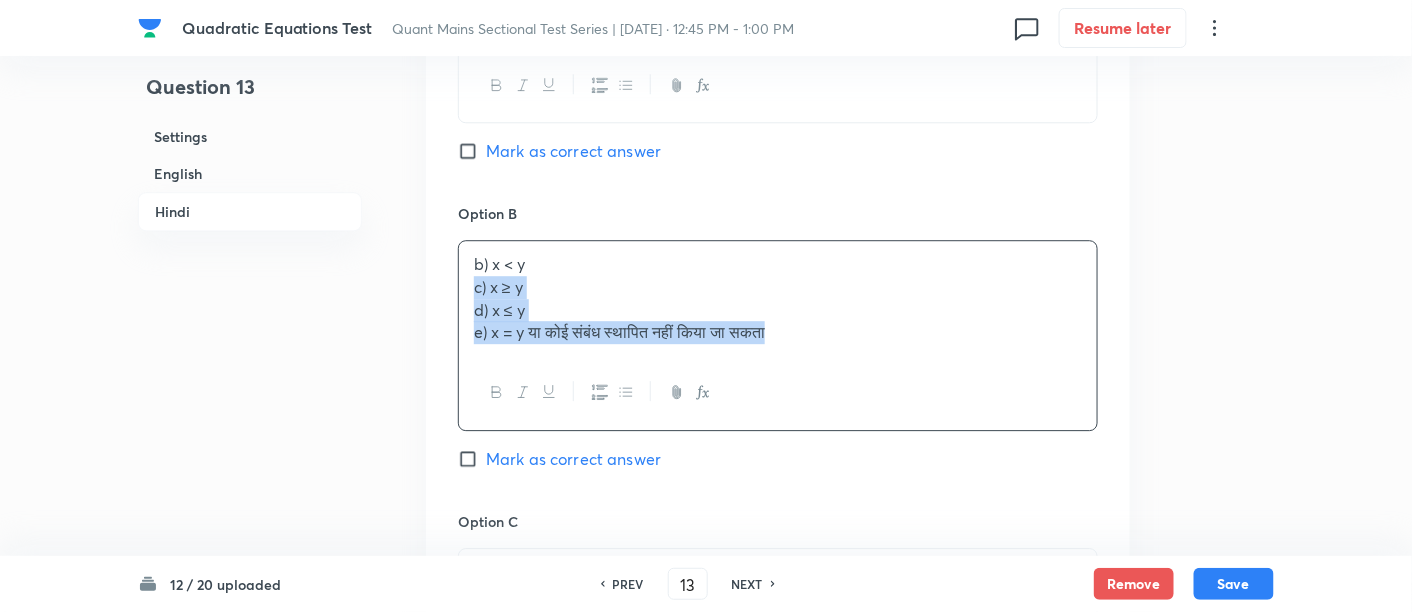 drag, startPoint x: 462, startPoint y: 305, endPoint x: 931, endPoint y: 389, distance: 476.463 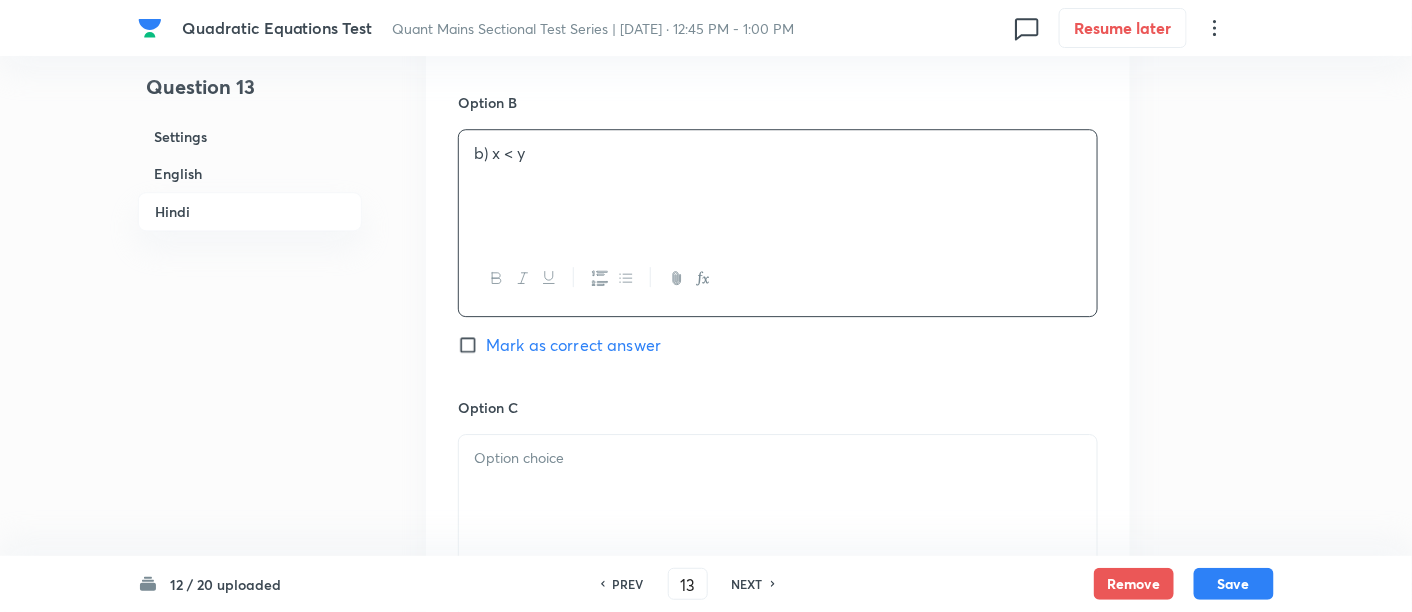 scroll, scrollTop: 4117, scrollLeft: 0, axis: vertical 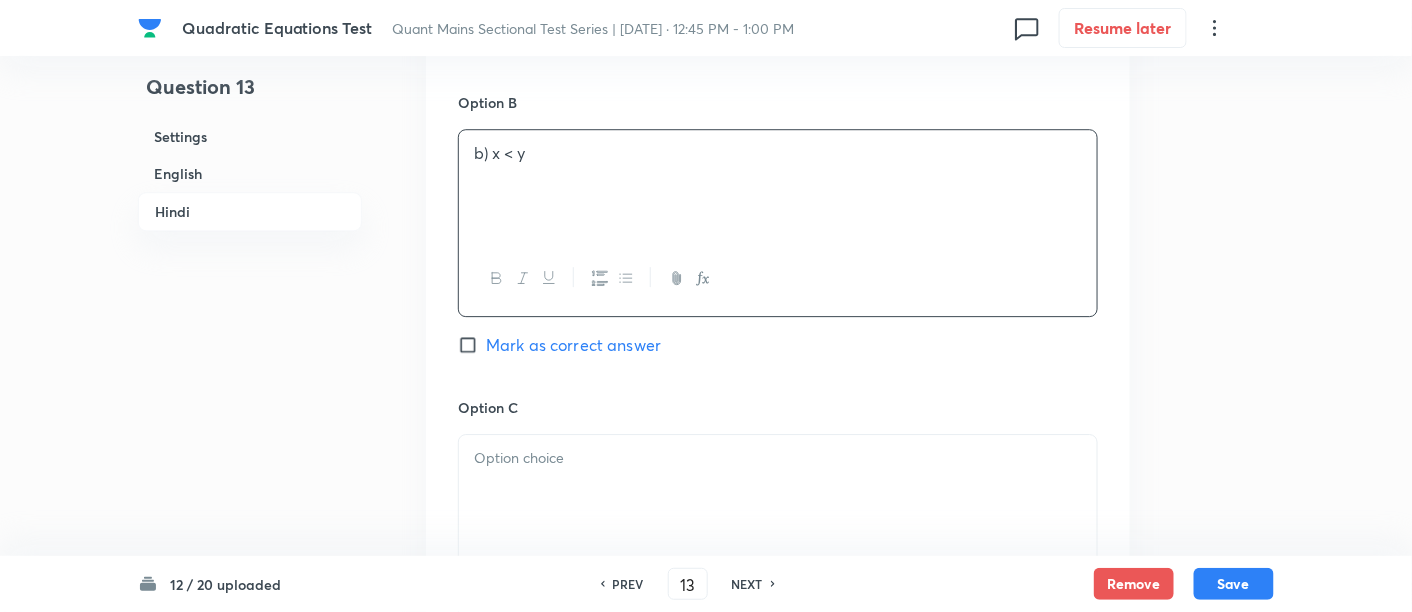 click on "Mark as correct answer" at bounding box center (573, 345) 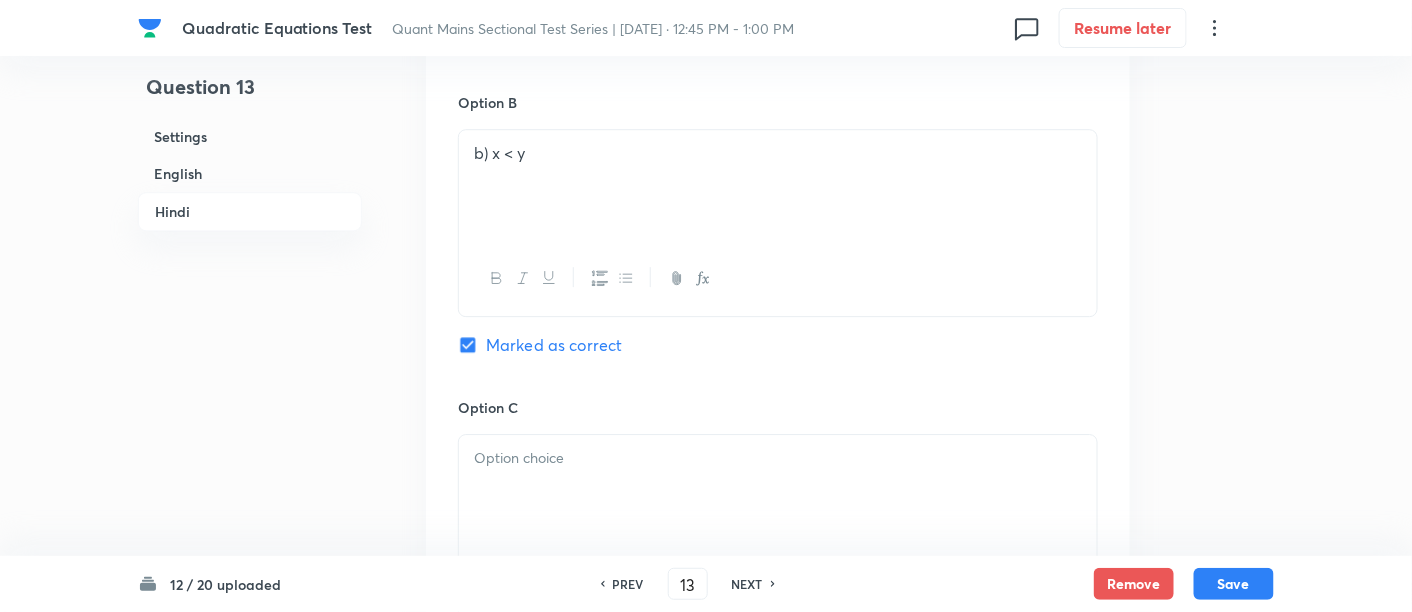 checkbox on "true" 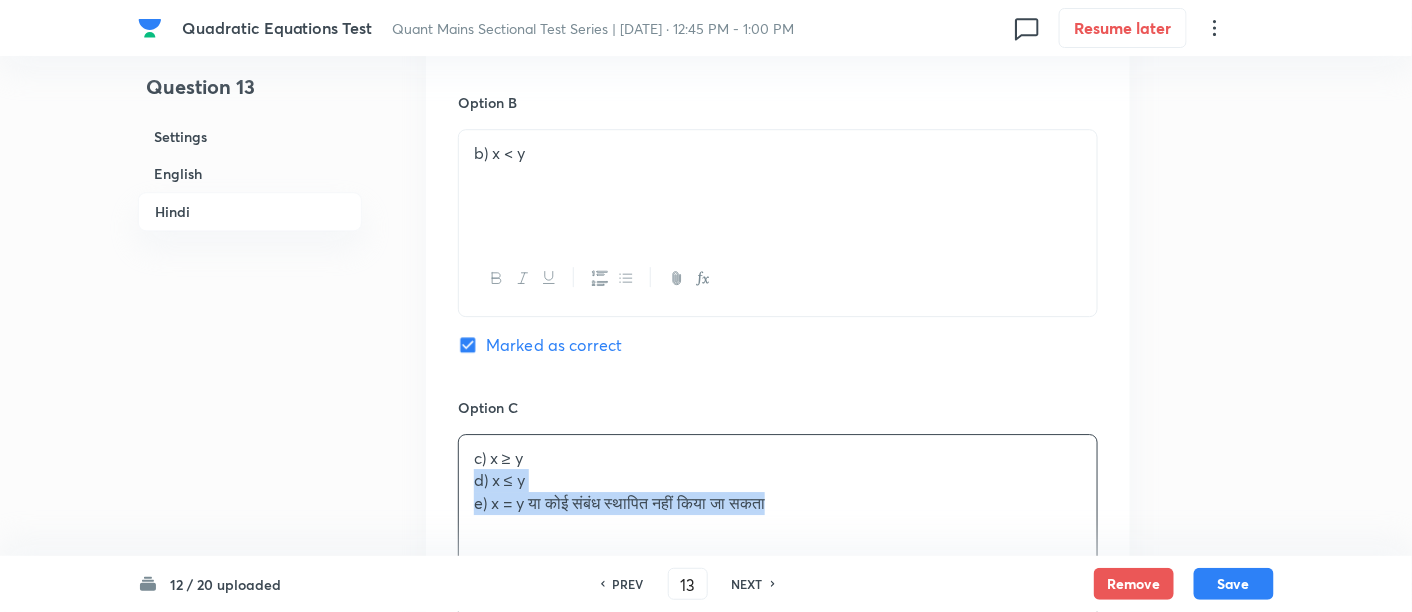drag, startPoint x: 462, startPoint y: 499, endPoint x: 856, endPoint y: 547, distance: 396.9131 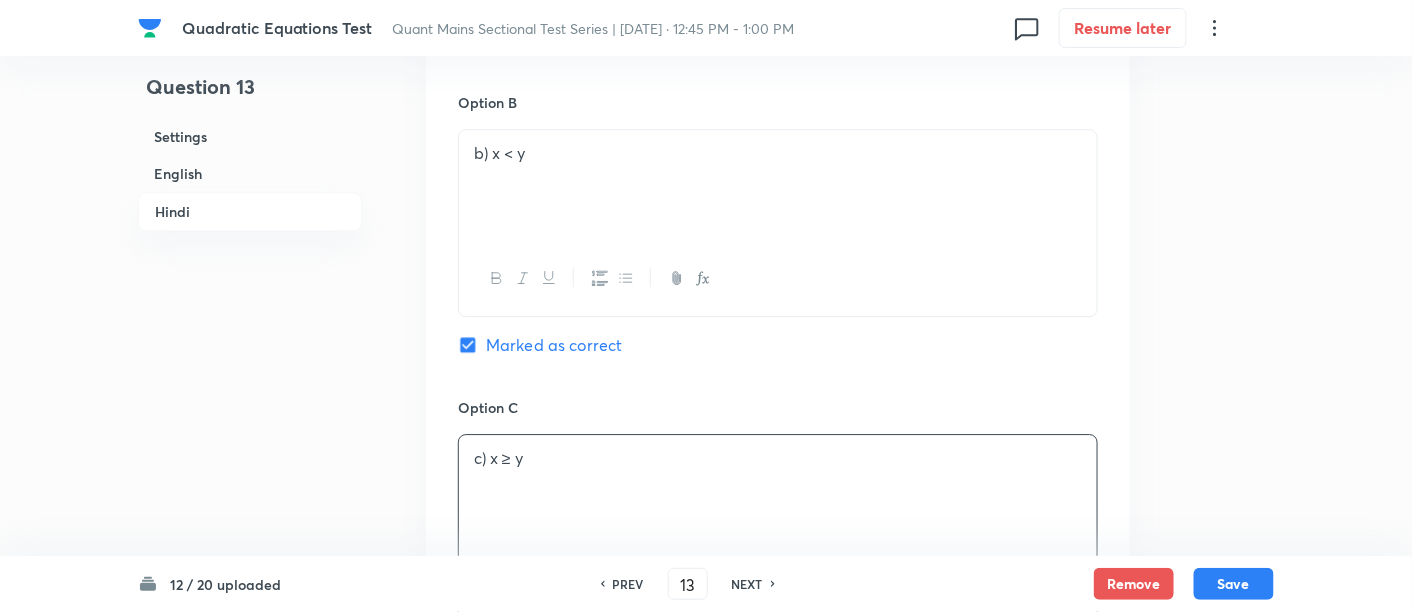 scroll, scrollTop: 4454, scrollLeft: 0, axis: vertical 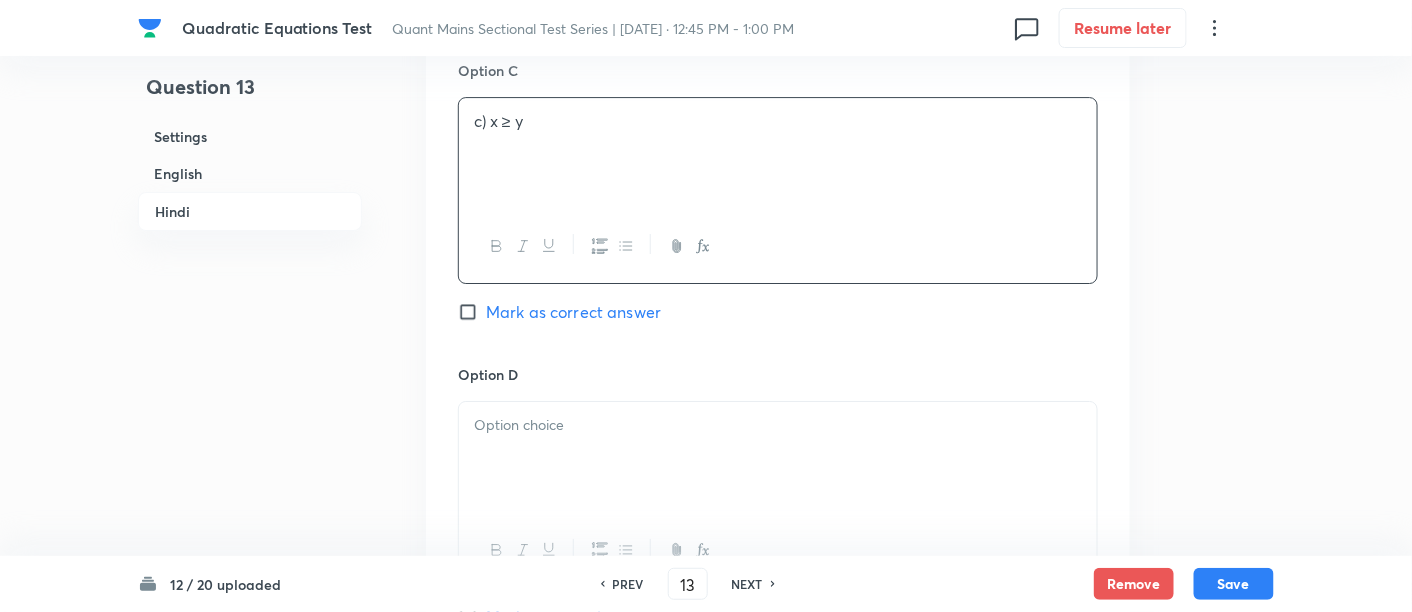 click at bounding box center (778, 458) 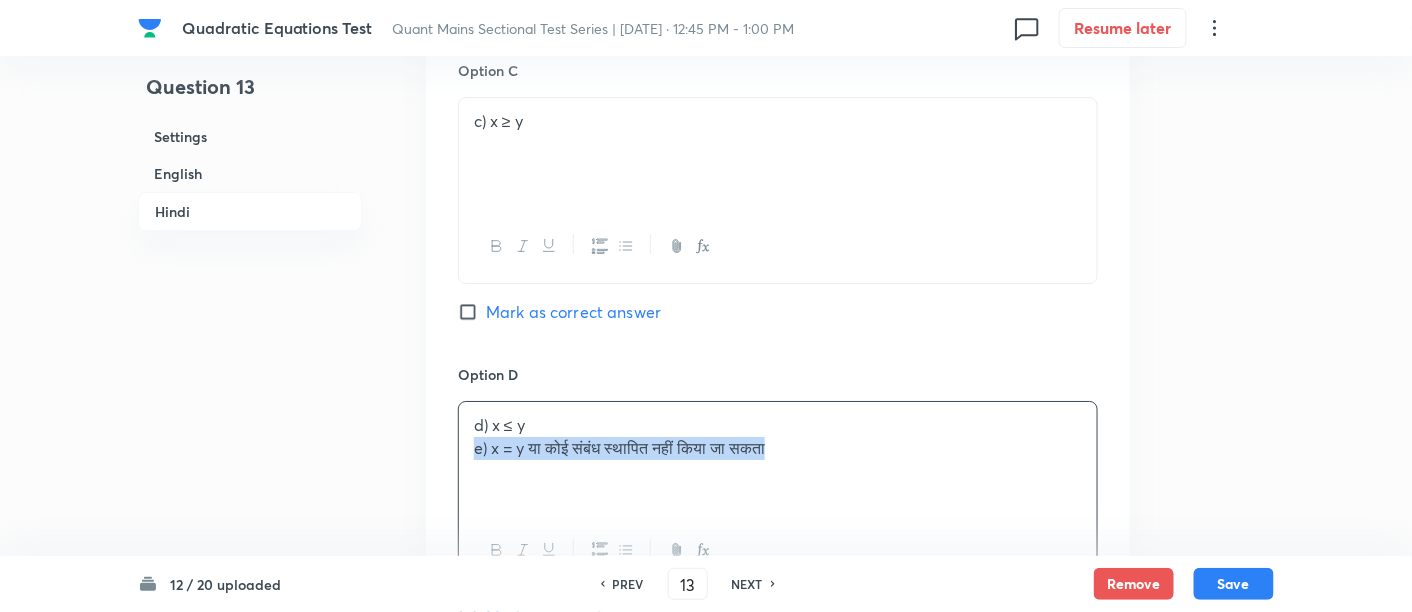 drag, startPoint x: 468, startPoint y: 468, endPoint x: 926, endPoint y: 507, distance: 459.65747 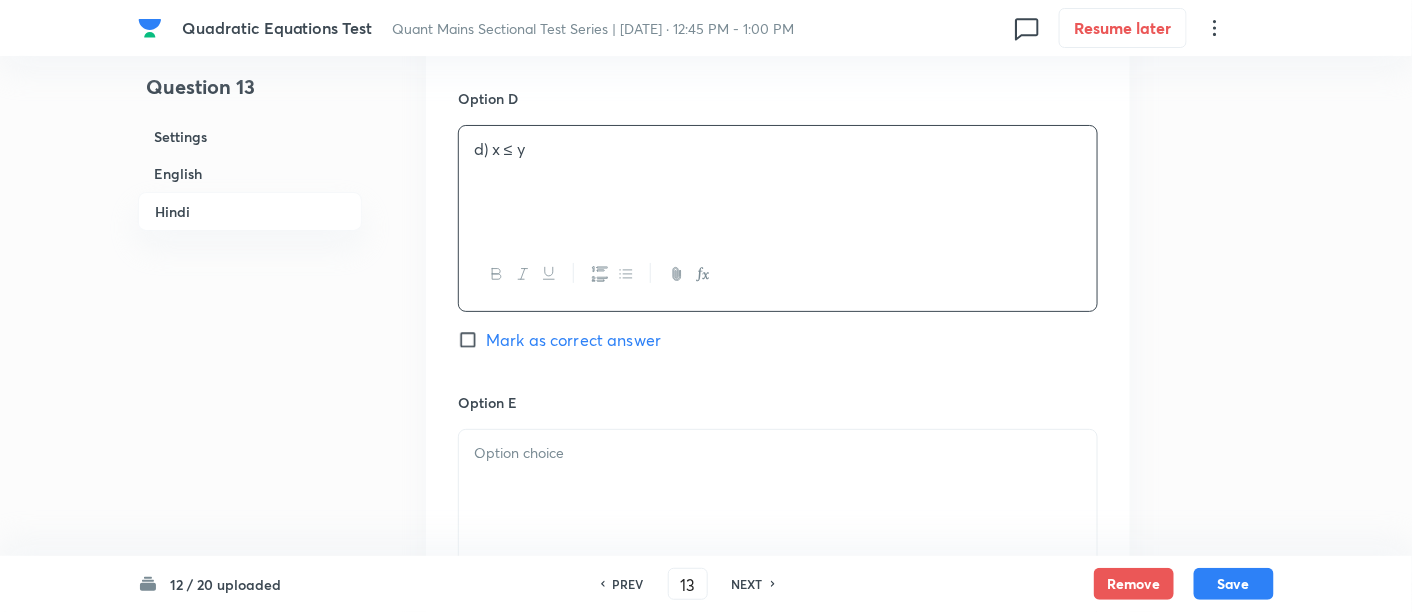 click at bounding box center [778, 486] 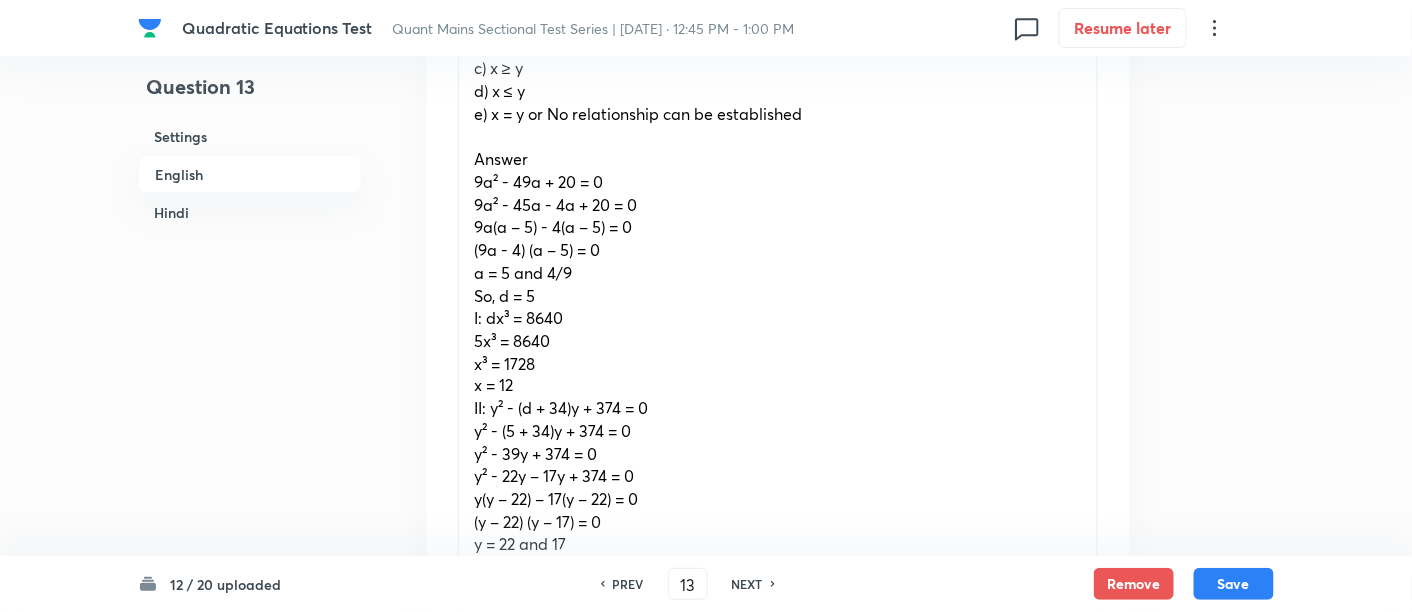scroll, scrollTop: 810, scrollLeft: 0, axis: vertical 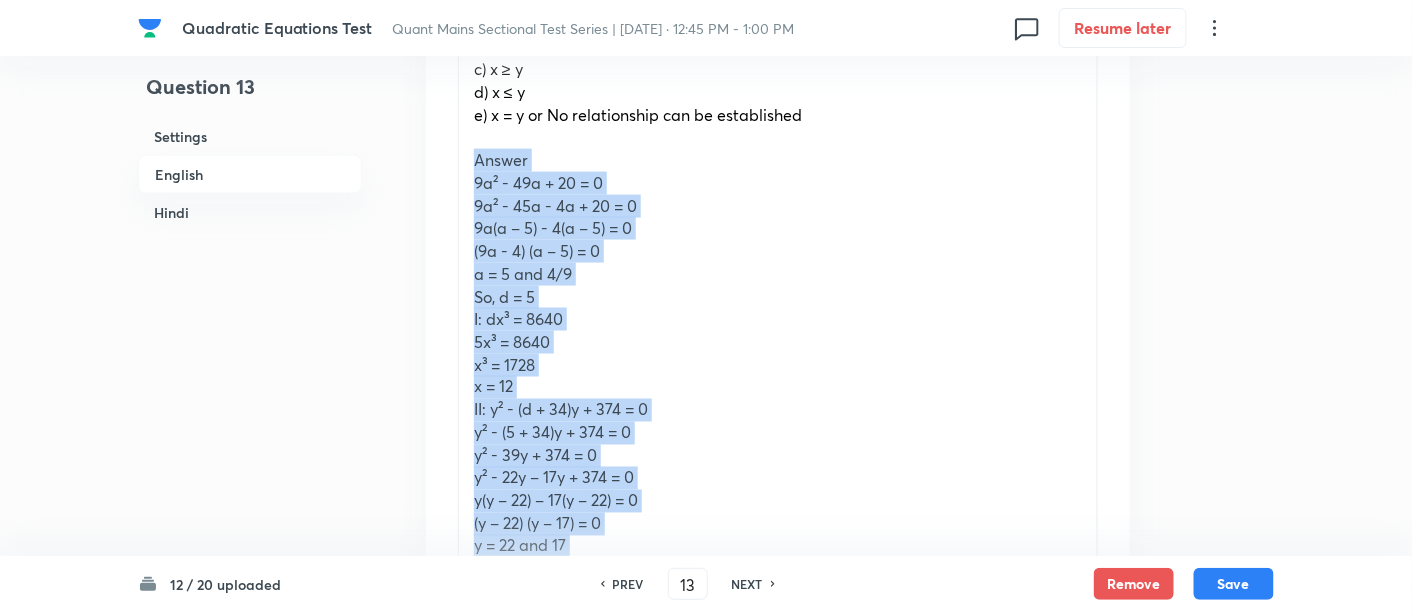 drag, startPoint x: 468, startPoint y: 159, endPoint x: 659, endPoint y: 585, distance: 466.85864 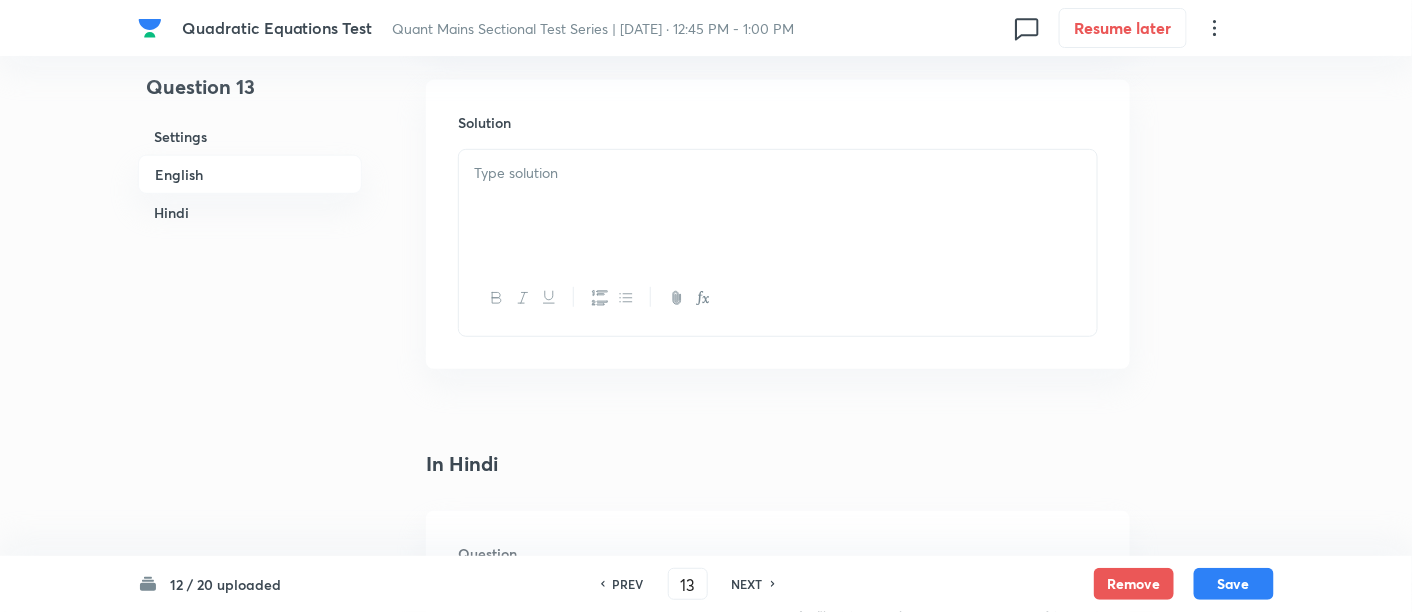 click at bounding box center (778, 206) 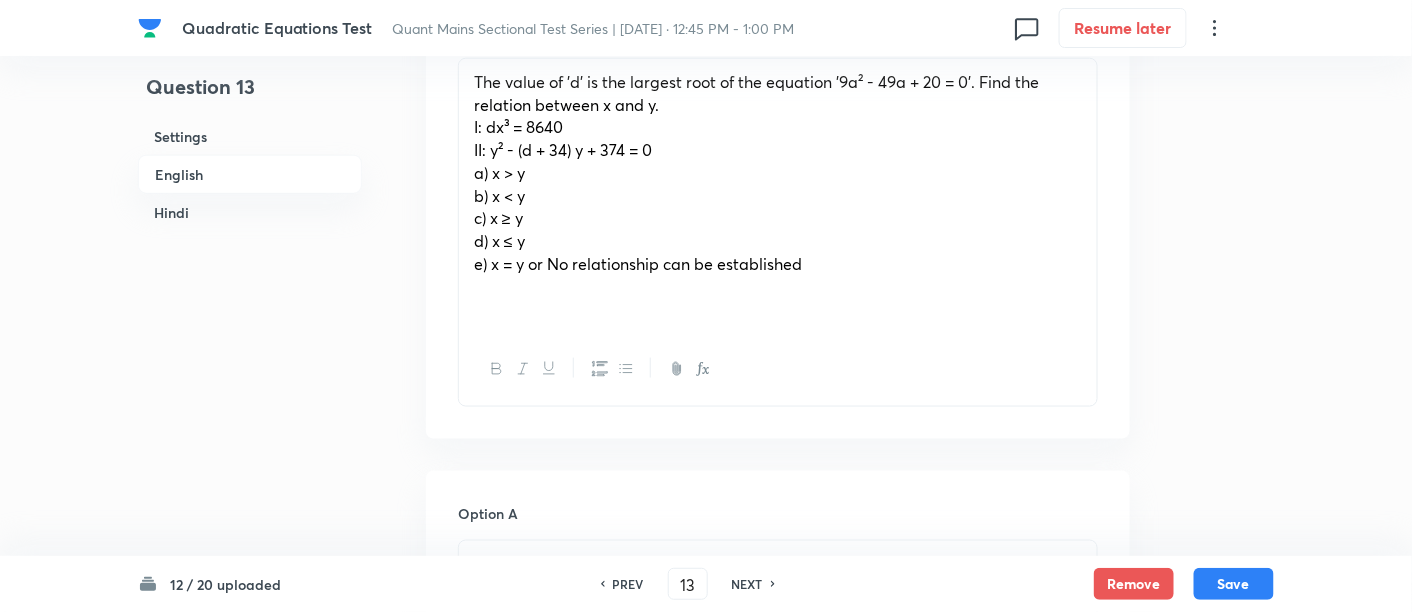scroll, scrollTop: 648, scrollLeft: 0, axis: vertical 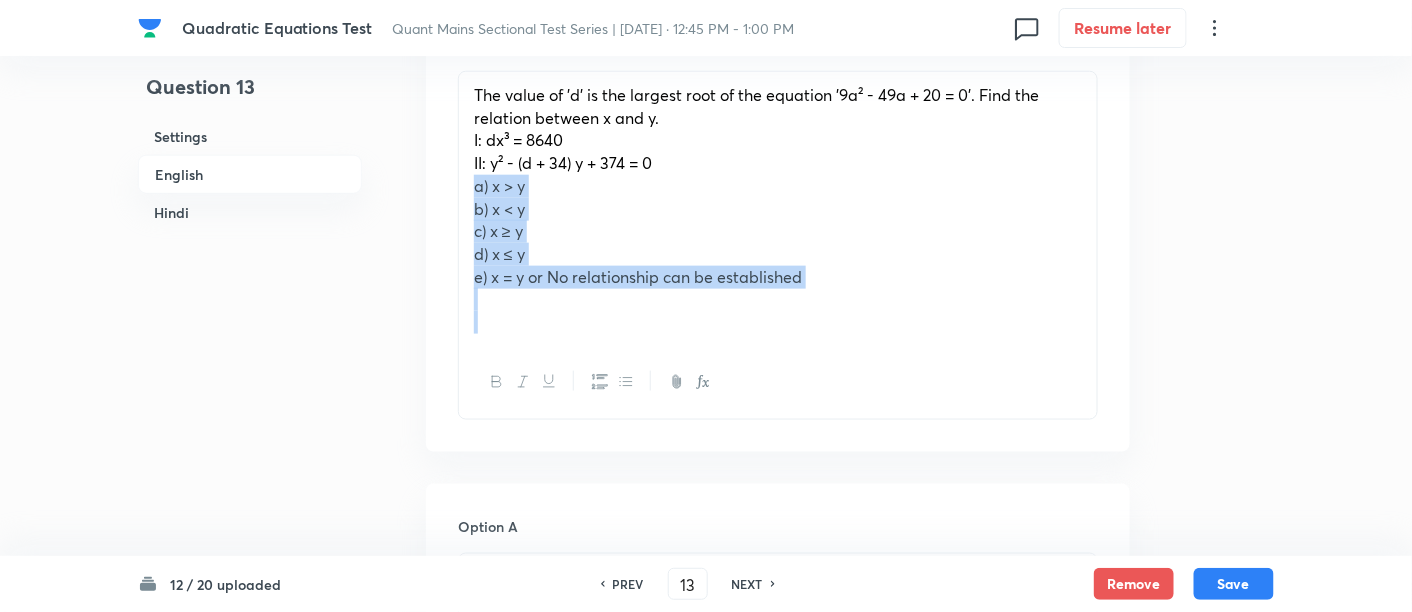 drag, startPoint x: 470, startPoint y: 192, endPoint x: 792, endPoint y: 361, distance: 363.65506 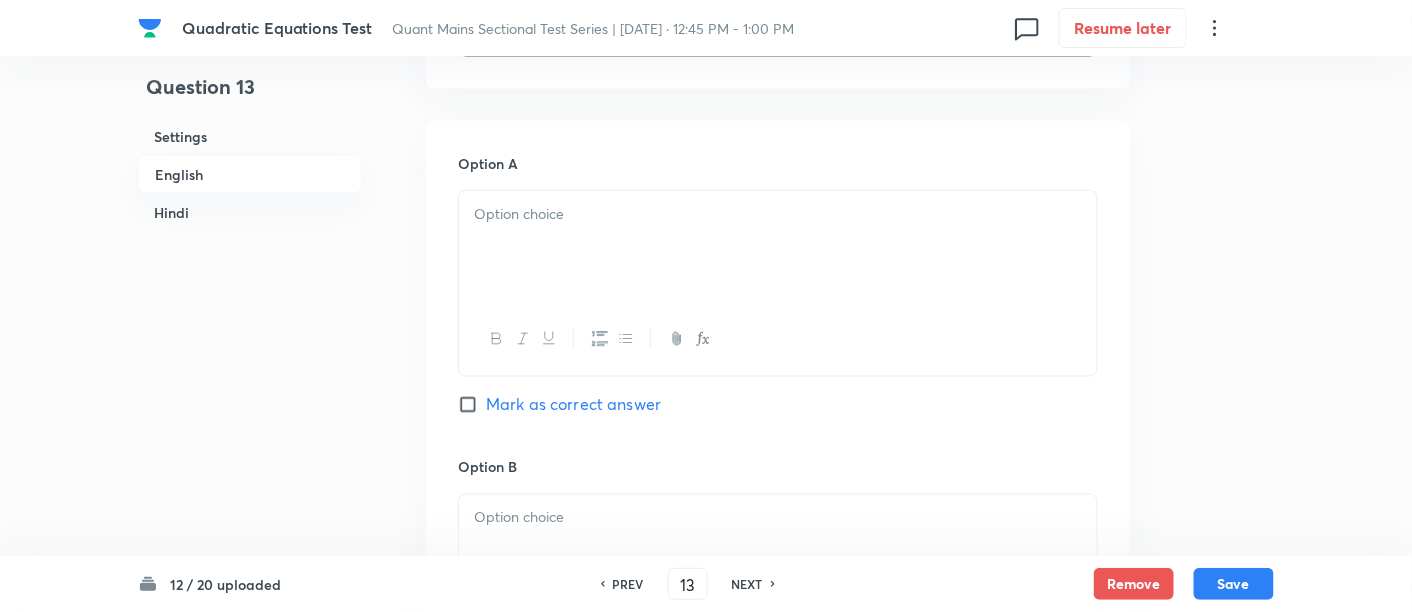 scroll, scrollTop: 874, scrollLeft: 0, axis: vertical 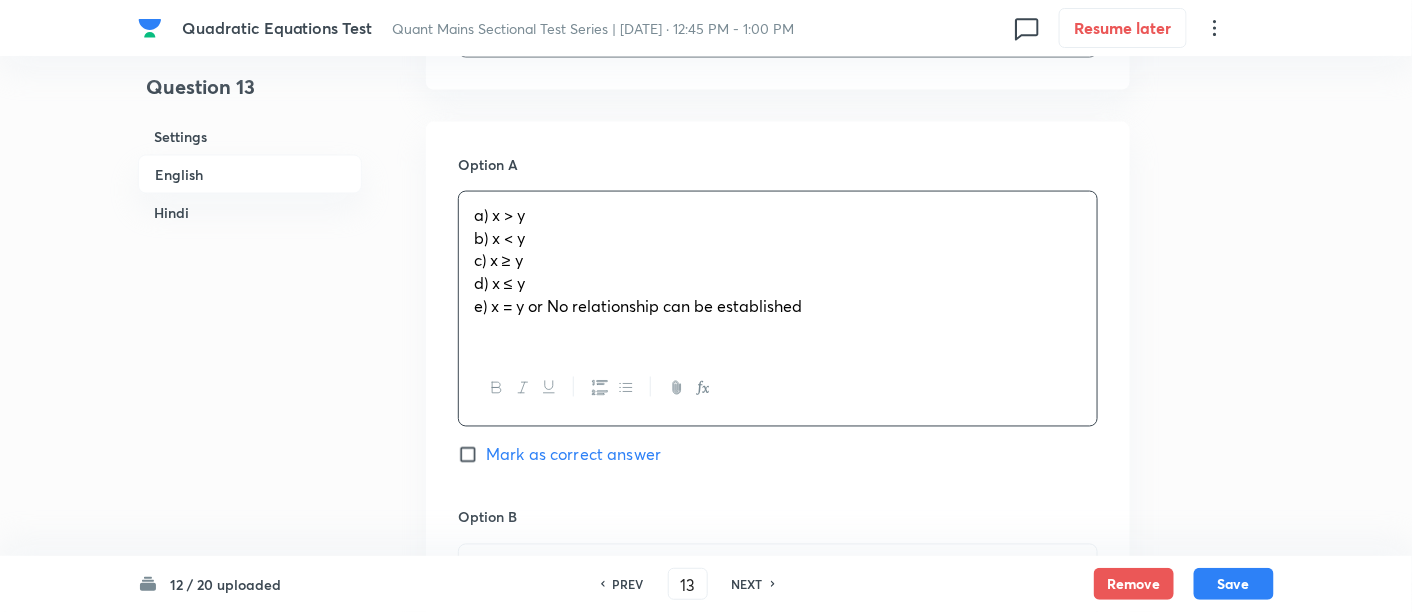 click on "a) x > y b) x < y c) x ≥ y d) x ≤ y e) x = y or No relationship can be established" at bounding box center (778, 272) 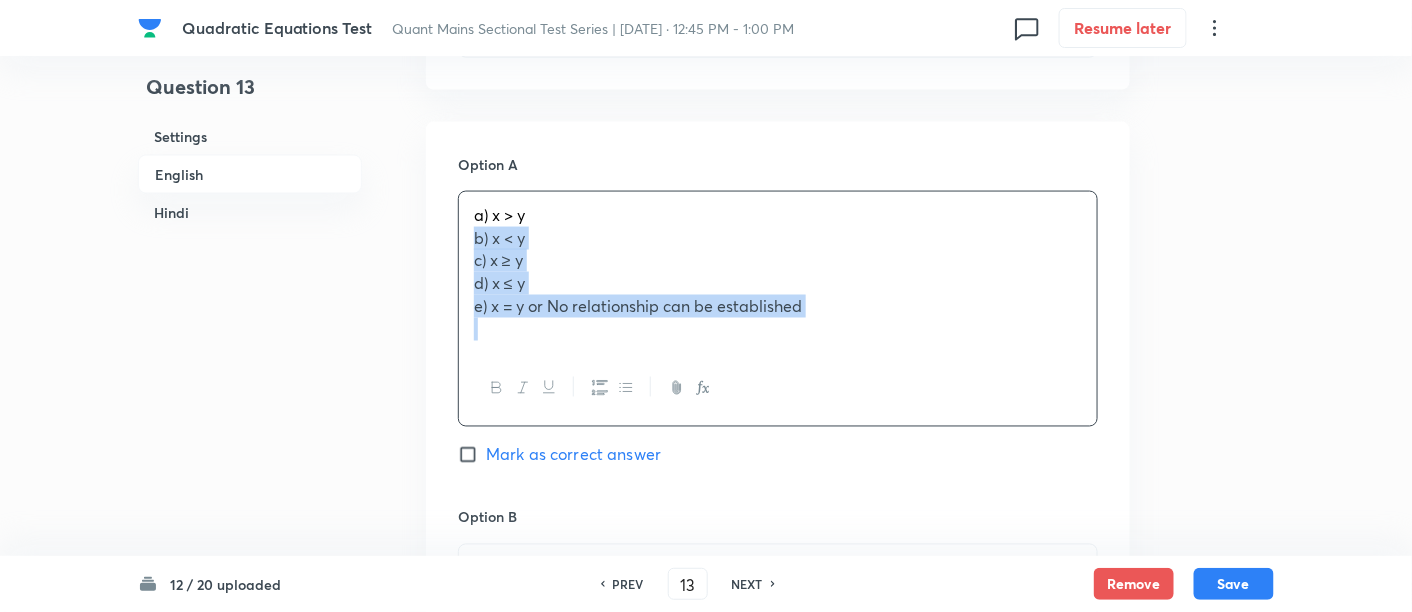 drag, startPoint x: 467, startPoint y: 242, endPoint x: 791, endPoint y: 374, distance: 349.85712 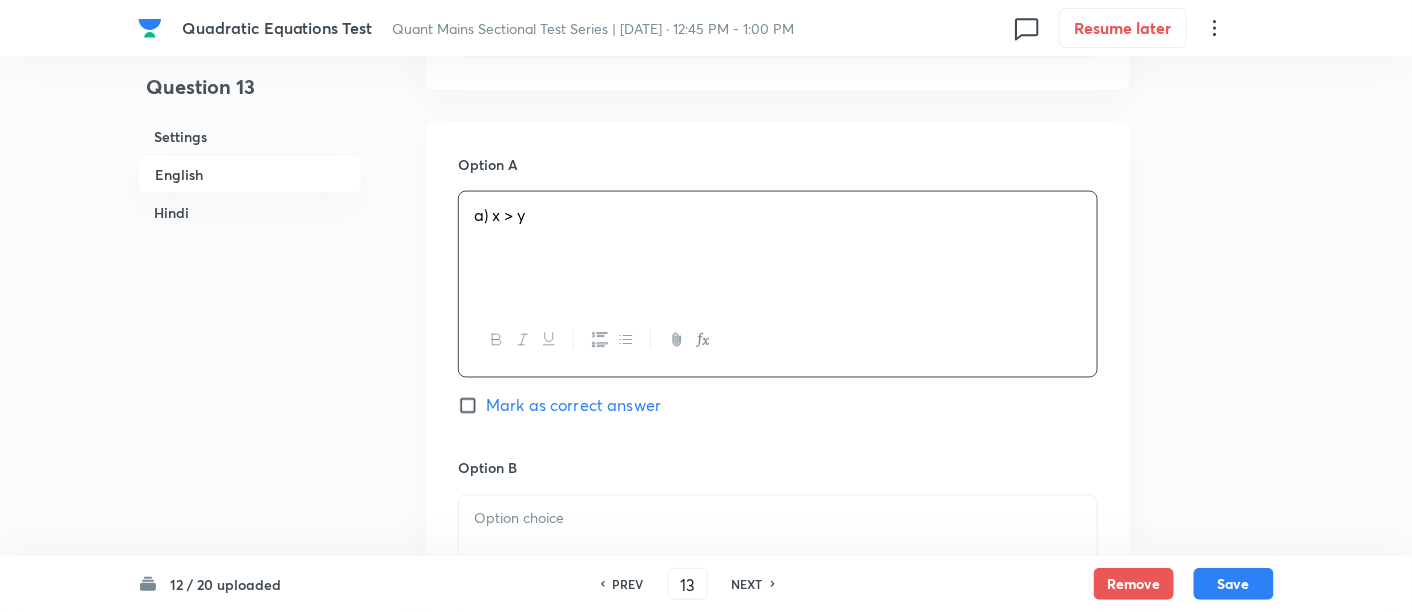 scroll, scrollTop: 1105, scrollLeft: 0, axis: vertical 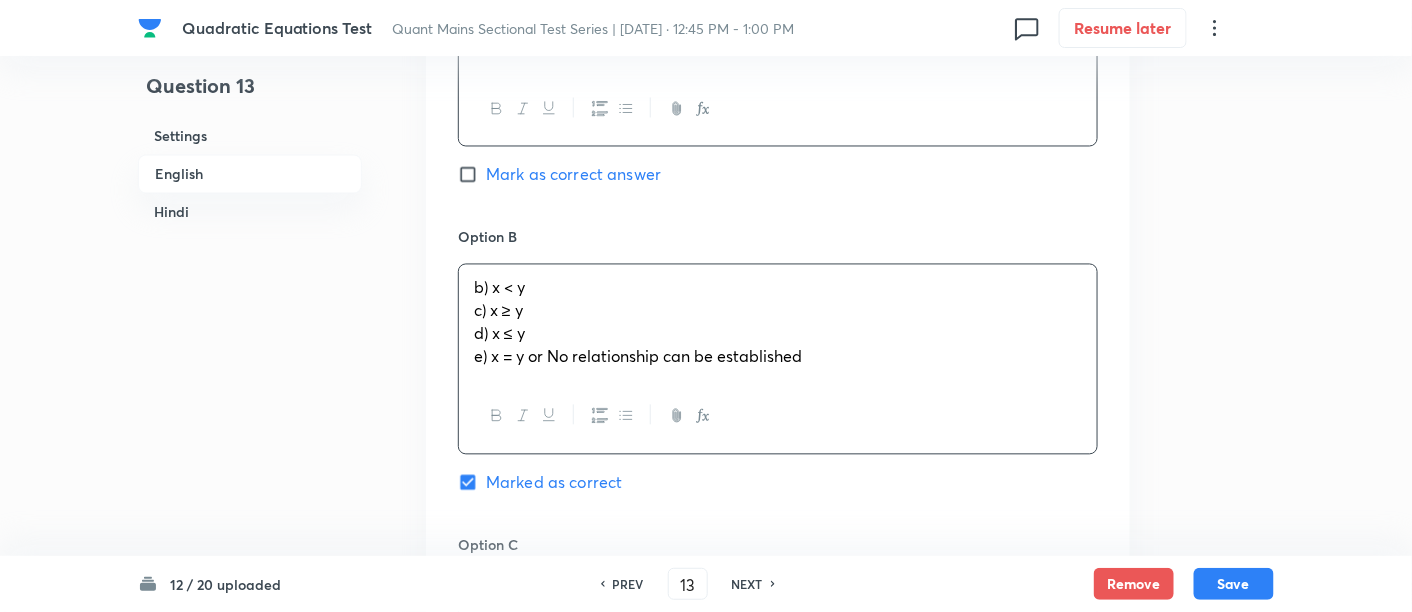 click on "b) x < y c) x ≥ y d) x ≤ y e) x = y or No relationship can be established" at bounding box center [778, 322] 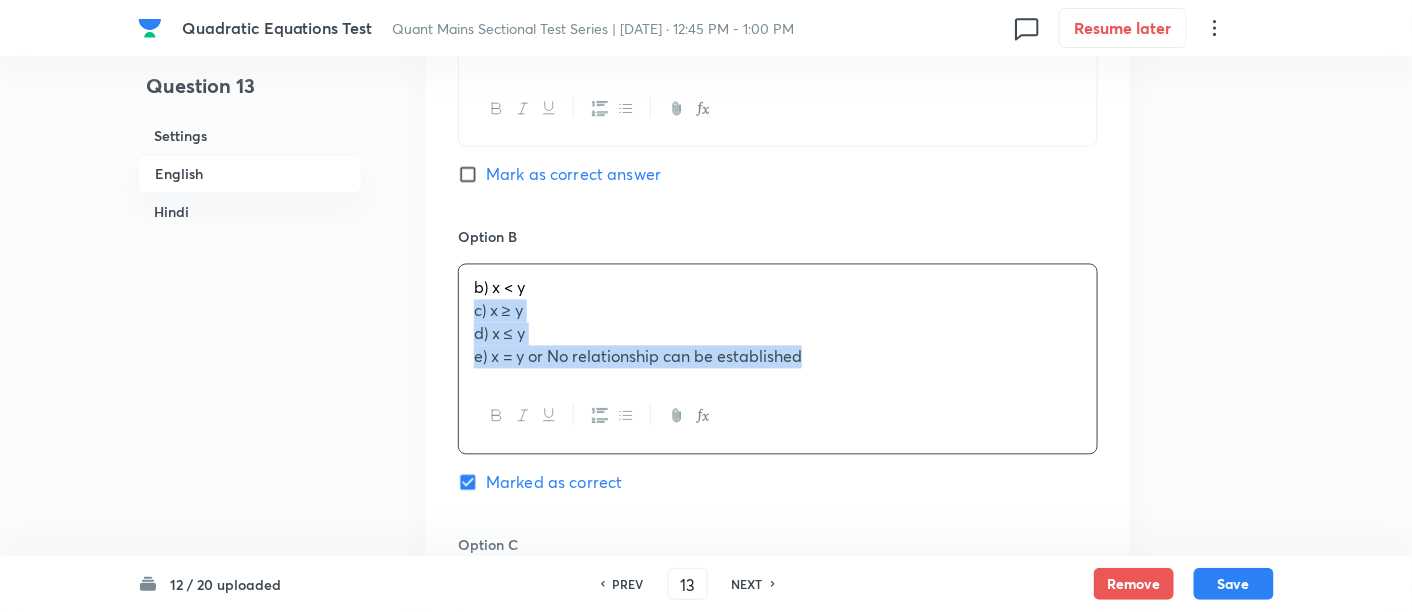drag, startPoint x: 465, startPoint y: 308, endPoint x: 883, endPoint y: 406, distance: 429.33438 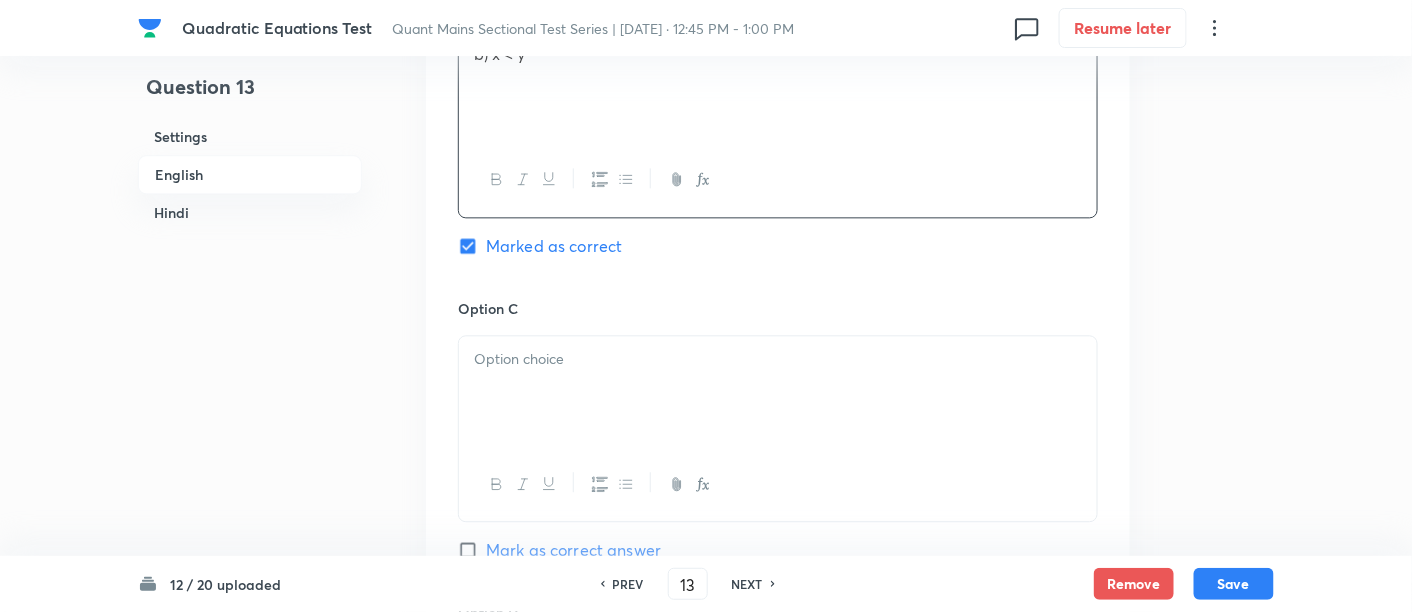 scroll, scrollTop: 1355, scrollLeft: 0, axis: vertical 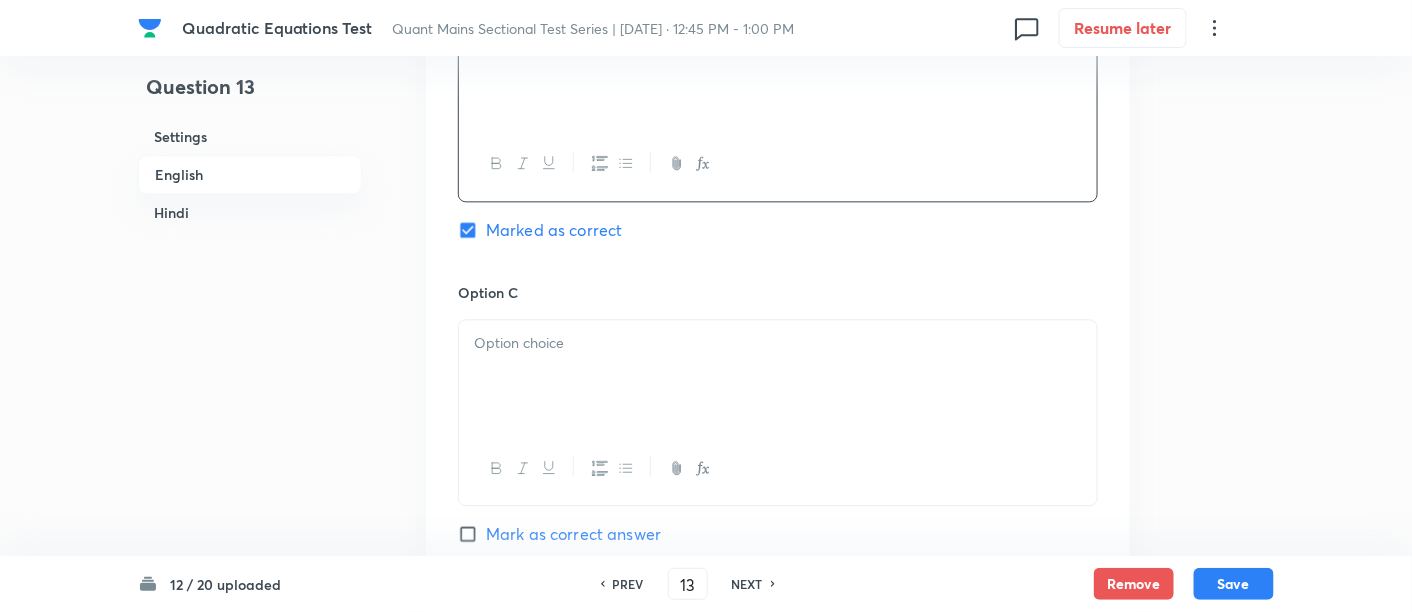 click at bounding box center (778, 376) 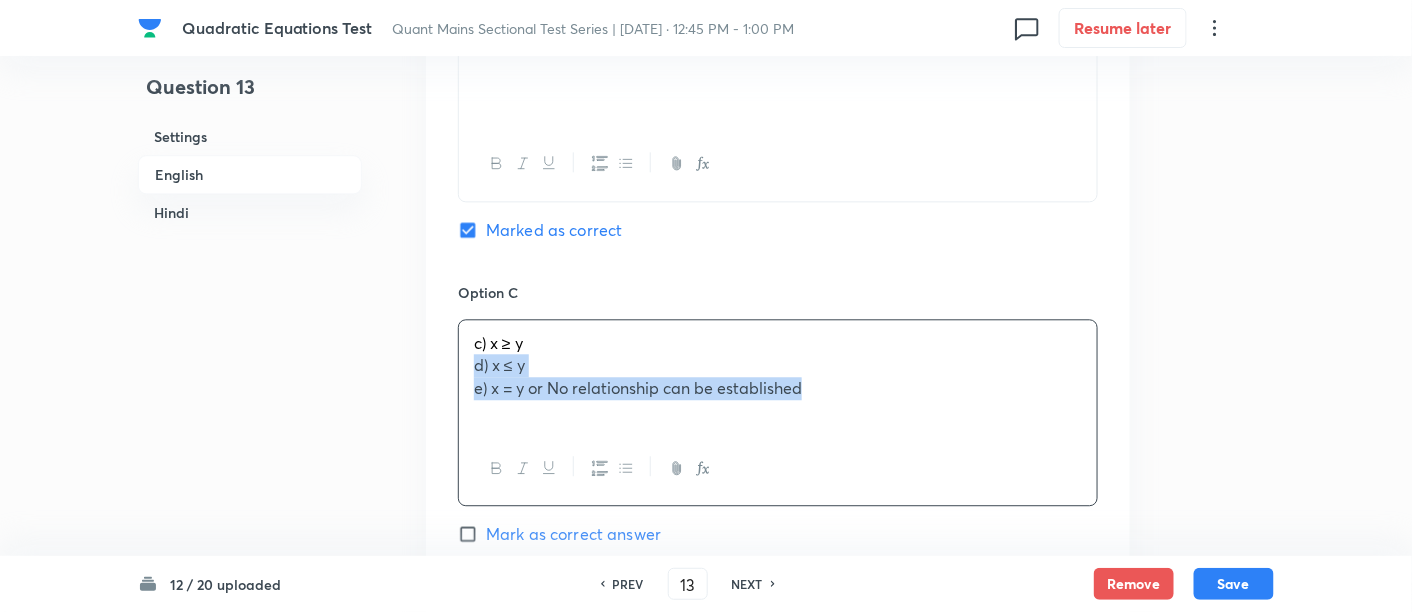 drag, startPoint x: 463, startPoint y: 369, endPoint x: 875, endPoint y: 456, distance: 421.0855 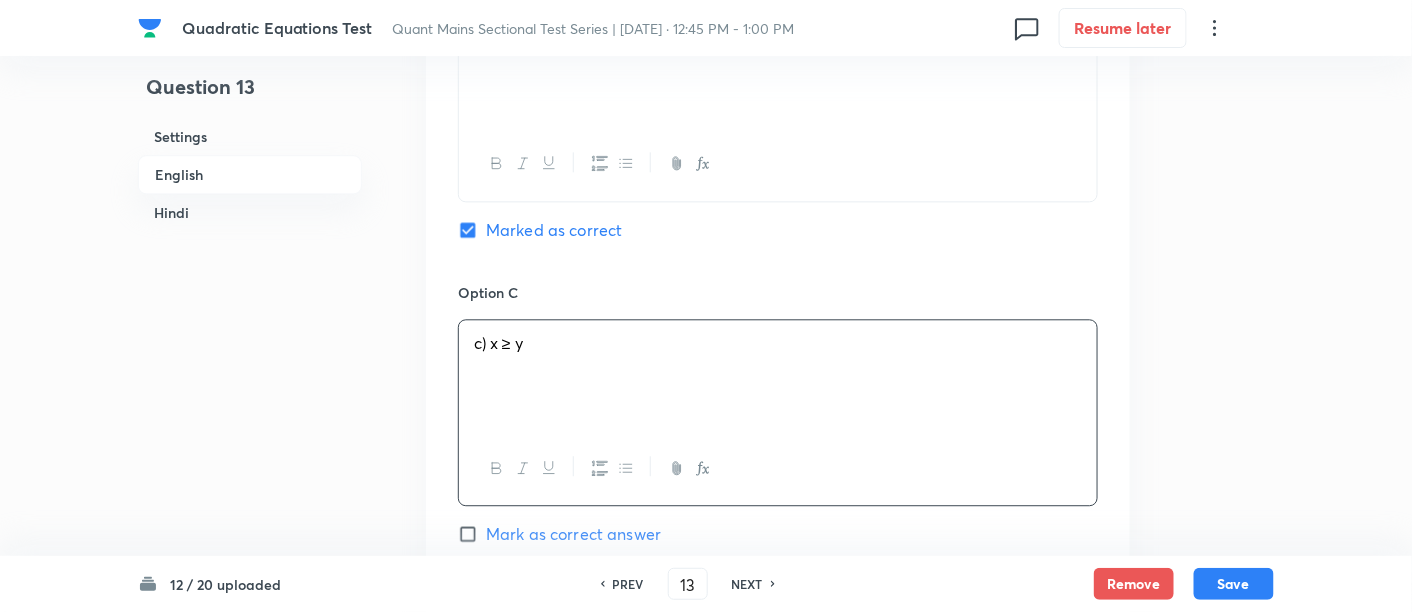 scroll, scrollTop: 1631, scrollLeft: 0, axis: vertical 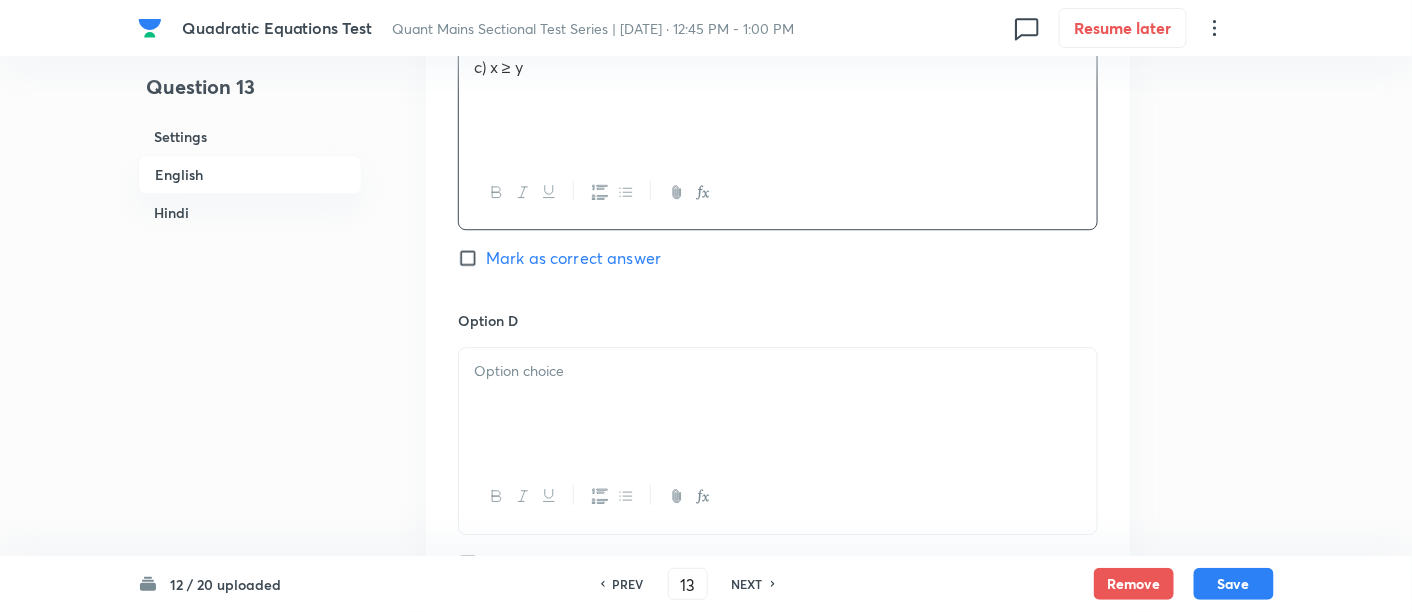 click at bounding box center [778, 371] 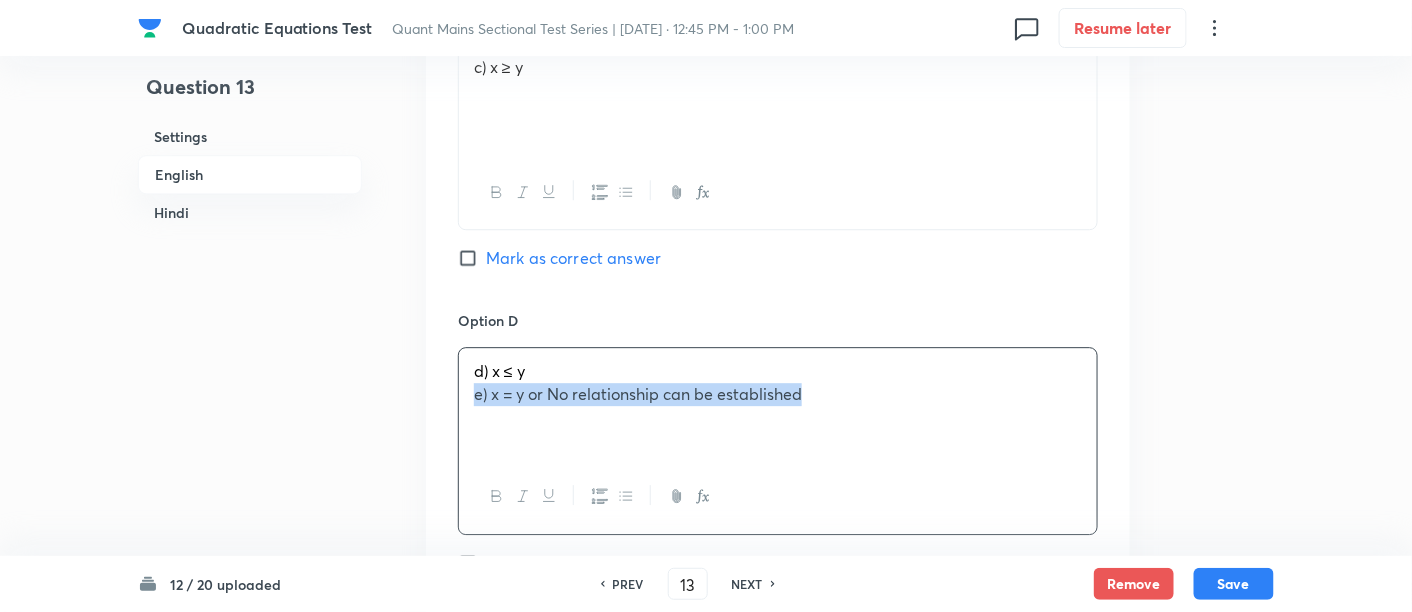 drag, startPoint x: 468, startPoint y: 386, endPoint x: 891, endPoint y: 438, distance: 426.18423 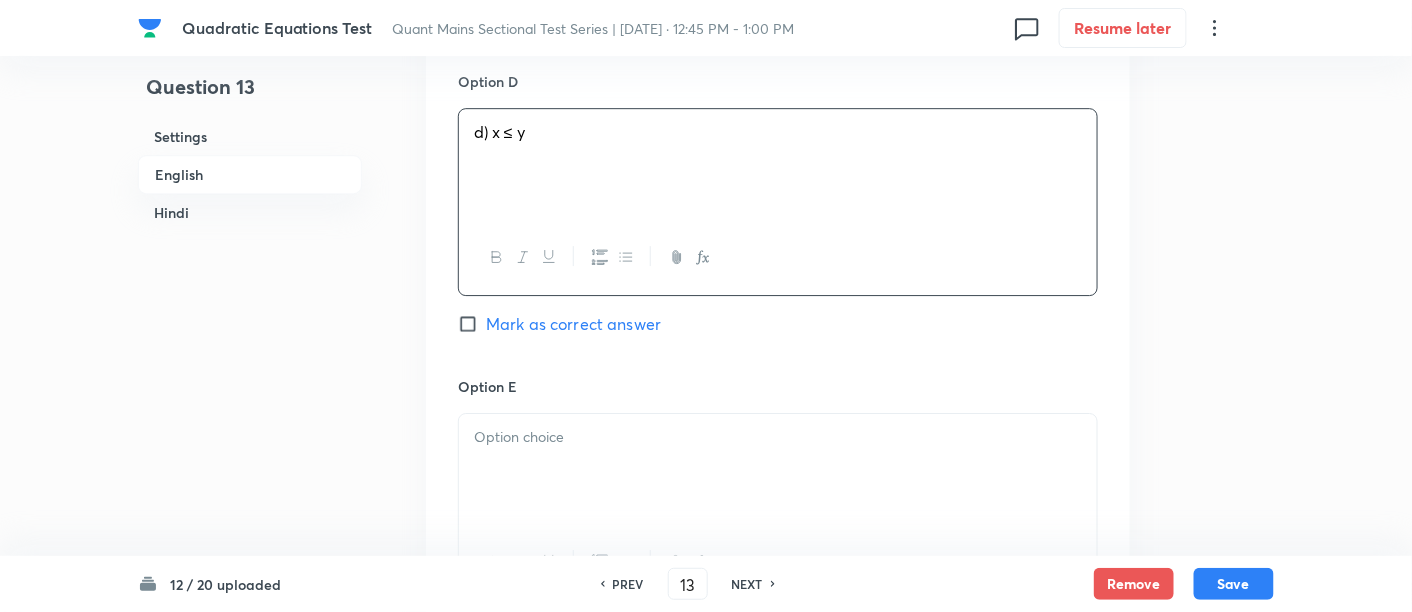 scroll, scrollTop: 1908, scrollLeft: 0, axis: vertical 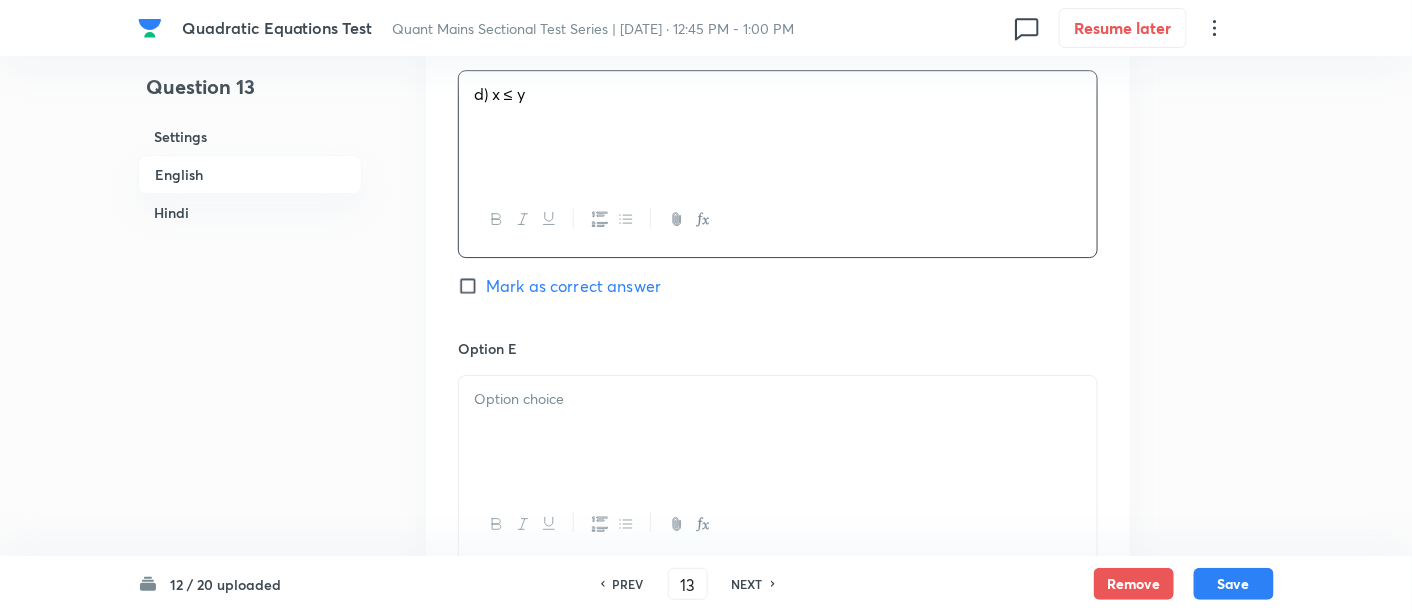 click at bounding box center [778, 432] 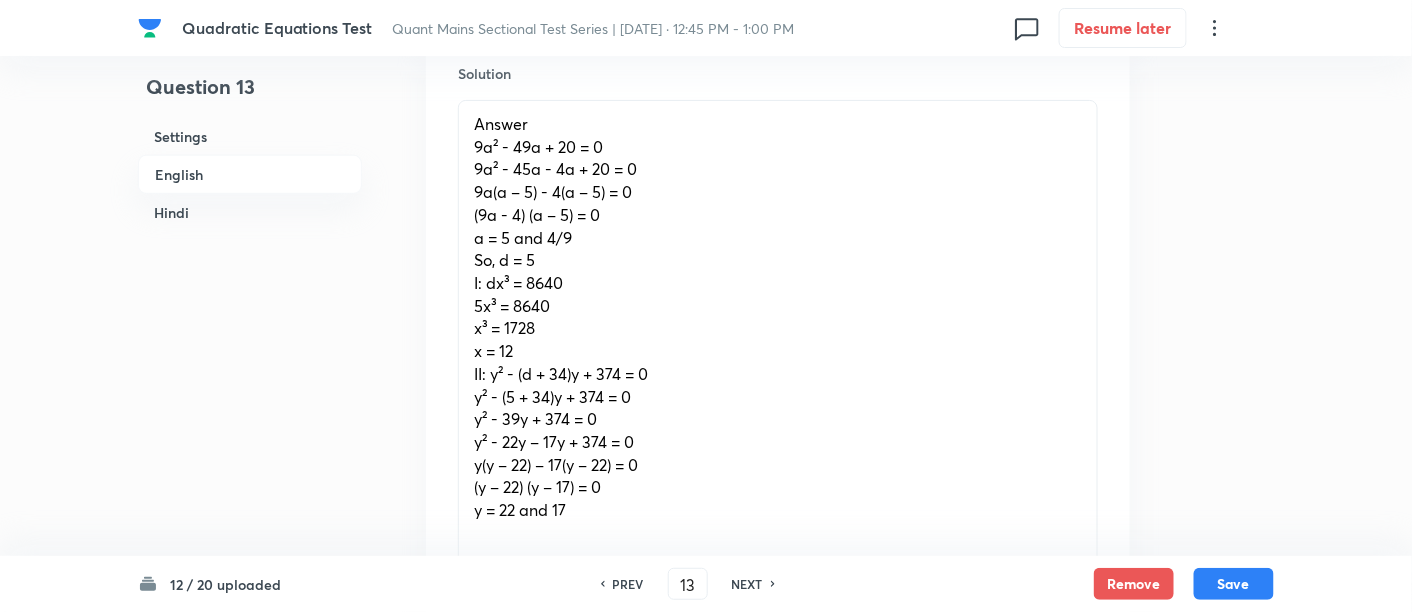scroll, scrollTop: 2542, scrollLeft: 0, axis: vertical 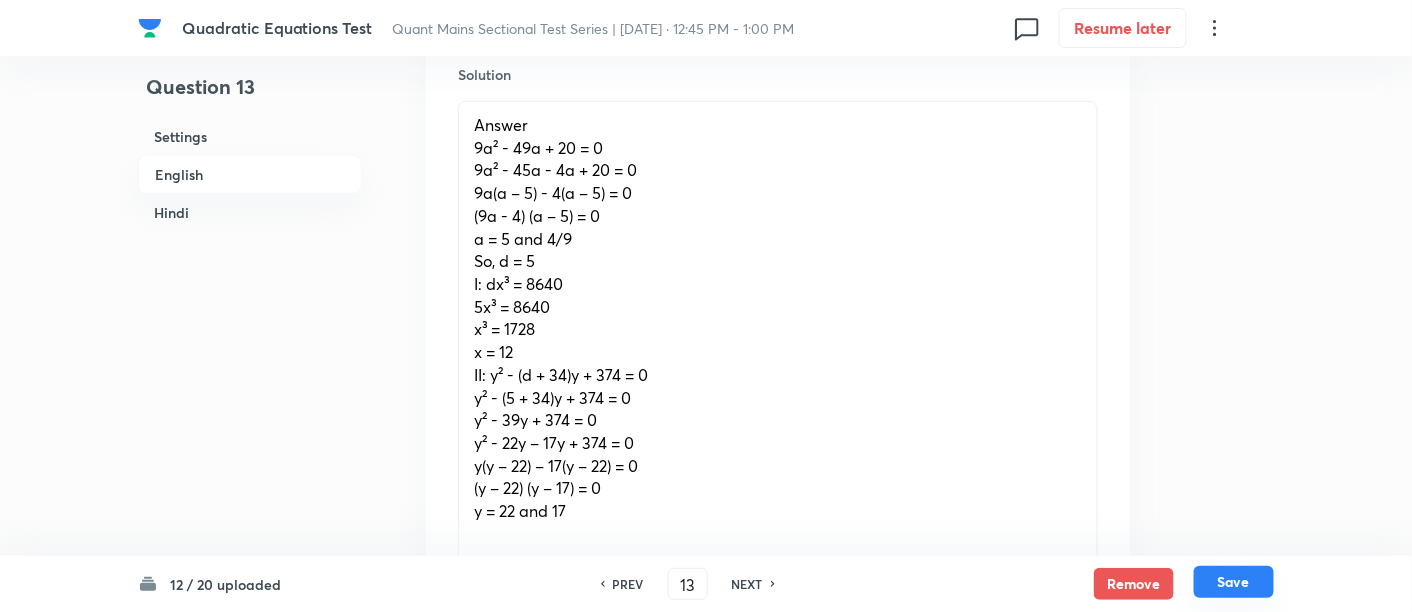 click on "Save" at bounding box center (1234, 582) 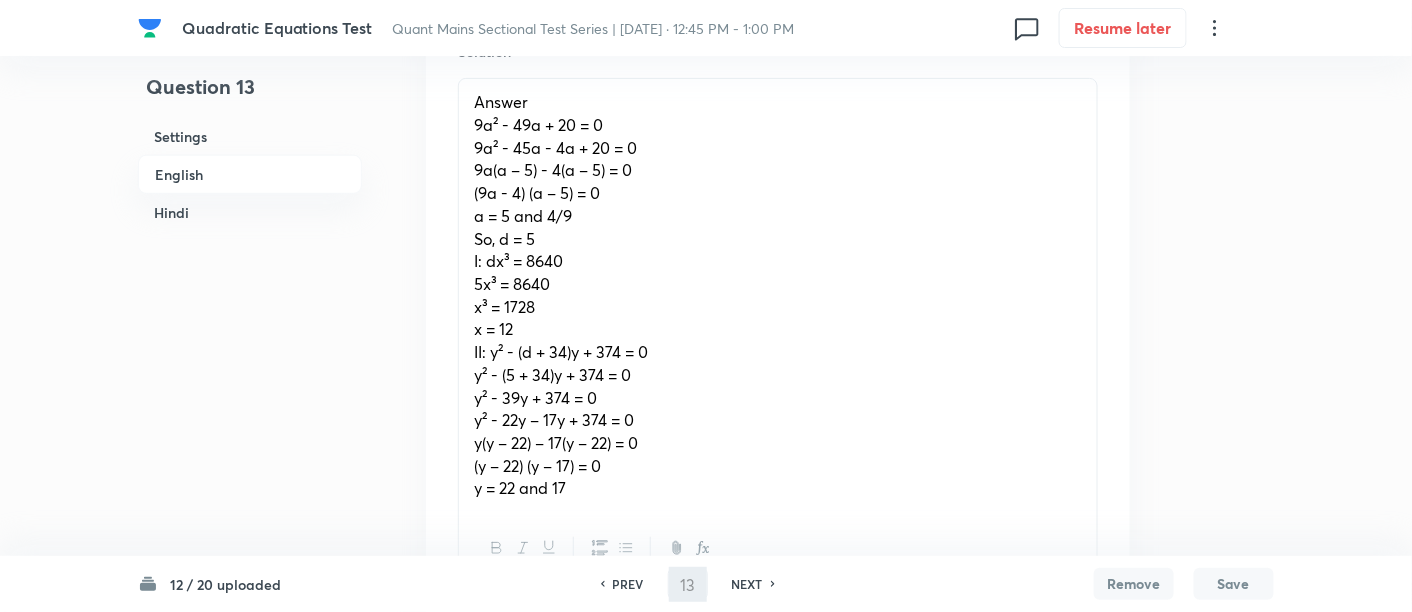 type on "14" 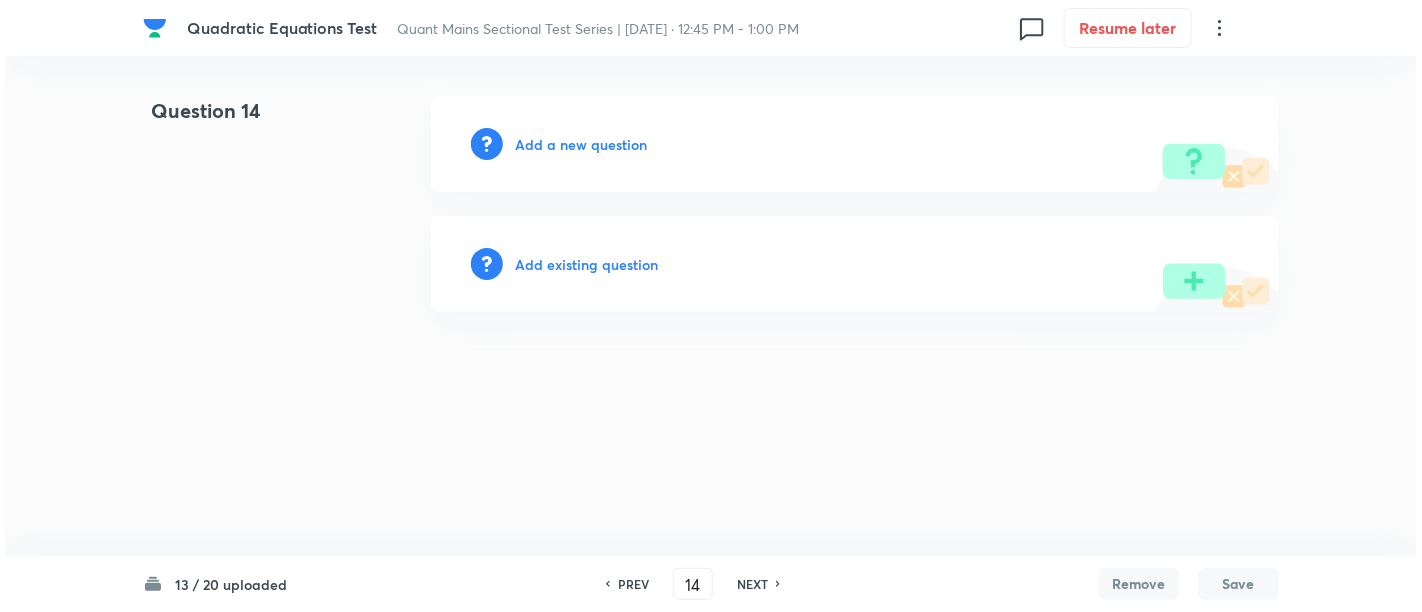 scroll, scrollTop: 0, scrollLeft: 0, axis: both 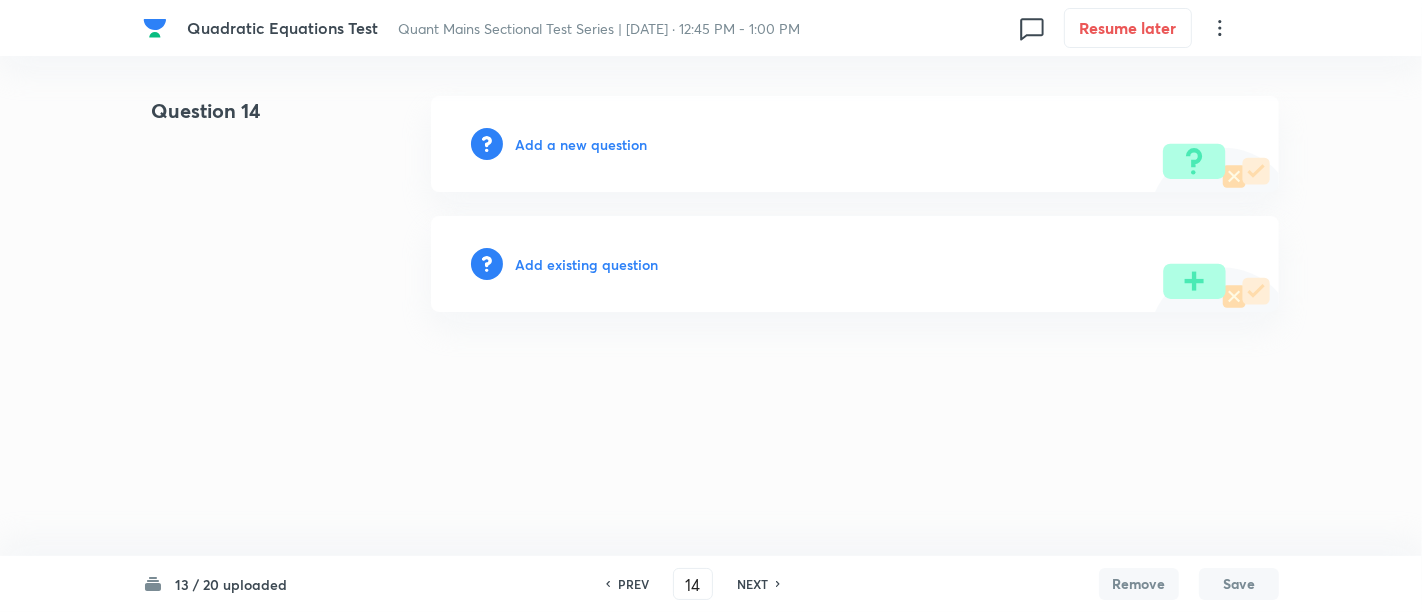 click on "Add a new question" at bounding box center (581, 144) 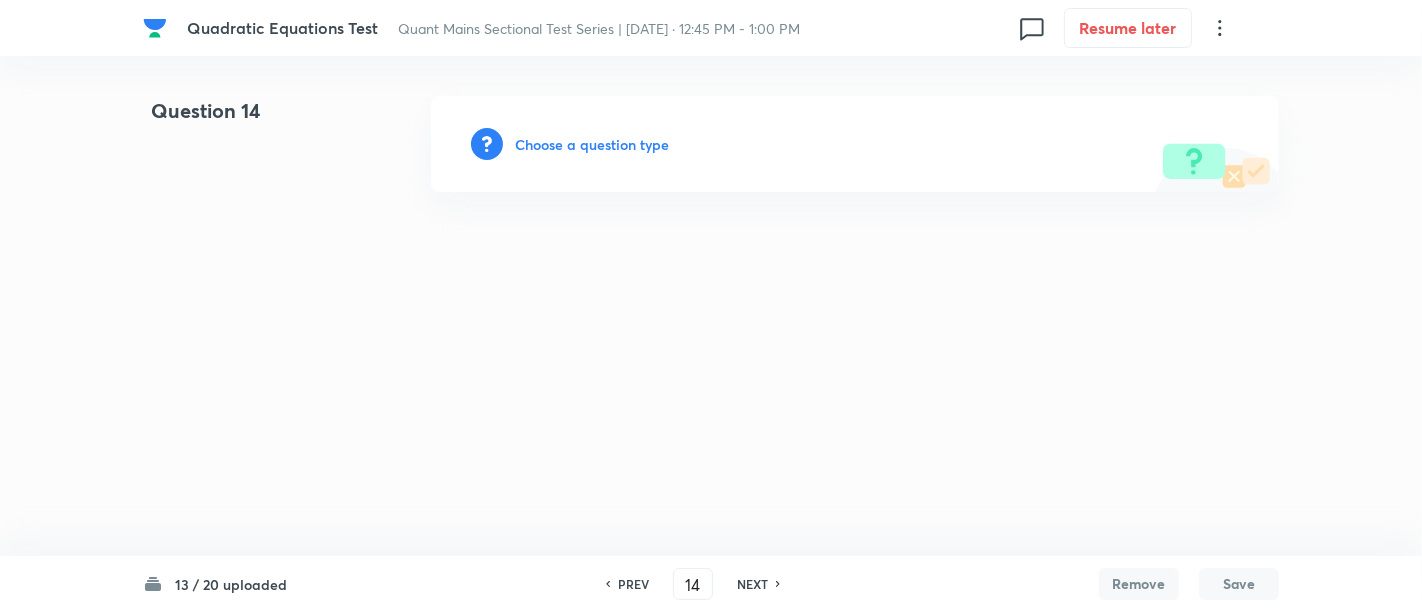 click on "Choose a question type" at bounding box center [592, 144] 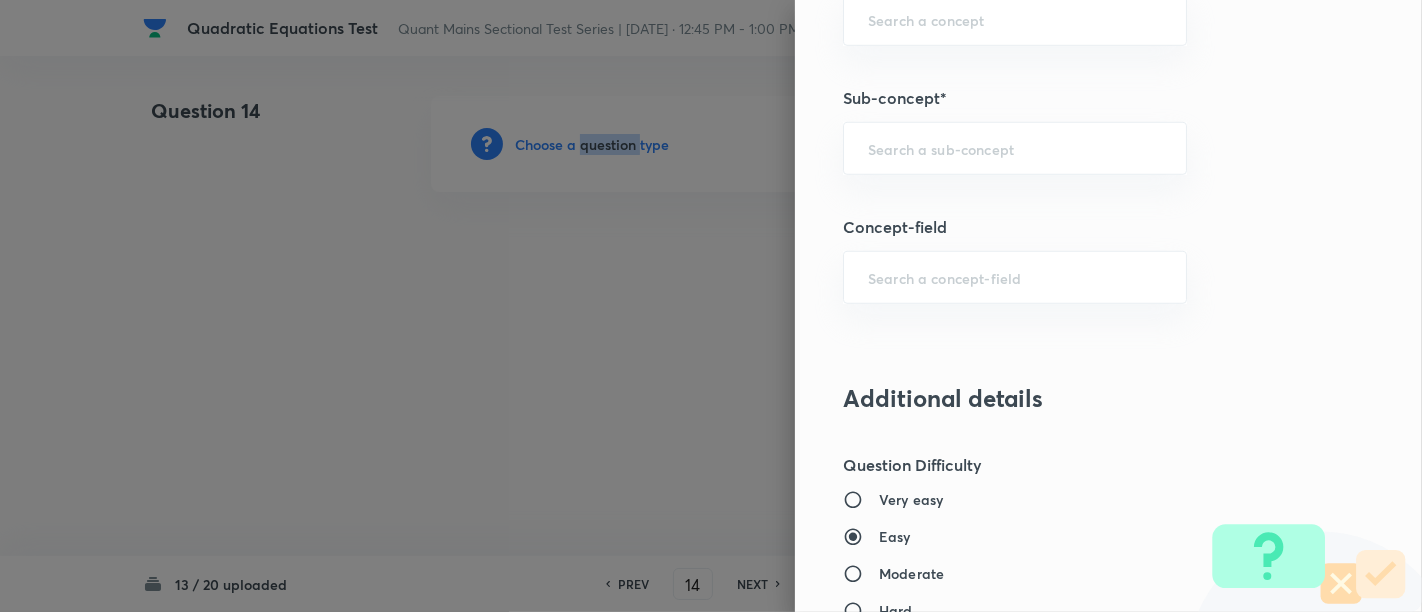 scroll, scrollTop: 1199, scrollLeft: 0, axis: vertical 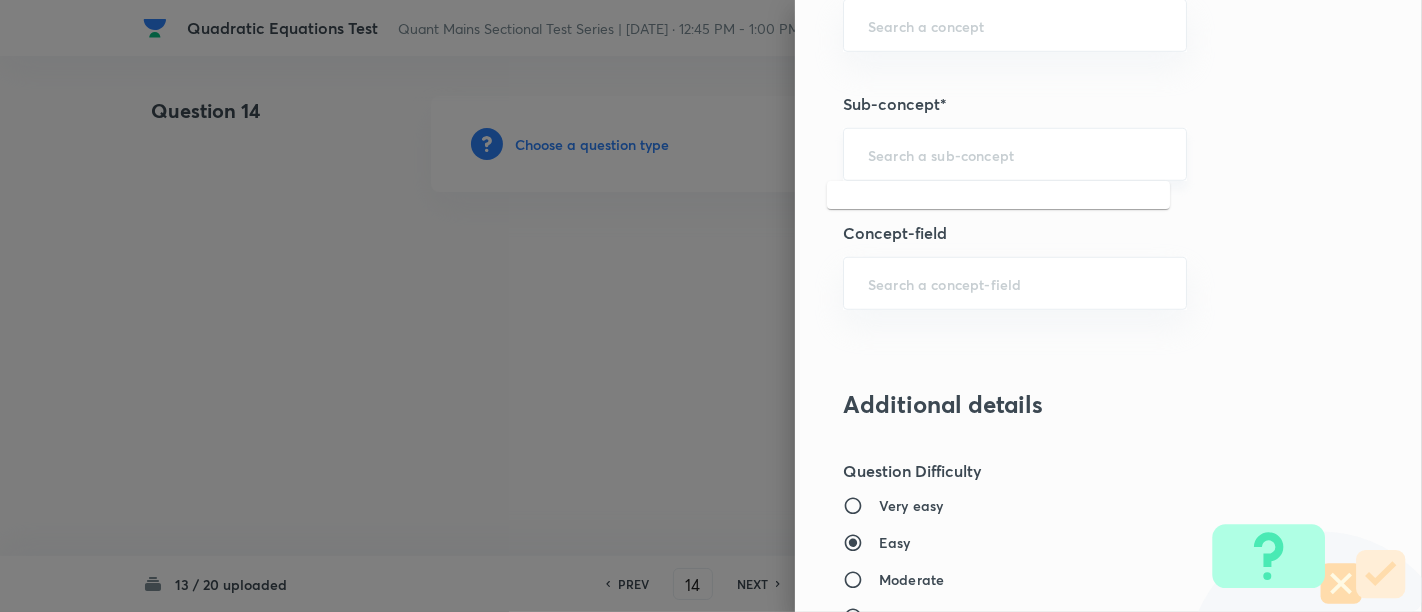 click at bounding box center (1015, 154) 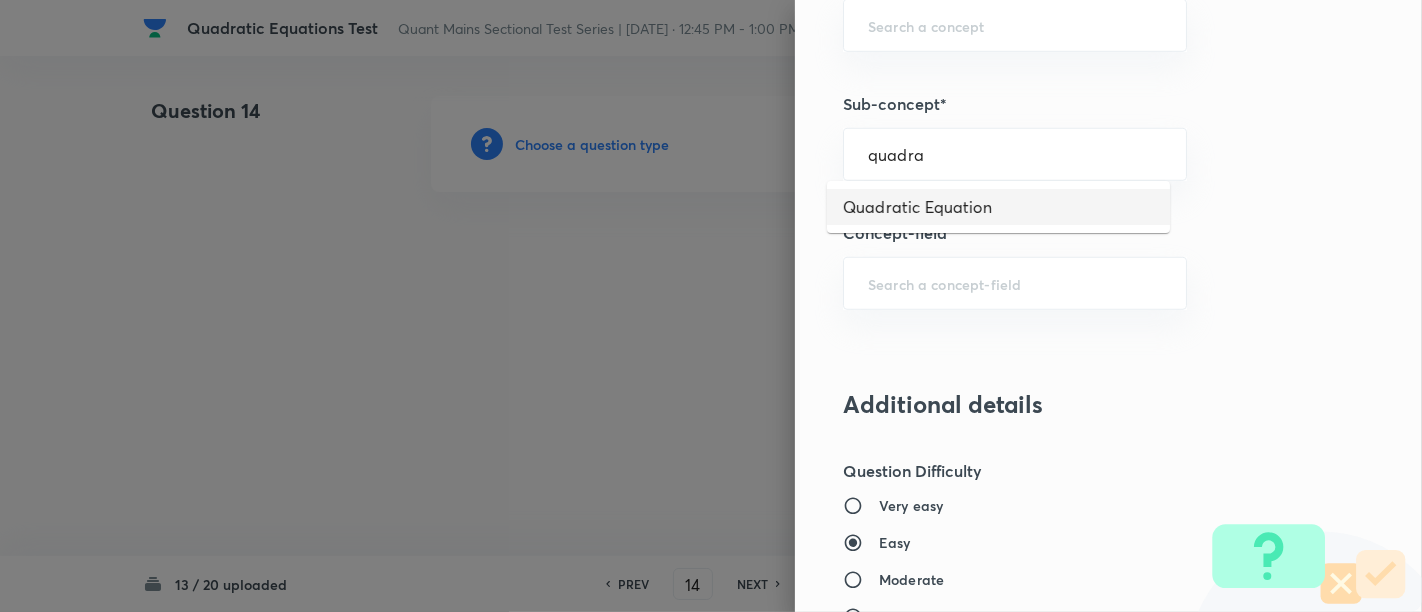 click on "Quadratic Equation" at bounding box center (998, 207) 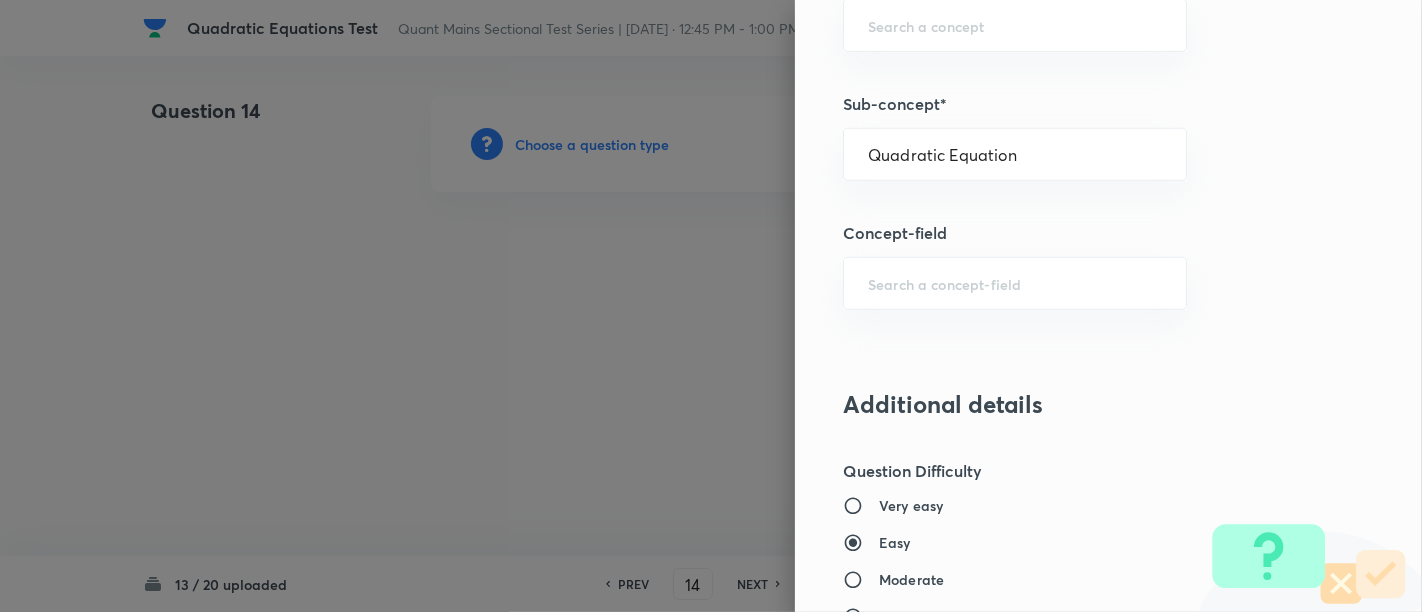type on "Quantitative Aptitude" 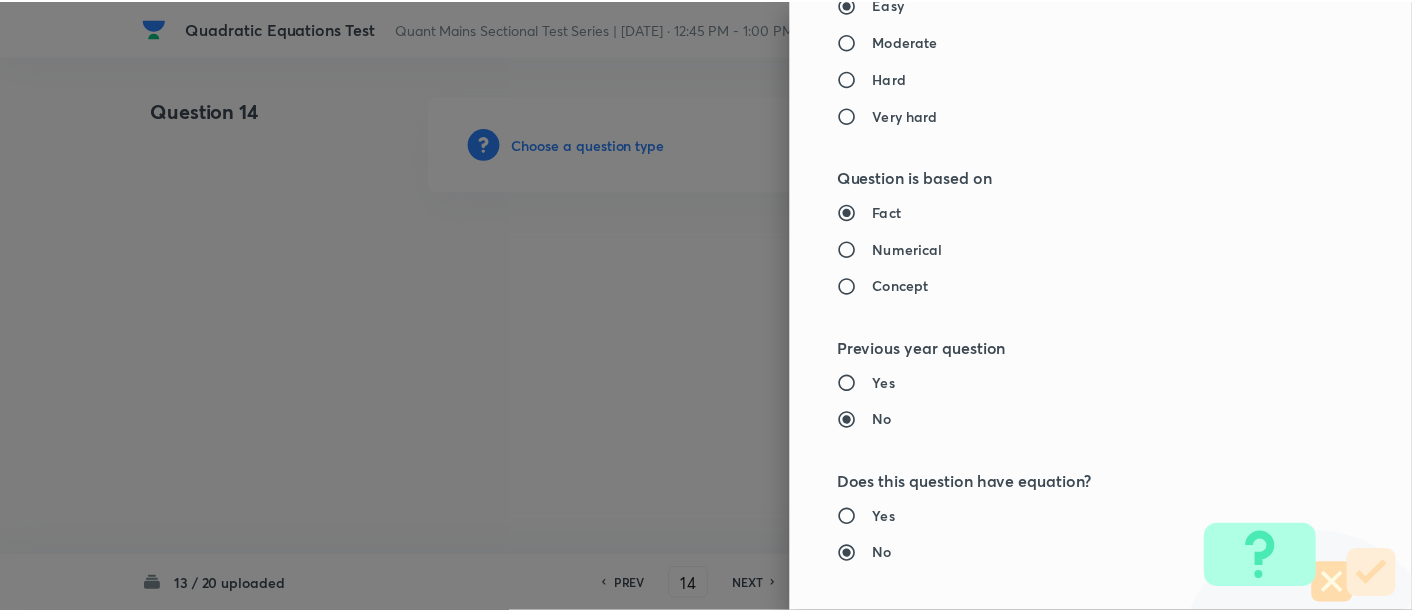 scroll, scrollTop: 2108, scrollLeft: 0, axis: vertical 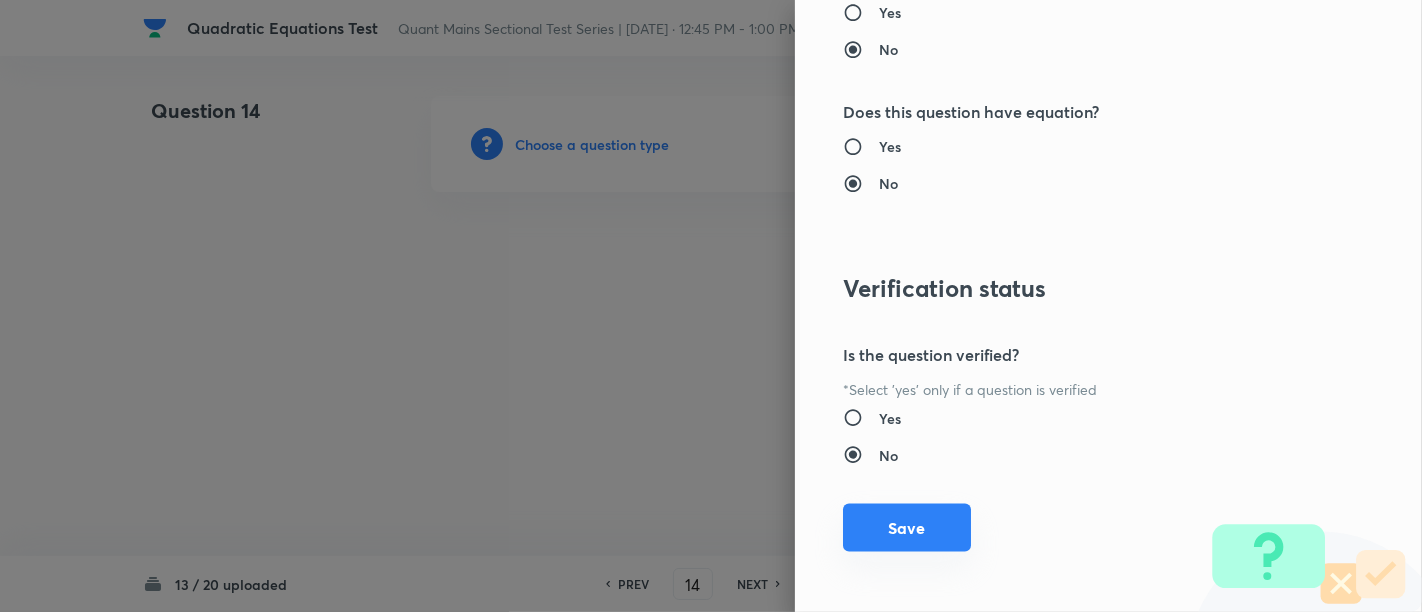 click on "Save" at bounding box center (907, 528) 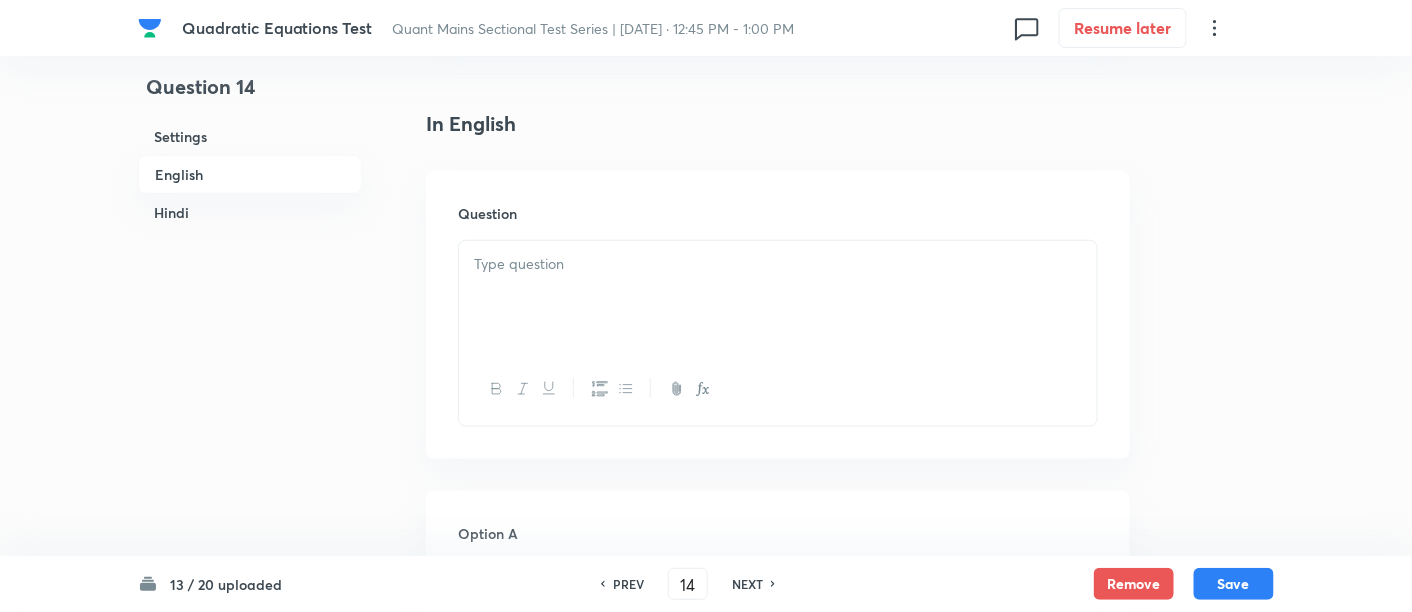 scroll, scrollTop: 597, scrollLeft: 0, axis: vertical 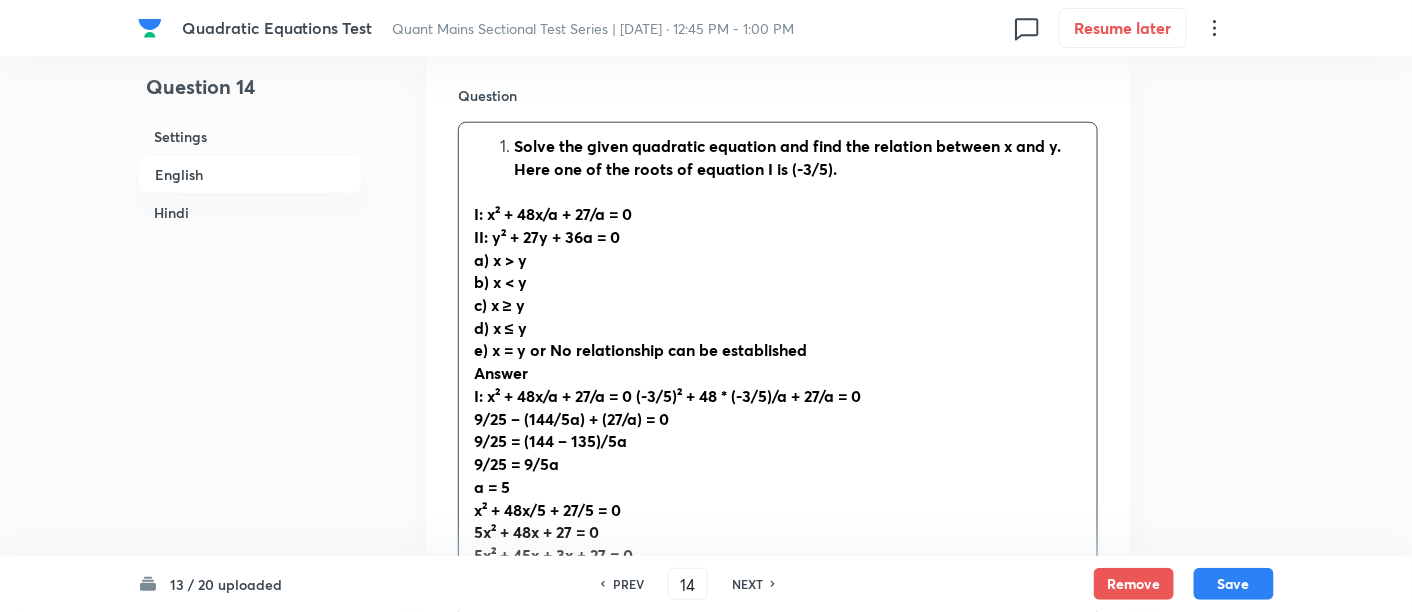 click on "Solve the given quadratic equation and find the relation between x and y. Here one of the roots of equation I is (-3/5)." at bounding box center (787, 157) 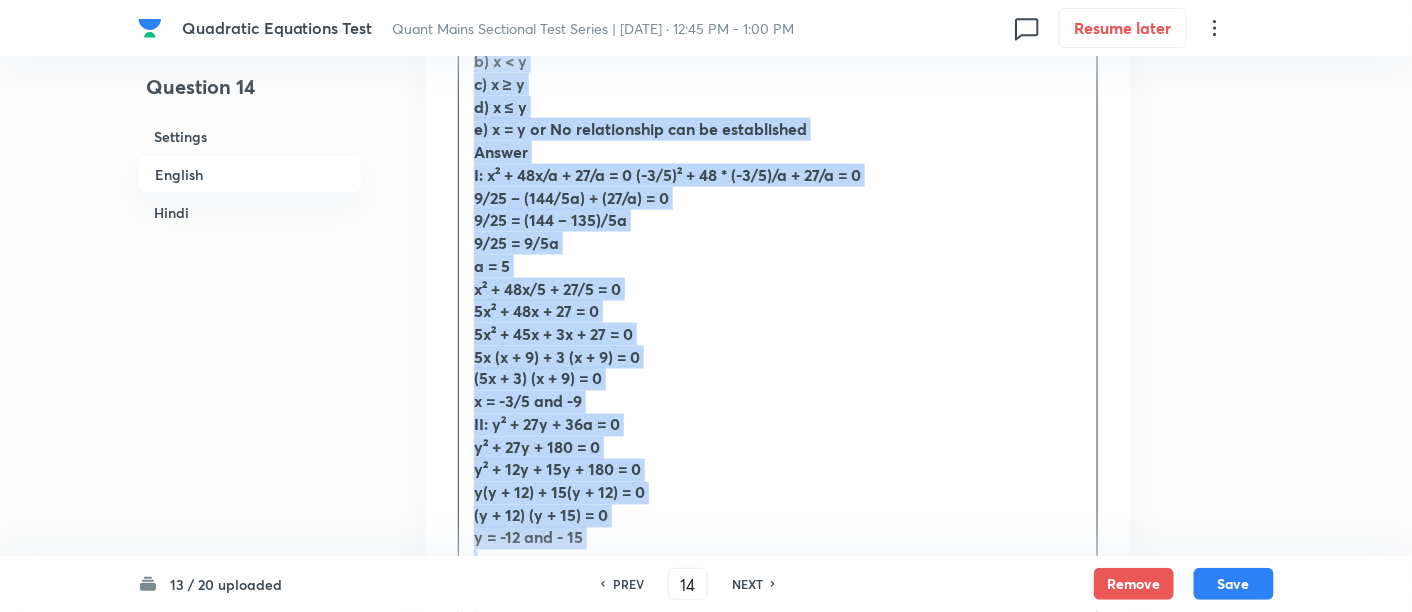 scroll, scrollTop: 920, scrollLeft: 0, axis: vertical 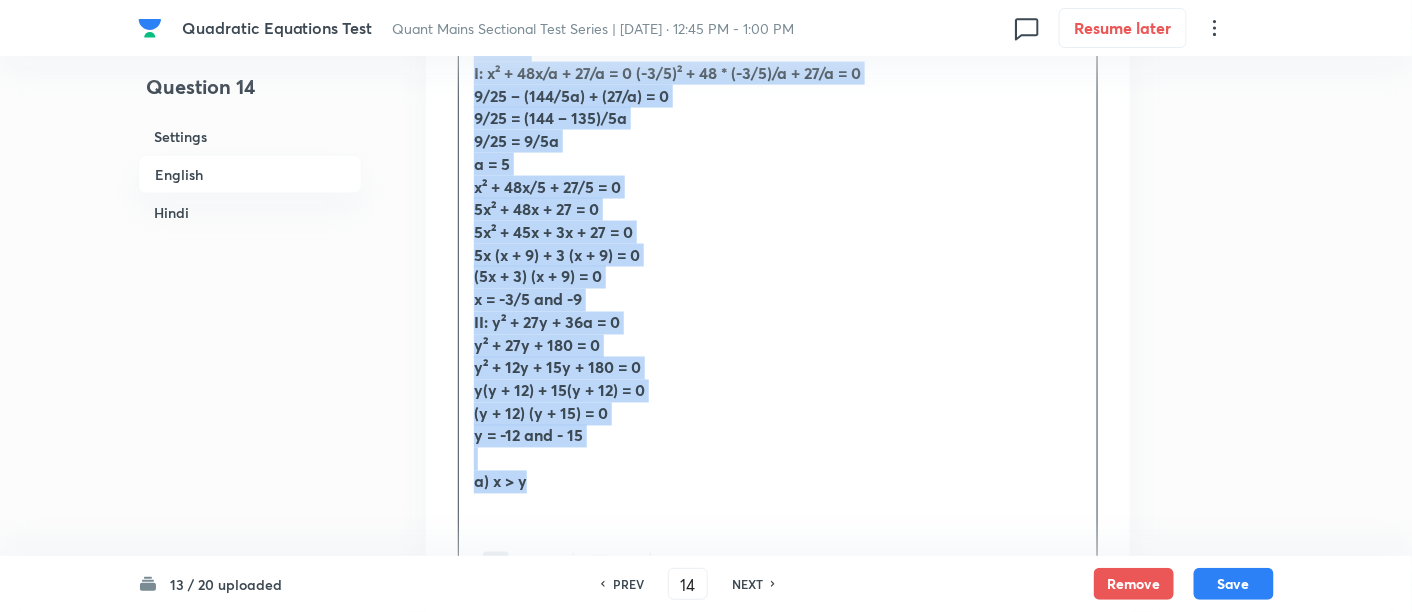 drag, startPoint x: 470, startPoint y: 139, endPoint x: 794, endPoint y: 485, distance: 474.01688 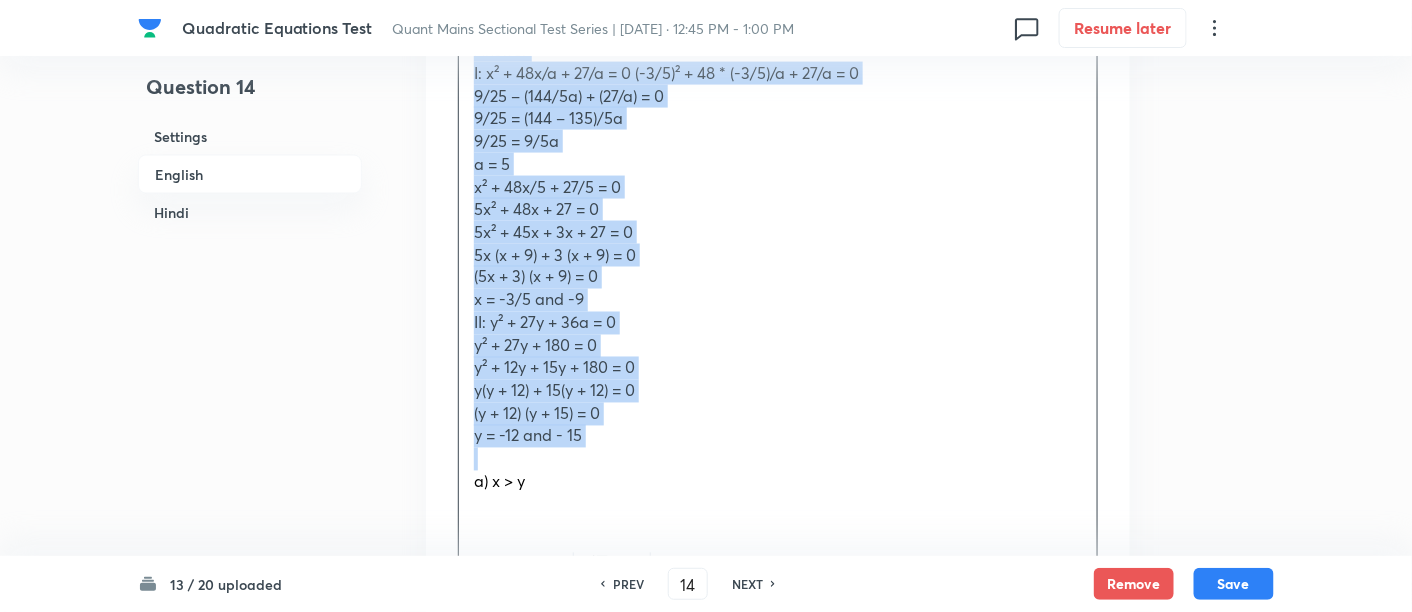 copy on "Solve the given quadratic equation and find the relation between x and y. Here one of the roots of equation I is (-3/5). I: x² + 48x/a + 27/a = 0 II: y² + 27y + 36a = 0 a) x > y b) x < y c) x ≥ y d) x ≤ y e) x = y or No relationship can be established Answer I: x² + 48x/a + 27/a = 0 (-3/5)² + 48 * (-3/5)/a + 27/a = 0 9/25 – (144/5a) + (27/a) = 0 9/25 = (144 – 135)/5a 9/25 = 9/5a a = 5 x² + 48x/5 + 27/5 = 0 5x² + 48x + 27 = 0 5x² + 45x + 3x + 27 = 0 5x (x + 9) + 3 (x + 9) = 0 (5x + 3) (x + 9) = 0 x = -3/5 and -9 II: y² + 27y + 36a = 0 y² + 27y + 180 = 0 y² + 12y + 15y + 180 = 0 y(y + 12) + 15(y + 12) = 0 (y + 12) (y + 15) = 0 y = -12 and - 15 a) x > y" 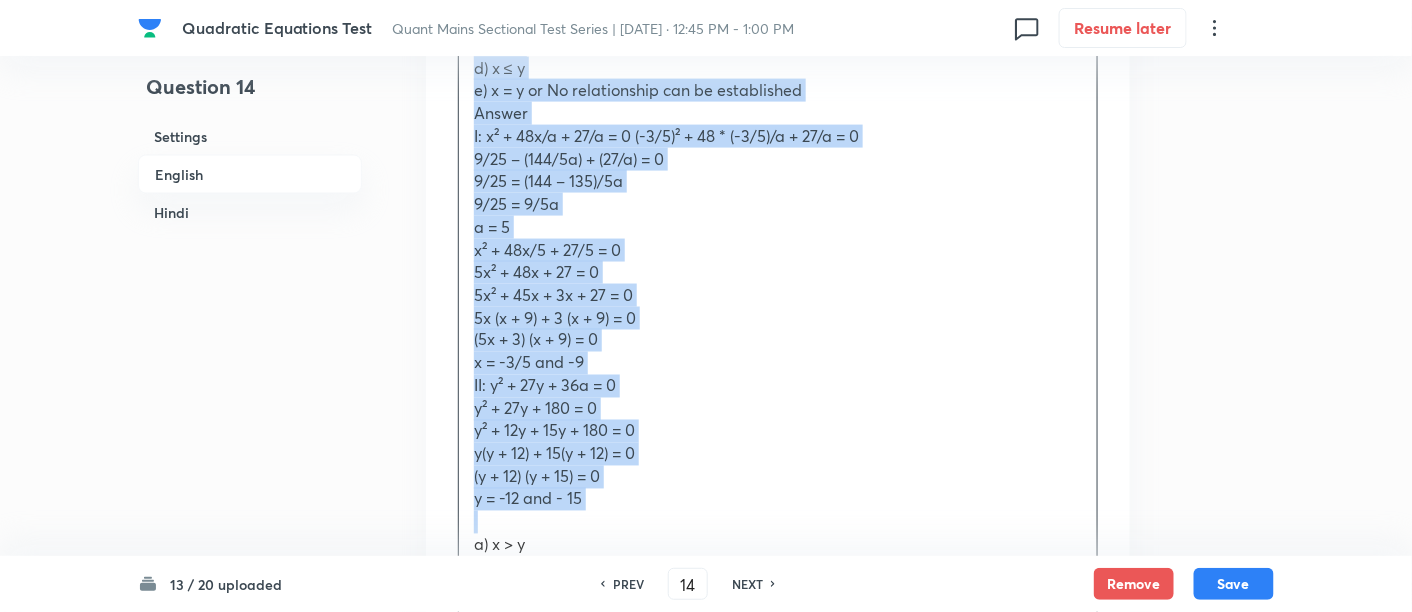 scroll, scrollTop: 856, scrollLeft: 0, axis: vertical 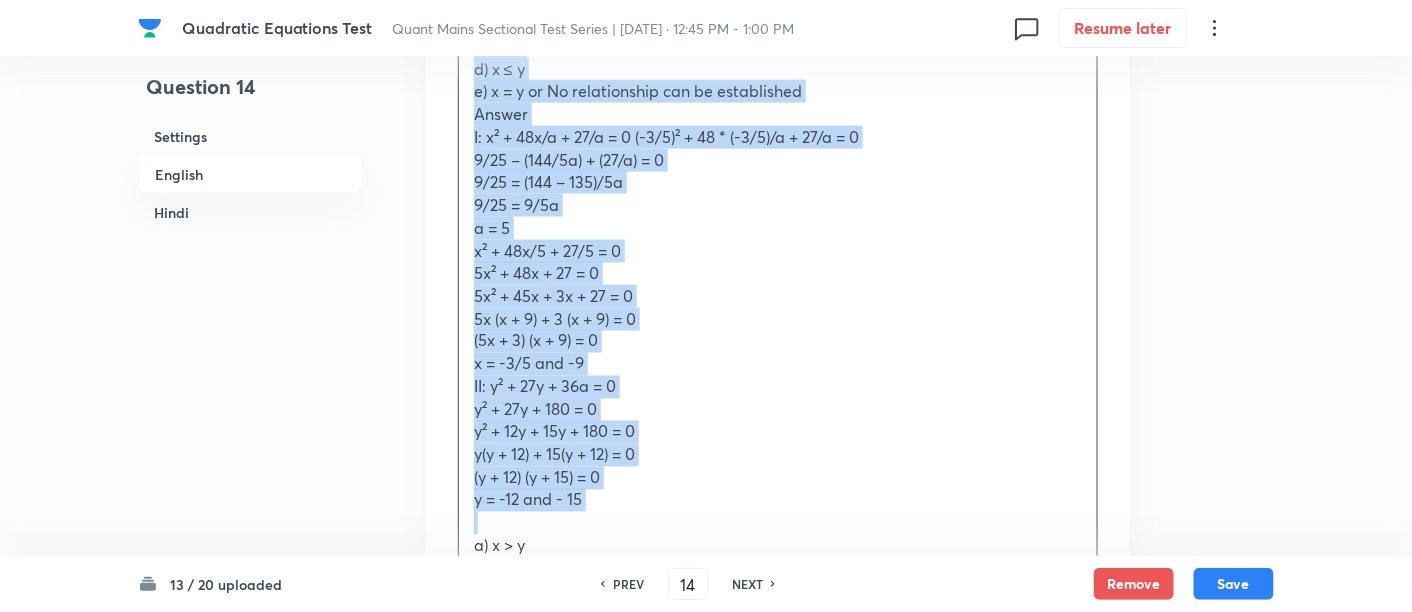 copy on "Solve the given quadratic equation and find the relation between x and y. Here one of the roots of equation I is (-3/5). I: x² + 48x/a + 27/a = 0 II: y² + 27y + 36a = 0 a) x > y b) x < y c) x ≥ y d) x ≤ y e) x = y or No relationship can be established Answer I: x² + 48x/a + 27/a = 0 (-3/5)² + 48 * (-3/5)/a + 27/a = 0 9/25 – (144/5a) + (27/a) = 0 9/25 = (144 – 135)/5a 9/25 = 9/5a a = 5 x² + 48x/5 + 27/5 = 0 5x² + 48x + 27 = 0 5x² + 45x + 3x + 27 = 0 5x (x + 9) + 3 (x + 9) = 0 (5x + 3) (x + 9) = 0 x = -3/5 and -9 II: y² + 27y + 36a = 0 y² + 27y + 180 = 0 y² + 12y + 15y + 180 = 0 y(y + 12) + 15(y + 12) = 0 (y + 12) (y + 15) = 0 y = -12 and - 15 a) x > y" 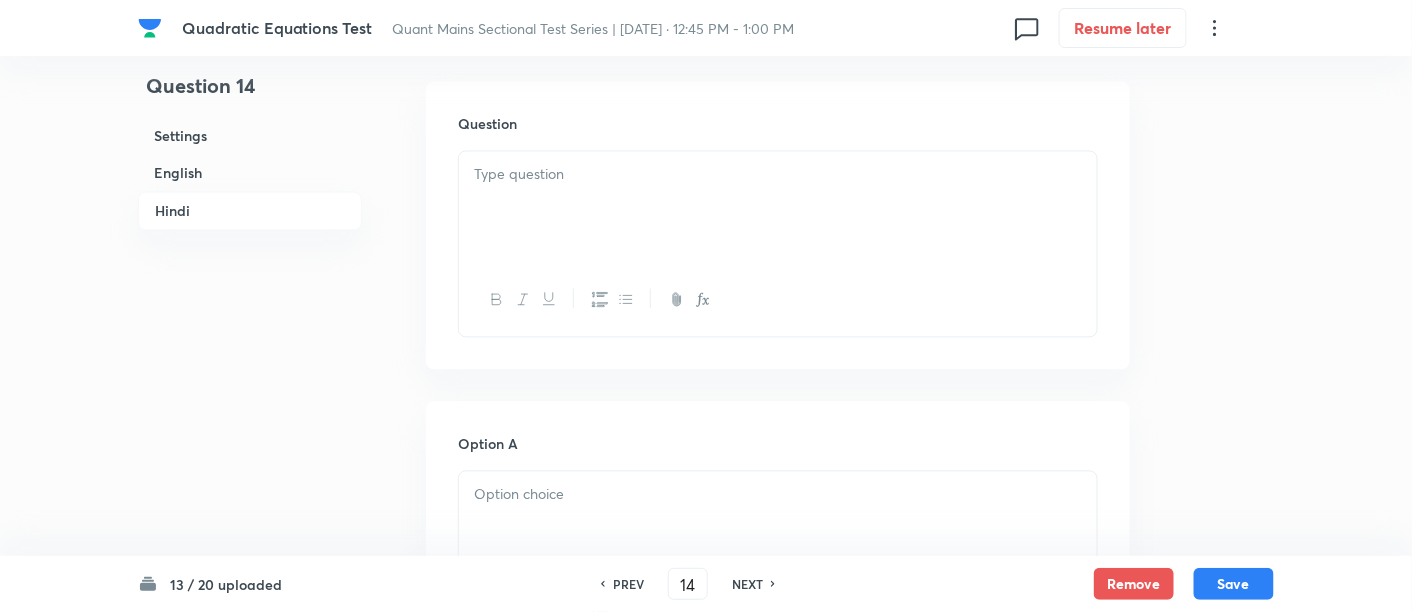 scroll, scrollTop: 3544, scrollLeft: 0, axis: vertical 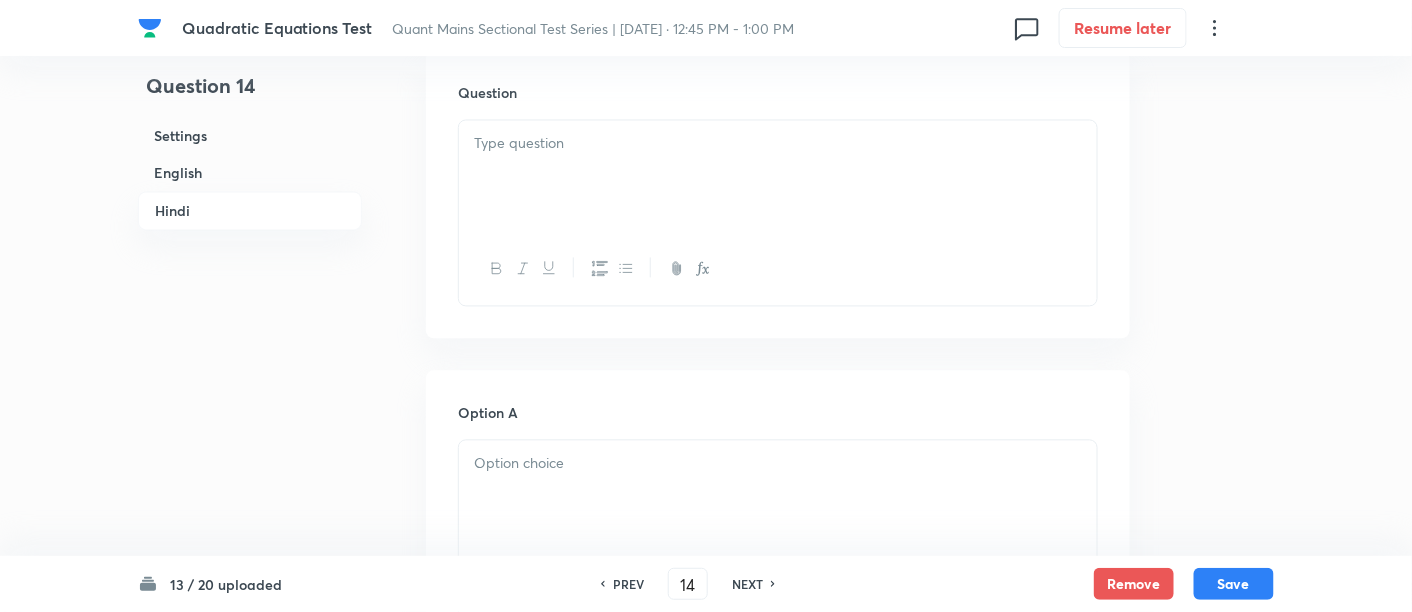 click at bounding box center (778, 177) 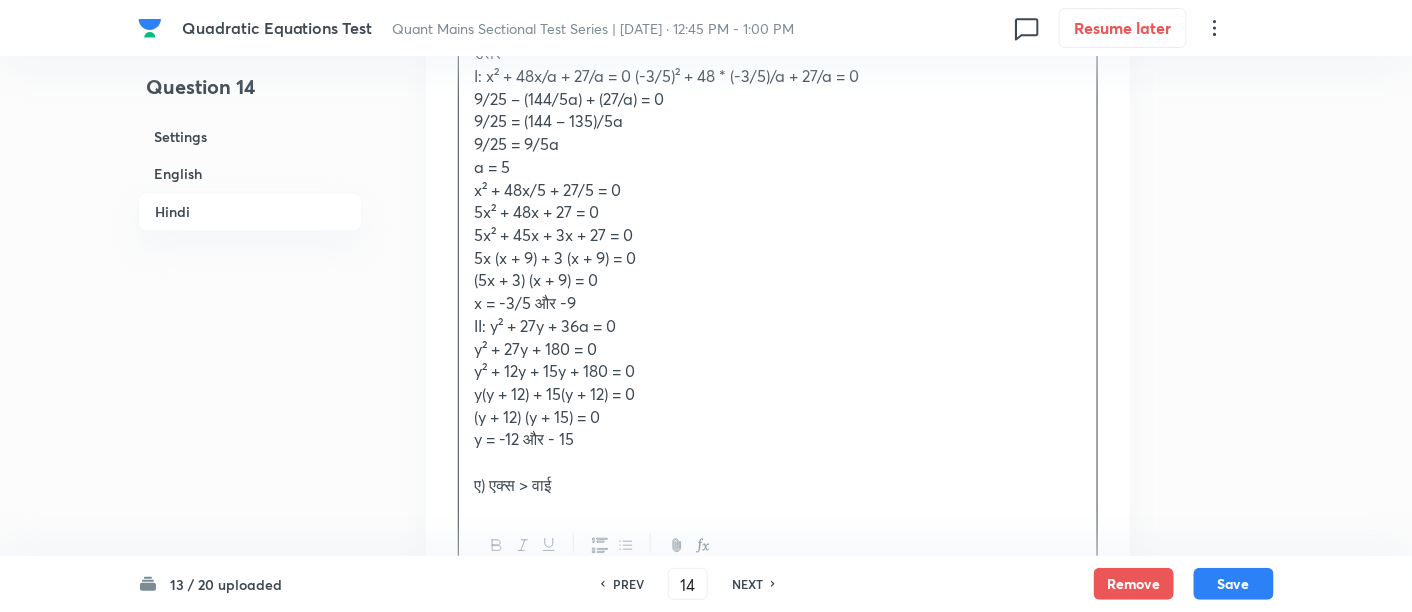 scroll, scrollTop: 3676, scrollLeft: 0, axis: vertical 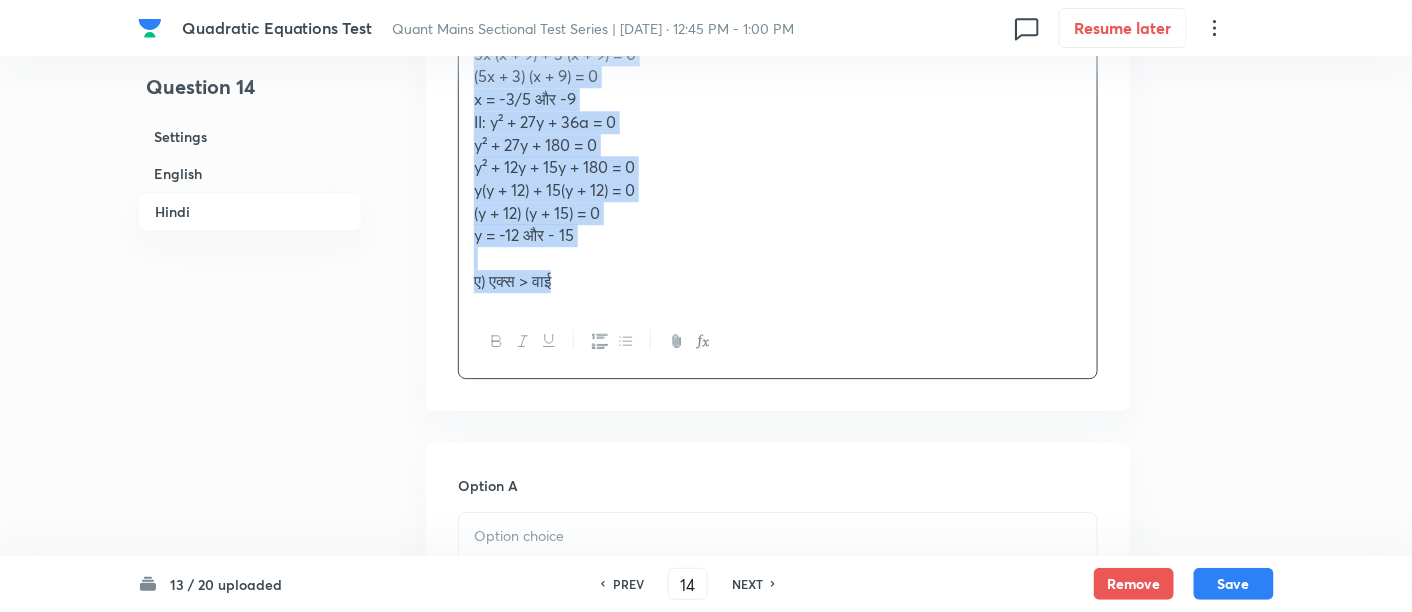 drag, startPoint x: 468, startPoint y: 230, endPoint x: 811, endPoint y: 475, distance: 421.51395 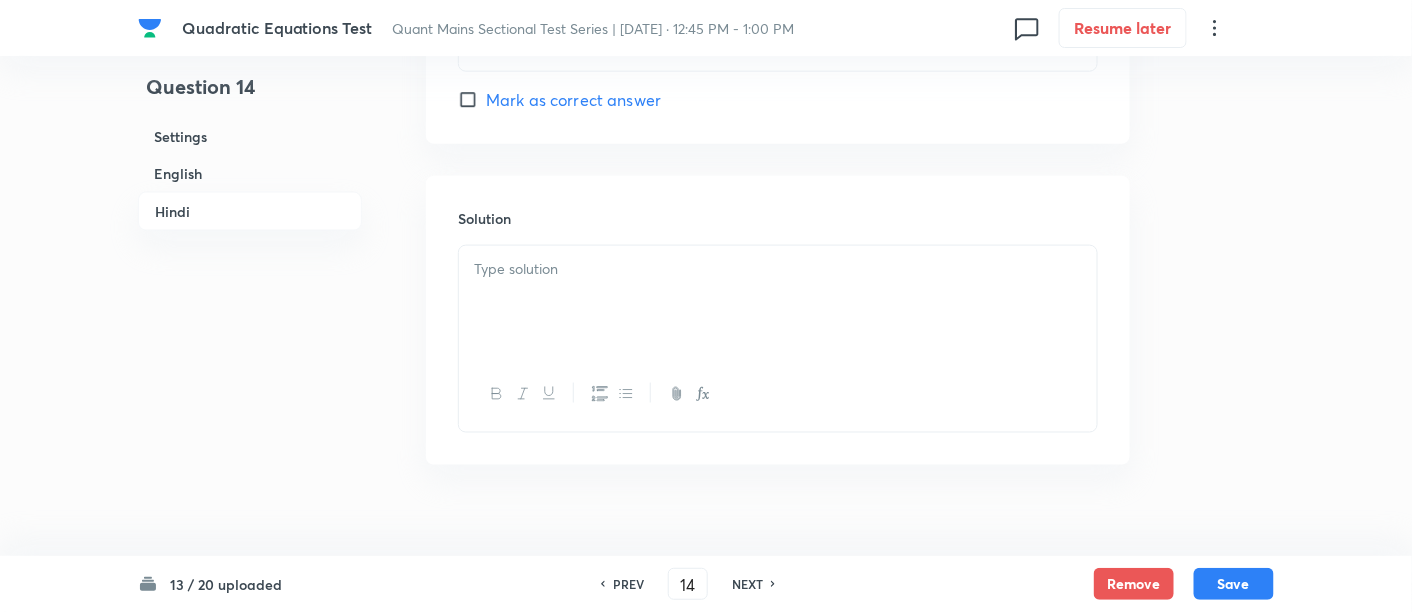 scroll, scrollTop: 5500, scrollLeft: 0, axis: vertical 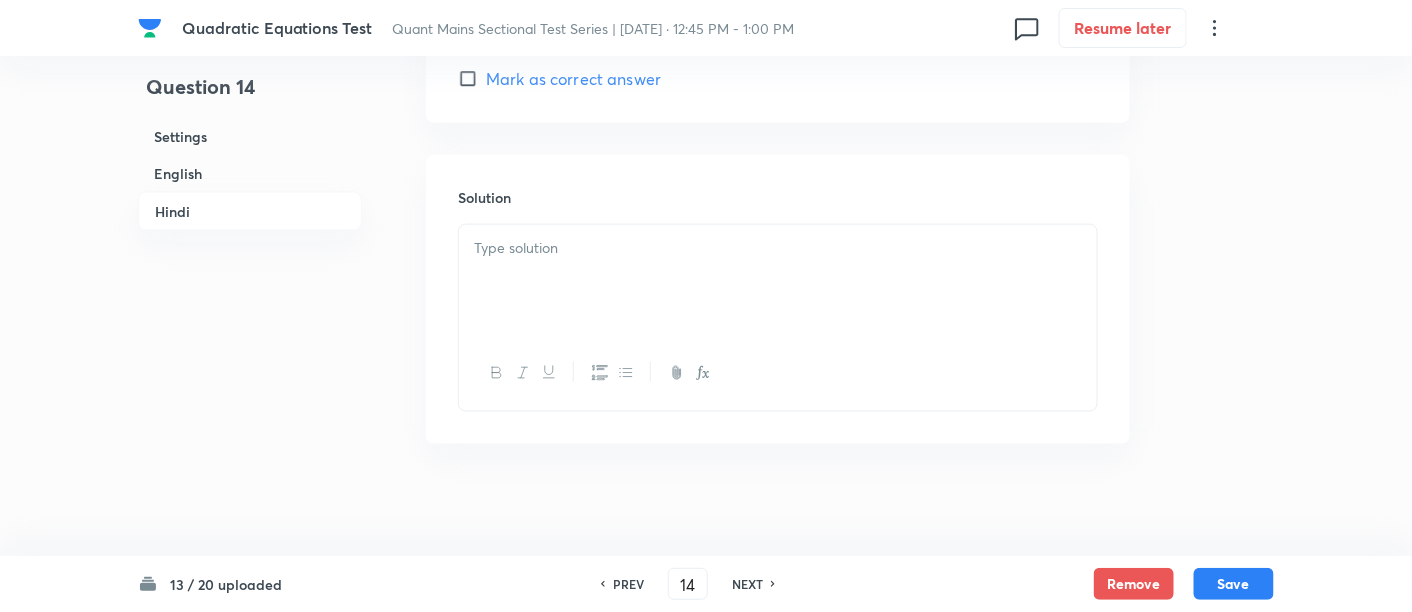 click on "Solution" at bounding box center (778, 299) 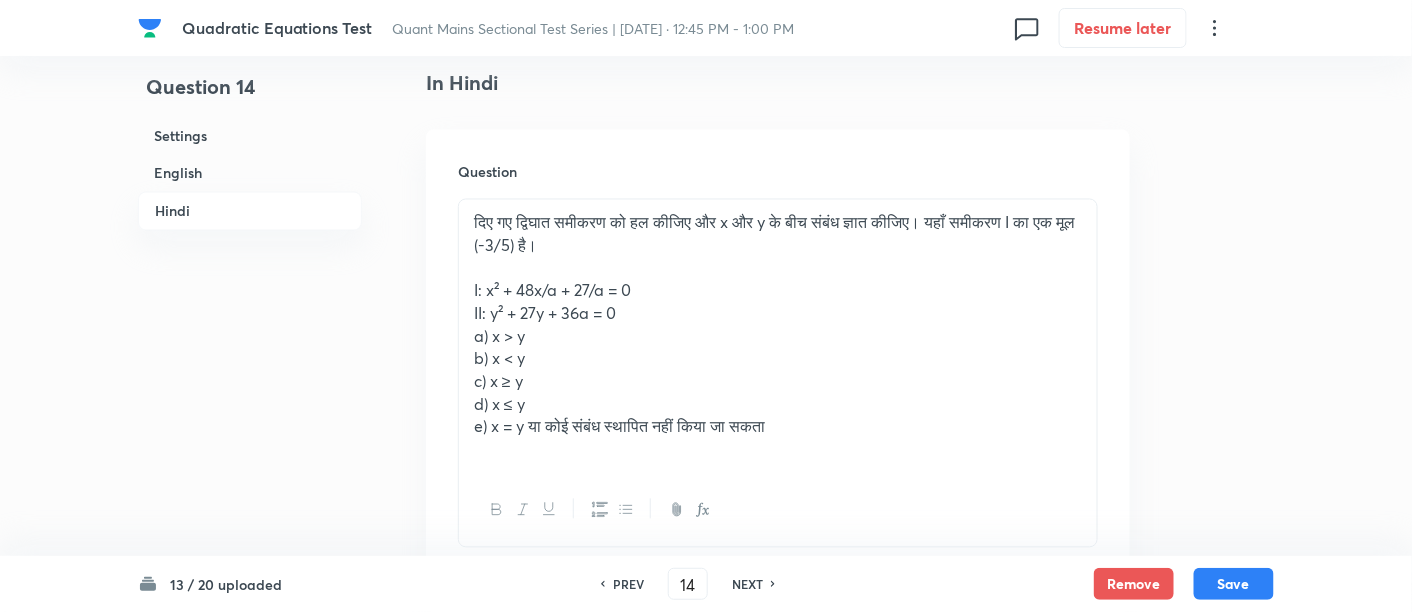 scroll, scrollTop: 3469, scrollLeft: 0, axis: vertical 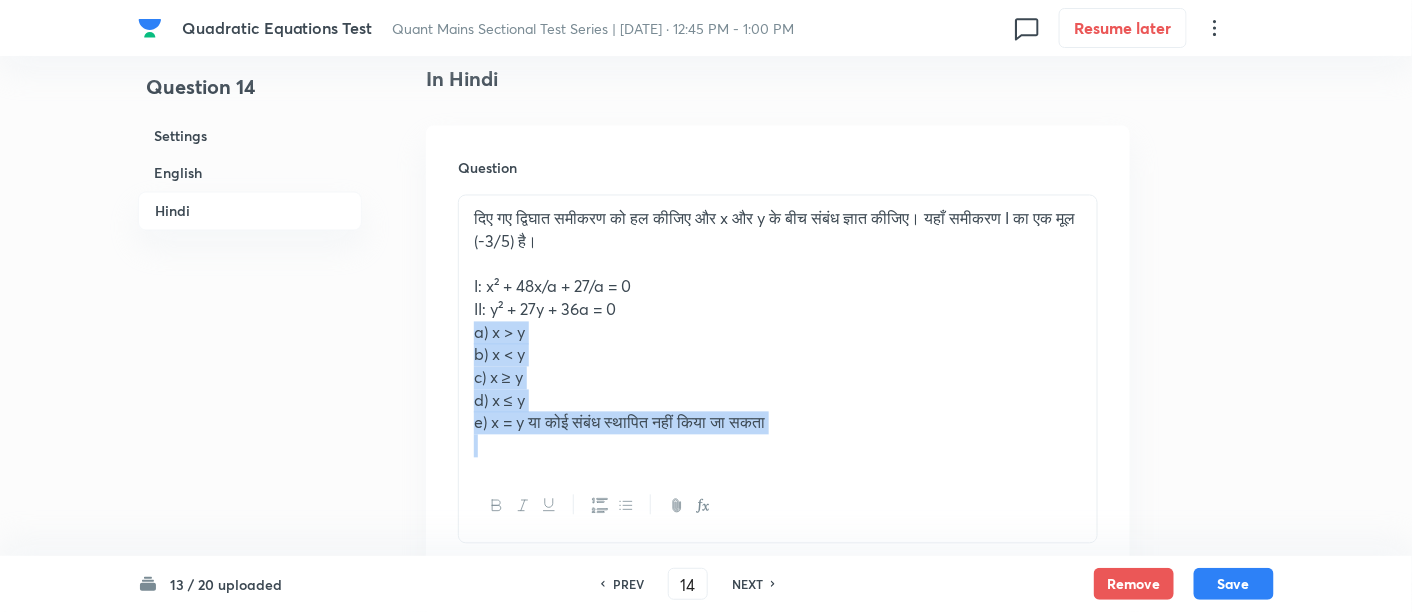 drag, startPoint x: 467, startPoint y: 332, endPoint x: 840, endPoint y: 481, distance: 401.65906 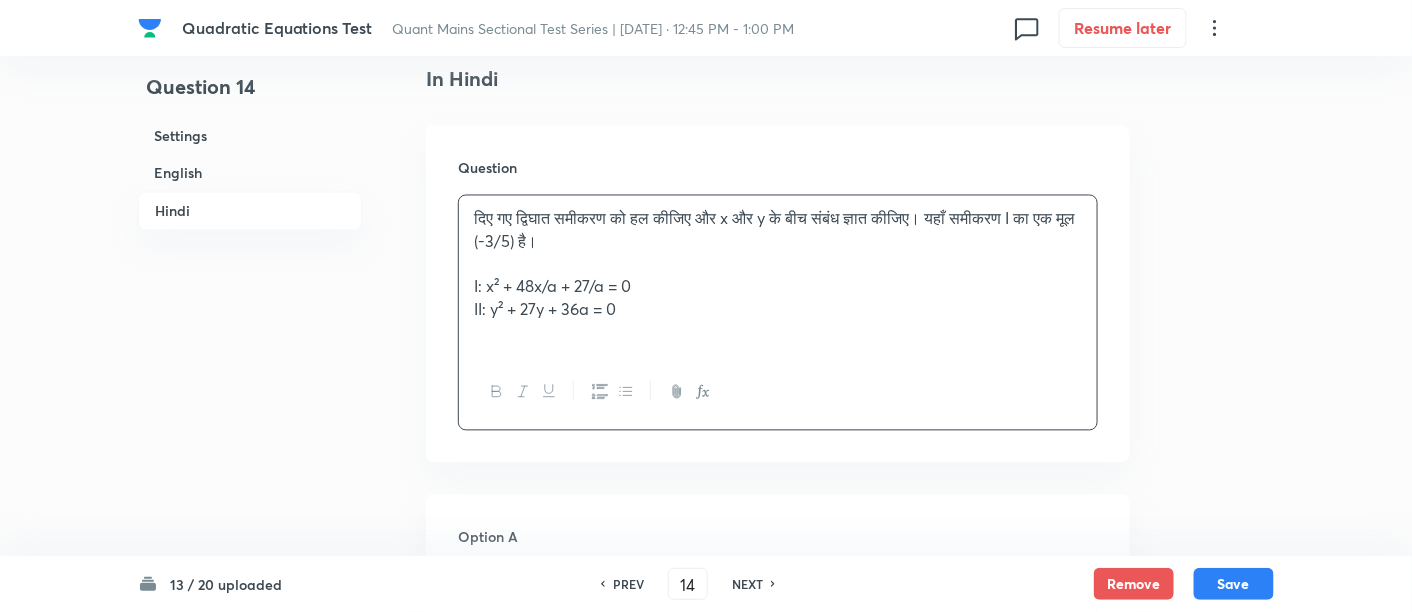 scroll, scrollTop: 3727, scrollLeft: 0, axis: vertical 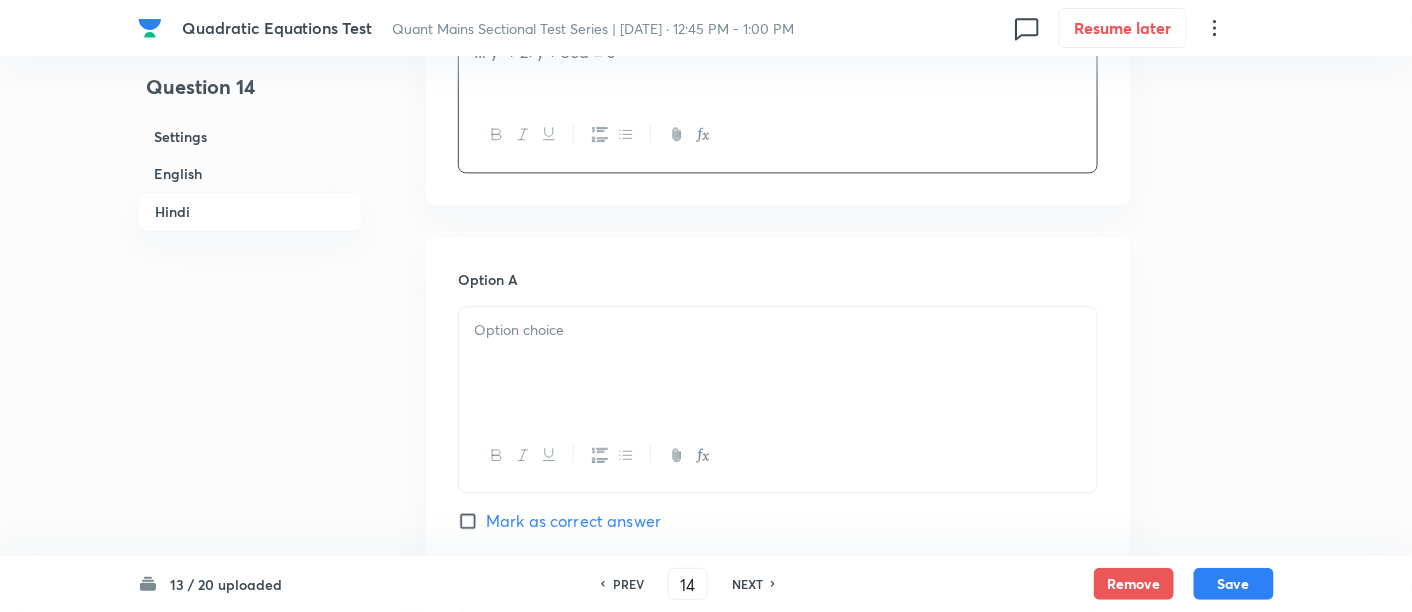 drag, startPoint x: 569, startPoint y: 300, endPoint x: 559, endPoint y: 329, distance: 30.675724 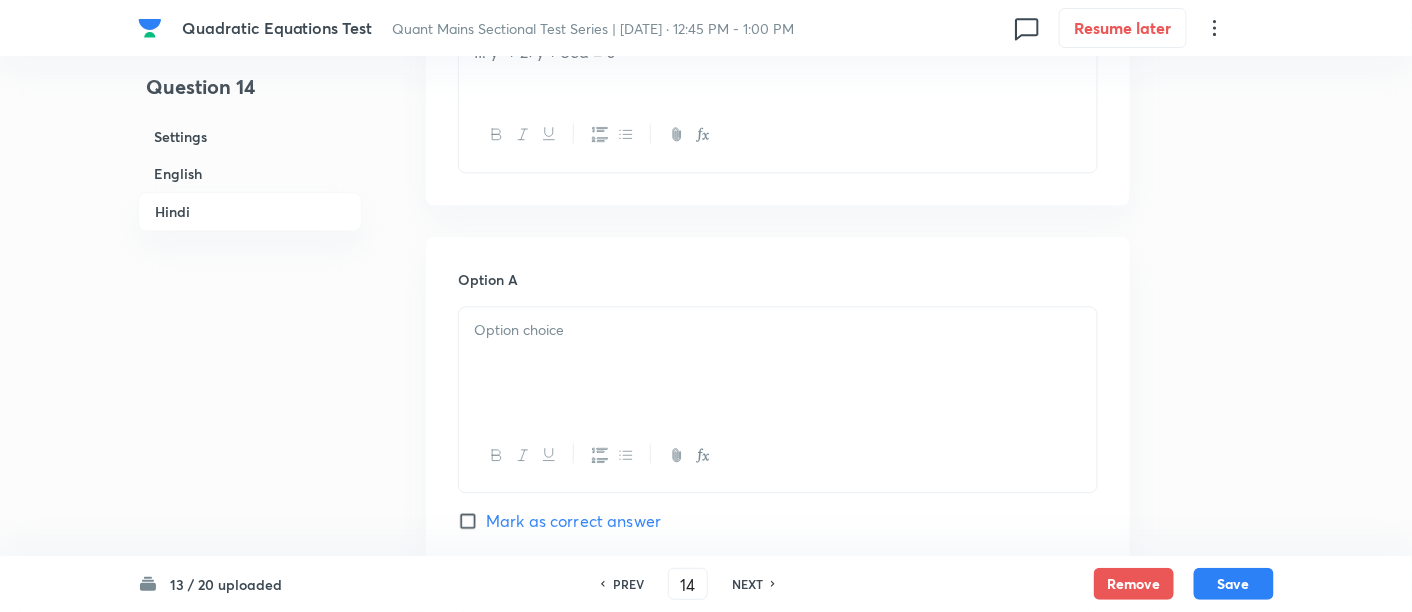 click at bounding box center (778, 330) 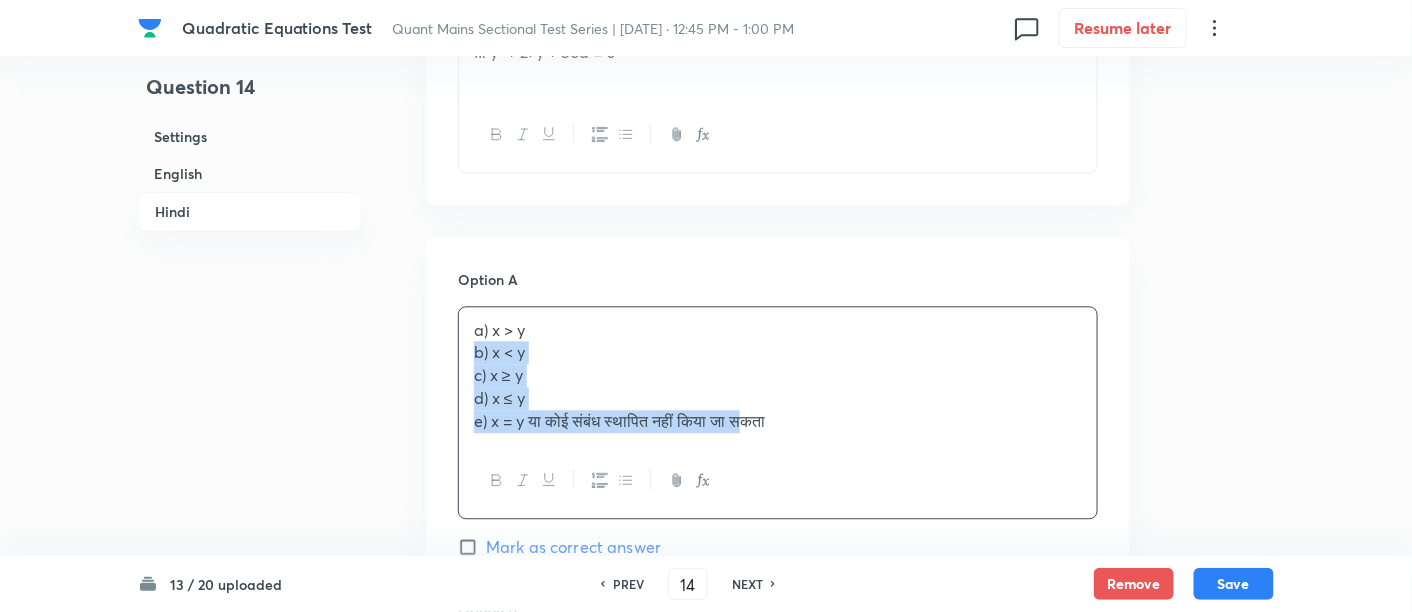 drag, startPoint x: 462, startPoint y: 352, endPoint x: 768, endPoint y: 444, distance: 319.5309 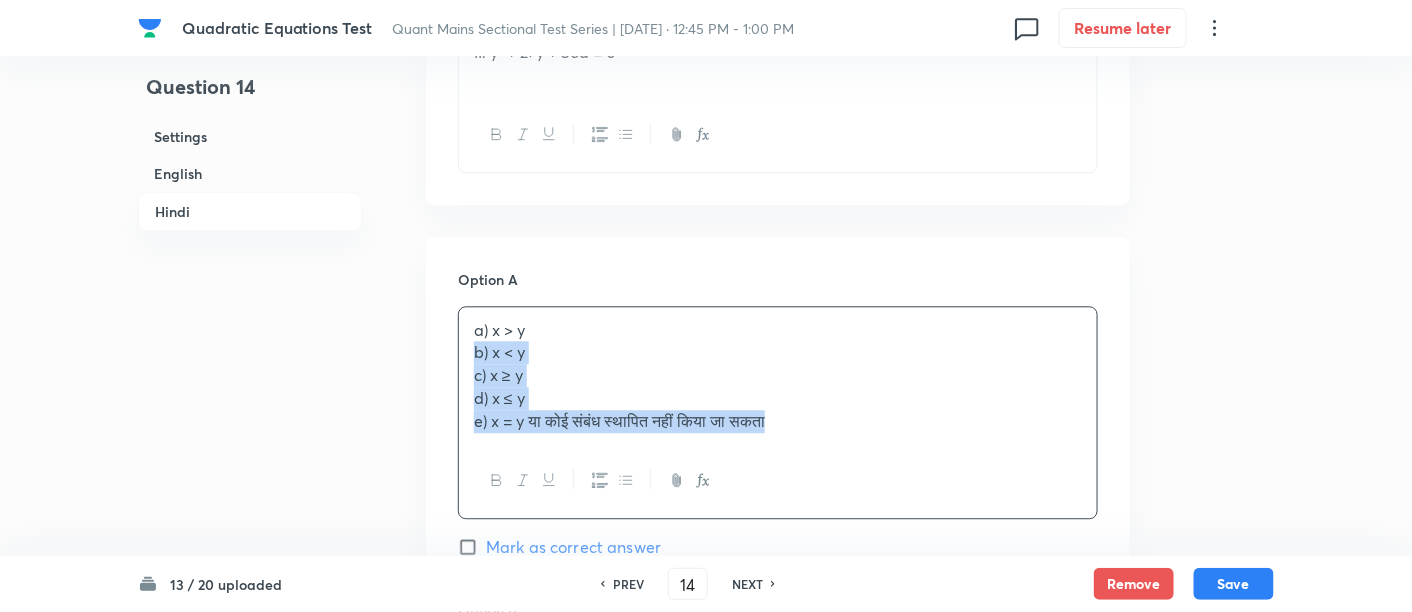 drag, startPoint x: 474, startPoint y: 355, endPoint x: 930, endPoint y: 510, distance: 481.6233 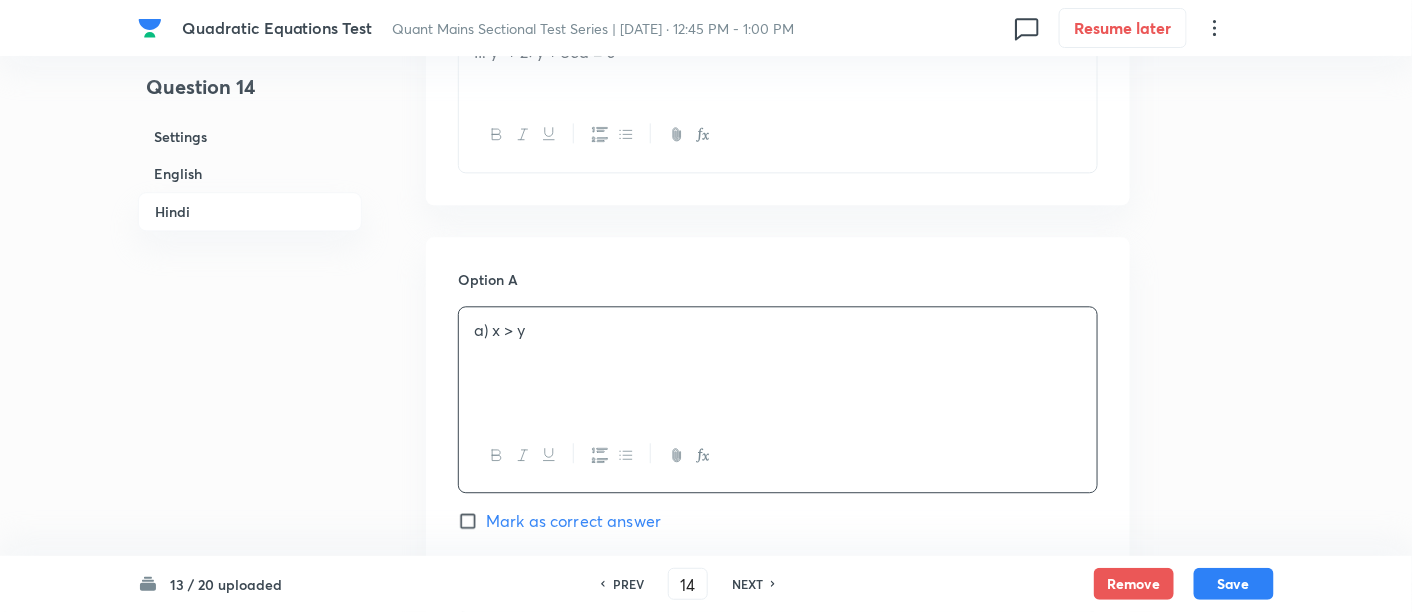 scroll, scrollTop: 4053, scrollLeft: 0, axis: vertical 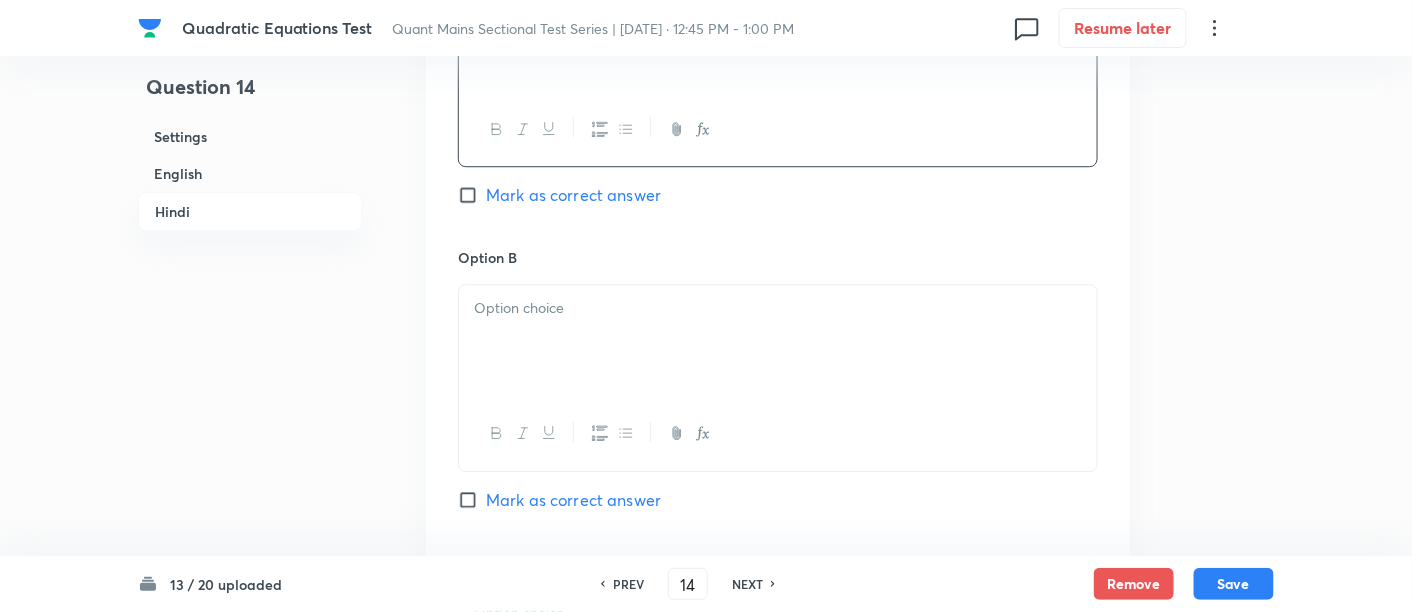 click at bounding box center [778, 341] 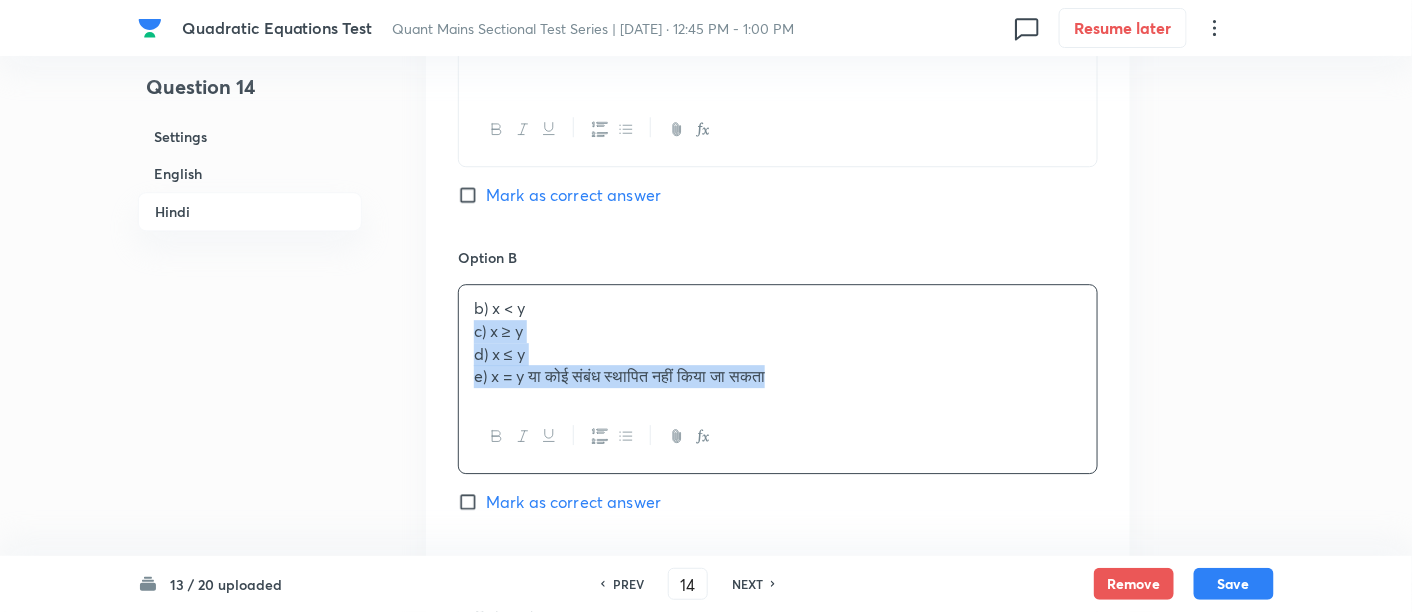 drag, startPoint x: 469, startPoint y: 331, endPoint x: 901, endPoint y: 424, distance: 441.89703 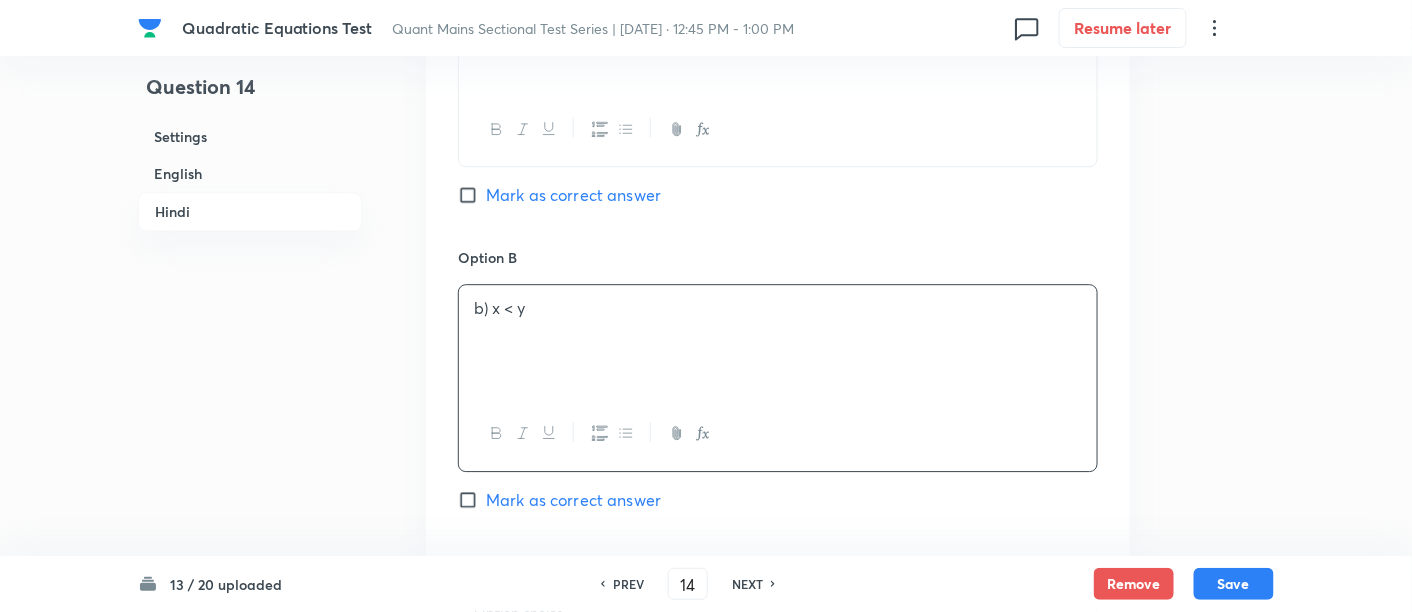 scroll, scrollTop: 4320, scrollLeft: 0, axis: vertical 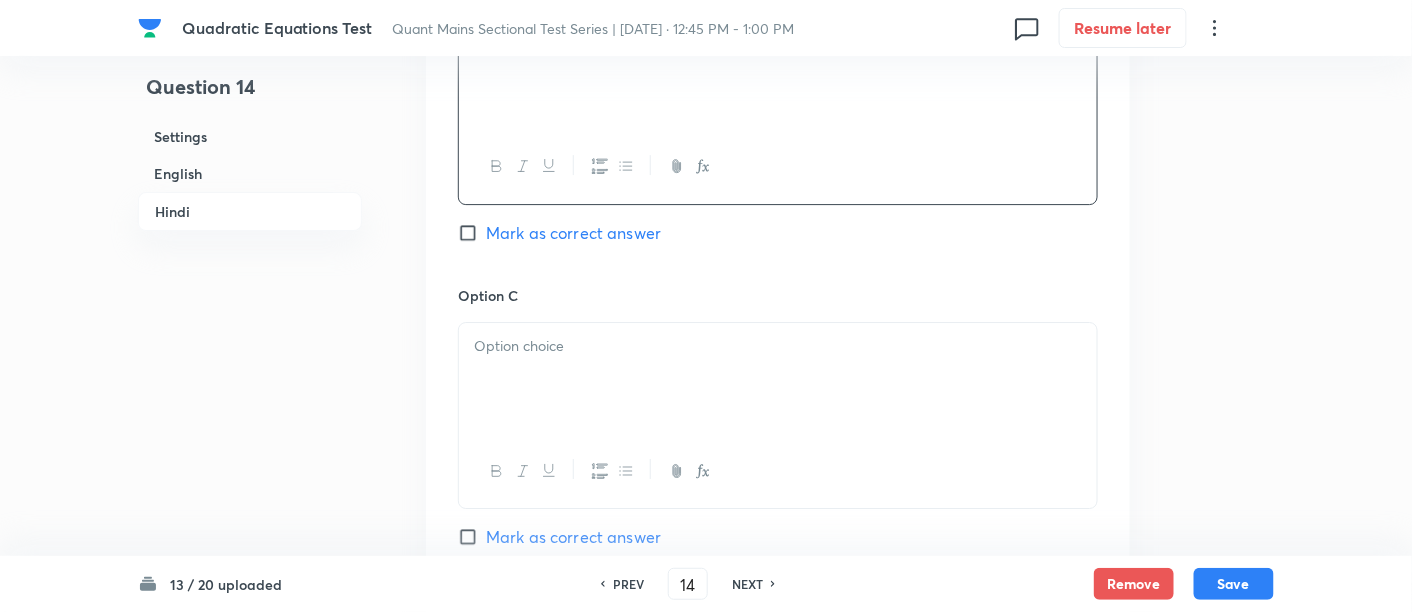 click at bounding box center [778, 379] 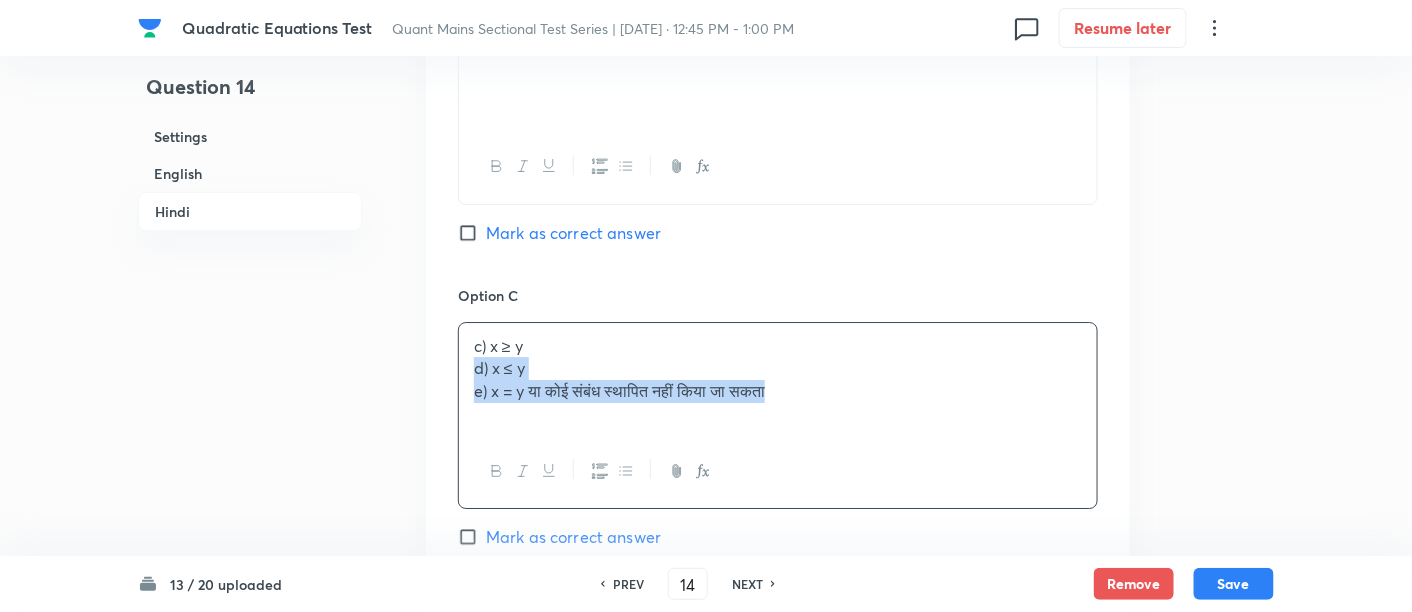 drag, startPoint x: 466, startPoint y: 361, endPoint x: 891, endPoint y: 467, distance: 438.0194 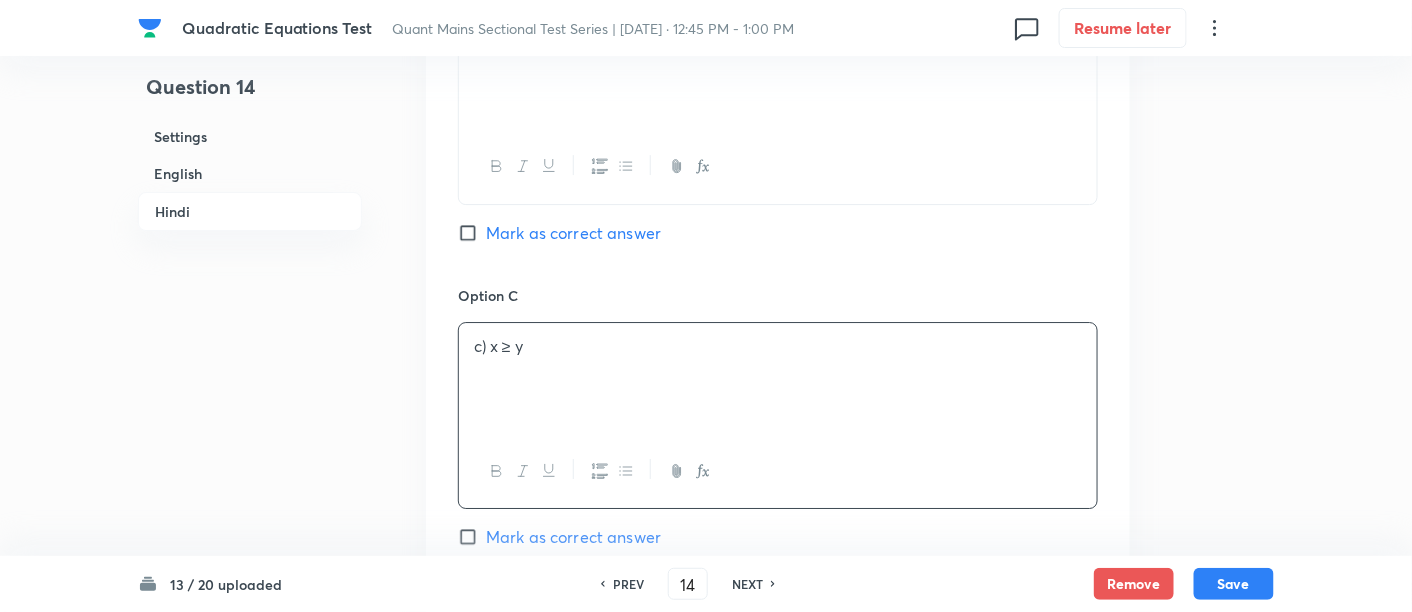 scroll, scrollTop: 4560, scrollLeft: 0, axis: vertical 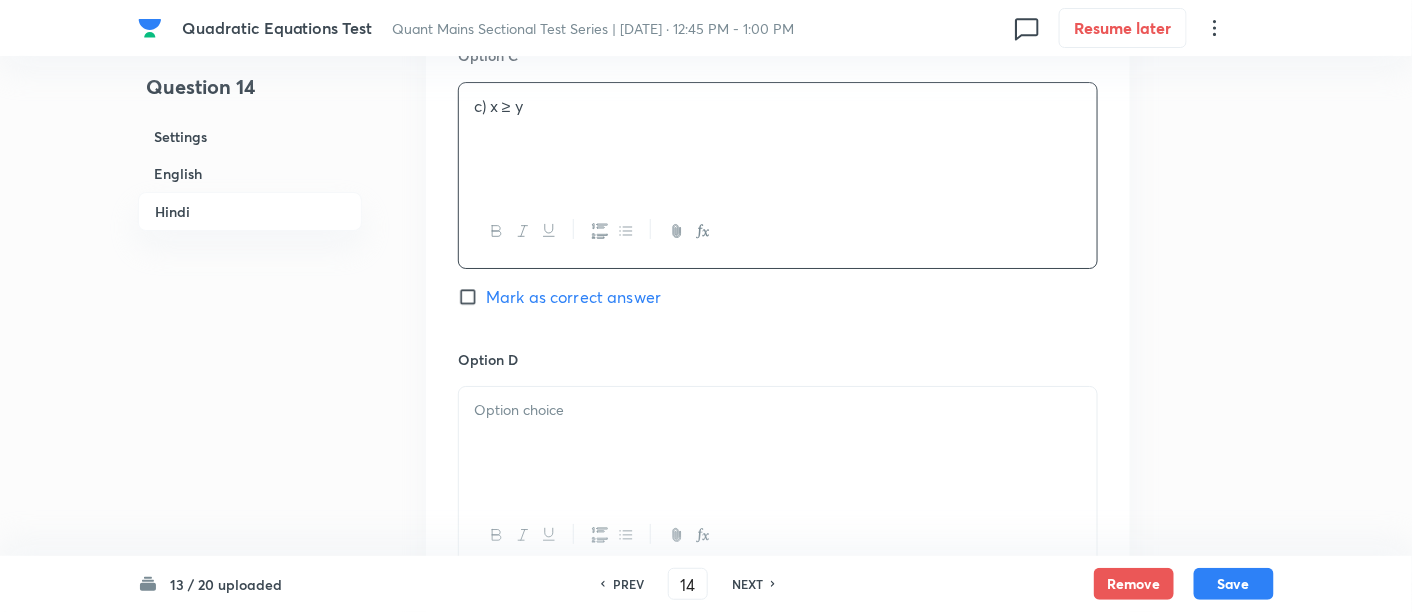 click at bounding box center [778, 443] 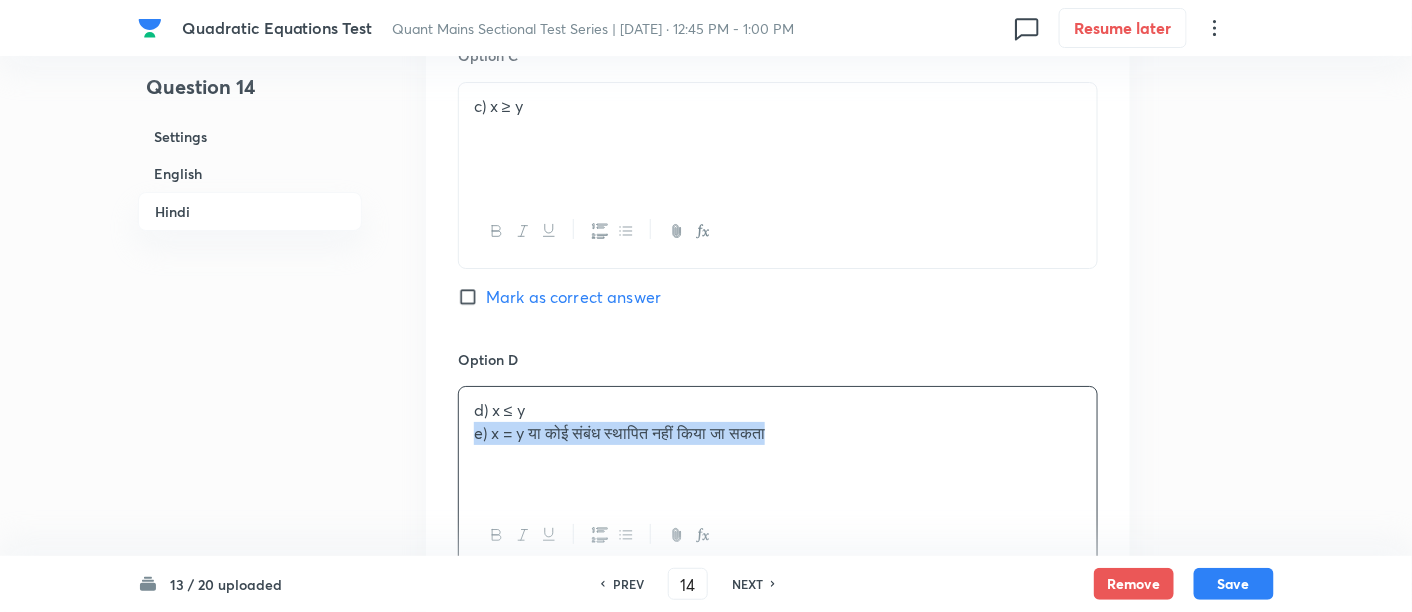drag, startPoint x: 460, startPoint y: 422, endPoint x: 923, endPoint y: 470, distance: 465.48148 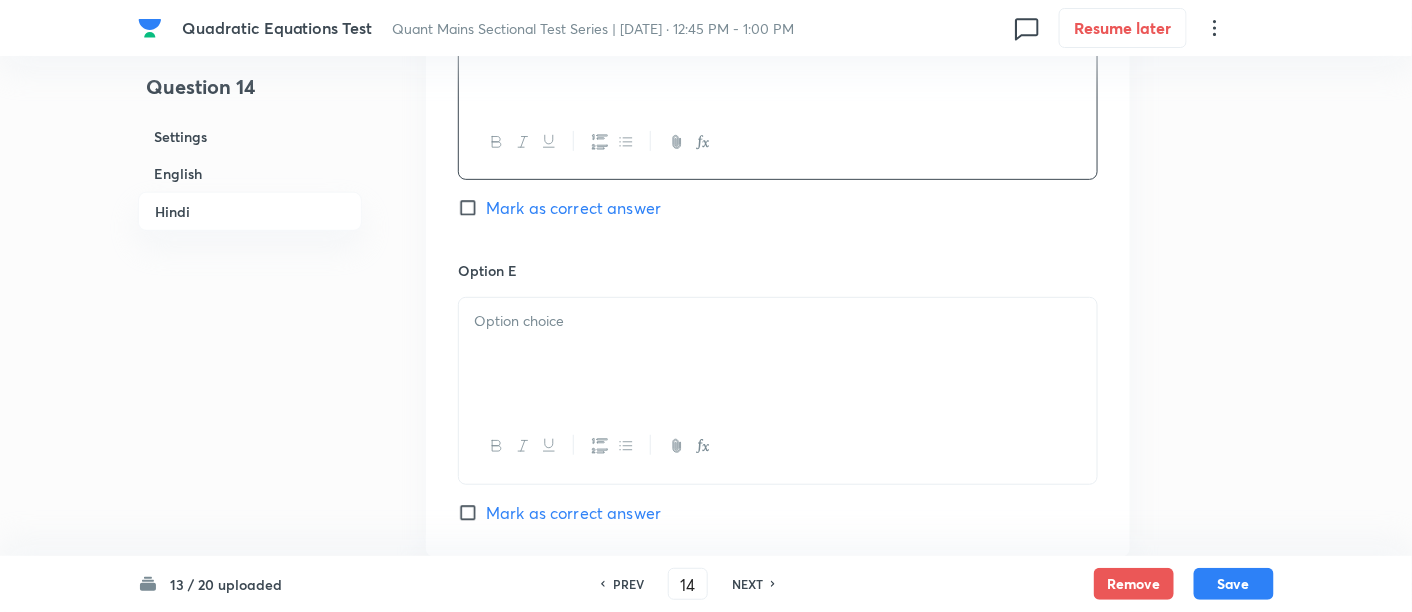 scroll, scrollTop: 4971, scrollLeft: 0, axis: vertical 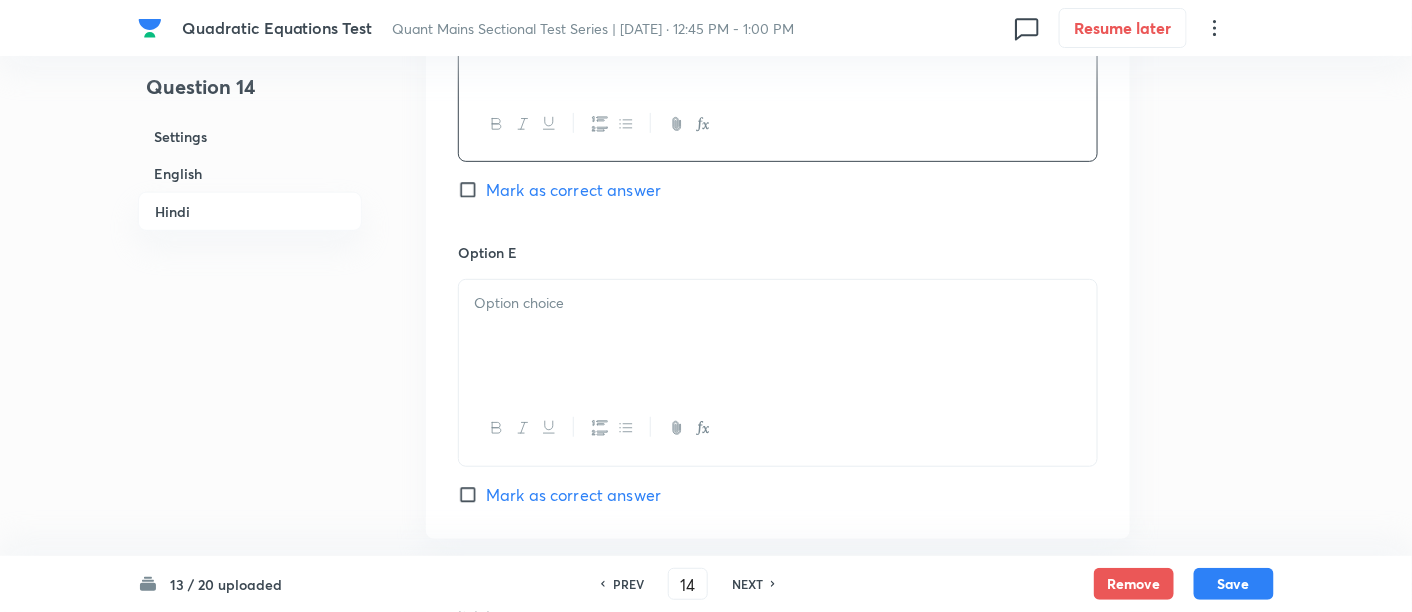 click at bounding box center (778, 336) 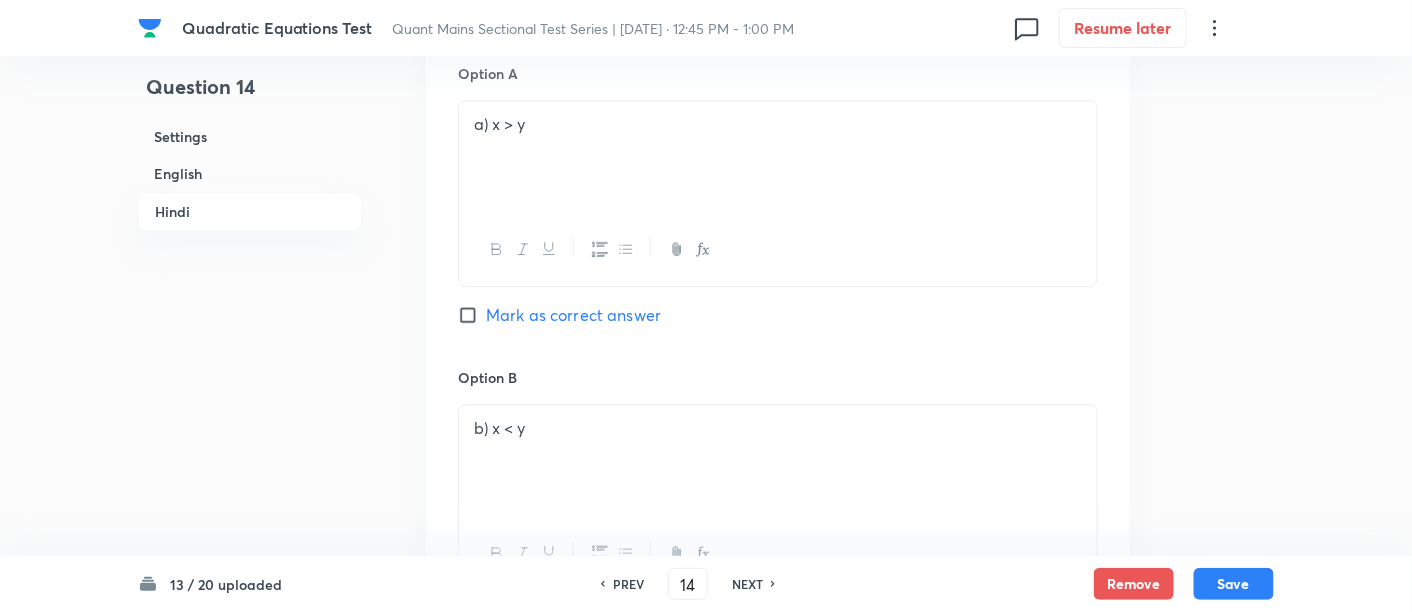 scroll, scrollTop: 3929, scrollLeft: 0, axis: vertical 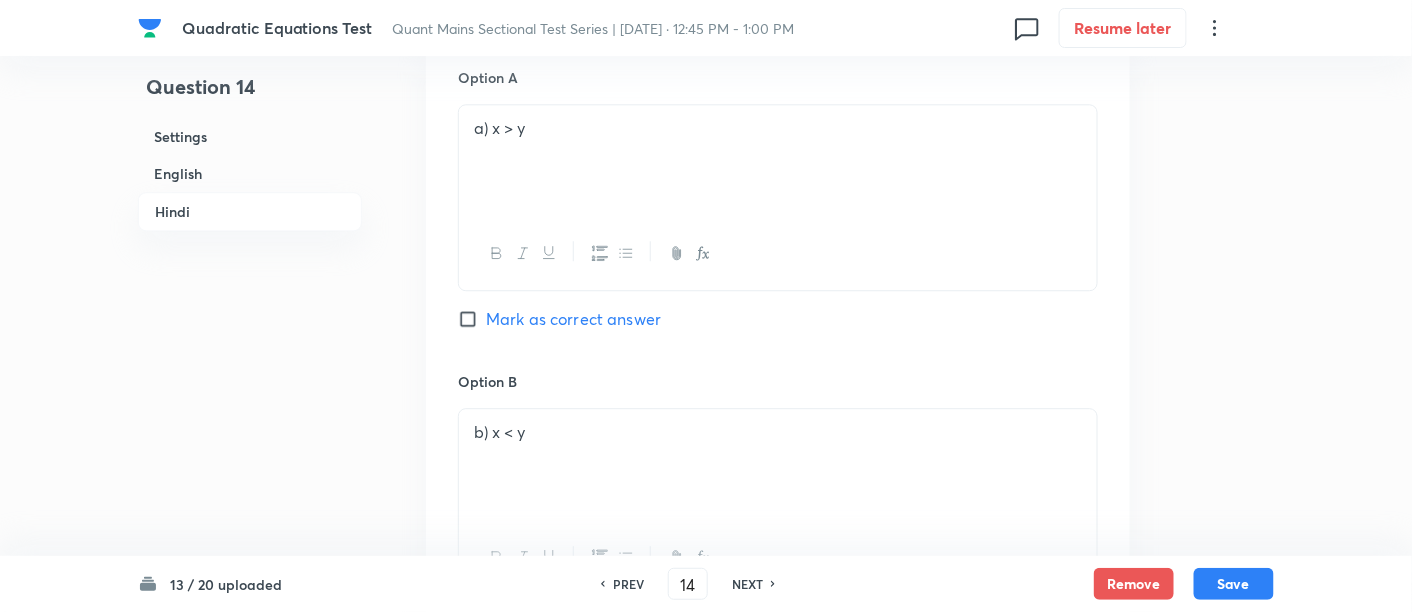 click on "Mark as correct answer" at bounding box center [573, 319] 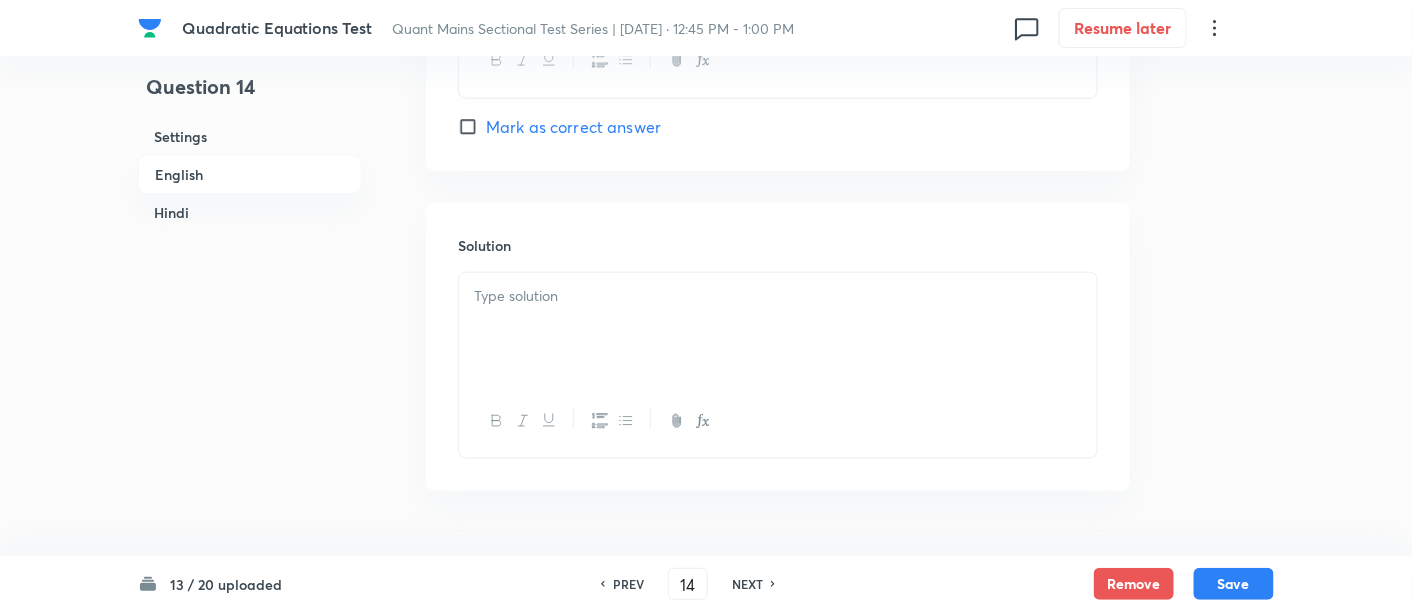 checkbox on "true" 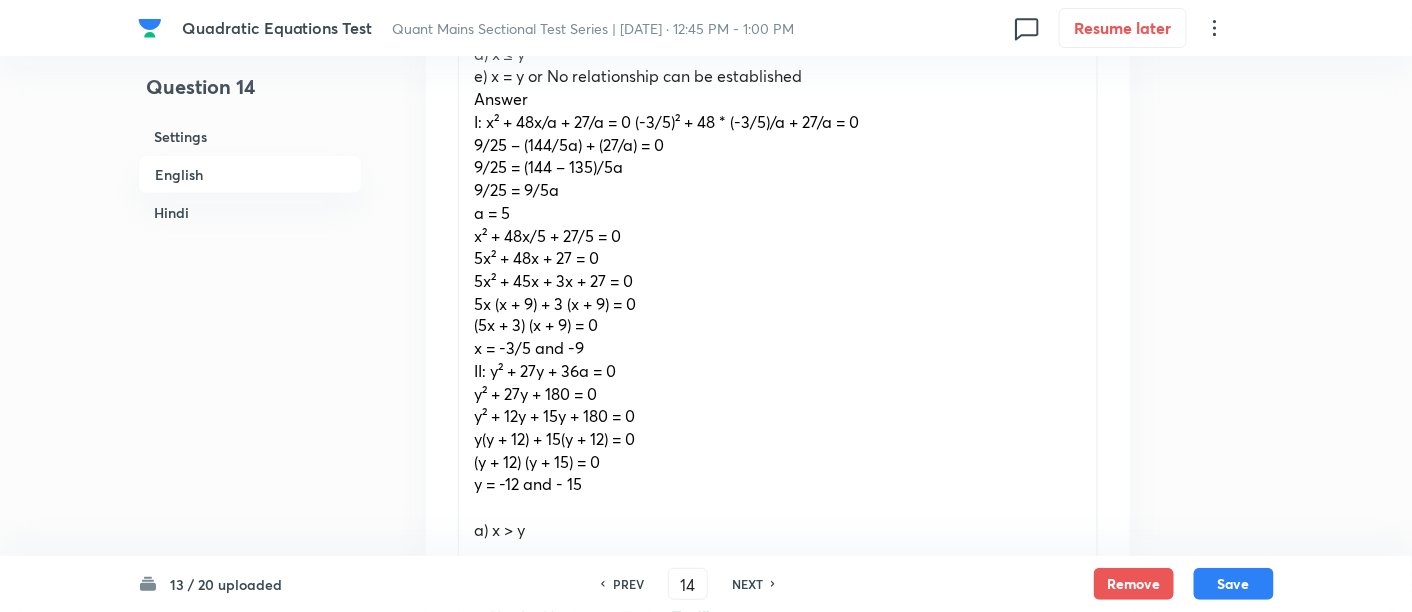 scroll, scrollTop: 869, scrollLeft: 0, axis: vertical 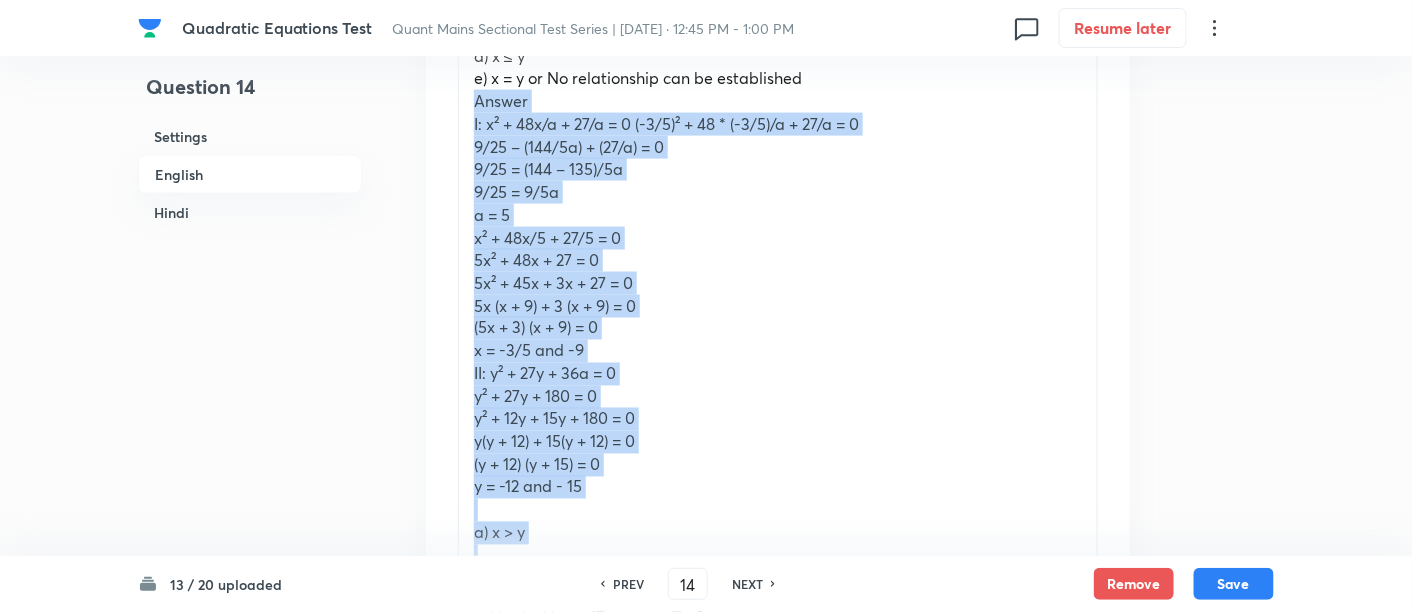 drag, startPoint x: 471, startPoint y: 96, endPoint x: 587, endPoint y: 576, distance: 493.81778 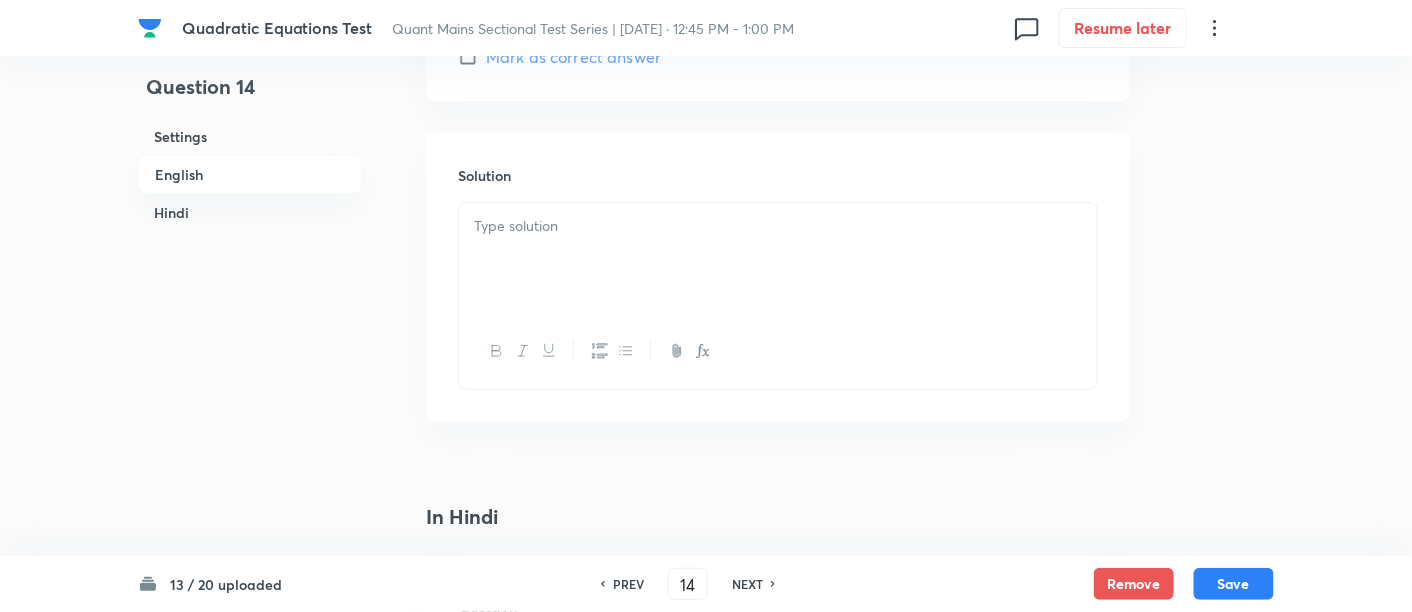 scroll, scrollTop: 2526, scrollLeft: 0, axis: vertical 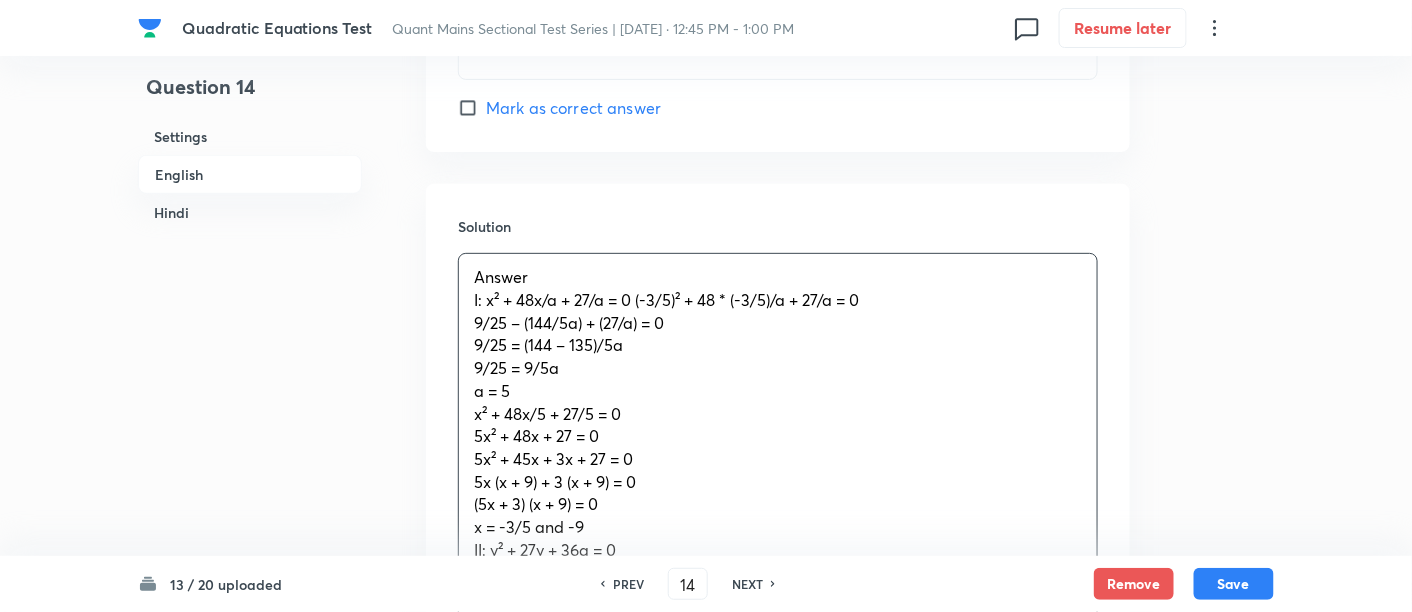 click on "Answer" at bounding box center (778, 277) 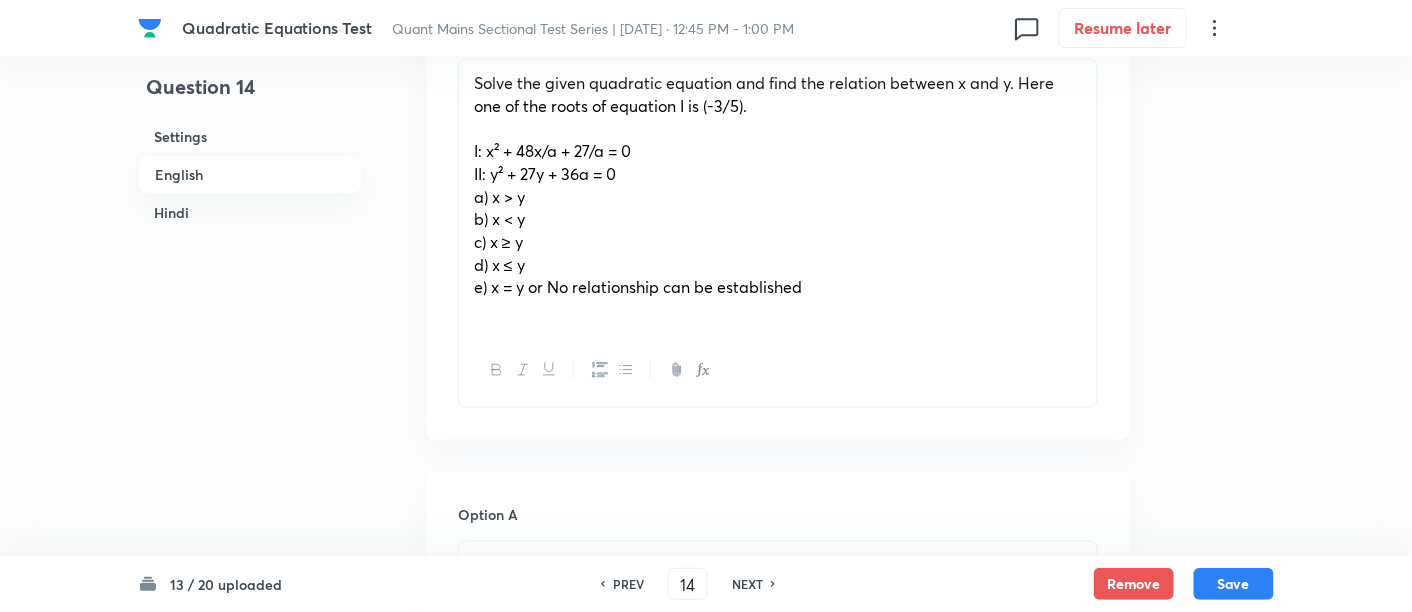 scroll, scrollTop: 662, scrollLeft: 0, axis: vertical 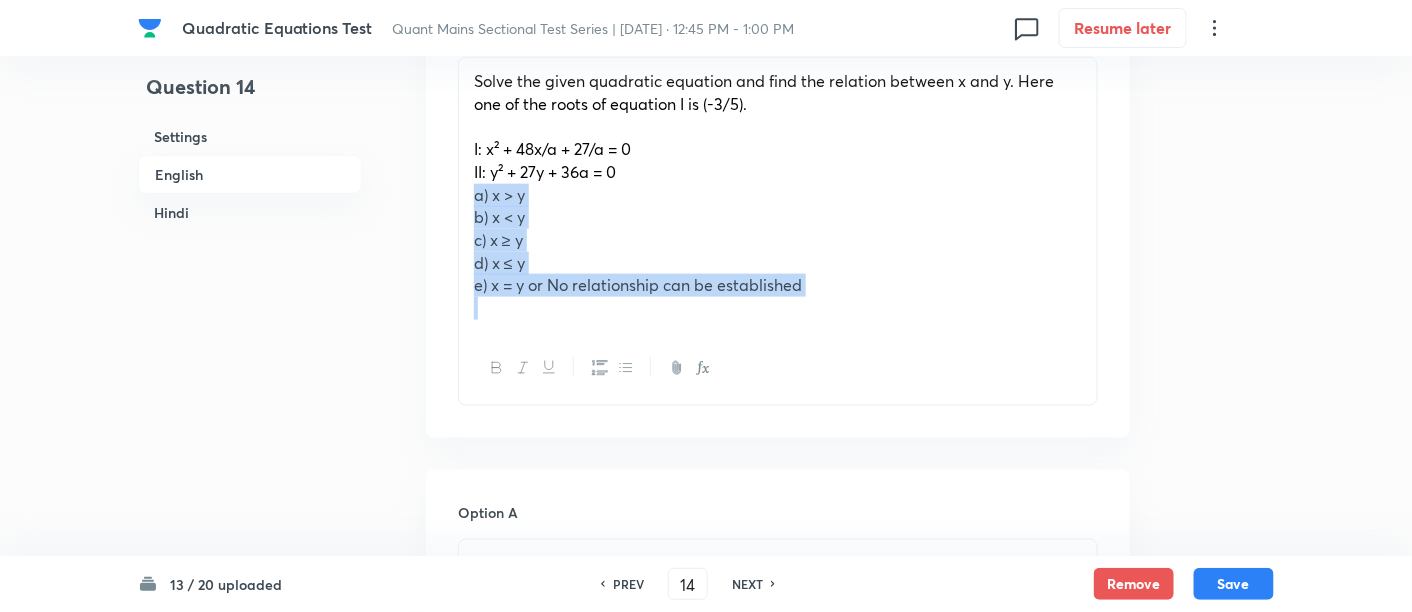 drag, startPoint x: 468, startPoint y: 199, endPoint x: 807, endPoint y: 325, distance: 361.6587 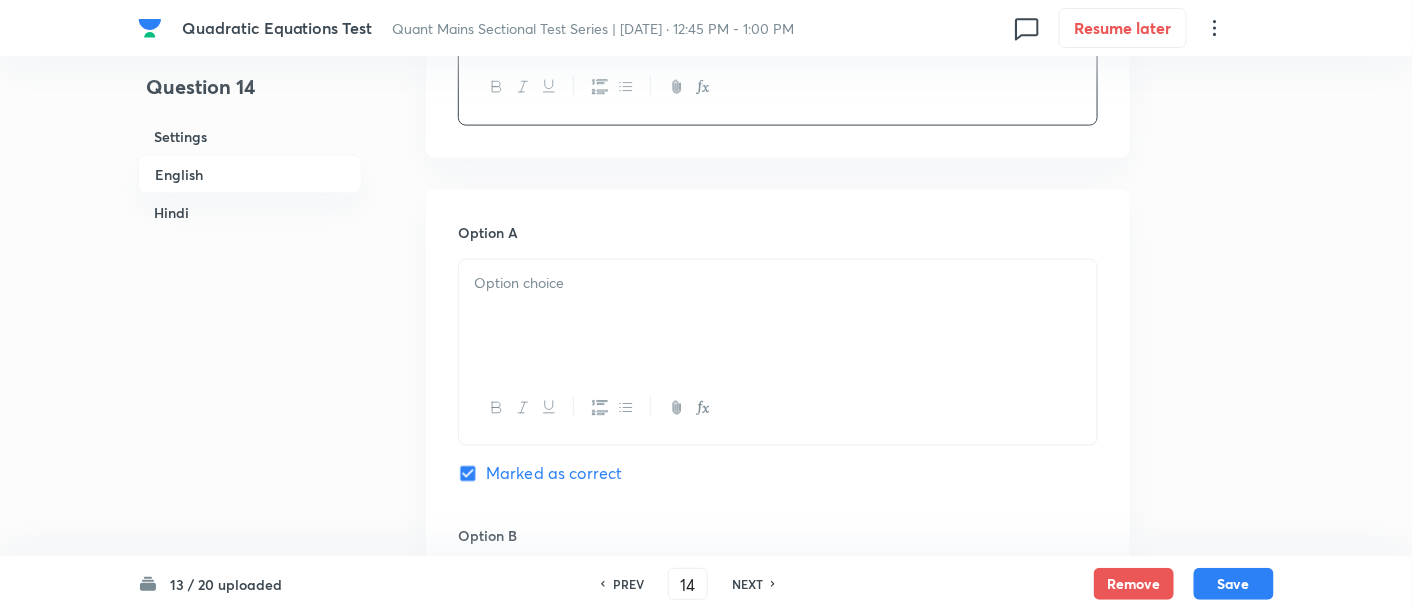 scroll, scrollTop: 831, scrollLeft: 0, axis: vertical 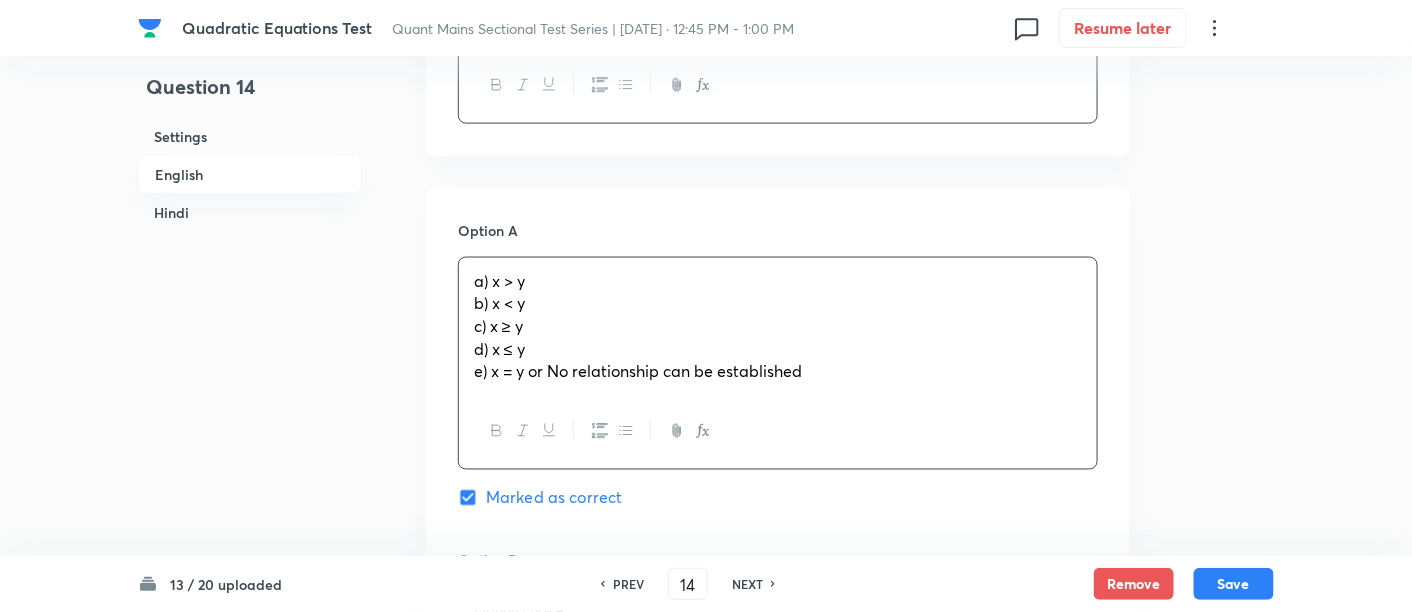 click on "a) x > y b) x < y c) x ≥ y d) x ≤ y e) x = y or No relationship can be established" at bounding box center (778, 327) 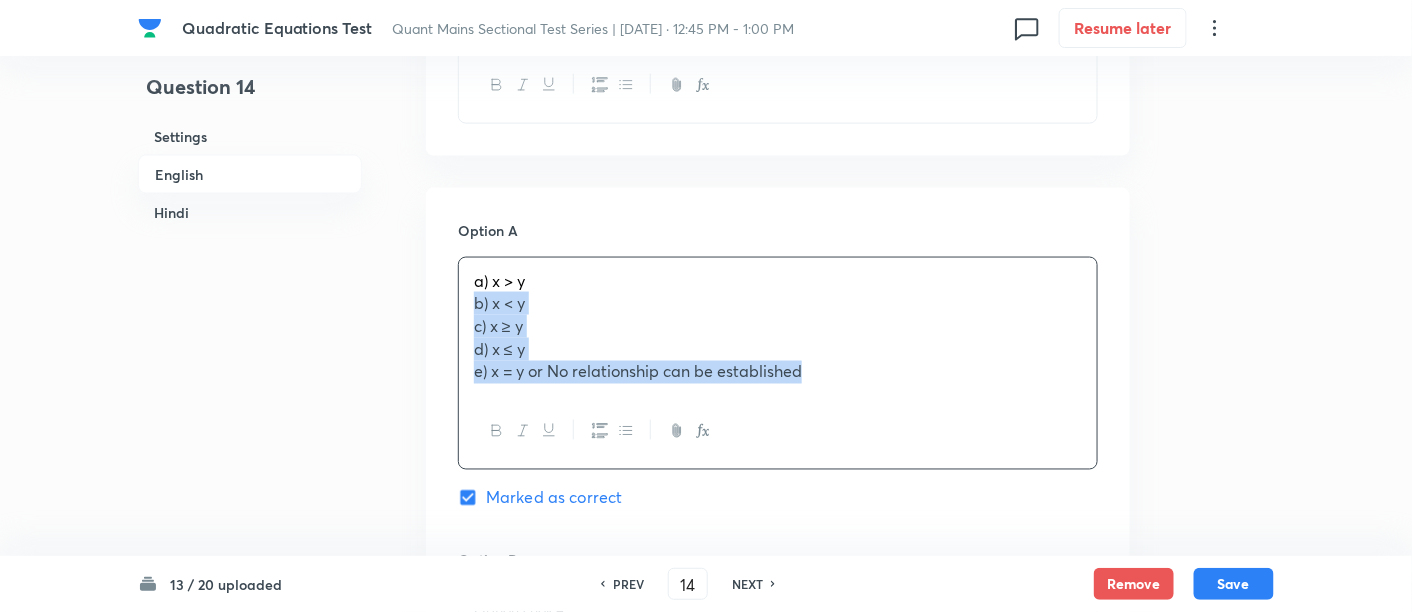 drag, startPoint x: 474, startPoint y: 298, endPoint x: 880, endPoint y: 384, distance: 415.00842 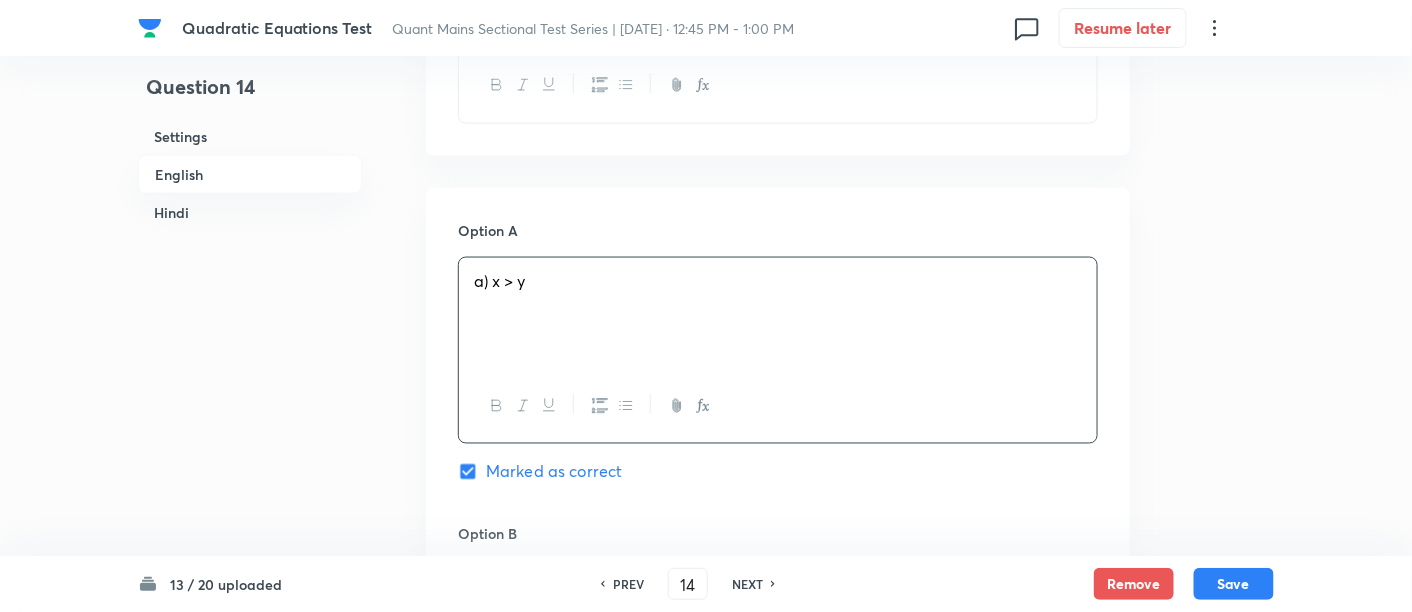 scroll, scrollTop: 1071, scrollLeft: 0, axis: vertical 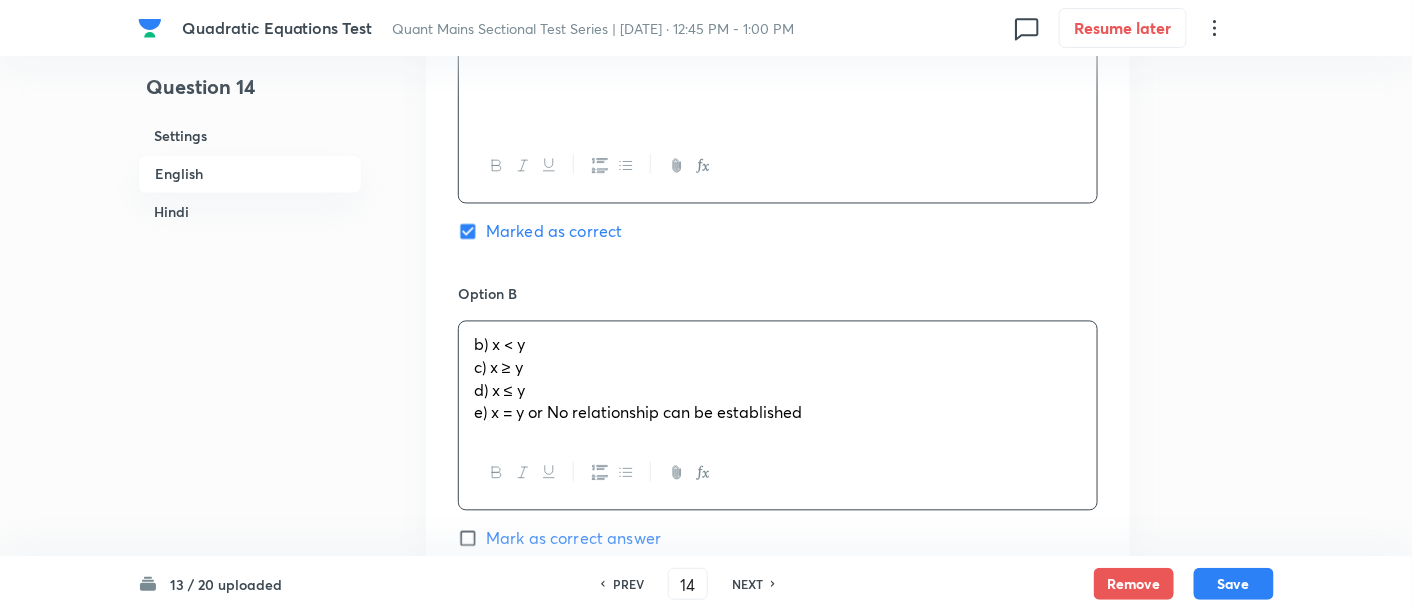 click on "b) x < y c) x ≥ y d) x ≤ y e) x = y or No relationship can be established" at bounding box center (778, 379) 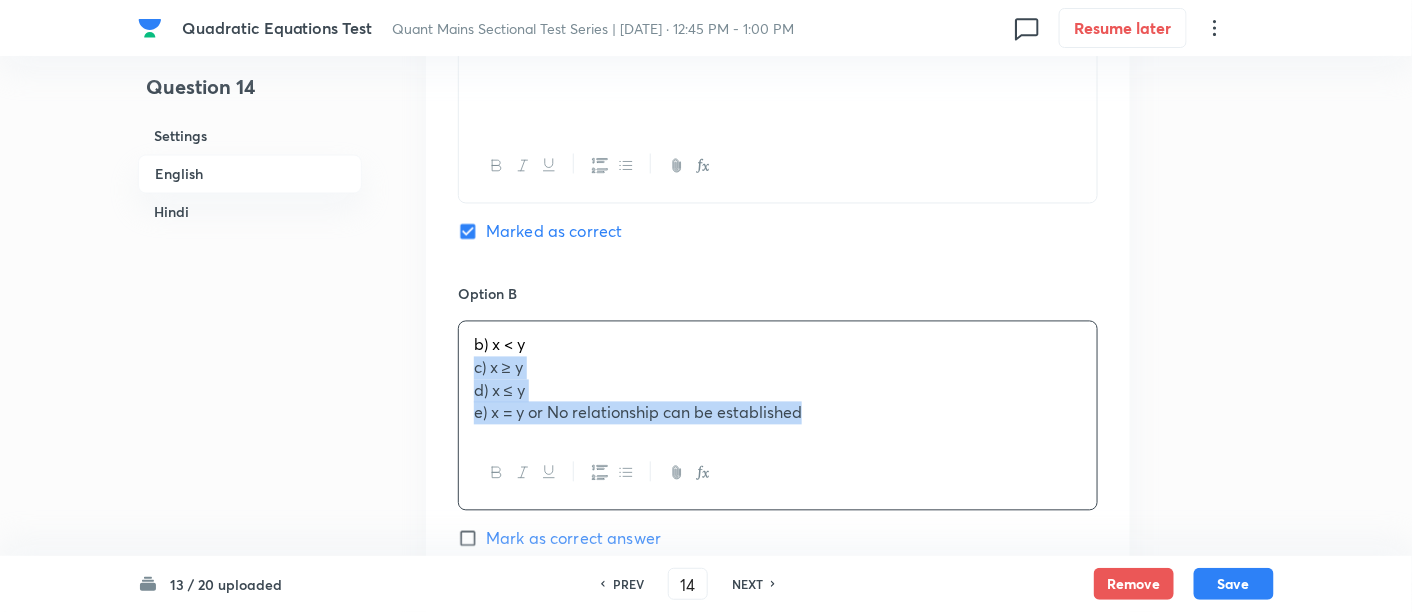 drag, startPoint x: 468, startPoint y: 365, endPoint x: 889, endPoint y: 458, distance: 431.14963 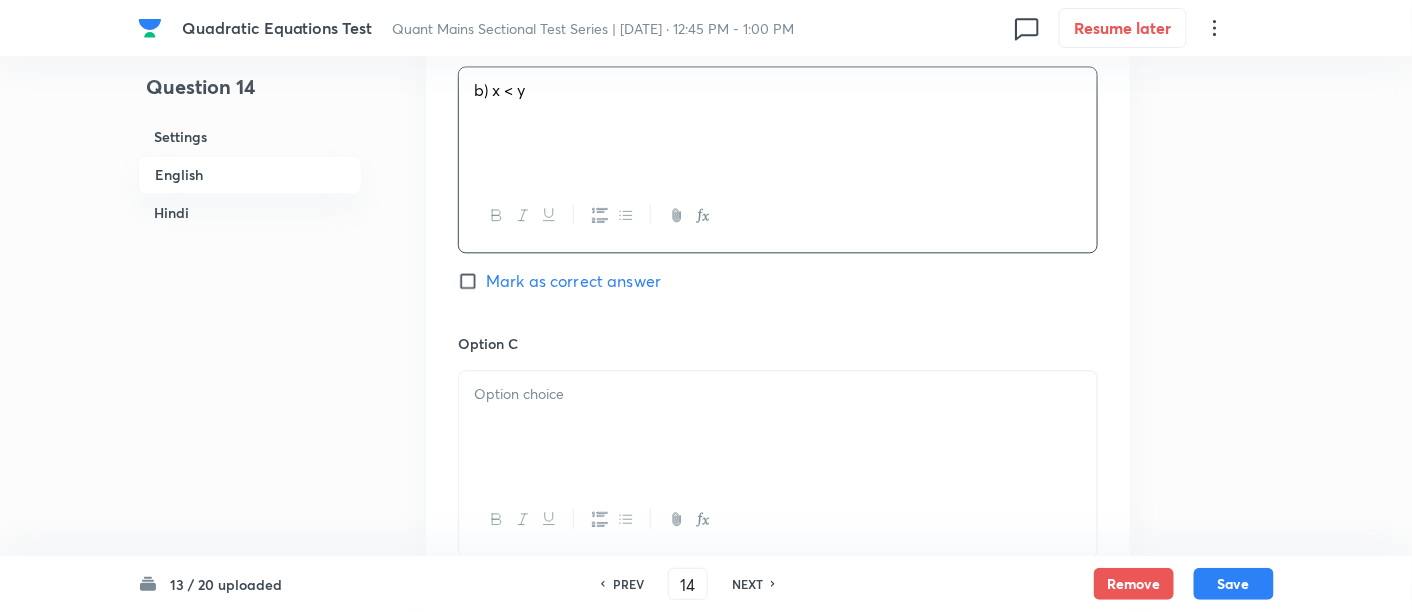 scroll, scrollTop: 1331, scrollLeft: 0, axis: vertical 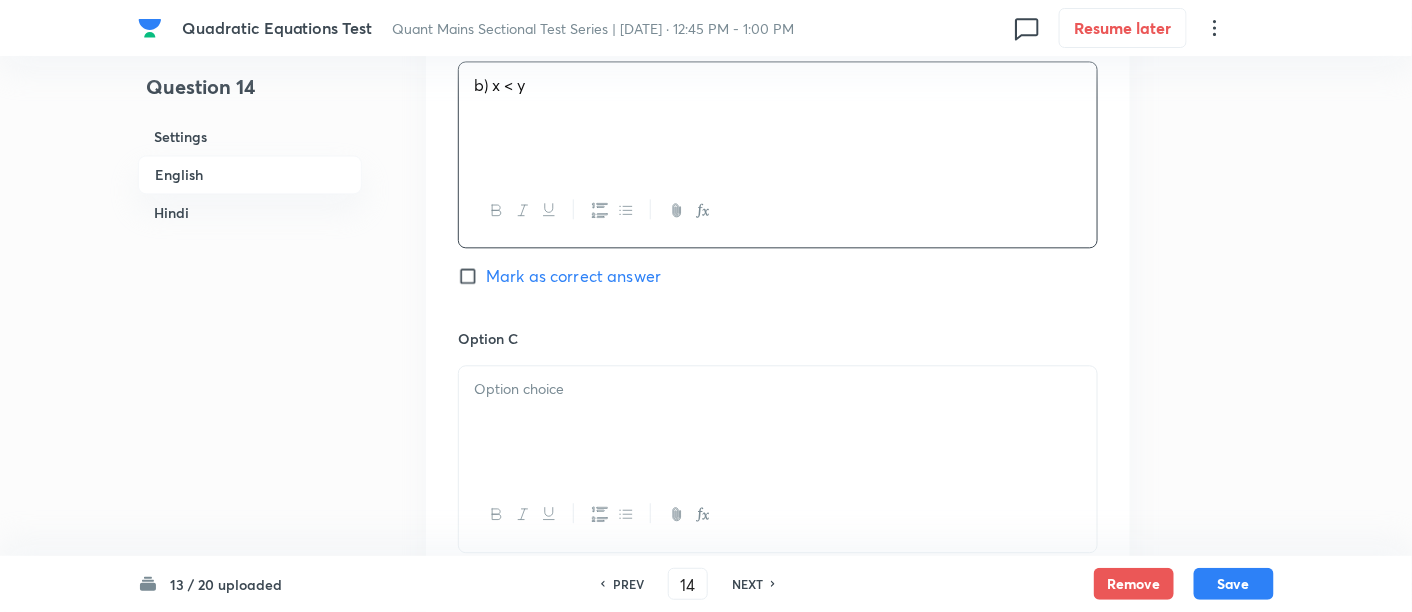 click at bounding box center (778, 422) 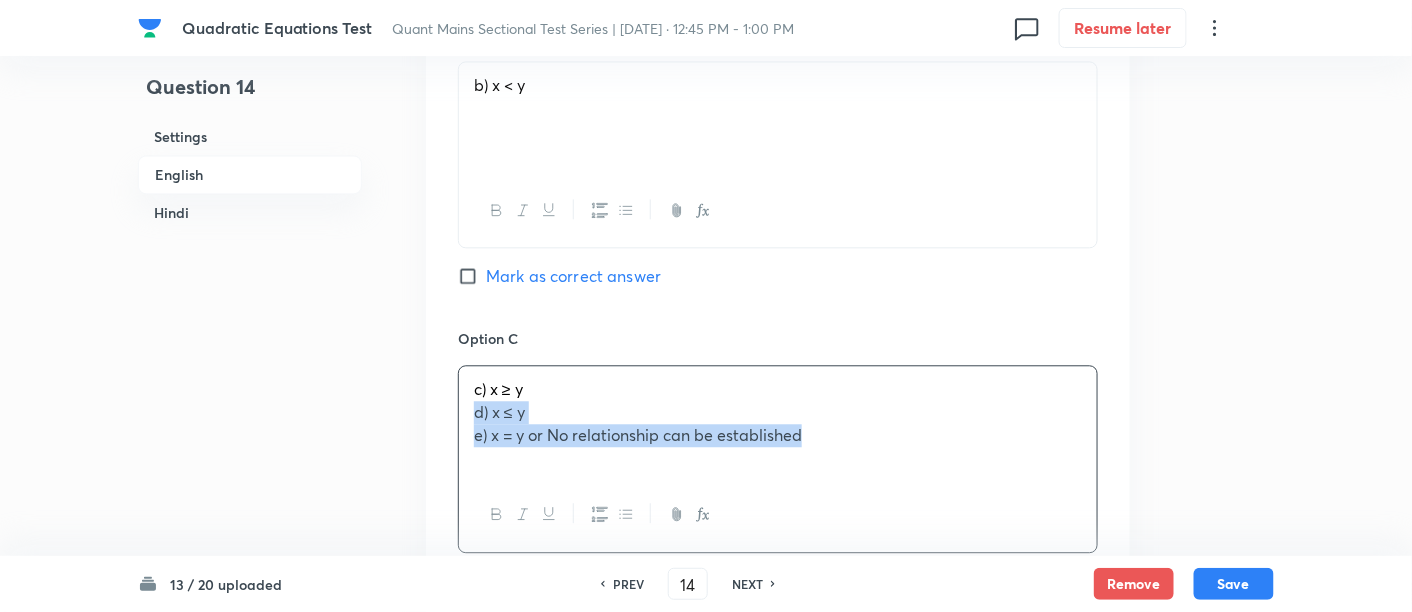 drag, startPoint x: 469, startPoint y: 409, endPoint x: 933, endPoint y: 531, distance: 479.77078 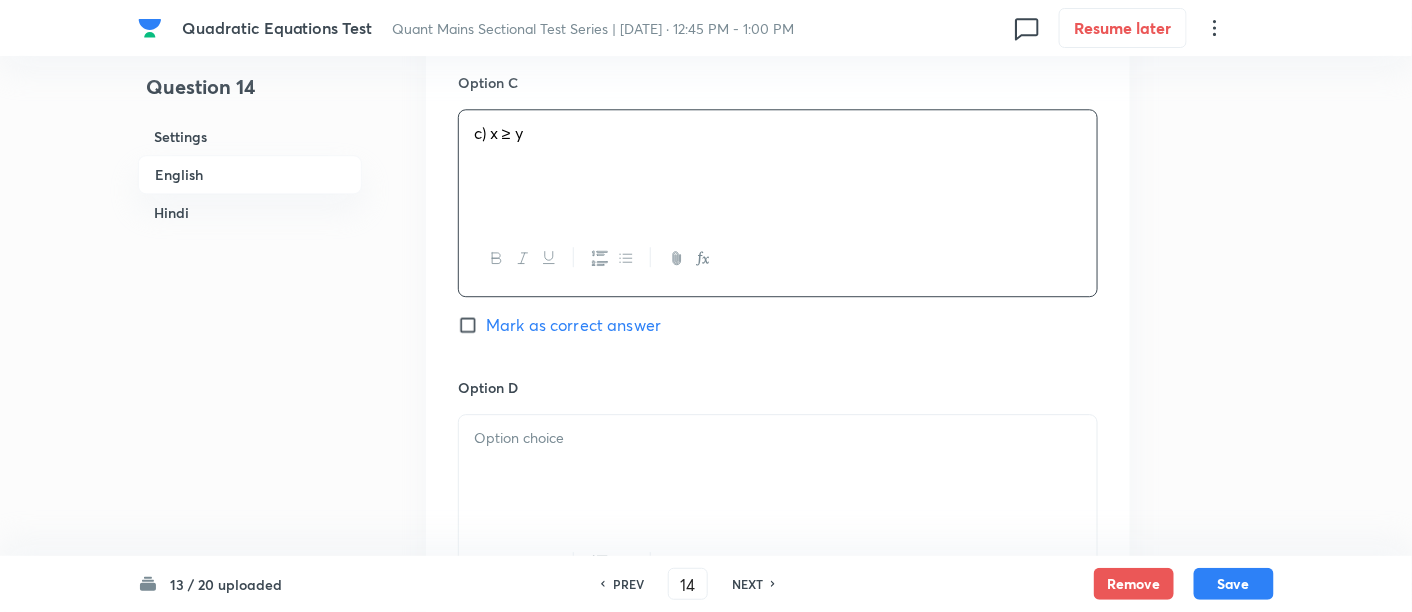 scroll, scrollTop: 1635, scrollLeft: 0, axis: vertical 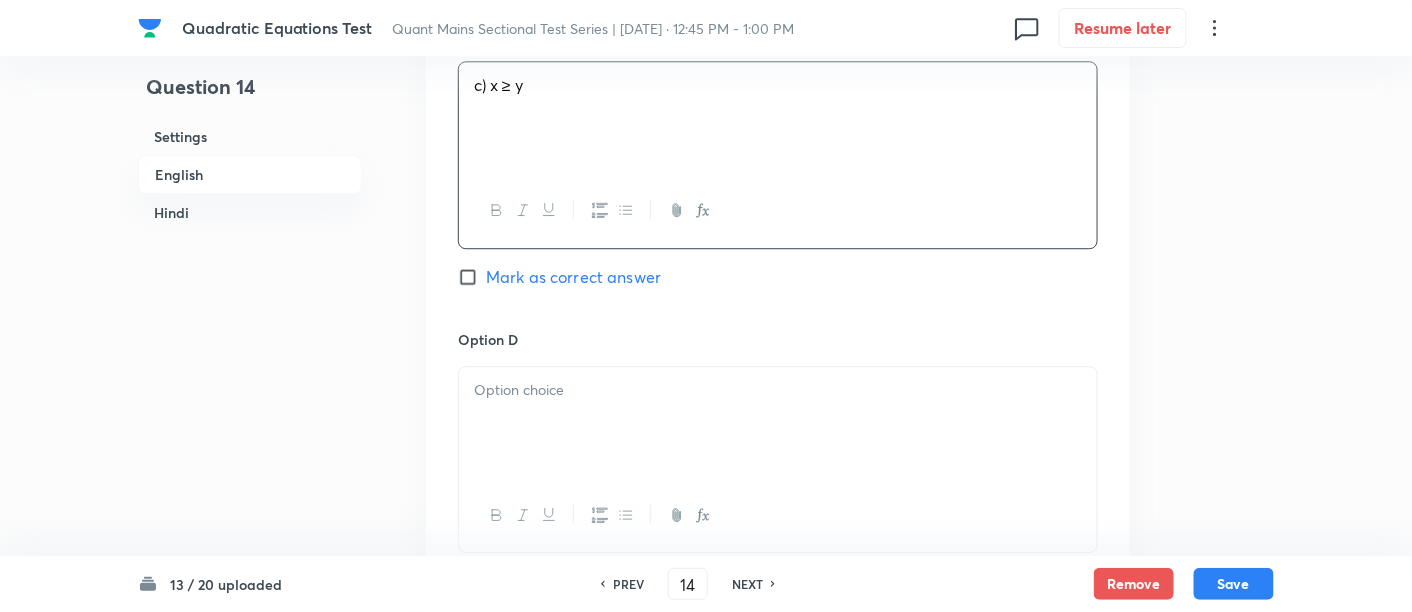 click at bounding box center (778, 423) 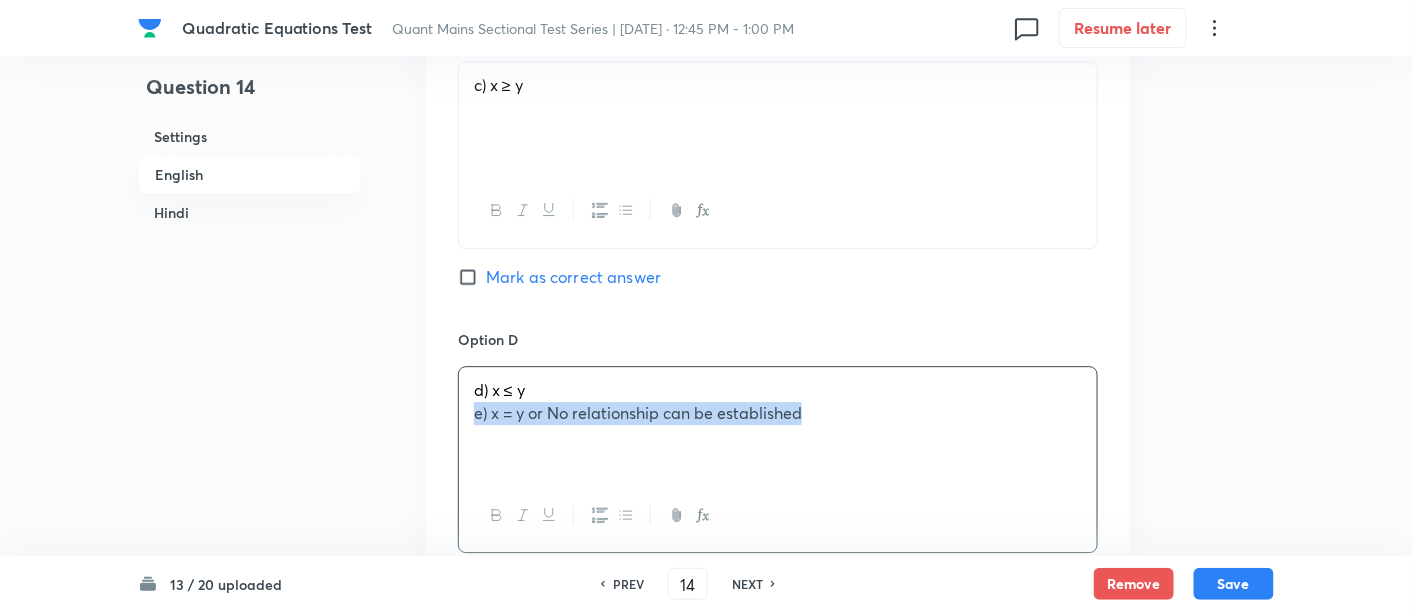 drag, startPoint x: 462, startPoint y: 411, endPoint x: 877, endPoint y: 464, distance: 418.37064 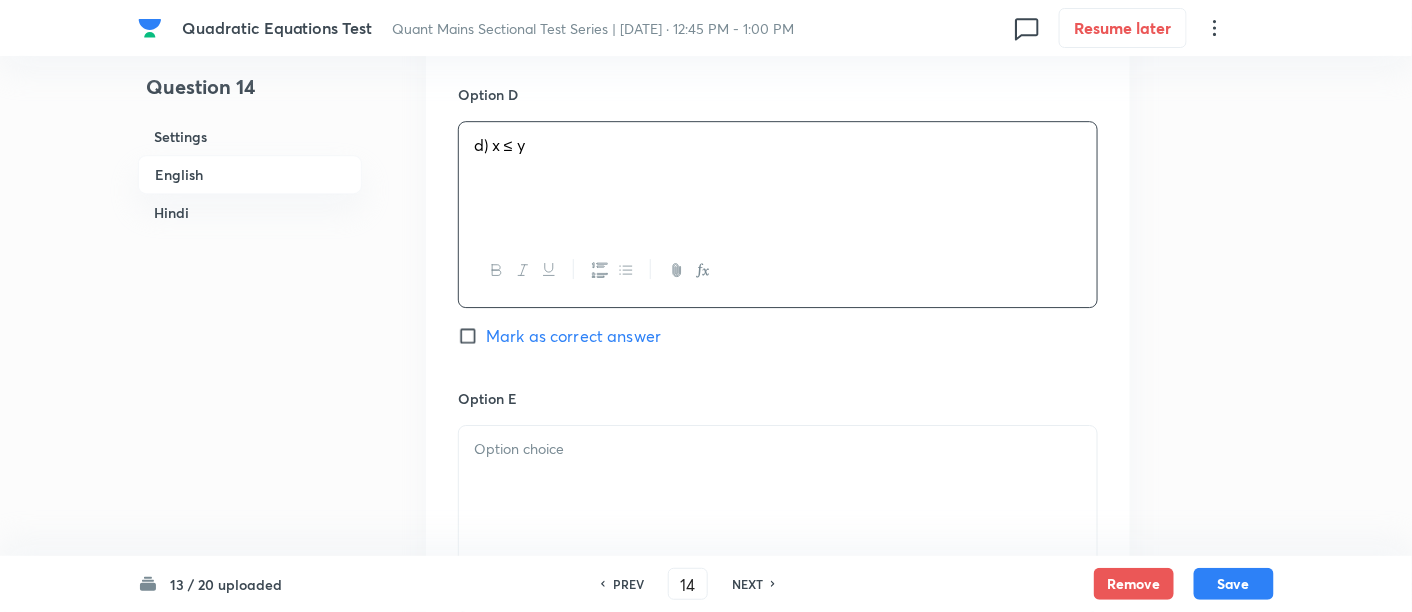 scroll, scrollTop: 1882, scrollLeft: 0, axis: vertical 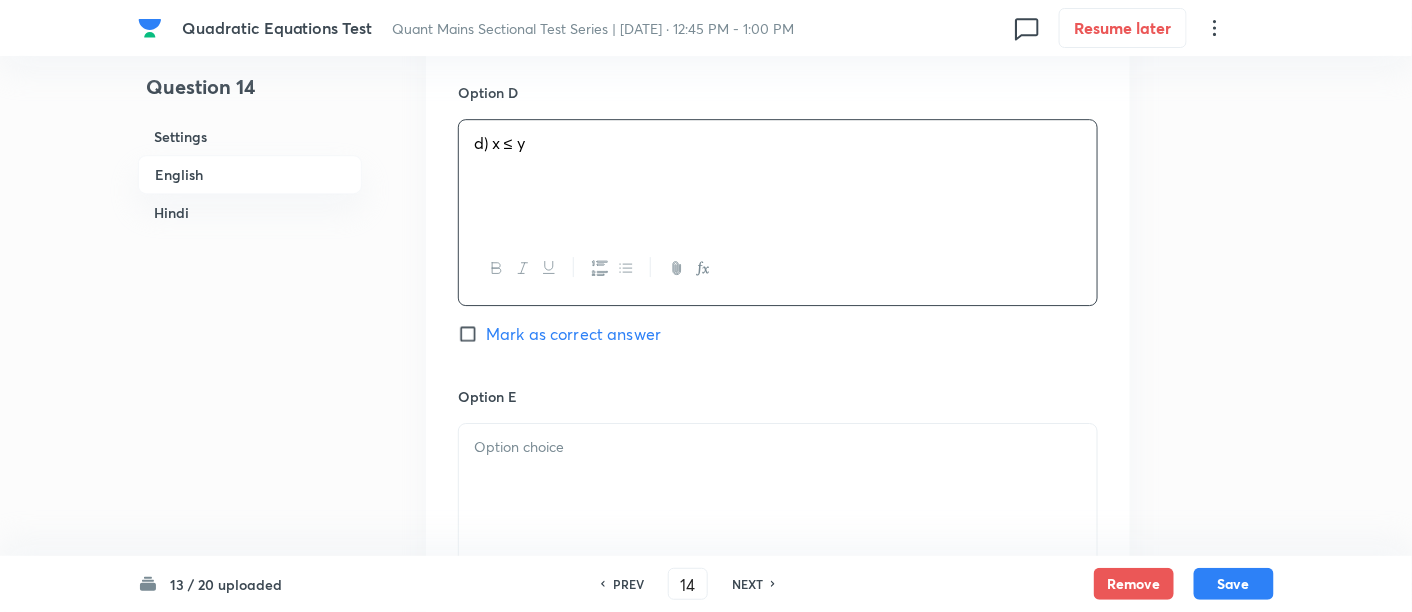 click at bounding box center (778, 480) 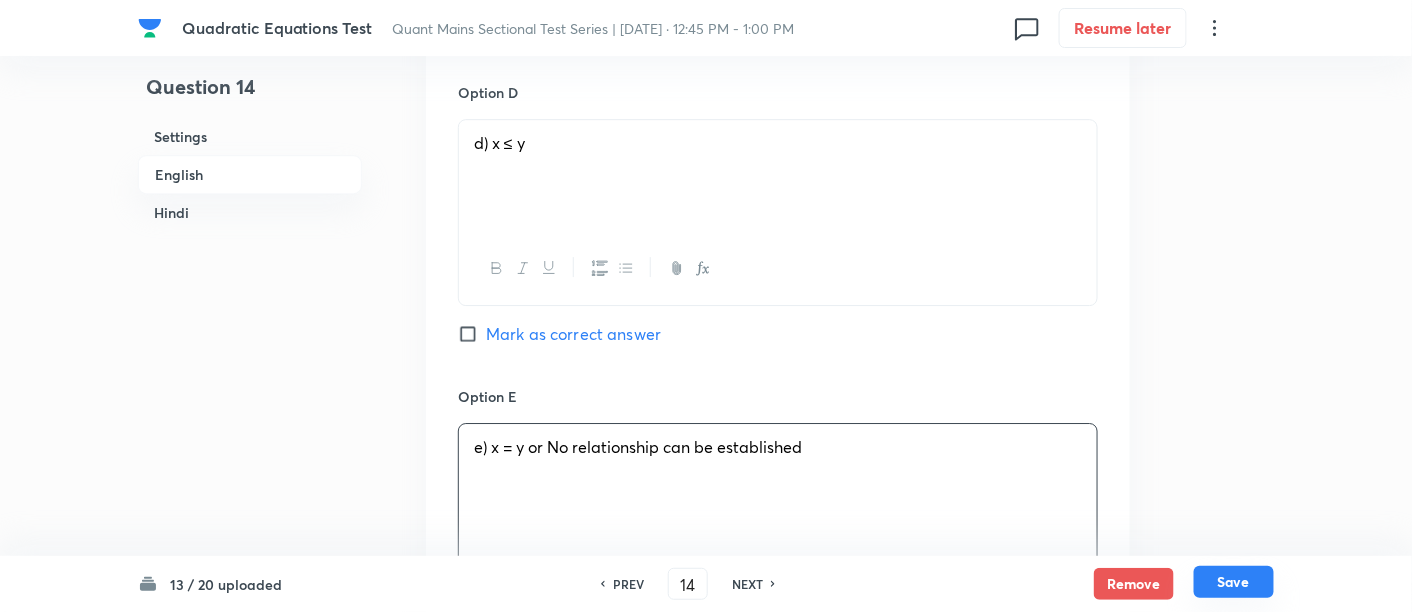 click on "Save" at bounding box center [1234, 582] 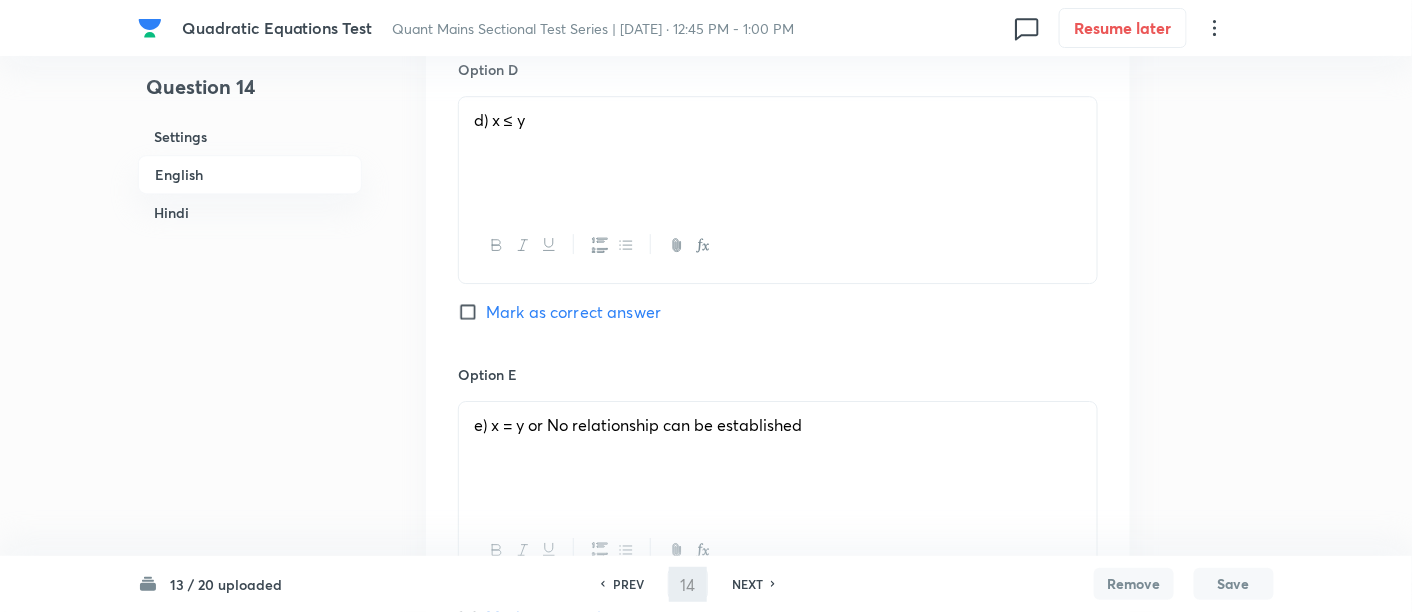 type on "15" 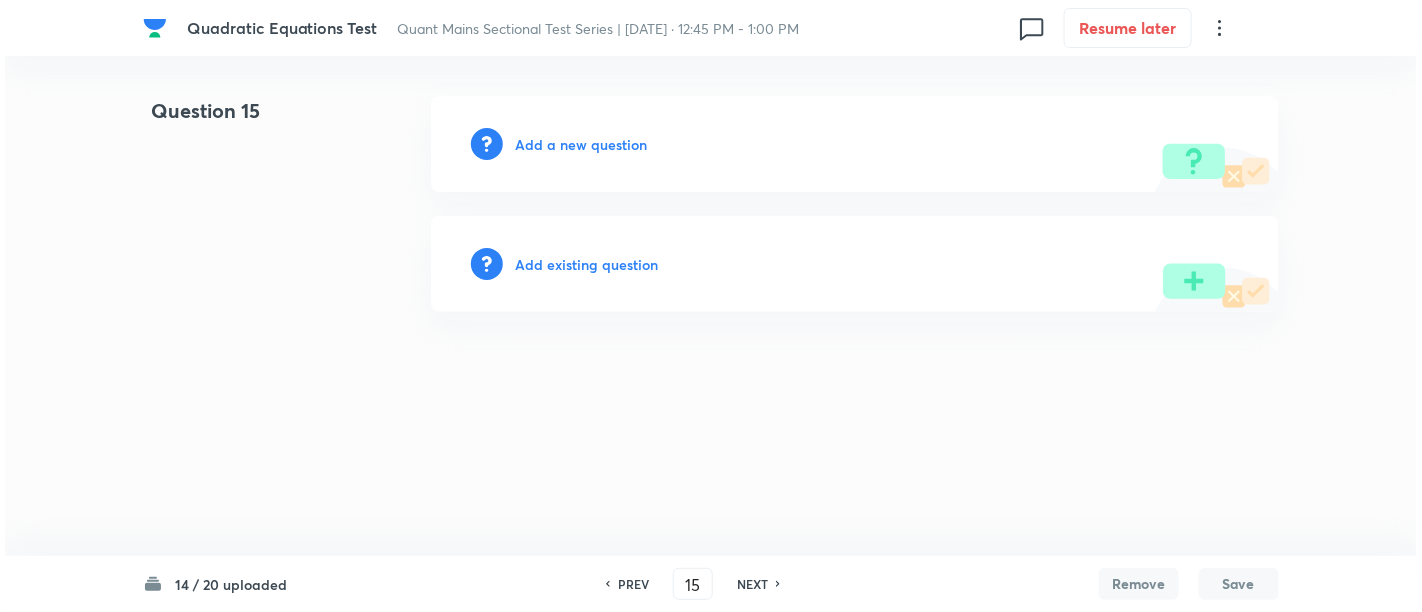 scroll, scrollTop: 0, scrollLeft: 0, axis: both 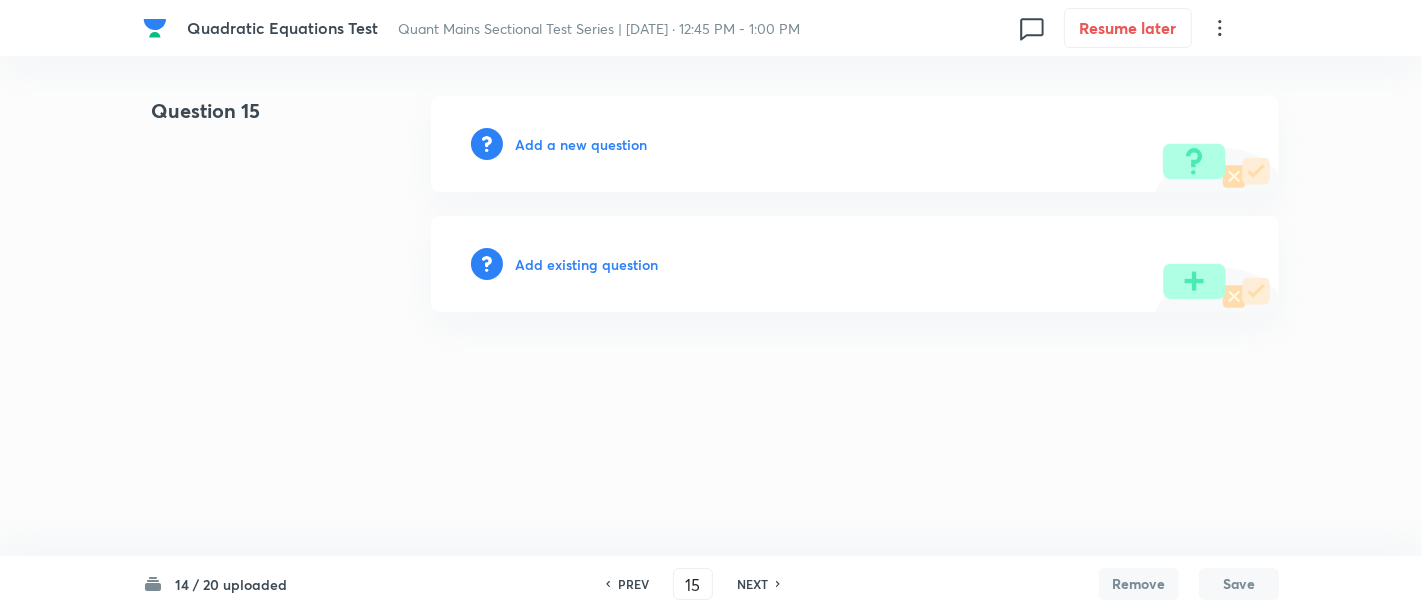 click on "Add a new question" at bounding box center [581, 144] 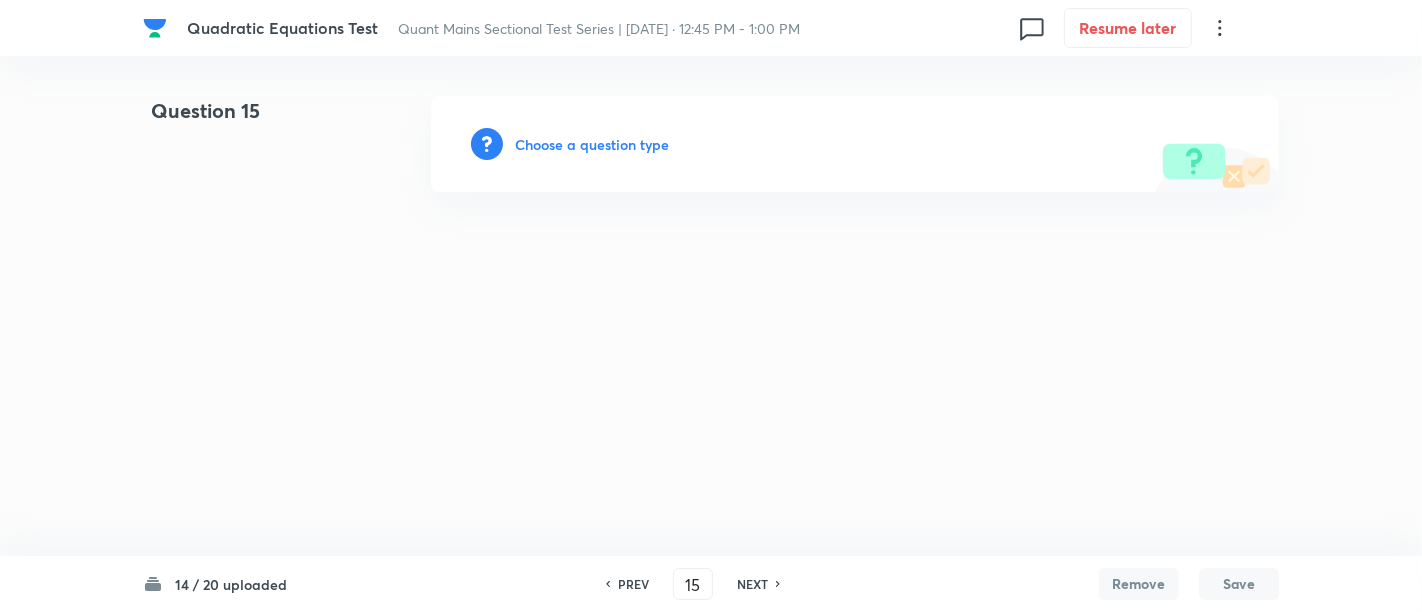 click on "Choose a question type" at bounding box center [592, 144] 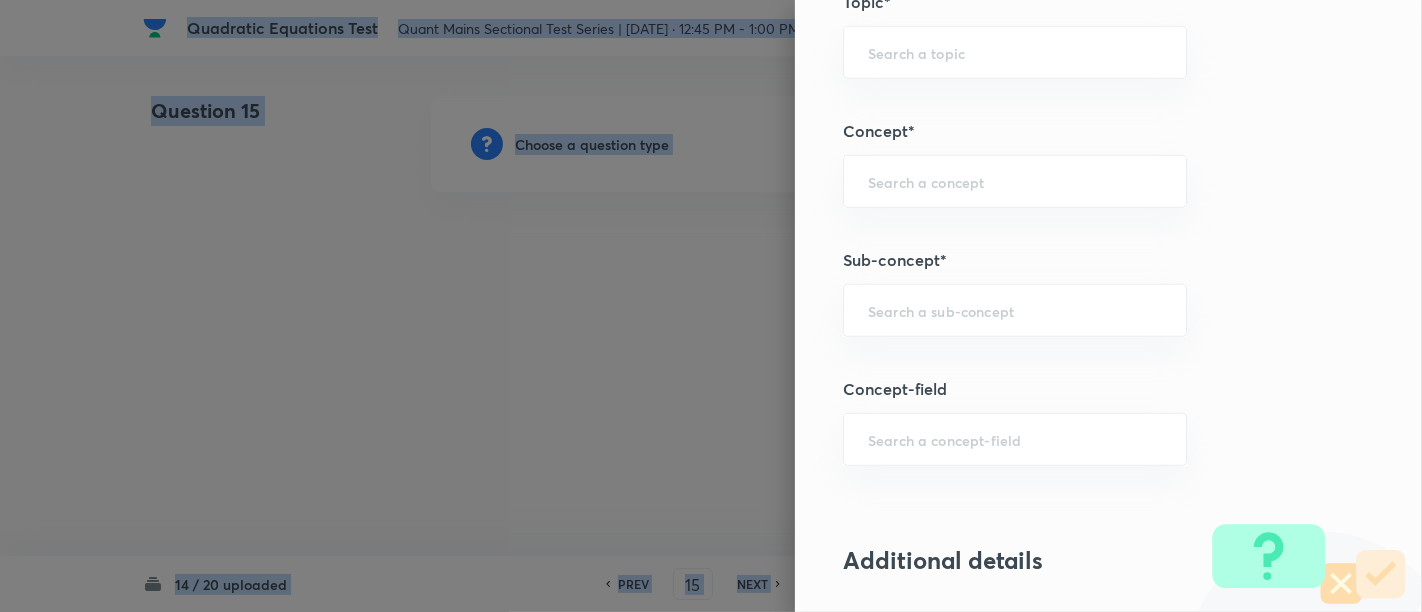 scroll, scrollTop: 1044, scrollLeft: 0, axis: vertical 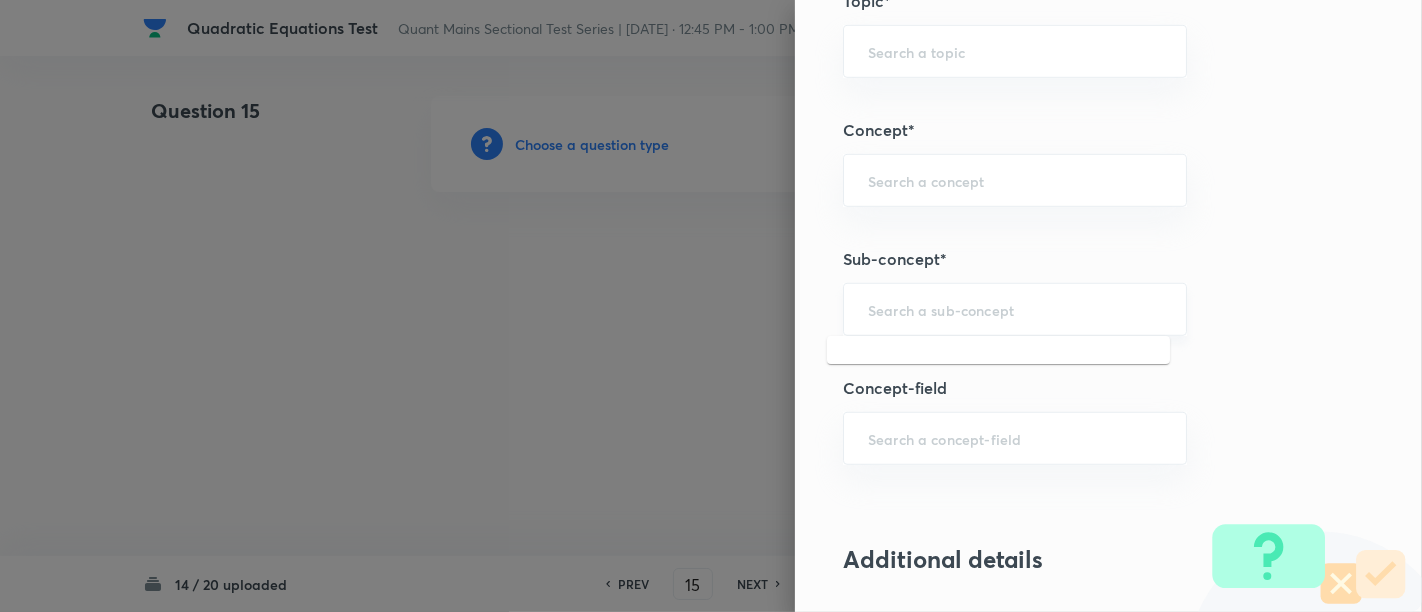 click at bounding box center [1015, 309] 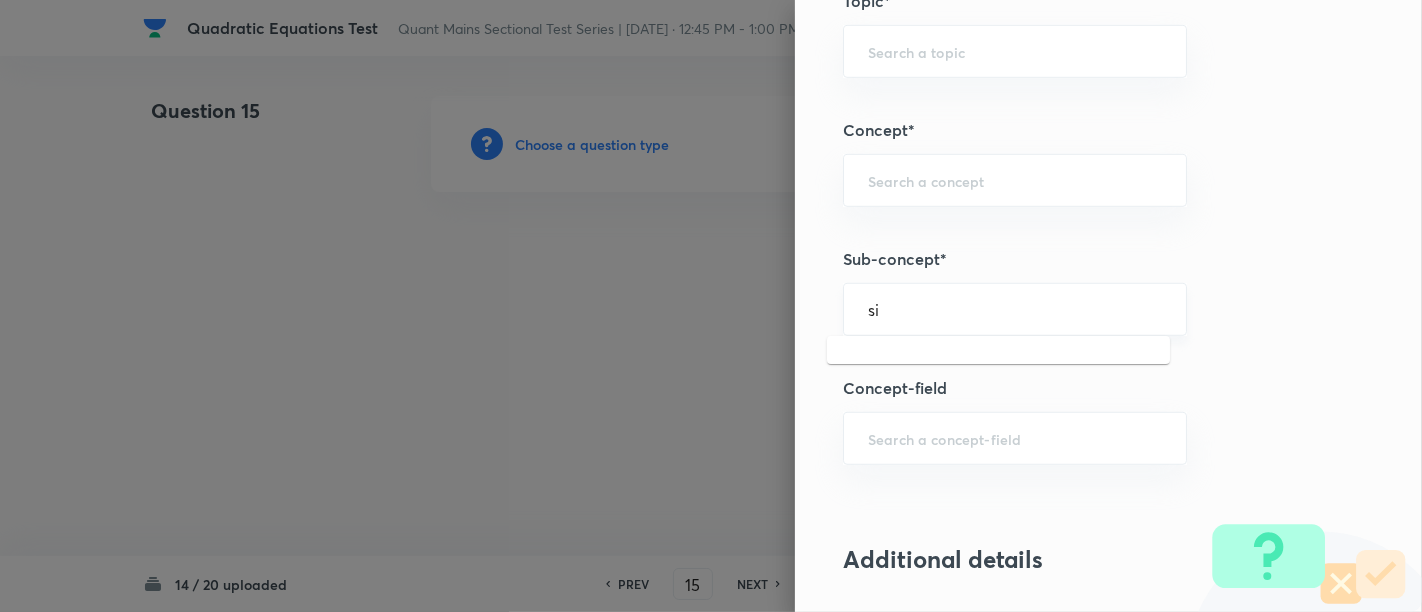 type on "s" 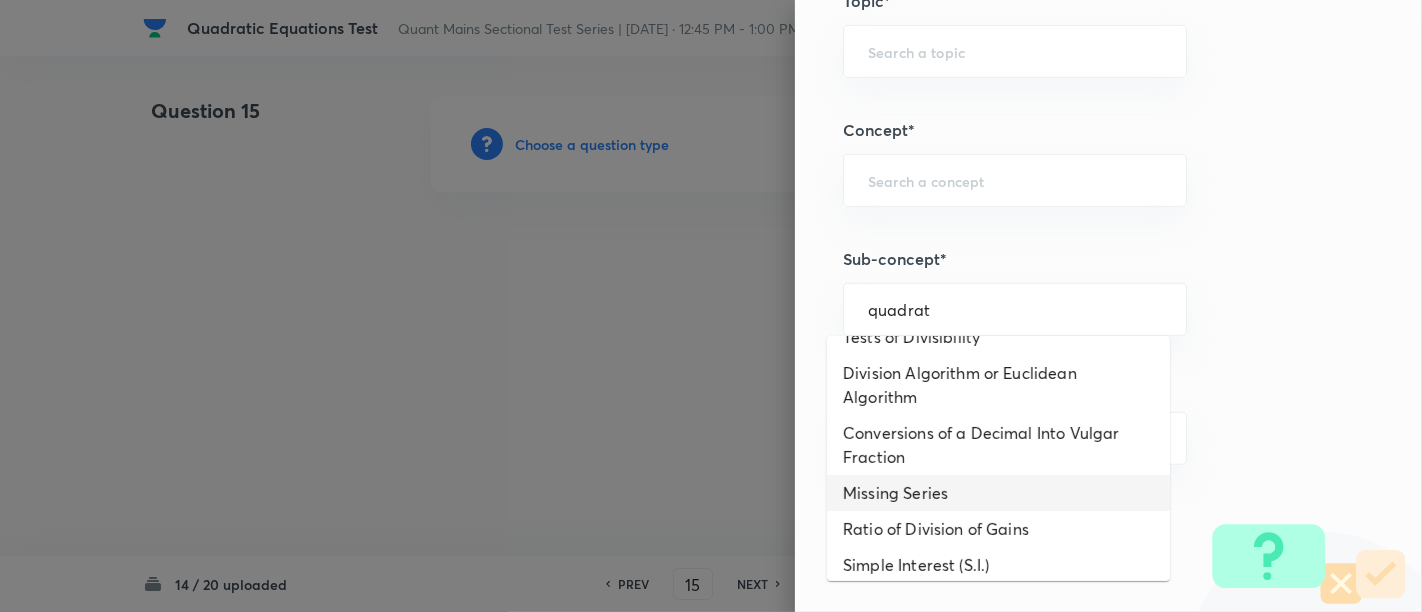 scroll, scrollTop: 0, scrollLeft: 0, axis: both 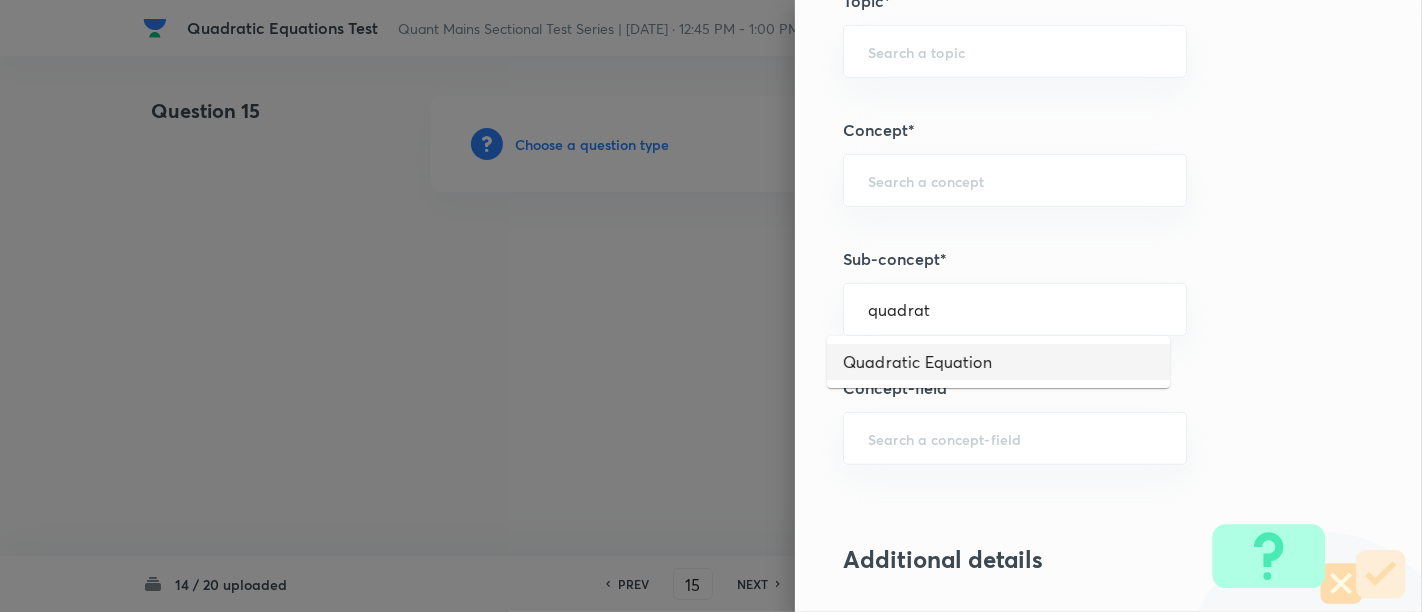 click on "Quadratic Equation" at bounding box center (998, 362) 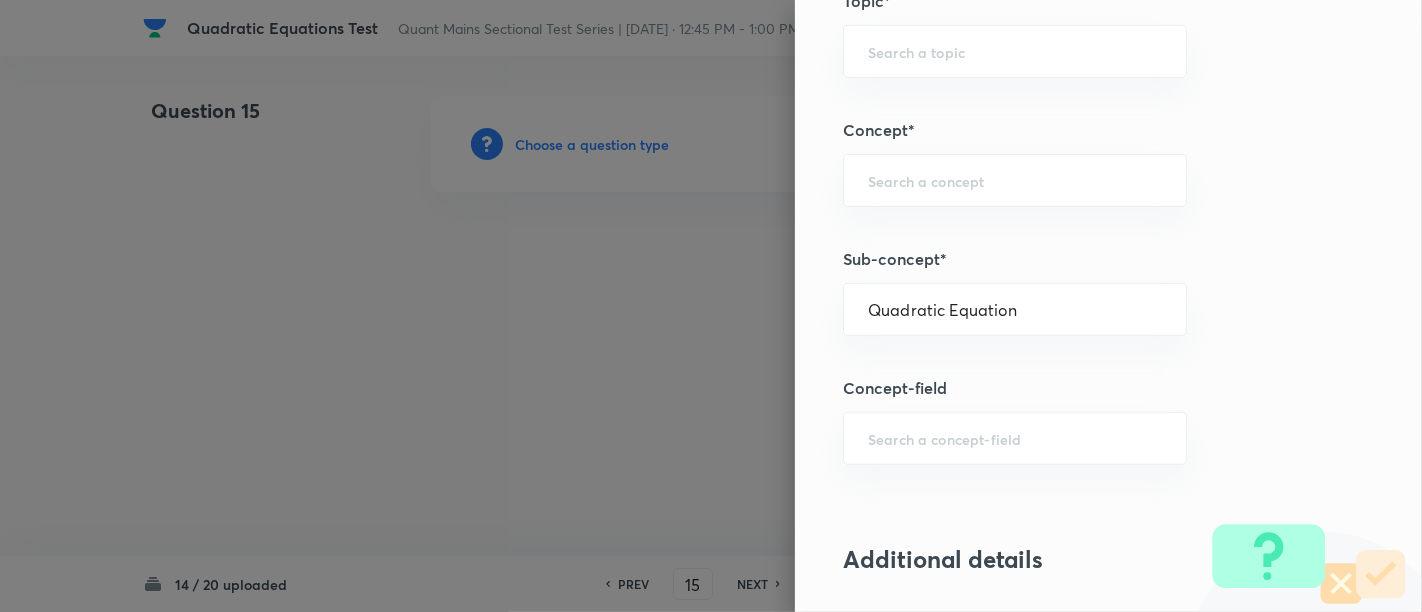type on "Quantitative Aptitude" 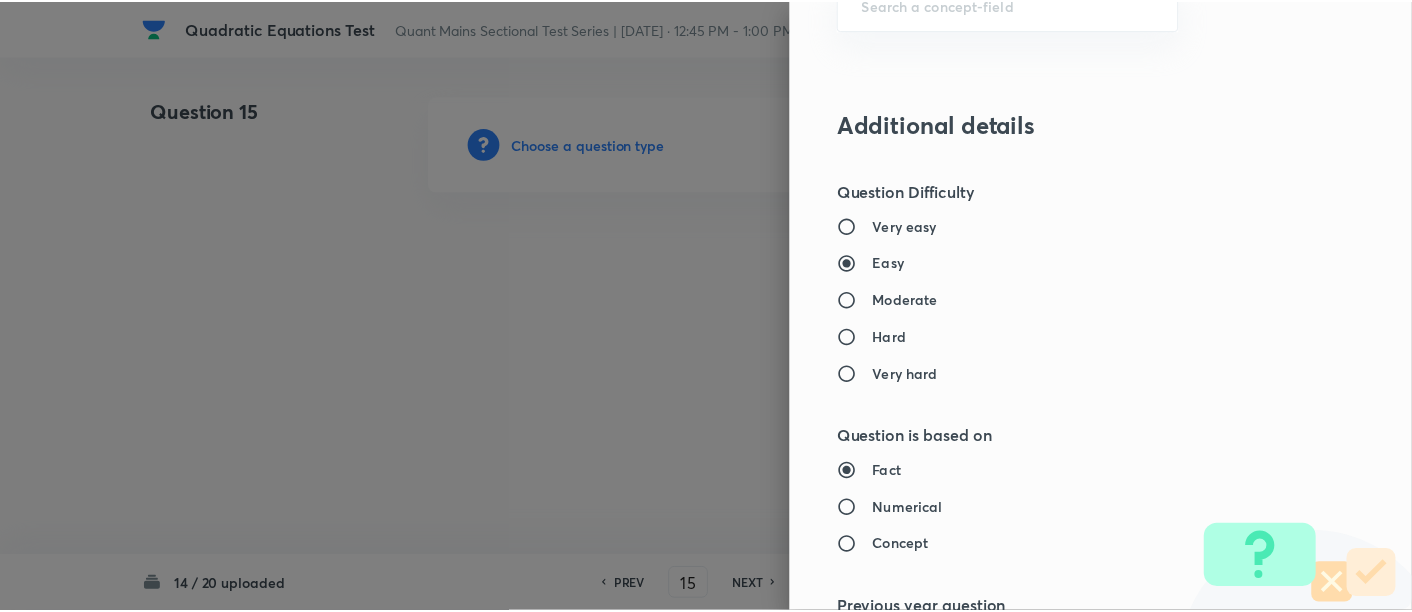 scroll, scrollTop: 2108, scrollLeft: 0, axis: vertical 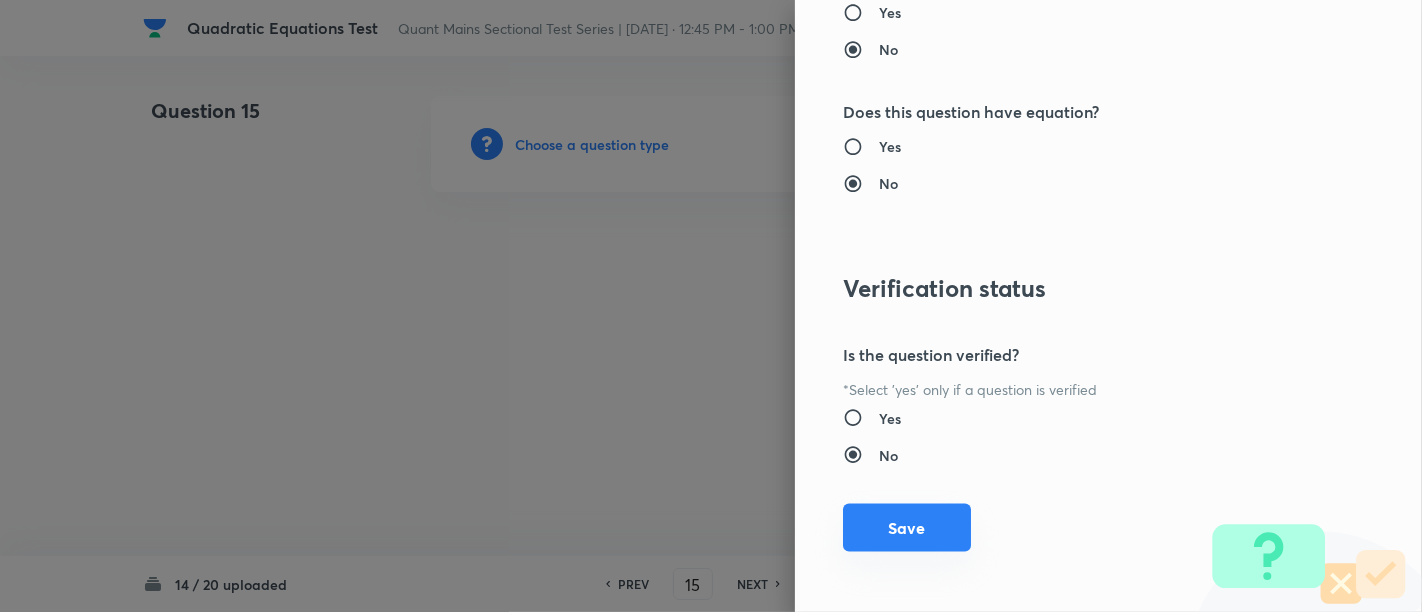 click on "Save" at bounding box center [907, 528] 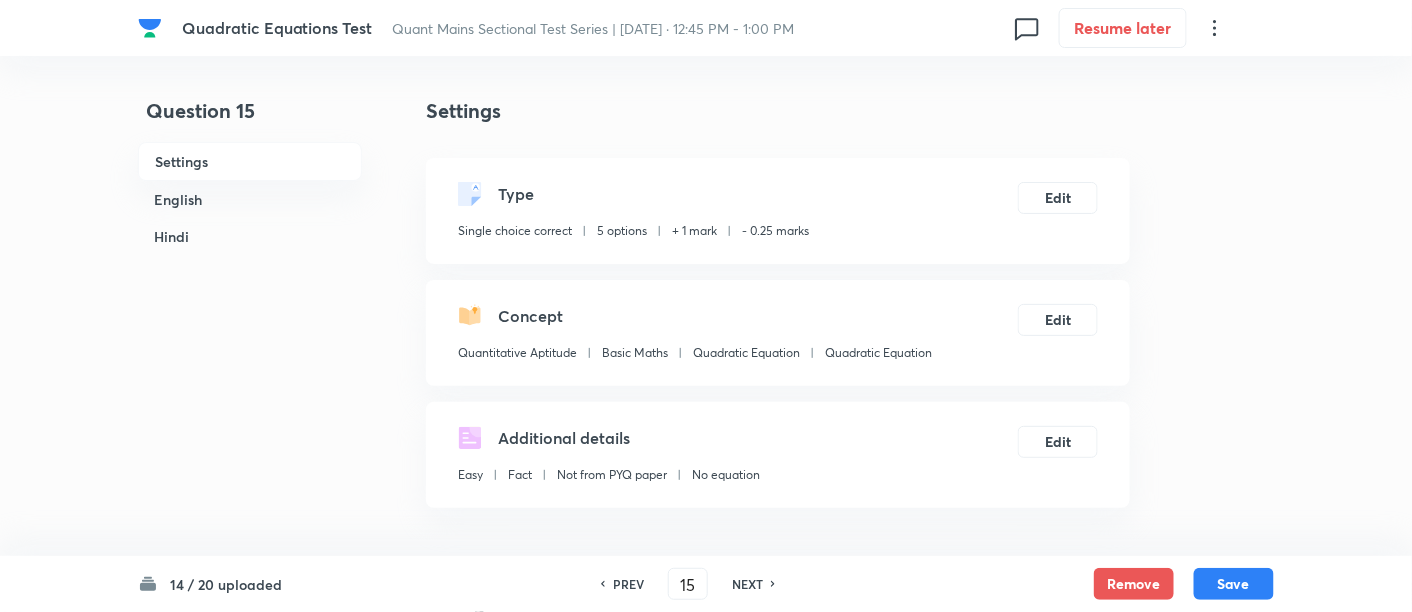 scroll, scrollTop: 475, scrollLeft: 0, axis: vertical 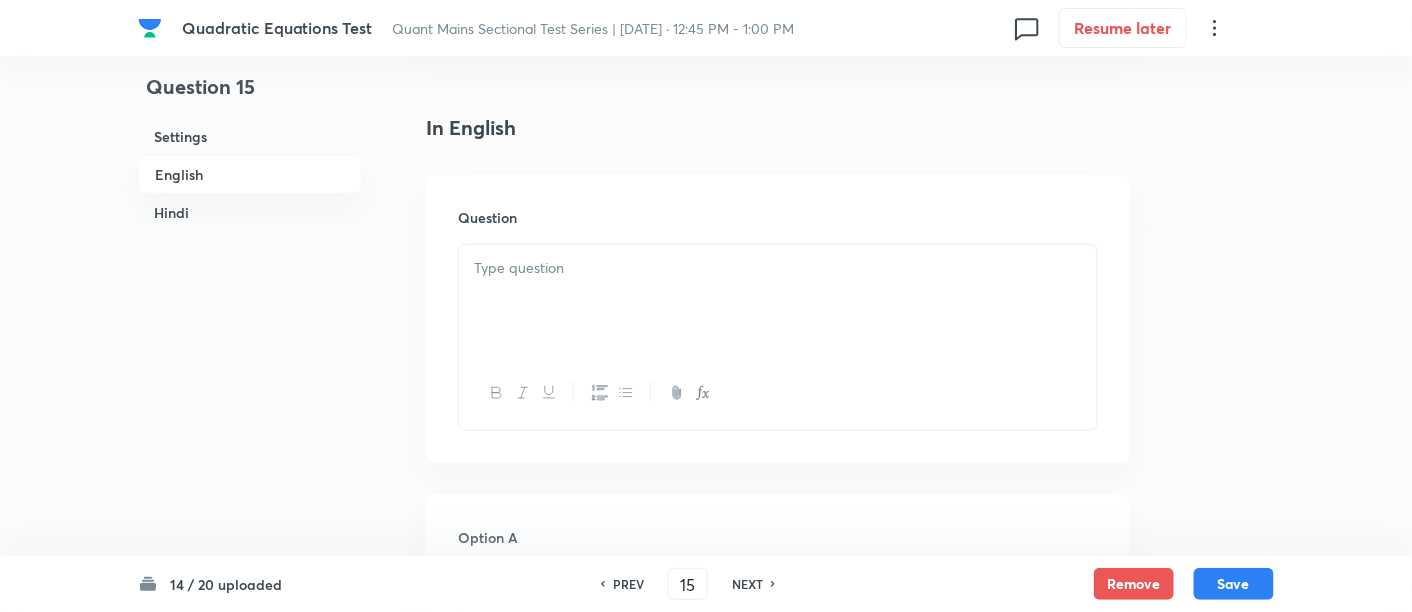 click at bounding box center (778, 268) 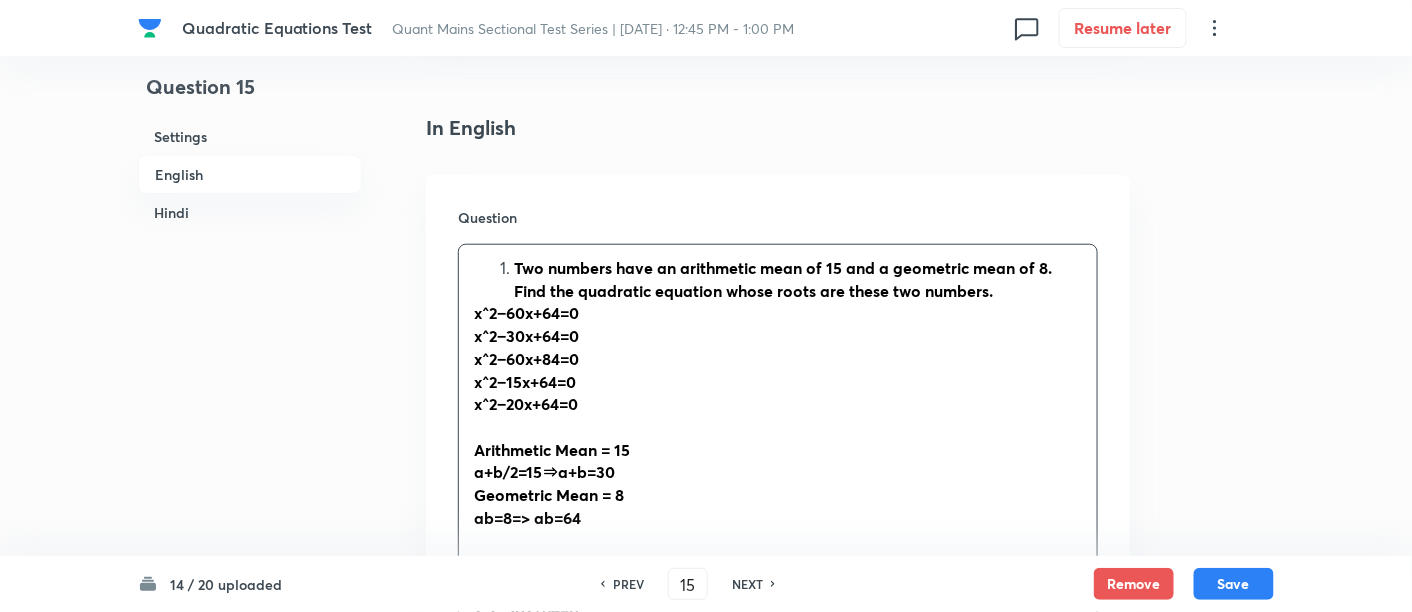 click on "Two numbers have an arithmetic mean of 15 and a geometric mean of 8. Find the quadratic equation whose roots are these two numbers." at bounding box center [783, 279] 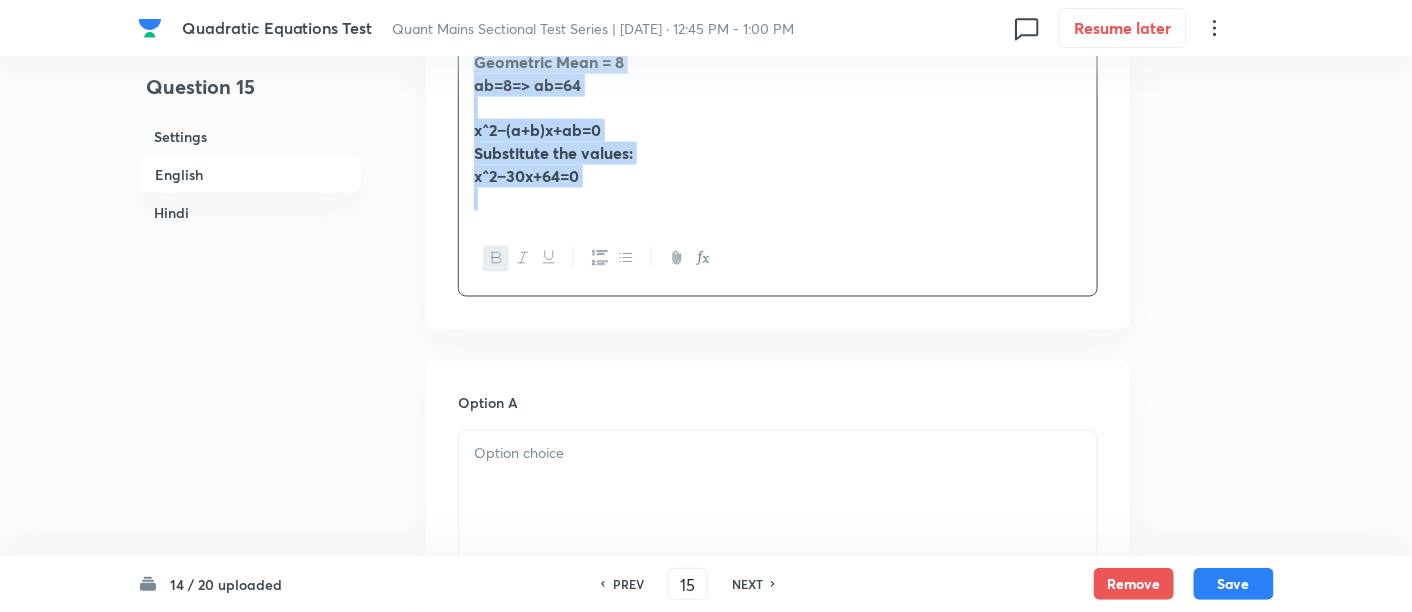 drag, startPoint x: 478, startPoint y: 266, endPoint x: 742, endPoint y: 476, distance: 337.33664 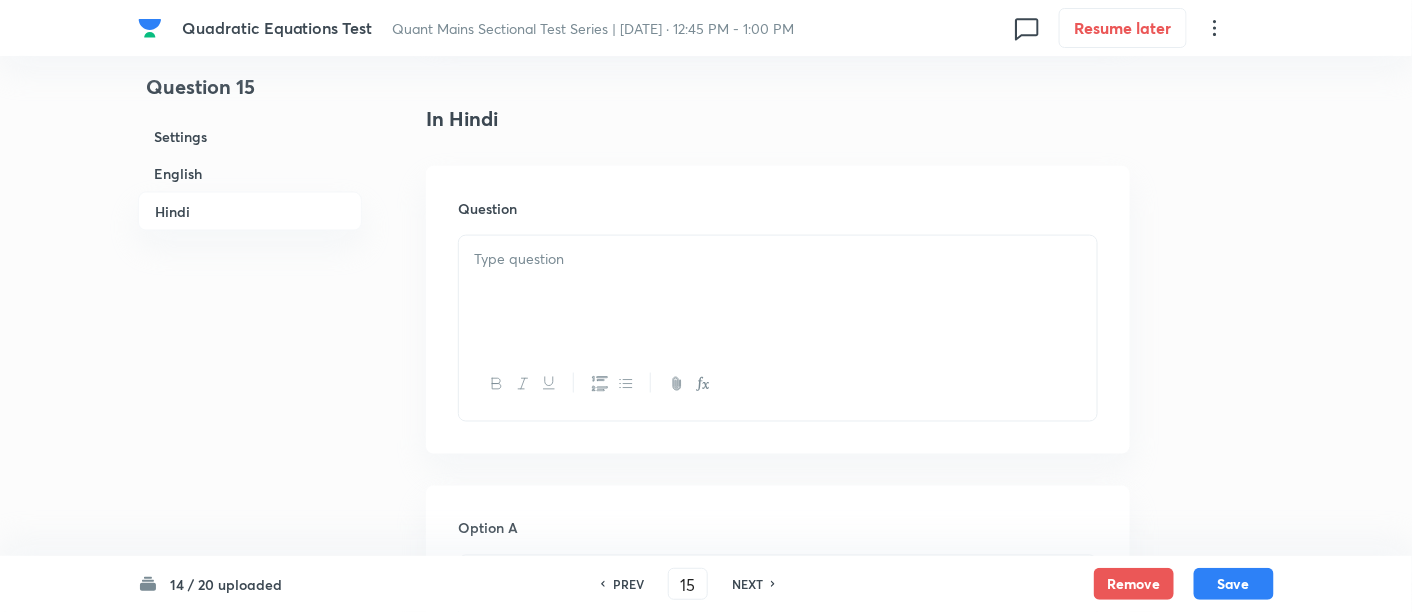 scroll, scrollTop: 3117, scrollLeft: 0, axis: vertical 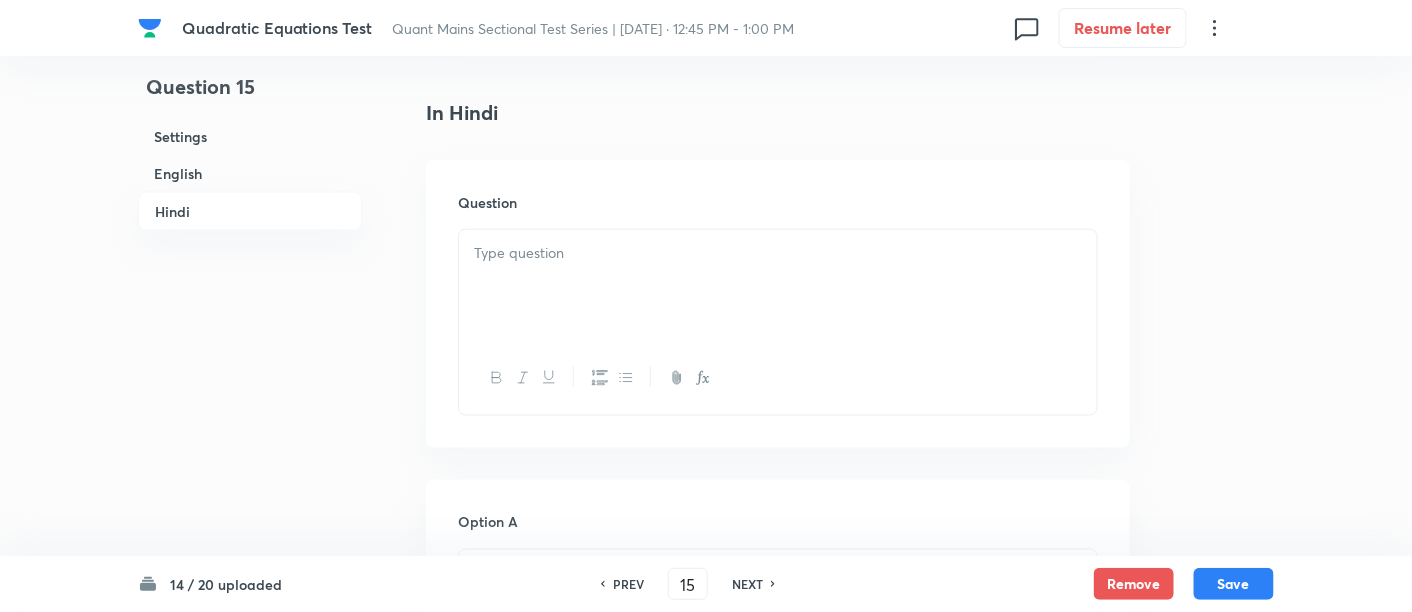 click at bounding box center (778, 253) 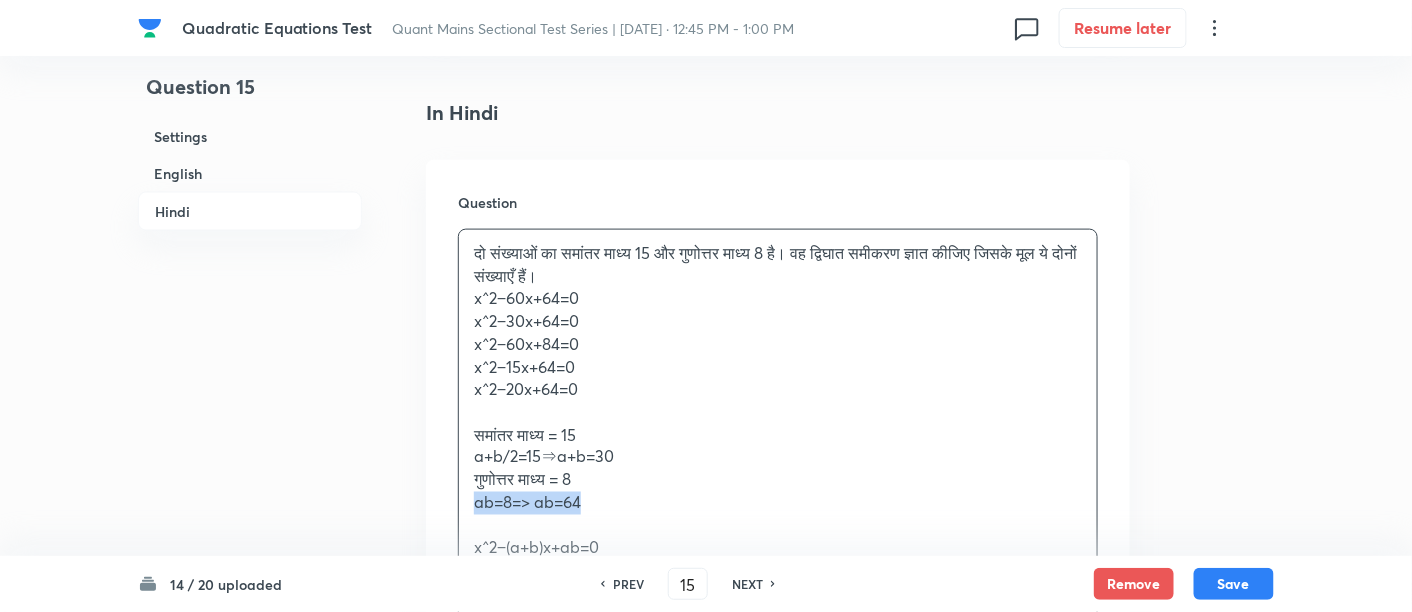 drag, startPoint x: 600, startPoint y: 499, endPoint x: 464, endPoint y: 498, distance: 136.00368 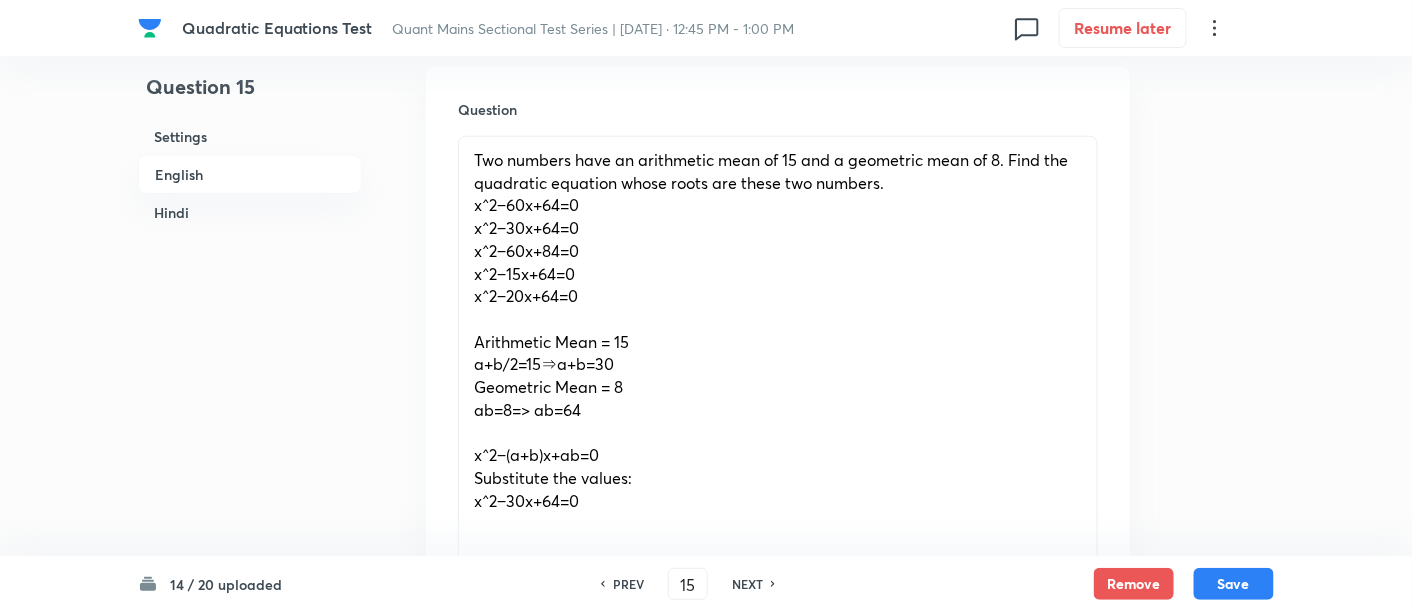 scroll, scrollTop: 584, scrollLeft: 0, axis: vertical 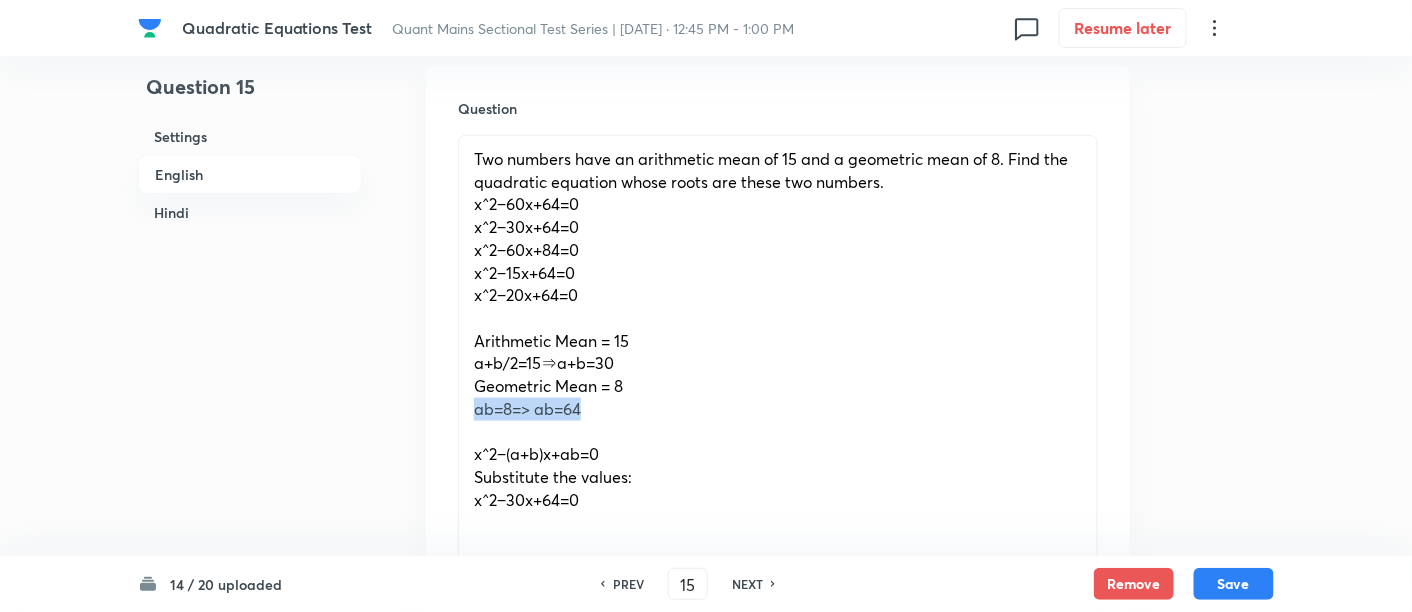 drag, startPoint x: 595, startPoint y: 406, endPoint x: 445, endPoint y: 410, distance: 150.05333 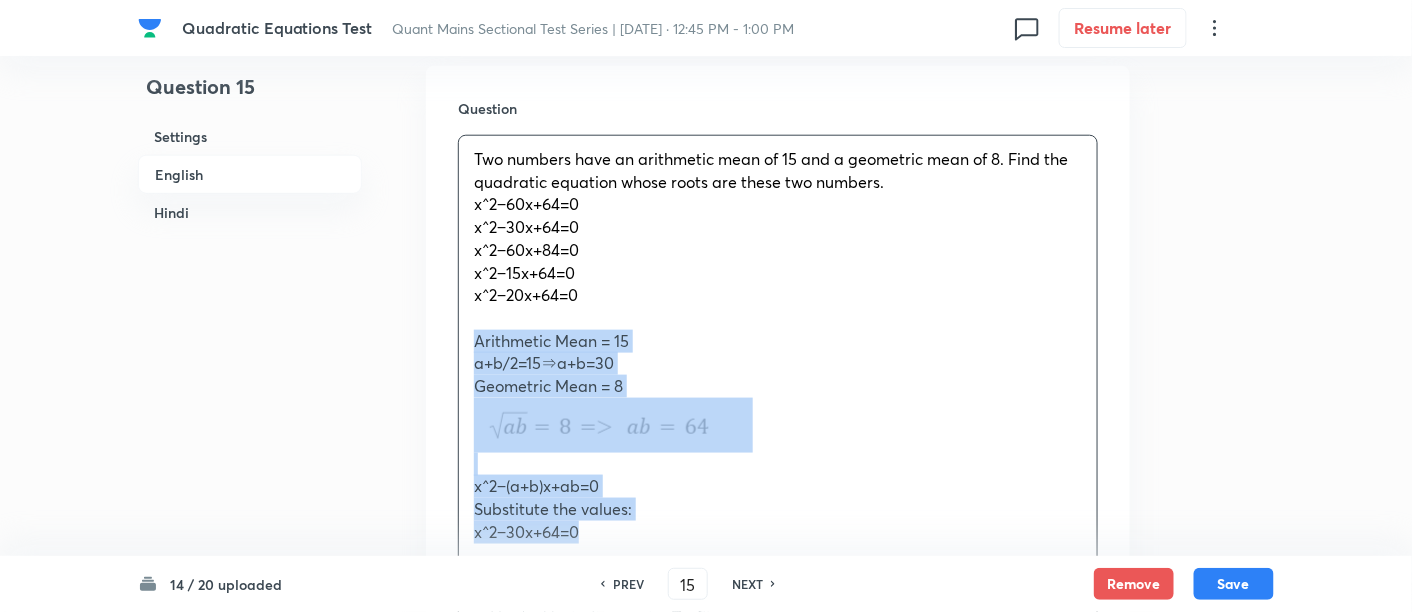 drag, startPoint x: 471, startPoint y: 344, endPoint x: 608, endPoint y: 541, distance: 239.95416 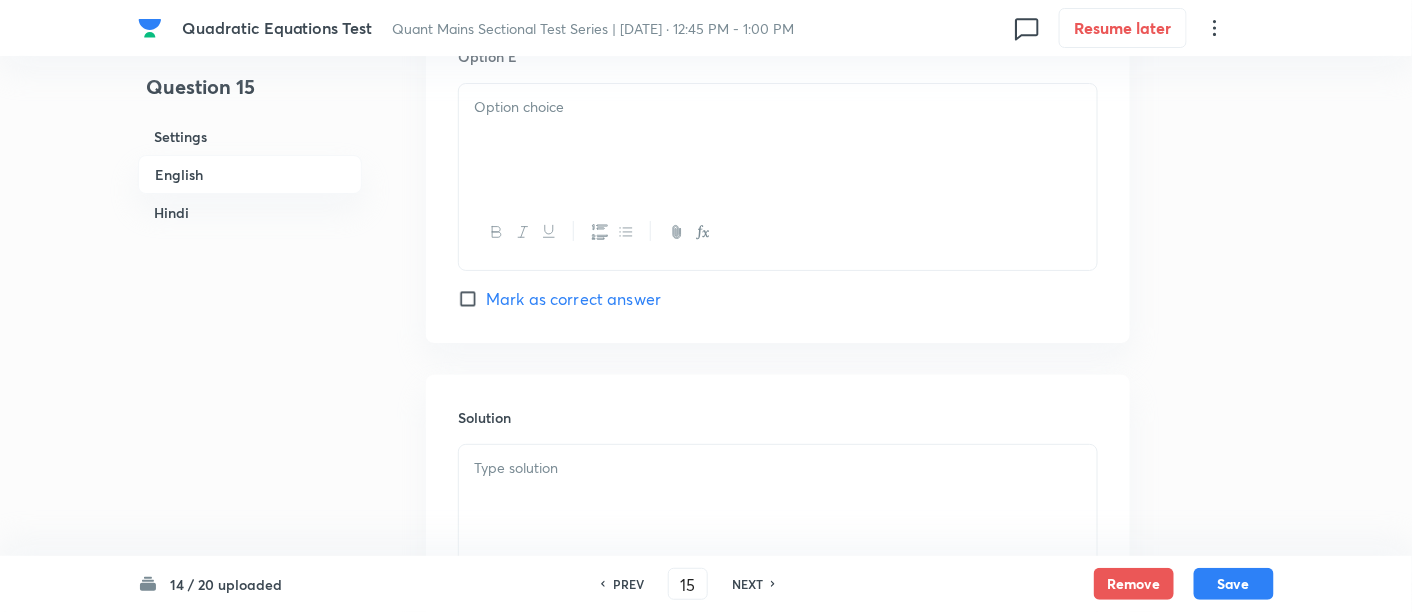 scroll, scrollTop: 2431, scrollLeft: 0, axis: vertical 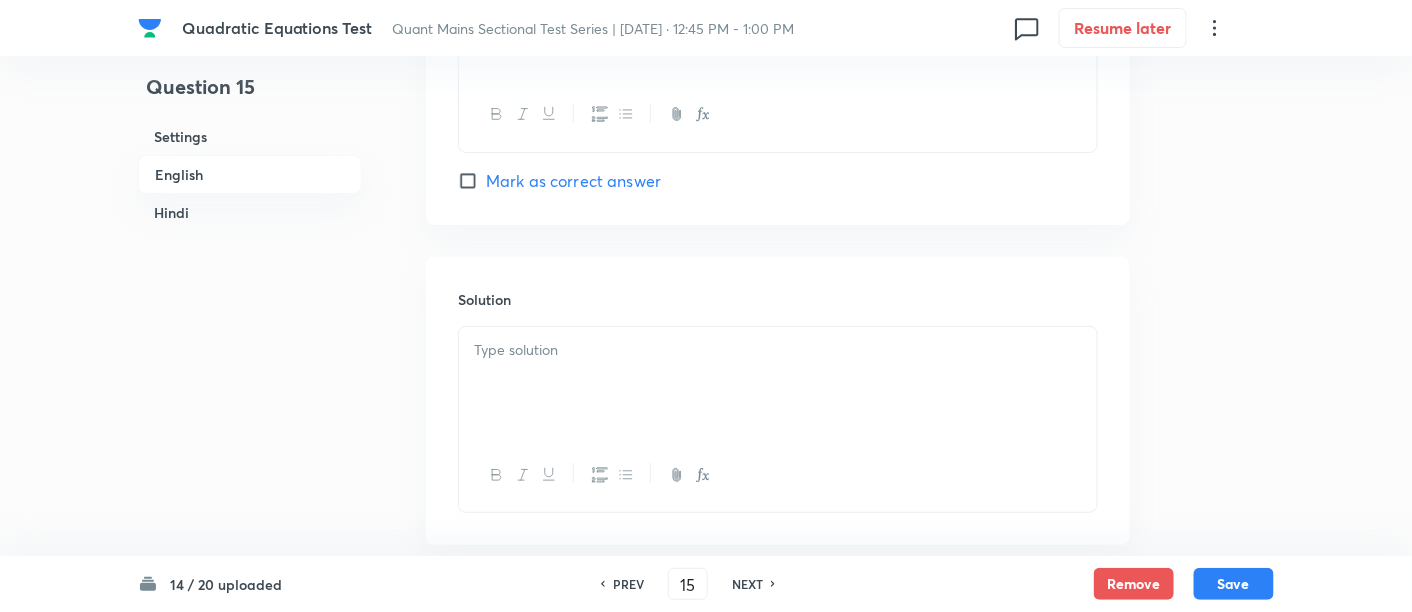 click at bounding box center [778, 383] 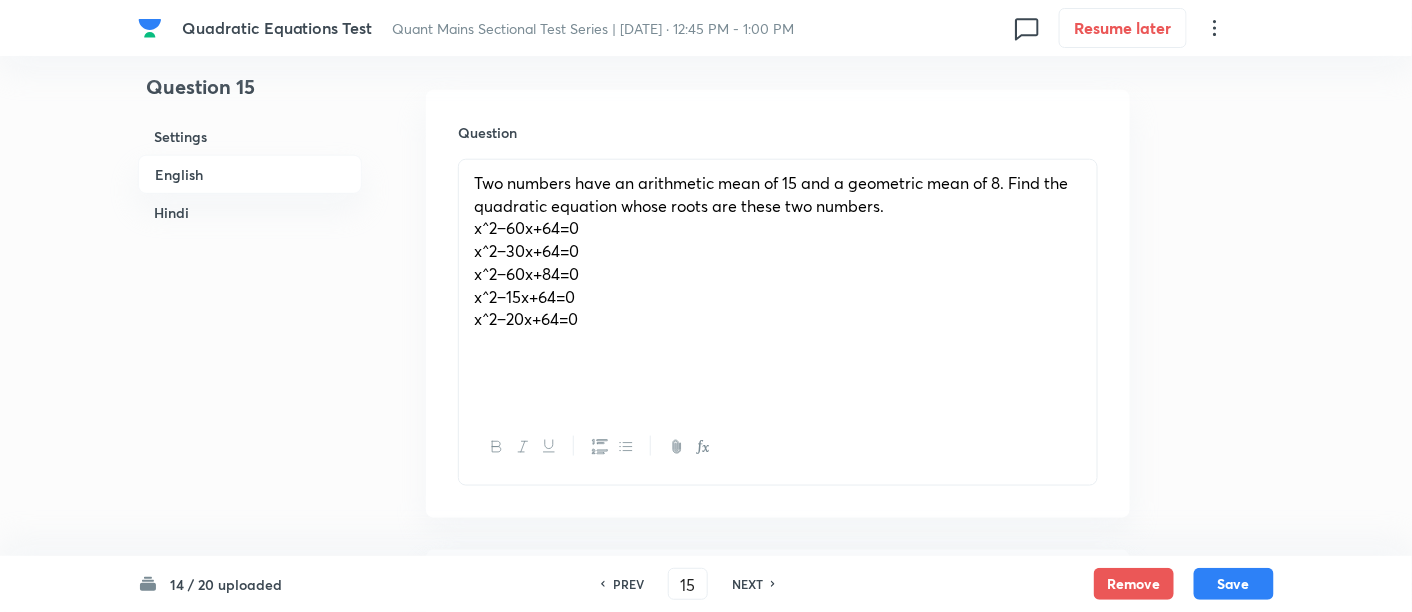 scroll, scrollTop: 552, scrollLeft: 0, axis: vertical 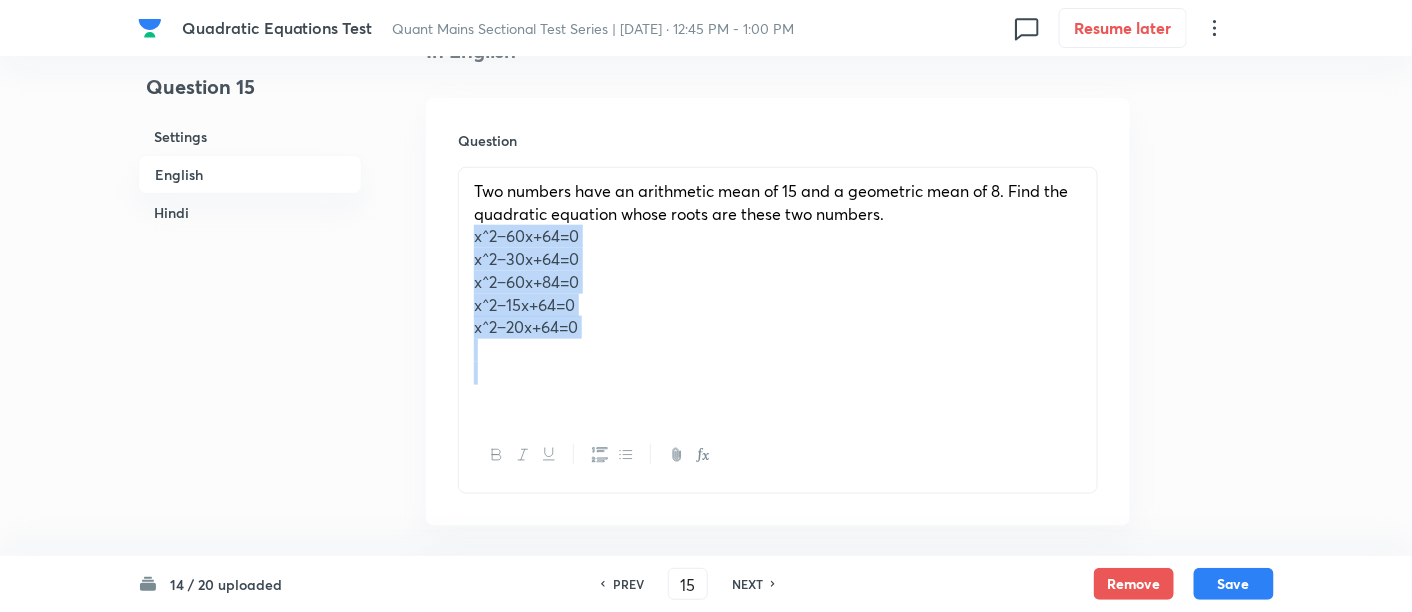 drag, startPoint x: 462, startPoint y: 235, endPoint x: 654, endPoint y: 364, distance: 231.31148 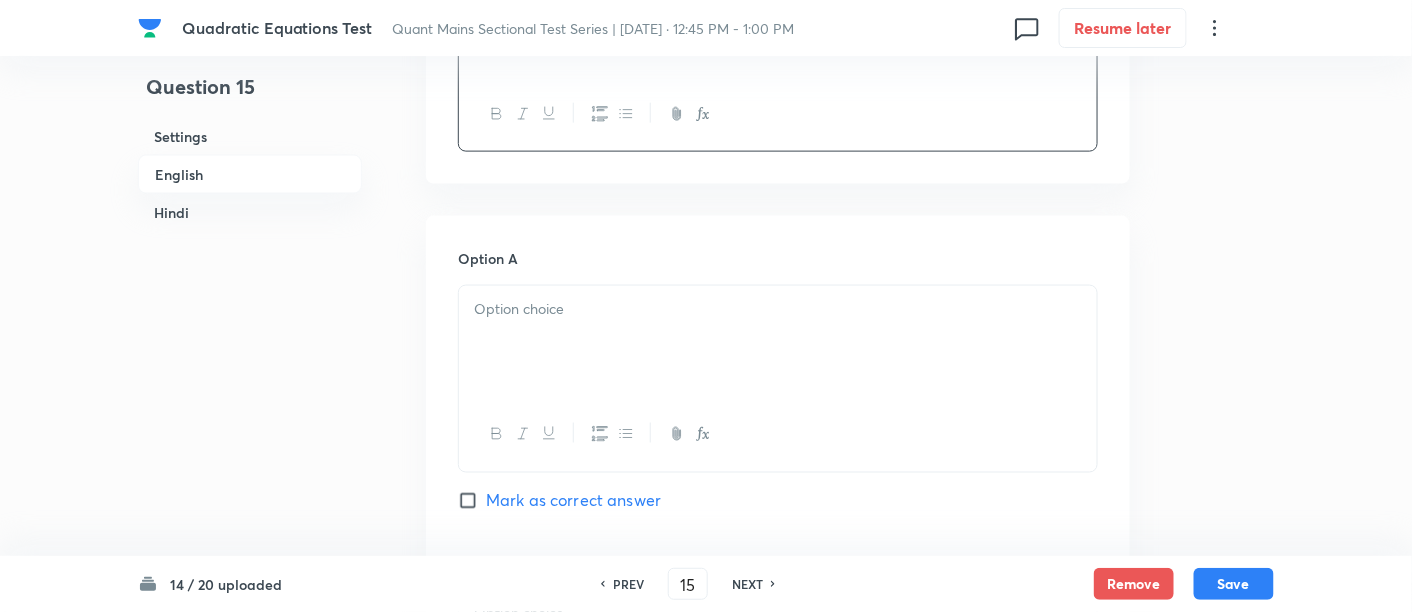 scroll, scrollTop: 757, scrollLeft: 0, axis: vertical 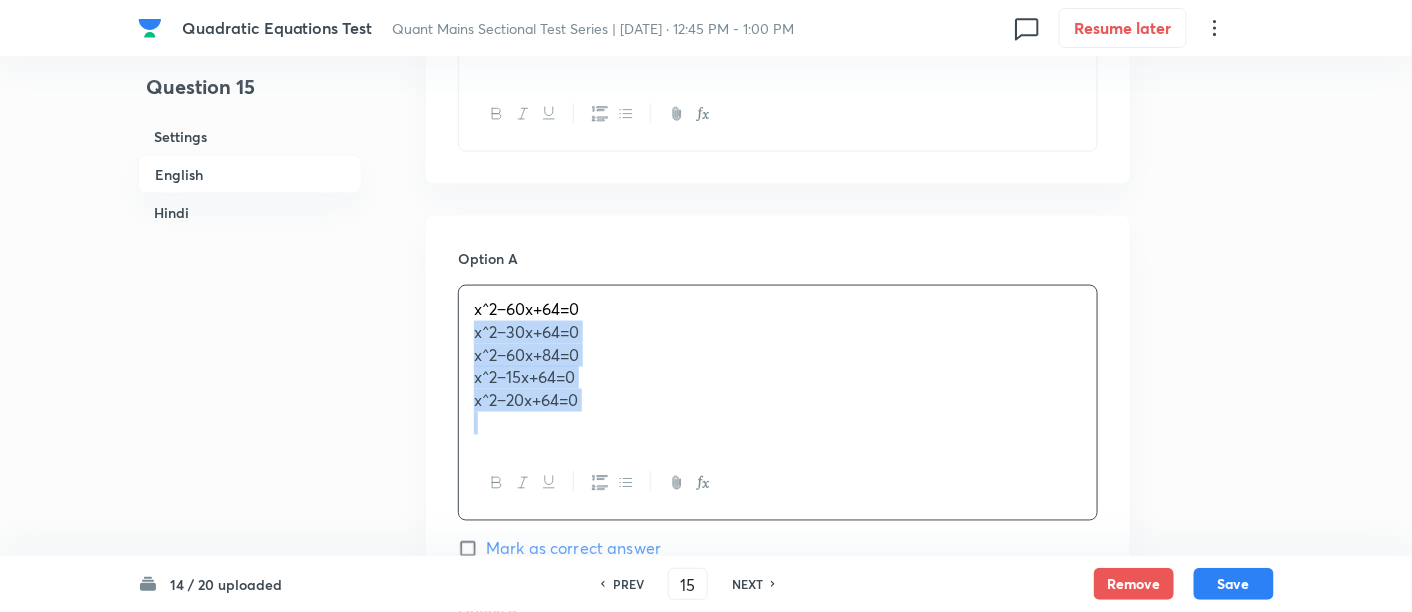 drag, startPoint x: 477, startPoint y: 329, endPoint x: 627, endPoint y: 458, distance: 197.84085 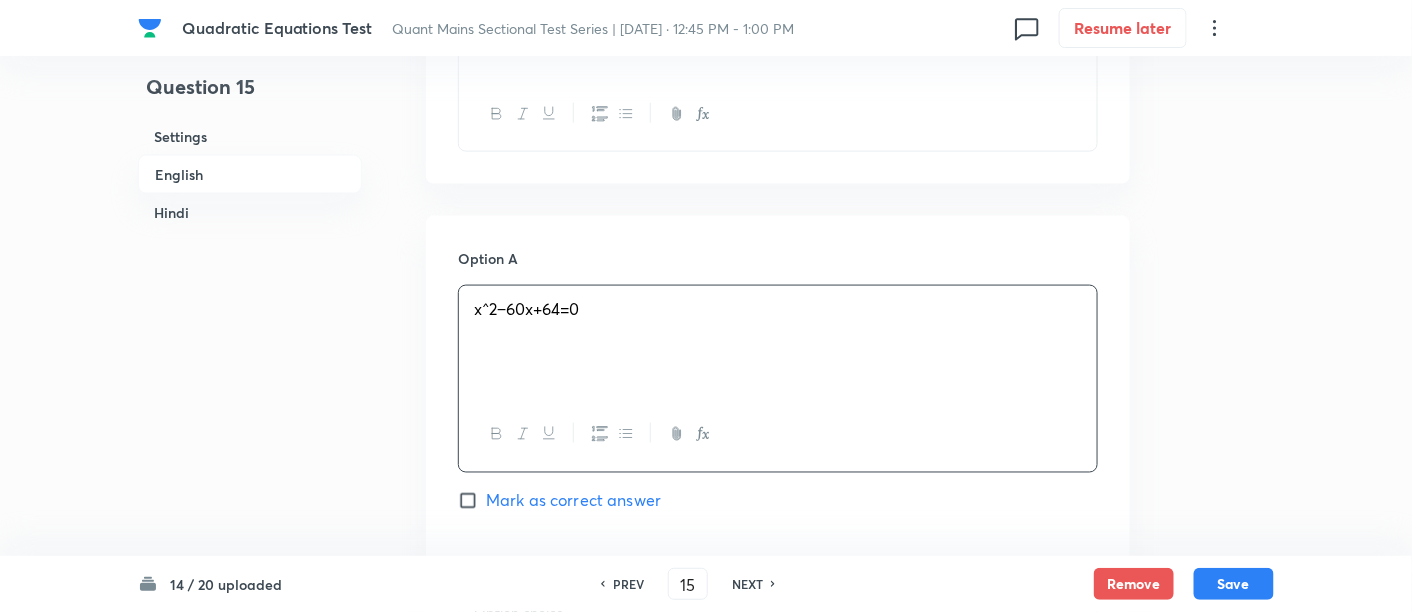 scroll, scrollTop: 1046, scrollLeft: 0, axis: vertical 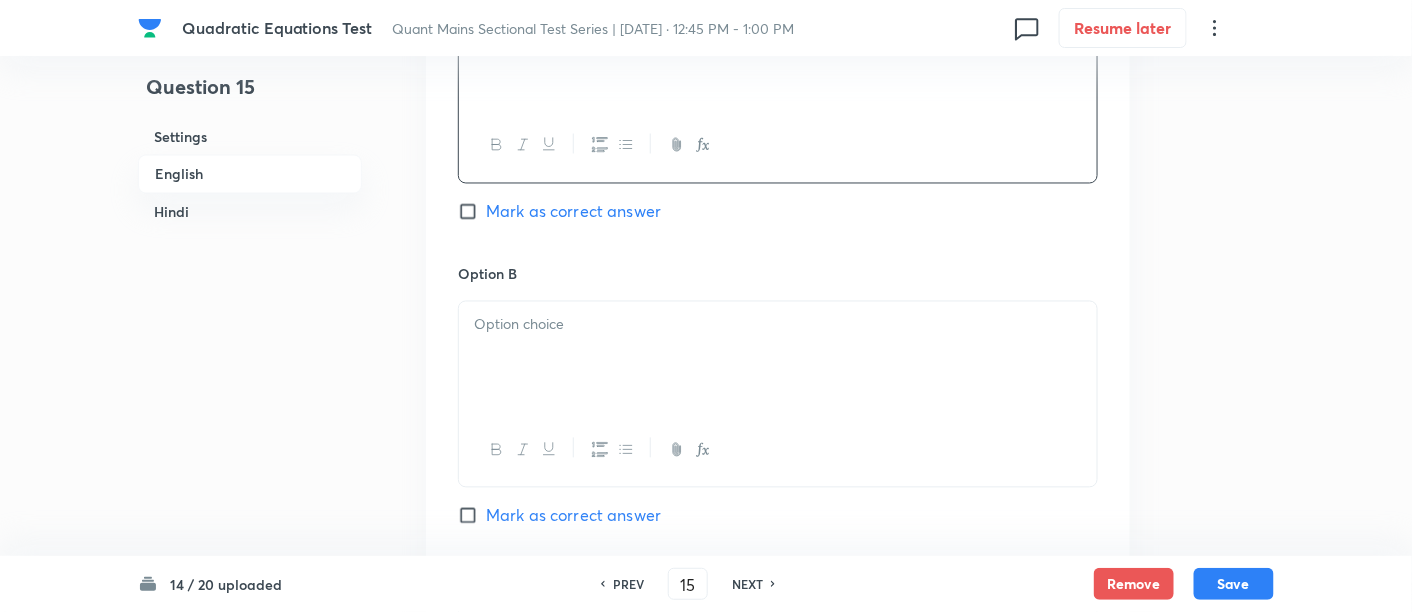 click at bounding box center (778, 358) 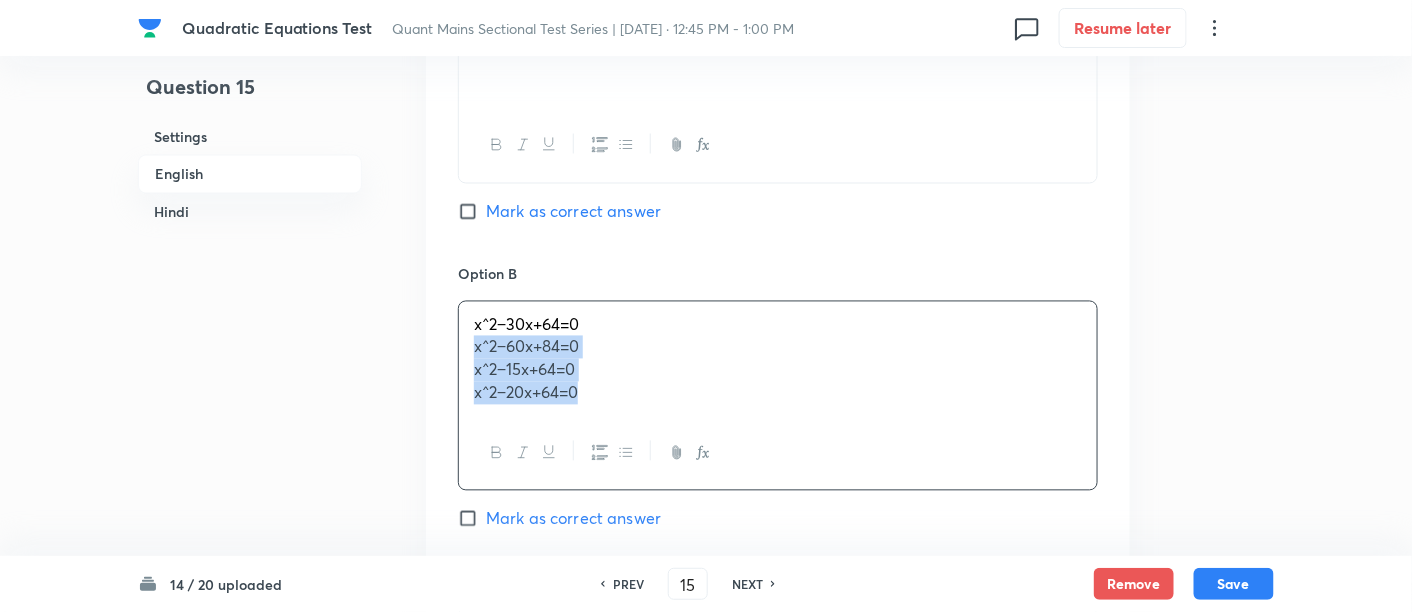 drag, startPoint x: 474, startPoint y: 350, endPoint x: 714, endPoint y: 447, distance: 258.86096 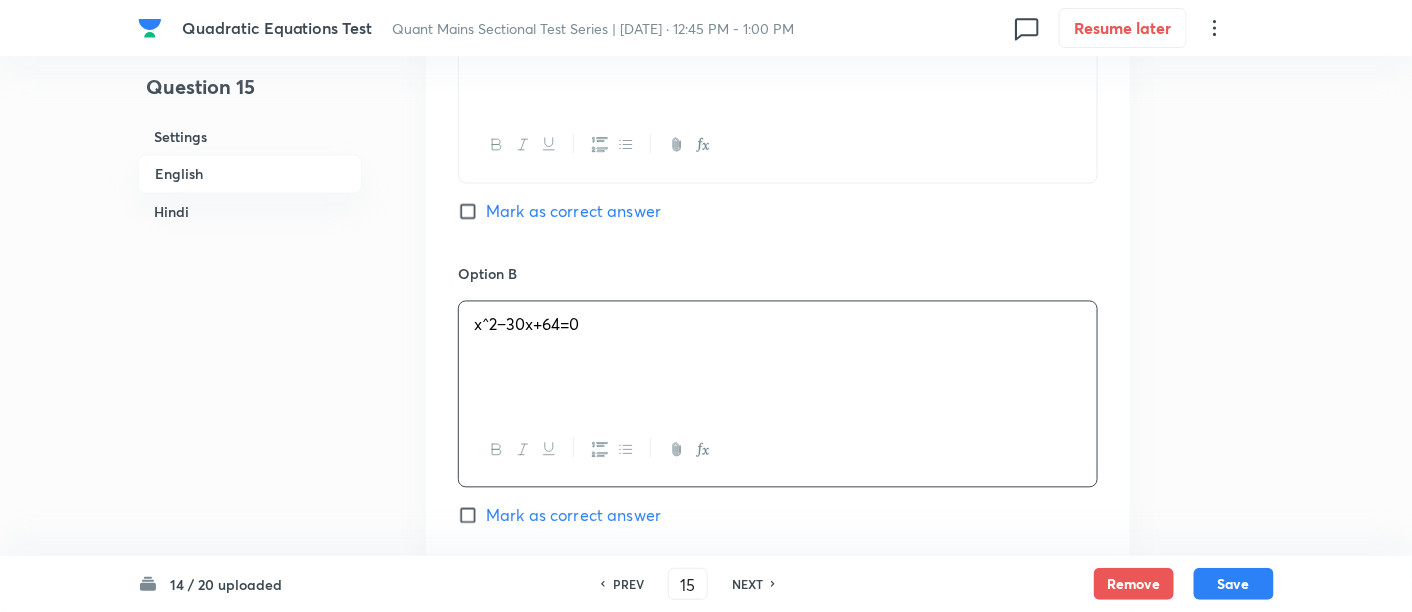 scroll, scrollTop: 1372, scrollLeft: 0, axis: vertical 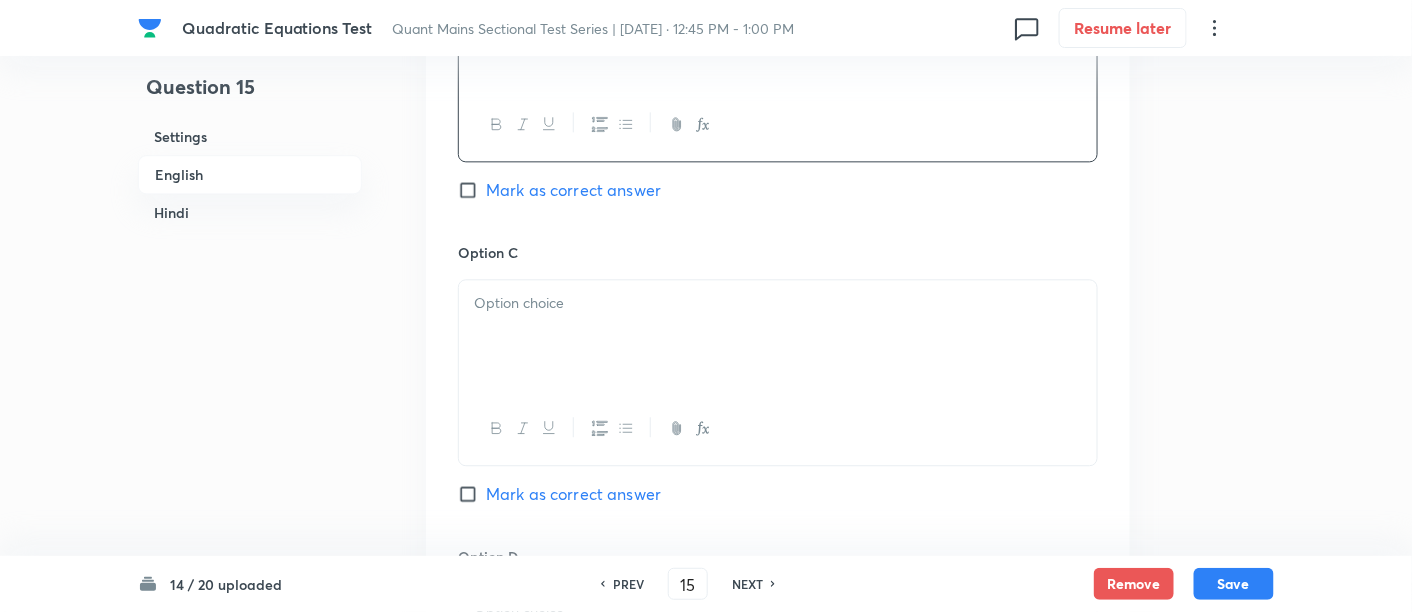 click at bounding box center [778, 336] 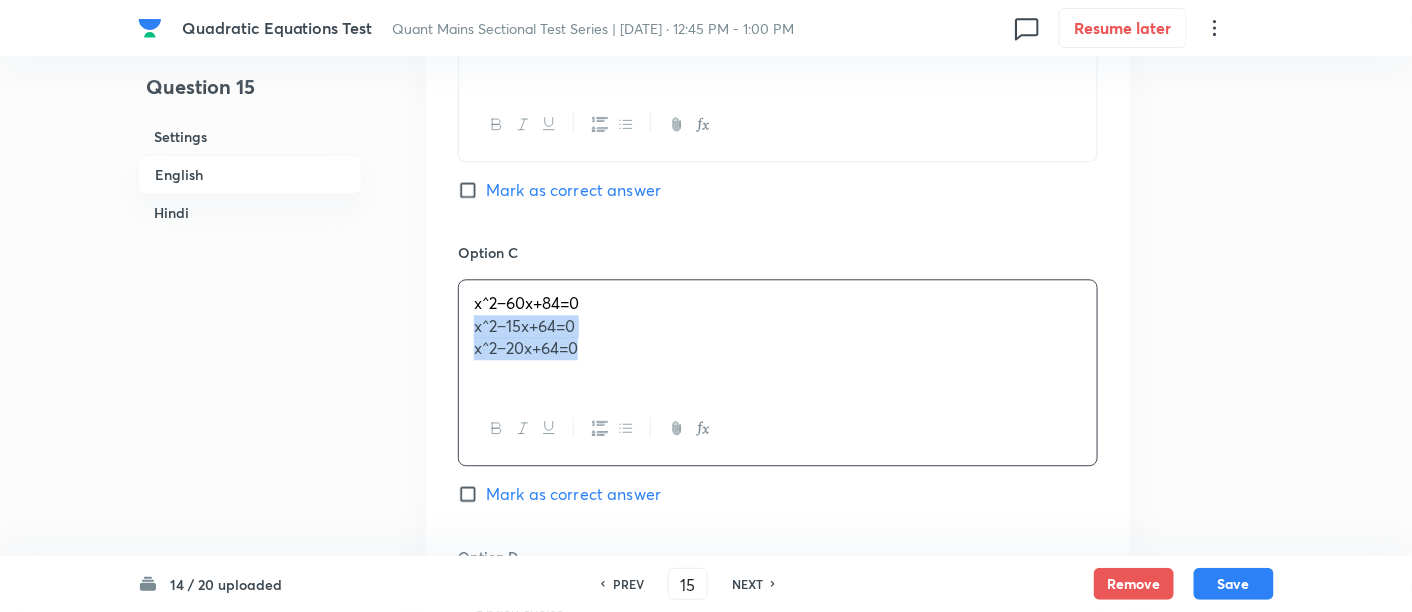 drag, startPoint x: 472, startPoint y: 324, endPoint x: 697, endPoint y: 427, distance: 247.45505 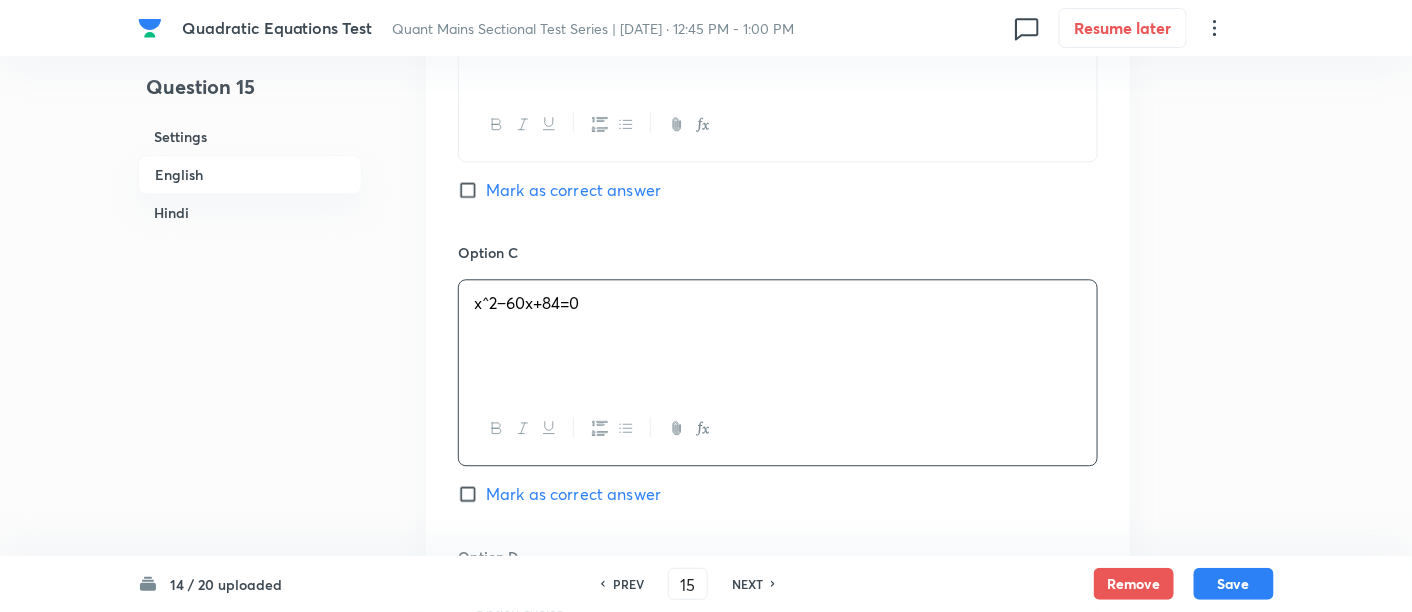 scroll, scrollTop: 1668, scrollLeft: 0, axis: vertical 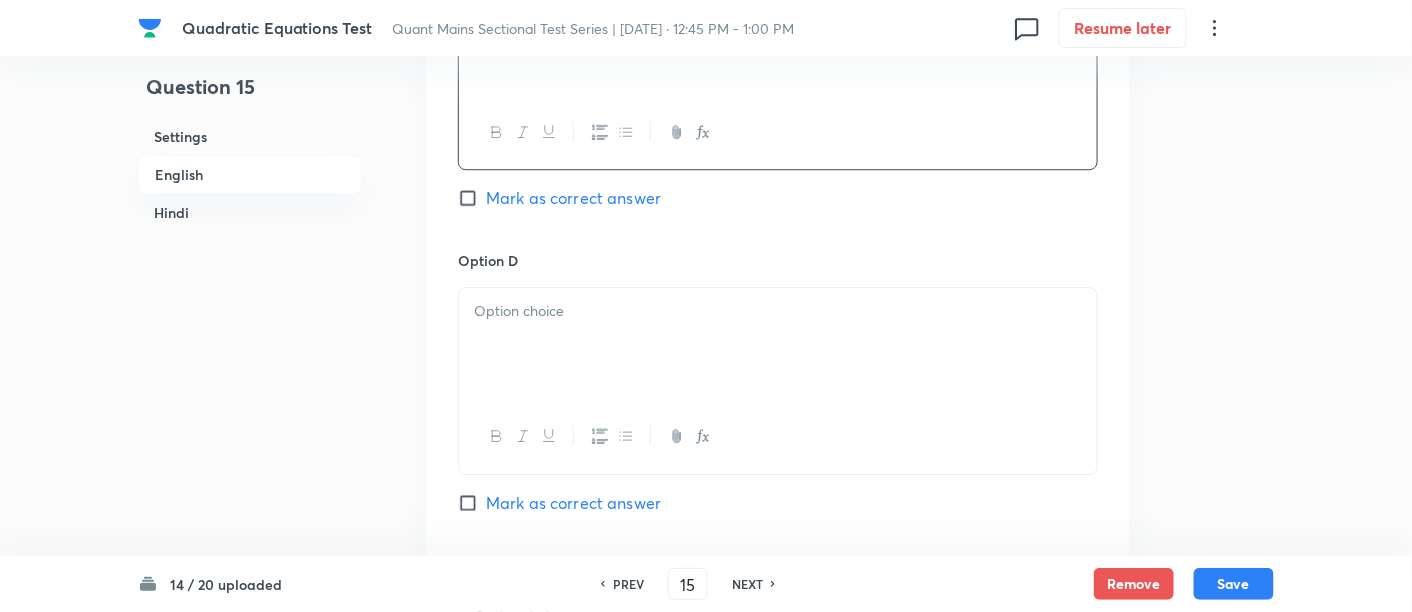 click at bounding box center (778, 344) 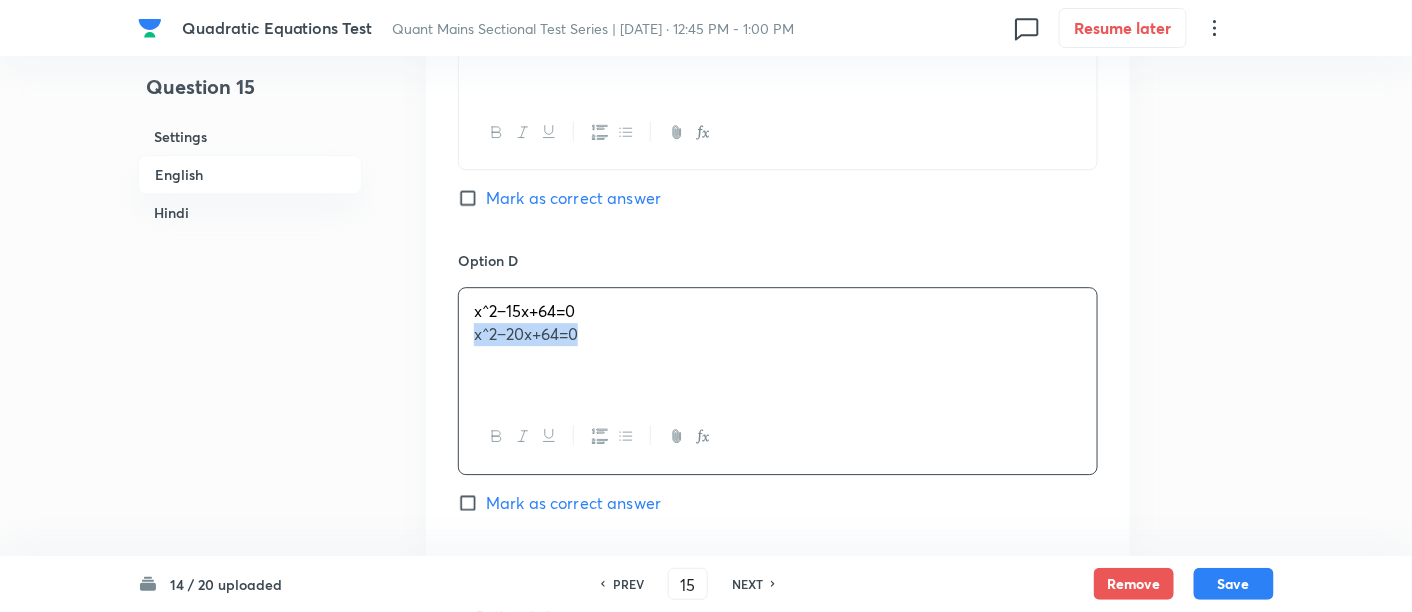 drag, startPoint x: 471, startPoint y: 329, endPoint x: 657, endPoint y: 347, distance: 186.86894 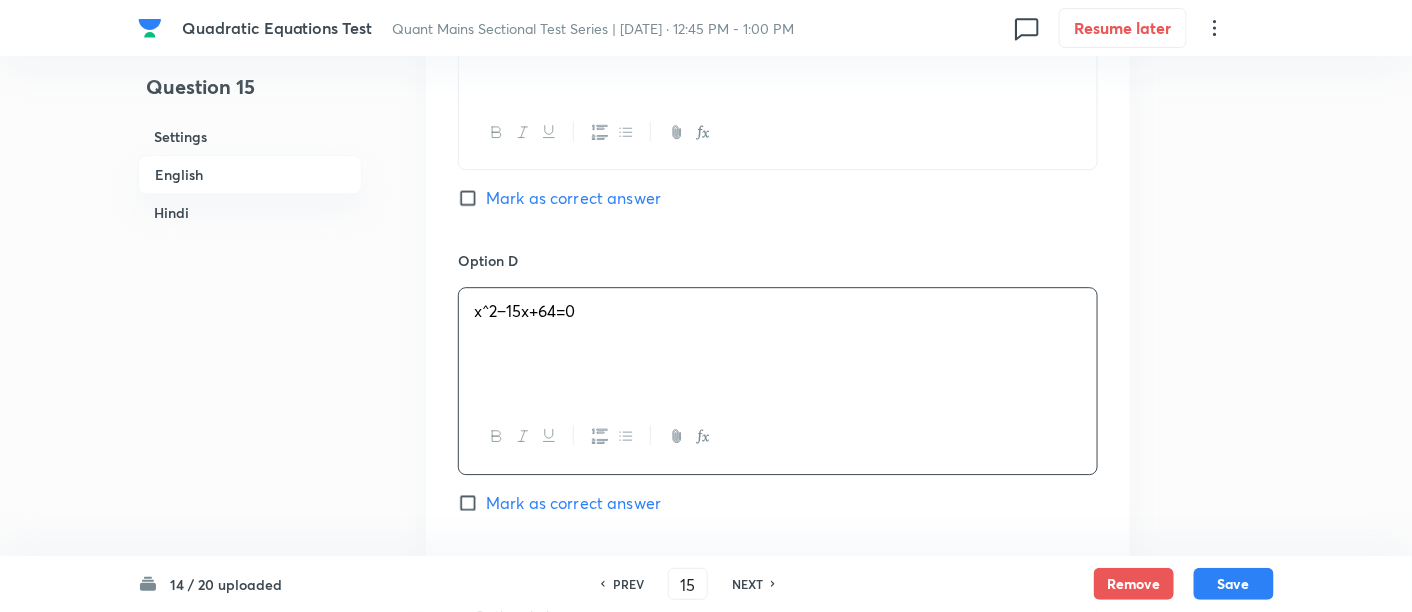 scroll, scrollTop: 1899, scrollLeft: 0, axis: vertical 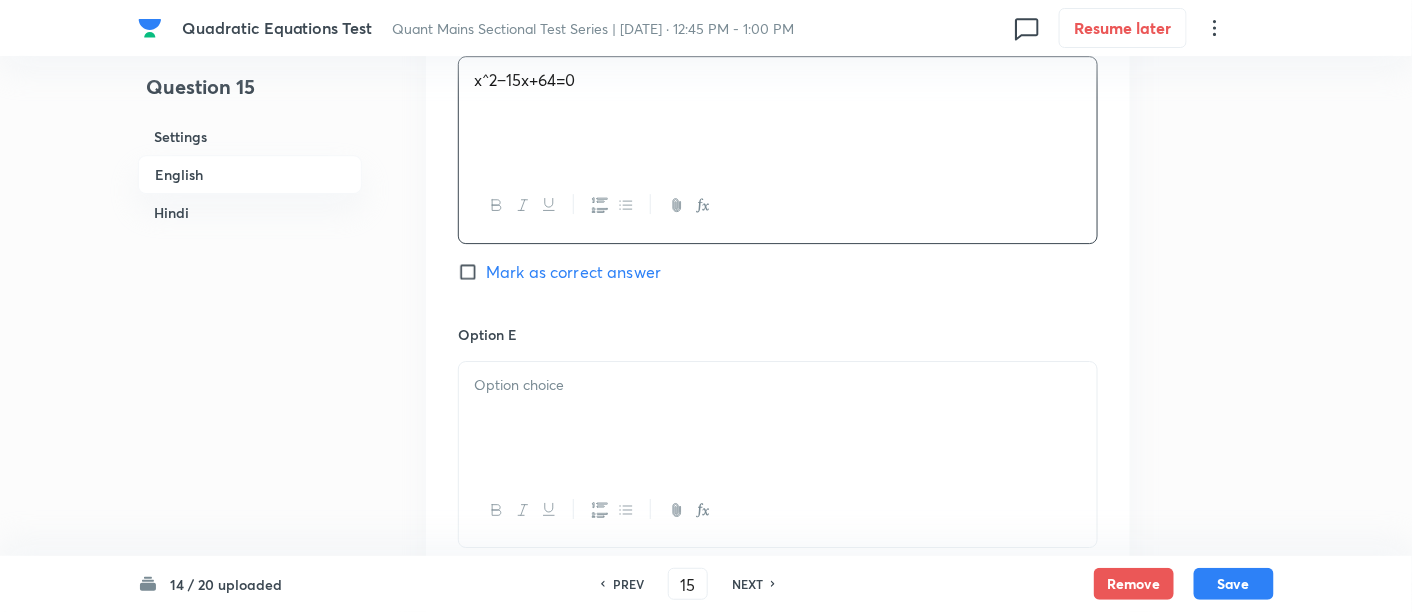 drag, startPoint x: 657, startPoint y: 347, endPoint x: 630, endPoint y: 414, distance: 72.235725 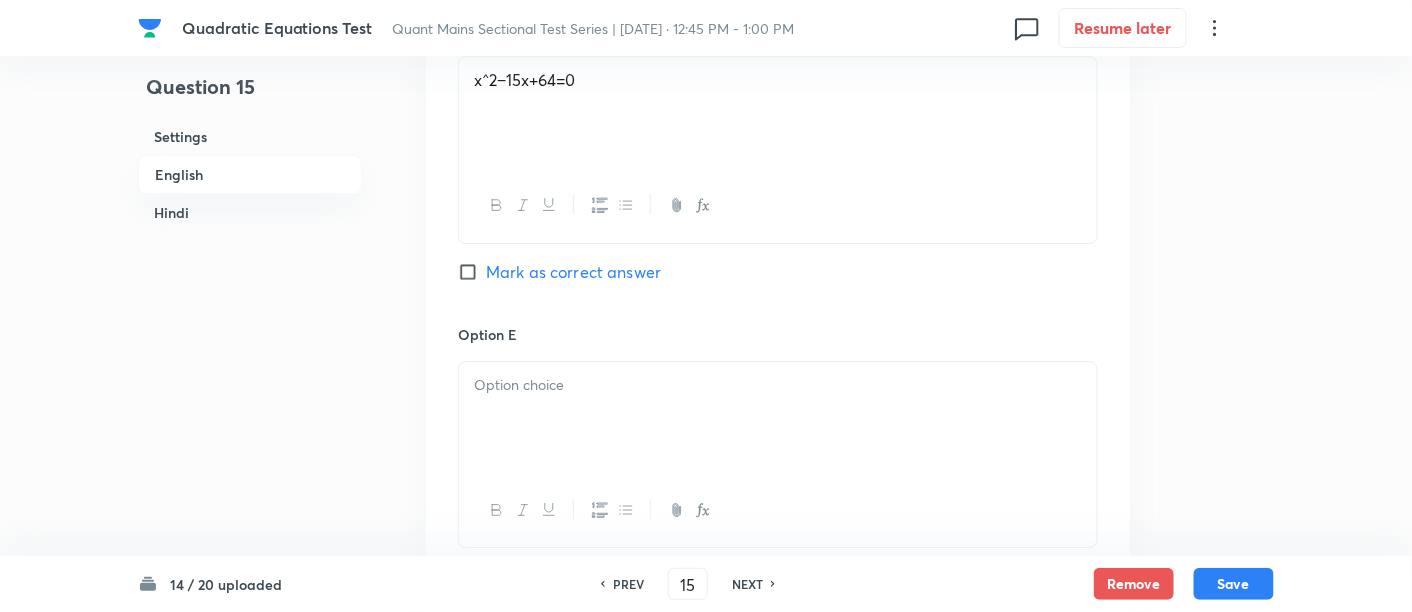 click at bounding box center [778, 418] 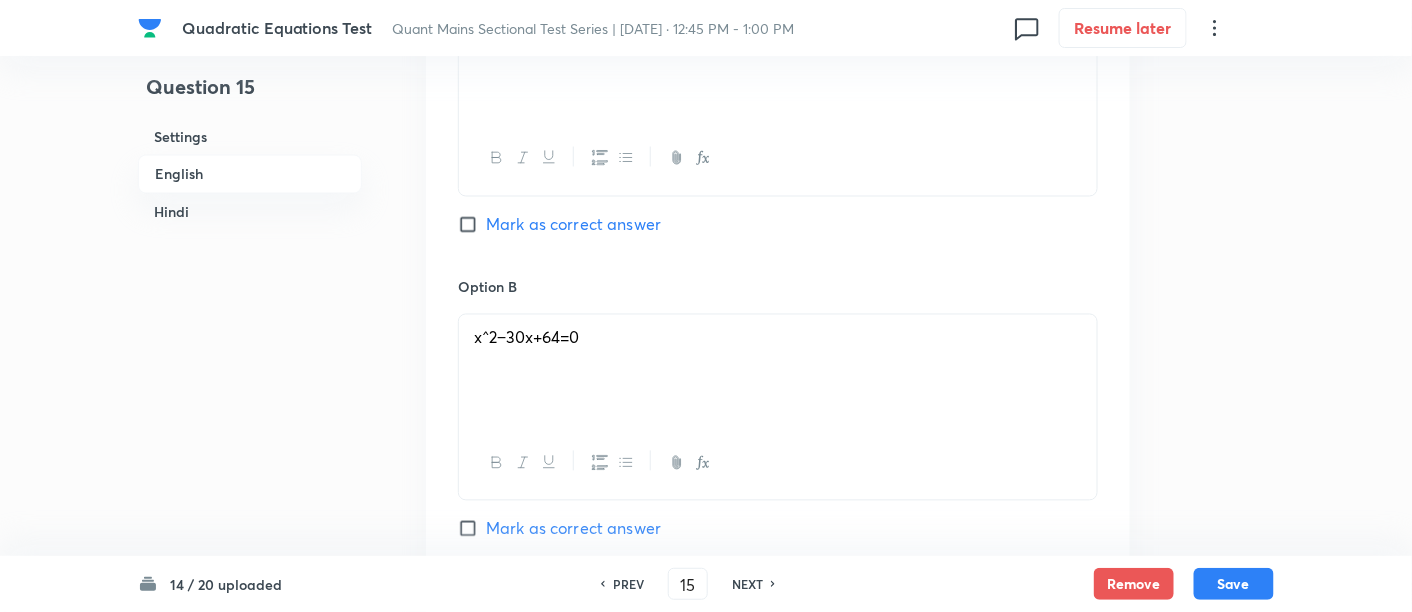 scroll, scrollTop: 1094, scrollLeft: 0, axis: vertical 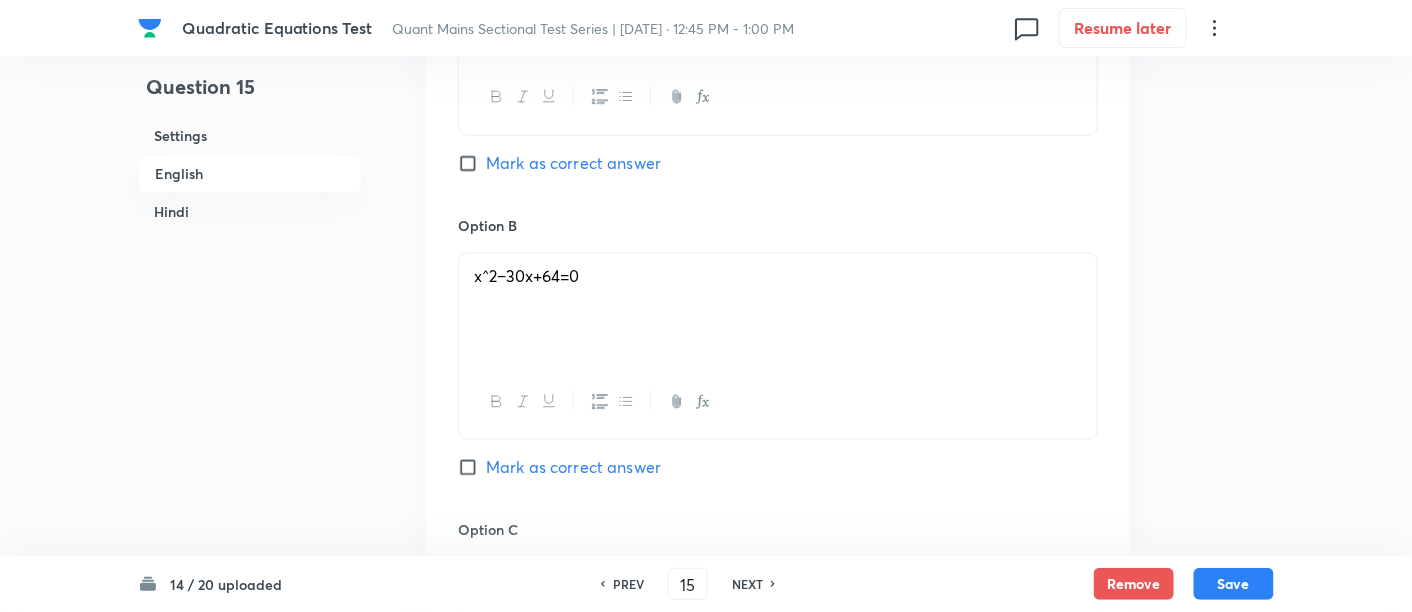 click on "Mark as correct answer" at bounding box center (573, 468) 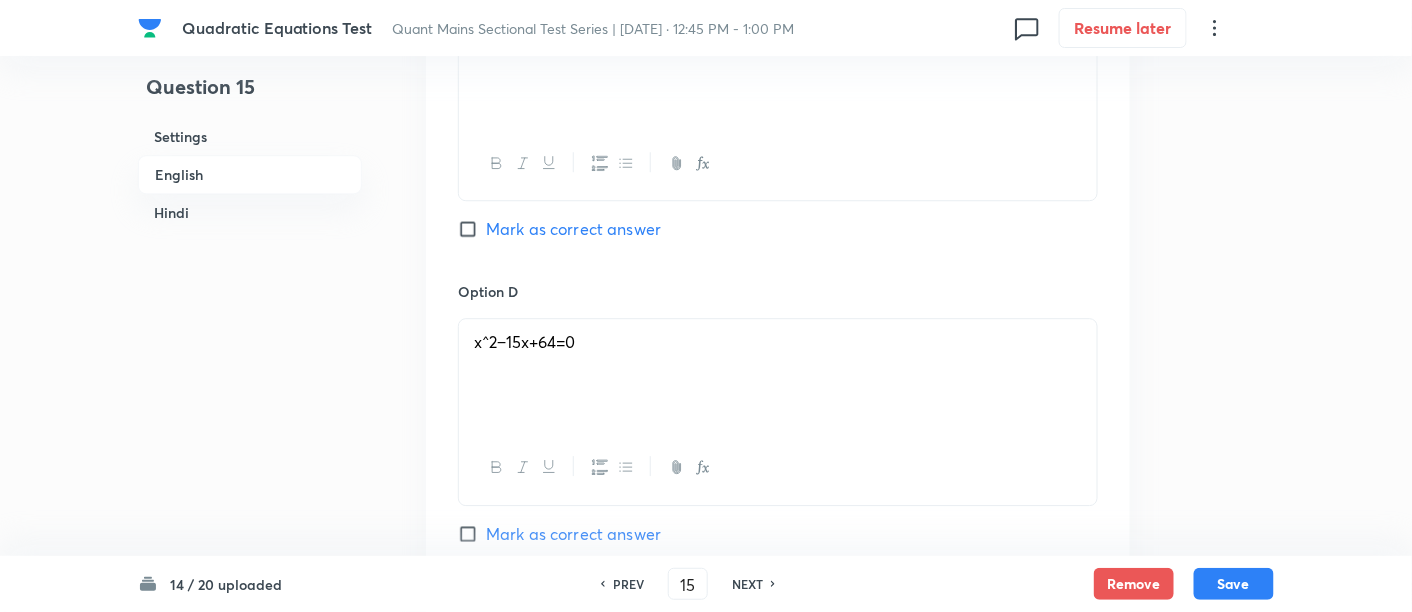 checkbox on "true" 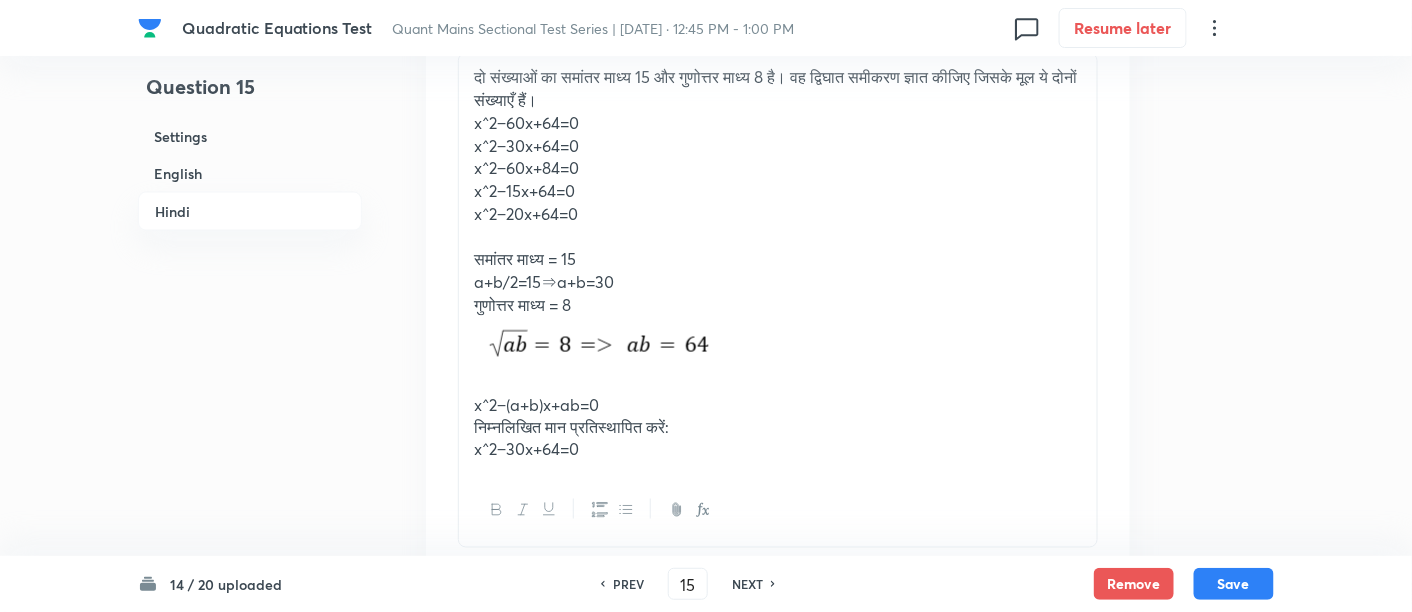 scroll, scrollTop: 3150, scrollLeft: 0, axis: vertical 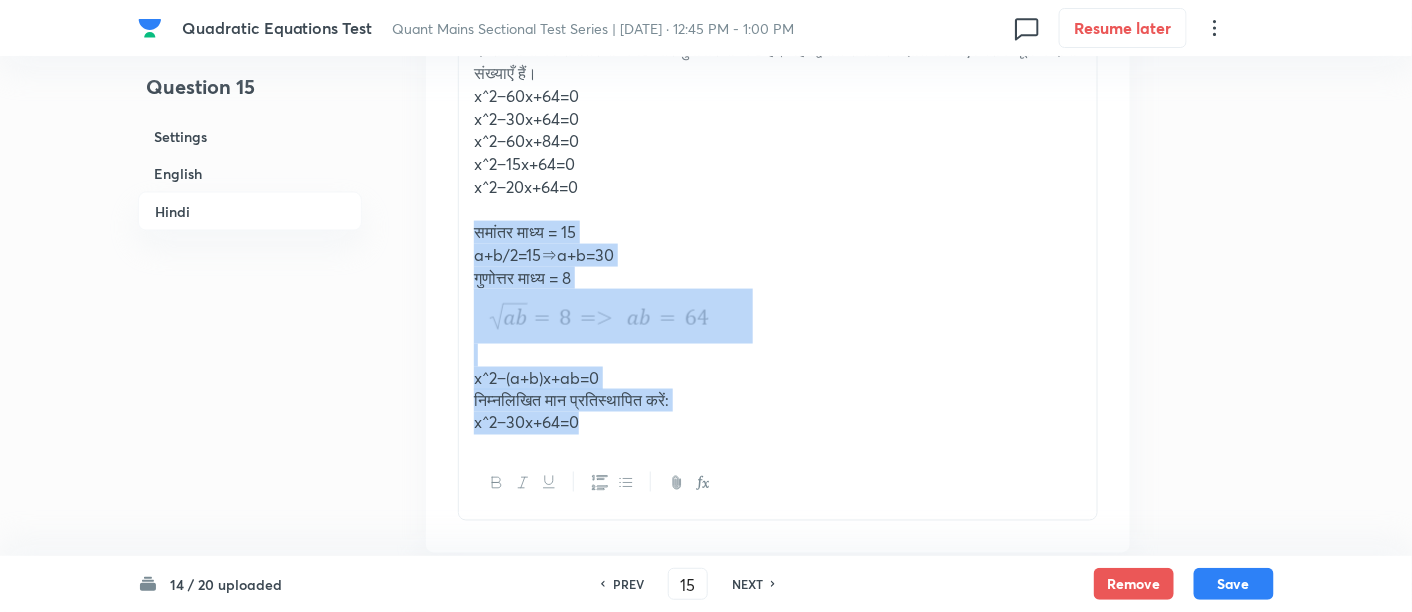 drag, startPoint x: 478, startPoint y: 224, endPoint x: 614, endPoint y: 432, distance: 248.5156 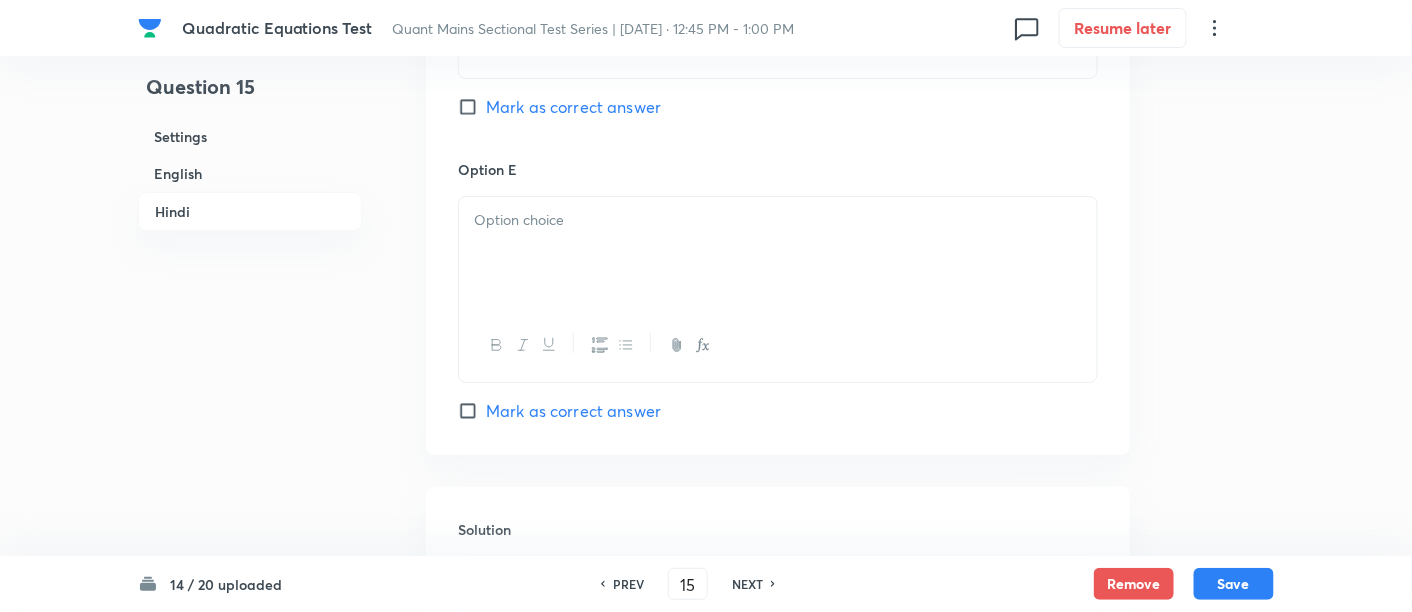 scroll, scrollTop: 4803, scrollLeft: 0, axis: vertical 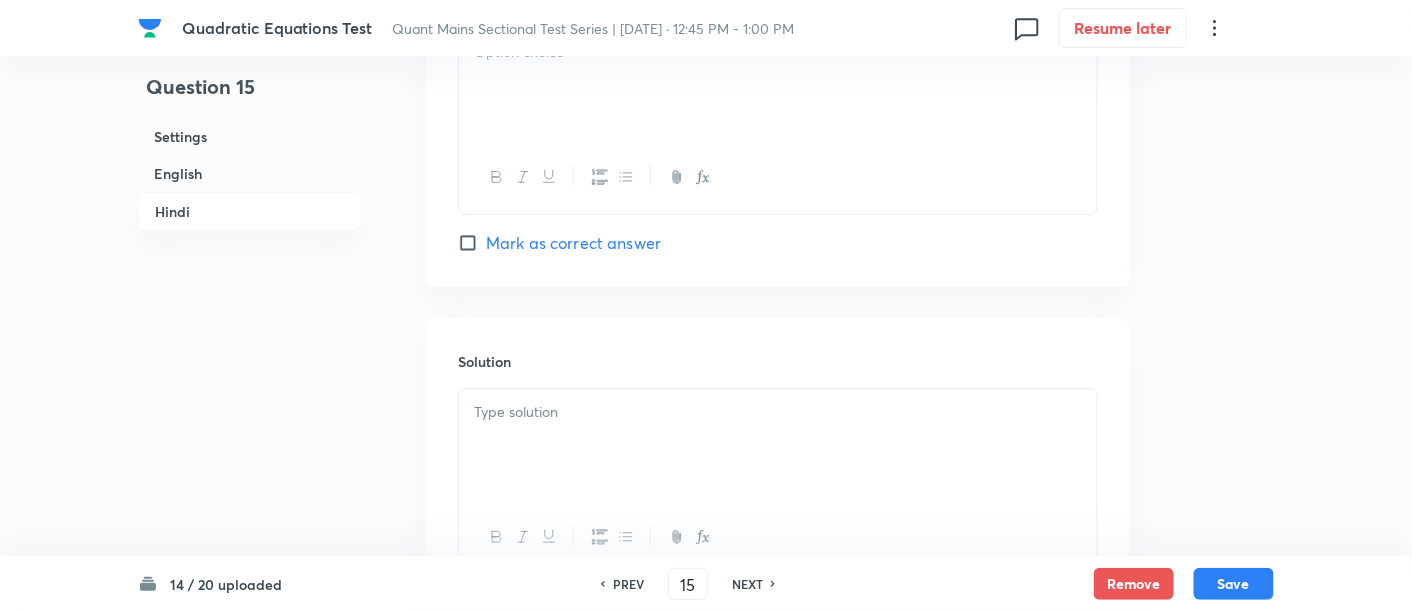 click on "Quadratic Equations Test Quant Mains Sectional Test Series | [DATE] · 12:45 PM - 1:00 PM 0 Resume later Question 15 Settings English Hindi Settings Type Single choice correct 5 options + 1 mark - 0.25 marks Edit Concept Quantitative Aptitude Basic Maths Quadratic Equation Quadratic Equation Edit Additional details Easy Fact Not from PYQ paper No equation Edit In English Question Two numbers have an arithmetic mean of 15 and a geometric mean of 8. Find the quadratic equation whose roots are these two numbers. Option A x^2−60x+64=0 Mark as correct answer Option B x^2−30x+64=0 Marked as correct Option C x^2−60x+84=0 Mark as correct answer Option D x^2−15x+64=0 Mark as correct answer Option E x^2−20x+64=0 Mark as correct answer Solution Arithmetic Mean = 15 a+b/2=15⇒a+b=30 Geometric Mean = 8 x^2−(a+b)x+ab=0 Substitute the values: x^2−30x+64=0 In Hindi Question x^2−60x+64=0 x^2−30x+64=0 x^2−60x+84=0 x^2−15x+64=0 x^2−20x+64=0 Option A Mark as correct answer Option B Option C PREV 15" at bounding box center (706, -2010) 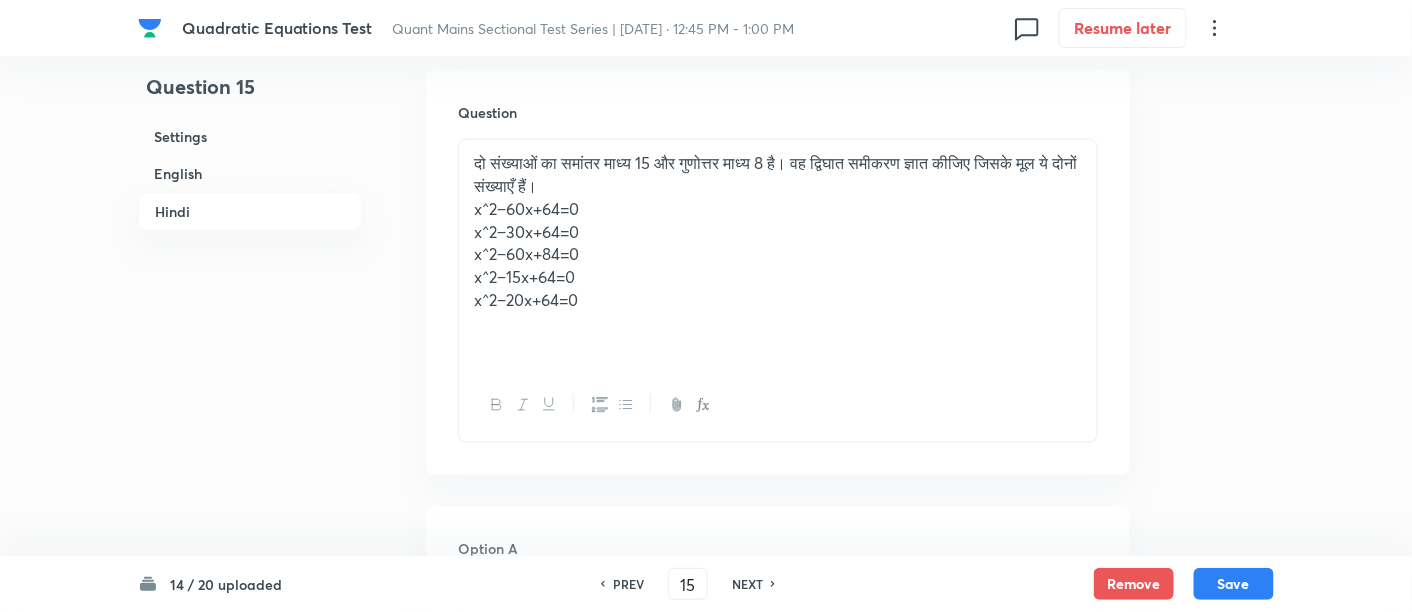 scroll, scrollTop: 3039, scrollLeft: 0, axis: vertical 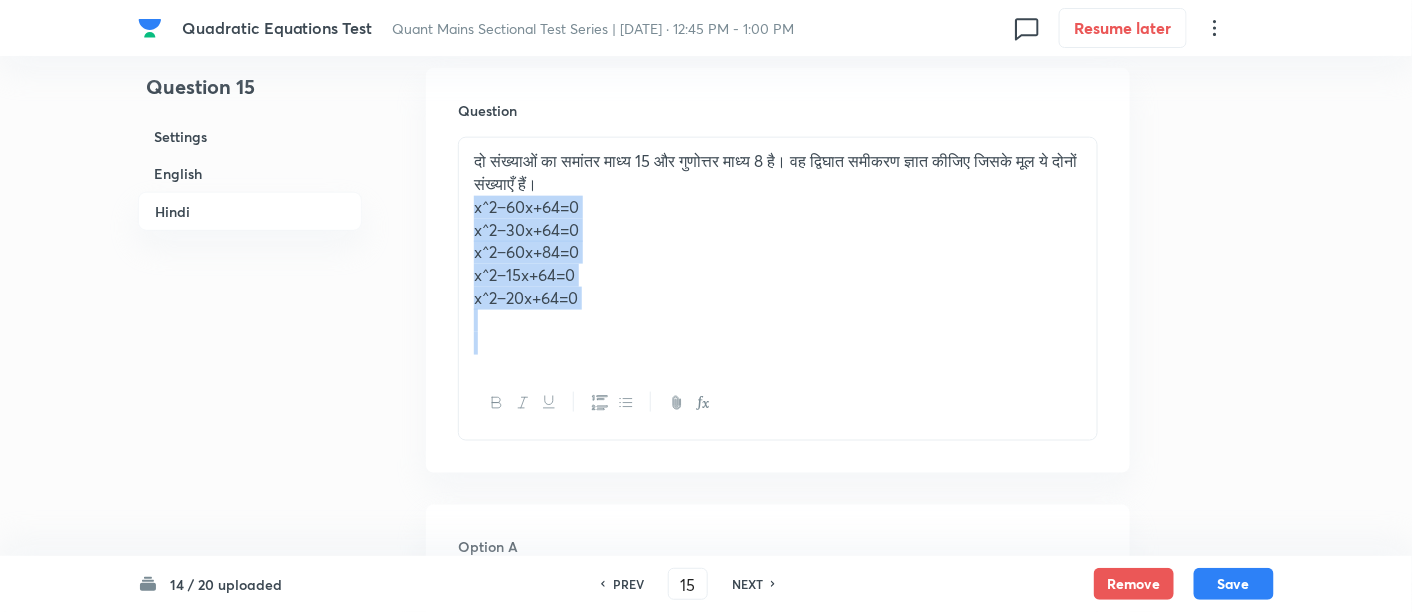 drag, startPoint x: 474, startPoint y: 202, endPoint x: 660, endPoint y: 361, distance: 244.69777 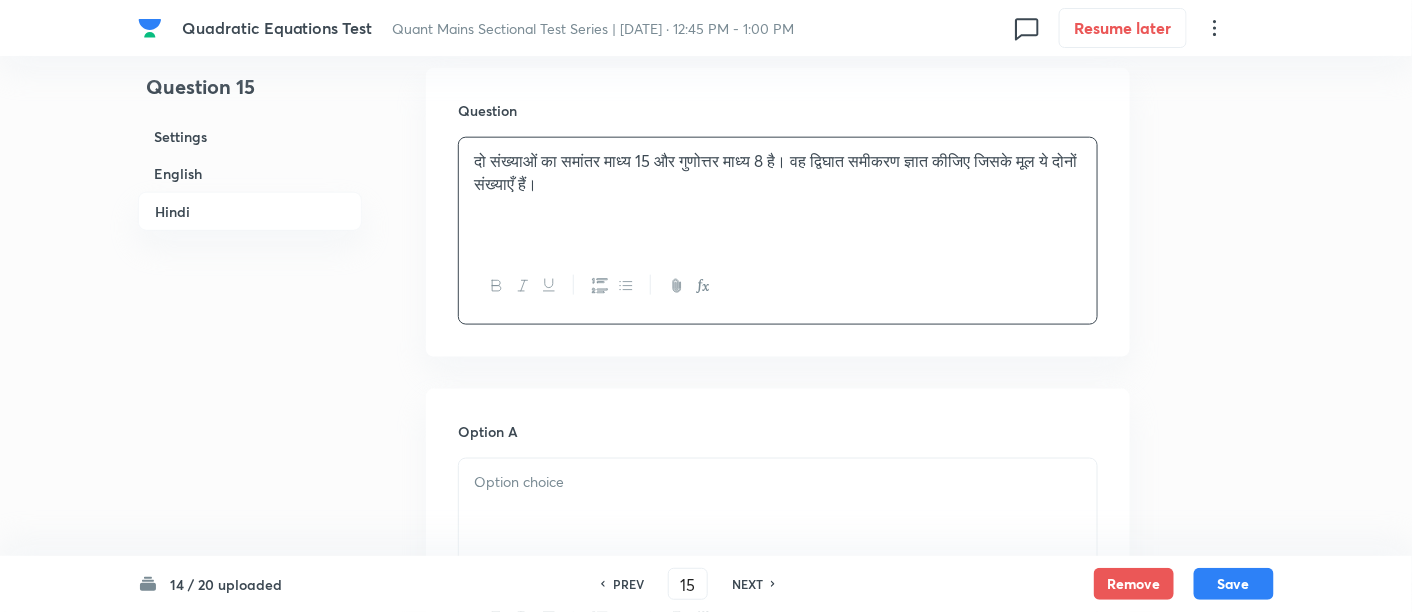 scroll, scrollTop: 3226, scrollLeft: 0, axis: vertical 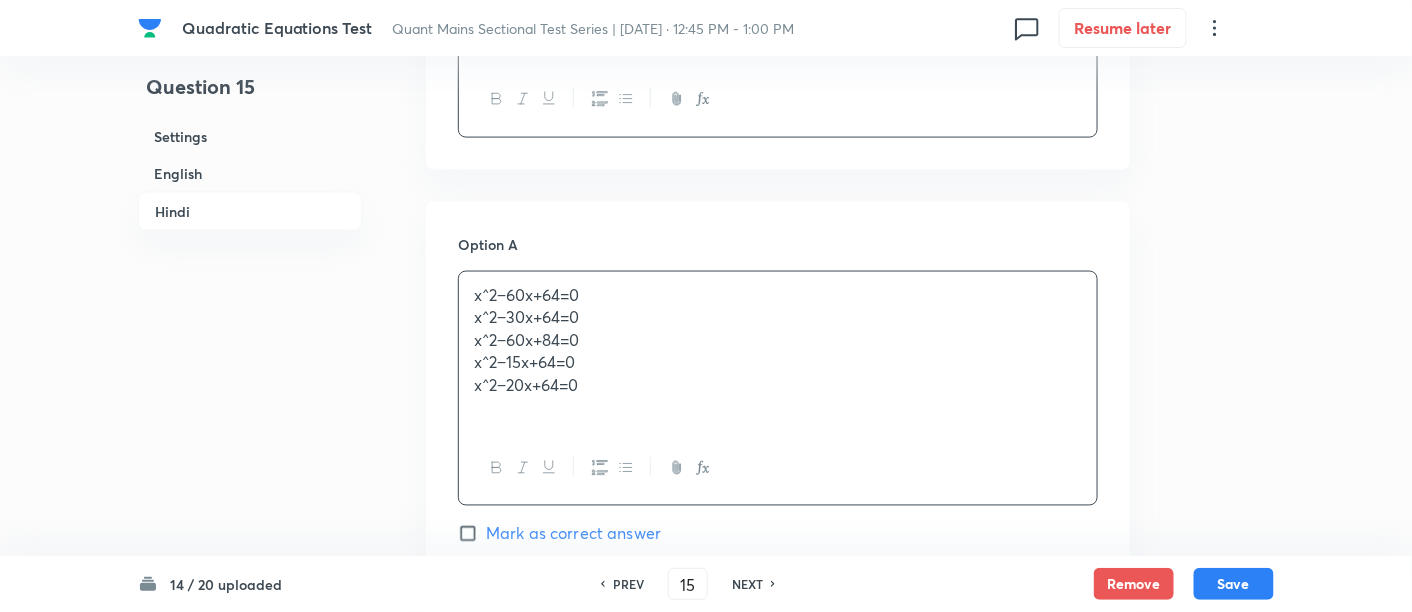 click on "x^2−60x+64=0 x^2−30x+64=0 x^2−60x+84=0 x^2−15x+64=0 x^2−20x+64=0" at bounding box center (778, 352) 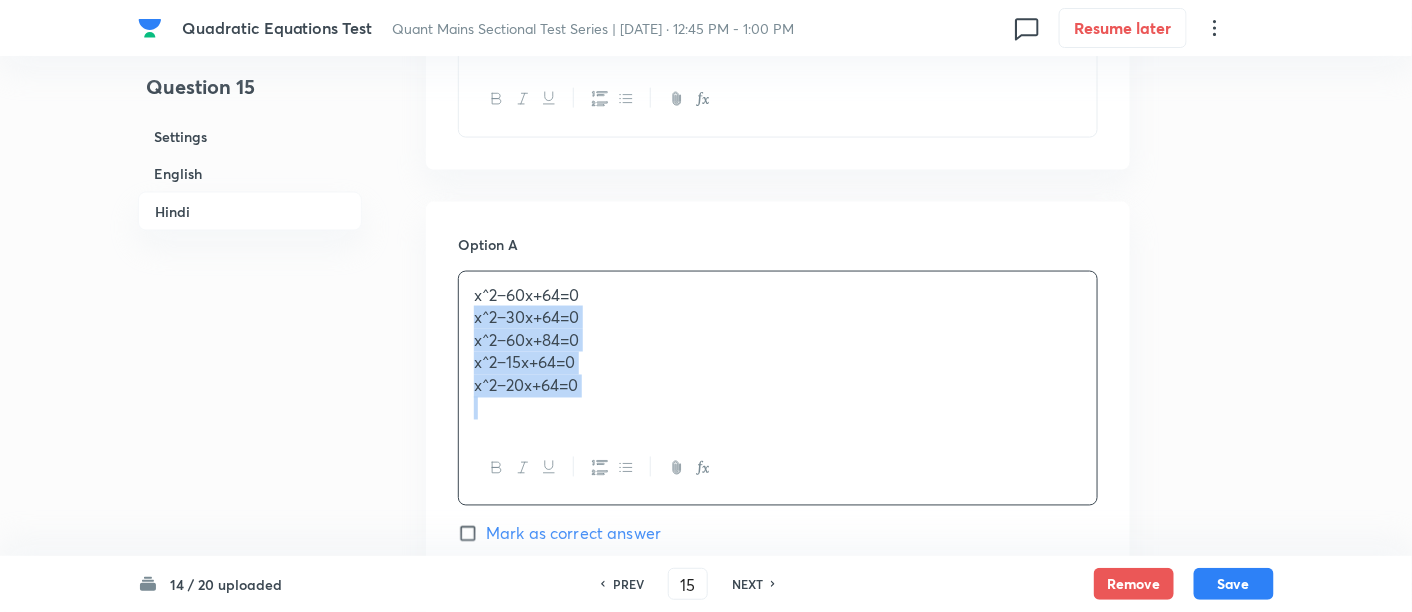 drag, startPoint x: 471, startPoint y: 315, endPoint x: 698, endPoint y: 459, distance: 268.8215 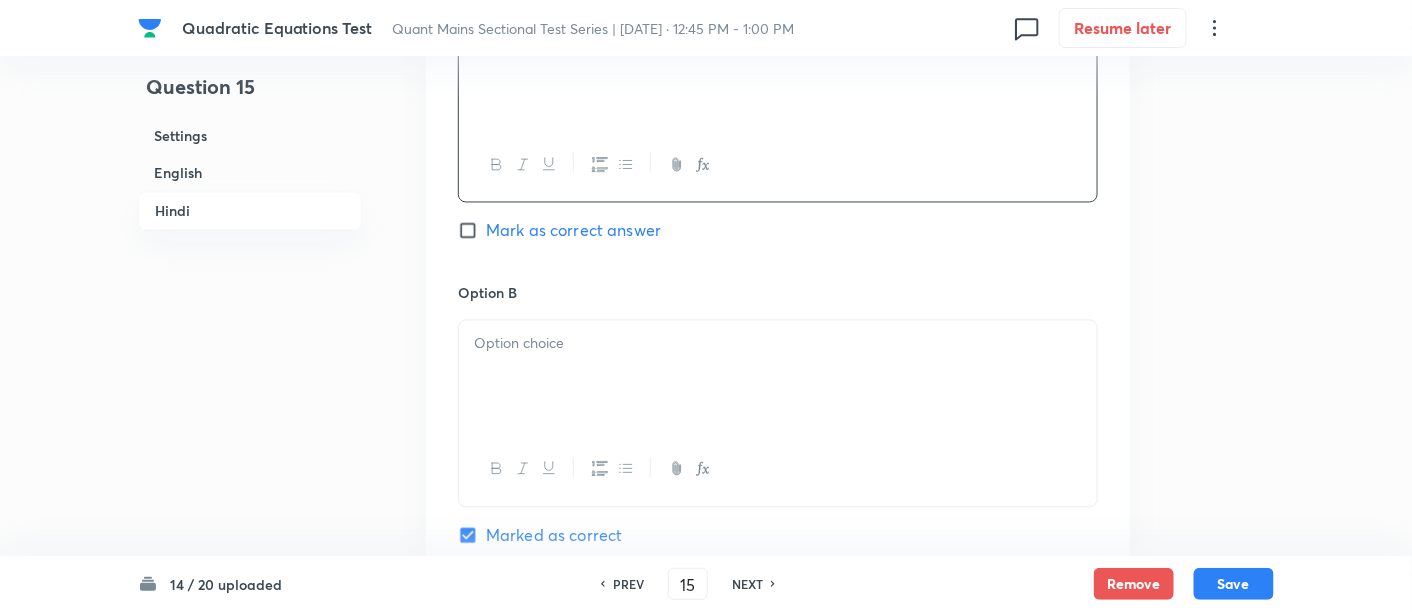scroll, scrollTop: 3482, scrollLeft: 0, axis: vertical 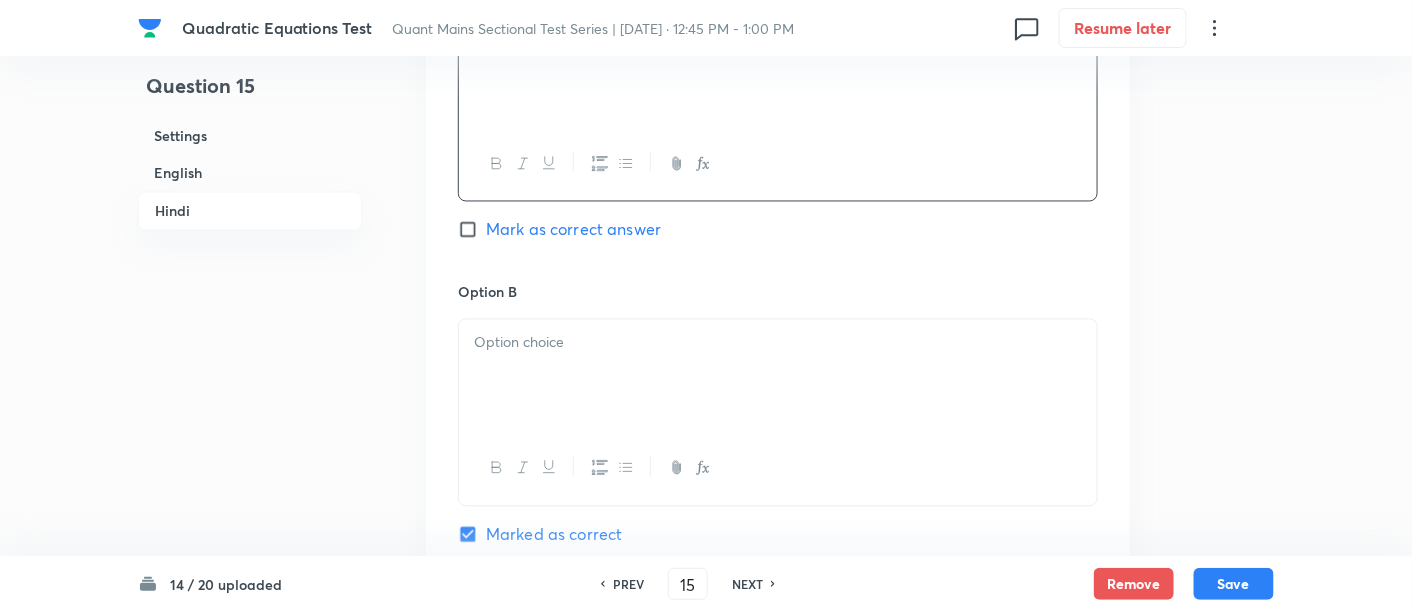 click at bounding box center (778, 376) 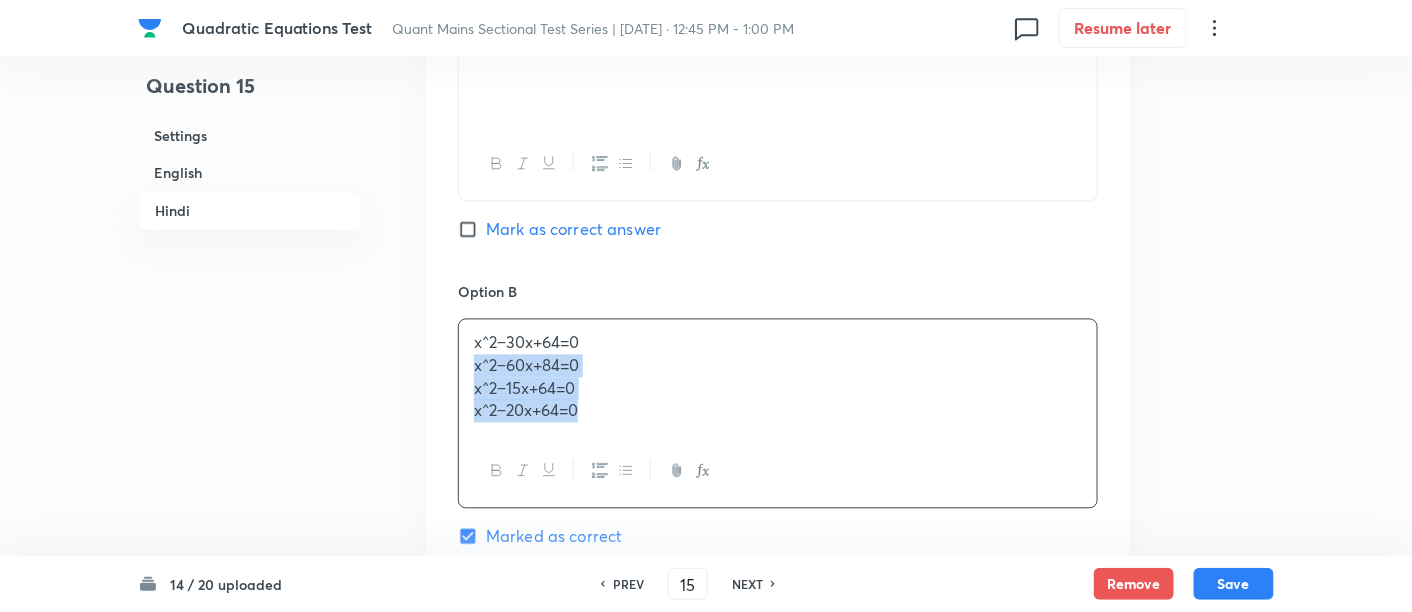 drag, startPoint x: 471, startPoint y: 369, endPoint x: 720, endPoint y: 523, distance: 292.77466 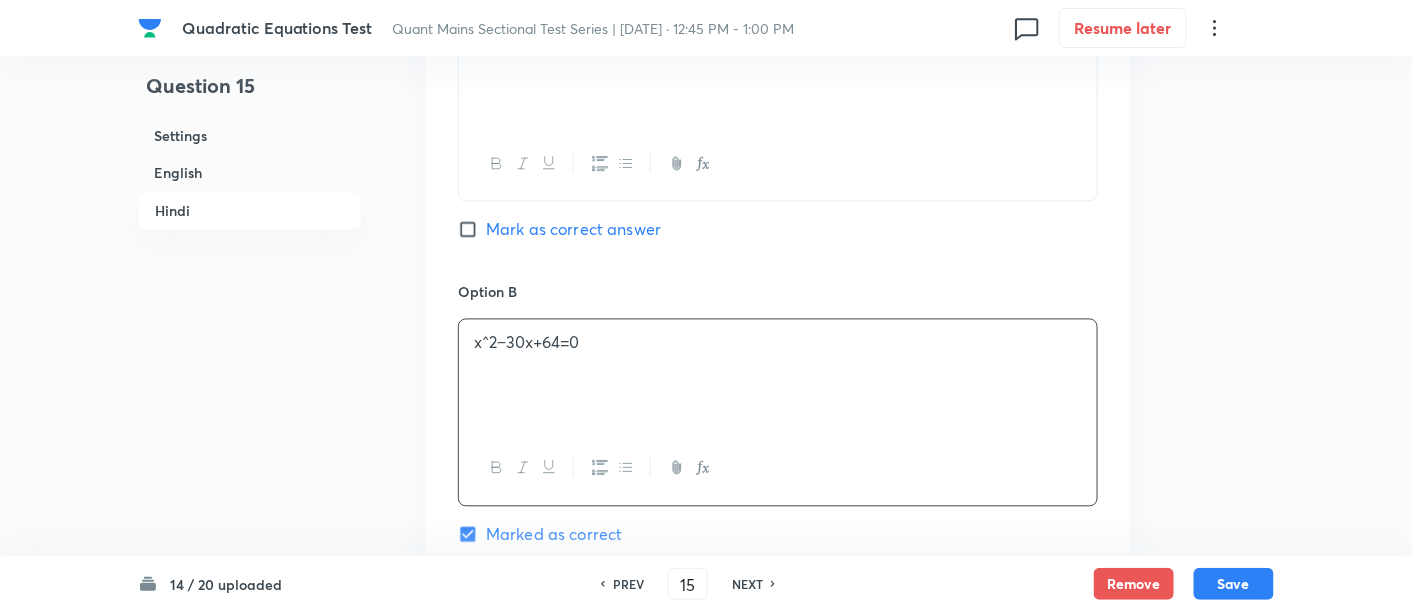 scroll, scrollTop: 3746, scrollLeft: 0, axis: vertical 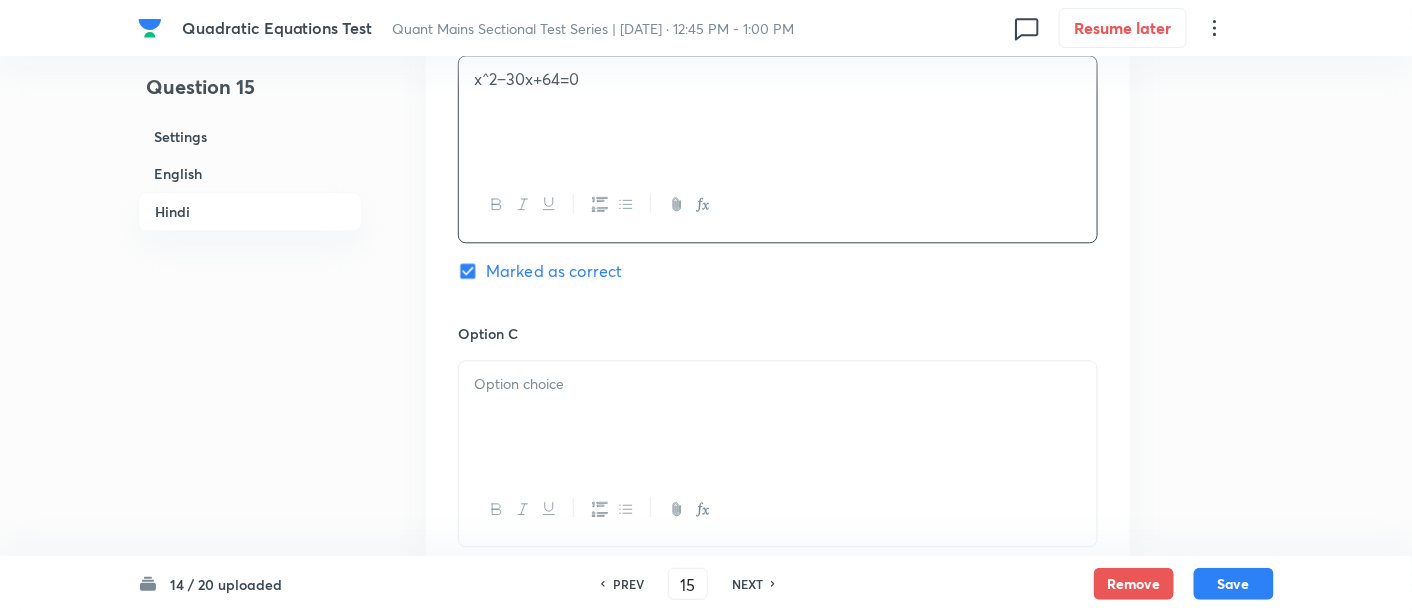 click at bounding box center (778, 417) 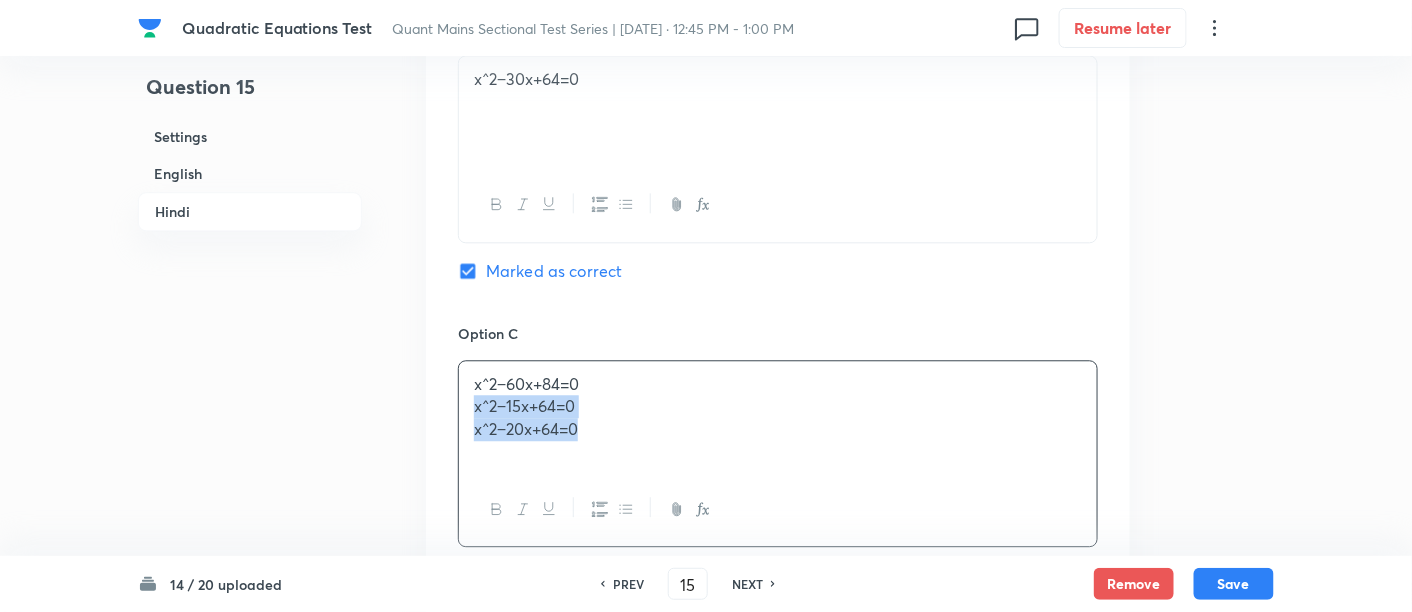 drag, startPoint x: 465, startPoint y: 397, endPoint x: 676, endPoint y: 470, distance: 223.27113 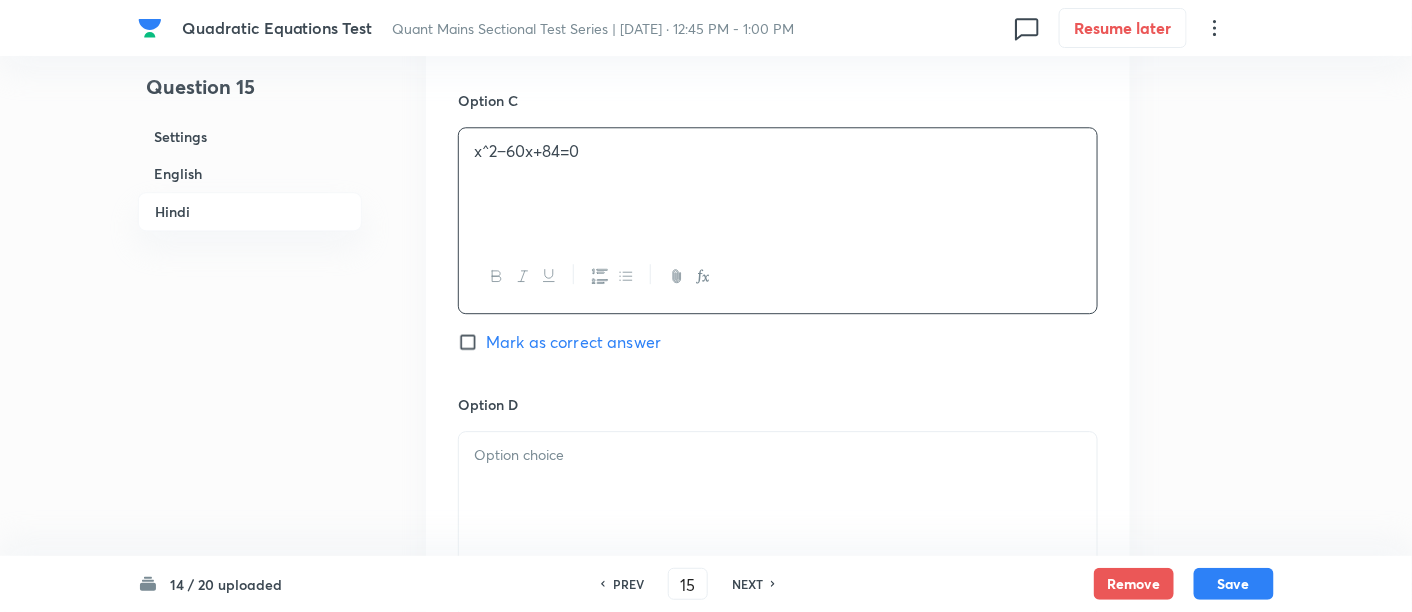 scroll, scrollTop: 3980, scrollLeft: 0, axis: vertical 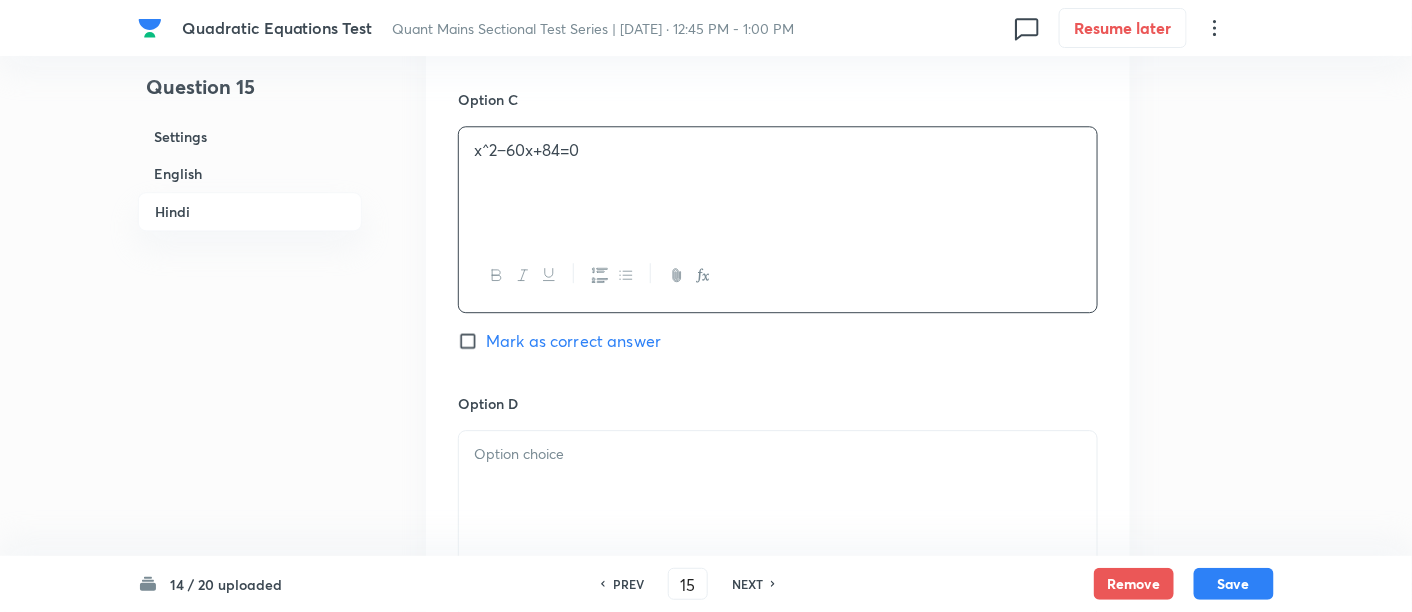 click at bounding box center [778, 454] 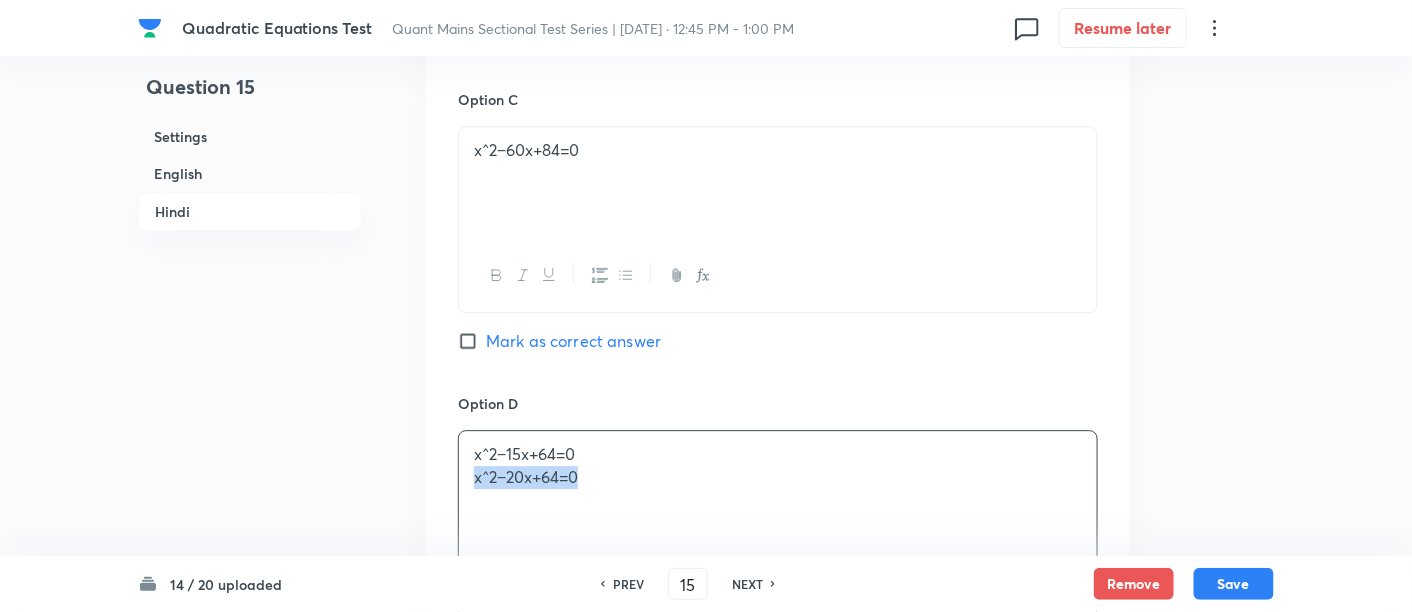 drag, startPoint x: 467, startPoint y: 470, endPoint x: 646, endPoint y: 501, distance: 181.66452 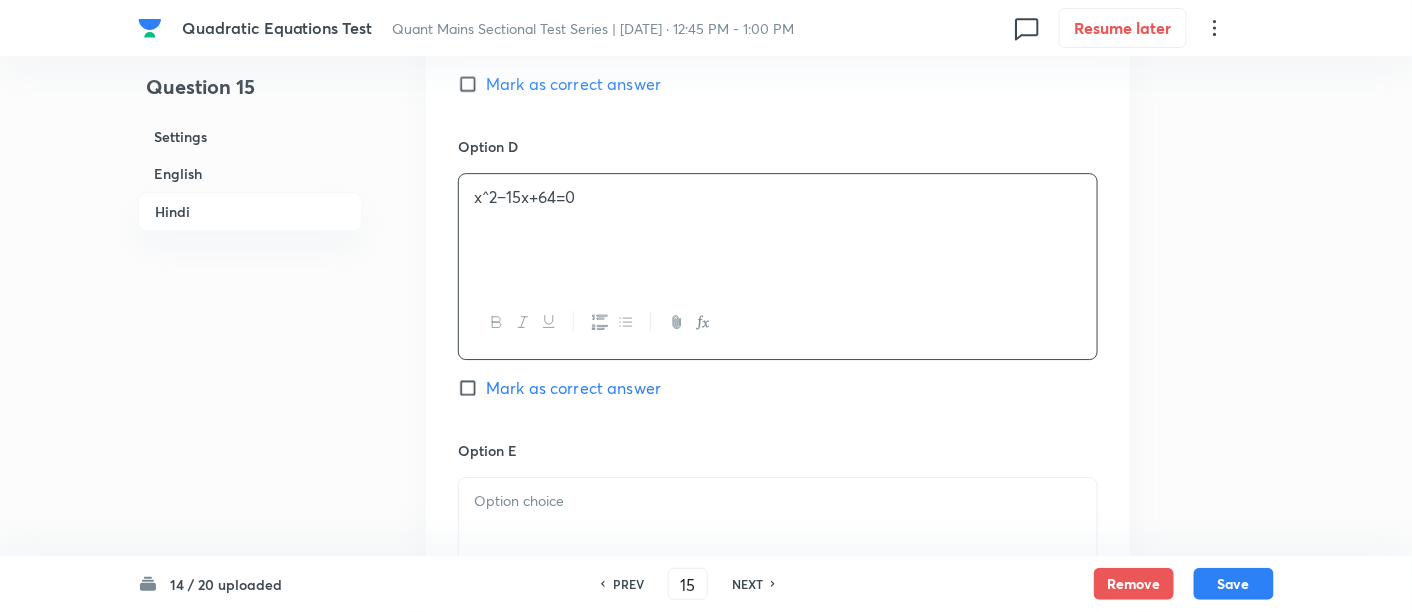 scroll, scrollTop: 4237, scrollLeft: 0, axis: vertical 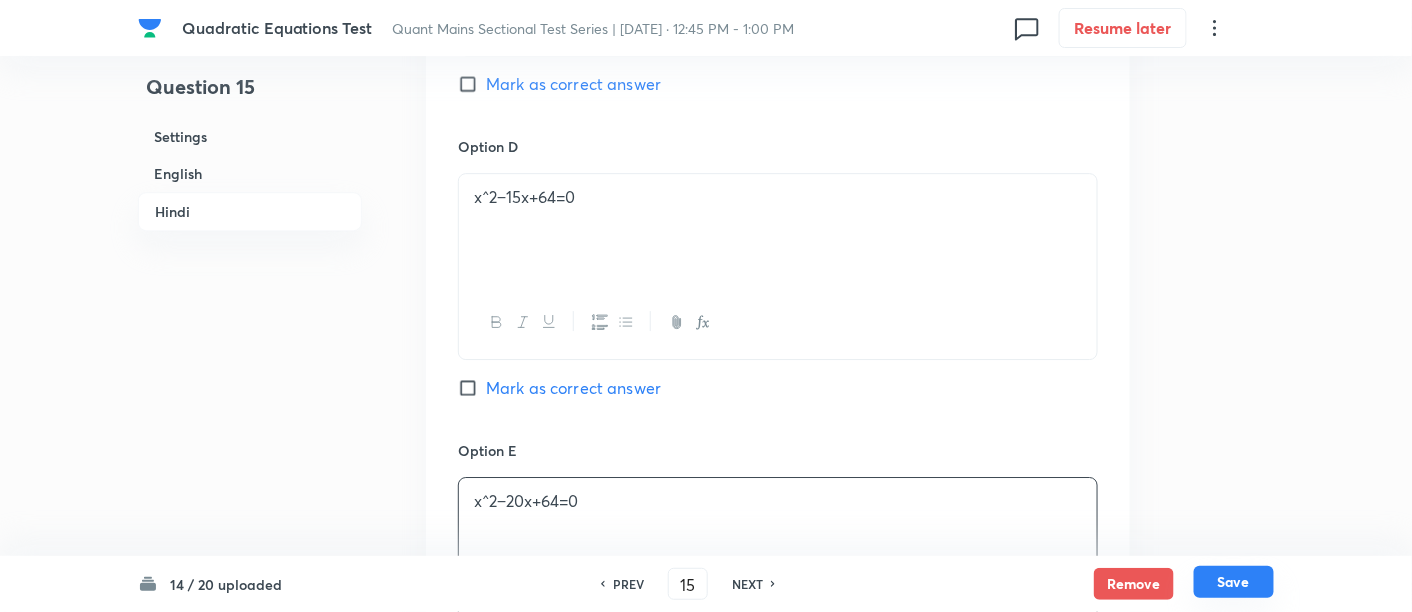 click on "Save" at bounding box center (1234, 582) 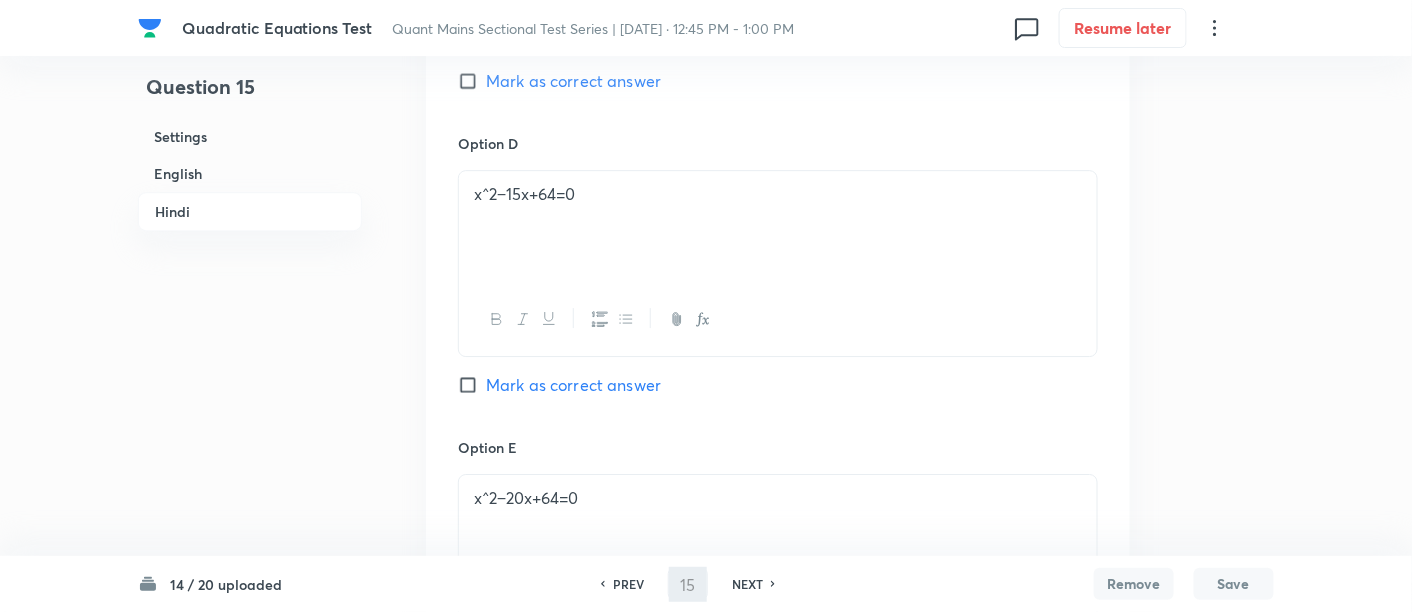 type on "16" 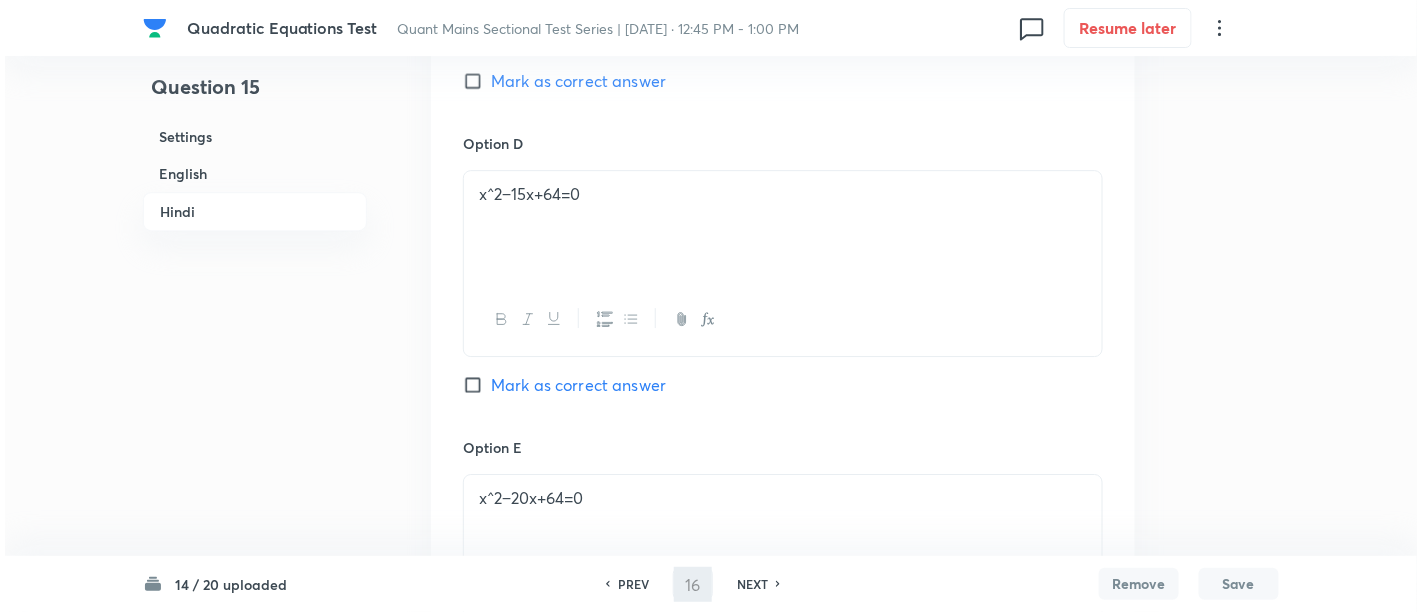 scroll, scrollTop: 0, scrollLeft: 0, axis: both 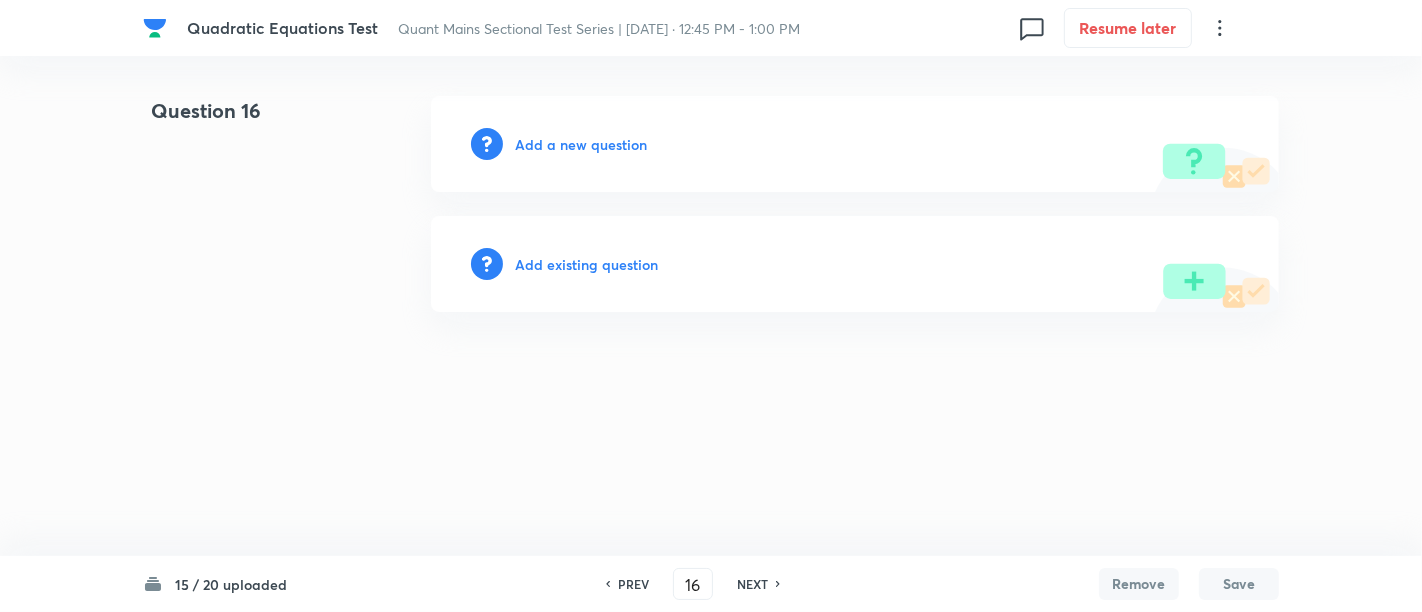 click on "Add a new question" at bounding box center (581, 144) 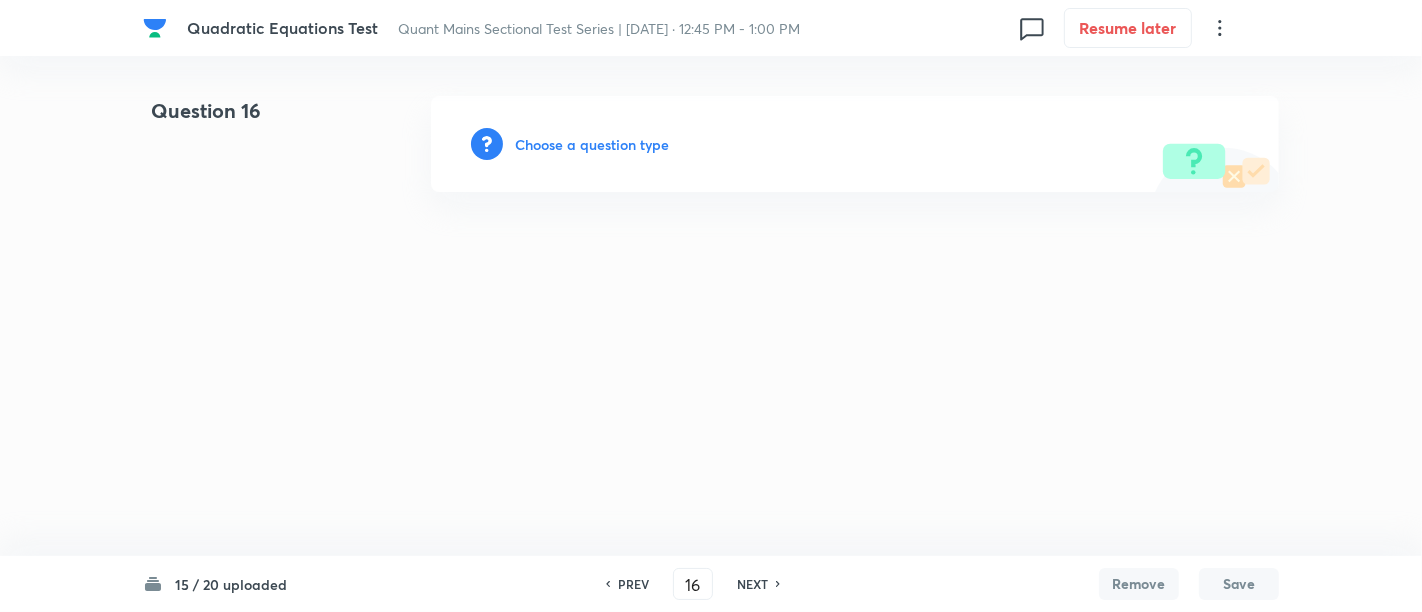 click on "Choose a question type" at bounding box center [592, 144] 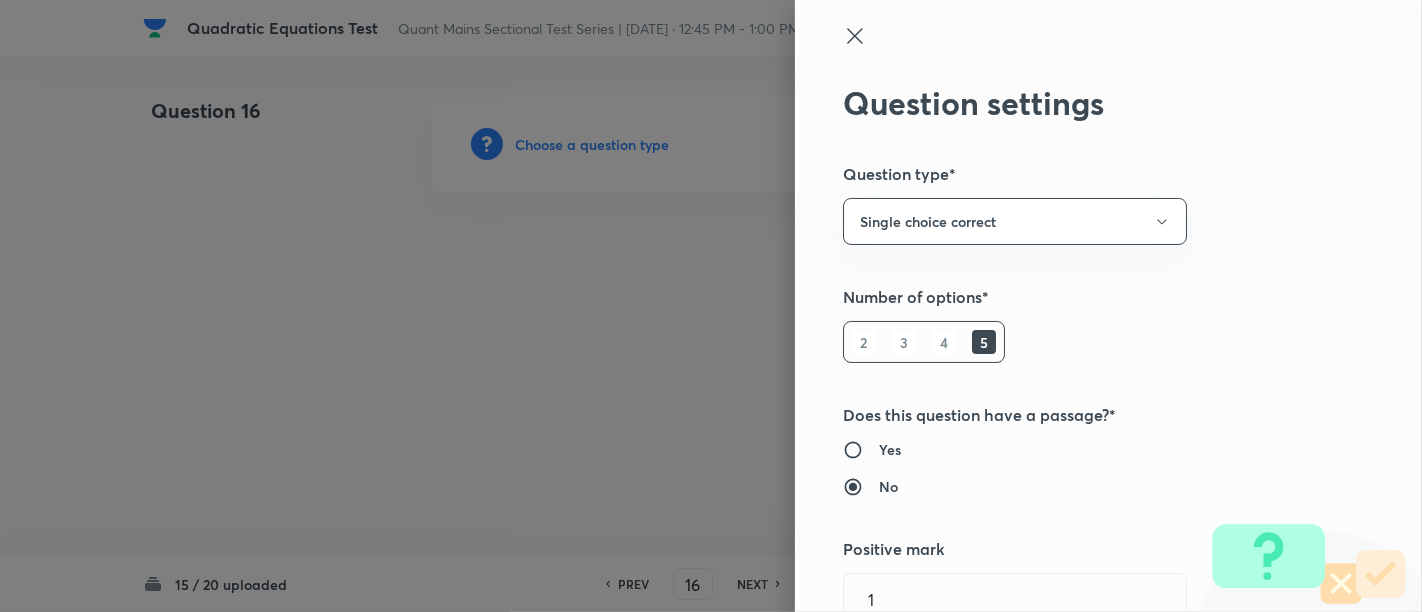 click at bounding box center (711, 306) 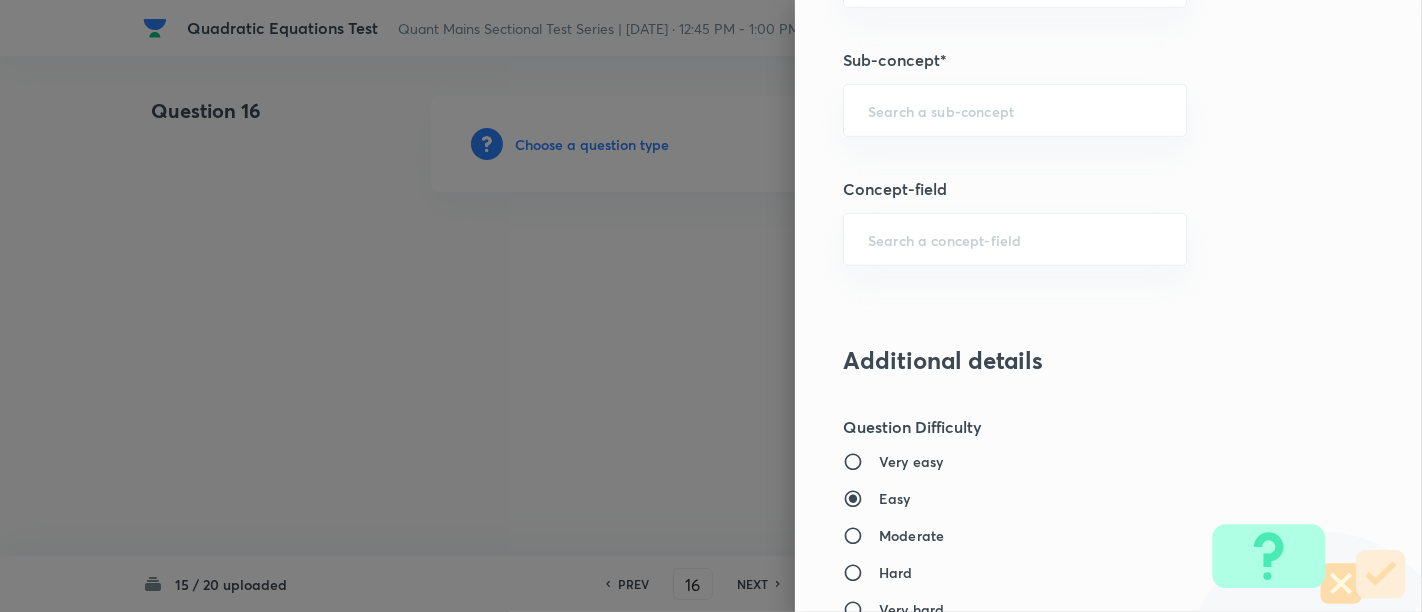 scroll, scrollTop: 1237, scrollLeft: 0, axis: vertical 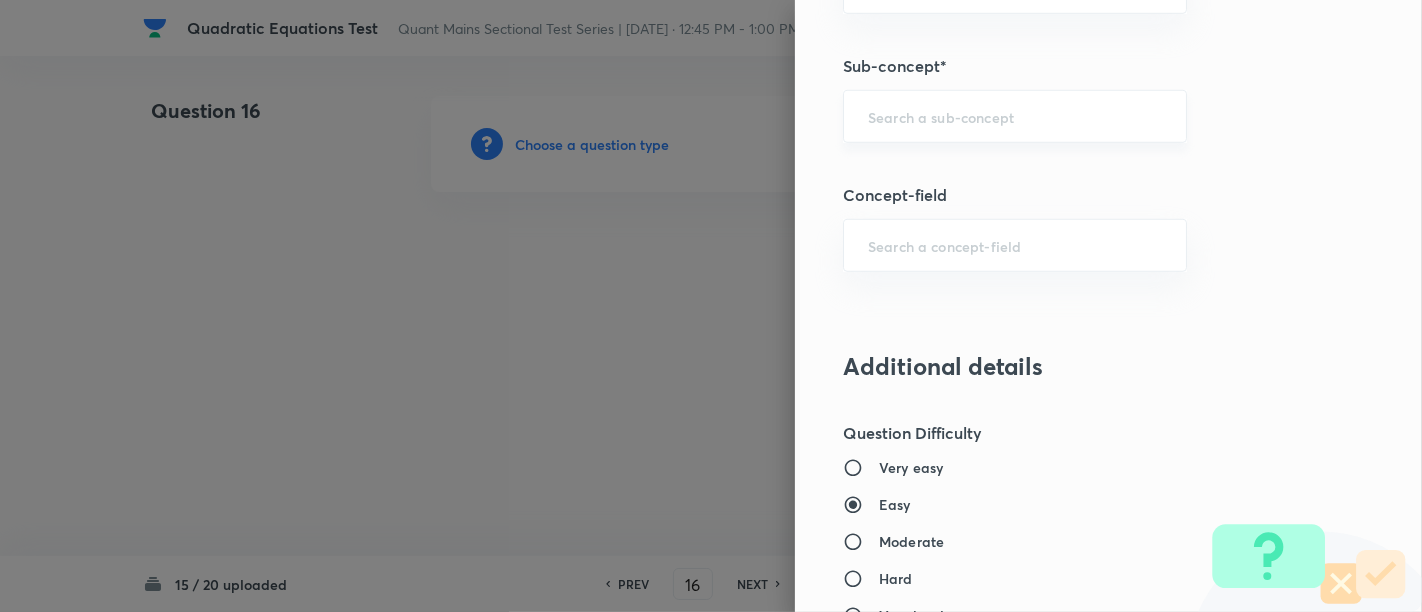 click on "​" at bounding box center [1015, 116] 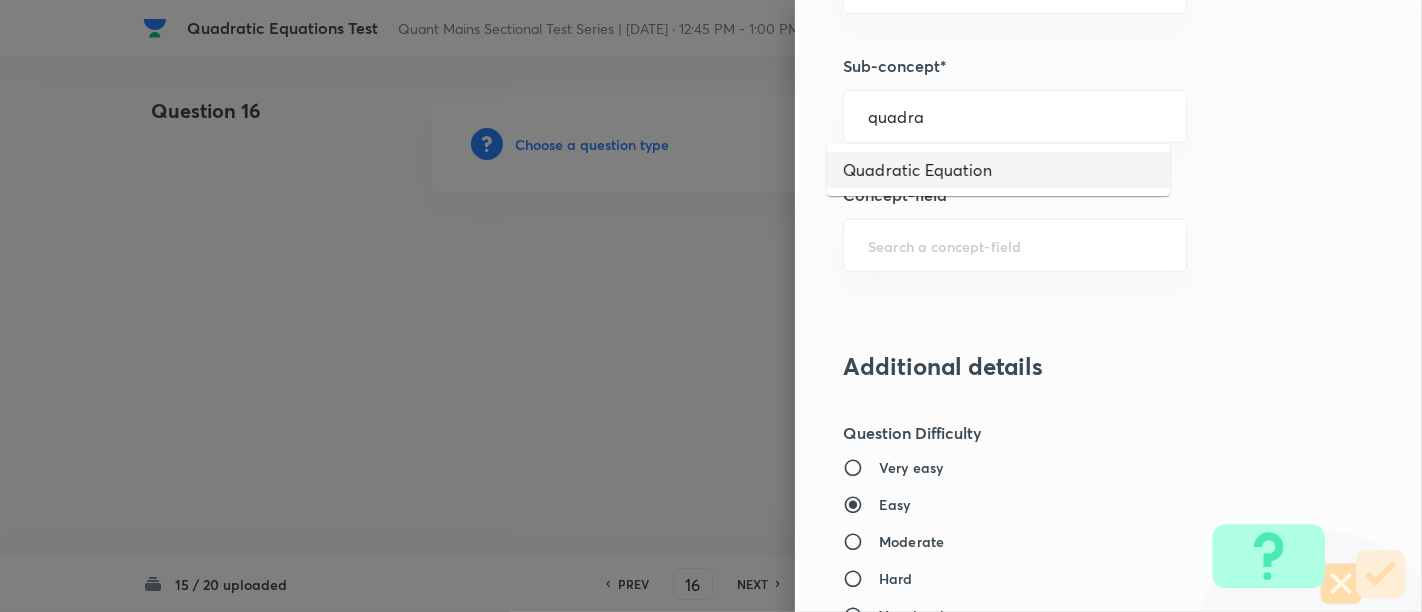 click on "Quadratic Equation" at bounding box center (998, 170) 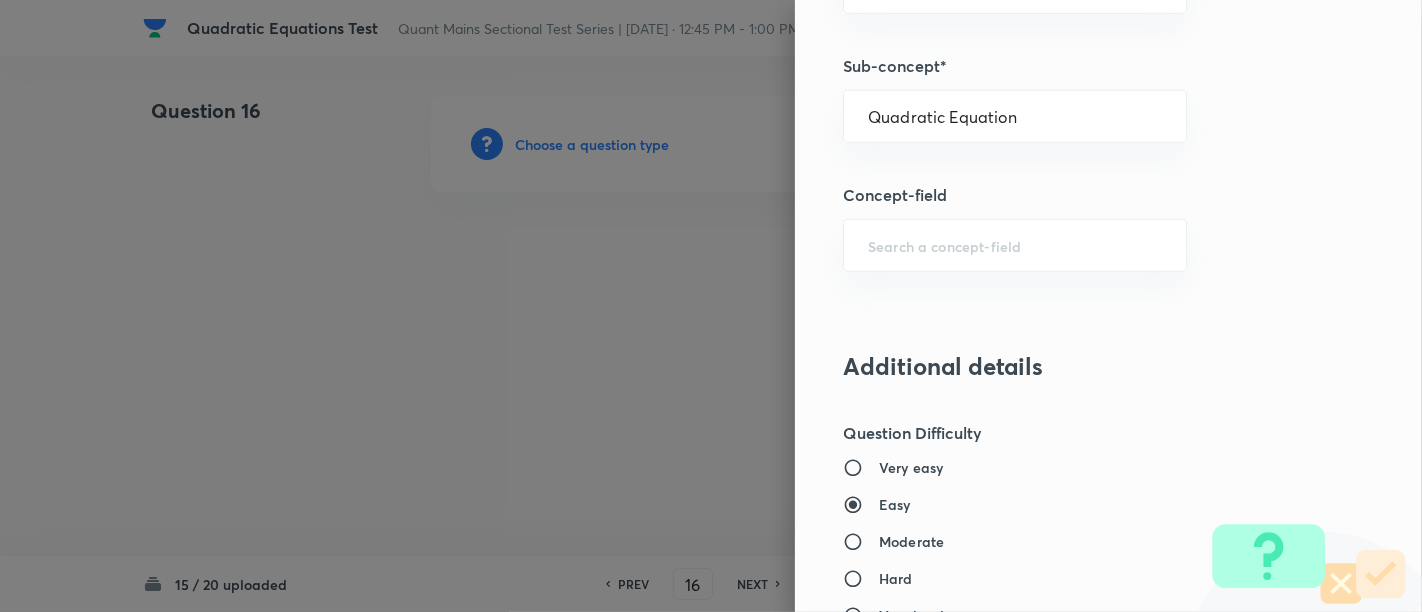 type on "Quantitative Aptitude" 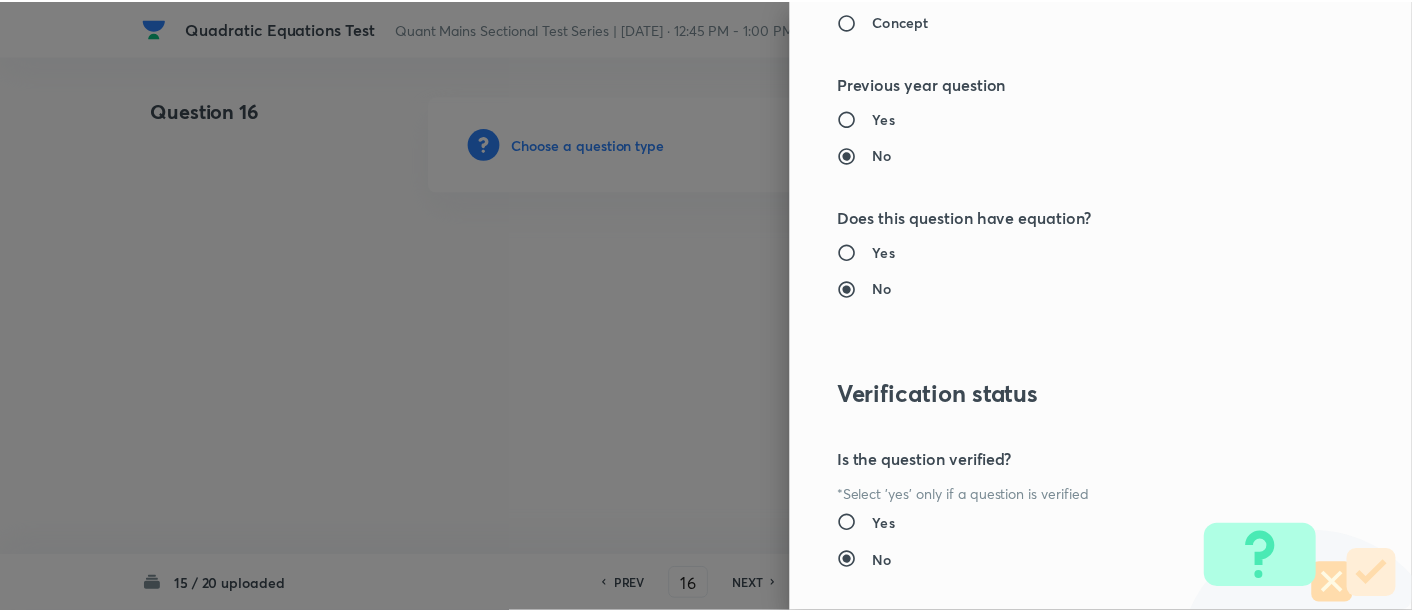 scroll, scrollTop: 2108, scrollLeft: 0, axis: vertical 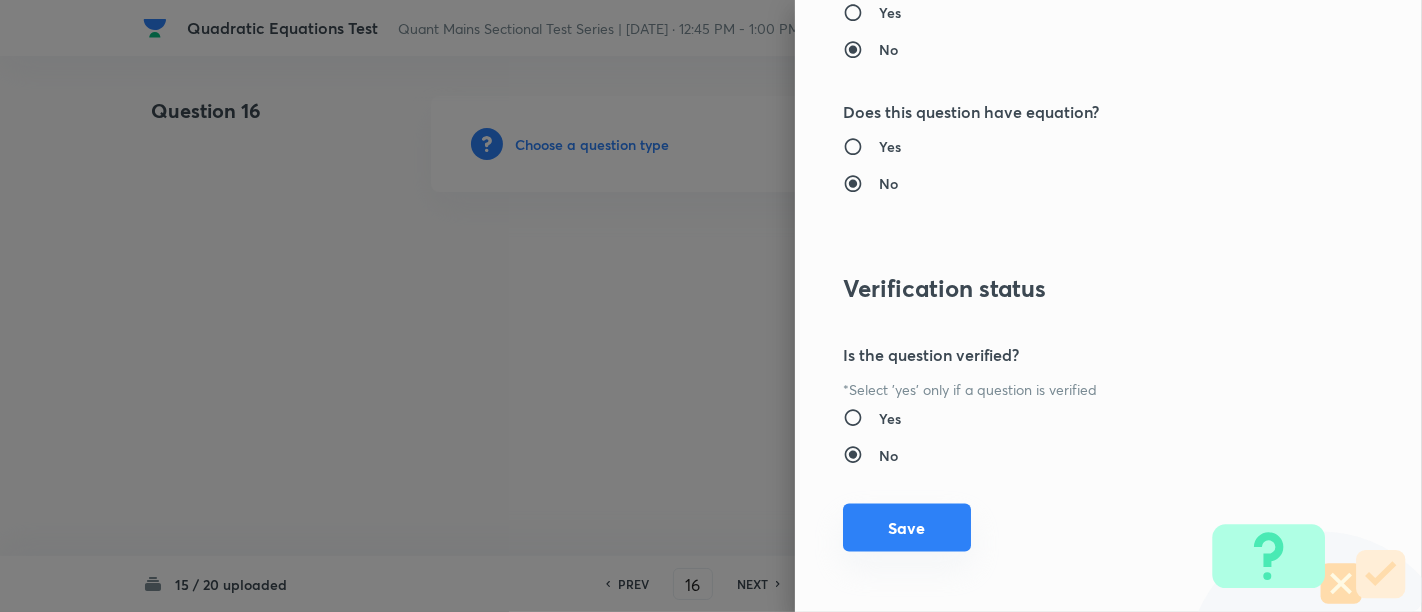 click on "Save" at bounding box center [907, 528] 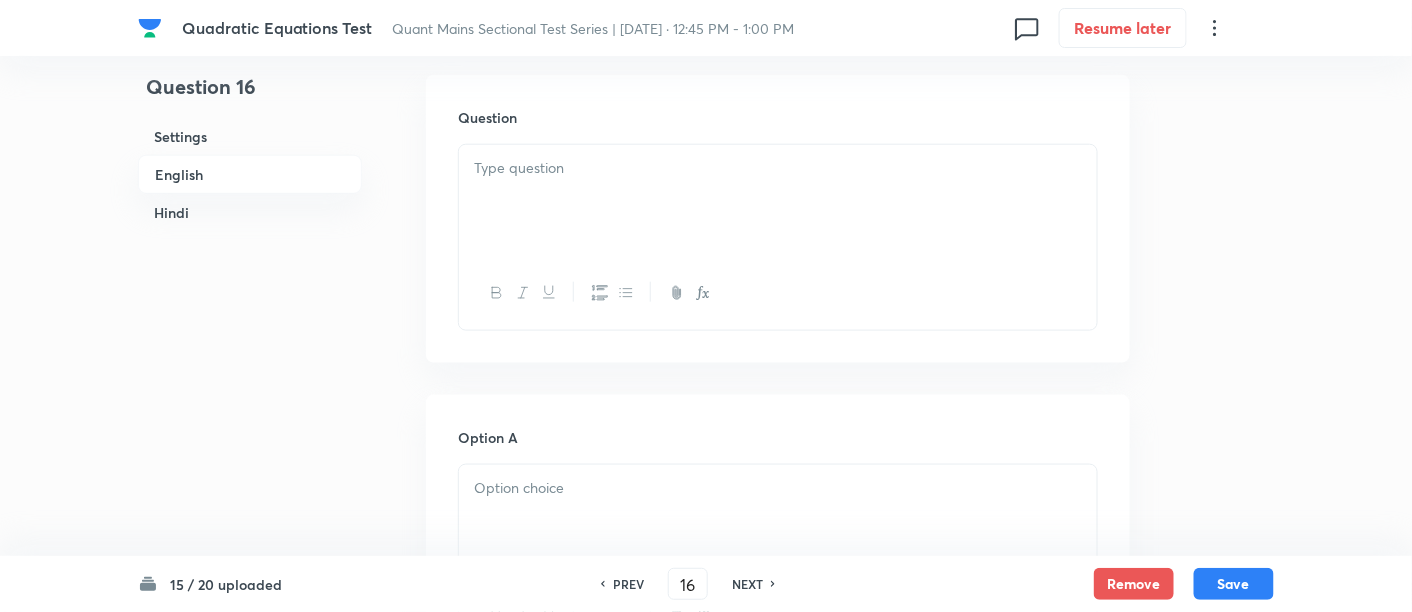 scroll, scrollTop: 615, scrollLeft: 0, axis: vertical 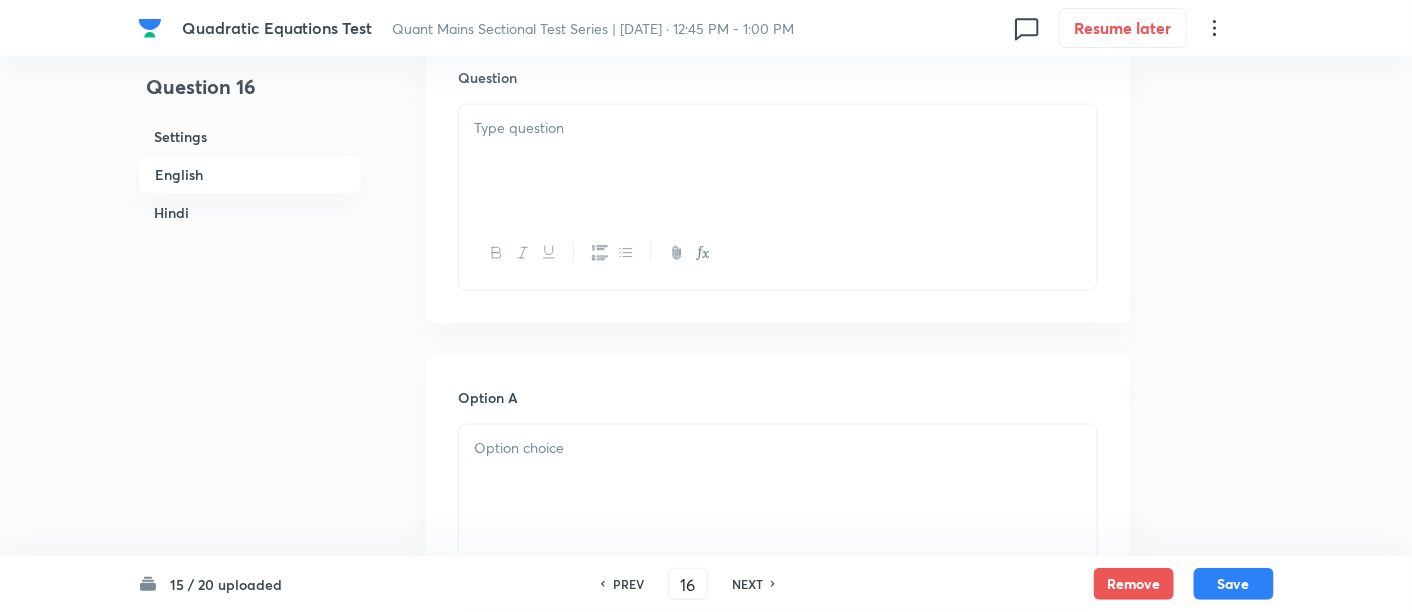 click at bounding box center [778, 161] 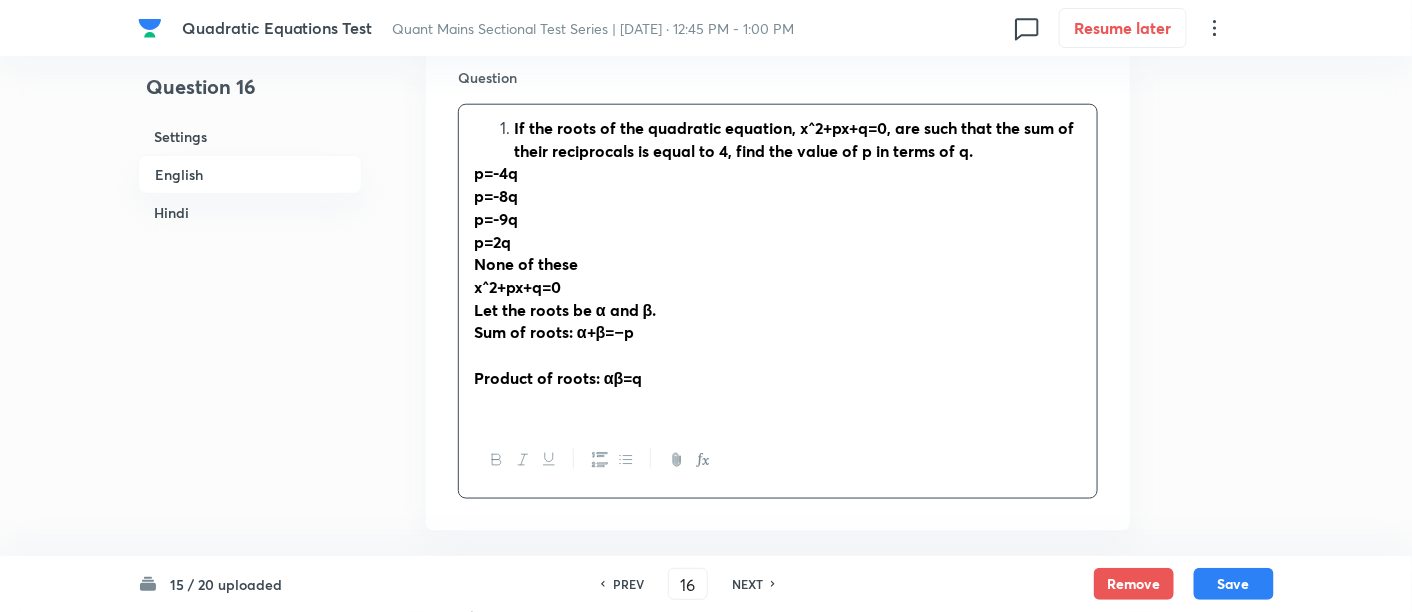 click on "If the roots of the quadratic equation, x^2+px+q=0, are such that the sum of their reciprocals is equal to 4, find the value of p in terms of q." at bounding box center (794, 139) 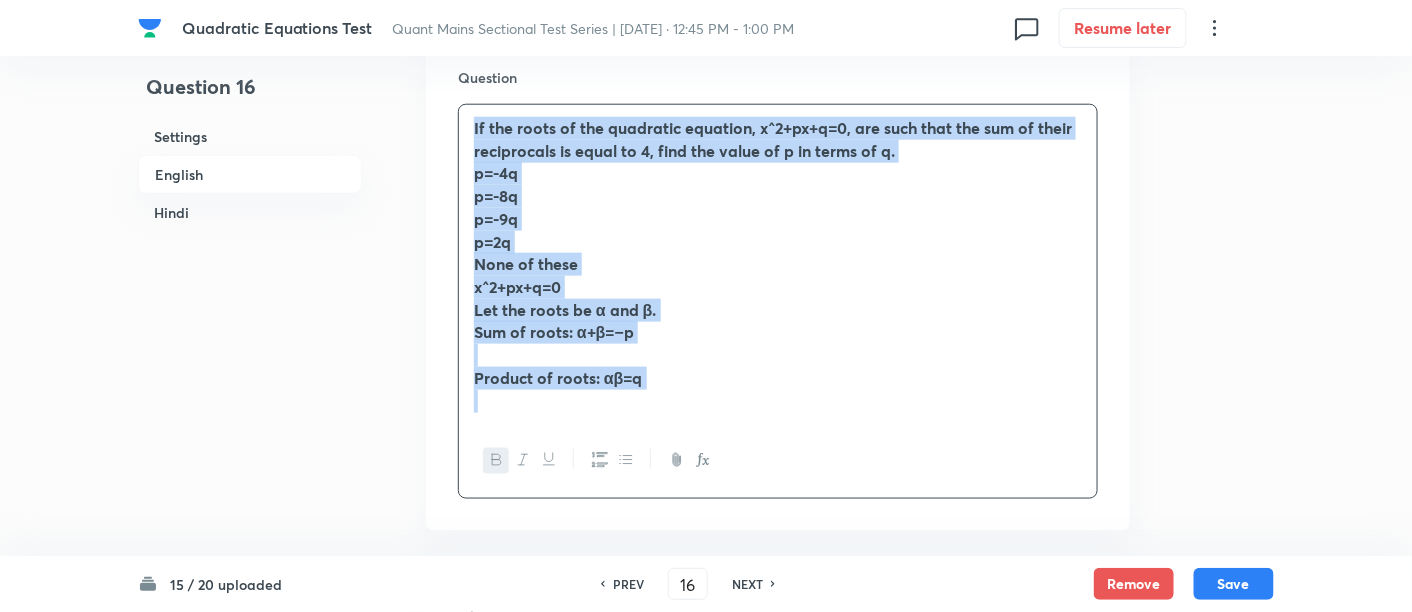 drag, startPoint x: 462, startPoint y: 132, endPoint x: 720, endPoint y: 450, distance: 409.49725 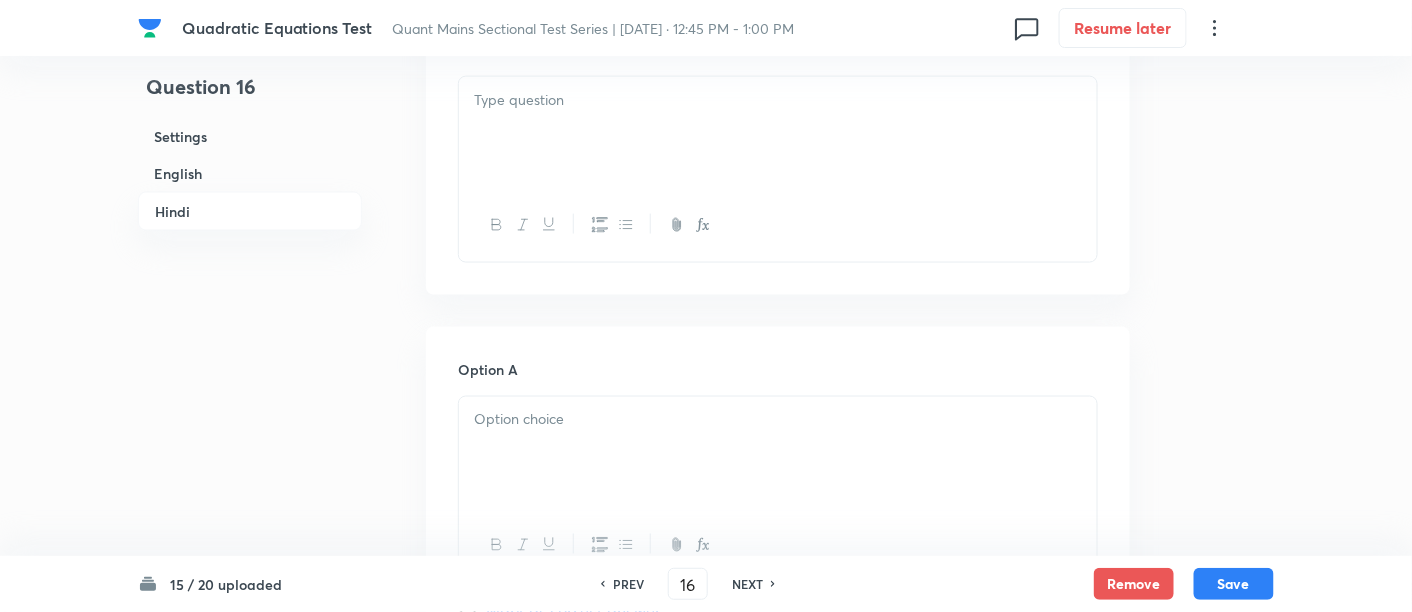 scroll, scrollTop: 3092, scrollLeft: 0, axis: vertical 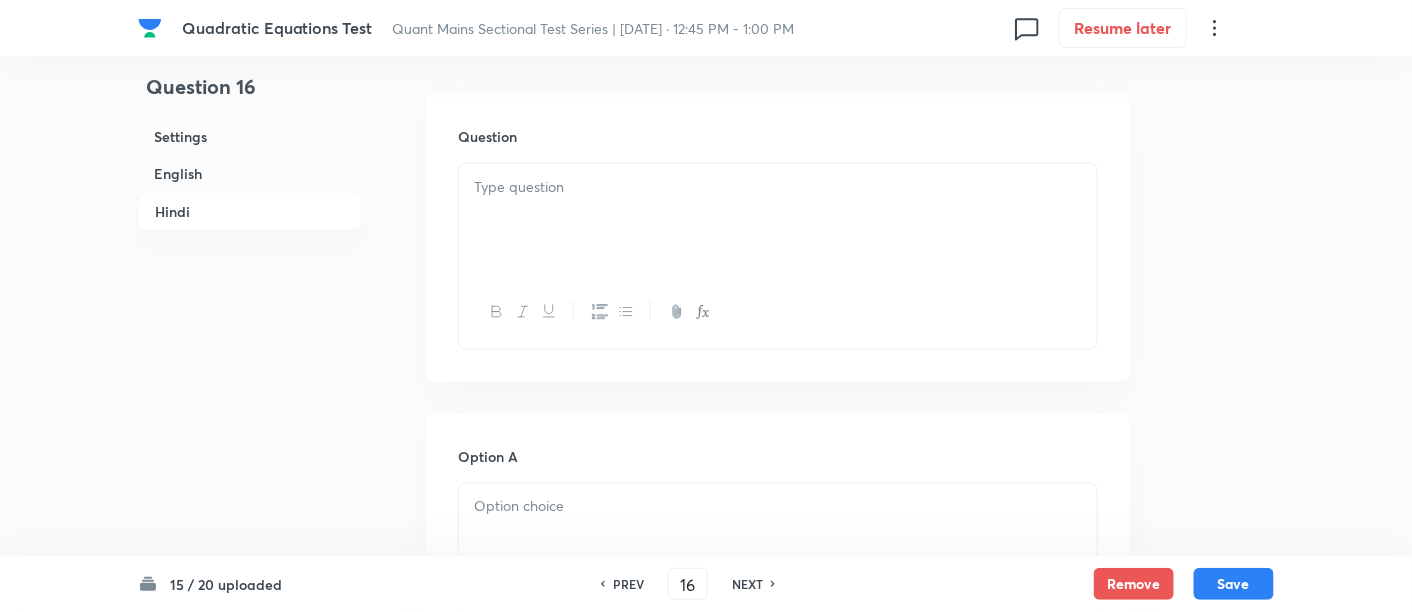 click at bounding box center [778, 220] 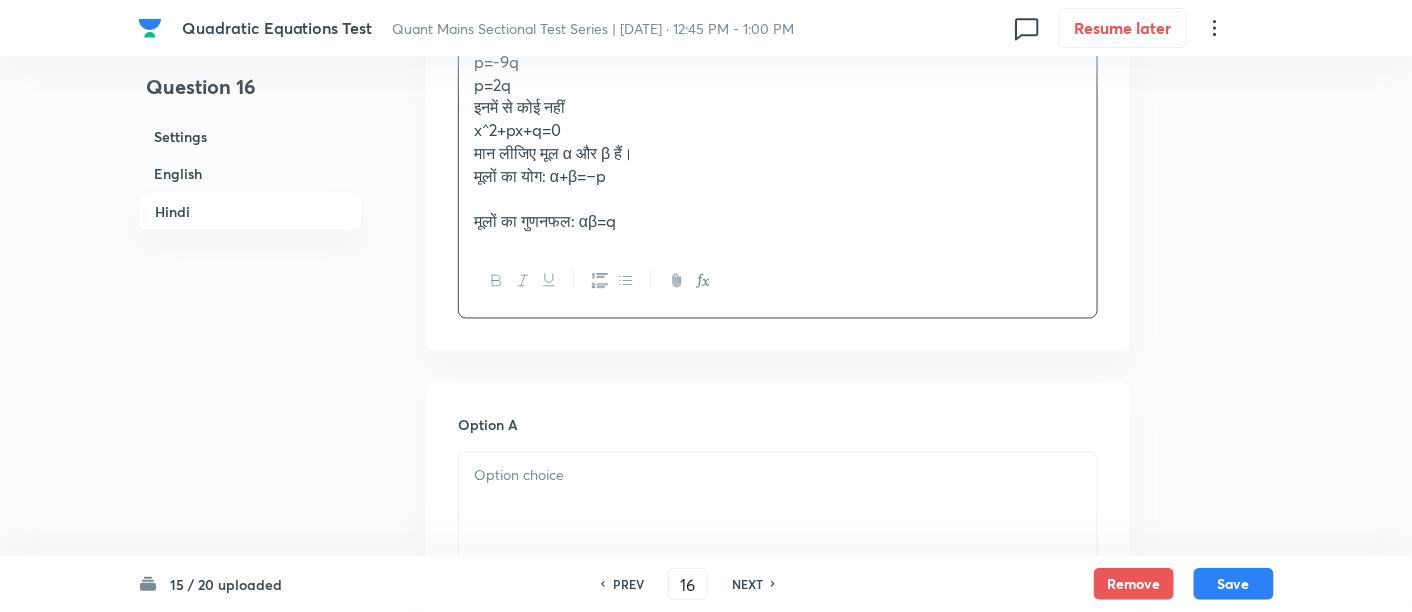 scroll, scrollTop: 3305, scrollLeft: 0, axis: vertical 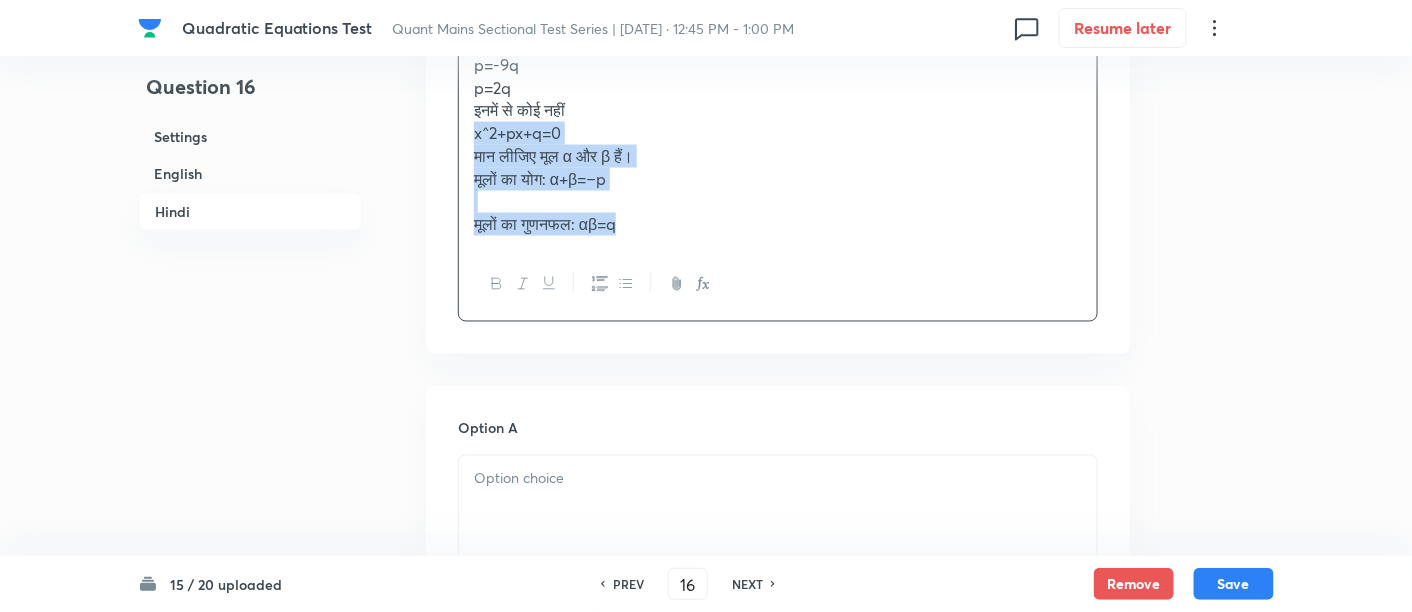drag, startPoint x: 472, startPoint y: 120, endPoint x: 716, endPoint y: 279, distance: 291.23358 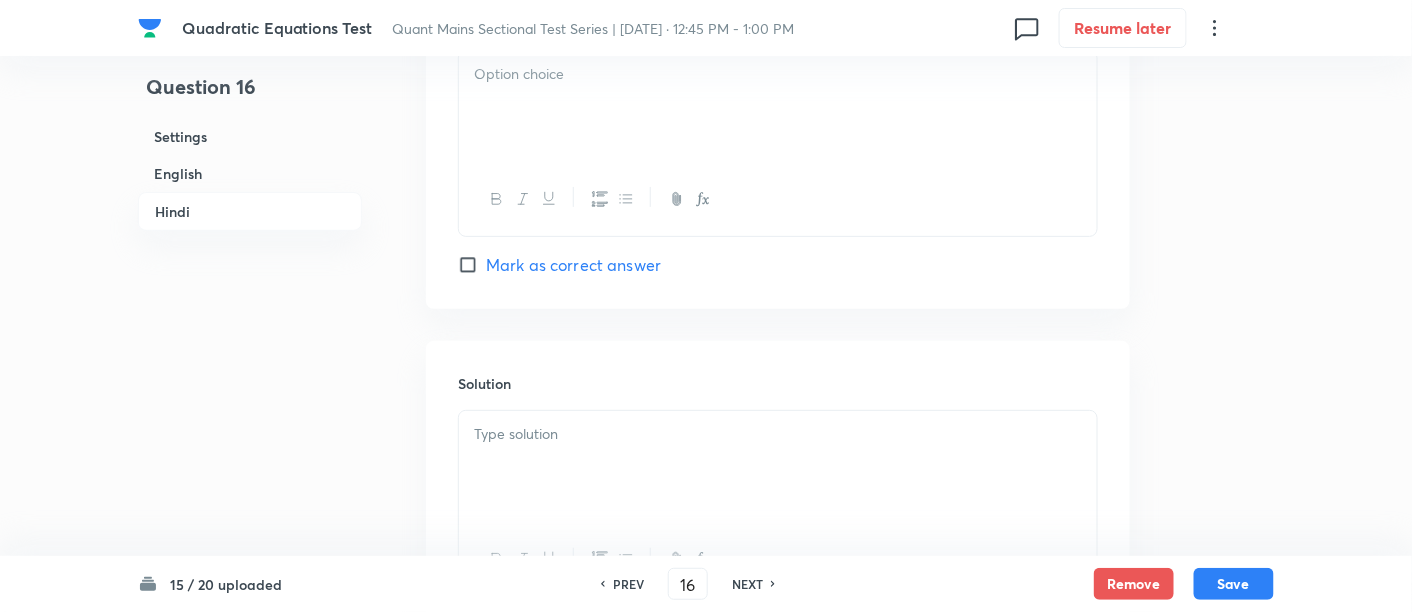 scroll, scrollTop: 5023, scrollLeft: 0, axis: vertical 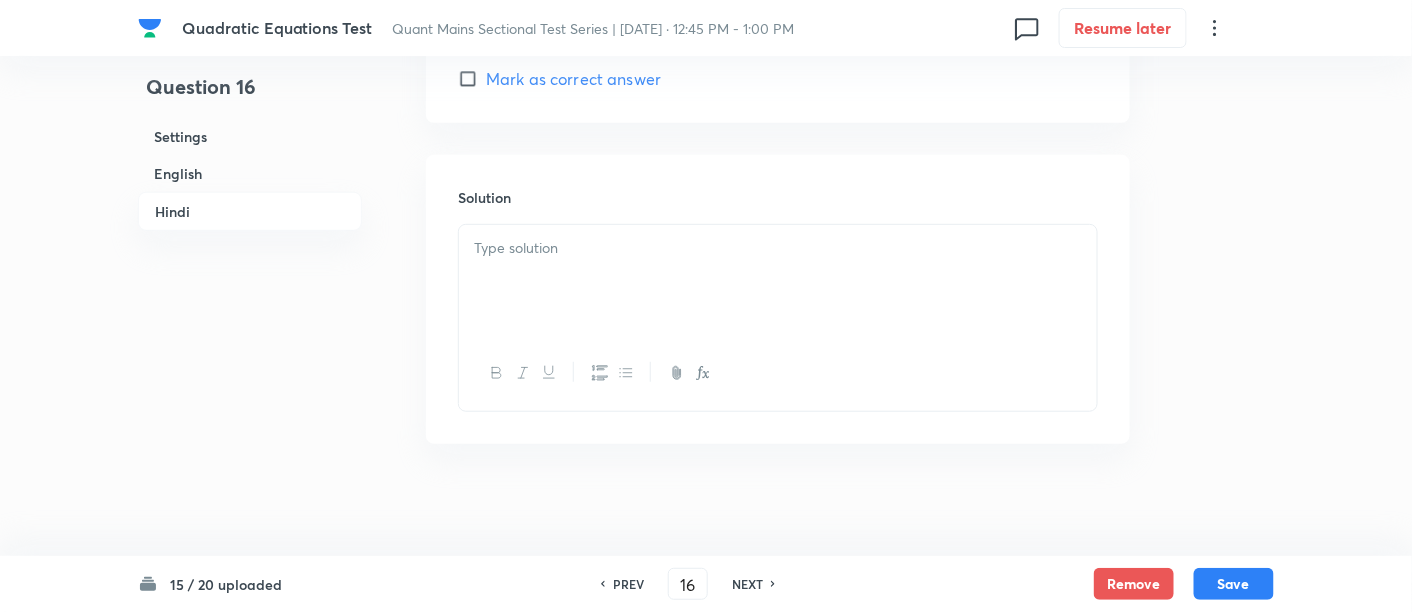 click at bounding box center (778, 281) 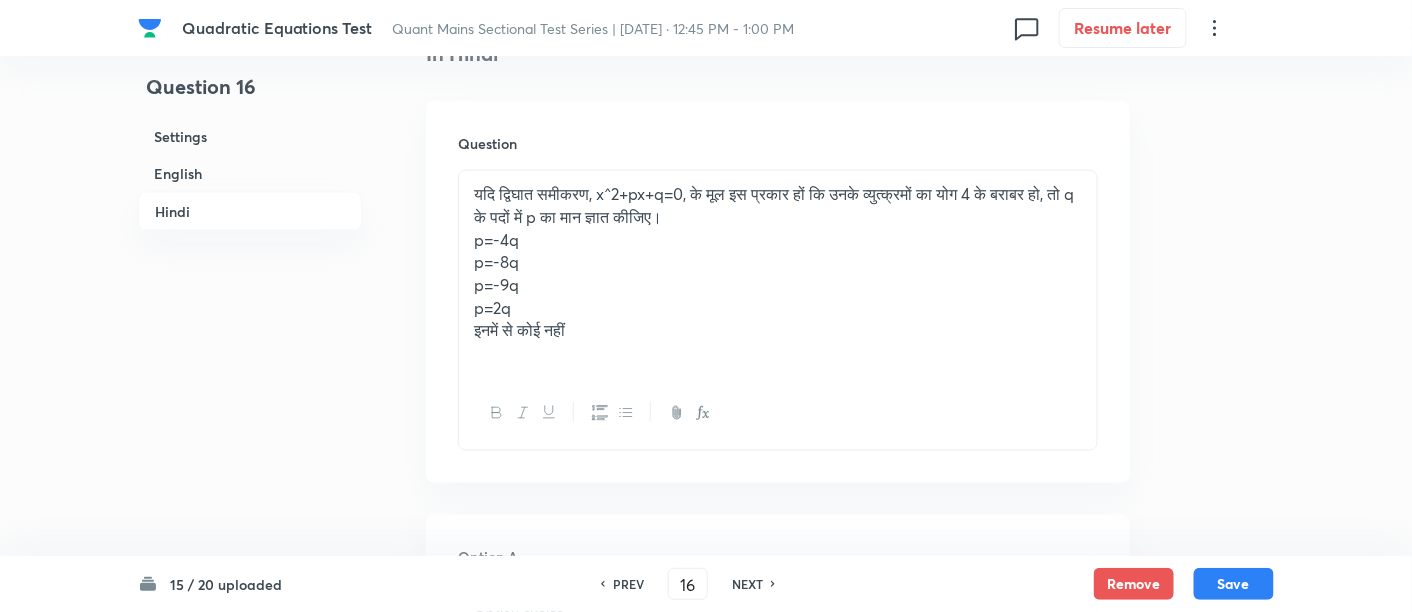 scroll, scrollTop: 3082, scrollLeft: 0, axis: vertical 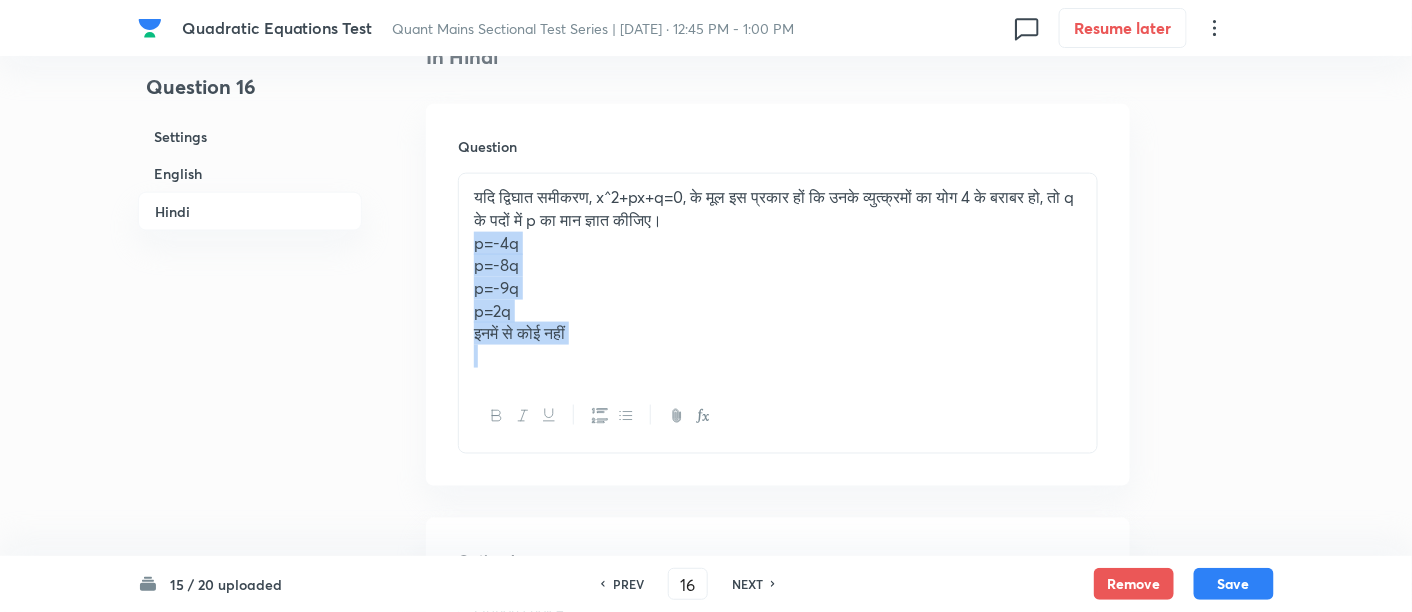 drag, startPoint x: 466, startPoint y: 241, endPoint x: 648, endPoint y: 365, distance: 220.22716 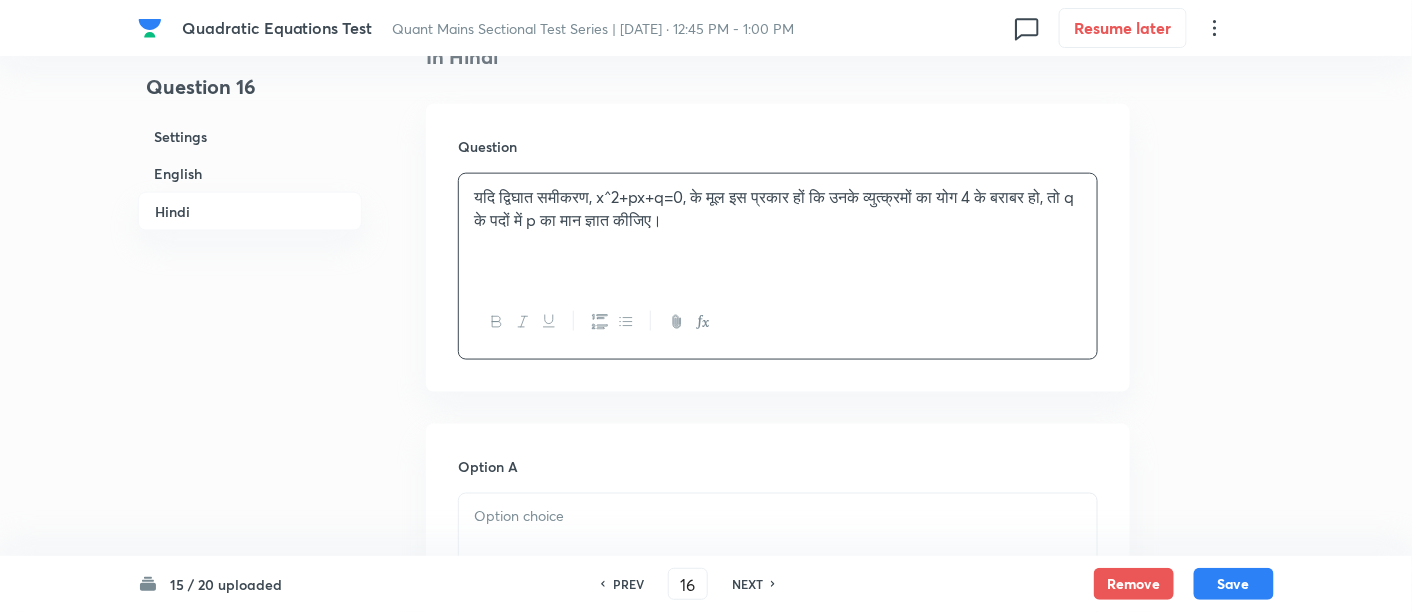 scroll, scrollTop: 3316, scrollLeft: 0, axis: vertical 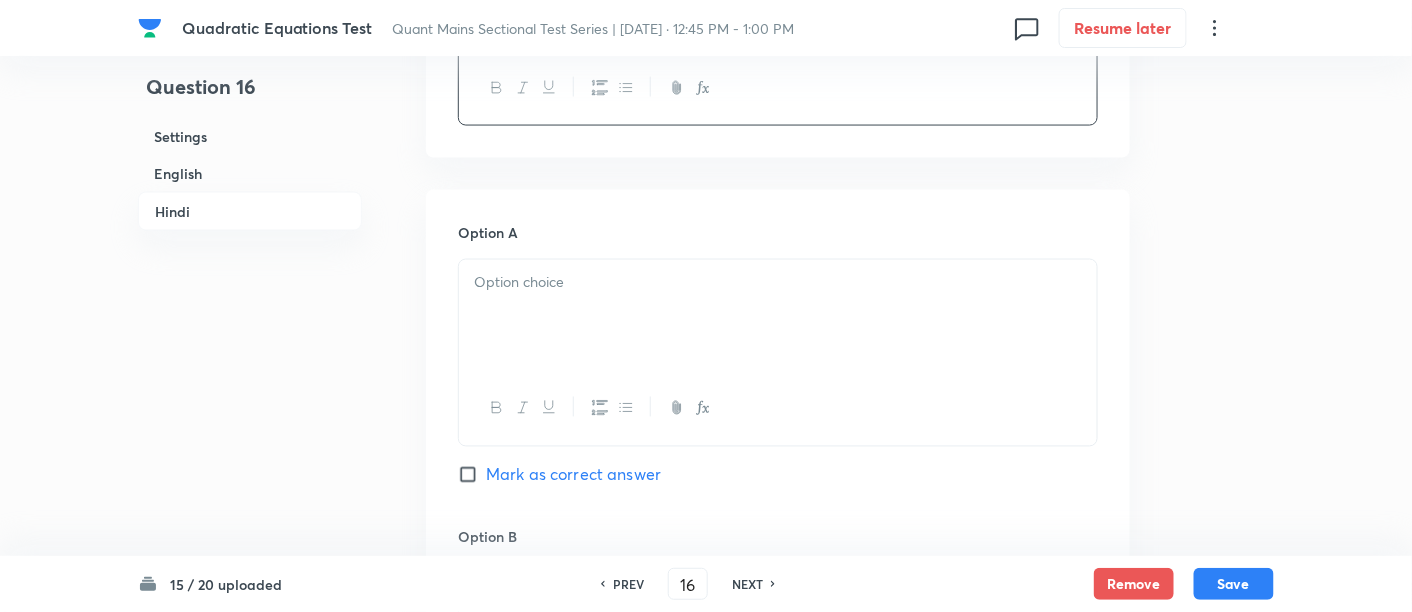 click at bounding box center [778, 316] 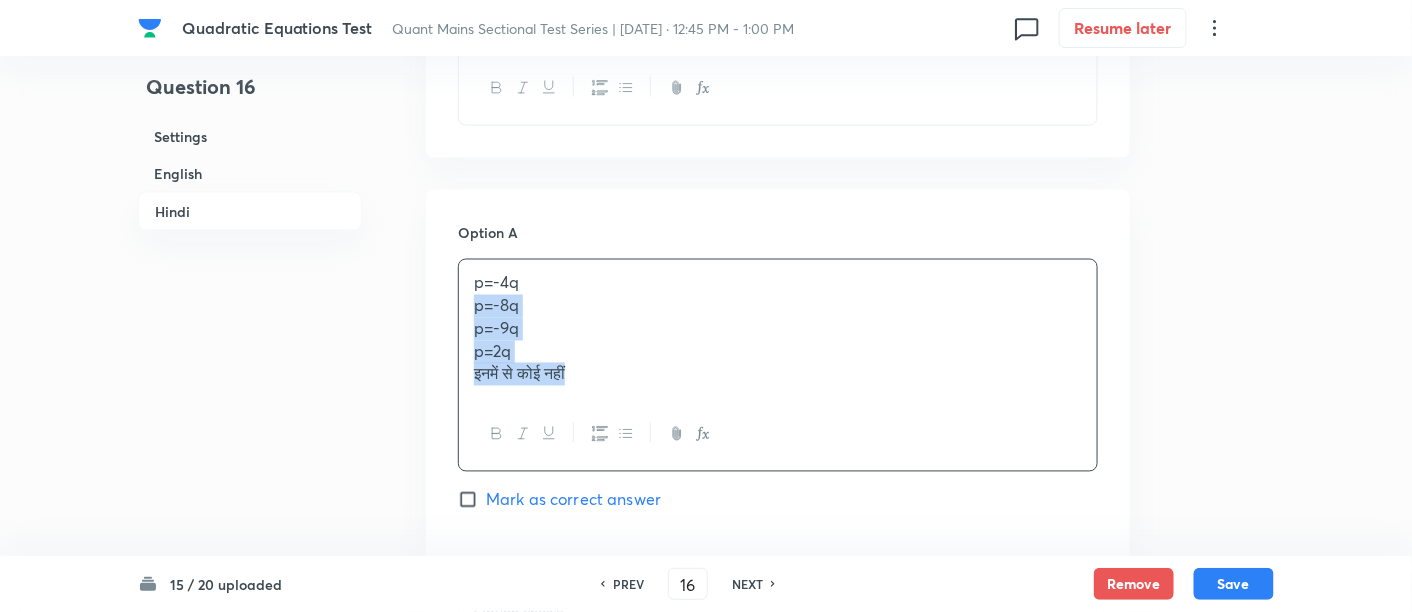 drag, startPoint x: 468, startPoint y: 305, endPoint x: 645, endPoint y: 423, distance: 212.72752 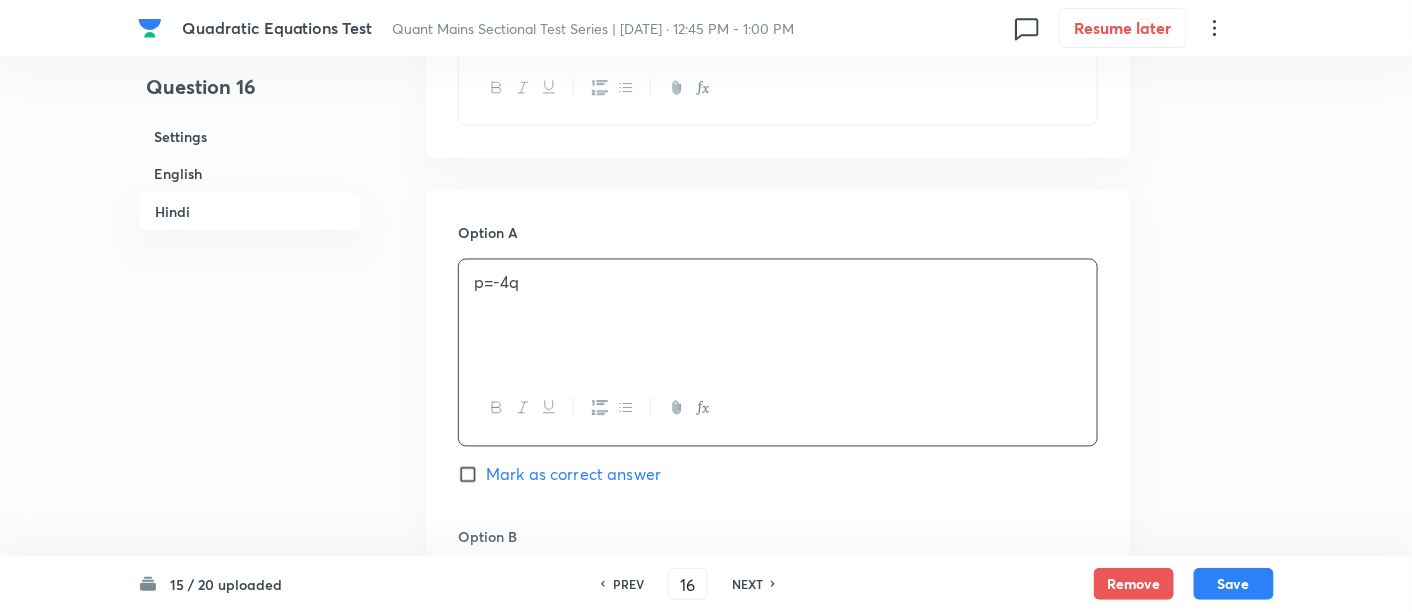 scroll, scrollTop: 3563, scrollLeft: 0, axis: vertical 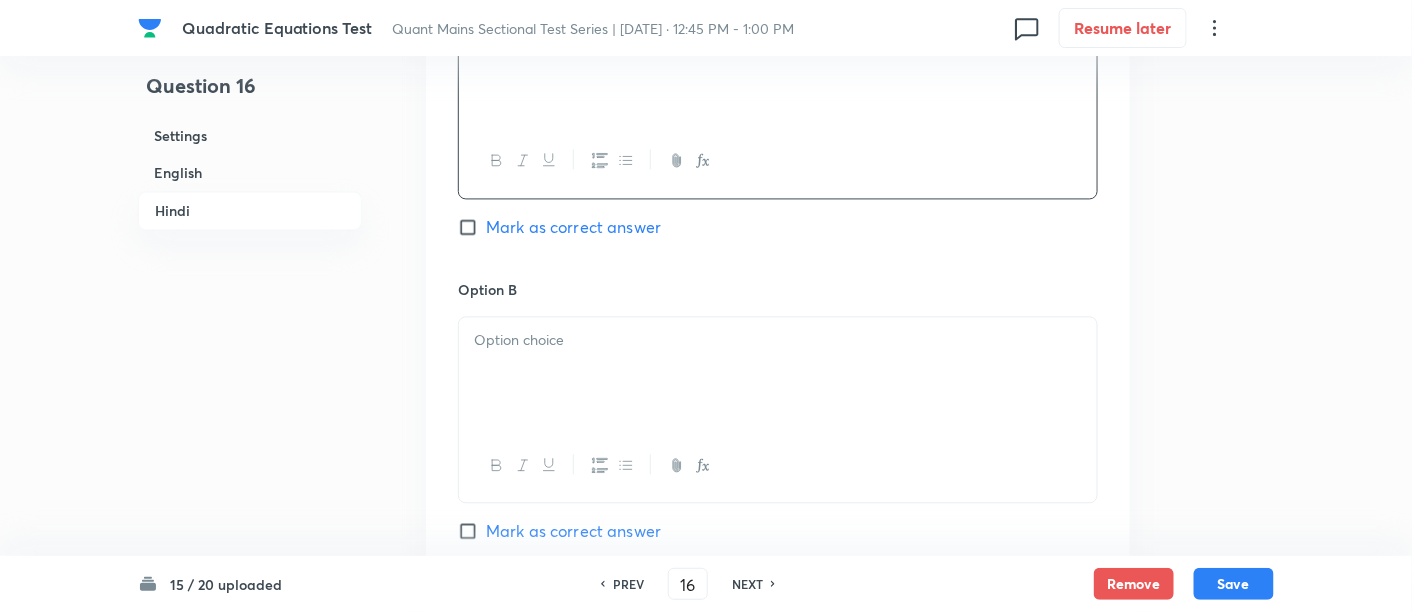 click at bounding box center (778, 374) 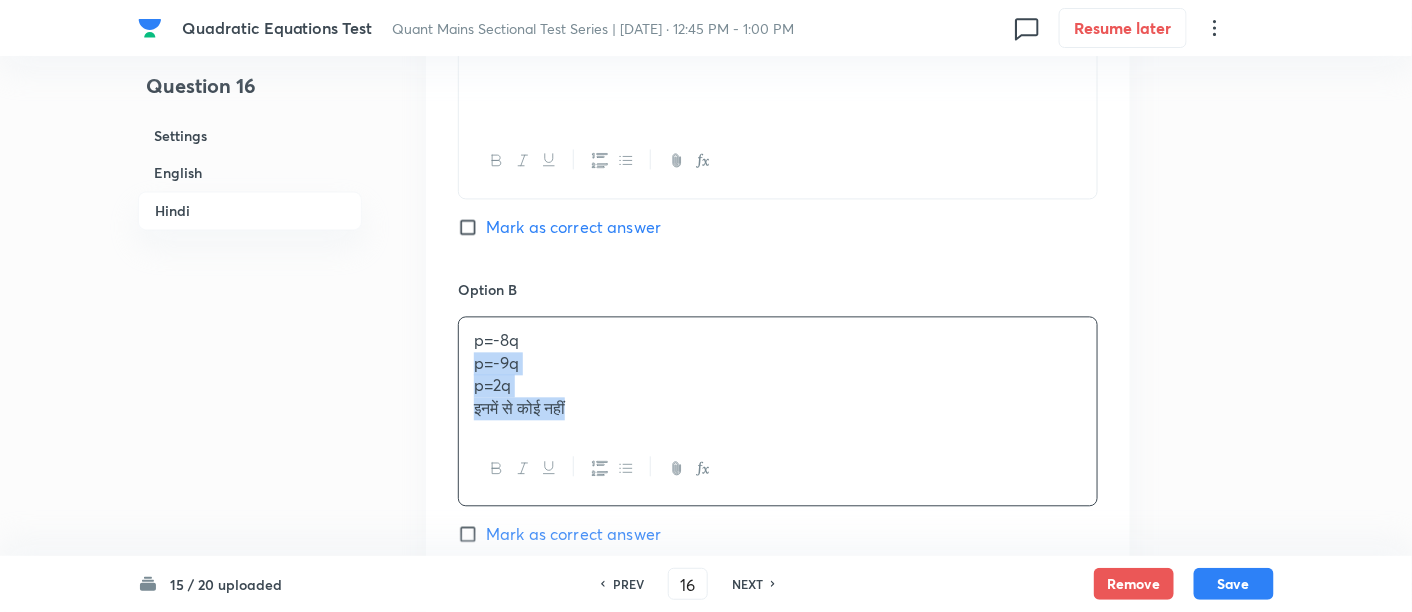 drag, startPoint x: 472, startPoint y: 360, endPoint x: 609, endPoint y: 420, distance: 149.5627 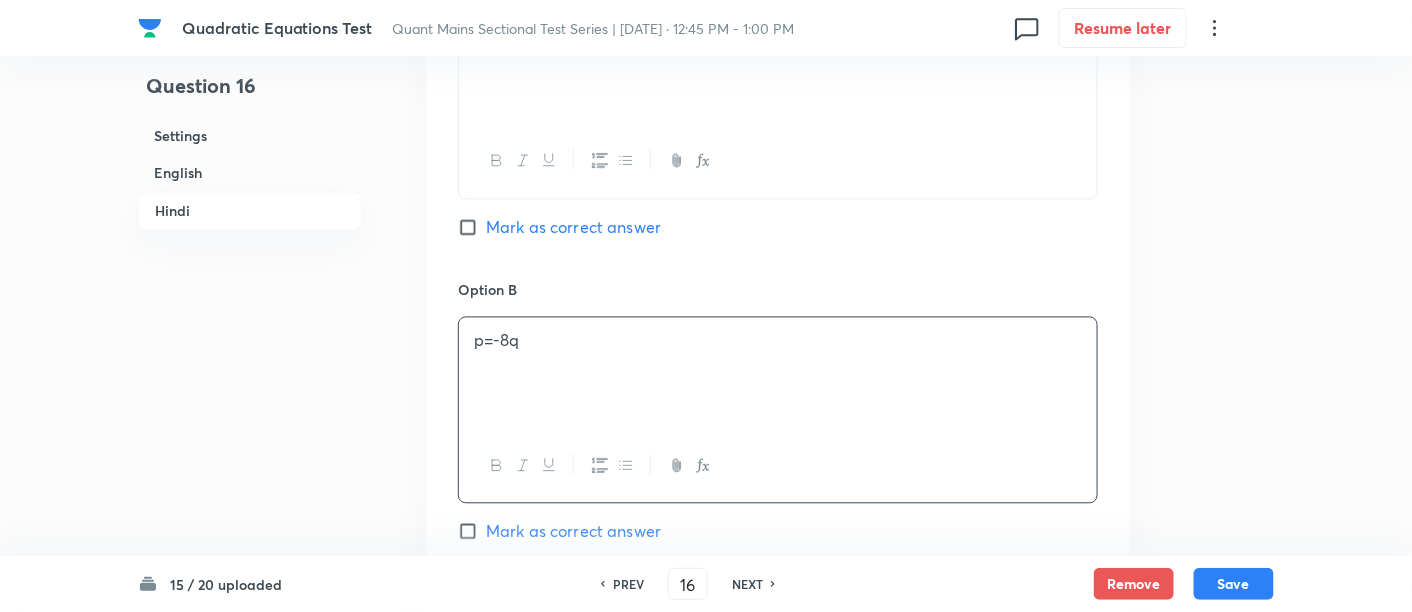 click on "Mark as correct answer" at bounding box center (573, 228) 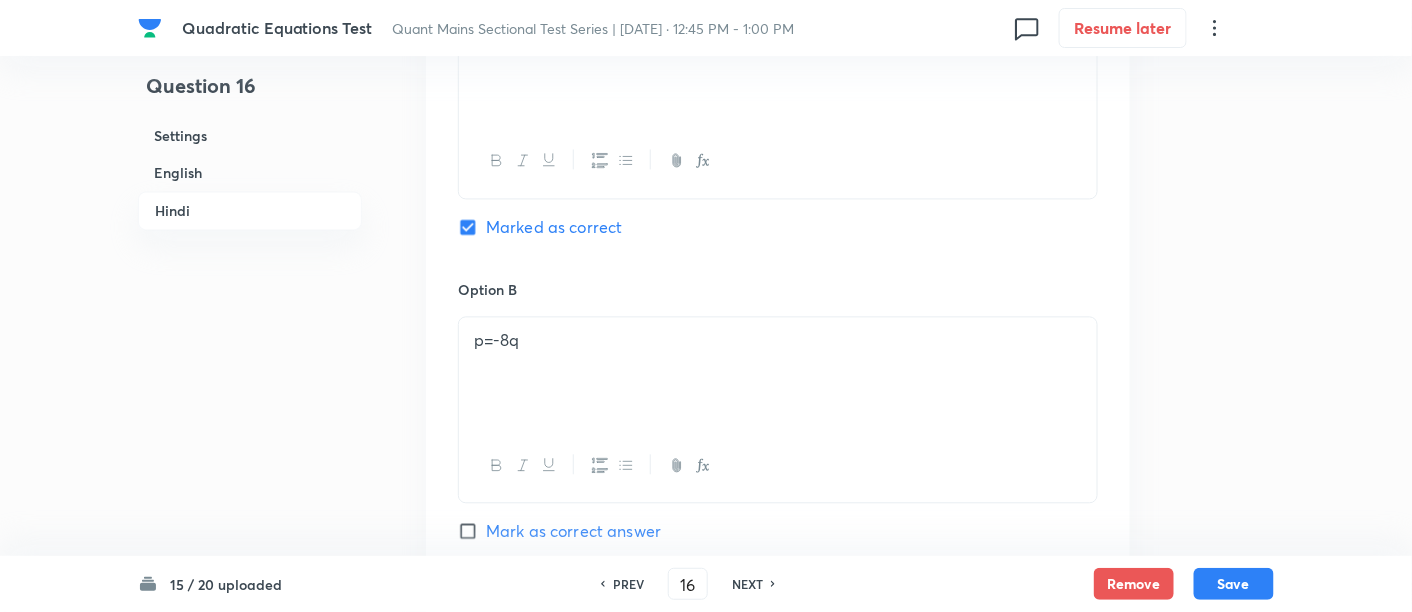 checkbox on "true" 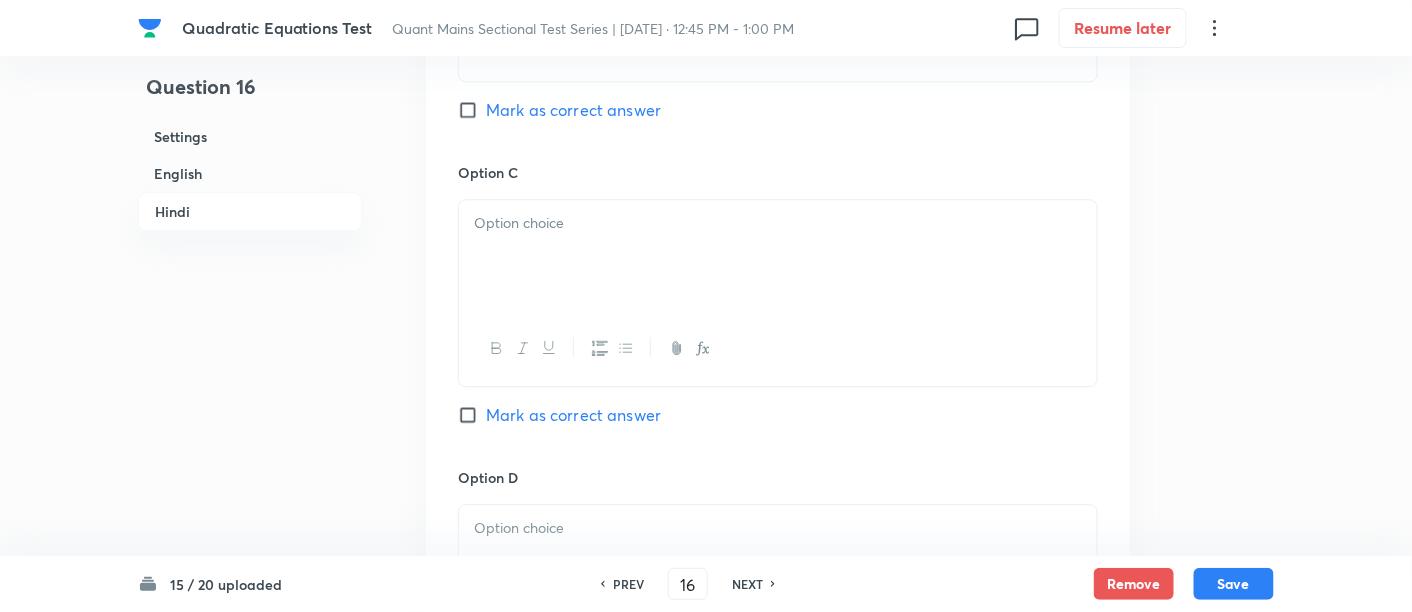 scroll, scrollTop: 3999, scrollLeft: 0, axis: vertical 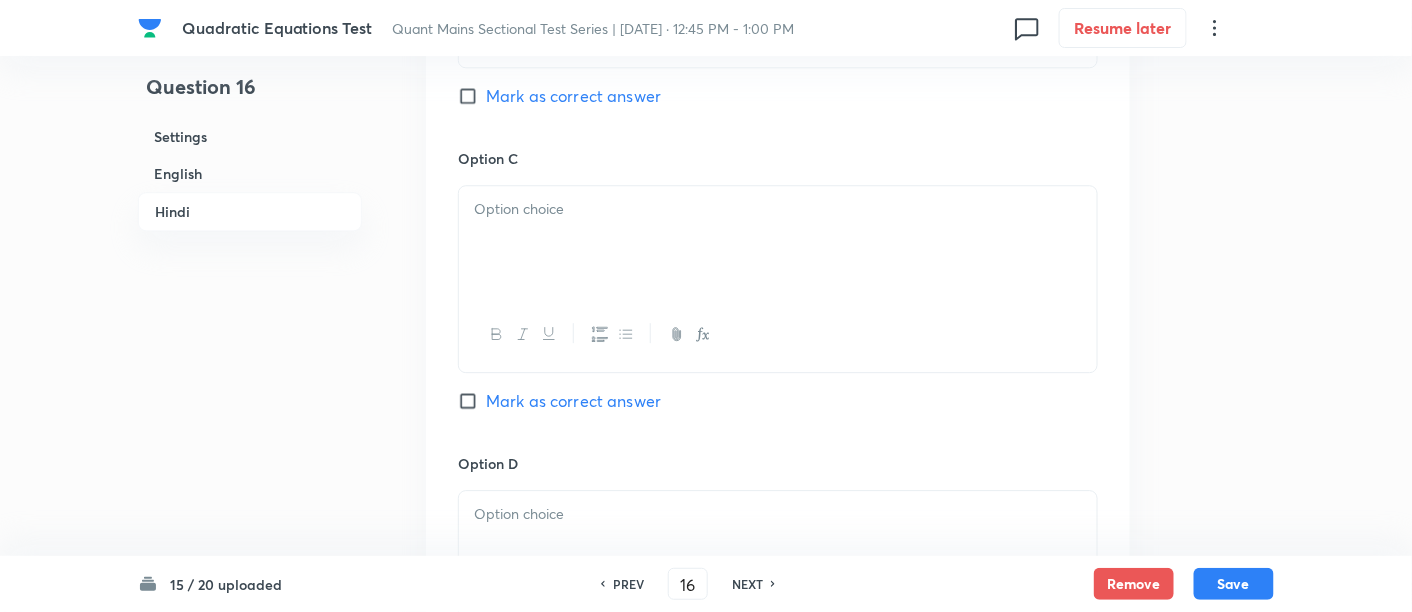 click at bounding box center (778, 242) 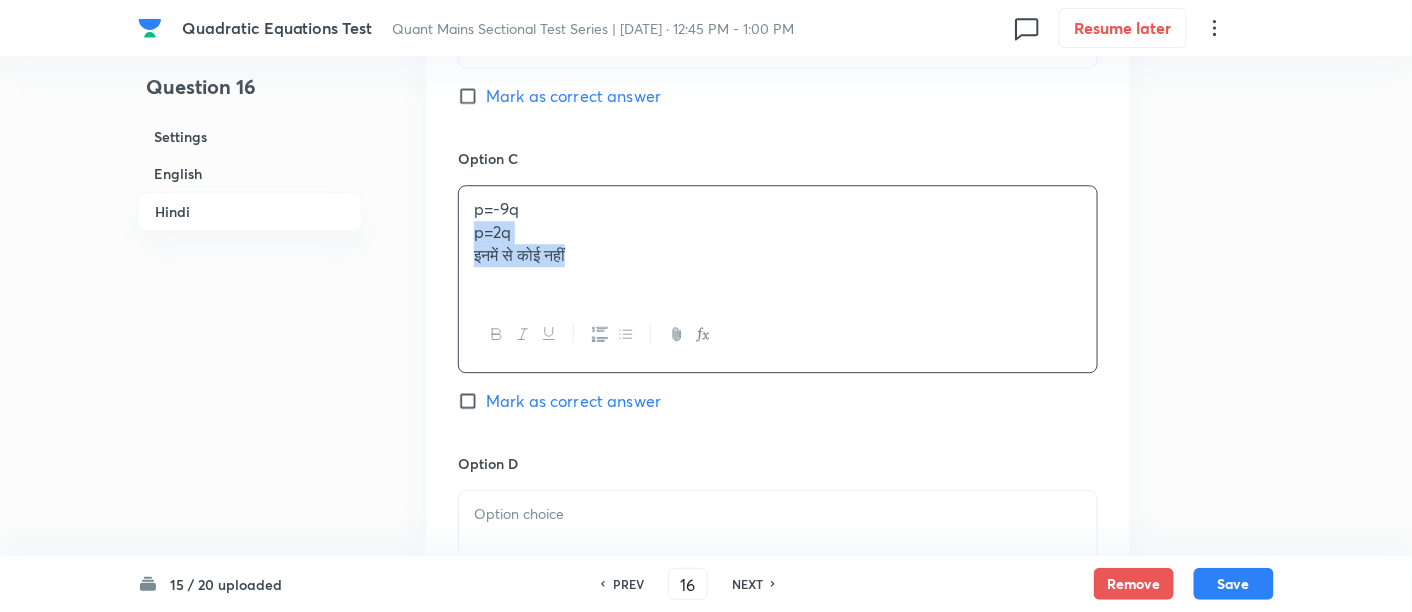 drag, startPoint x: 467, startPoint y: 230, endPoint x: 717, endPoint y: 307, distance: 261.5894 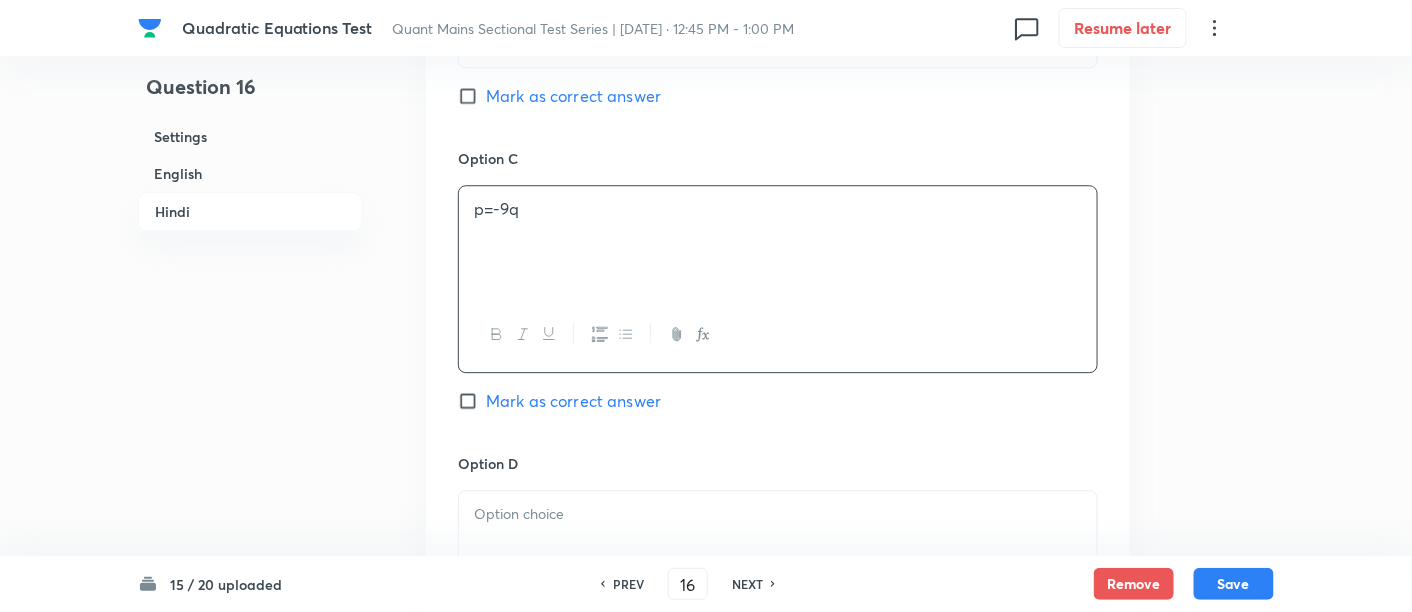 scroll, scrollTop: 4280, scrollLeft: 0, axis: vertical 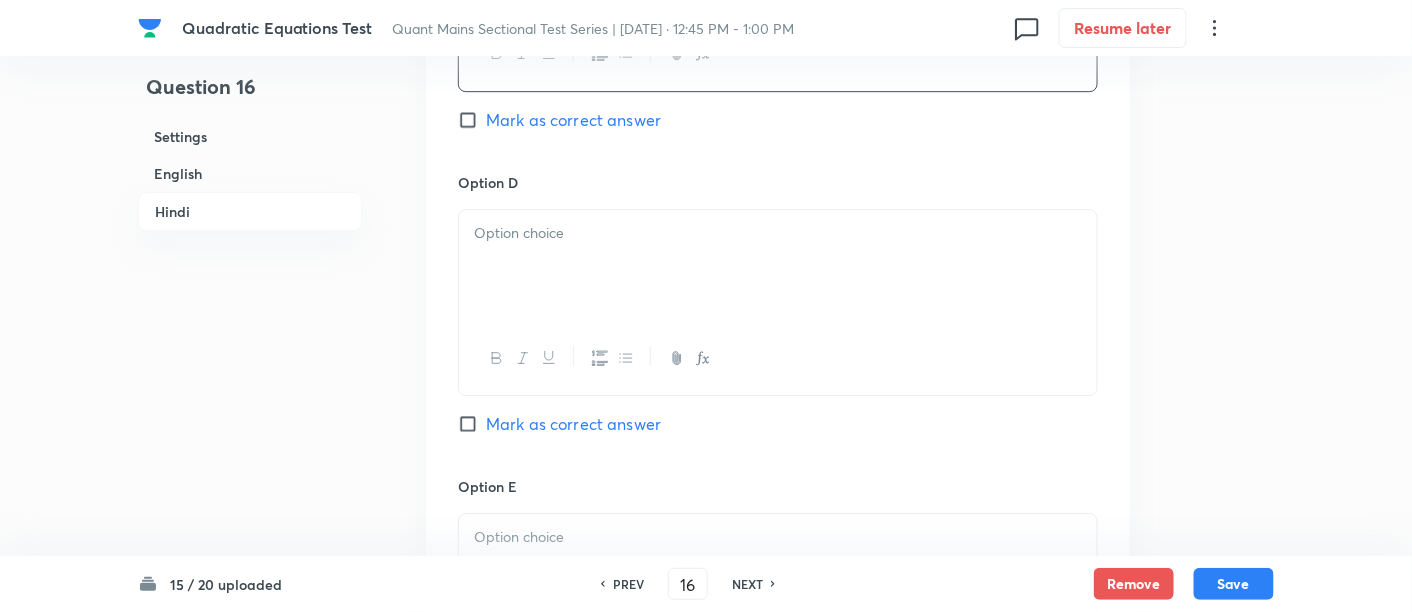 click at bounding box center [778, 266] 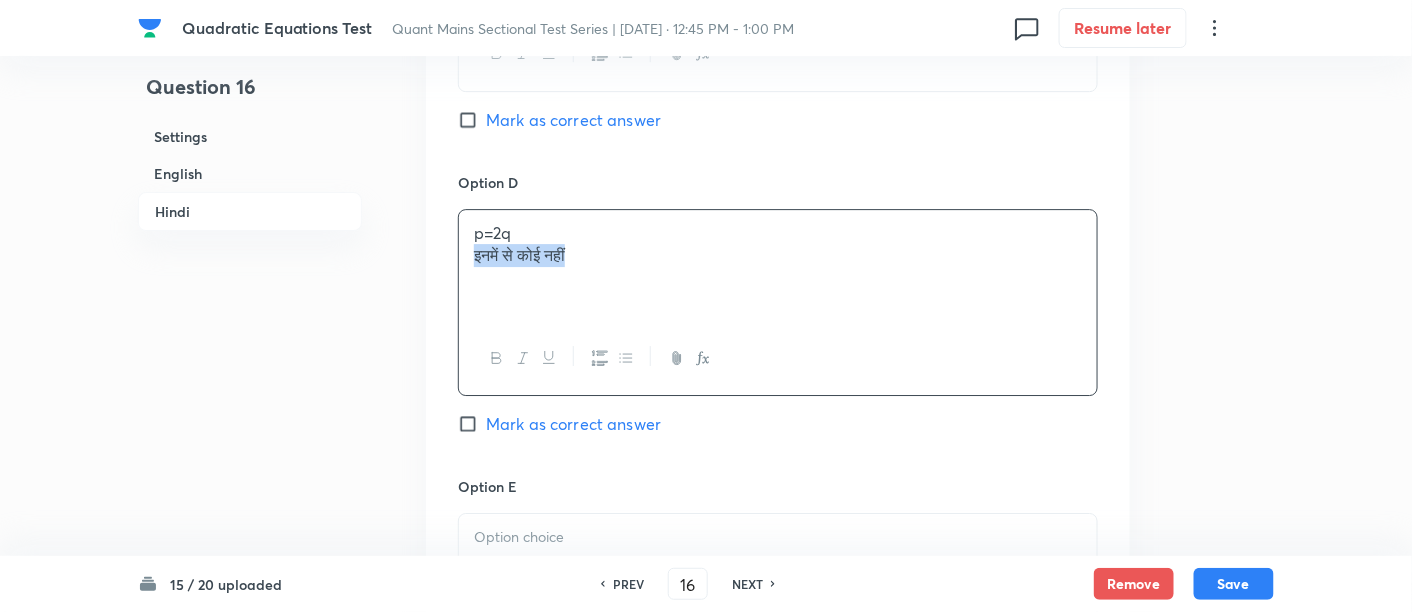 drag, startPoint x: 465, startPoint y: 245, endPoint x: 754, endPoint y: 318, distance: 298.07718 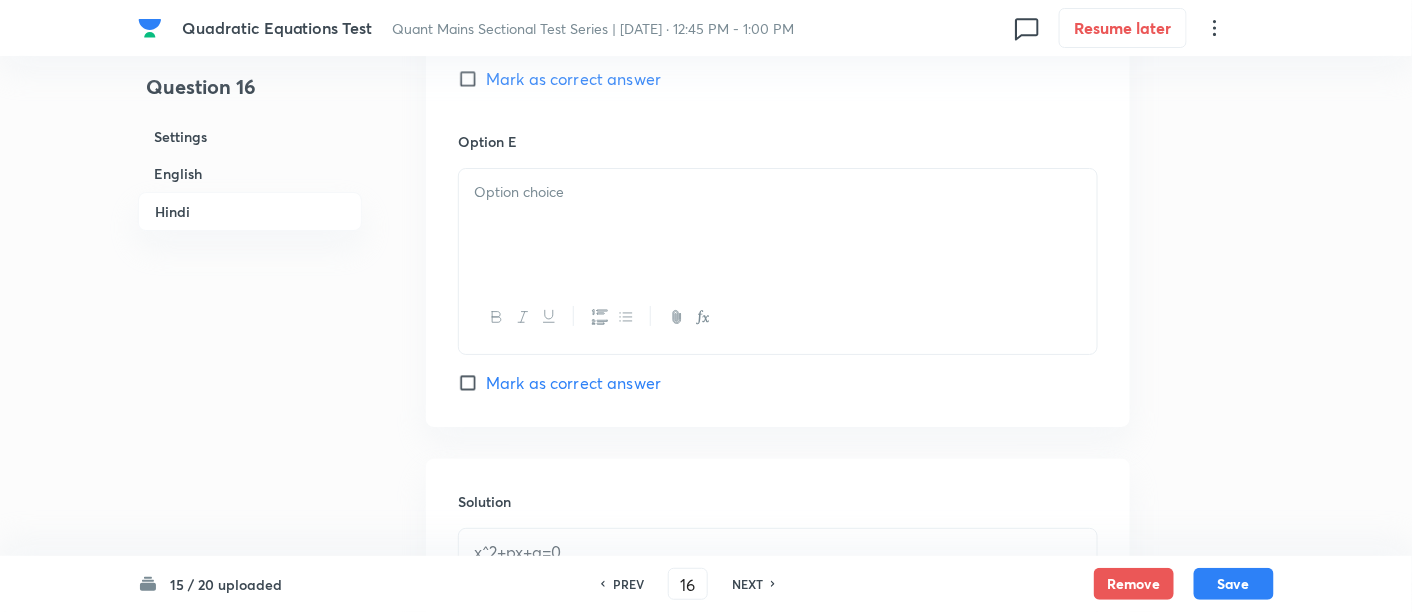 scroll, scrollTop: 4627, scrollLeft: 0, axis: vertical 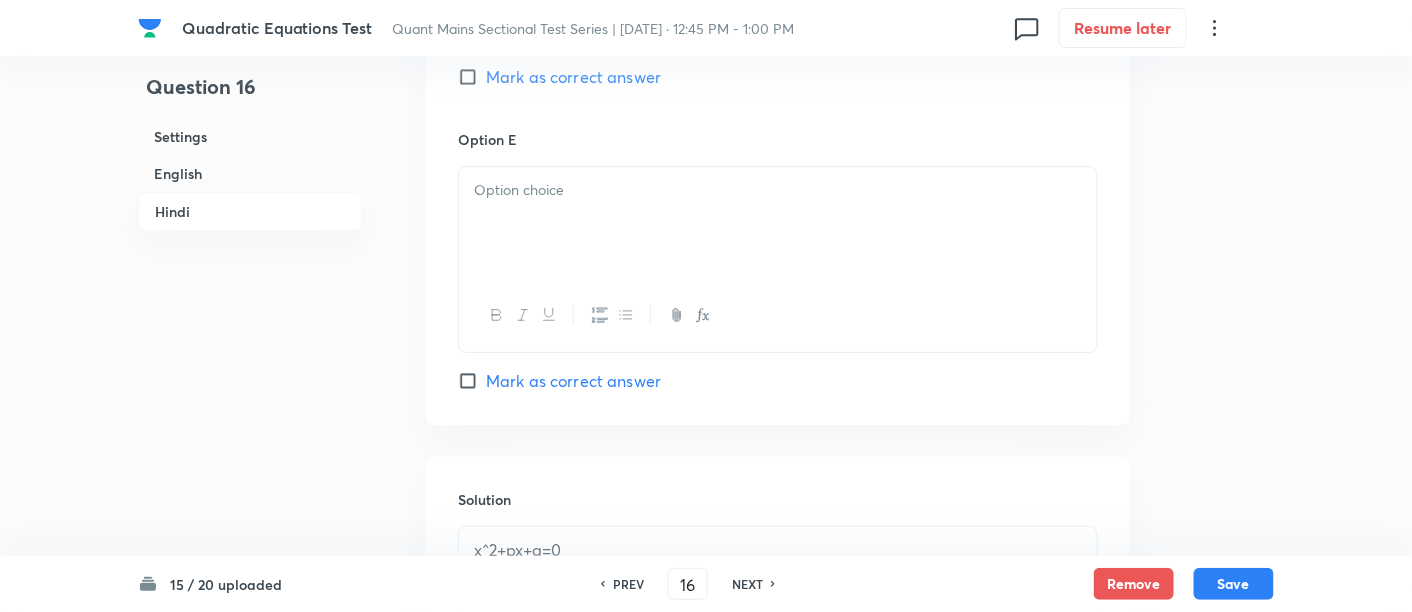 click at bounding box center [778, 223] 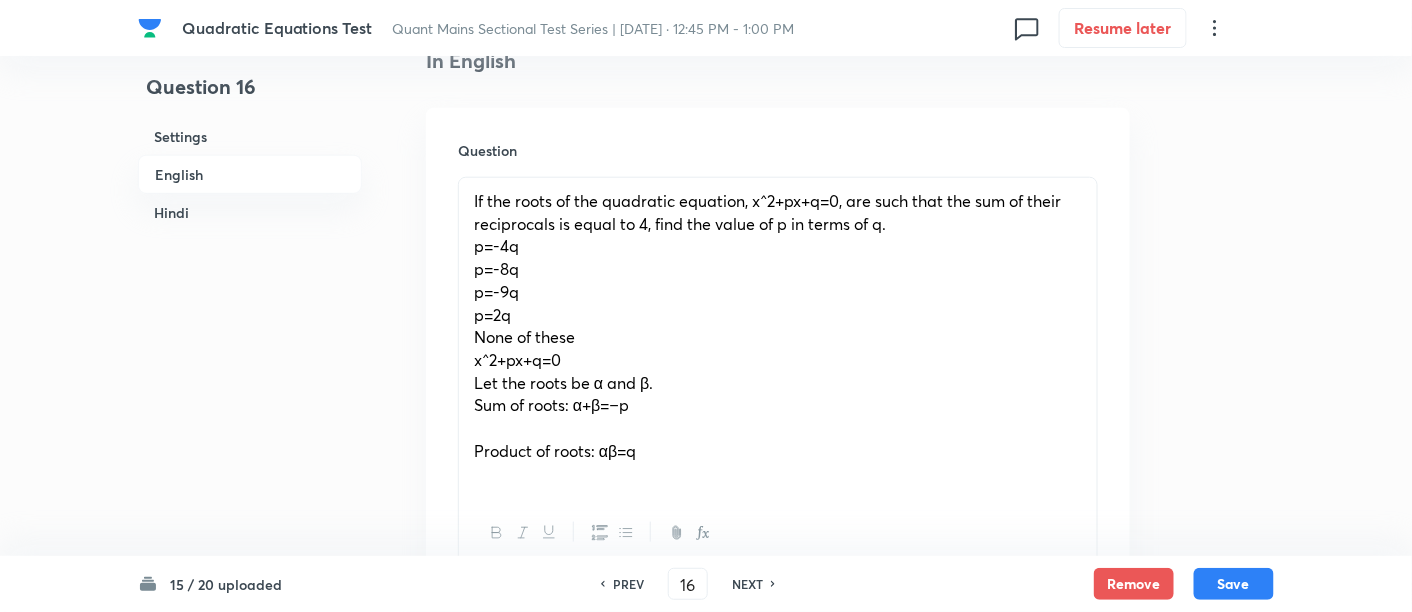 scroll, scrollTop: 548, scrollLeft: 0, axis: vertical 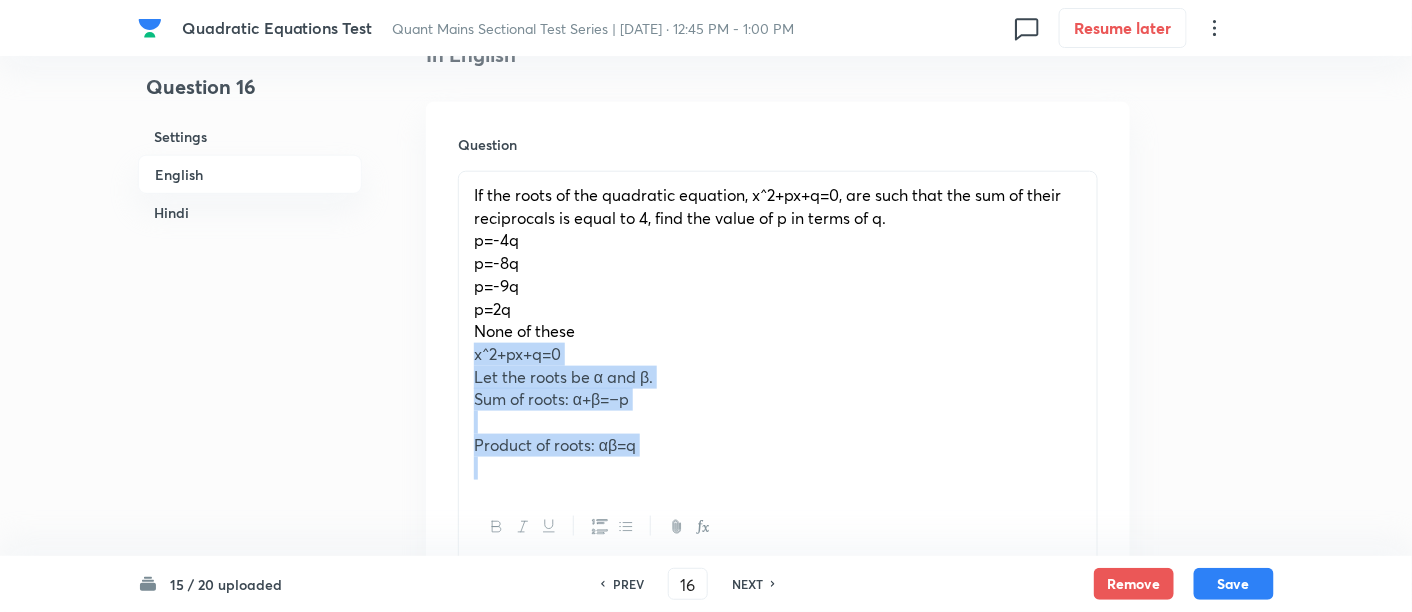 drag, startPoint x: 465, startPoint y: 354, endPoint x: 761, endPoint y: 530, distance: 344.3719 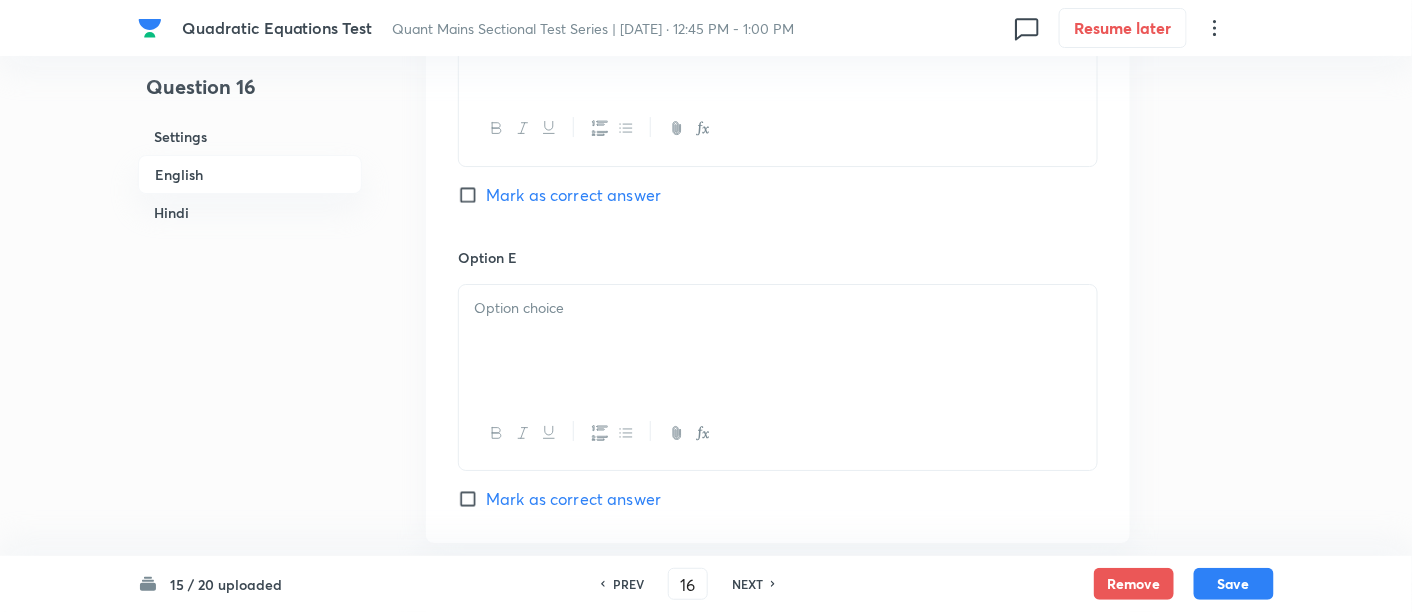 scroll, scrollTop: 2280, scrollLeft: 0, axis: vertical 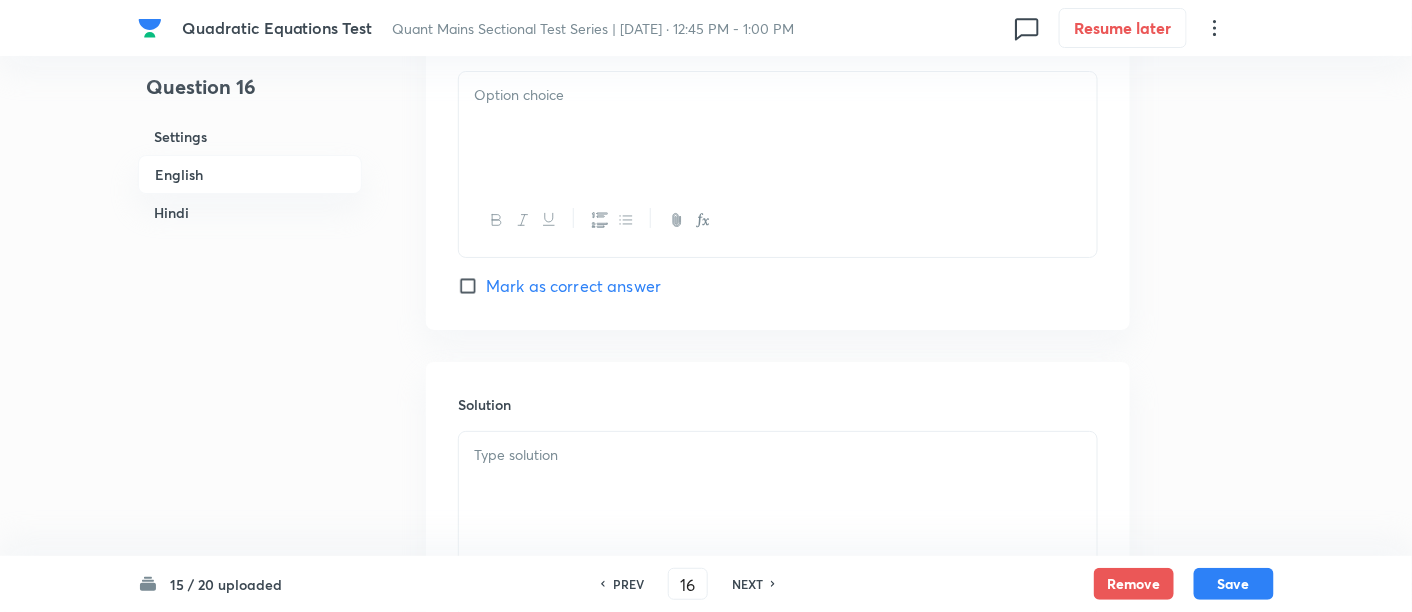 click at bounding box center (778, 455) 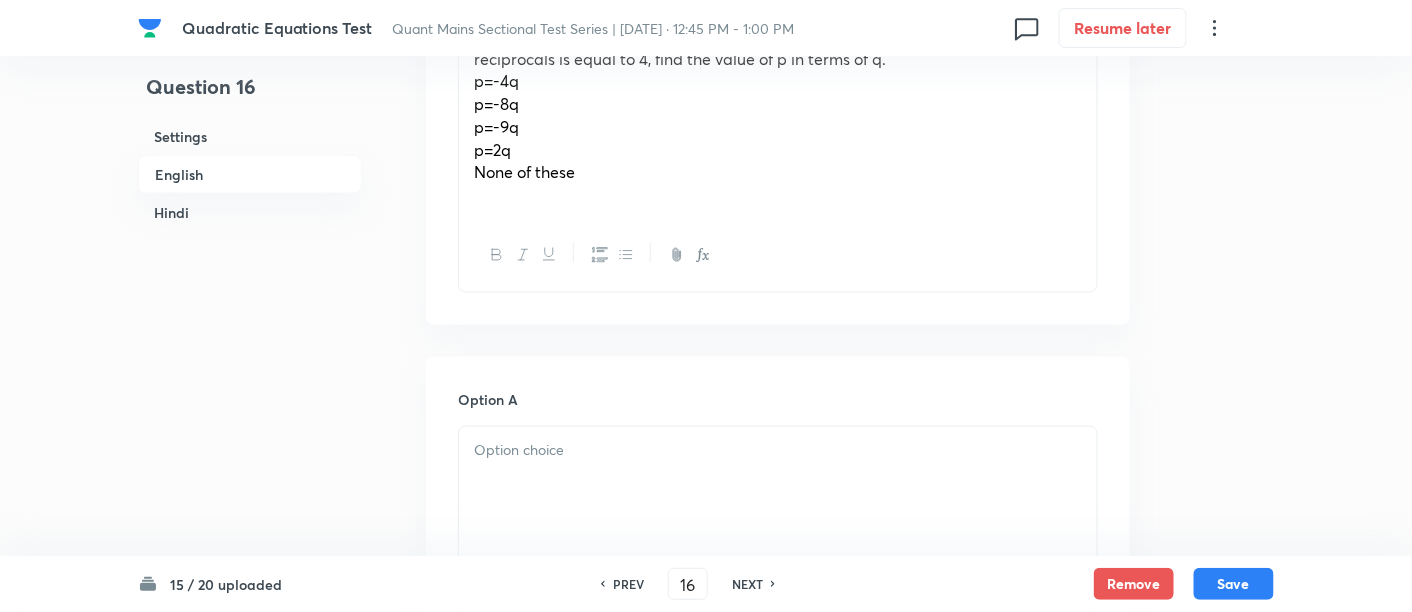 scroll, scrollTop: 616, scrollLeft: 0, axis: vertical 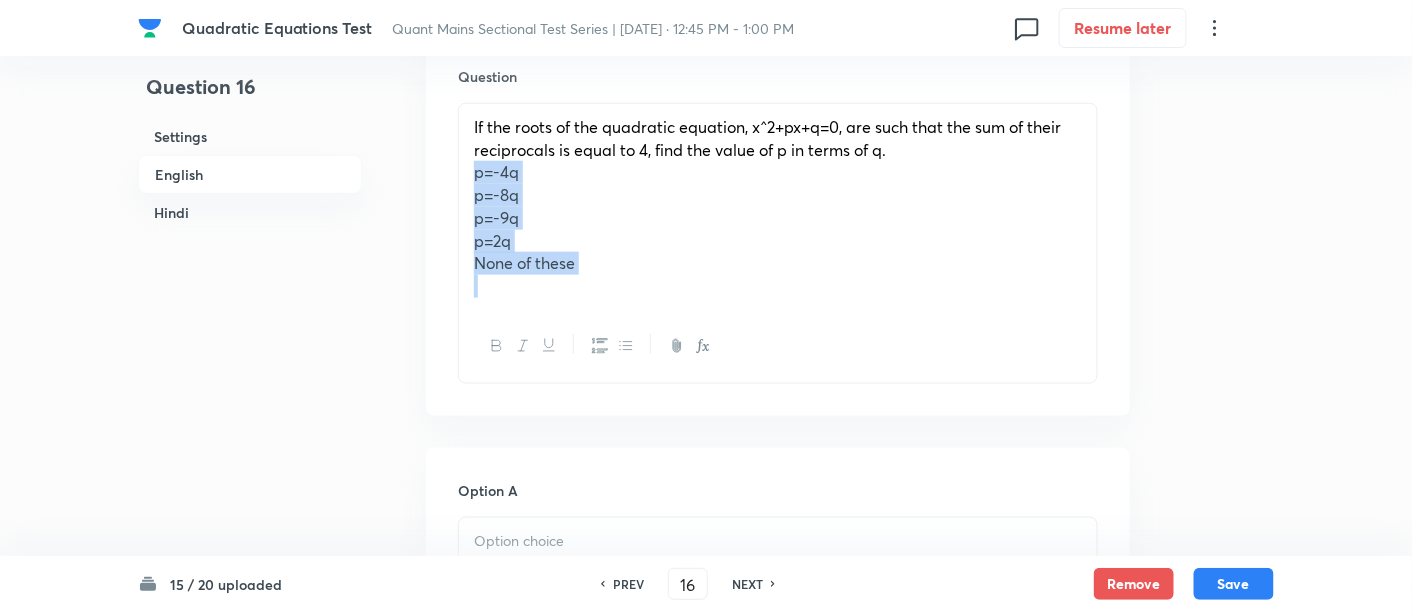 drag, startPoint x: 465, startPoint y: 170, endPoint x: 649, endPoint y: 326, distance: 241.23018 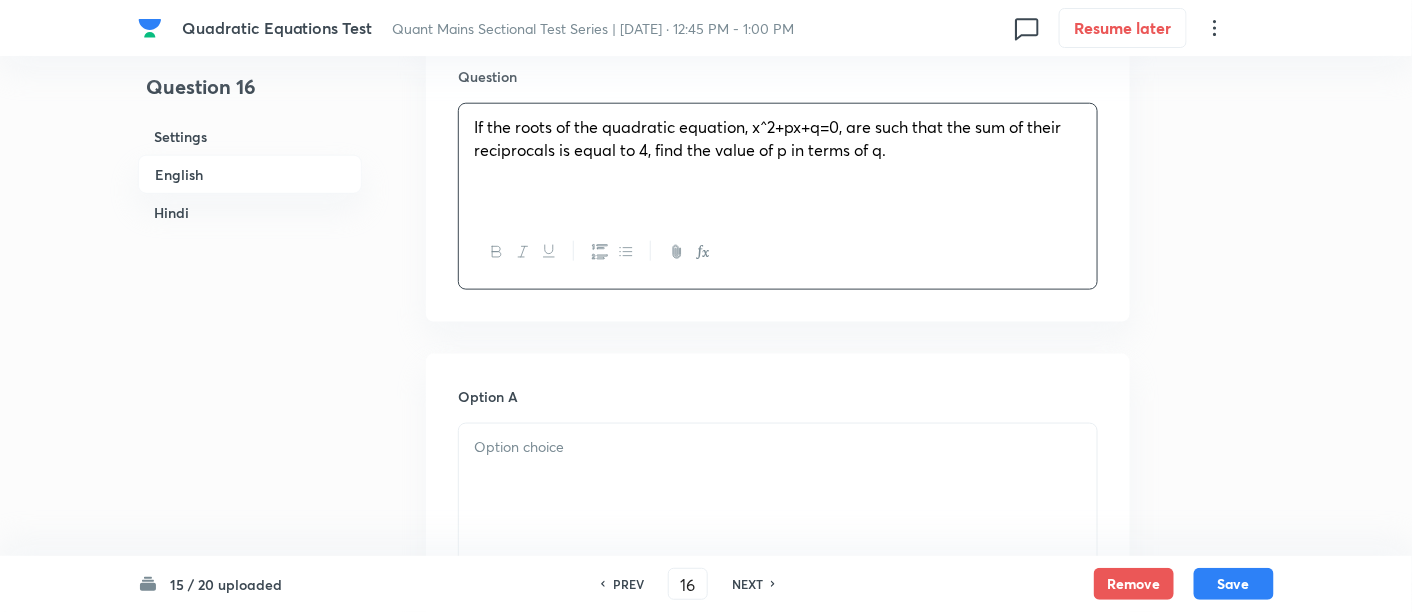 scroll, scrollTop: 847, scrollLeft: 0, axis: vertical 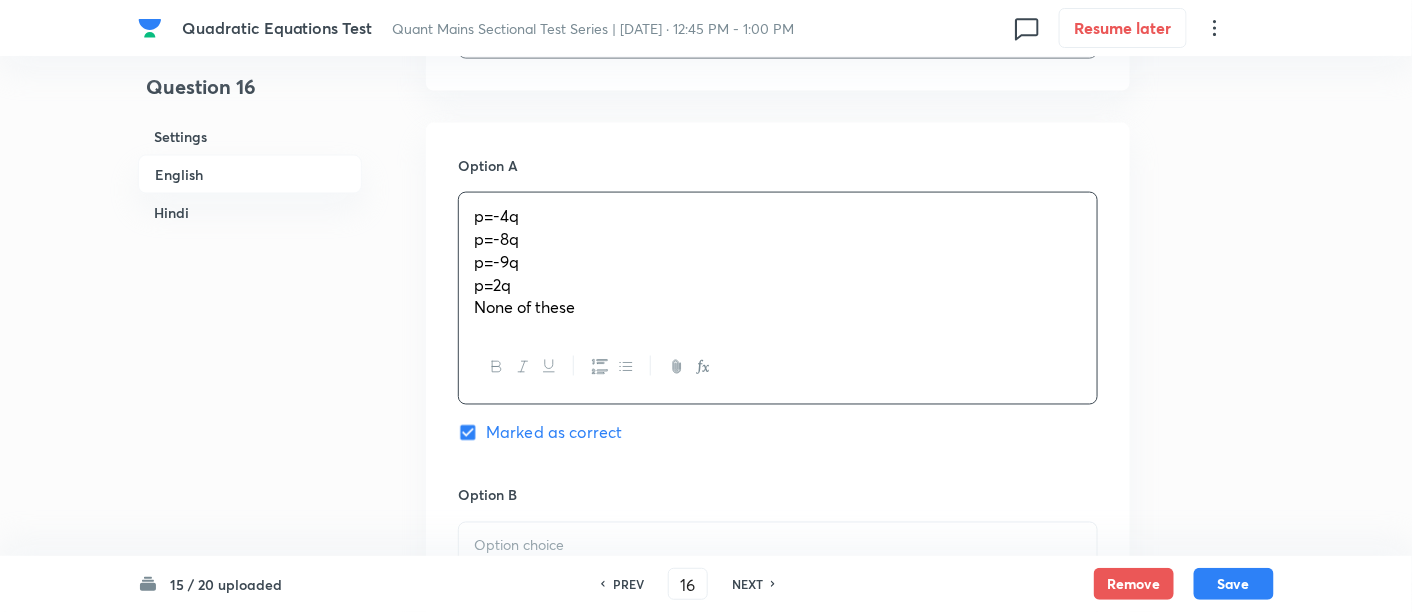 click on "p=-4q p=-8q p=-9q p=2q None of these" at bounding box center (778, 262) 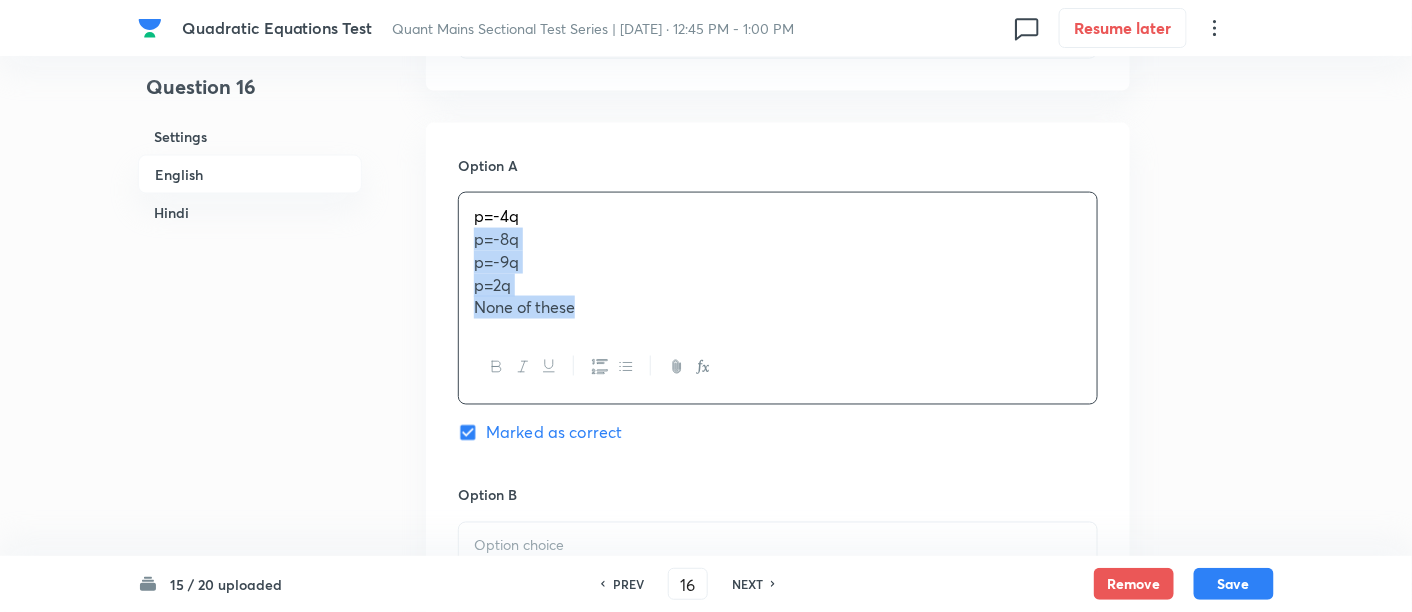 drag, startPoint x: 469, startPoint y: 230, endPoint x: 646, endPoint y: 359, distance: 219.02055 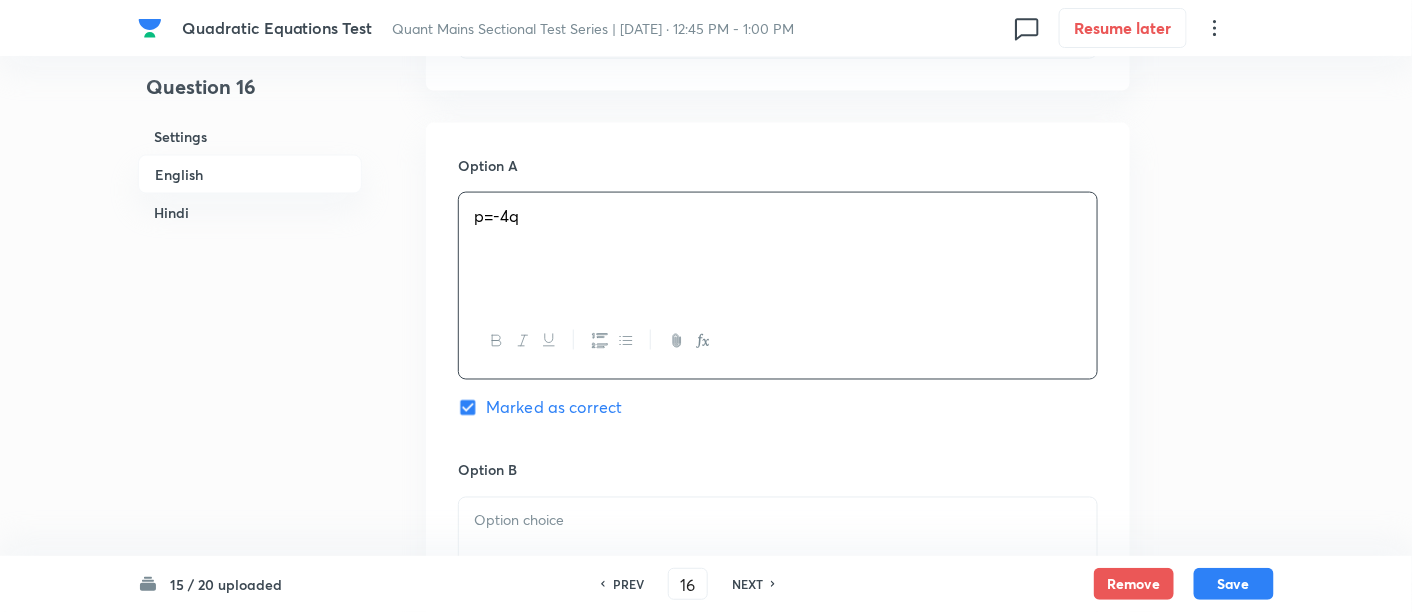 scroll, scrollTop: 1116, scrollLeft: 0, axis: vertical 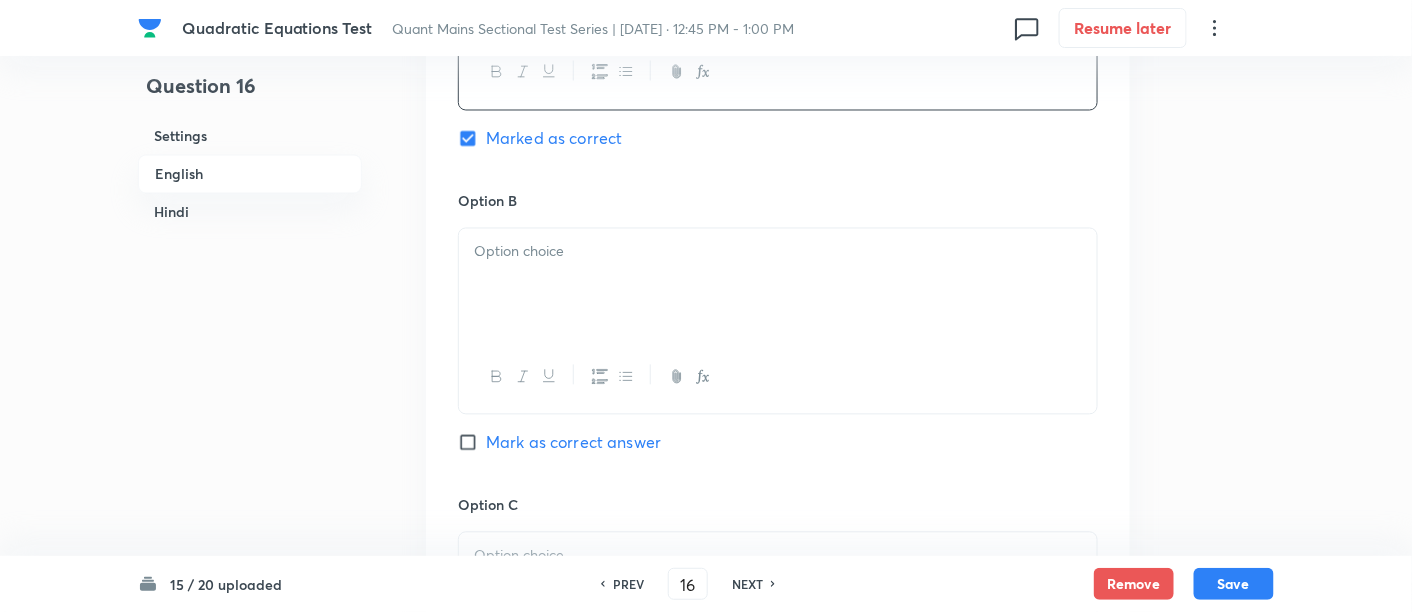 click at bounding box center (778, 285) 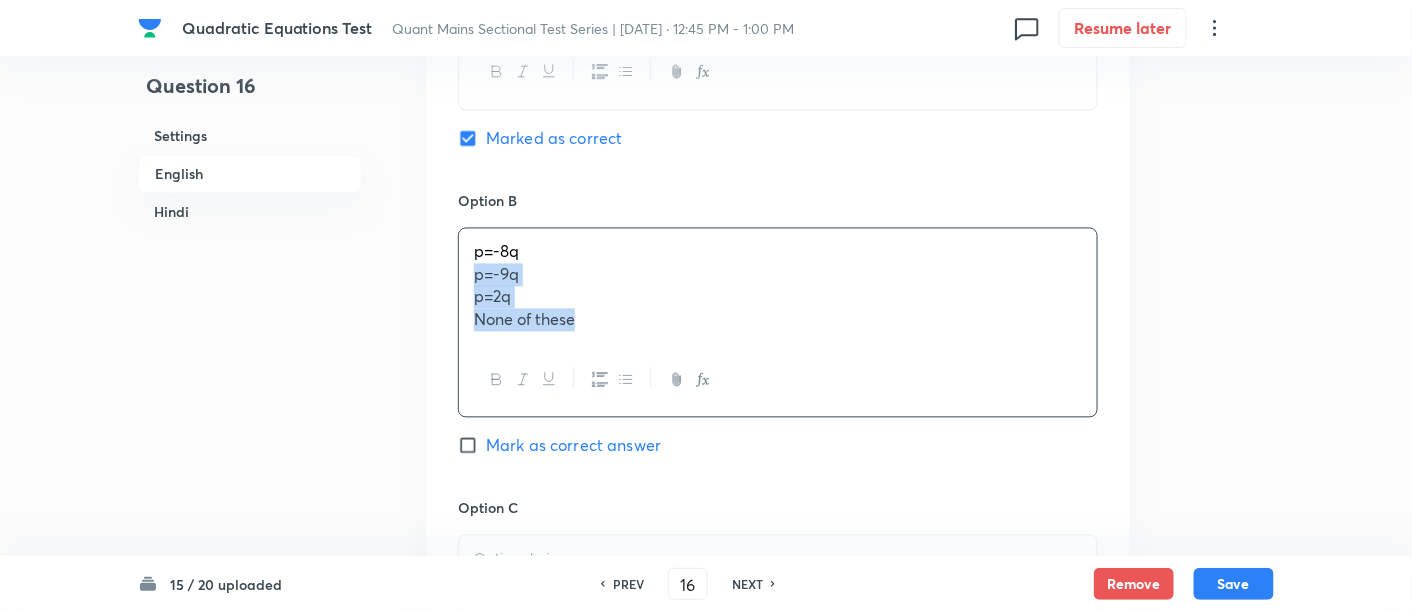 drag, startPoint x: 474, startPoint y: 272, endPoint x: 642, endPoint y: 342, distance: 182 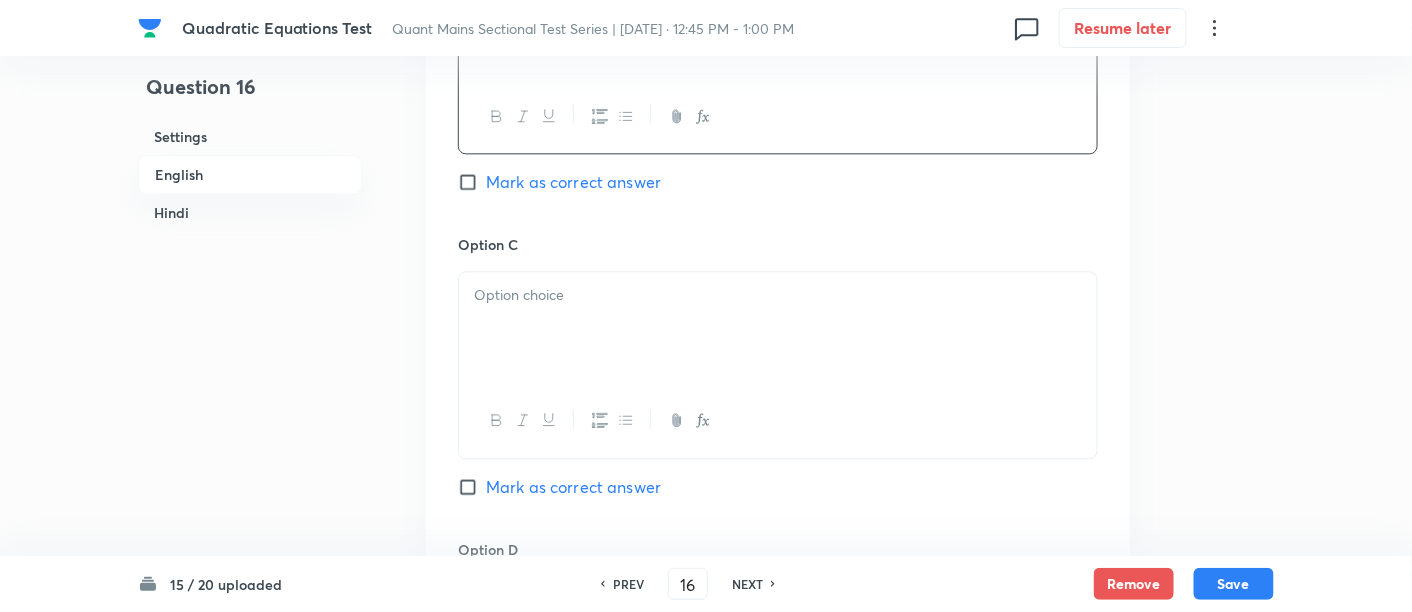 scroll, scrollTop: 1378, scrollLeft: 0, axis: vertical 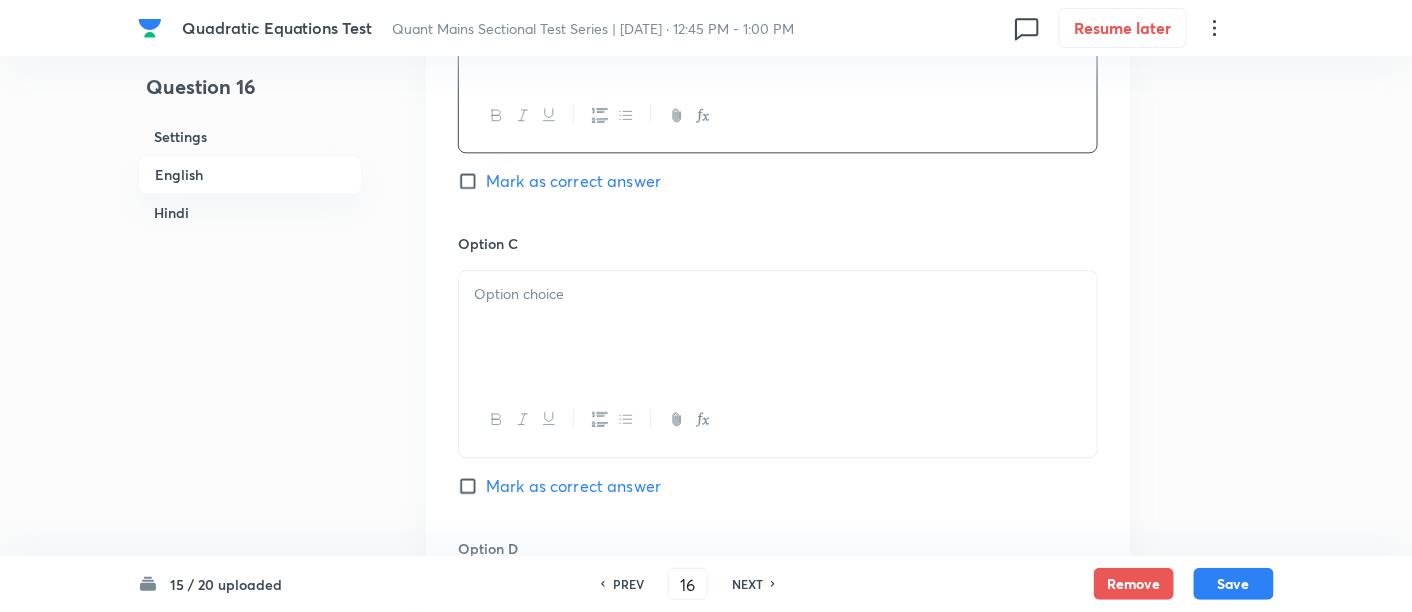 click at bounding box center [778, 327] 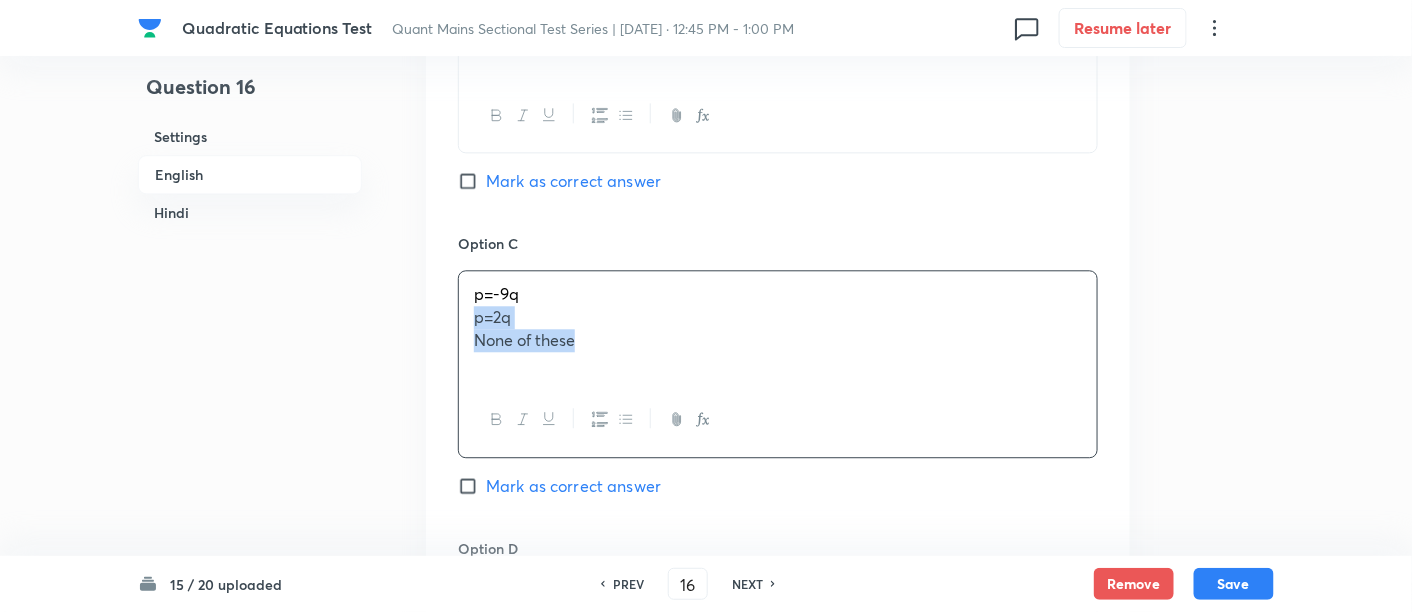 drag, startPoint x: 467, startPoint y: 321, endPoint x: 777, endPoint y: 381, distance: 315.75308 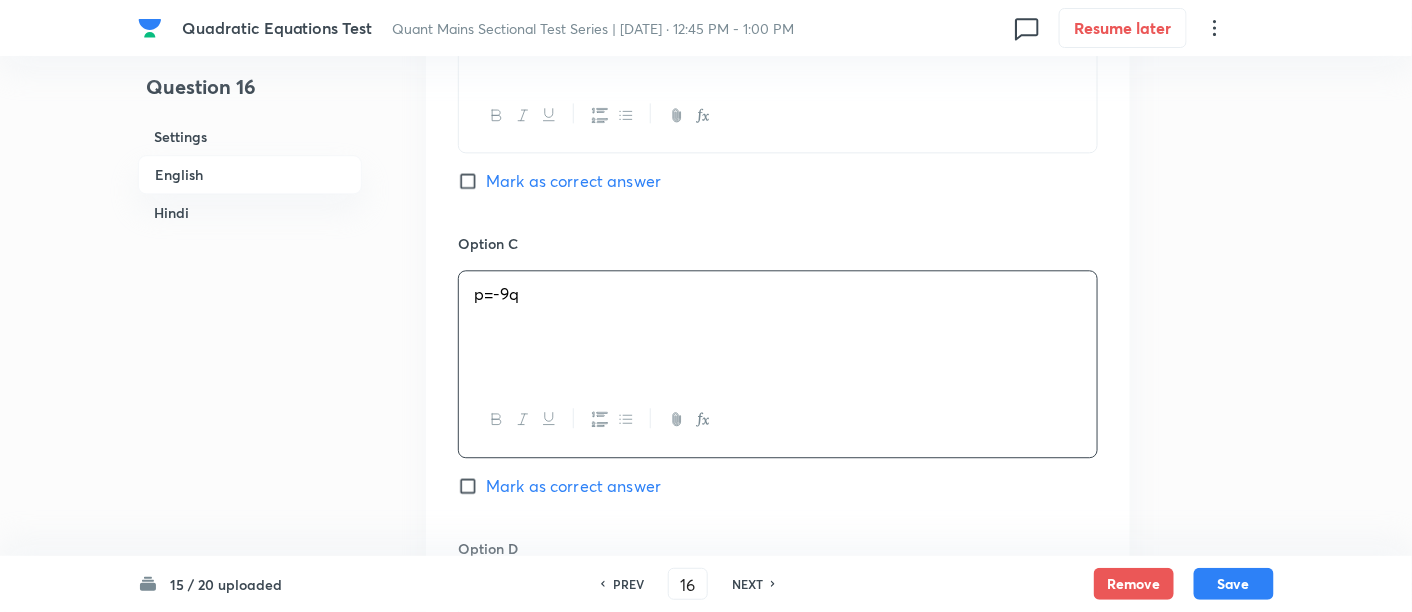 scroll, scrollTop: 1716, scrollLeft: 0, axis: vertical 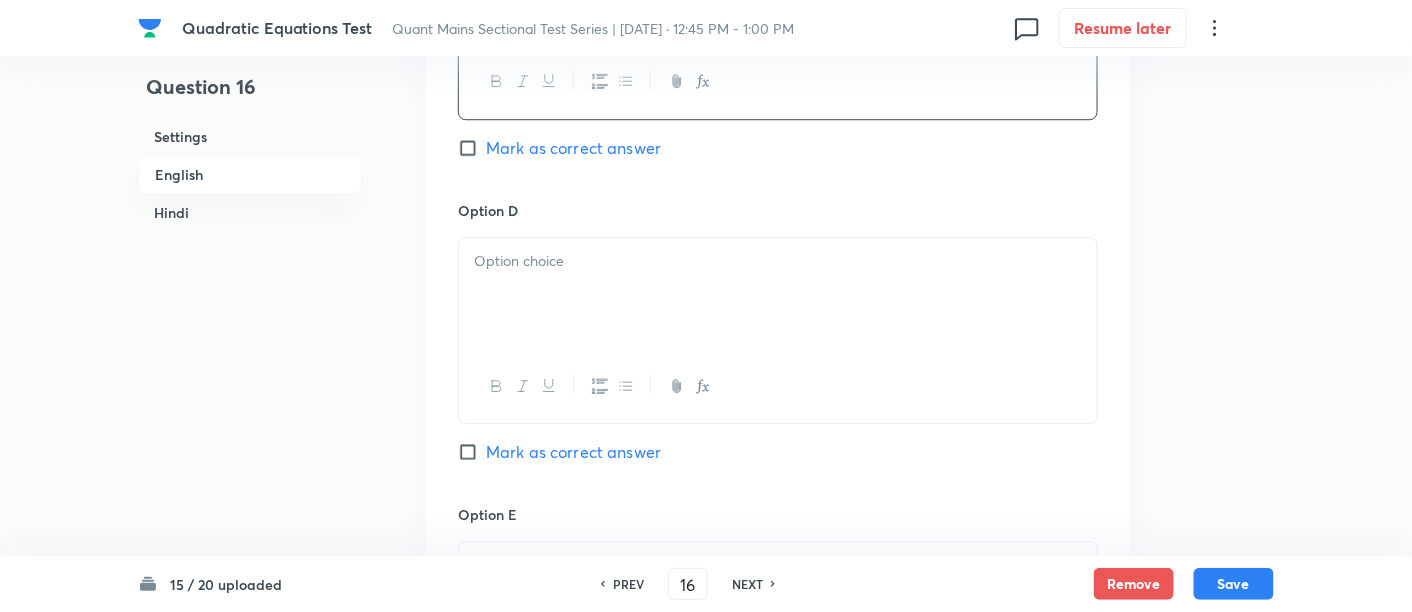 click at bounding box center (778, 294) 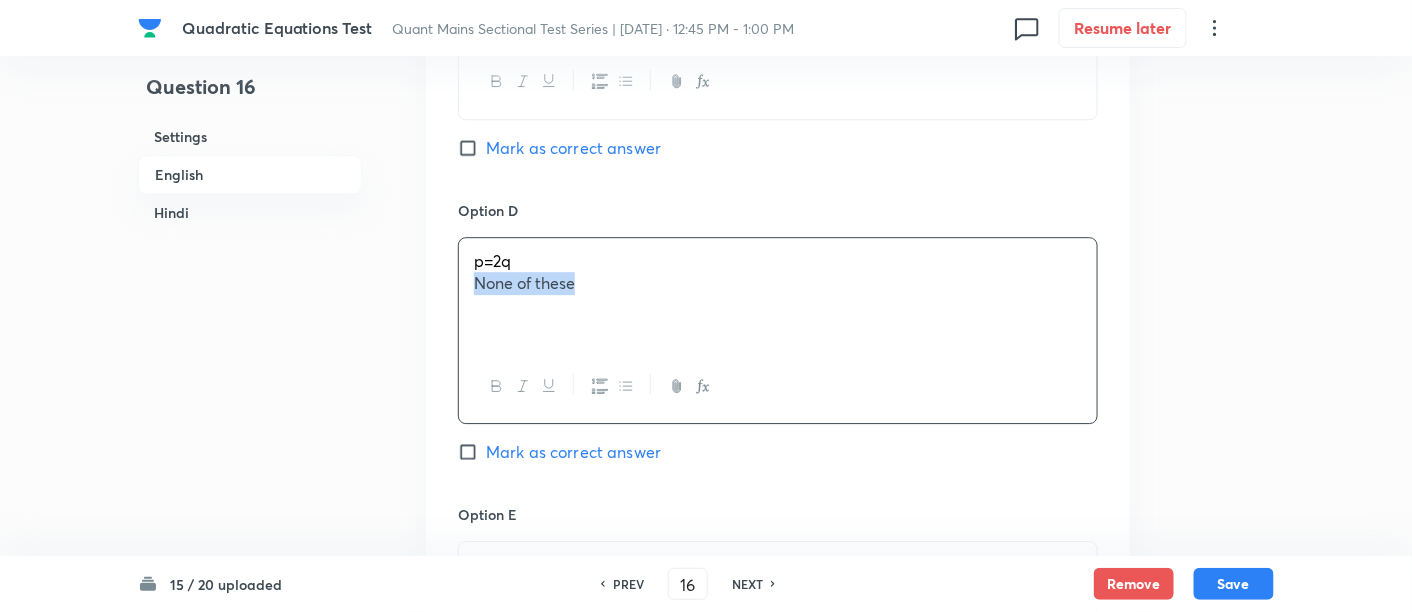 drag, startPoint x: 465, startPoint y: 289, endPoint x: 752, endPoint y: 367, distance: 297.4105 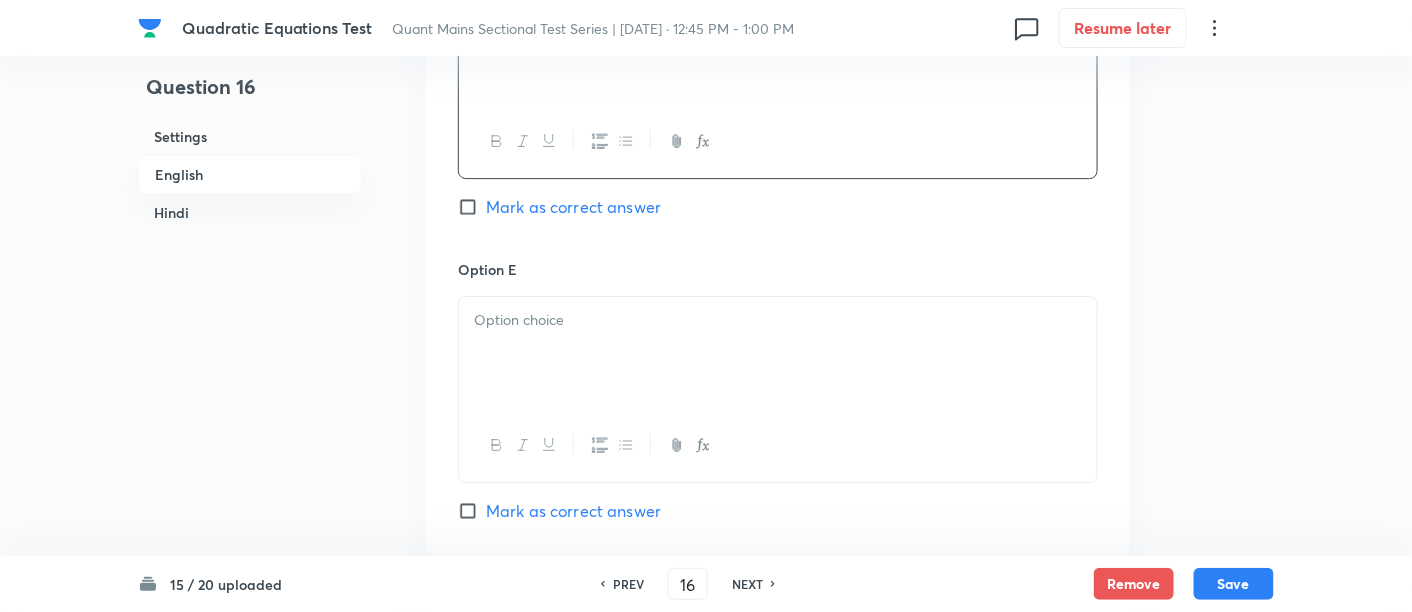 scroll, scrollTop: 1962, scrollLeft: 0, axis: vertical 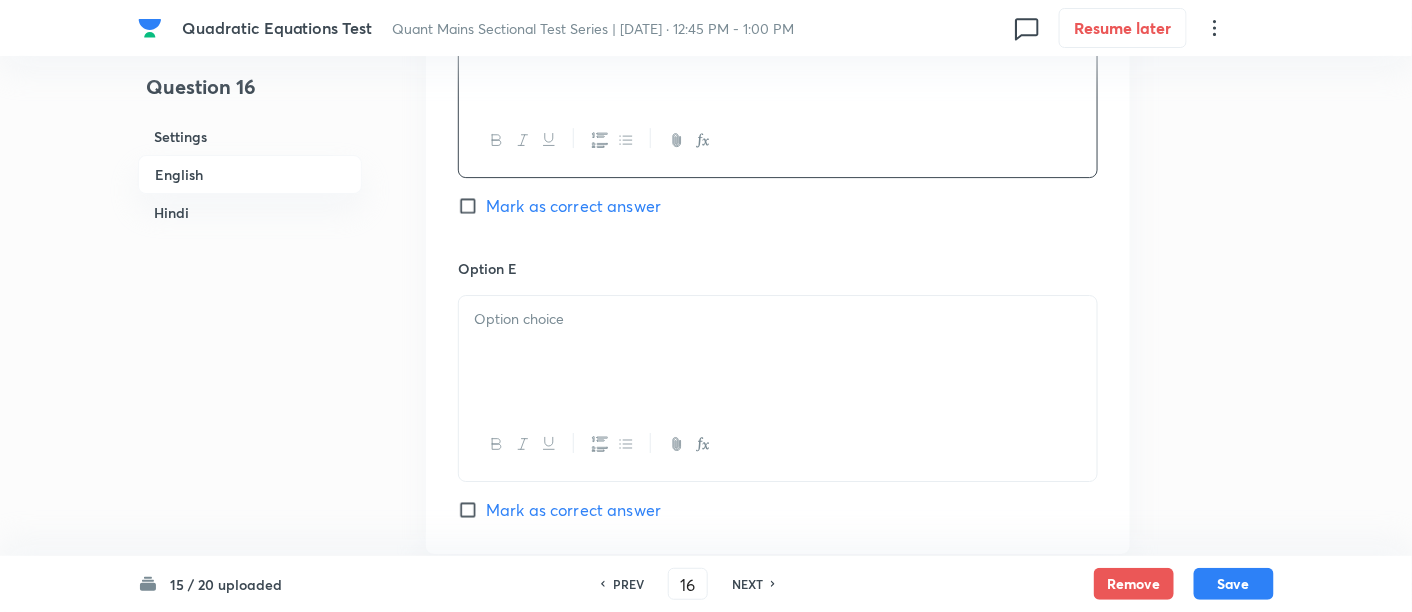 click at bounding box center [778, 352] 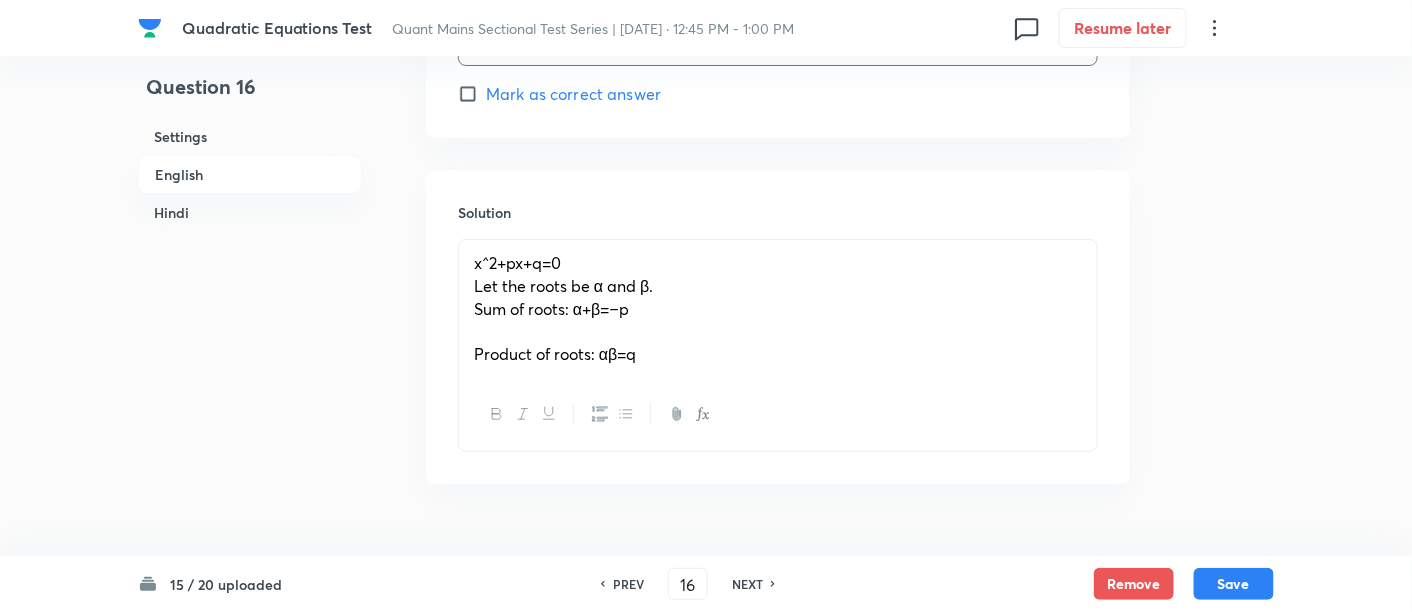scroll, scrollTop: 2514, scrollLeft: 0, axis: vertical 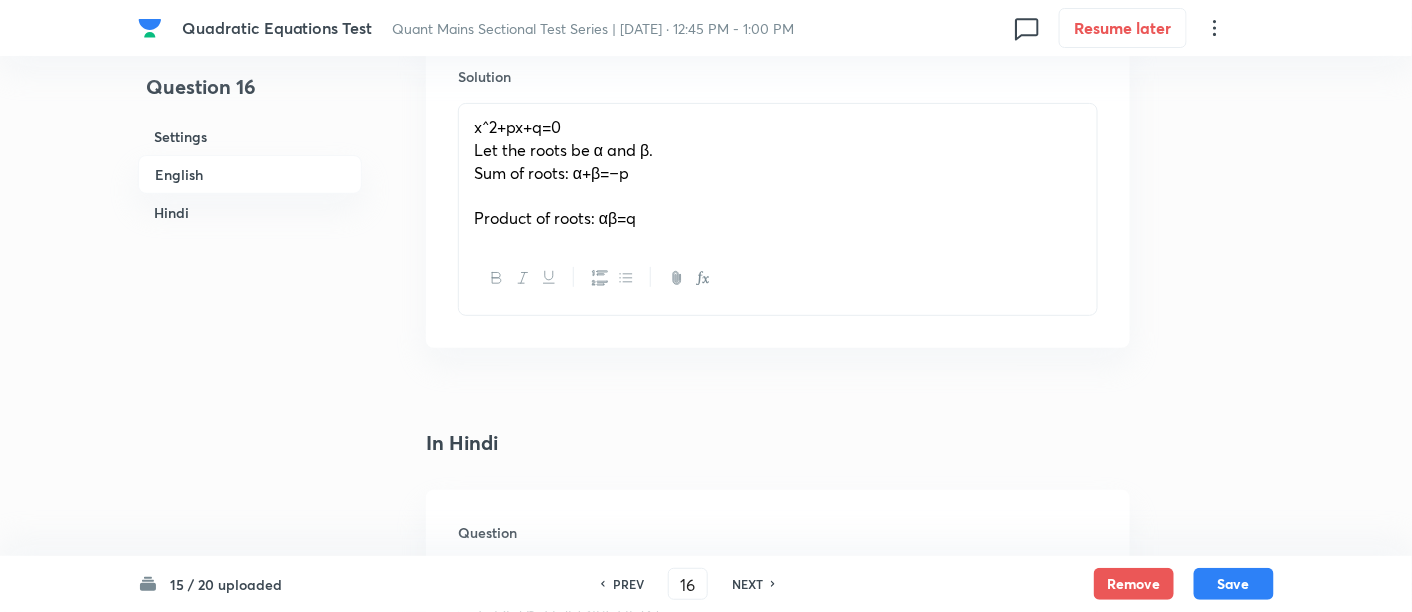 click on "Product of roots: αβ=q" at bounding box center [778, 218] 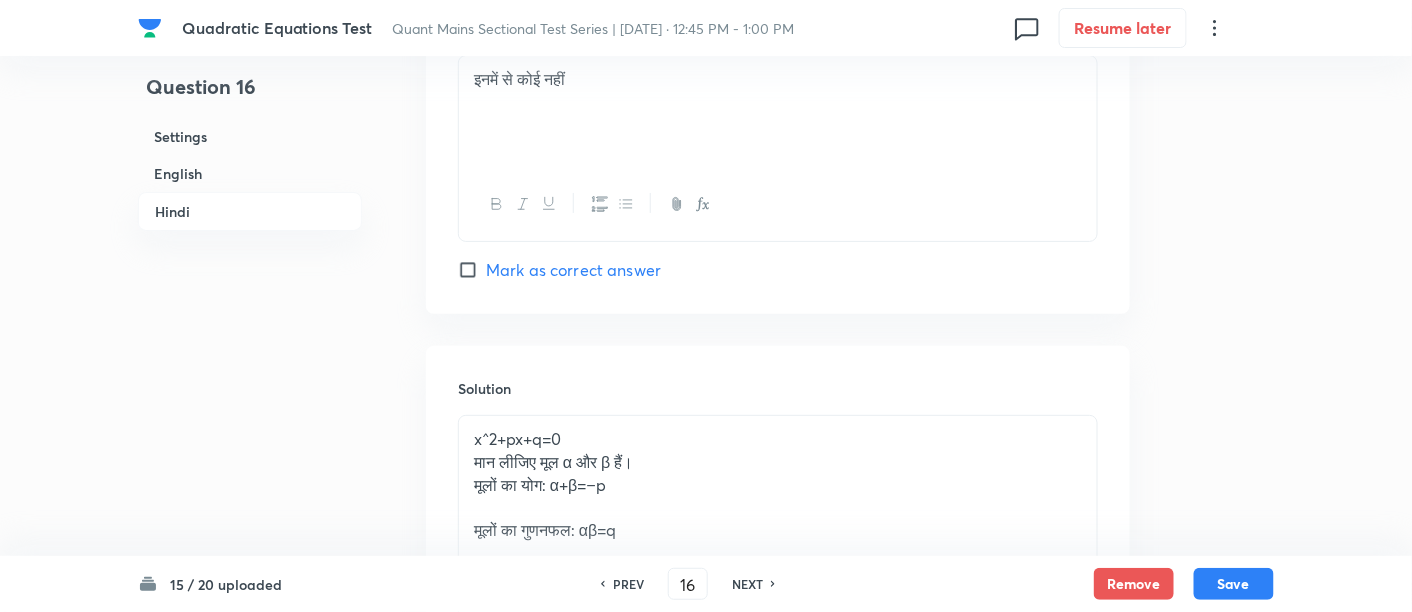scroll, scrollTop: 4969, scrollLeft: 0, axis: vertical 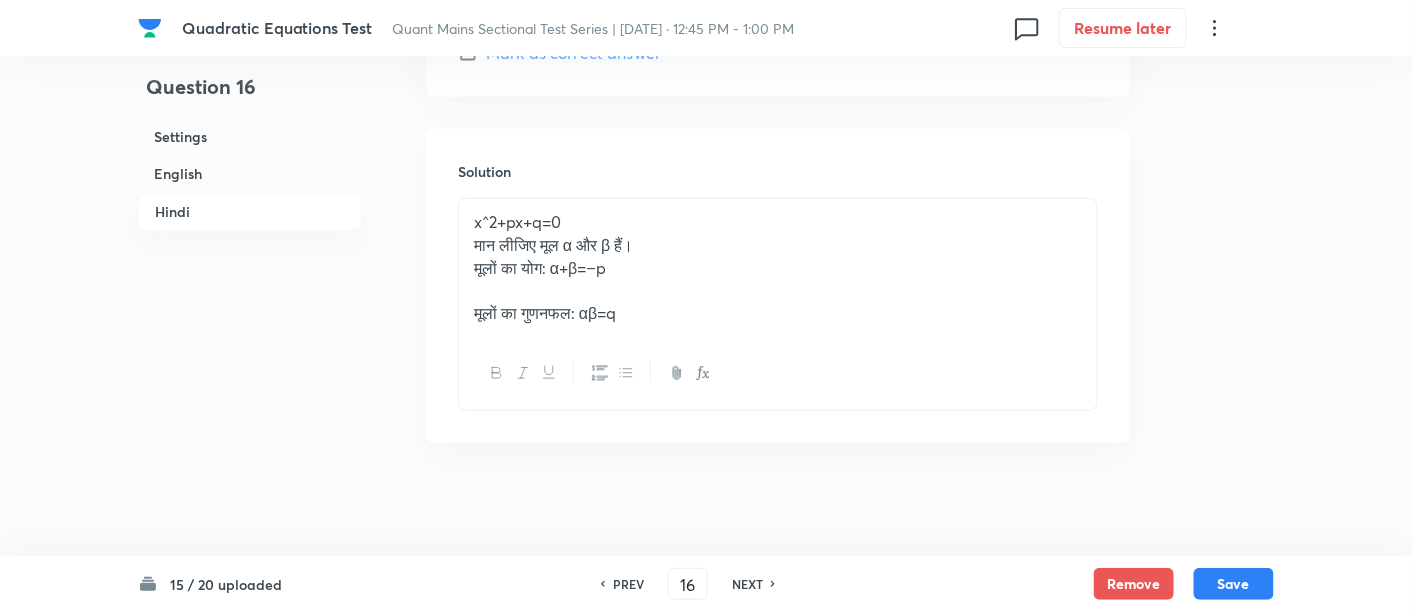 click on "x^2+px+q=0 मान लीजिए मूल α और β हैं। मूलों का योग: α+β=−p मूलों का गुणनफल: αβ=q" at bounding box center [778, 268] 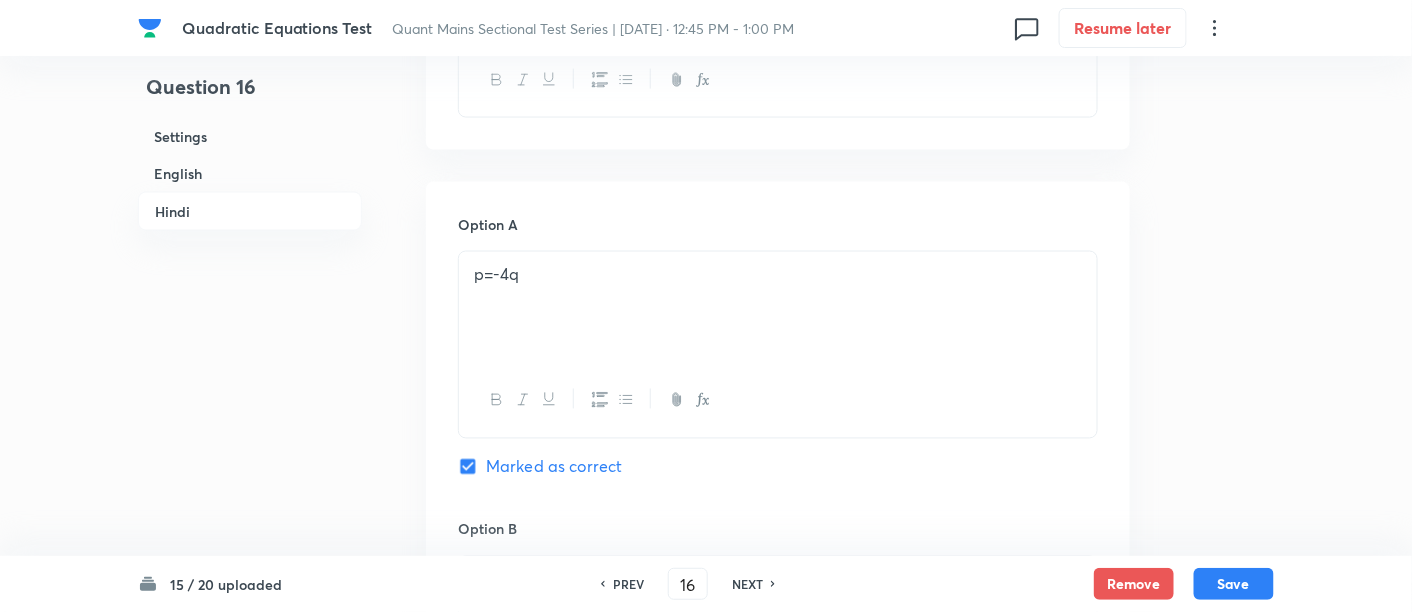 scroll, scrollTop: 3342, scrollLeft: 0, axis: vertical 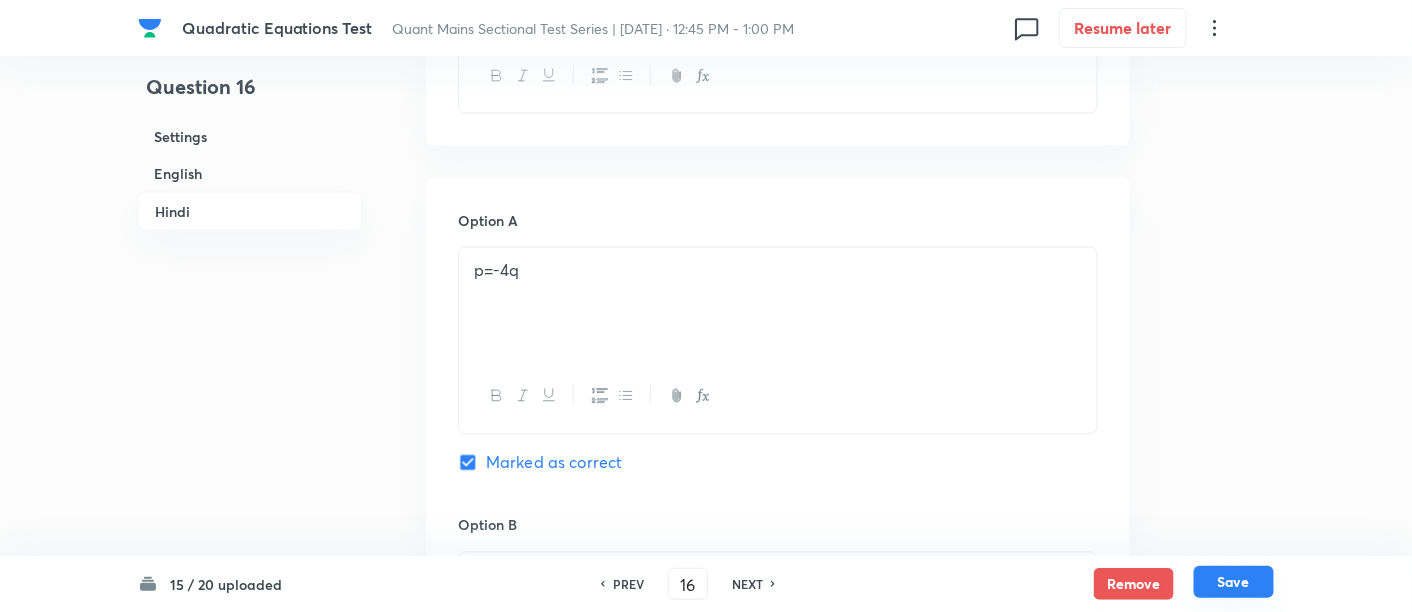 click on "Save" at bounding box center [1234, 582] 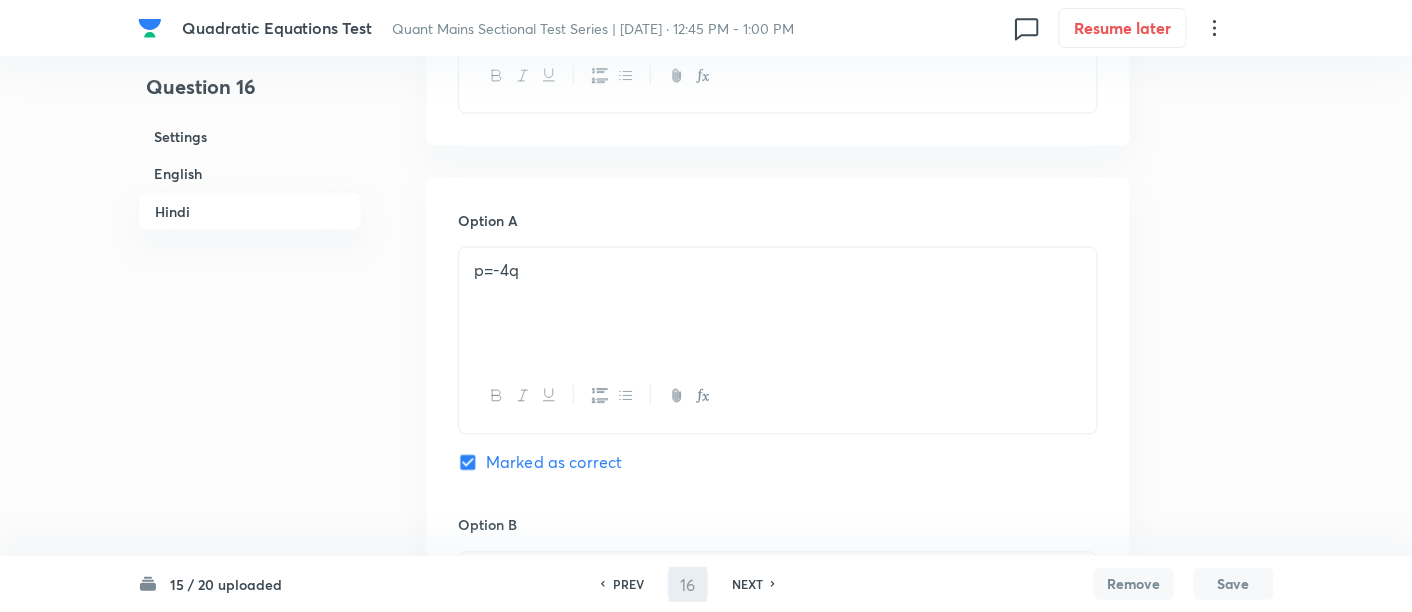 type on "17" 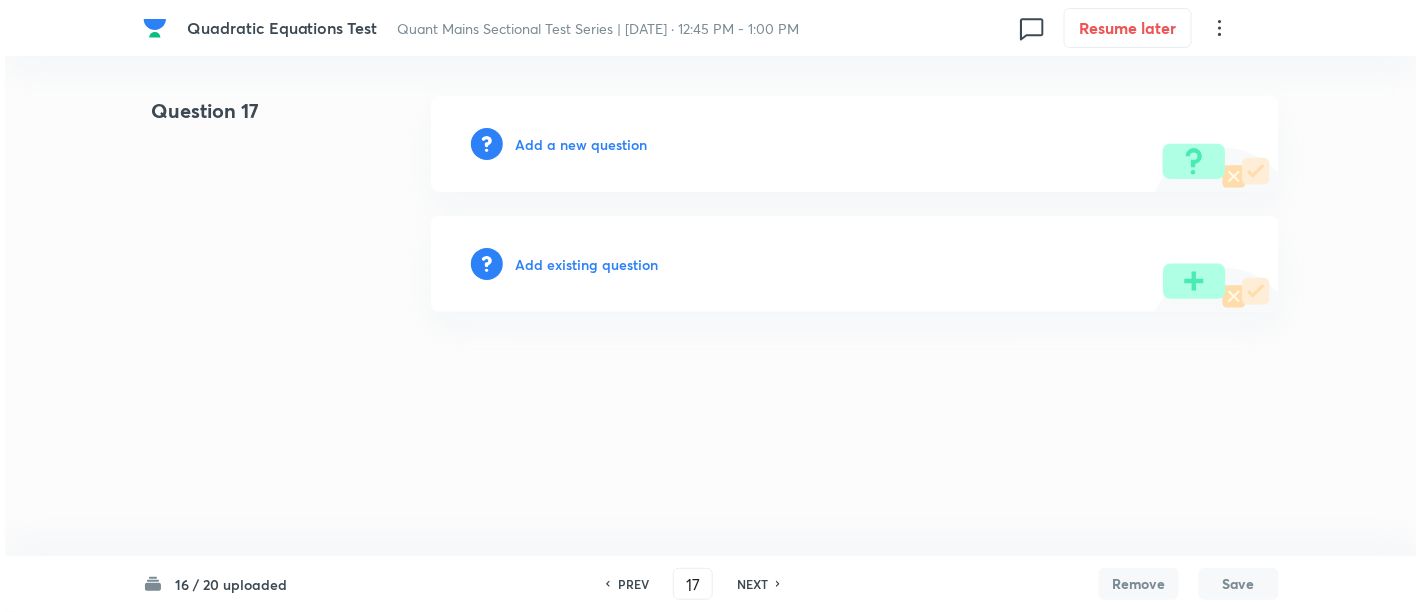 scroll, scrollTop: 0, scrollLeft: 0, axis: both 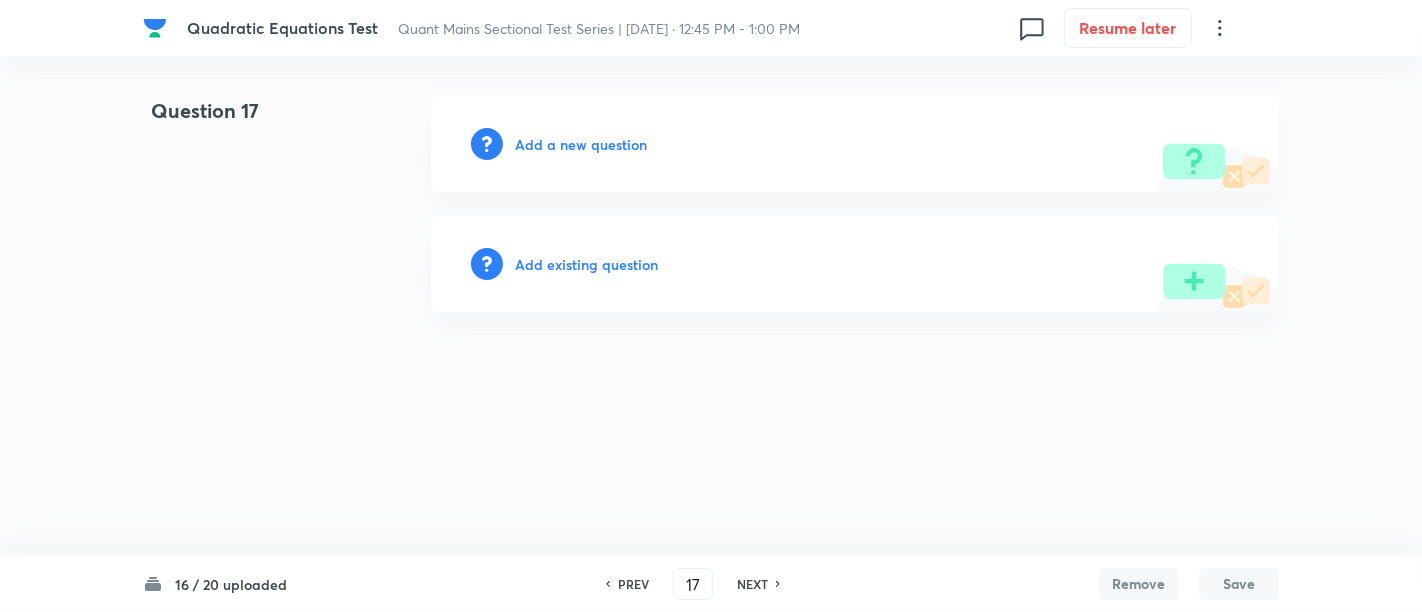 click on "Add a new question" at bounding box center [581, 144] 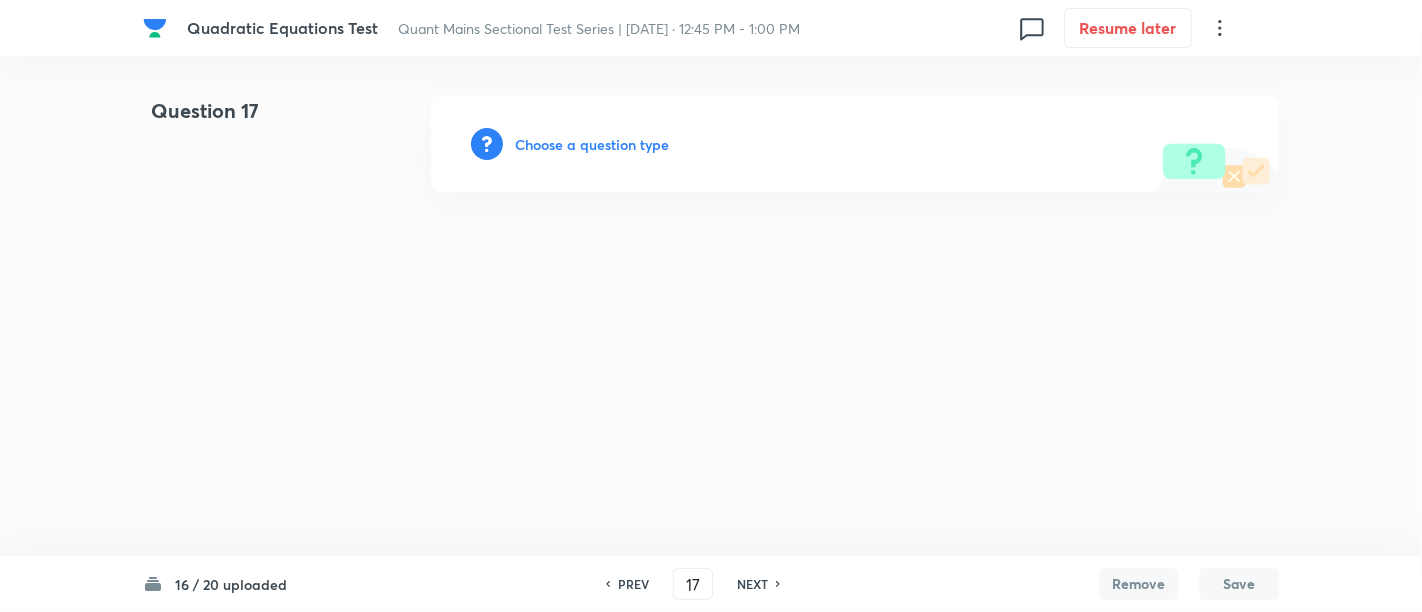 click on "Choose a question type" at bounding box center [592, 144] 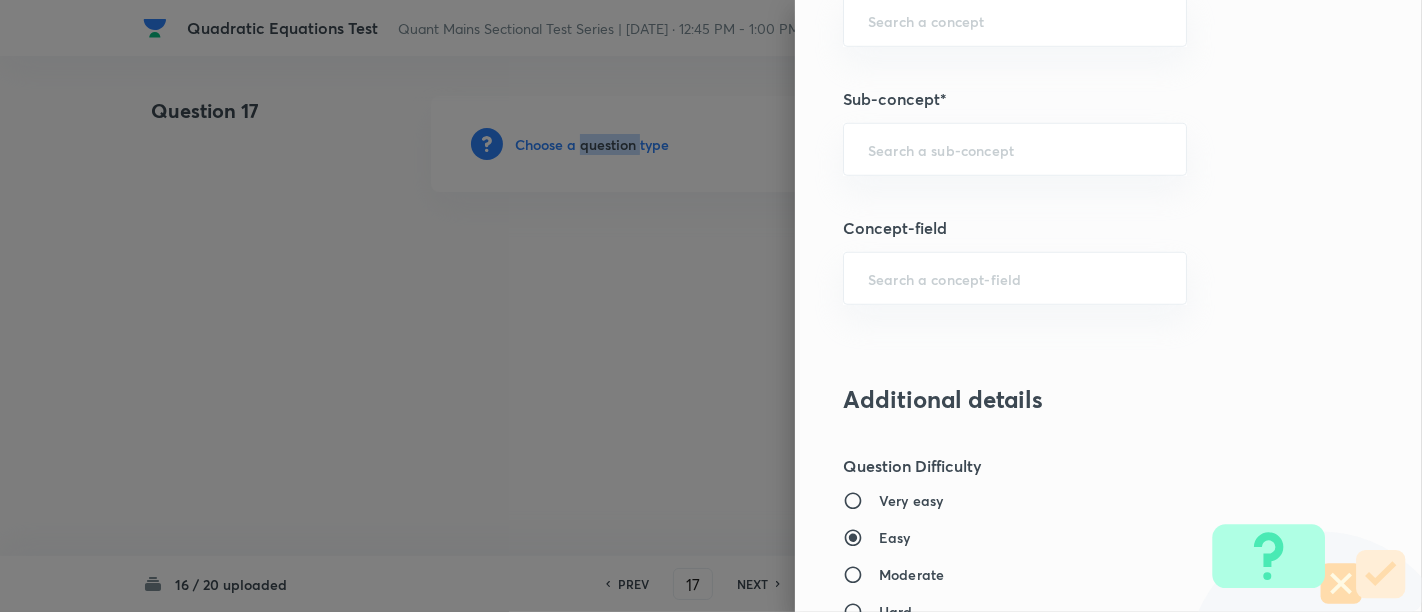 scroll, scrollTop: 1115, scrollLeft: 0, axis: vertical 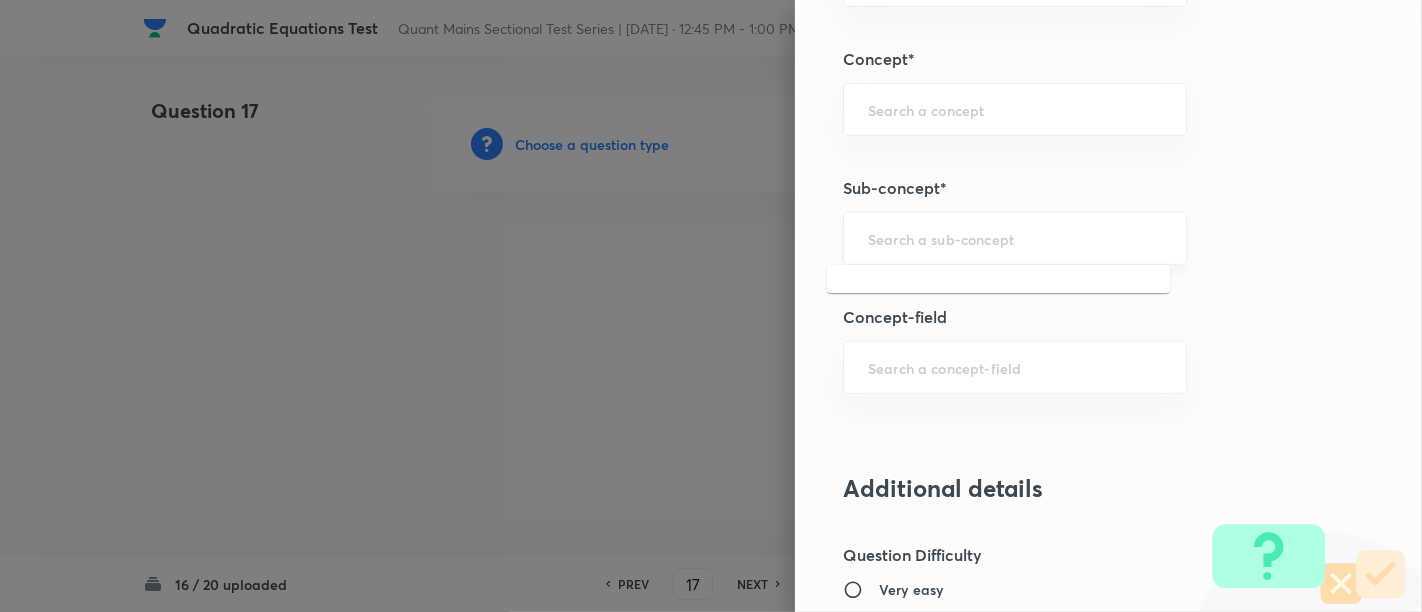 click at bounding box center [1015, 238] 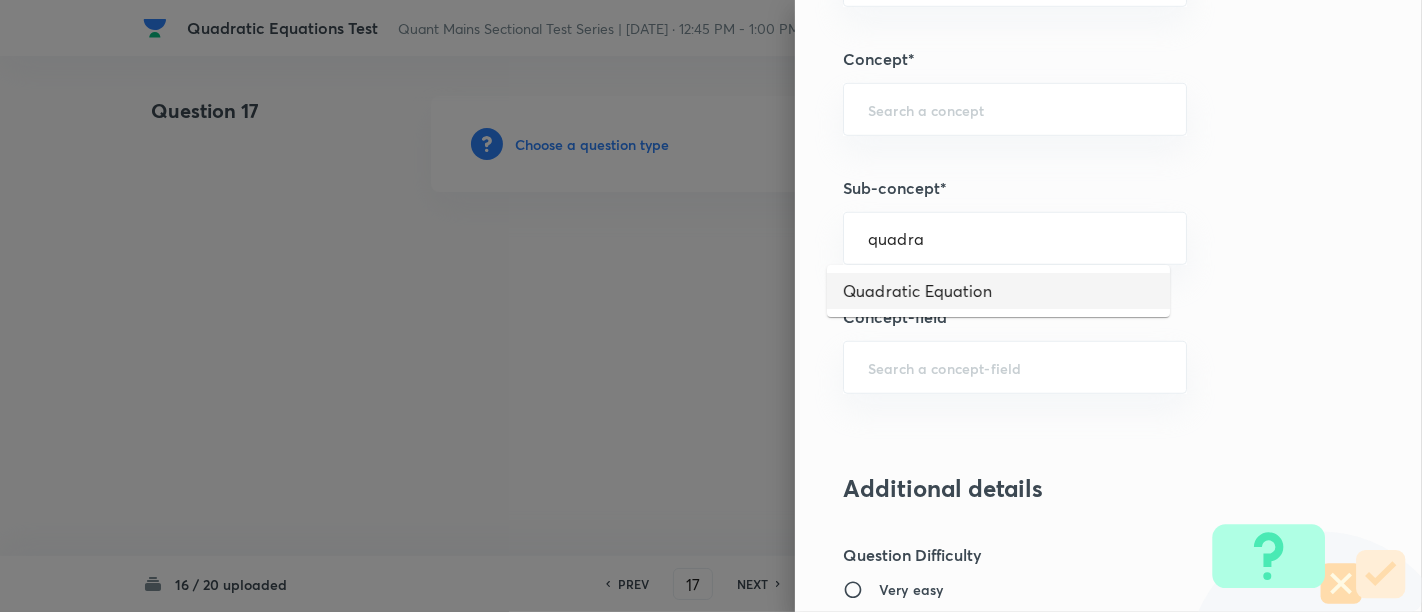 click on "Quadratic Equation" at bounding box center (998, 291) 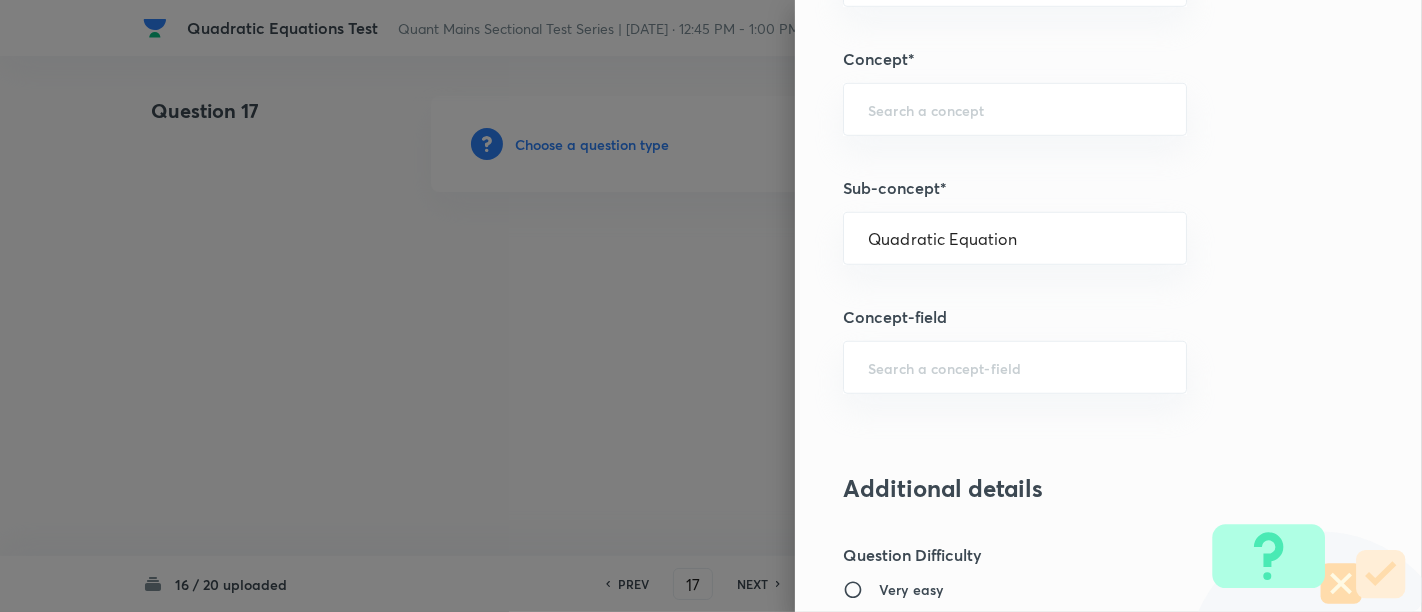 type on "Quantitative Aptitude" 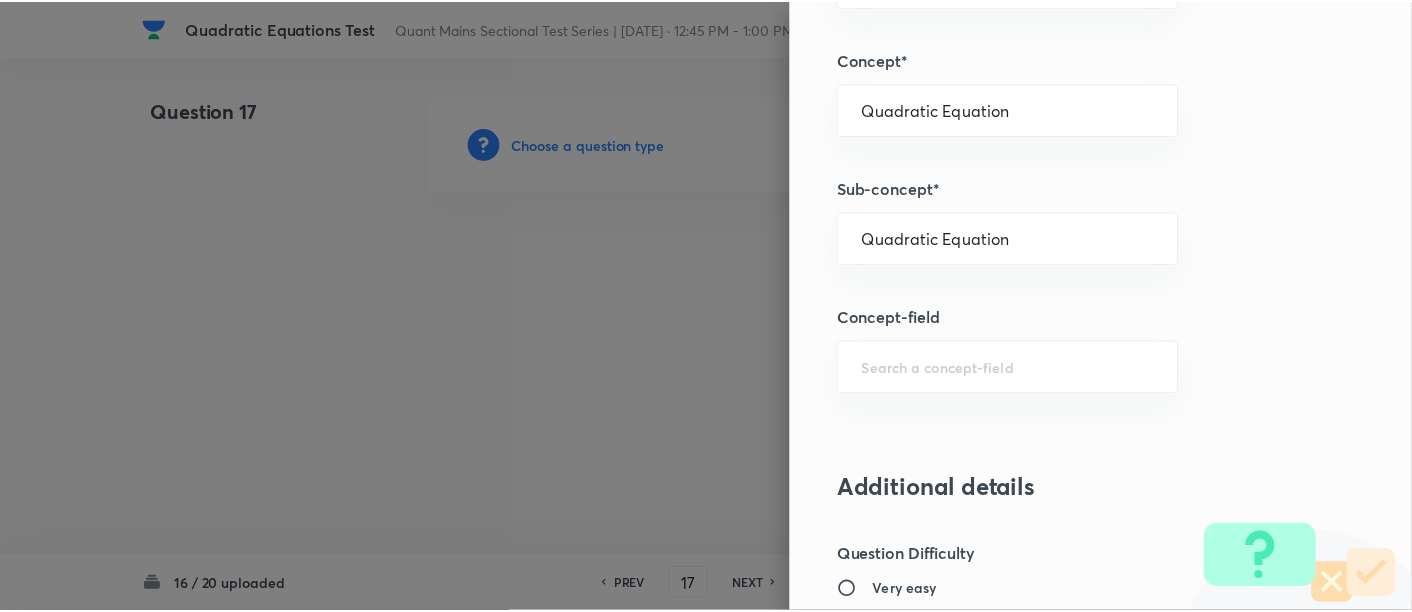 scroll, scrollTop: 2108, scrollLeft: 0, axis: vertical 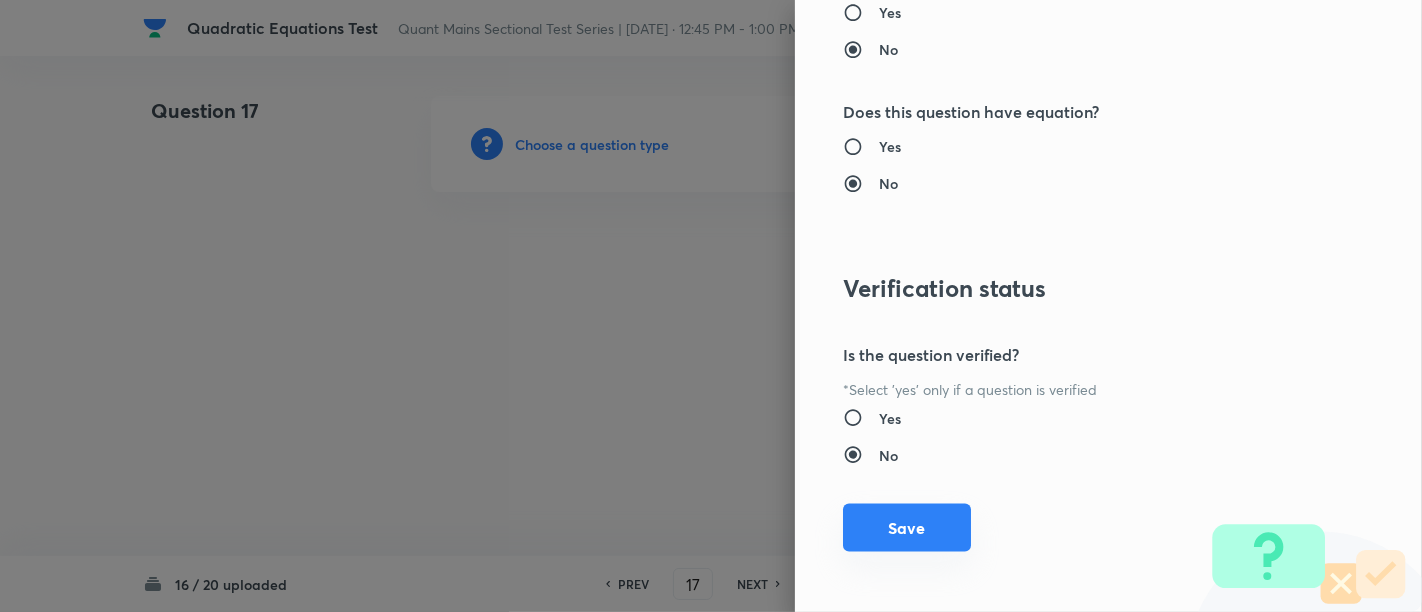 click on "Save" at bounding box center [907, 528] 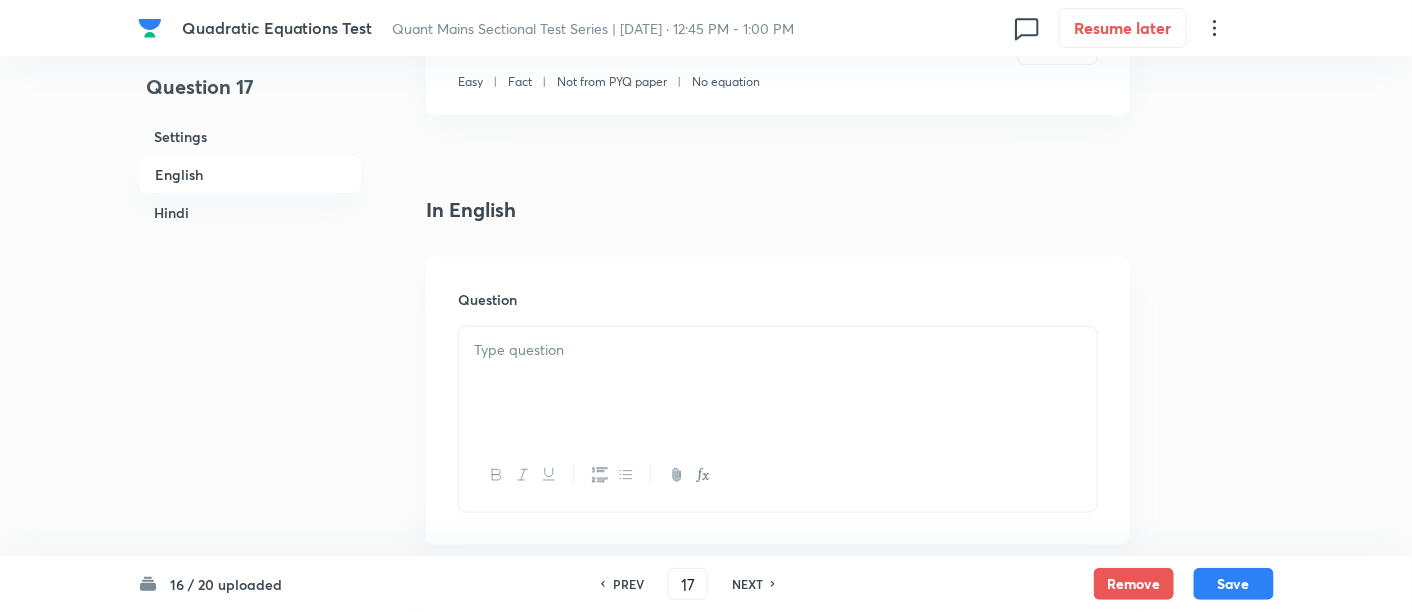scroll, scrollTop: 500, scrollLeft: 0, axis: vertical 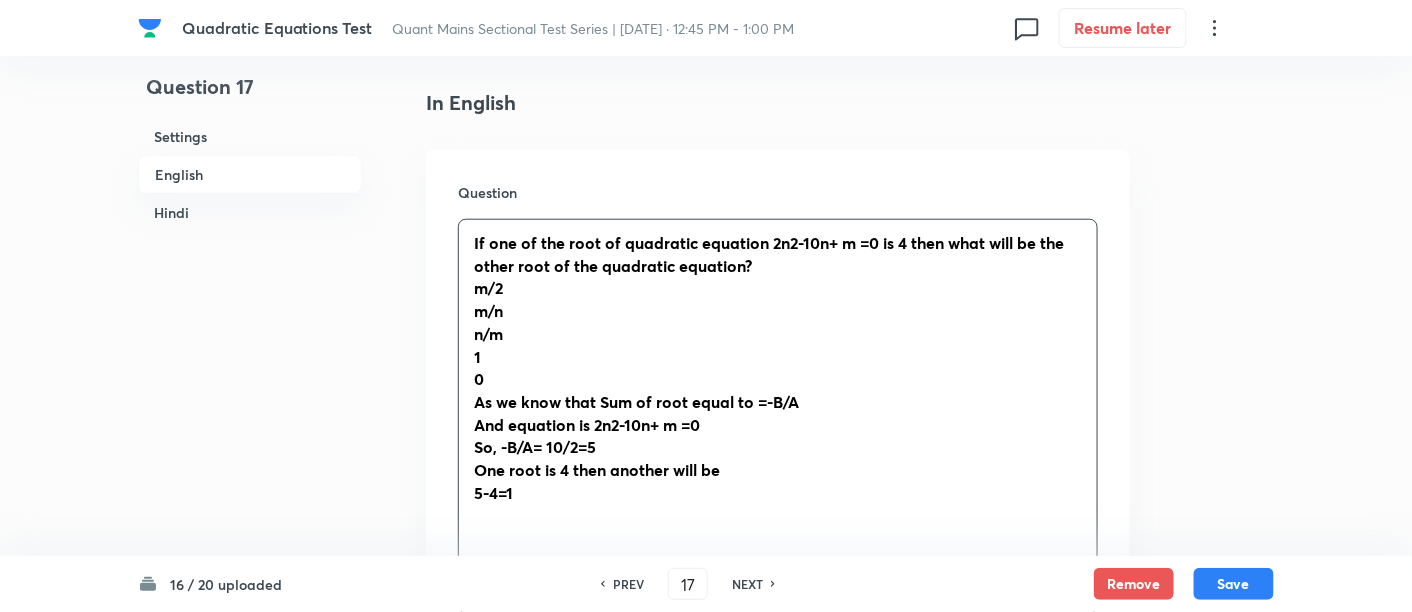 click on "If one of the root of quadratic equation 2n2-10n+ m =0 is 4 then what will be the other root of the quadratic equation? m/2 m/n n/m 1  0 As we know that Sum of root equal to =-B/A And equation is 2n2-10n+ m =0 So, -B/A= 10/2=5 One root is 4 then another will be  5-4=1" at bounding box center (778, 379) 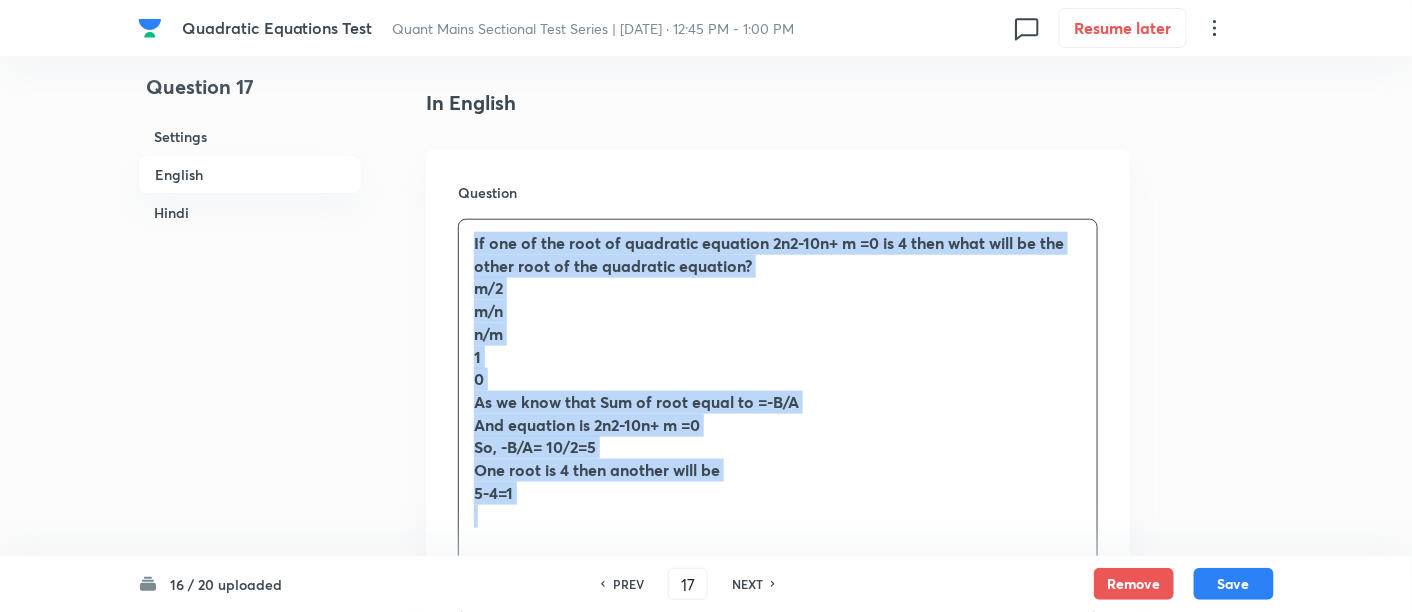 drag, startPoint x: 464, startPoint y: 244, endPoint x: 607, endPoint y: 545, distance: 333.24167 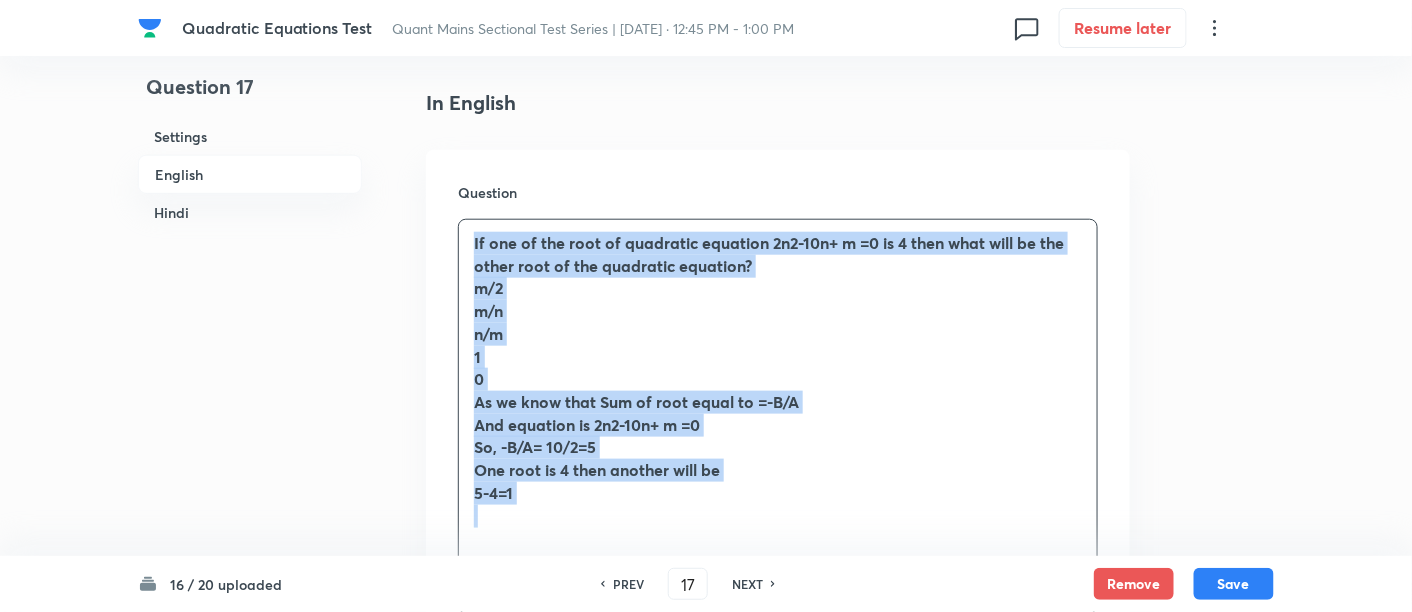 click on "And equation is 2n2-10n+ m =0" at bounding box center [587, 424] 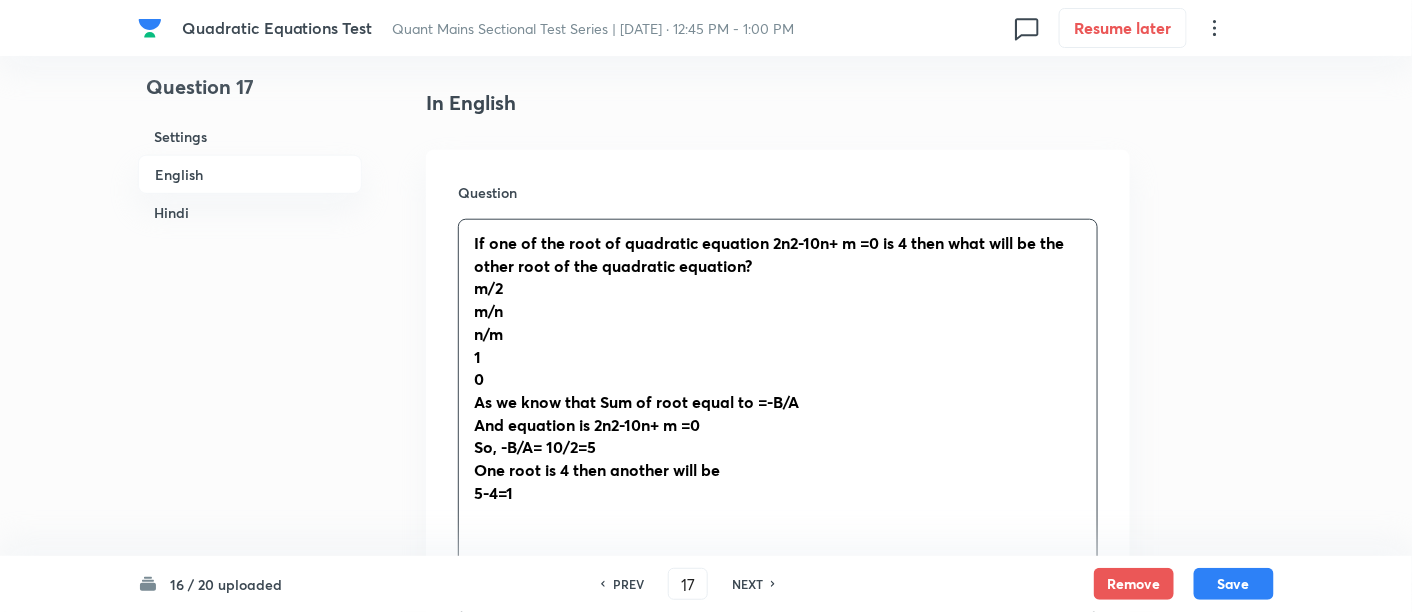 type 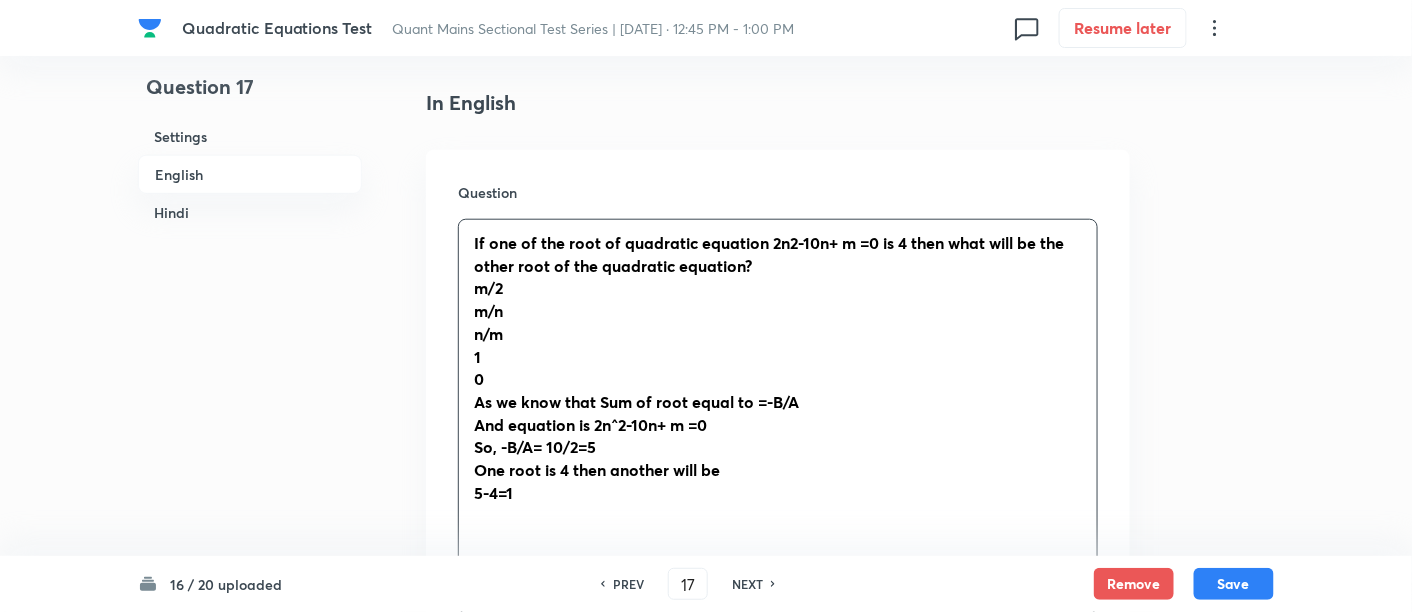 click on "If one of the root of quadratic equation 2n2-10n+ m =0 is 4 then what will be the other root of the quadratic equation?" at bounding box center (769, 254) 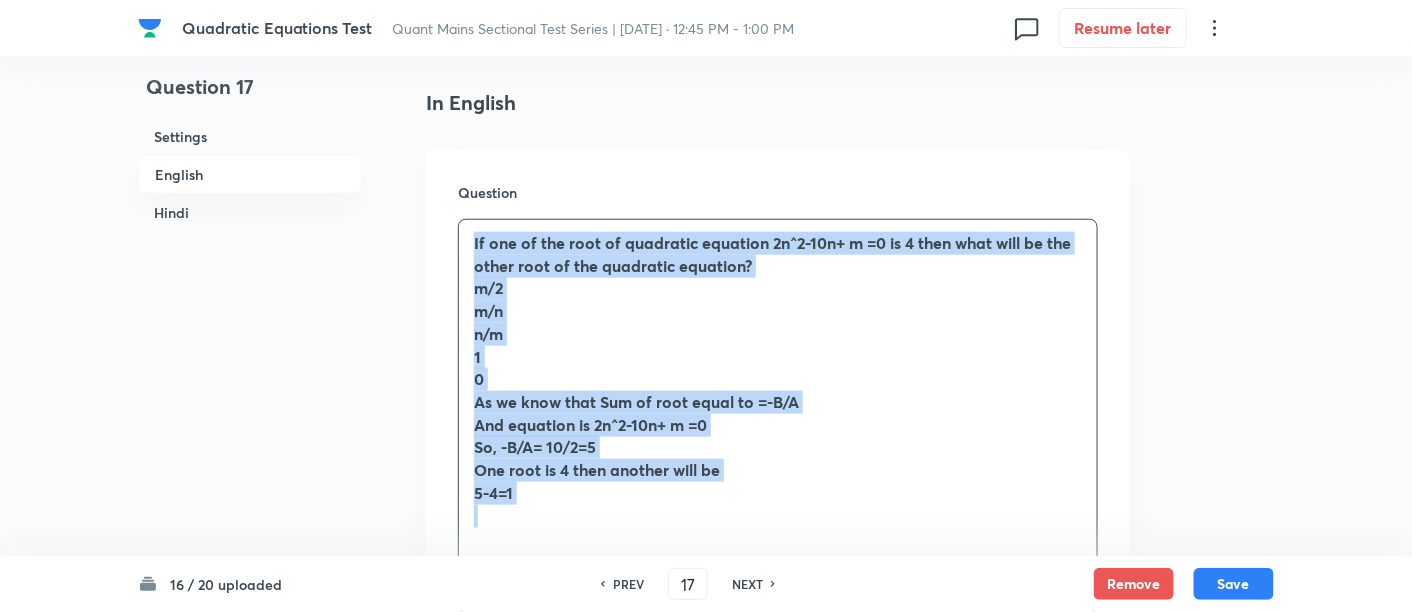 drag, startPoint x: 471, startPoint y: 251, endPoint x: 599, endPoint y: 554, distance: 328.92703 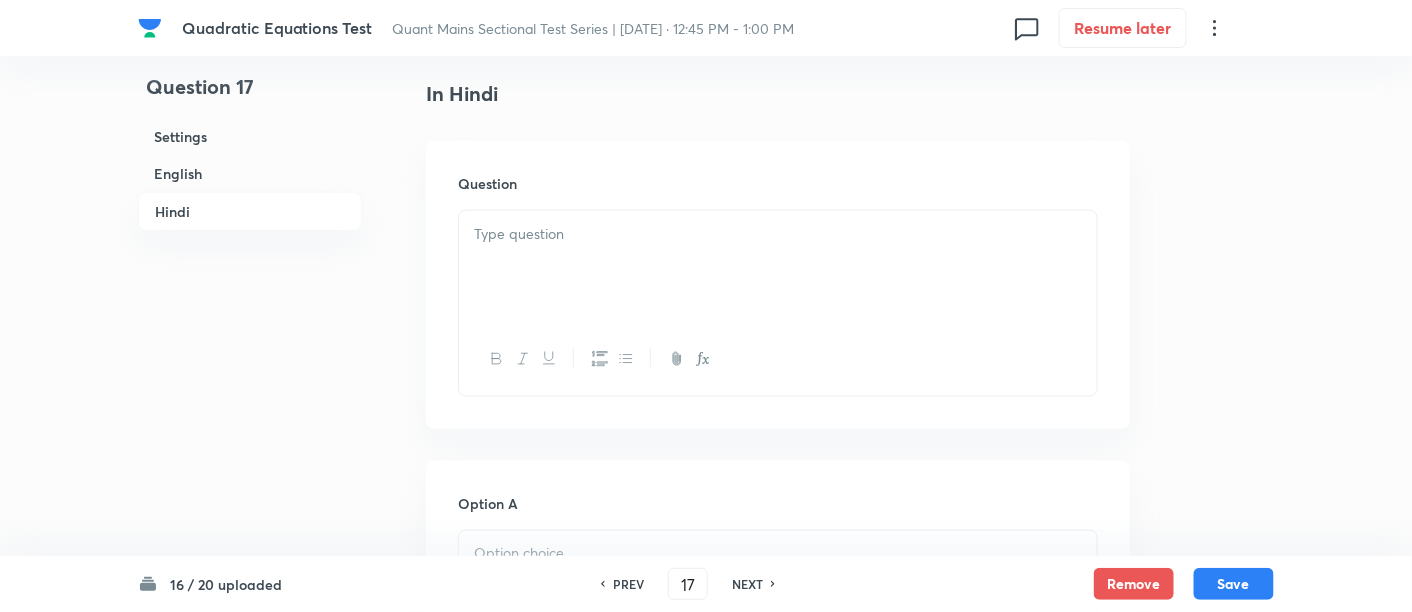 scroll, scrollTop: 3046, scrollLeft: 0, axis: vertical 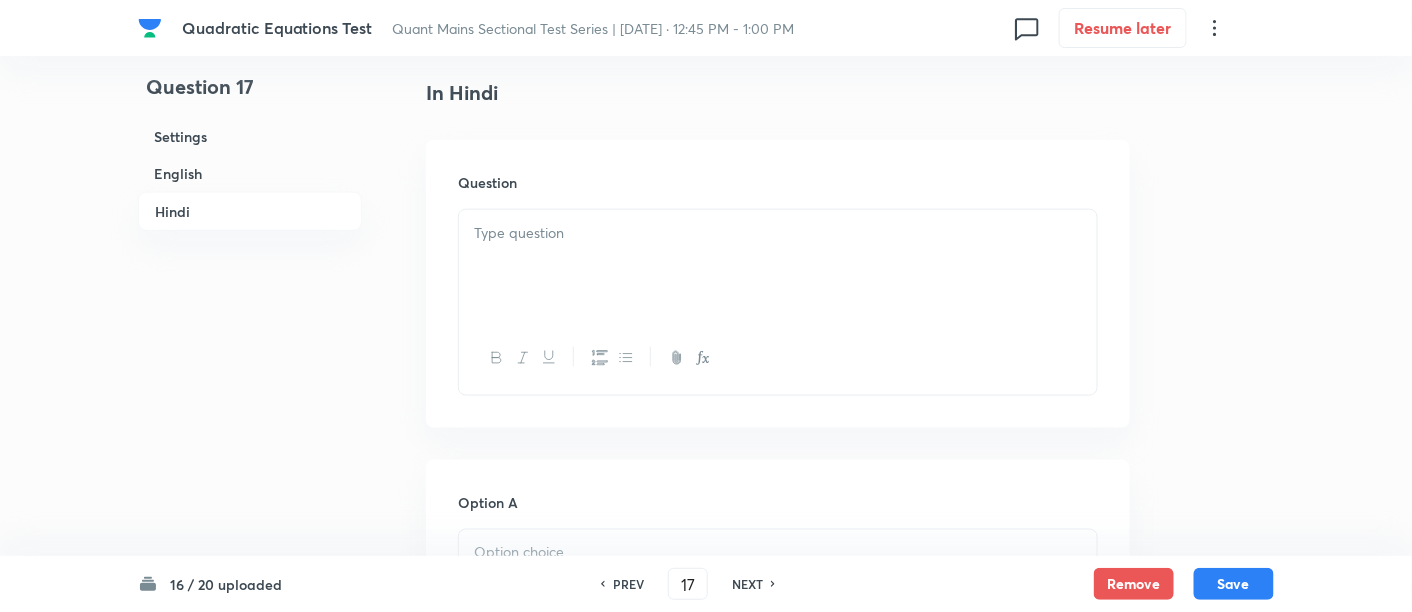 click at bounding box center (778, 266) 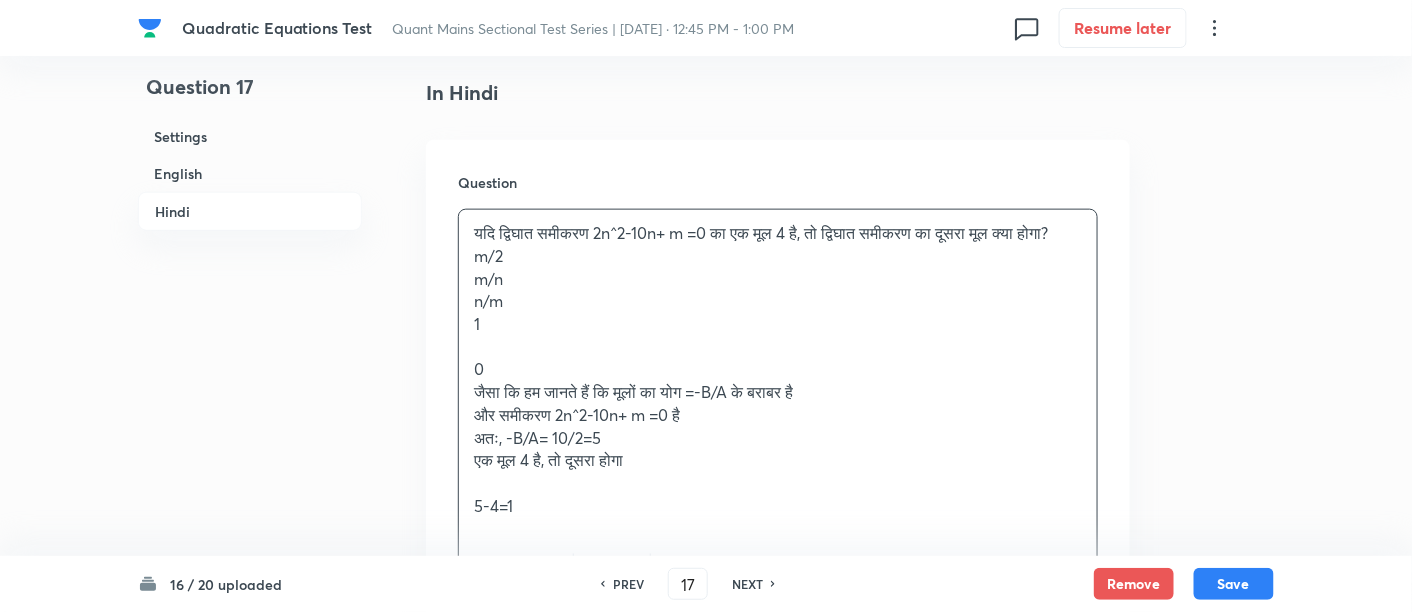 scroll, scrollTop: 3265, scrollLeft: 0, axis: vertical 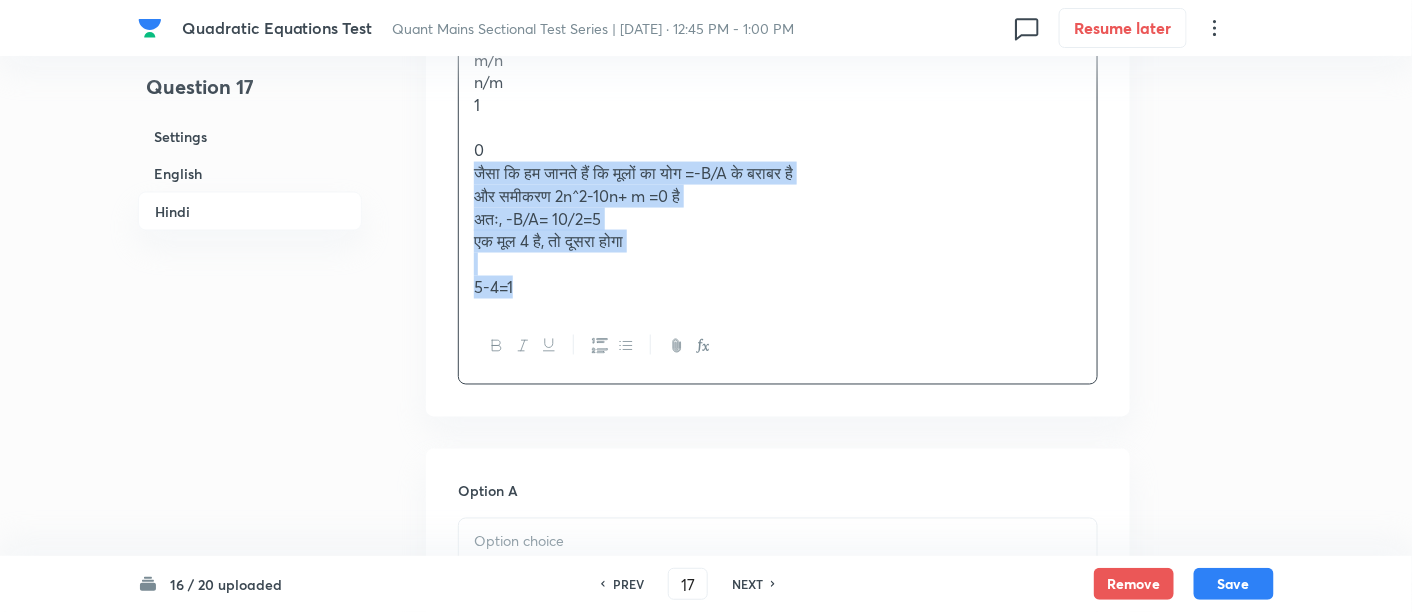 drag, startPoint x: 463, startPoint y: 192, endPoint x: 582, endPoint y: 358, distance: 204.2474 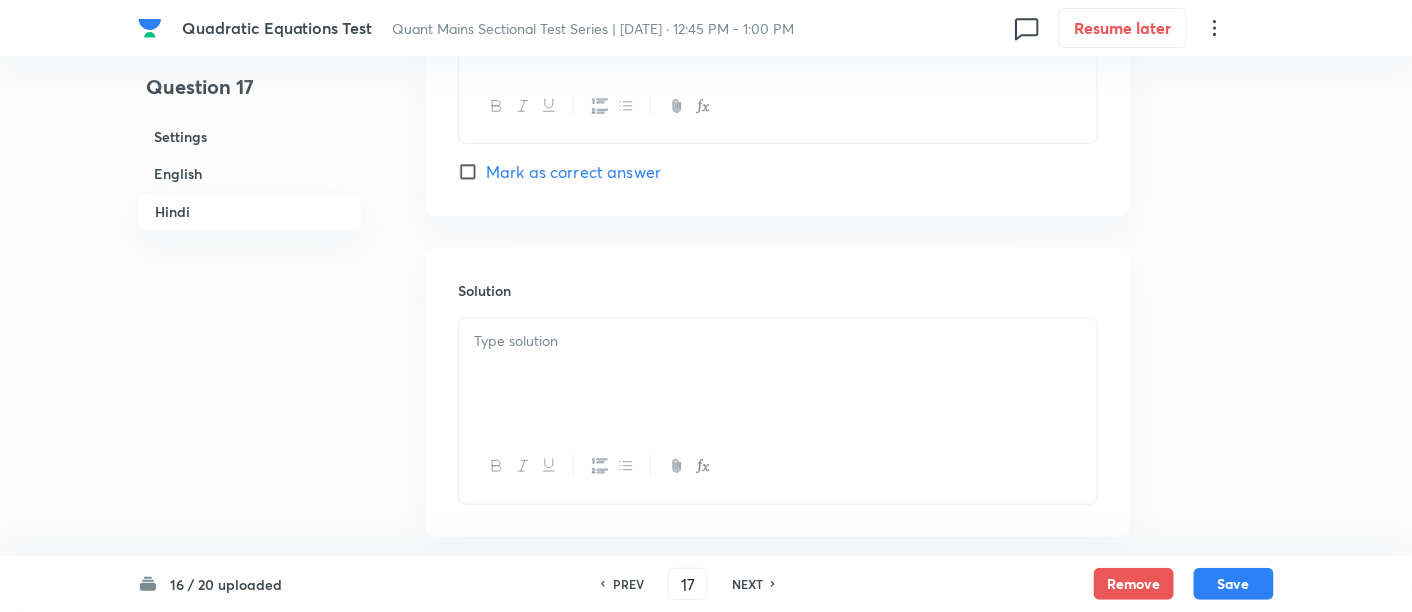 scroll, scrollTop: 5046, scrollLeft: 0, axis: vertical 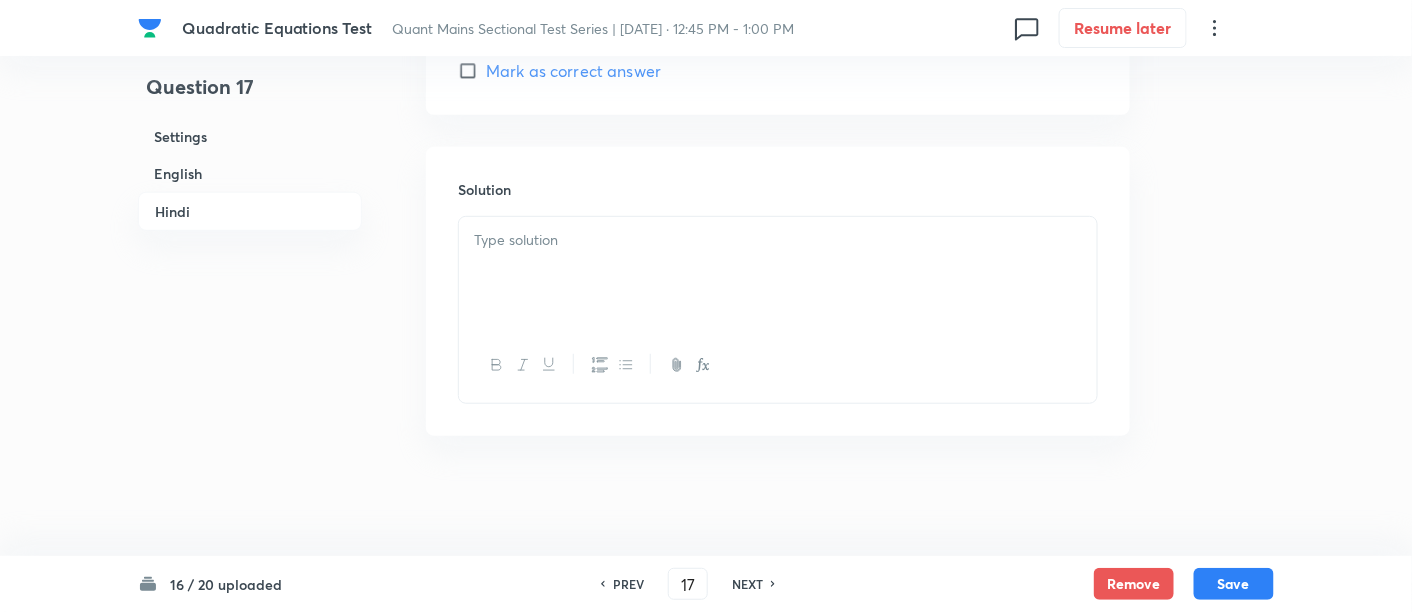click at bounding box center (778, 273) 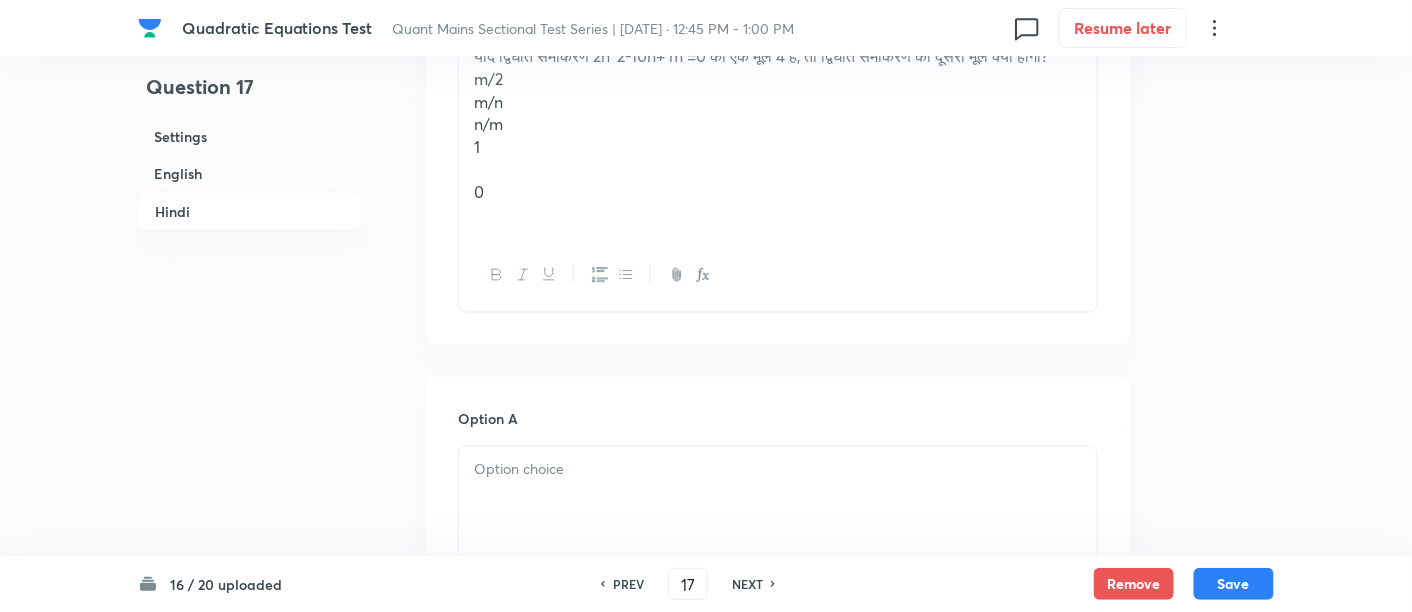 scroll, scrollTop: 3222, scrollLeft: 0, axis: vertical 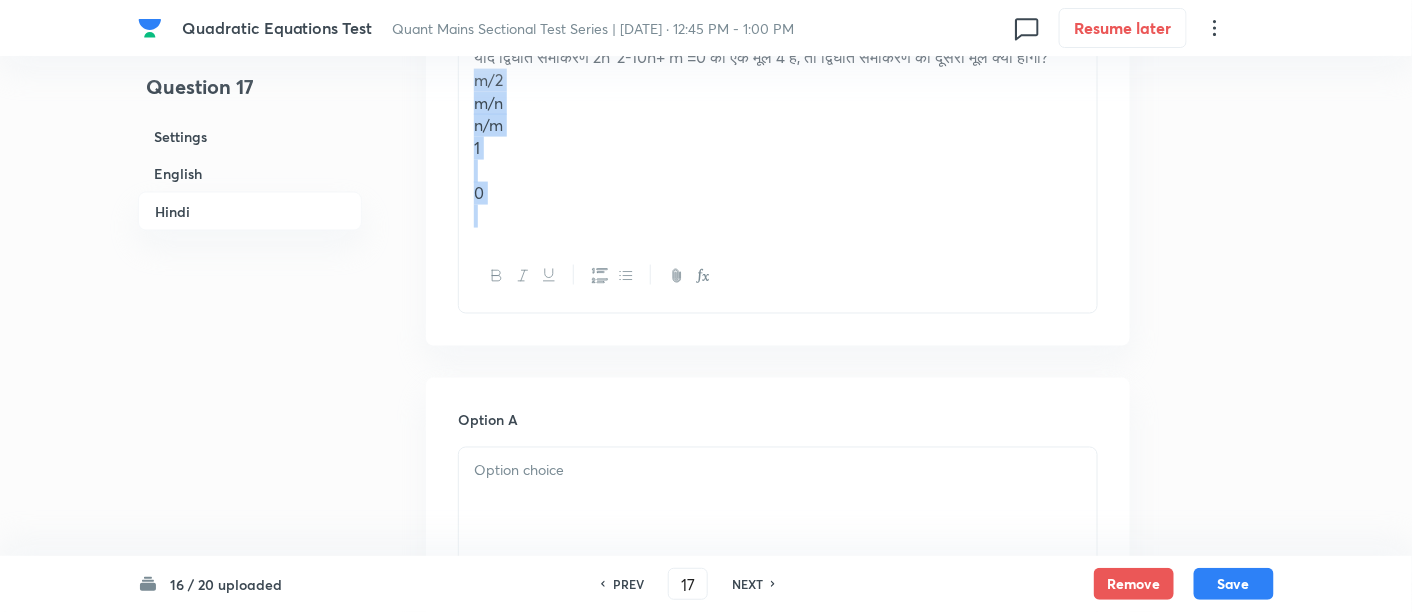 drag, startPoint x: 465, startPoint y: 101, endPoint x: 528, endPoint y: 260, distance: 171.0263 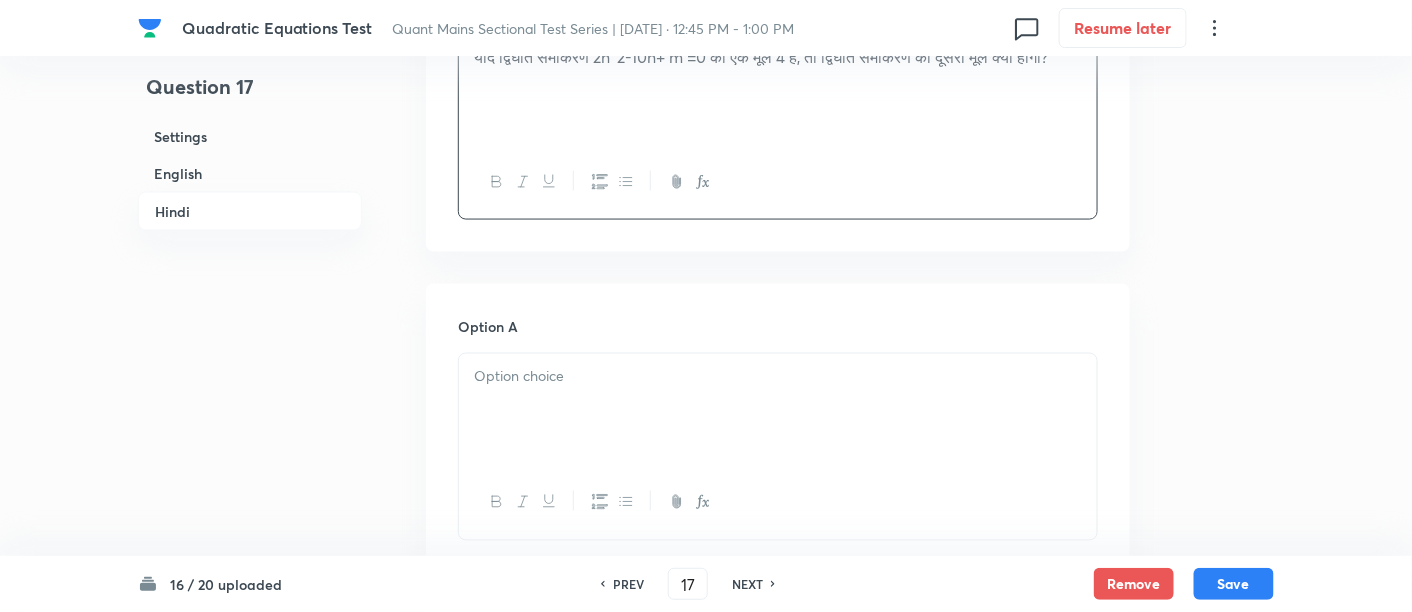 scroll, scrollTop: 3370, scrollLeft: 0, axis: vertical 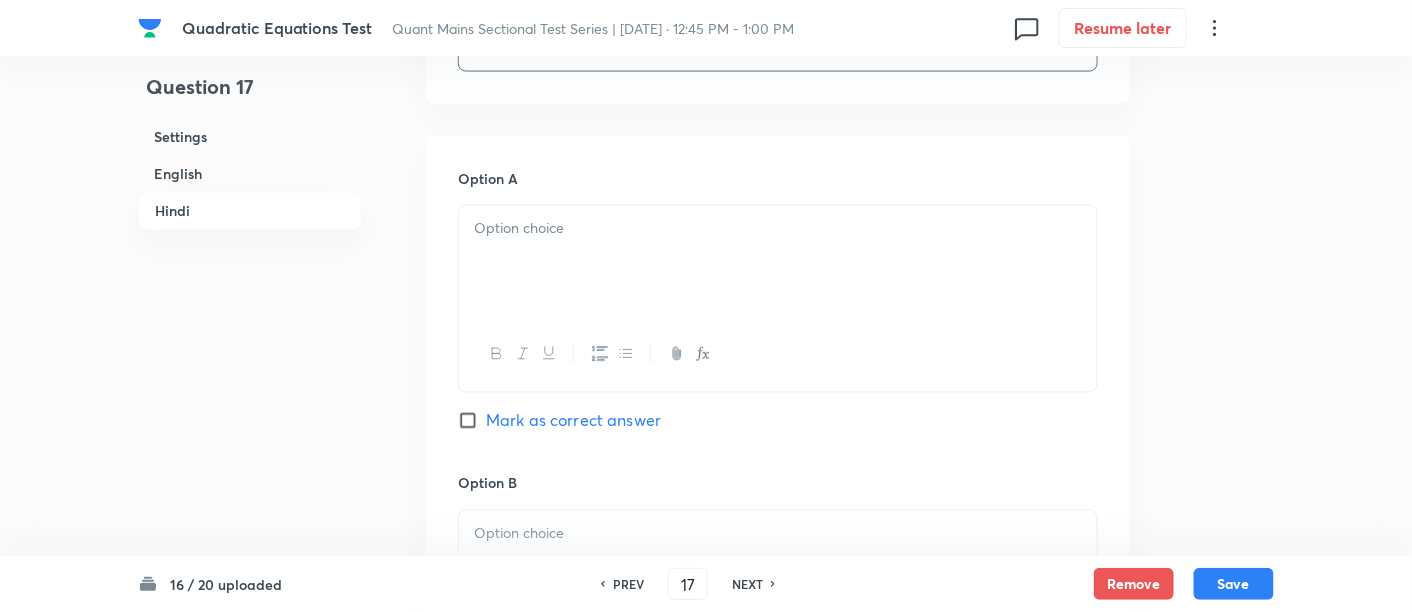click at bounding box center (778, 262) 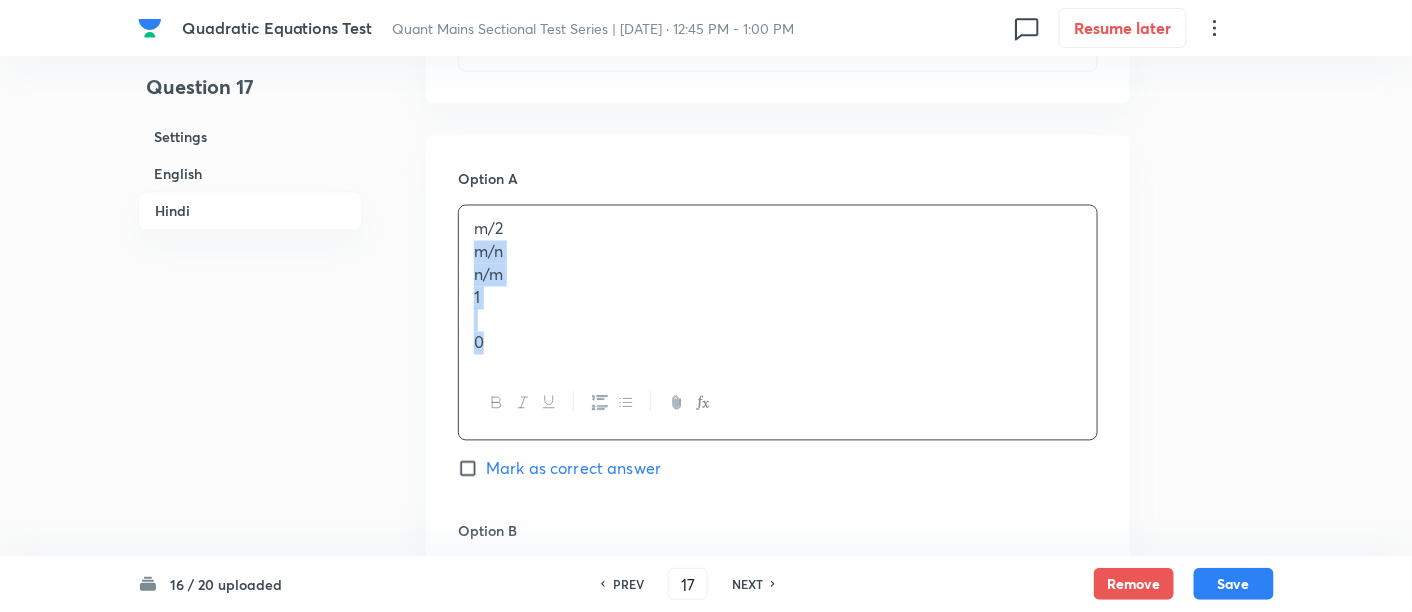 drag, startPoint x: 465, startPoint y: 254, endPoint x: 606, endPoint y: 415, distance: 214.01402 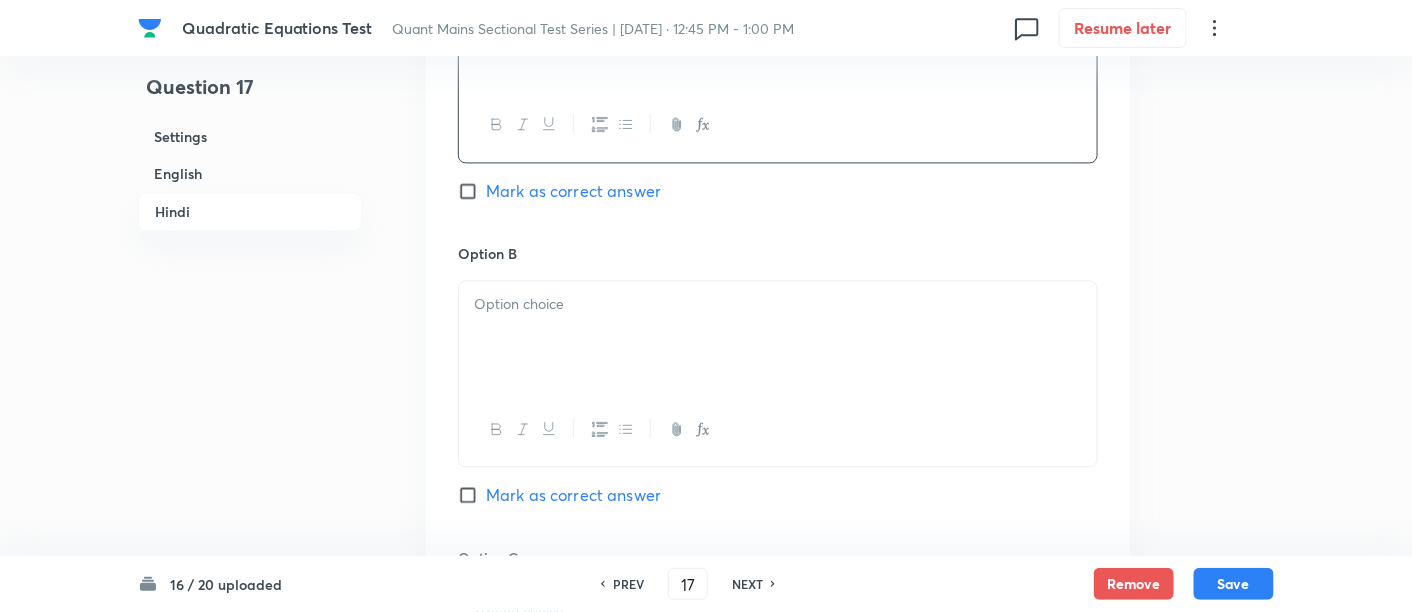 scroll, scrollTop: 3601, scrollLeft: 0, axis: vertical 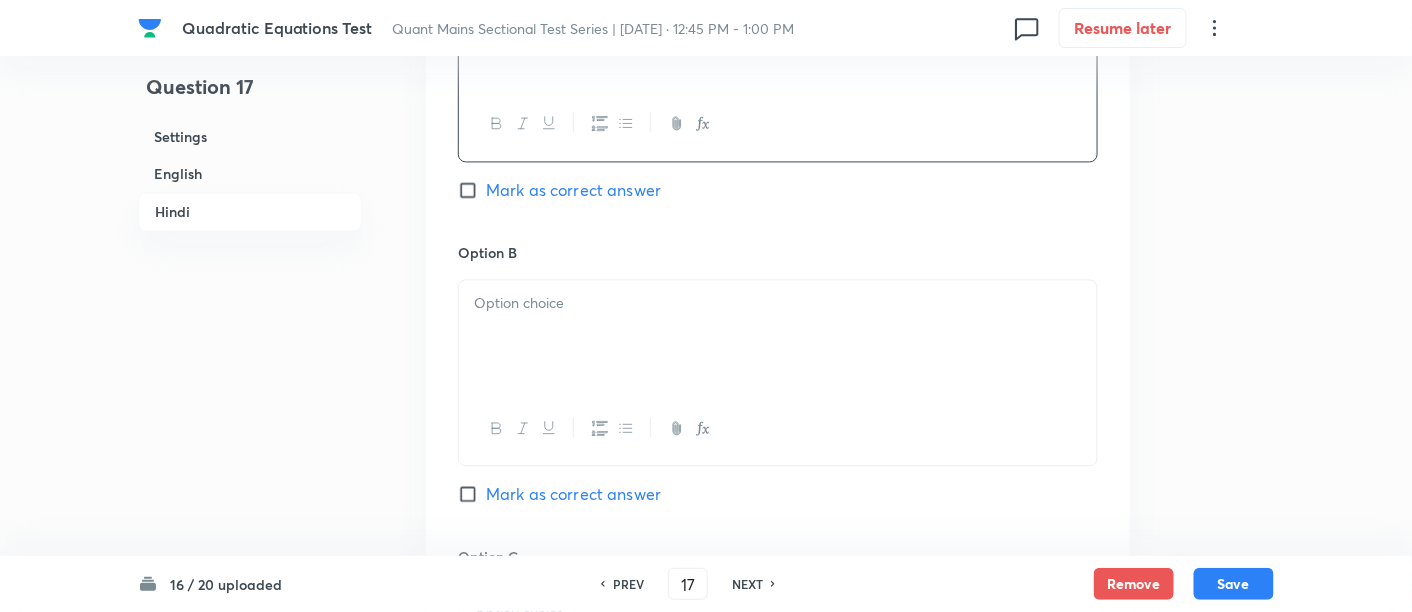 click at bounding box center [778, 336] 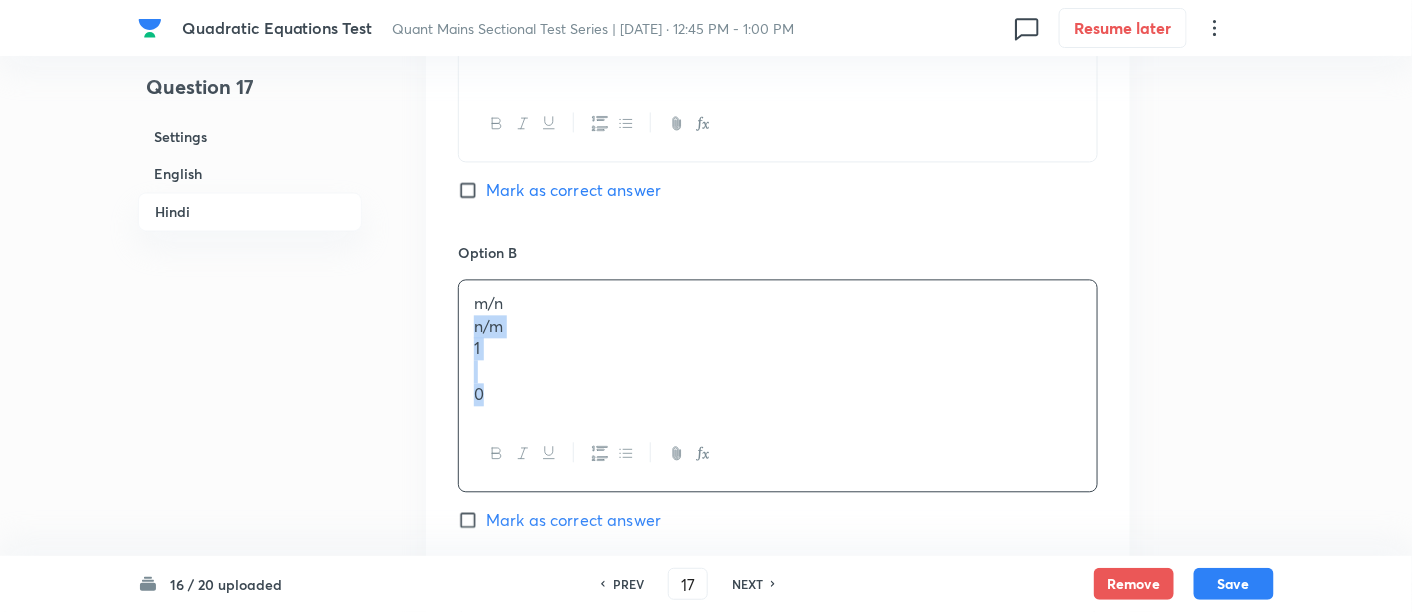 drag, startPoint x: 474, startPoint y: 318, endPoint x: 616, endPoint y: 515, distance: 242.84357 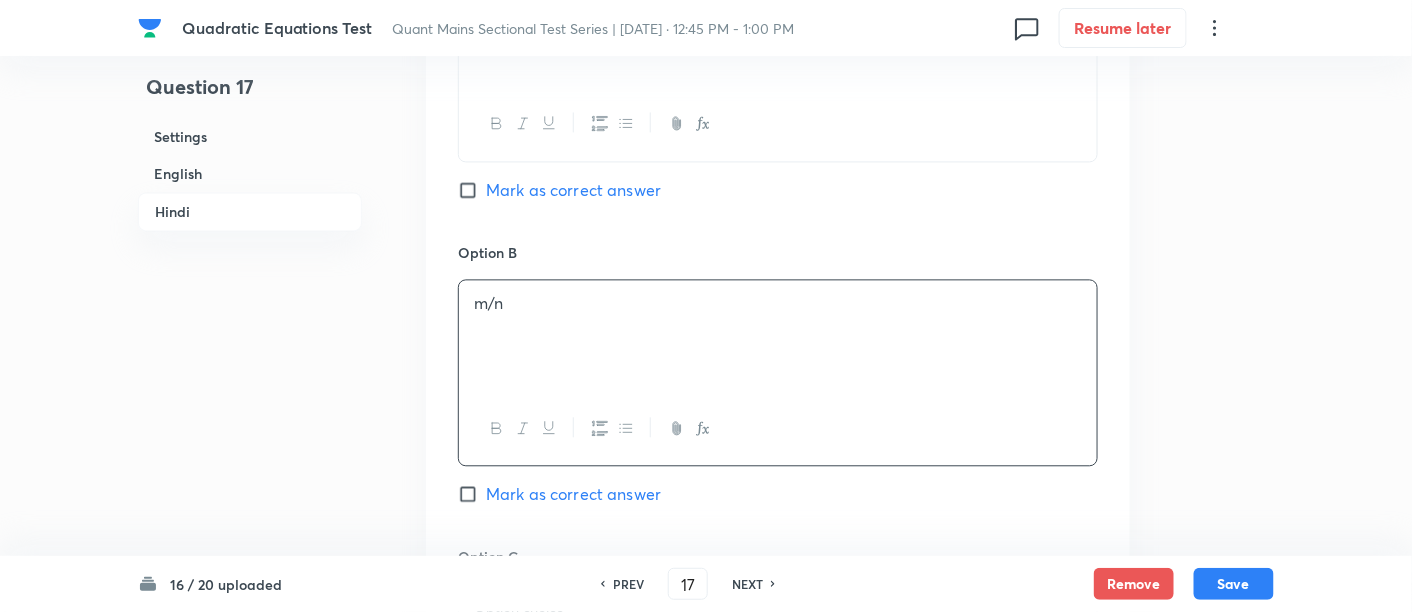 scroll, scrollTop: 3848, scrollLeft: 0, axis: vertical 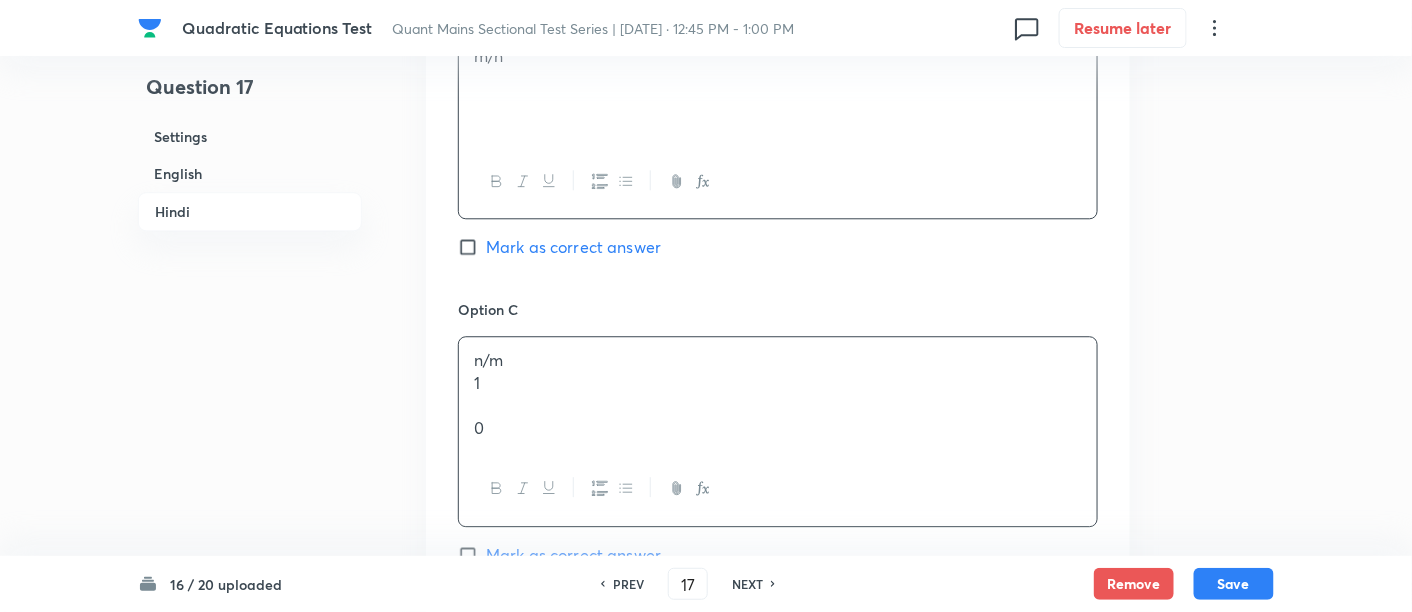 click on "n/m 1 0" at bounding box center (778, 394) 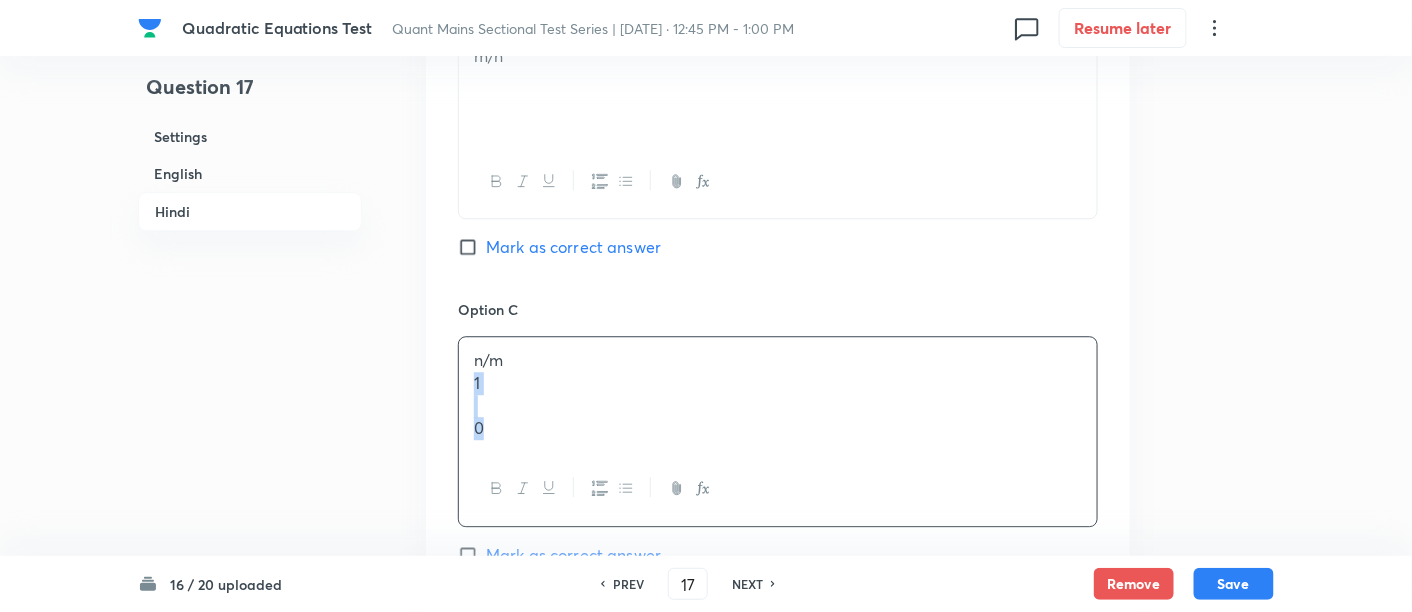 drag, startPoint x: 462, startPoint y: 379, endPoint x: 587, endPoint y: 521, distance: 189.17981 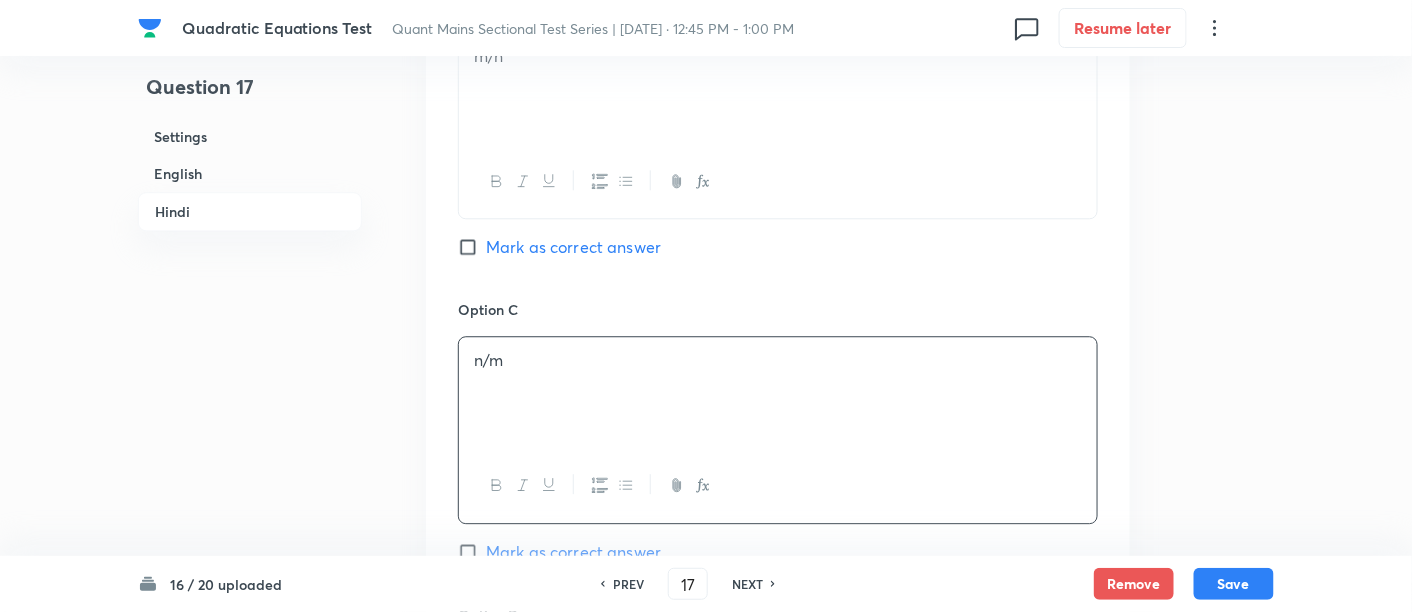 scroll, scrollTop: 4113, scrollLeft: 0, axis: vertical 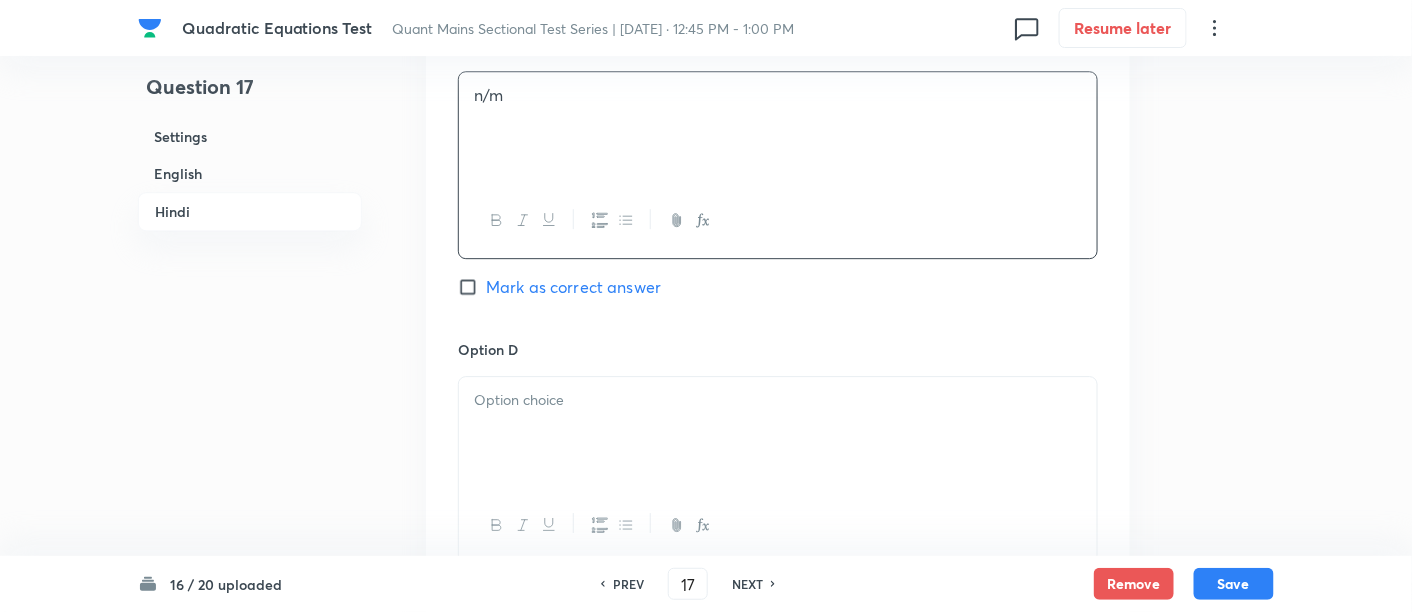click at bounding box center [778, 400] 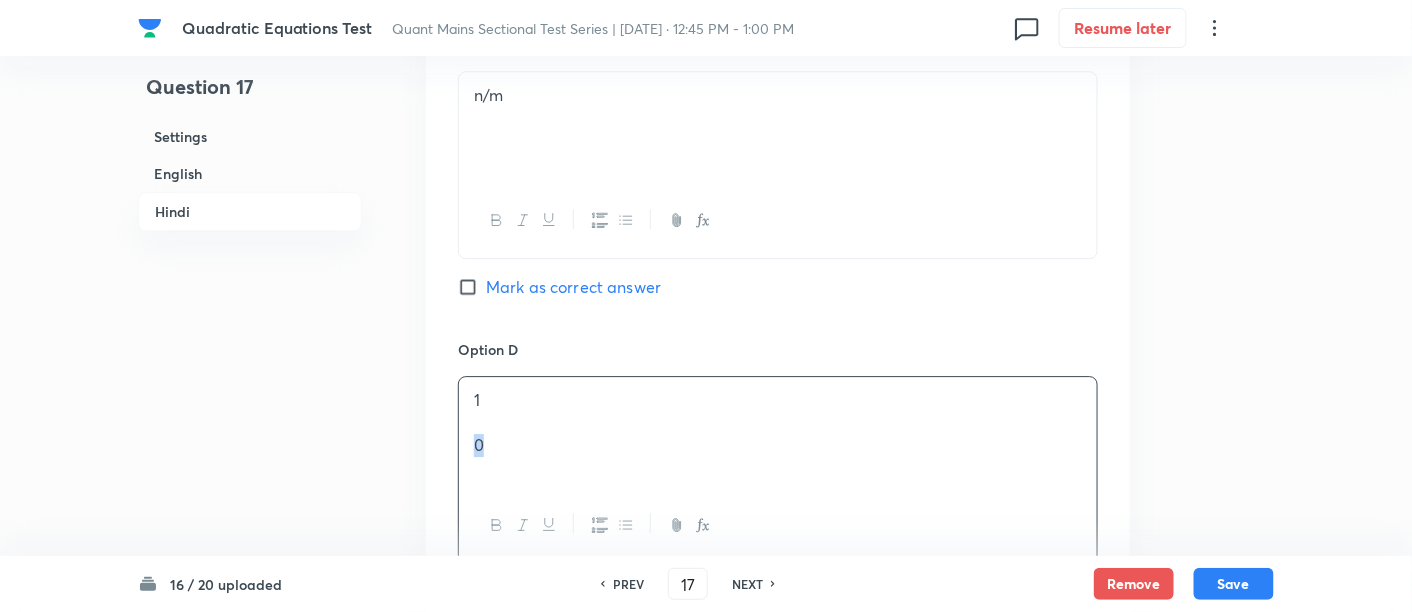 drag, startPoint x: 467, startPoint y: 433, endPoint x: 566, endPoint y: 475, distance: 107.54069 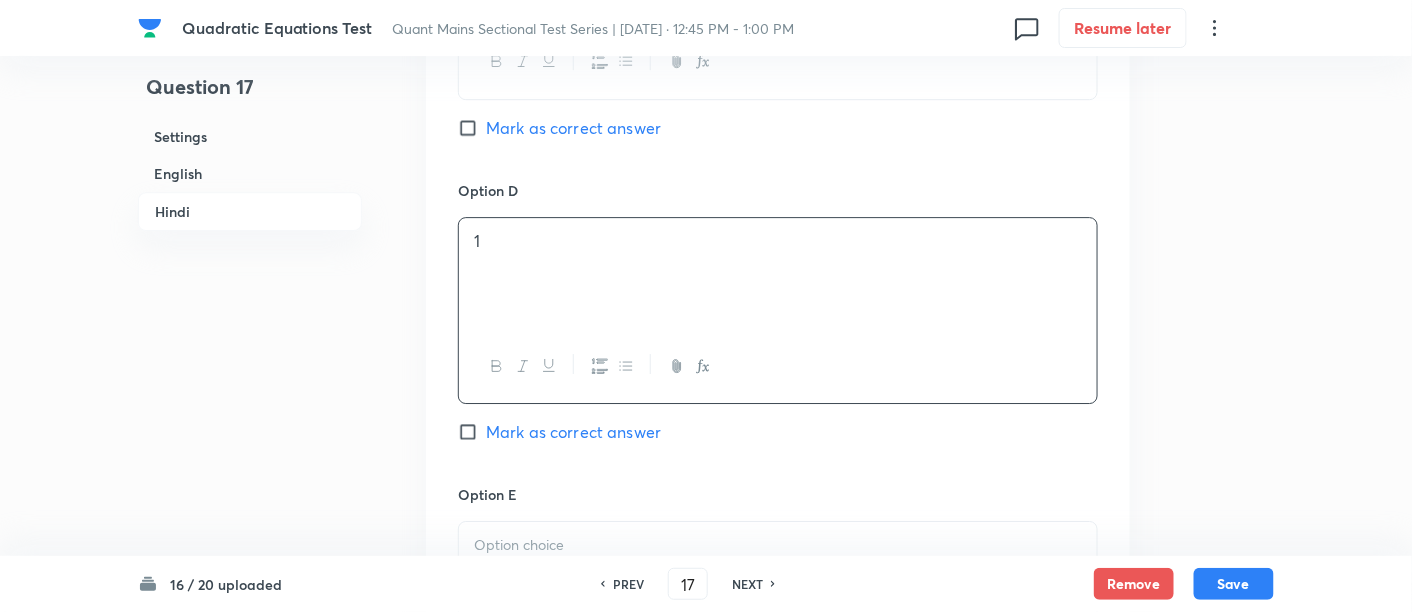 scroll, scrollTop: 4273, scrollLeft: 0, axis: vertical 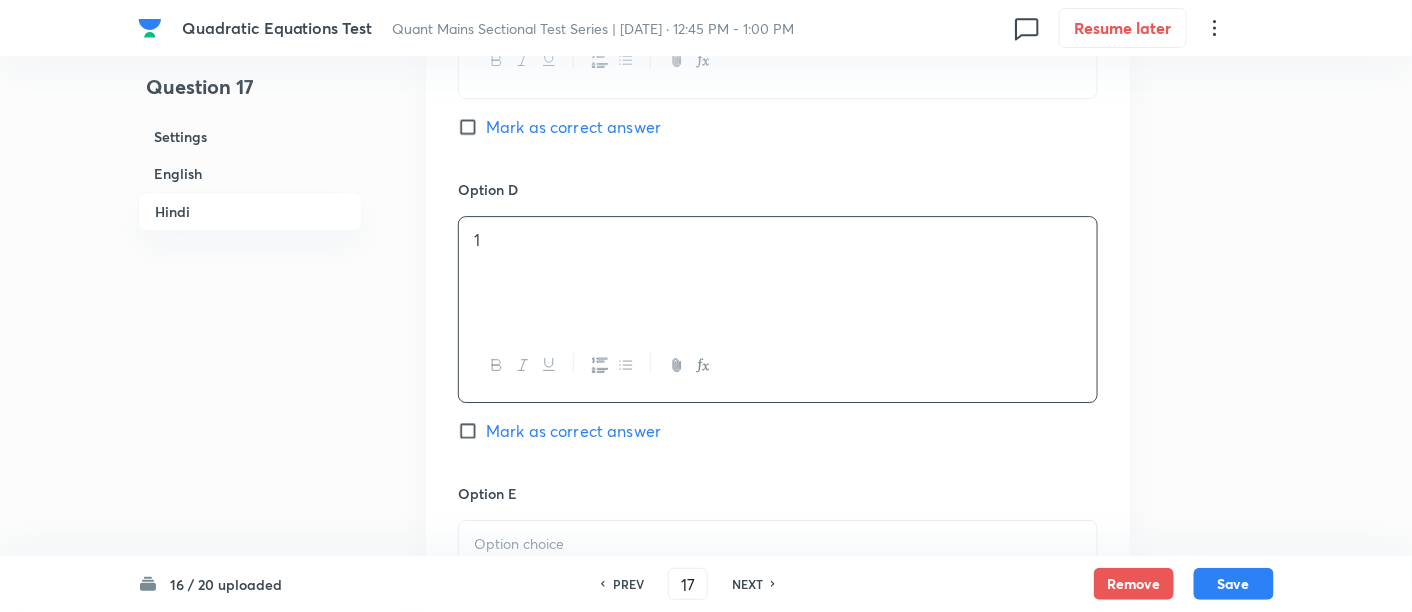 click at bounding box center [778, 577] 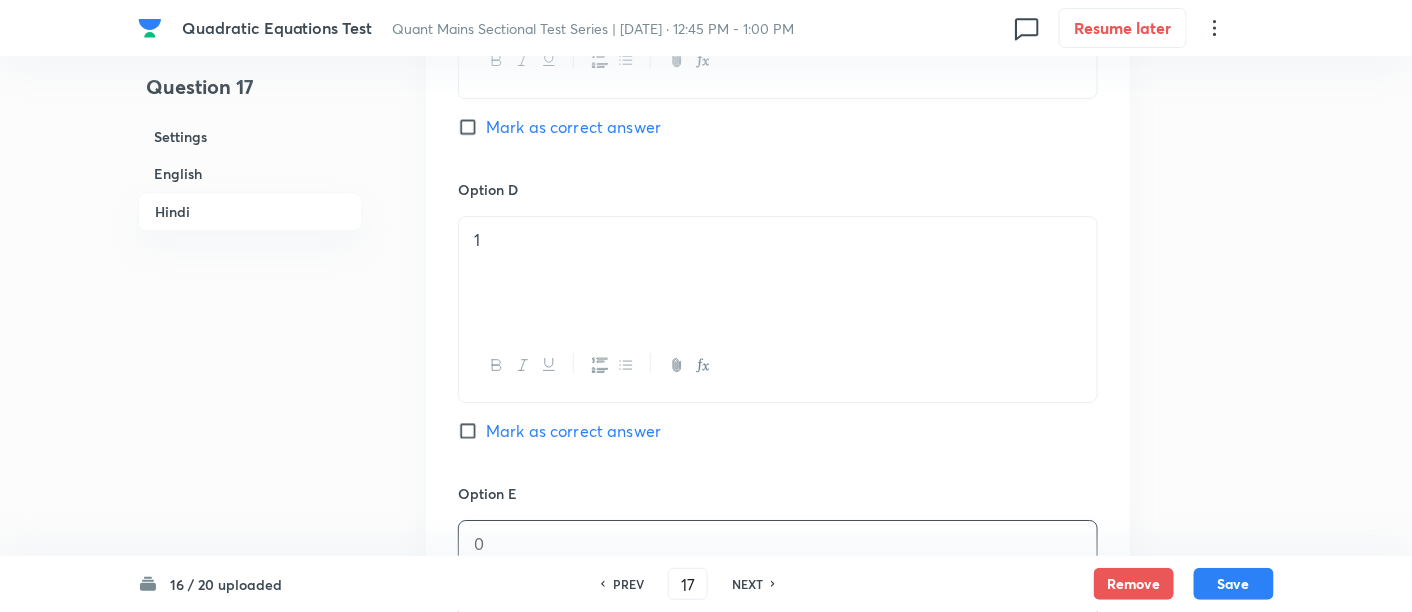 click on "Option D 1 Mark as correct answer" at bounding box center [778, 331] 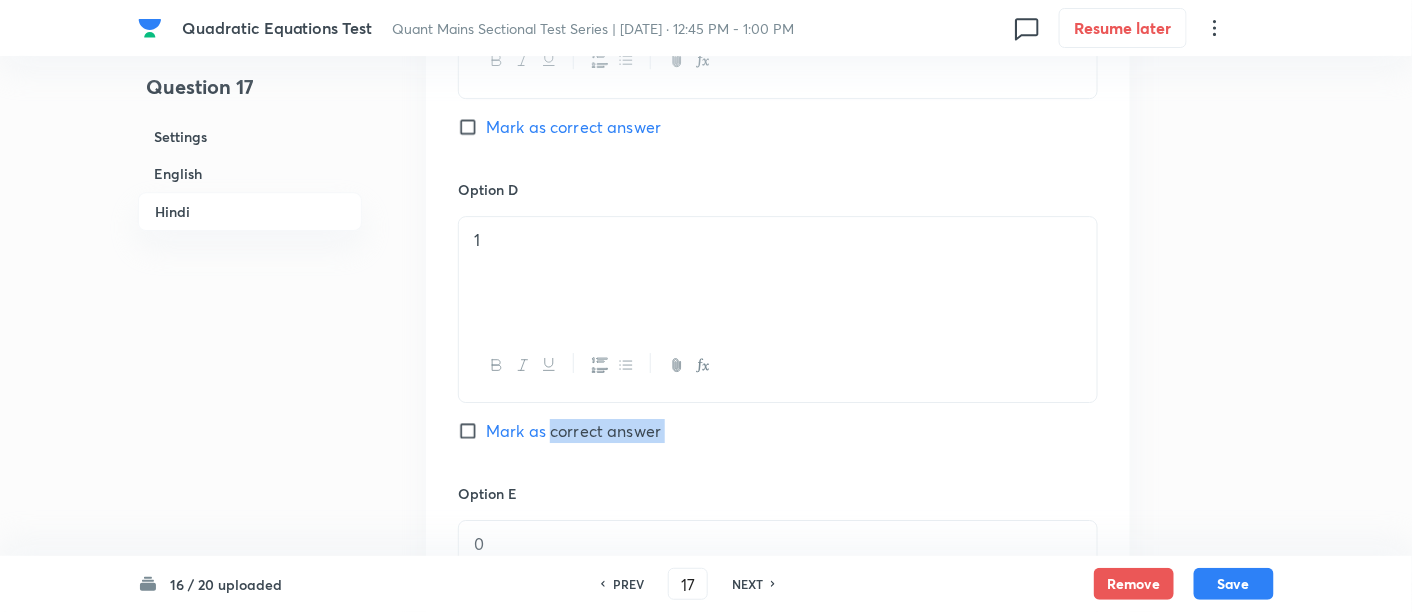 click on "Option D 1 Mark as correct answer" at bounding box center (778, 331) 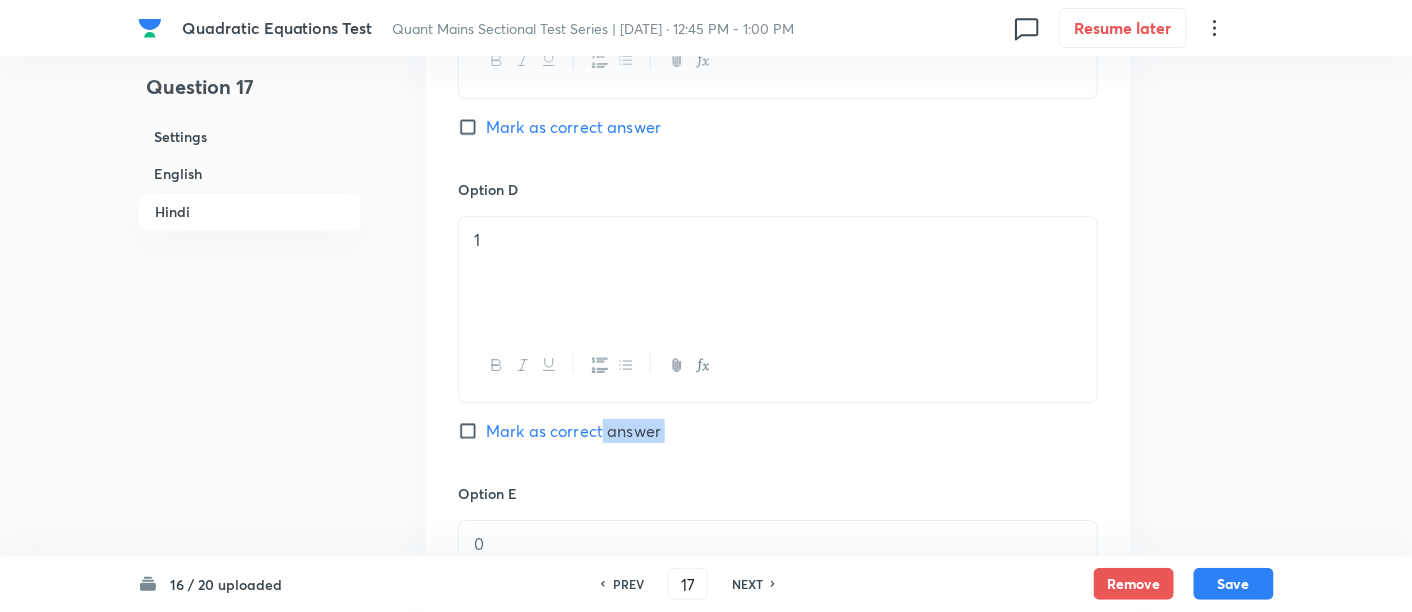 click on "Mark as correct answer" at bounding box center (573, 431) 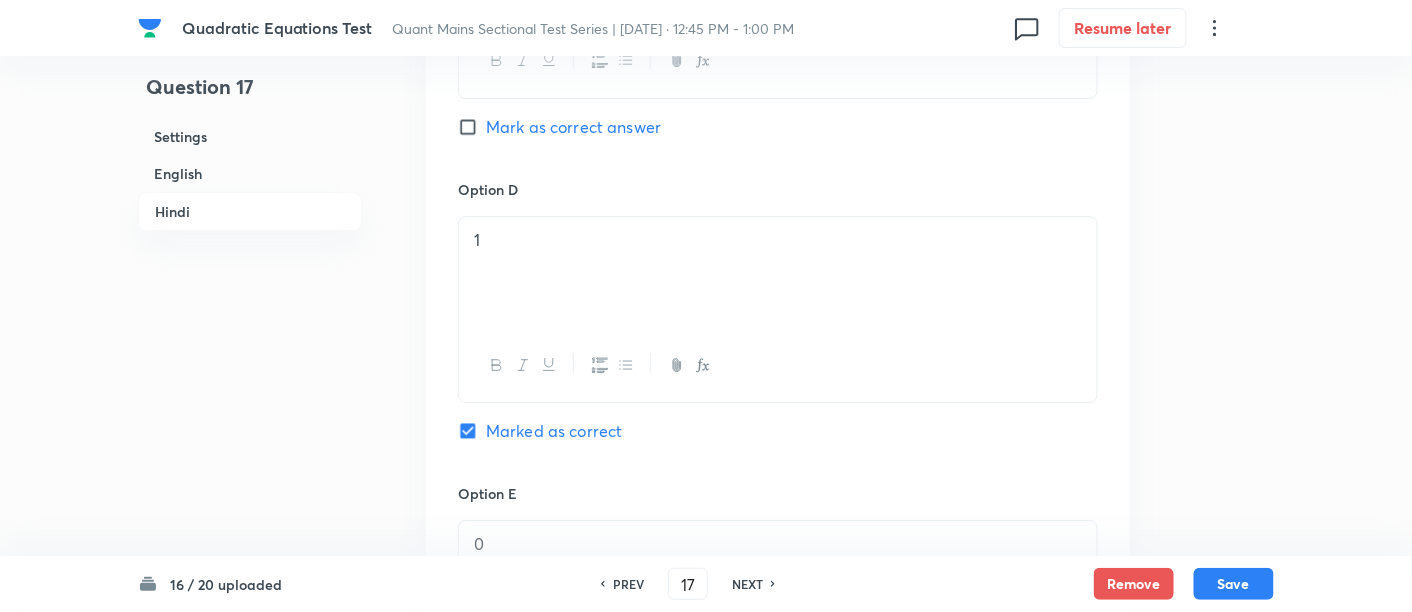 checkbox on "true" 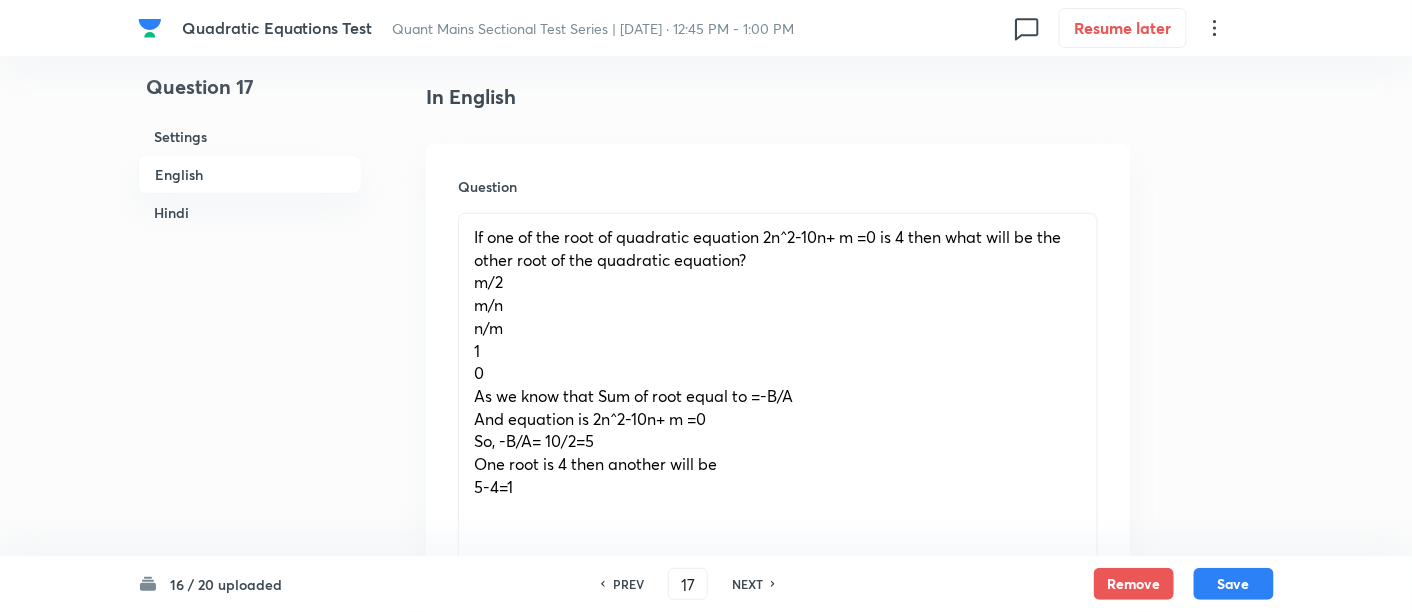 scroll, scrollTop: 508, scrollLeft: 0, axis: vertical 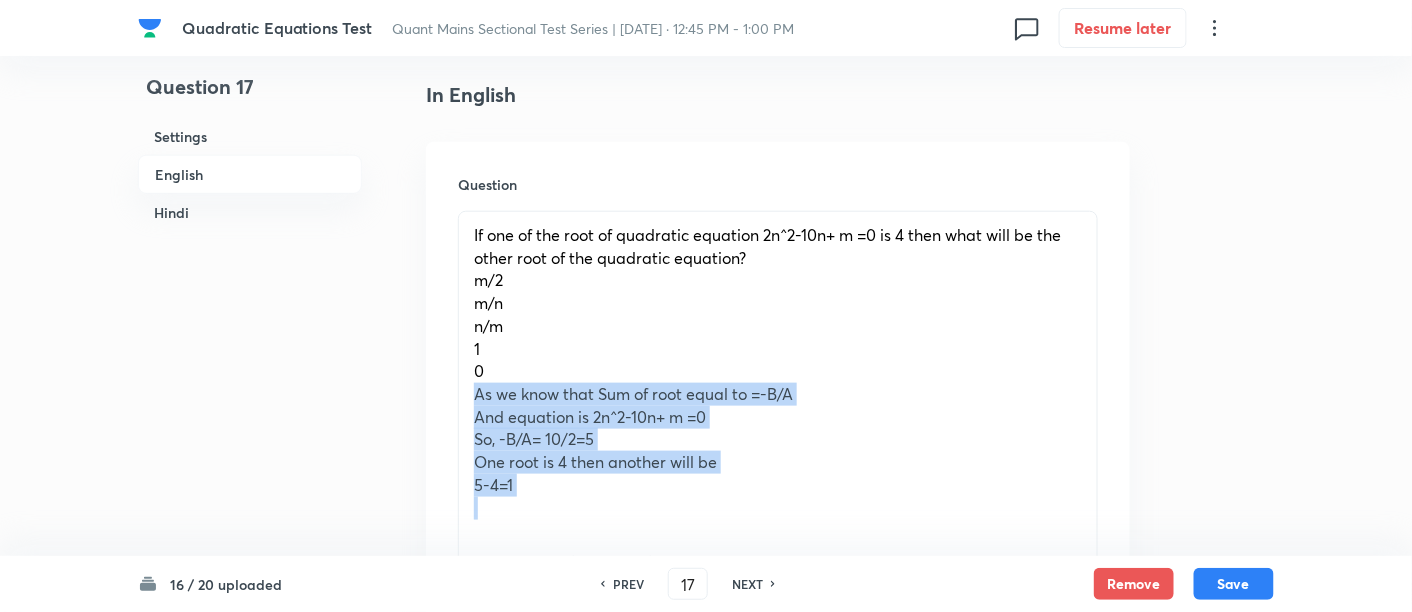 drag, startPoint x: 471, startPoint y: 387, endPoint x: 612, endPoint y: 542, distance: 209.53758 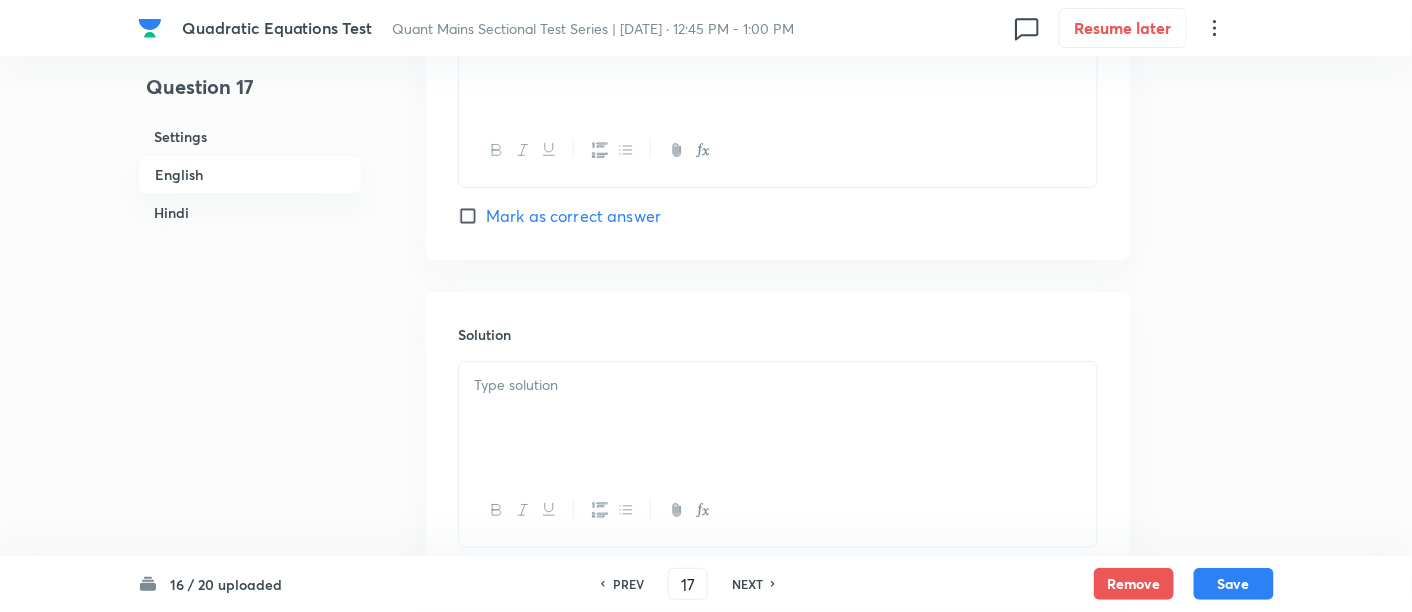scroll, scrollTop: 2422, scrollLeft: 0, axis: vertical 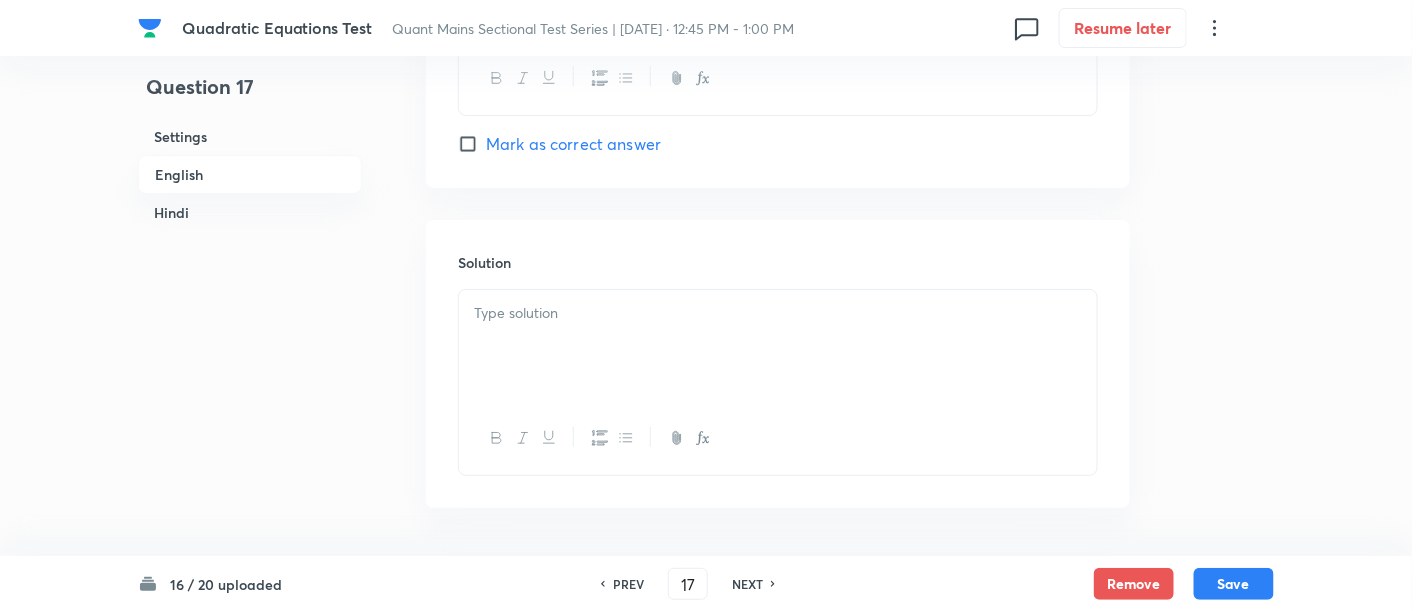click at bounding box center (778, 346) 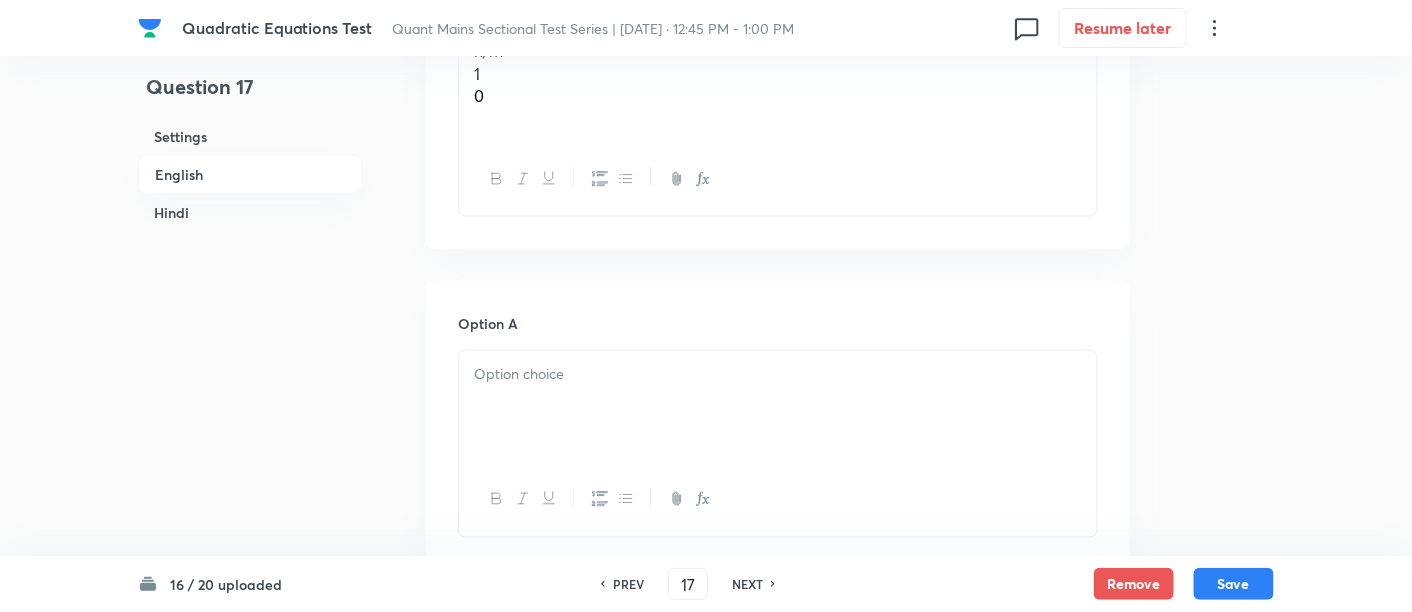 scroll, scrollTop: 508, scrollLeft: 0, axis: vertical 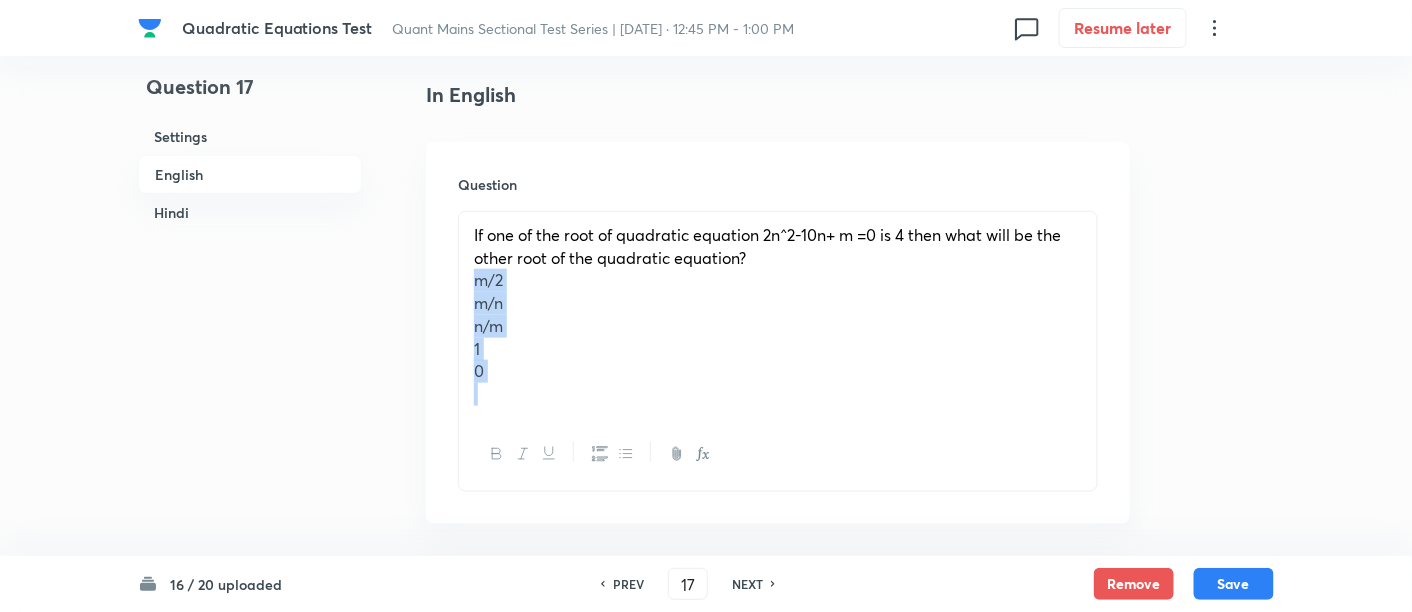 drag, startPoint x: 471, startPoint y: 287, endPoint x: 573, endPoint y: 454, distance: 195.68597 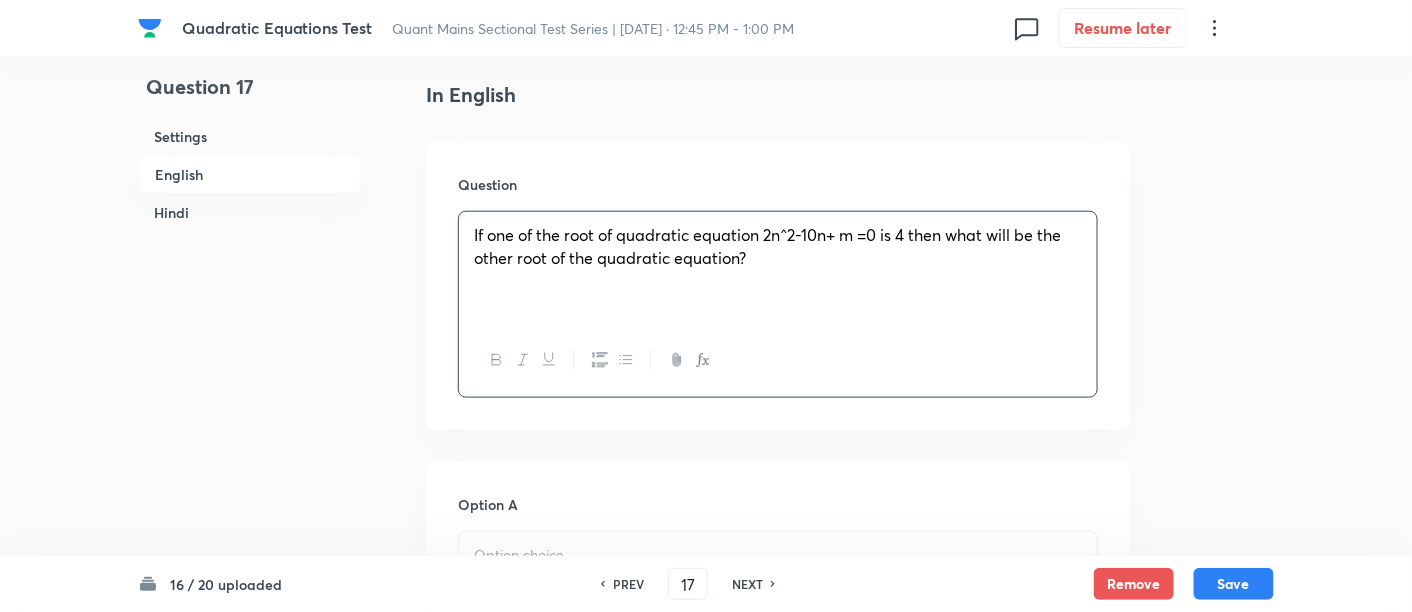 scroll, scrollTop: 742, scrollLeft: 0, axis: vertical 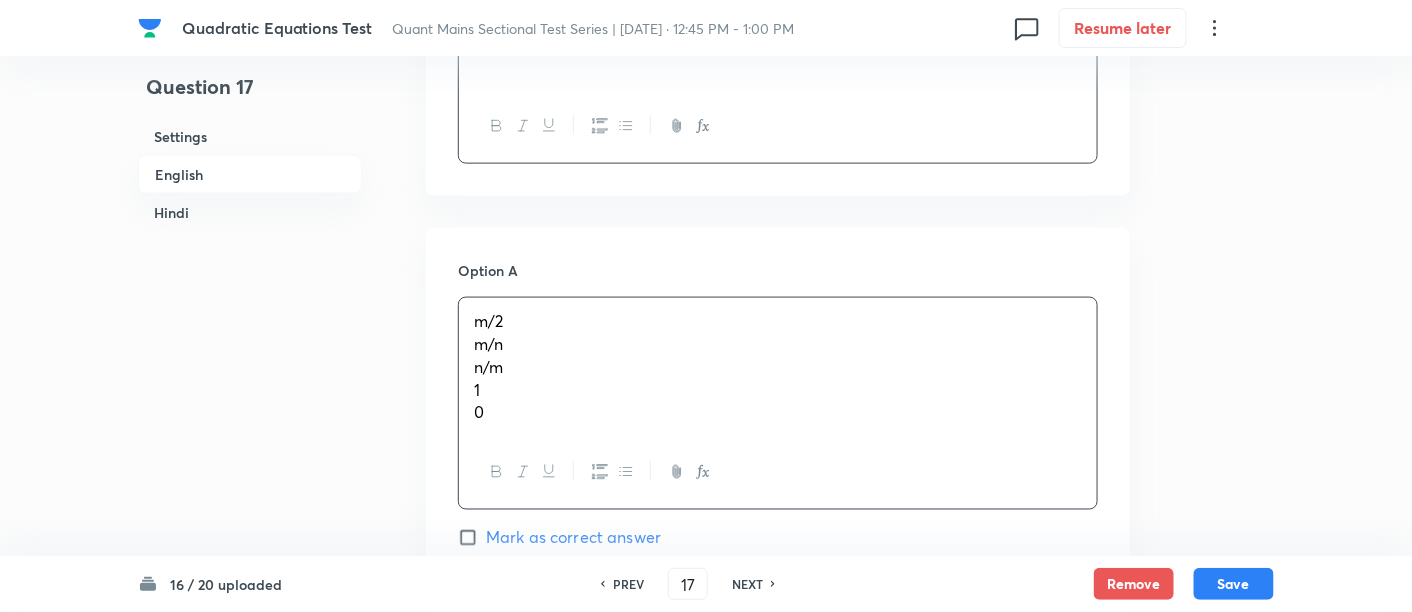 click on "m/2 m/n n/m 1  0" at bounding box center (778, 367) 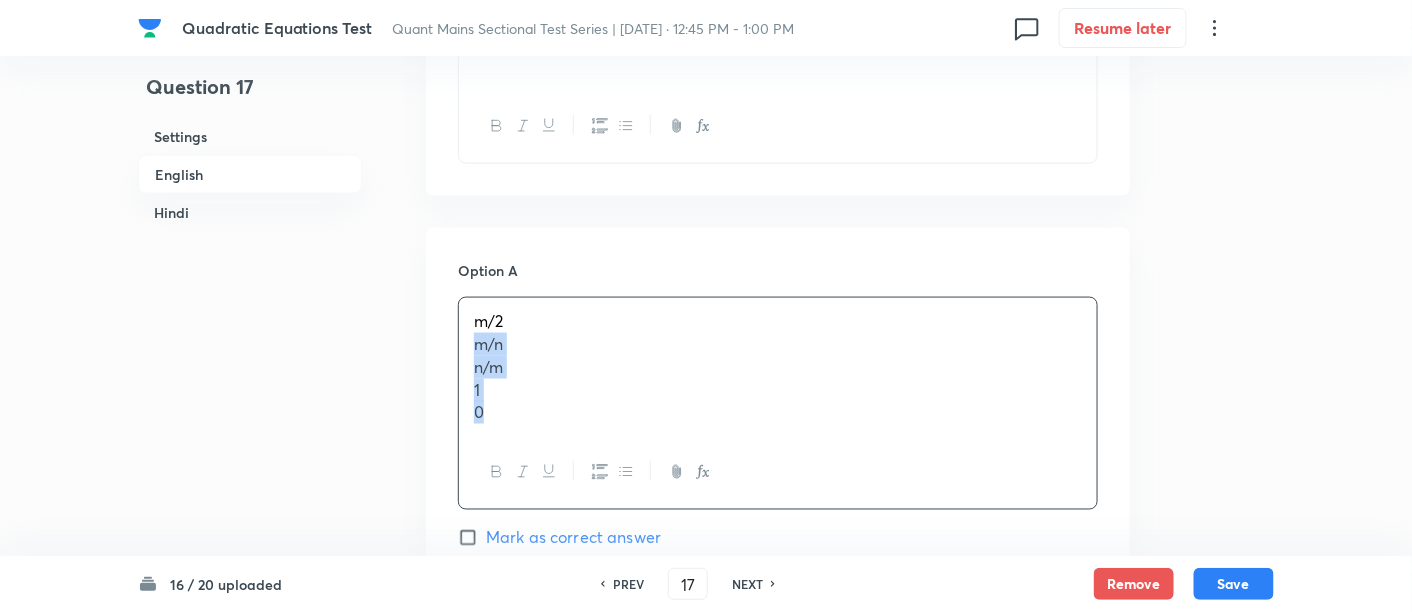 drag, startPoint x: 465, startPoint y: 348, endPoint x: 566, endPoint y: 493, distance: 176.7088 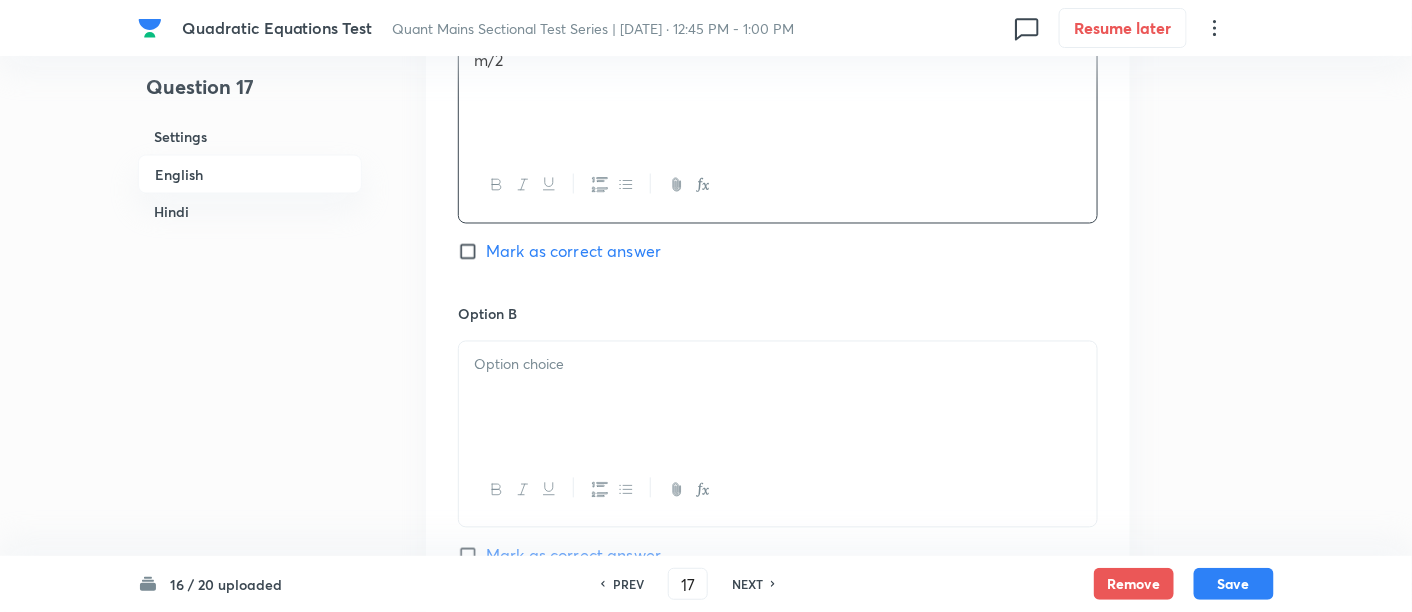 scroll, scrollTop: 1008, scrollLeft: 0, axis: vertical 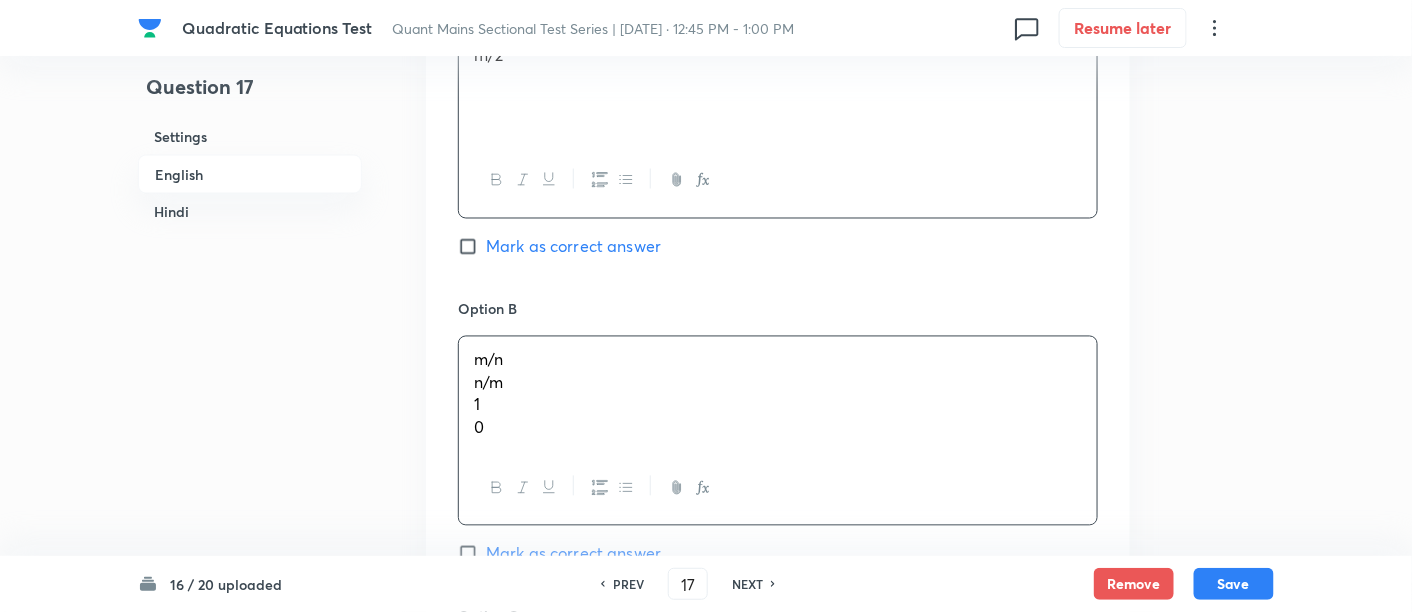 click on "m/n n/m 1  0" at bounding box center (778, 394) 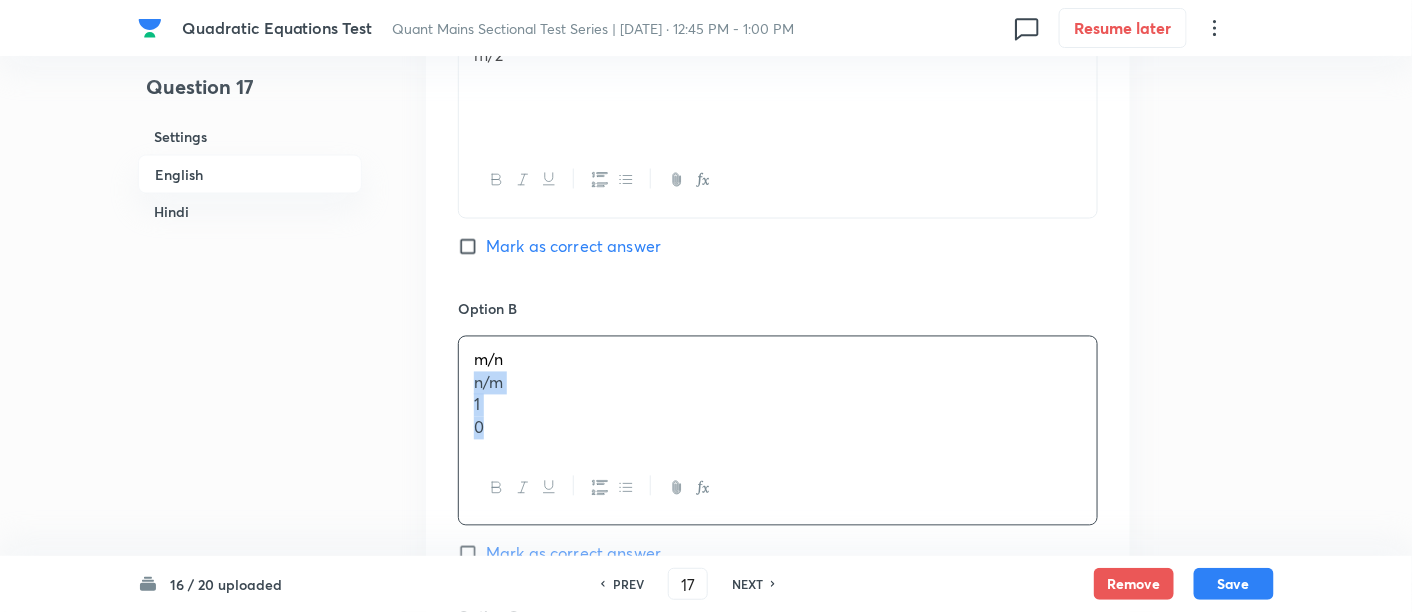 drag, startPoint x: 469, startPoint y: 385, endPoint x: 582, endPoint y: 518, distance: 174.5222 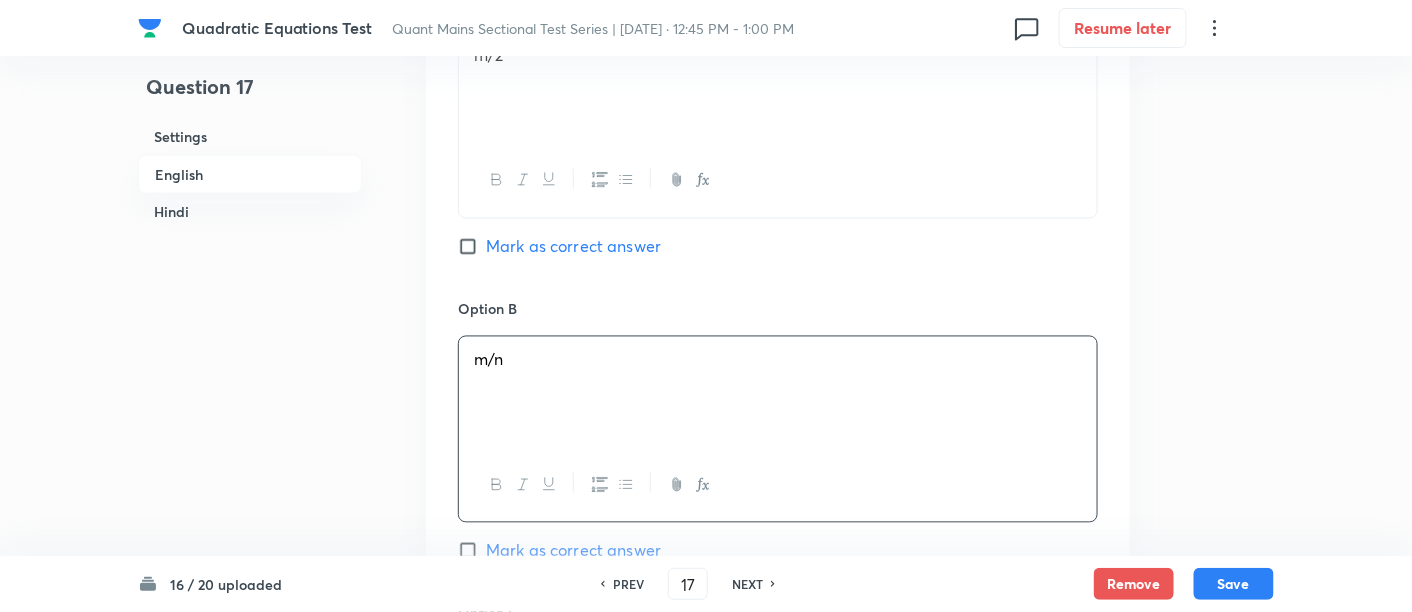 scroll, scrollTop: 1351, scrollLeft: 0, axis: vertical 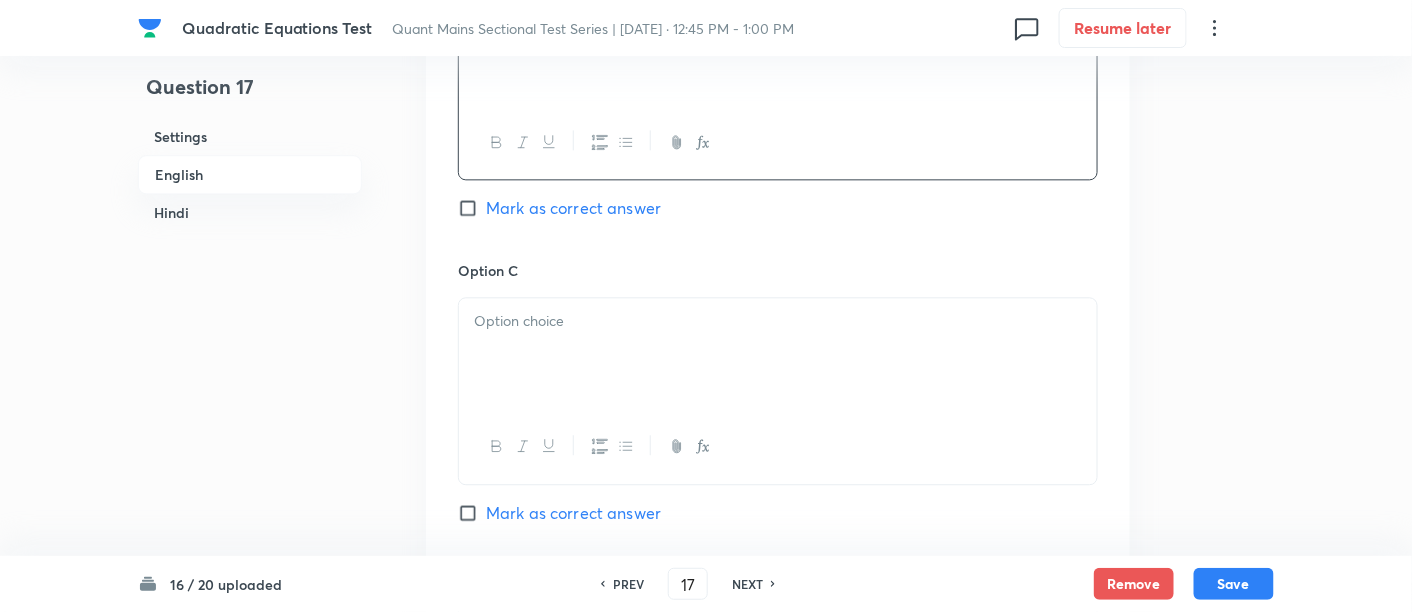 click at bounding box center (778, 354) 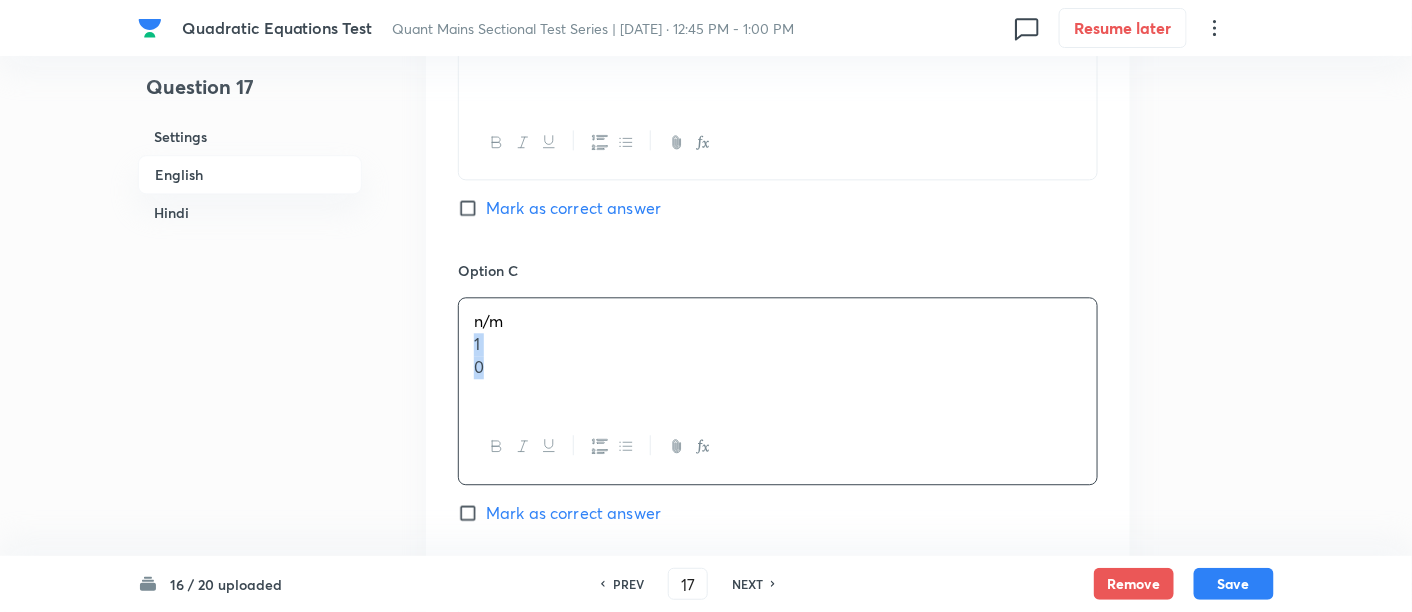 drag, startPoint x: 464, startPoint y: 346, endPoint x: 551, endPoint y: 431, distance: 121.630585 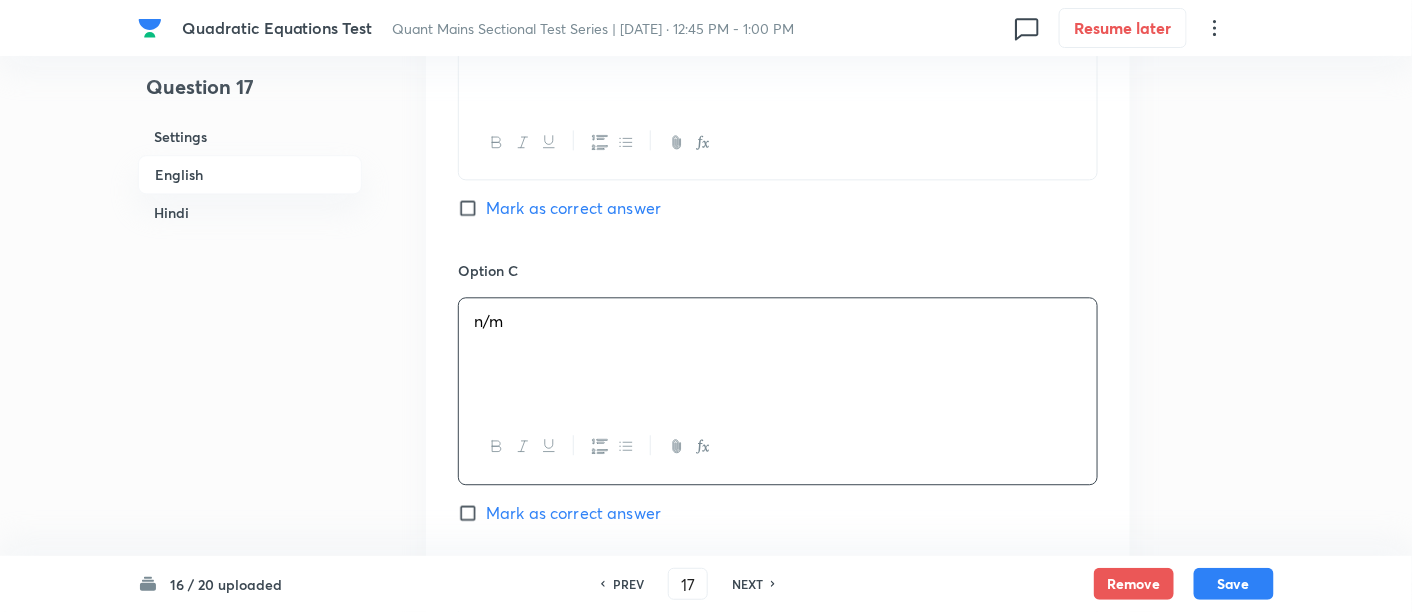scroll, scrollTop: 1526, scrollLeft: 0, axis: vertical 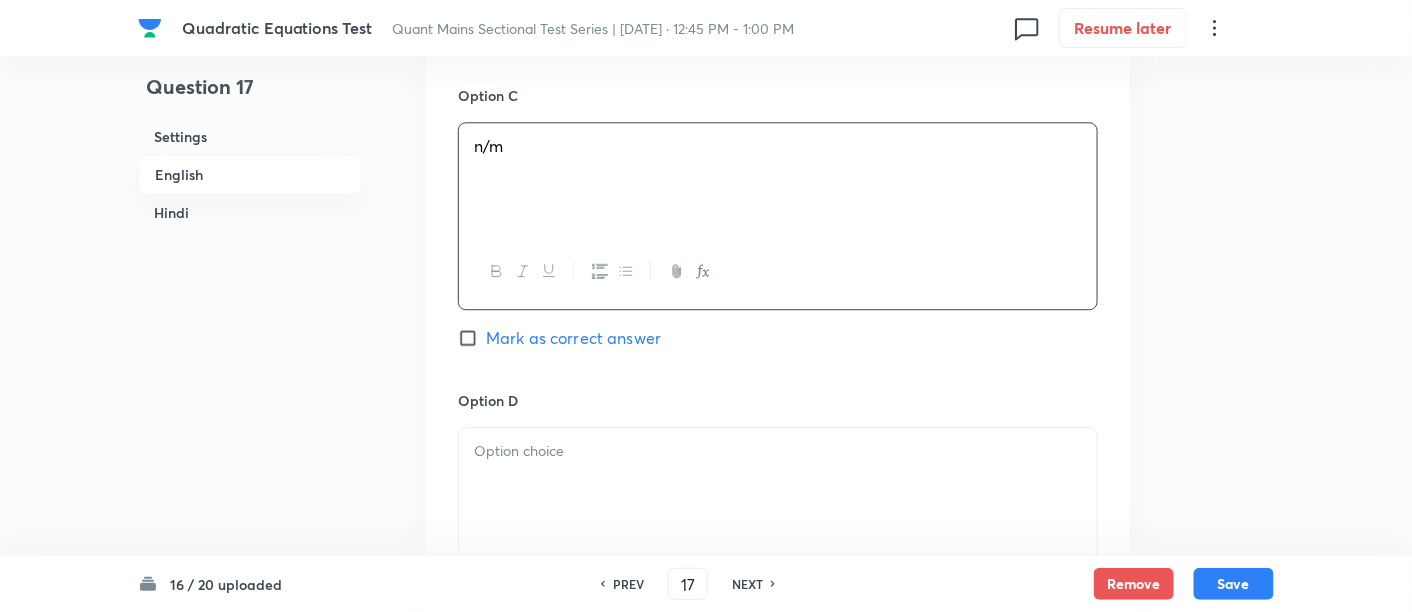 click at bounding box center (778, 484) 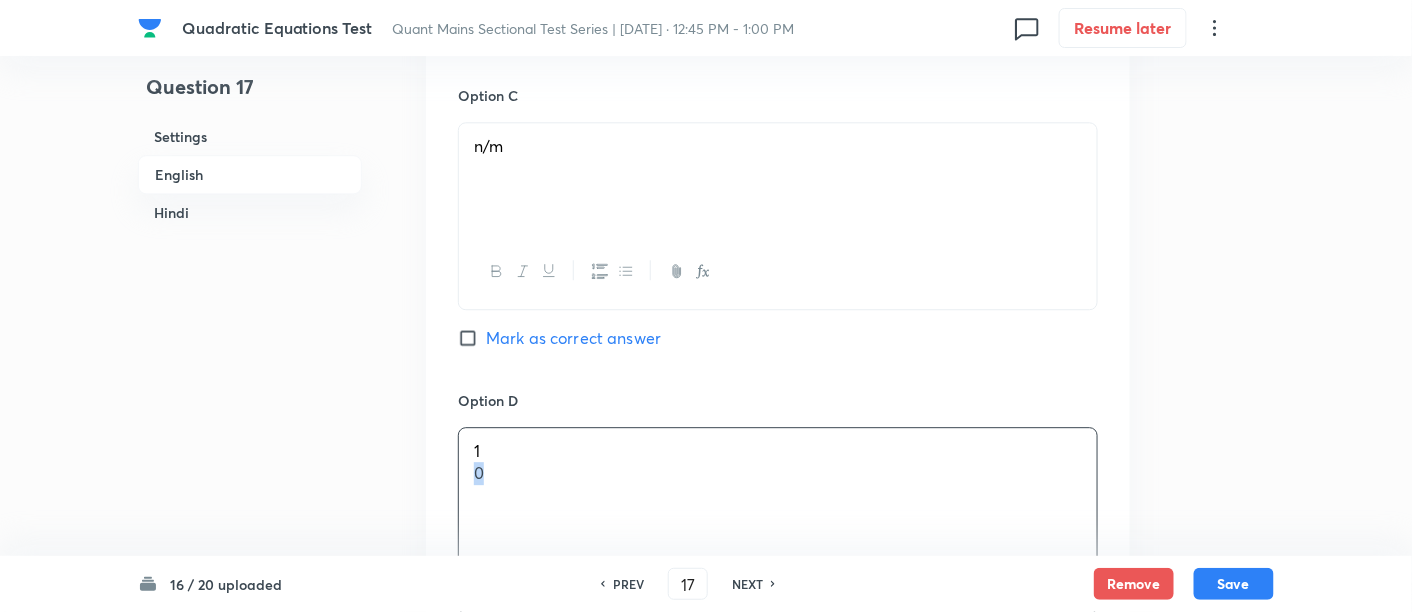drag, startPoint x: 468, startPoint y: 467, endPoint x: 559, endPoint y: 495, distance: 95.2103 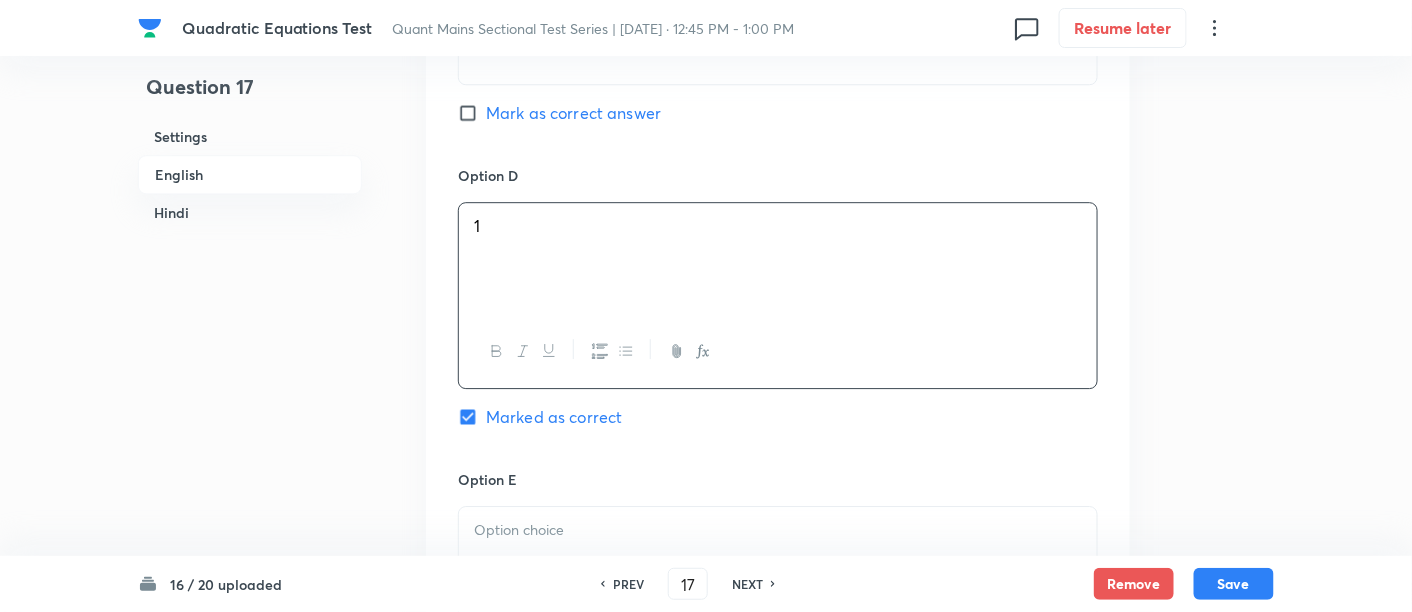 scroll, scrollTop: 1752, scrollLeft: 0, axis: vertical 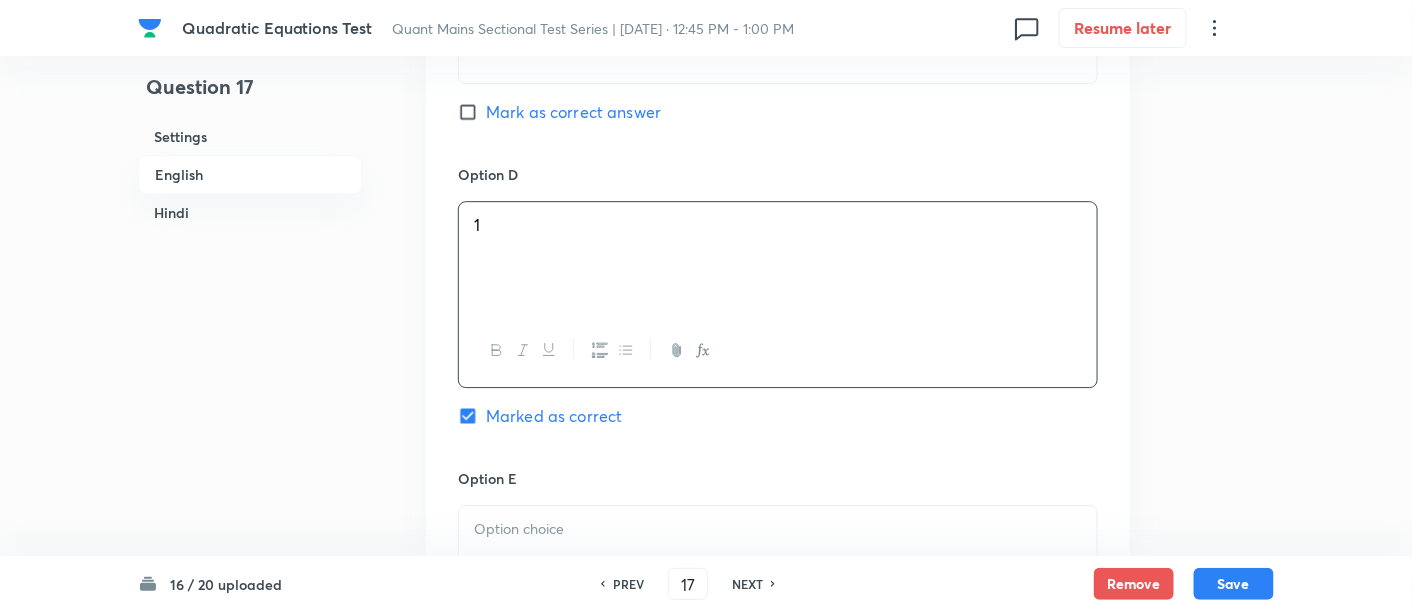 click on "Option E [PERSON_NAME] as correct answer" at bounding box center (778, 600) 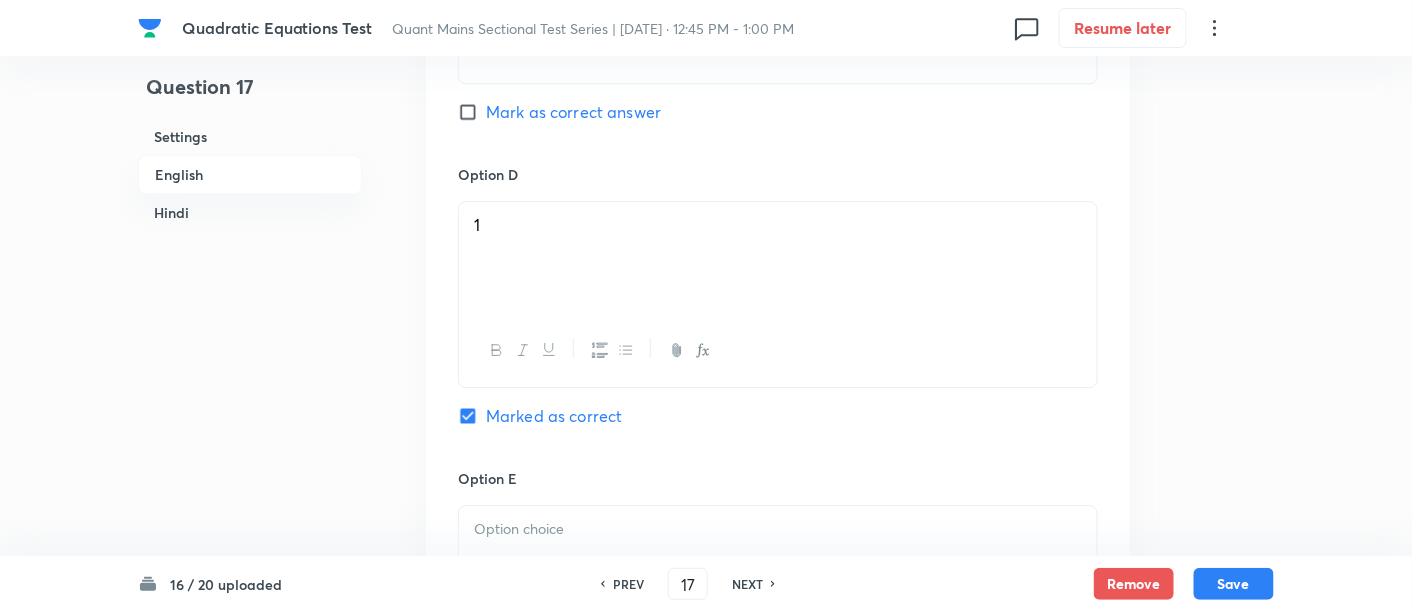 click at bounding box center [778, 529] 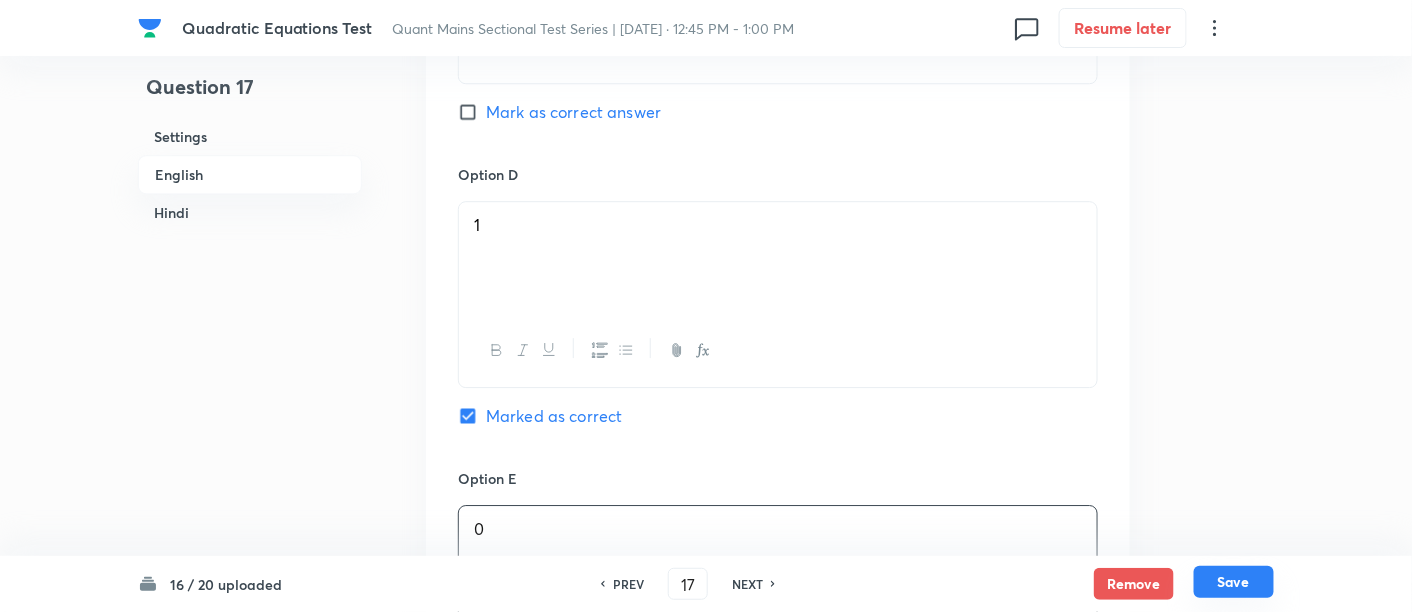click on "Save" at bounding box center (1234, 582) 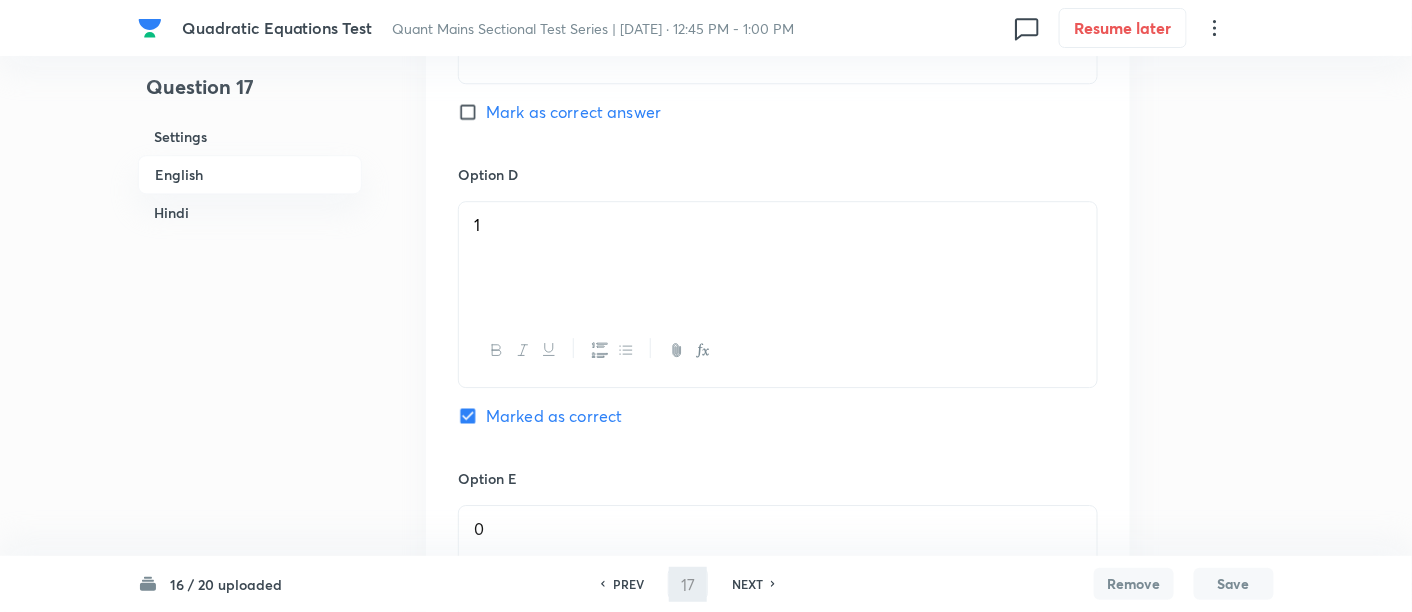 type on "18" 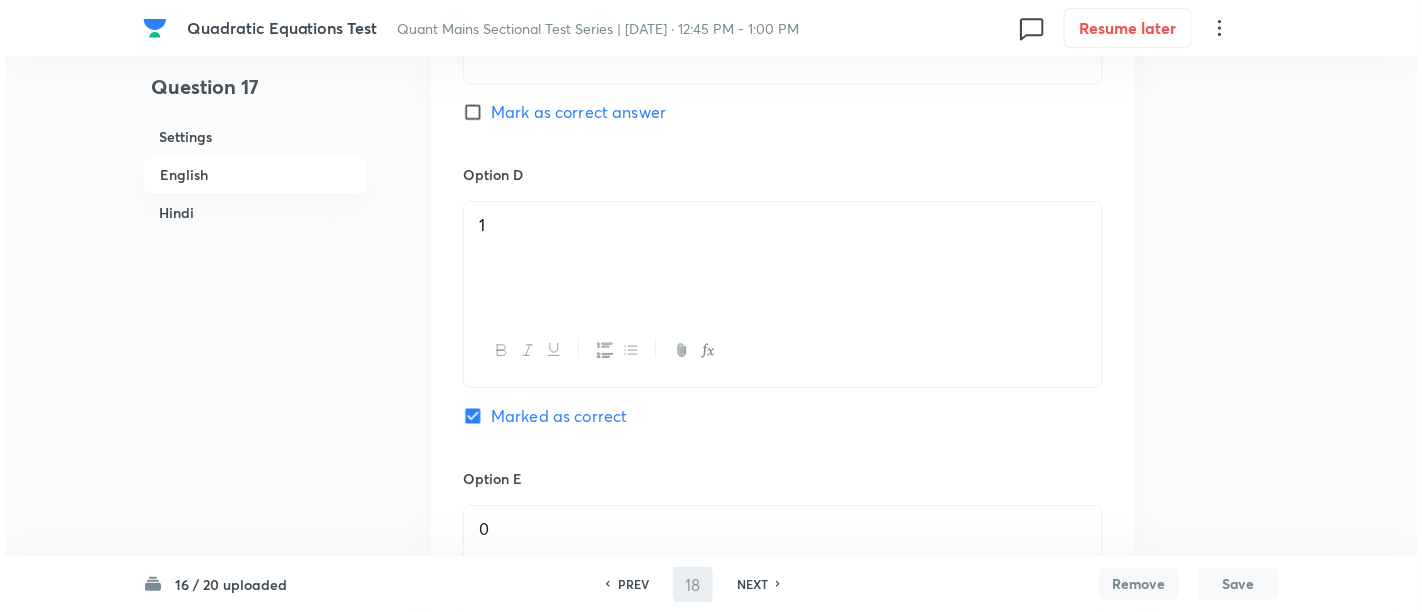 scroll, scrollTop: 0, scrollLeft: 0, axis: both 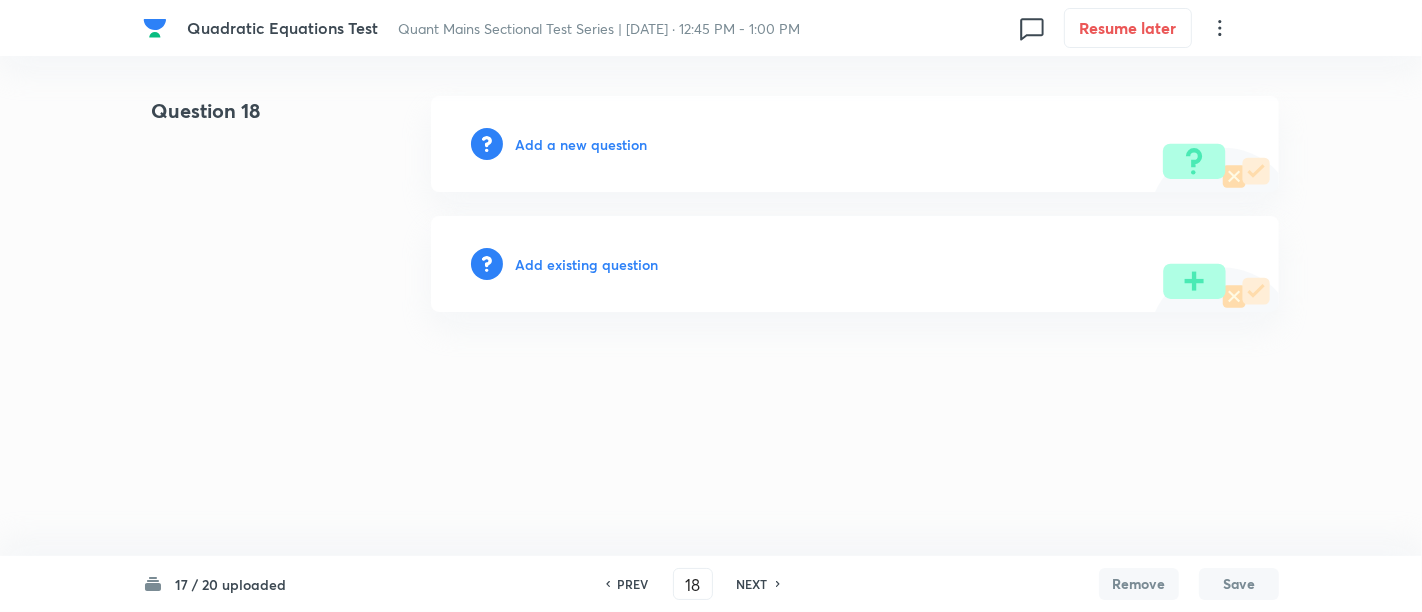 click on "Add a new question" at bounding box center (581, 144) 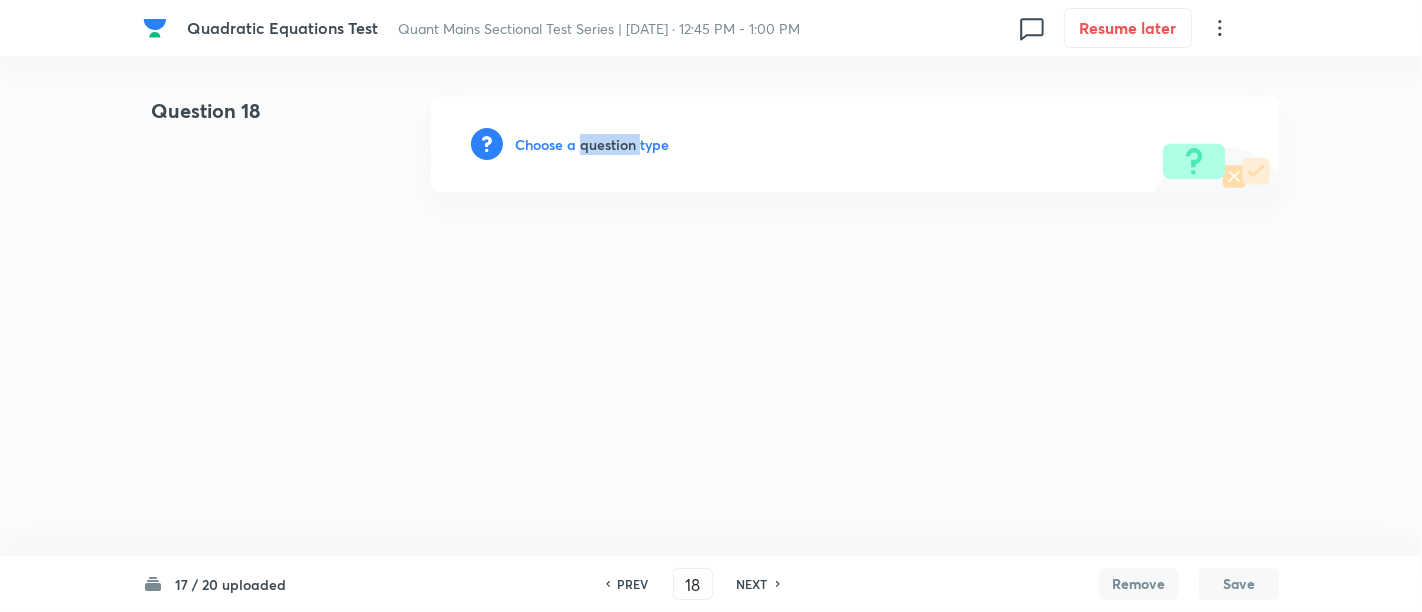 click on "Choose a question type" at bounding box center [592, 144] 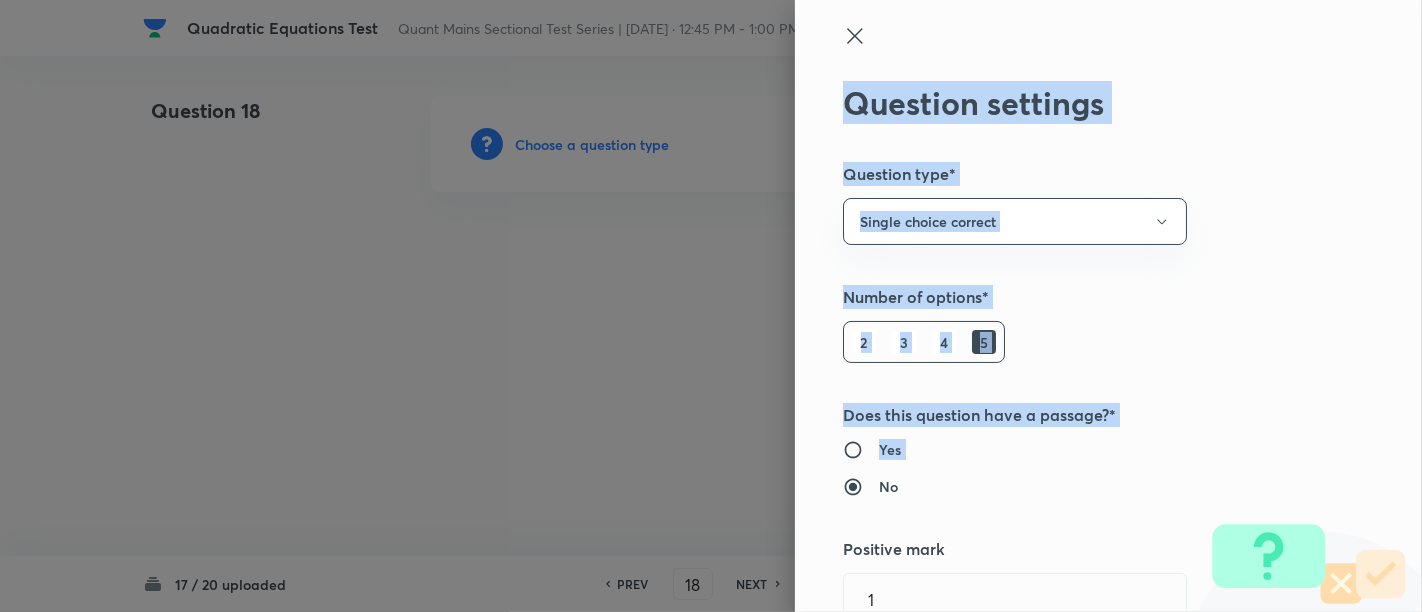 drag, startPoint x: 620, startPoint y: 144, endPoint x: 981, endPoint y: 461, distance: 480.42688 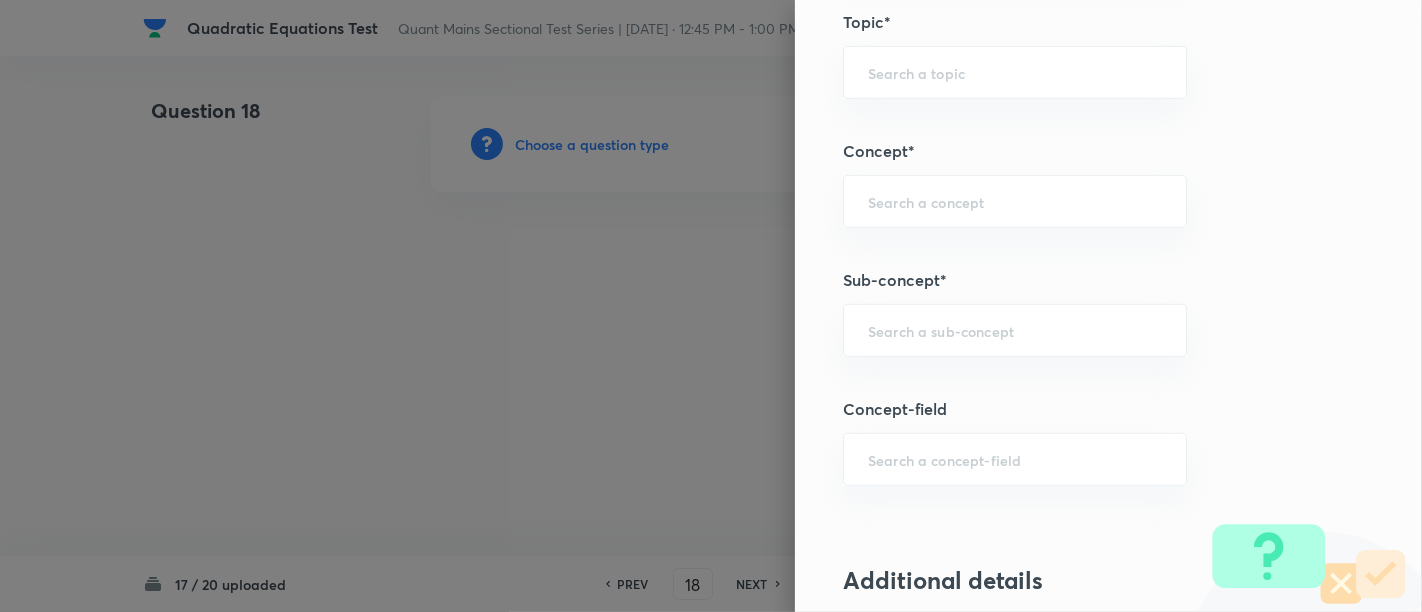scroll, scrollTop: 1025, scrollLeft: 0, axis: vertical 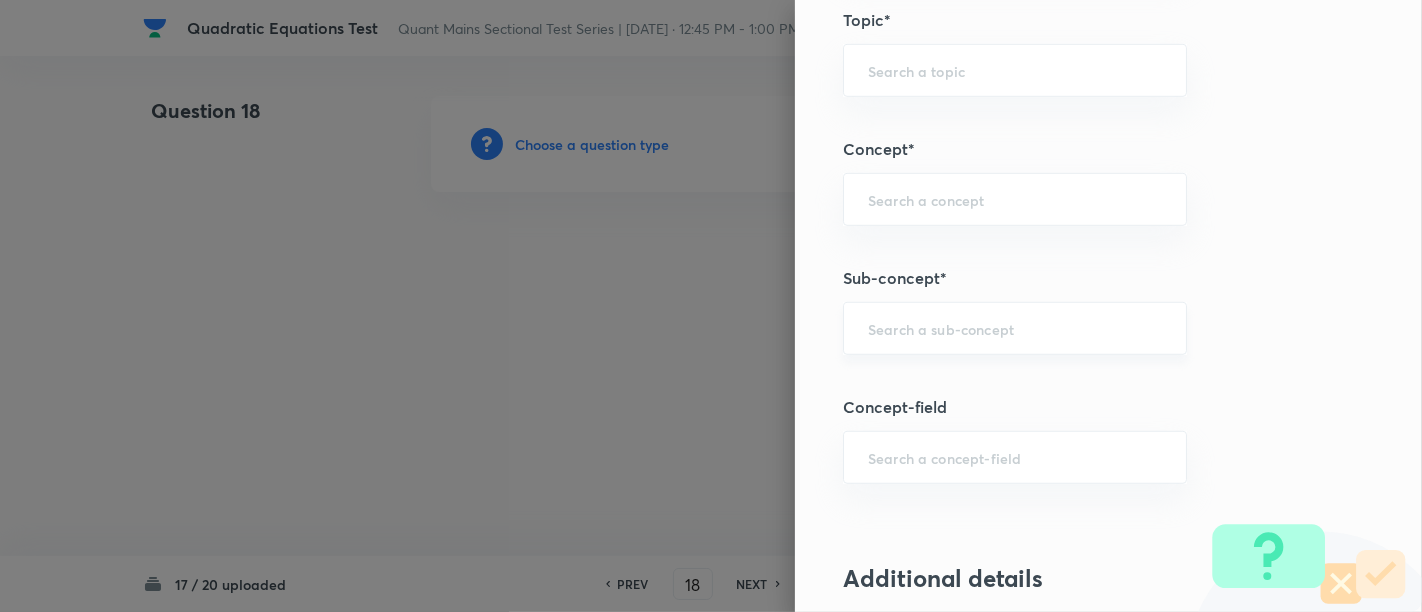 click on "​" at bounding box center (1015, 328) 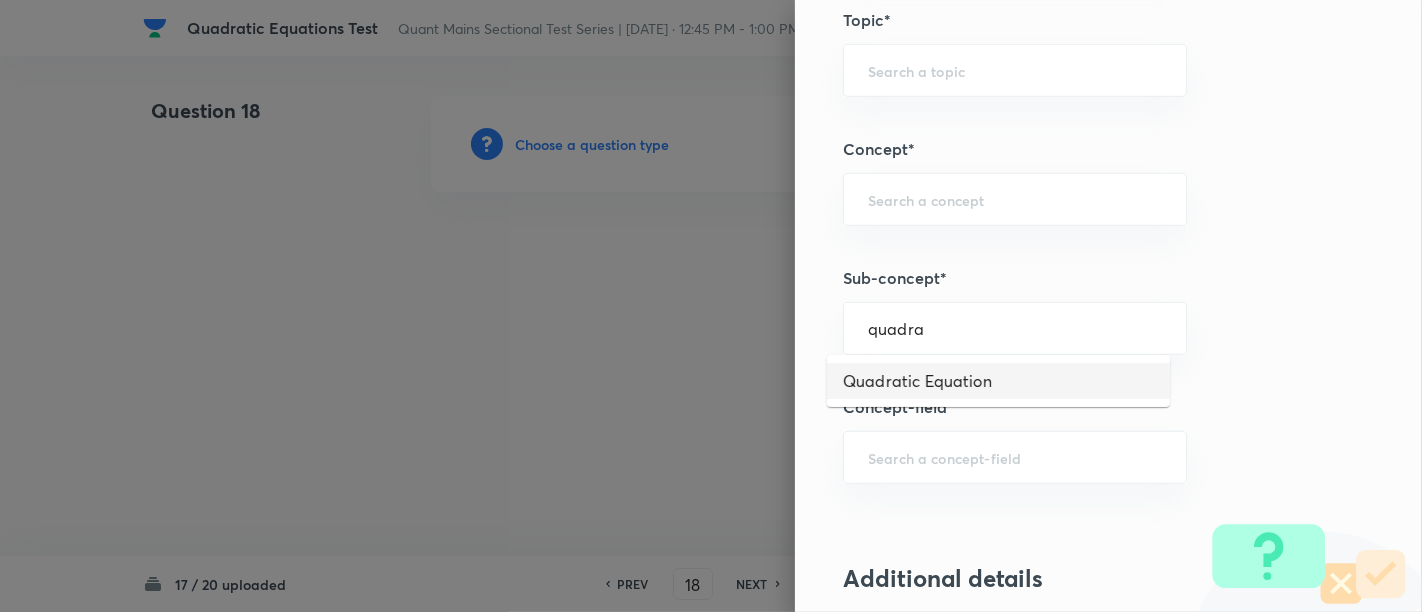 click on "Quadratic Equation" at bounding box center (998, 381) 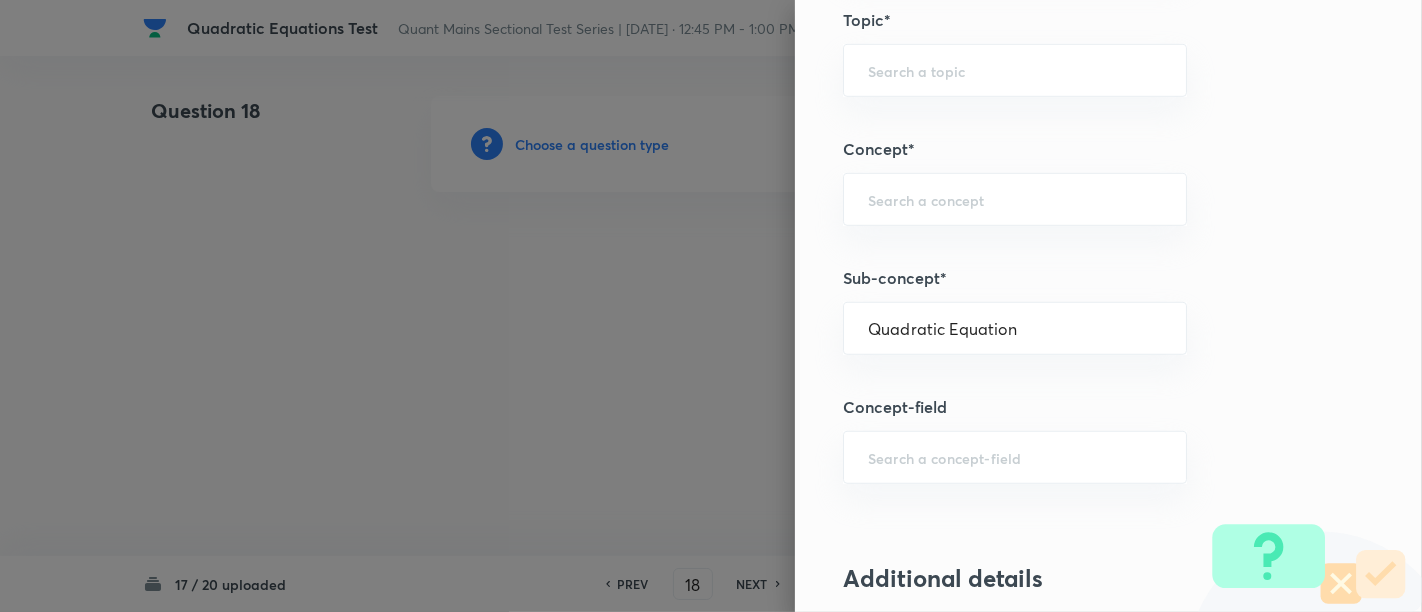 type on "Quantitative Aptitude" 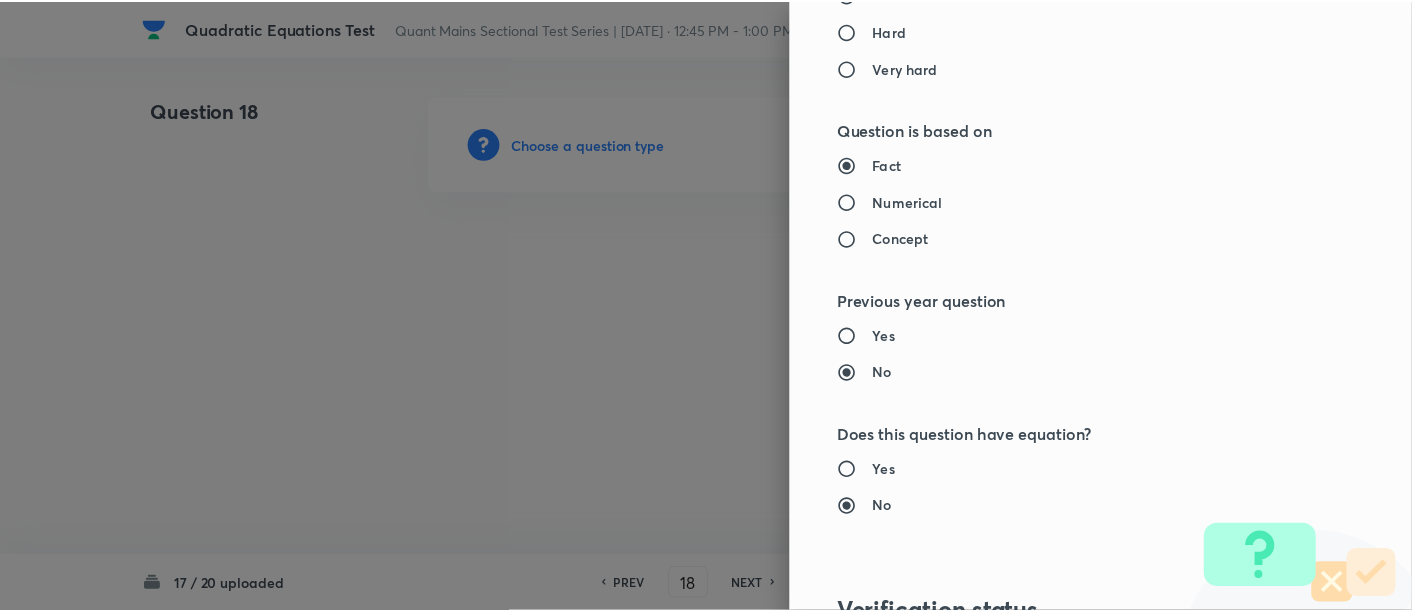scroll, scrollTop: 2108, scrollLeft: 0, axis: vertical 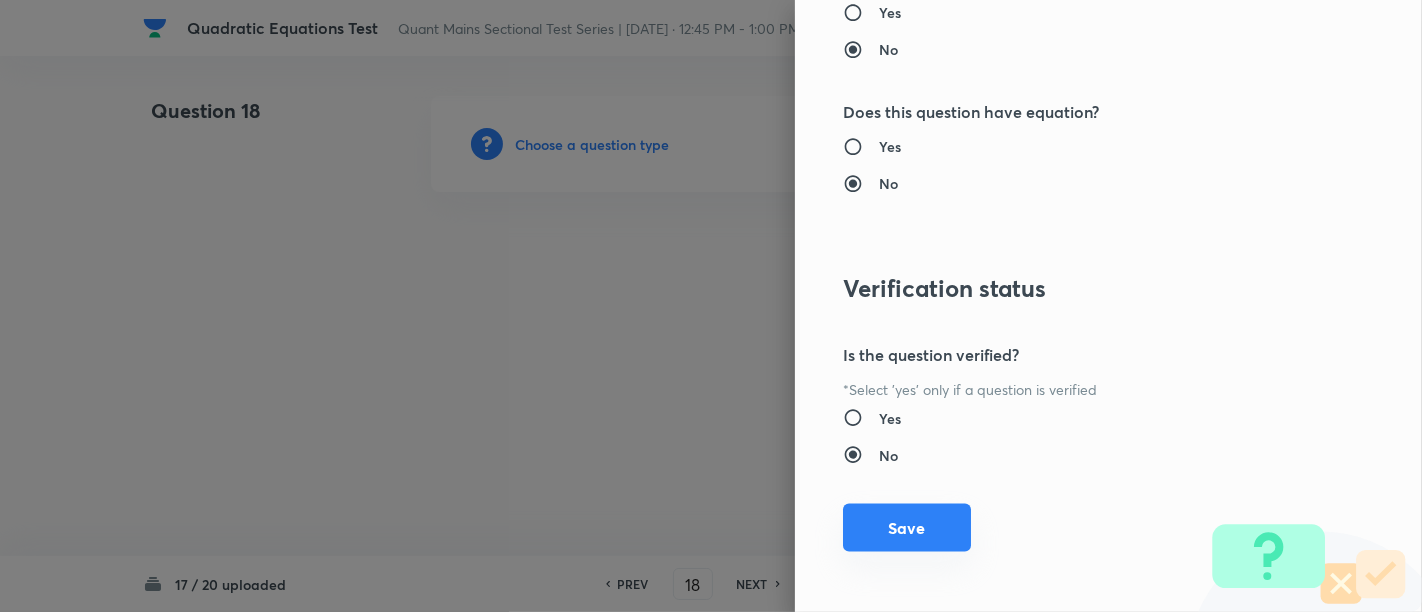 click on "Save" at bounding box center [907, 528] 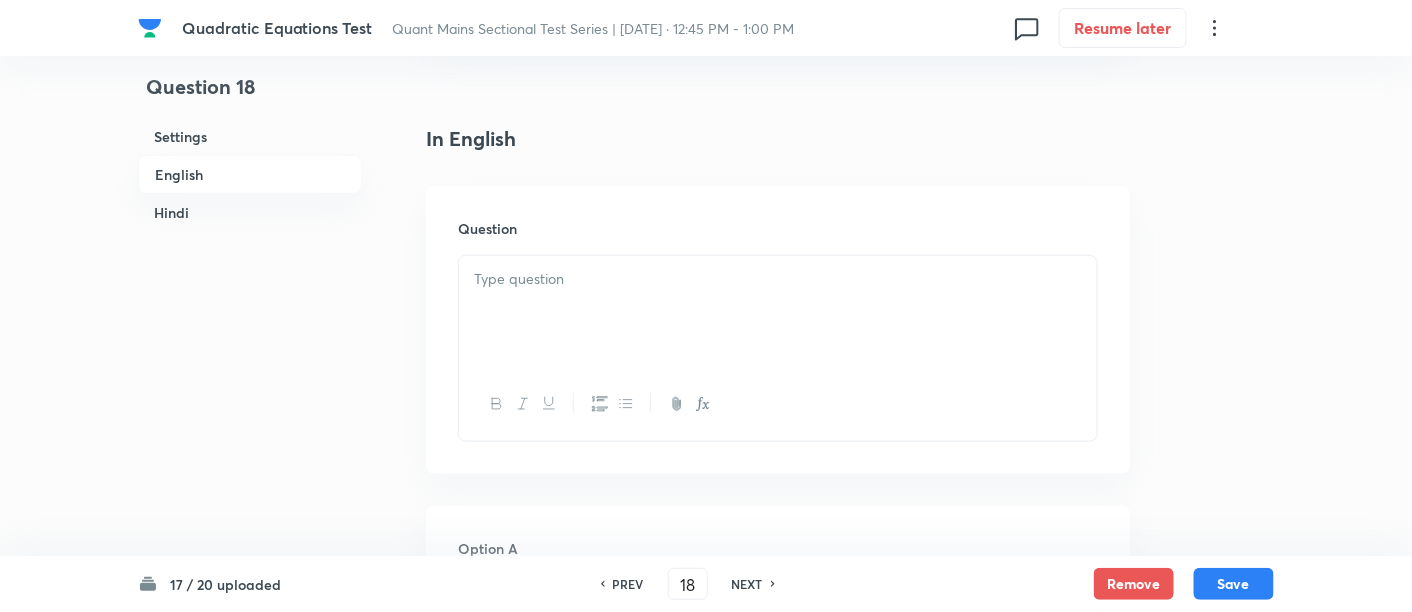 scroll, scrollTop: 552, scrollLeft: 0, axis: vertical 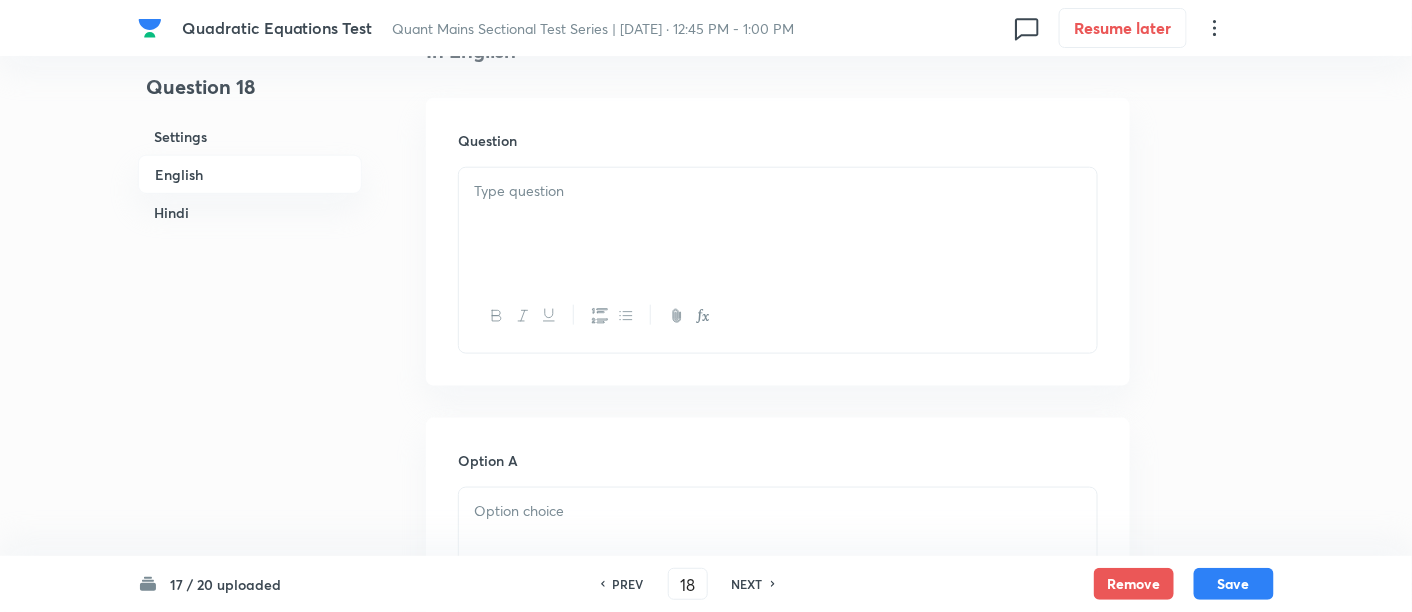 paste 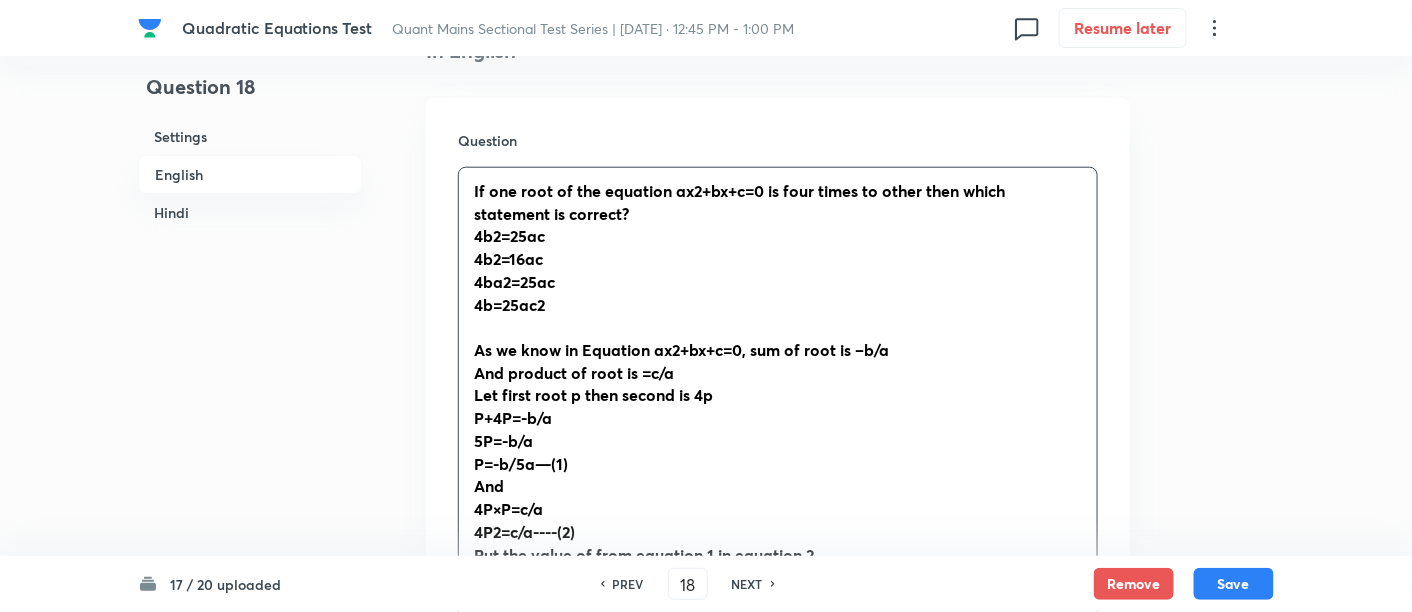 click on "4b2=25ac" at bounding box center [509, 235] 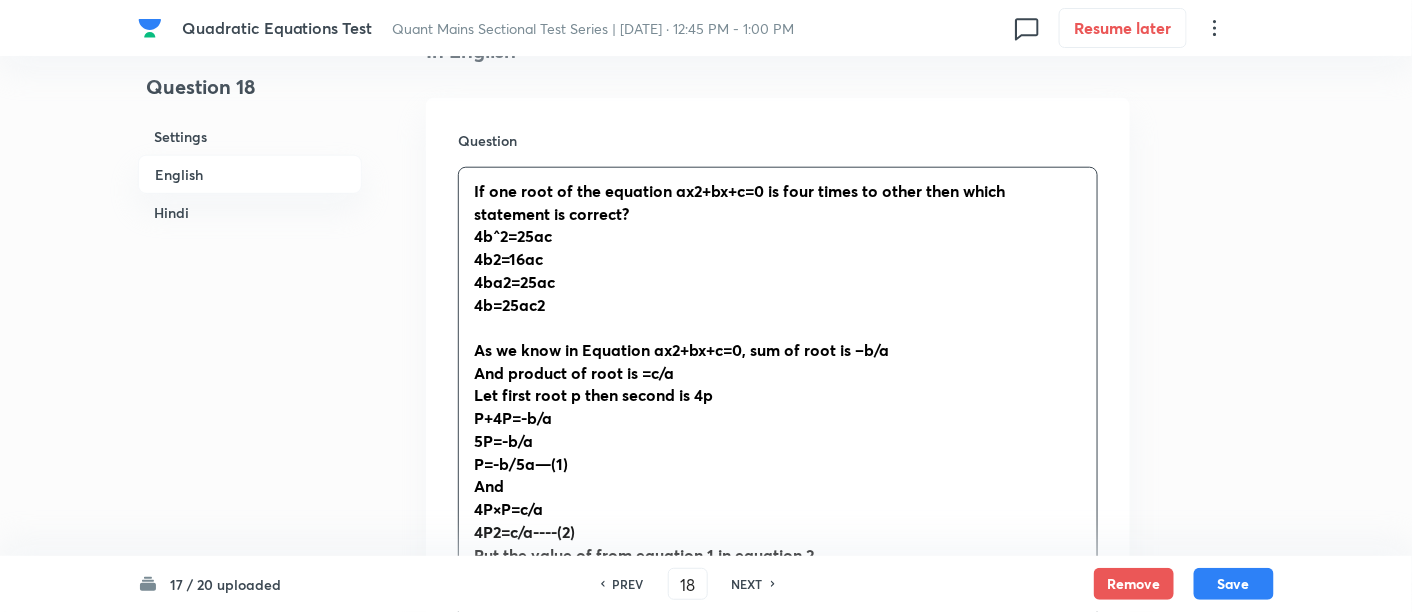 click on "If one root of the equation ax2+bx+c=0 is four times to other then which statement is correct?" at bounding box center (739, 202) 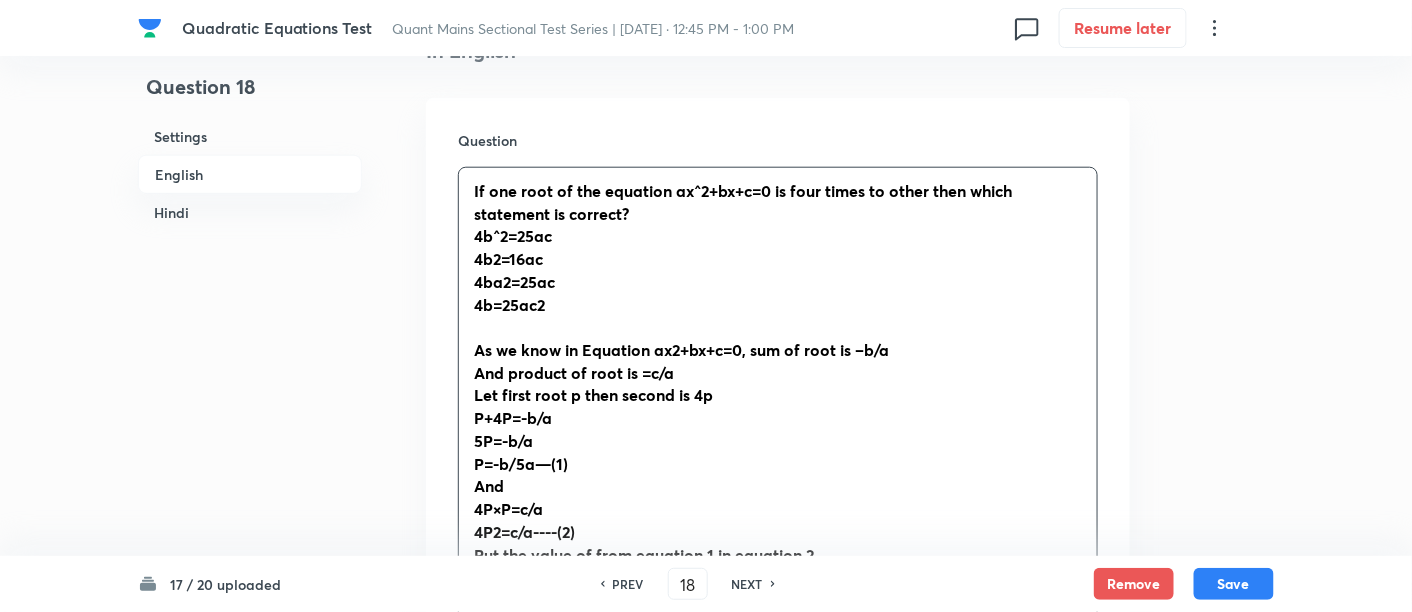click on "4b2=16ac" at bounding box center (508, 258) 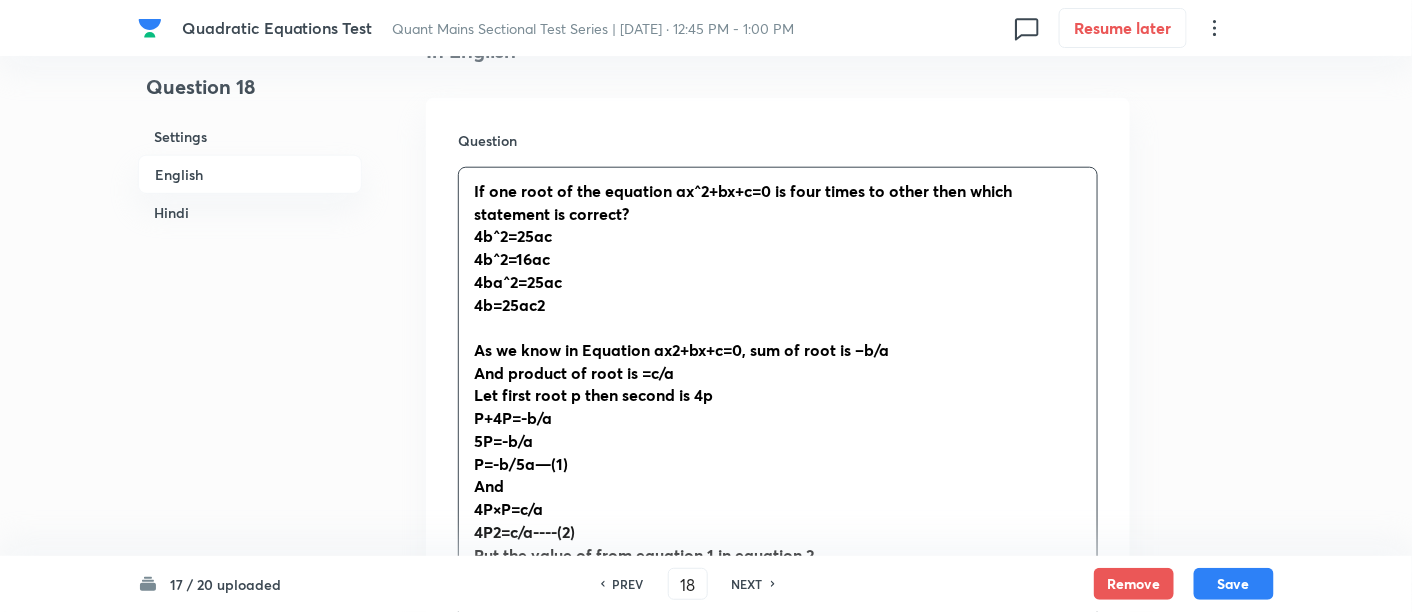 click on "4b=25ac2" at bounding box center (509, 304) 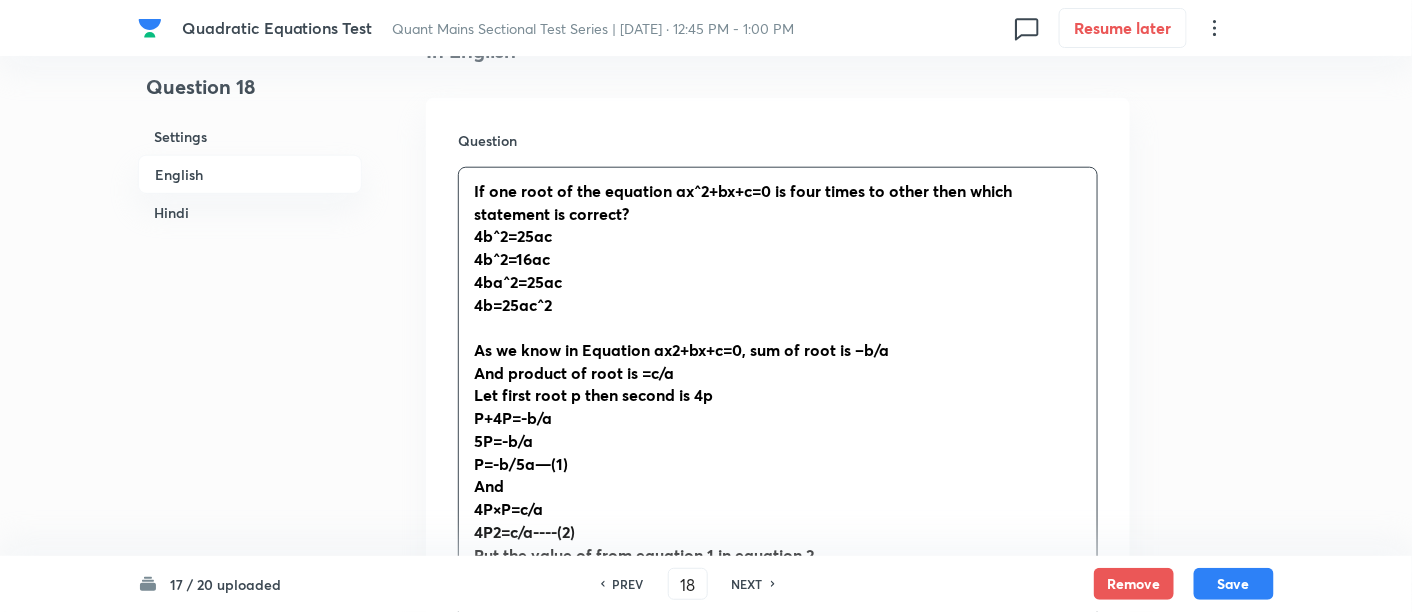 click on "As we know in Equation ax2+bx+c=0, sum of root is –b/a" at bounding box center [681, 349] 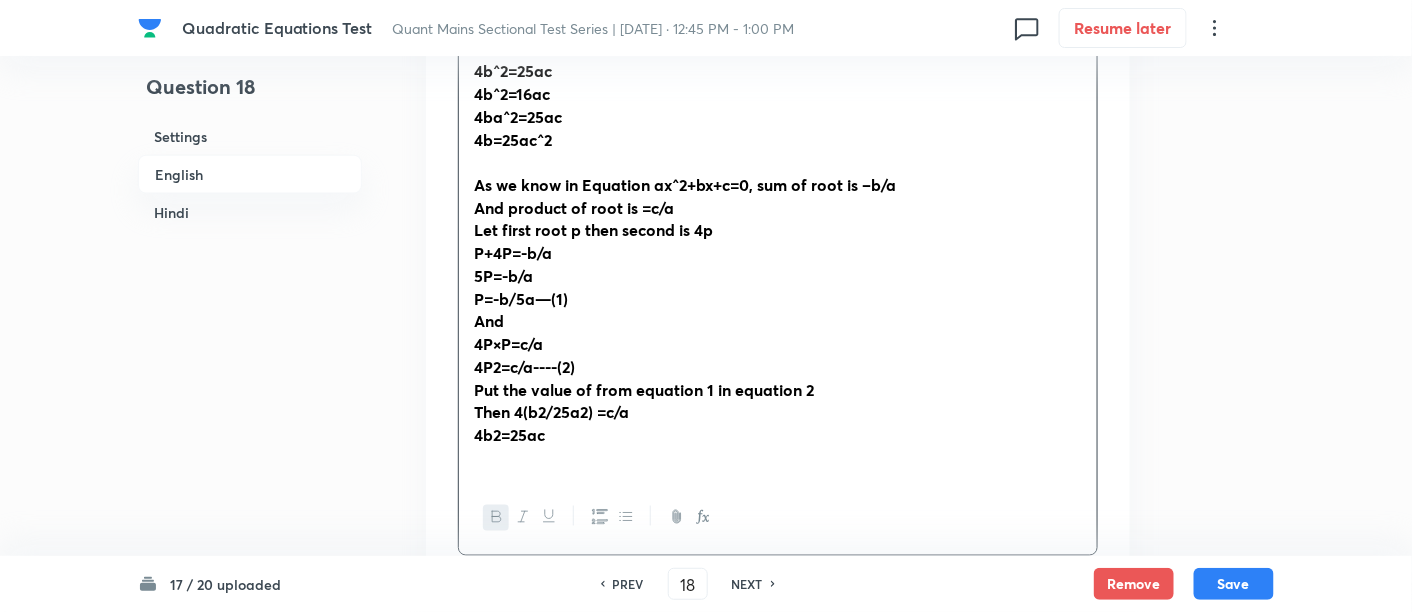 scroll, scrollTop: 765, scrollLeft: 0, axis: vertical 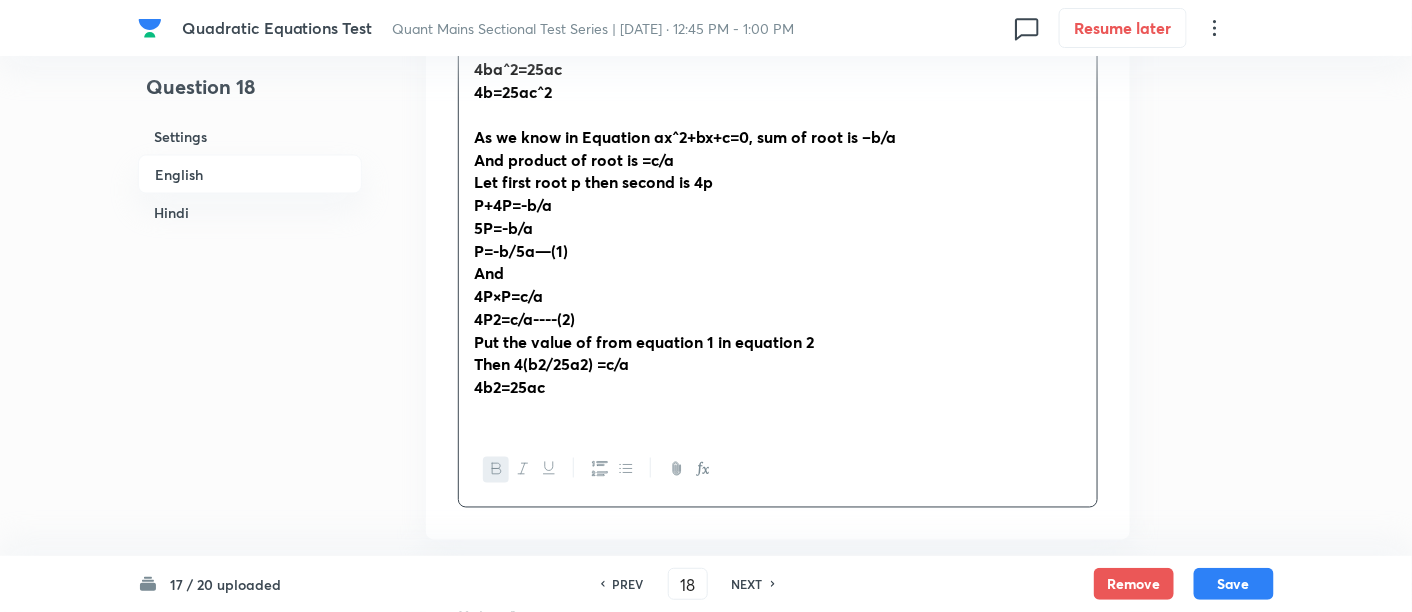 click on "4P2=c/a----(2)" at bounding box center (524, 318) 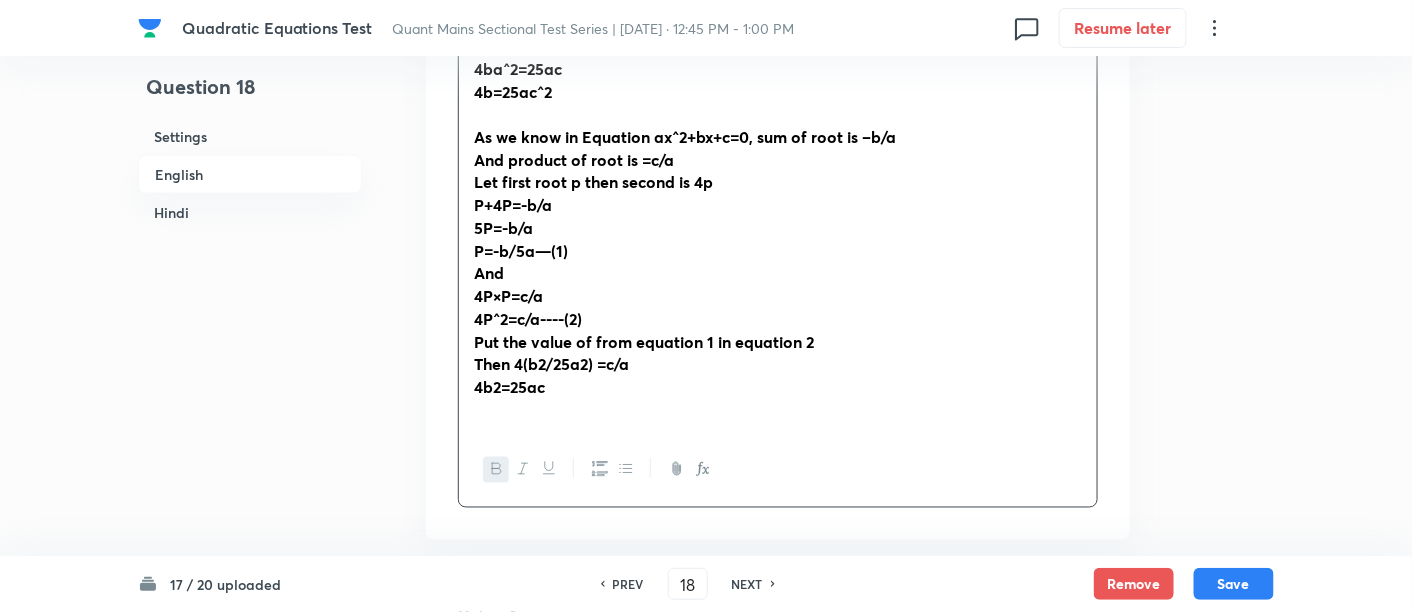click on "Then 4(b2/25a2) =c/a" at bounding box center [551, 363] 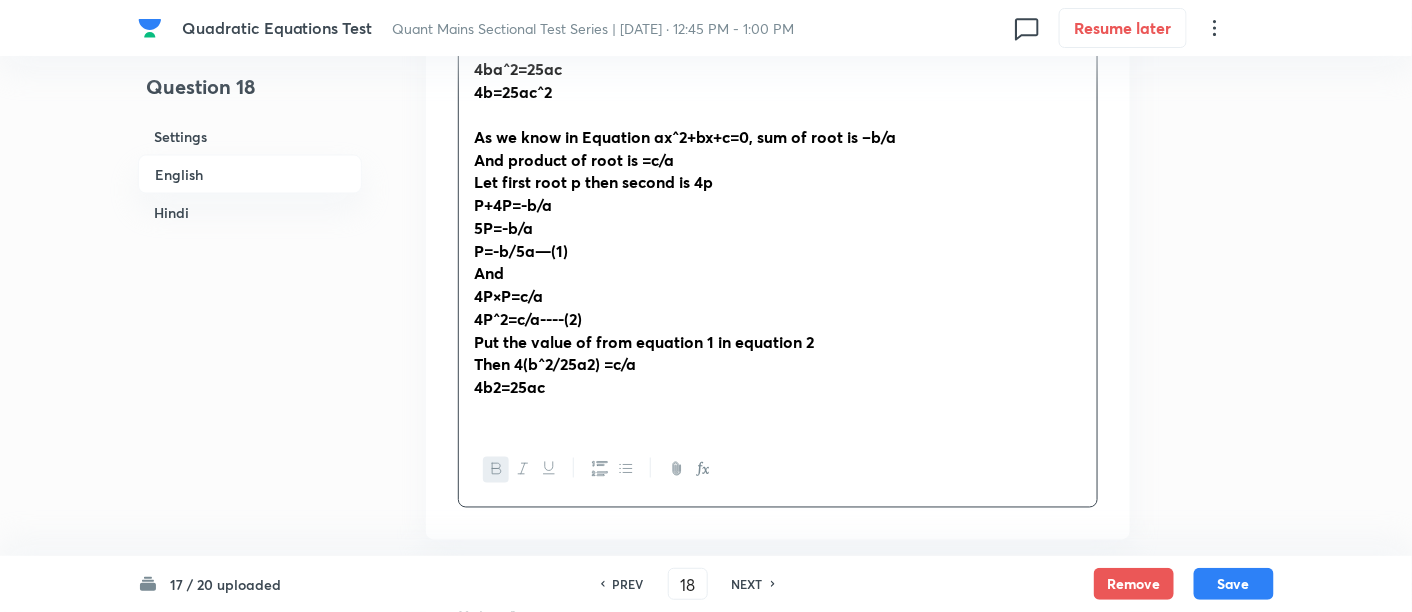 click on "Then 4(b^2/25a2) =c/a" at bounding box center (555, 363) 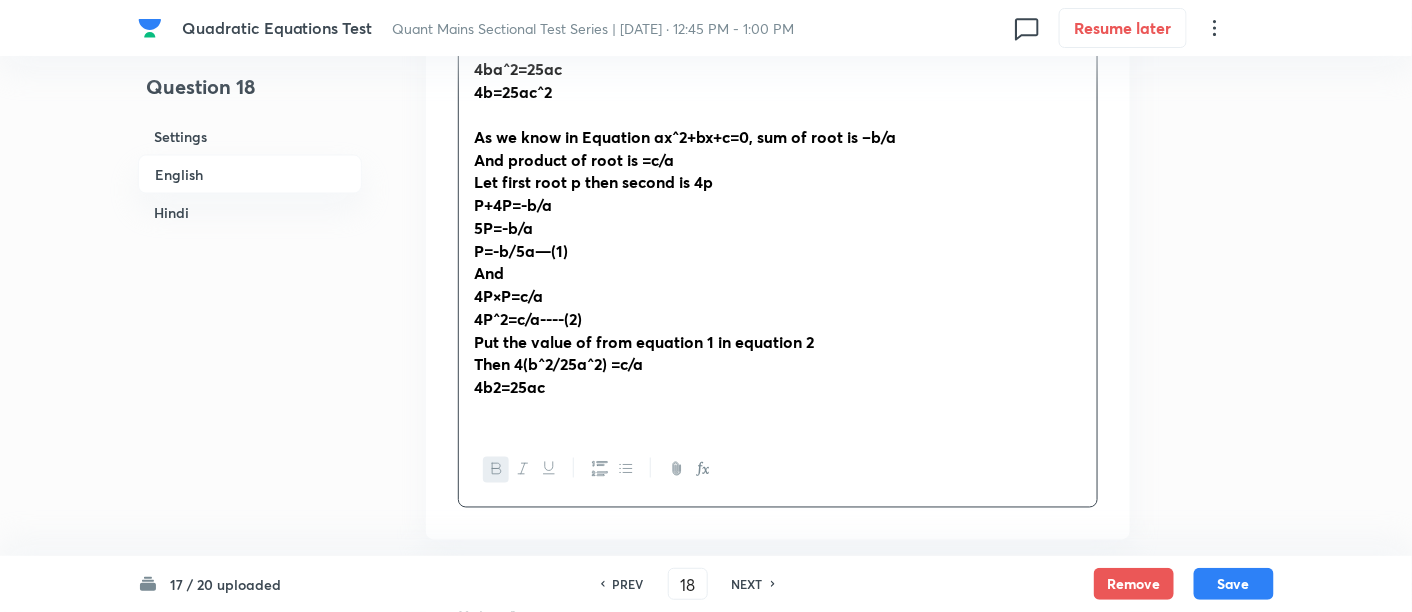 click on "4b2=25ac" at bounding box center [509, 386] 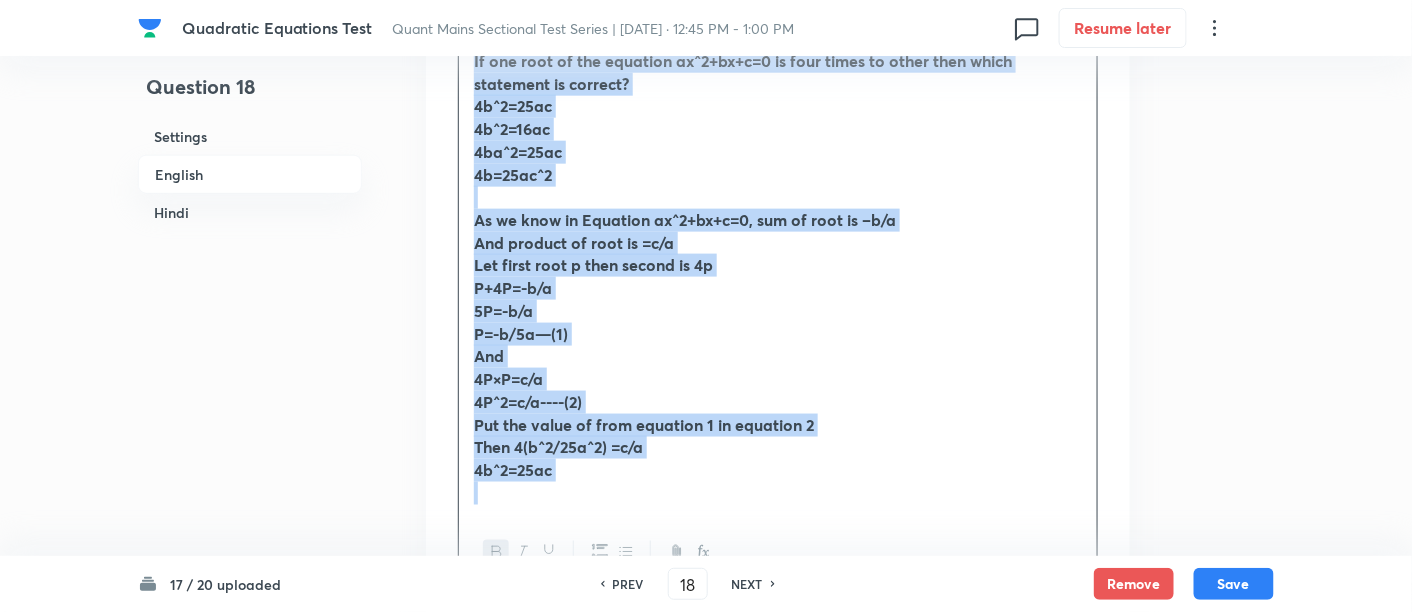 scroll, scrollTop: 725, scrollLeft: 0, axis: vertical 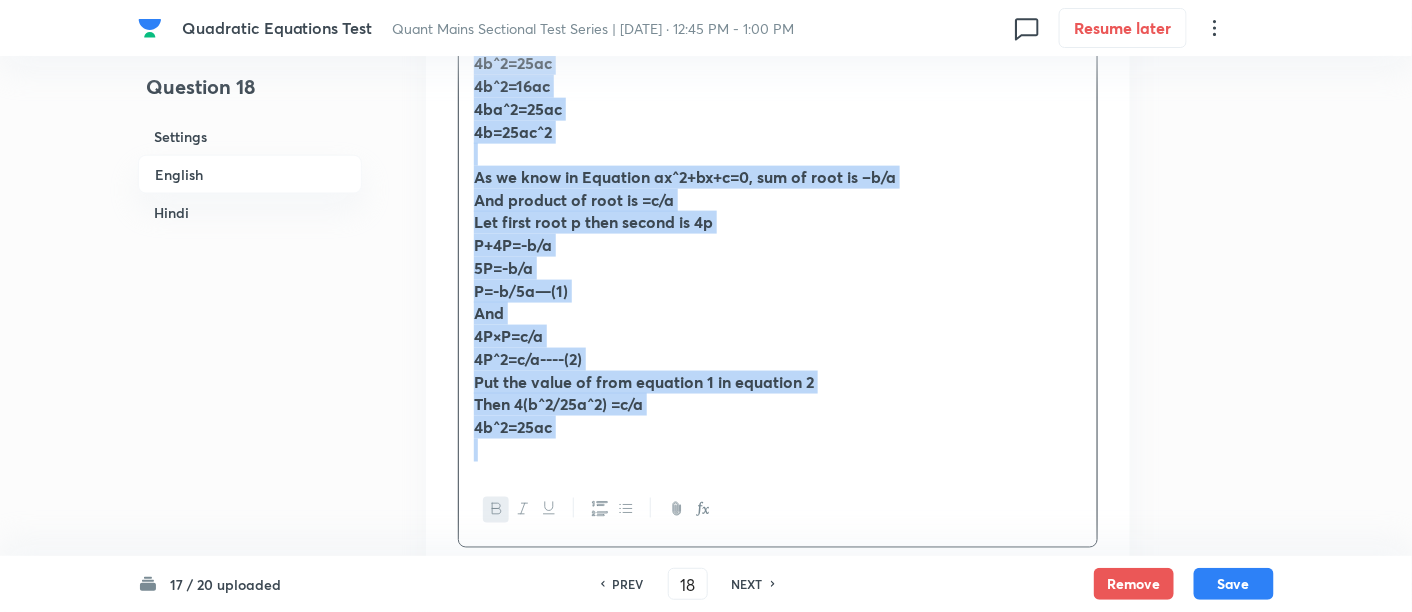 drag, startPoint x: 474, startPoint y: 140, endPoint x: 797, endPoint y: 507, distance: 488.89468 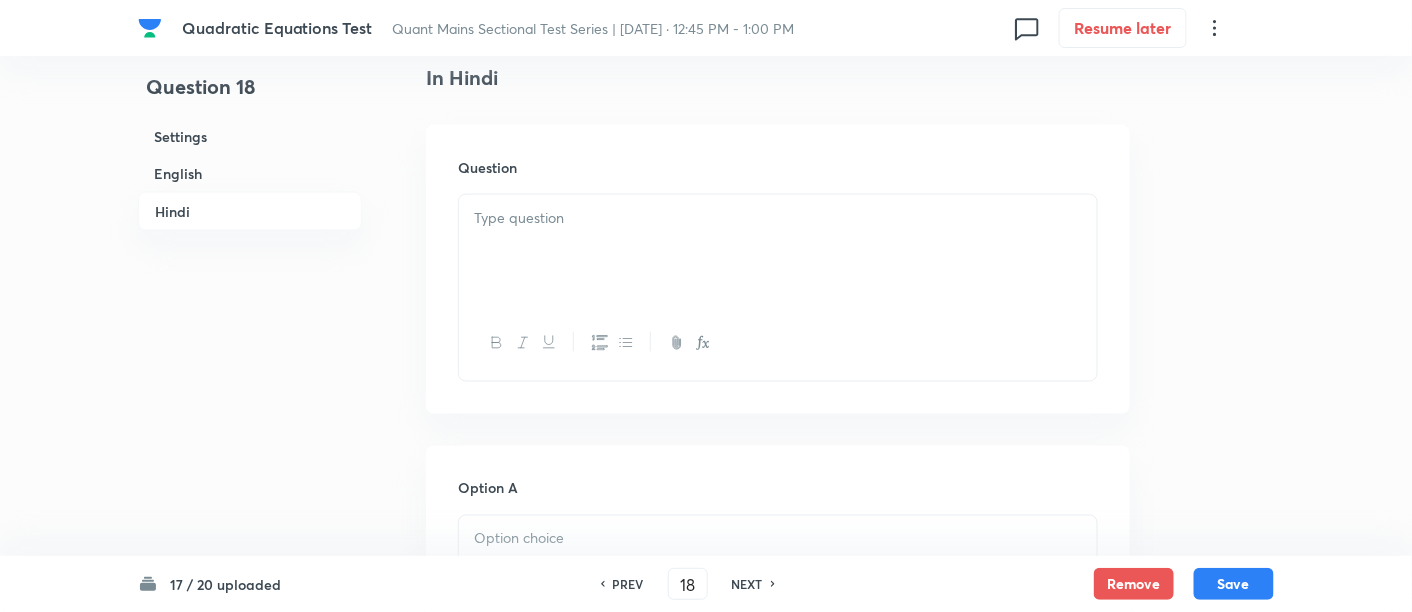 scroll, scrollTop: 3169, scrollLeft: 0, axis: vertical 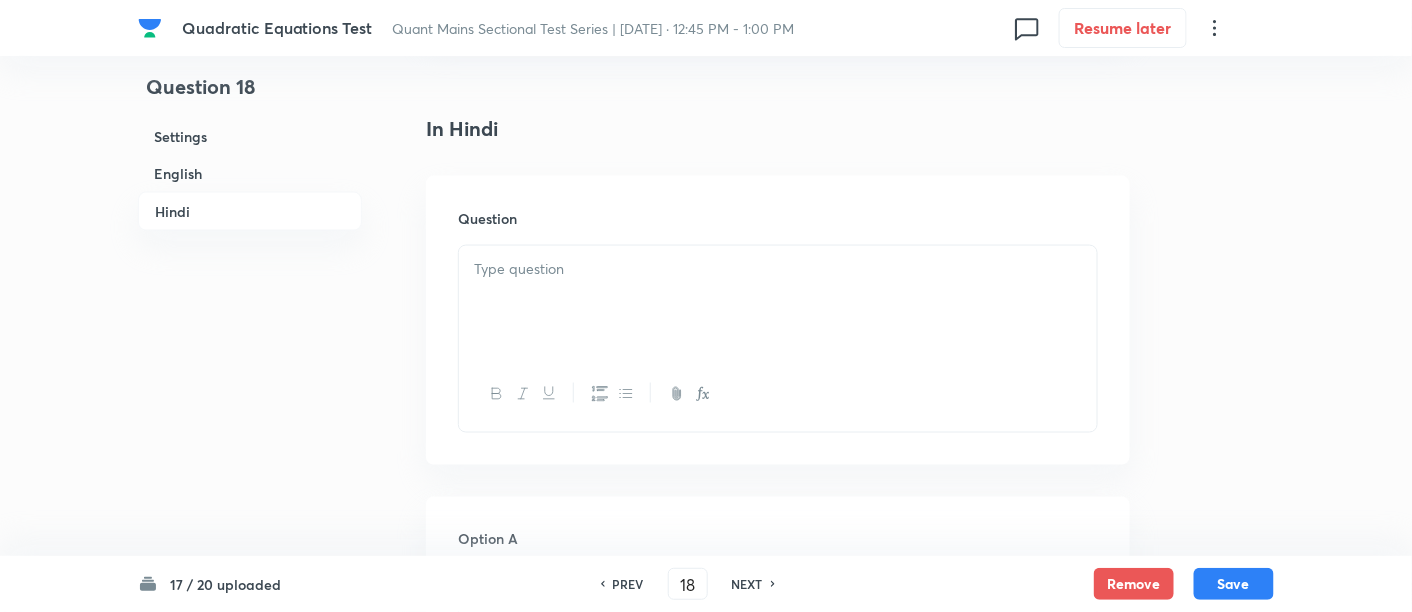click at bounding box center (778, 302) 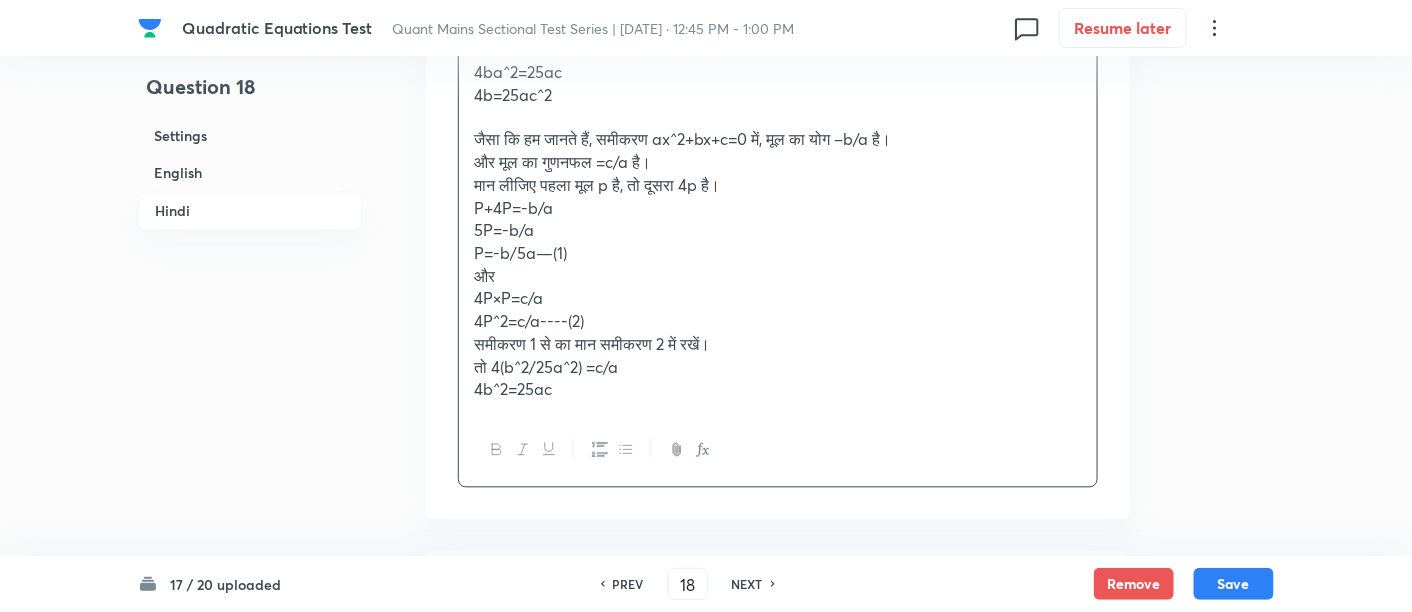 scroll, scrollTop: 3436, scrollLeft: 0, axis: vertical 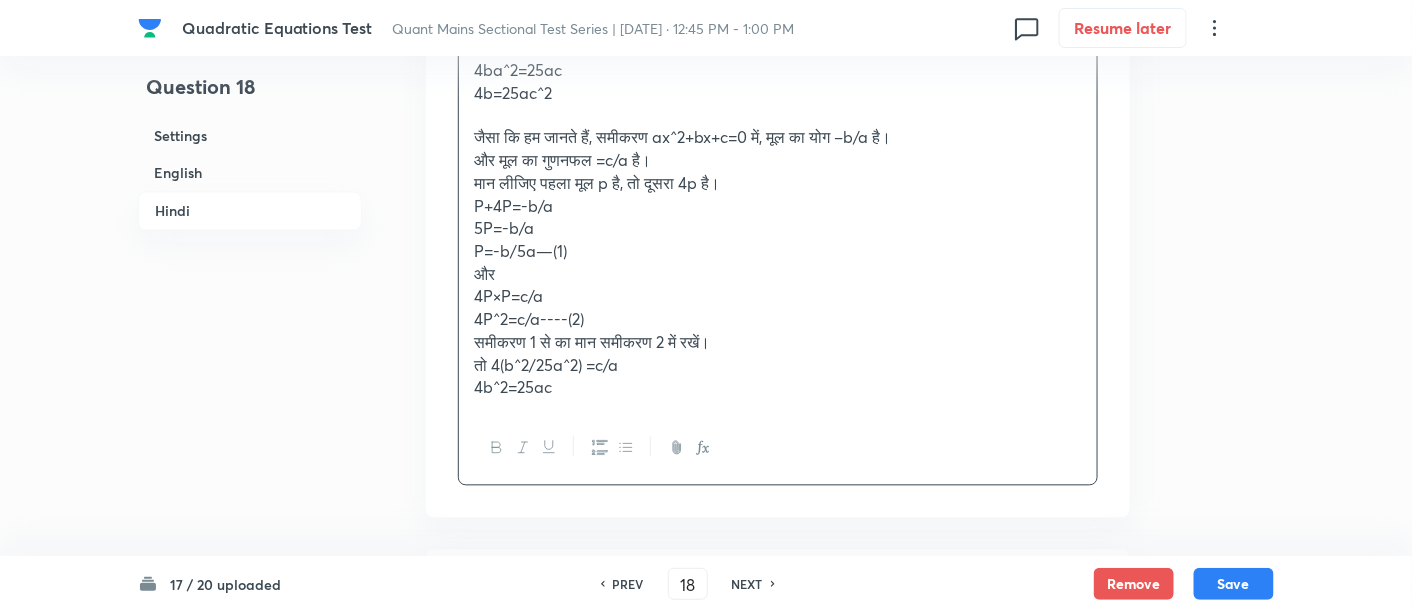 drag, startPoint x: 465, startPoint y: 129, endPoint x: 601, endPoint y: 395, distance: 298.75073 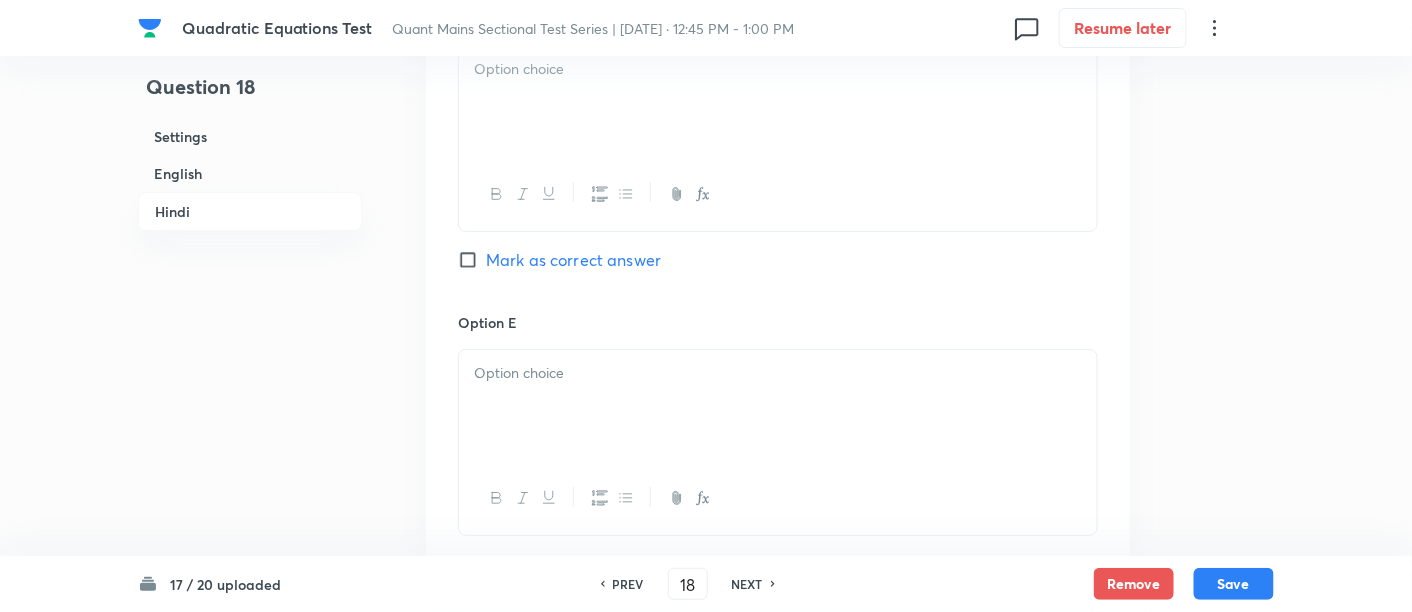 scroll, scrollTop: 5145, scrollLeft: 0, axis: vertical 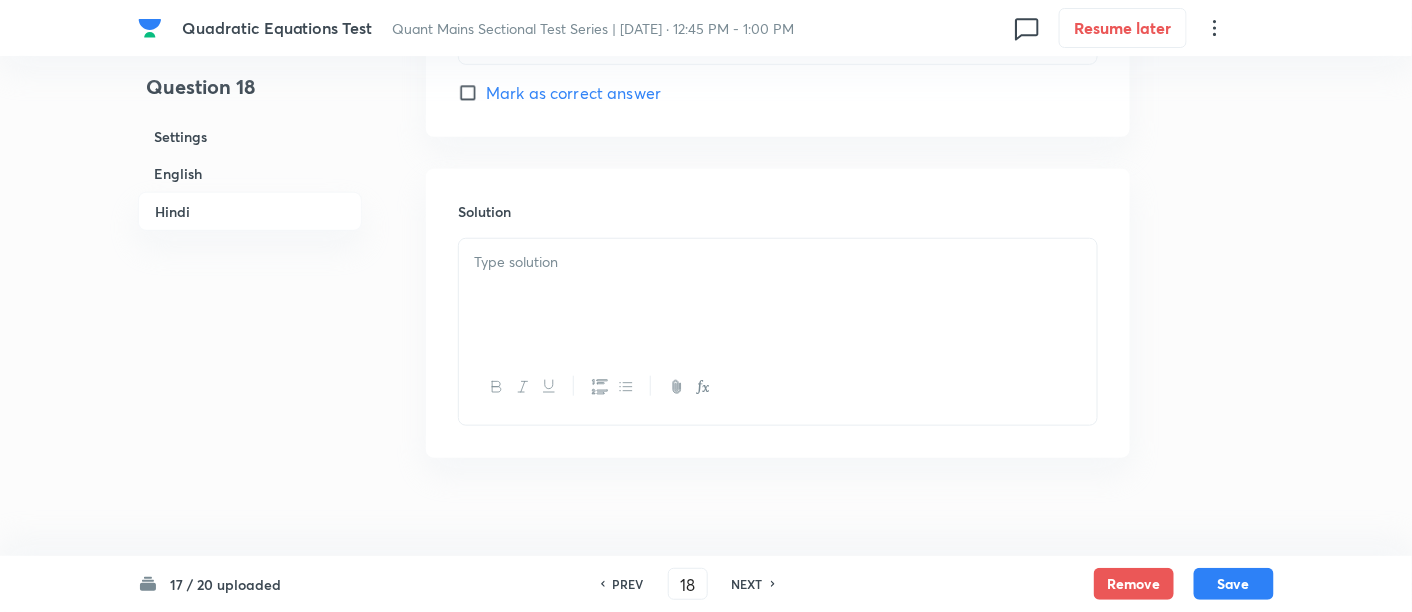 click at bounding box center [778, 262] 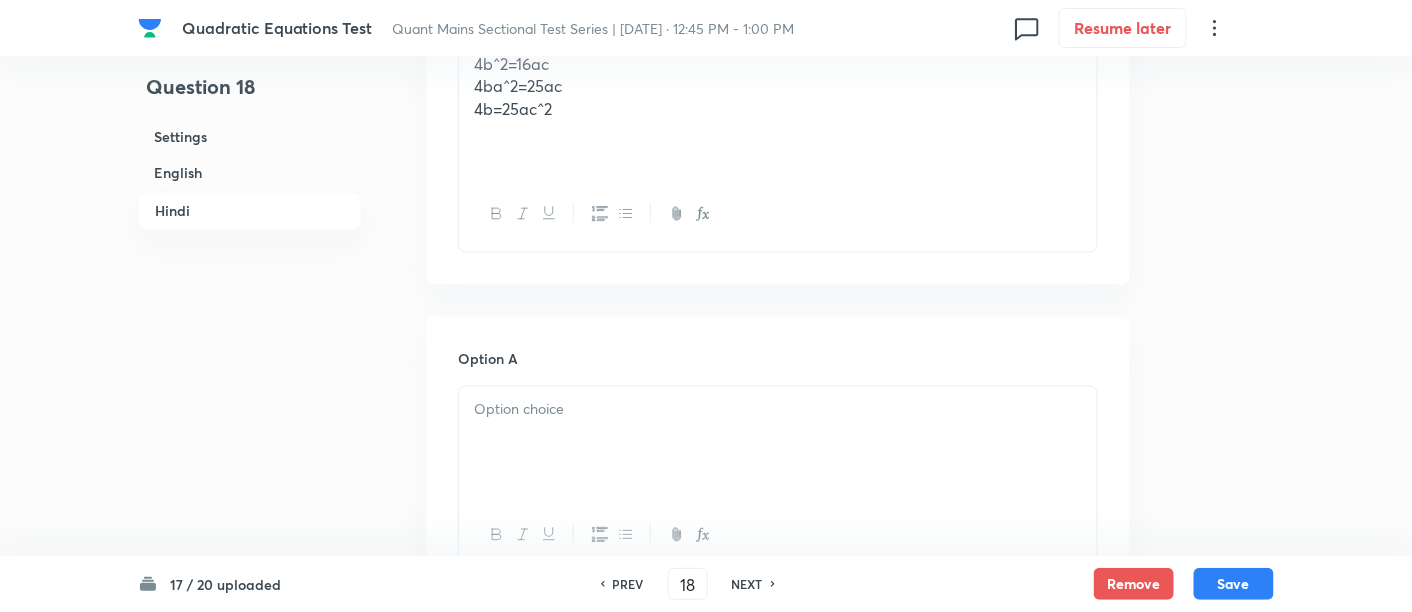 scroll, scrollTop: 3205, scrollLeft: 0, axis: vertical 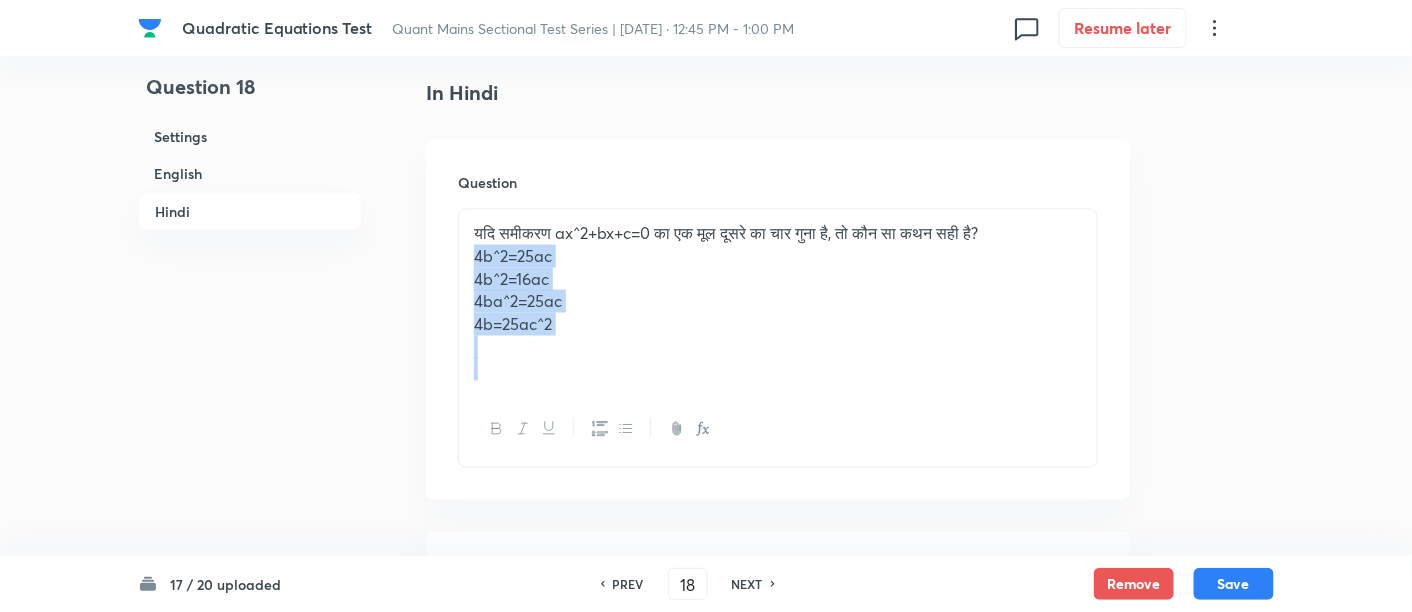 drag, startPoint x: 470, startPoint y: 256, endPoint x: 578, endPoint y: 355, distance: 146.50938 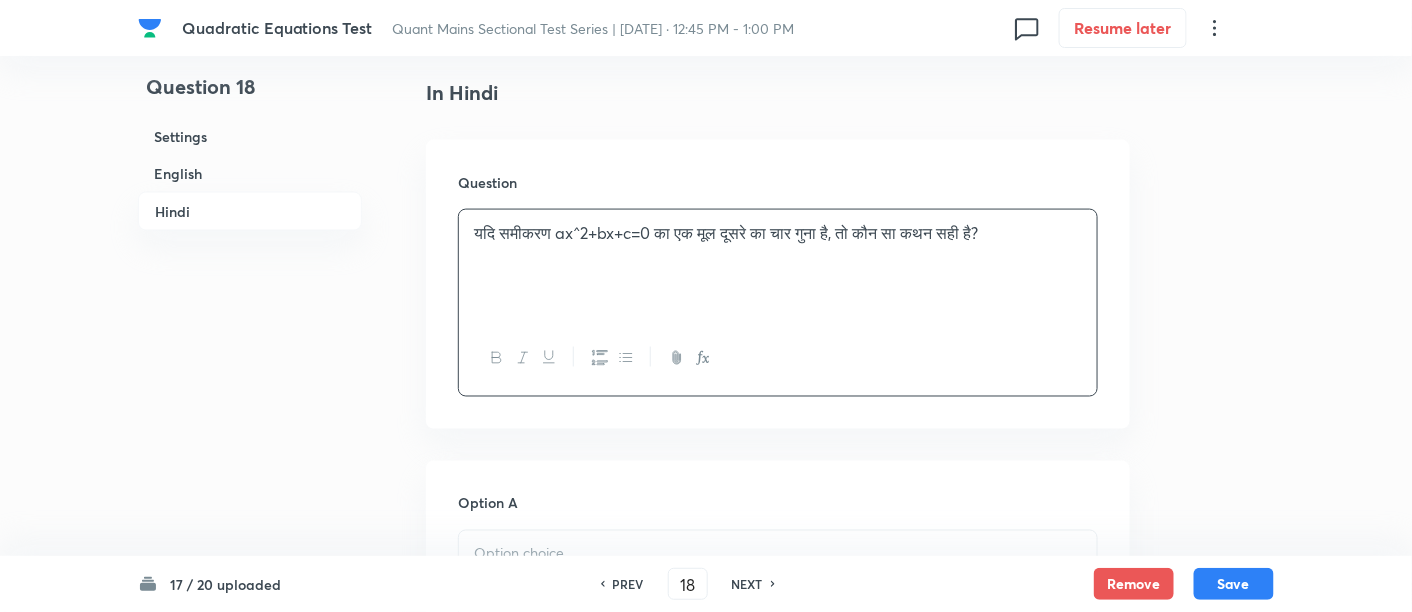 scroll, scrollTop: 3430, scrollLeft: 0, axis: vertical 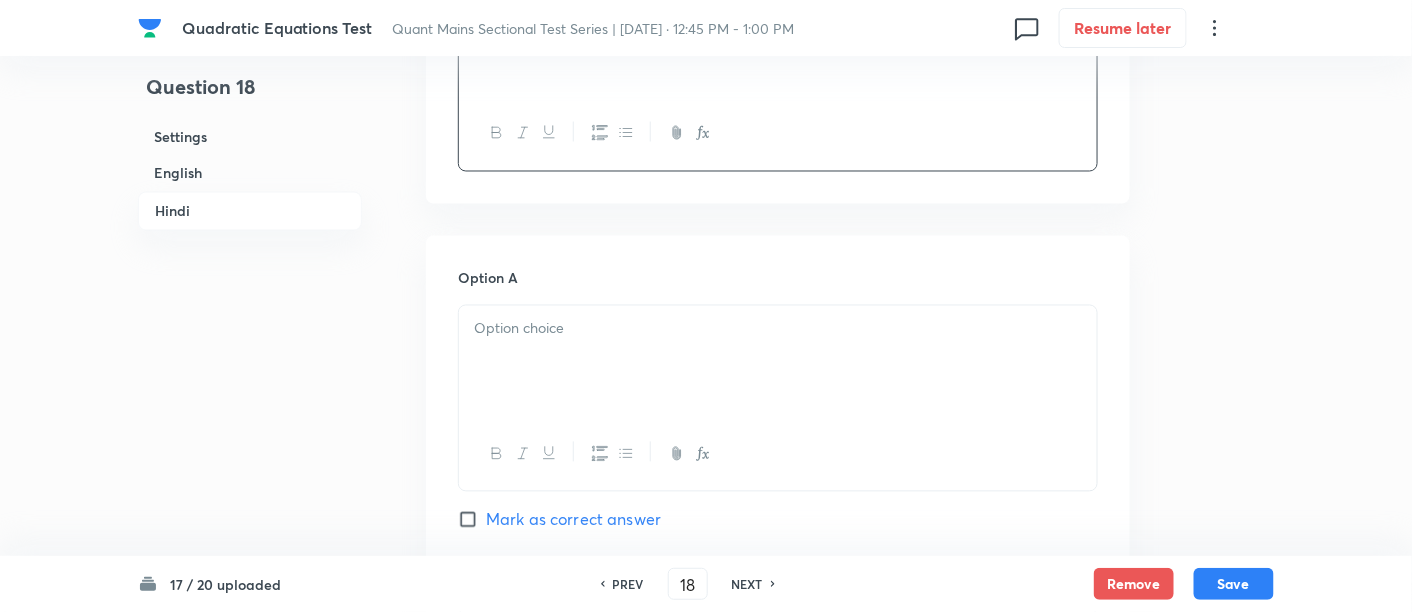 click at bounding box center [778, 362] 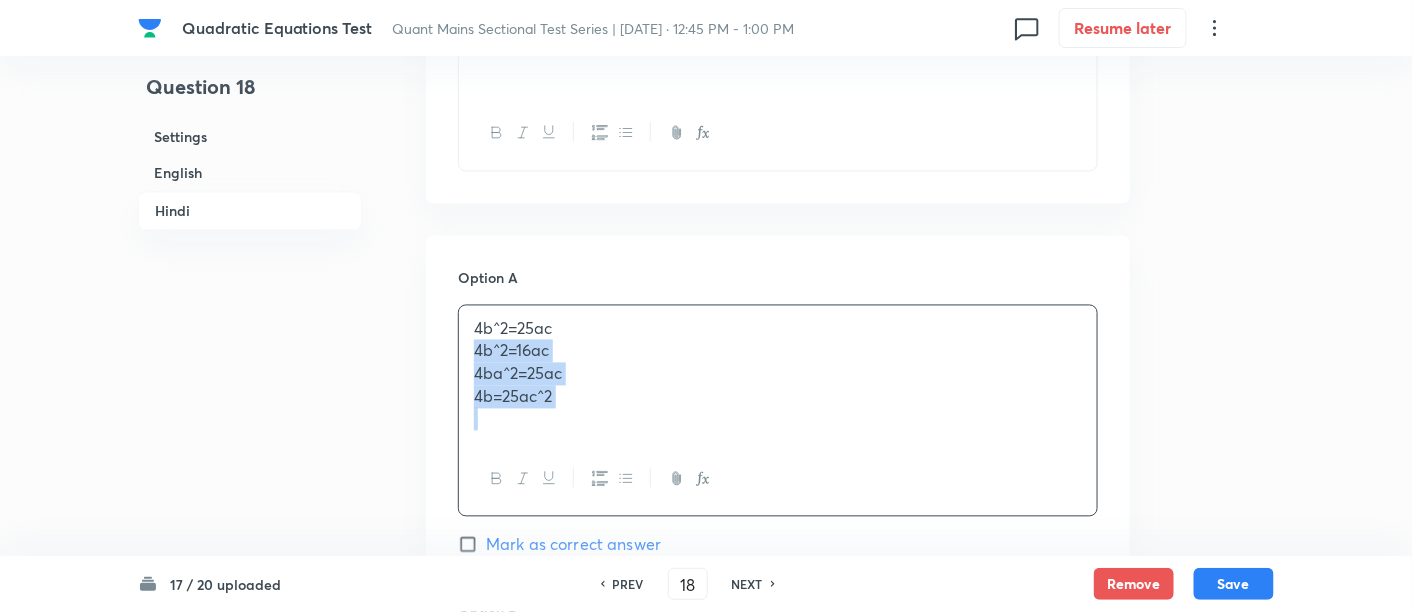 drag, startPoint x: 471, startPoint y: 350, endPoint x: 626, endPoint y: 447, distance: 182.84967 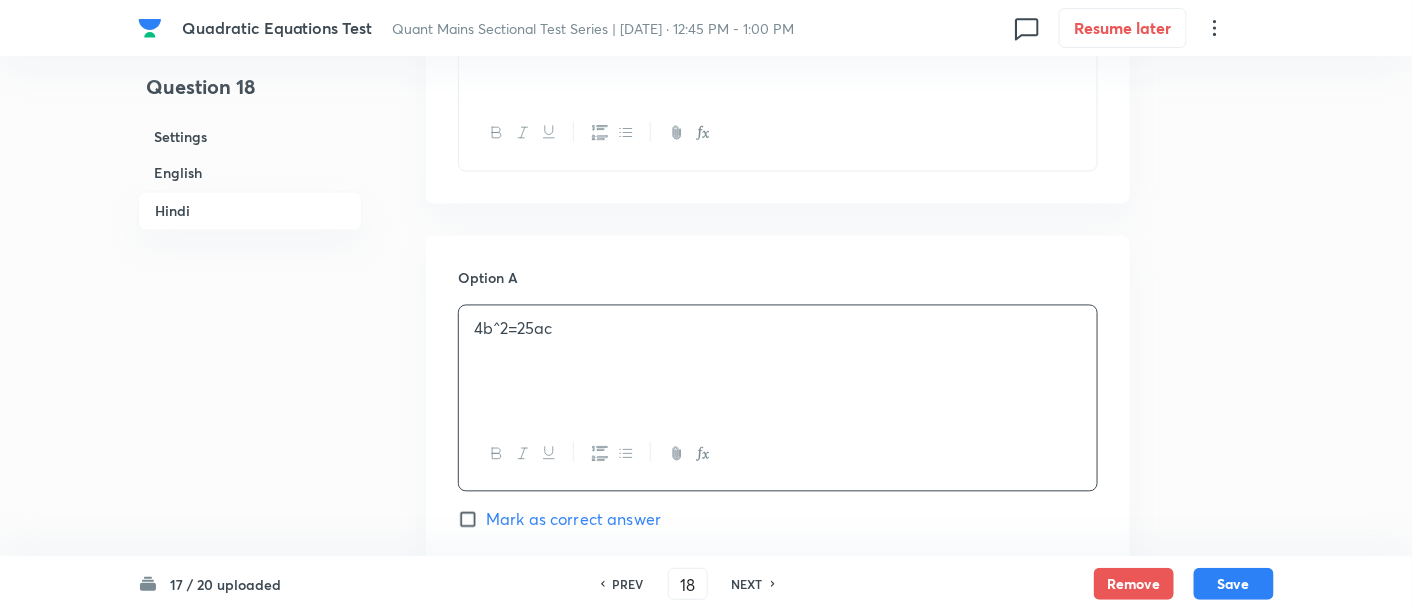 scroll, scrollTop: 3651, scrollLeft: 0, axis: vertical 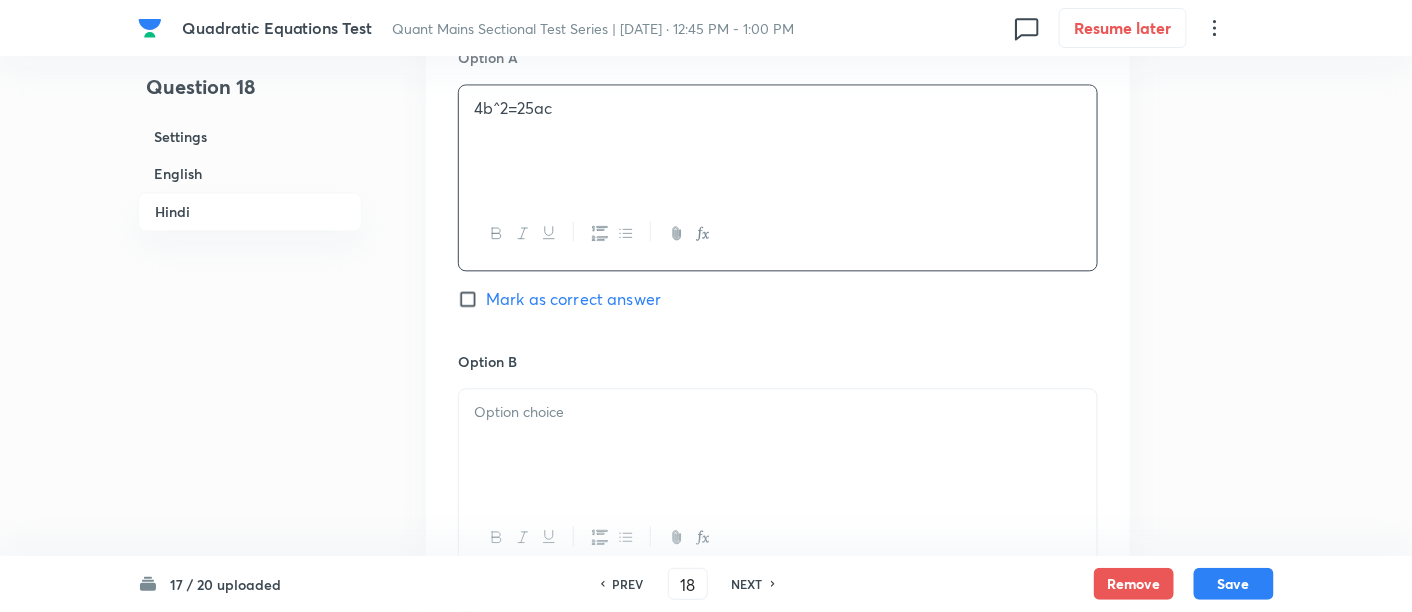 click at bounding box center (778, 445) 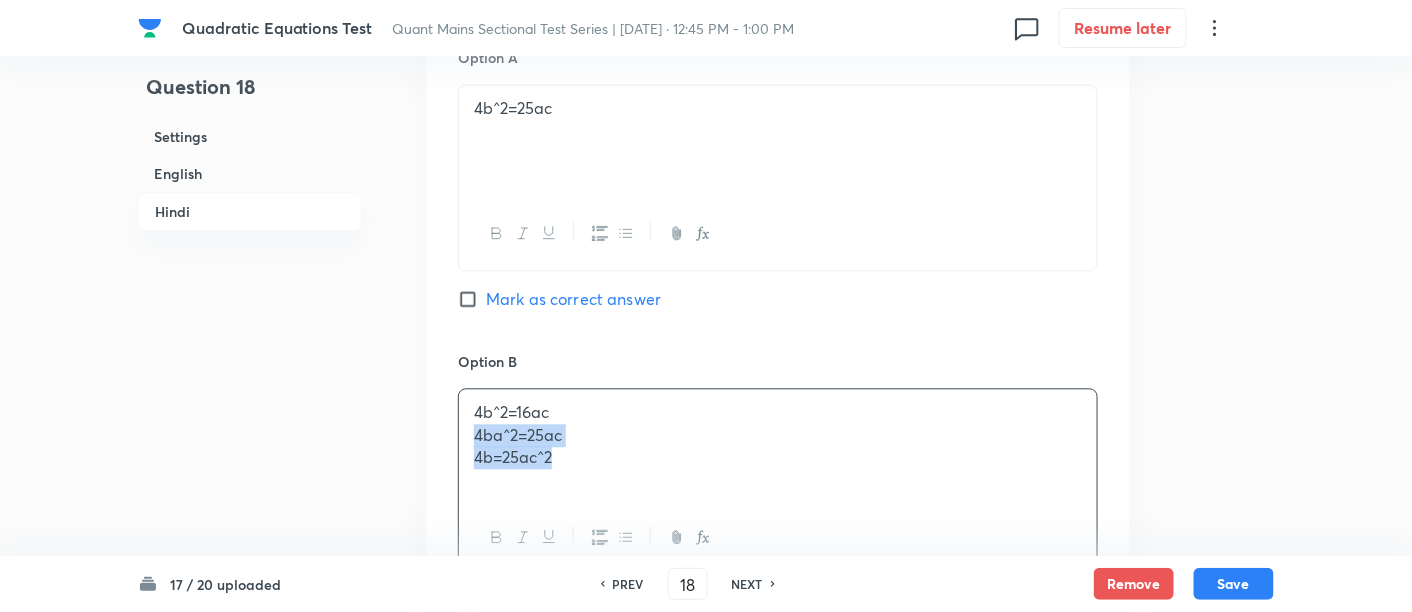 drag, startPoint x: 460, startPoint y: 425, endPoint x: 625, endPoint y: 498, distance: 180.42728 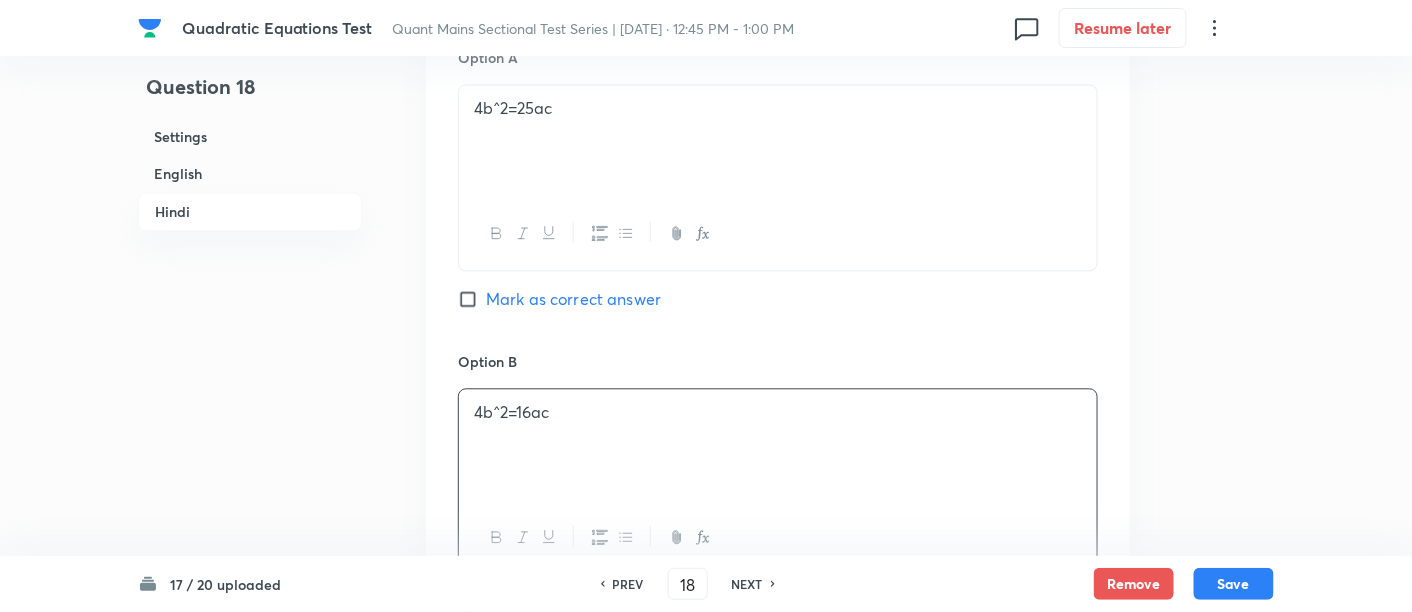 click on "Mark as correct answer" at bounding box center [573, 299] 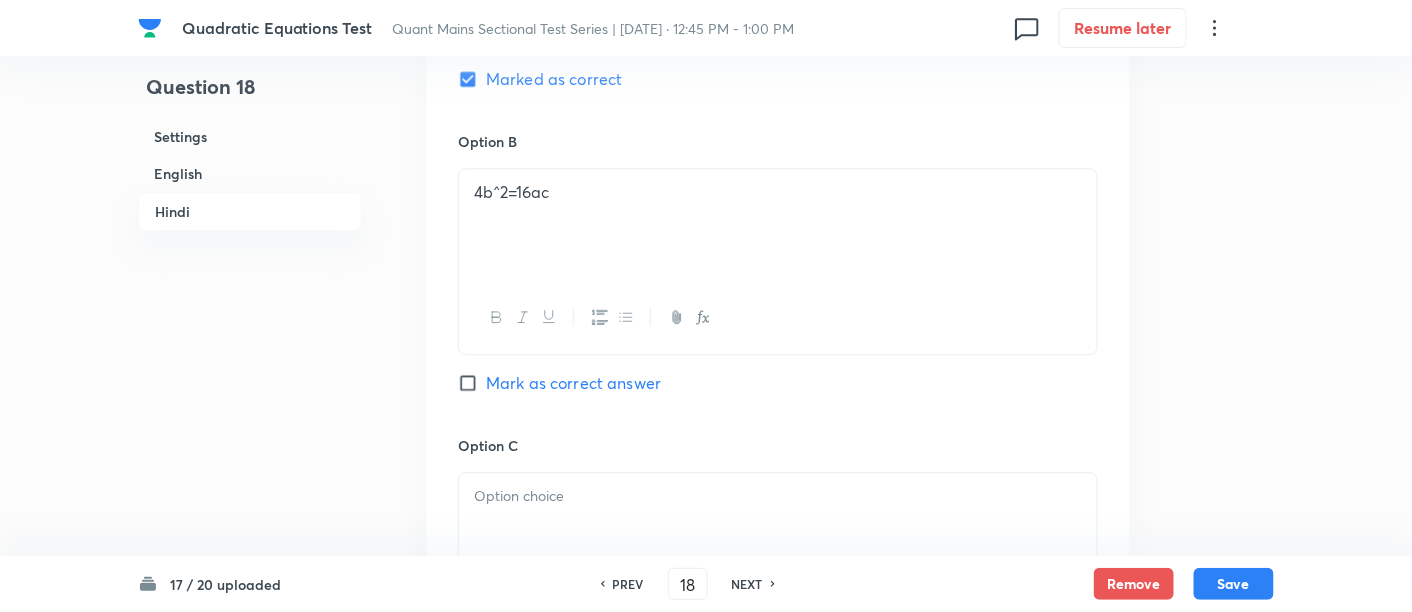 checkbox on "true" 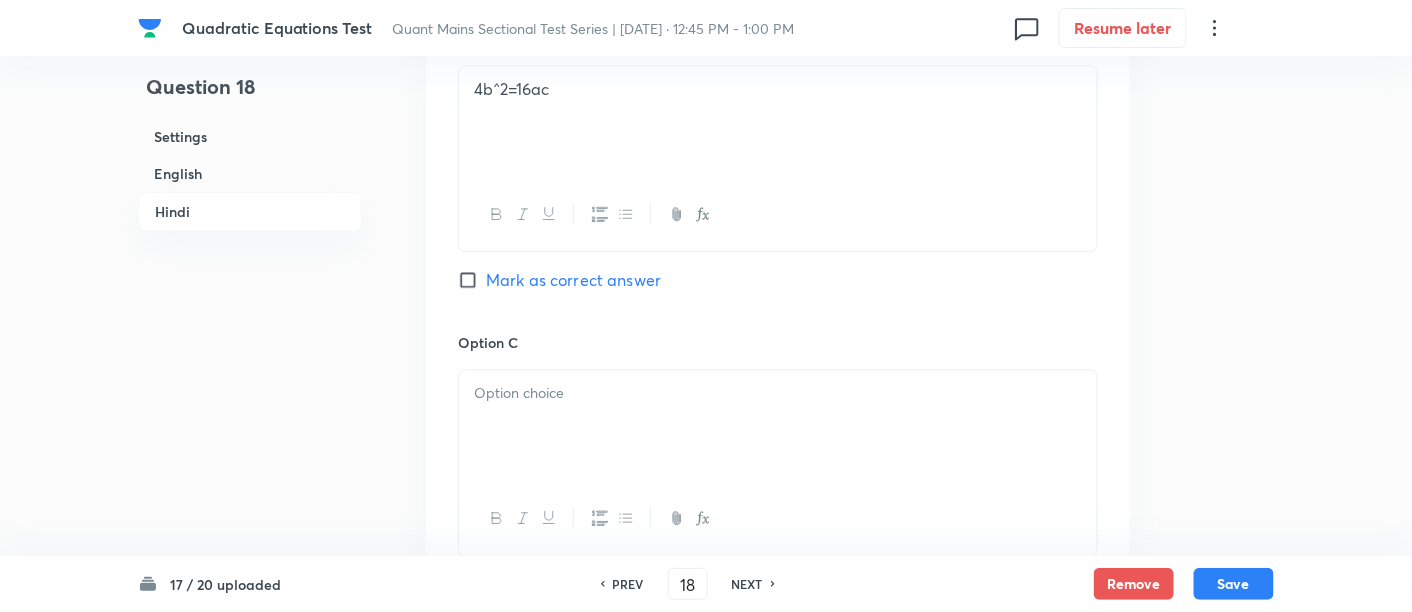 scroll, scrollTop: 4031, scrollLeft: 0, axis: vertical 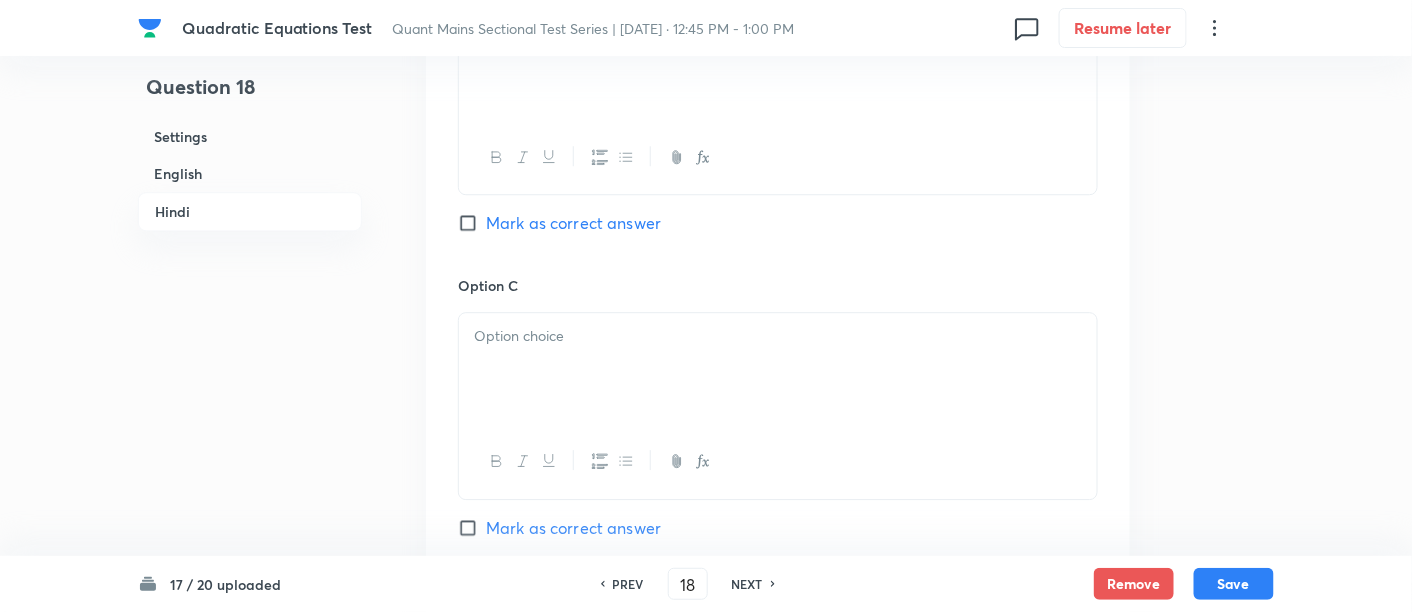 click at bounding box center (778, 369) 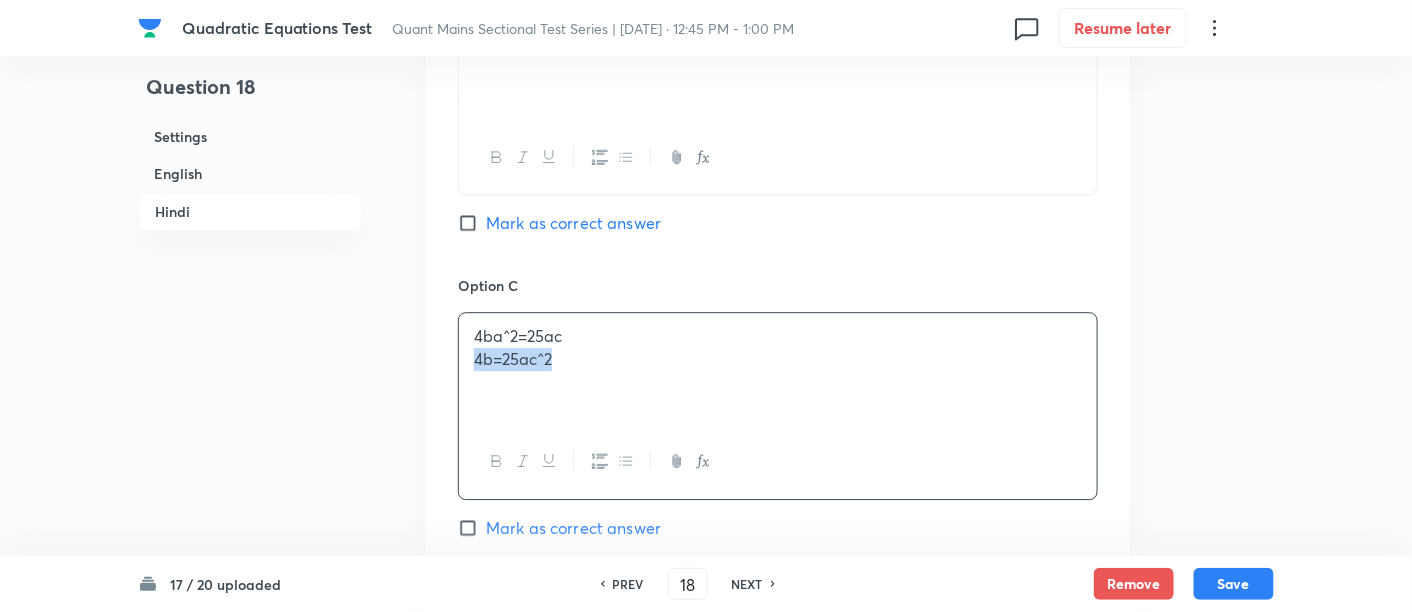 drag, startPoint x: 469, startPoint y: 349, endPoint x: 664, endPoint y: 405, distance: 202.88174 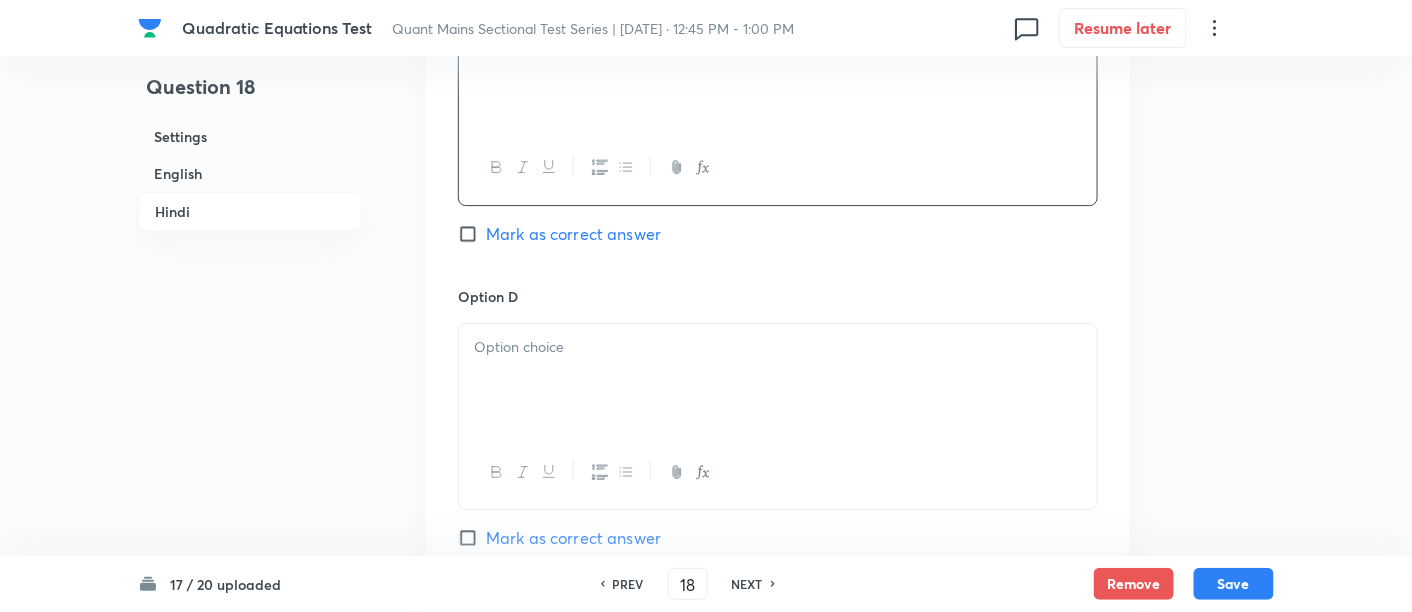click at bounding box center [778, 380] 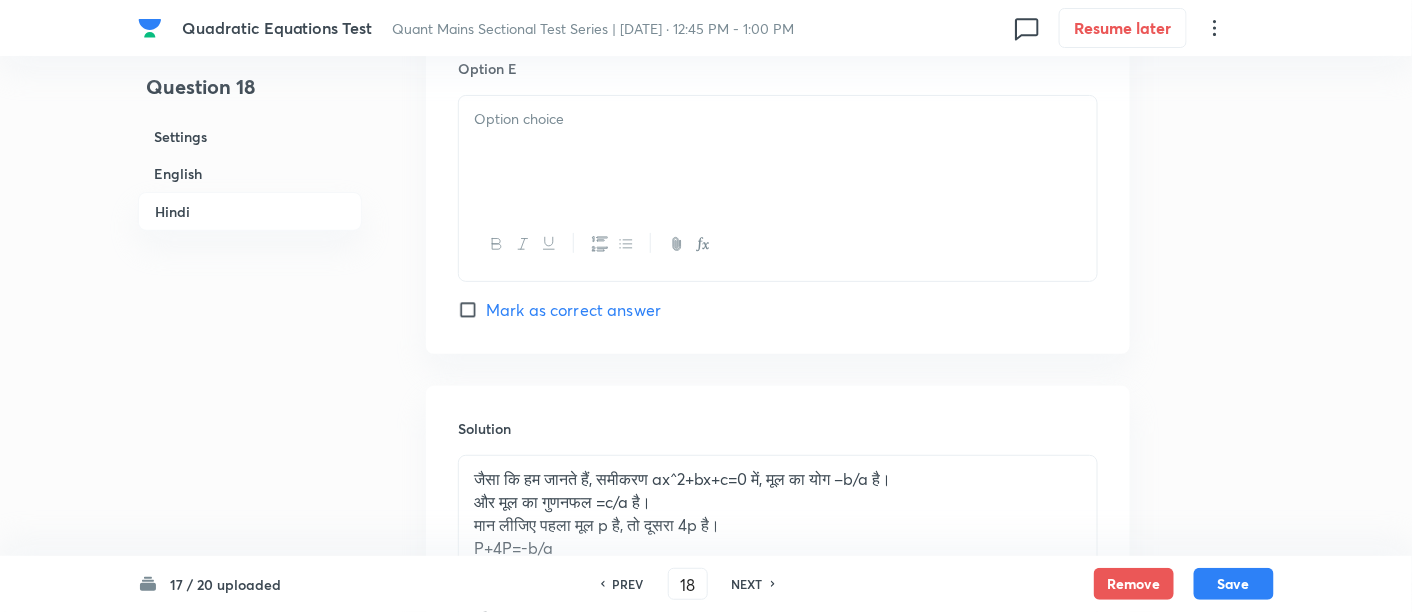 scroll, scrollTop: 4858, scrollLeft: 0, axis: vertical 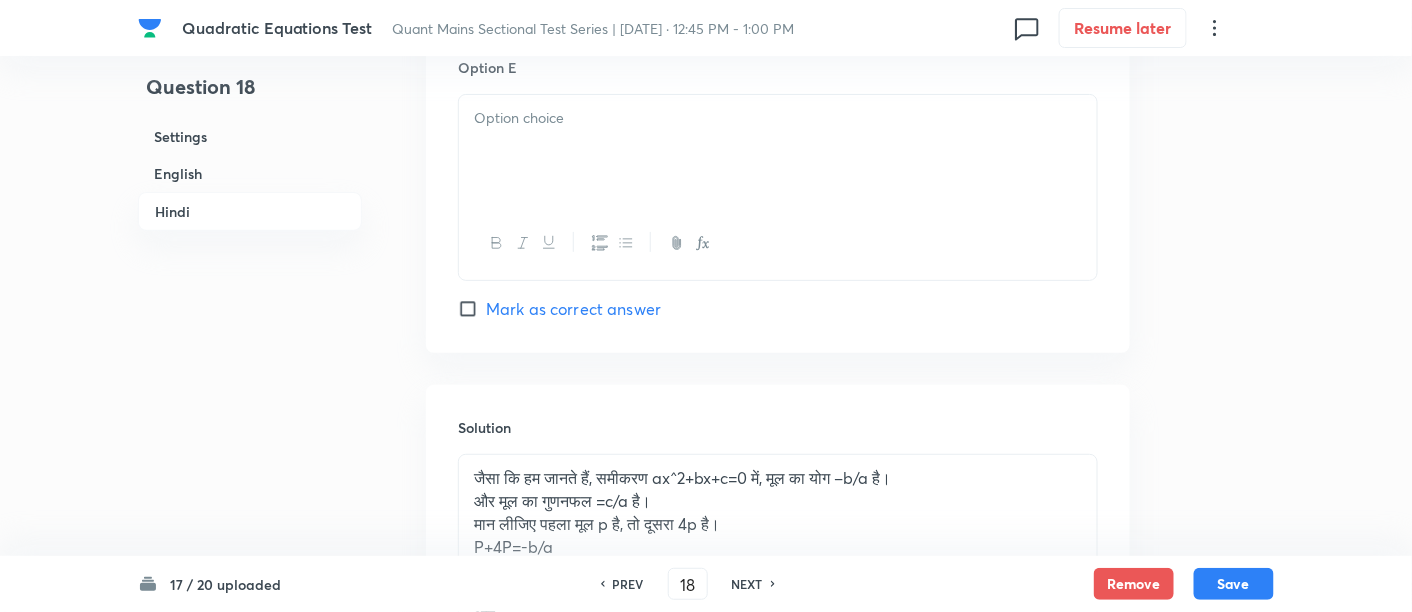 click at bounding box center [778, 151] 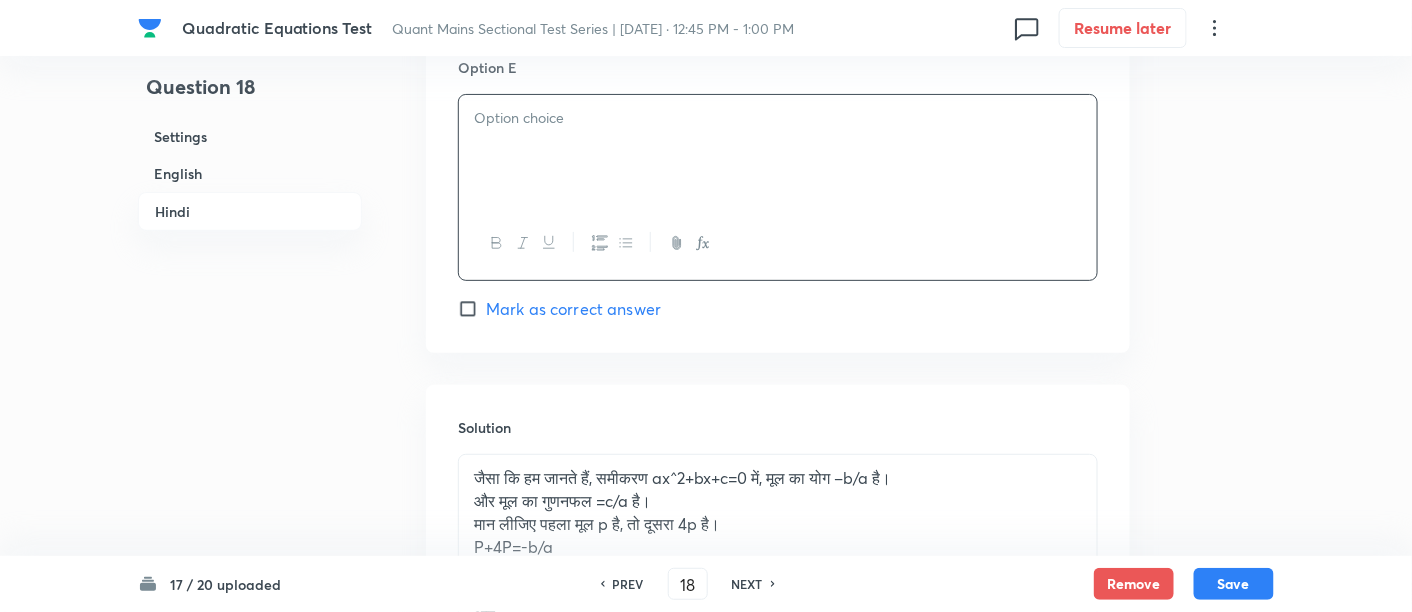 click at bounding box center (778, 151) 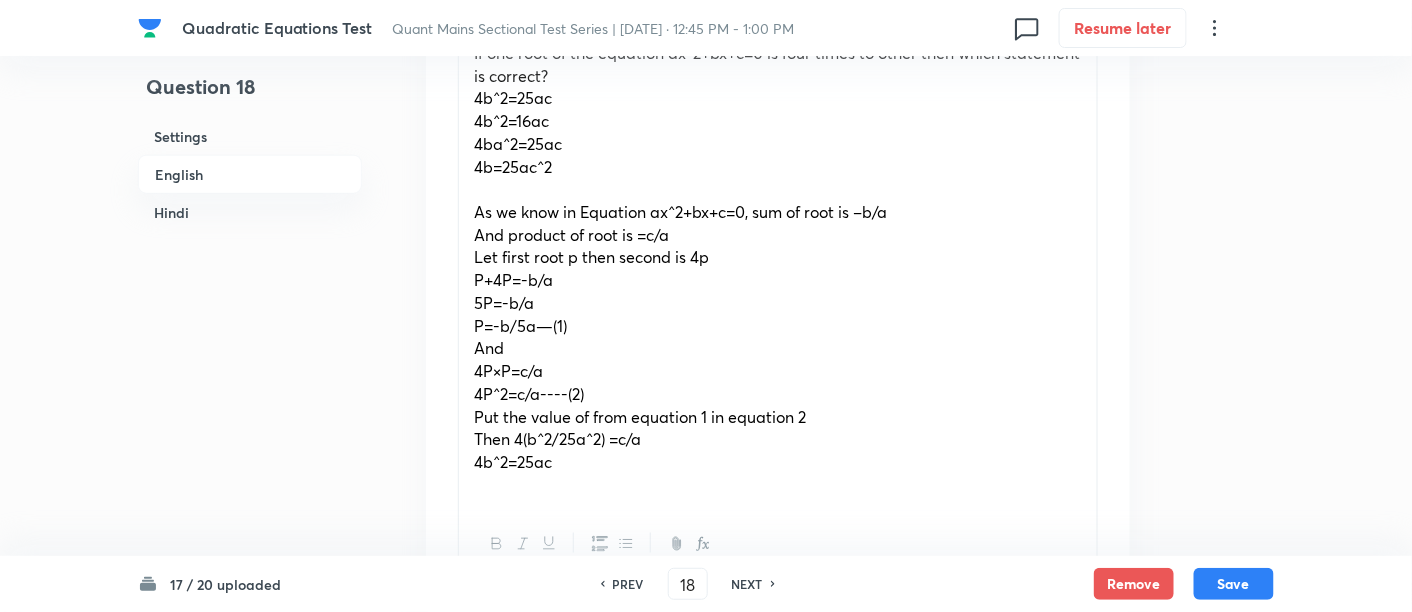 scroll, scrollTop: 723, scrollLeft: 0, axis: vertical 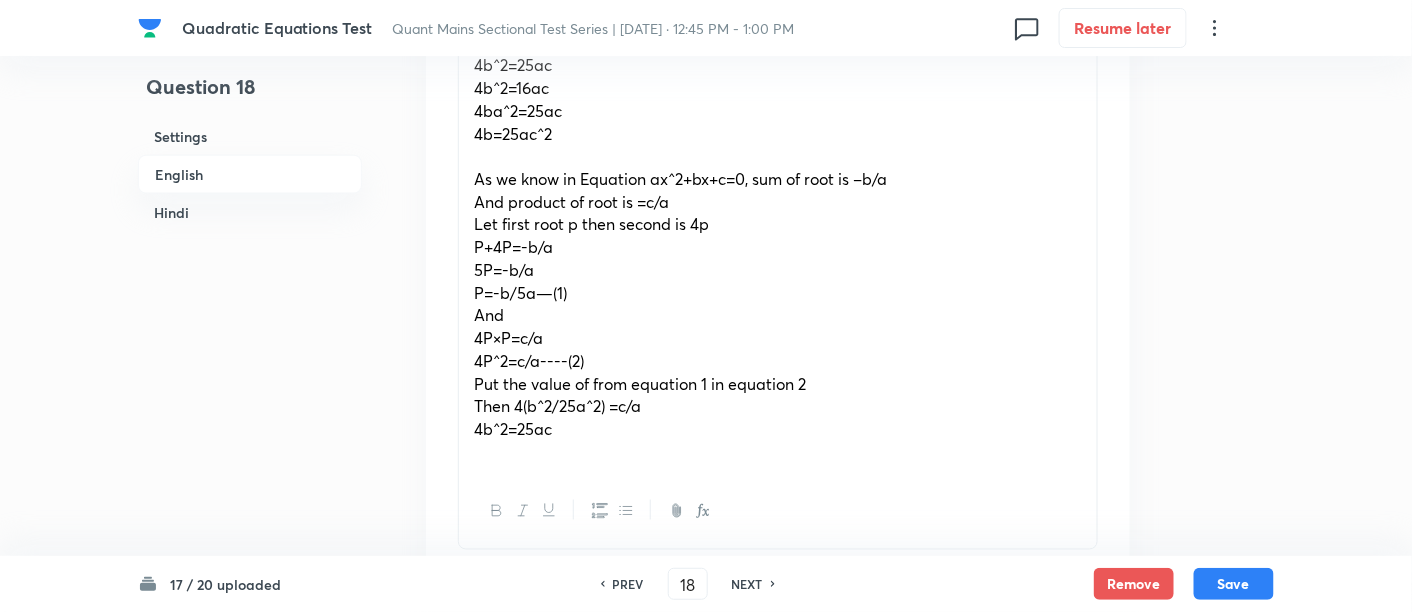 click at bounding box center [778, 156] 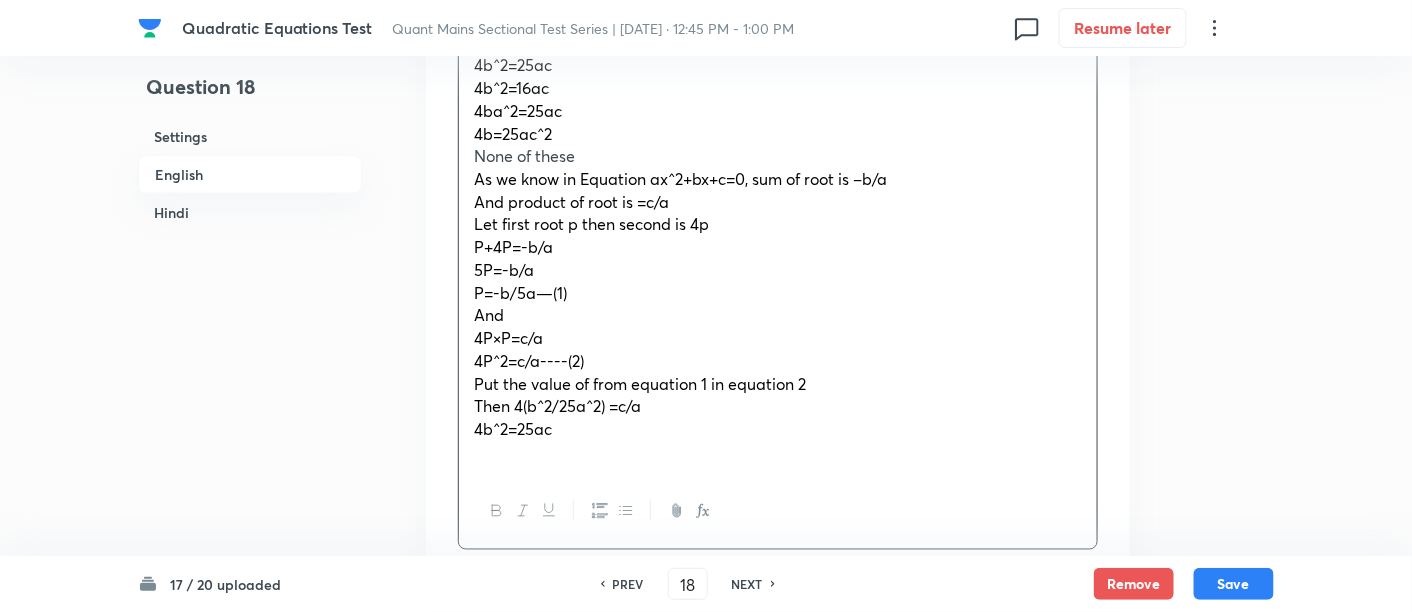 drag, startPoint x: 468, startPoint y: 180, endPoint x: 671, endPoint y: 435, distance: 325.93558 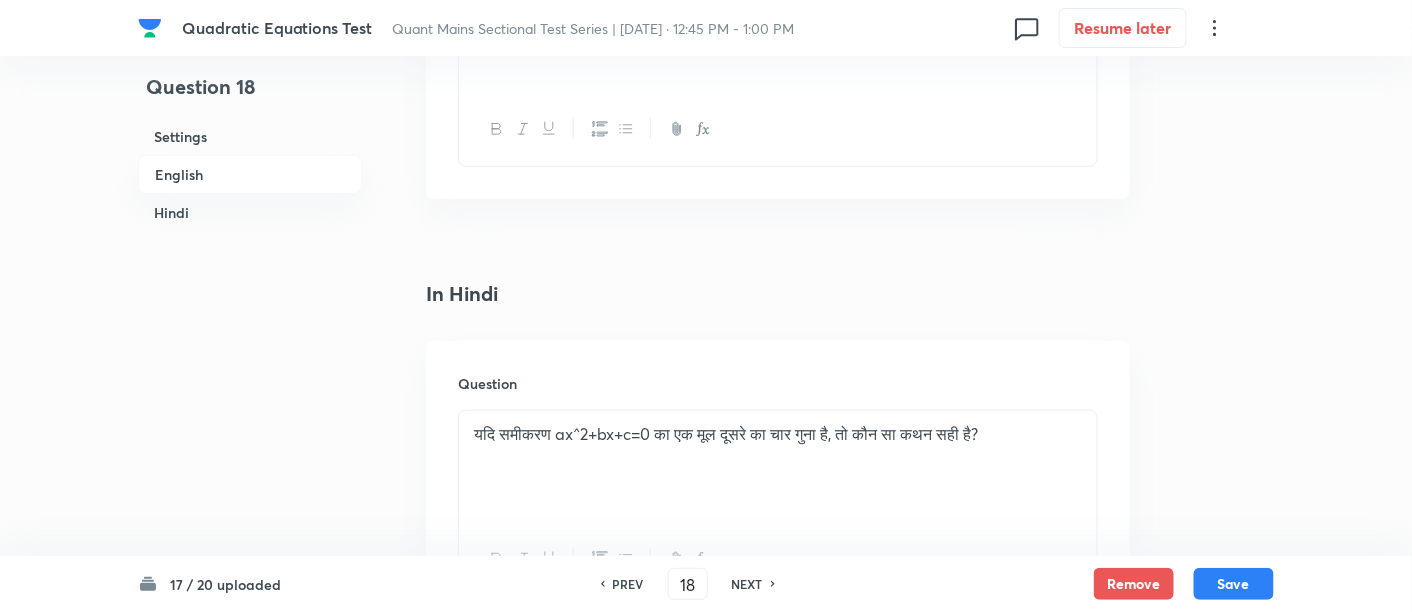 scroll, scrollTop: 2584, scrollLeft: 0, axis: vertical 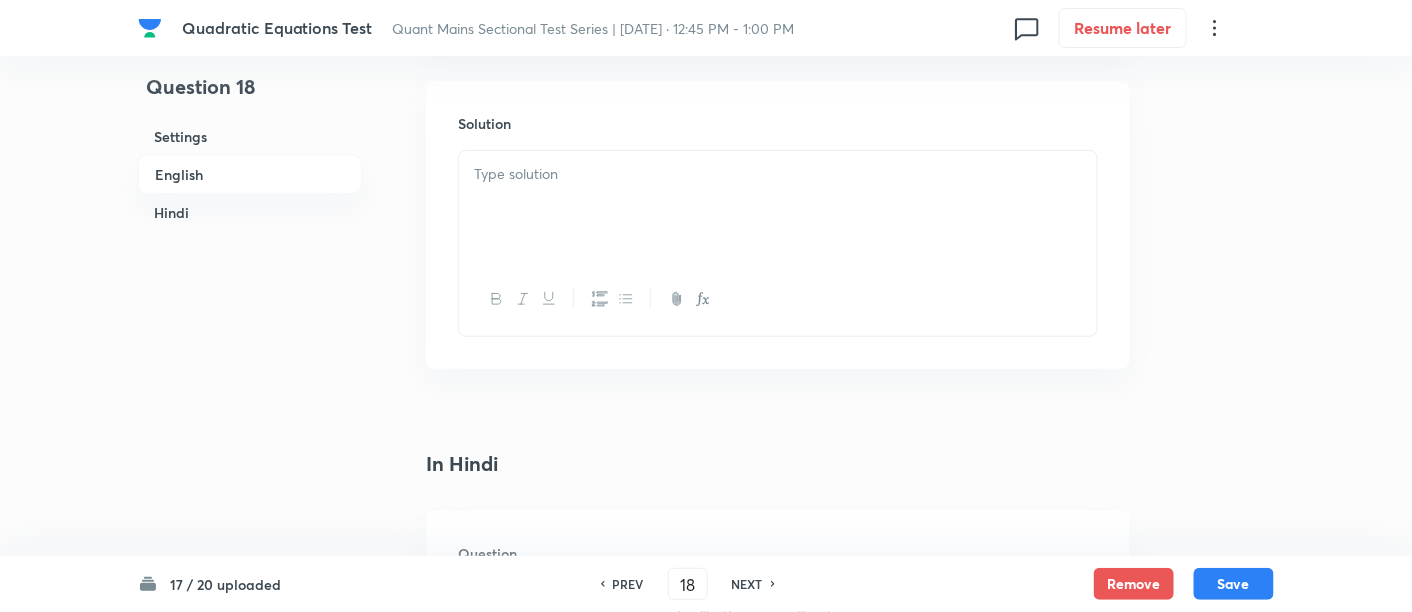 click at bounding box center [778, 174] 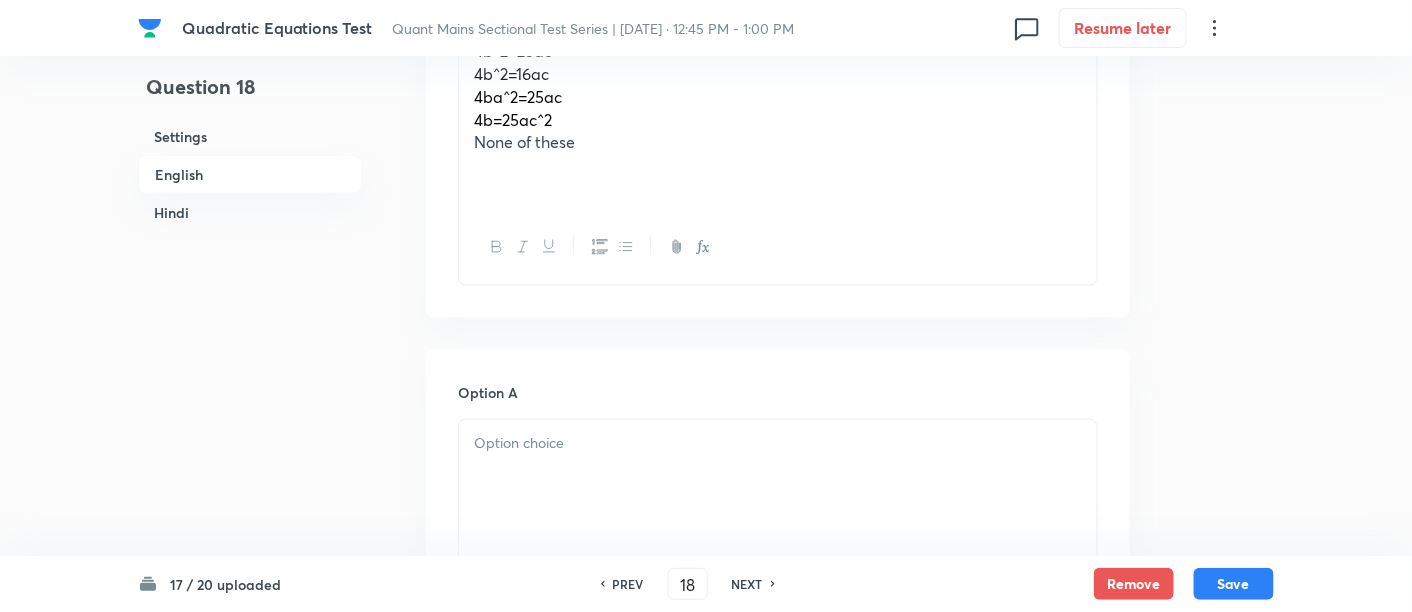 scroll, scrollTop: 699, scrollLeft: 0, axis: vertical 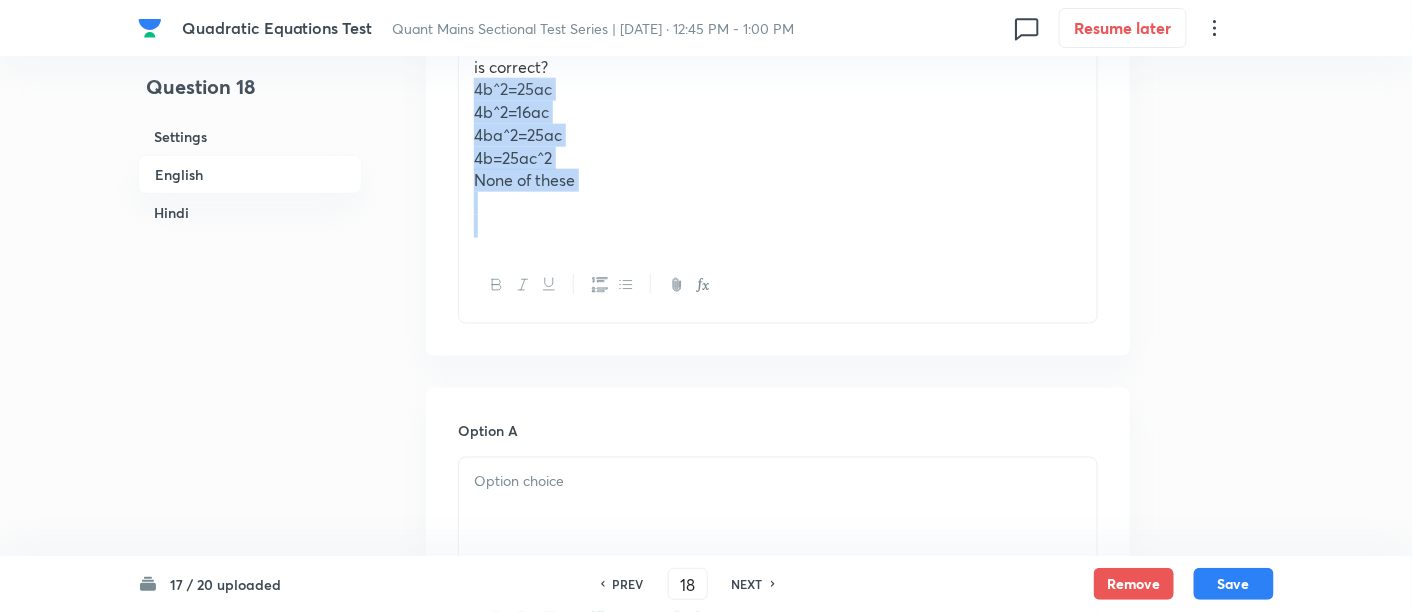 drag, startPoint x: 462, startPoint y: 79, endPoint x: 674, endPoint y: 256, distance: 276.17566 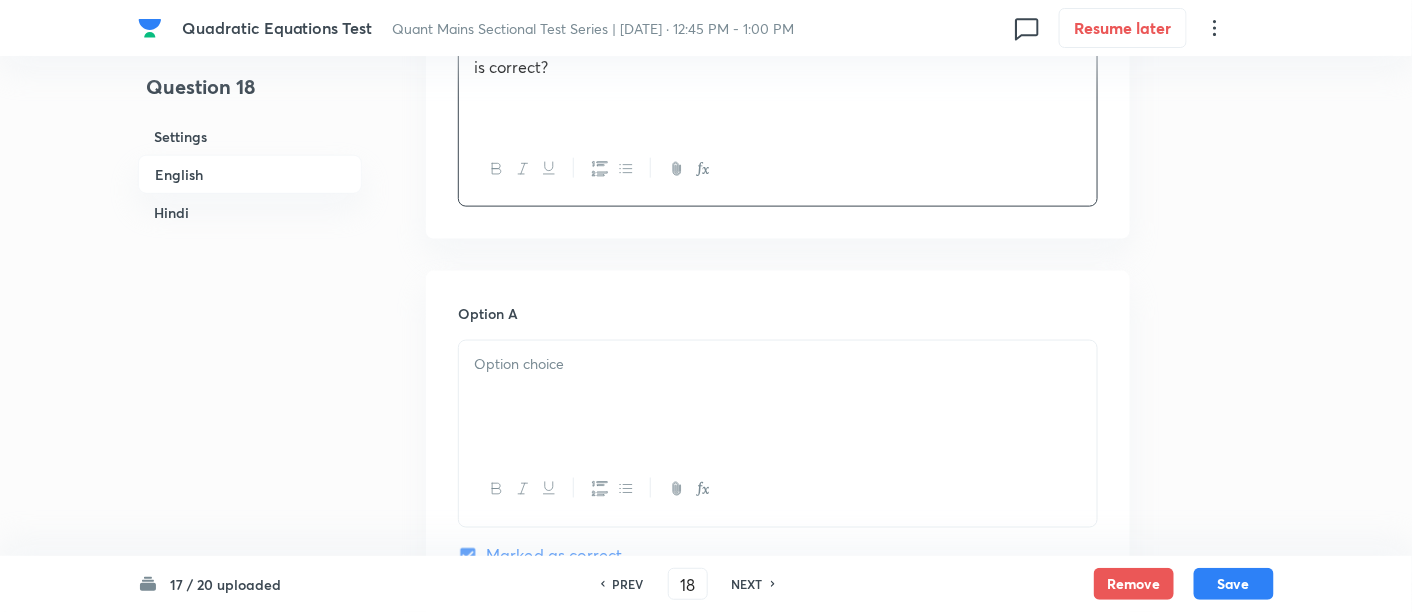 scroll, scrollTop: 877, scrollLeft: 0, axis: vertical 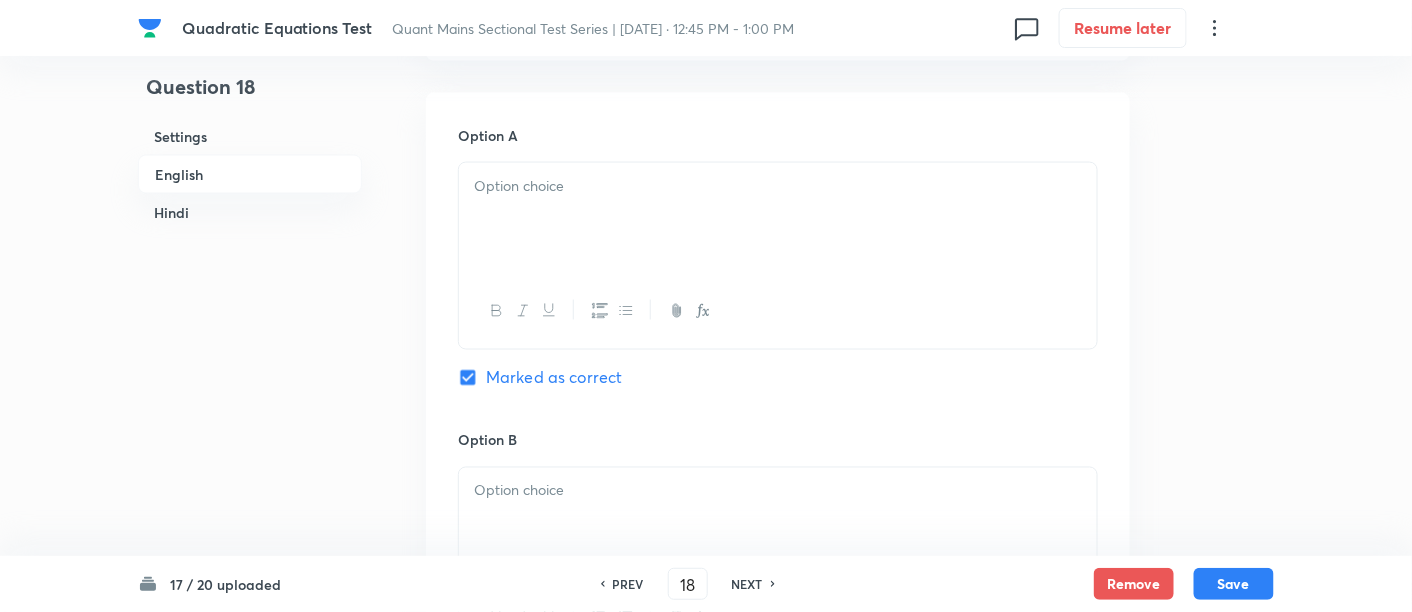 click at bounding box center (778, 219) 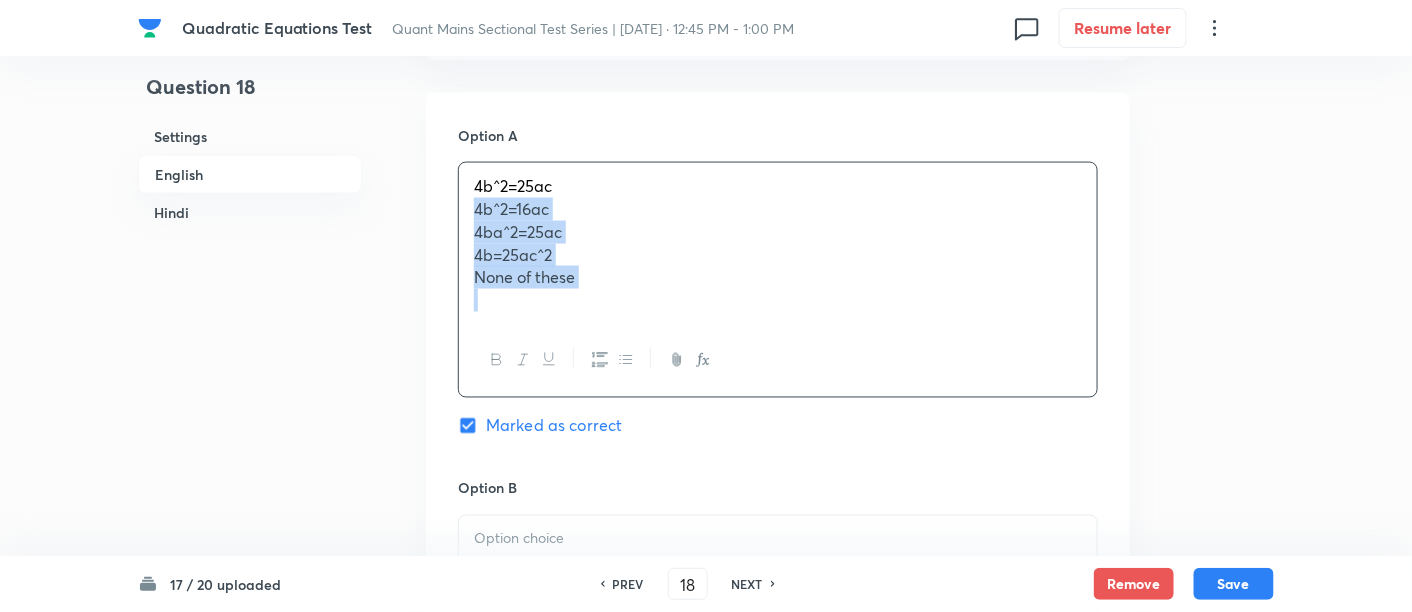 drag, startPoint x: 468, startPoint y: 203, endPoint x: 664, endPoint y: 296, distance: 216.94469 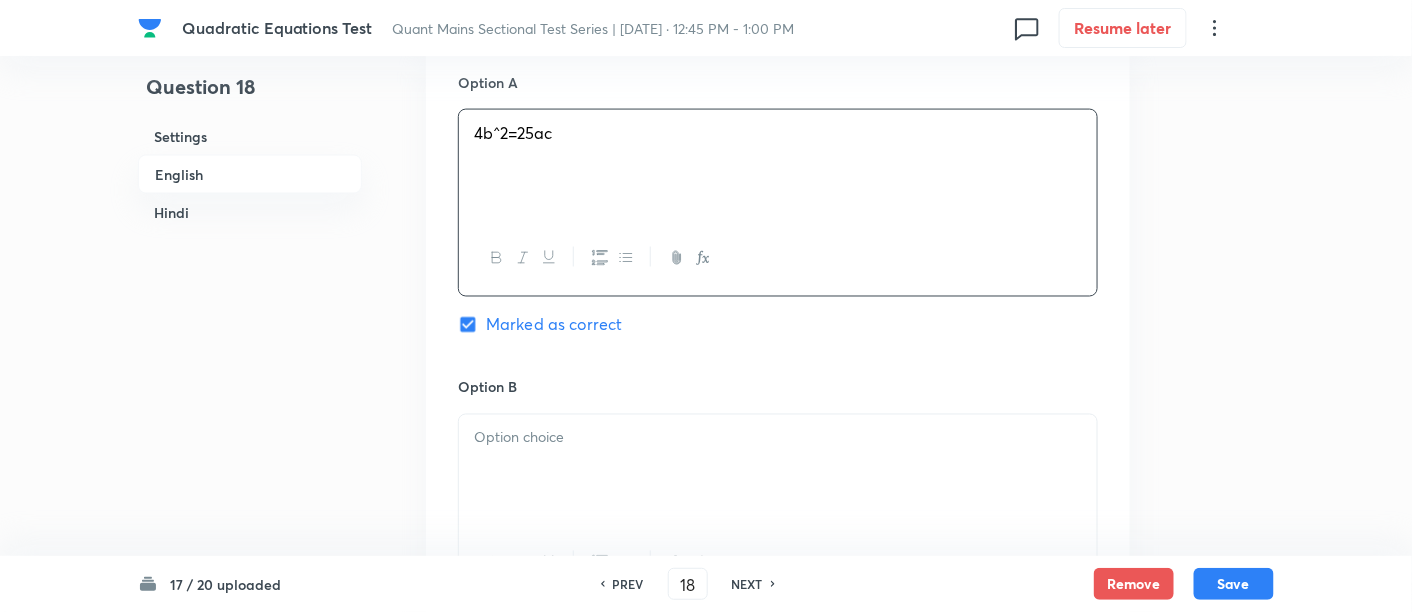 scroll, scrollTop: 933, scrollLeft: 0, axis: vertical 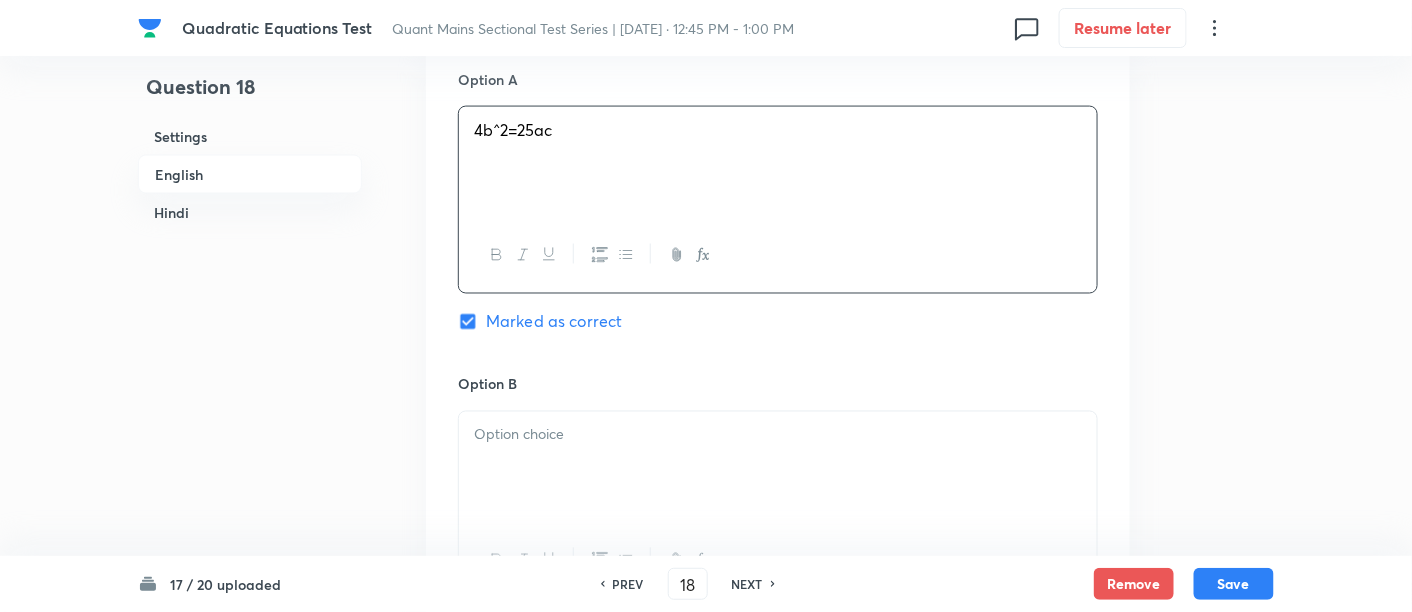 click at bounding box center (778, 468) 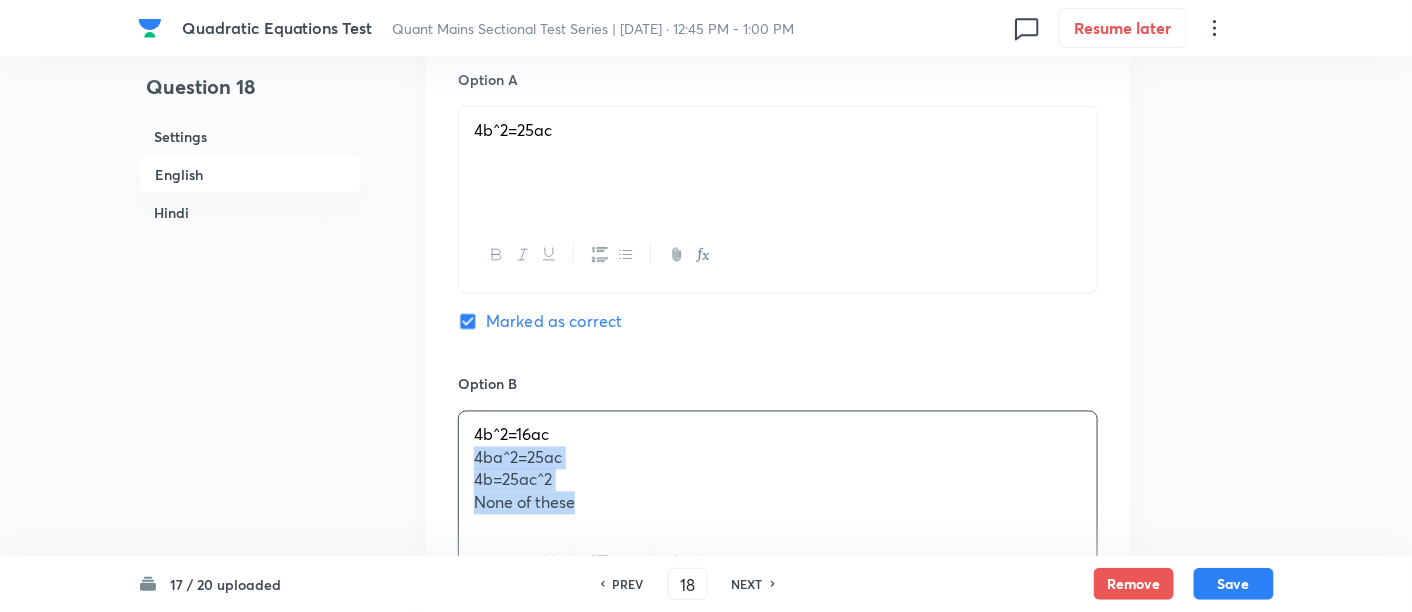 drag, startPoint x: 467, startPoint y: 458, endPoint x: 729, endPoint y: 538, distance: 273.9416 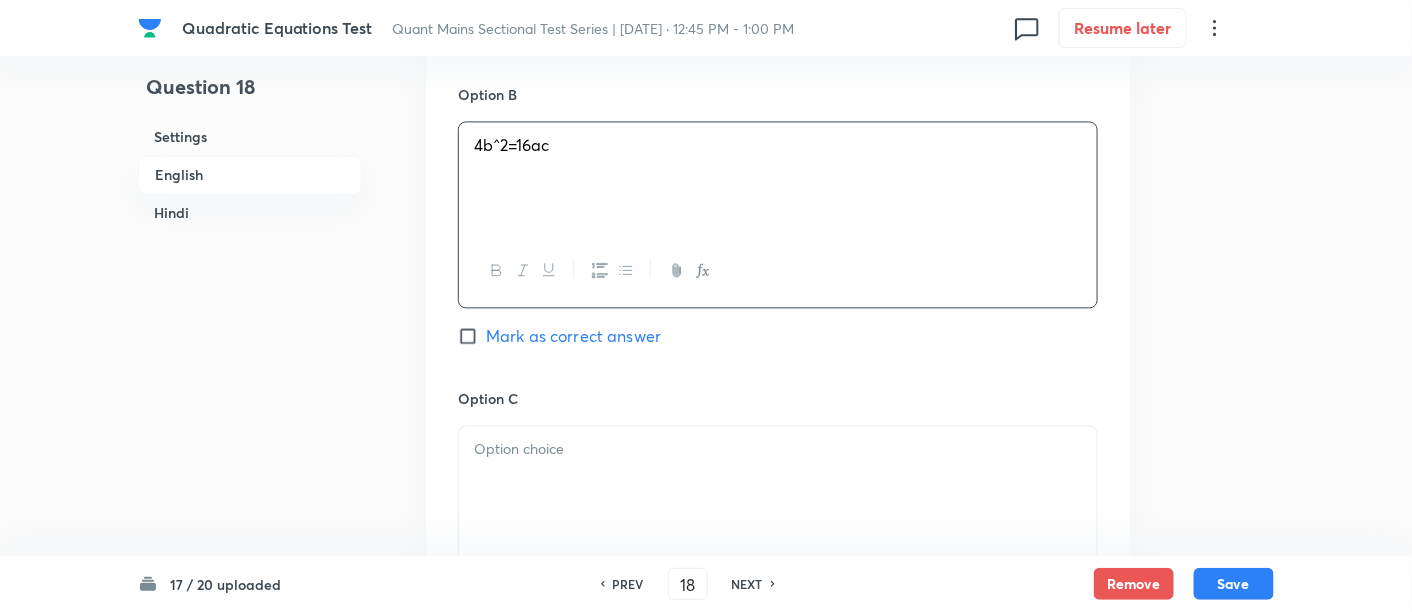 scroll, scrollTop: 1233, scrollLeft: 0, axis: vertical 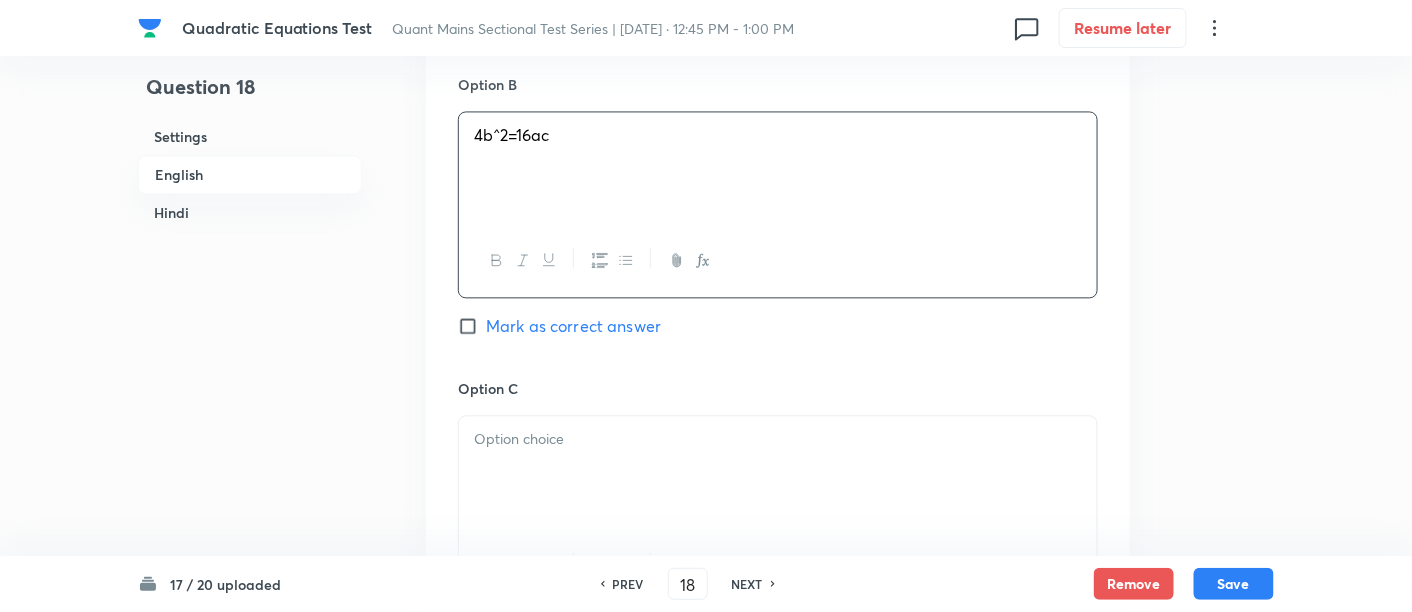 click at bounding box center [778, 472] 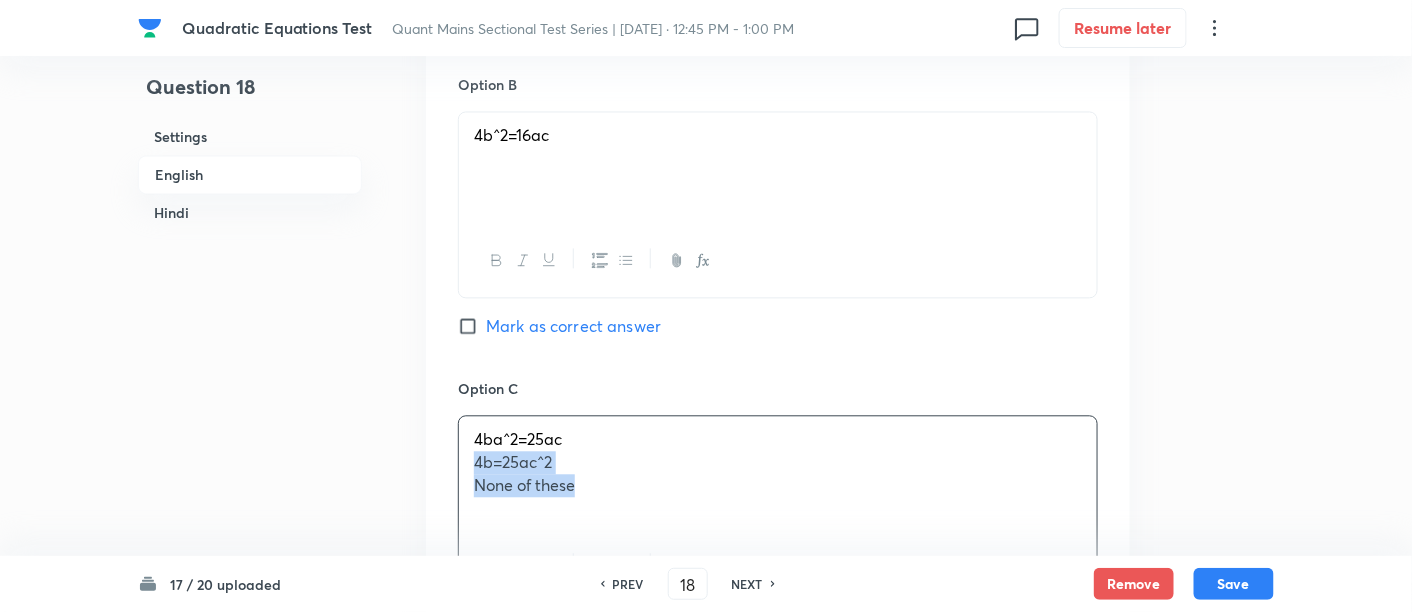 drag, startPoint x: 469, startPoint y: 461, endPoint x: 638, endPoint y: 521, distance: 179.33488 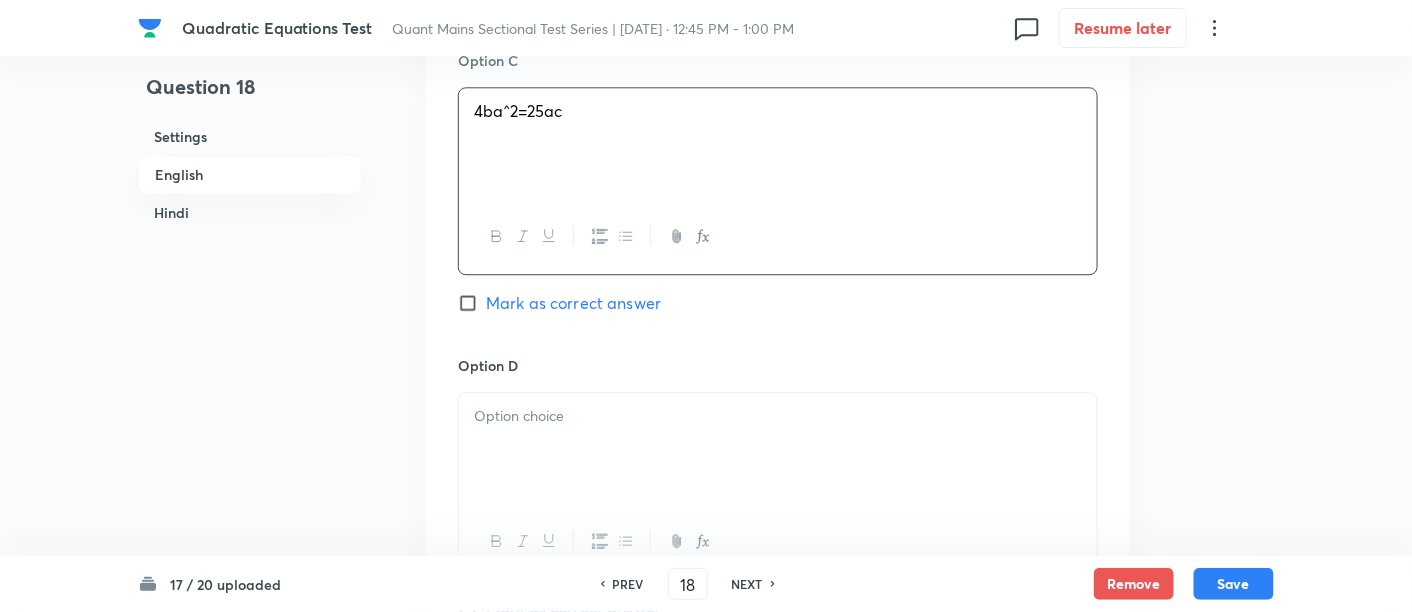 scroll, scrollTop: 1568, scrollLeft: 0, axis: vertical 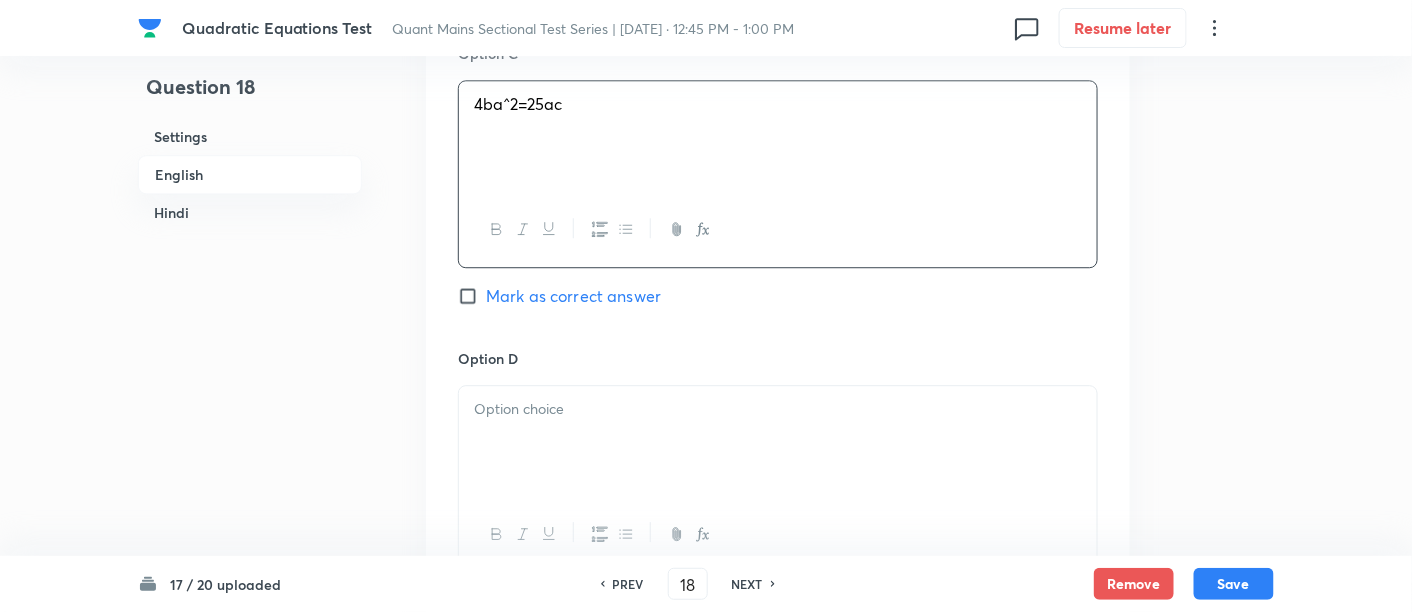 click at bounding box center (778, 442) 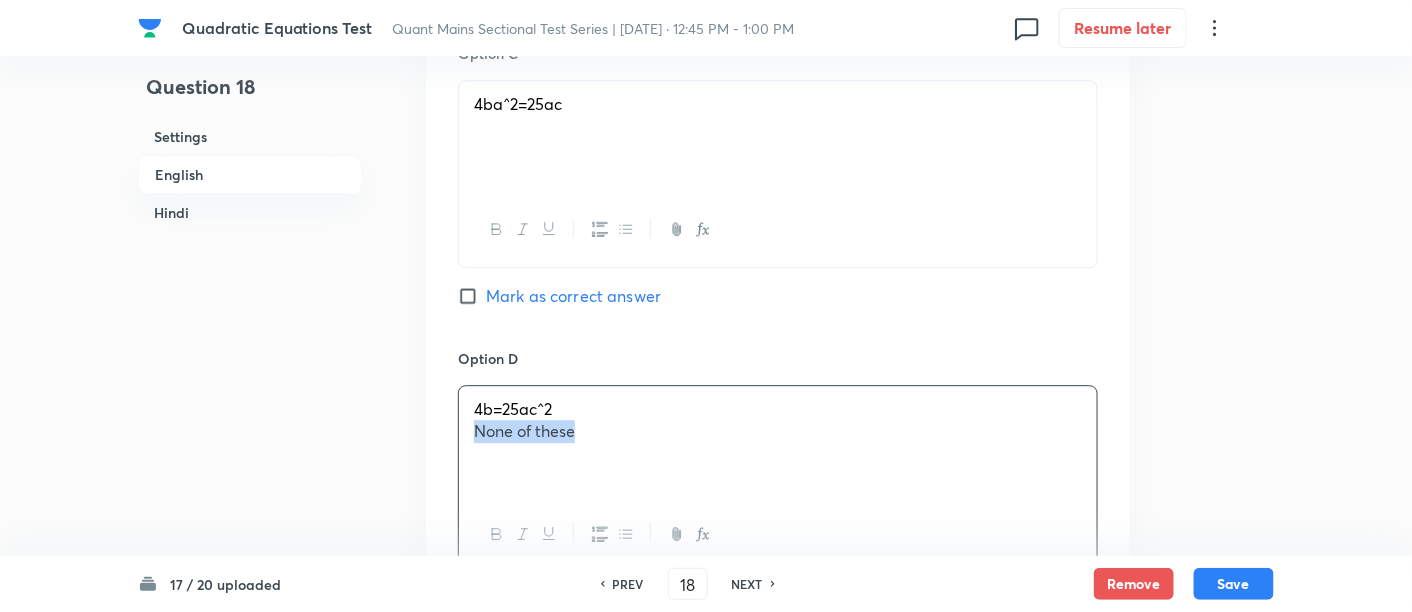 drag, startPoint x: 473, startPoint y: 432, endPoint x: 701, endPoint y: 486, distance: 234.3075 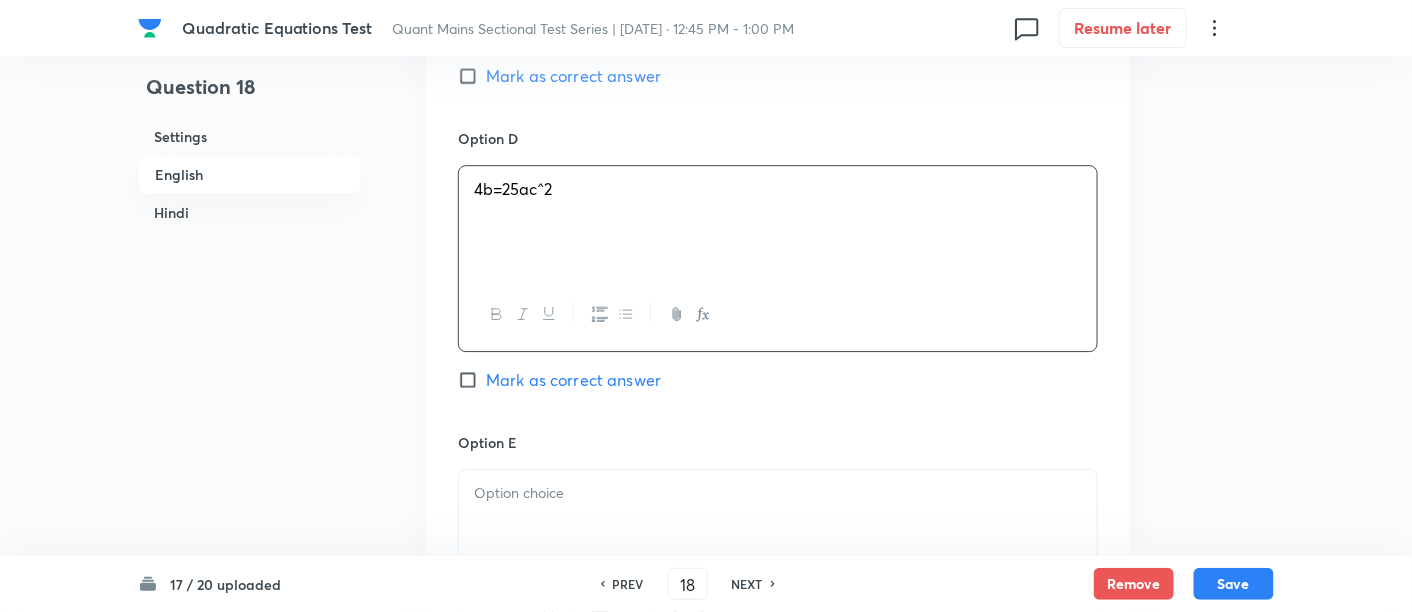 scroll, scrollTop: 1814, scrollLeft: 0, axis: vertical 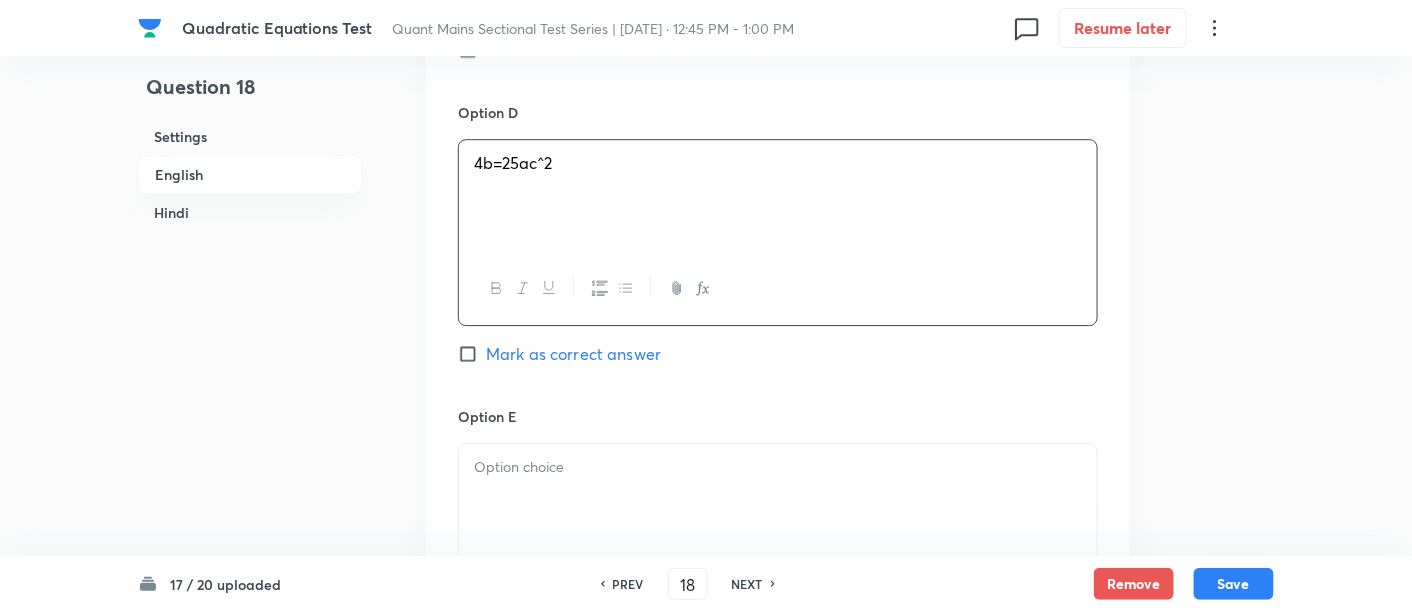 click at bounding box center [778, 500] 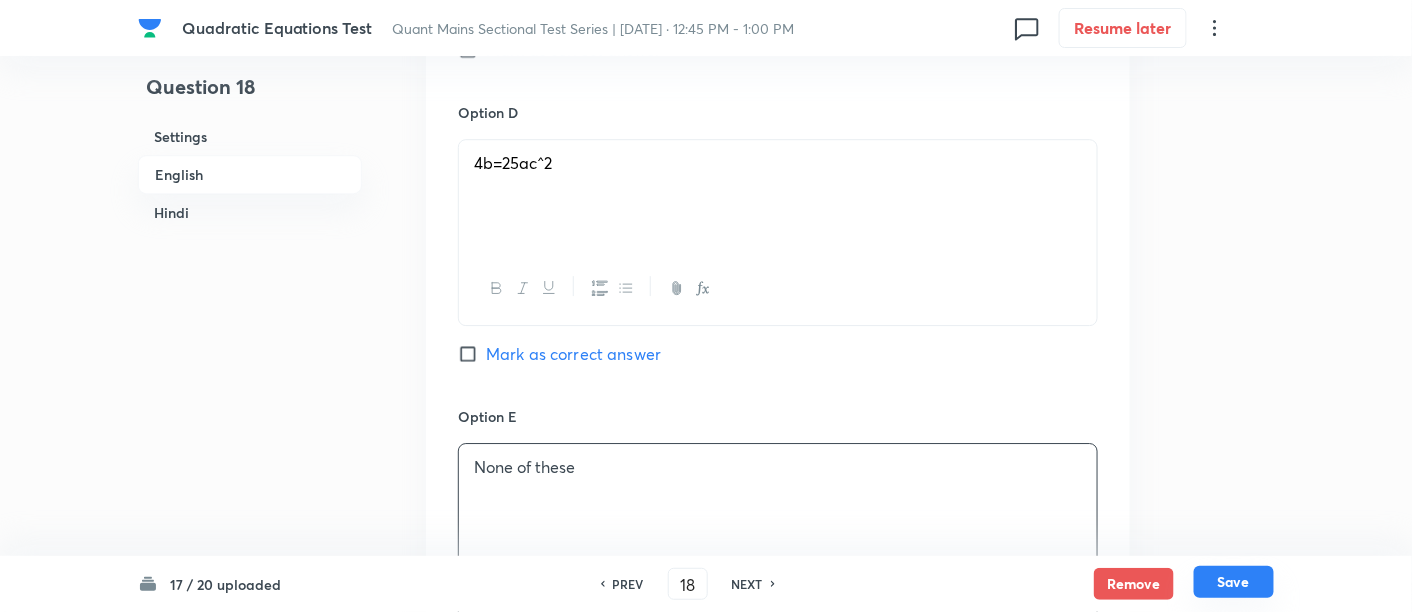 click on "Save" at bounding box center (1234, 582) 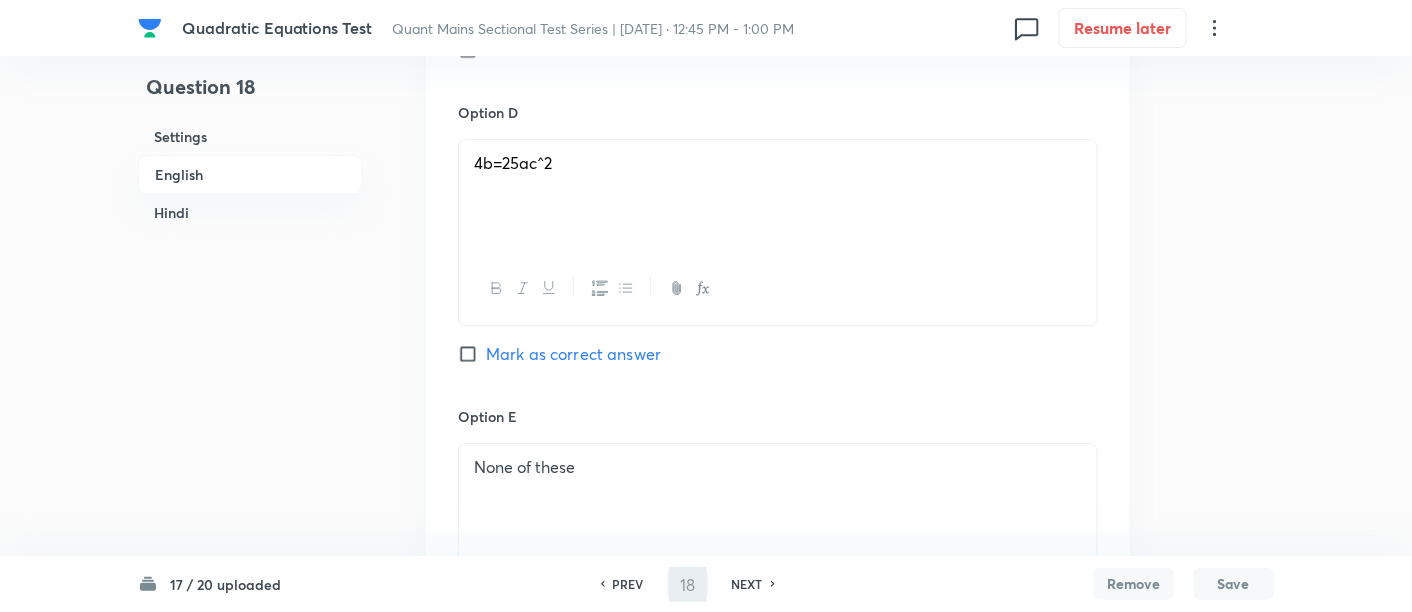 type on "19" 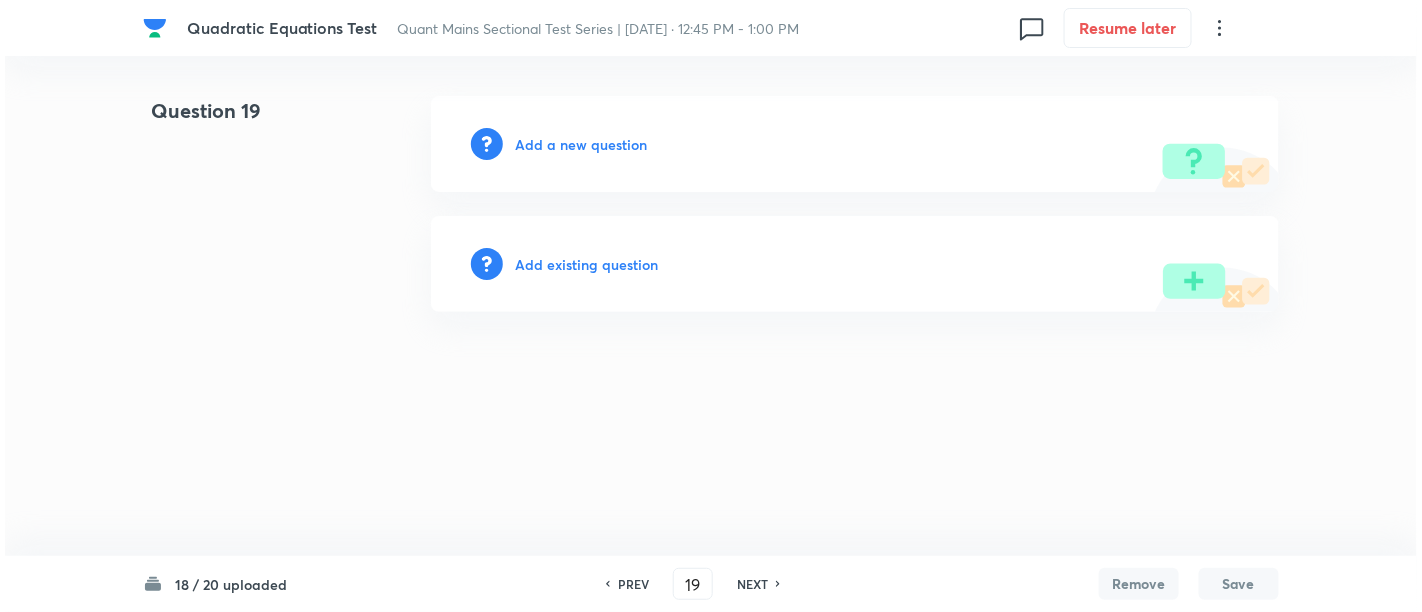 scroll, scrollTop: 0, scrollLeft: 0, axis: both 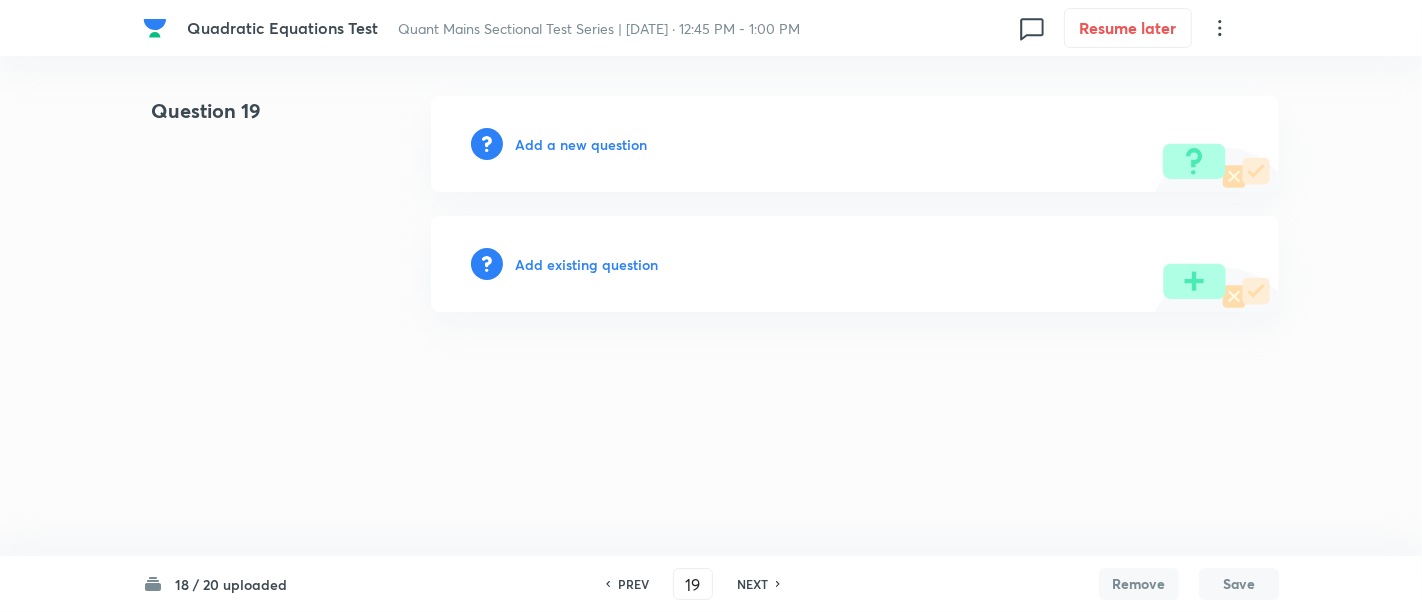 click on "Add a new question" at bounding box center [581, 144] 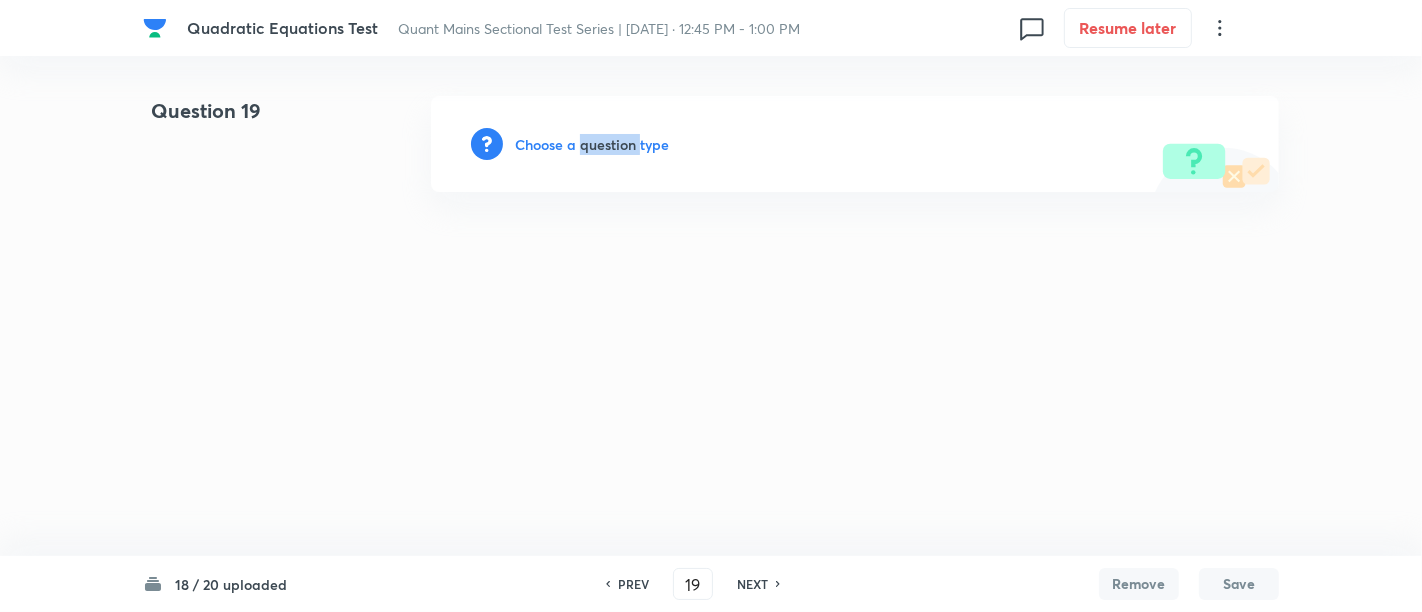 click on "Choose a question type" at bounding box center (592, 144) 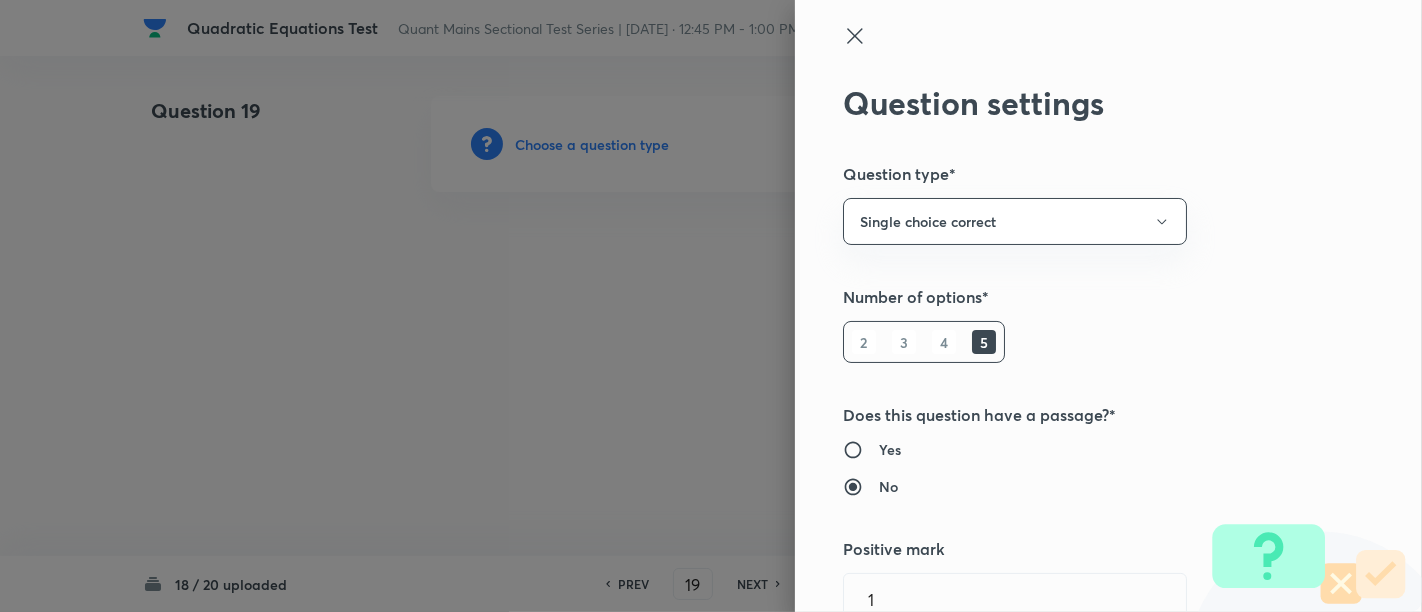 click at bounding box center [711, 306] 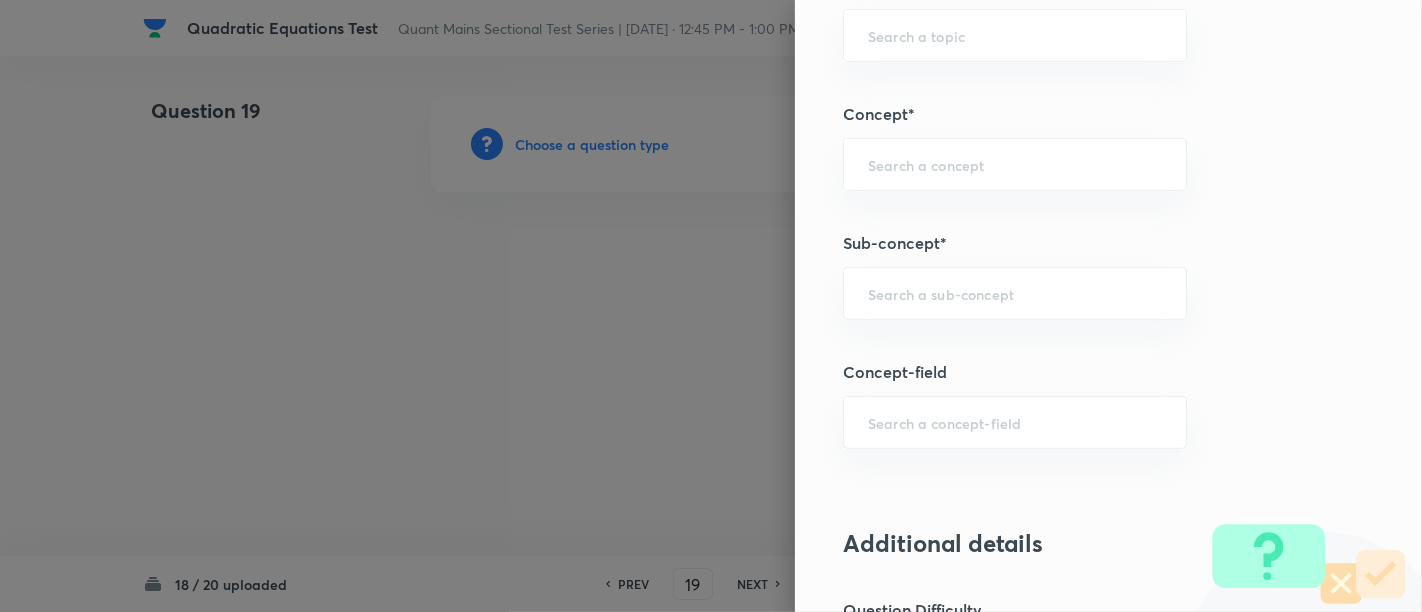 scroll, scrollTop: 1061, scrollLeft: 0, axis: vertical 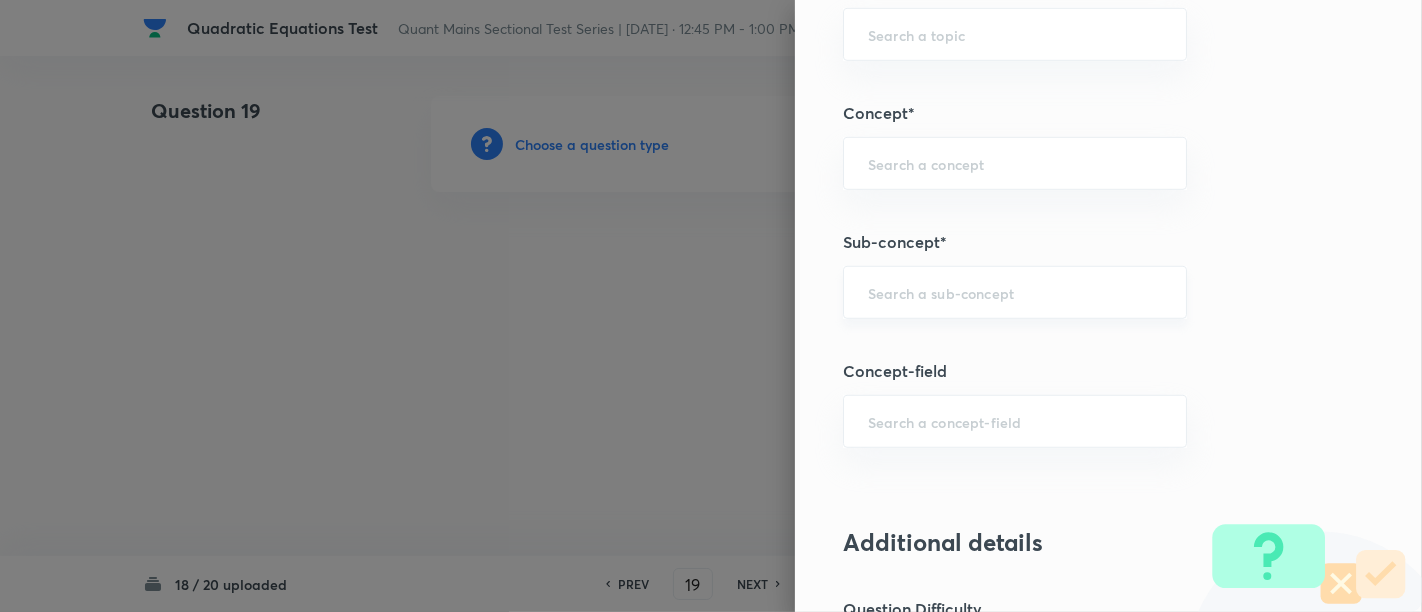 click at bounding box center (1015, 292) 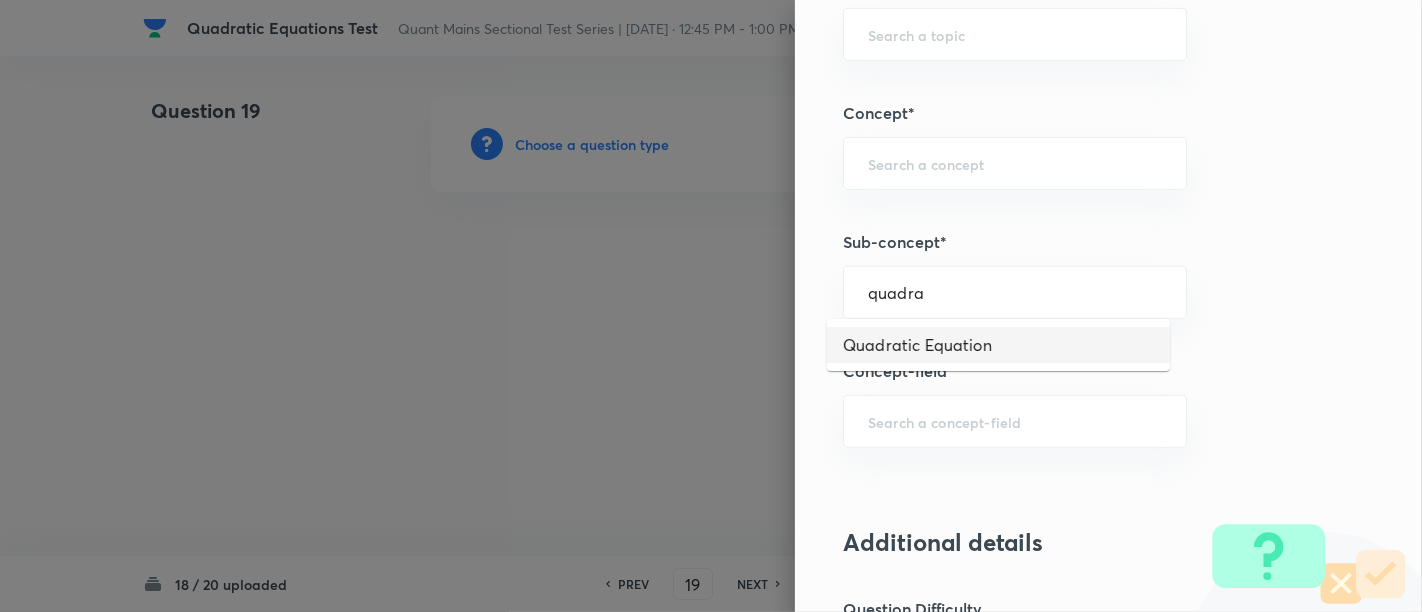 click on "Quadratic Equation" at bounding box center (998, 345) 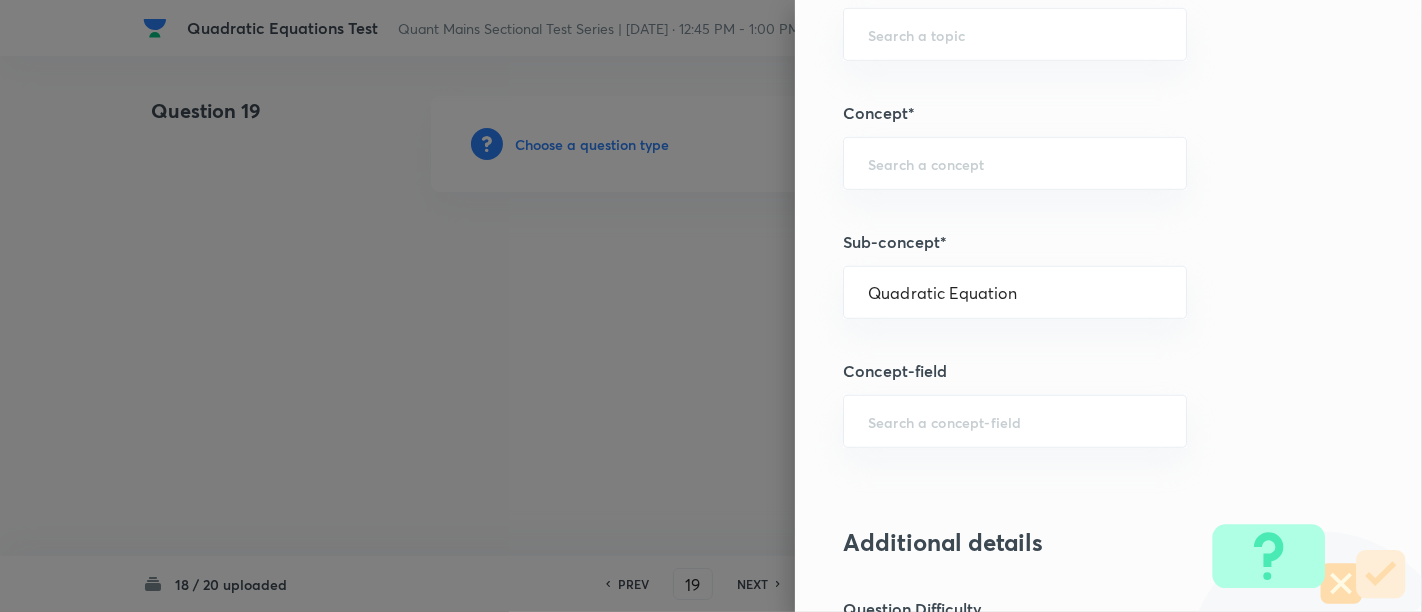 type on "Quantitative Aptitude" 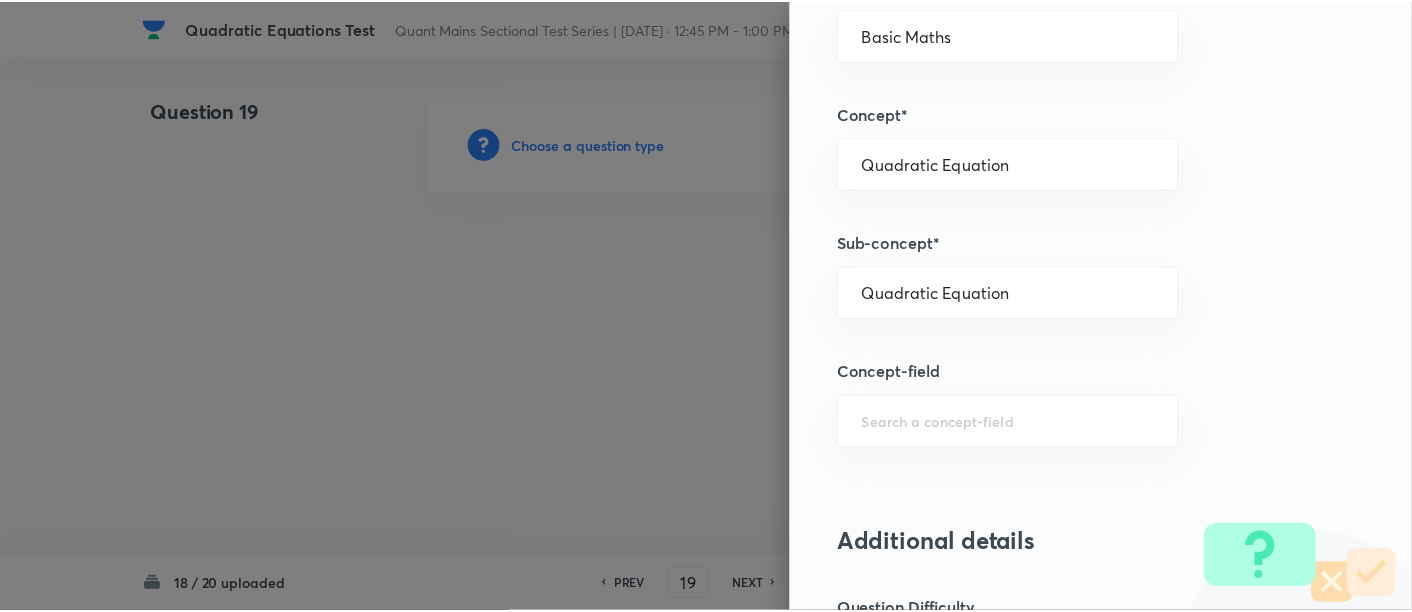 scroll, scrollTop: 2108, scrollLeft: 0, axis: vertical 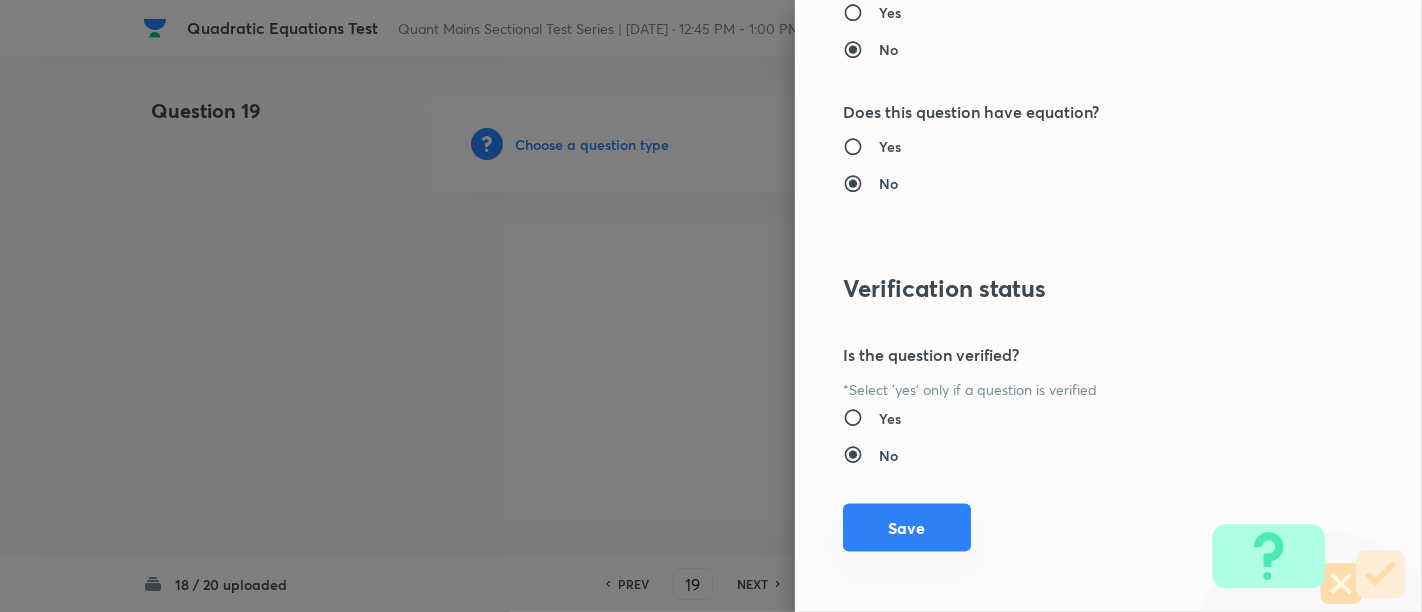 click on "Save" at bounding box center [907, 528] 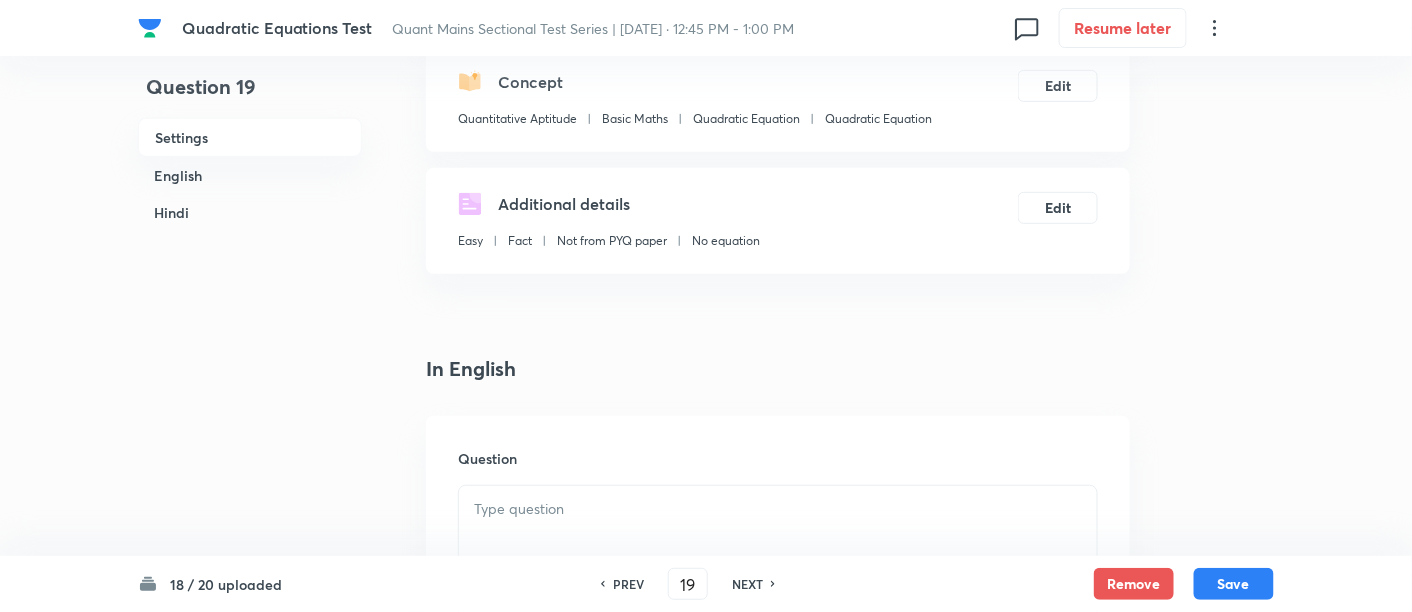 scroll, scrollTop: 402, scrollLeft: 0, axis: vertical 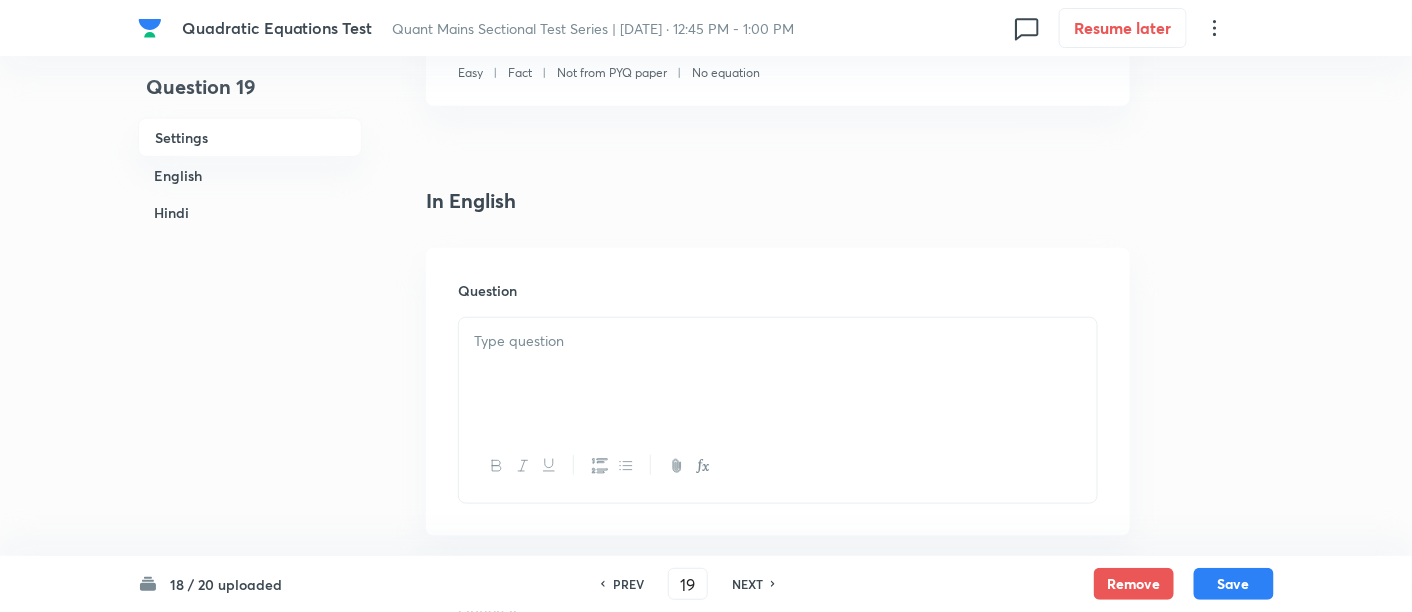 click at bounding box center [778, 374] 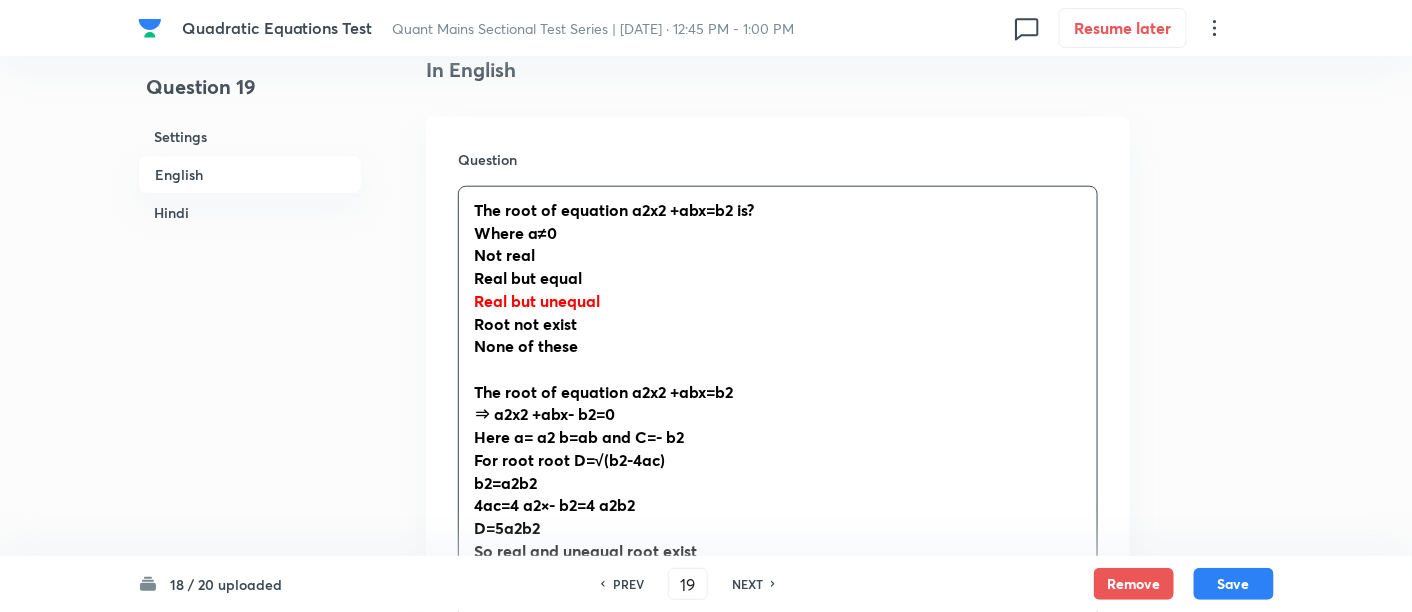 scroll, scrollTop: 535, scrollLeft: 0, axis: vertical 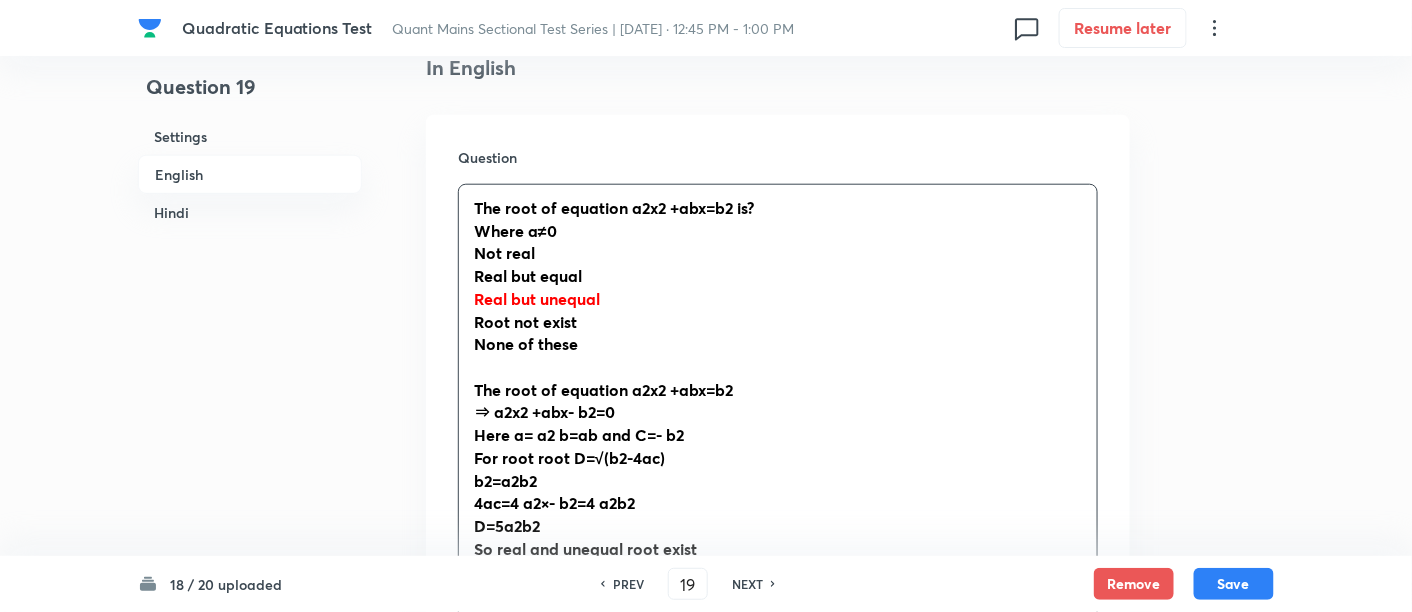 click on "The root of equation a2x2 +abx=b2 is?" at bounding box center (614, 207) 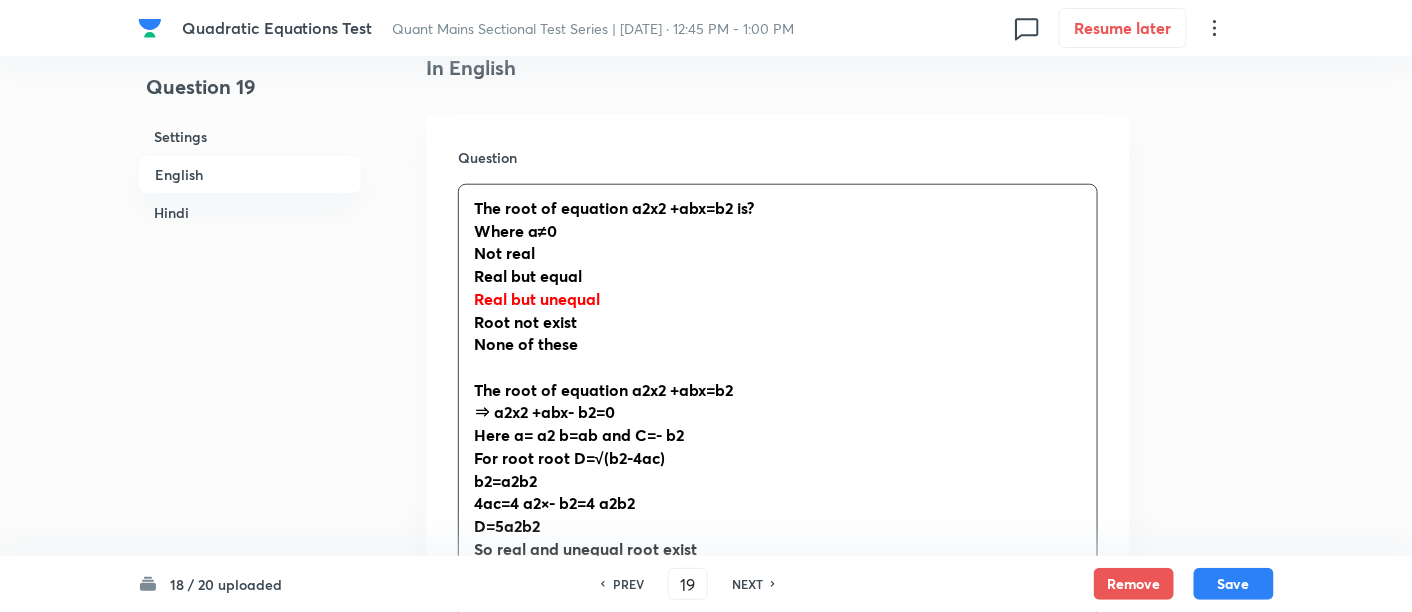 type 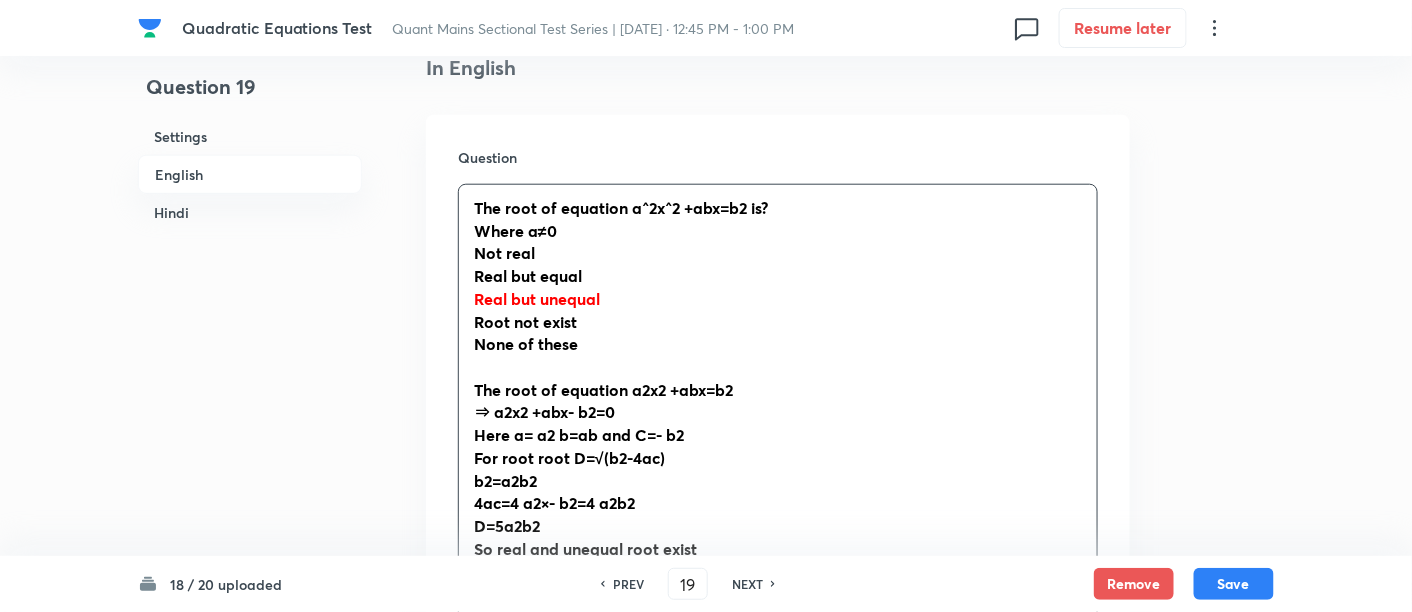 click on "The root of equation a^2x^2 +abx=b2 is?" at bounding box center [621, 207] 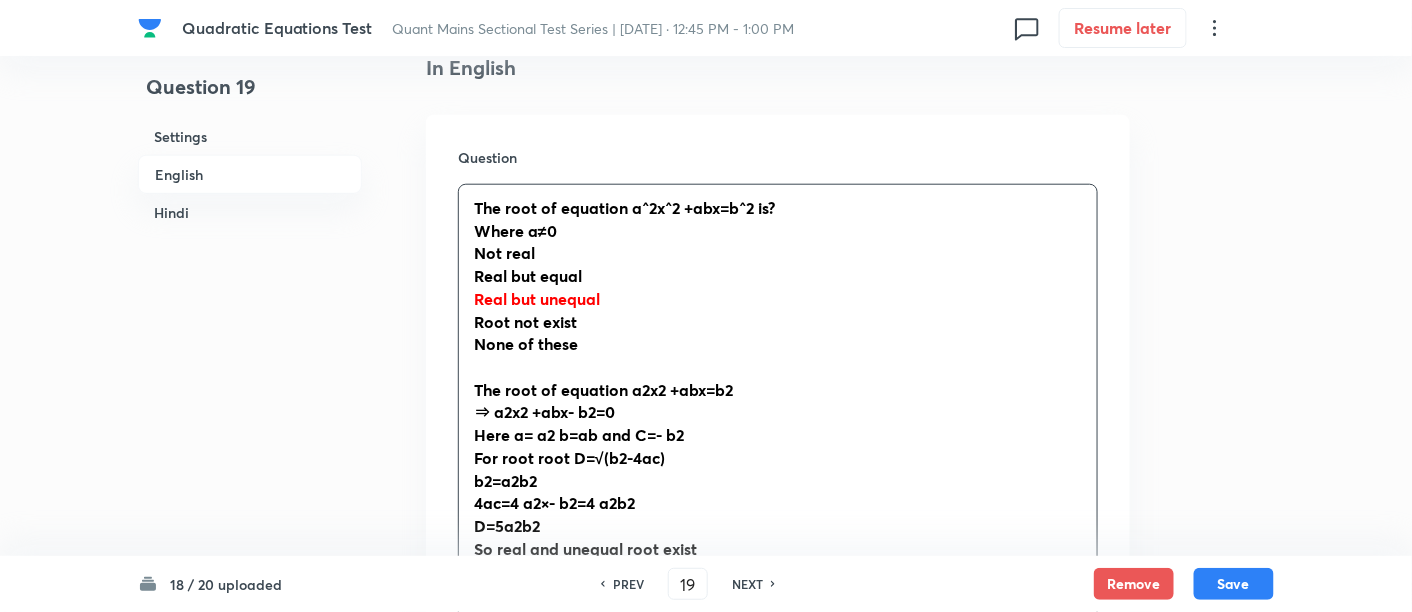 click on "The root of equation a2x2 +abx=b2" at bounding box center [603, 389] 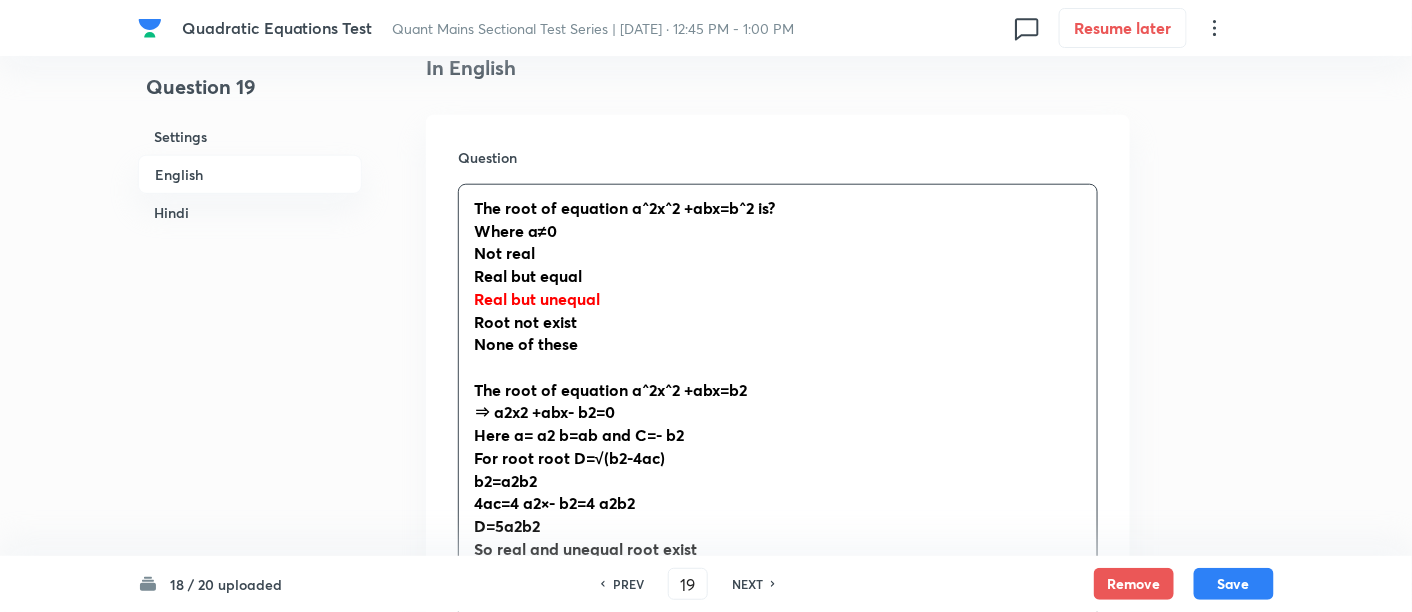 click on "The root of equation a^2x^2 +abx=b2" at bounding box center [610, 389] 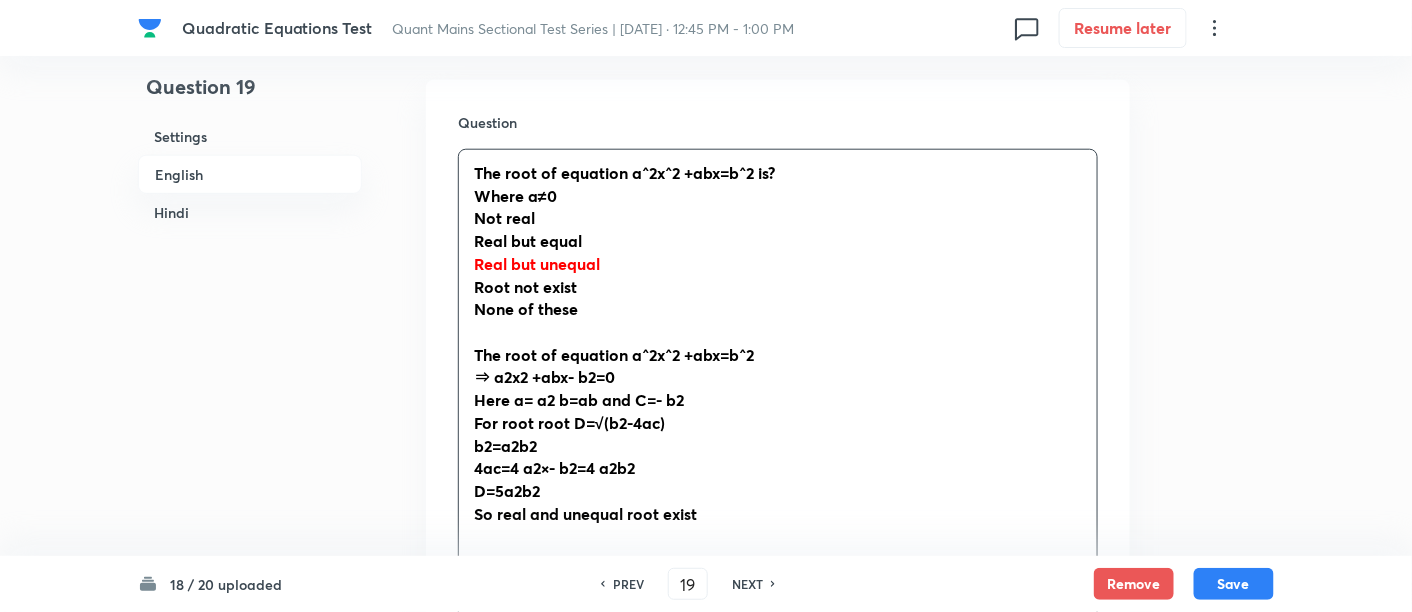 scroll, scrollTop: 568, scrollLeft: 0, axis: vertical 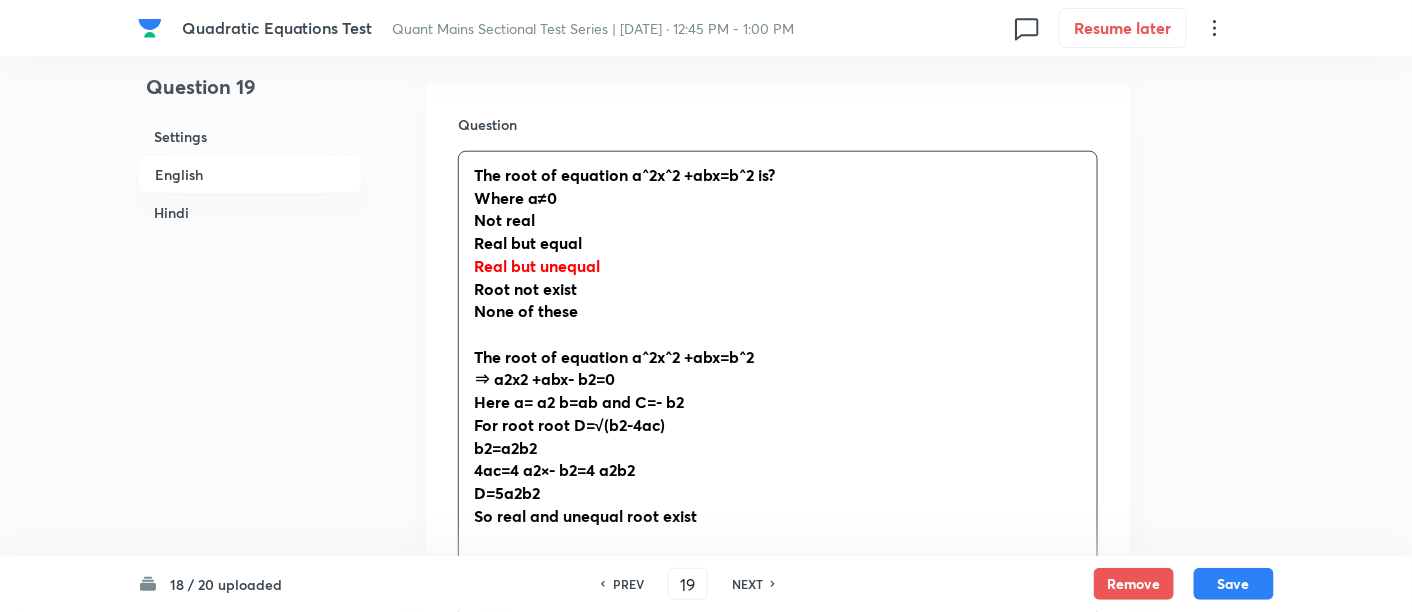 click on "⇒ a2x2 +abx- b2=0" at bounding box center [544, 378] 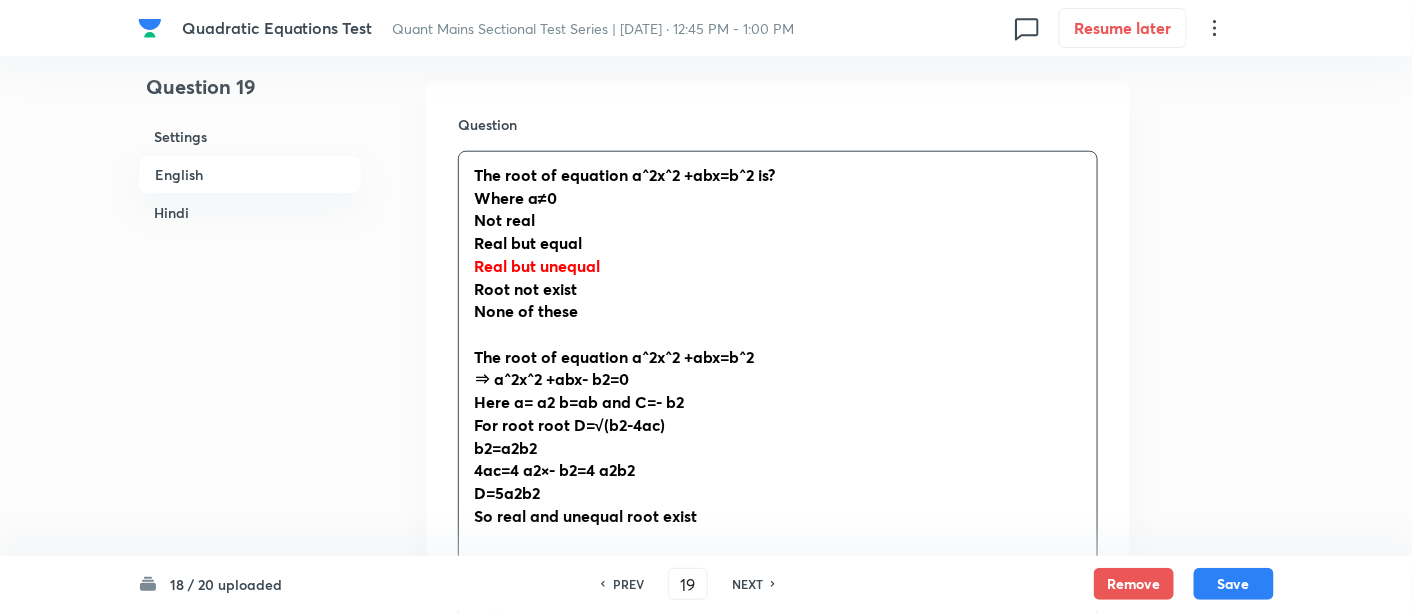 click on "⇒ a^2x^2 +abx- b2=0" at bounding box center [551, 378] 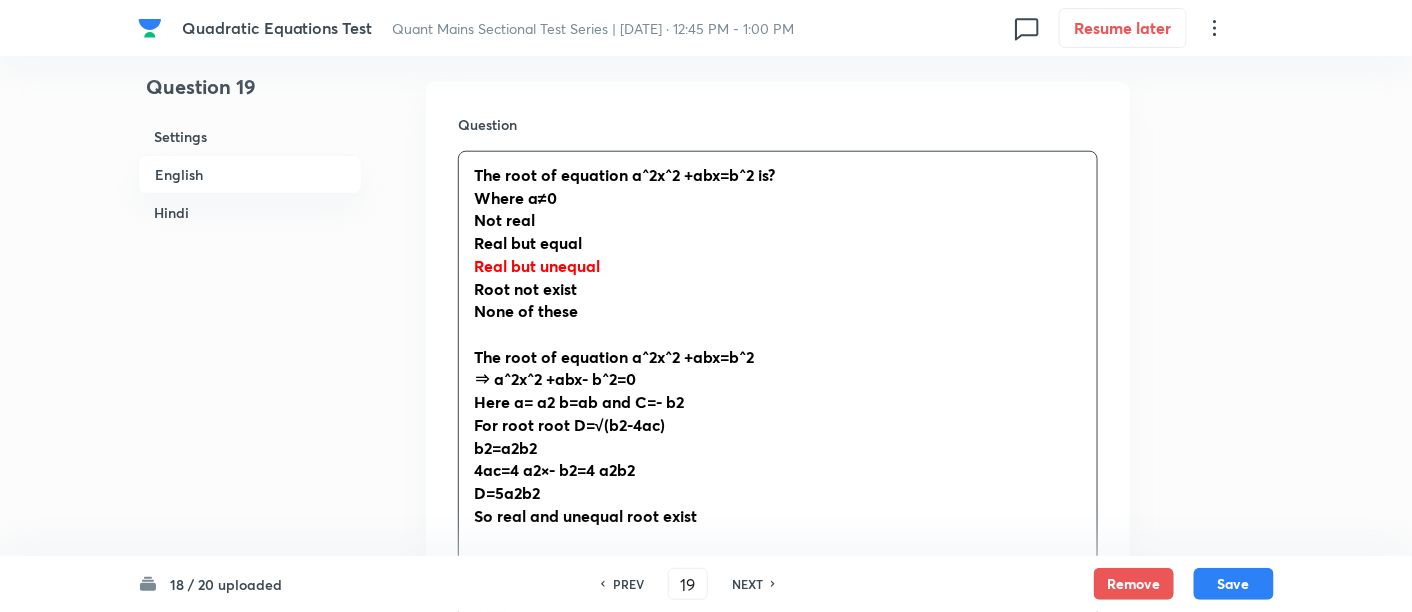 click on "Here a= a2 b=ab and C=- b2" at bounding box center (579, 401) 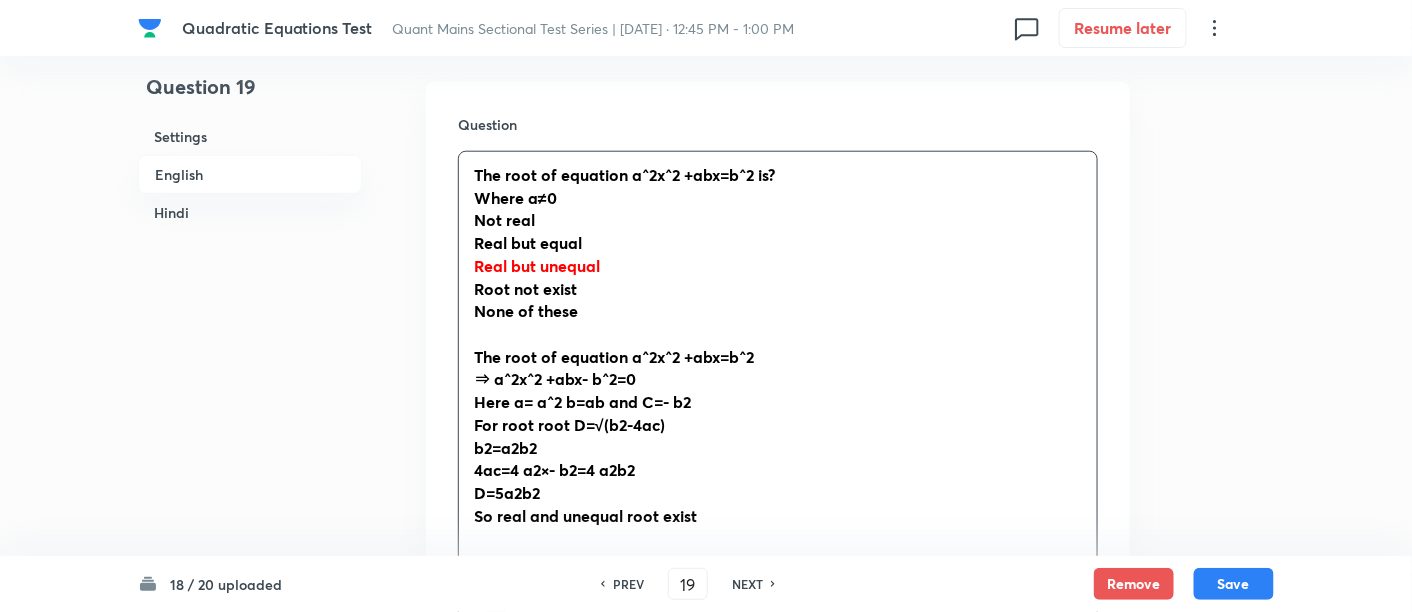 click on "Here a= a^2 b=ab and C=- b2" at bounding box center (582, 401) 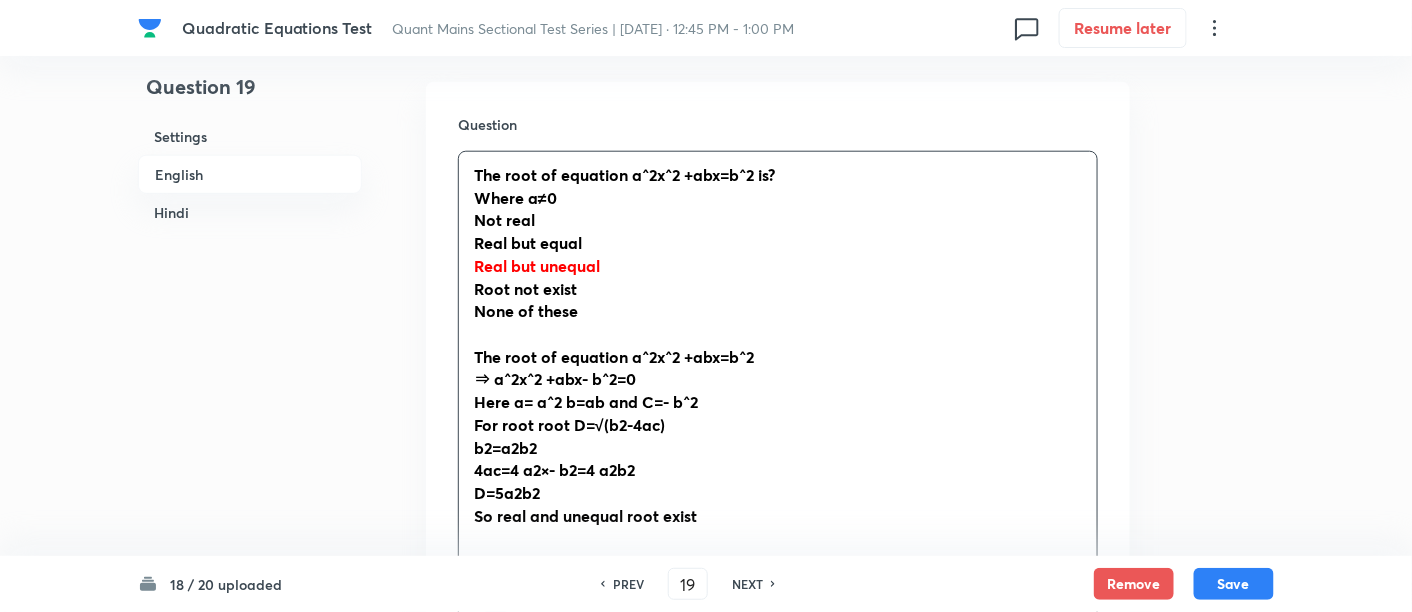 click on "For root root D=√(b2-4ac)" at bounding box center (569, 424) 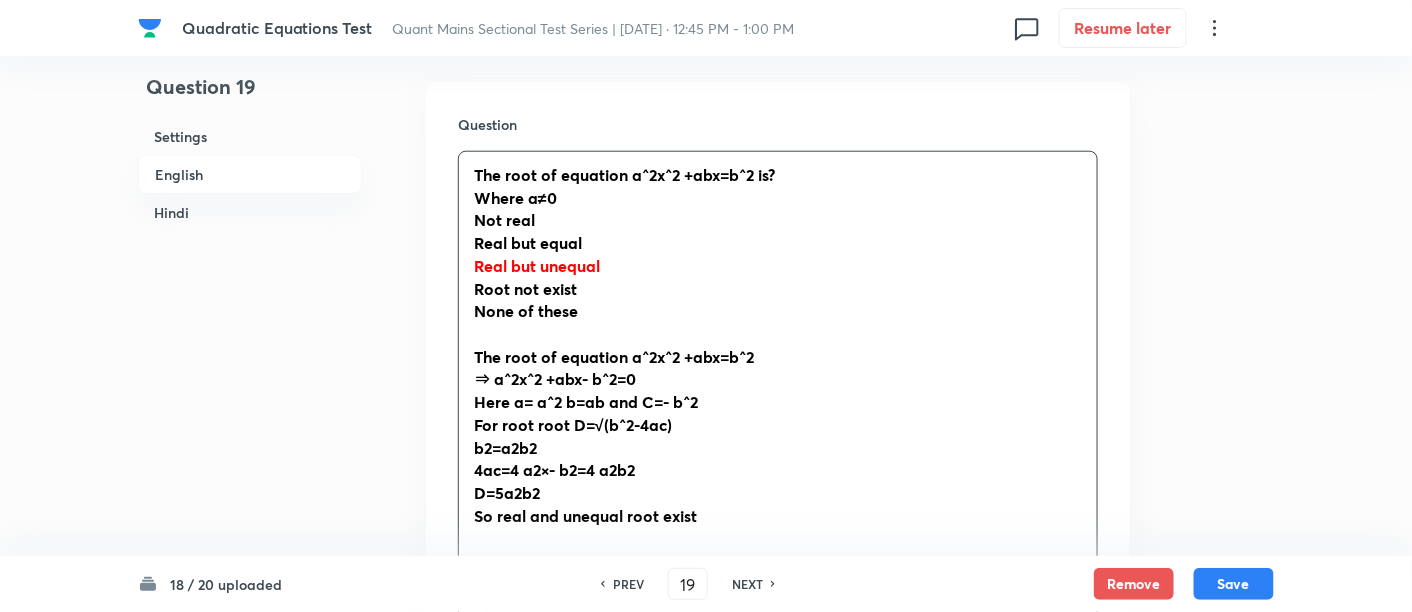 click on "b2=a2b2" at bounding box center [505, 447] 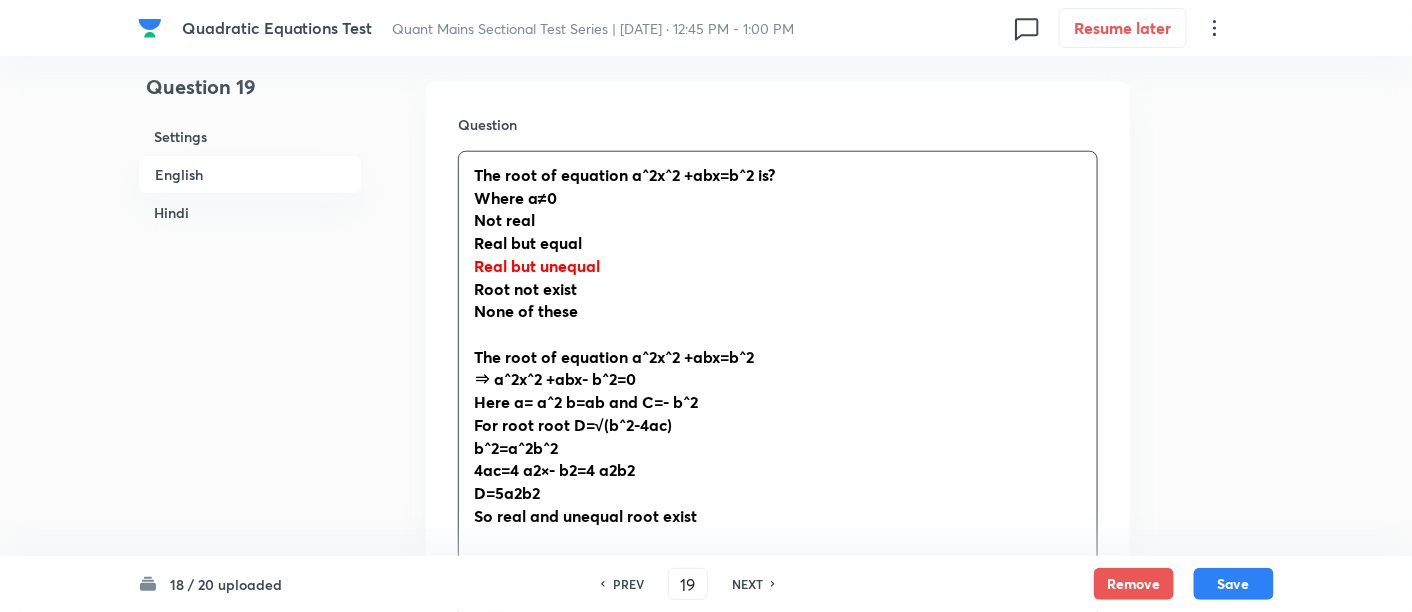 click on "4ac=4 a2×- b2=4 a2b2" at bounding box center (554, 469) 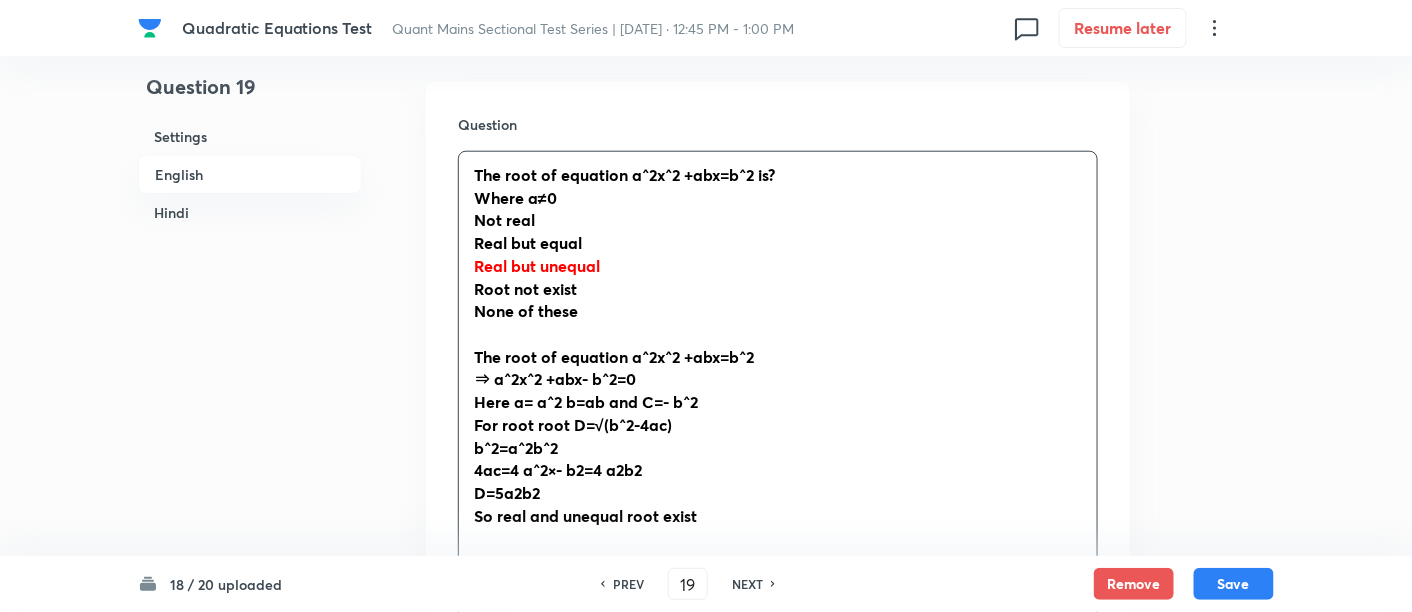 click on "4ac=4 a^2×- b2=4 a2b2" at bounding box center [558, 469] 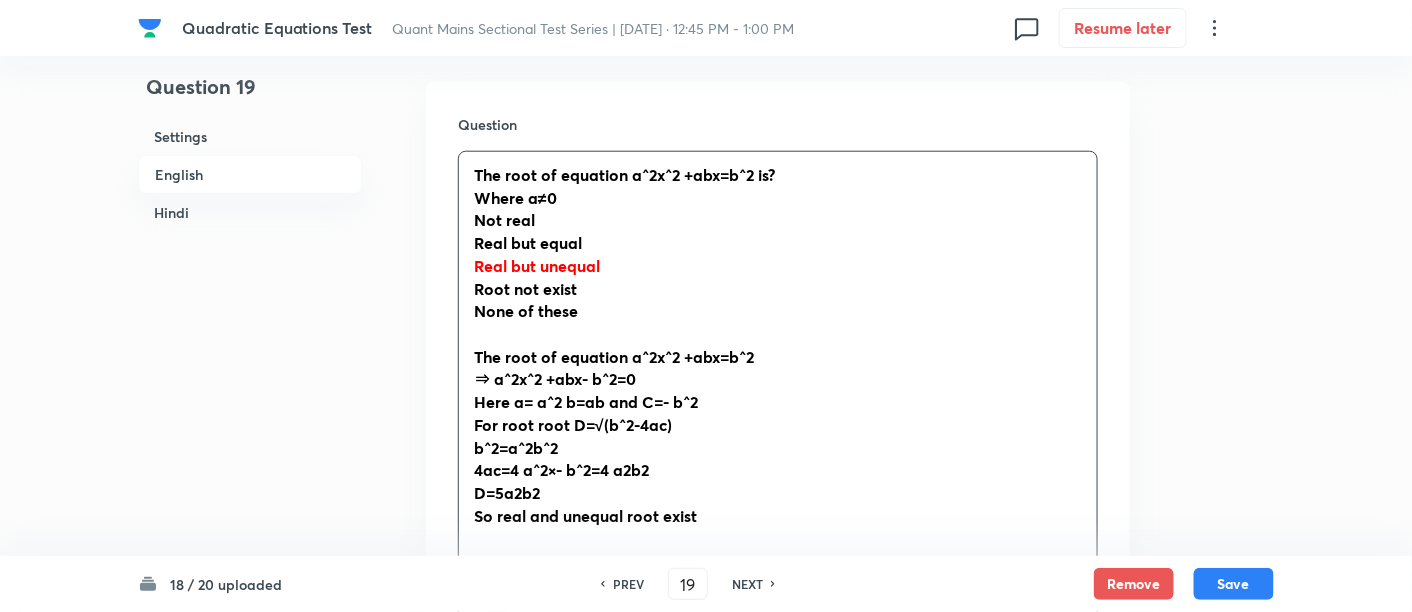 click on "4ac=4 a^2×- b^2=4 a2b2" at bounding box center [561, 469] 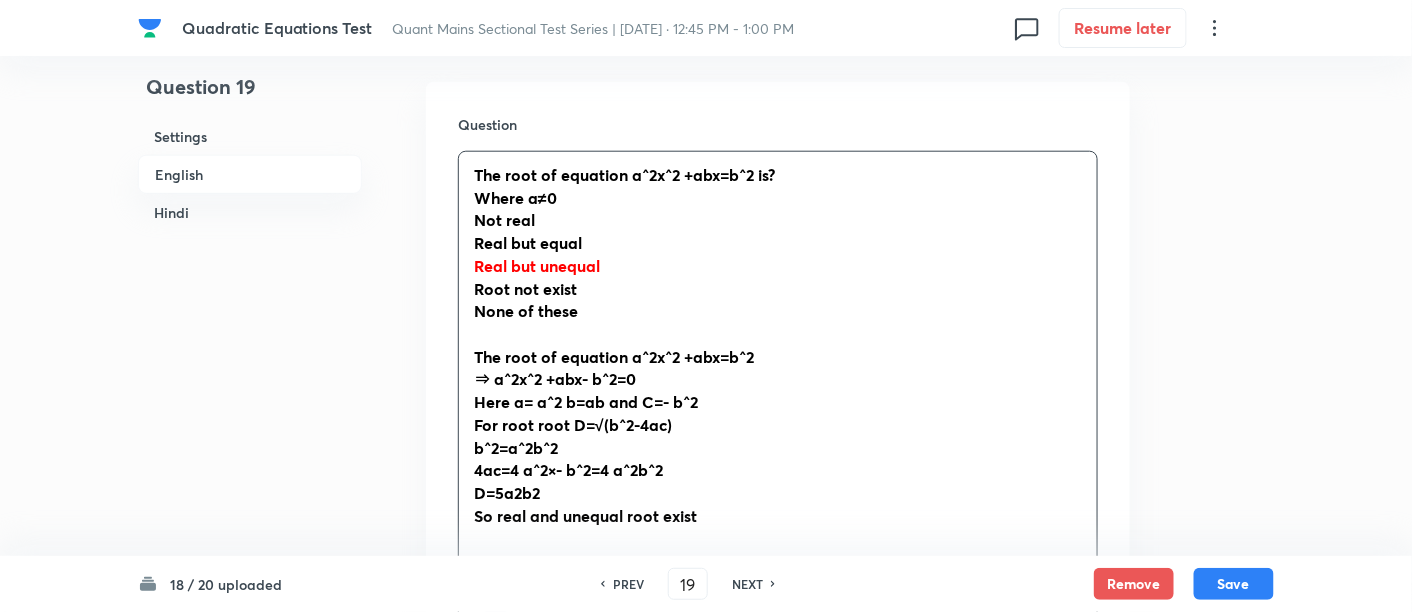 scroll, scrollTop: 599, scrollLeft: 0, axis: vertical 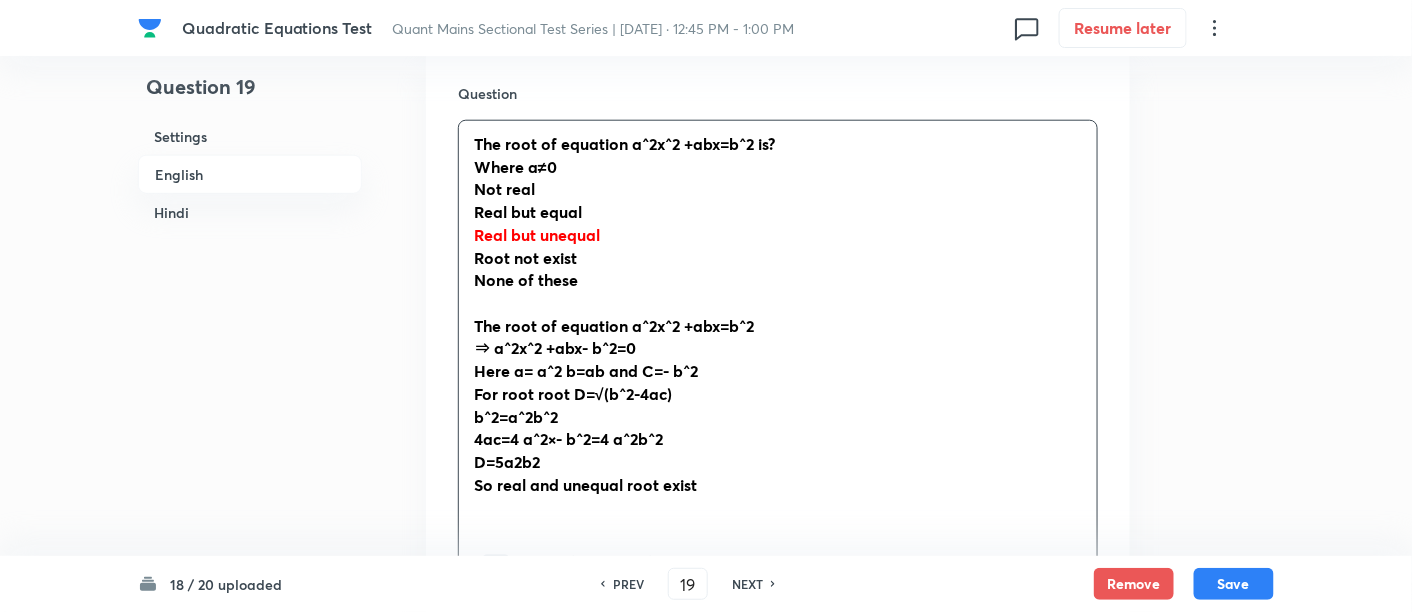 click on "D=5a2b2" at bounding box center (507, 461) 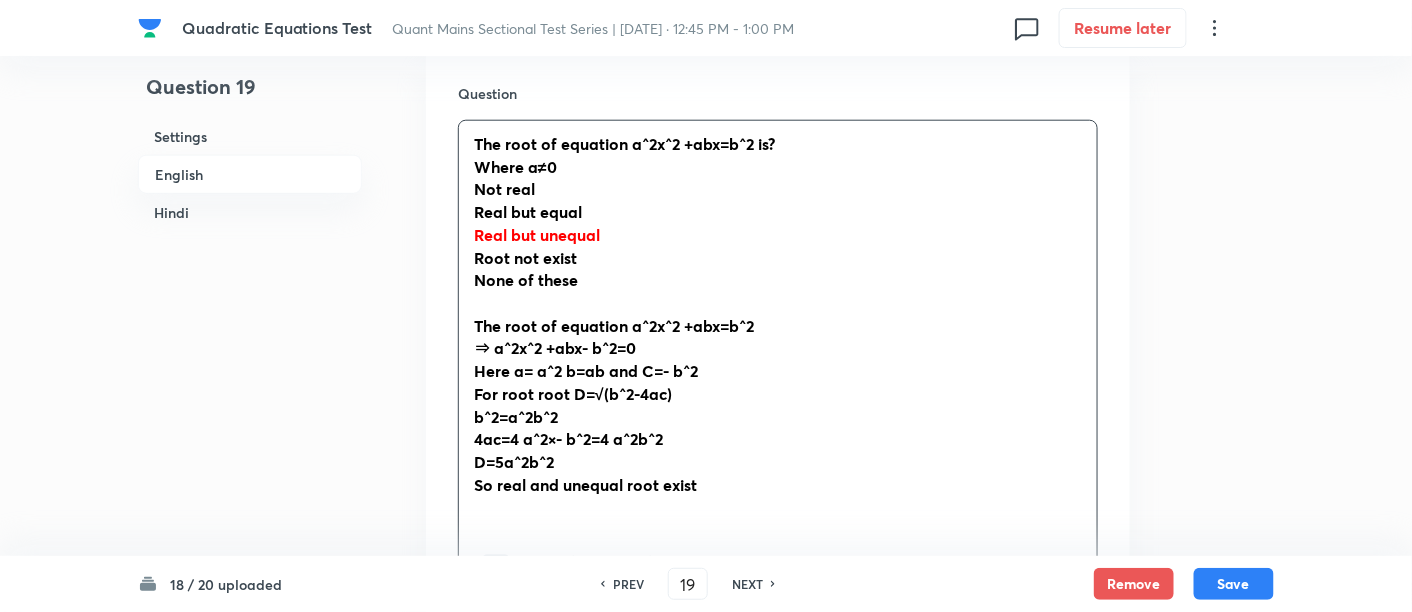 click on "Real but unequal" at bounding box center (778, 235) 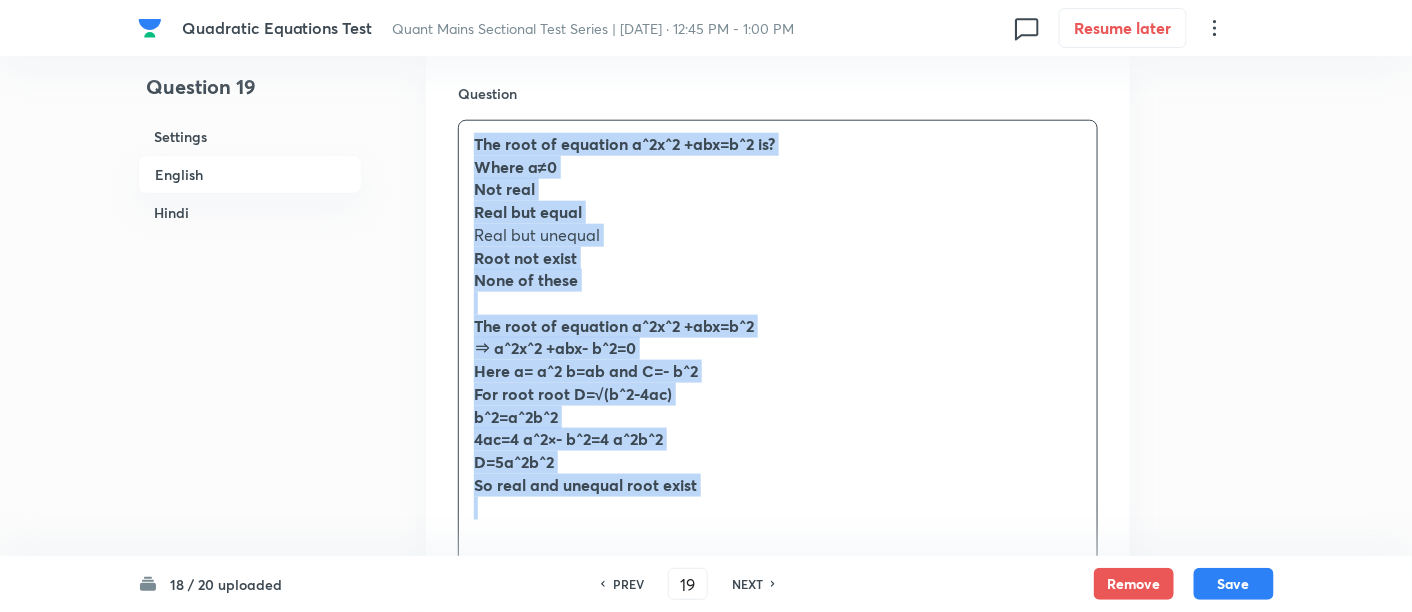 drag, startPoint x: 468, startPoint y: 140, endPoint x: 769, endPoint y: 559, distance: 515.90894 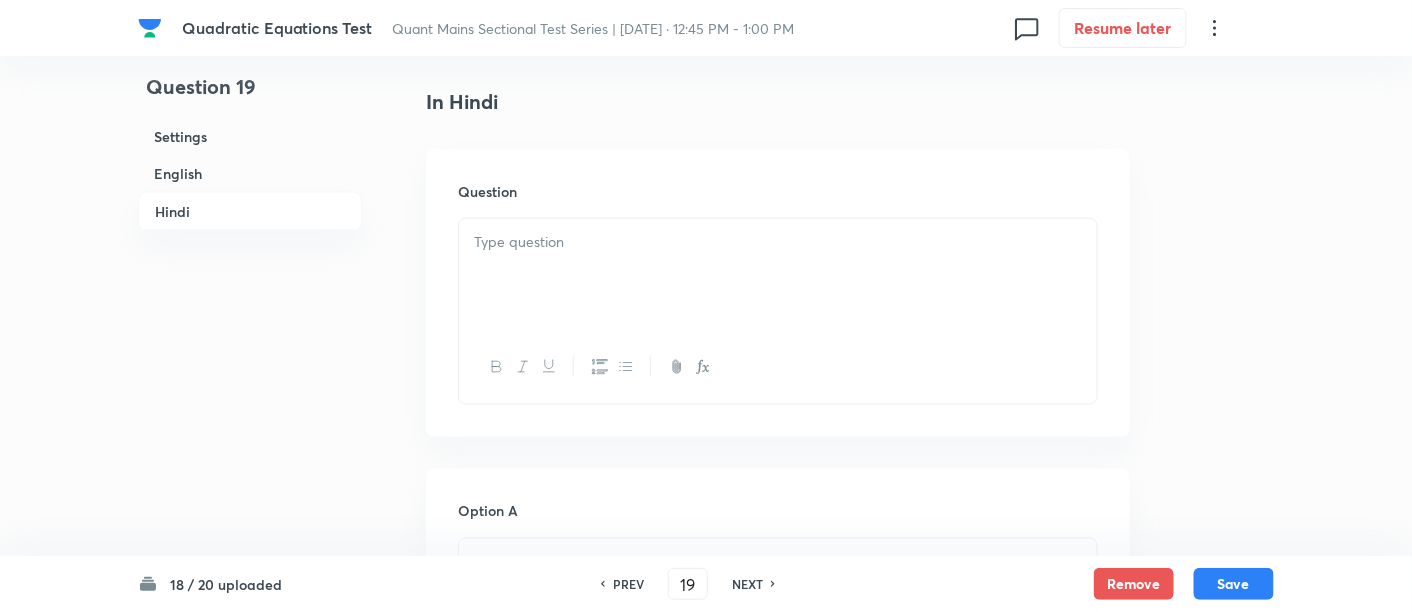 scroll, scrollTop: 3170, scrollLeft: 0, axis: vertical 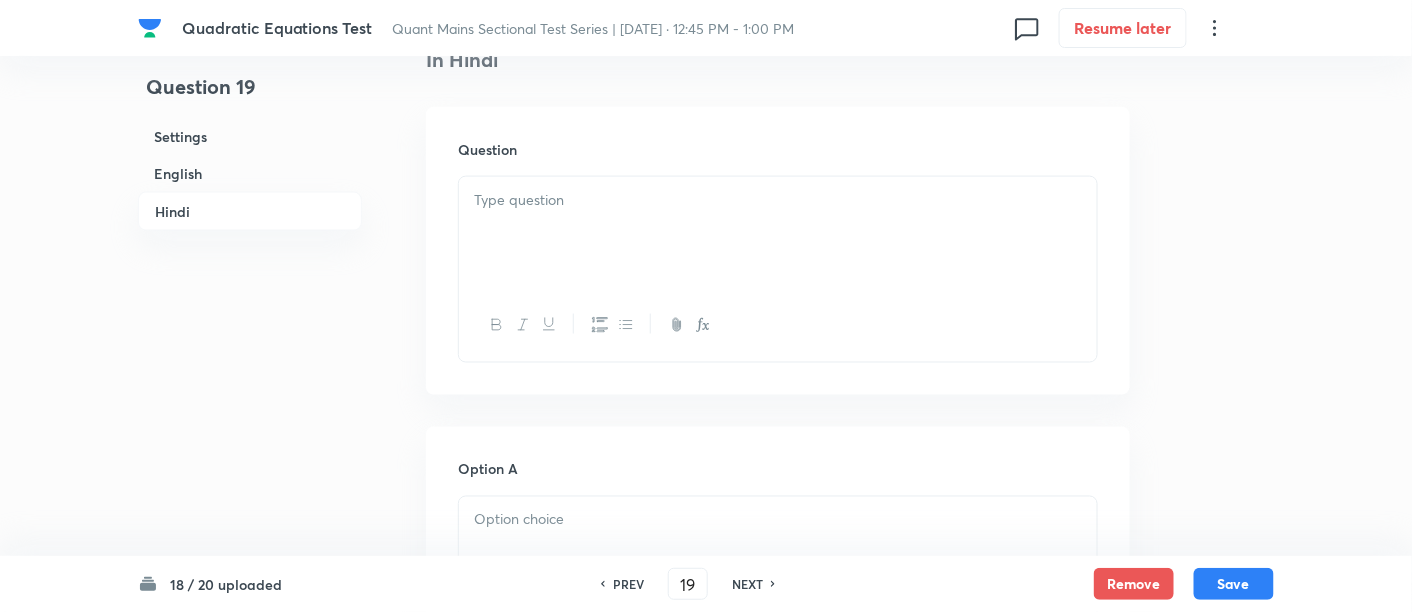 click at bounding box center (778, 233) 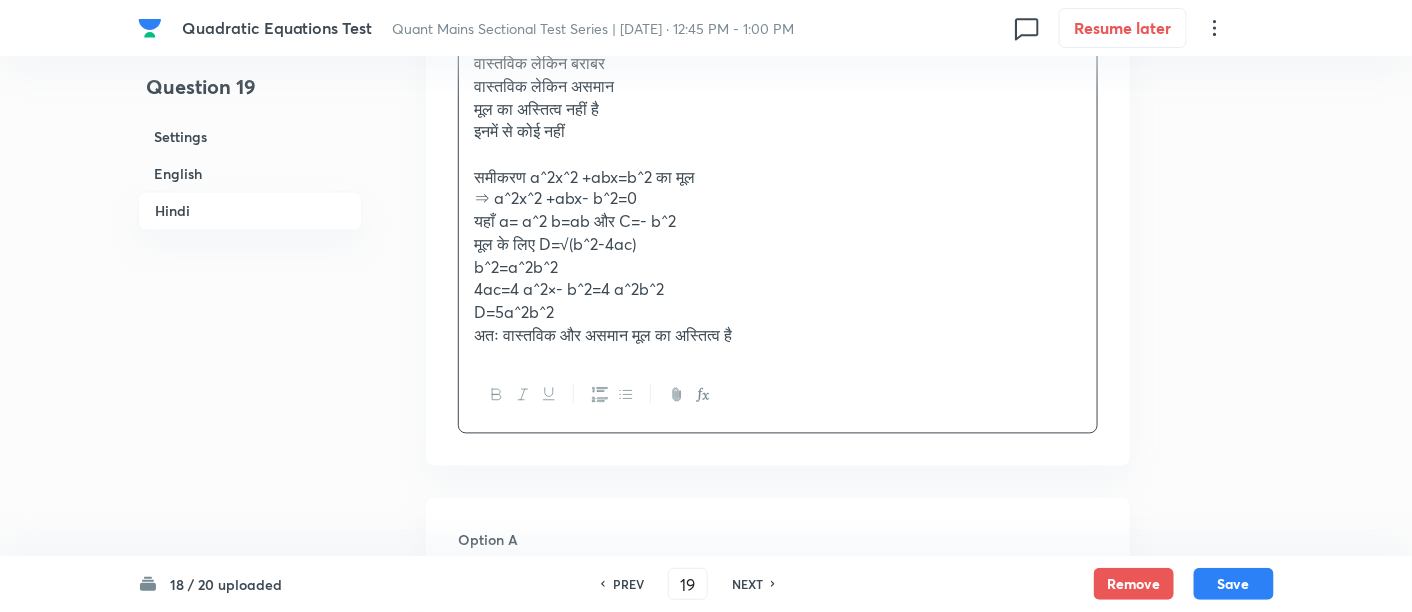 scroll, scrollTop: 3379, scrollLeft: 0, axis: vertical 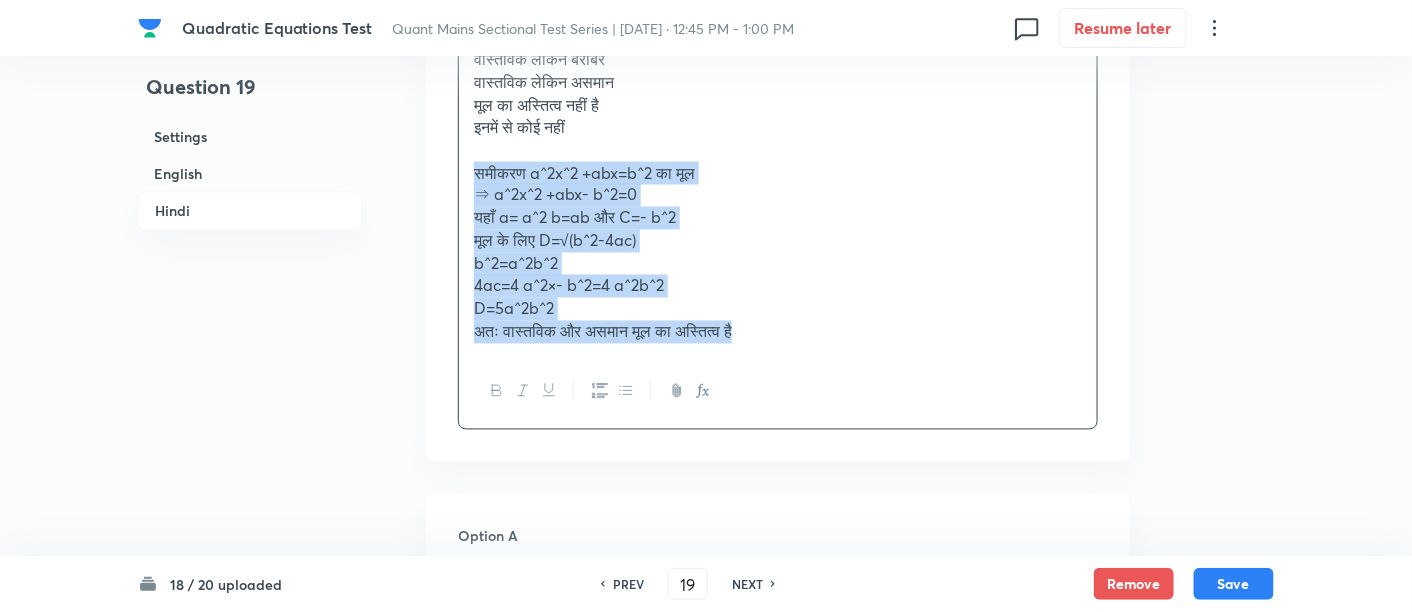drag, startPoint x: 466, startPoint y: 165, endPoint x: 922, endPoint y: 421, distance: 522.9455 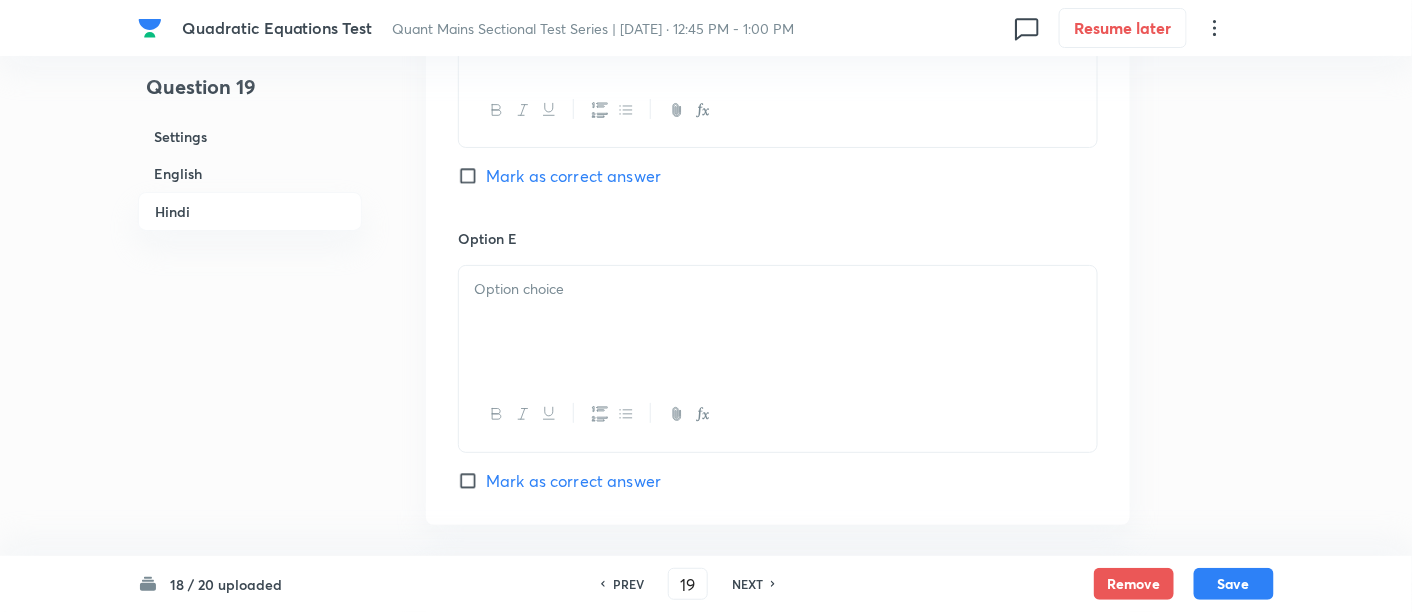 scroll, scrollTop: 5137, scrollLeft: 0, axis: vertical 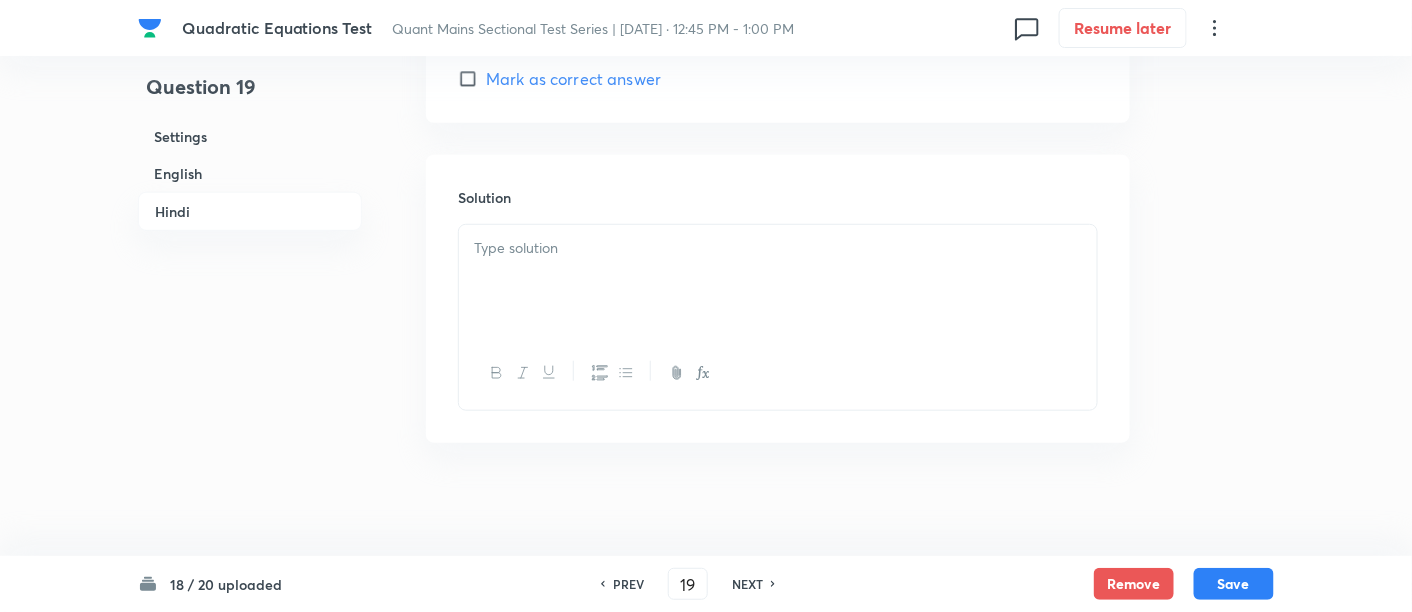 click at bounding box center [778, 281] 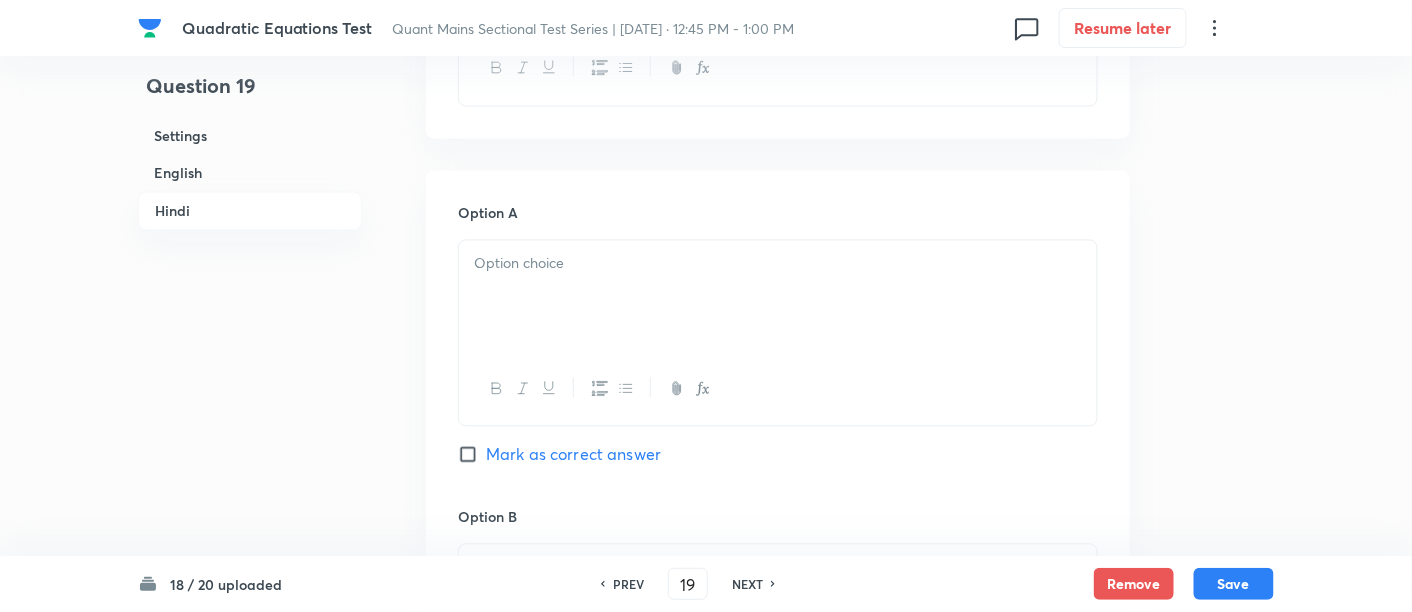 scroll, scrollTop: 3201, scrollLeft: 0, axis: vertical 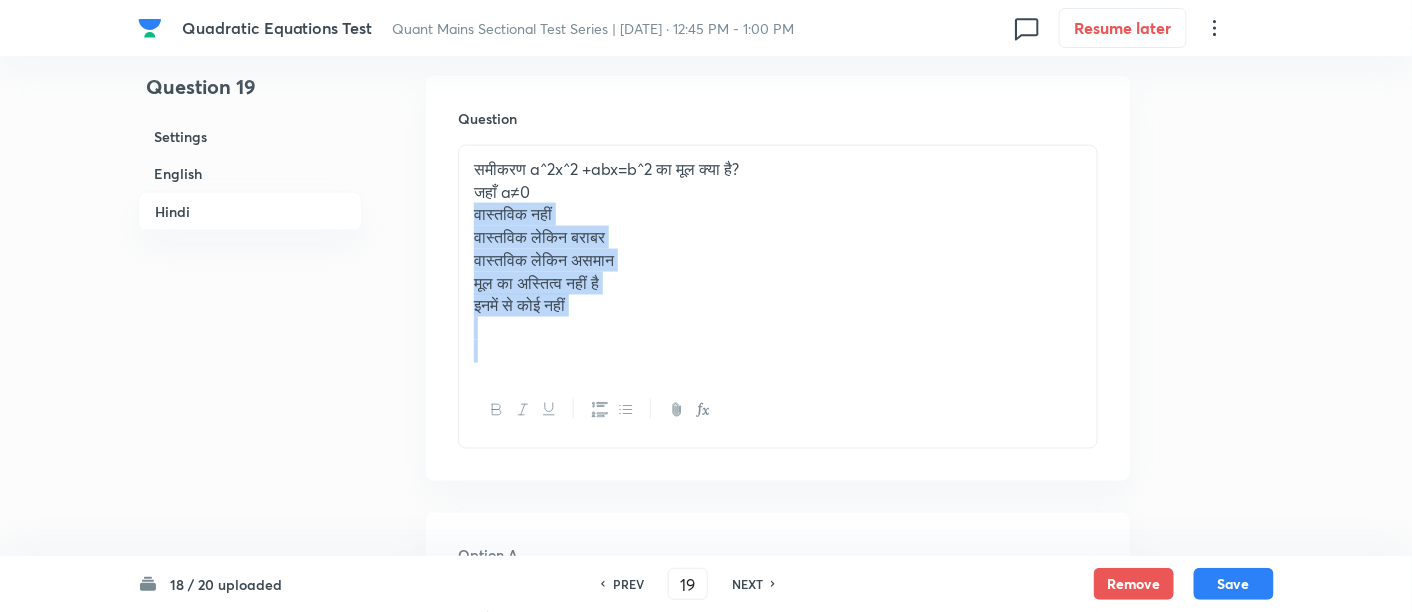 drag, startPoint x: 469, startPoint y: 205, endPoint x: 651, endPoint y: 350, distance: 232.69937 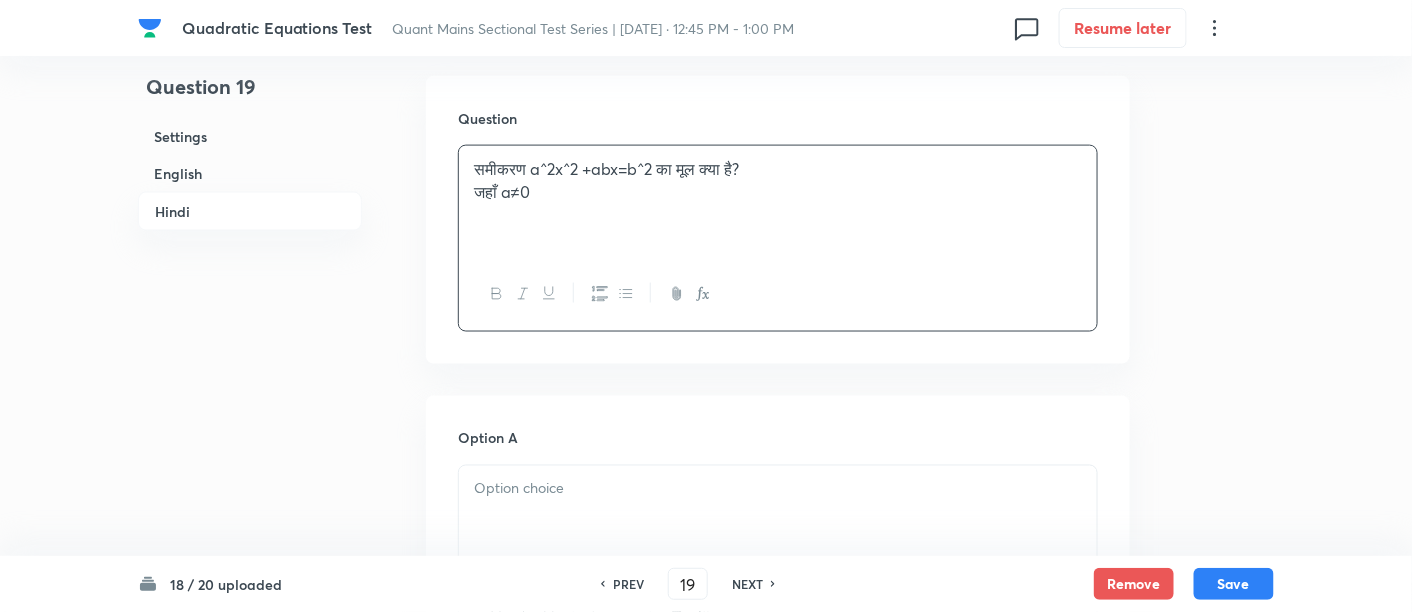 scroll, scrollTop: 3425, scrollLeft: 0, axis: vertical 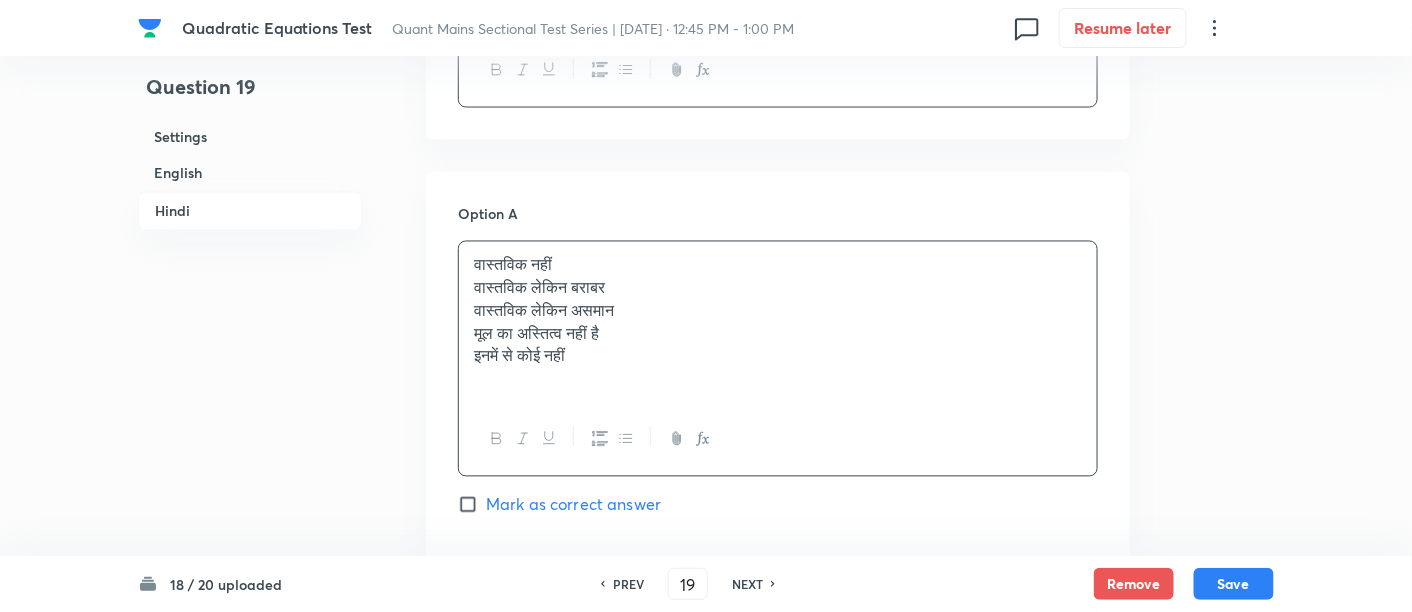 click on "वास्तविक नहीं वास्तविक लेकिन बराबर वास्तविक लेकिन असमान मूल का अस्तित्व नहीं है इनमें से कोई नहीं" at bounding box center (778, 322) 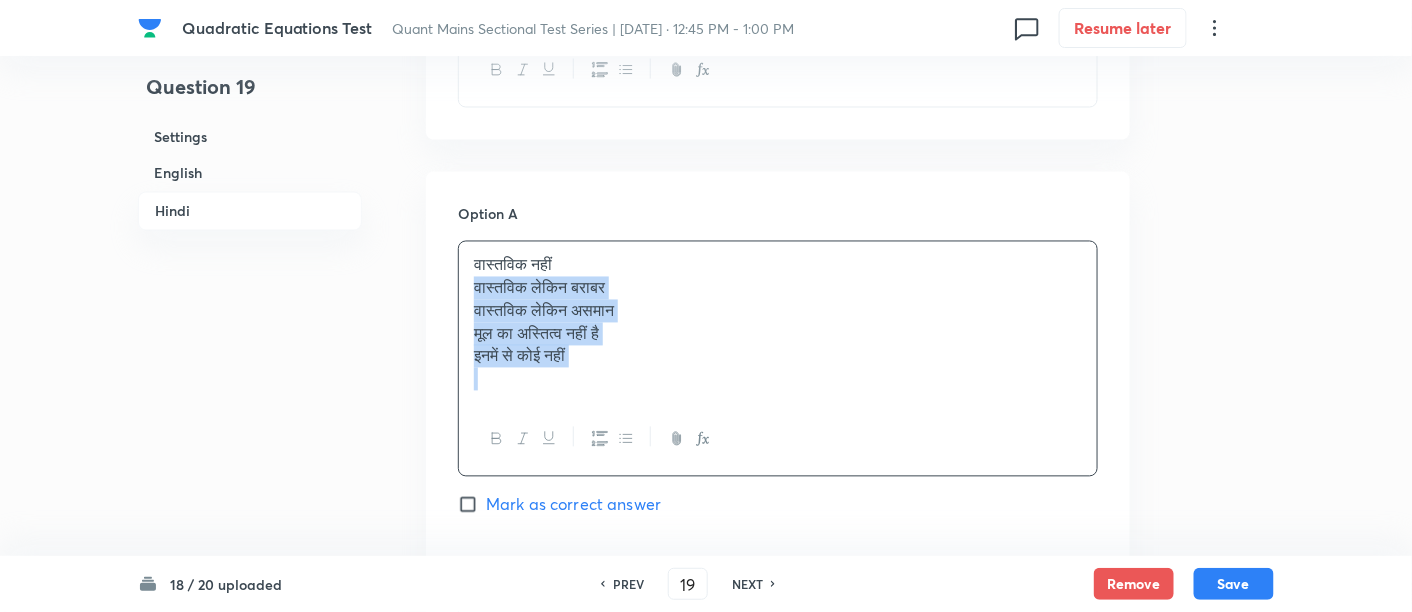drag, startPoint x: 468, startPoint y: 279, endPoint x: 665, endPoint y: 425, distance: 245.204 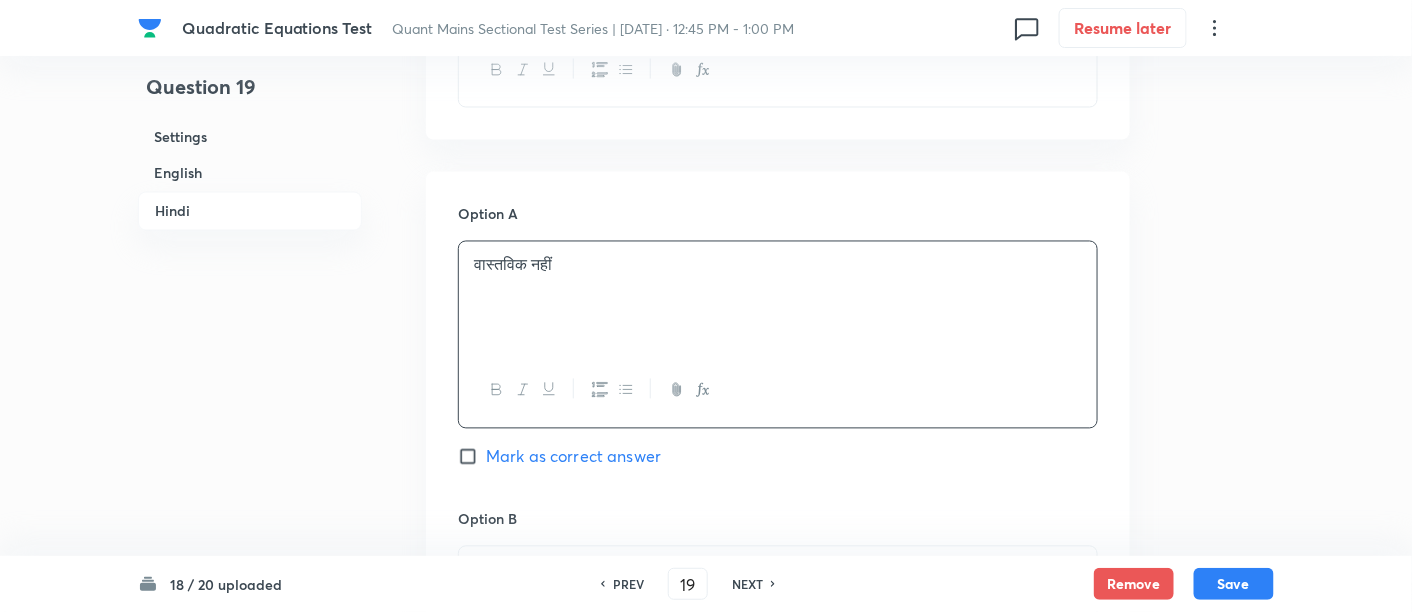 scroll, scrollTop: 3694, scrollLeft: 0, axis: vertical 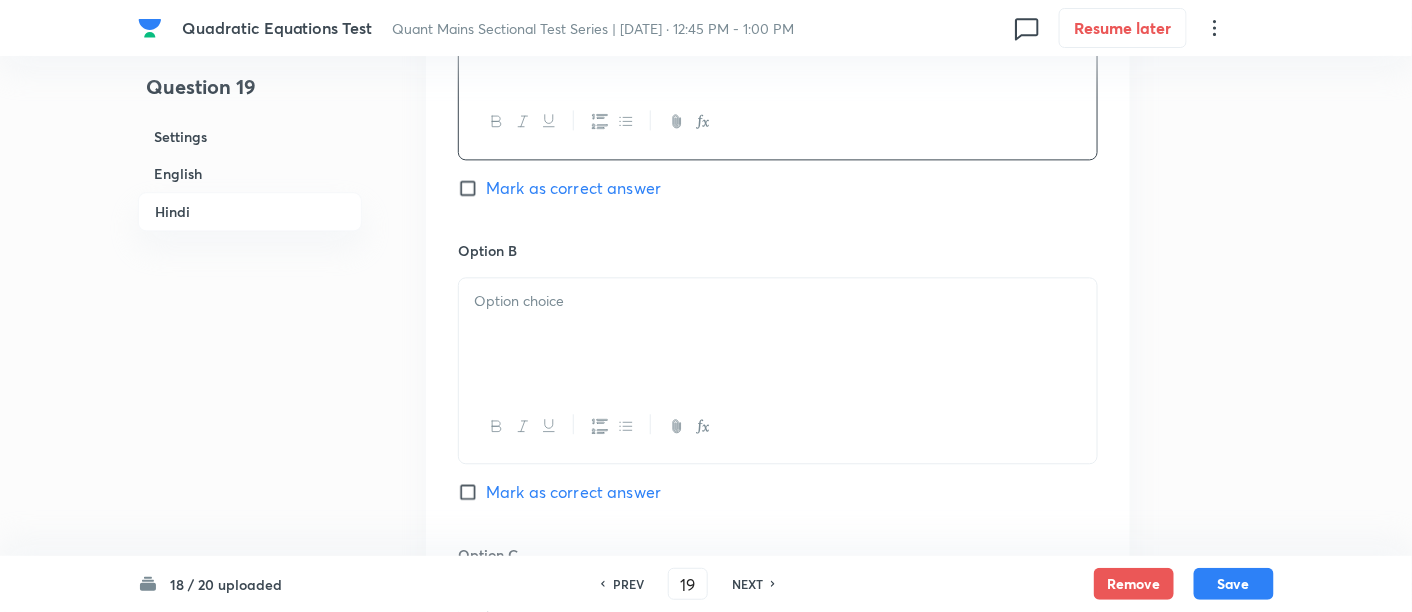click at bounding box center (778, 334) 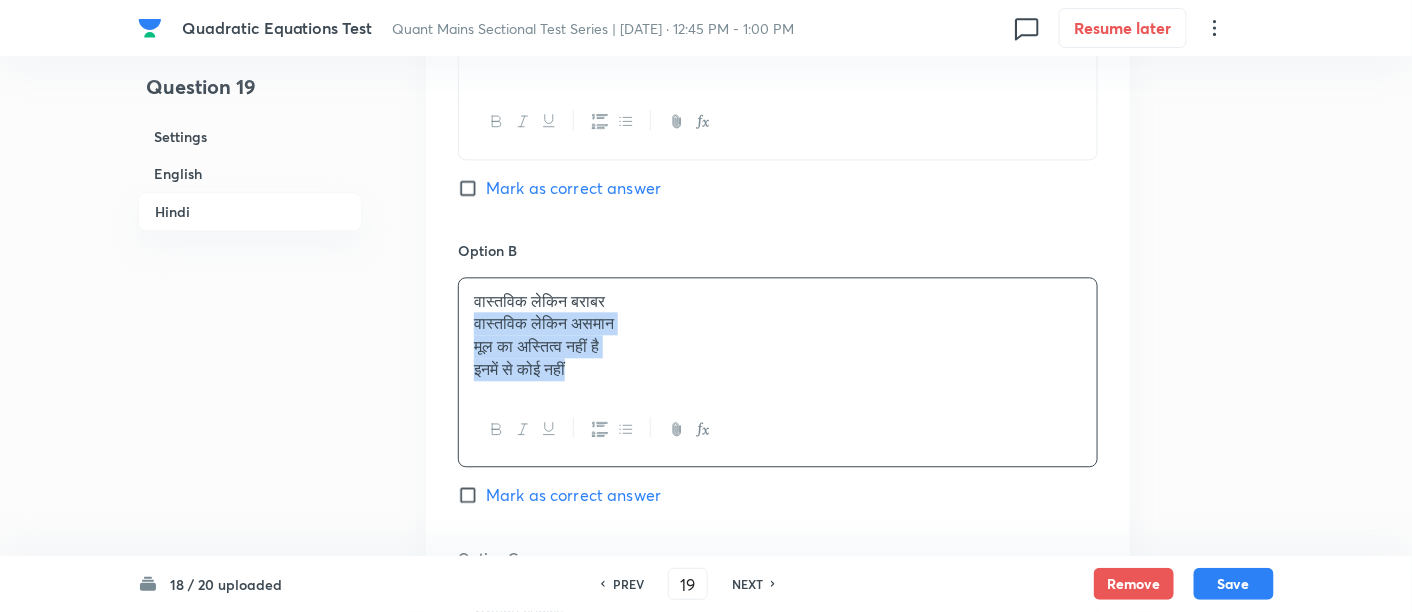 drag, startPoint x: 469, startPoint y: 326, endPoint x: 660, endPoint y: 442, distance: 223.46588 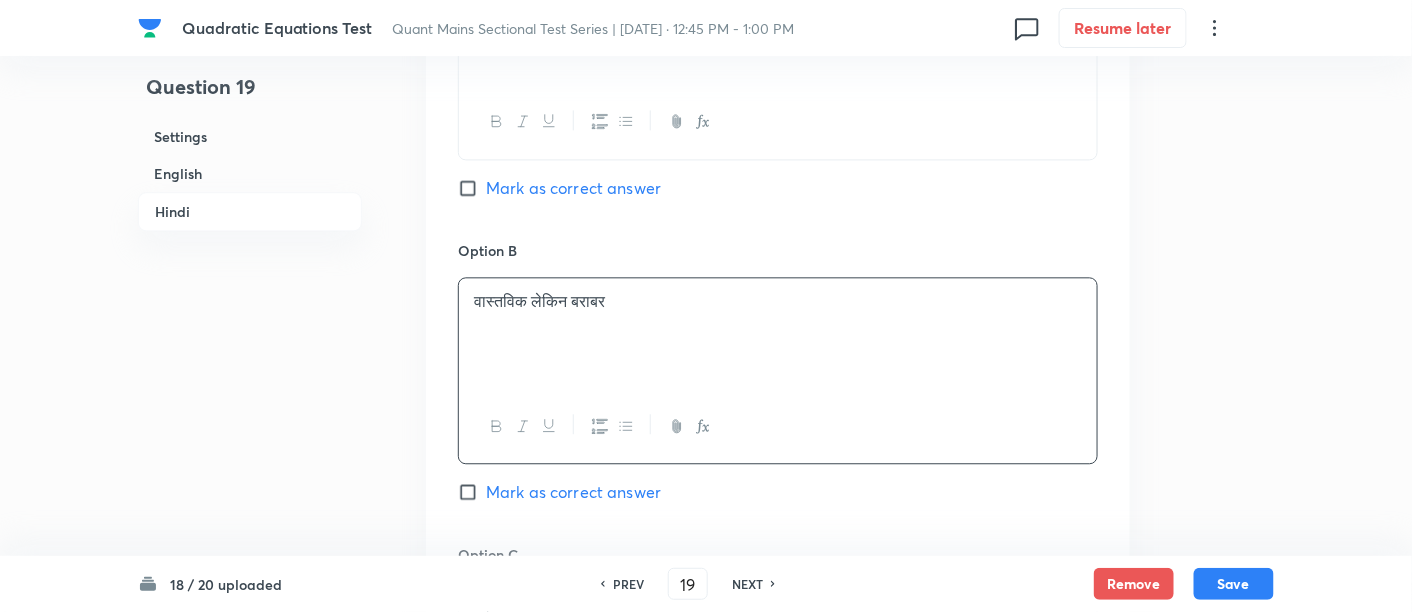scroll, scrollTop: 3922, scrollLeft: 0, axis: vertical 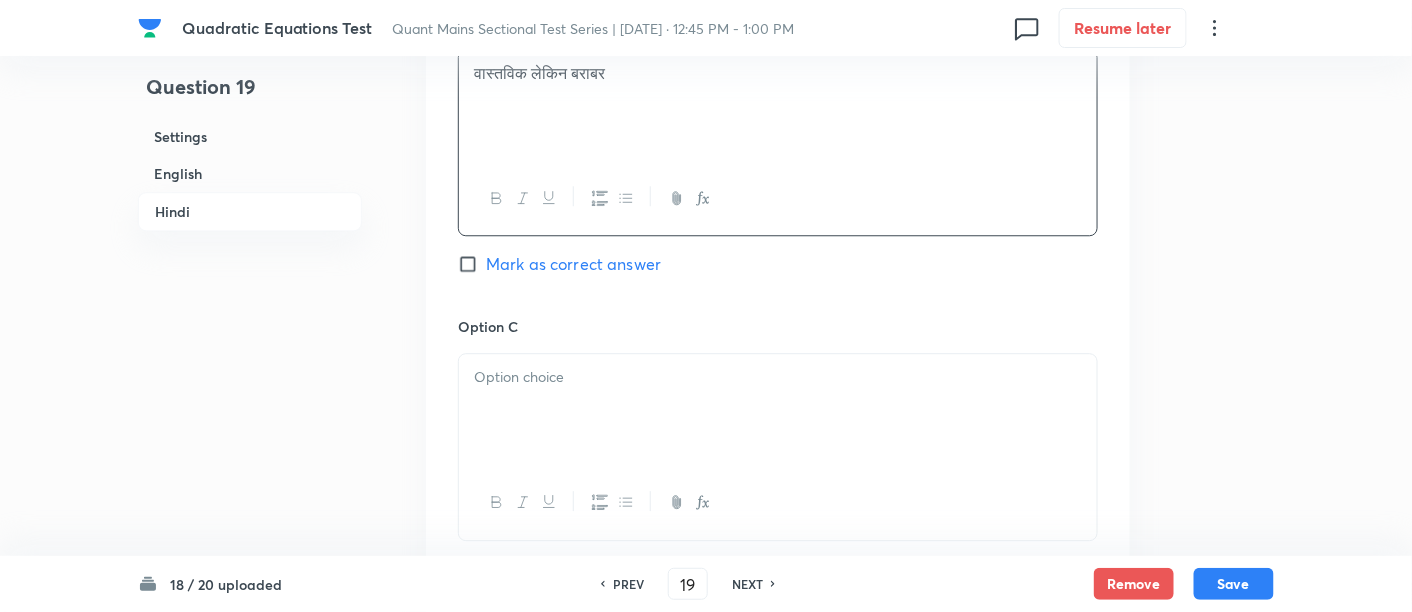 click at bounding box center (778, 410) 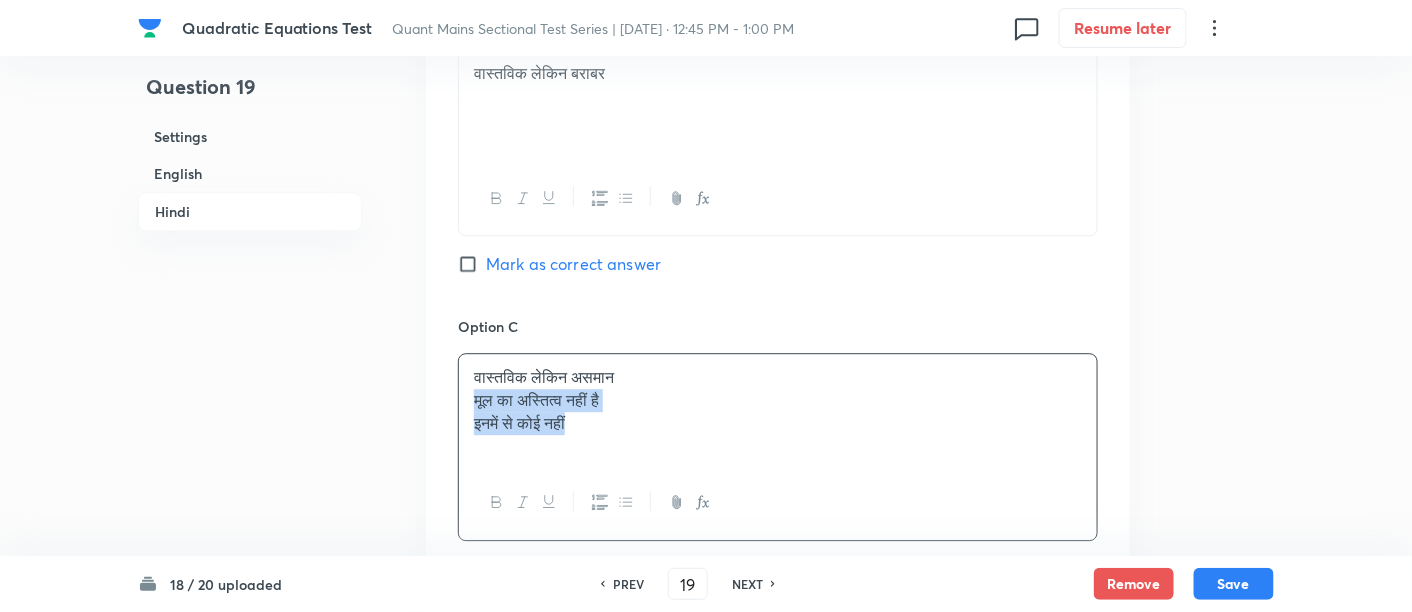 drag, startPoint x: 465, startPoint y: 396, endPoint x: 666, endPoint y: 505, distance: 228.65257 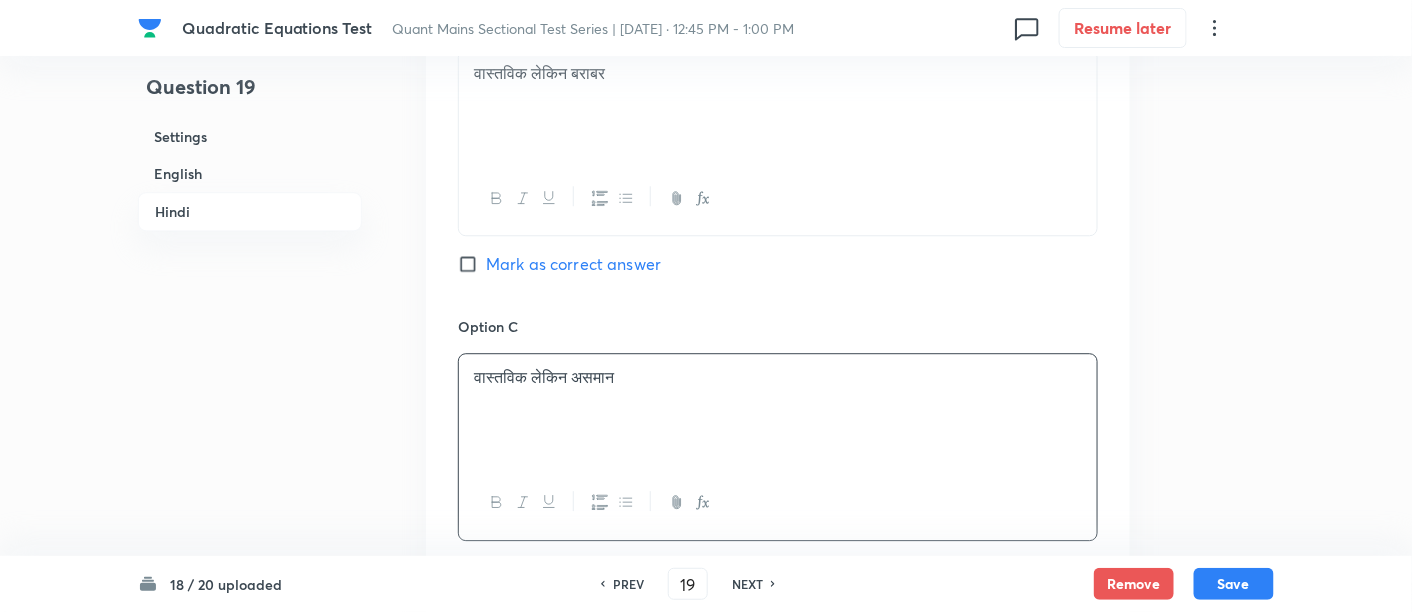 scroll, scrollTop: 4214, scrollLeft: 0, axis: vertical 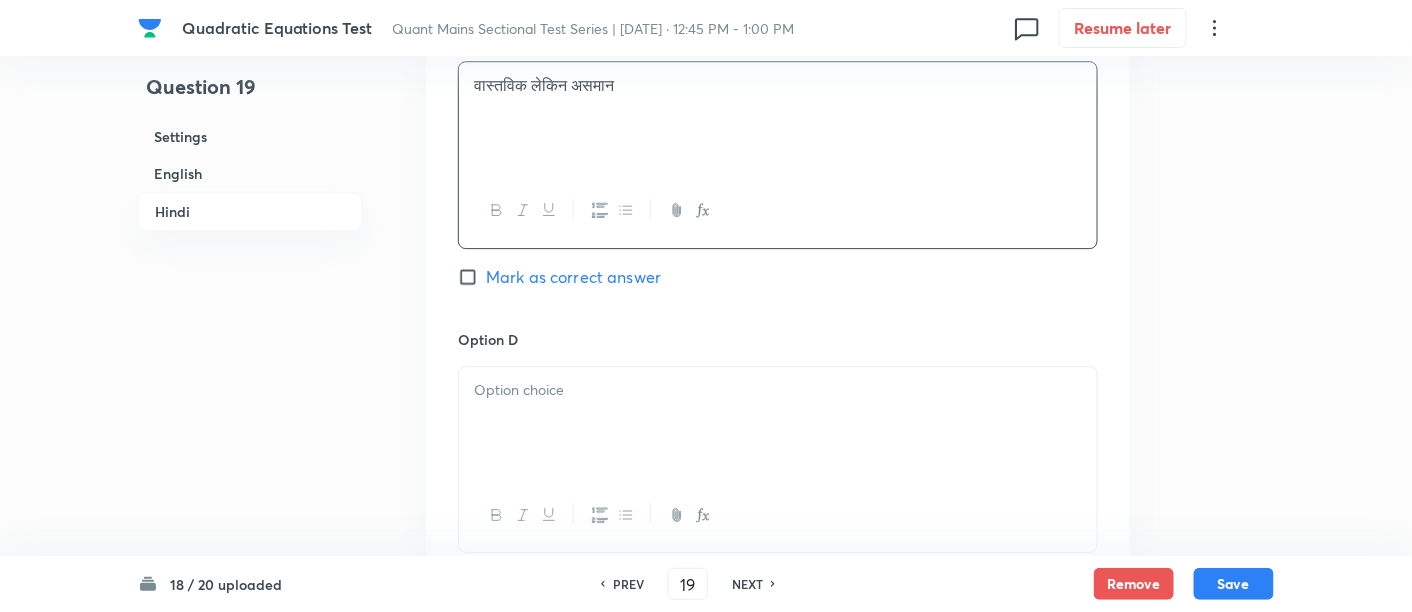 click at bounding box center [778, 423] 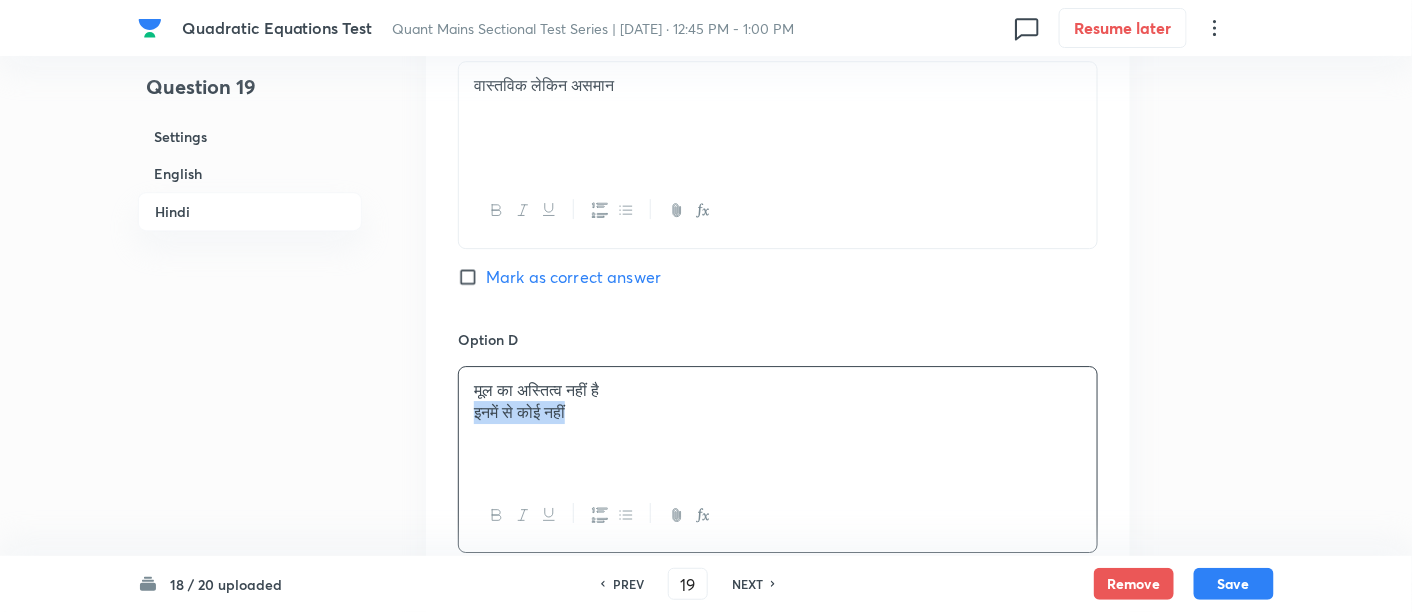 drag, startPoint x: 465, startPoint y: 404, endPoint x: 653, endPoint y: 453, distance: 194.28073 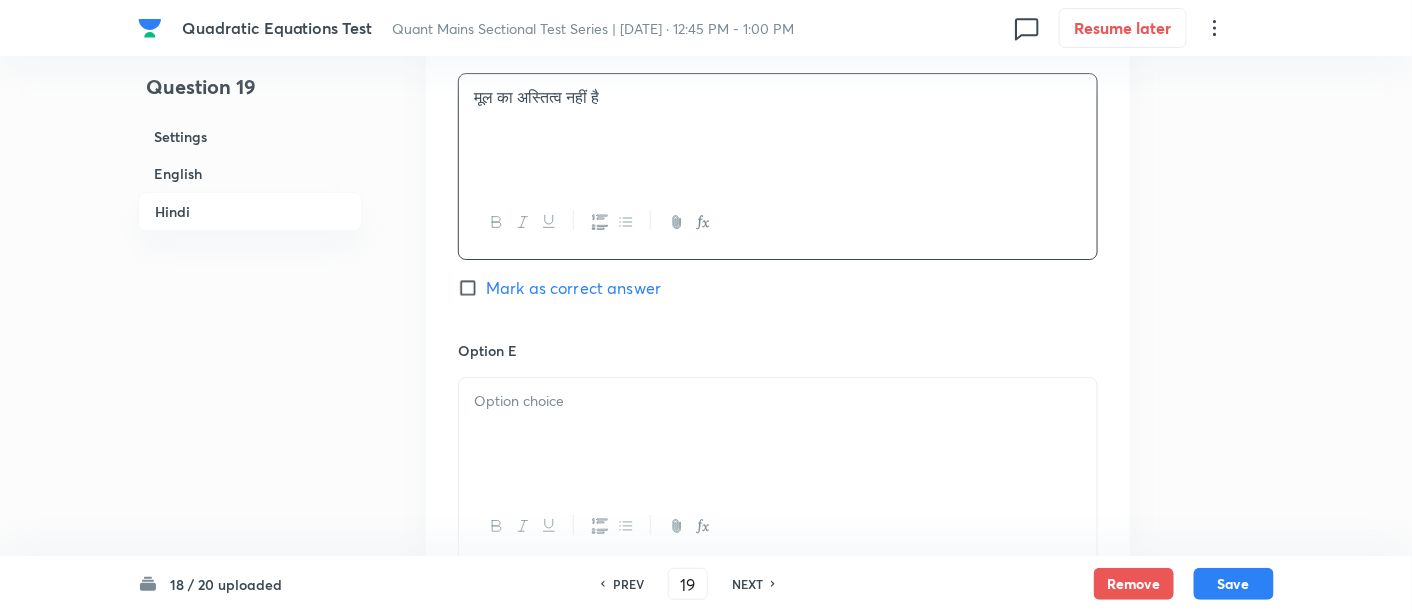 click at bounding box center [778, 434] 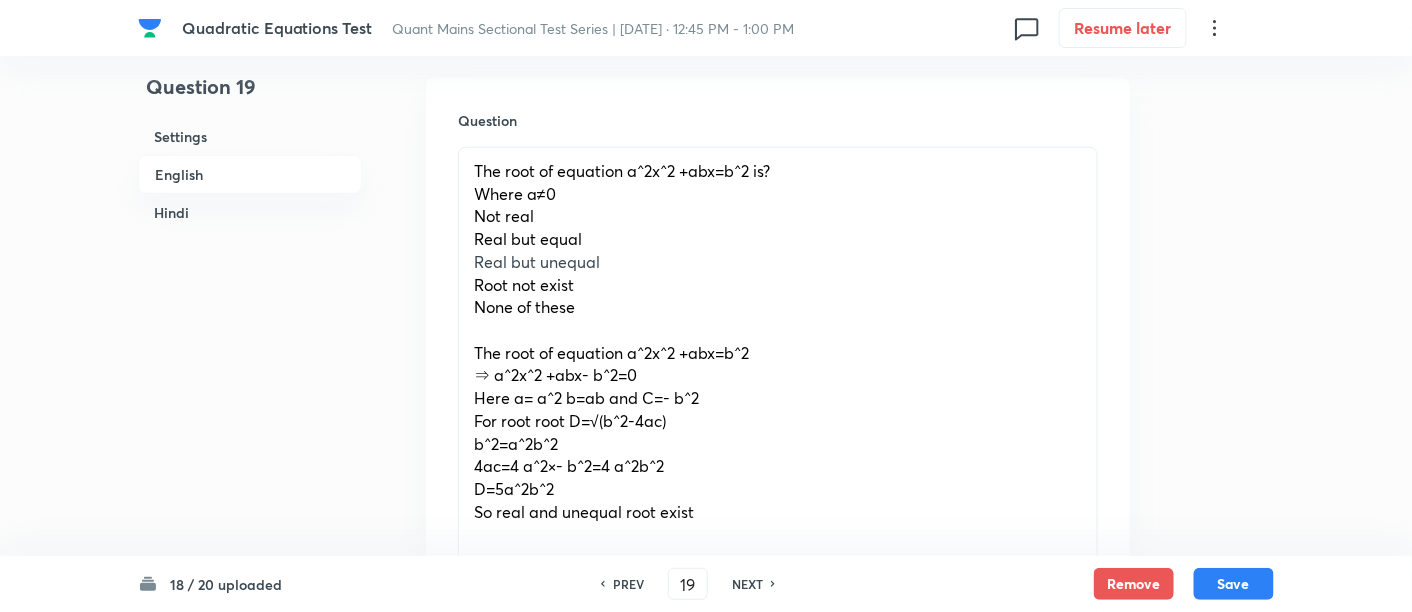 scroll, scrollTop: 574, scrollLeft: 0, axis: vertical 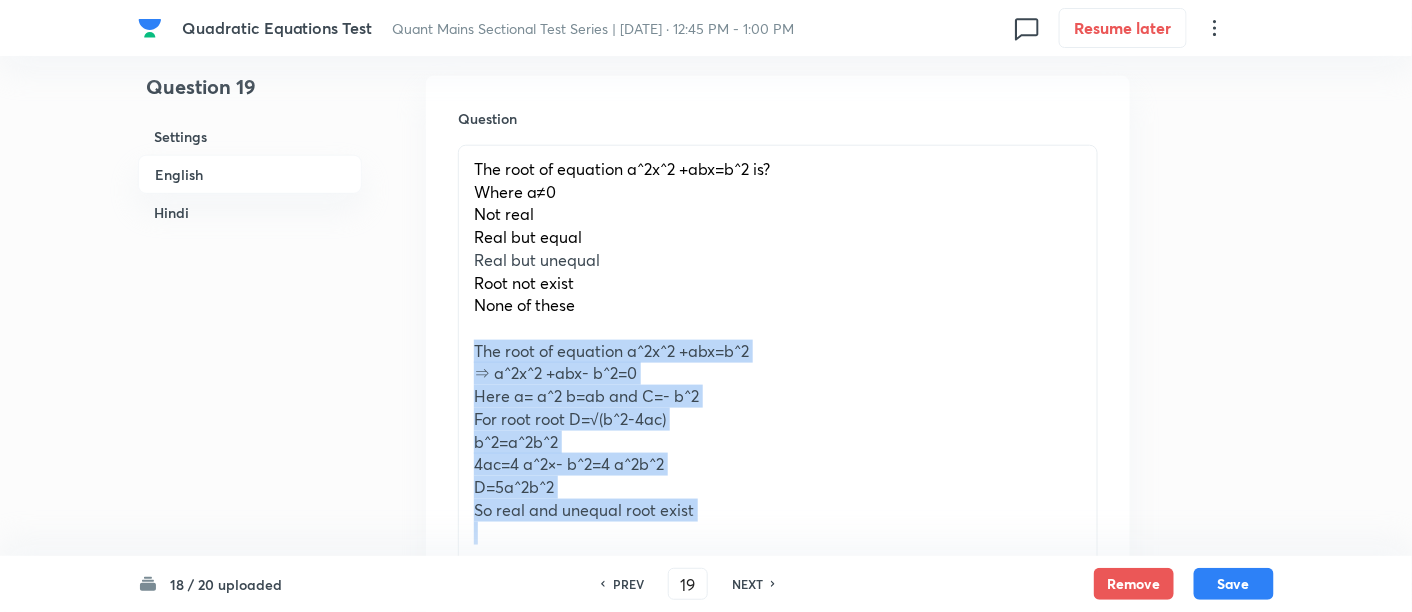 drag, startPoint x: 461, startPoint y: 342, endPoint x: 788, endPoint y: 590, distance: 410.40588 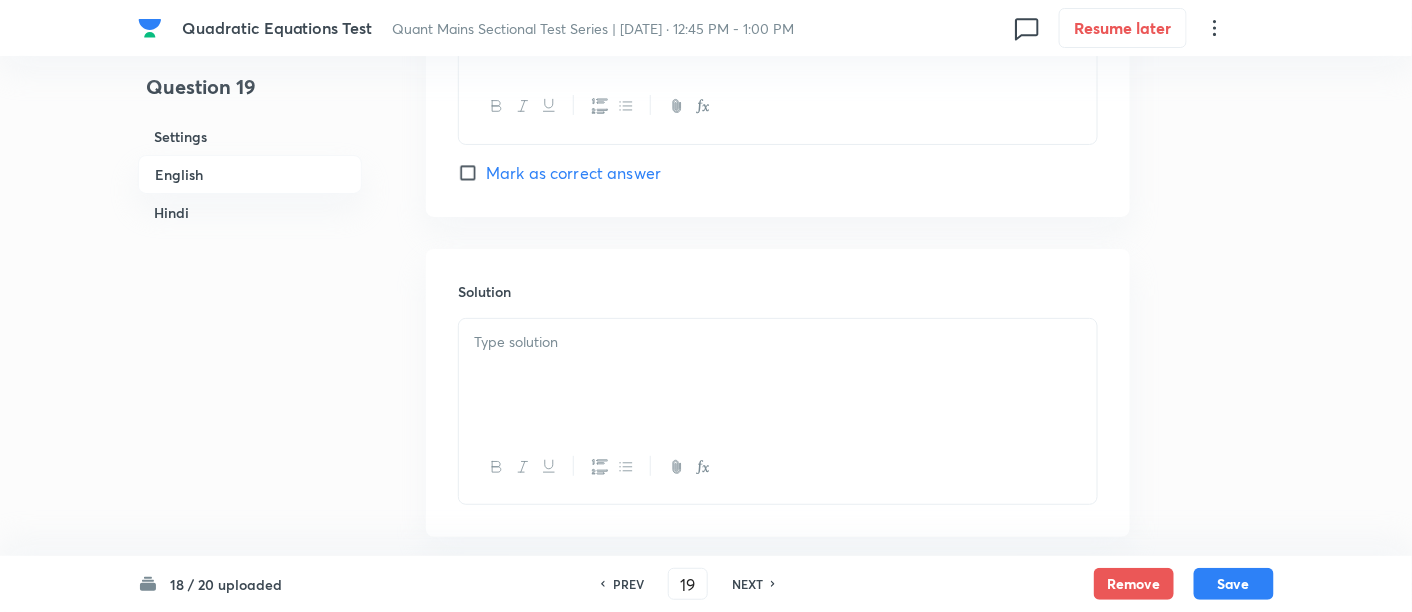 scroll, scrollTop: 2523, scrollLeft: 0, axis: vertical 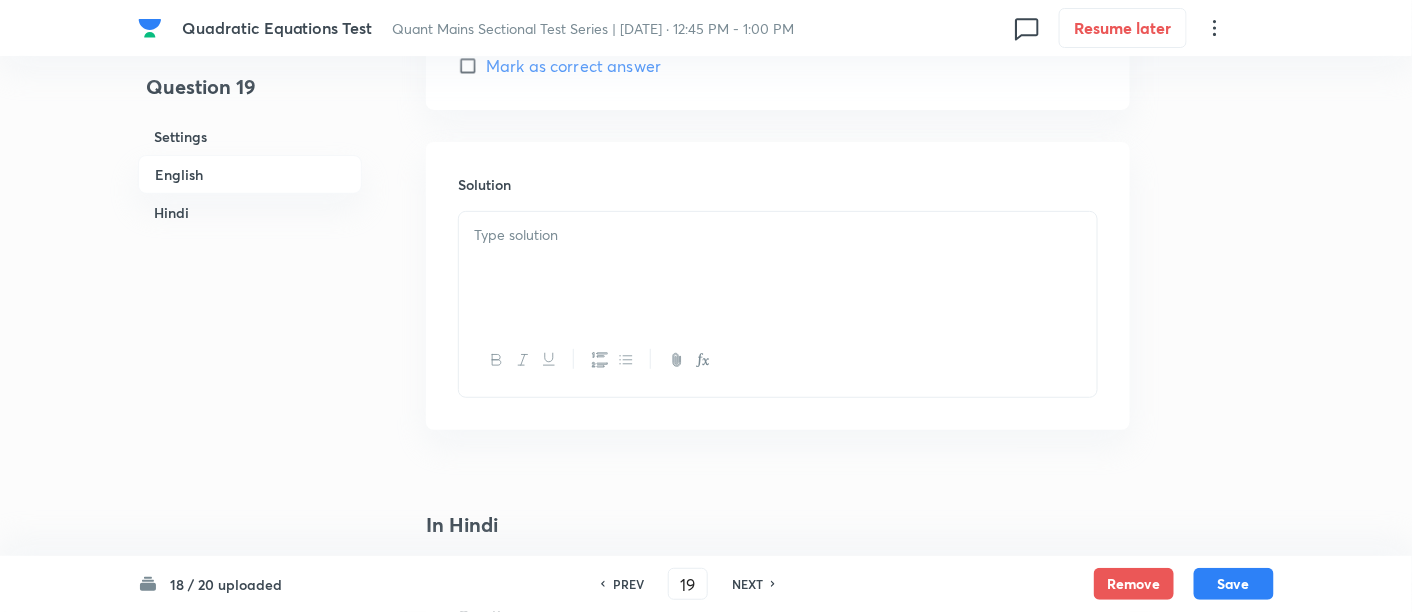 click at bounding box center (778, 268) 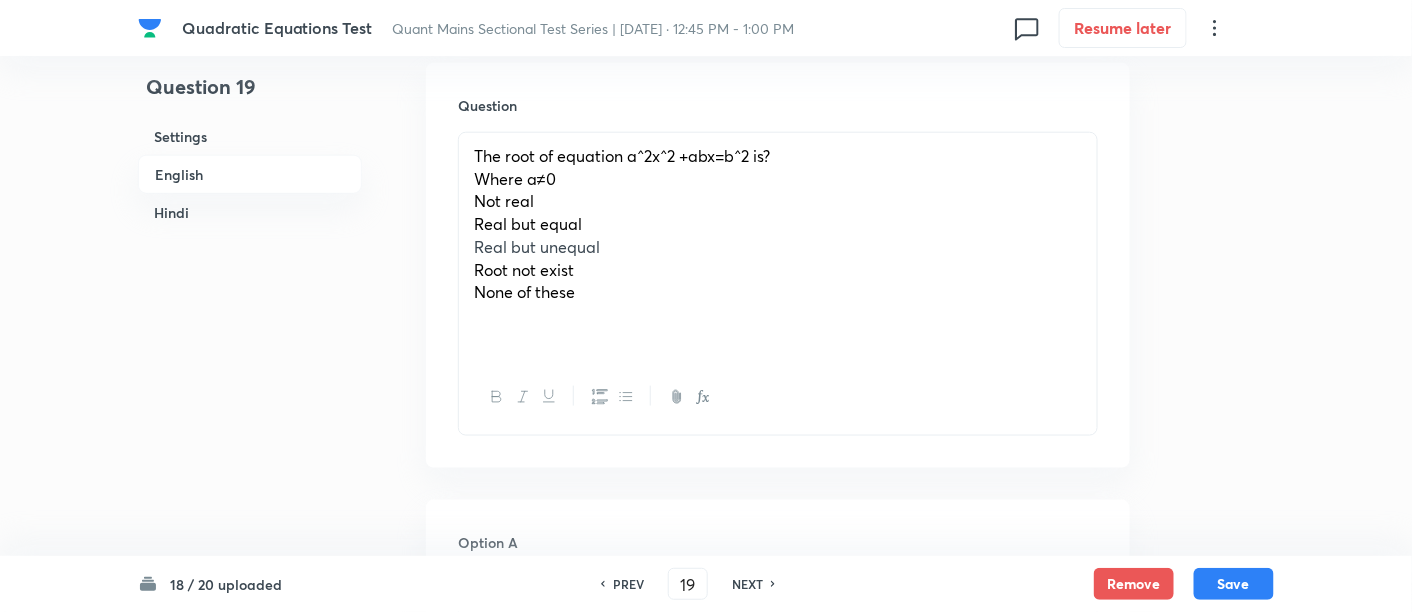 scroll, scrollTop: 541, scrollLeft: 0, axis: vertical 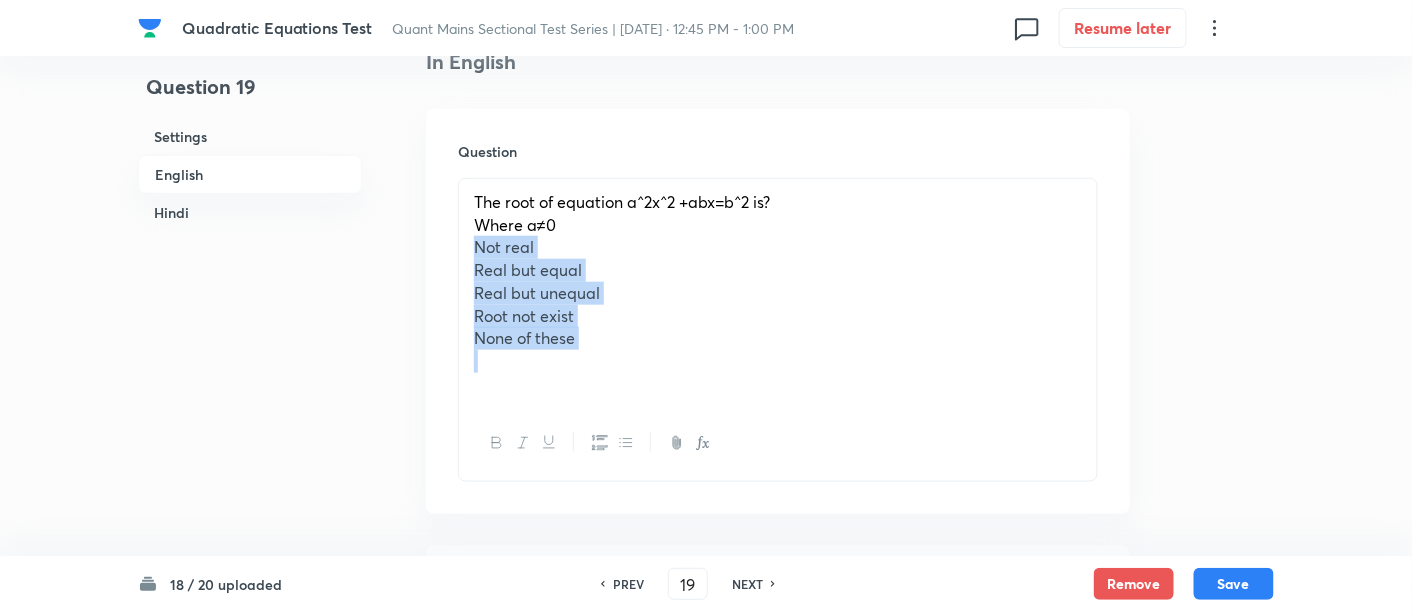 drag, startPoint x: 460, startPoint y: 247, endPoint x: 648, endPoint y: 387, distance: 234.40137 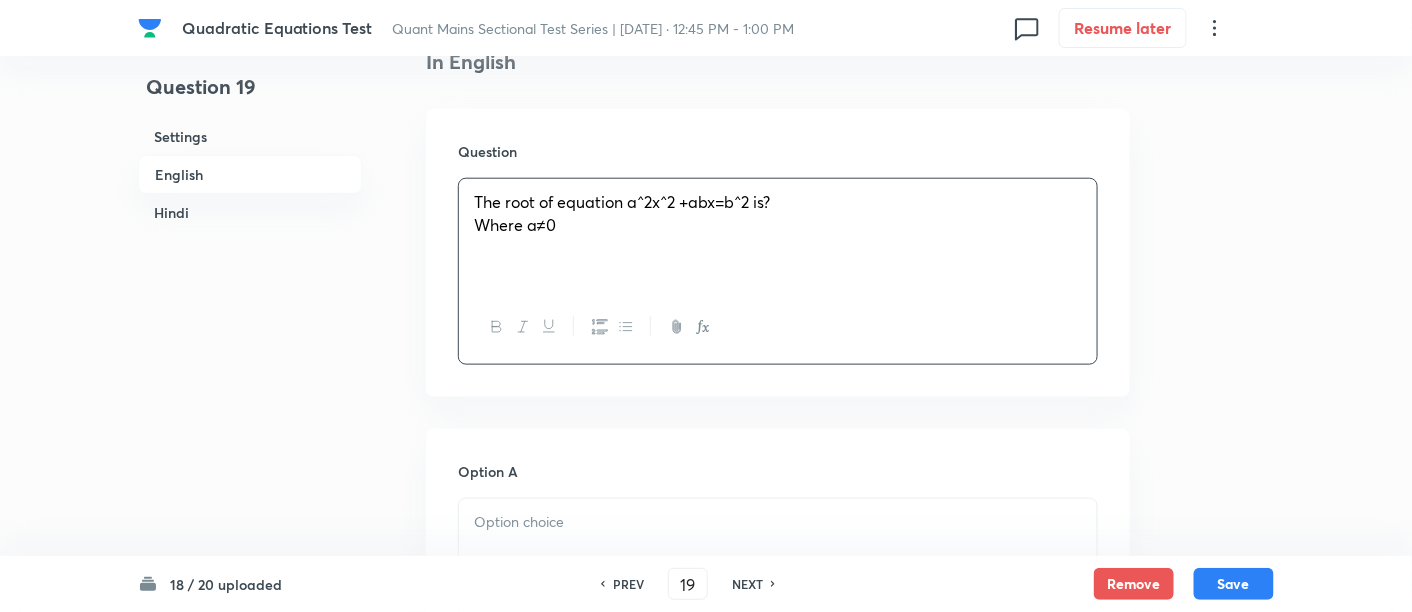 scroll, scrollTop: 769, scrollLeft: 0, axis: vertical 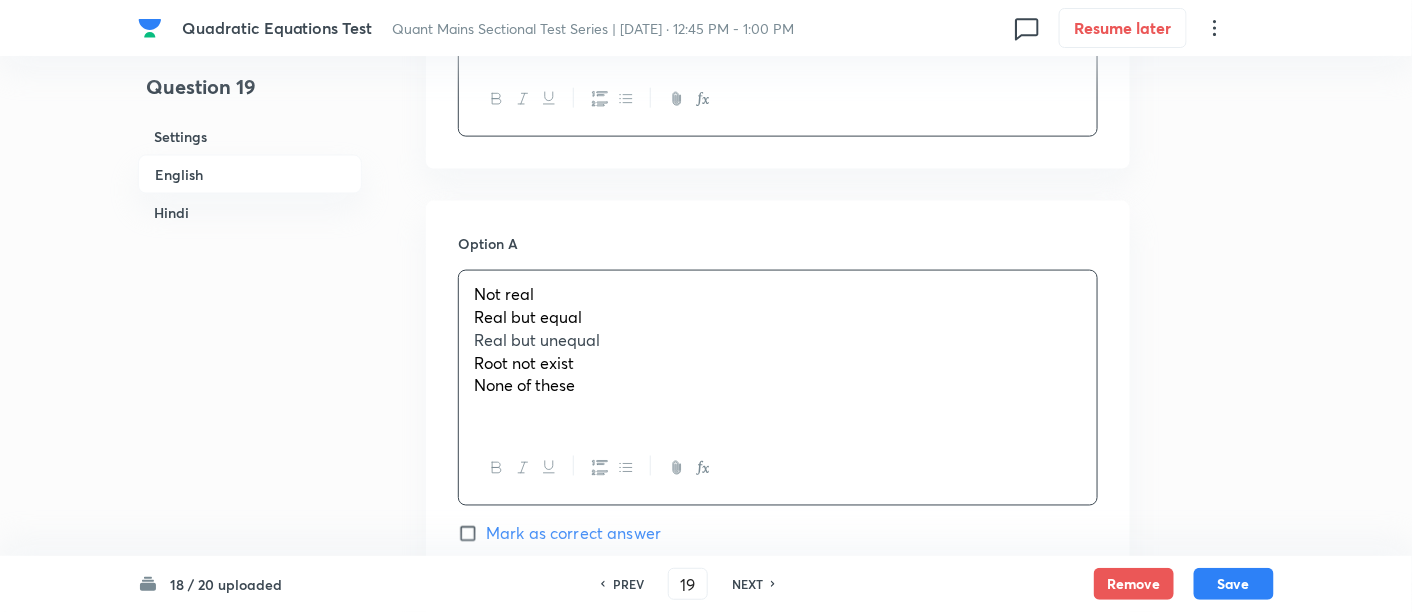 click on "Not real Real but equal Real but unequal Root not exist None of these" at bounding box center (778, 351) 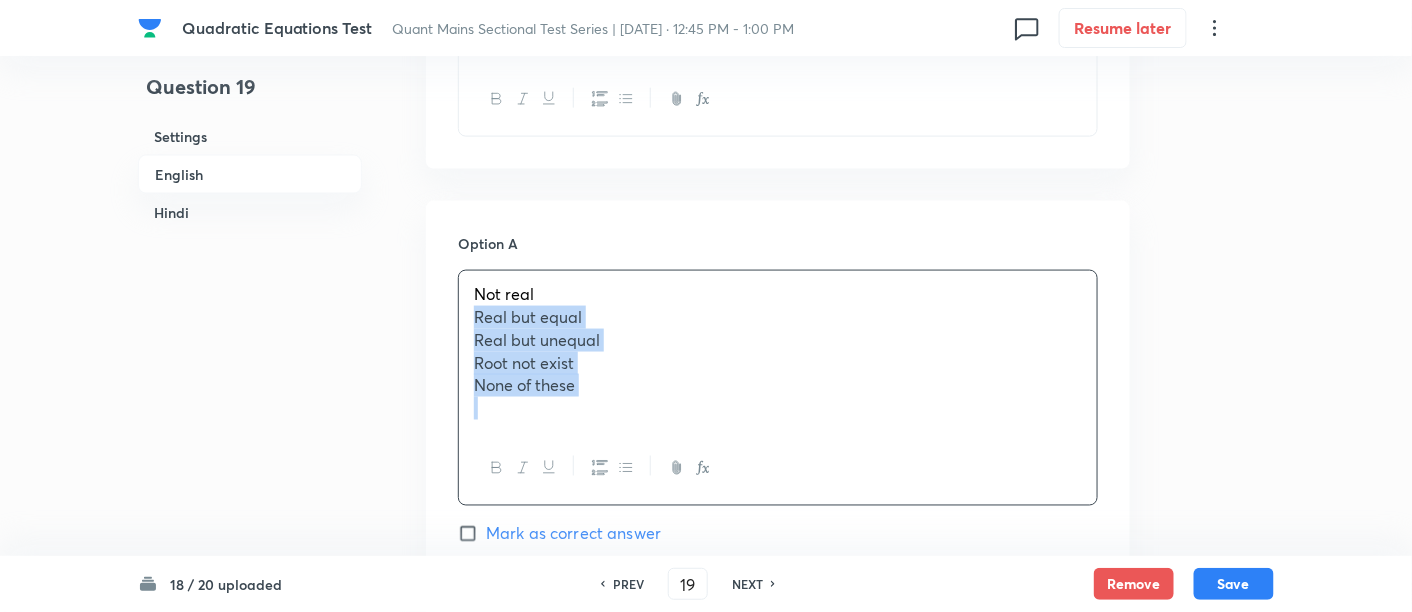 drag, startPoint x: 465, startPoint y: 324, endPoint x: 665, endPoint y: 452, distance: 237.45316 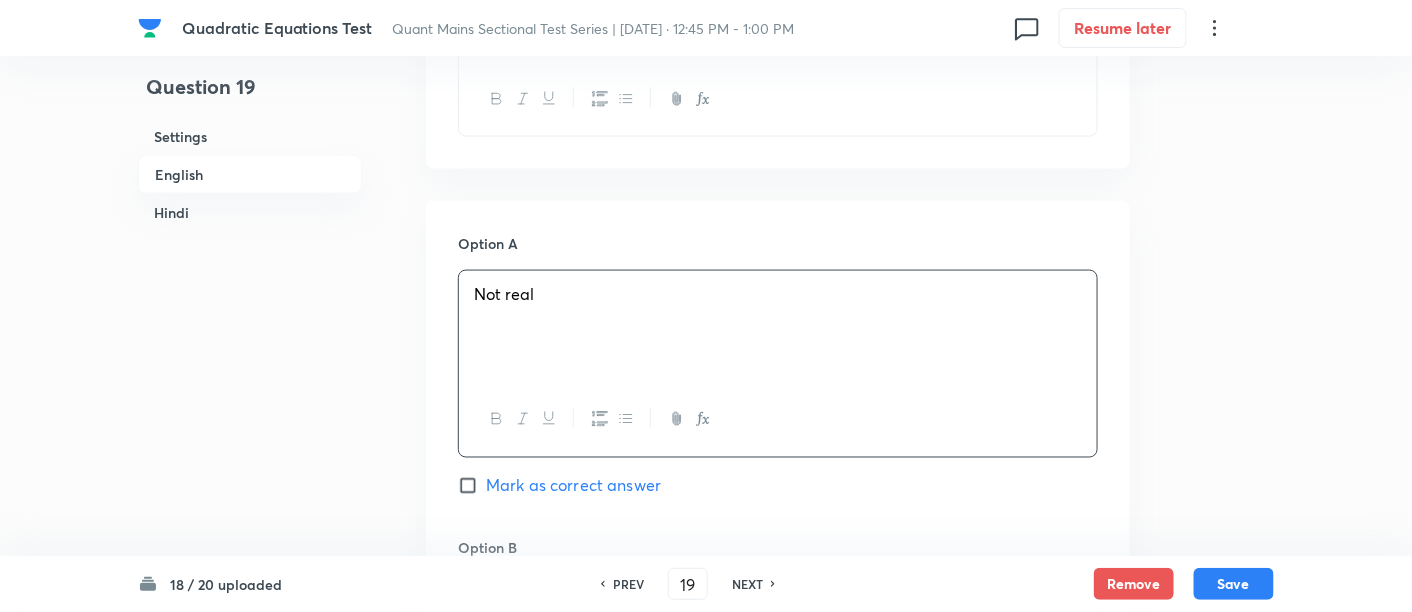 scroll, scrollTop: 1023, scrollLeft: 0, axis: vertical 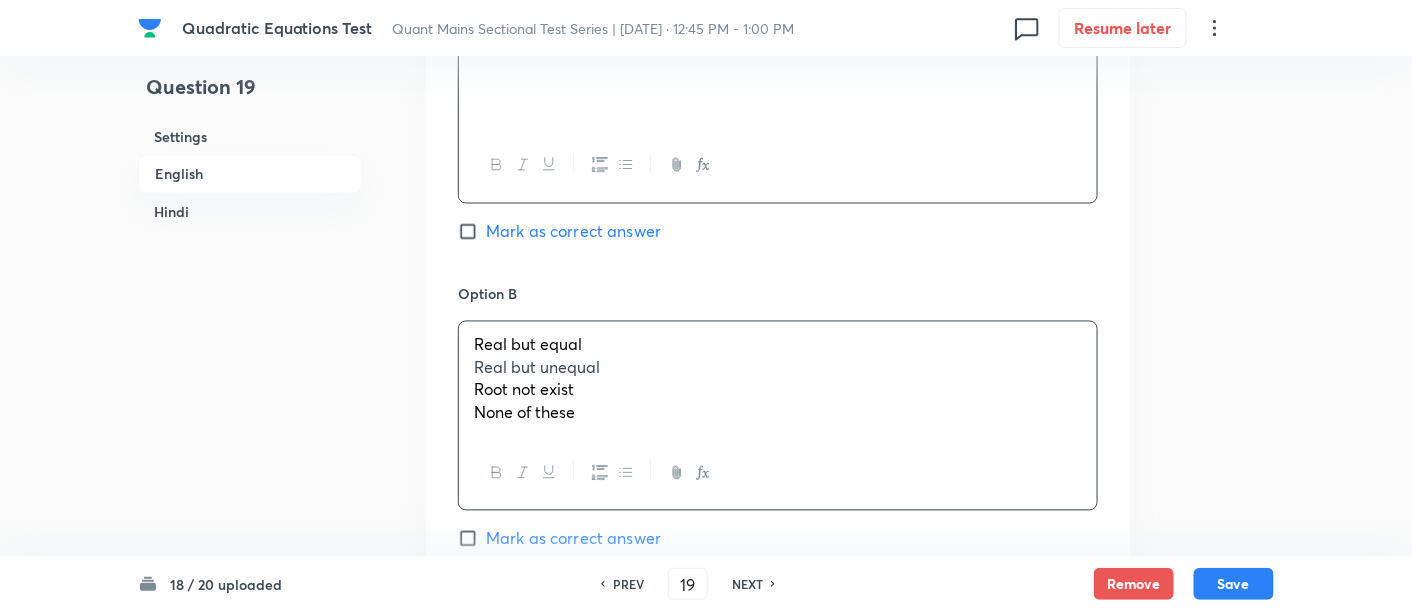 click on "Real but equal" at bounding box center [778, 345] 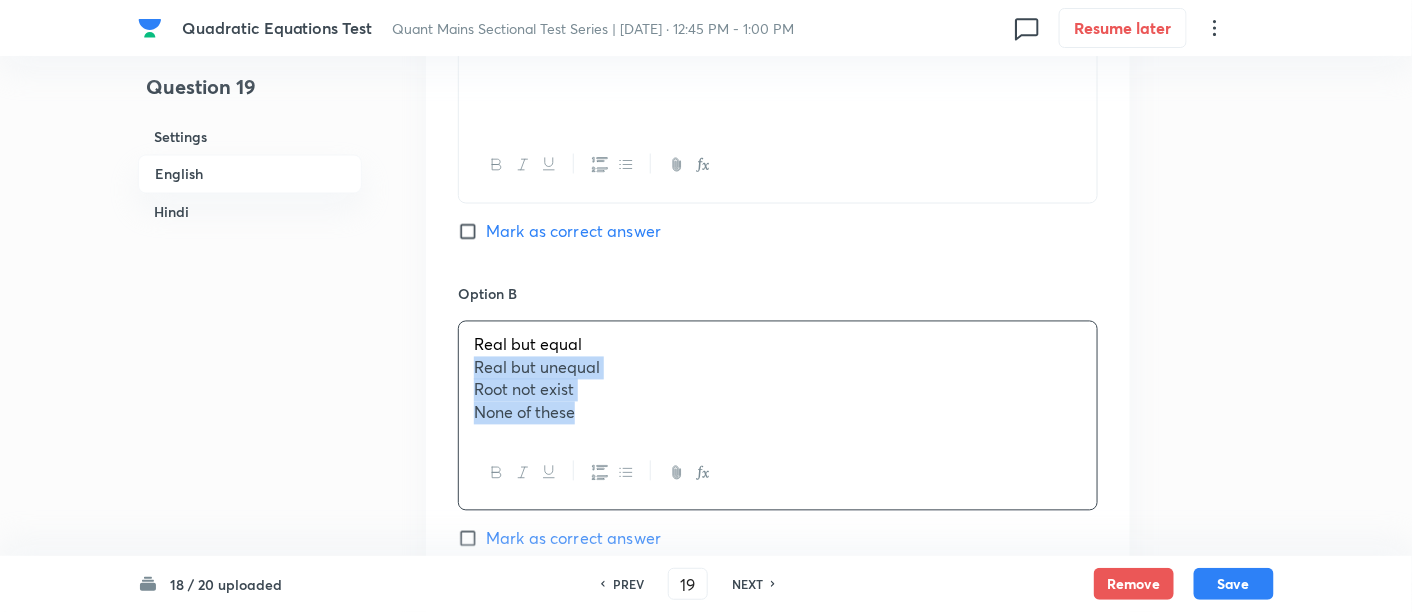 drag, startPoint x: 468, startPoint y: 362, endPoint x: 648, endPoint y: 467, distance: 208.38666 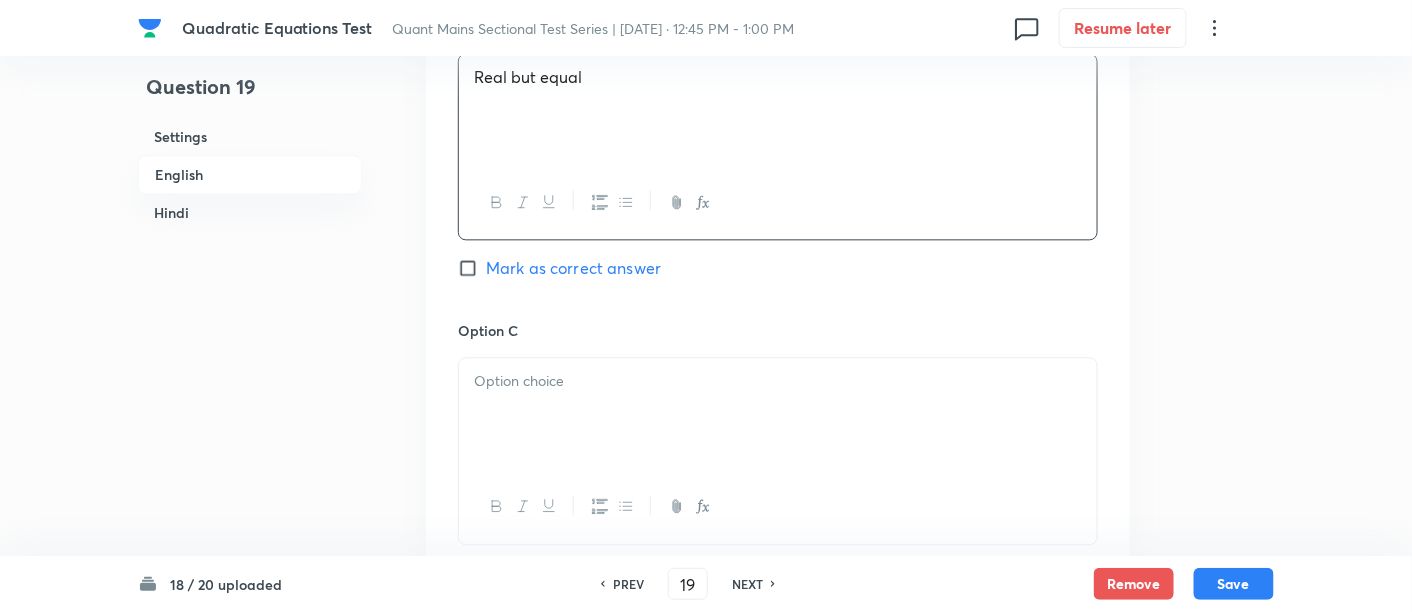 scroll, scrollTop: 1292, scrollLeft: 0, axis: vertical 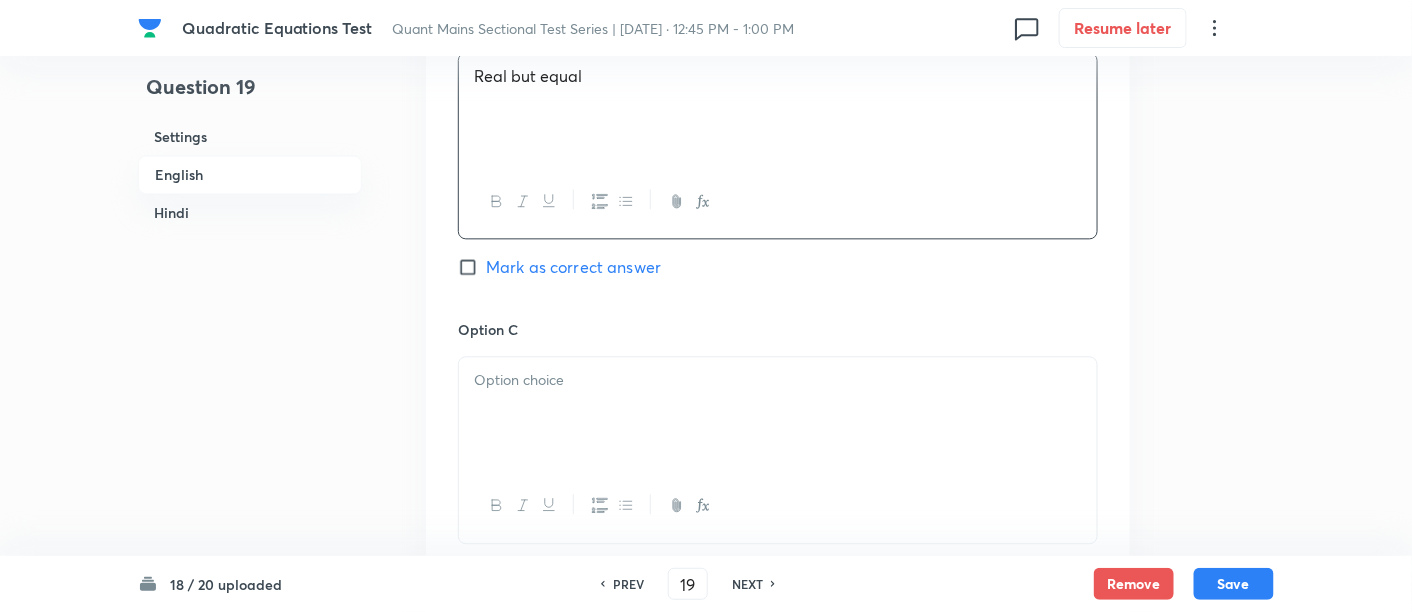 click at bounding box center [778, 413] 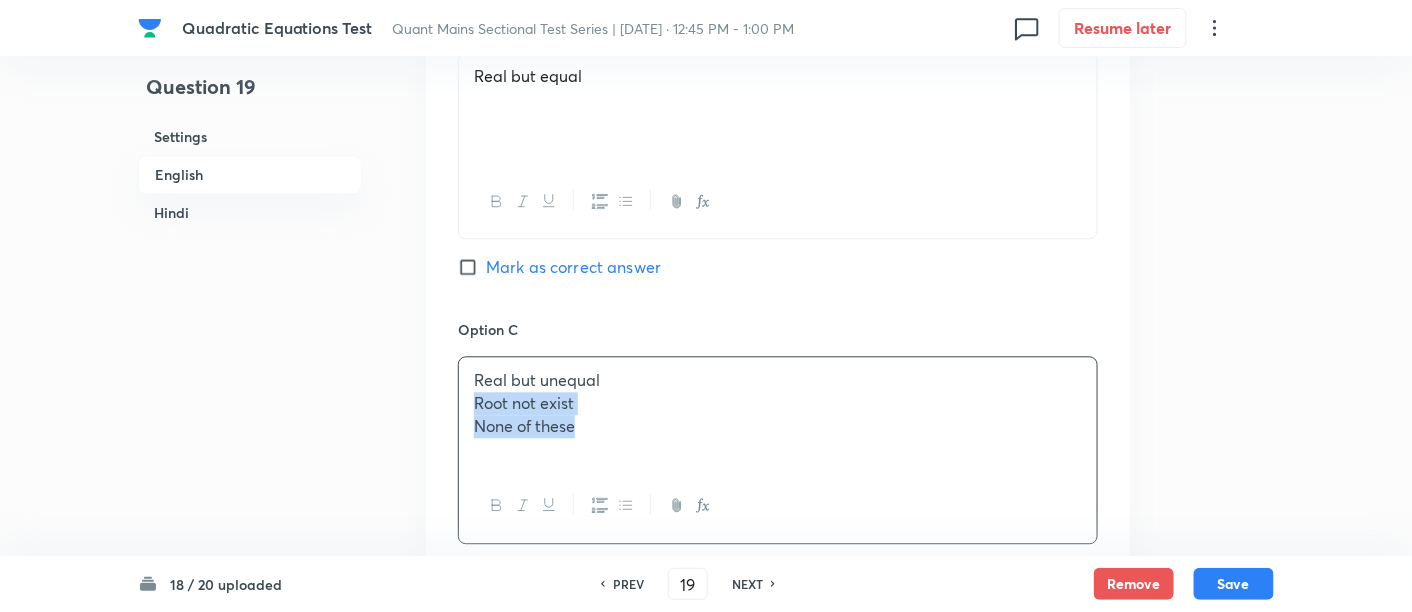 drag, startPoint x: 468, startPoint y: 398, endPoint x: 661, endPoint y: 481, distance: 210.09045 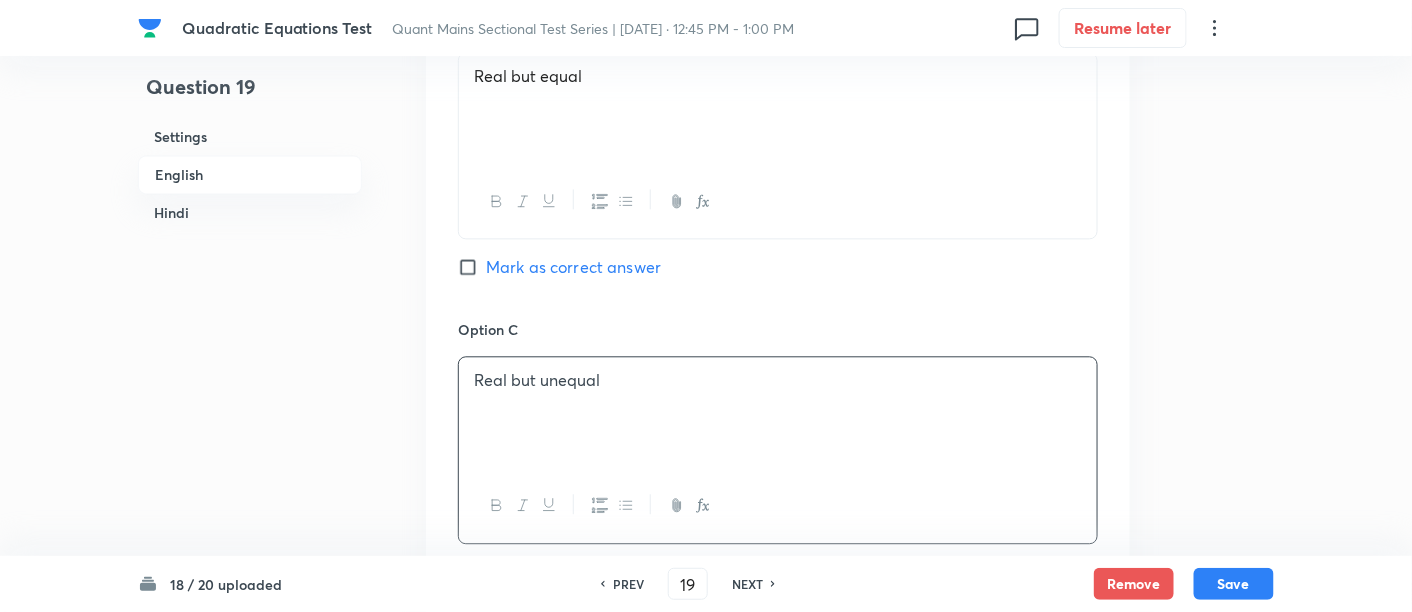 scroll, scrollTop: 1565, scrollLeft: 0, axis: vertical 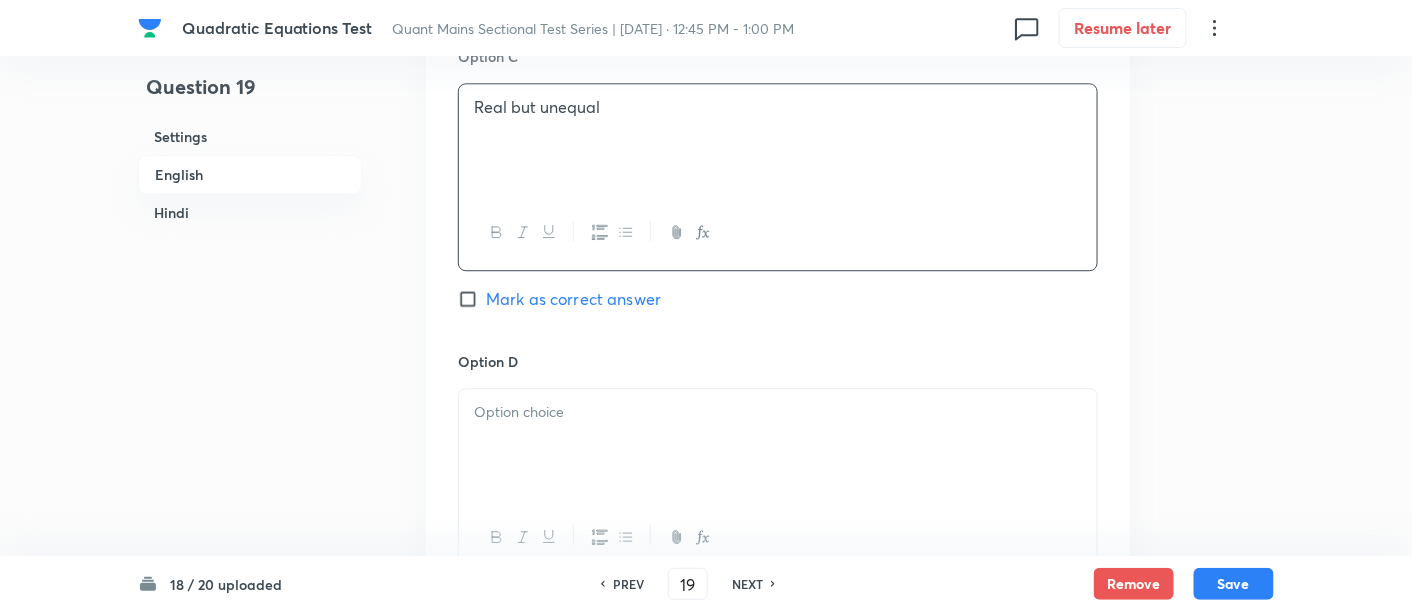 click on "Mark as correct answer" at bounding box center (573, 299) 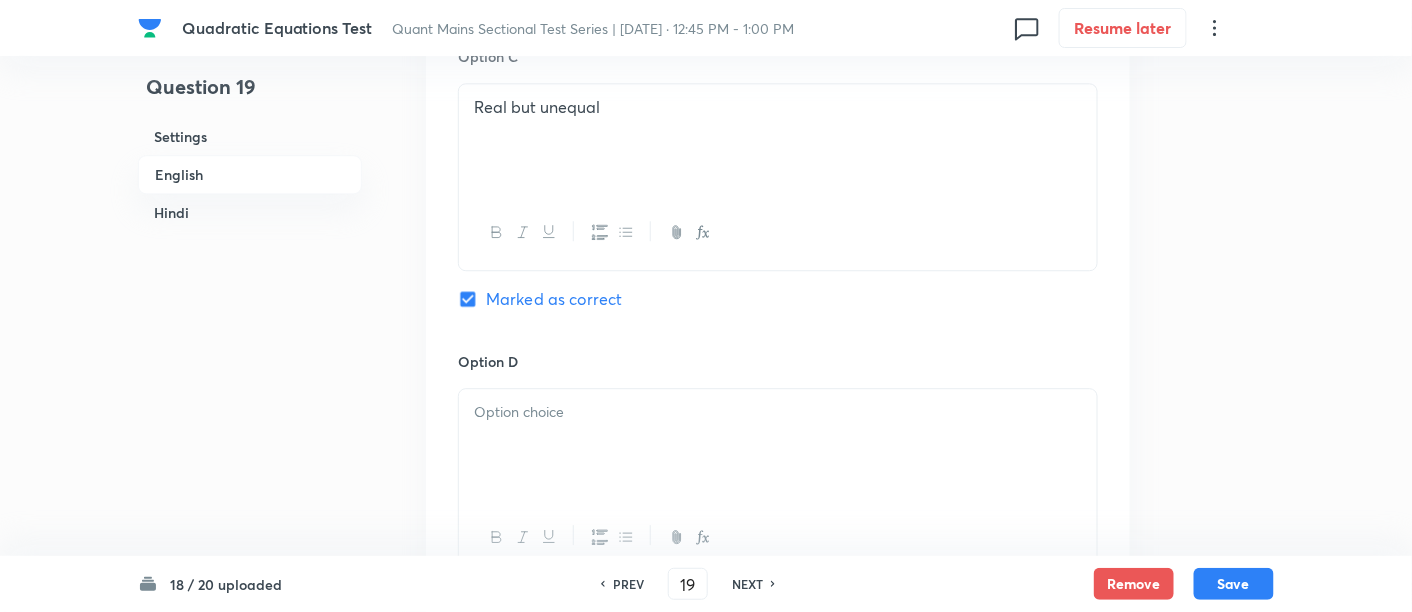 checkbox on "true" 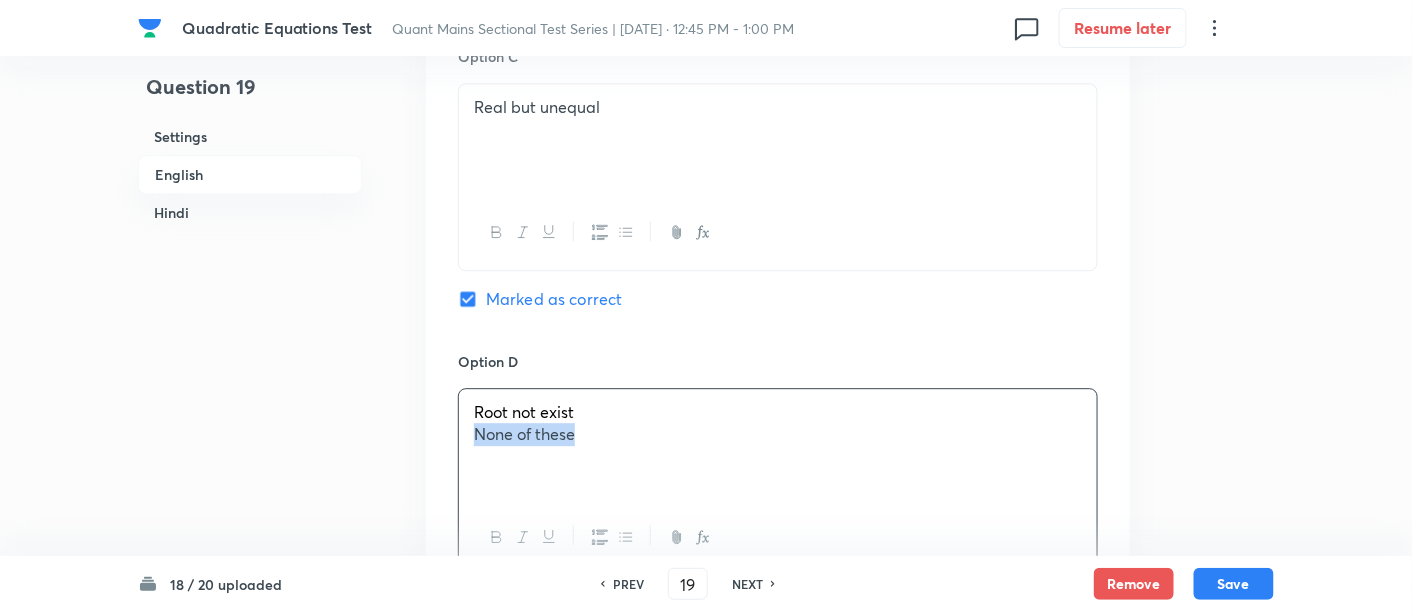 drag, startPoint x: 462, startPoint y: 430, endPoint x: 671, endPoint y: 490, distance: 217.44194 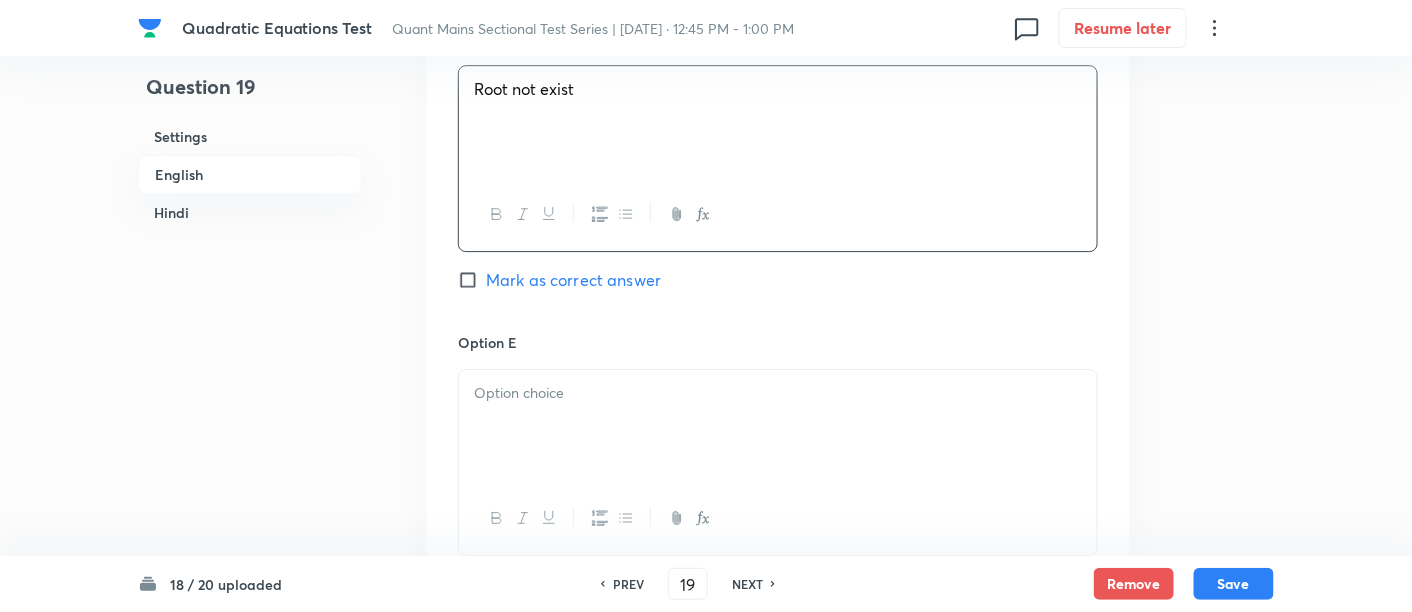 scroll, scrollTop: 1898, scrollLeft: 0, axis: vertical 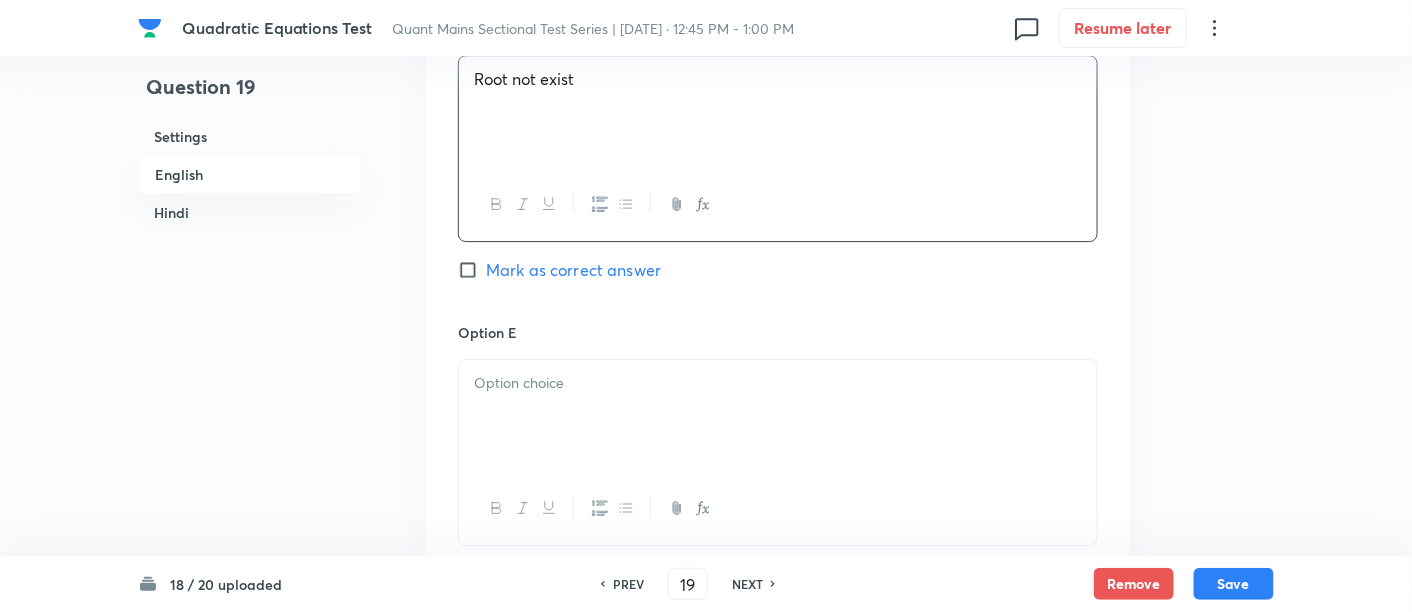 click at bounding box center [778, 416] 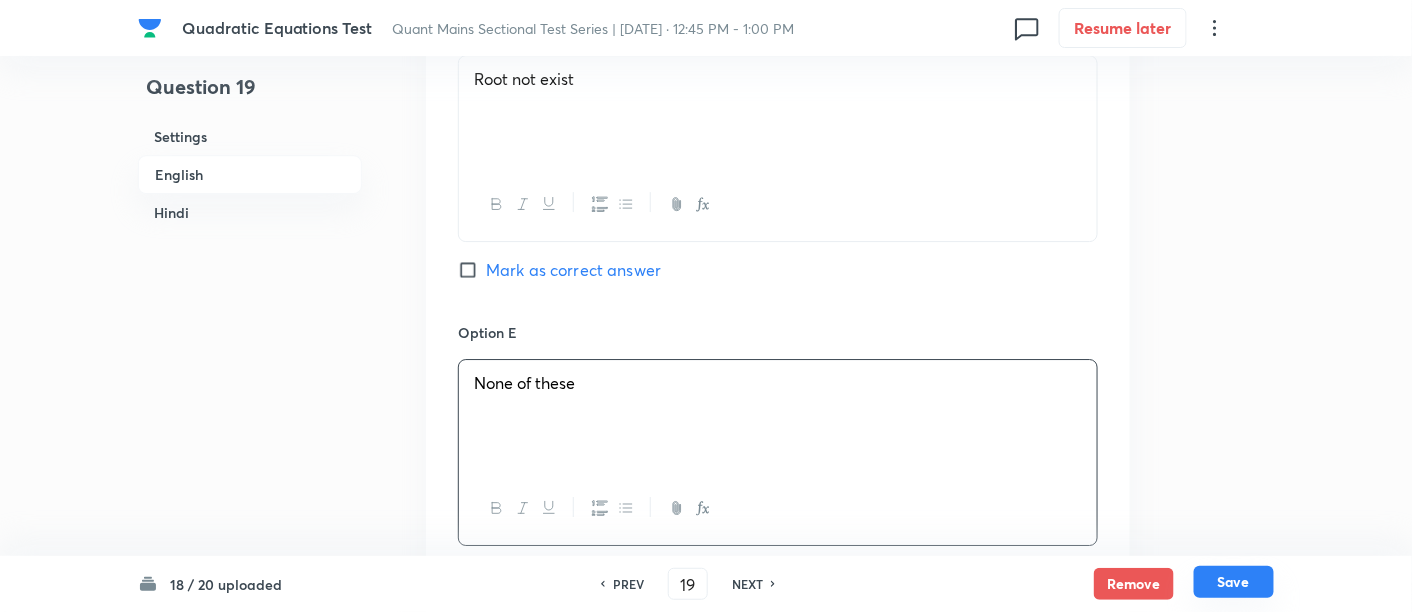 click on "Save" at bounding box center (1234, 582) 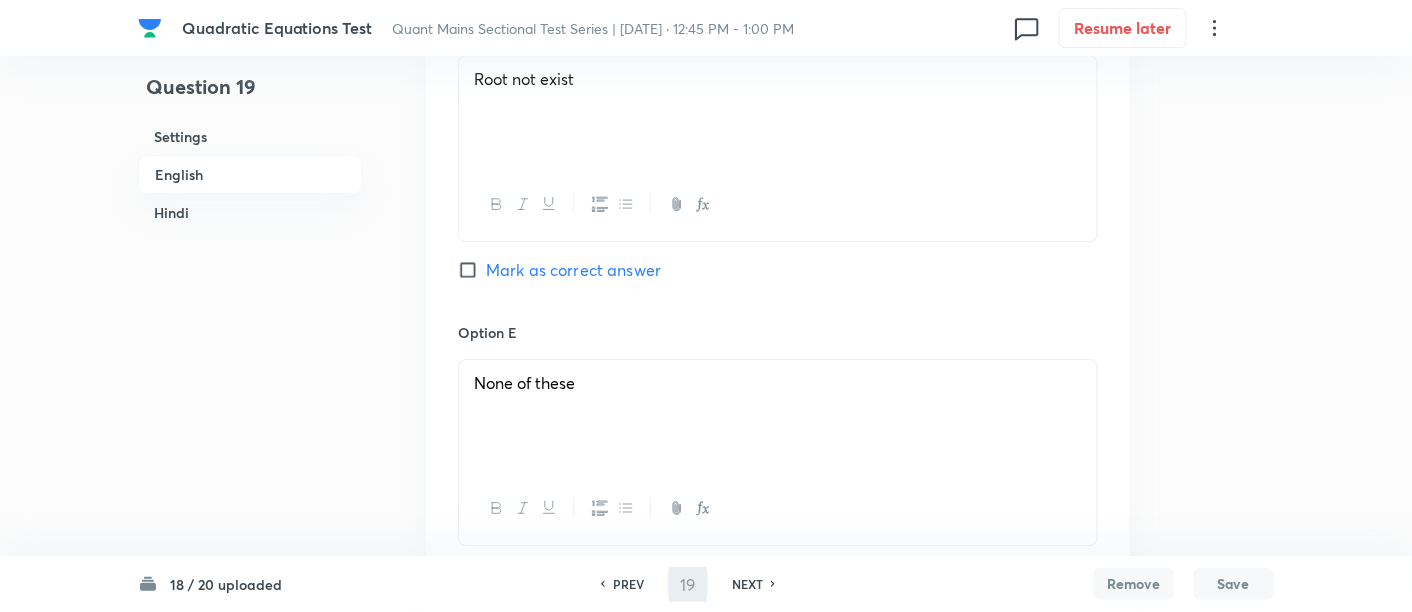 type on "20" 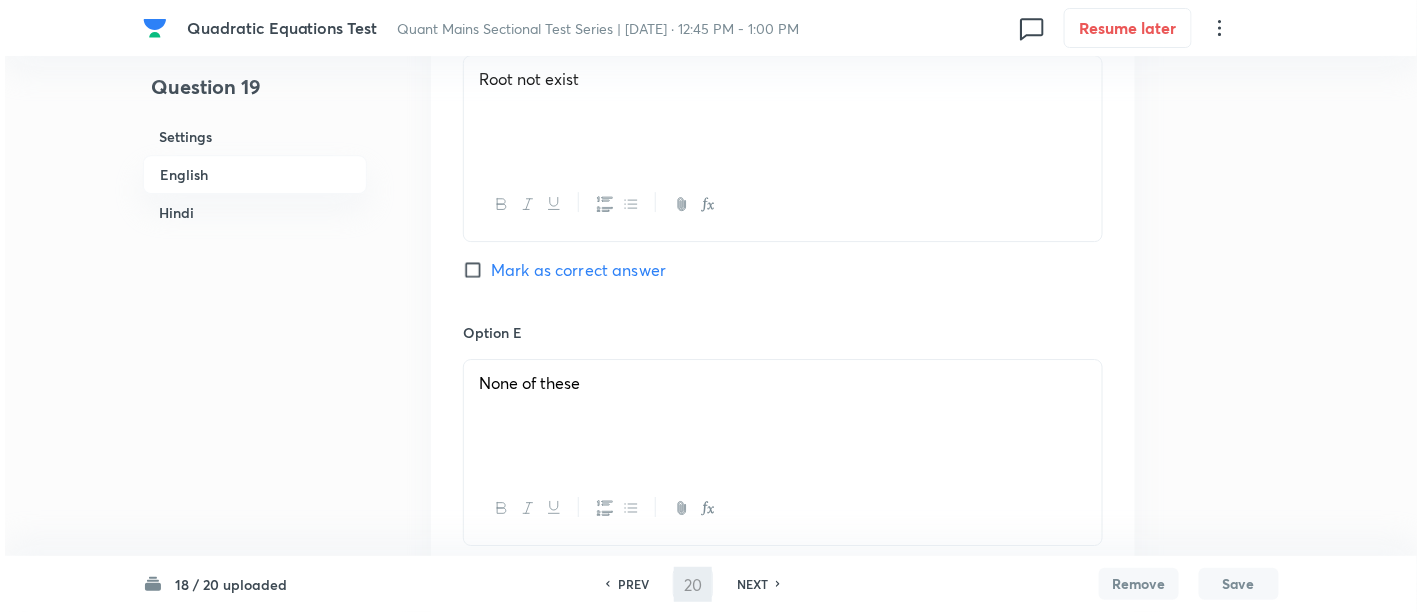 scroll, scrollTop: 0, scrollLeft: 0, axis: both 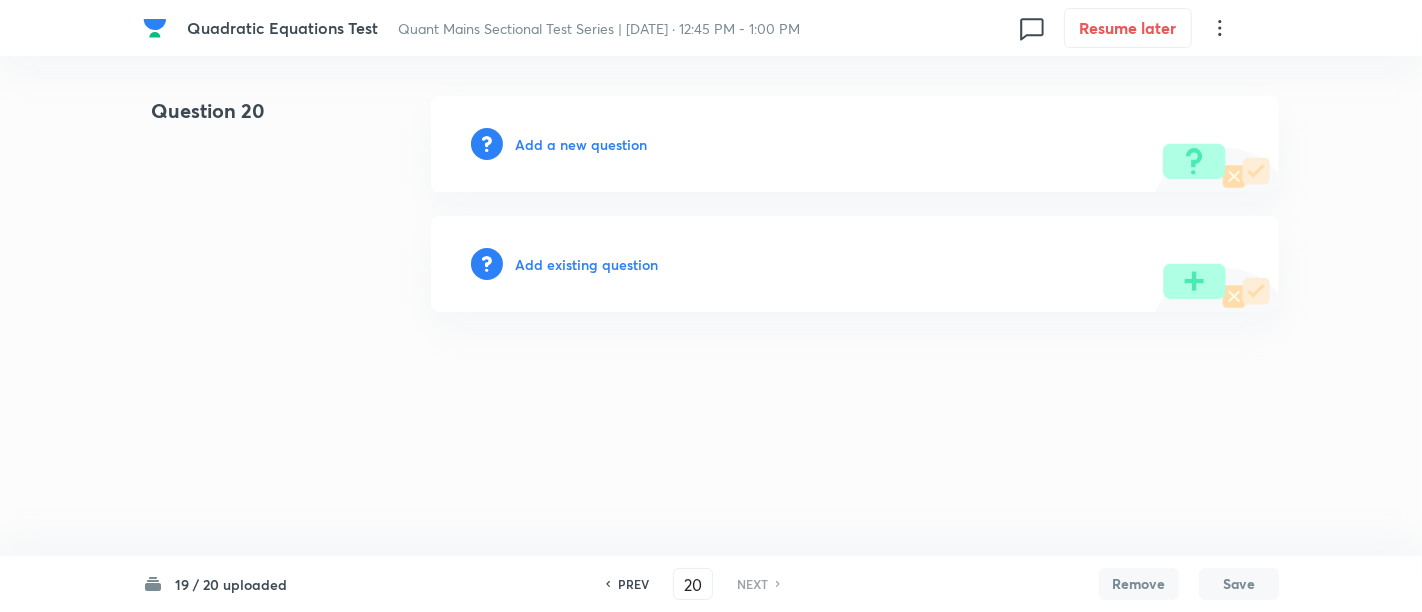 click on "Add a new question" at bounding box center (581, 144) 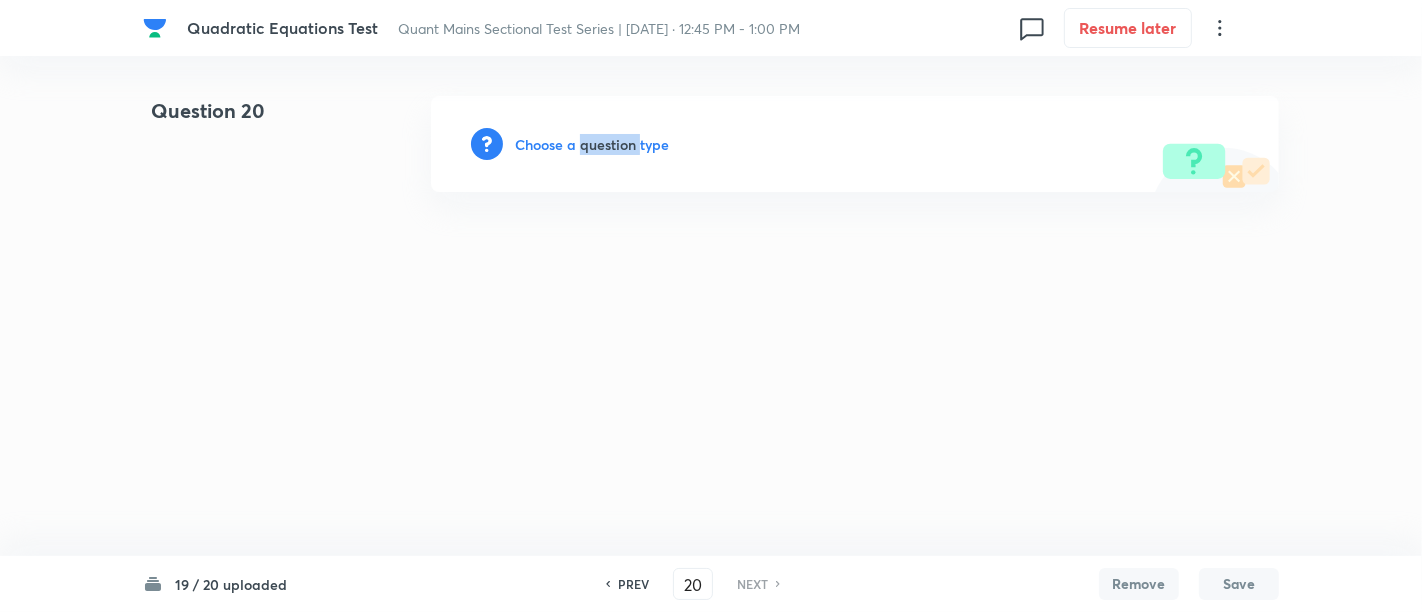 click on "Choose a question type" at bounding box center [592, 144] 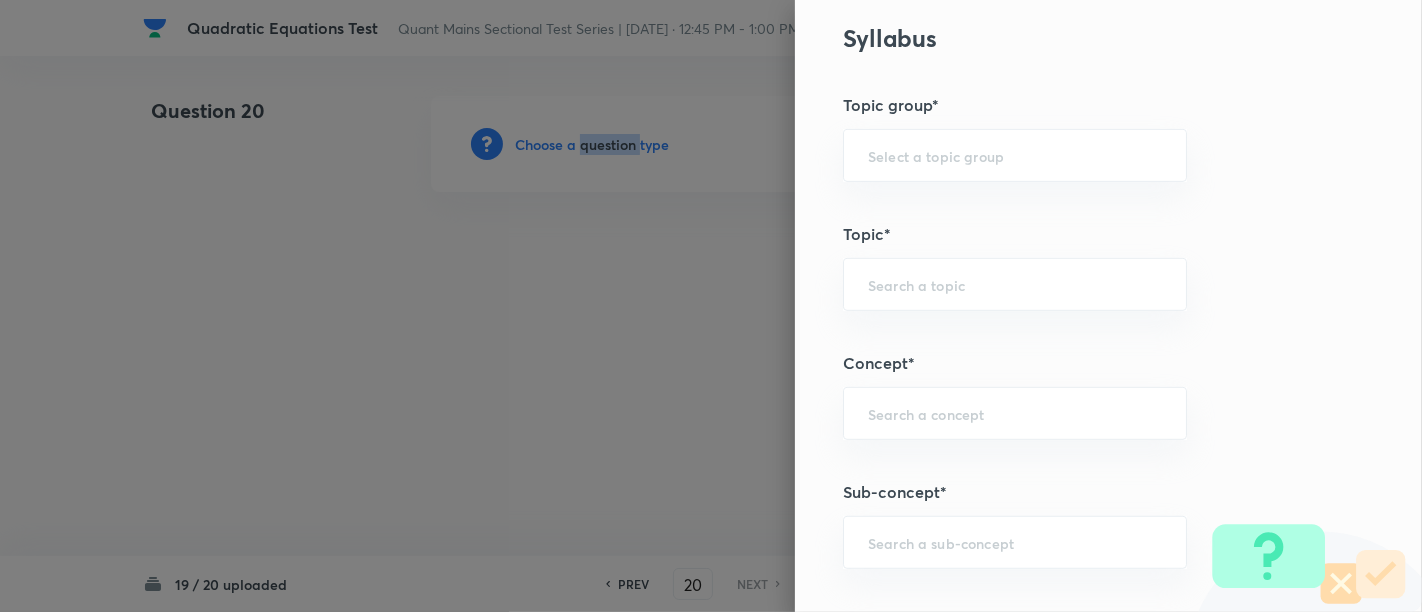 scroll, scrollTop: 812, scrollLeft: 0, axis: vertical 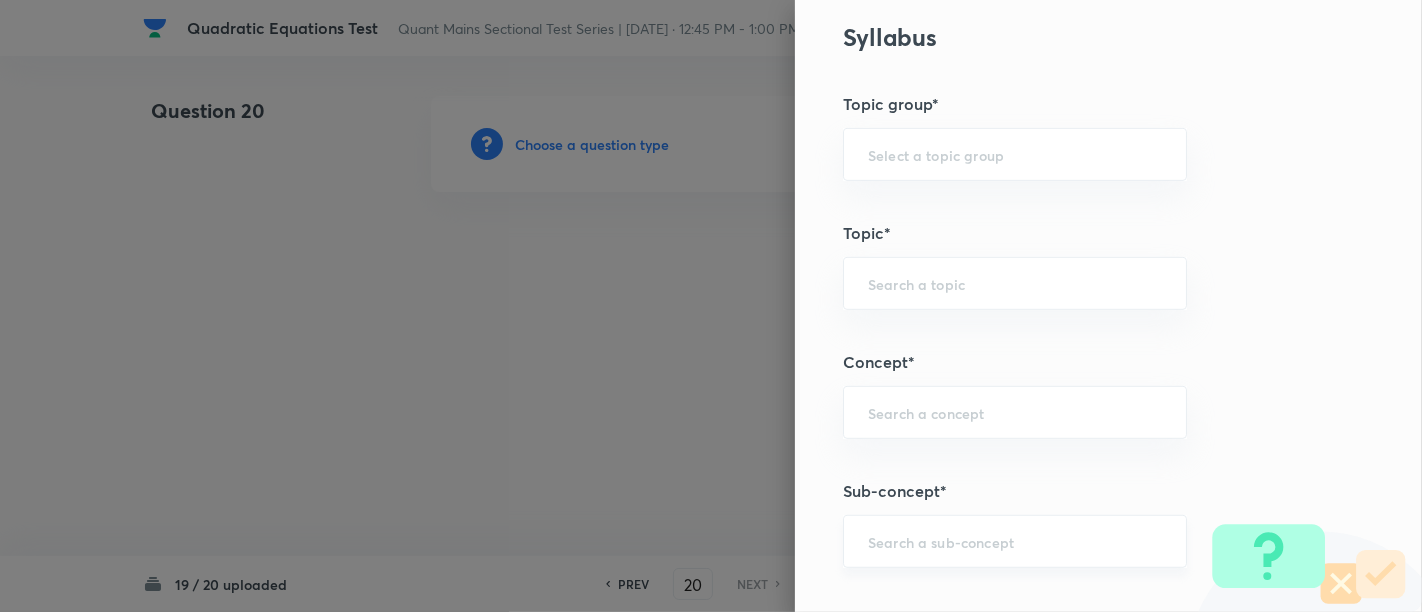 click 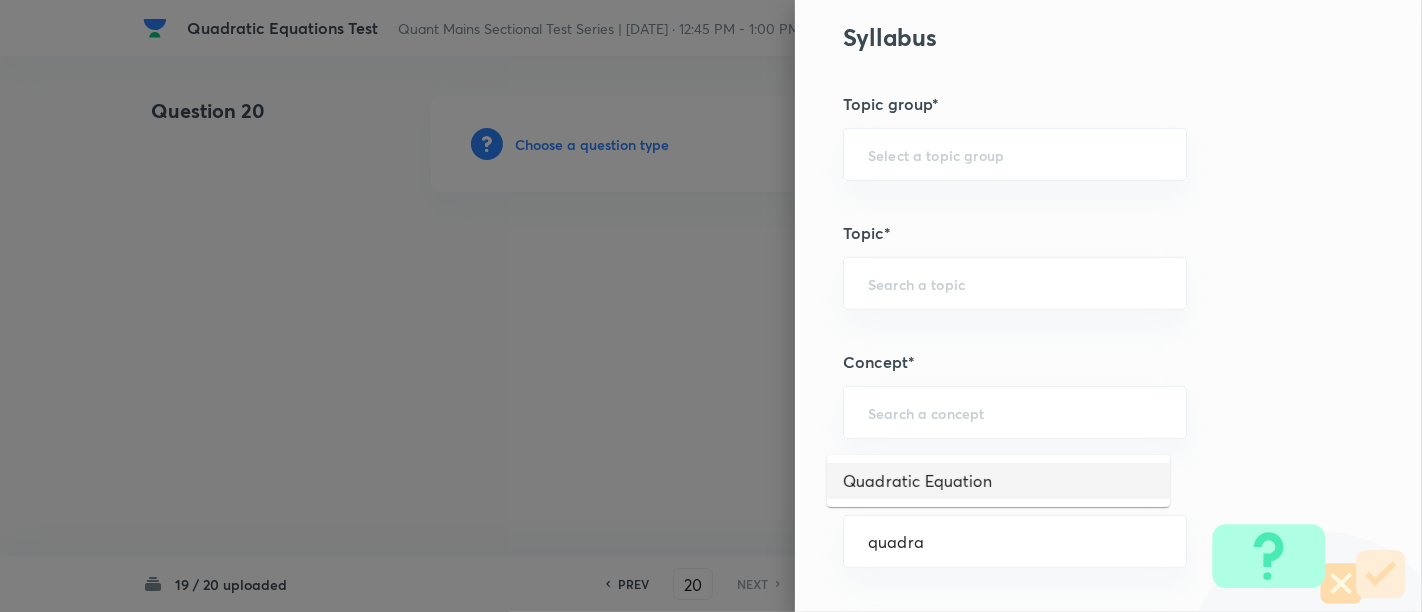 click on "Quadratic Equation" at bounding box center (998, 481) 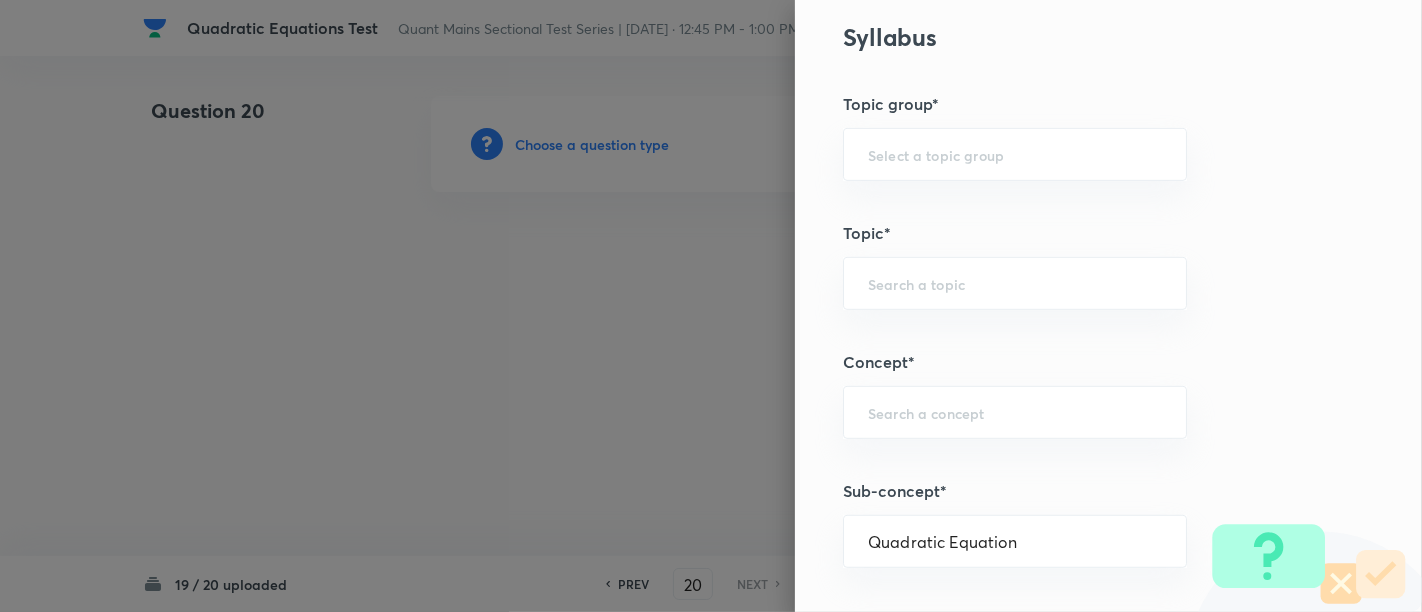 type on "Quantitative Aptitude" 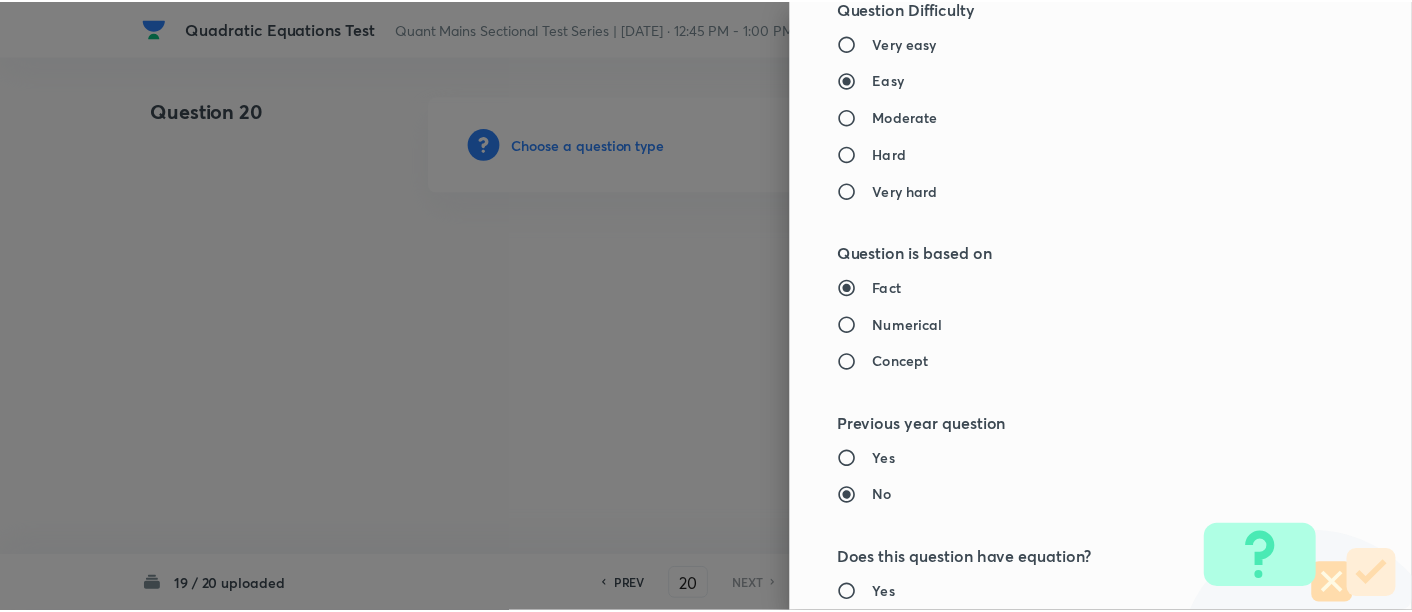 scroll, scrollTop: 2108, scrollLeft: 0, axis: vertical 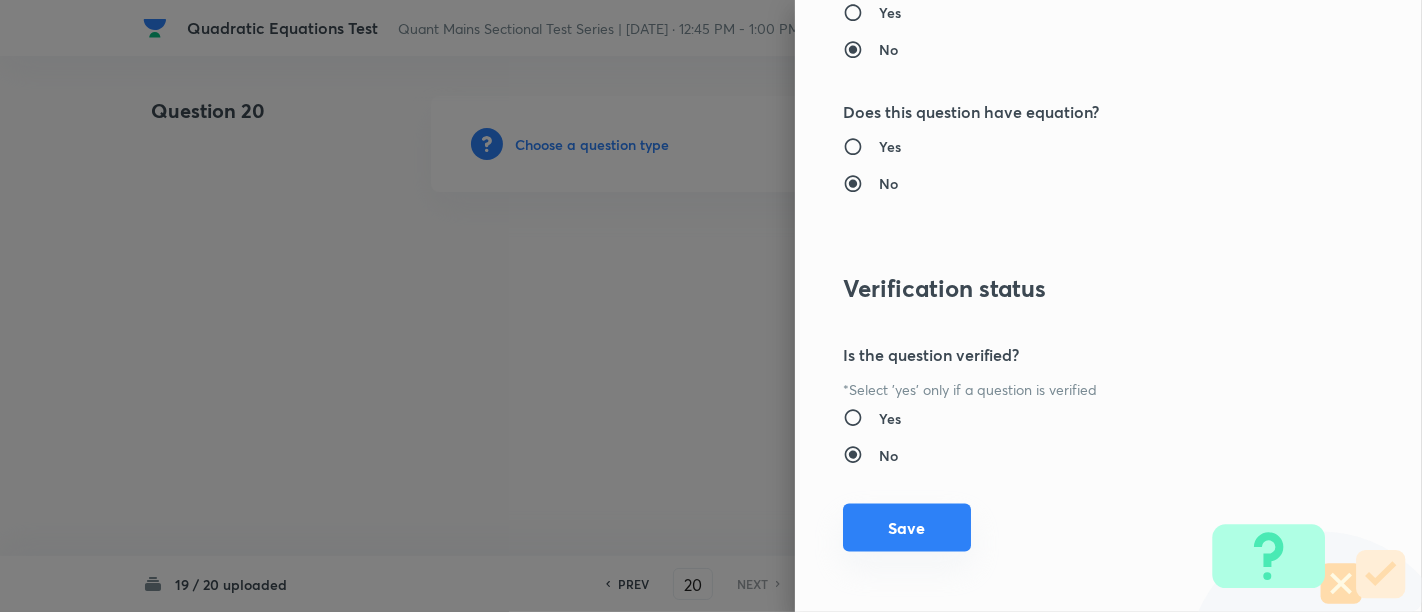 click on "Save" at bounding box center [907, 528] 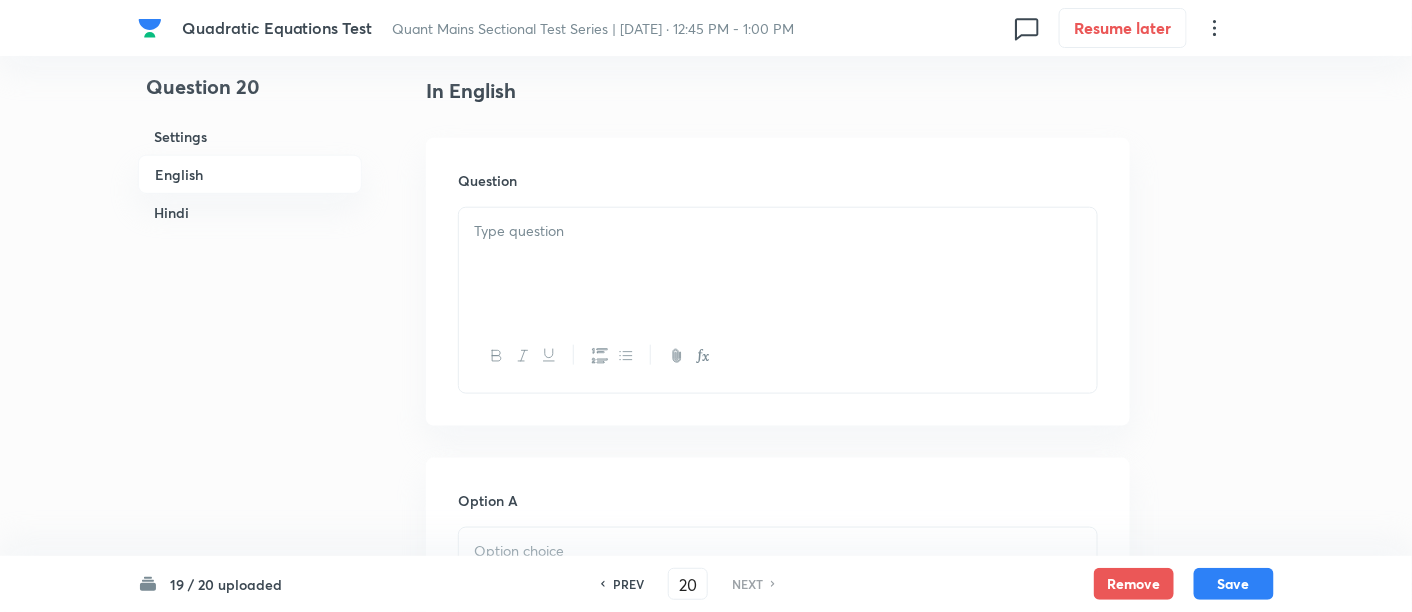scroll, scrollTop: 513, scrollLeft: 0, axis: vertical 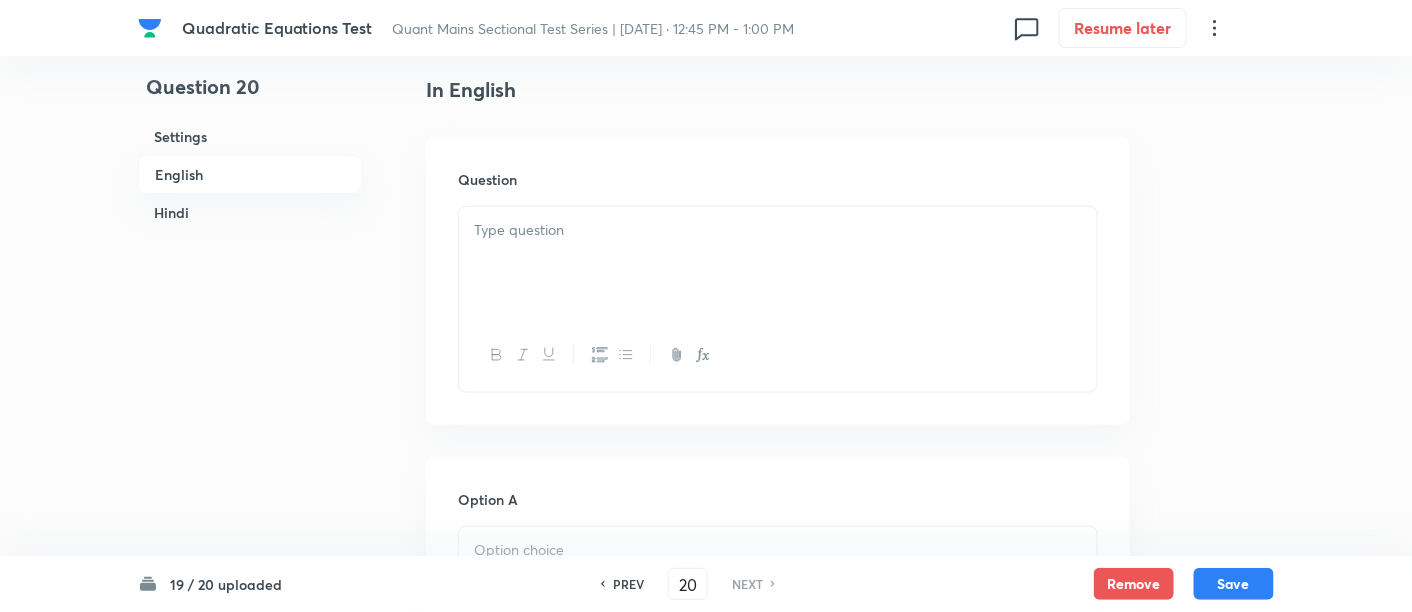 click at bounding box center [778, 230] 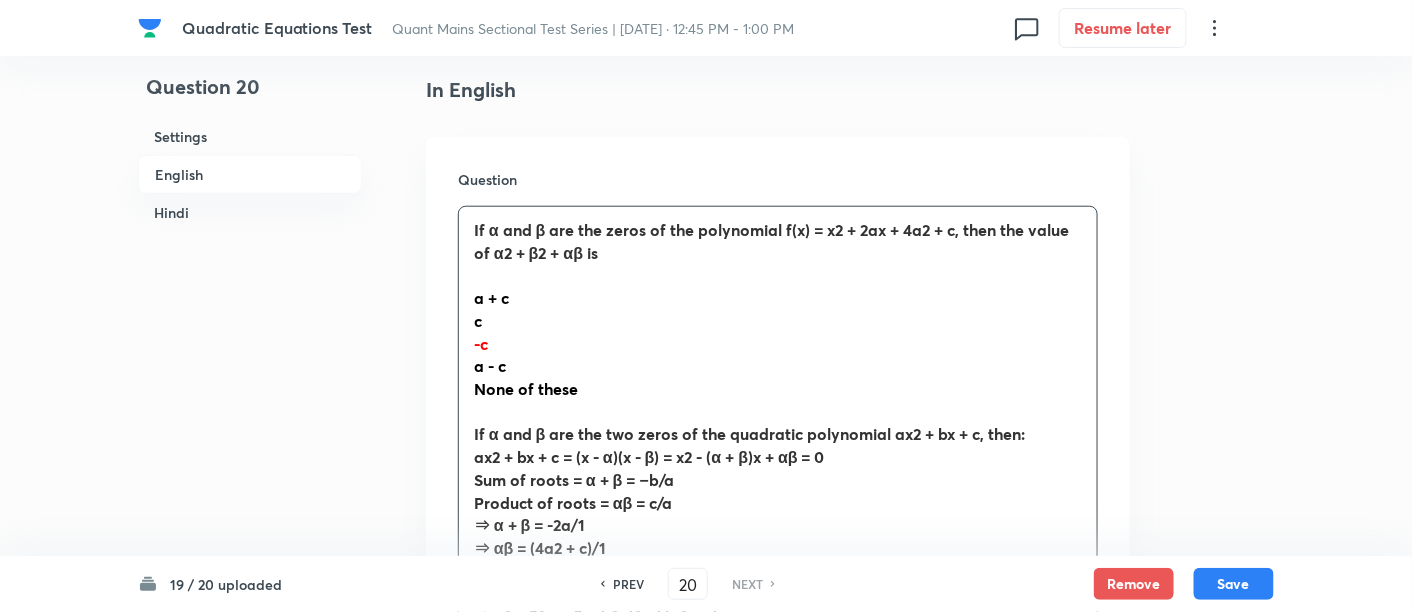 click on "-c" at bounding box center (778, 344) 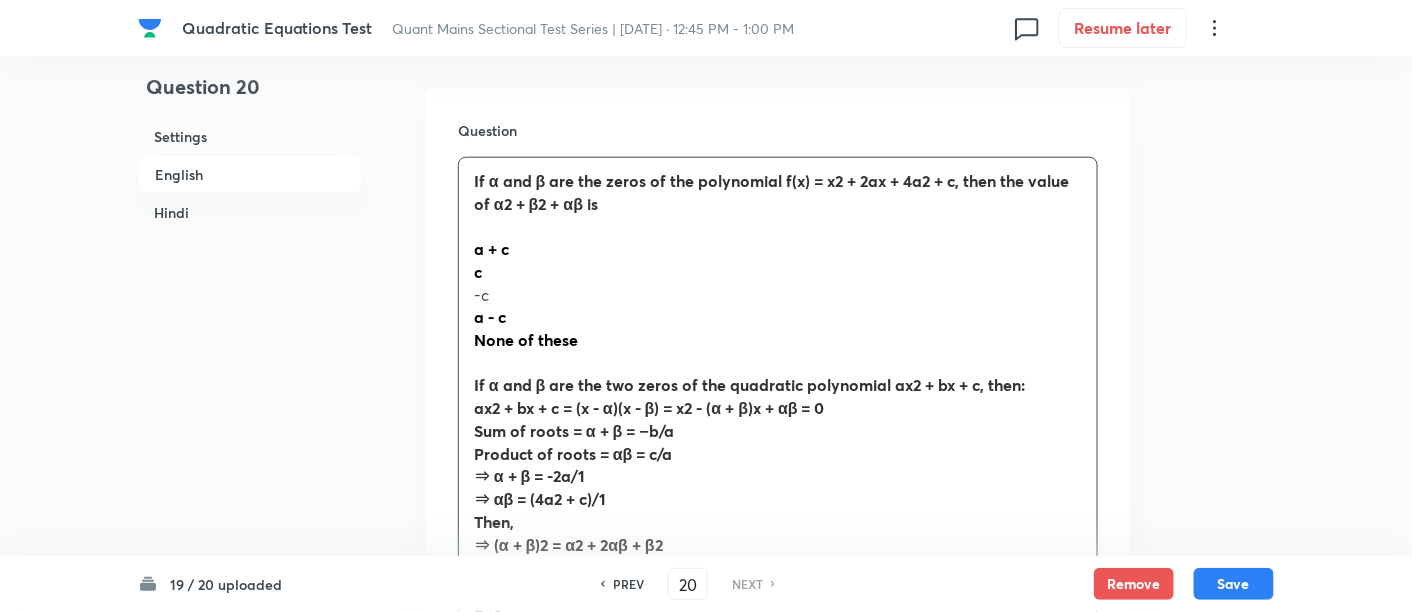 scroll, scrollTop: 566, scrollLeft: 0, axis: vertical 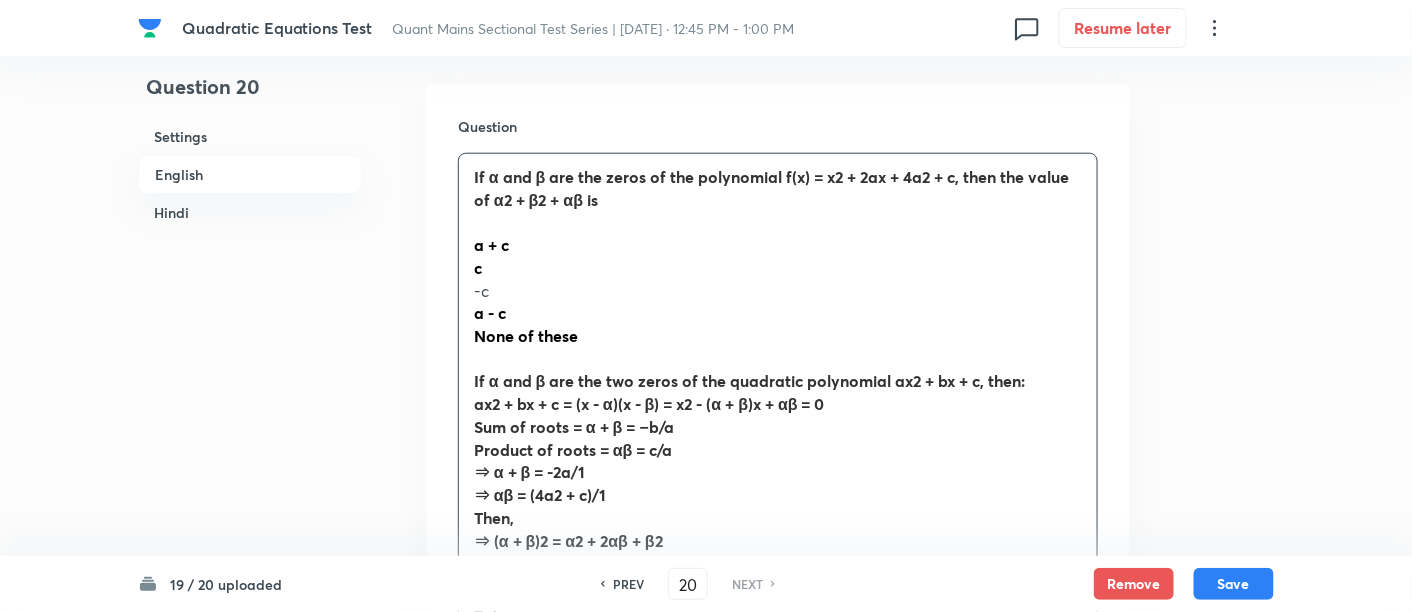 click on "If α and β are the zeros of the polynomial f(x) = x2 + 2ax + 4a2 + c, then the value of α2 + β2 + αβ is" at bounding box center [772, 188] 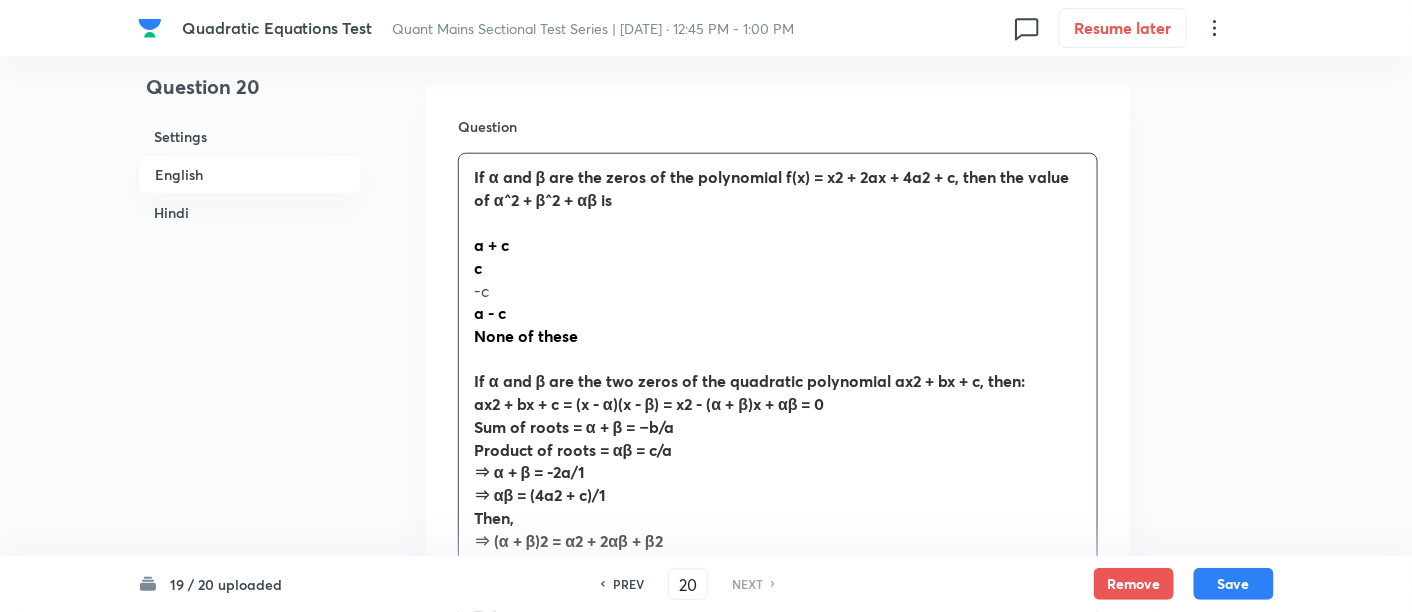 click on "If α and β are the zeros of the polynomial f(x) = x2 + 2ax + 4a2 + c, then the value of α^2 + β^2 + αβ is" at bounding box center (772, 188) 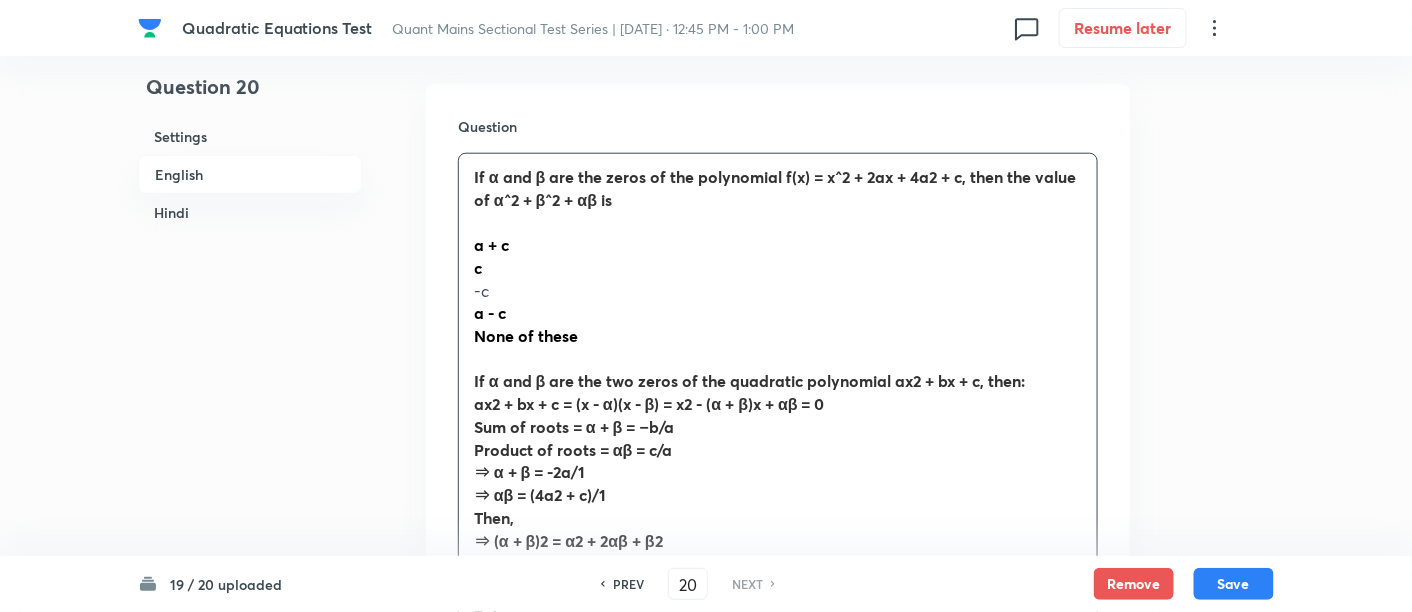 click on "If α and β are the zeros of the polynomial f(x) = x^2 + 2ax + 4a2 + c, then the value of α^2 + β^2 + αβ is" at bounding box center [775, 188] 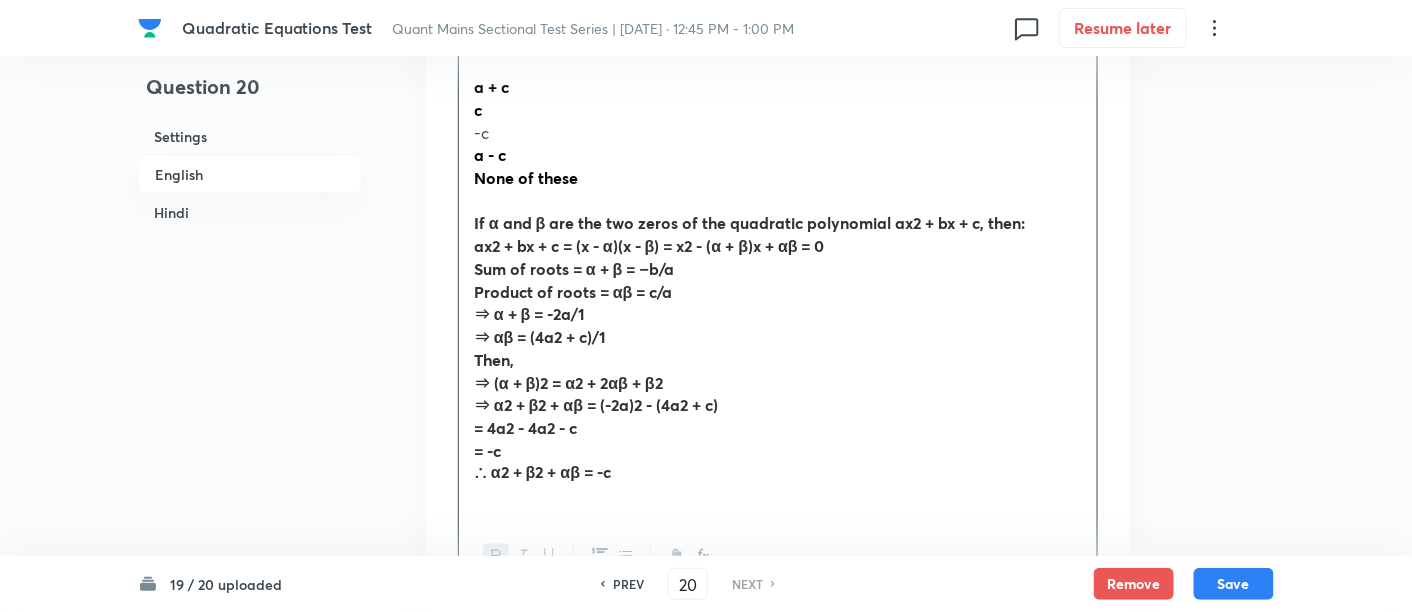 scroll, scrollTop: 731, scrollLeft: 0, axis: vertical 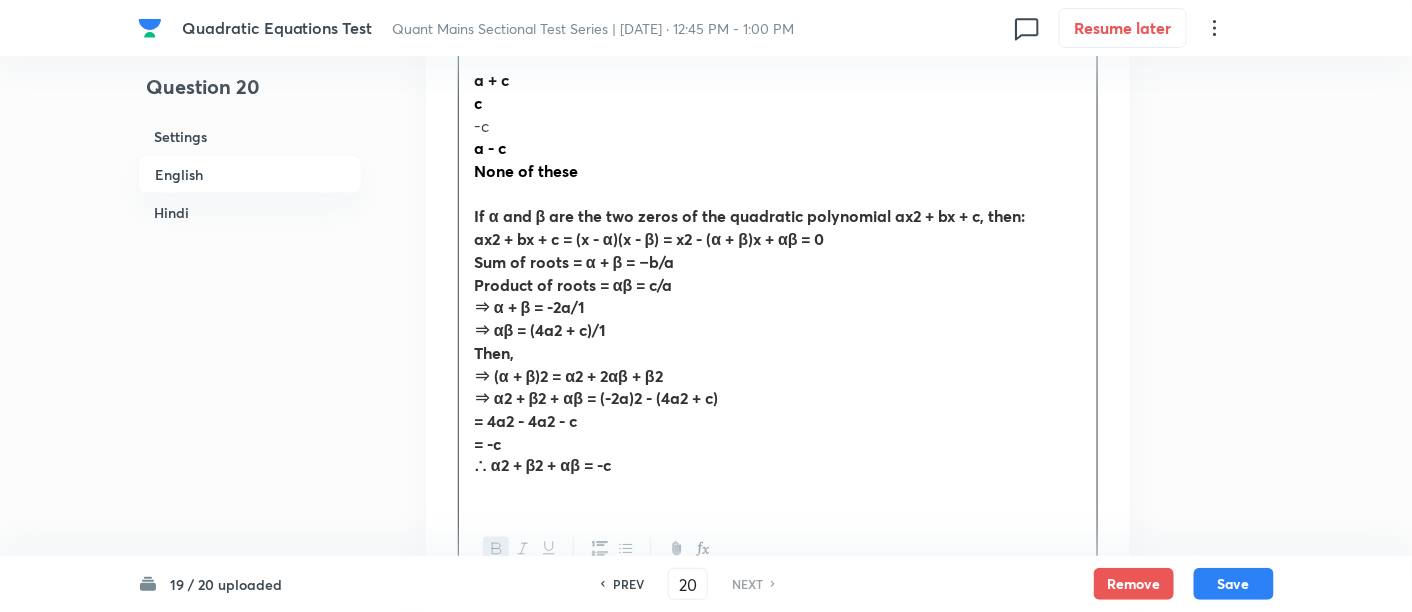 click on "If α and β are the two zeros of the quadratic polynomial ax2 + bx + c, then:" at bounding box center (750, 215) 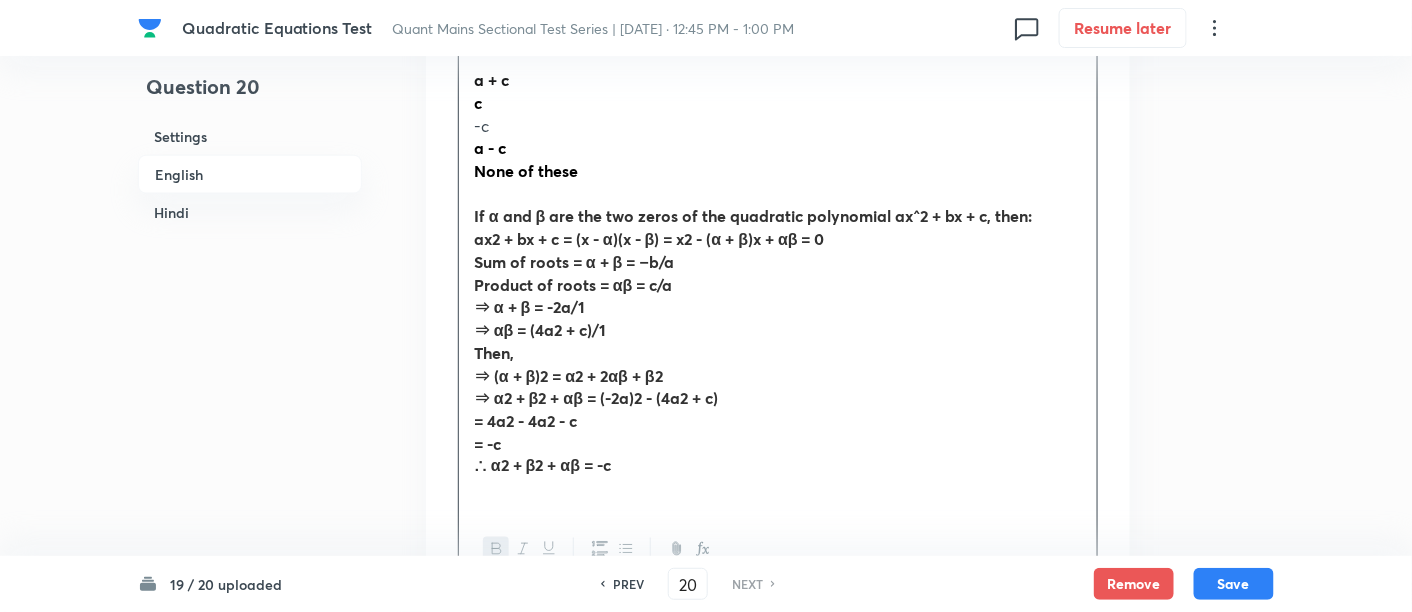 click on "ax2 + bx + c = (x - α)(x - β) = x2 - (α + β)x + αβ = 0" at bounding box center [649, 238] 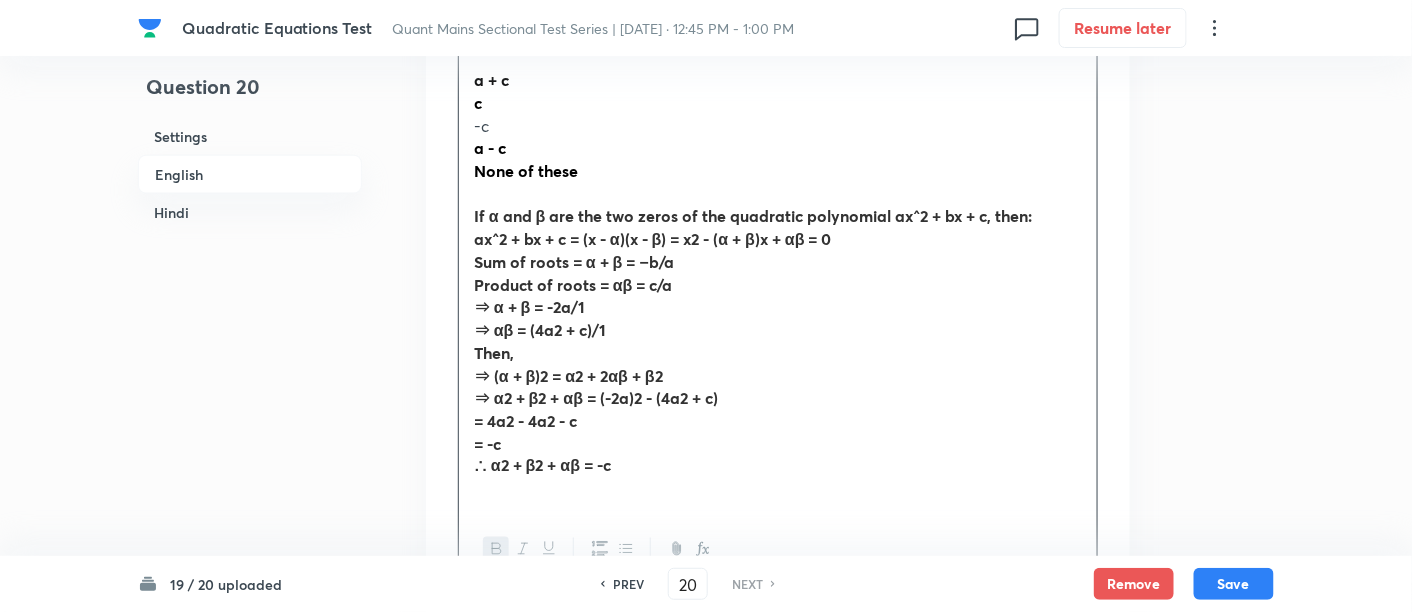 click on "ax^2 + bx + c = (x - α)(x - β) = x2 - (α + β)x + αβ = 0" at bounding box center (653, 238) 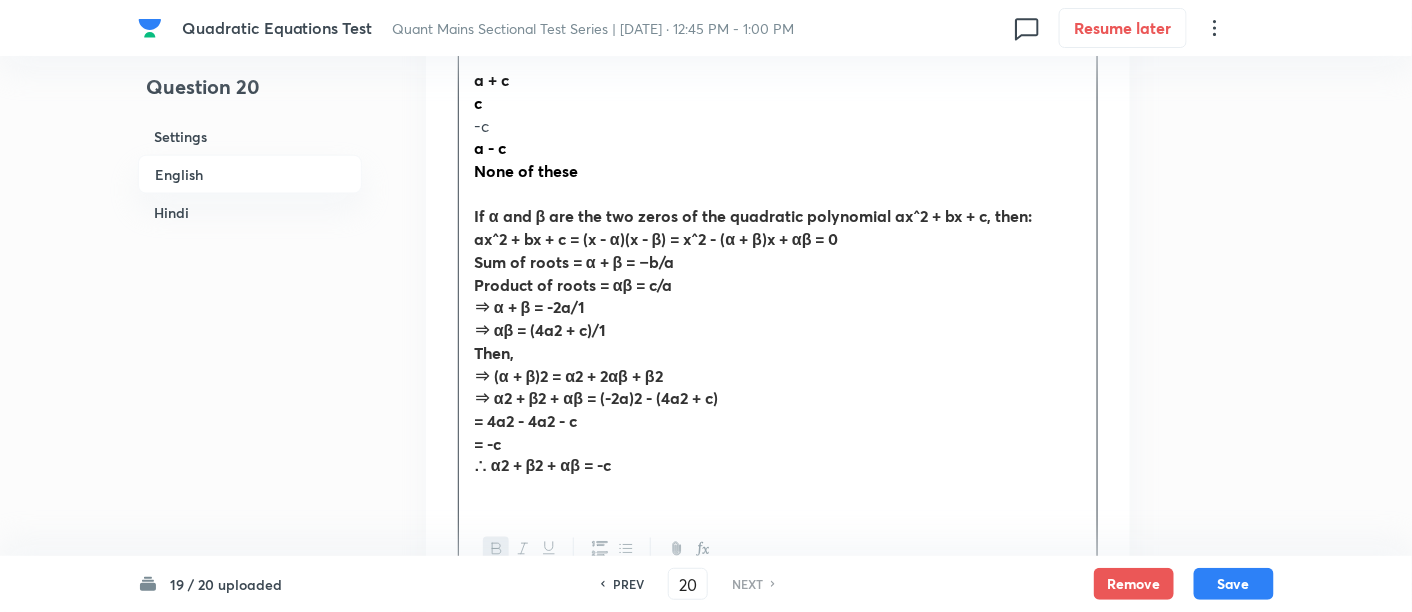 click on "⇒ αβ = (4a2 + c)/1" at bounding box center [540, 329] 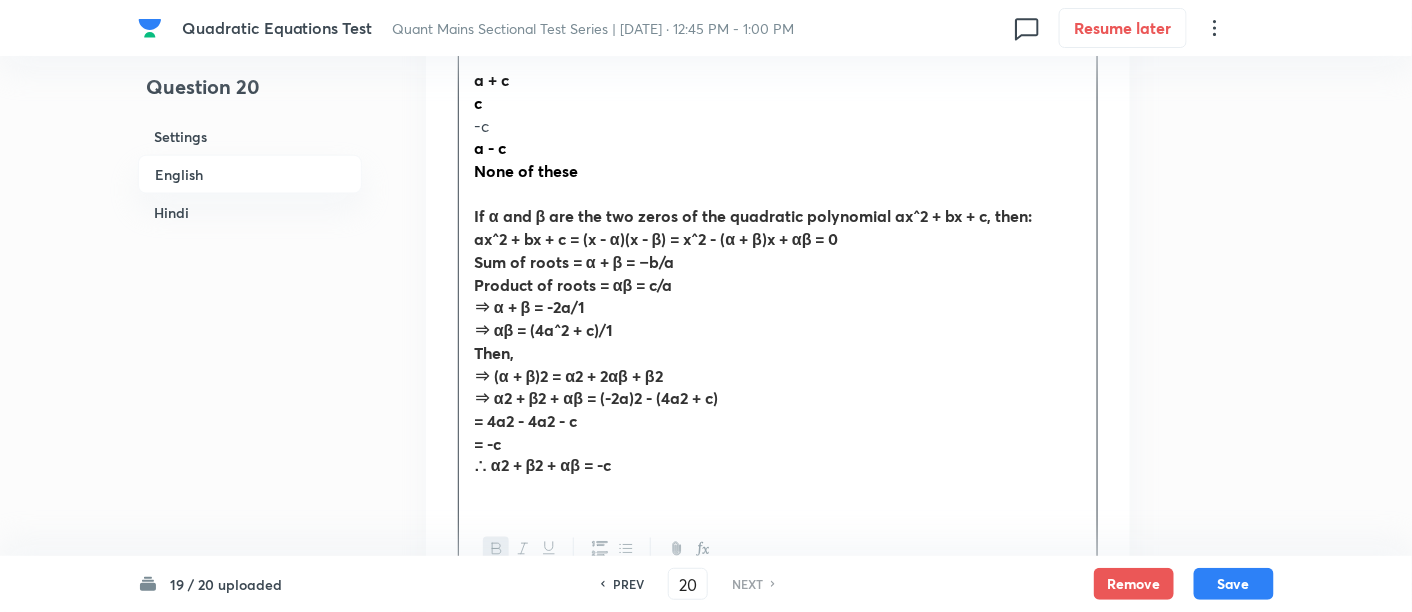 click on "⇒ (α + β)2 = α2 + 2αβ + β2" at bounding box center (568, 375) 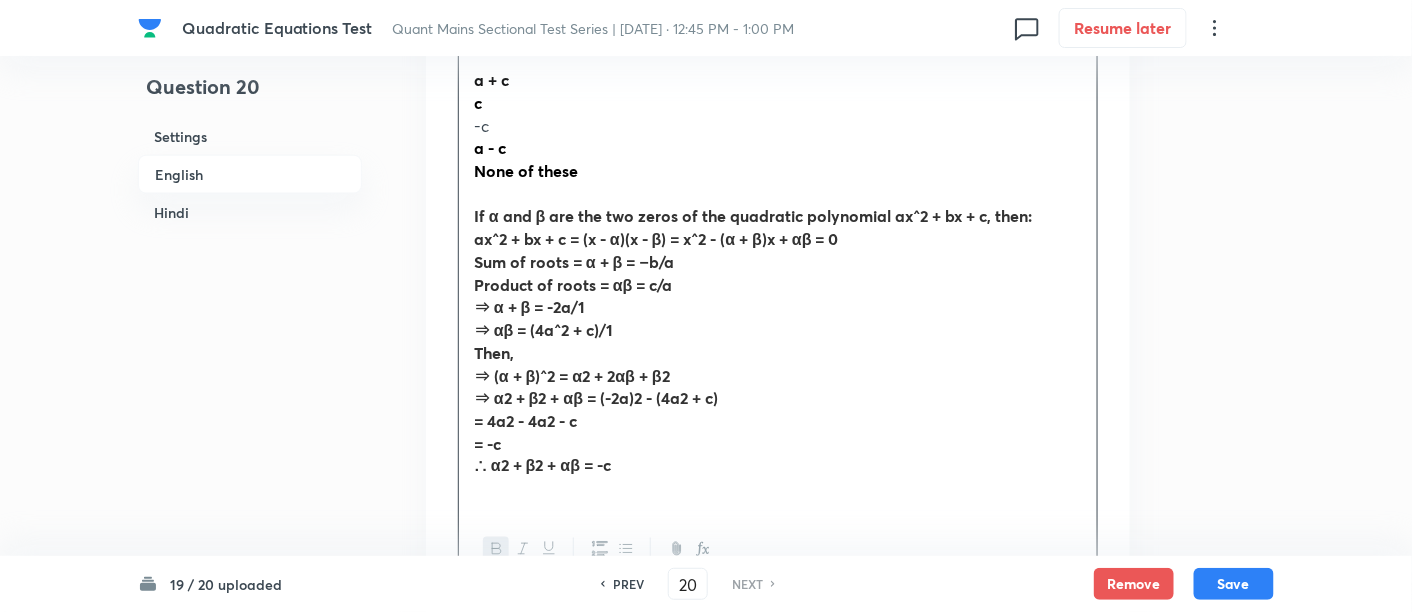 click on "⇒ (α + β)^2 = α2 + 2αβ + β2" at bounding box center (572, 375) 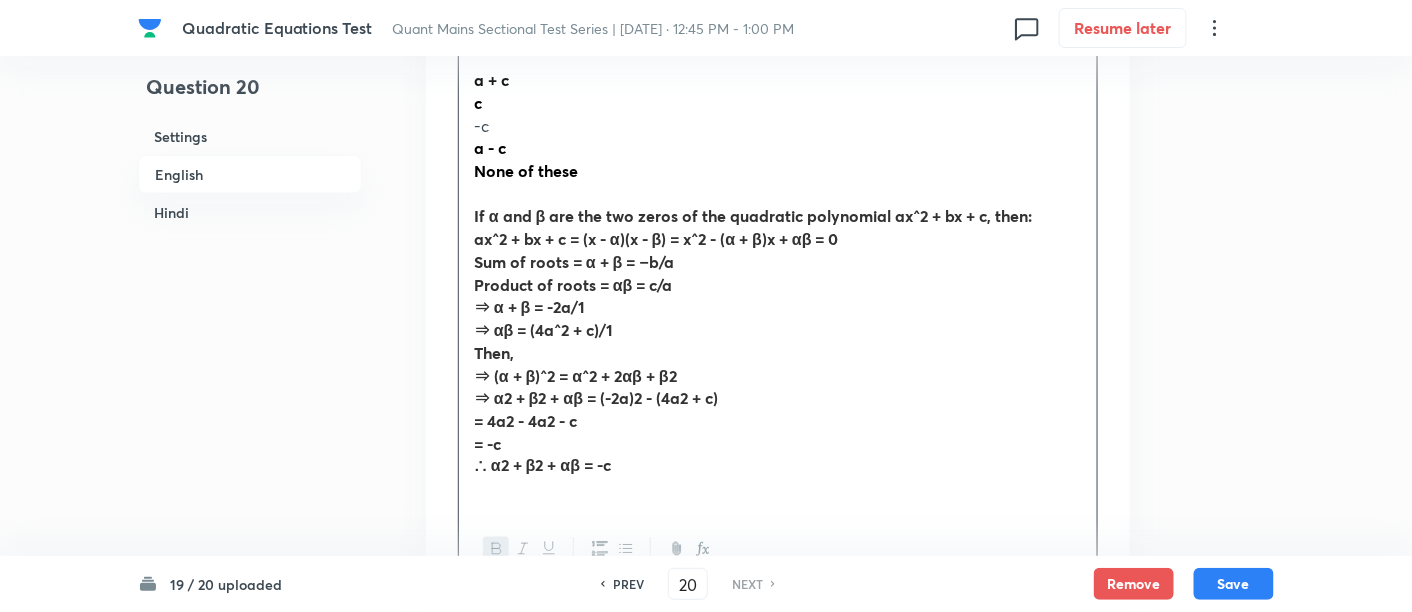 click on "⇒ (α + β)^2 = α^2 + 2αβ + β2" at bounding box center (575, 375) 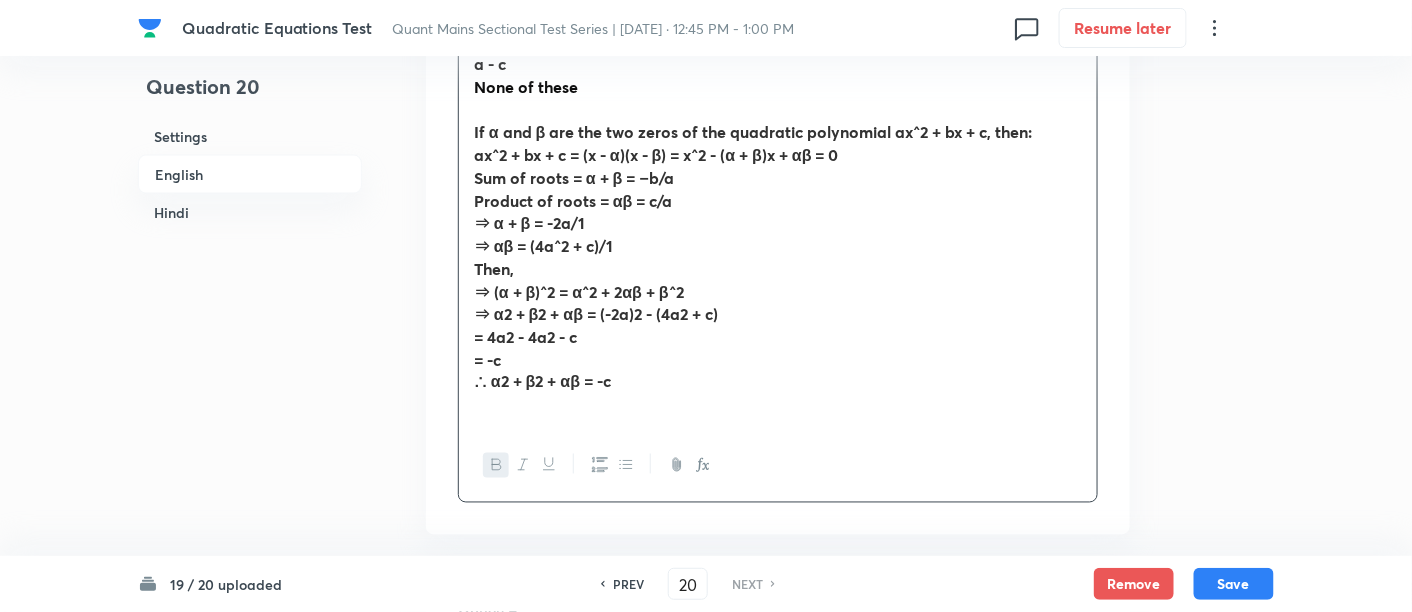 scroll, scrollTop: 817, scrollLeft: 0, axis: vertical 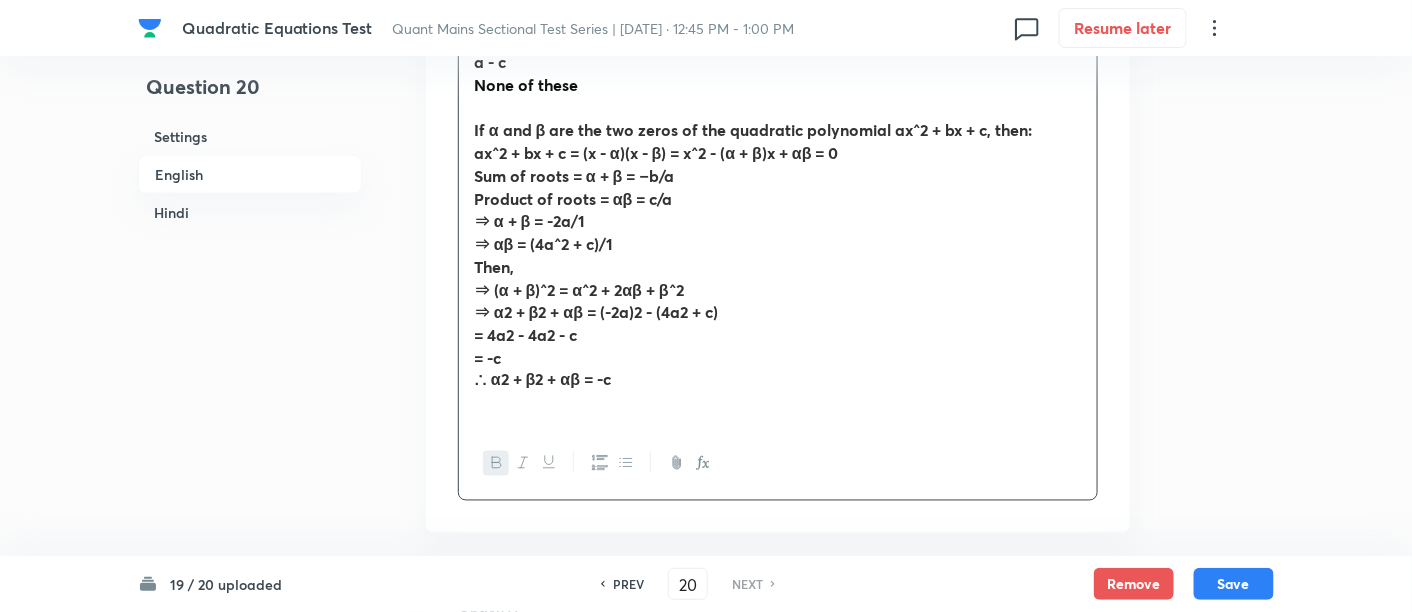 click on "⇒ α2 + β2 + αβ = (-2a)2 - (4a2 + c)" at bounding box center (596, 311) 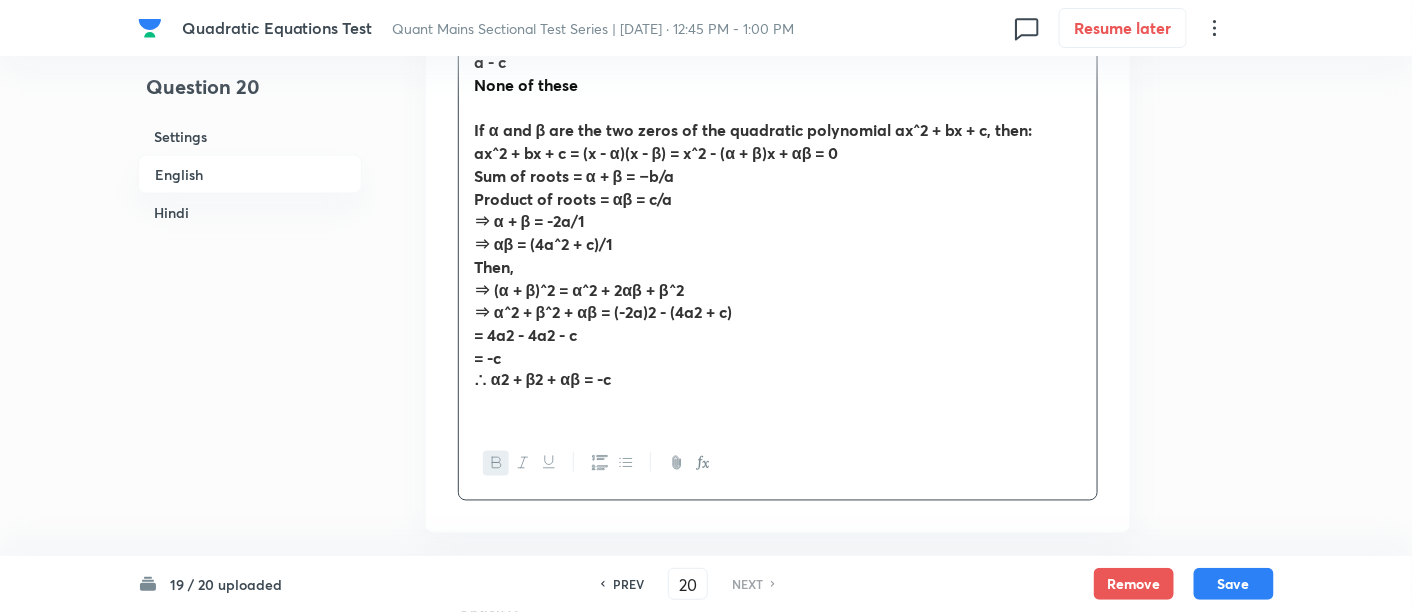 click on "⇒ α^2 + β^2 + αβ = (-2a)2 - (4a2 + c)" at bounding box center [603, 311] 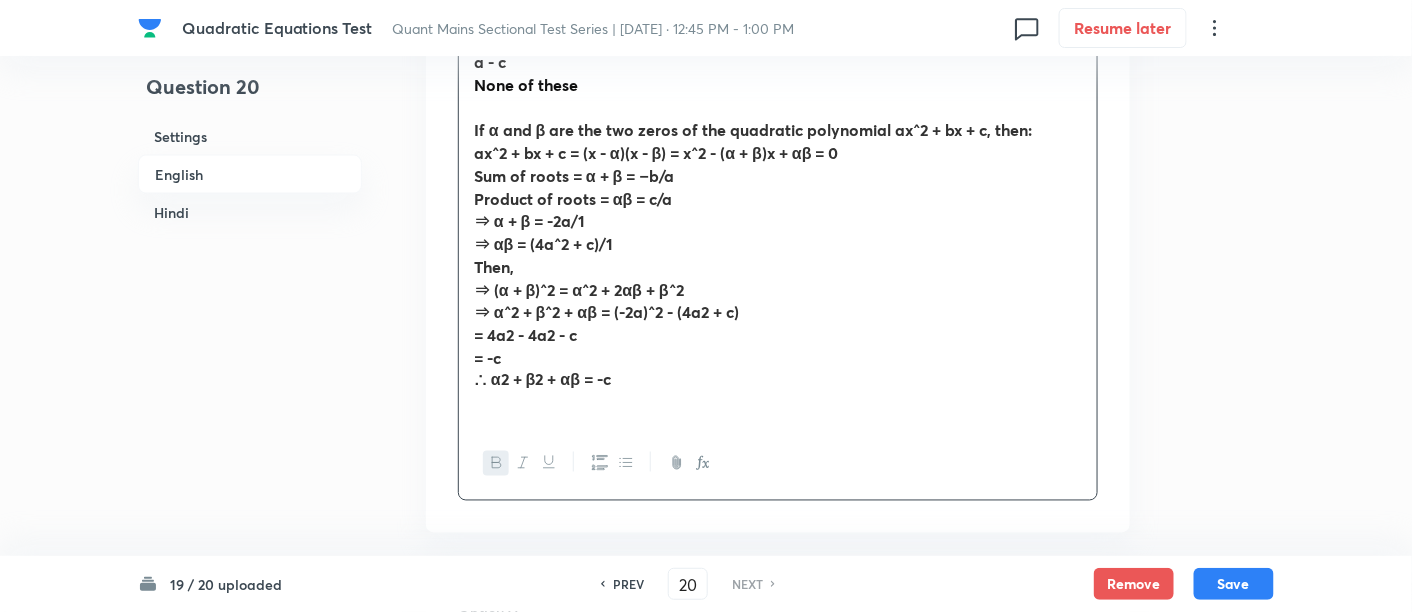 click on "⇒ α^2 + β^2 + αβ = (-2a)^2 - (4a2 + c)" at bounding box center [606, 311] 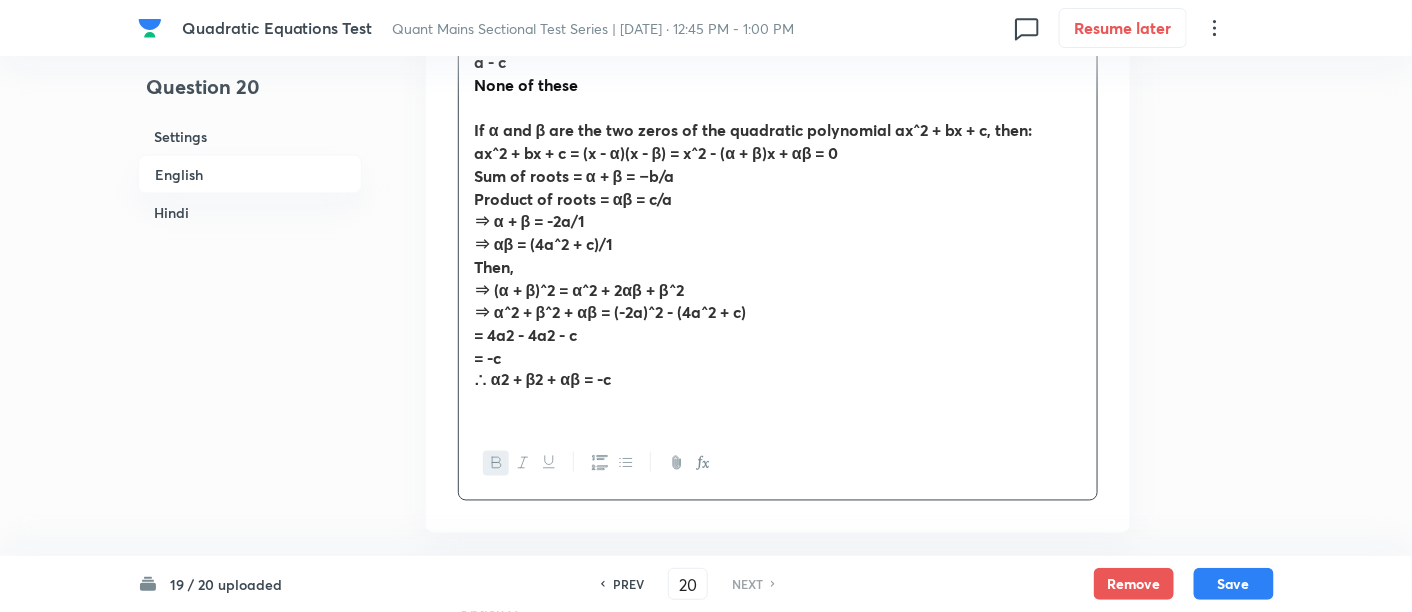 click on "= 4a2 - 4a2 - c" at bounding box center [525, 334] 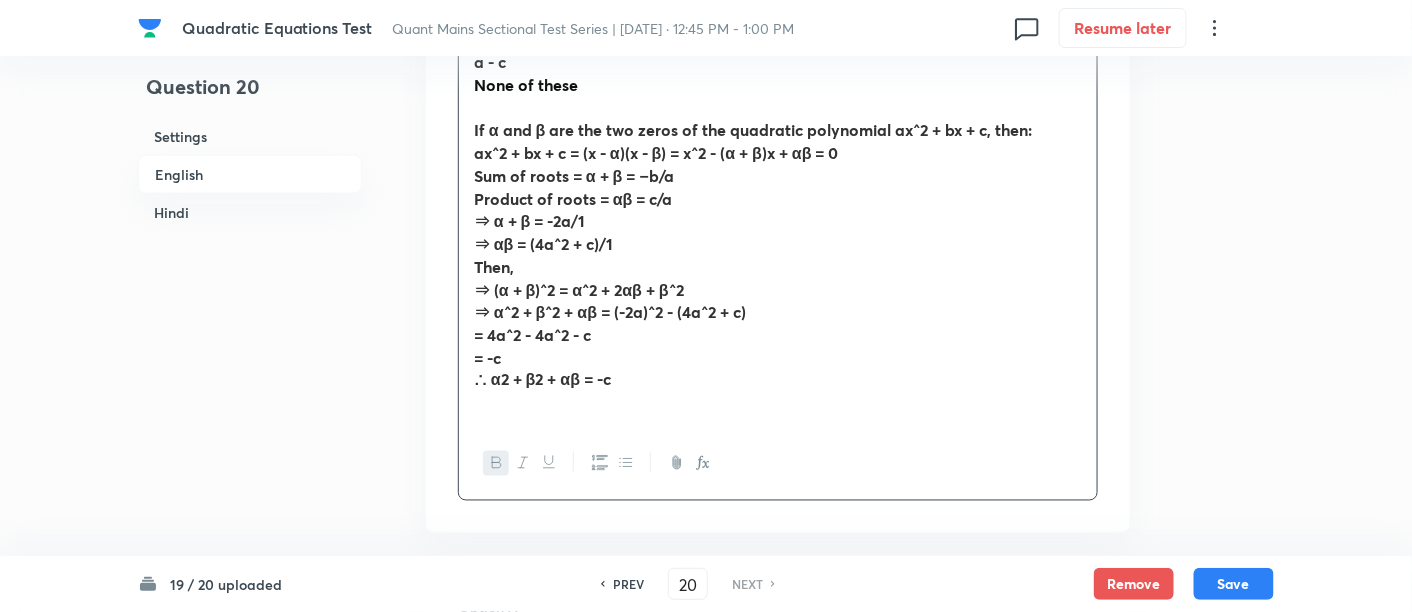 click on "∴ α2 + β2 + αβ = -c" at bounding box center (542, 379) 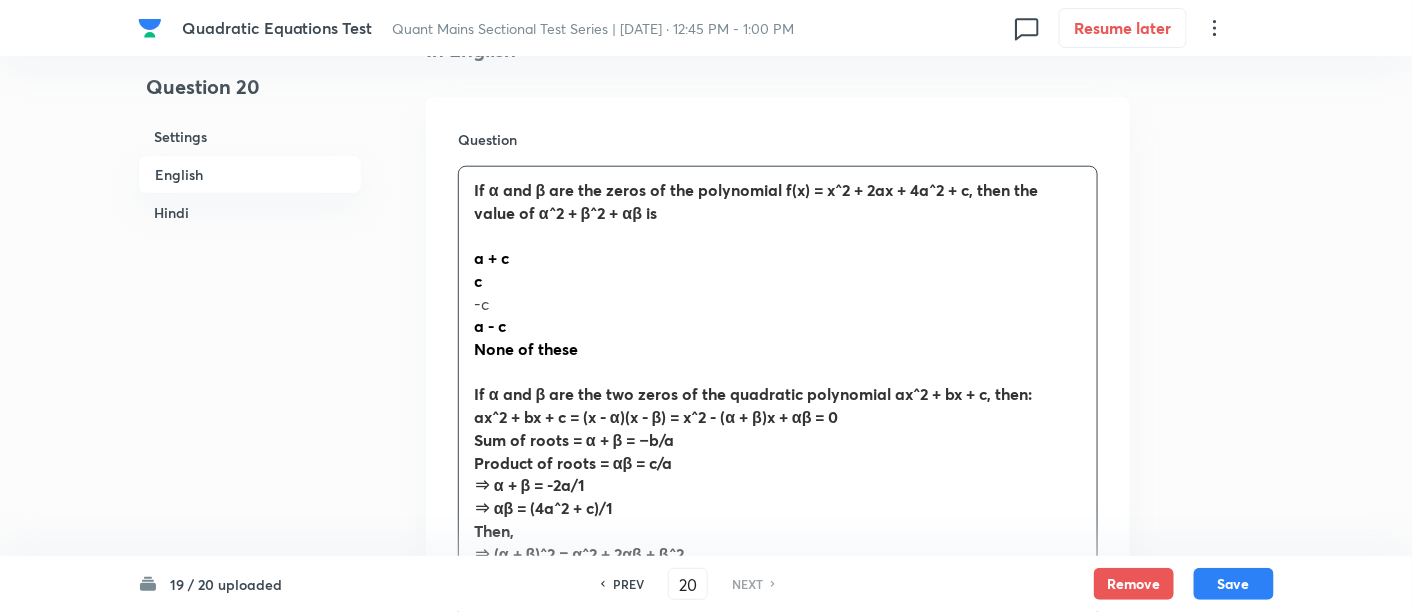 scroll, scrollTop: 548, scrollLeft: 0, axis: vertical 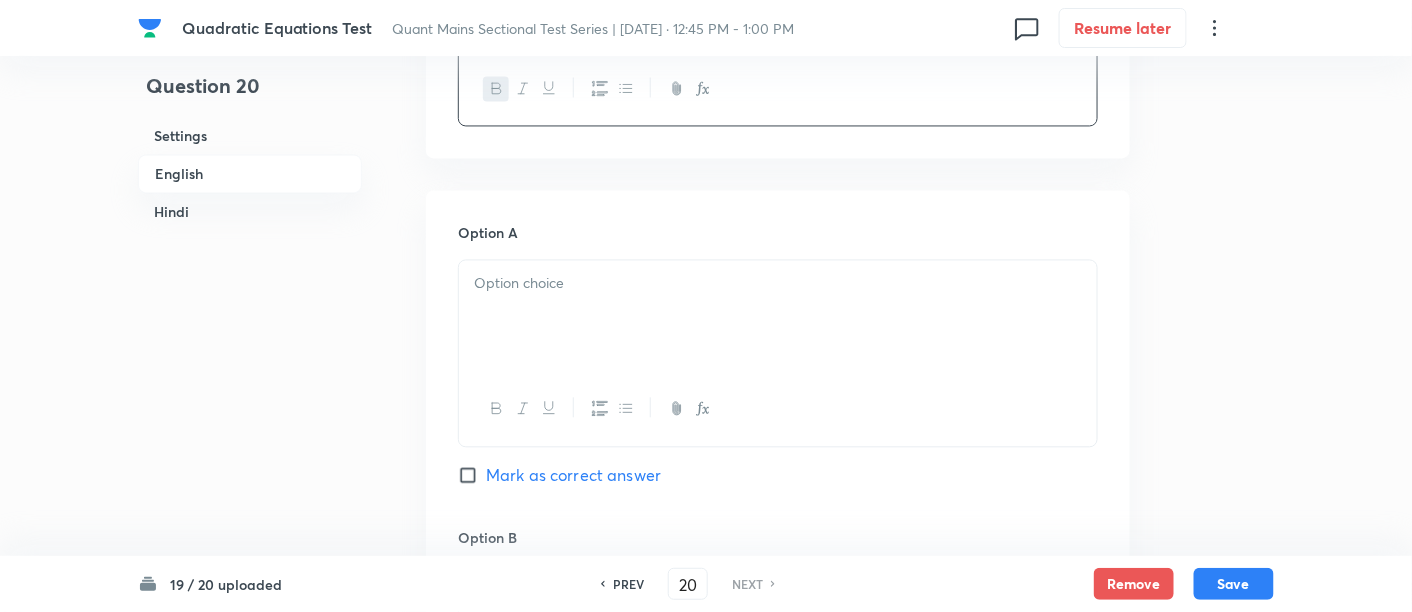 drag, startPoint x: 467, startPoint y: 192, endPoint x: 817, endPoint y: 364, distance: 389.9795 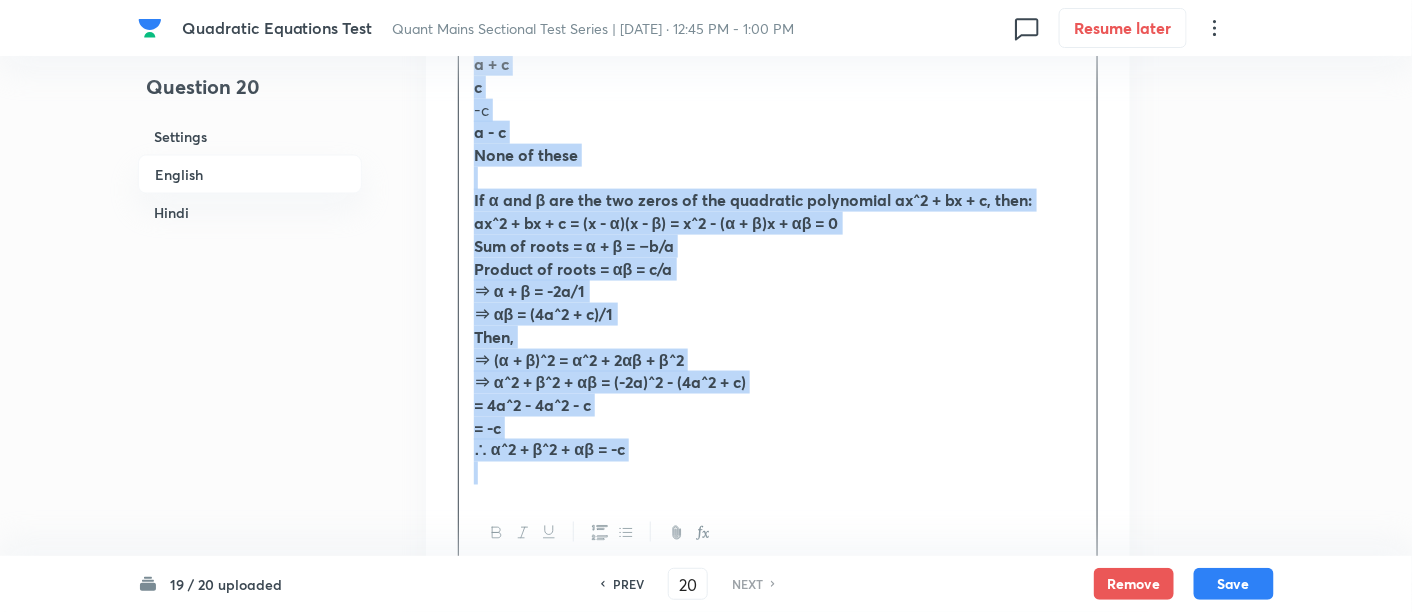 scroll, scrollTop: 746, scrollLeft: 0, axis: vertical 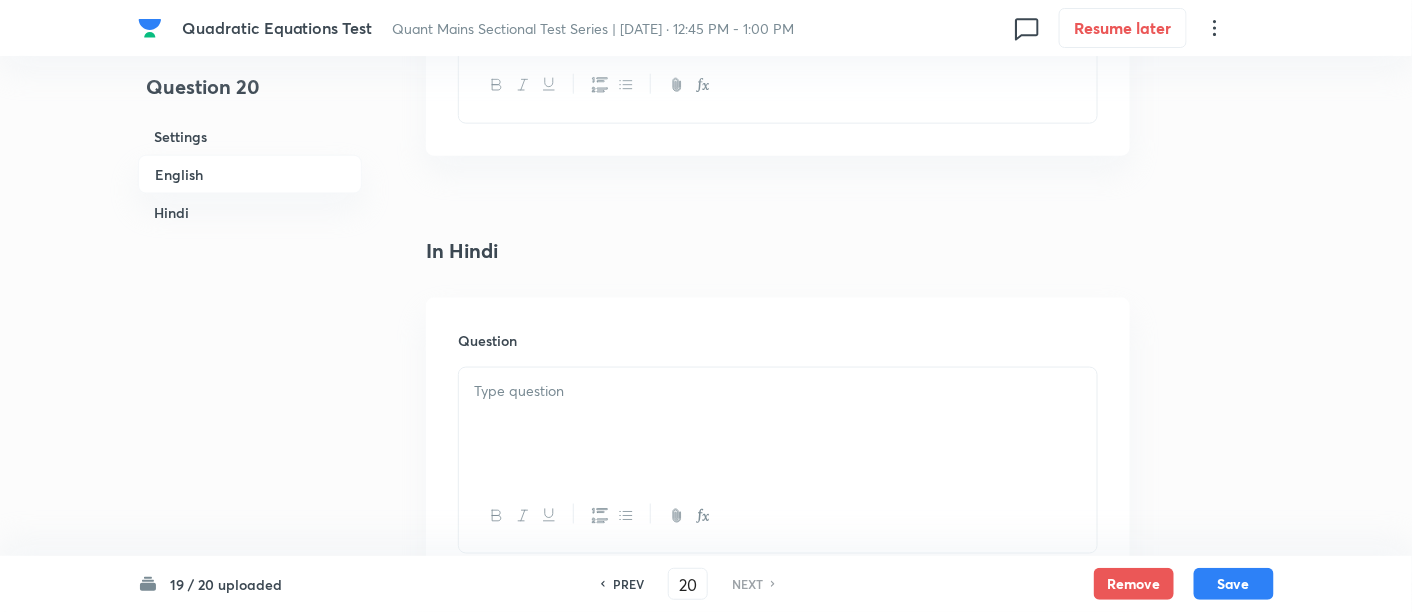 click on "In Hindi Question Option A Mark as correct answer Option B Mark as correct answer Option C [PERSON_NAME] as correct answer Option D Mark as correct answer Option E [PERSON_NAME] as correct answer Solution" at bounding box center [778, 1360] 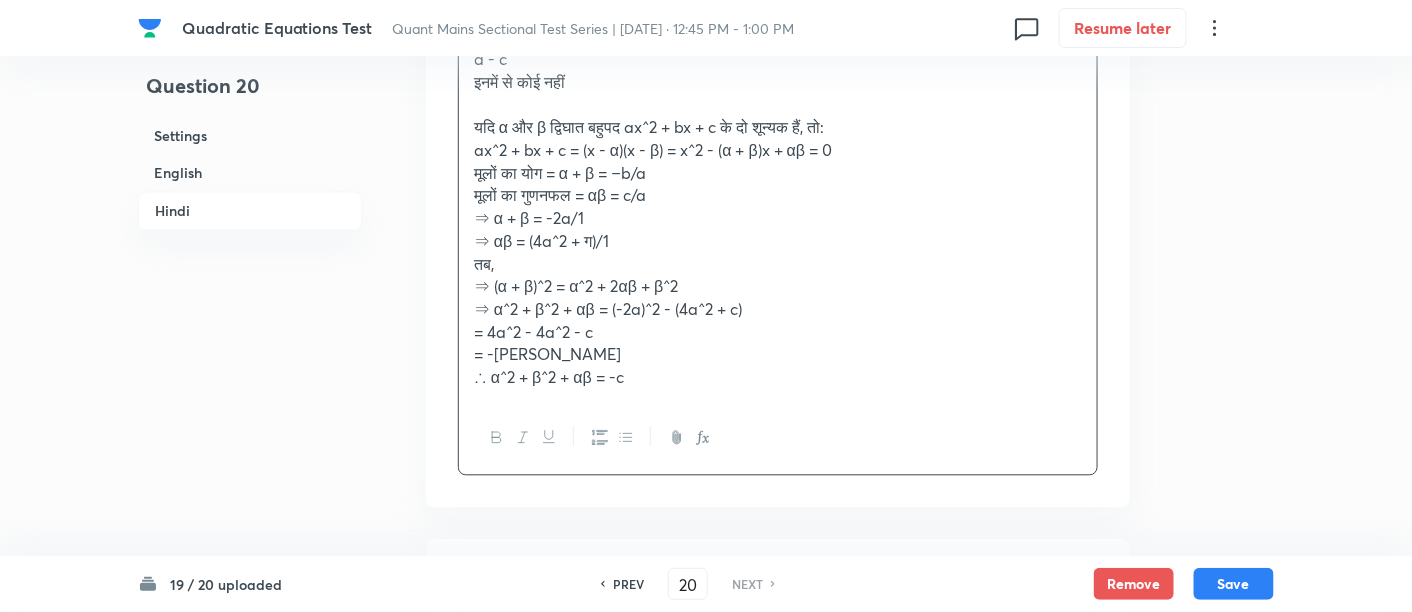 scroll, scrollTop: 3555, scrollLeft: 0, axis: vertical 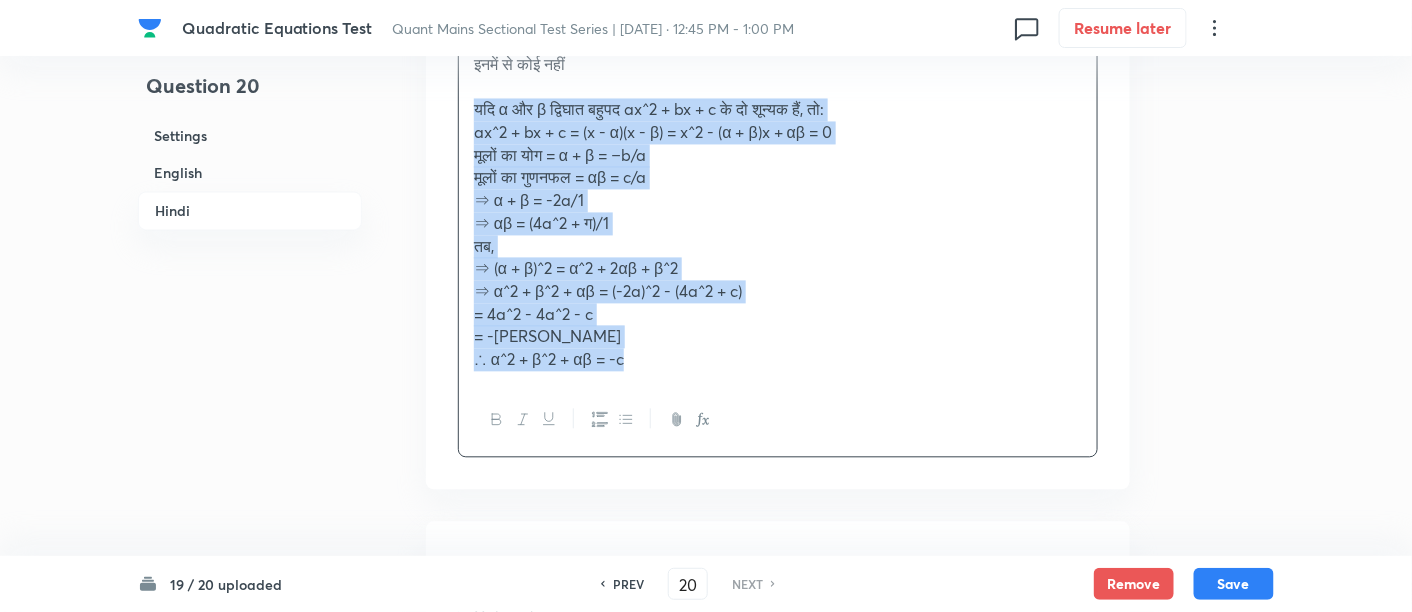 drag, startPoint x: 468, startPoint y: 101, endPoint x: 718, endPoint y: 447, distance: 426.86768 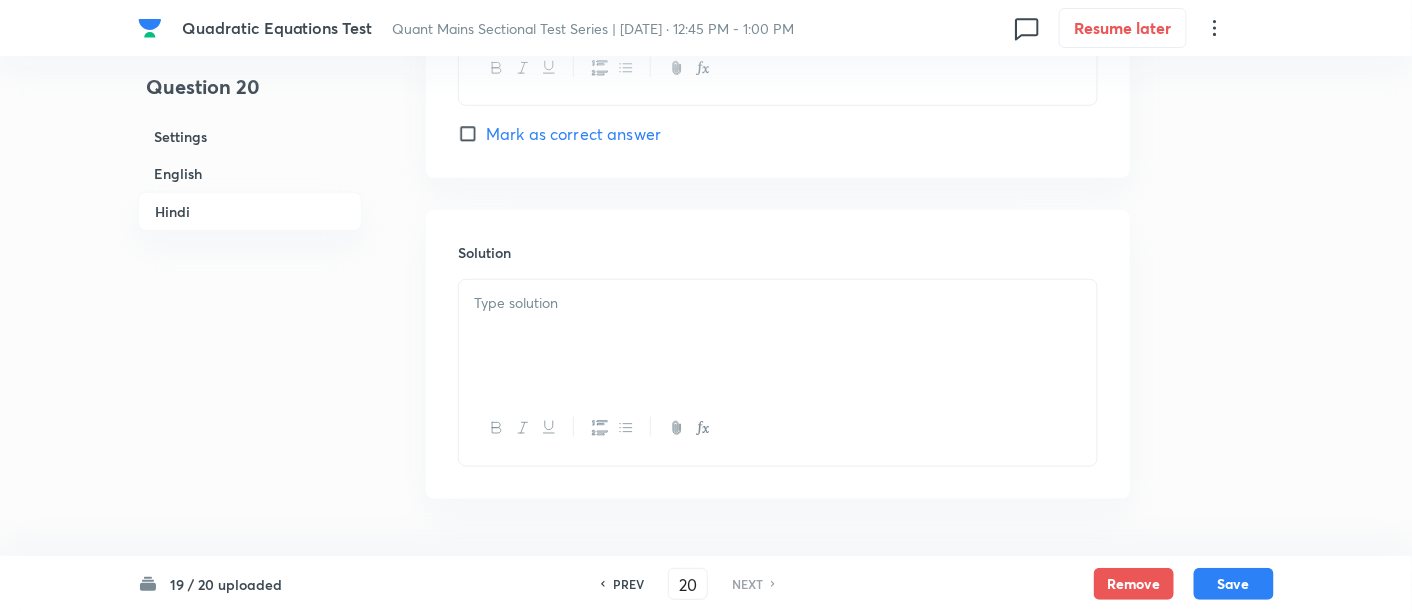 scroll, scrollTop: 5251, scrollLeft: 0, axis: vertical 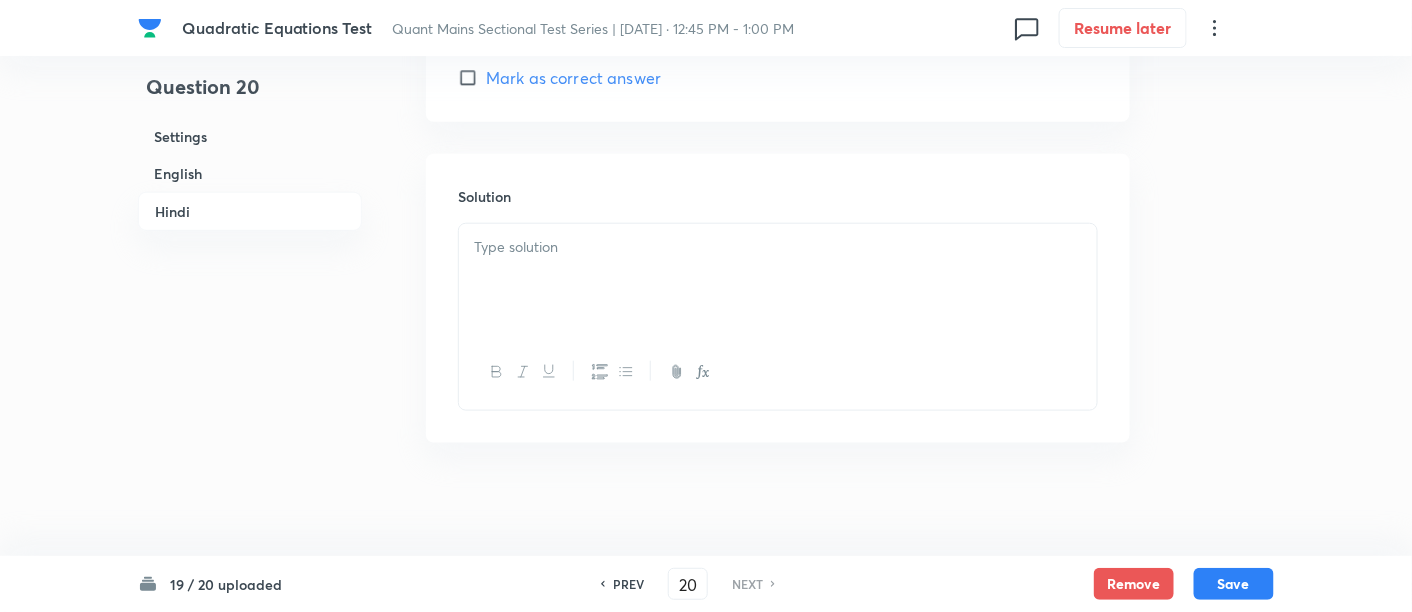 click at bounding box center (778, 280) 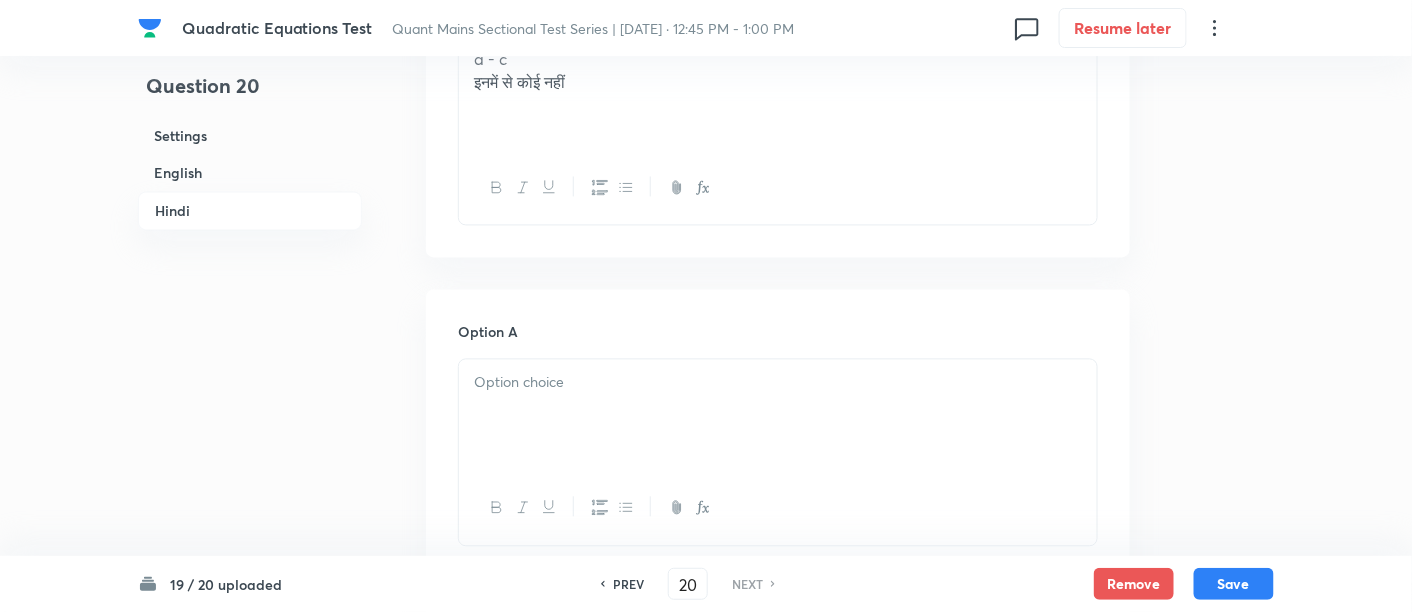 scroll, scrollTop: 3328, scrollLeft: 0, axis: vertical 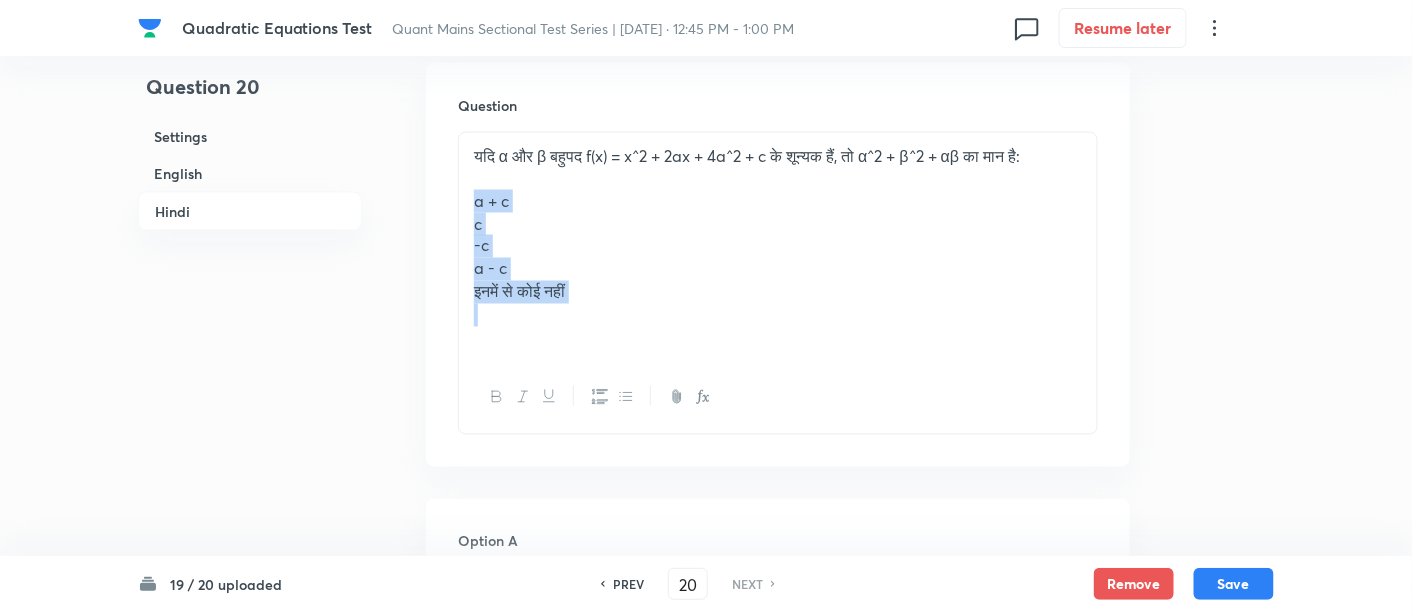 drag, startPoint x: 469, startPoint y: 197, endPoint x: 600, endPoint y: 306, distance: 170.41713 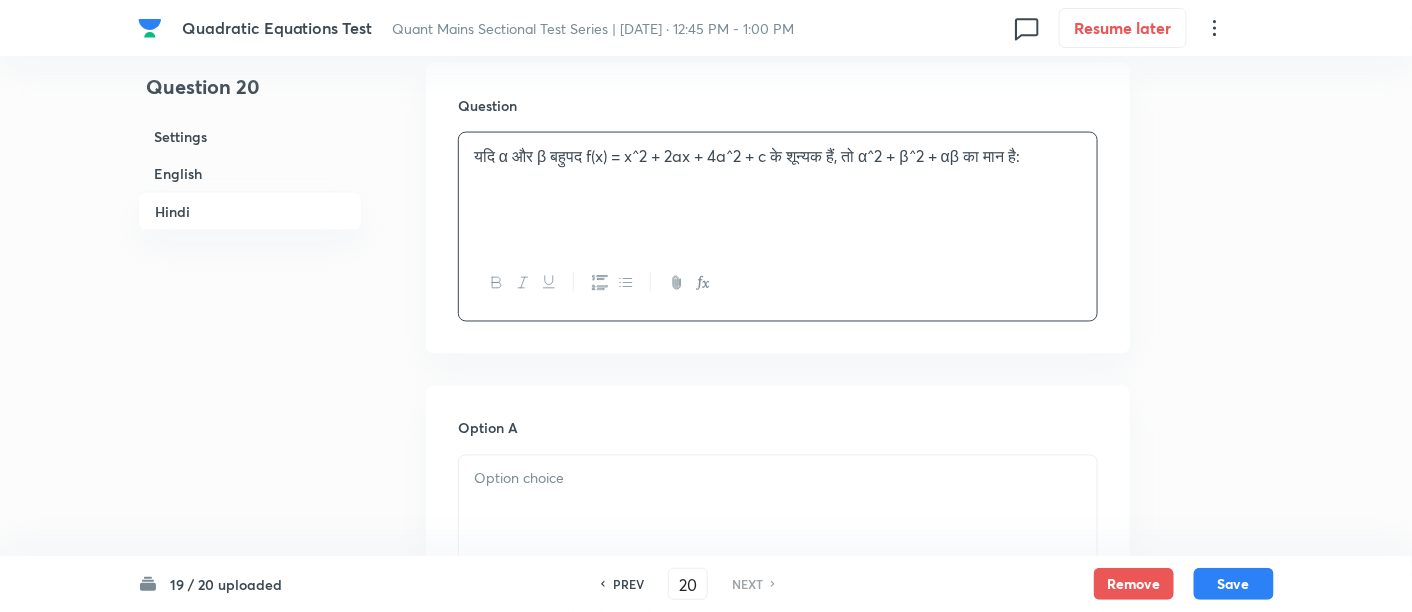 scroll, scrollTop: 3570, scrollLeft: 0, axis: vertical 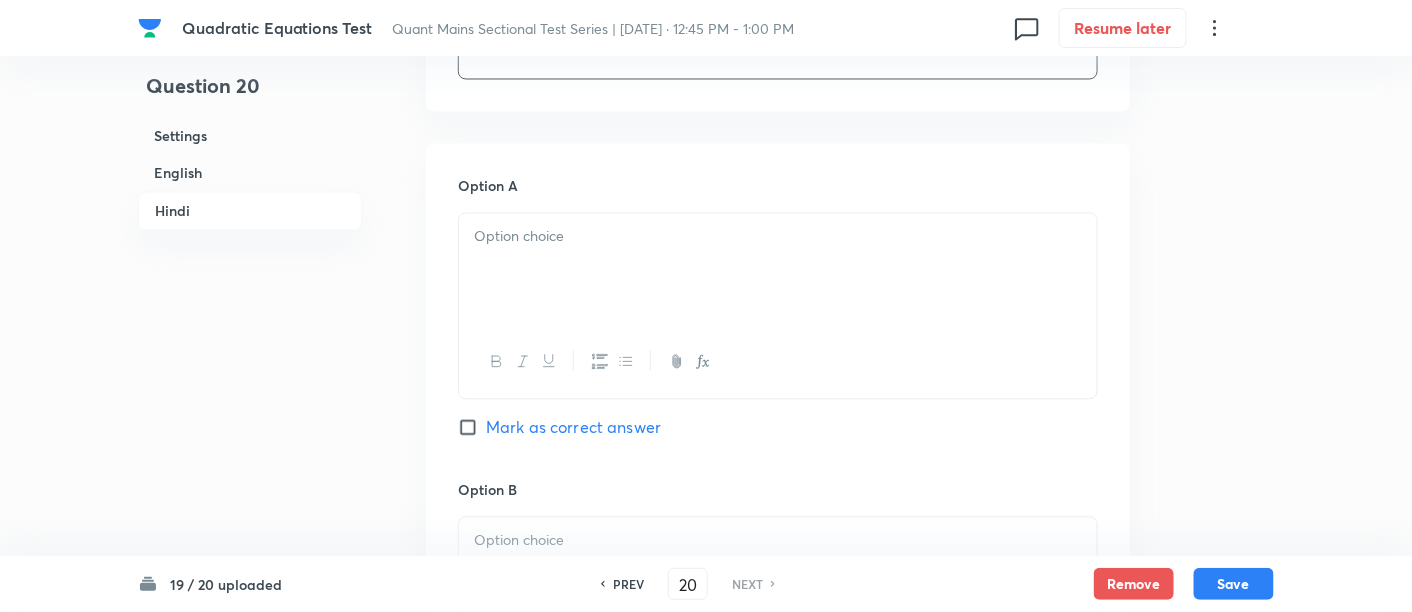 click at bounding box center [778, 270] 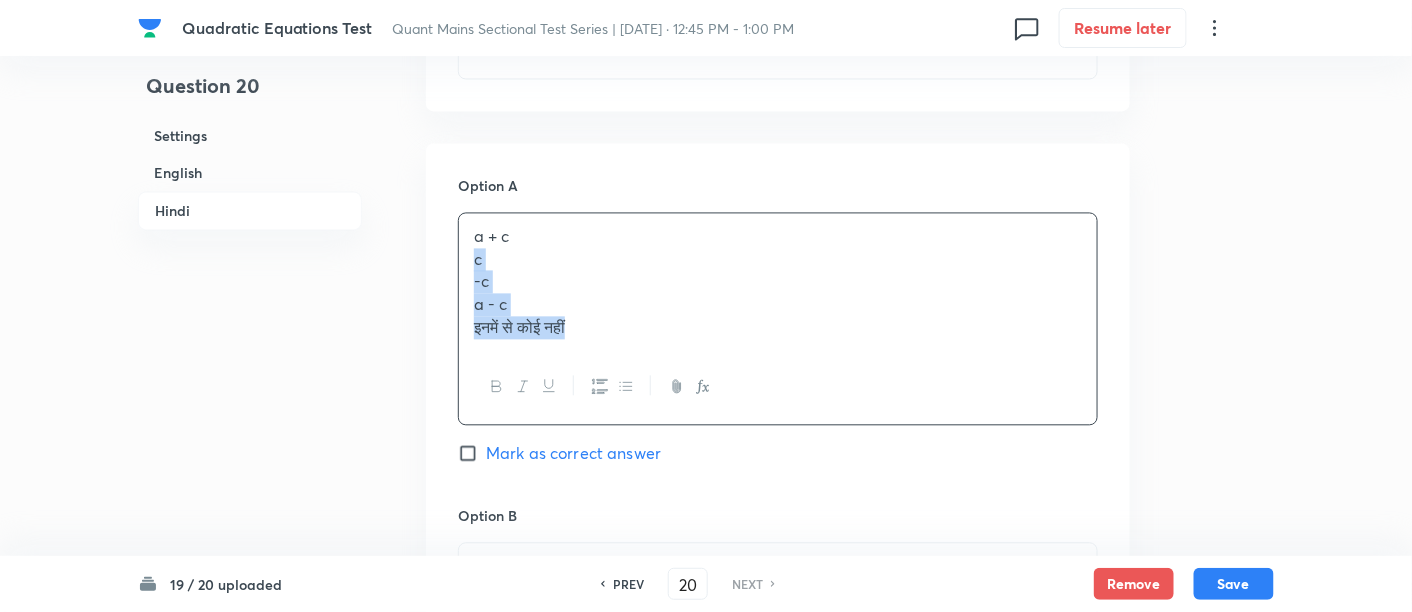 drag, startPoint x: 468, startPoint y: 258, endPoint x: 680, endPoint y: 412, distance: 262.03052 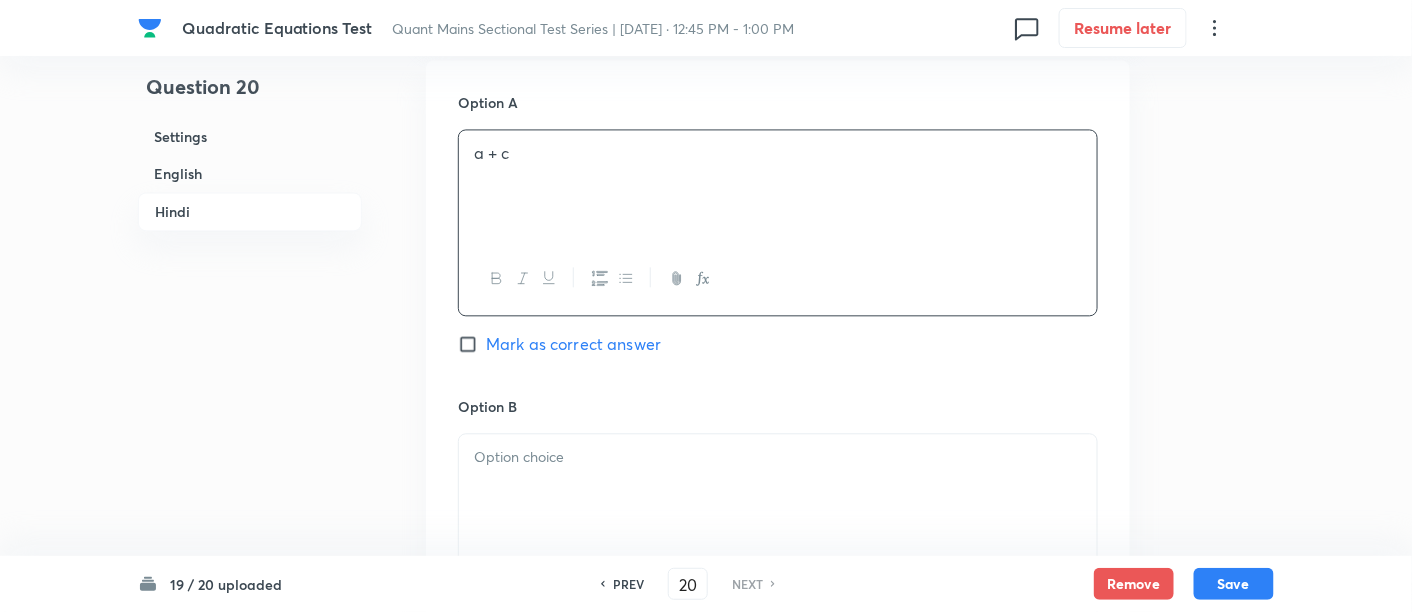 scroll, scrollTop: 3655, scrollLeft: 0, axis: vertical 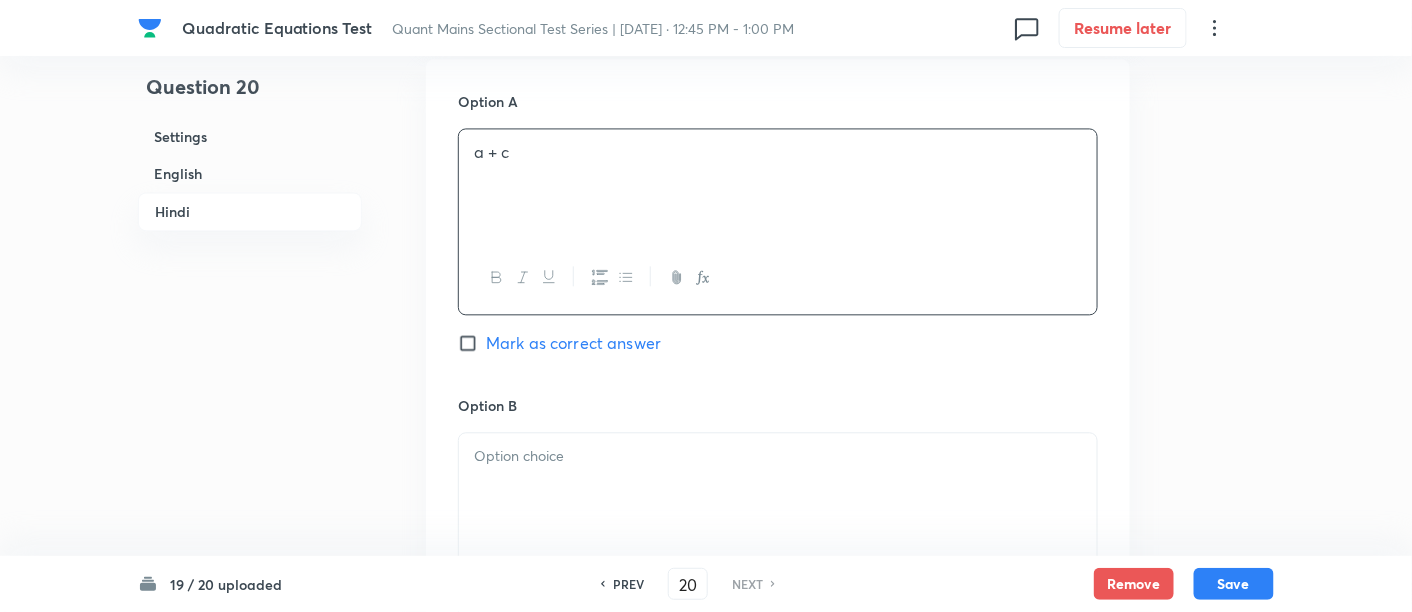 click at bounding box center [778, 489] 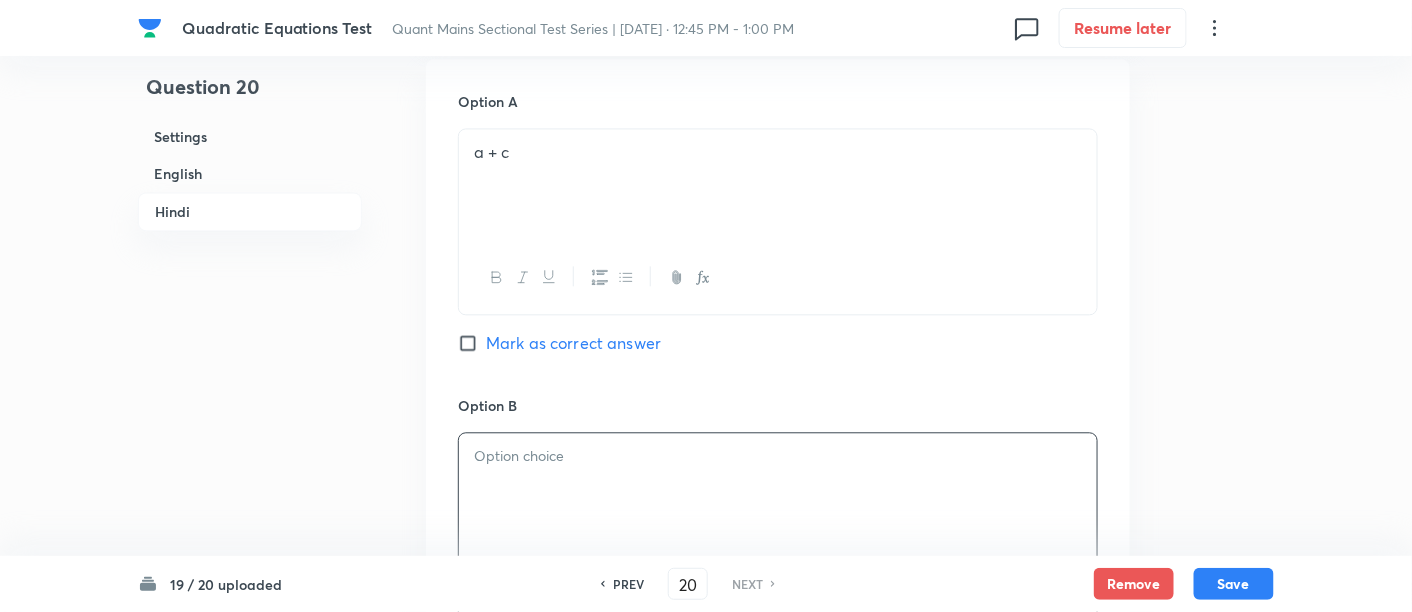 type 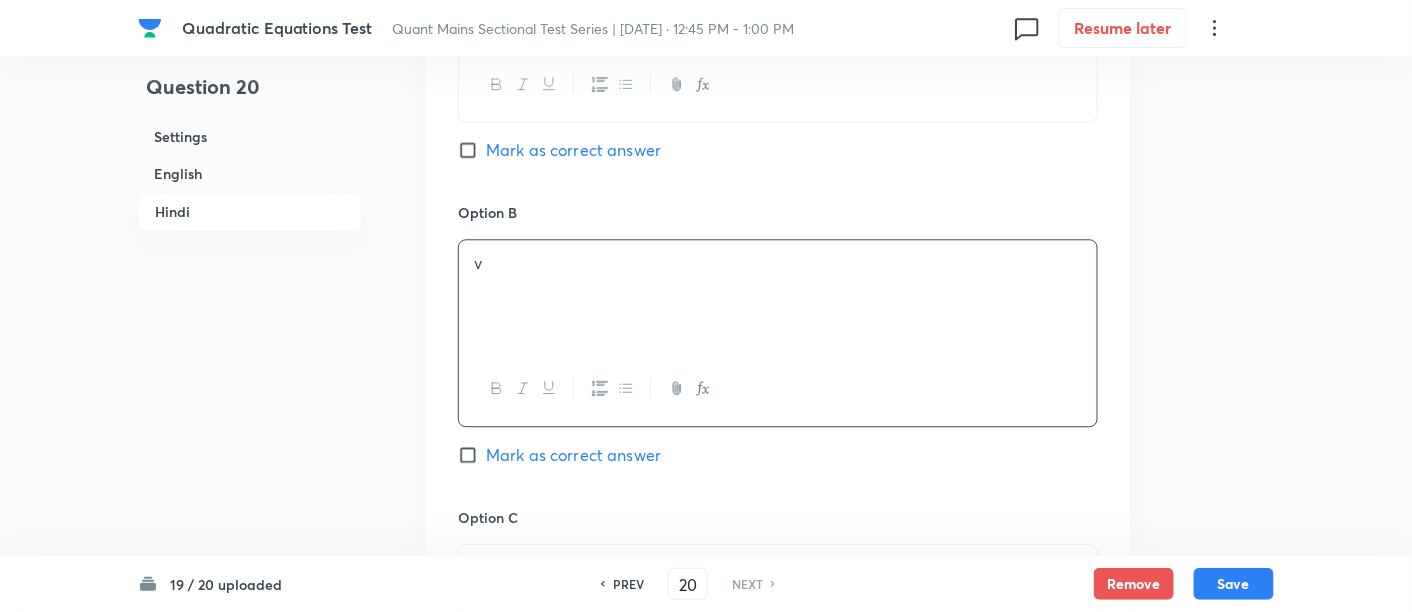scroll, scrollTop: 3862, scrollLeft: 0, axis: vertical 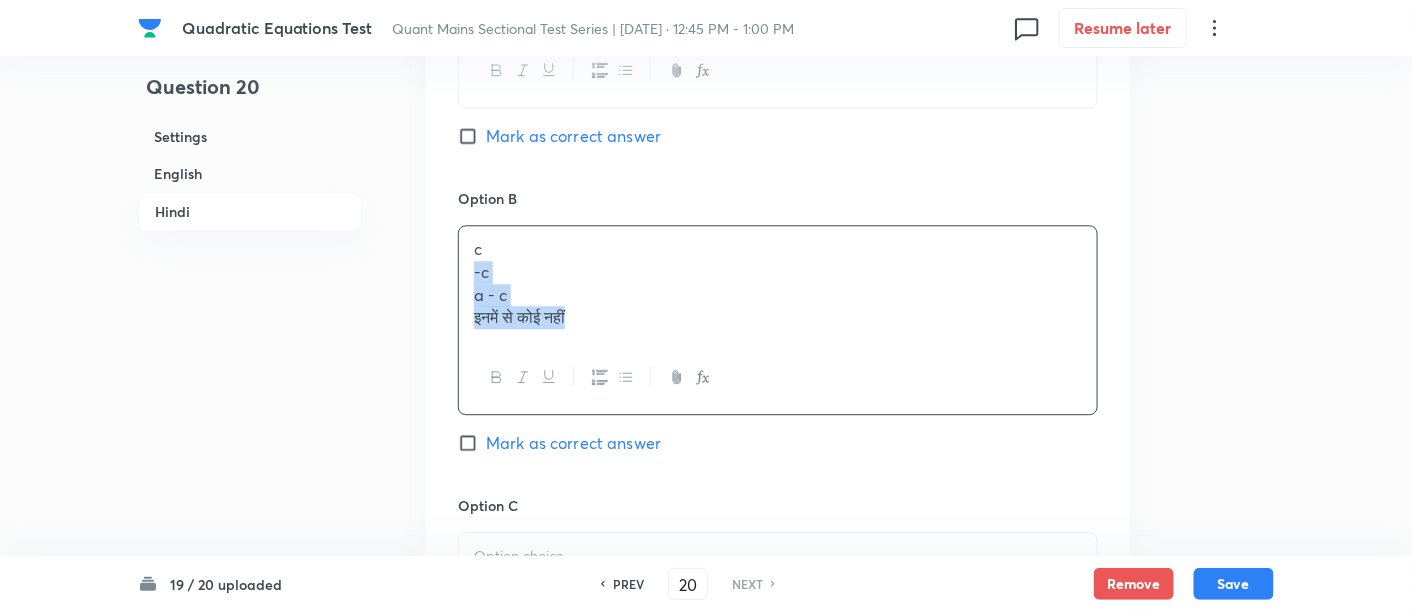 drag, startPoint x: 468, startPoint y: 270, endPoint x: 626, endPoint y: 350, distance: 177.09885 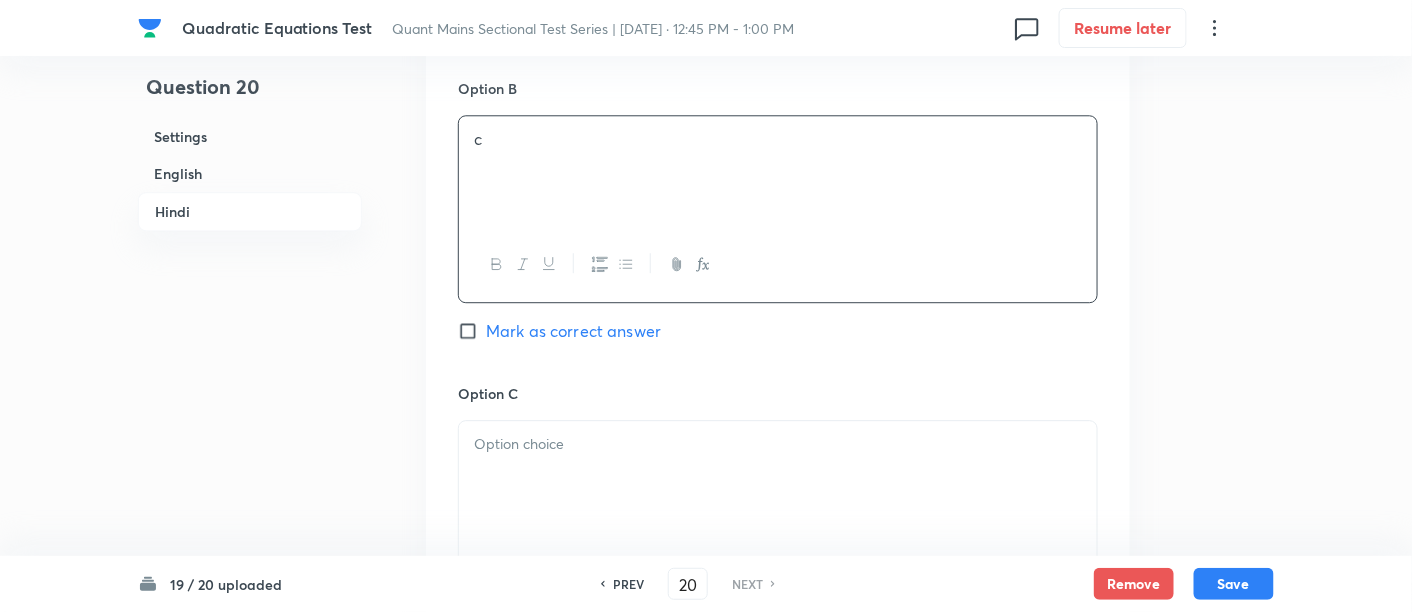 scroll, scrollTop: 4088, scrollLeft: 0, axis: vertical 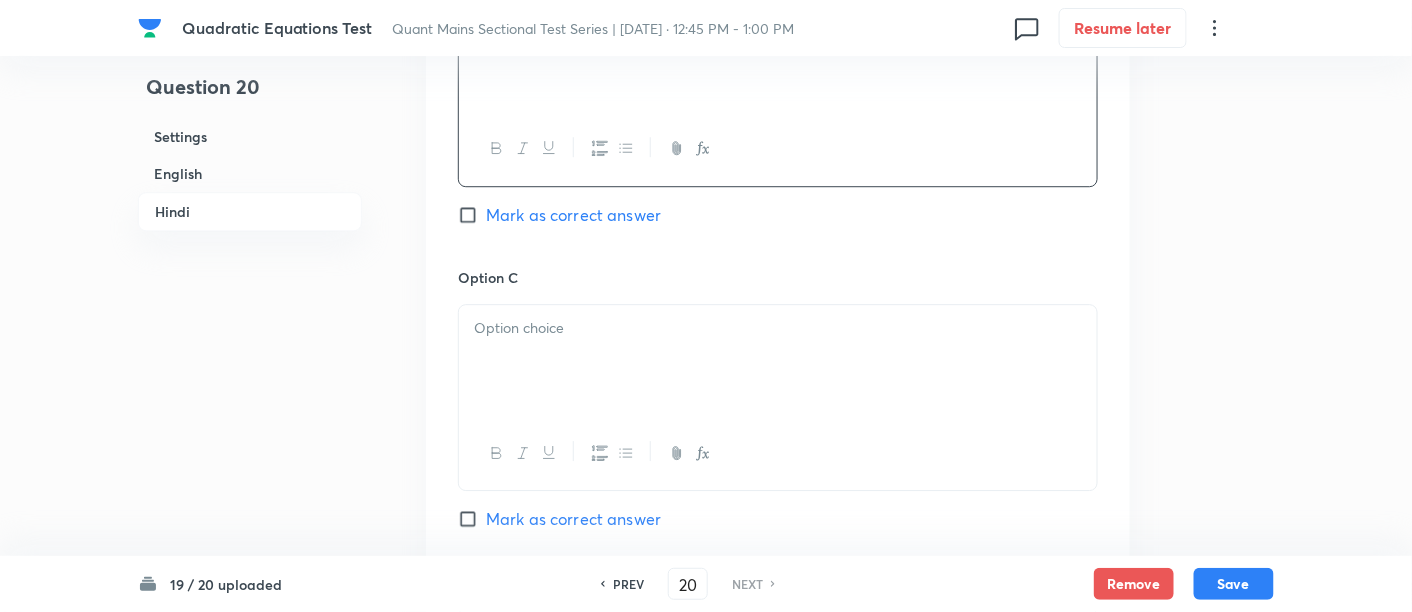 click at bounding box center (778, 361) 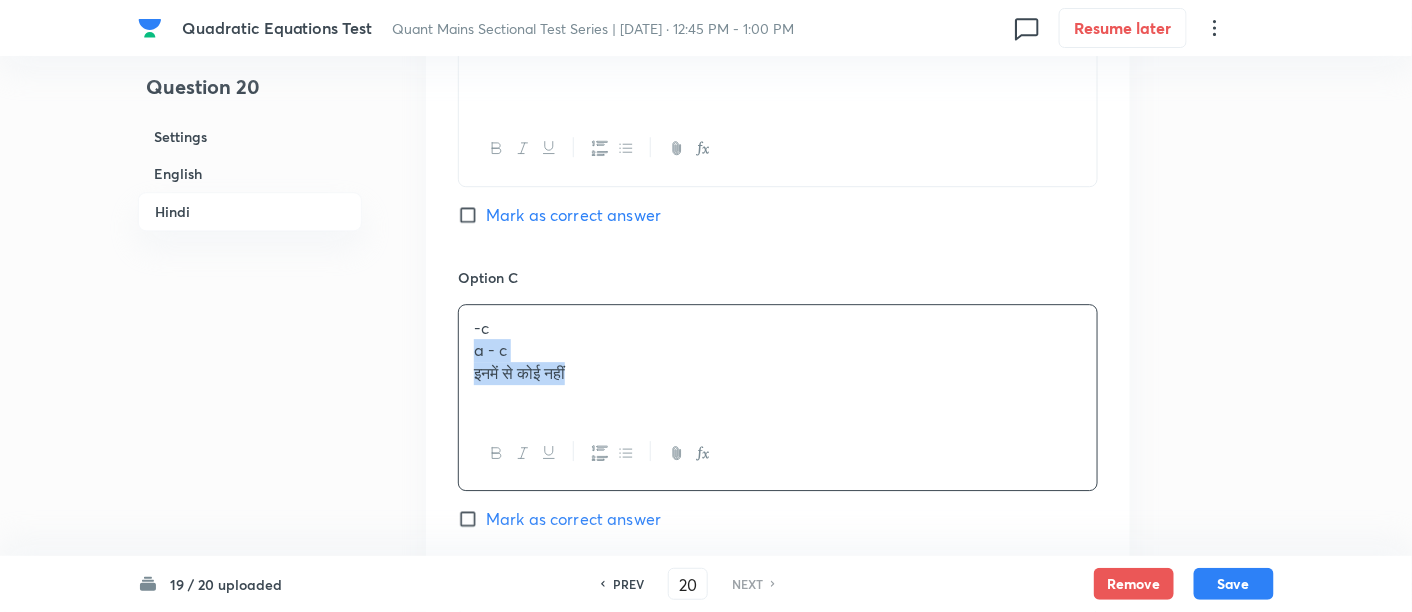 drag, startPoint x: 462, startPoint y: 349, endPoint x: 611, endPoint y: 403, distance: 158.48344 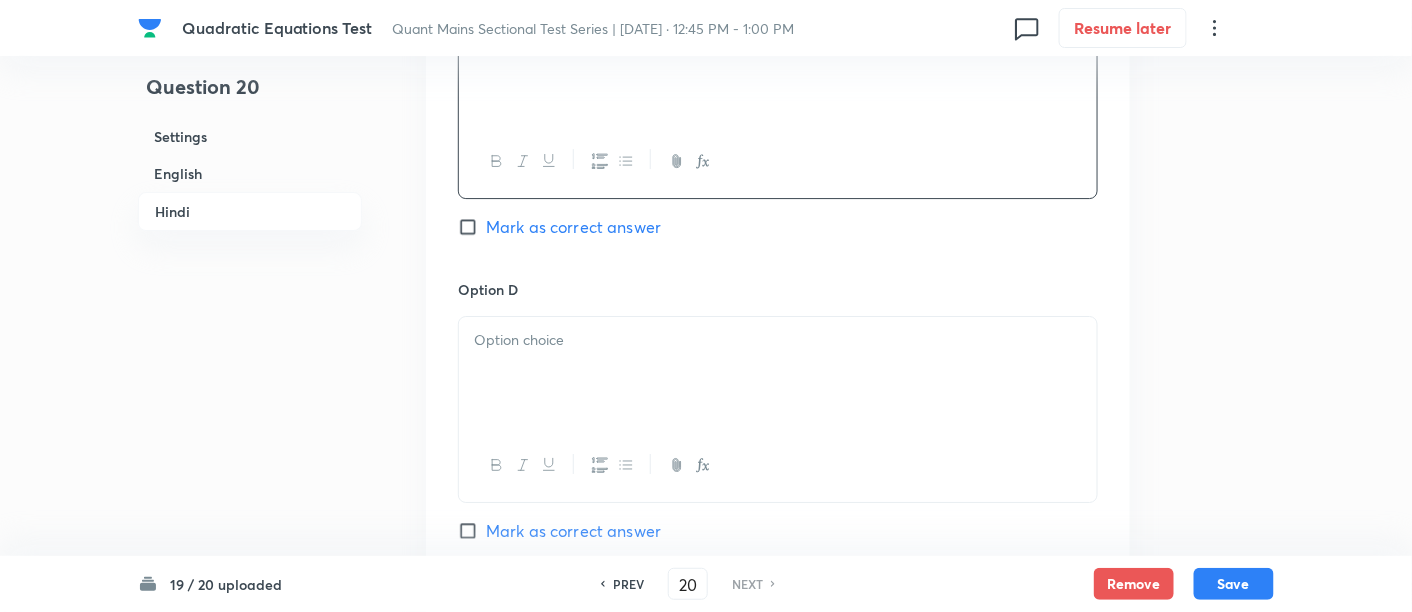 scroll, scrollTop: 4381, scrollLeft: 0, axis: vertical 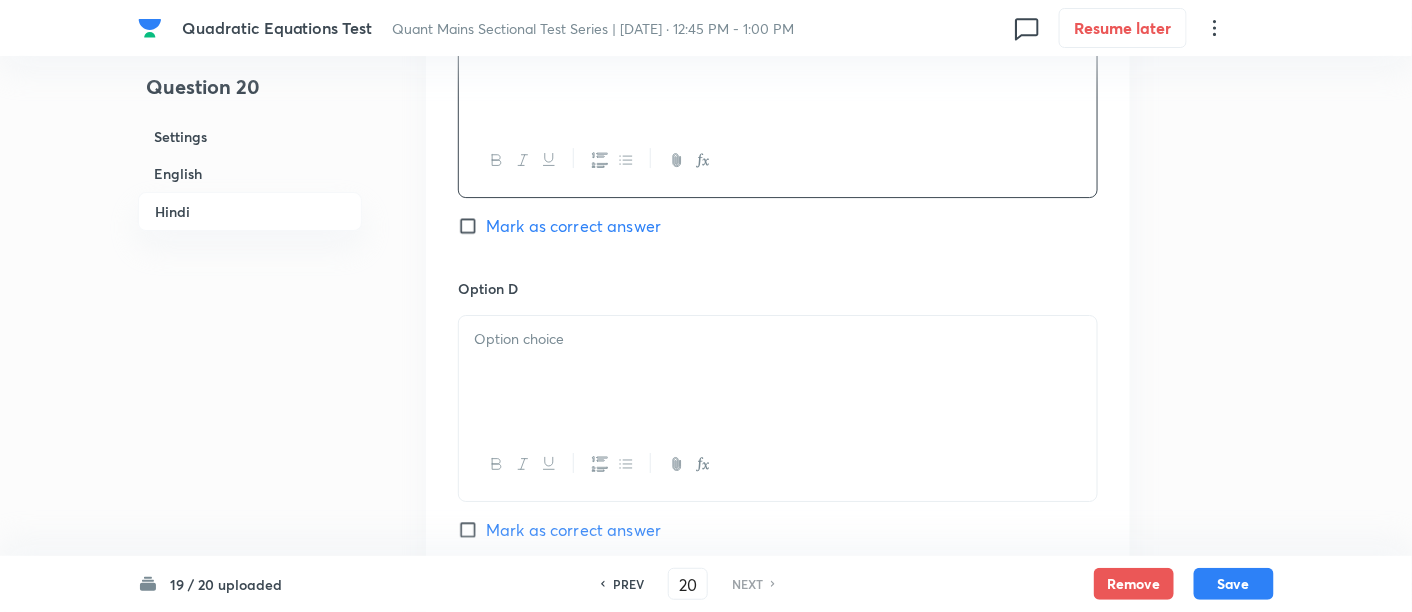 click at bounding box center [778, 372] 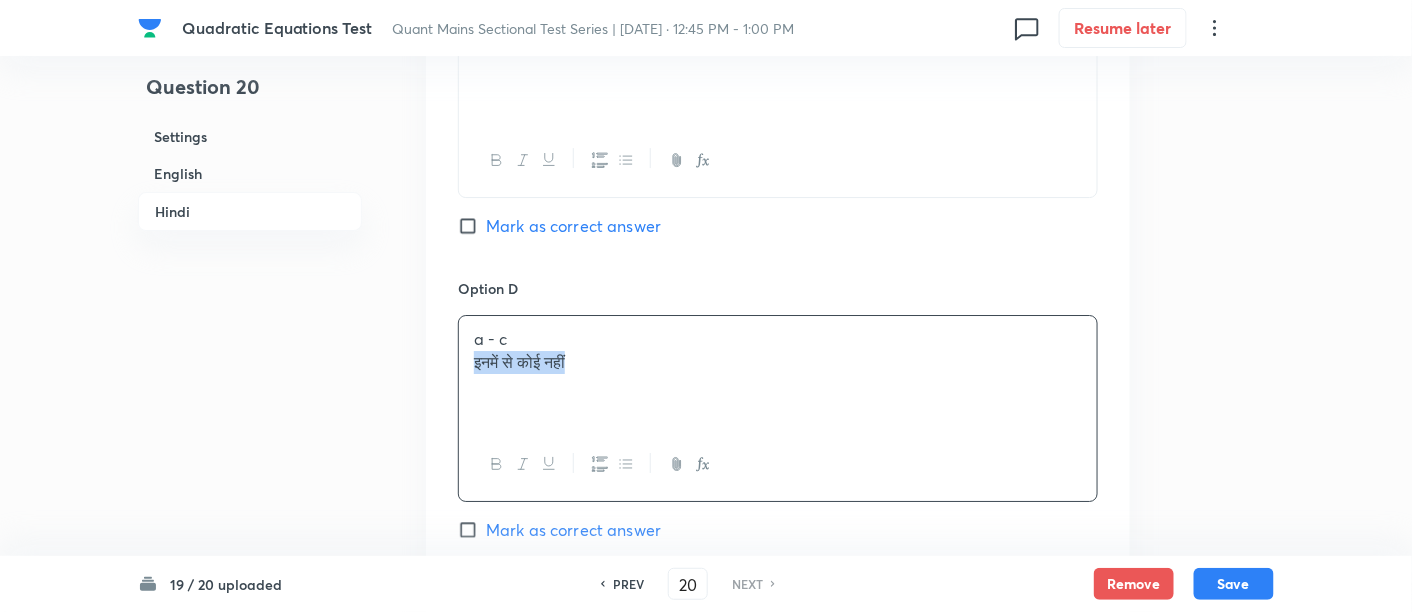 drag, startPoint x: 471, startPoint y: 357, endPoint x: 697, endPoint y: 408, distance: 231.68297 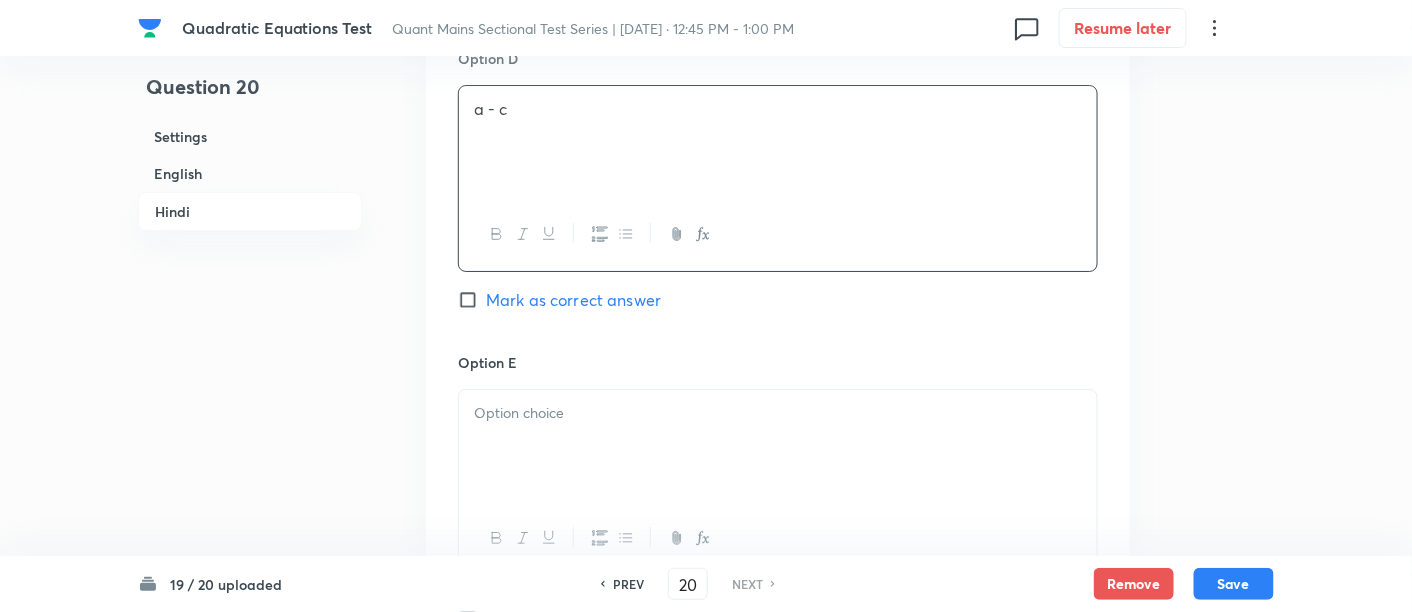 scroll, scrollTop: 4612, scrollLeft: 0, axis: vertical 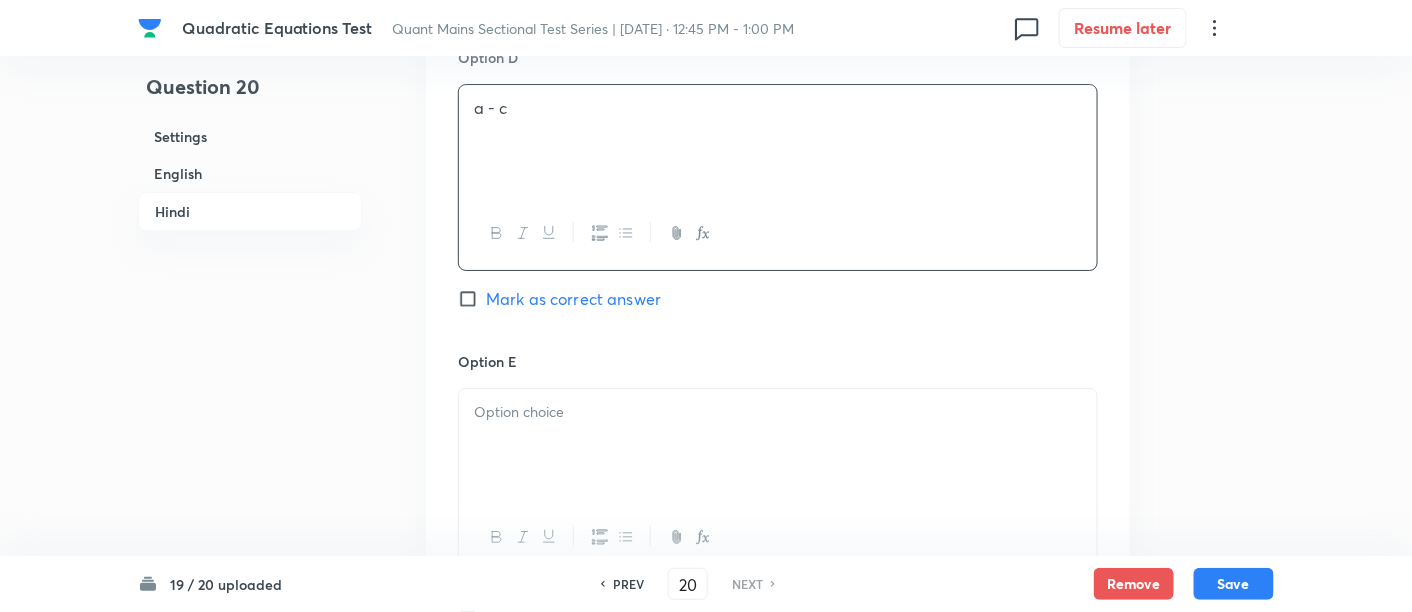 click at bounding box center [778, 412] 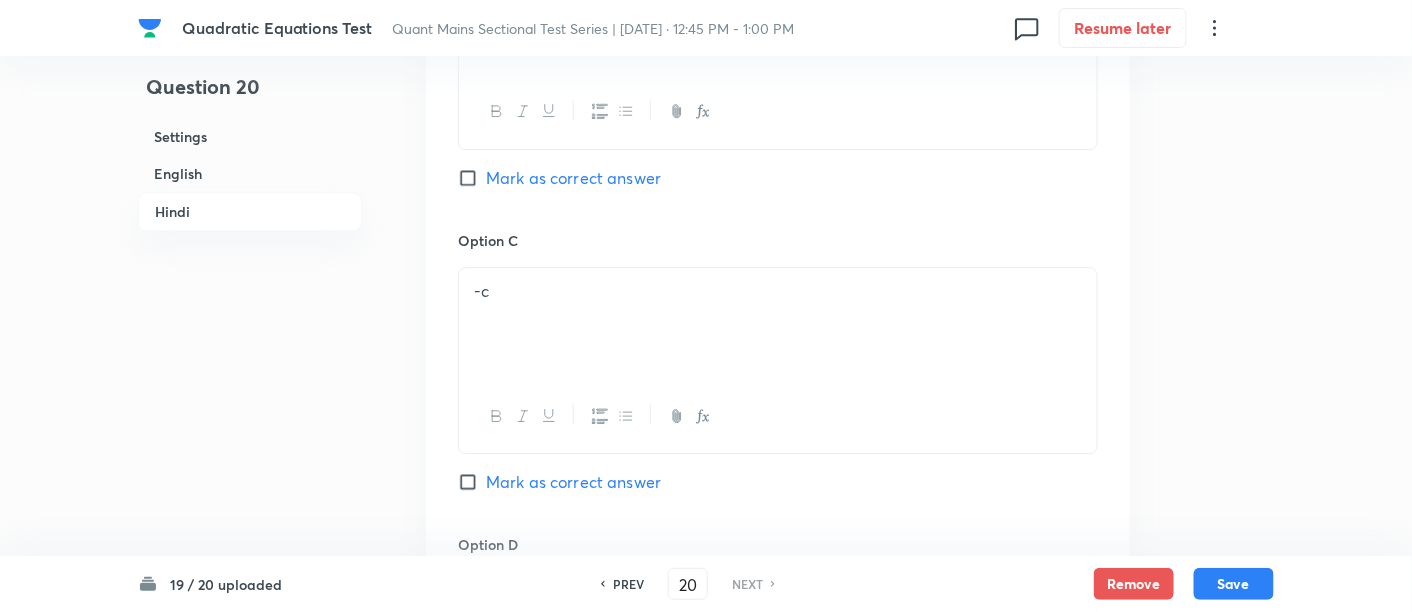 scroll, scrollTop: 4134, scrollLeft: 0, axis: vertical 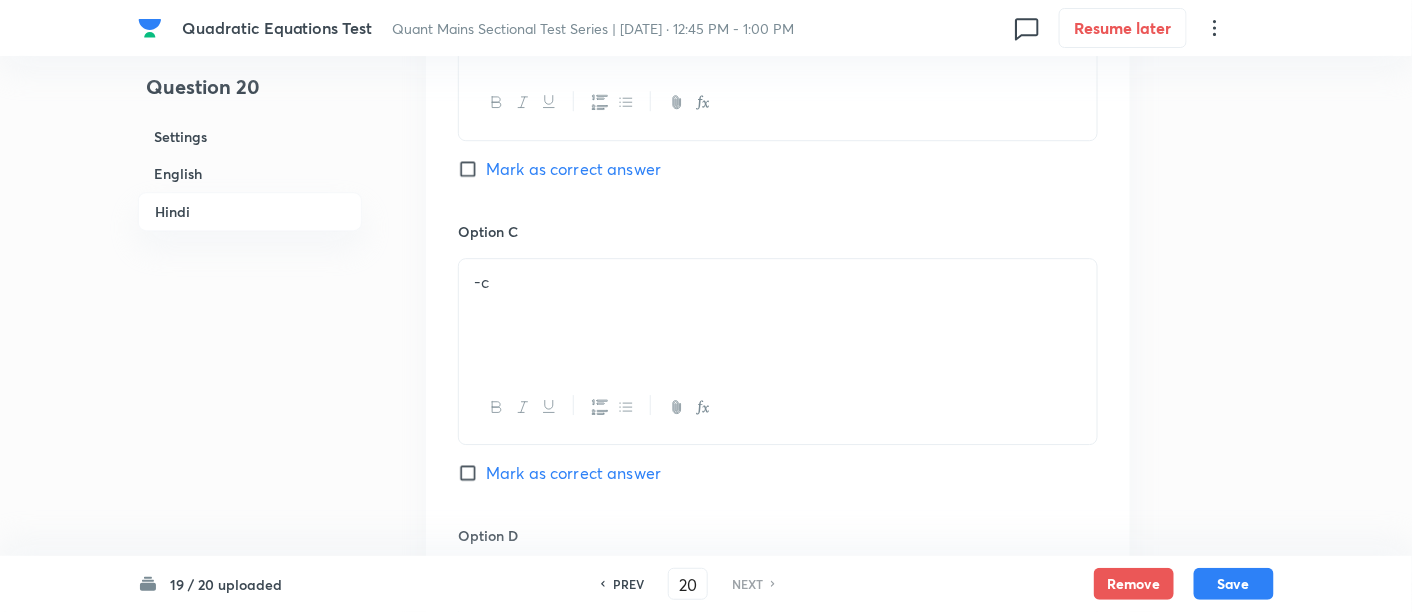 click on "Mark as correct answer" at bounding box center [573, 473] 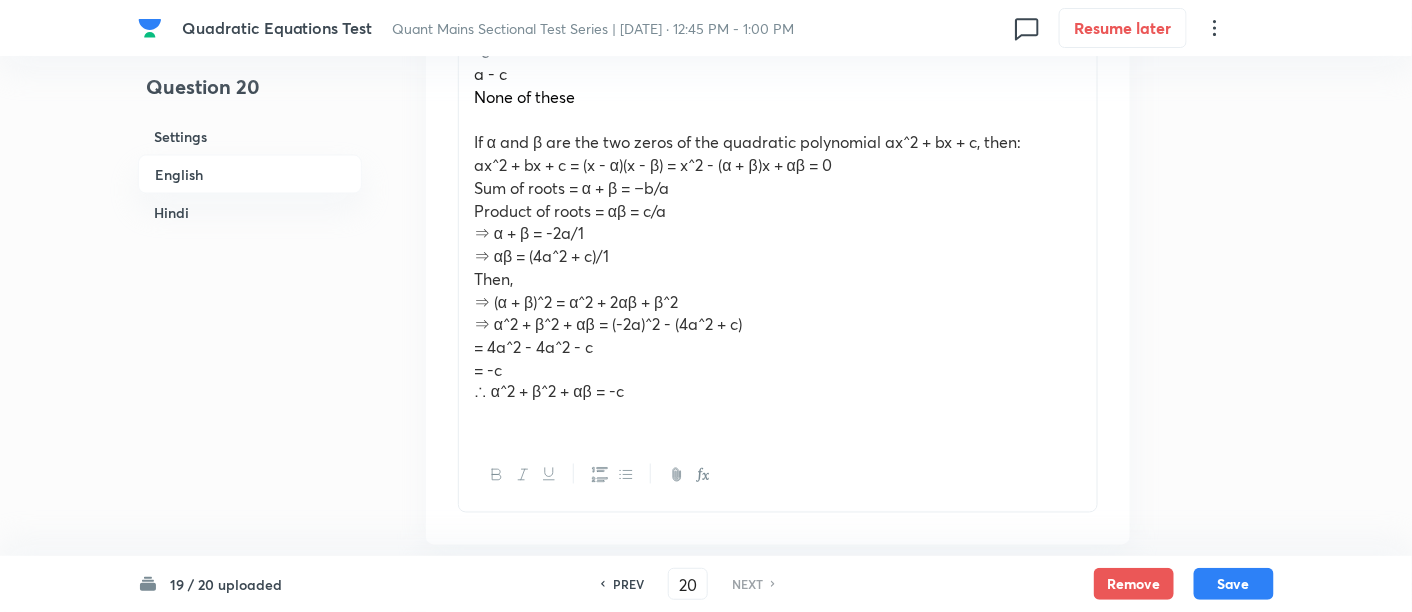 scroll, scrollTop: 822, scrollLeft: 0, axis: vertical 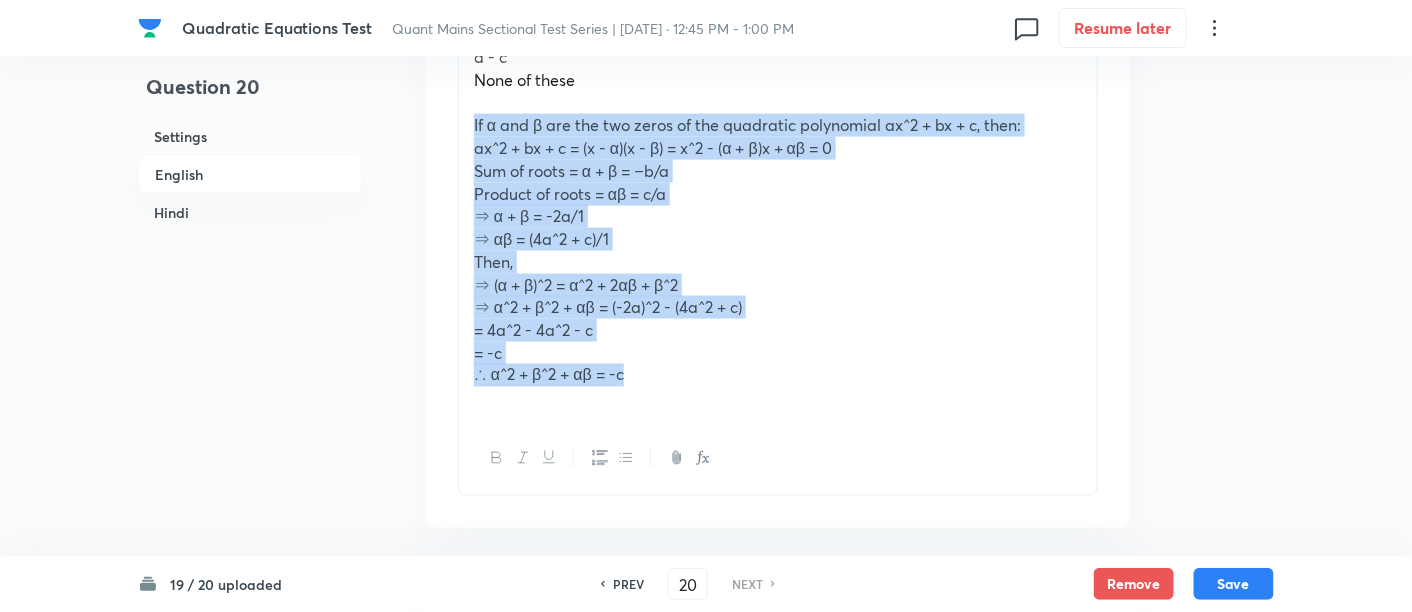 drag, startPoint x: 652, startPoint y: 383, endPoint x: 459, endPoint y: 116, distance: 329.45105 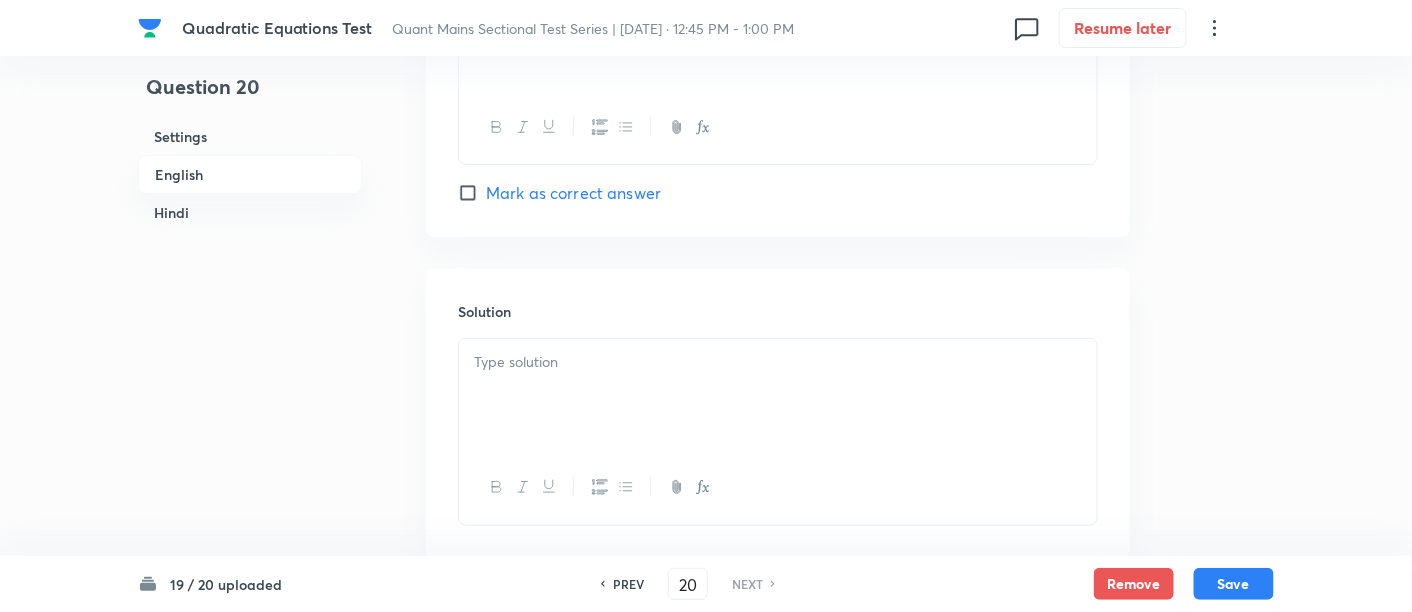 scroll, scrollTop: 2464, scrollLeft: 0, axis: vertical 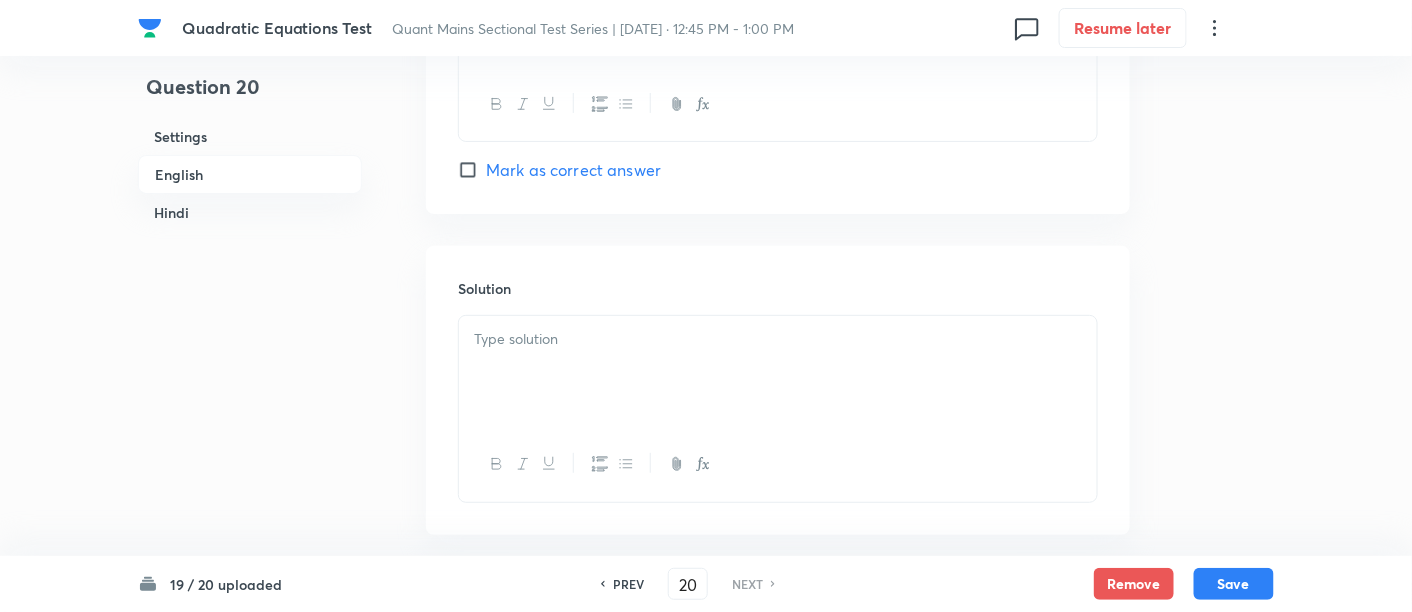 click at bounding box center [778, 339] 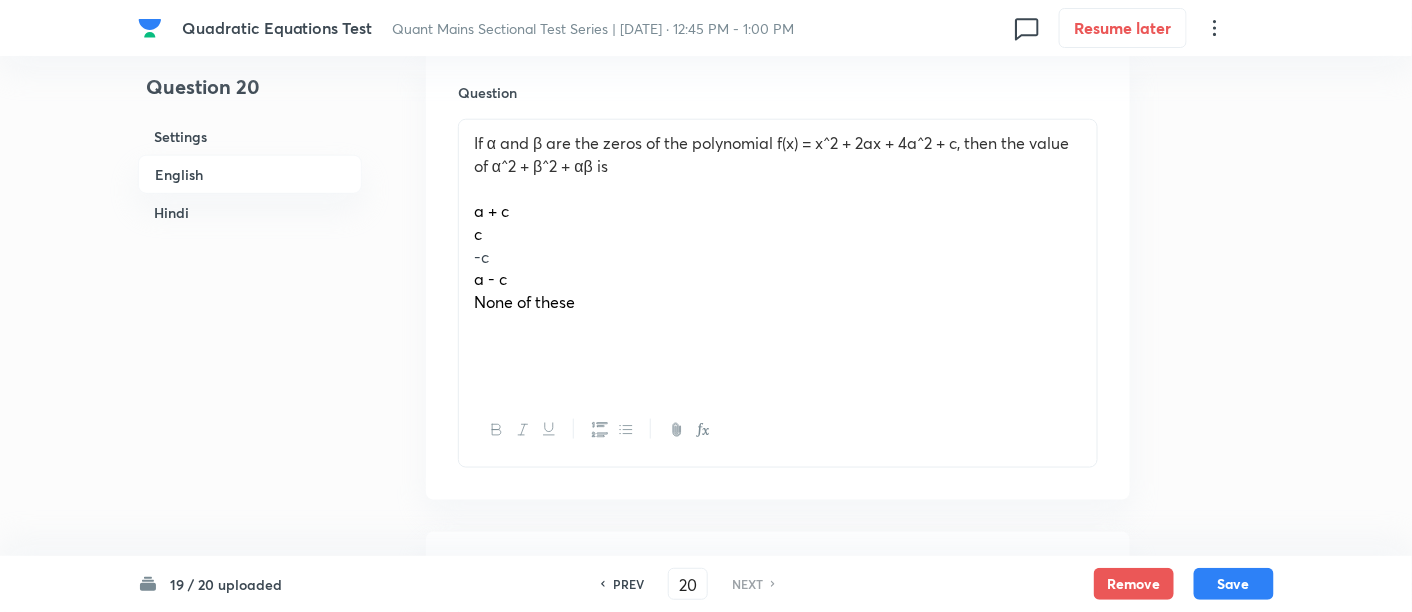scroll, scrollTop: 588, scrollLeft: 0, axis: vertical 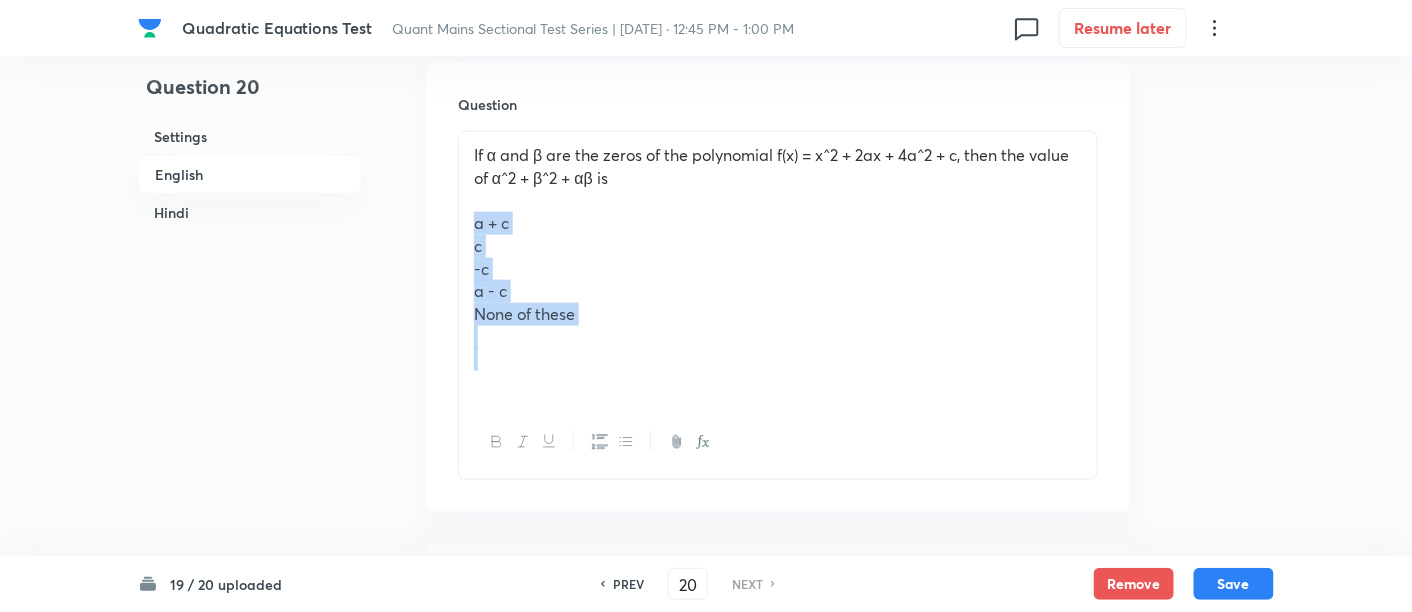 drag, startPoint x: 466, startPoint y: 222, endPoint x: 671, endPoint y: 362, distance: 248.24384 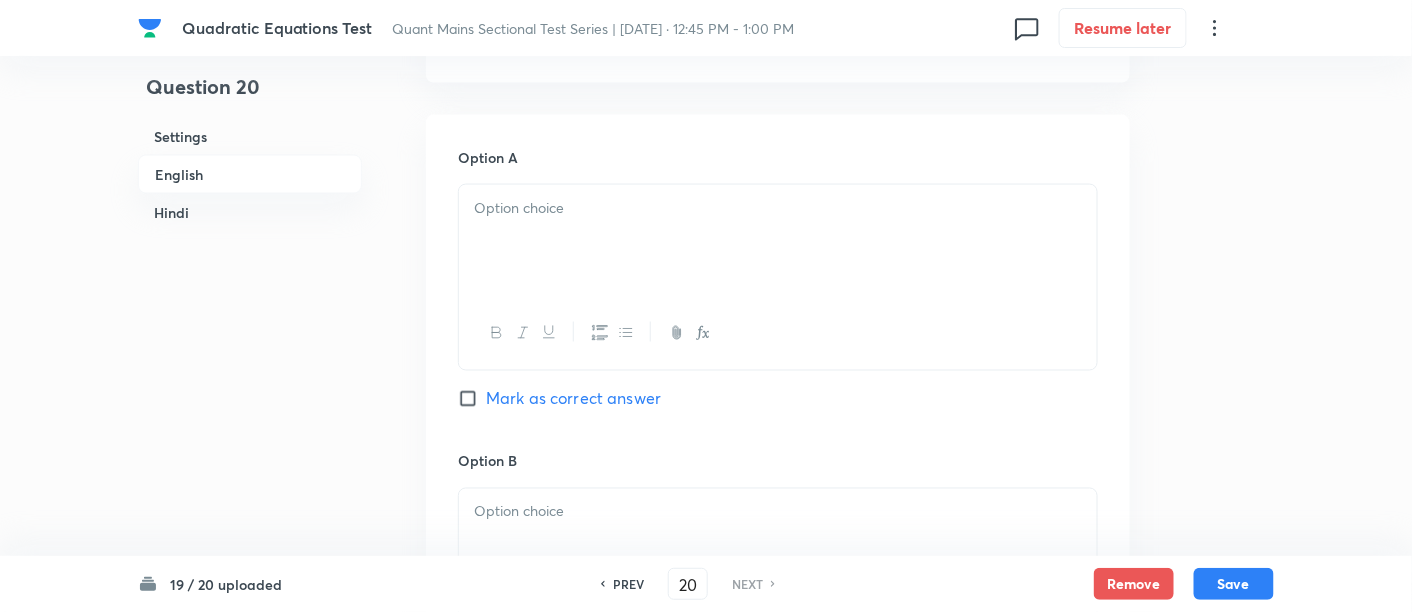 scroll, scrollTop: 884, scrollLeft: 0, axis: vertical 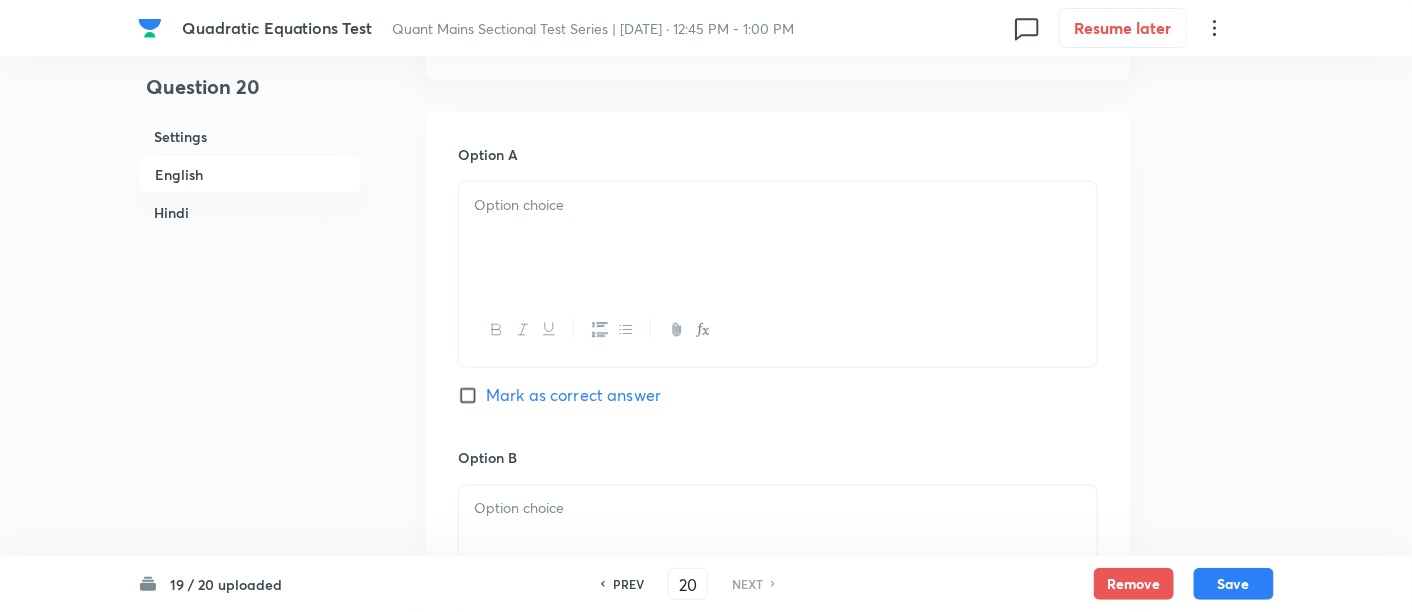 click at bounding box center (778, 205) 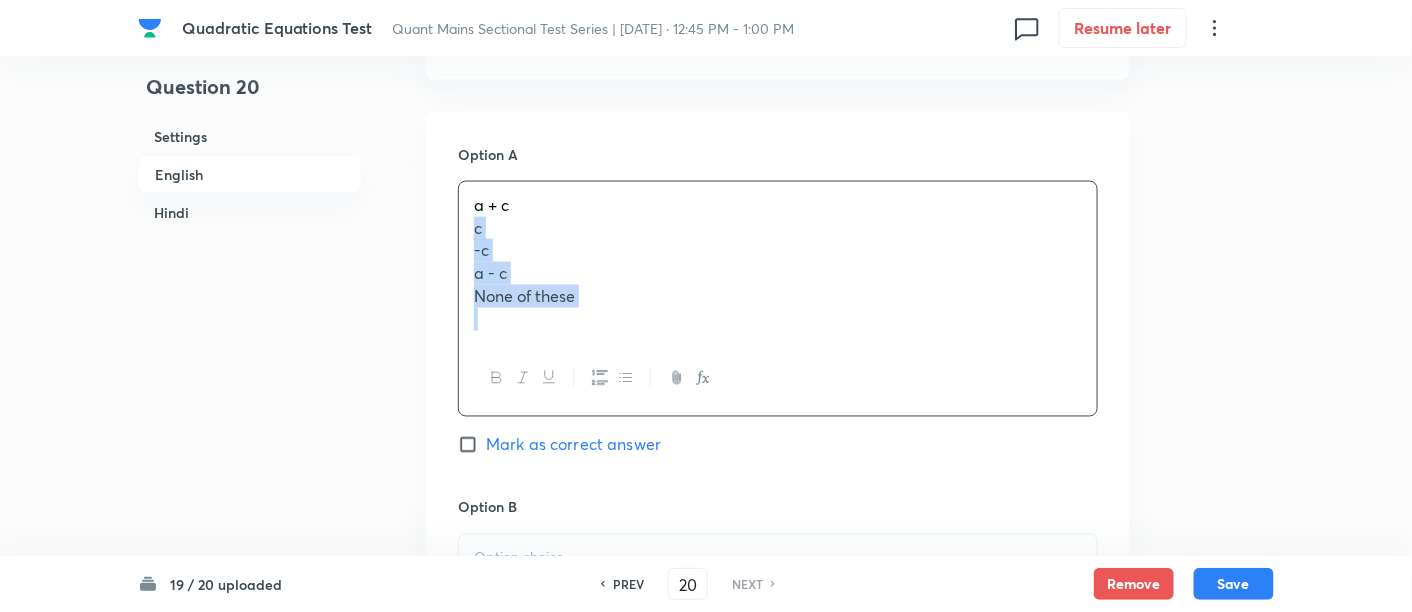 drag, startPoint x: 470, startPoint y: 223, endPoint x: 612, endPoint y: 365, distance: 200.81833 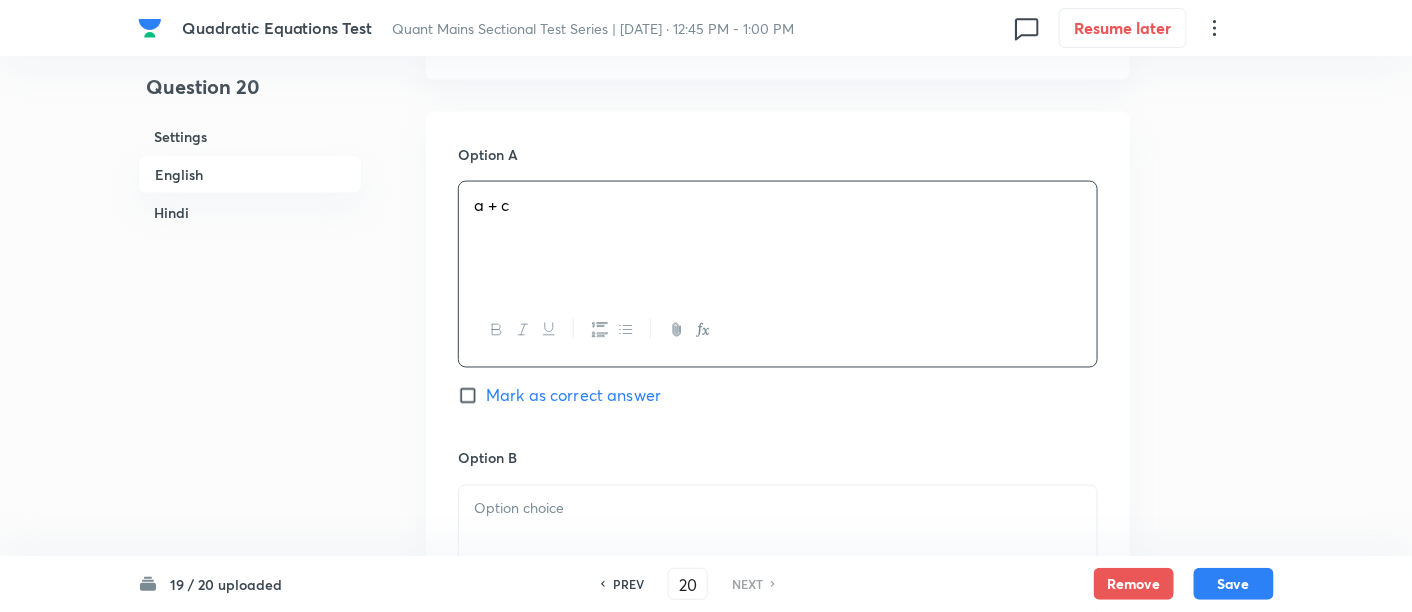 scroll, scrollTop: 1175, scrollLeft: 0, axis: vertical 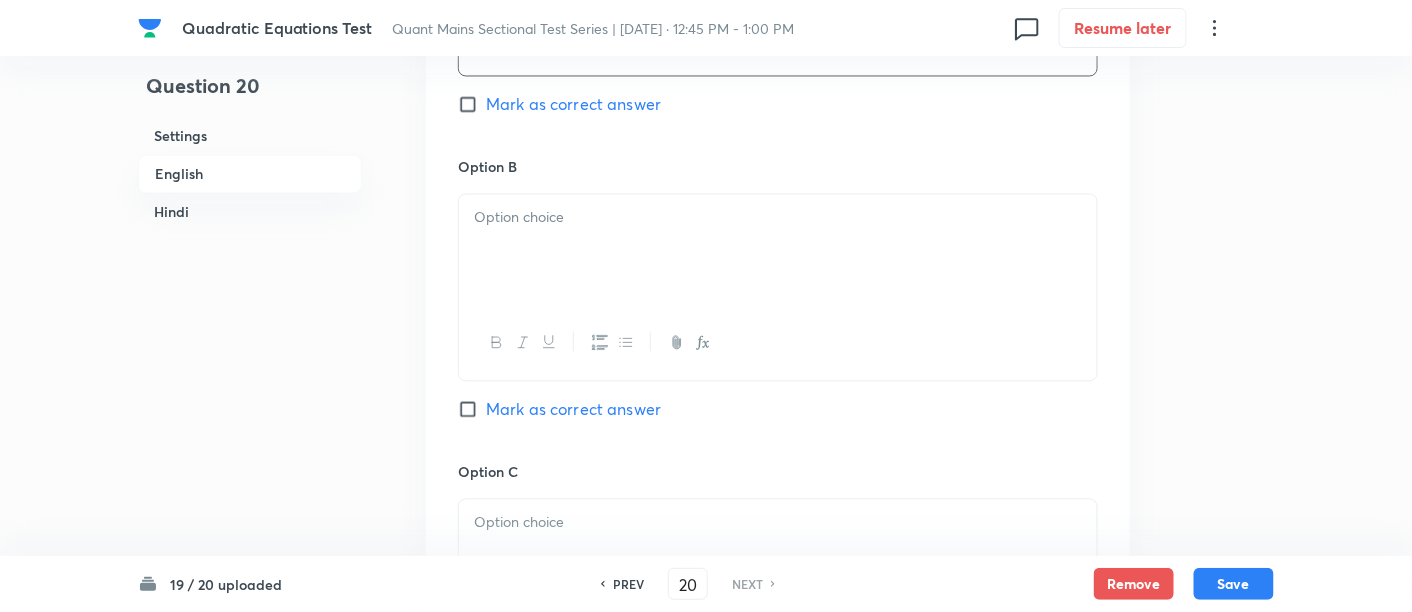 click at bounding box center (778, 251) 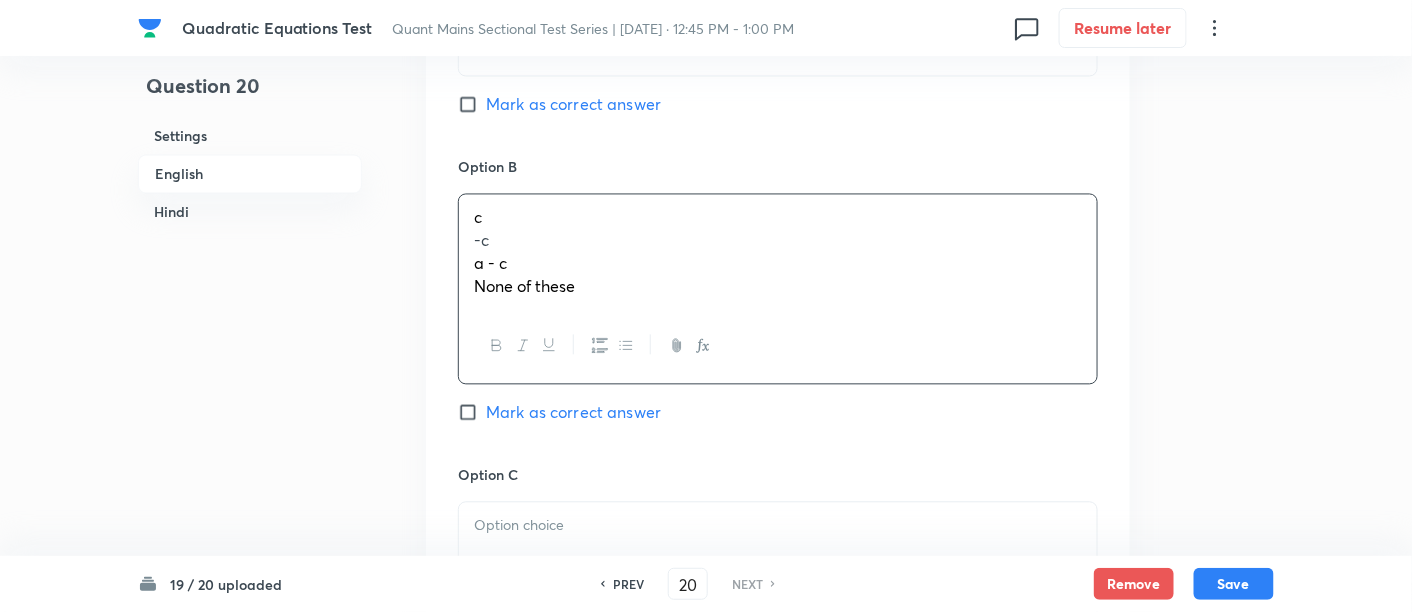 click on "c -c a - c None of these" at bounding box center (778, 252) 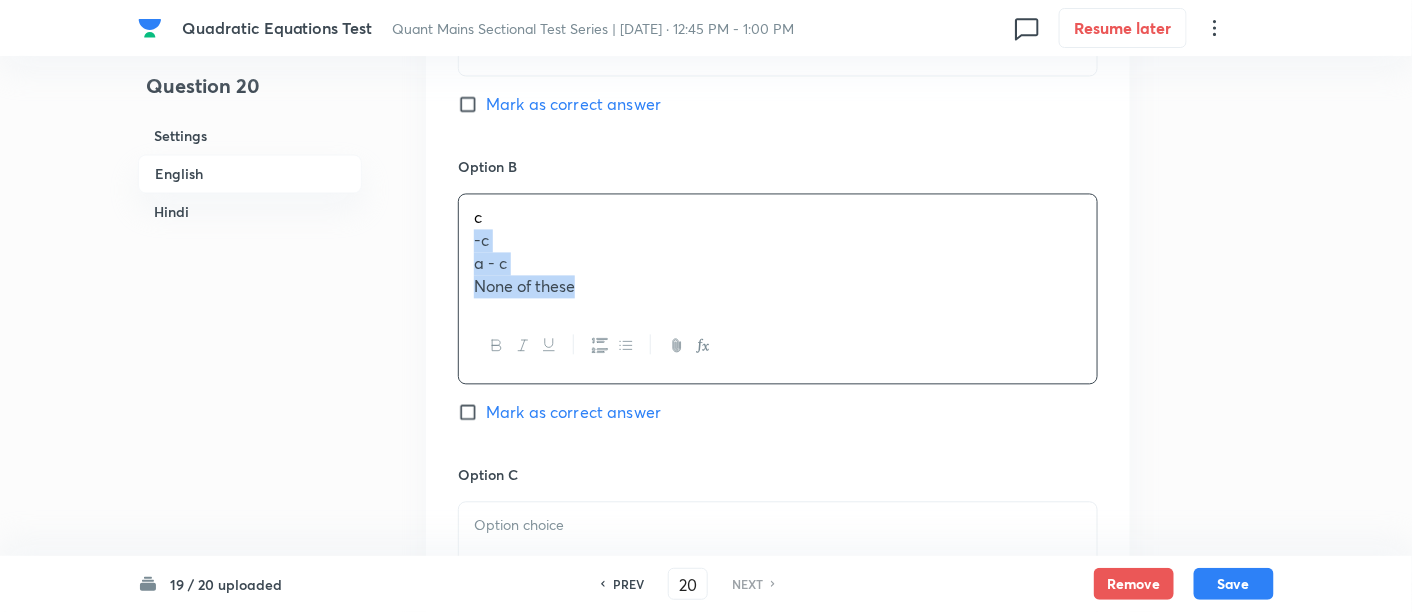 drag, startPoint x: 464, startPoint y: 246, endPoint x: 592, endPoint y: 347, distance: 163.04907 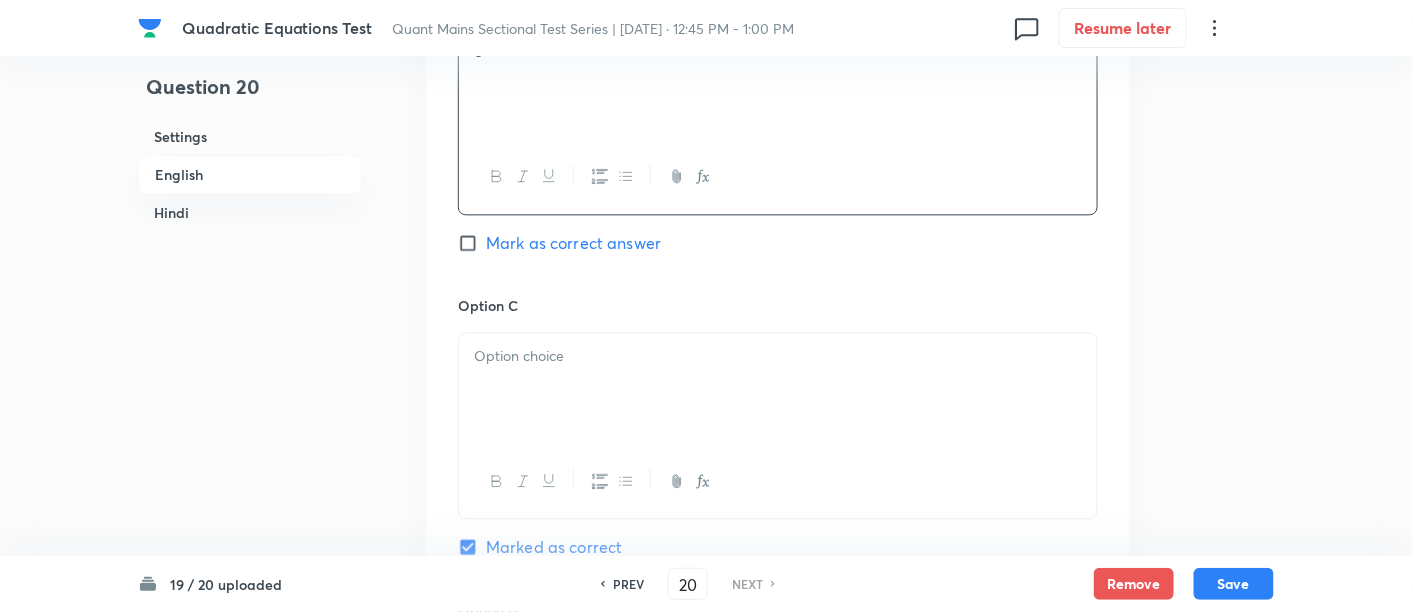 scroll, scrollTop: 1350, scrollLeft: 0, axis: vertical 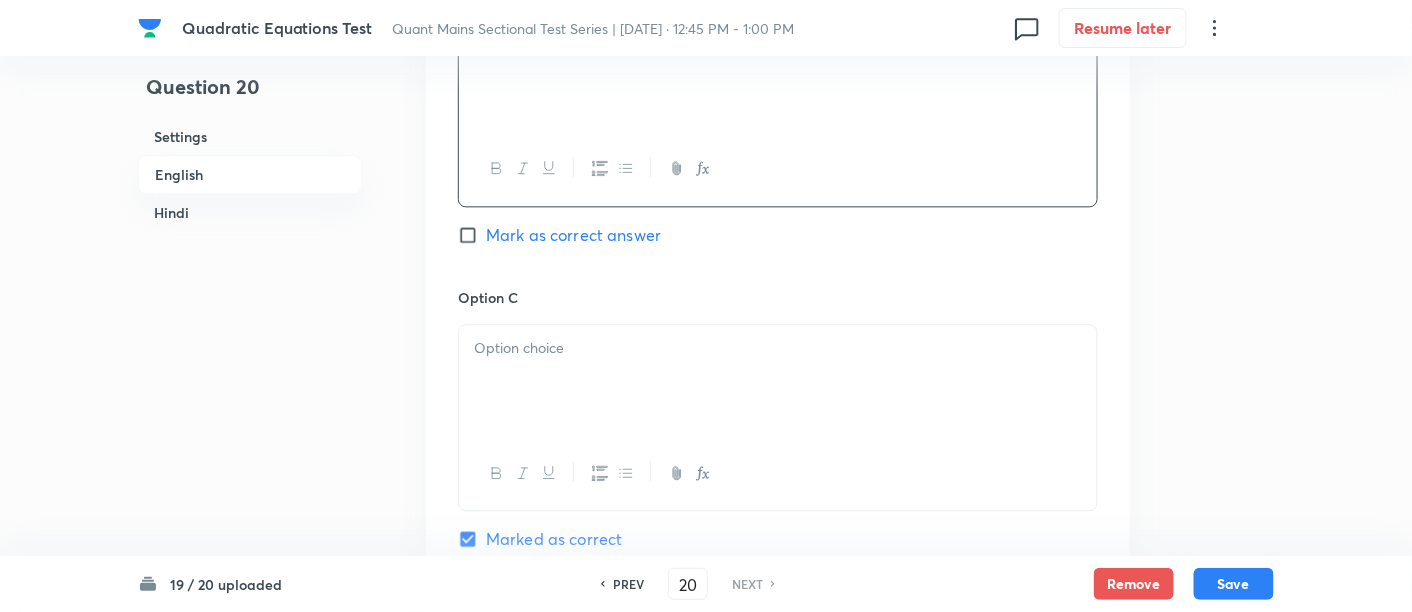 click at bounding box center [778, 348] 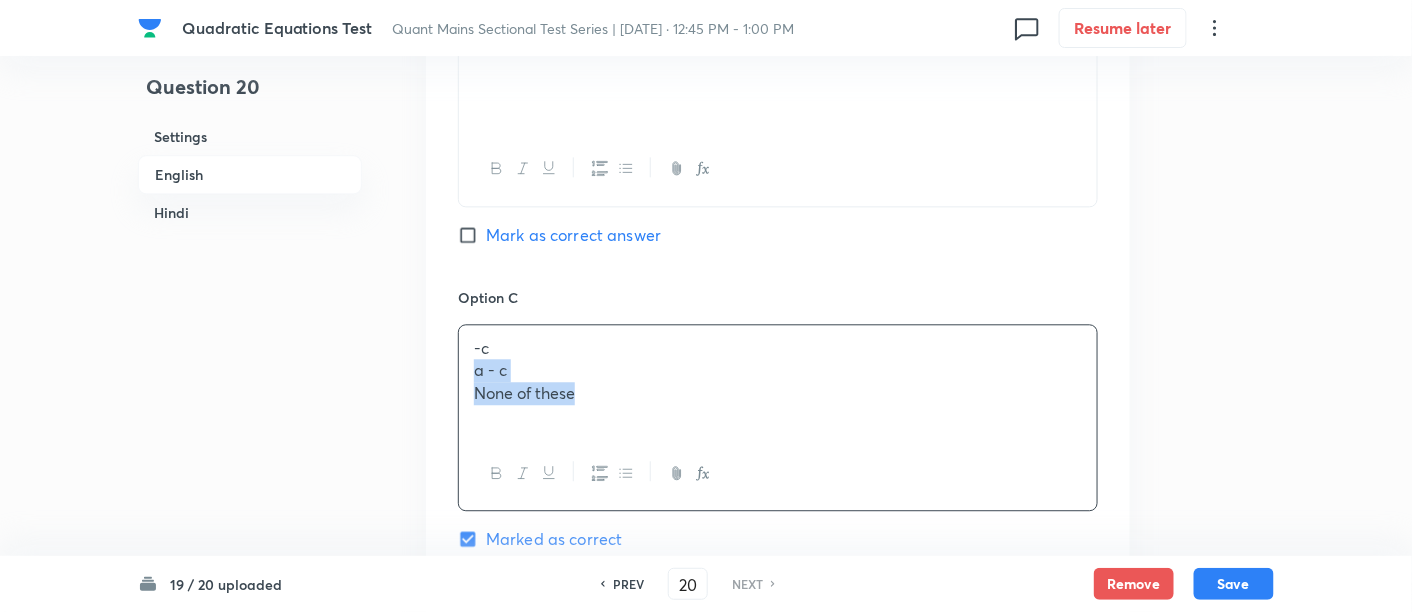 drag, startPoint x: 469, startPoint y: 369, endPoint x: 705, endPoint y: 459, distance: 252.5787 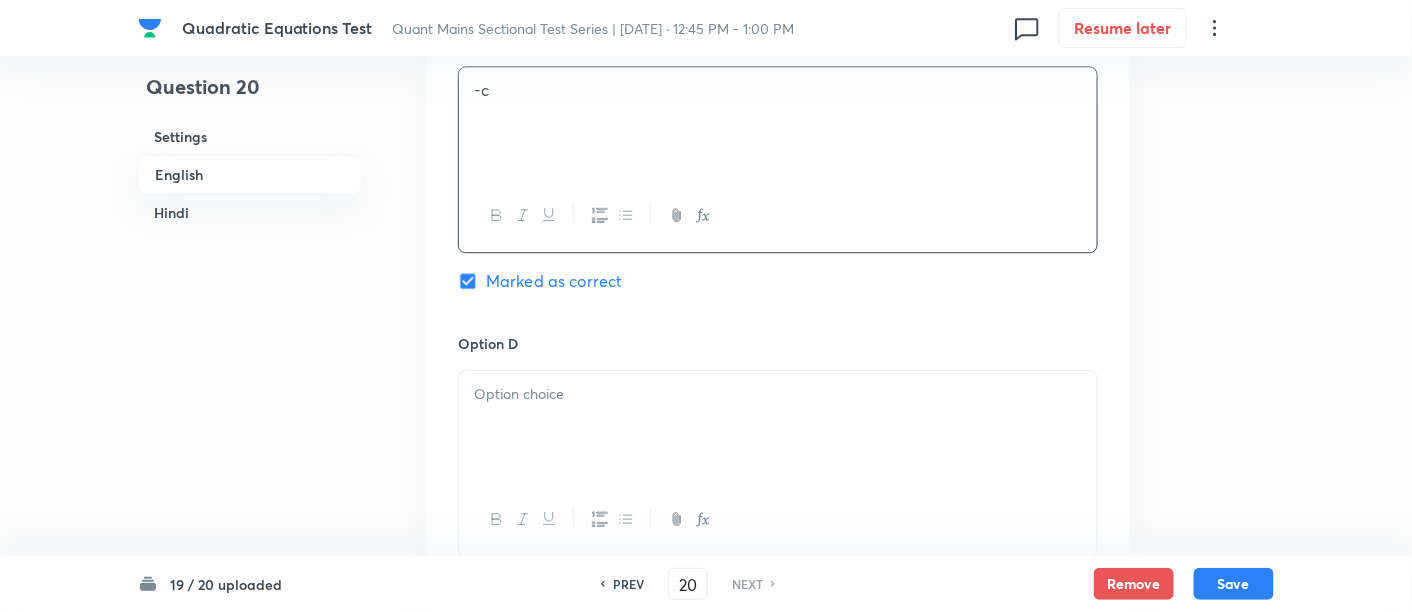 scroll, scrollTop: 1611, scrollLeft: 0, axis: vertical 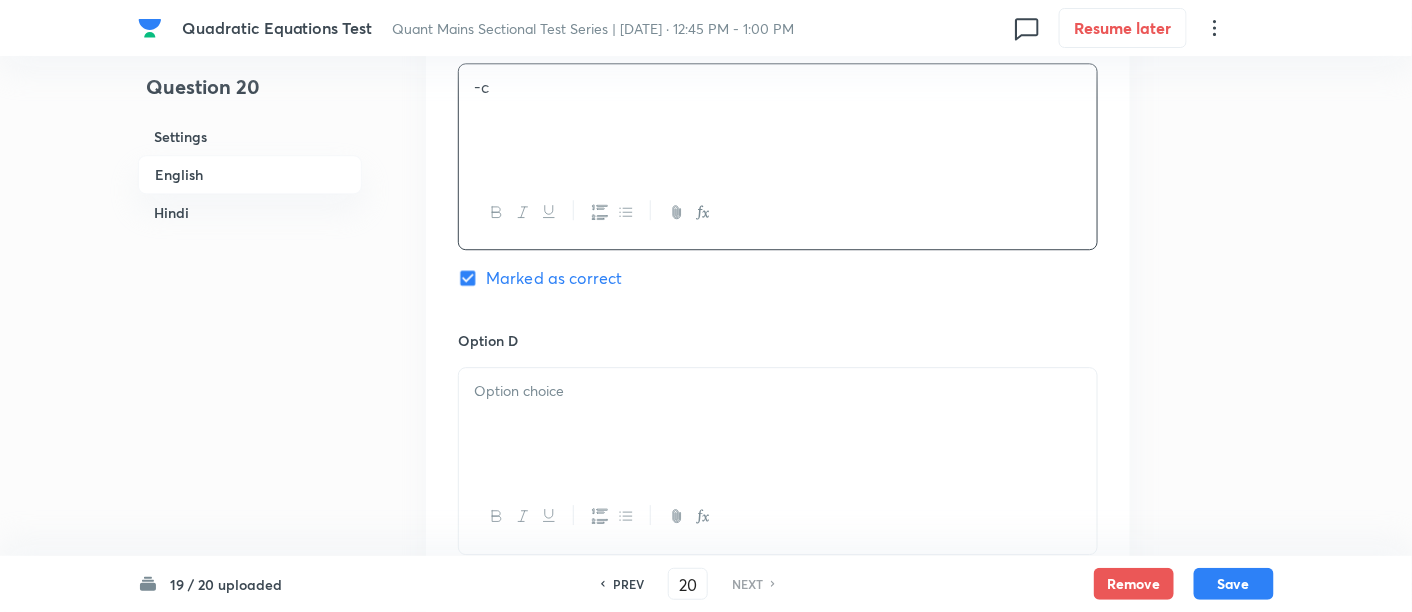 click at bounding box center [778, 424] 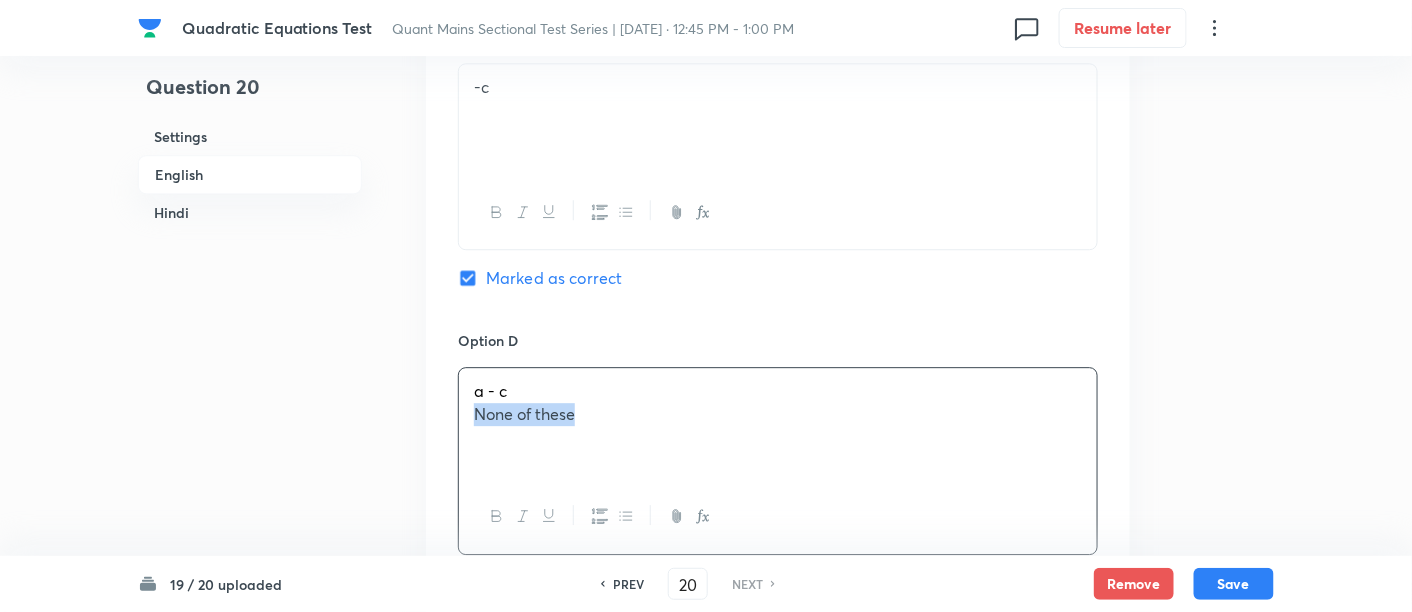 drag, startPoint x: 474, startPoint y: 415, endPoint x: 661, endPoint y: 452, distance: 190.62529 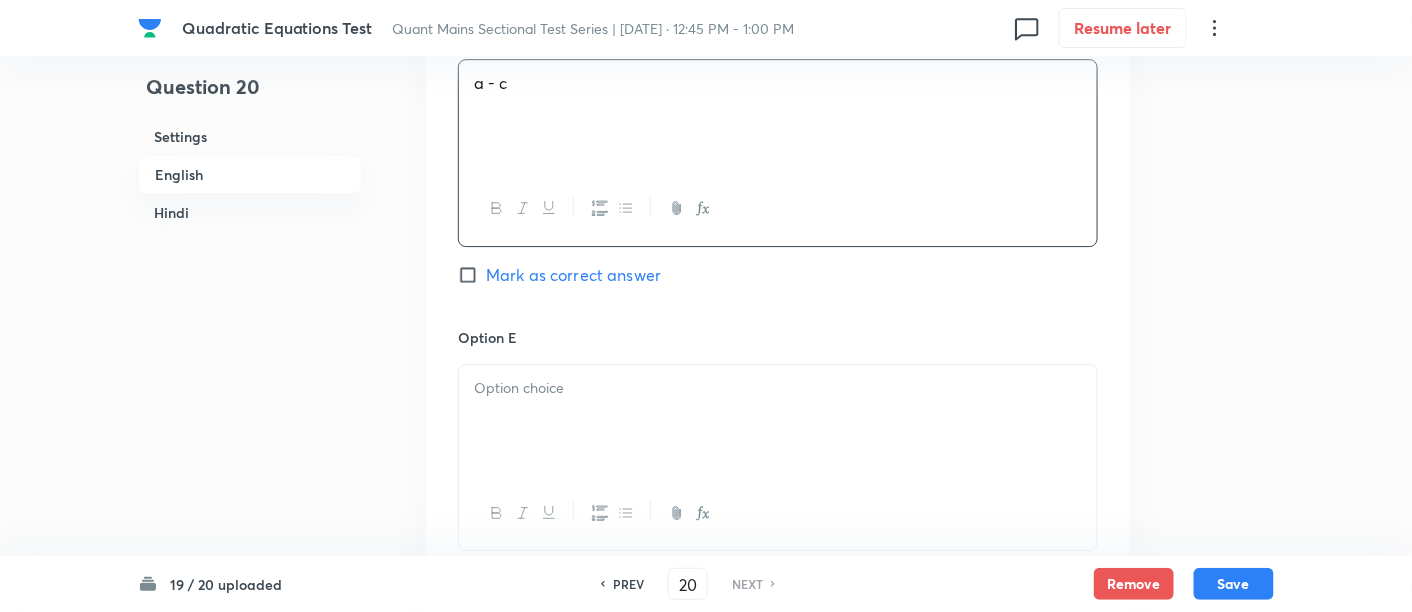 scroll, scrollTop: 1920, scrollLeft: 0, axis: vertical 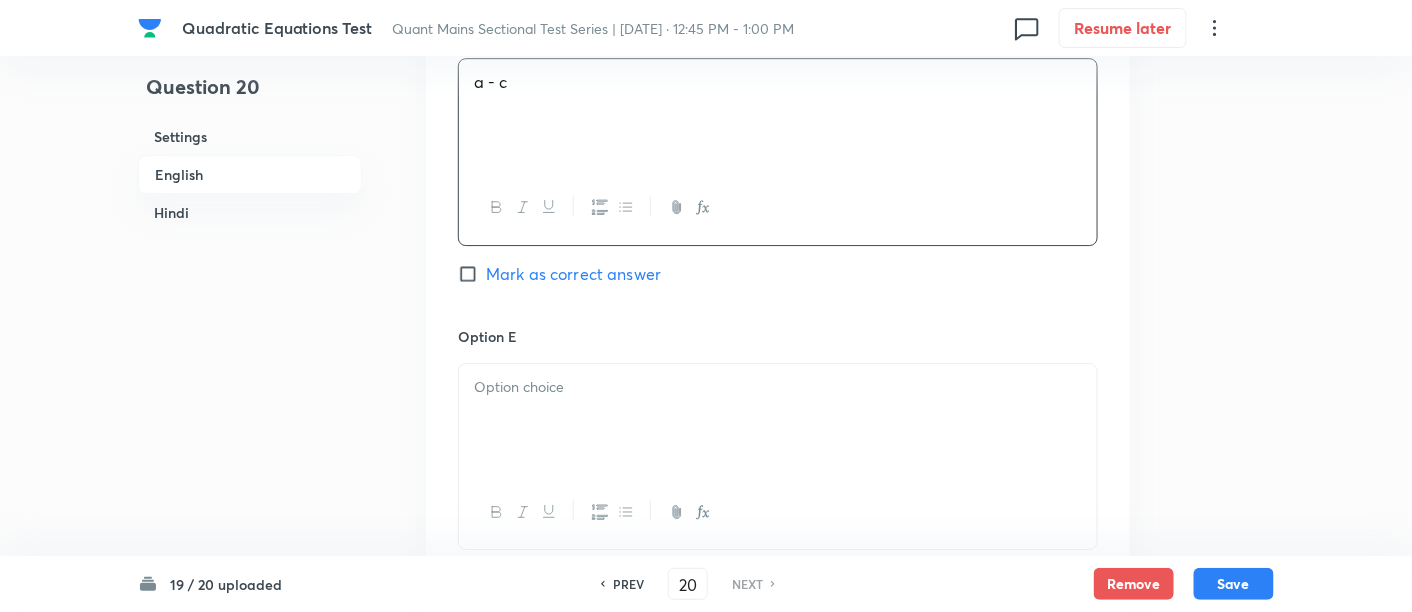 click at bounding box center (778, 420) 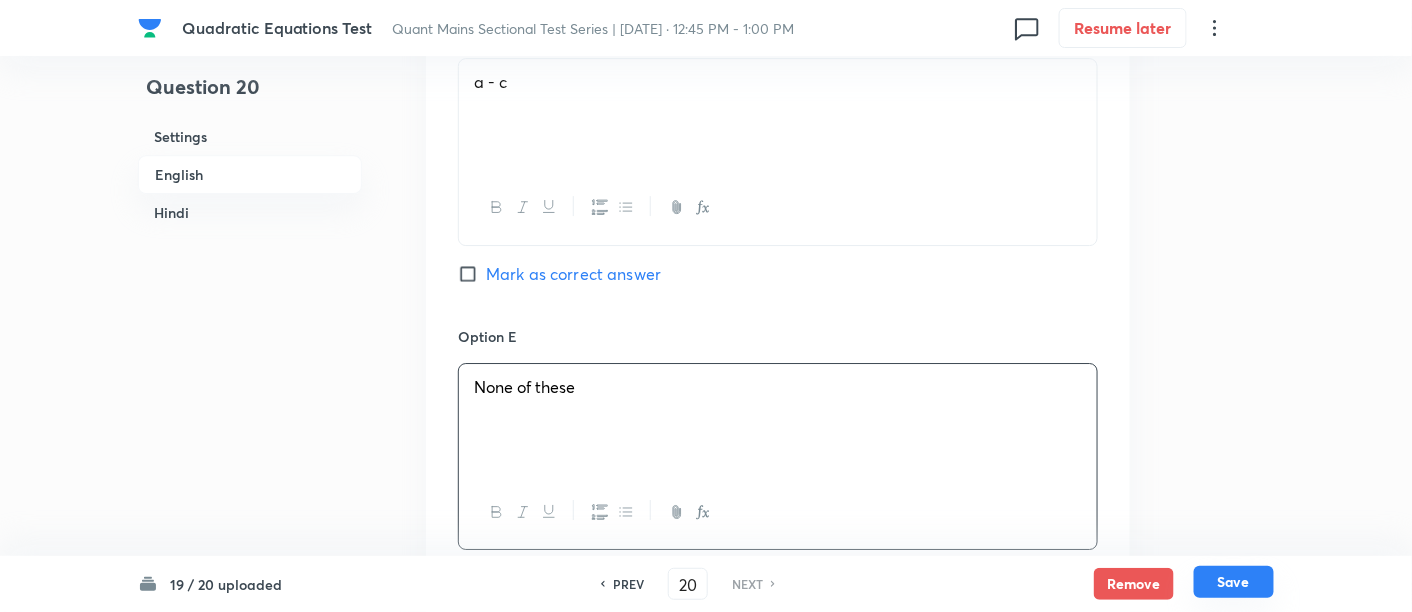 click on "Save" at bounding box center [1234, 582] 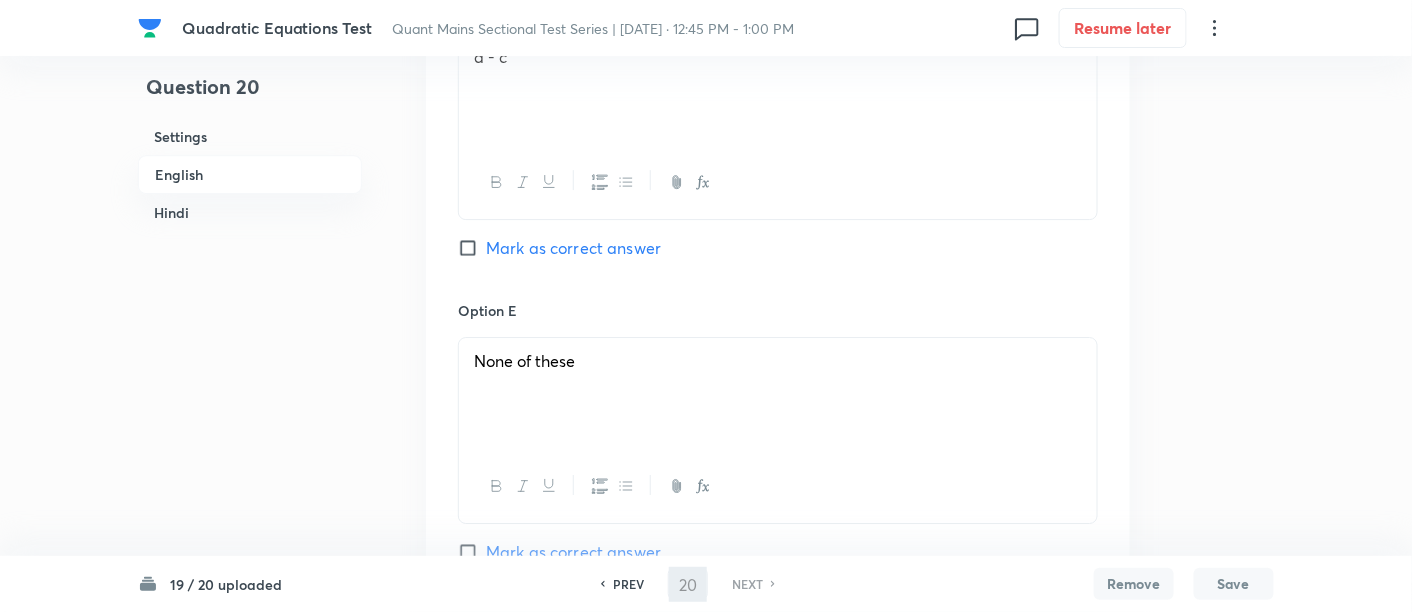 checkbox on "false" 